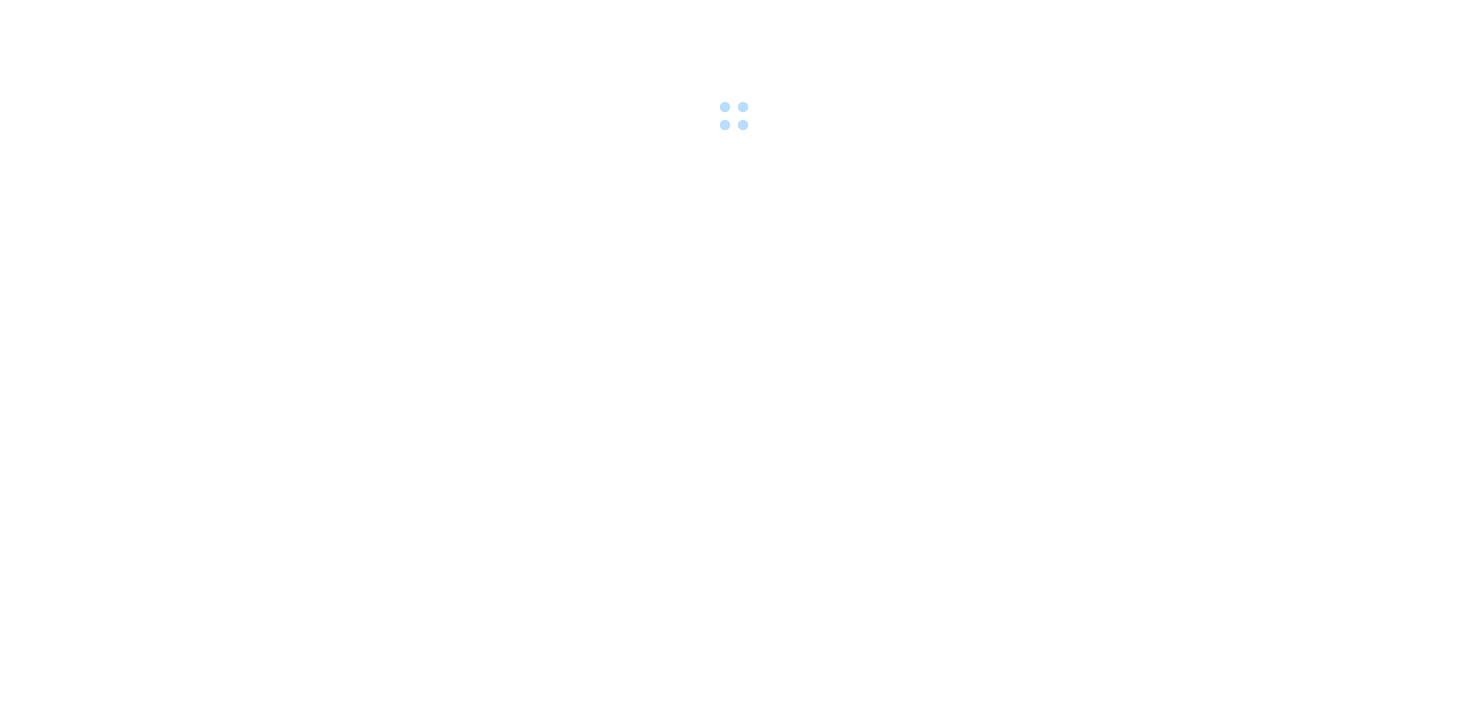 scroll, scrollTop: 0, scrollLeft: 0, axis: both 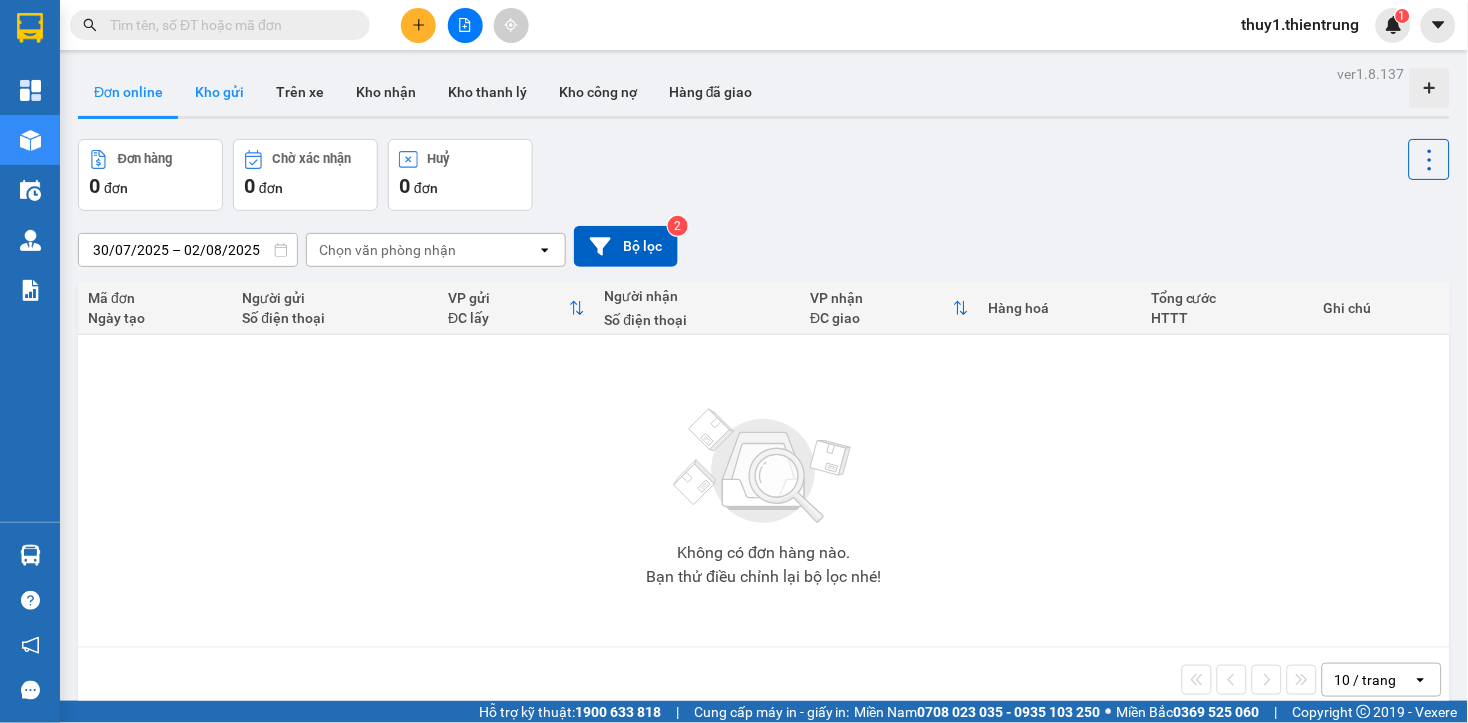 click on "Kho gửi" at bounding box center (219, 92) 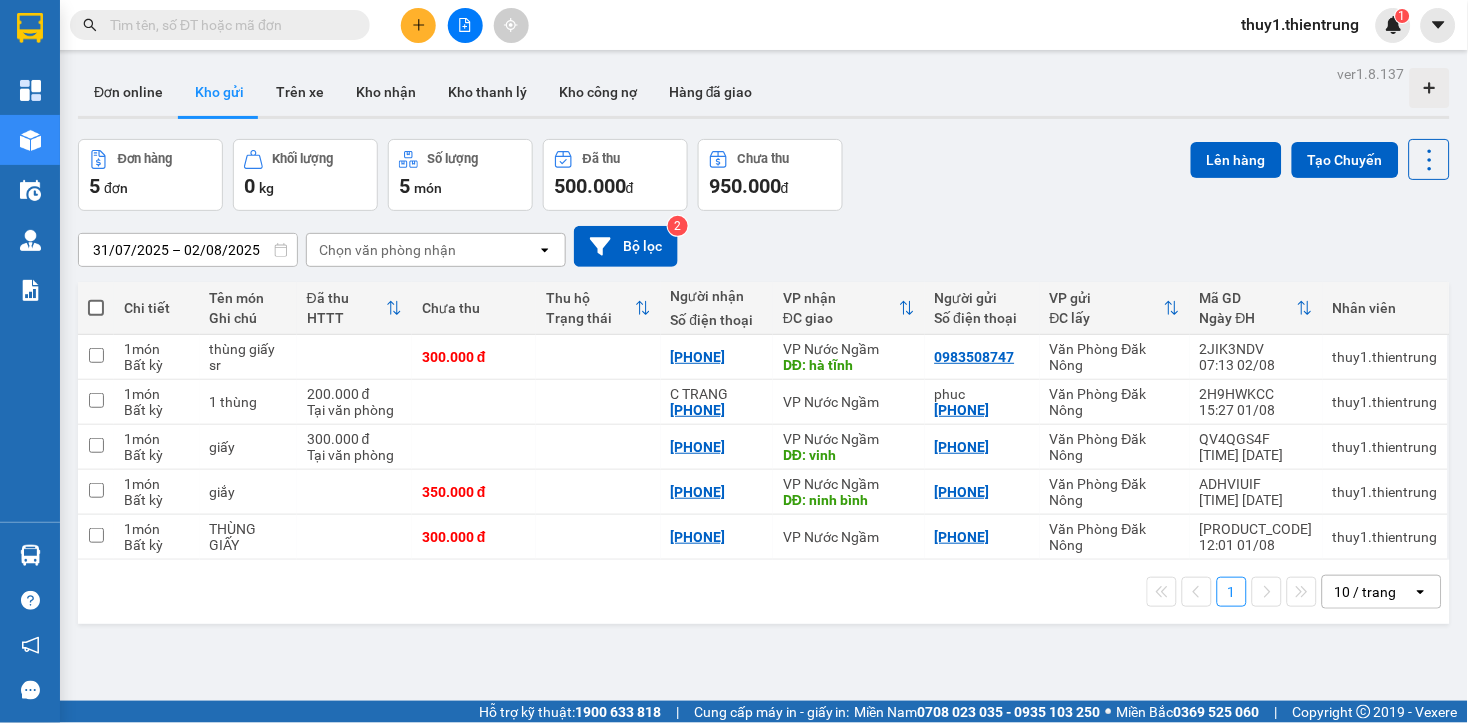click on "ver  1.8.137 Đơn online Kho gửi Trên xe Kho nhận Kho thanh lý Kho công nợ Hàng đã giao Đơn hàng 5 đơn Khối lượng 0 kg Số lượng 5 món Đã thu 500.000  đ Chưa thu 950.000  đ Lên hàng Tạo Chuyến [DATE] – [DATE] Press the down arrow key to interact with the calendar and select a date. Press the escape button to close the calendar. Selected date range is from [DATE] to [DATE]. Chọn văn phòng nhận open Bộ lọc 2 Chi tiết Tên món Ghi chú Đã thu HTTT Chưa thu Thu hộ Trạng thái Người nhận Số điện thoại VP nhận ĐC giao Người gửi Số điện thoại VP gửi ĐC lấy Mã GD Ngày ĐH Nhân viên 1  món Bất kỳ thùng giấy sr 300.000 đ [PHONE] VP Nước Ngầm DĐ: [NAME] [PHONE] Văn Phòng [CITY] [CODE] [TIME] [DATE] thuy1.thientrung 1  món Bất kỳ 1 thùng 200.000 đ Tại văn phòng C TRANG  [PHONE] VP Nước Ngầm phuc [PHONE] Văn Phòng [CITY] [CODE] [TIME] [DATE] 1 1 1" at bounding box center (764, 421) 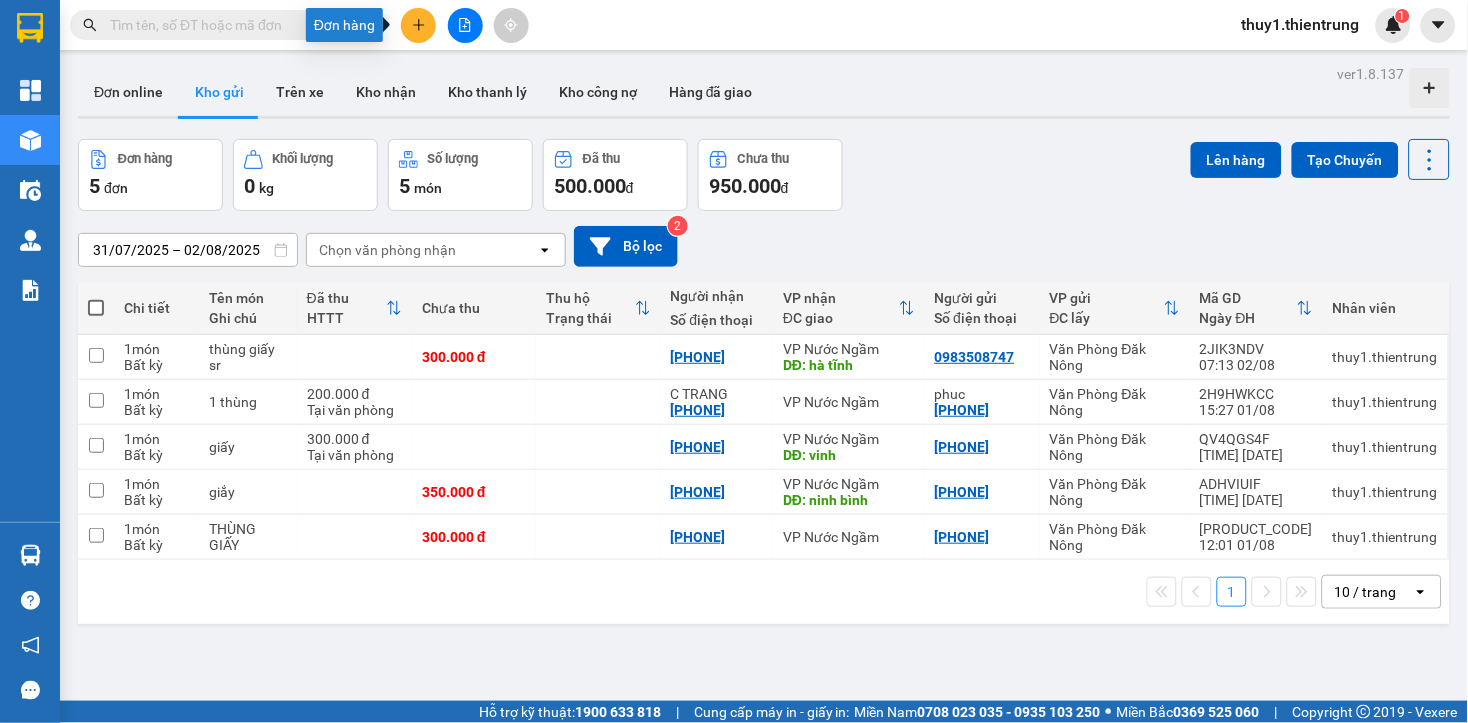 click 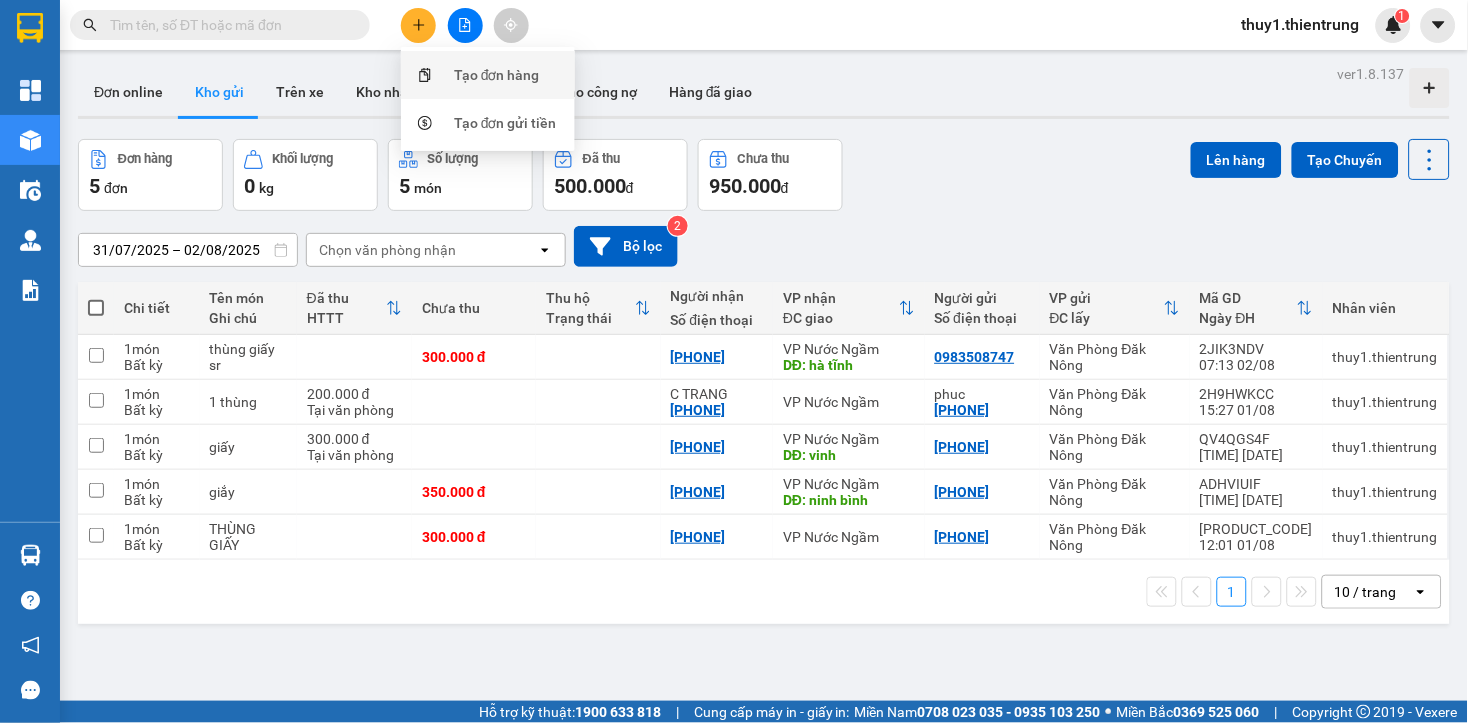 drag, startPoint x: 448, startPoint y: 73, endPoint x: 611, endPoint y: 273, distance: 258.0097 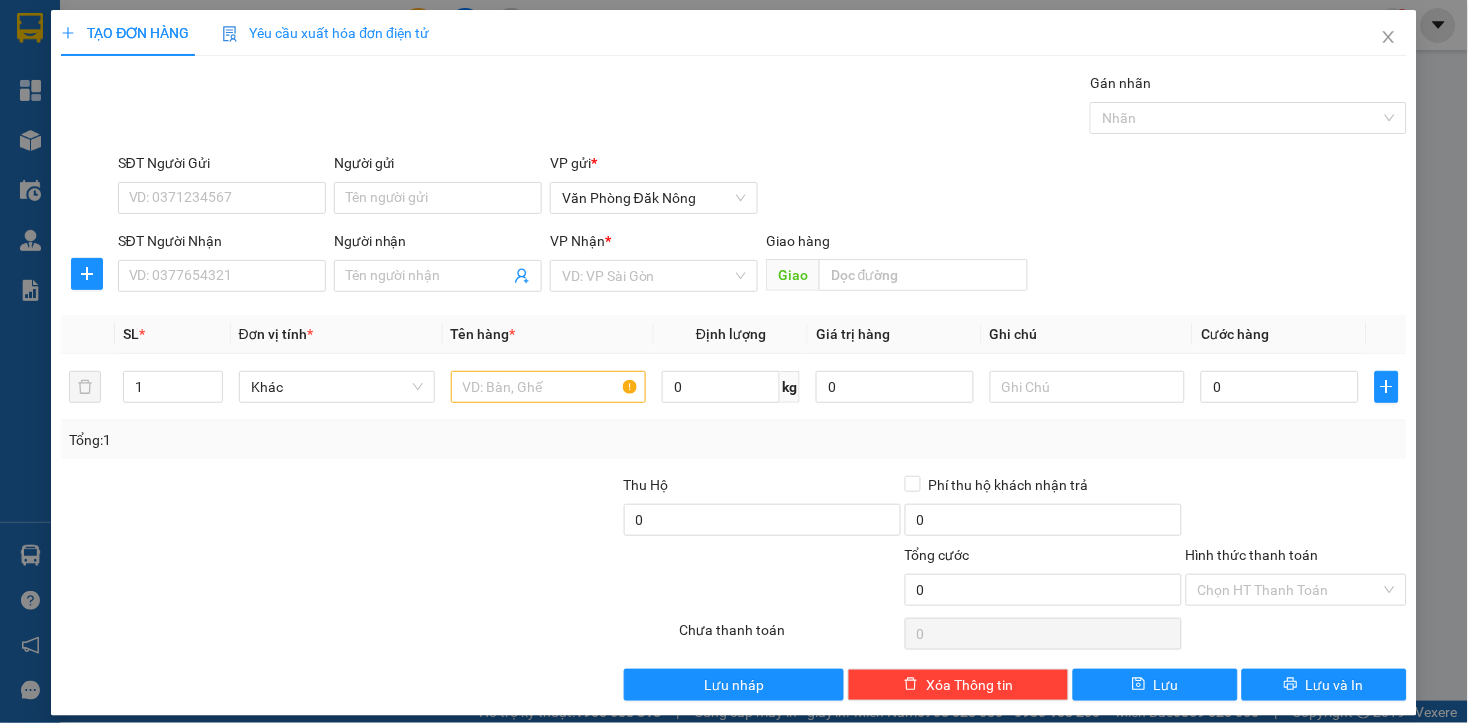 click at bounding box center (480, 509) 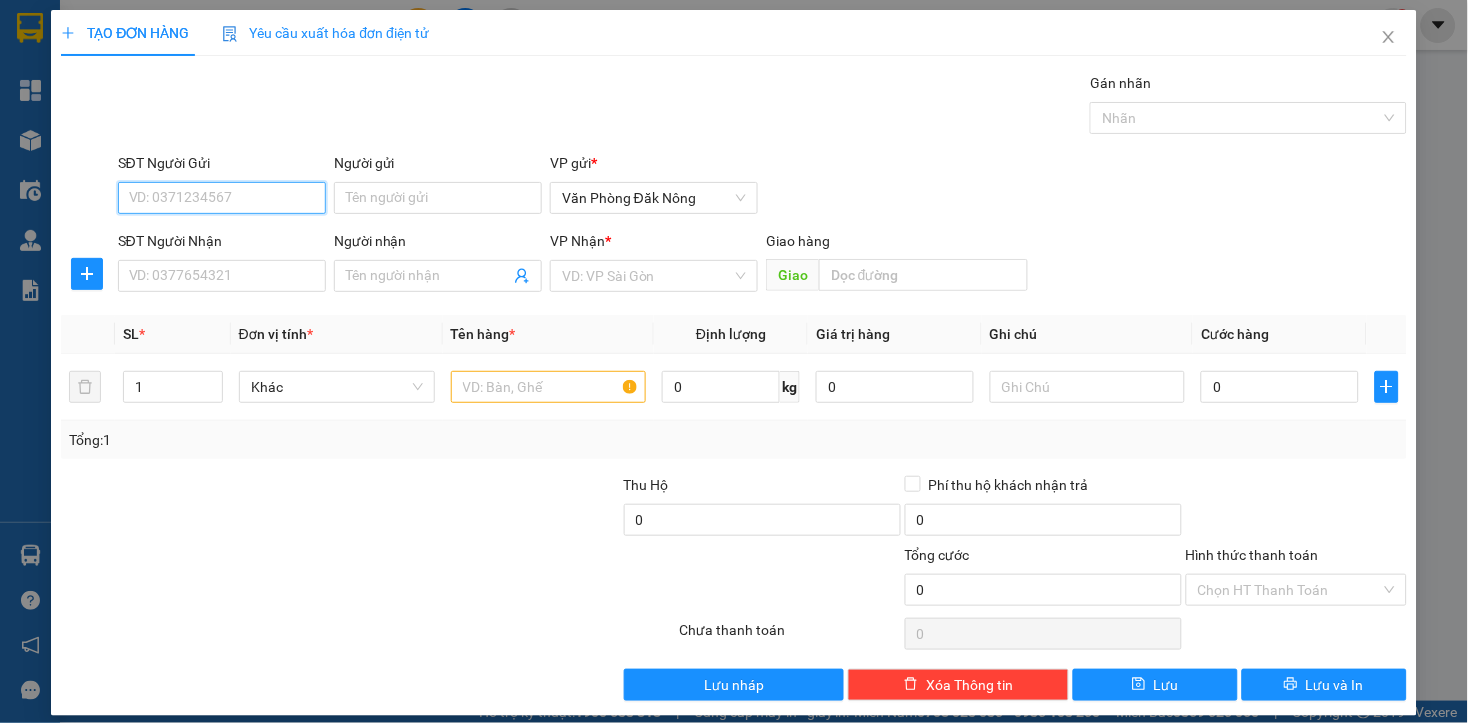 click on "SĐT Người Gửi" at bounding box center (222, 198) 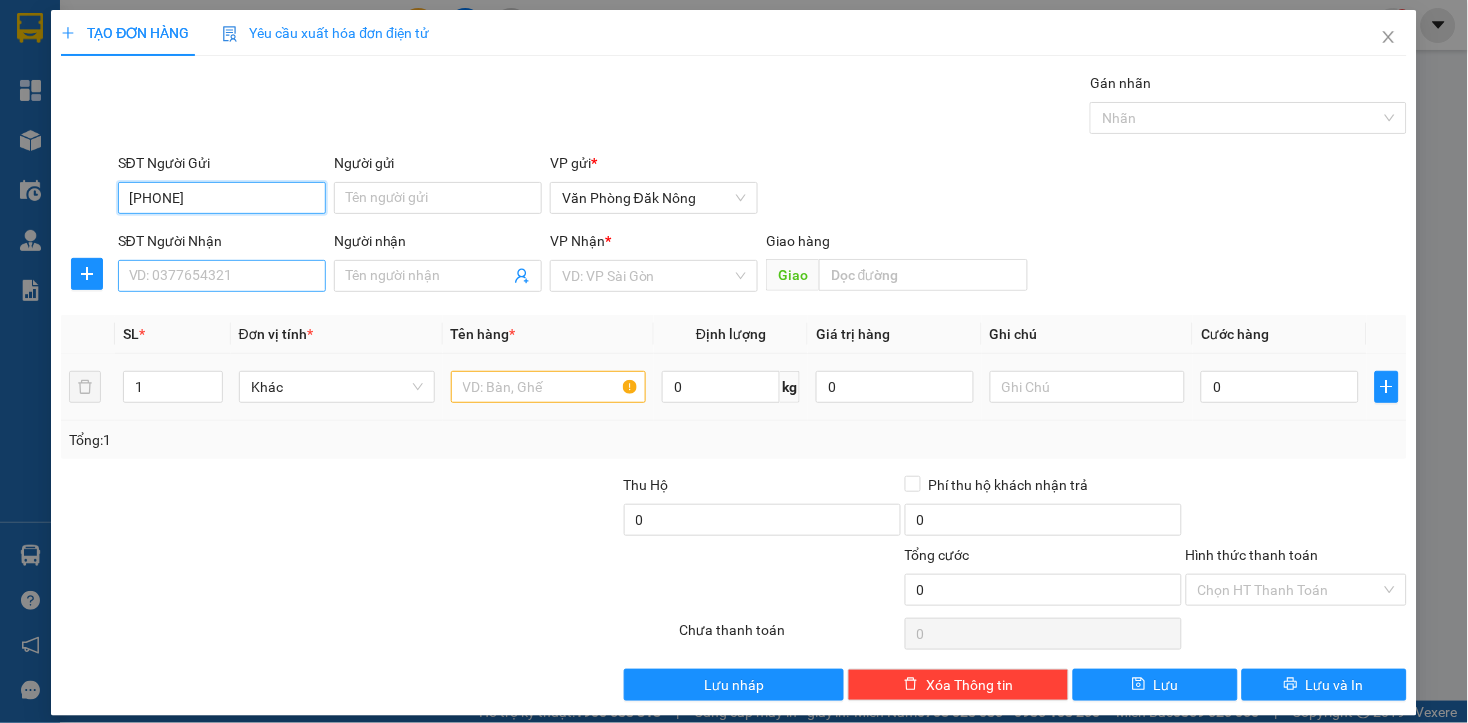 type on "[PHONE]" 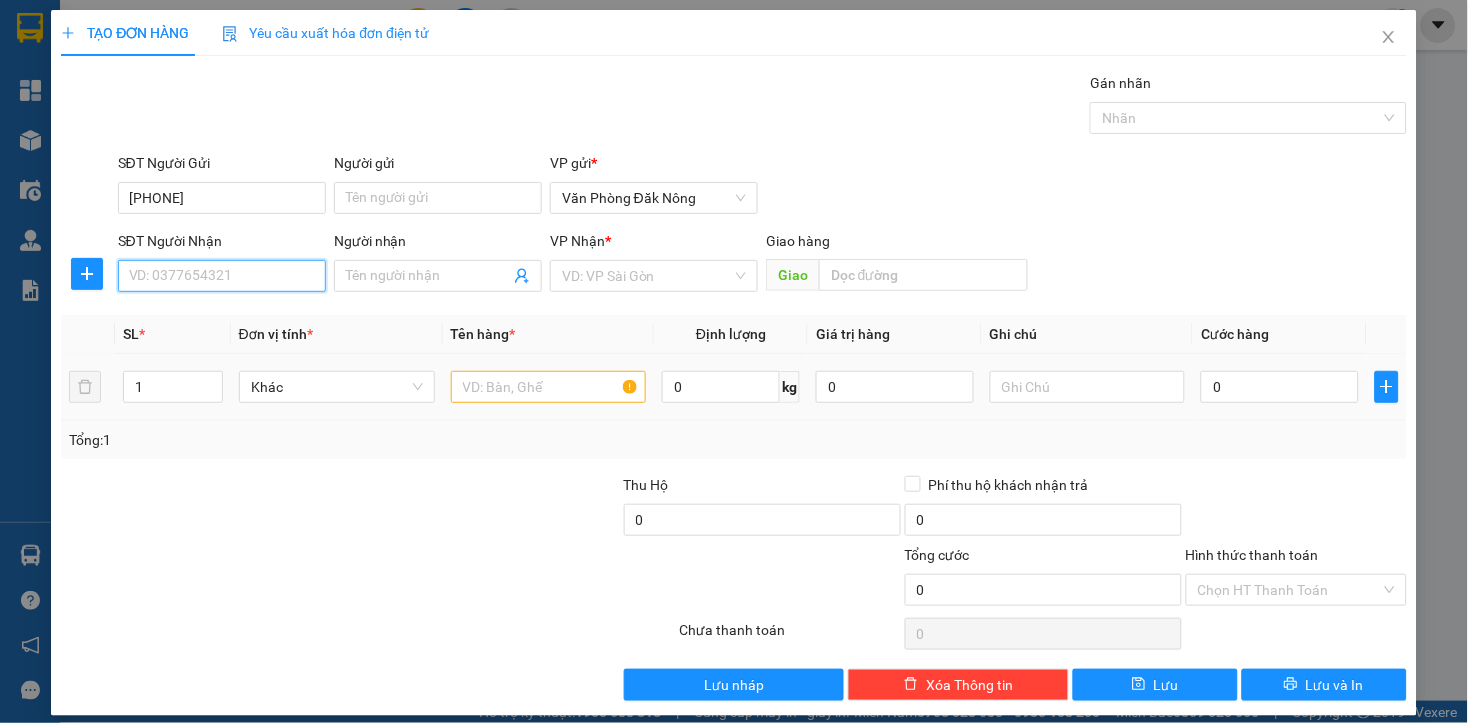 click on "SĐT Người Nhận" at bounding box center [222, 276] 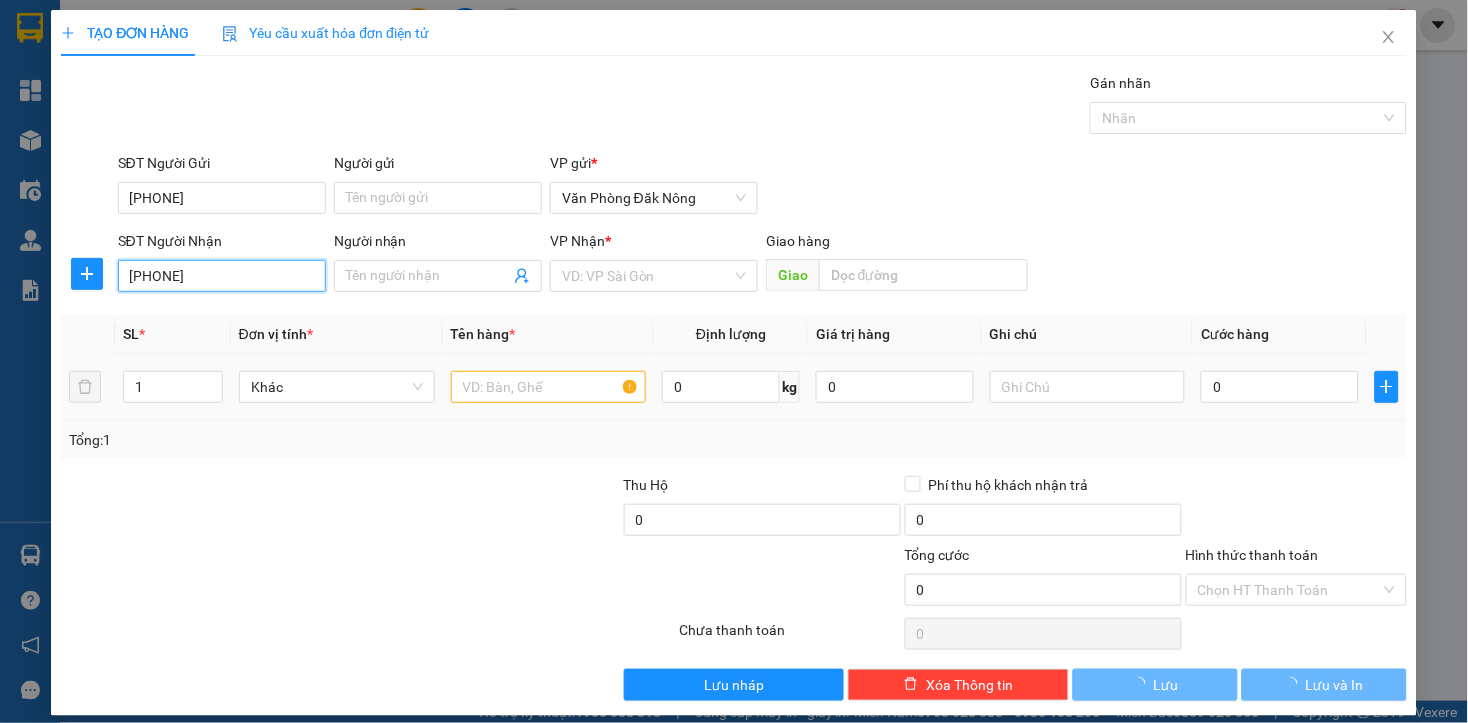type on "[PHONE]" 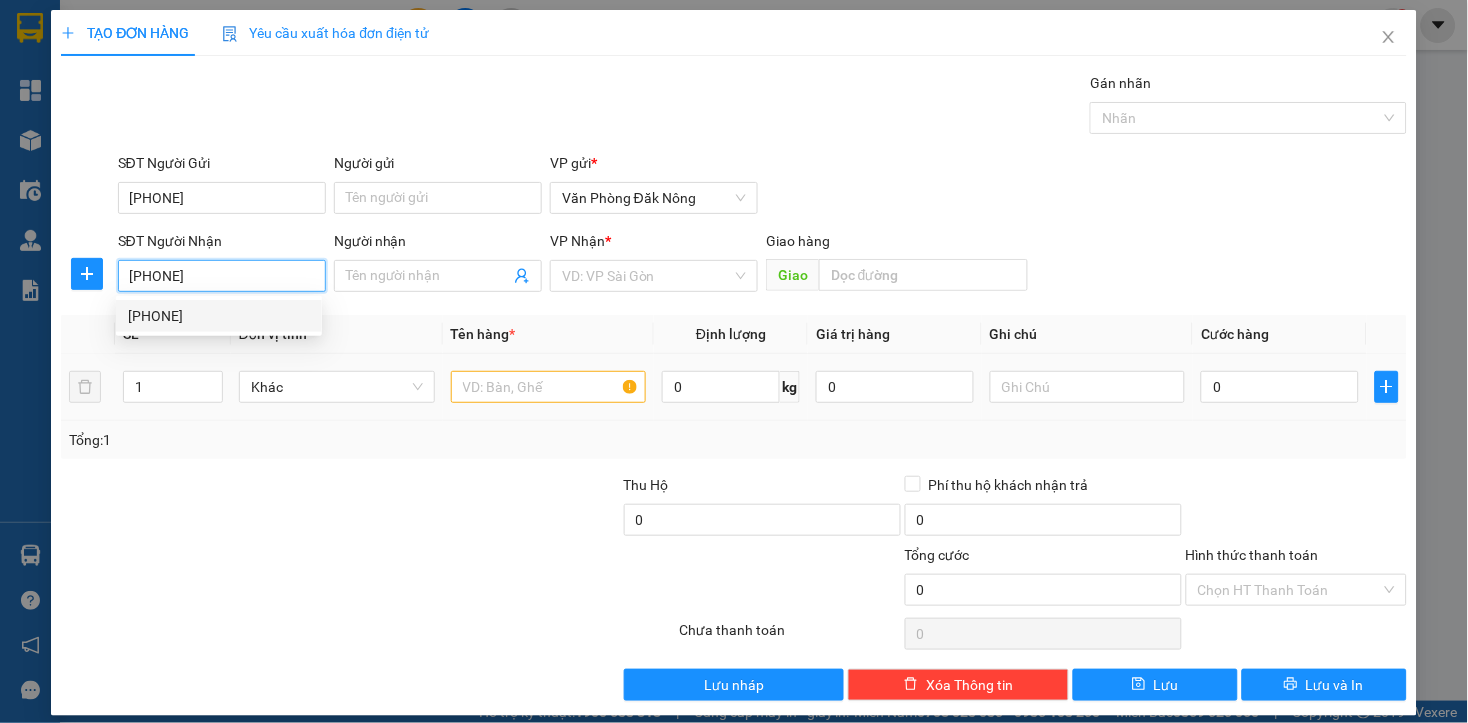 click on "[PHONE]" at bounding box center (219, 316) 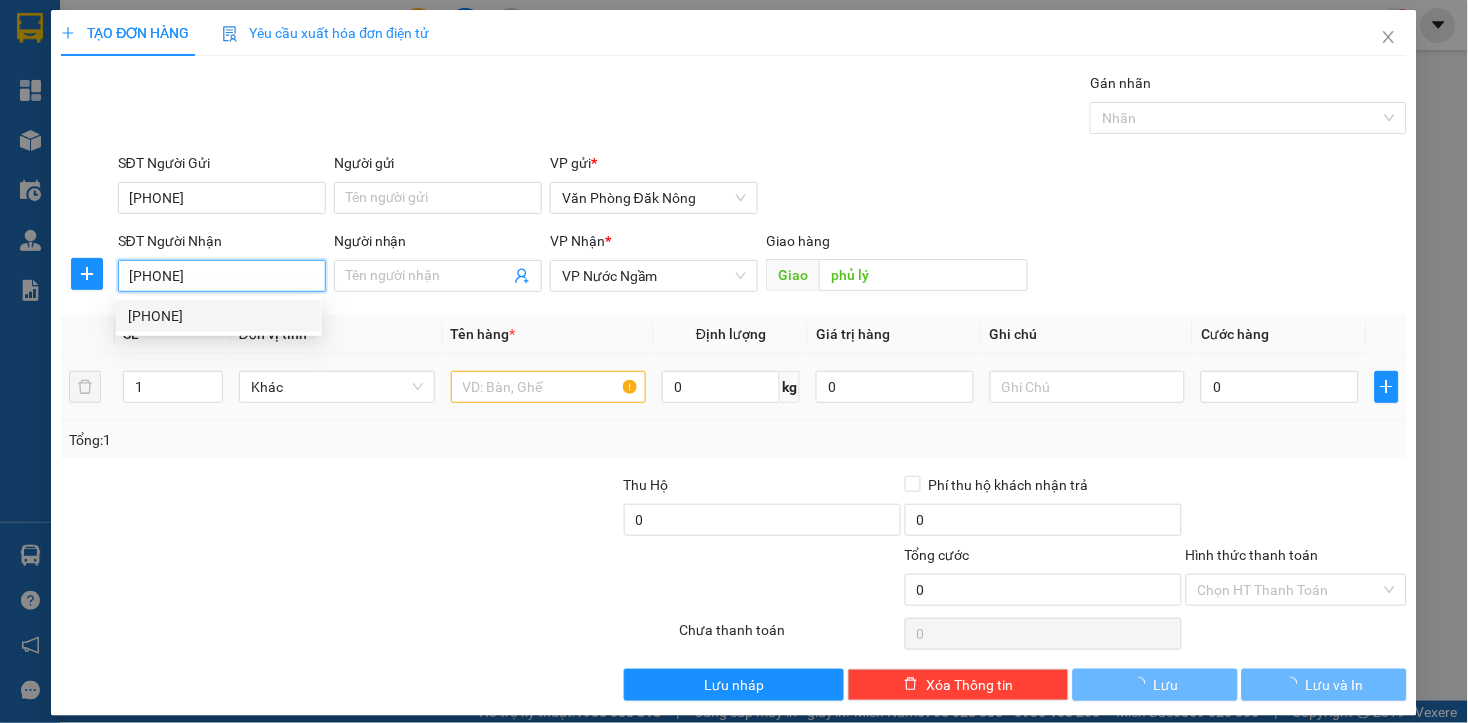 type on "300.000" 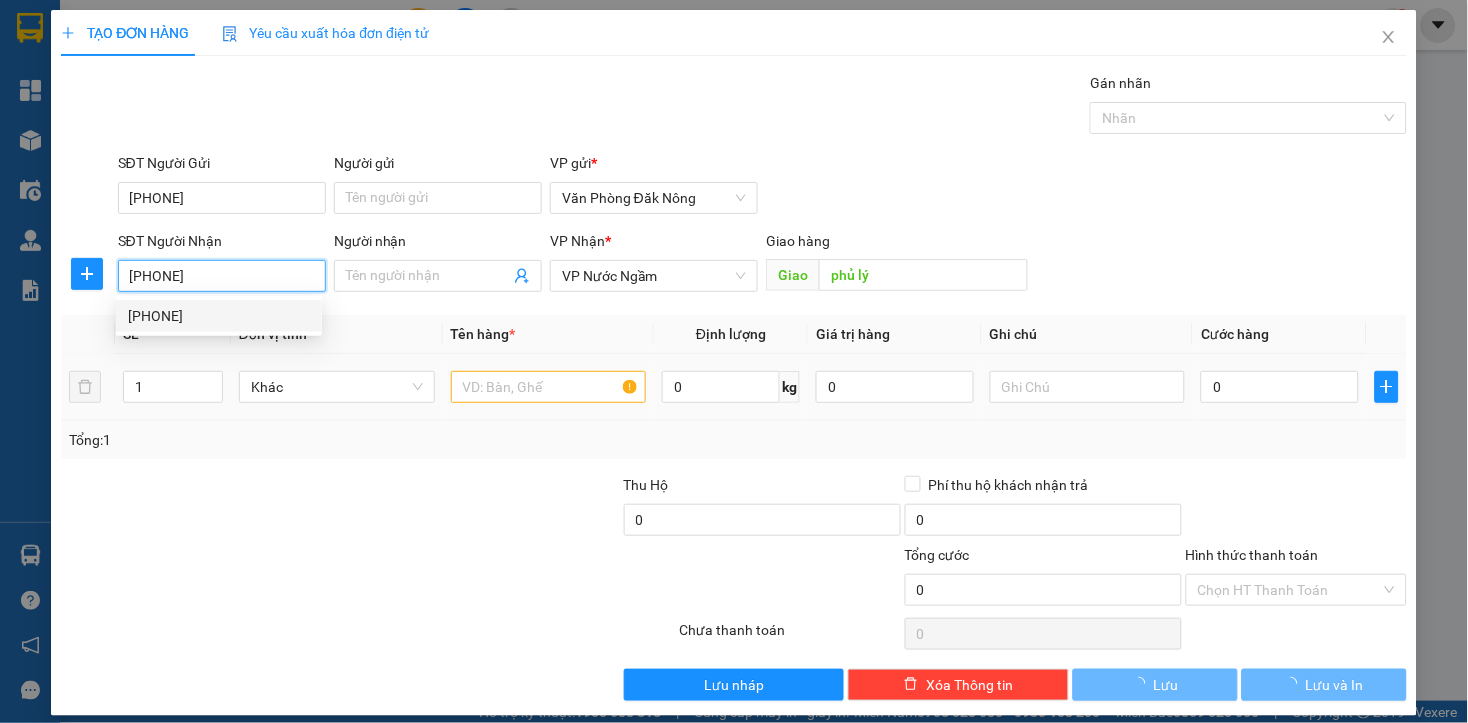 type on "300.000" 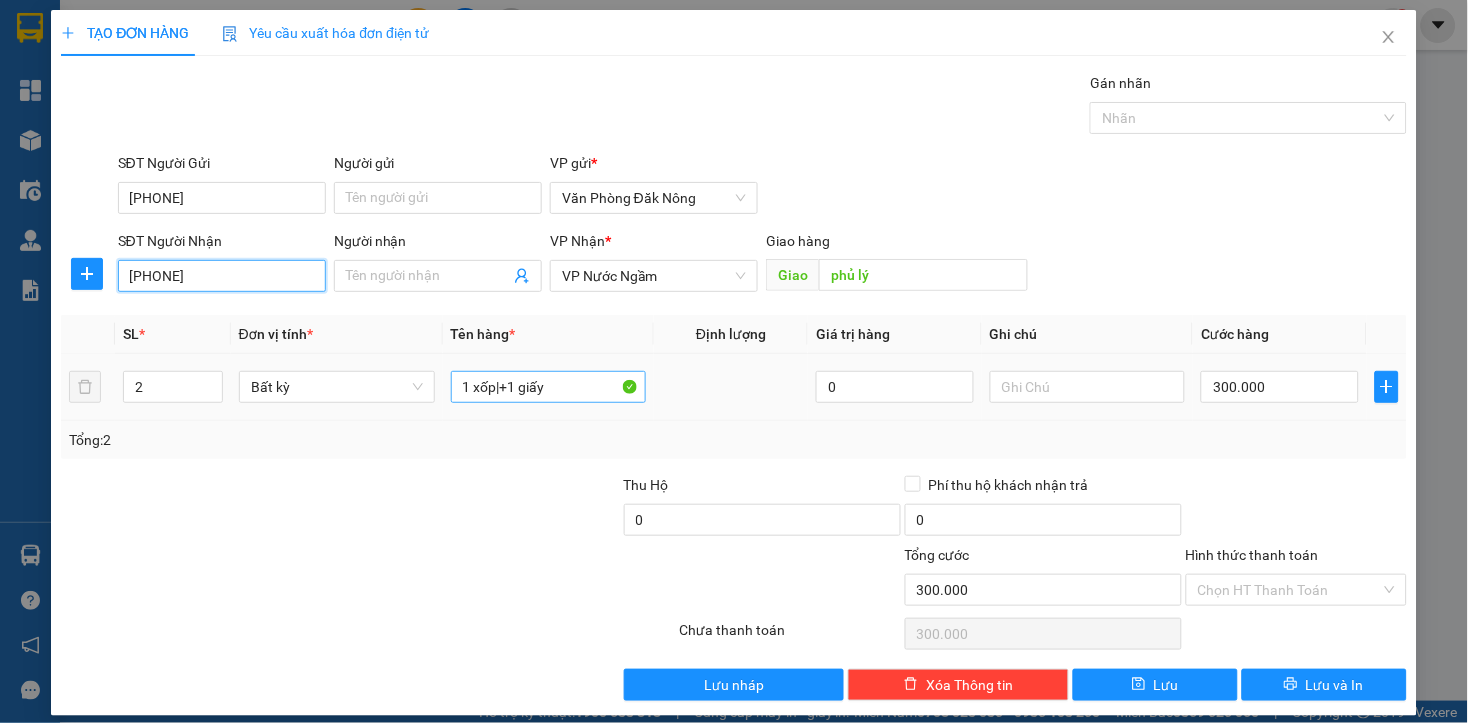 type on "[PHONE]" 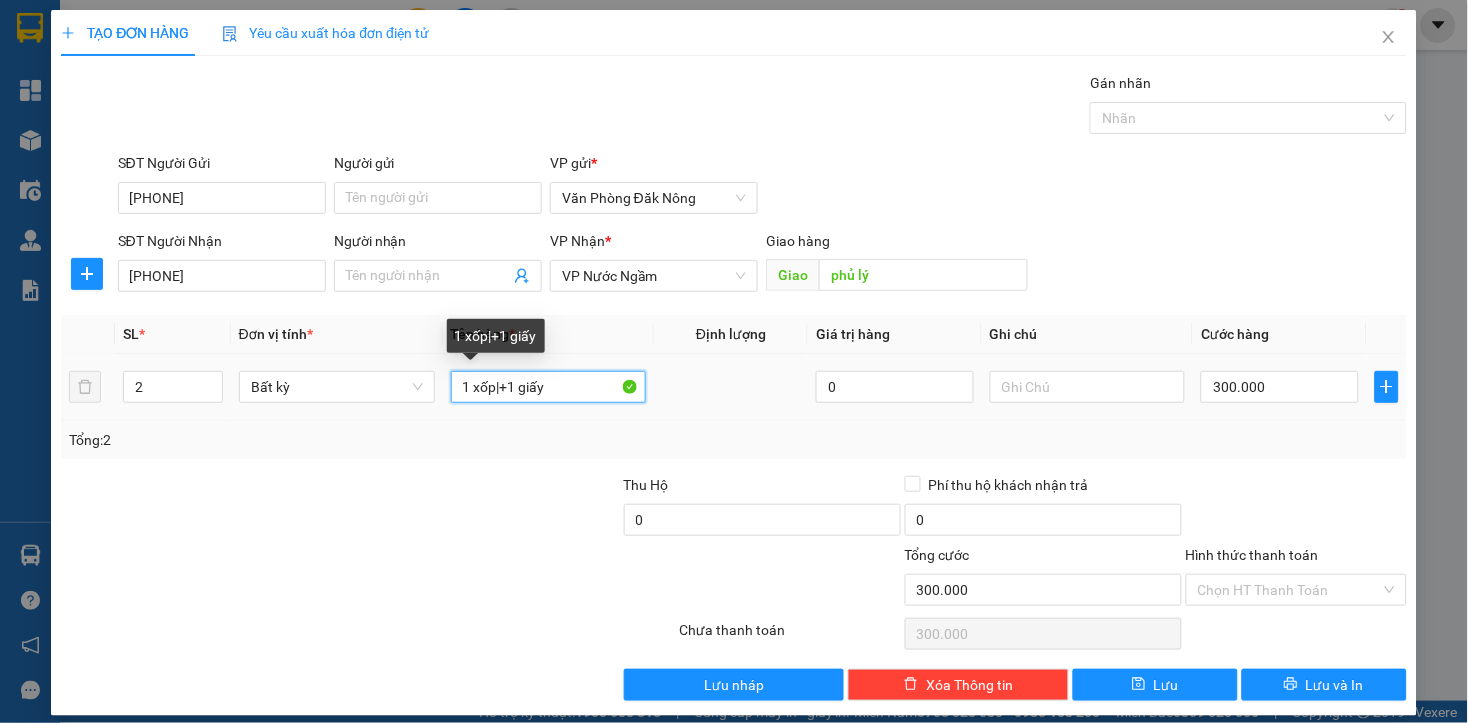 drag, startPoint x: 546, startPoint y: 384, endPoint x: 237, endPoint y: 403, distance: 309.5836 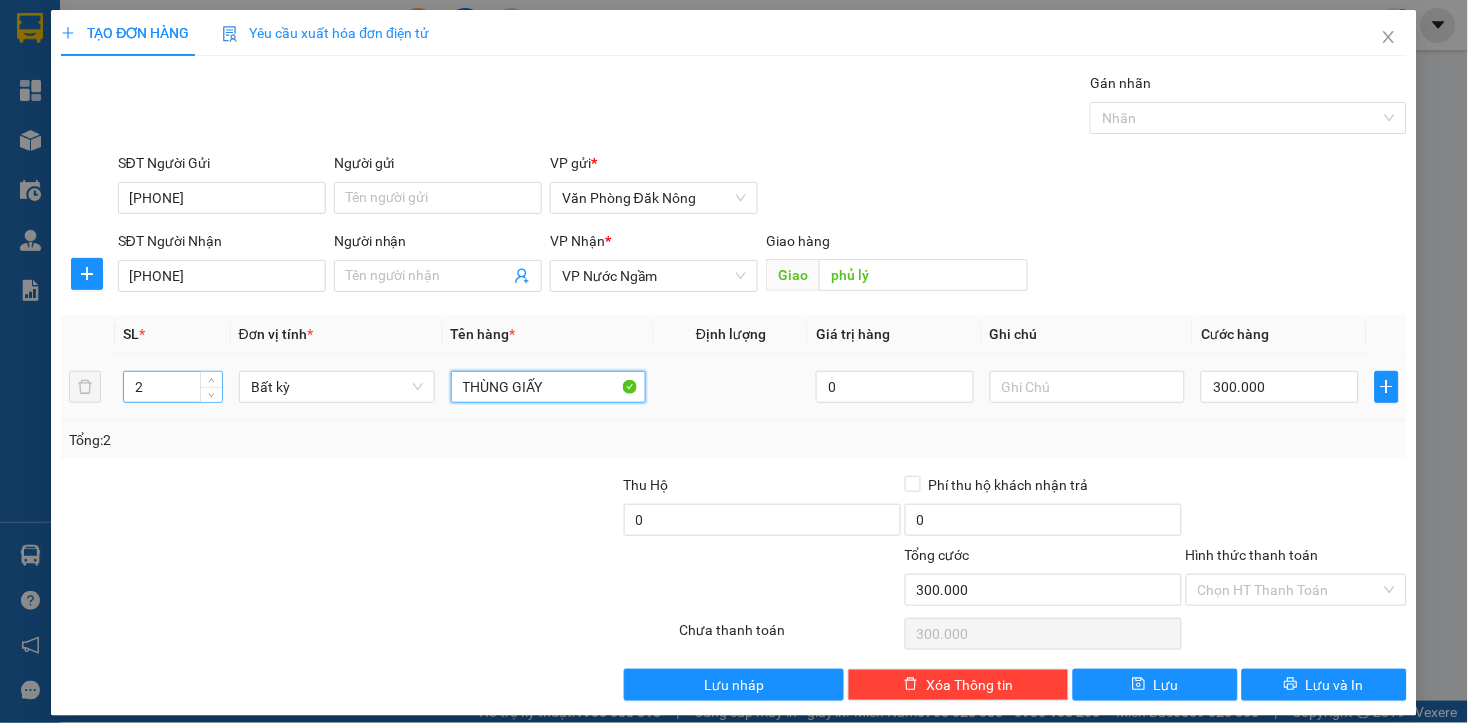 type on "THÙNG GIẤY" 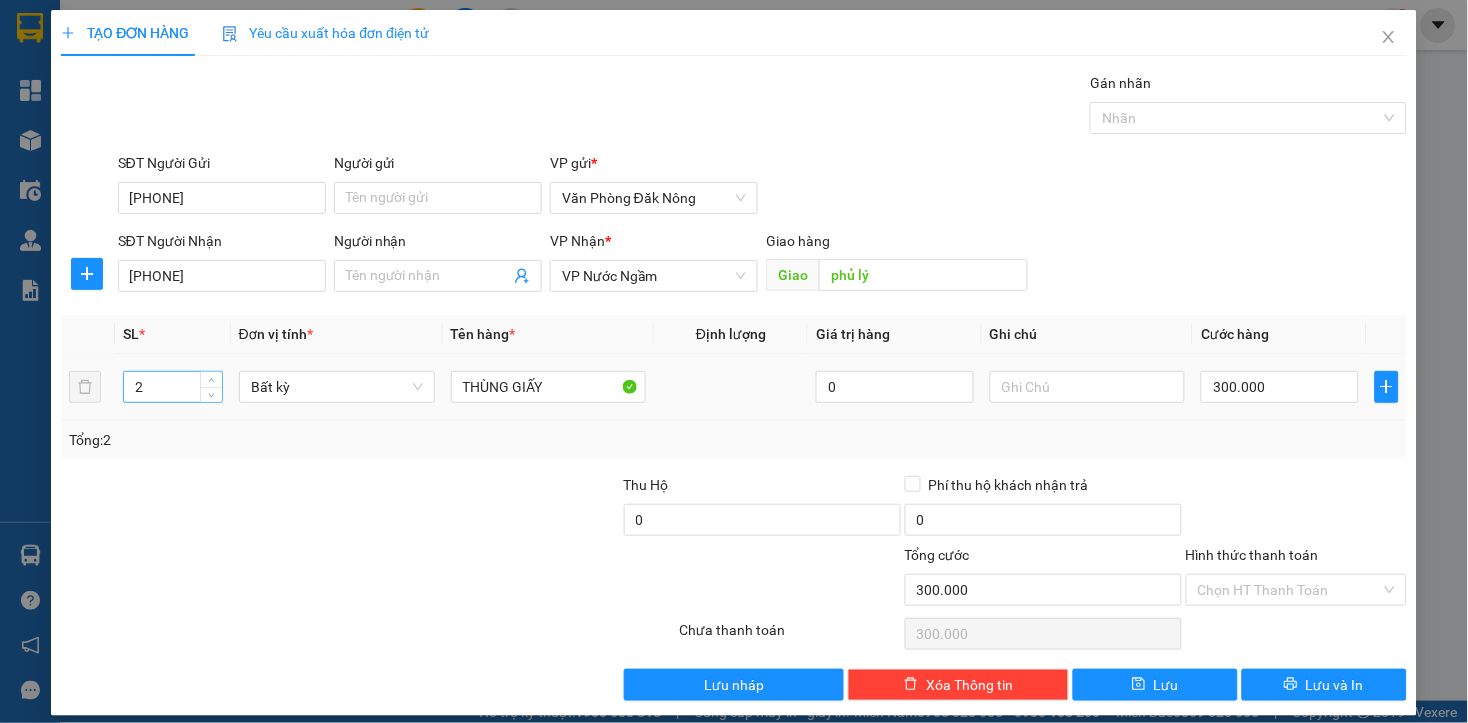 click on "2" at bounding box center [173, 387] 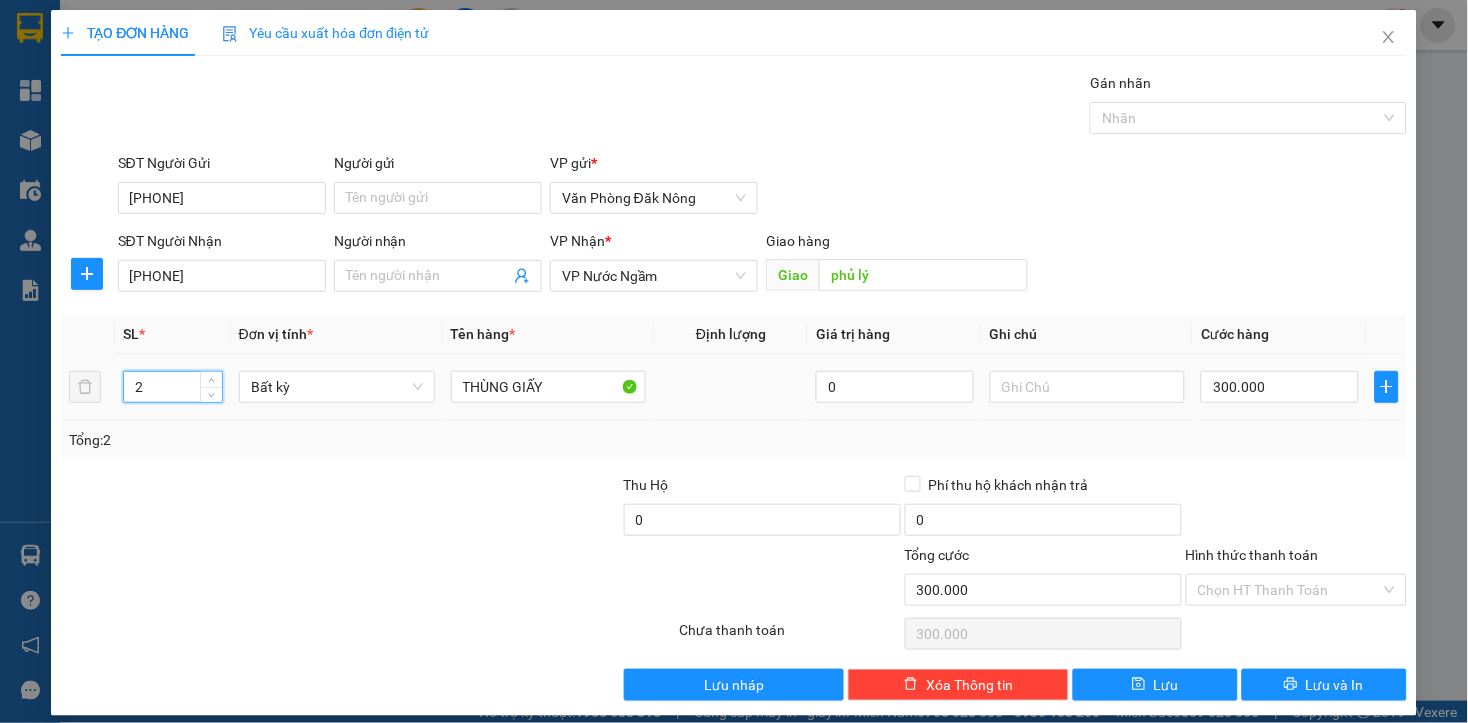 click on "2" at bounding box center [173, 387] 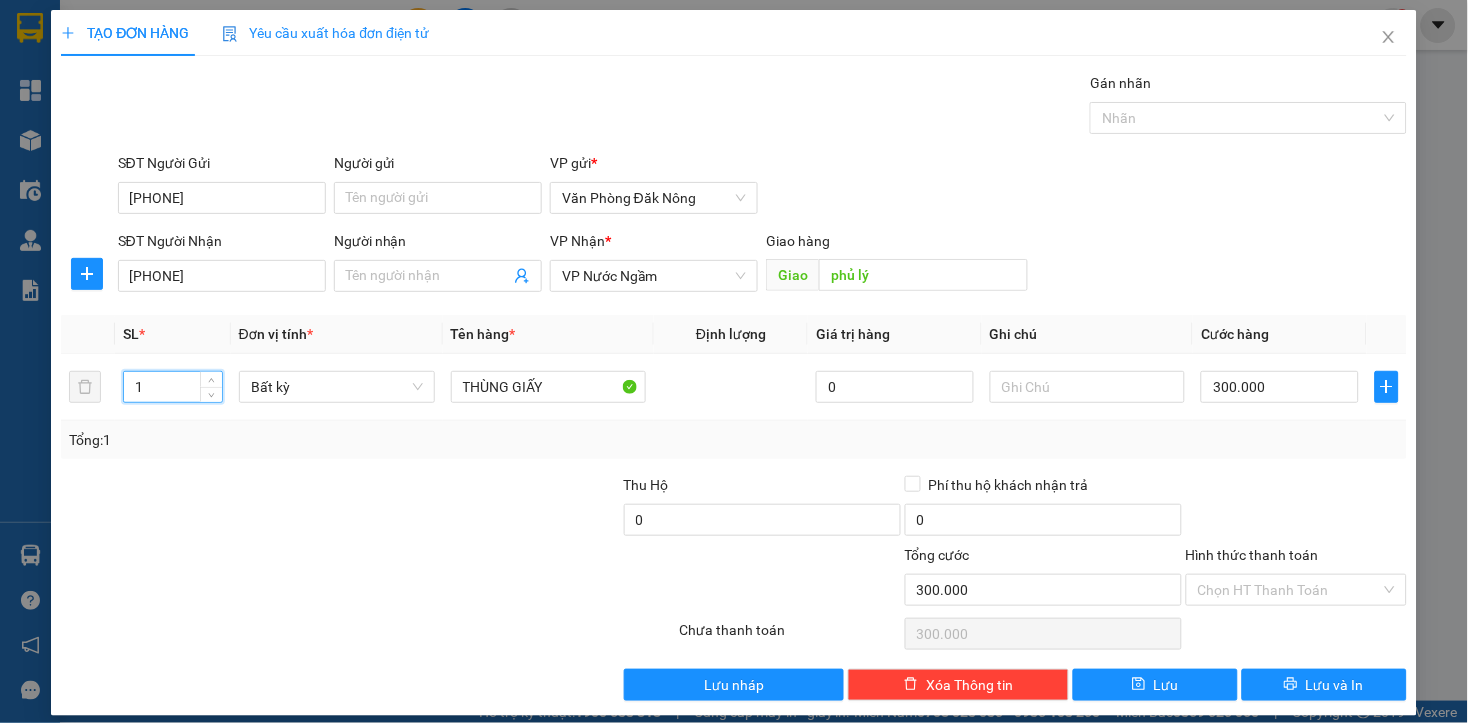 type on "1" 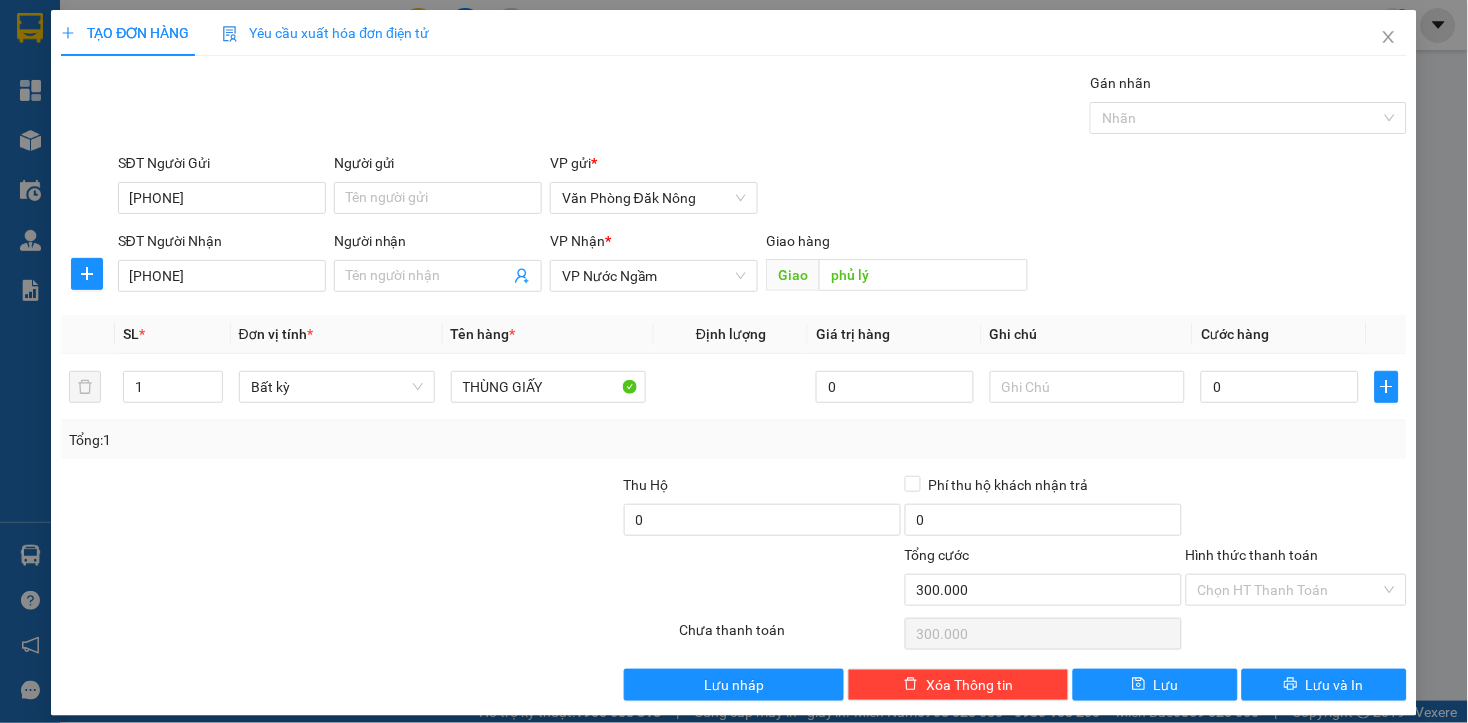 type on "0" 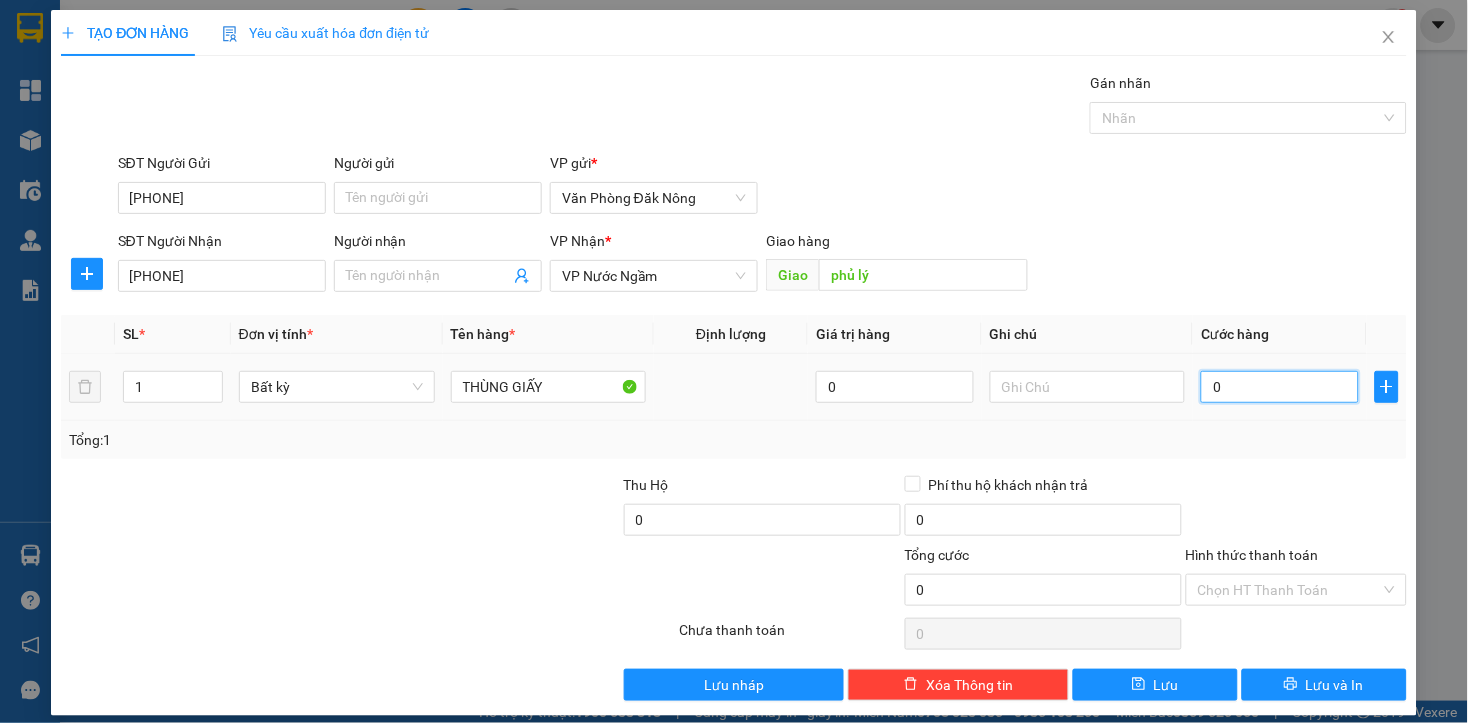 click on "0" at bounding box center [1279, 387] 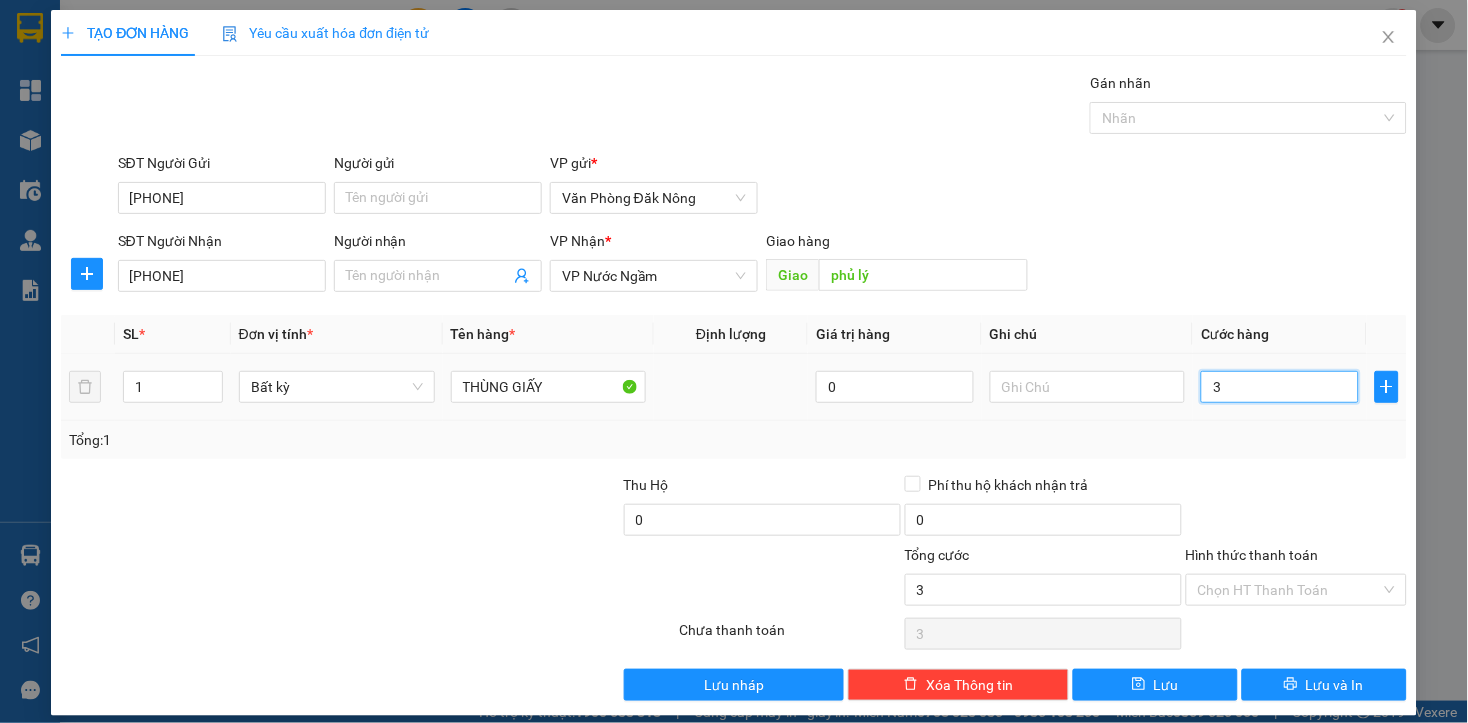 type on "35" 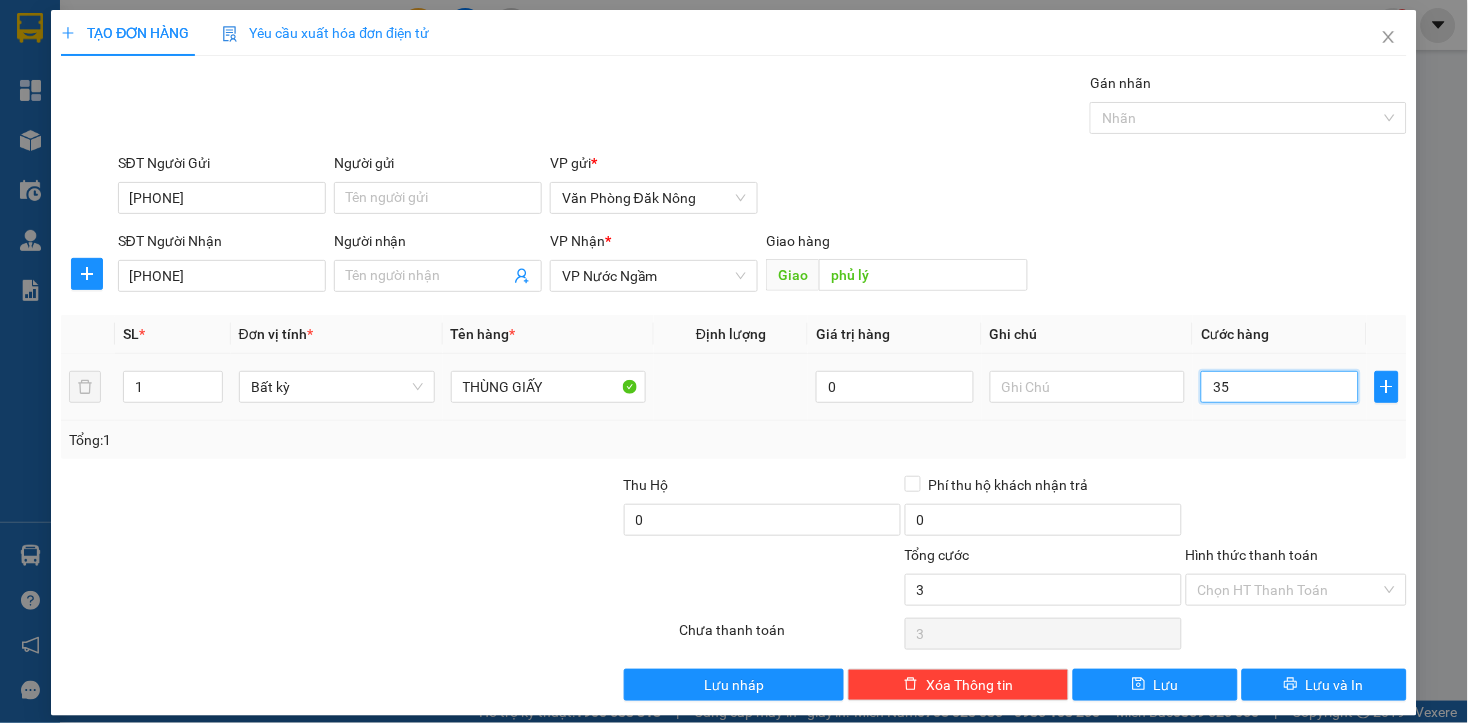 type on "35" 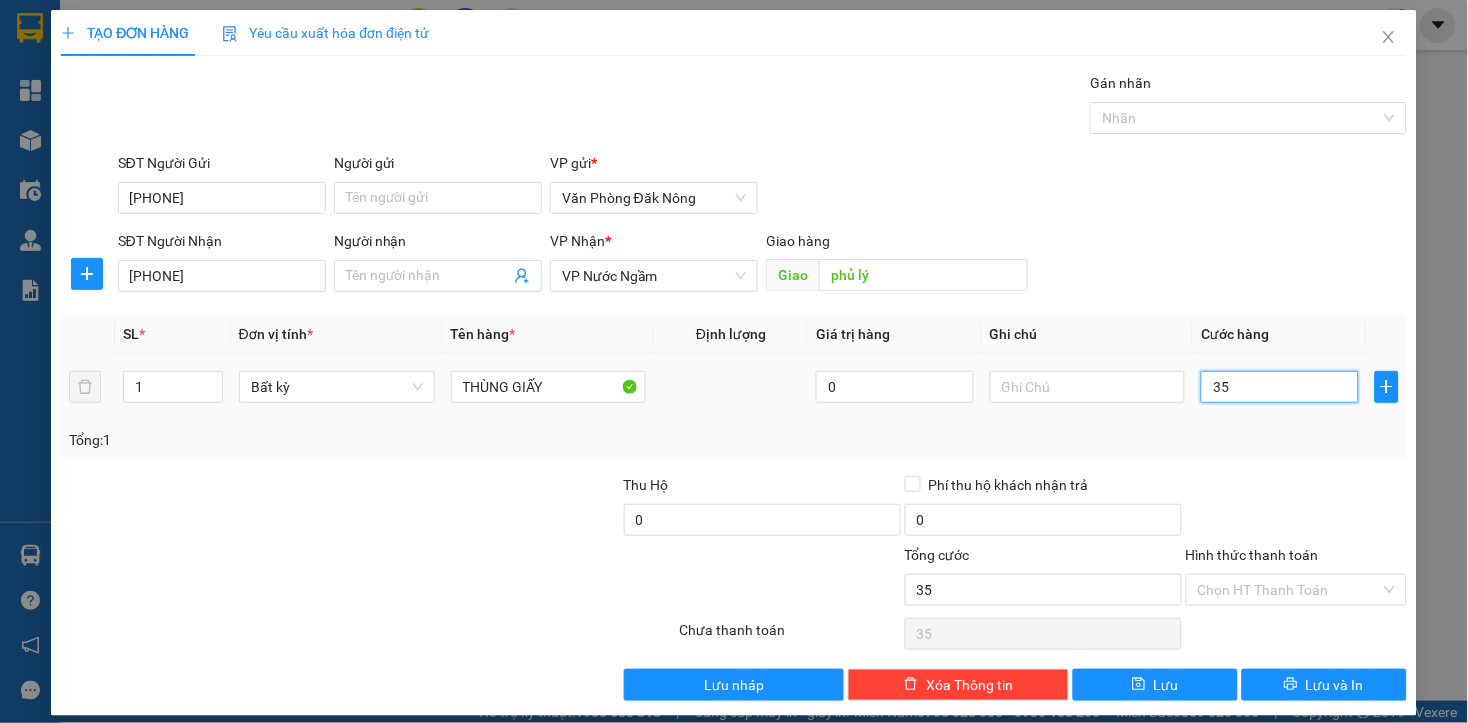type on "350" 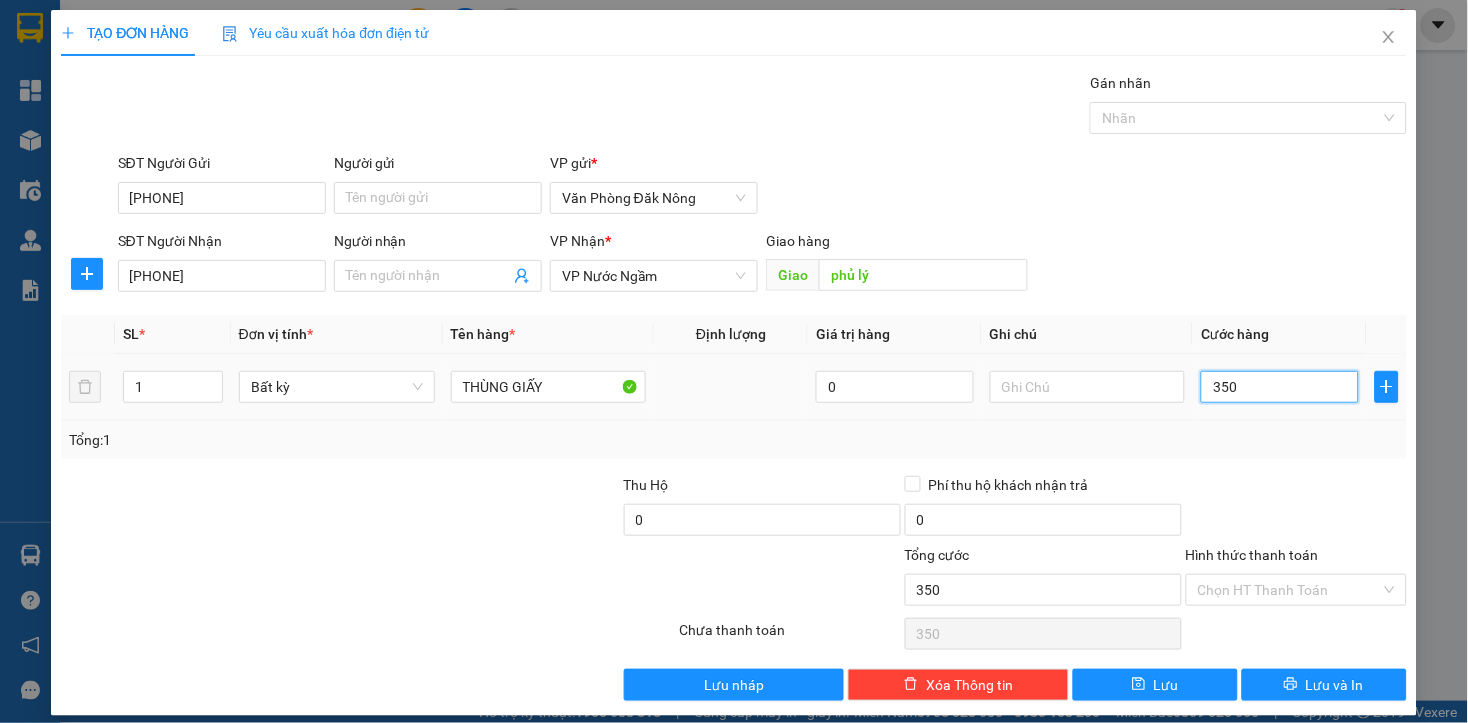 type on "3.500" 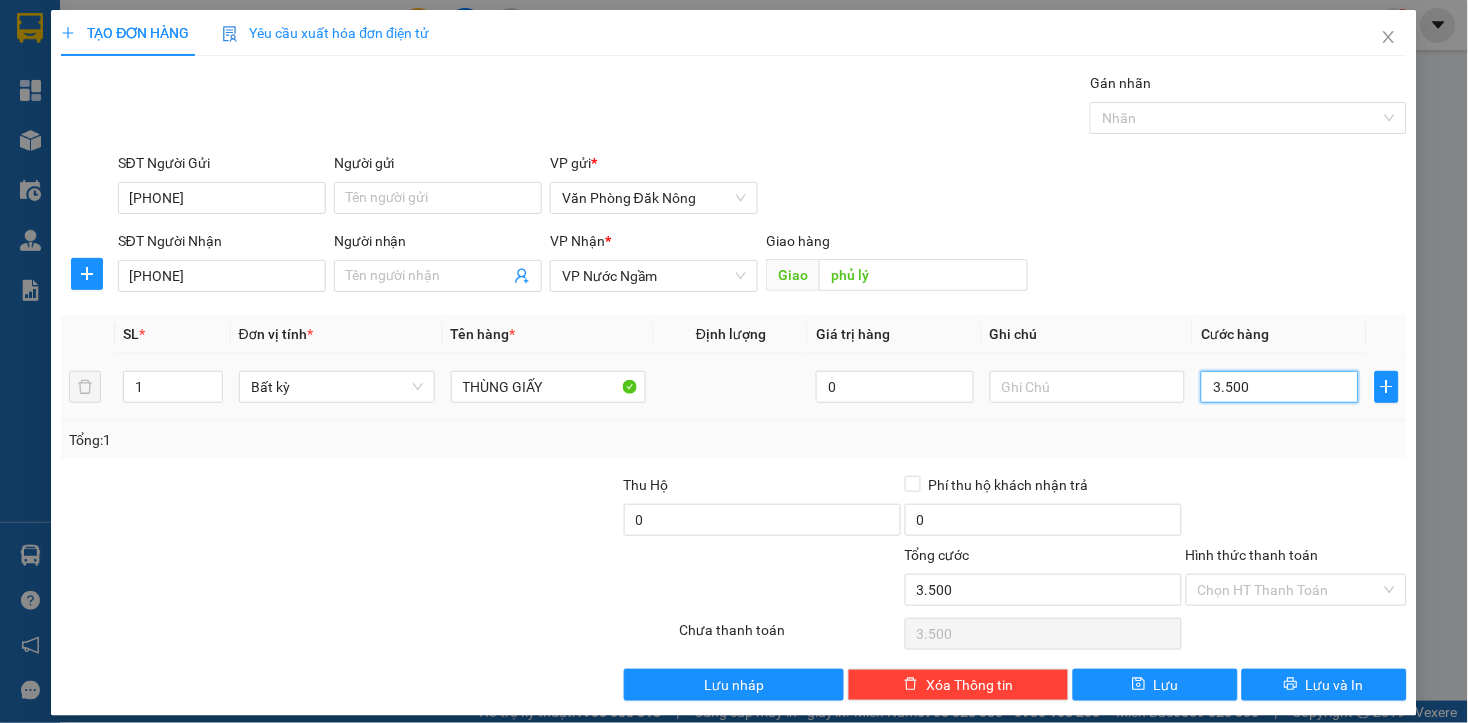 type on "35.000" 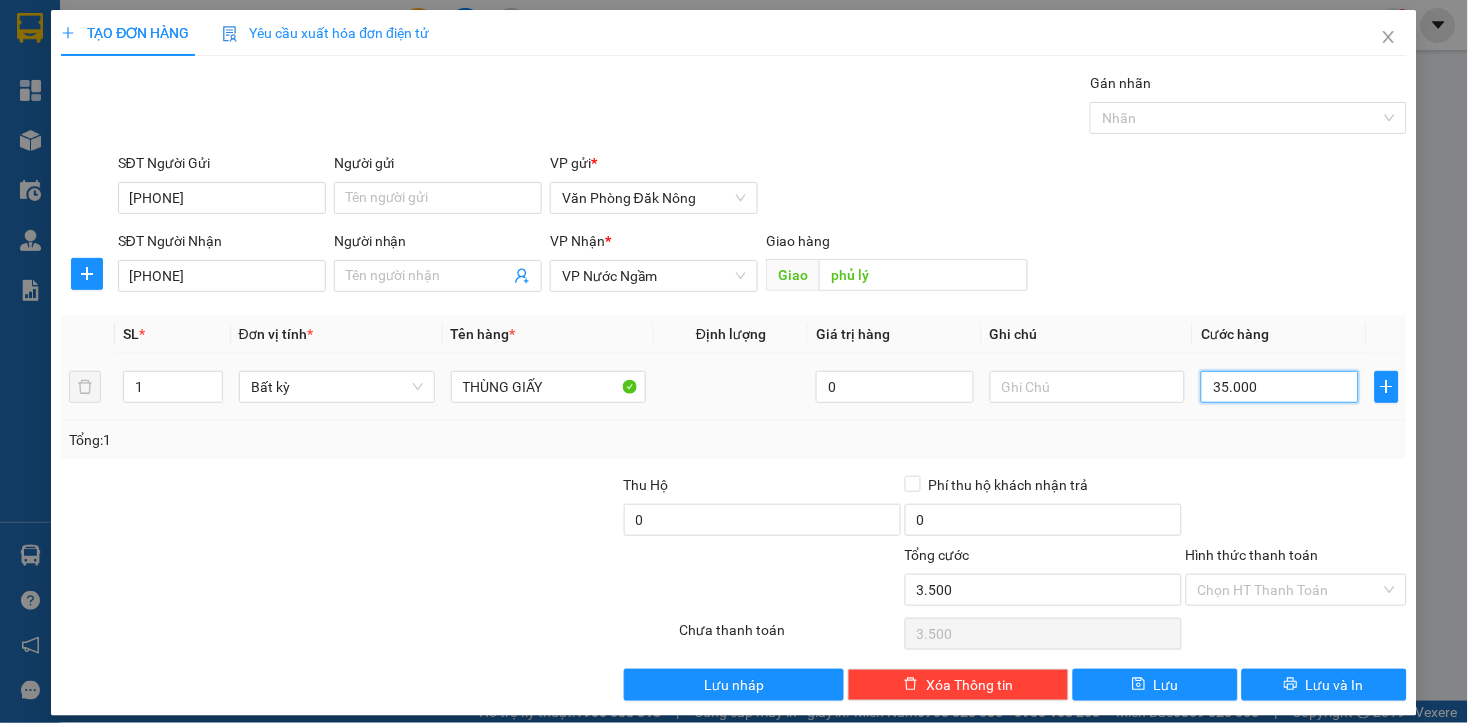 type on "35.000" 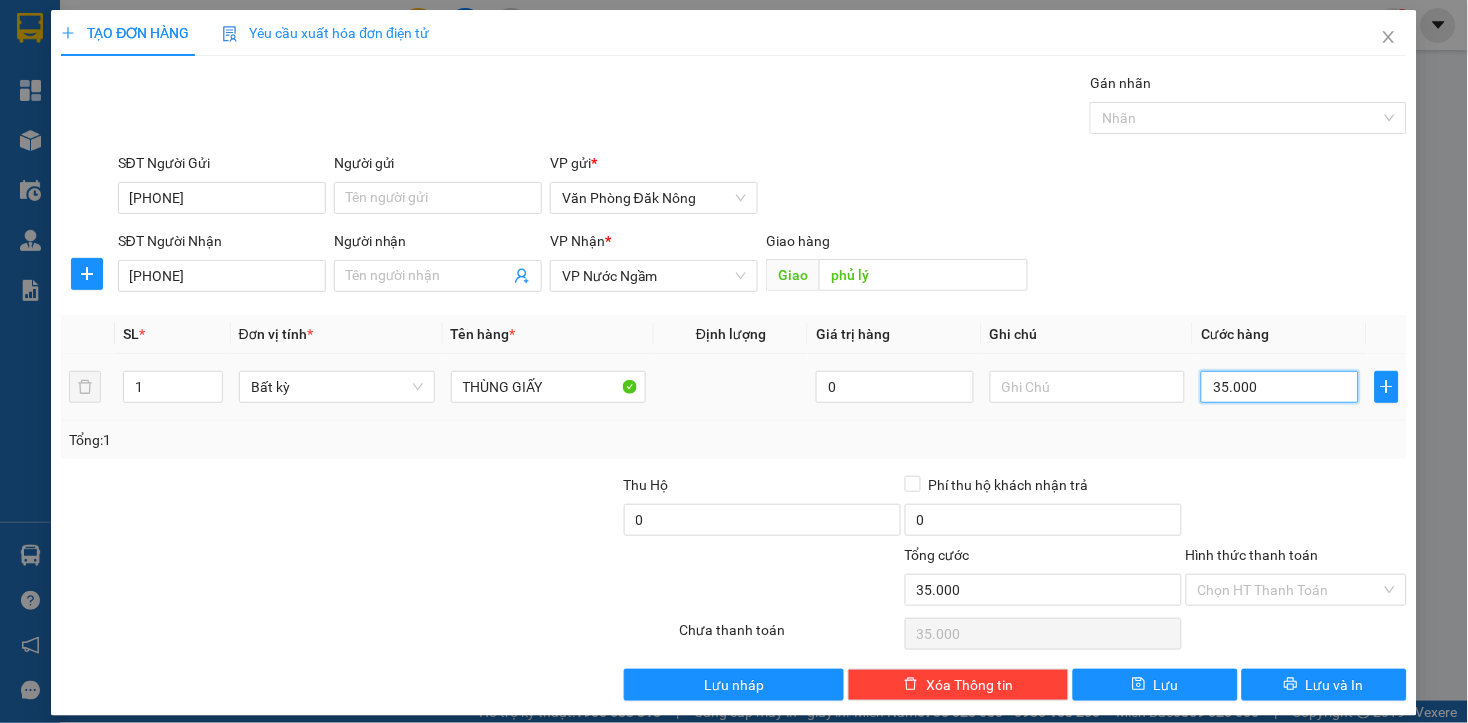 type on "350.000" 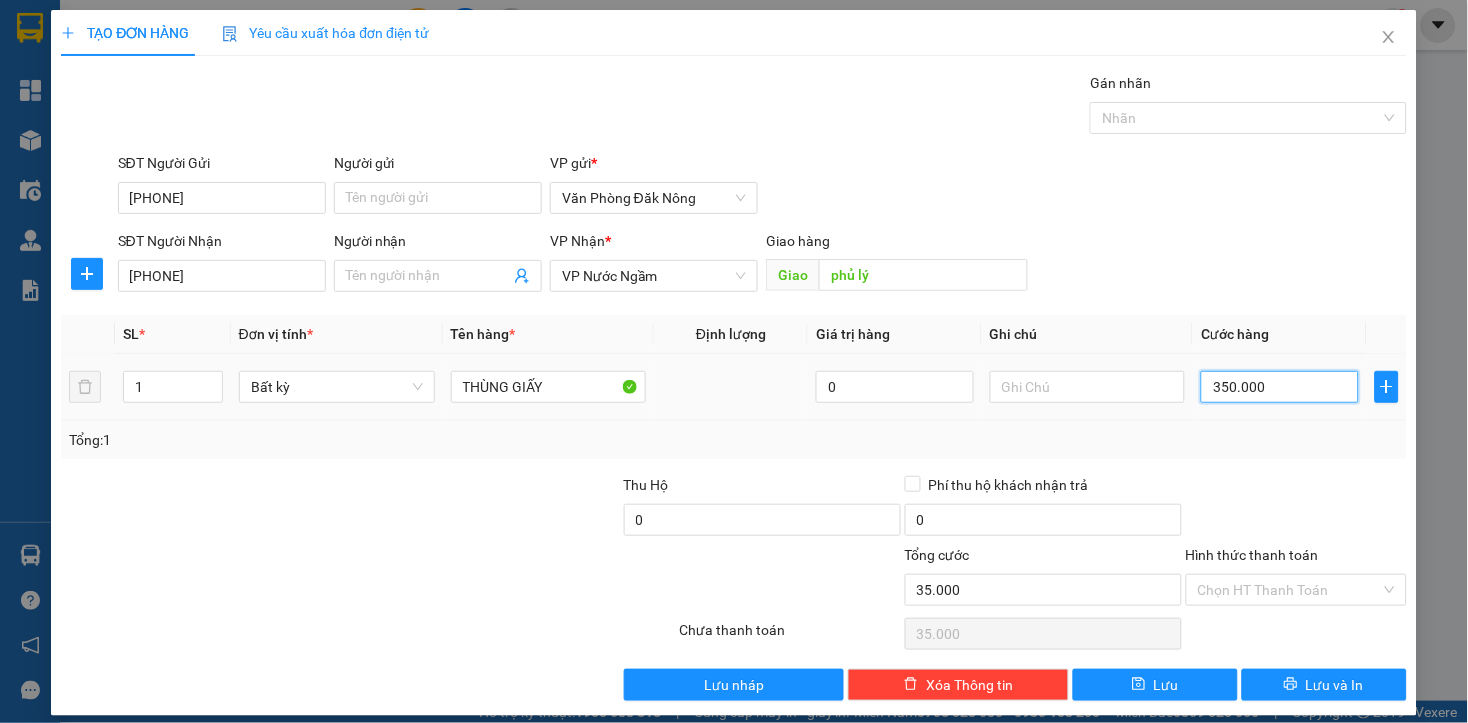 type on "350.000" 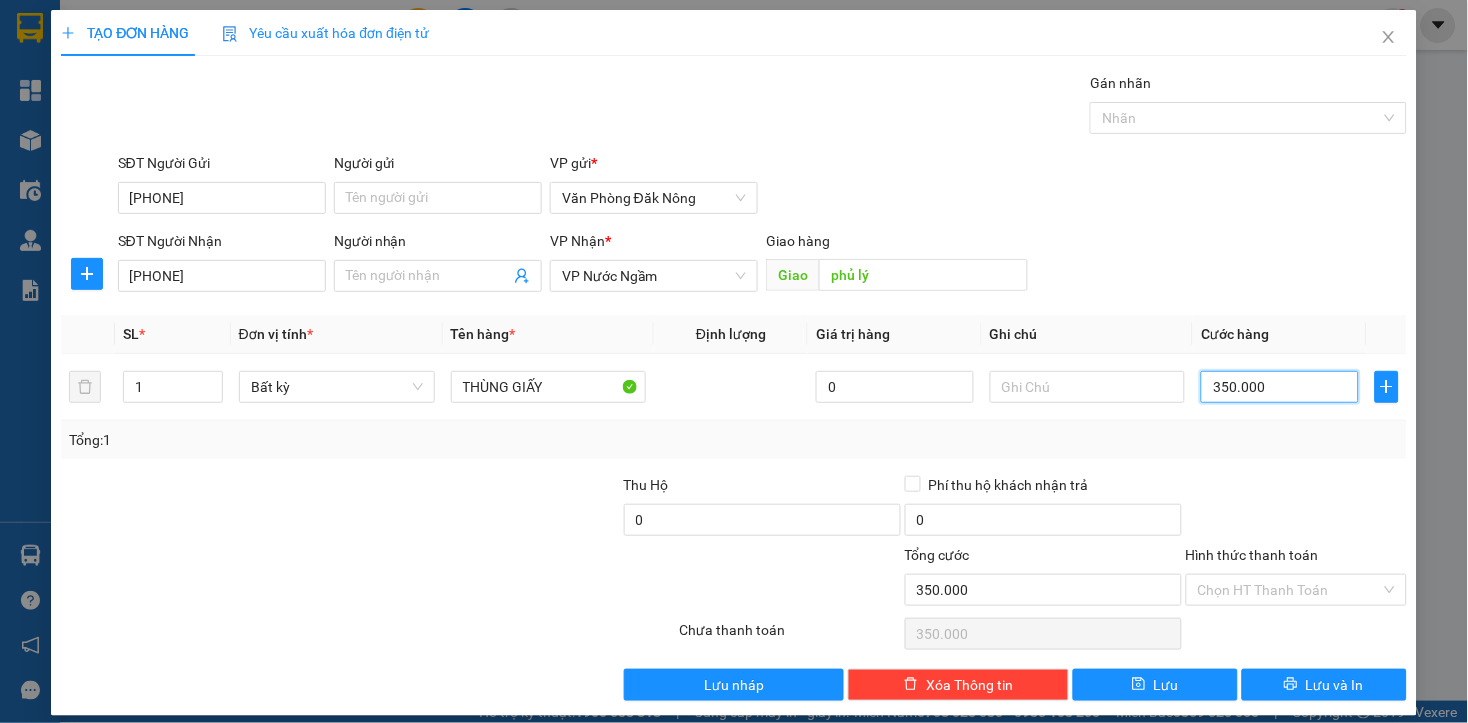 type on "350.000" 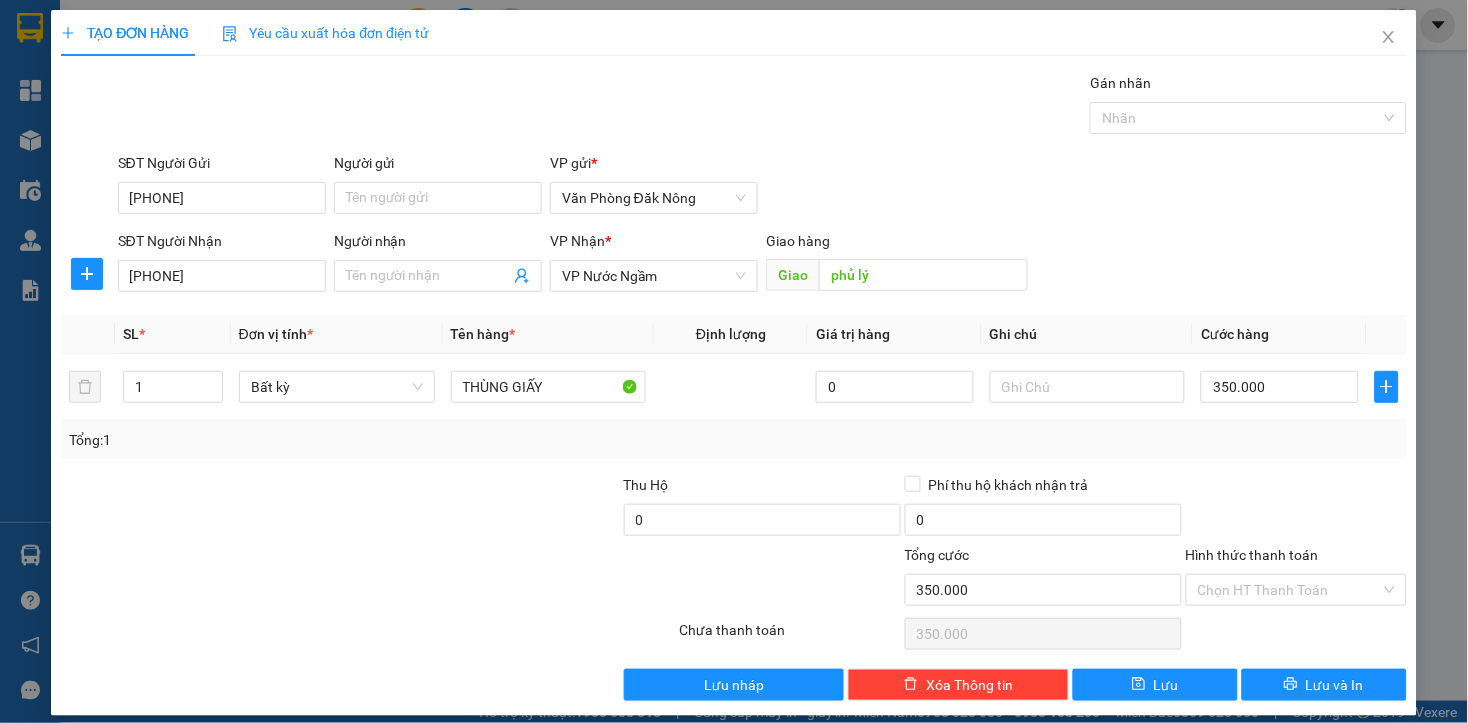 click at bounding box center (480, 509) 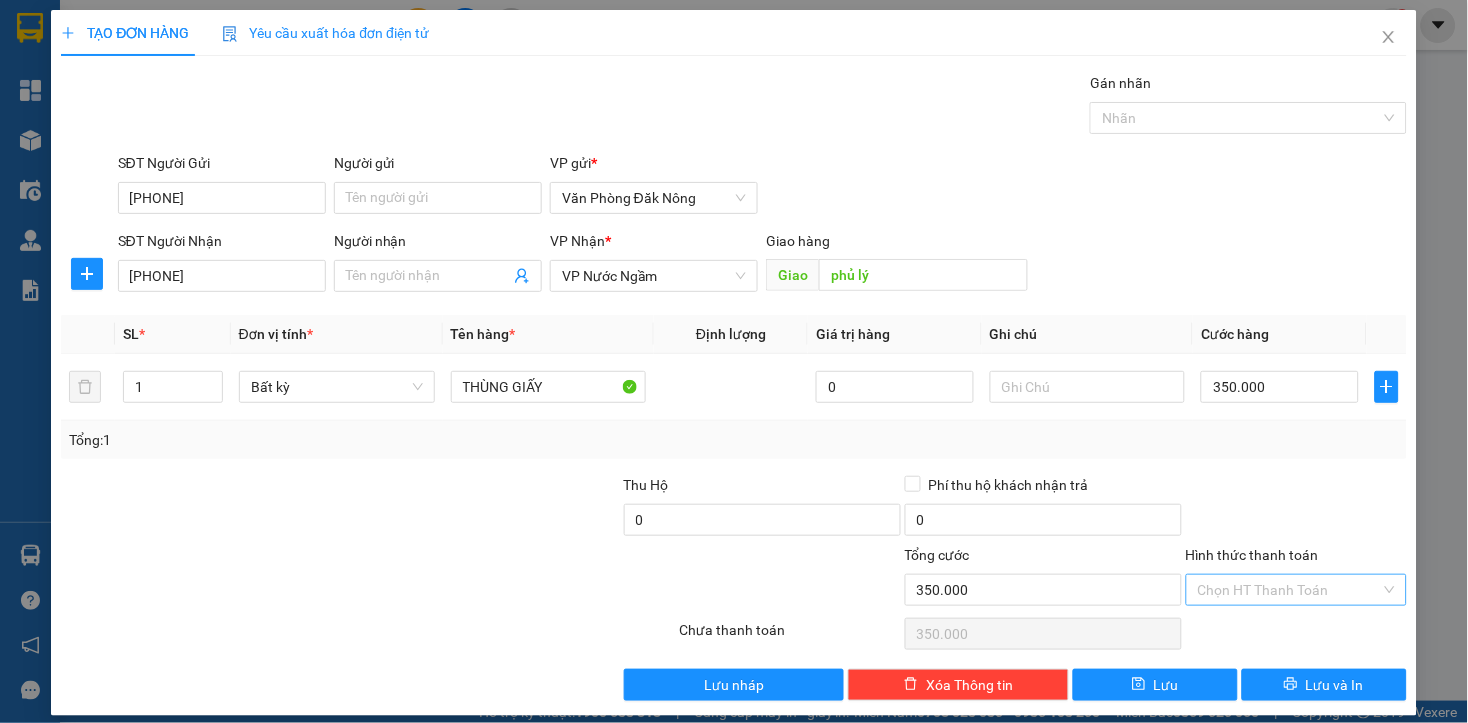 click on "Hình thức thanh toán" at bounding box center (1289, 590) 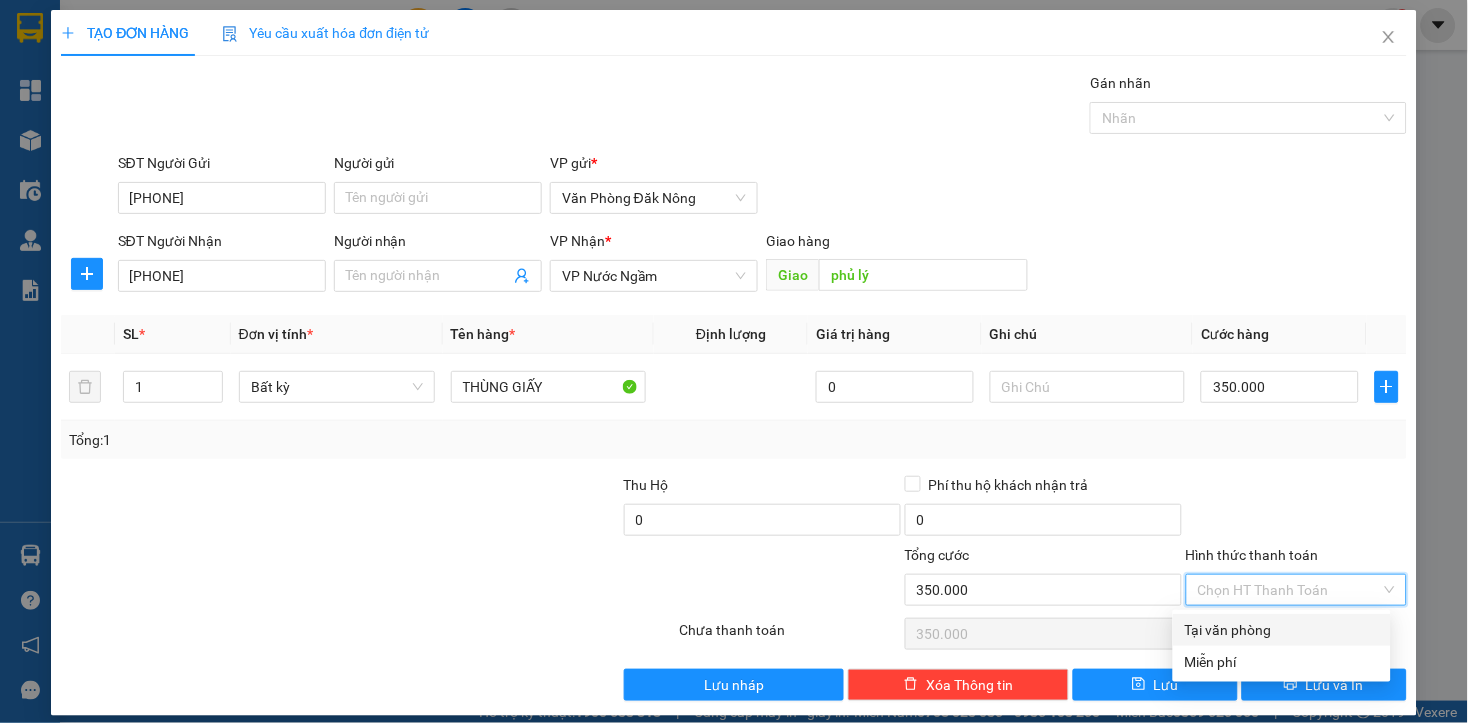 click on "Tại văn phòng" at bounding box center [1282, 630] 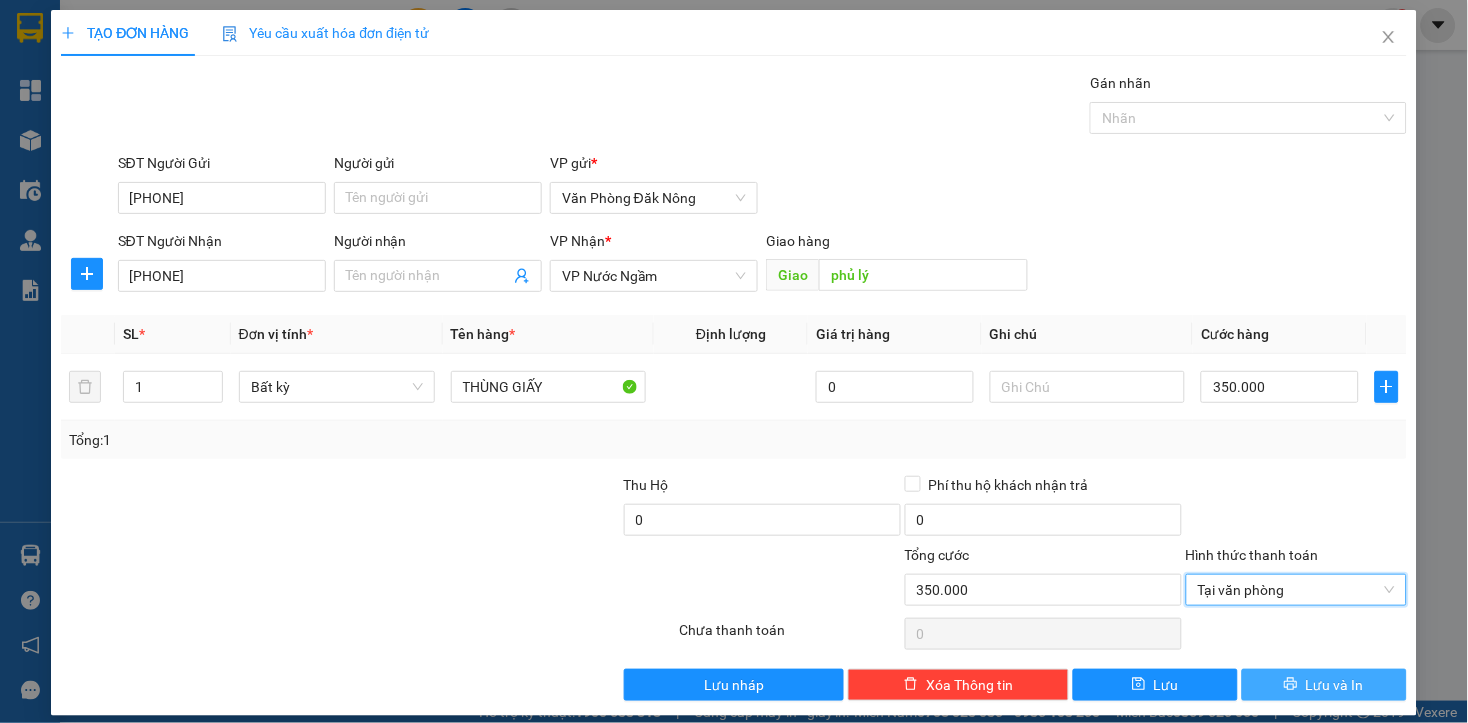 click on "Lưu và In" at bounding box center [1335, 685] 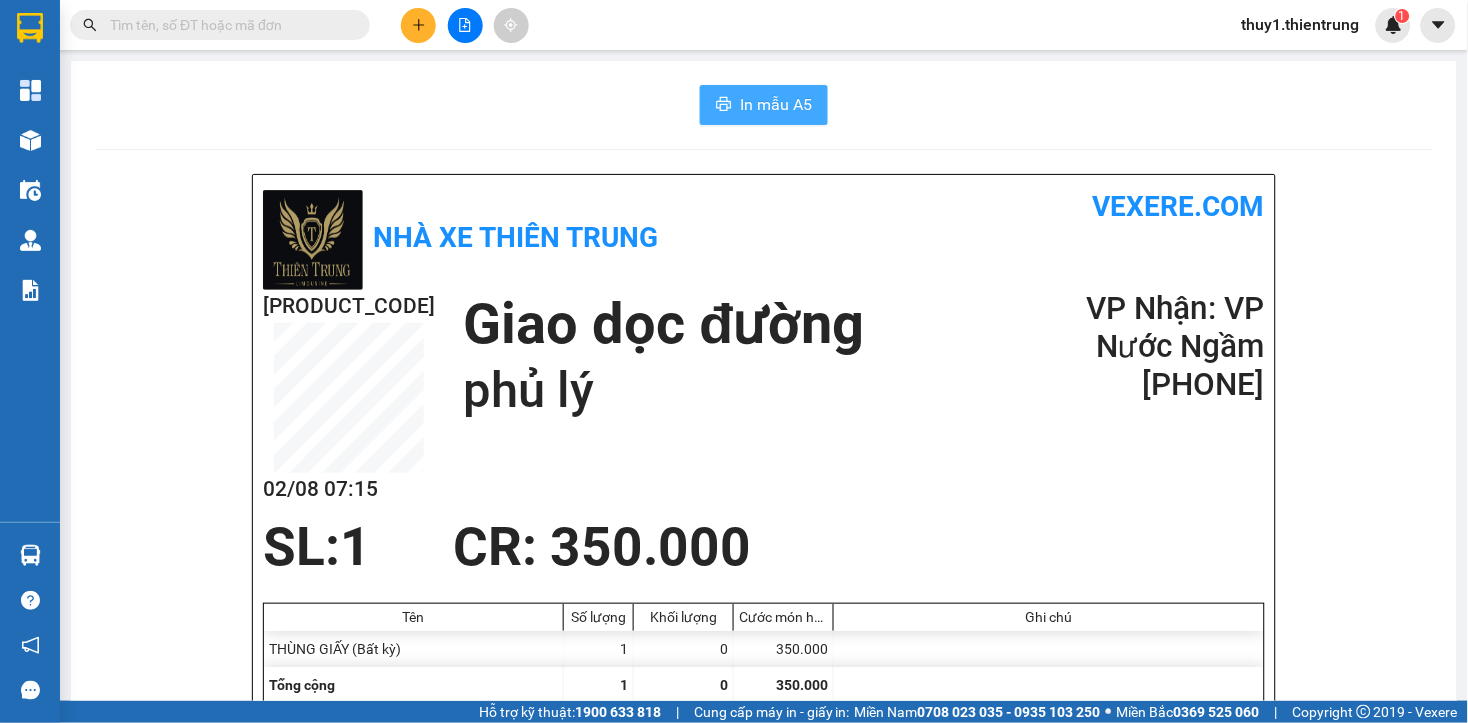 drag, startPoint x: 770, startPoint y: 102, endPoint x: 1074, endPoint y: 273, distance: 348.79364 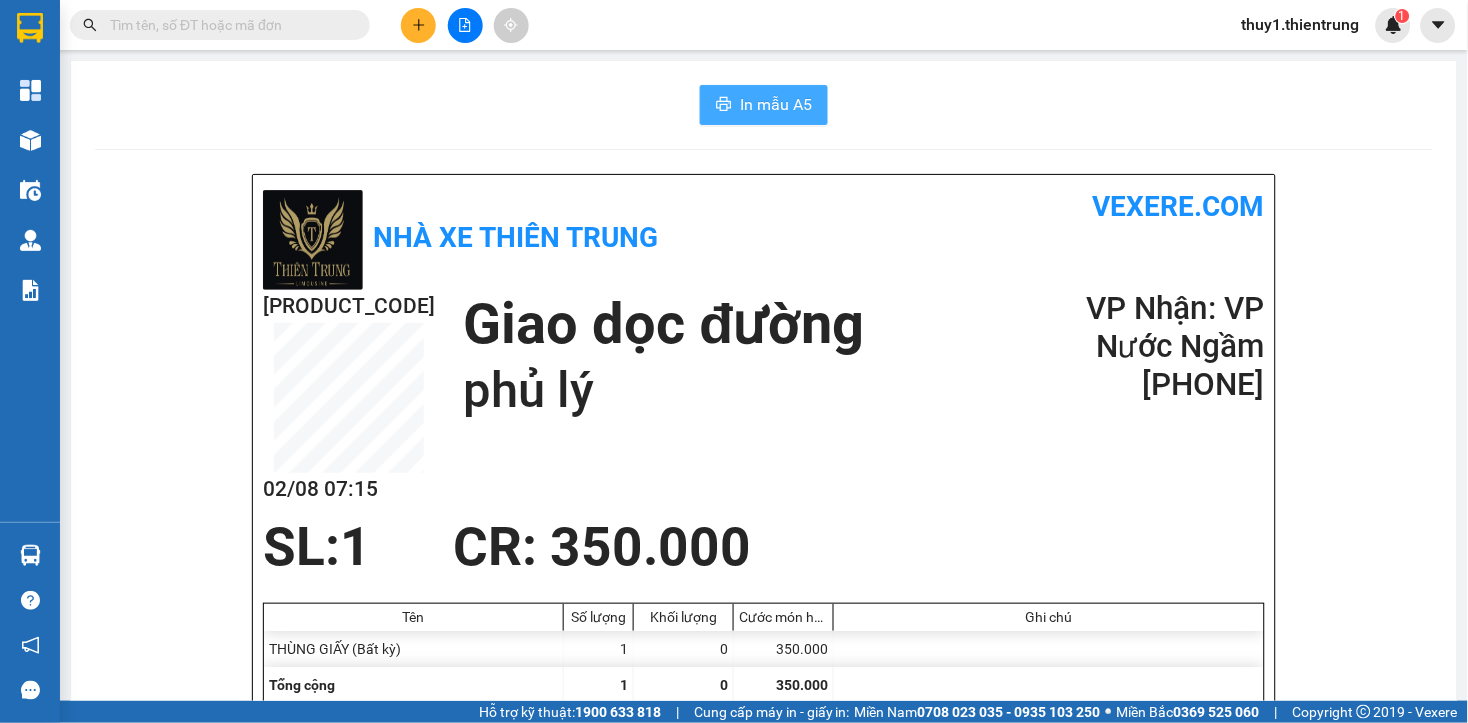 scroll, scrollTop: 0, scrollLeft: 0, axis: both 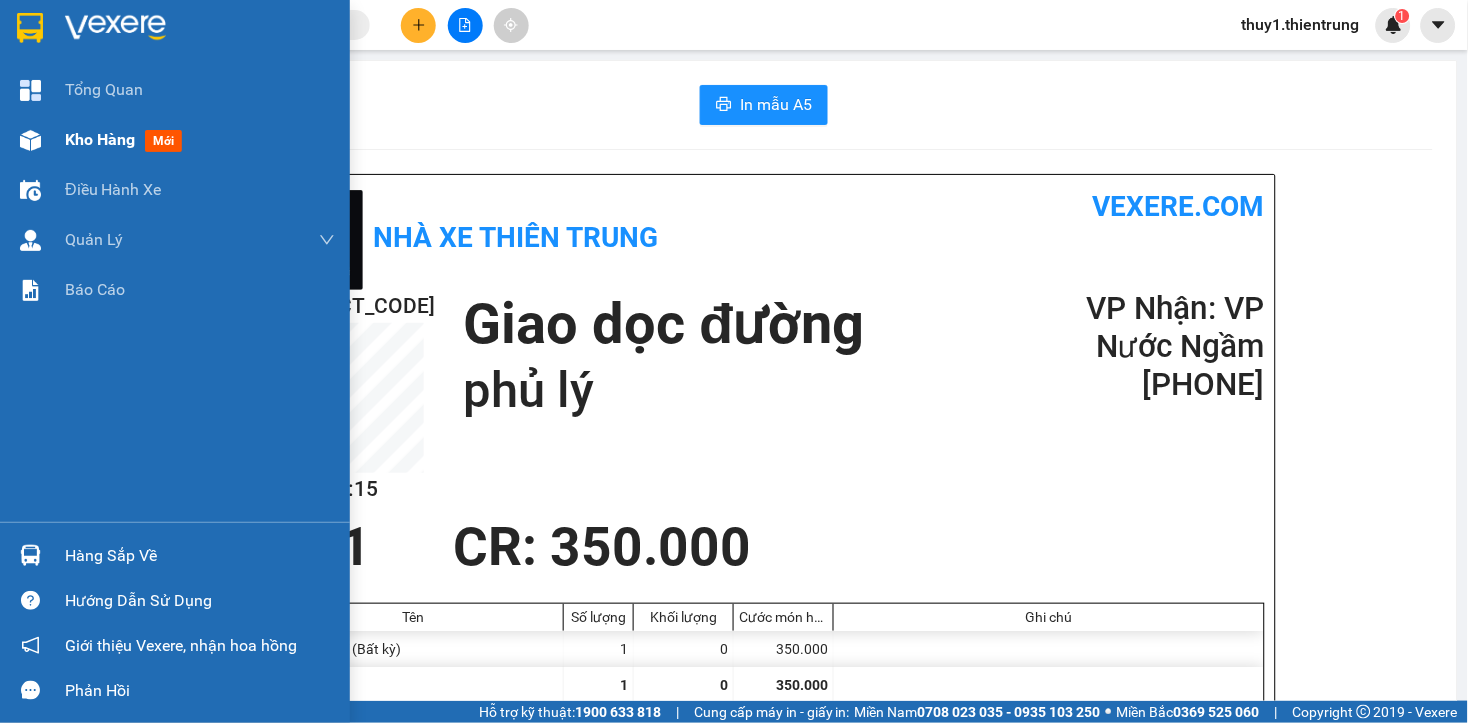 click at bounding box center [30, 140] 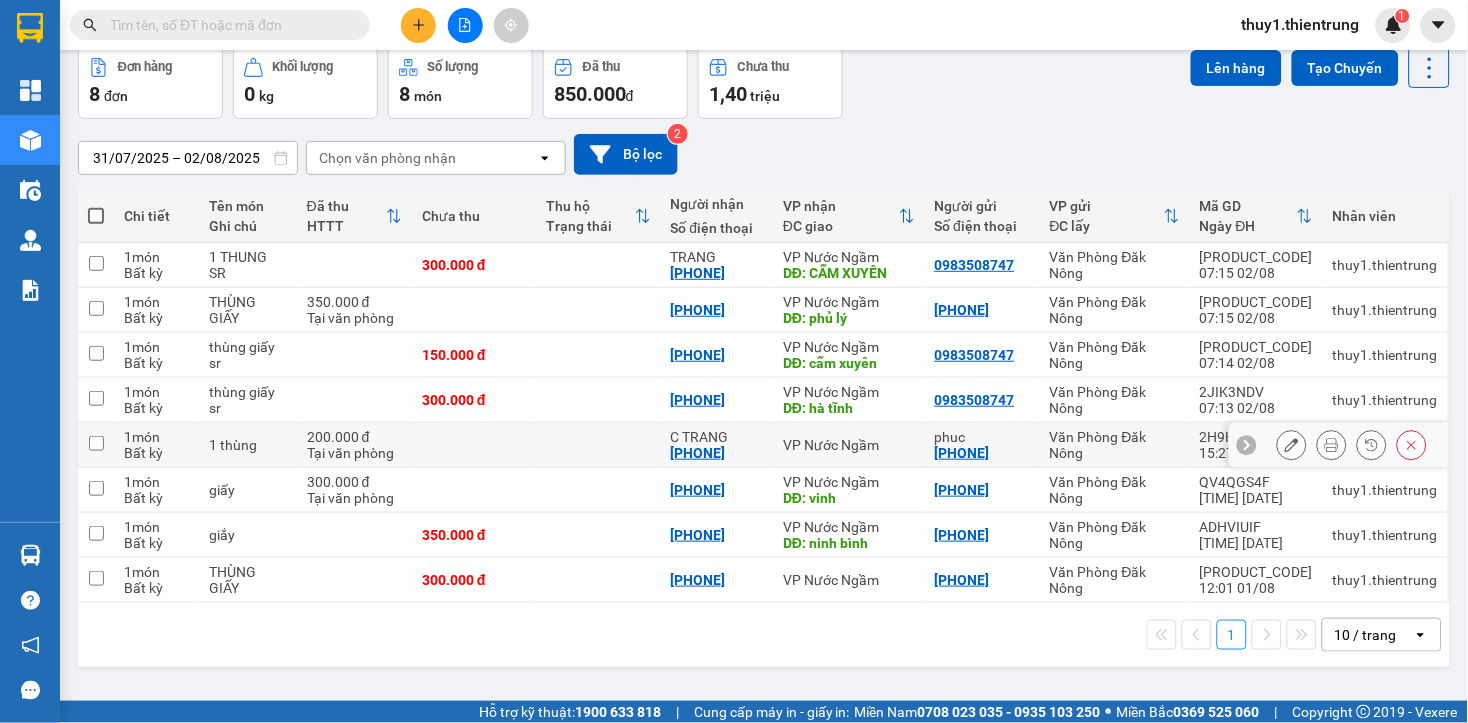 scroll, scrollTop: 0, scrollLeft: 0, axis: both 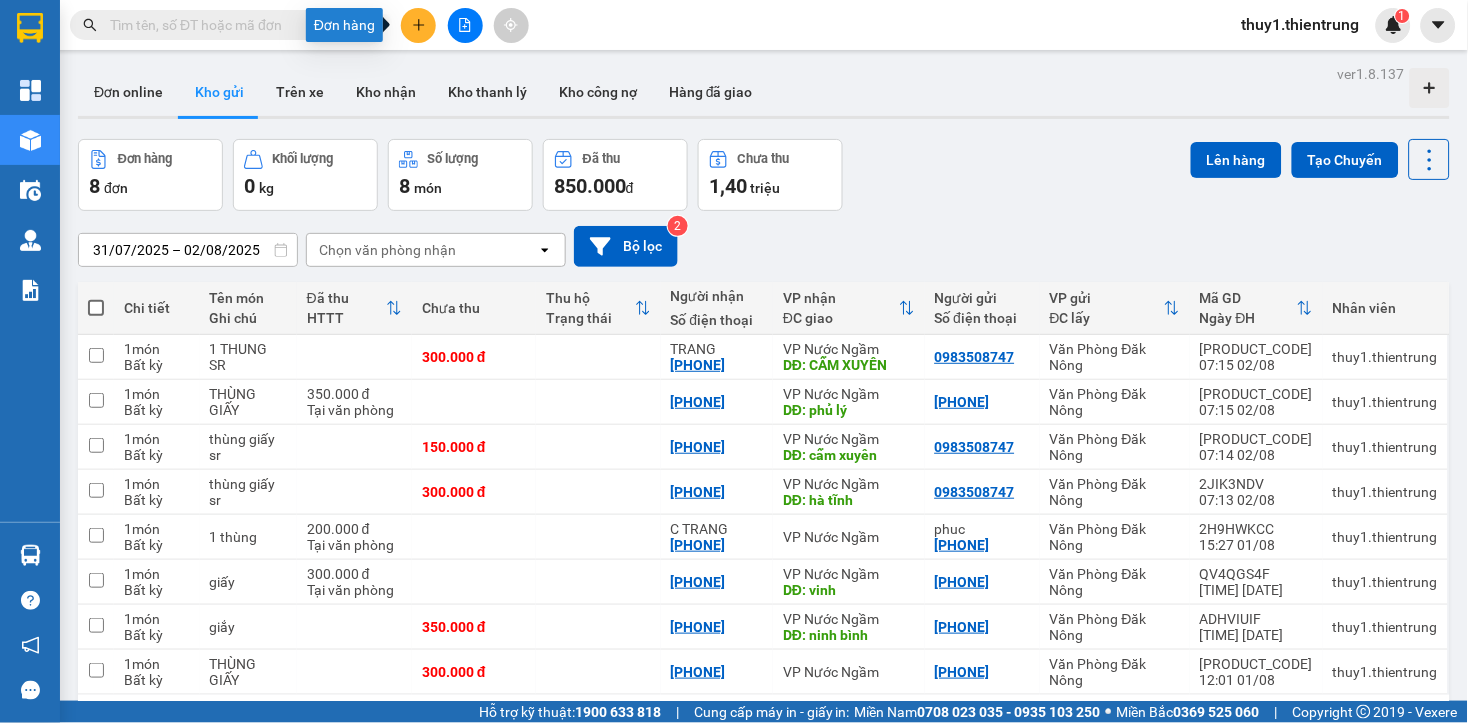 click 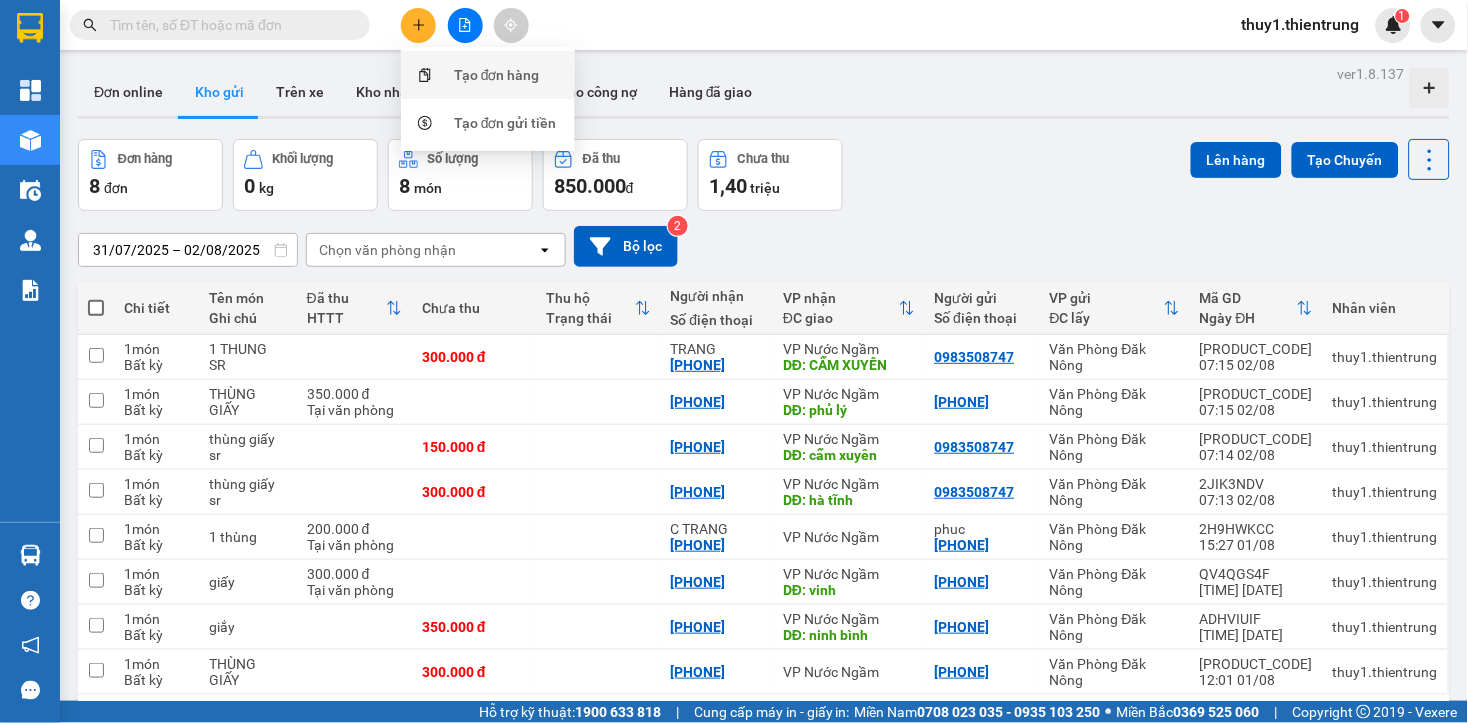 click on "Tạo đơn hàng" at bounding box center [488, 75] 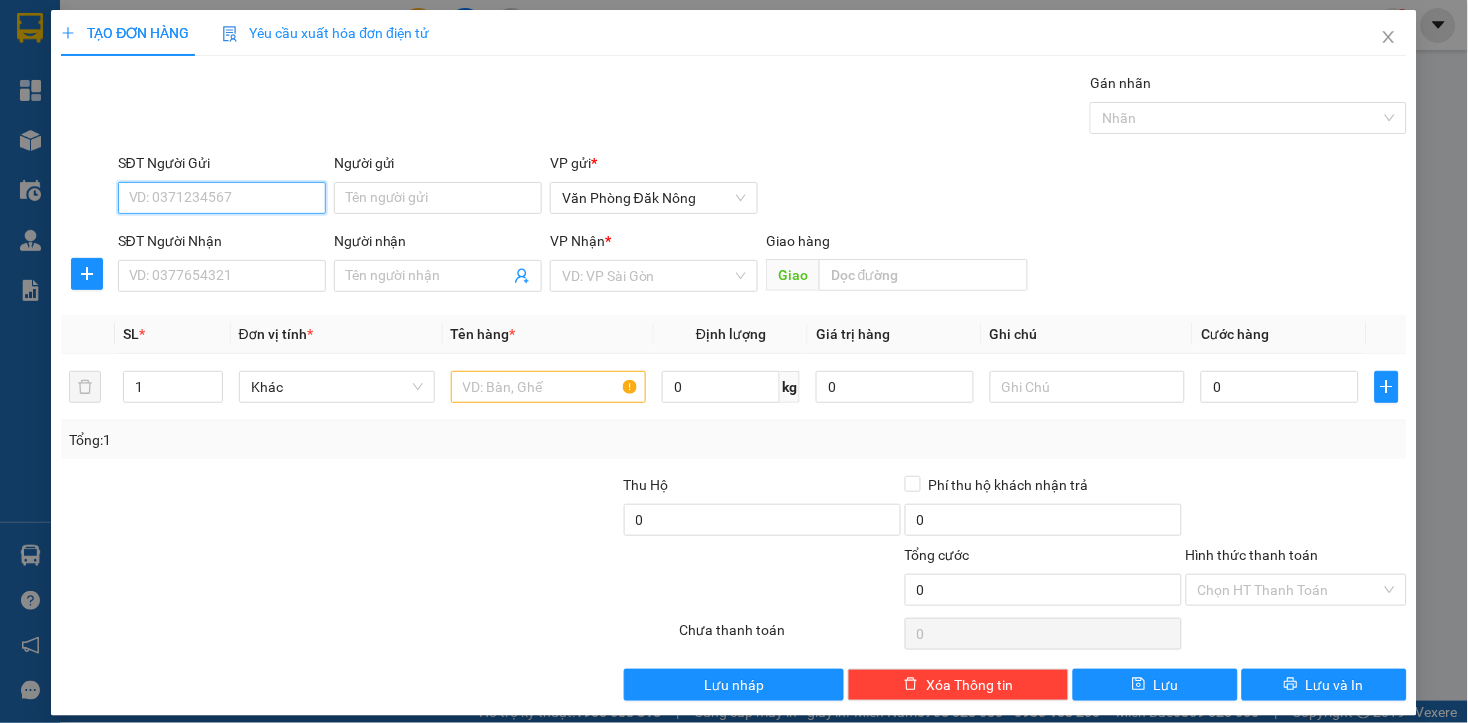 click on "SĐT Người Gửi" at bounding box center (222, 198) 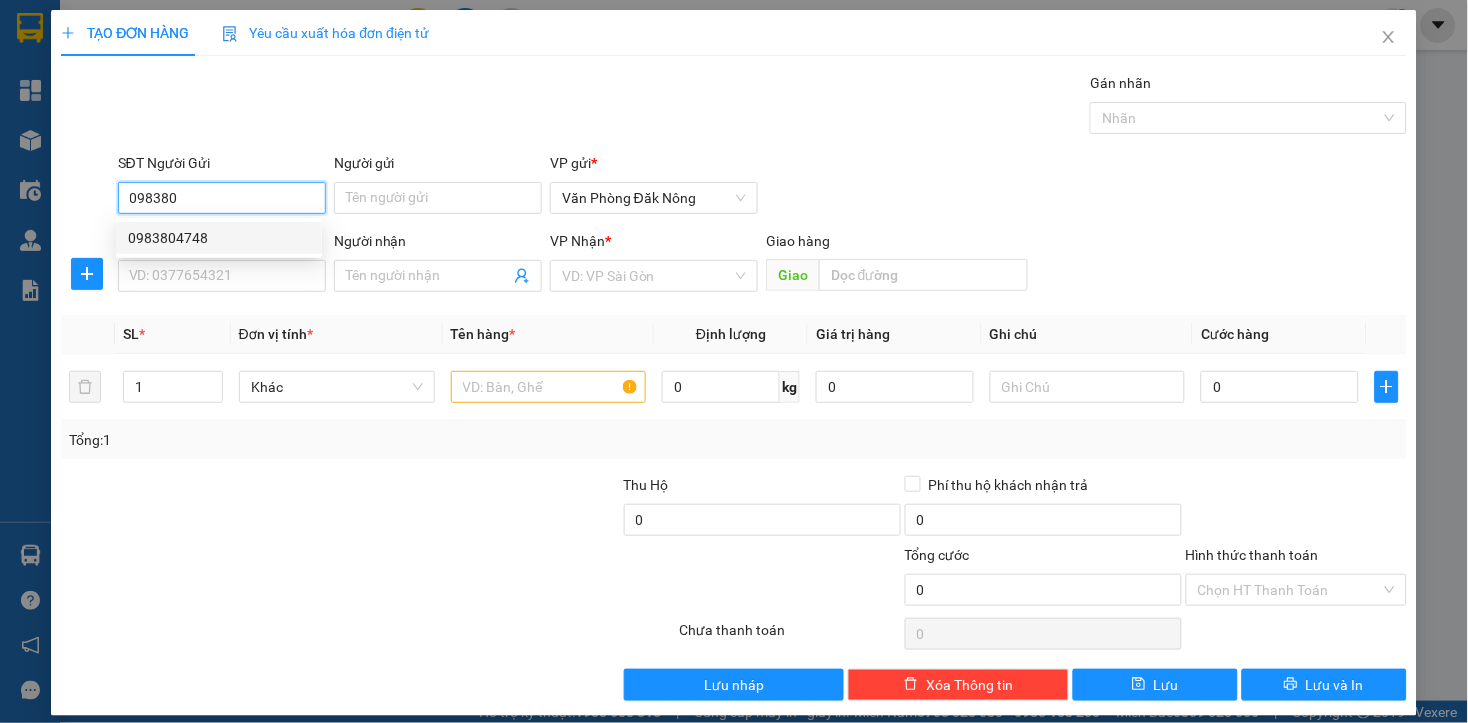 click on "0983804748" at bounding box center [219, 238] 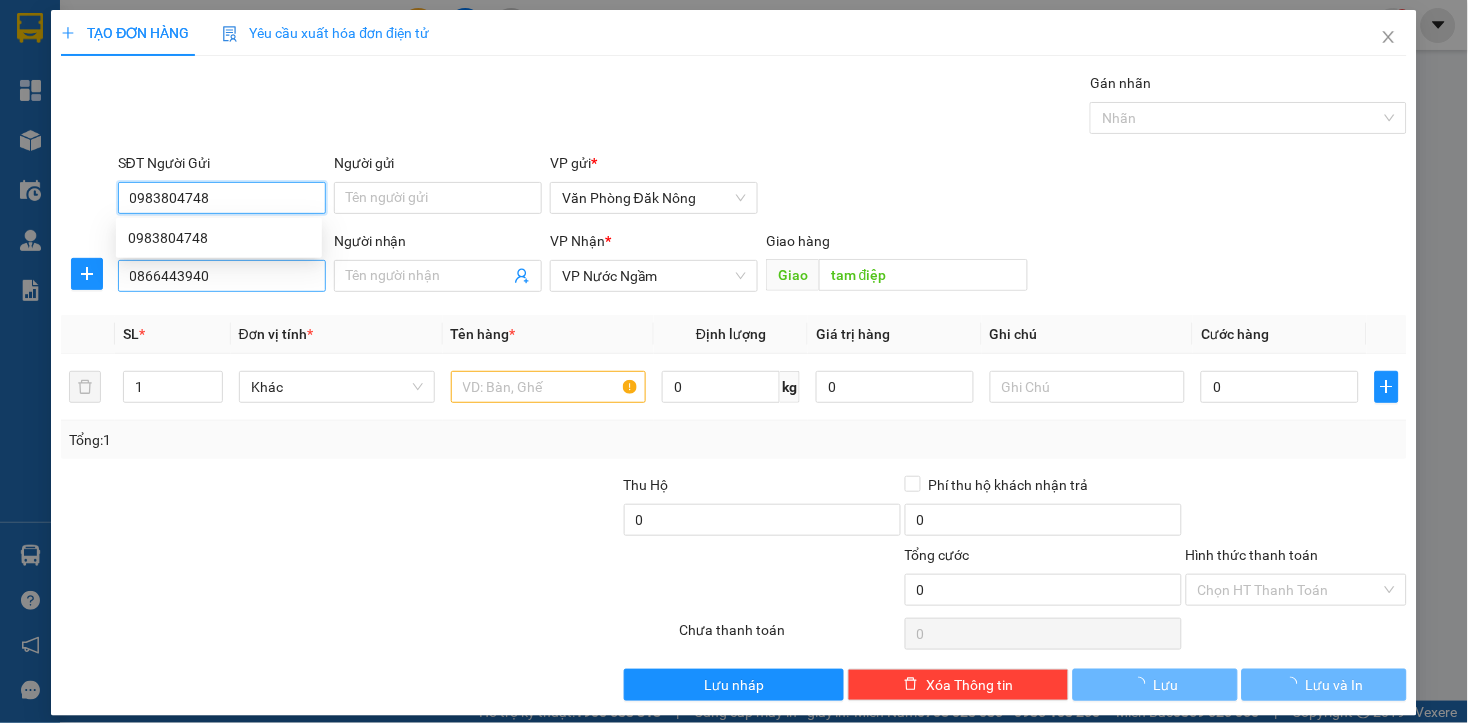 type on "300.000" 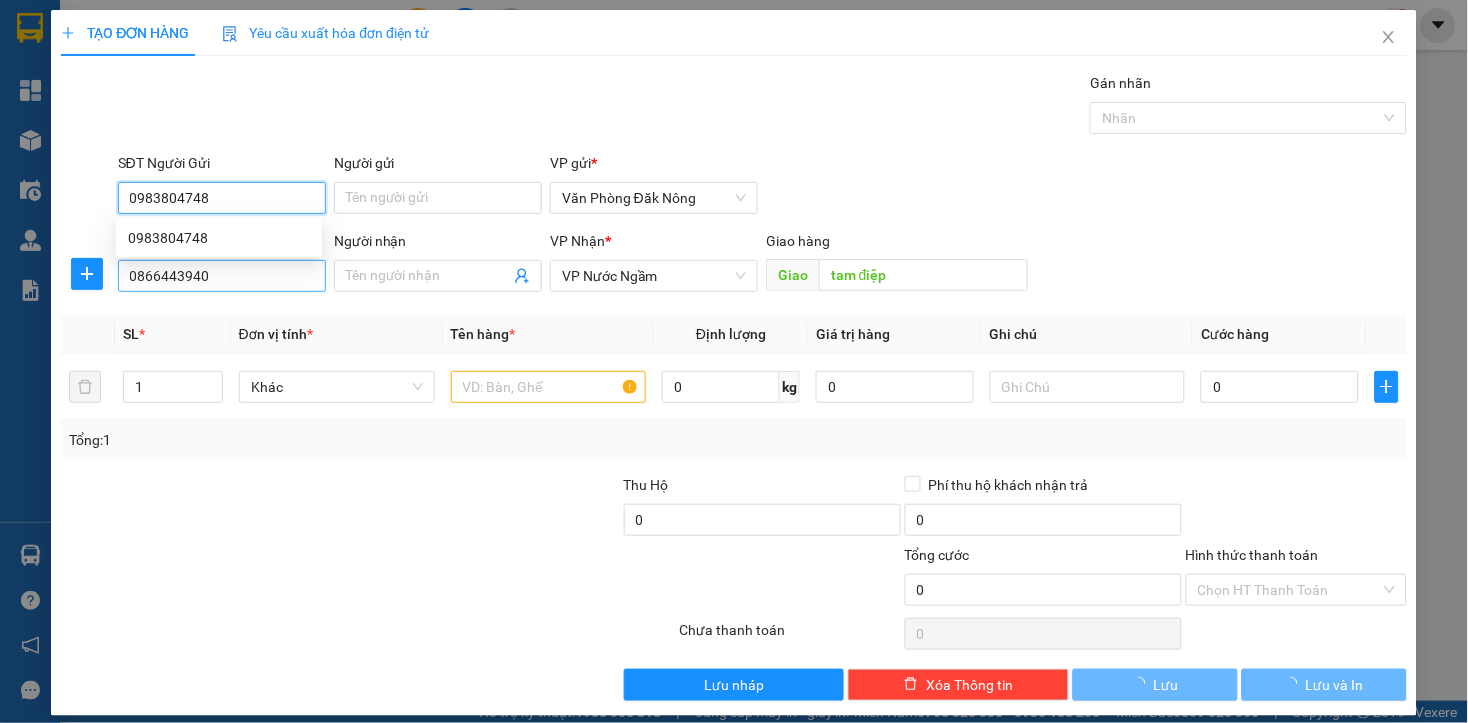 type on "300.000" 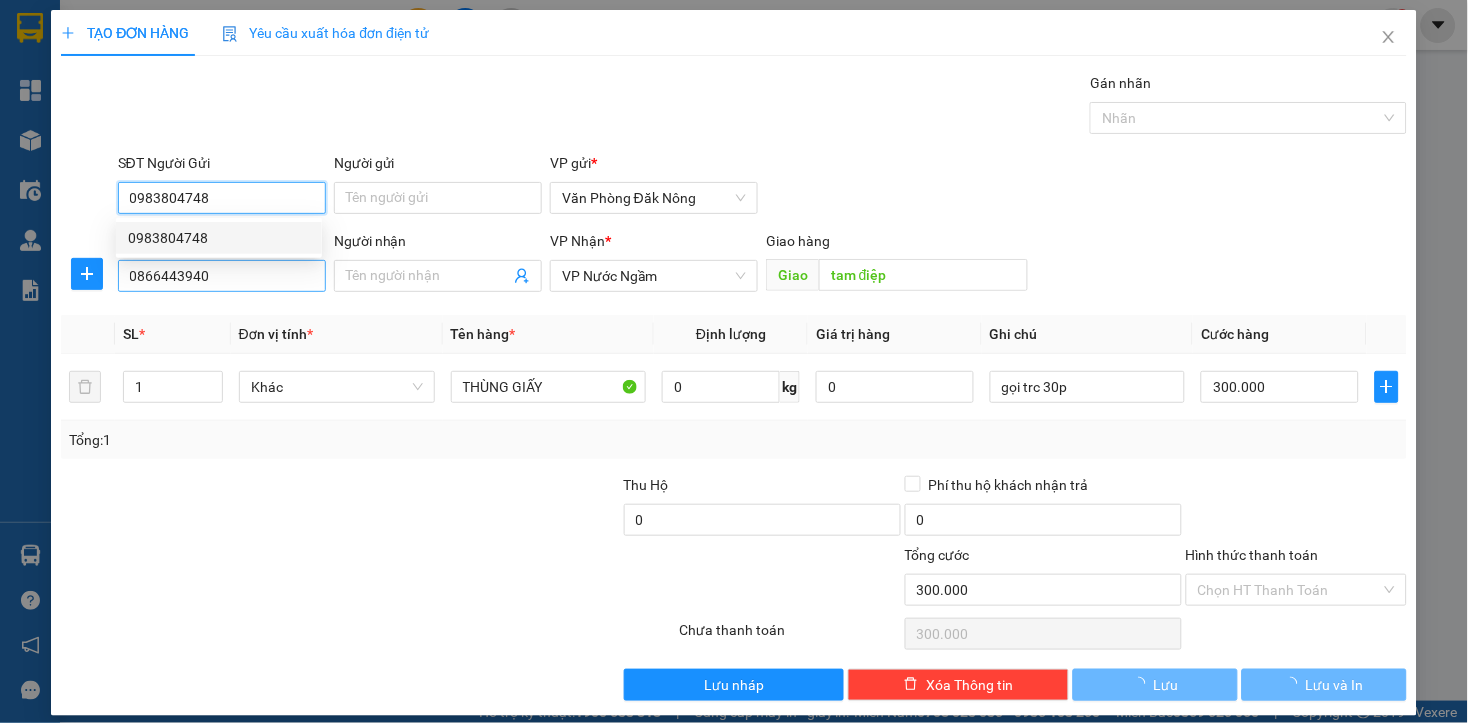 type on "0983804748" 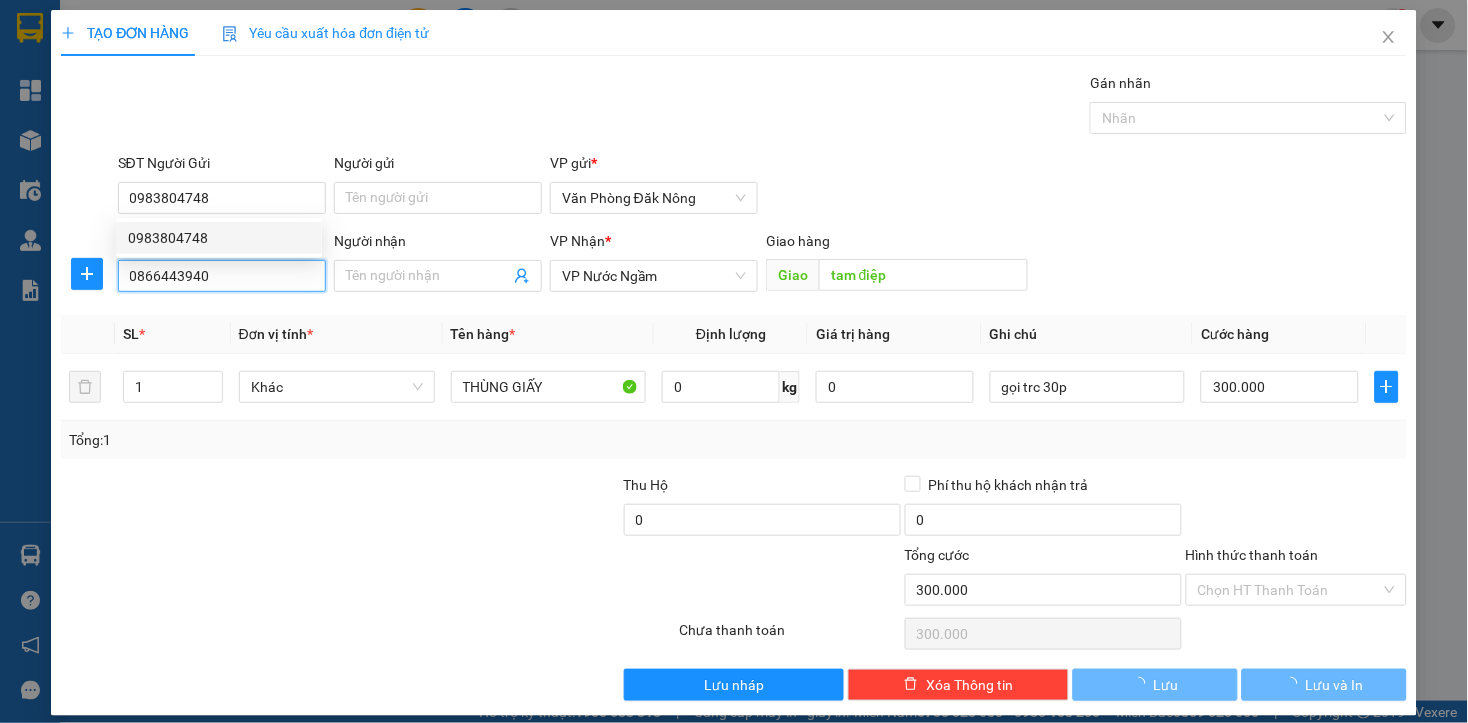 click on "0866443940" at bounding box center (222, 276) 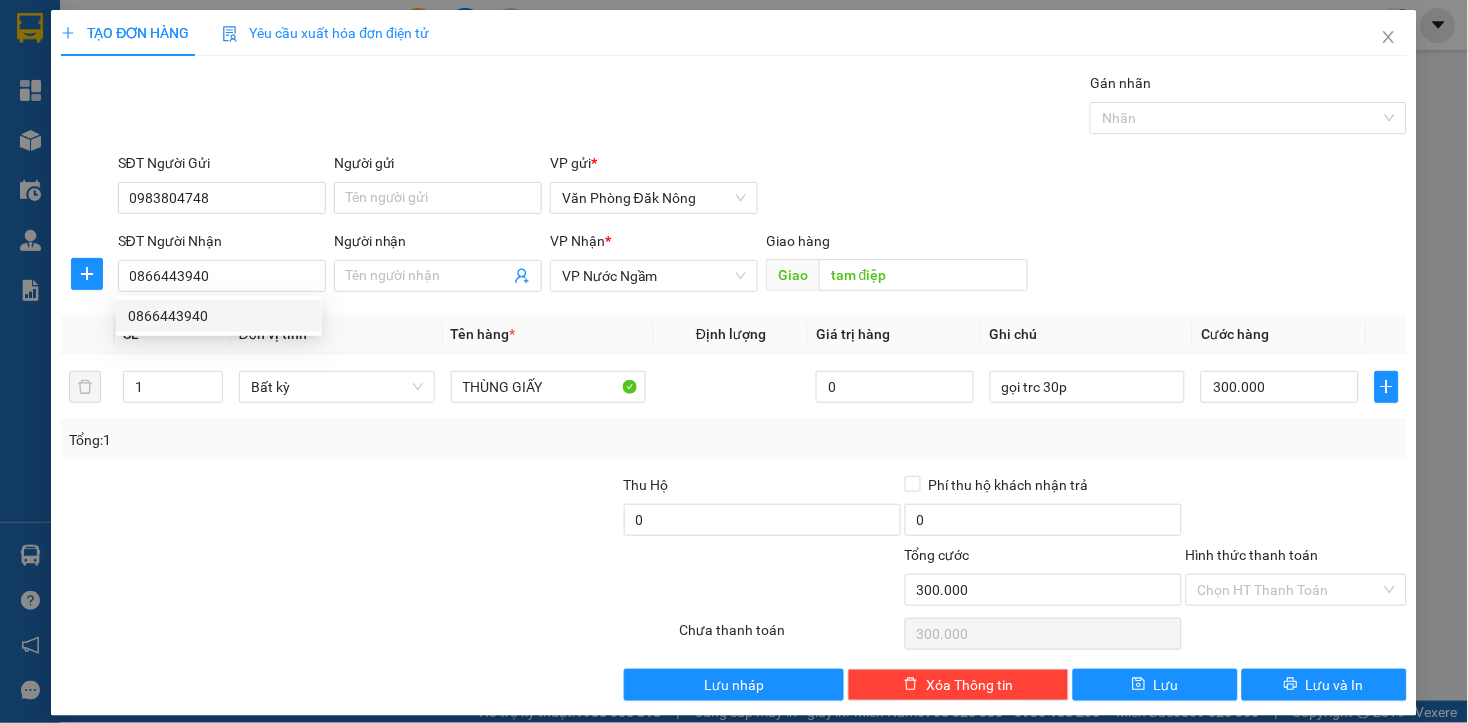 click at bounding box center (480, 509) 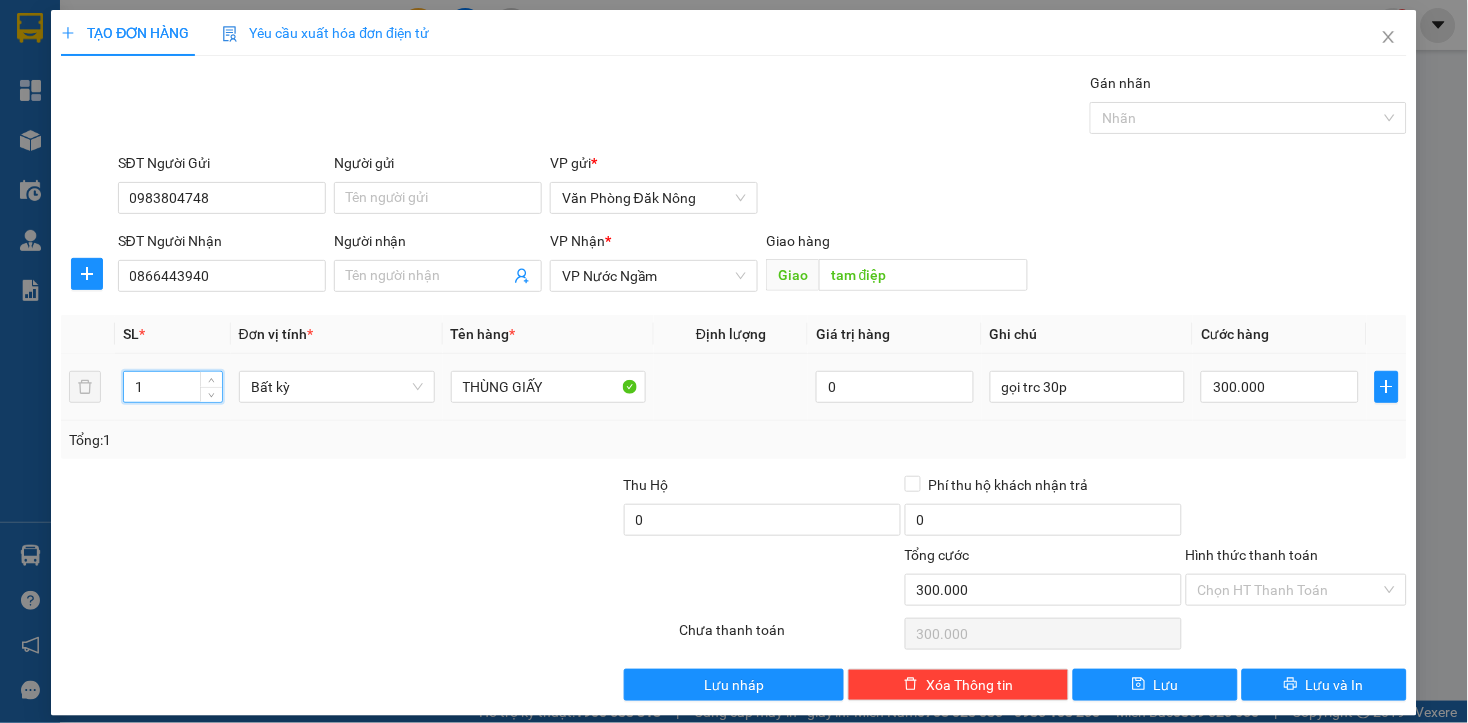 click on "1" at bounding box center (173, 387) 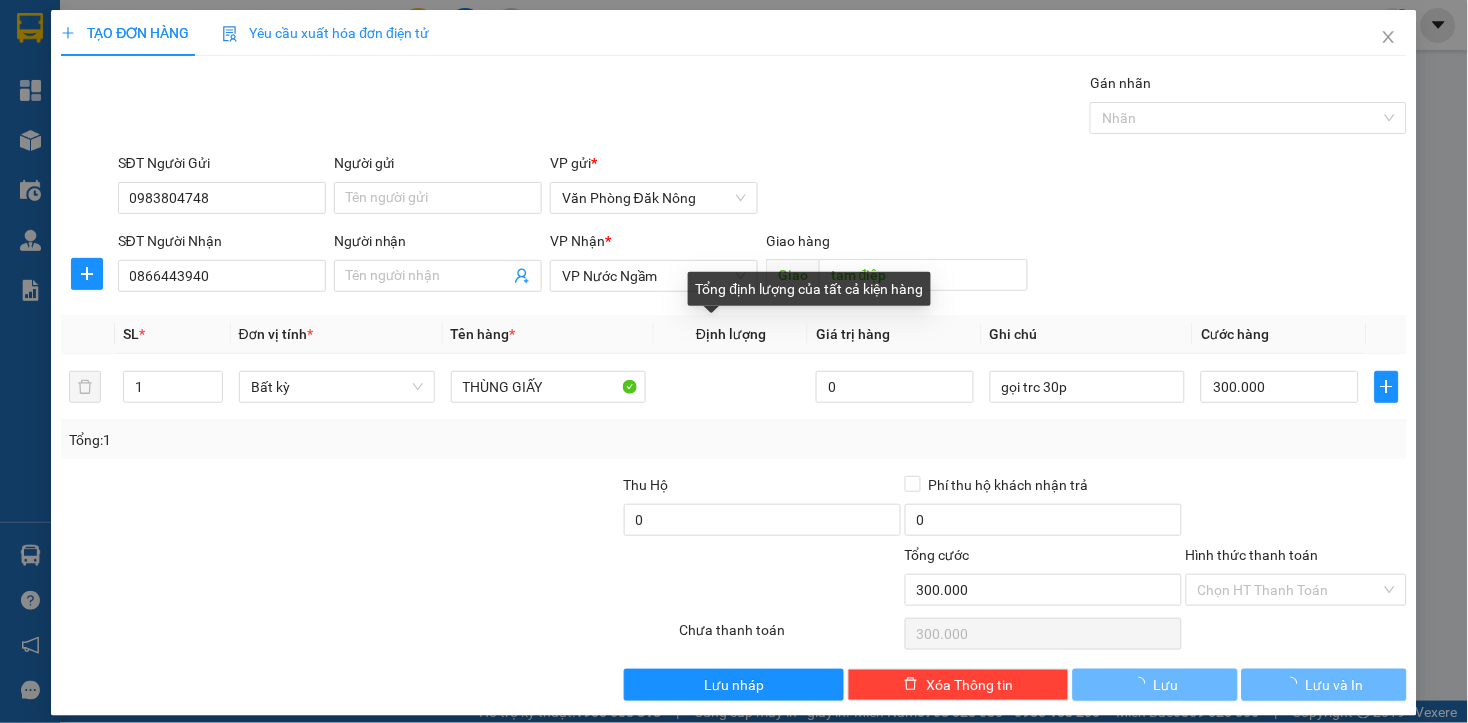 type on "0" 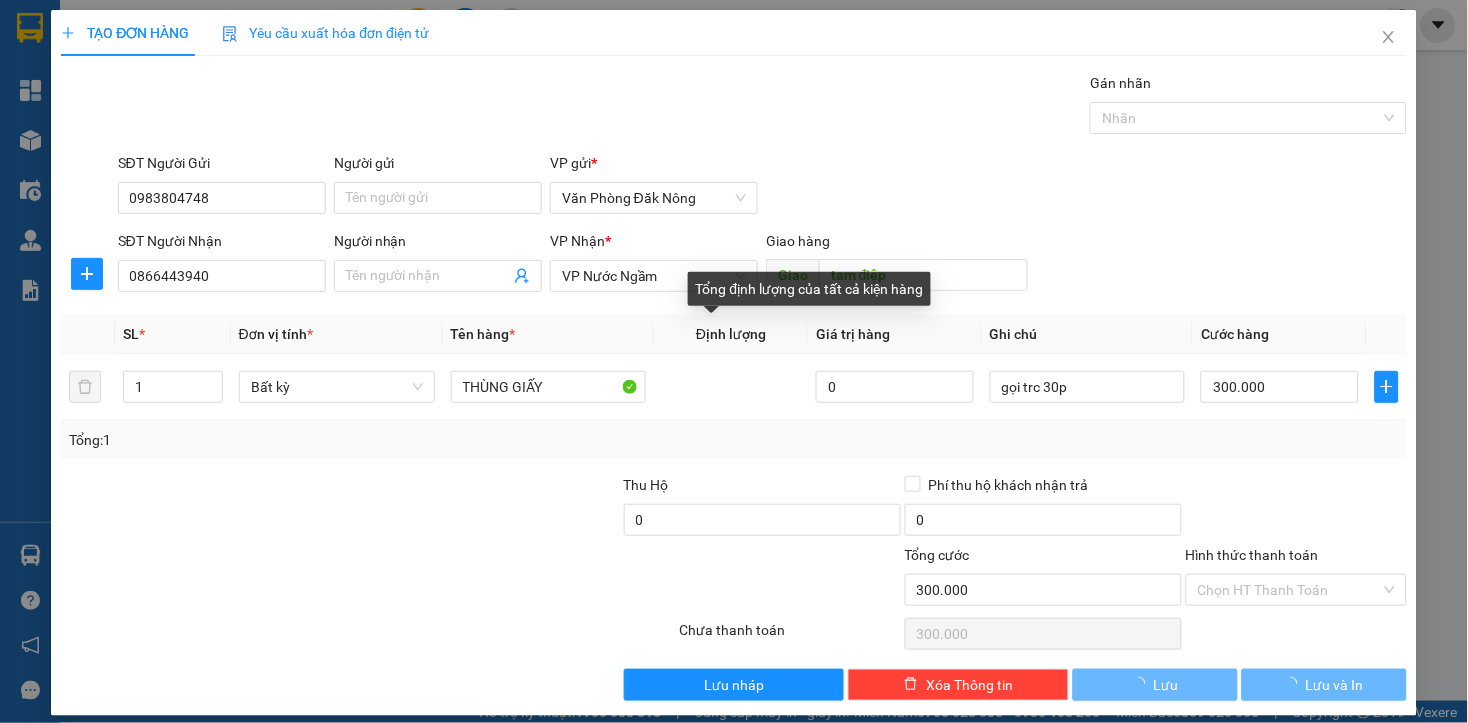 type on "0" 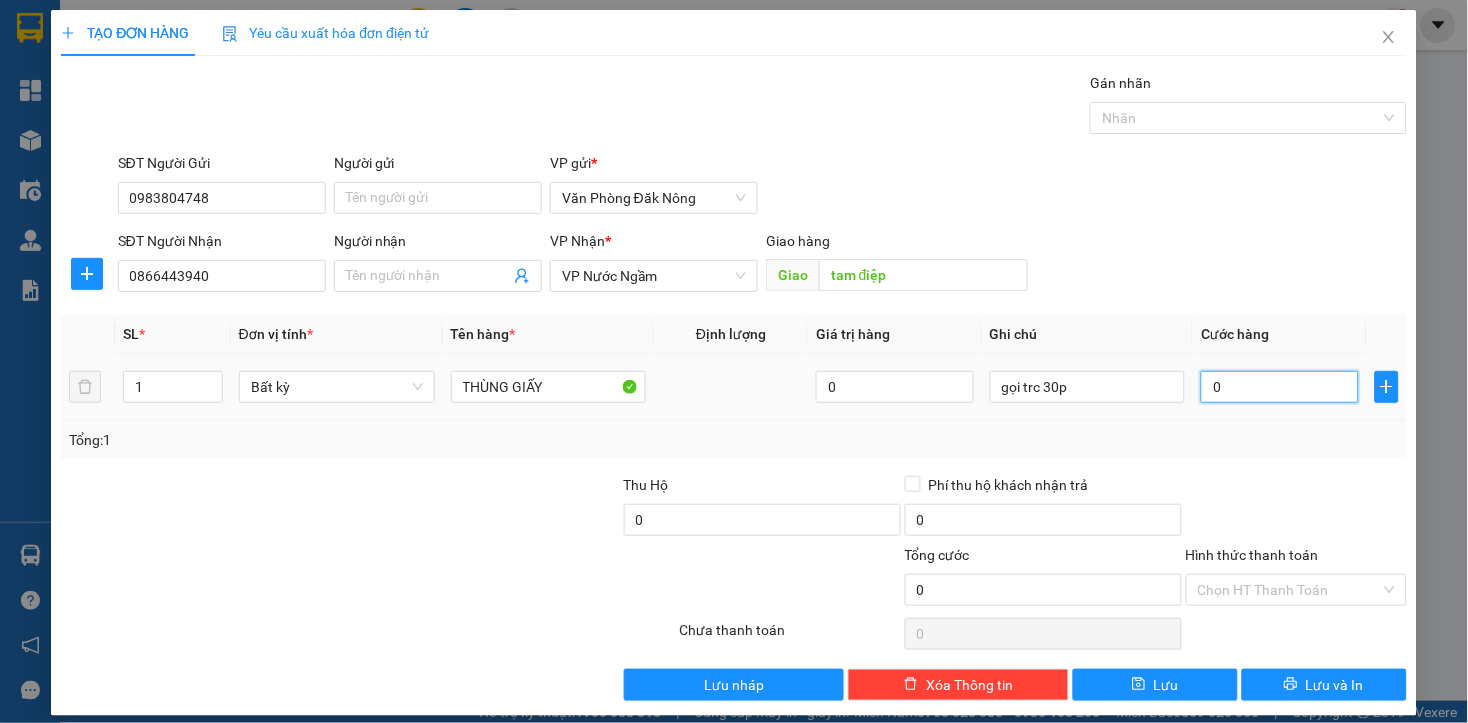 drag, startPoint x: 552, startPoint y: 472, endPoint x: 1215, endPoint y: 390, distance: 668.05164 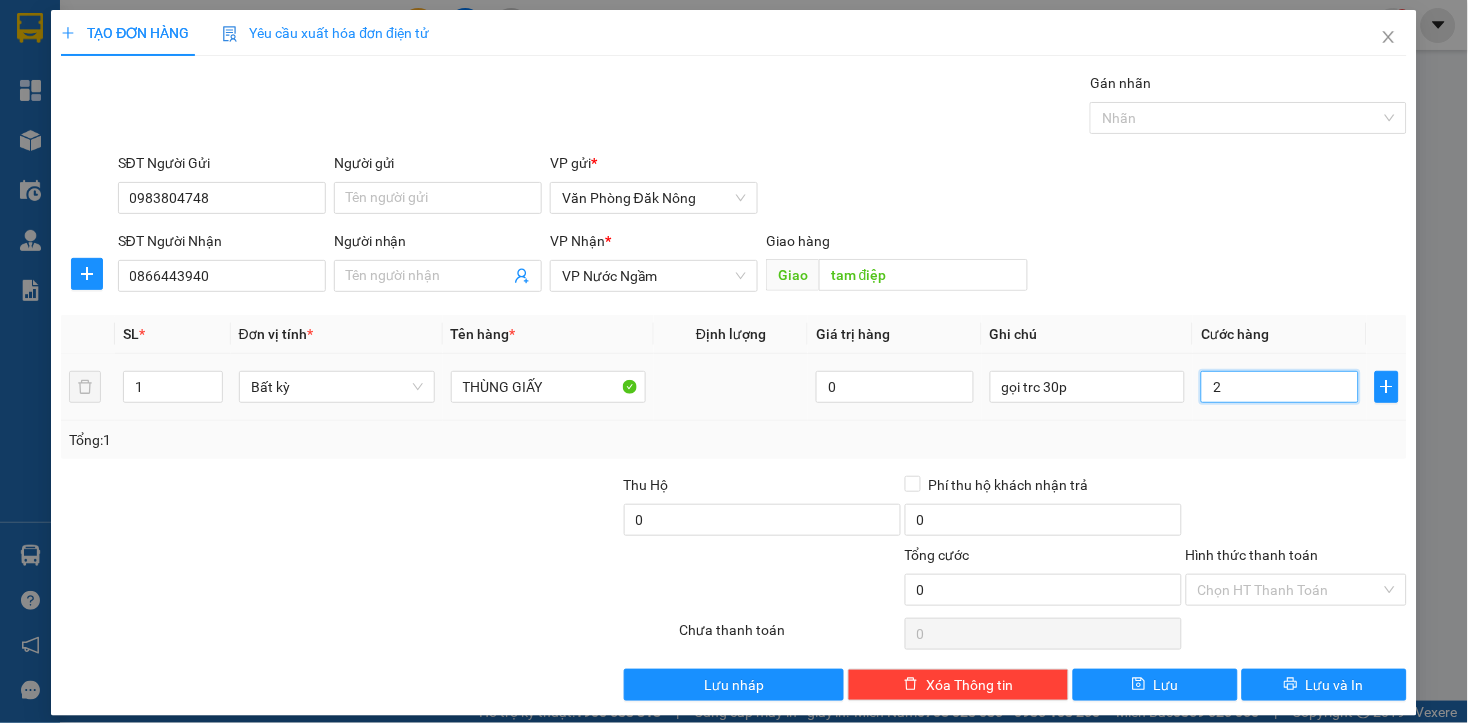 type on "2" 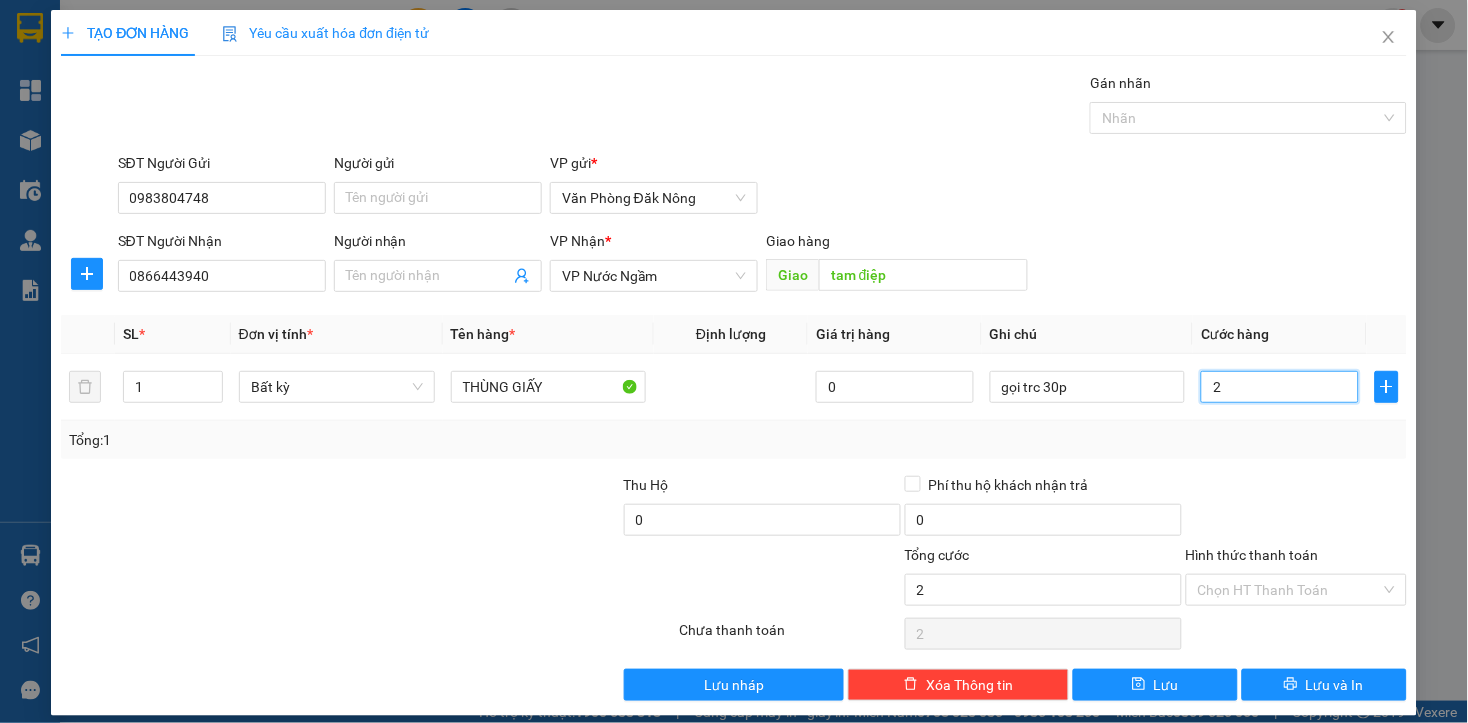 type on "25" 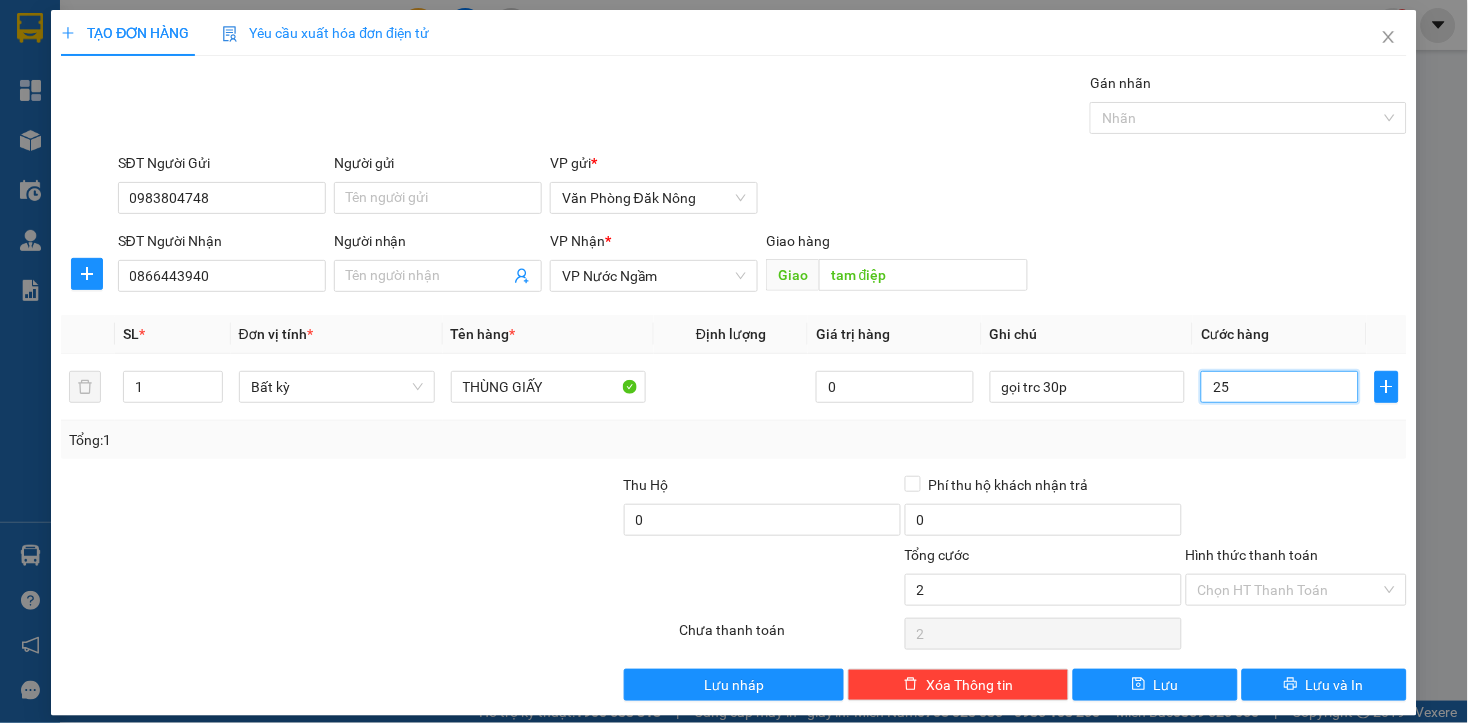 type on "25" 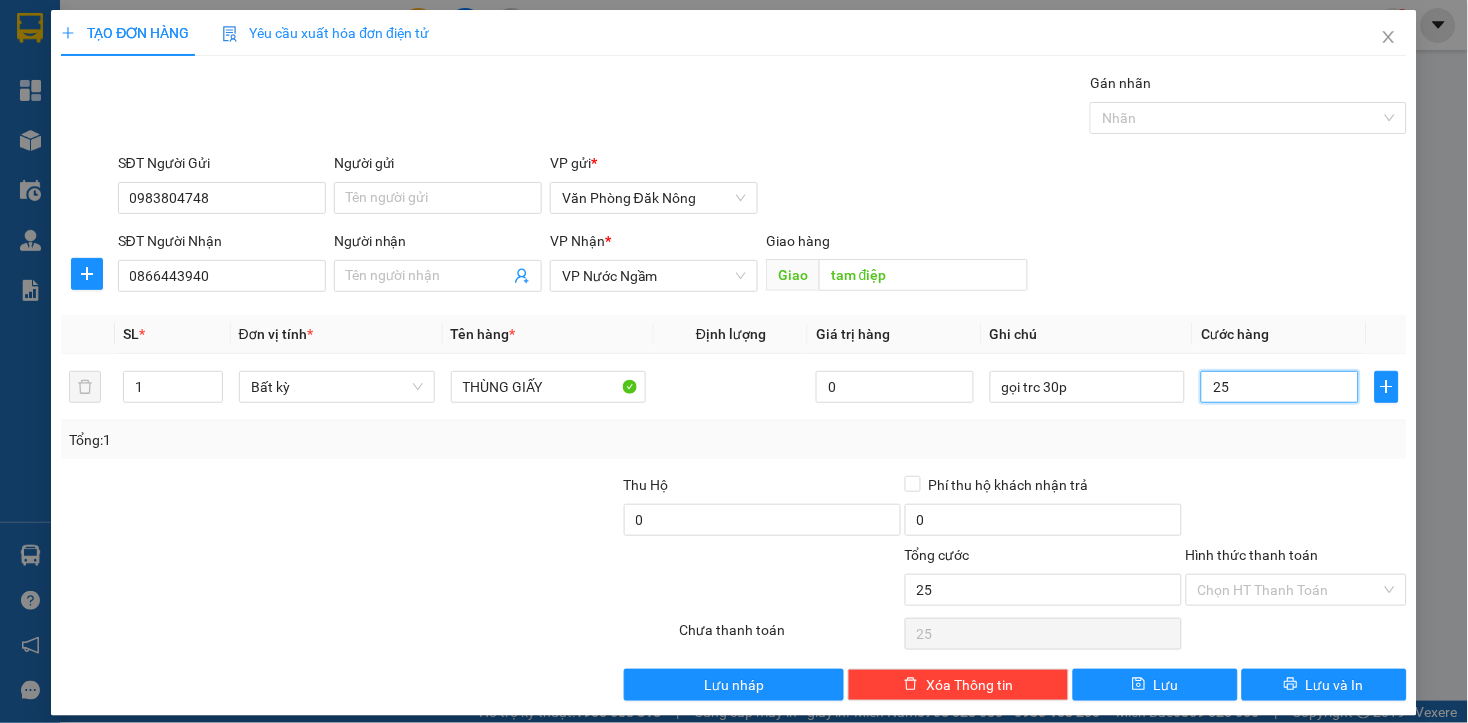 type on "250" 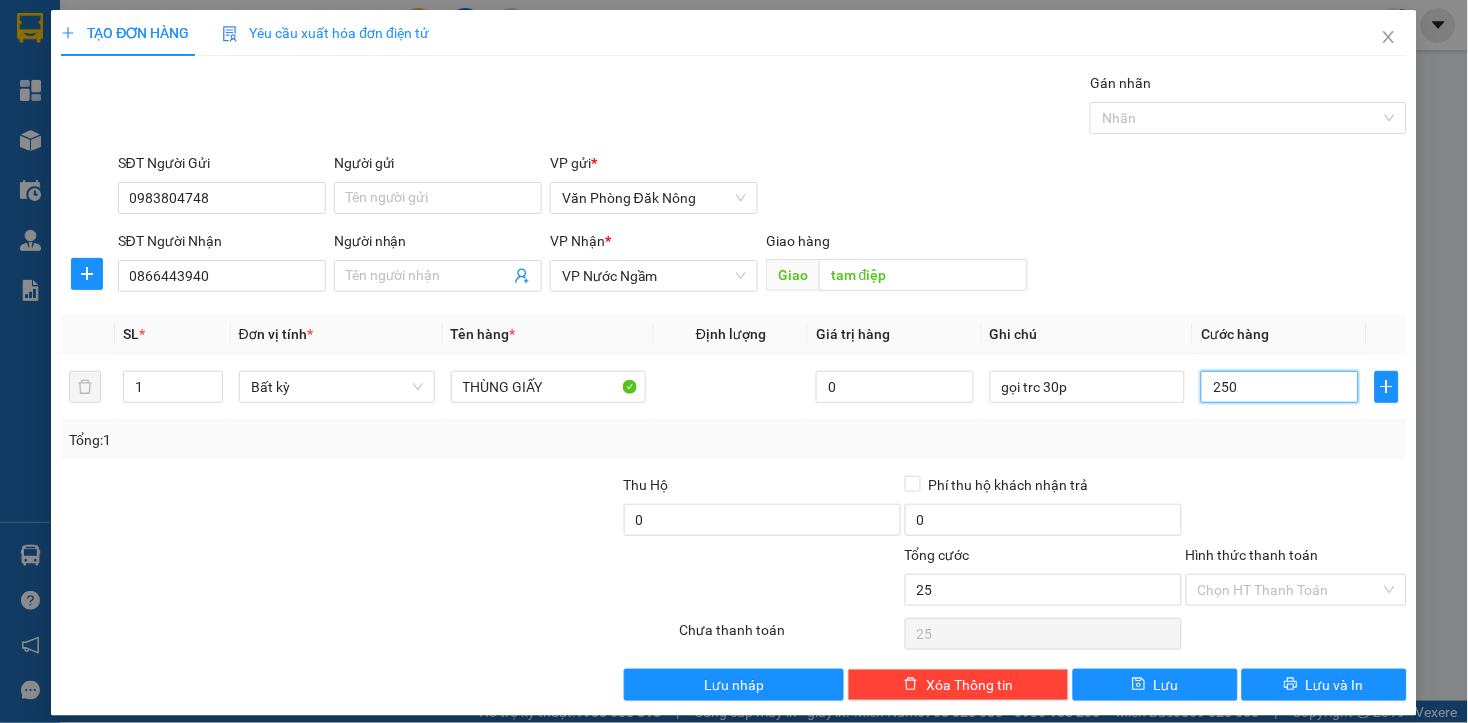 type on "250" 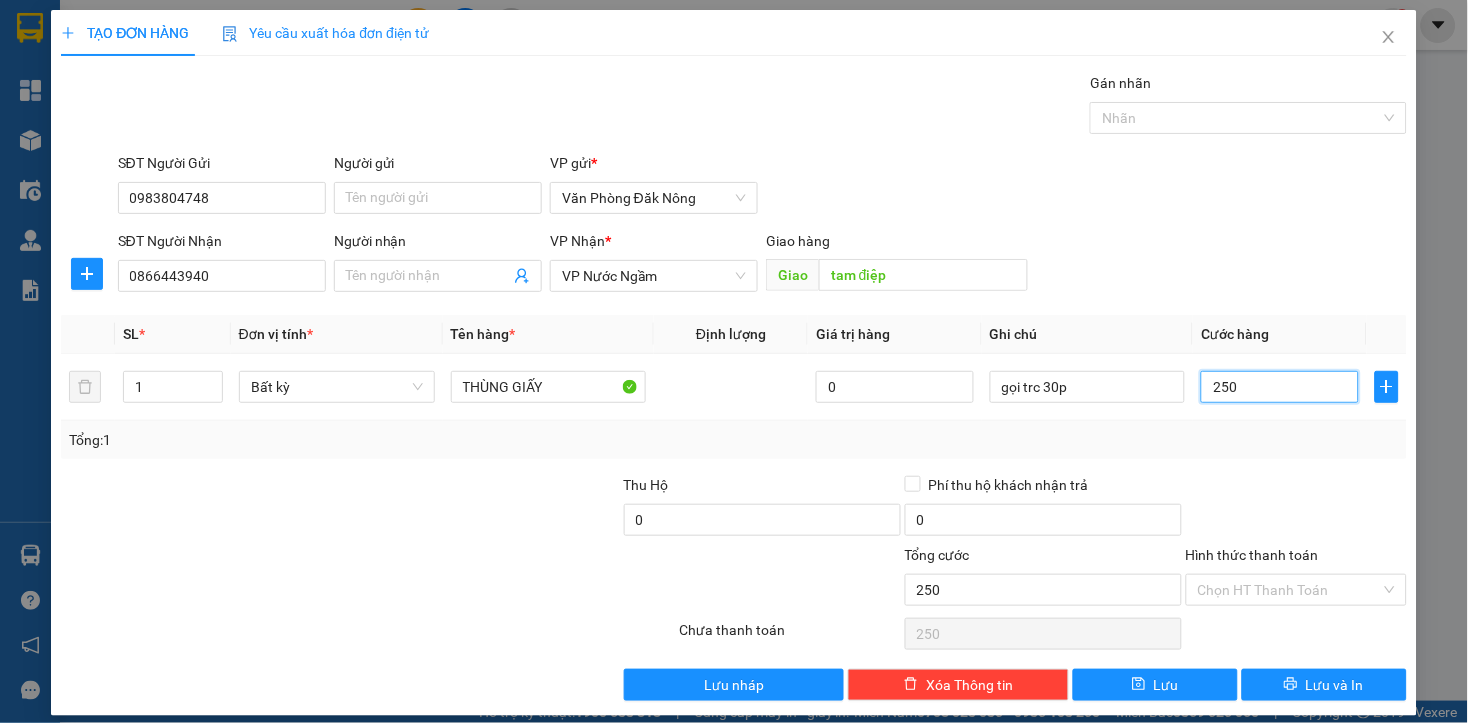 type on "2.500" 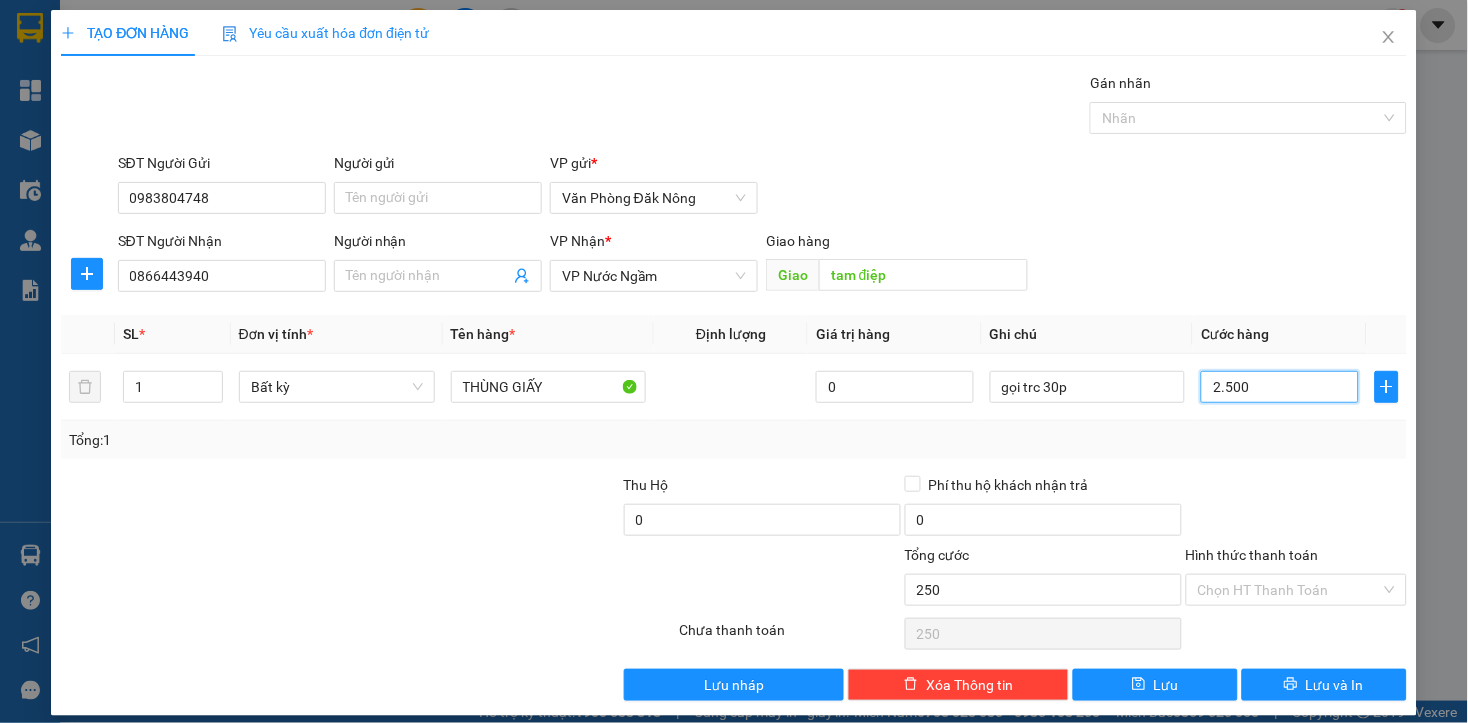 type on "2.500" 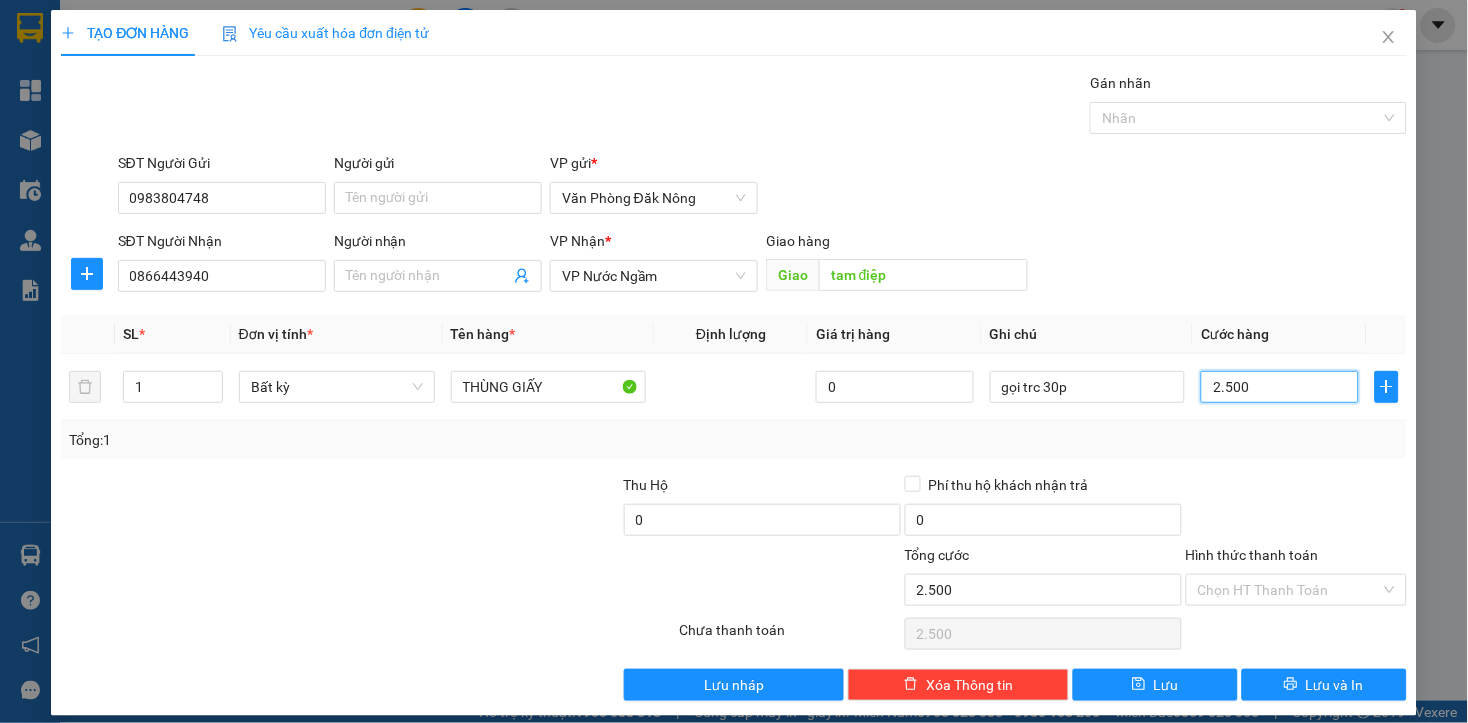 type on "25.000" 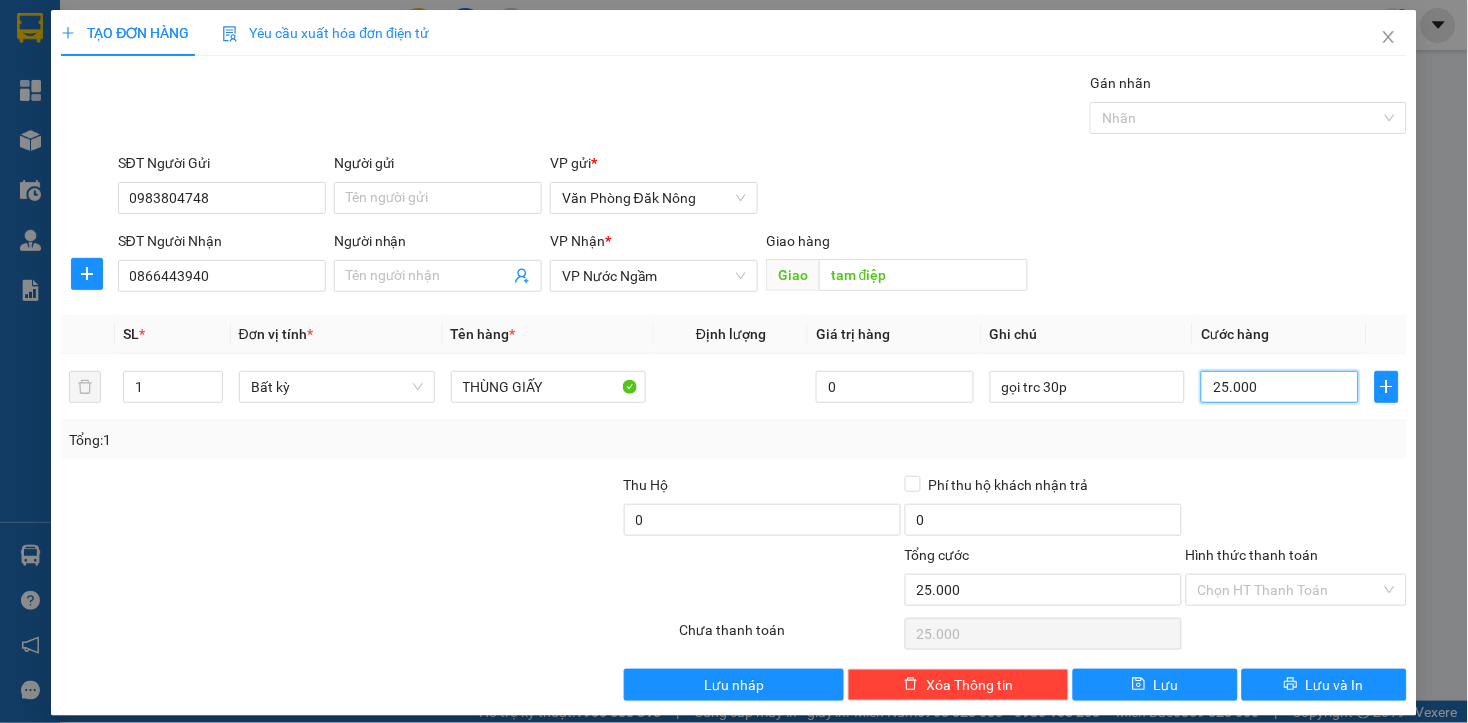 type on "250.000" 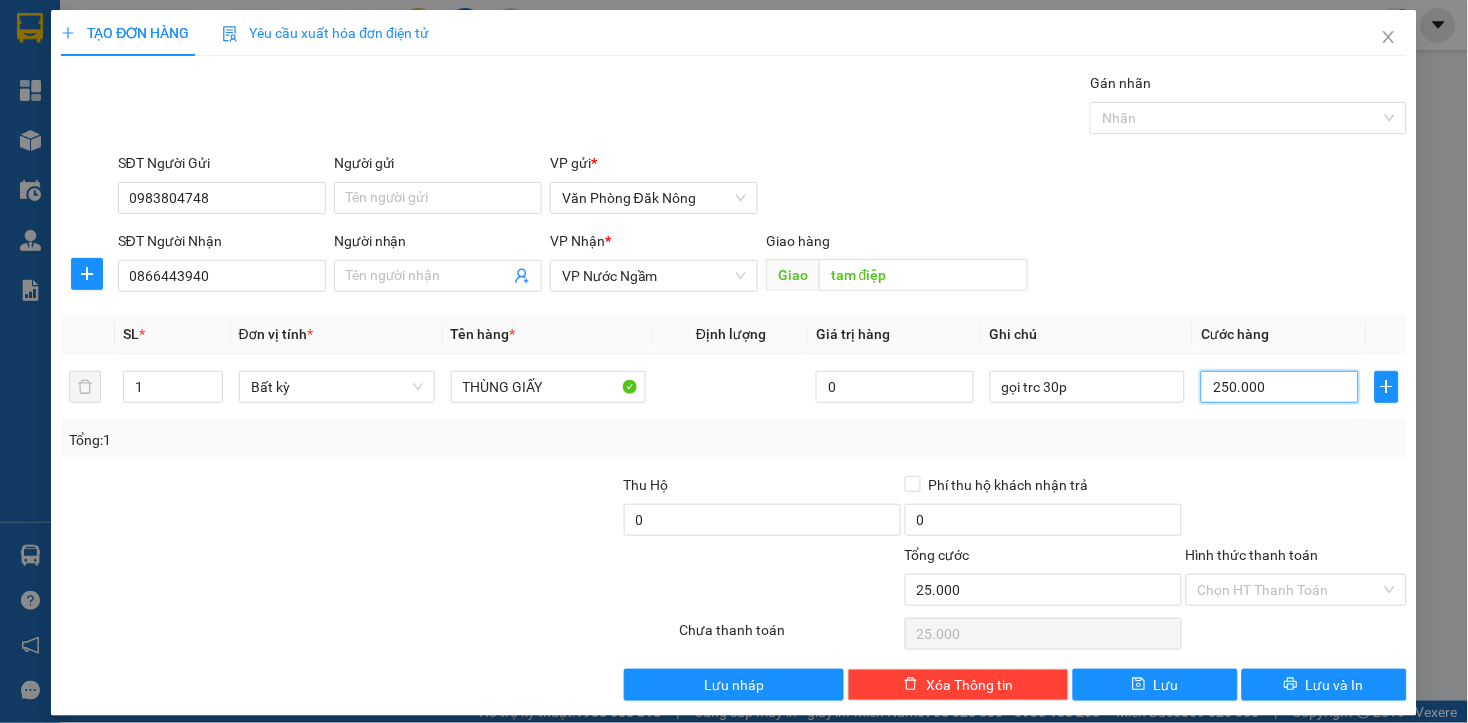 type on "250.000" 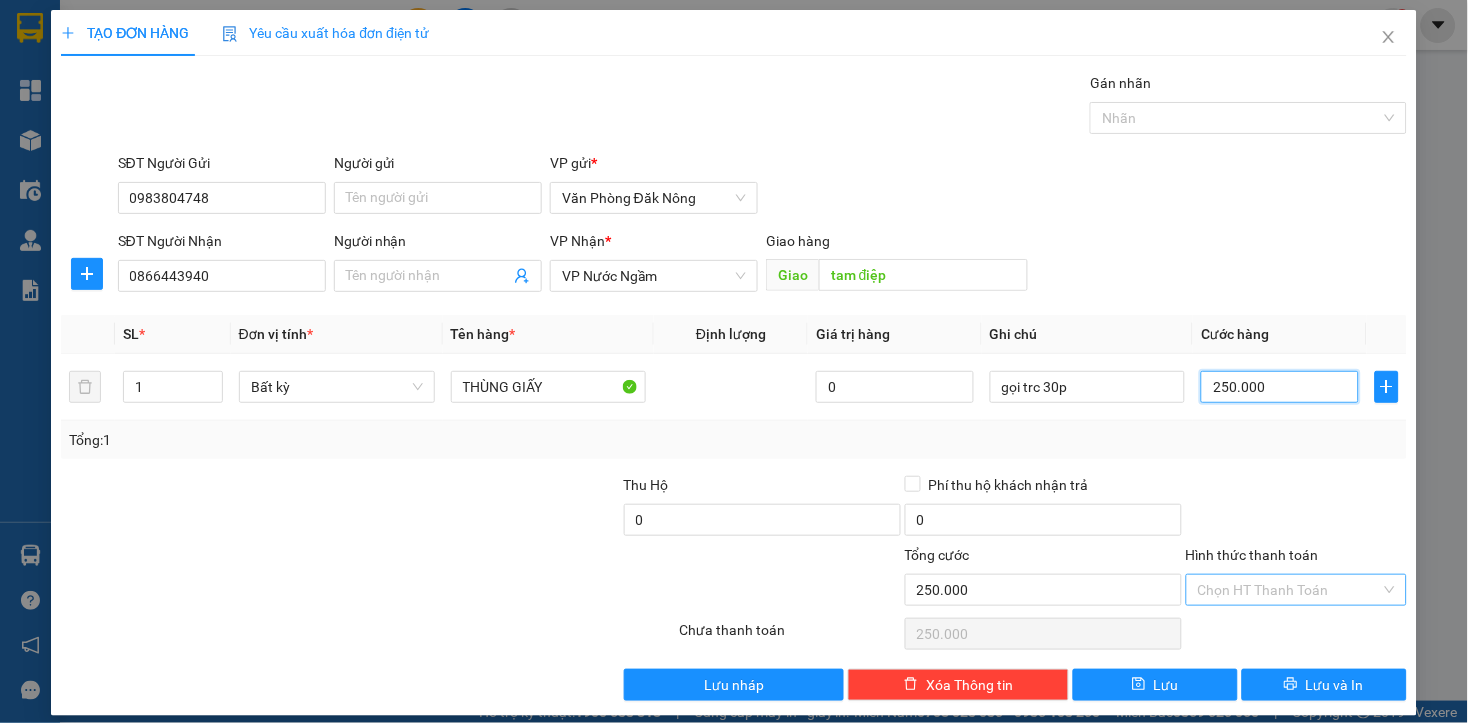type on "250.000" 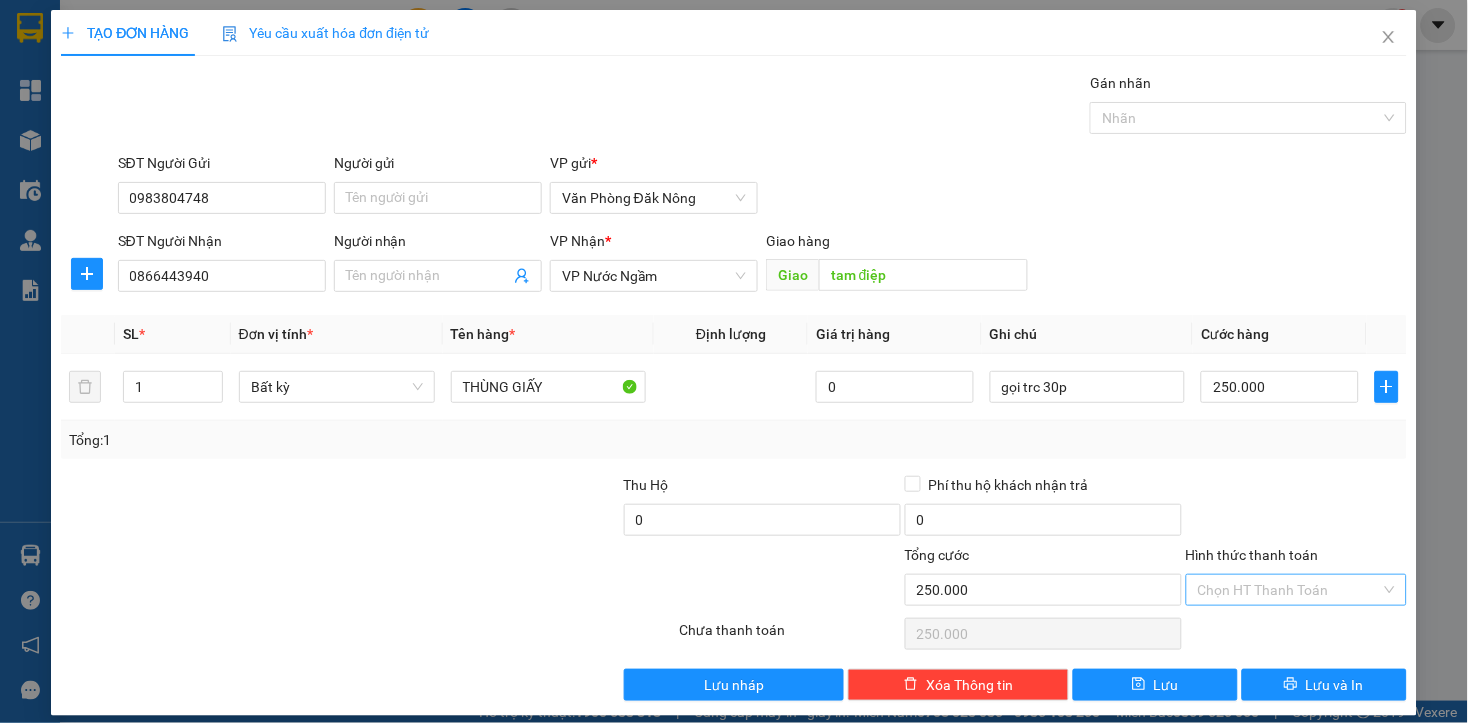 click on "Hình thức thanh toán" at bounding box center (1289, 590) 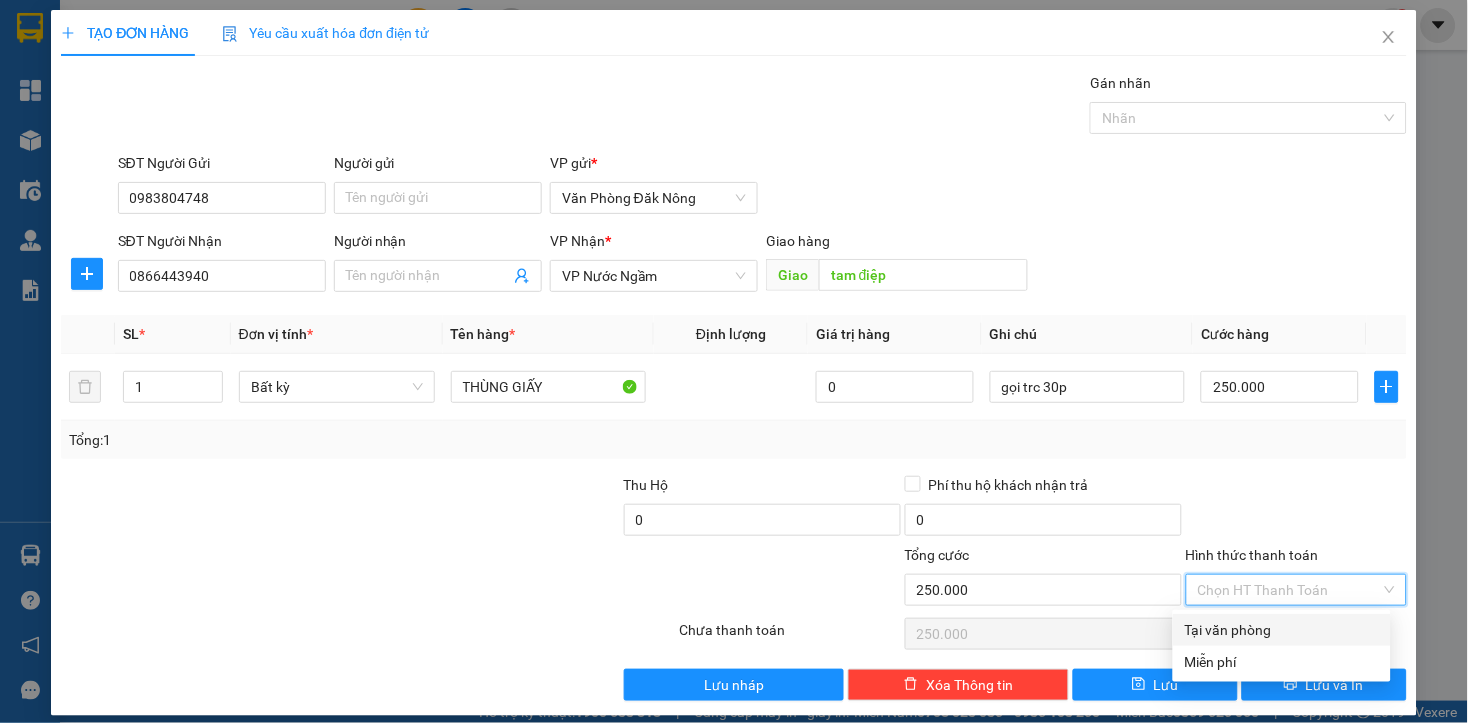 drag, startPoint x: 1282, startPoint y: 626, endPoint x: 1293, endPoint y: 648, distance: 24.596748 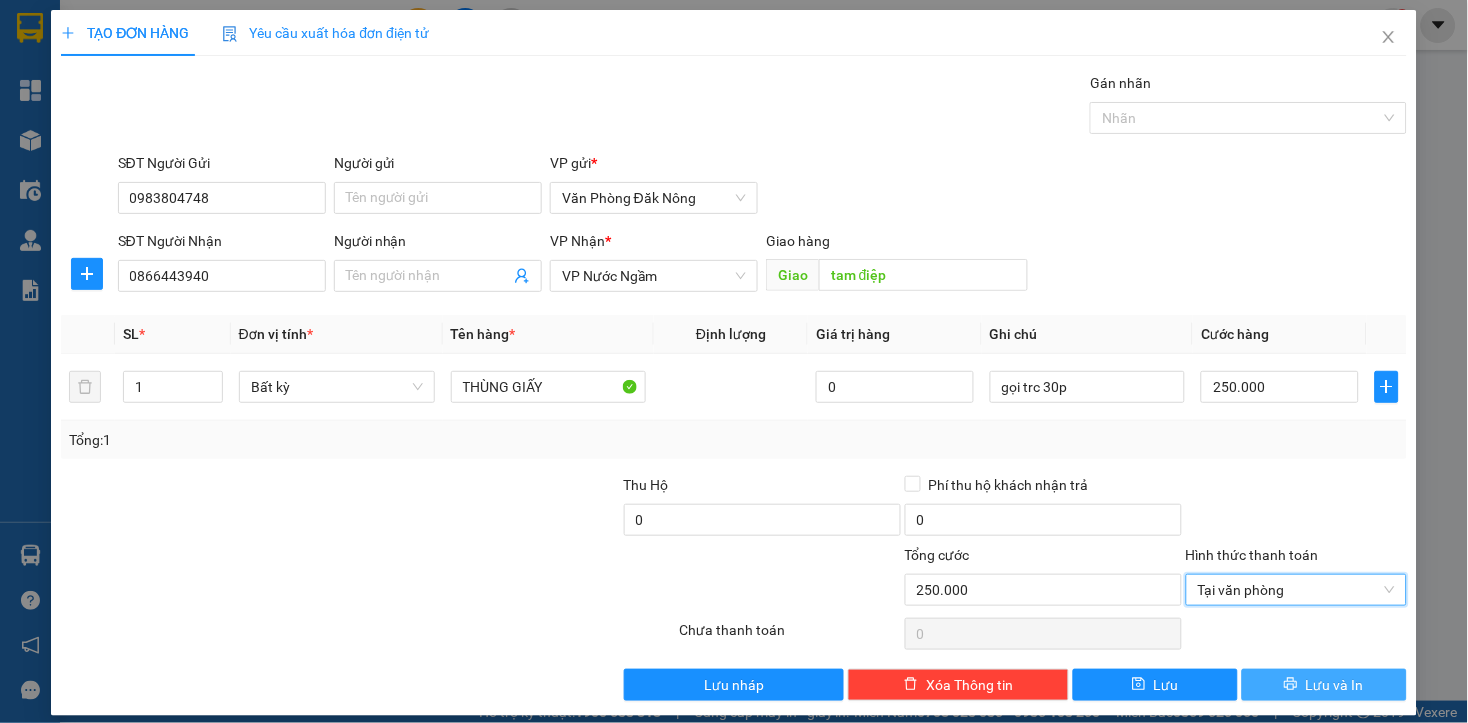 click on "Lưu và In" at bounding box center [1335, 685] 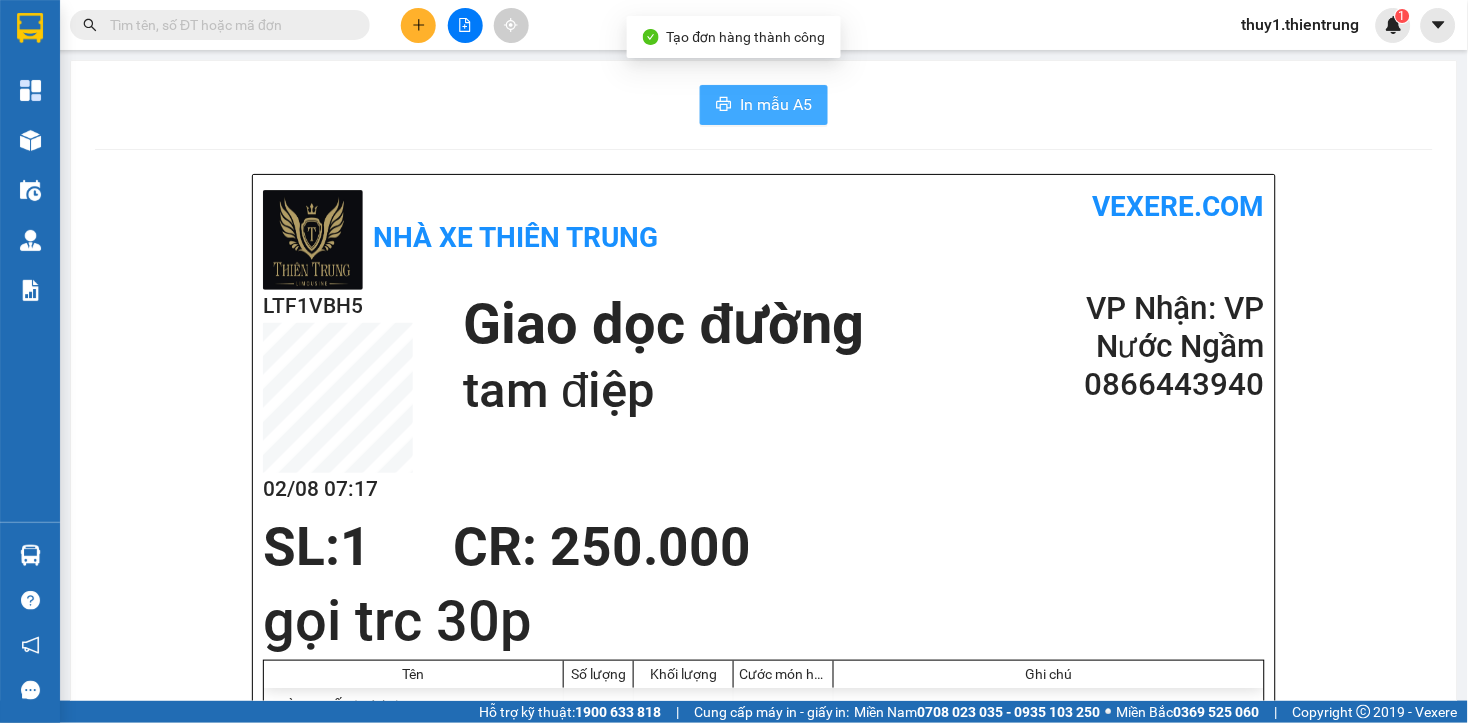 click on "In mẫu A5" at bounding box center [776, 104] 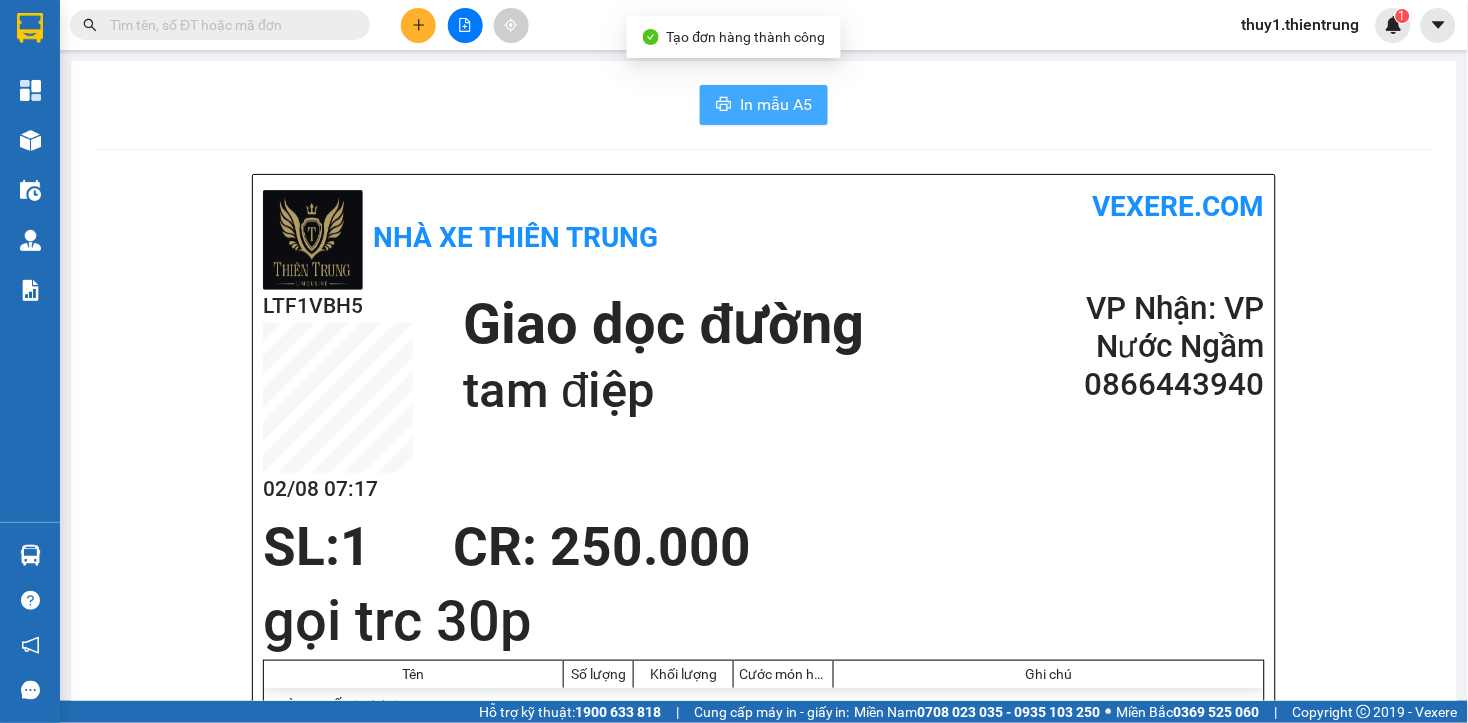 scroll, scrollTop: 0, scrollLeft: 0, axis: both 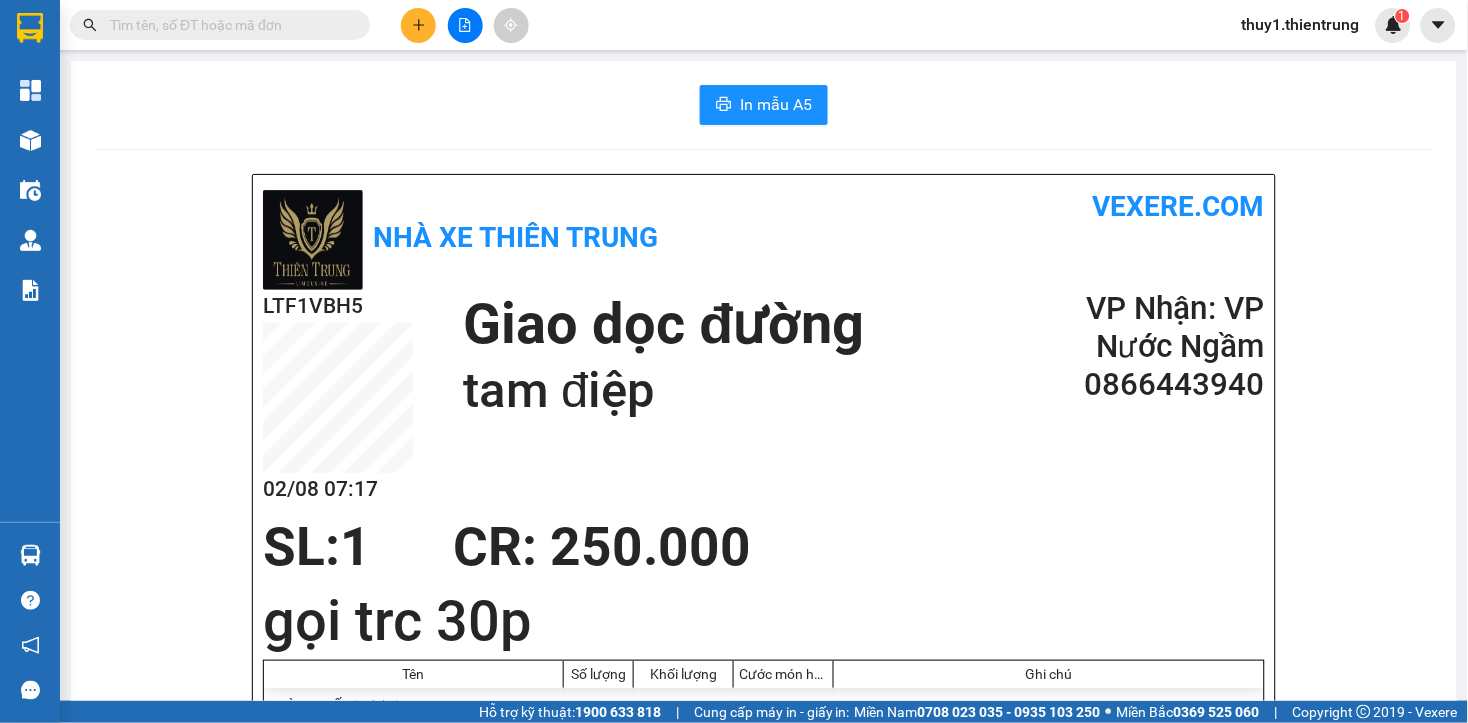 drag, startPoint x: 916, startPoint y: 533, endPoint x: 837, endPoint y: 504, distance: 84.15462 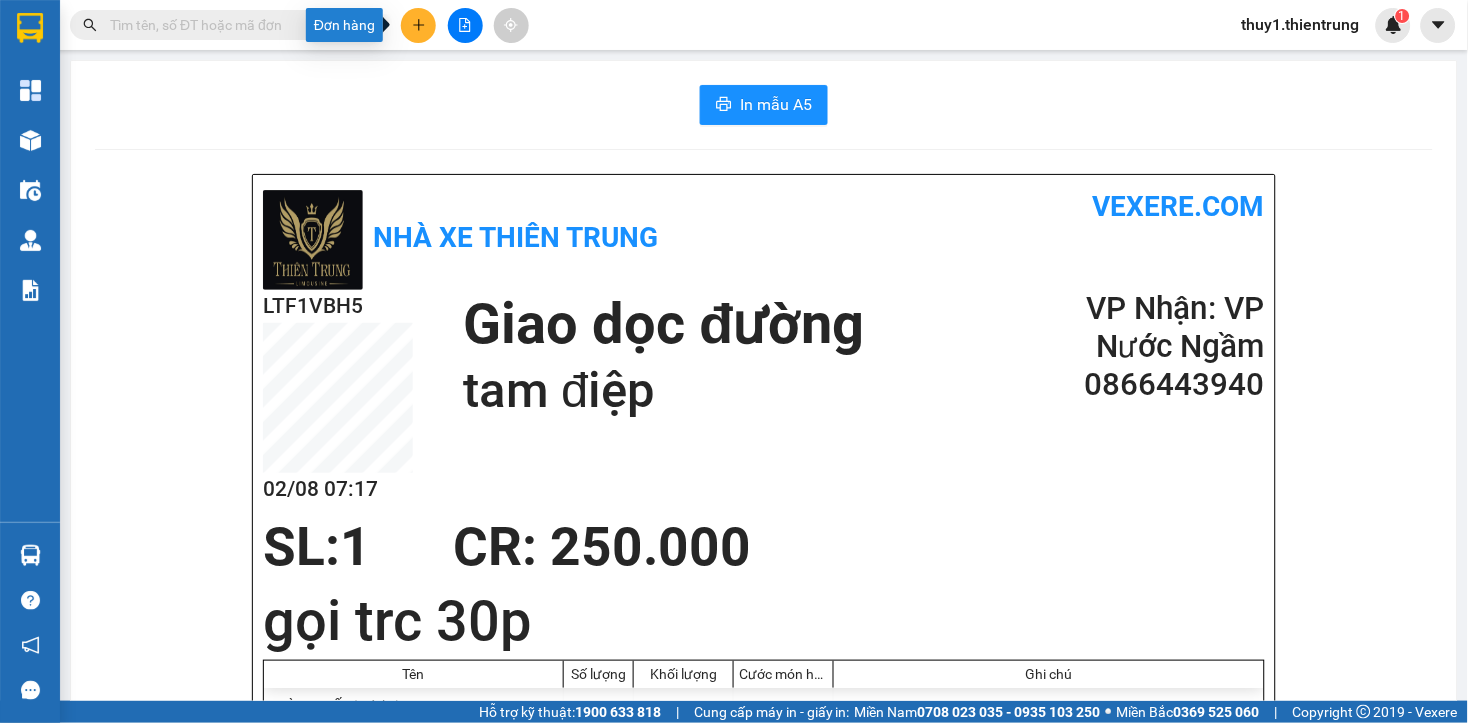 click 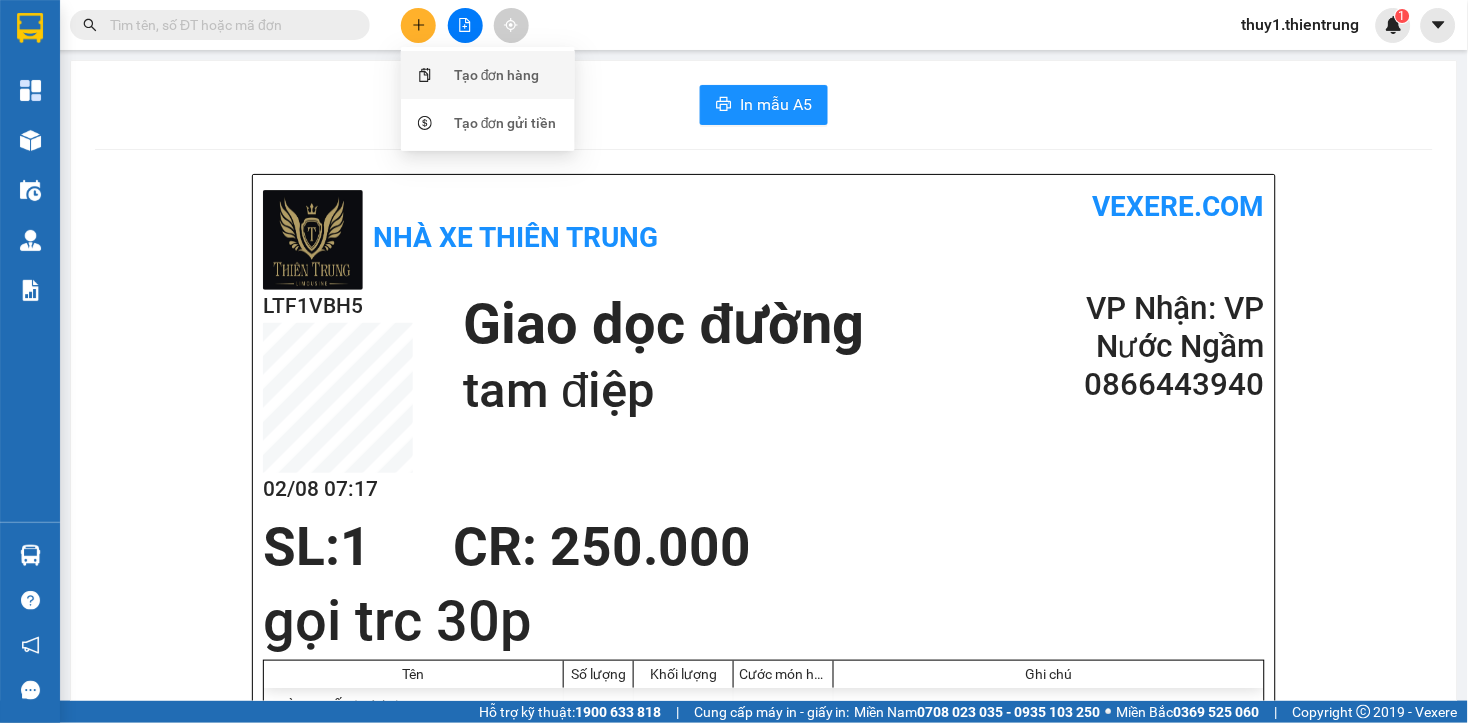 click on "Tạo đơn hàng" at bounding box center (488, 75) 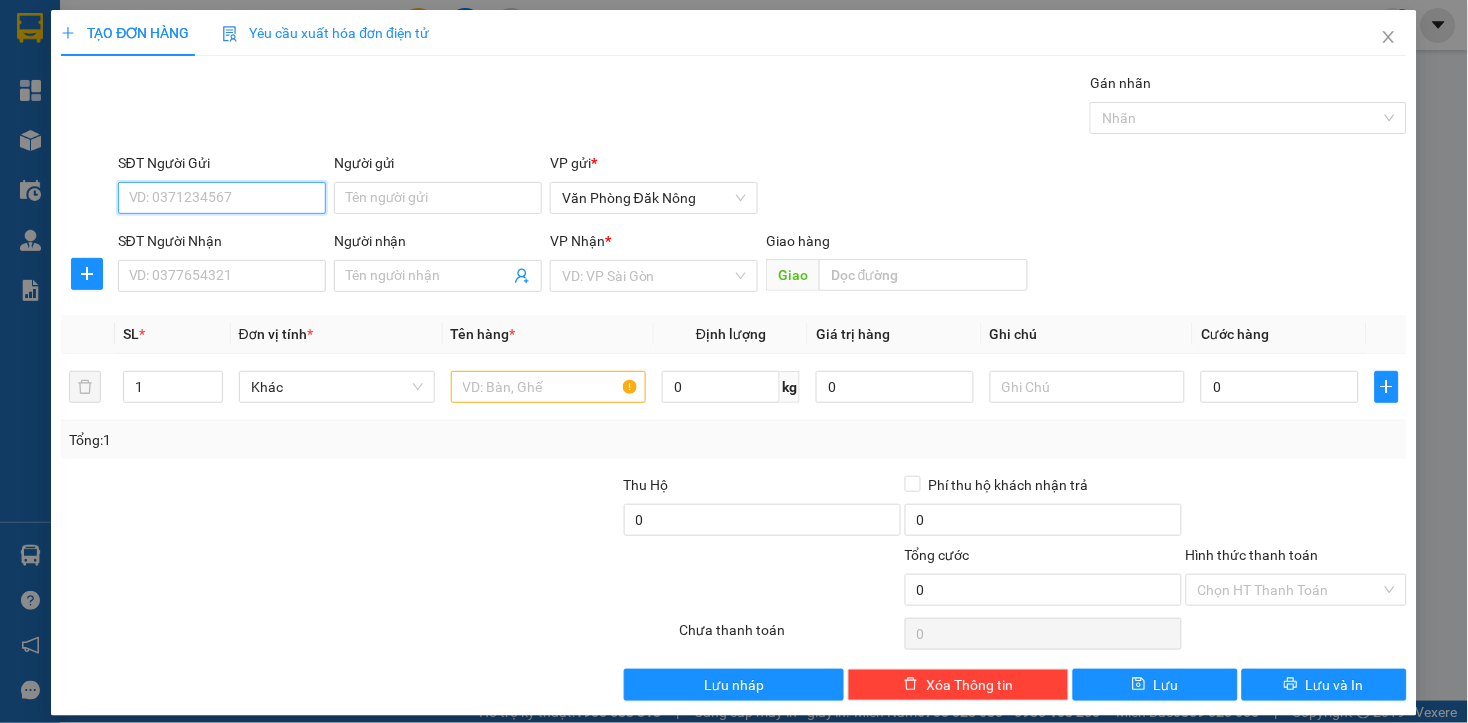 click on "SĐT Người Gửi" at bounding box center [222, 198] 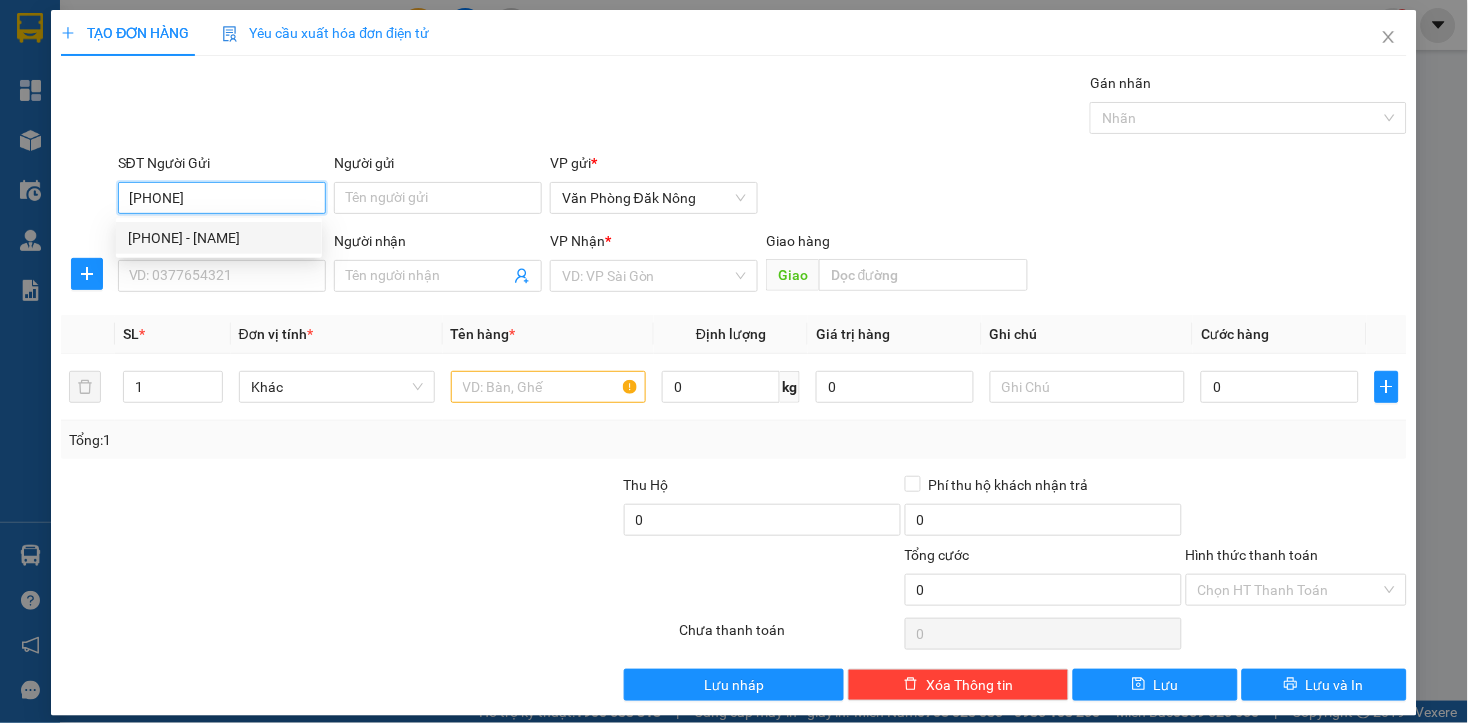 click on "[PHONE] - [NAME]" at bounding box center (219, 238) 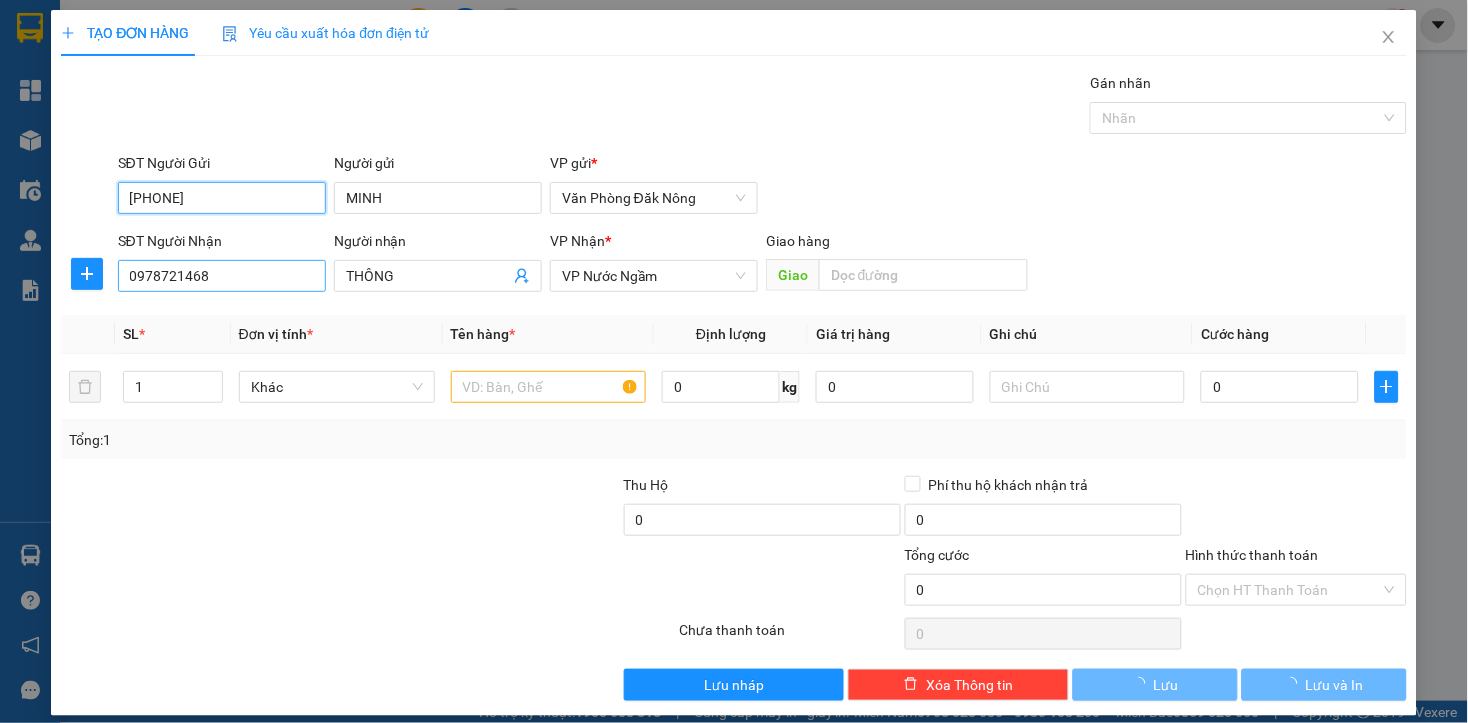 type on "[PHONE]" 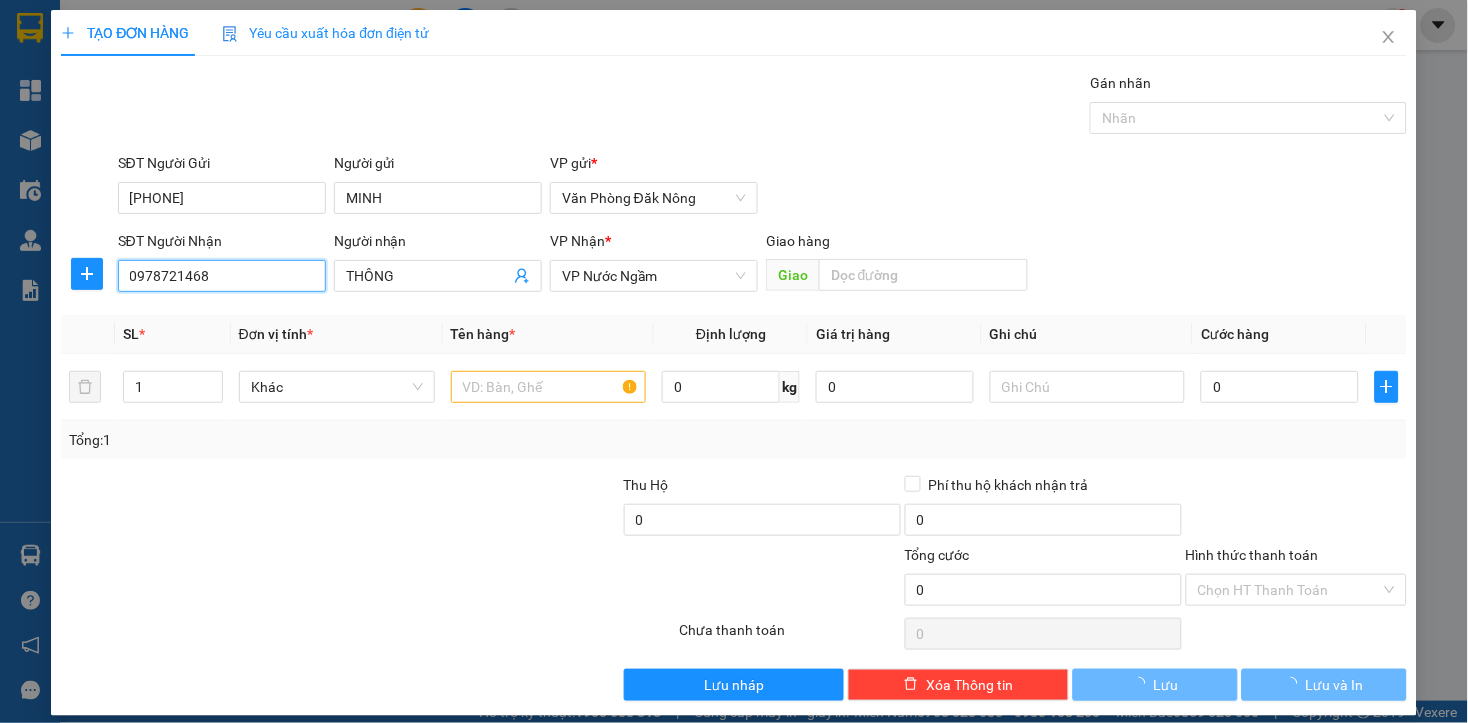 click on "0978721468" at bounding box center (222, 276) 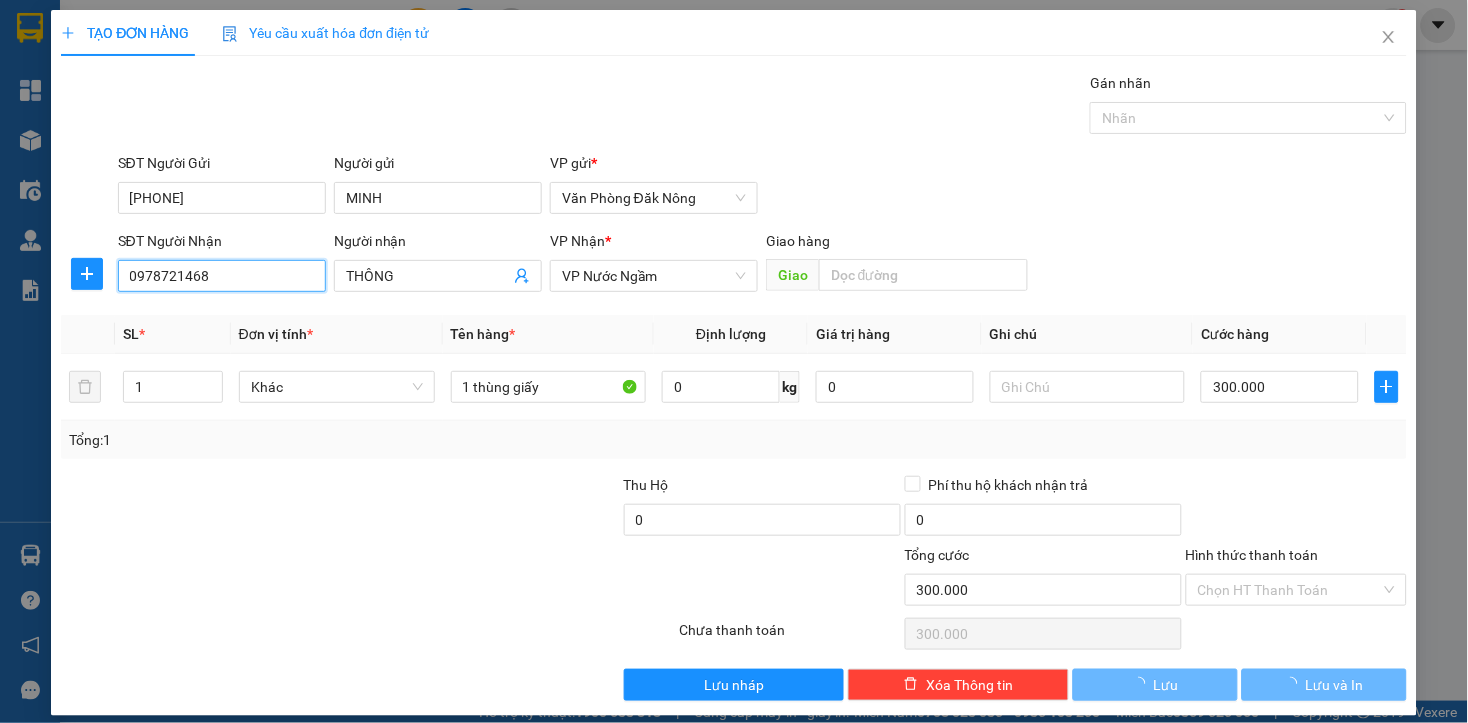 click on "0978721468" at bounding box center (222, 276) 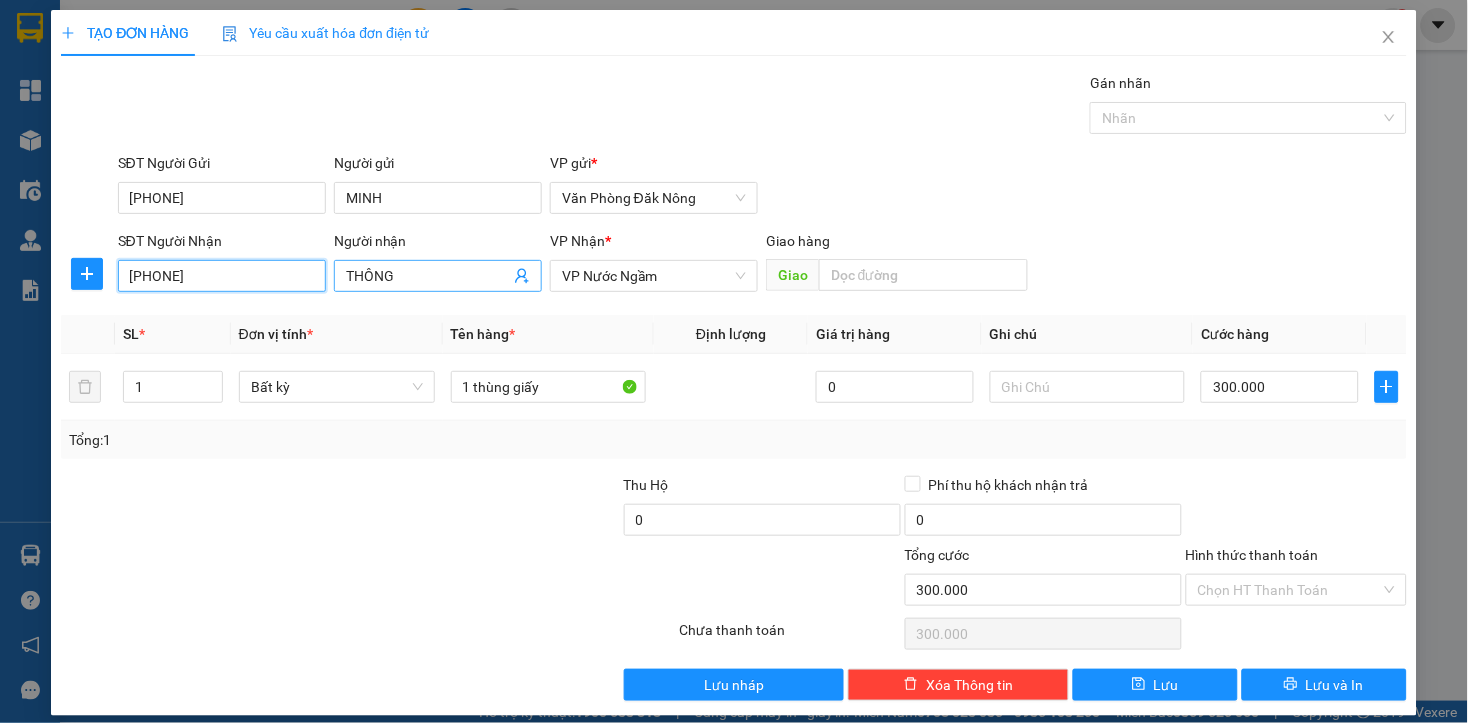 type on "[PHONE]" 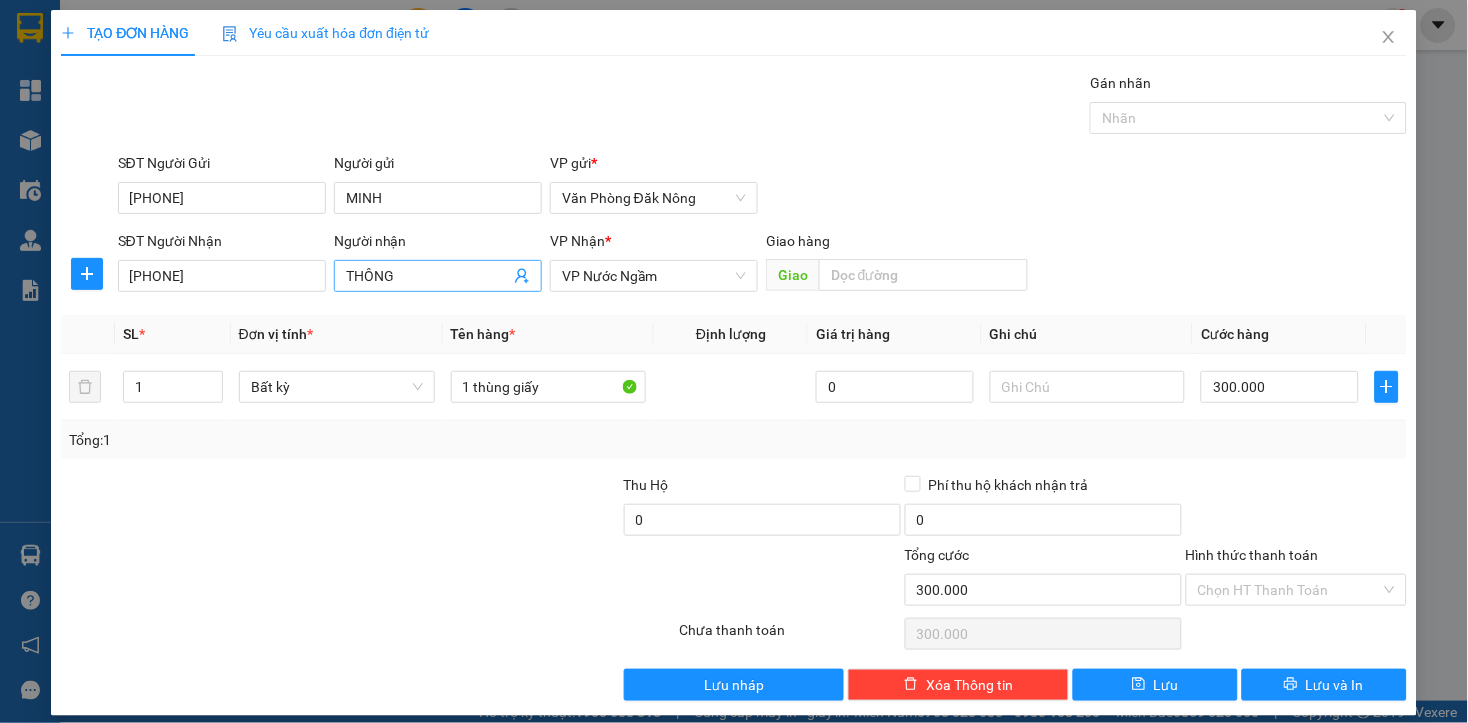 click on "THÔNG" at bounding box center [428, 276] 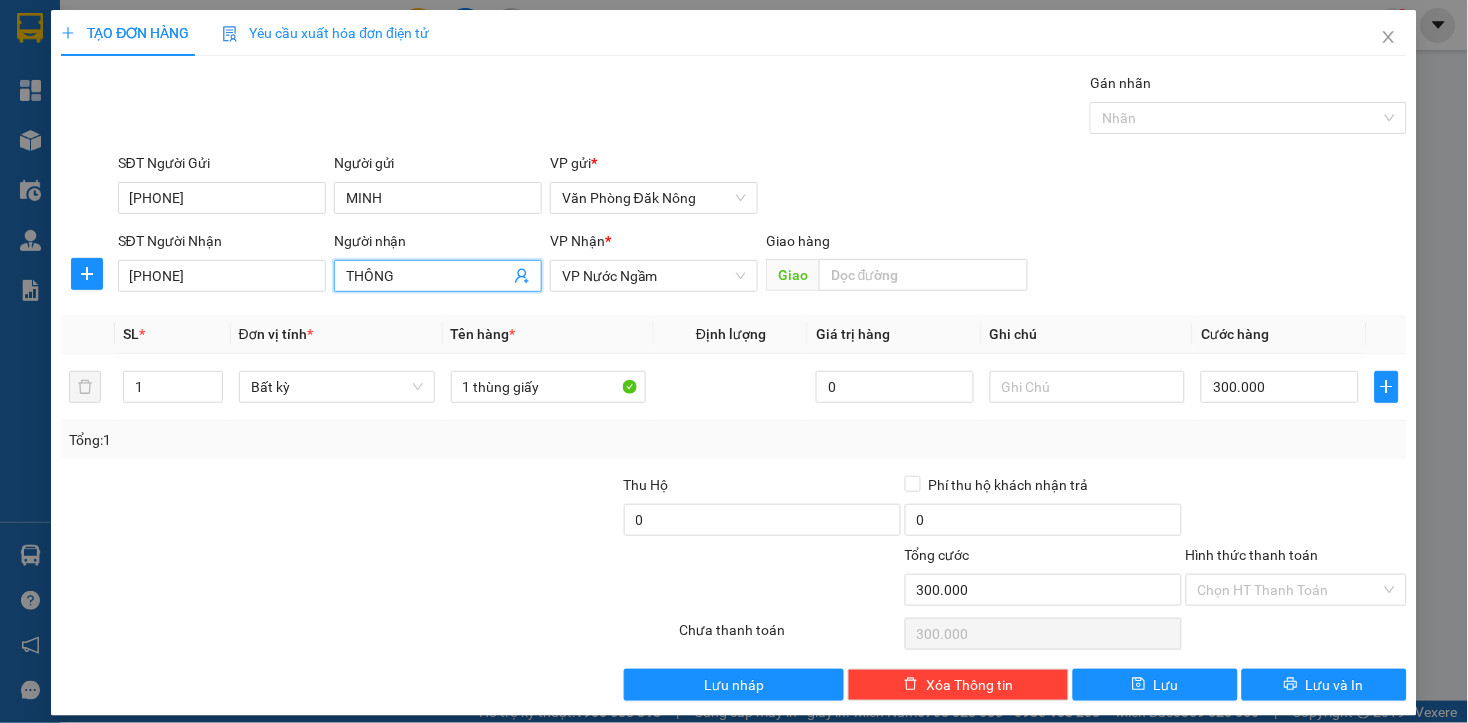 click on "THÔNG" at bounding box center [428, 276] 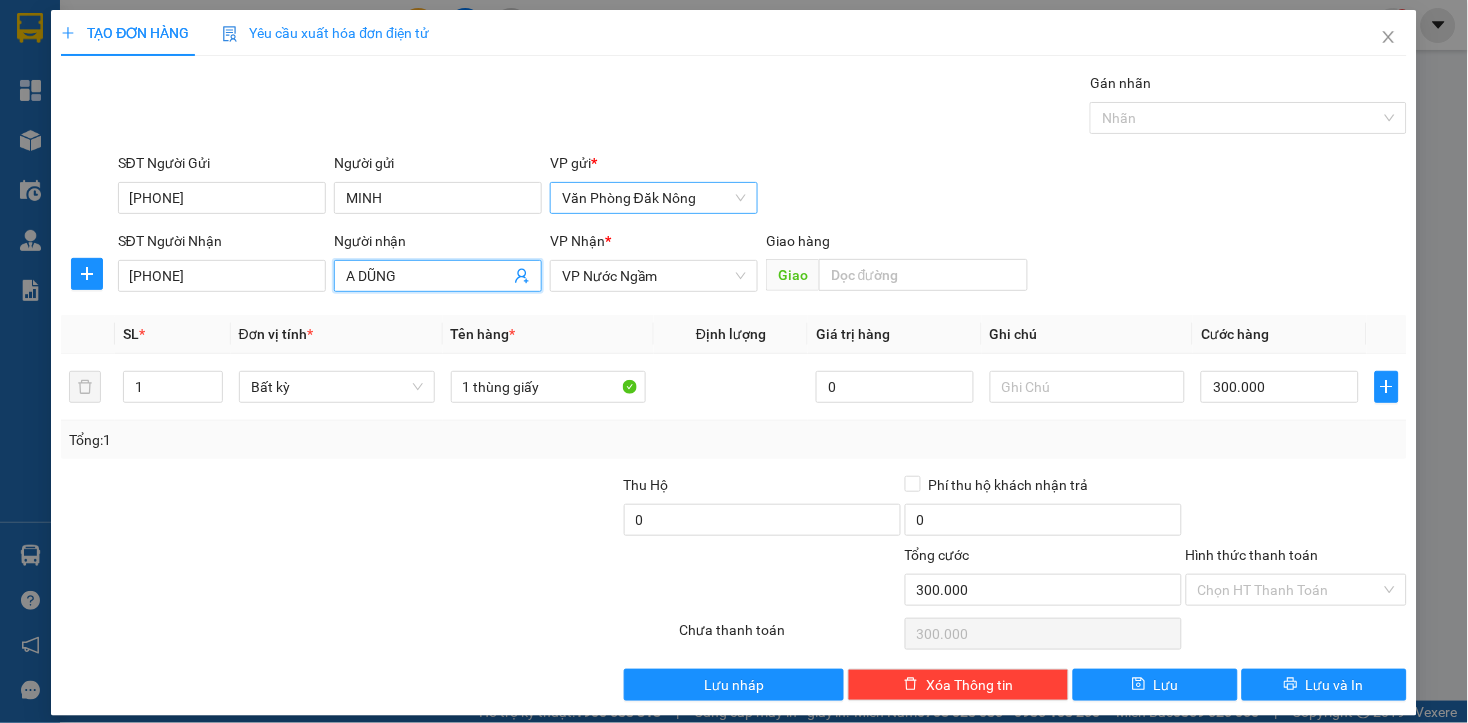 scroll, scrollTop: 16, scrollLeft: 0, axis: vertical 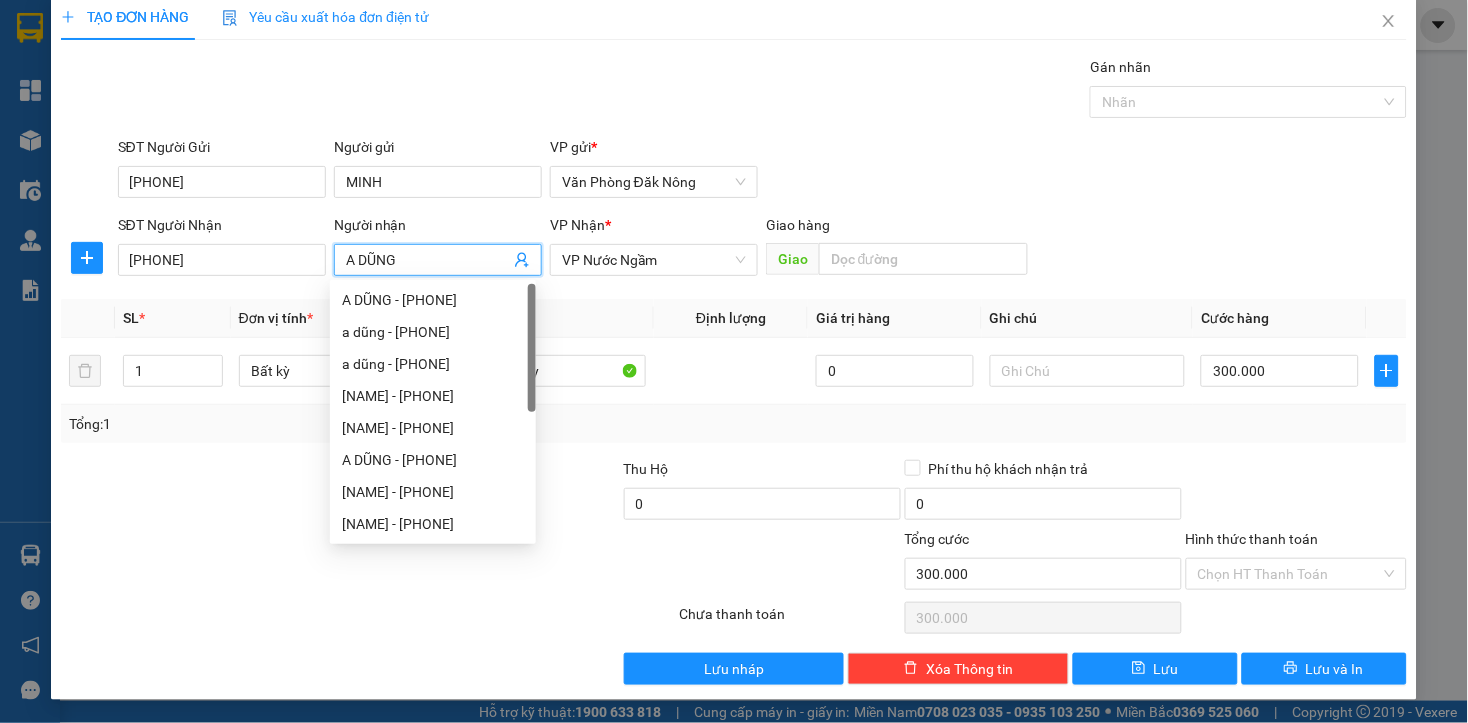 type on "A DŨNG" 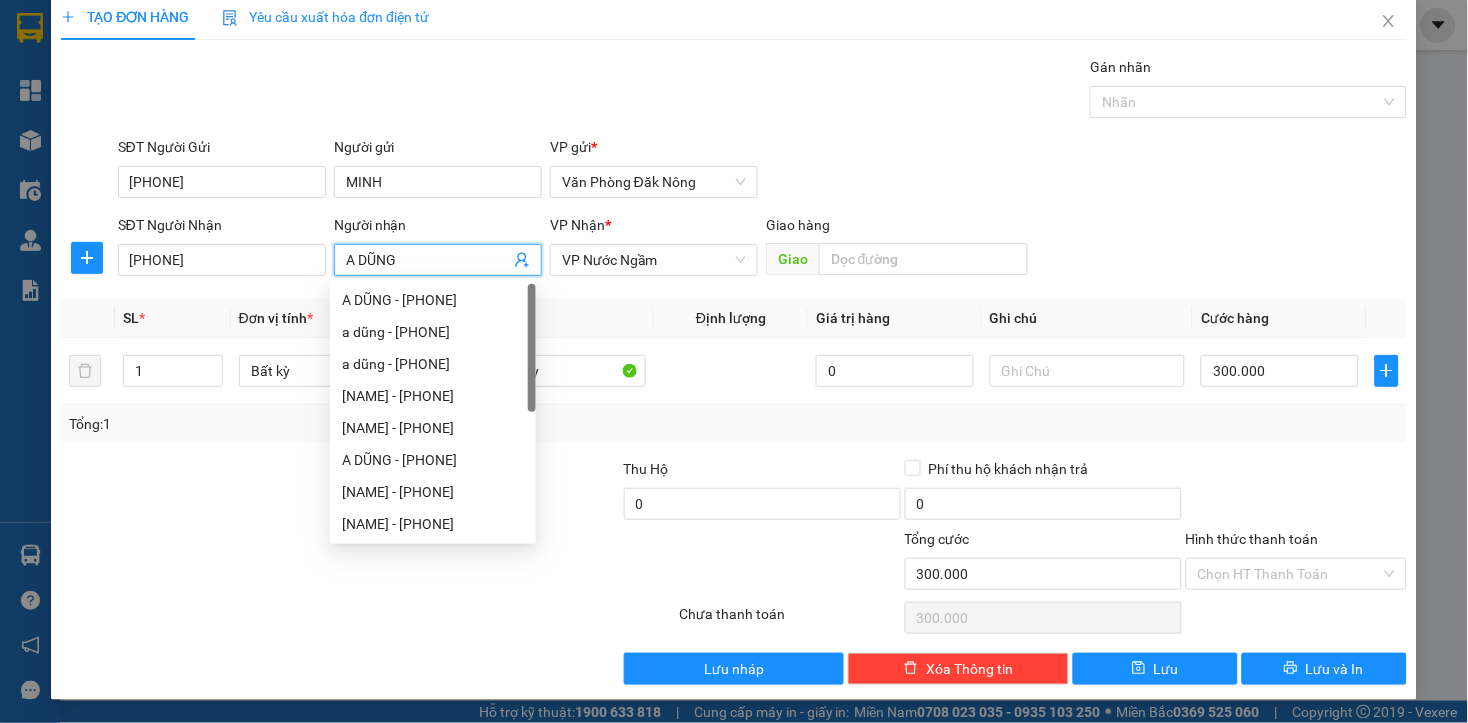 click on "Transit Pickup Surcharge Ids Transit Deliver Surcharge Ids Transit Deliver Surcharge Transit Deliver Surcharge Gói vận chuyển  * Tiêu chuẩn Gán nhãn   Nhãn SĐT Người Gửi [PHONE] Người gửi MINH VP gửi  * Văn Phòng Đăk Nông SĐT Người Nhận [PHONE] Người nhận A DŨNG VP Nhận  * VP Nước Ngầm Giao hàng Giao SL  * Đơn vị tính  * Tên hàng  * Định lượng Giá trị hàng Ghi chú Cước hàng                   1 Bất kỳ 1 thùng giấy 0 300.000 Tổng:  1 Thu Hộ 0 Phí thu hộ khách nhận trả 0 Tổng cước 300.000 Hình thức thanh toán Chọn HT Thanh Toán Số tiền thu trước 0 Chưa thanh toán 300.000 Chọn HT Thanh Toán Lưu nháp Xóa Thông tin Lưu Lưu và In" at bounding box center (733, 370) 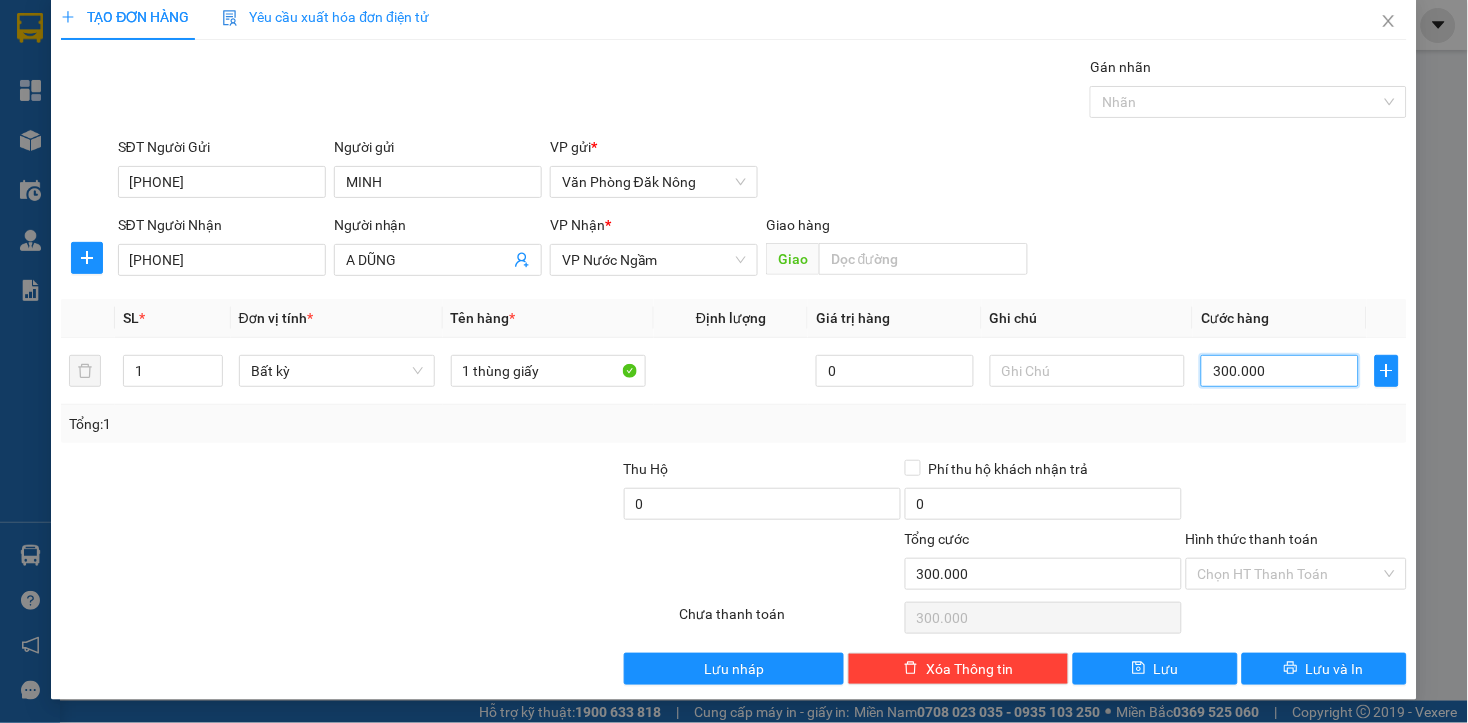 type on "1" 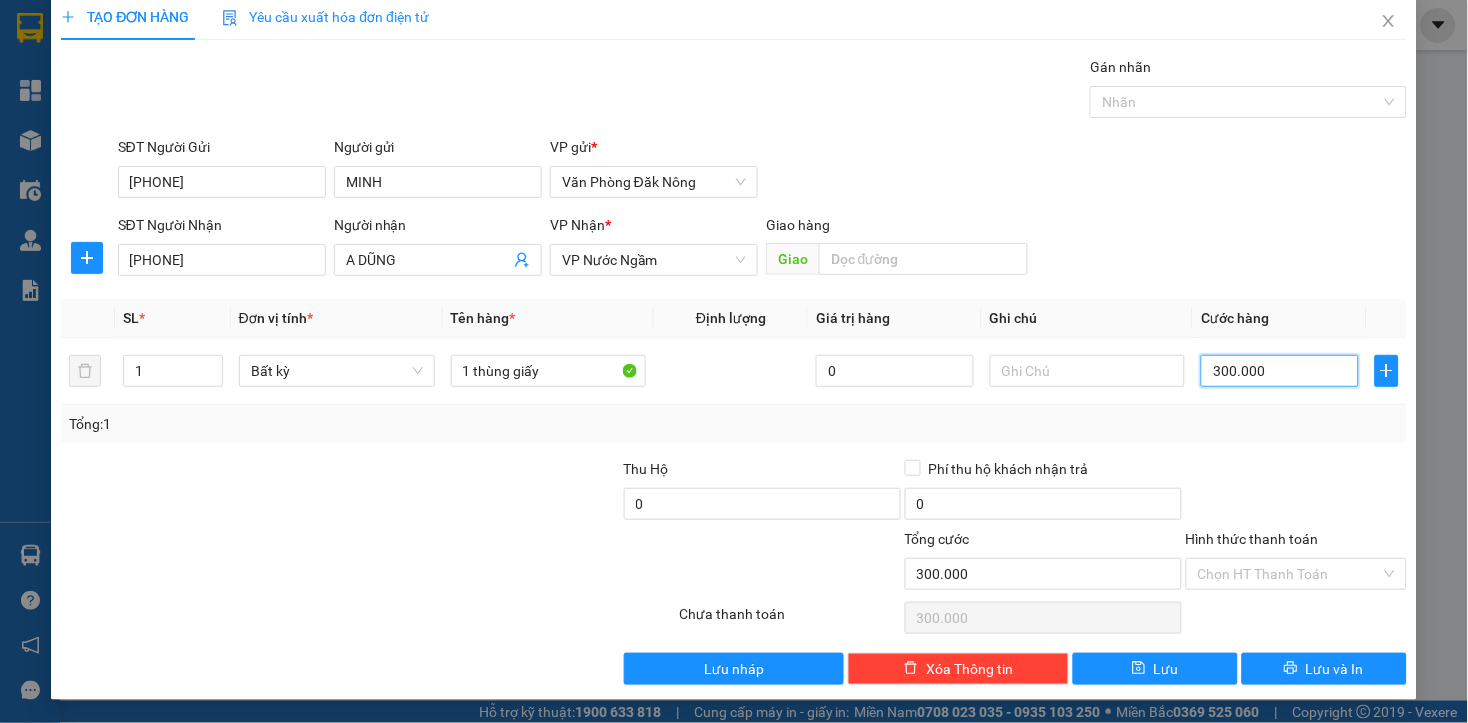 type on "1" 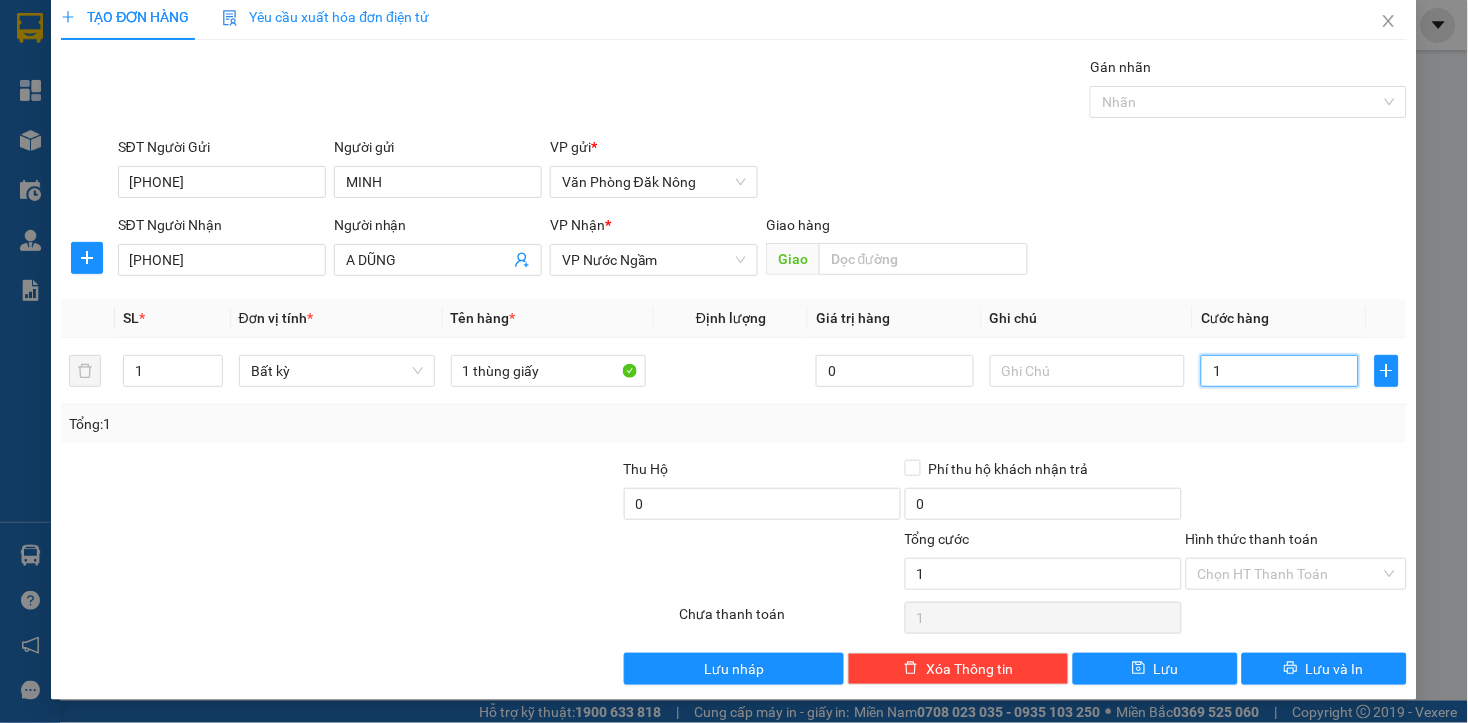 type on "10" 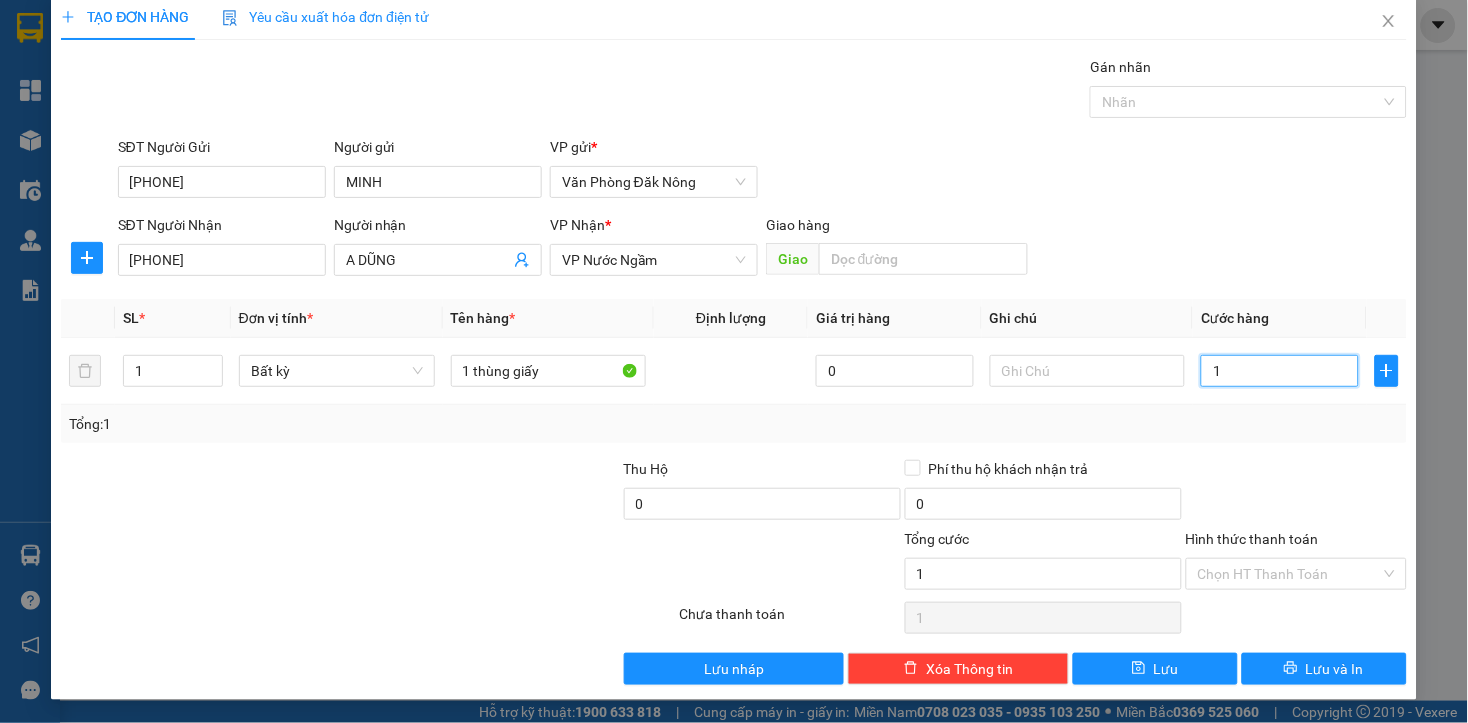 type on "10" 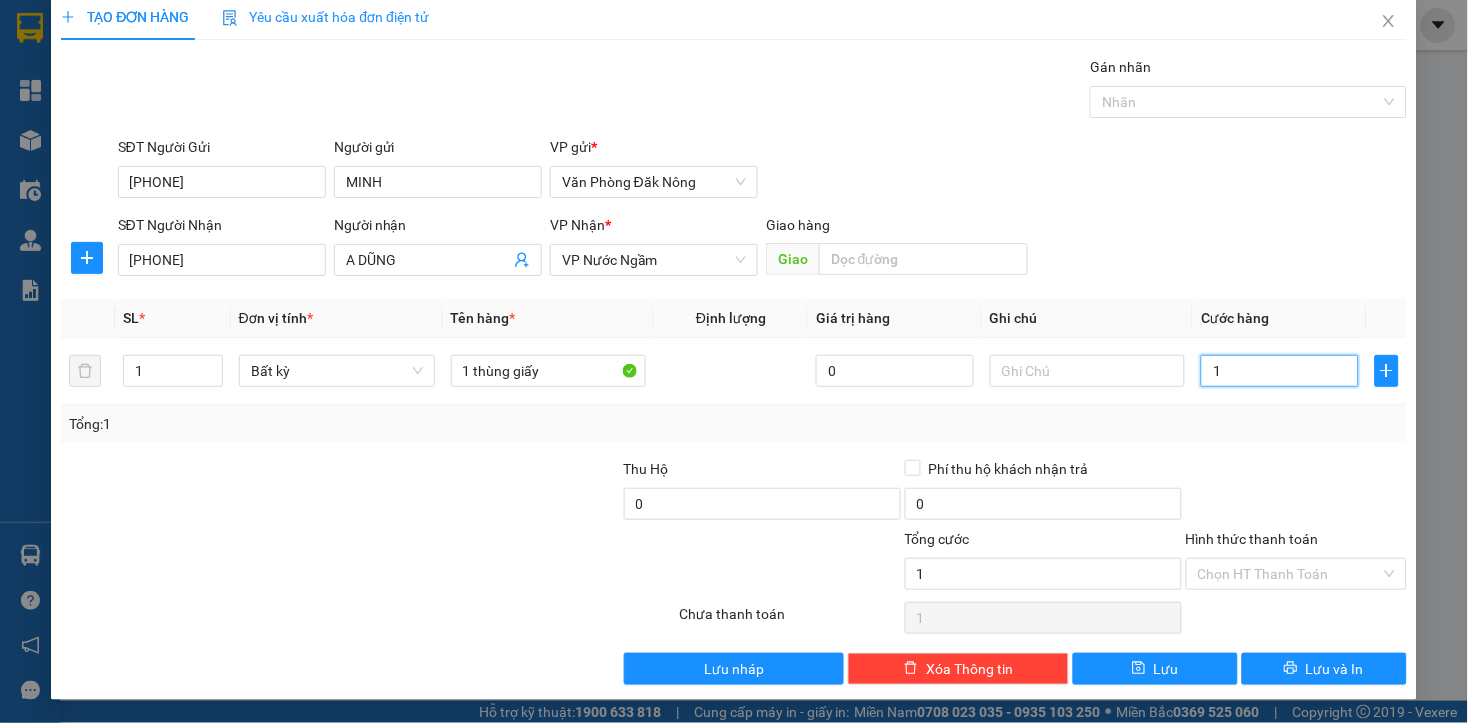 type on "10" 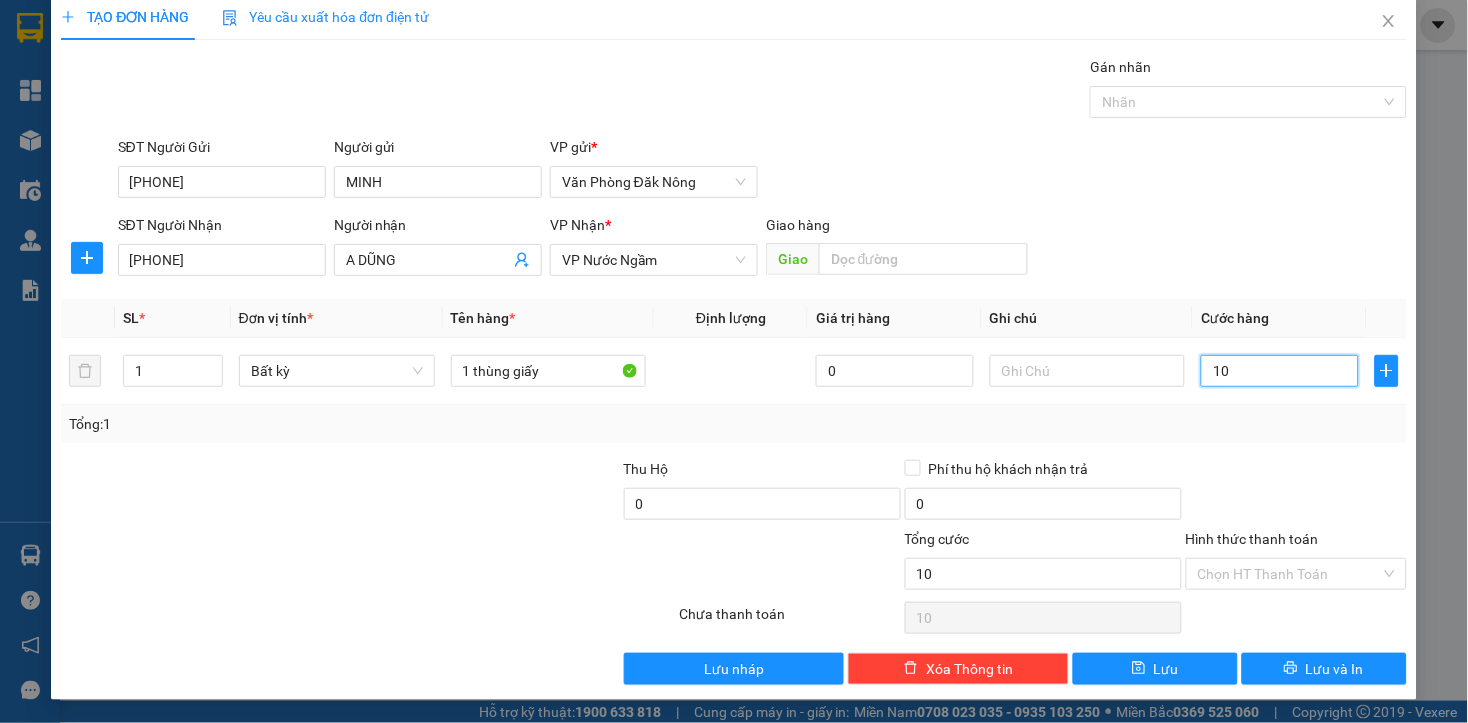 type on "100" 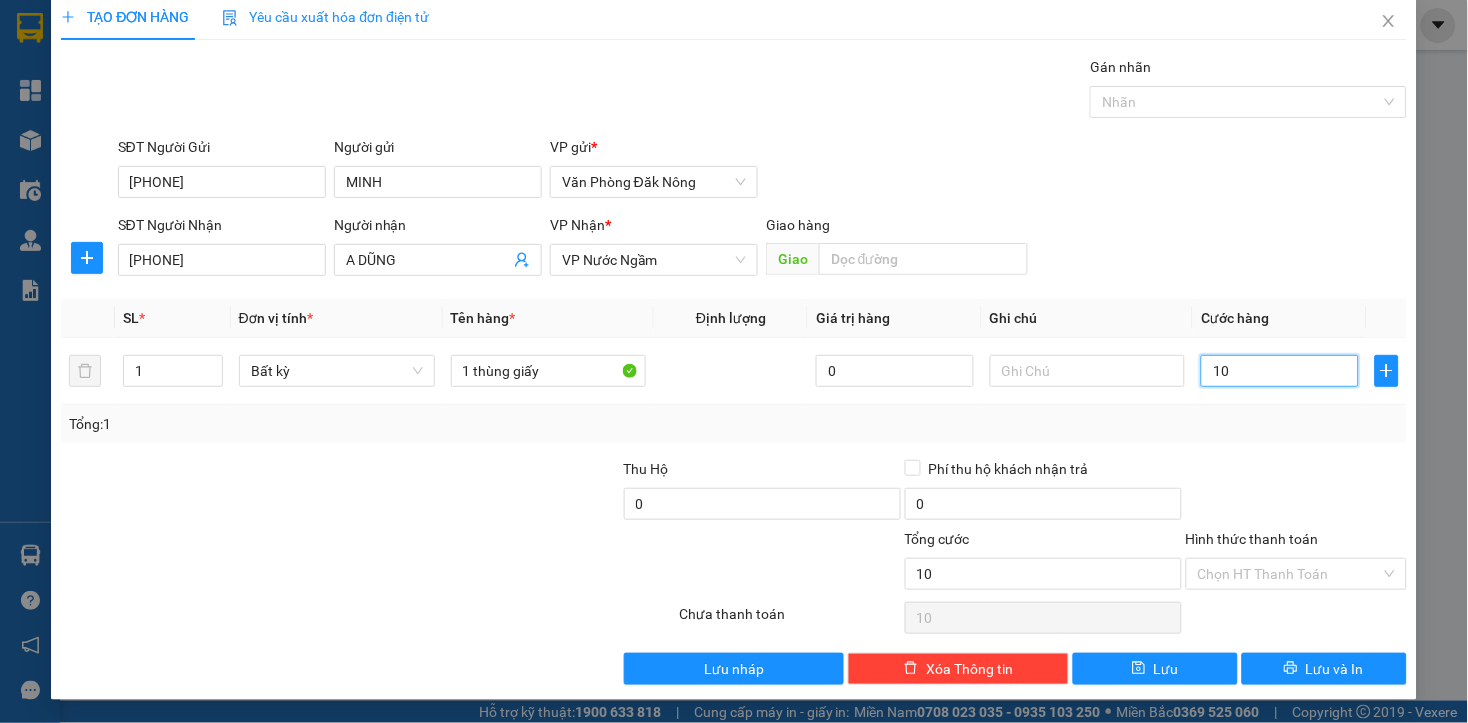 type on "100" 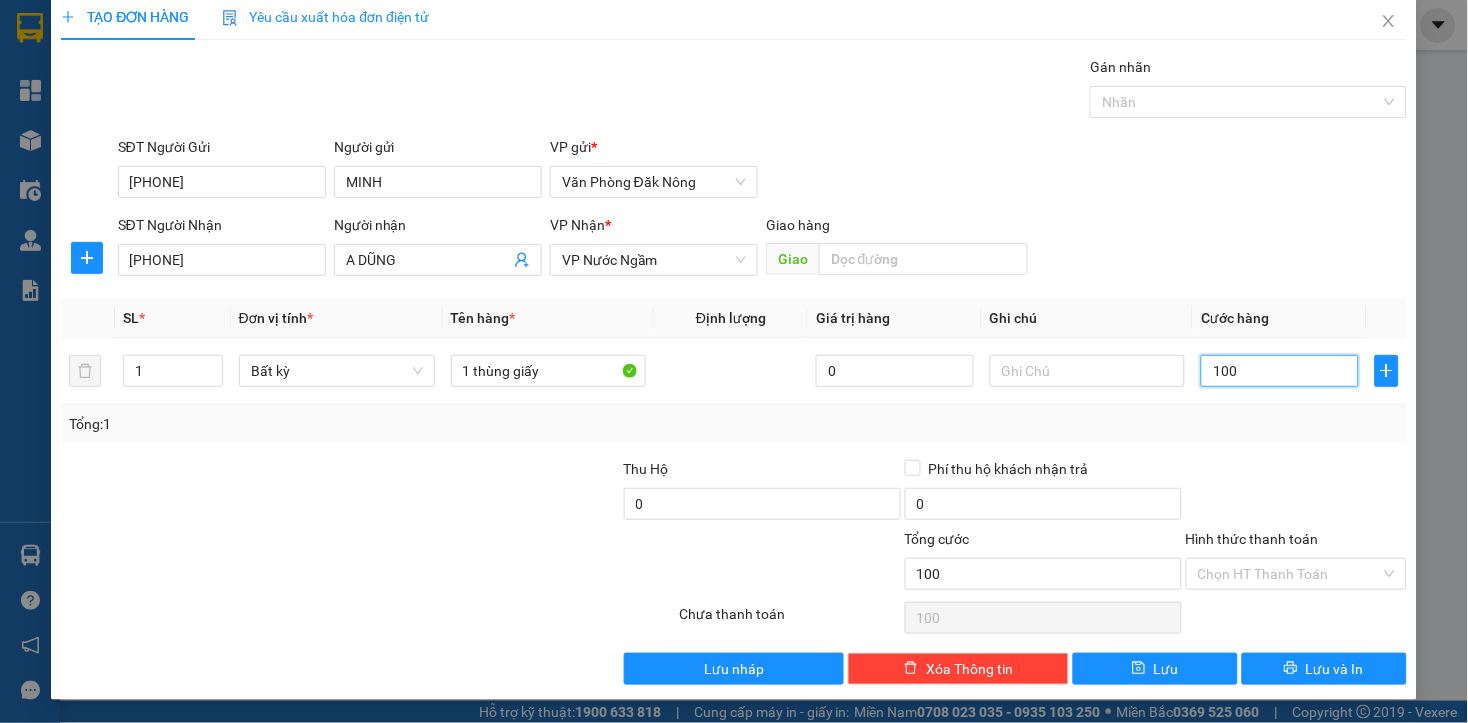 type on "1.000" 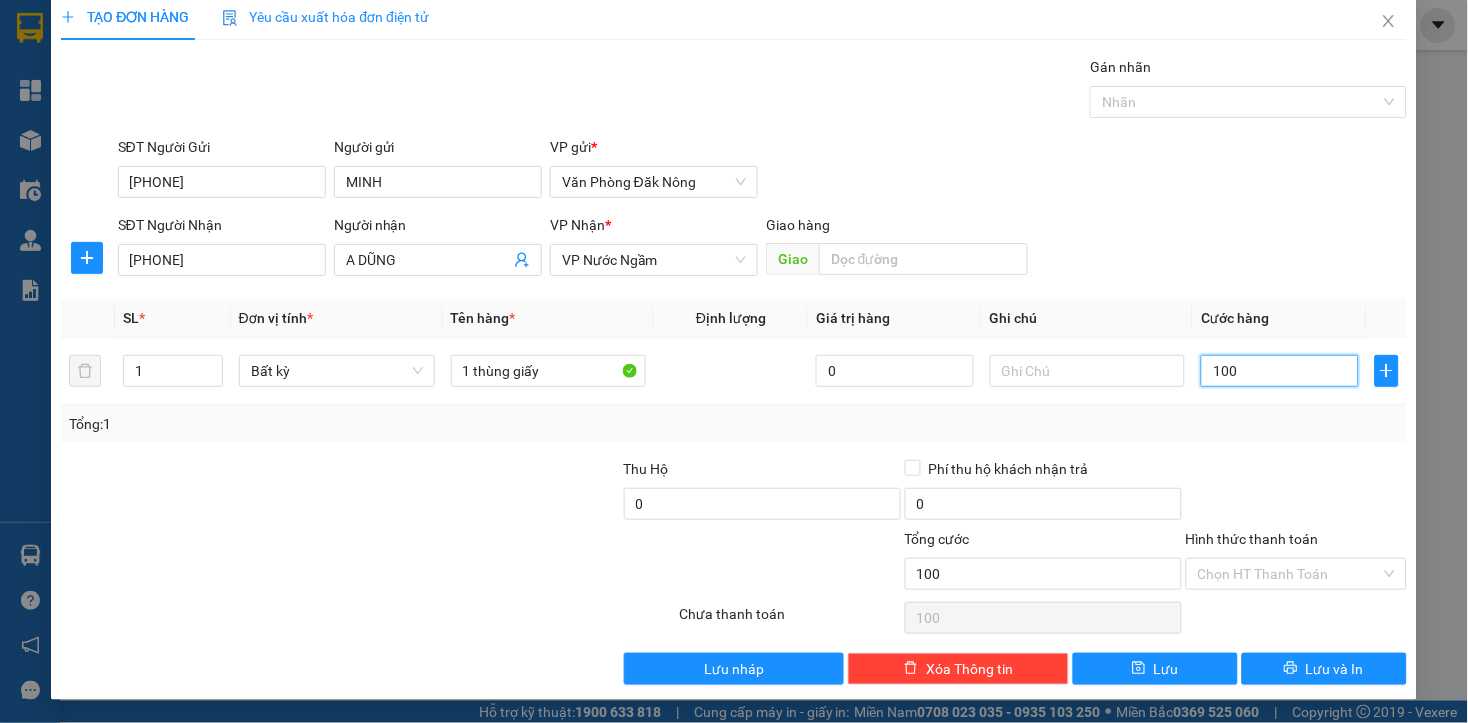 type on "1.000" 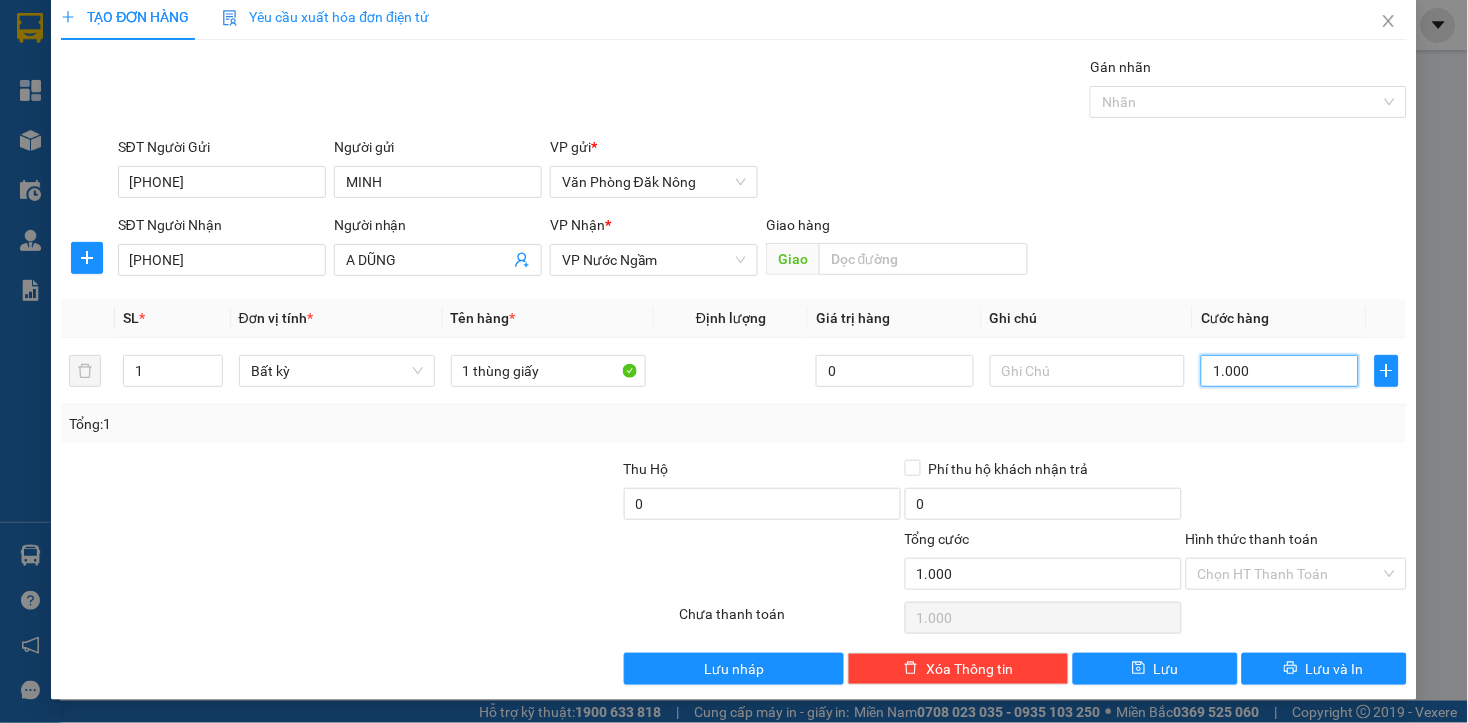type on "10.000" 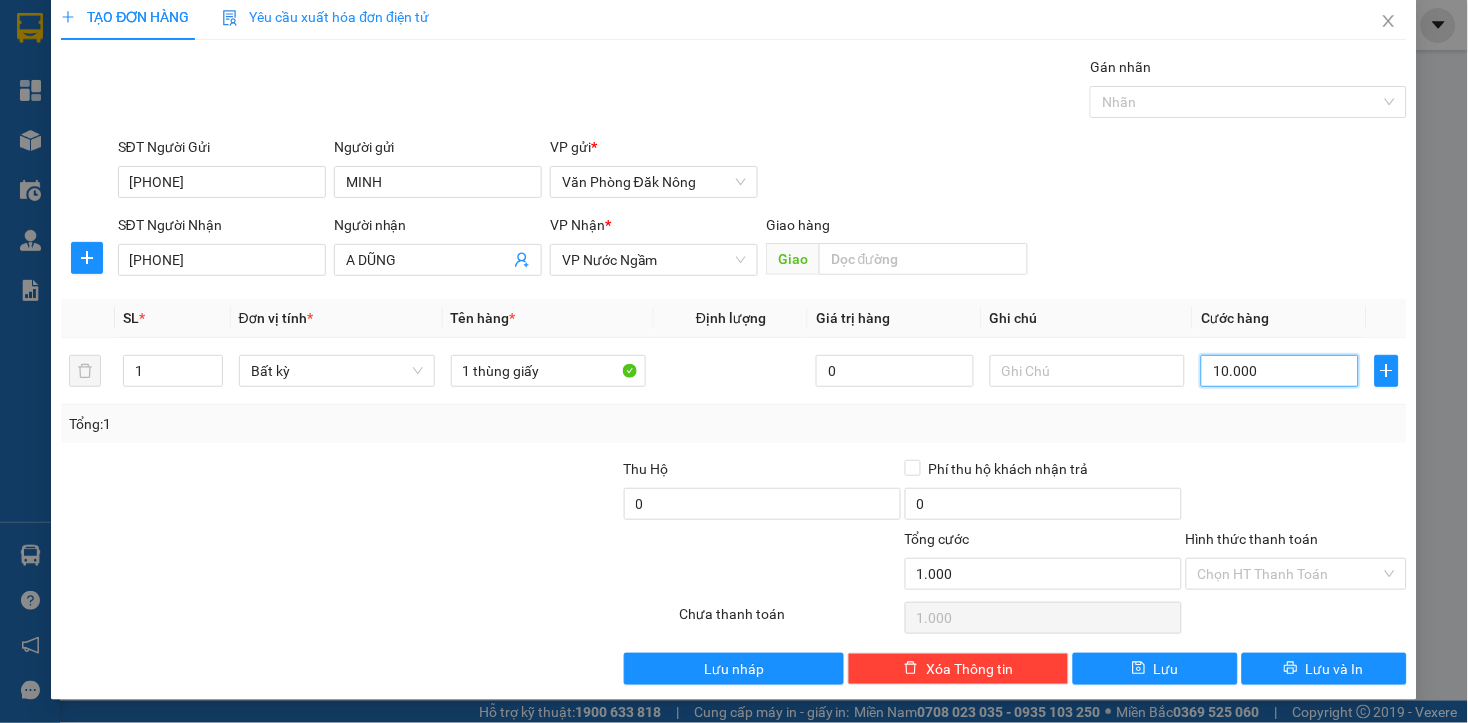 type on "10.000" 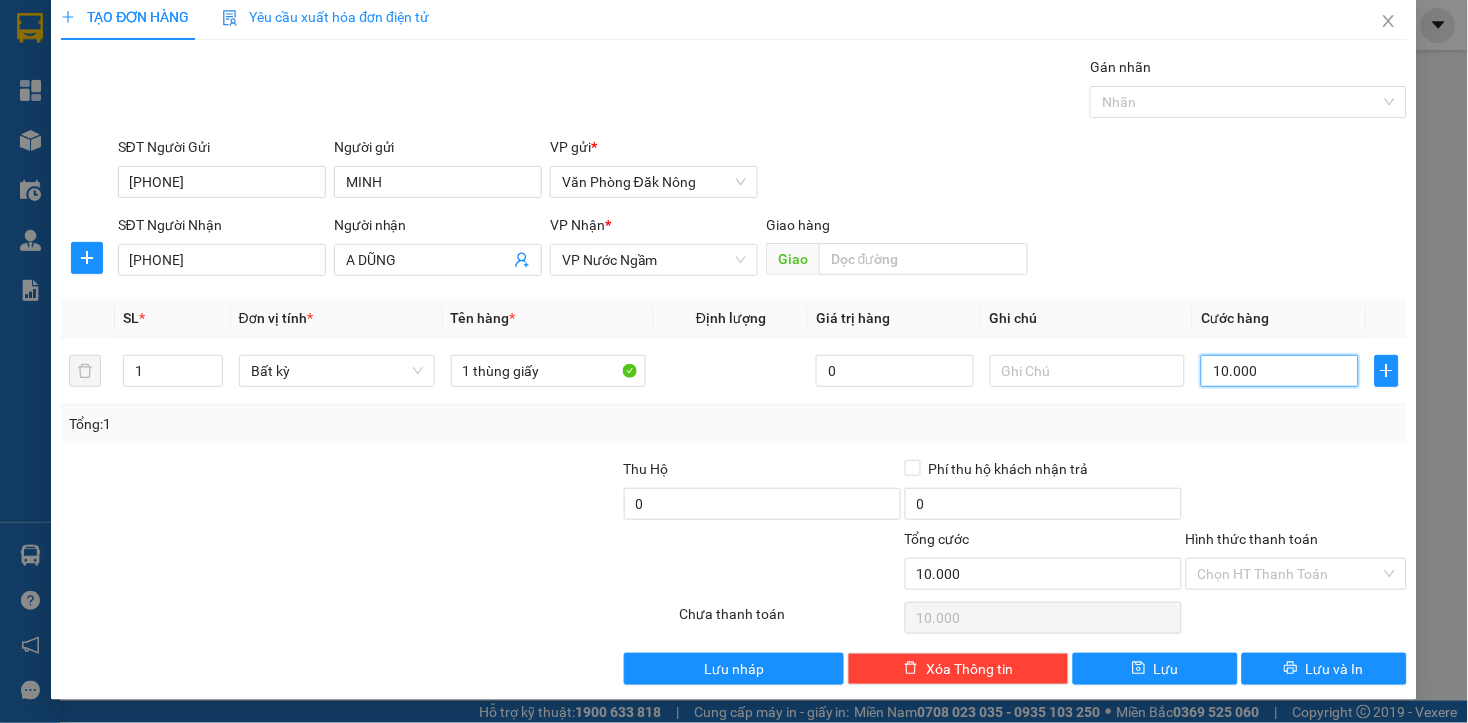 type on "100.000" 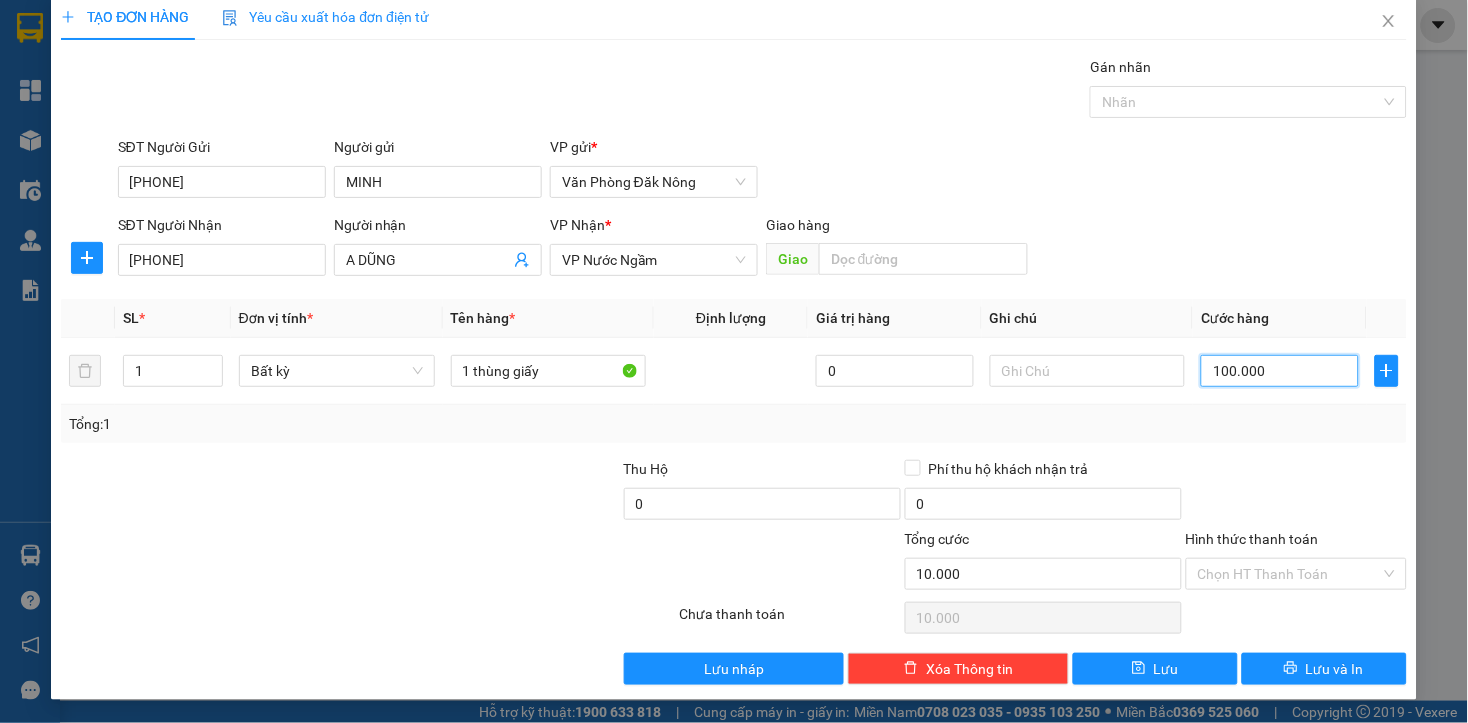 type on "100.000" 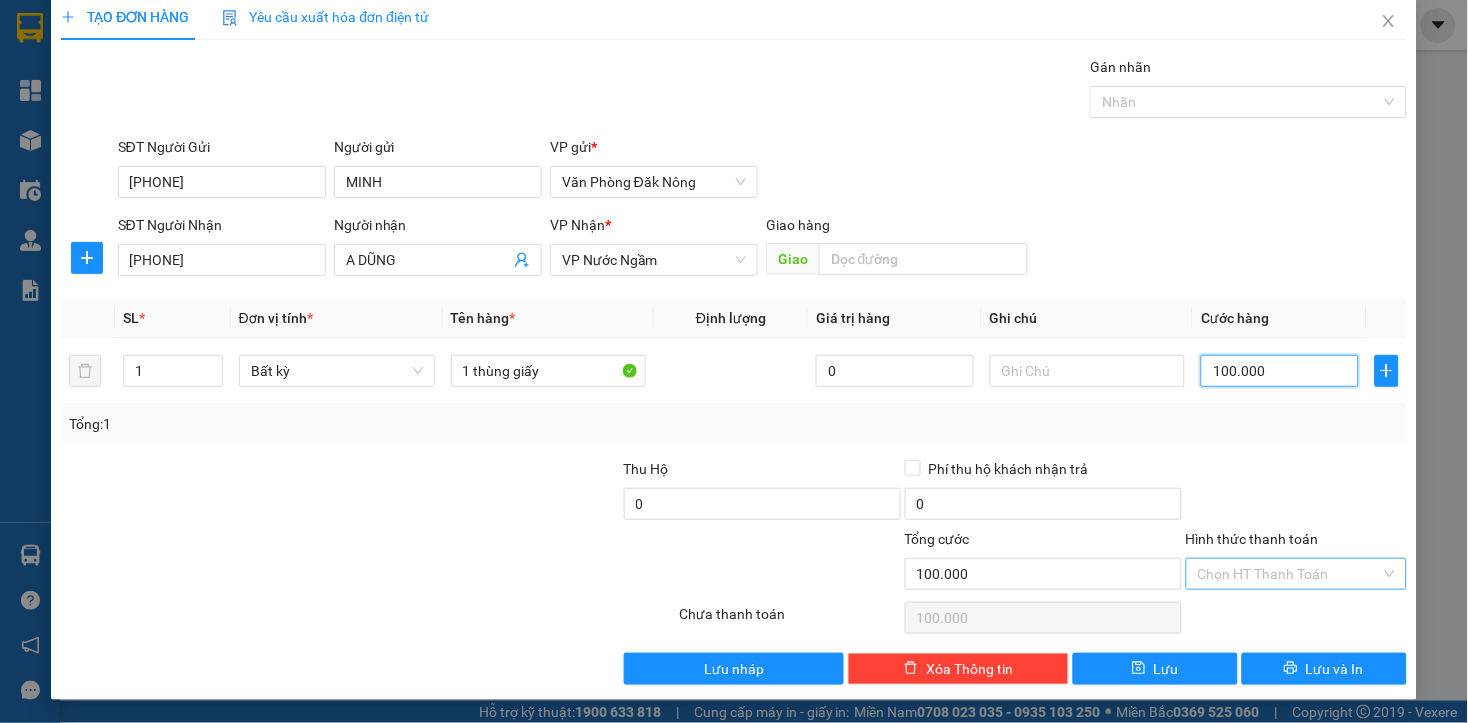 type on "100.000" 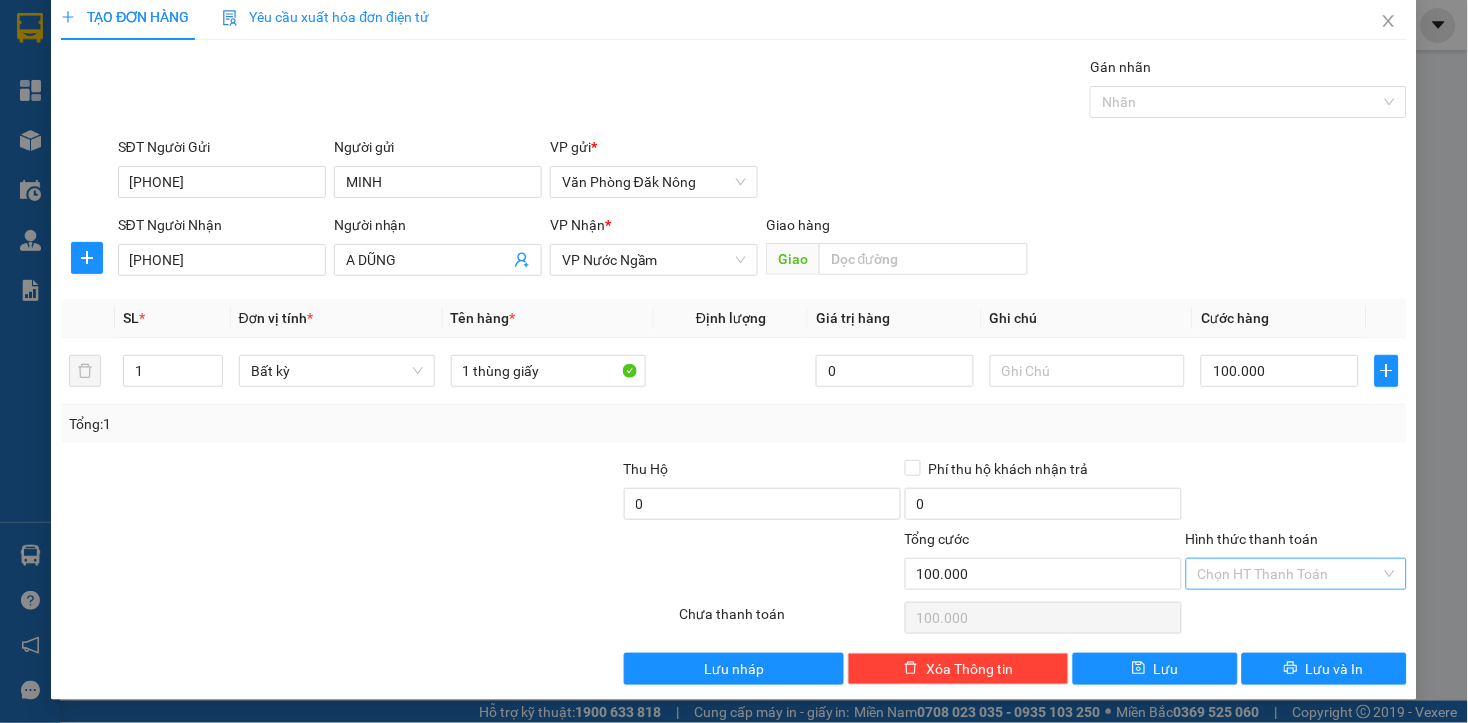 click on "Hình thức thanh toán" at bounding box center [1289, 574] 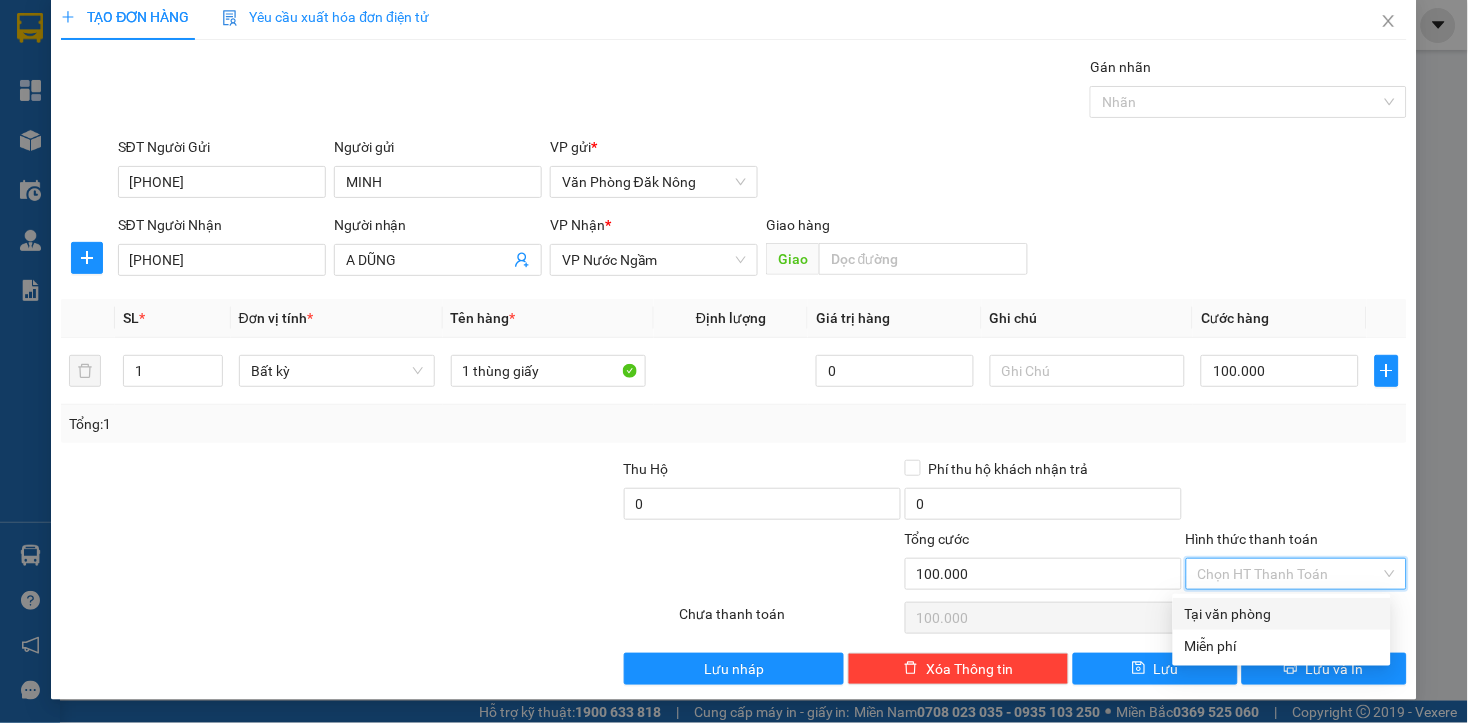 click on "Tại văn phòng" at bounding box center (1282, 614) 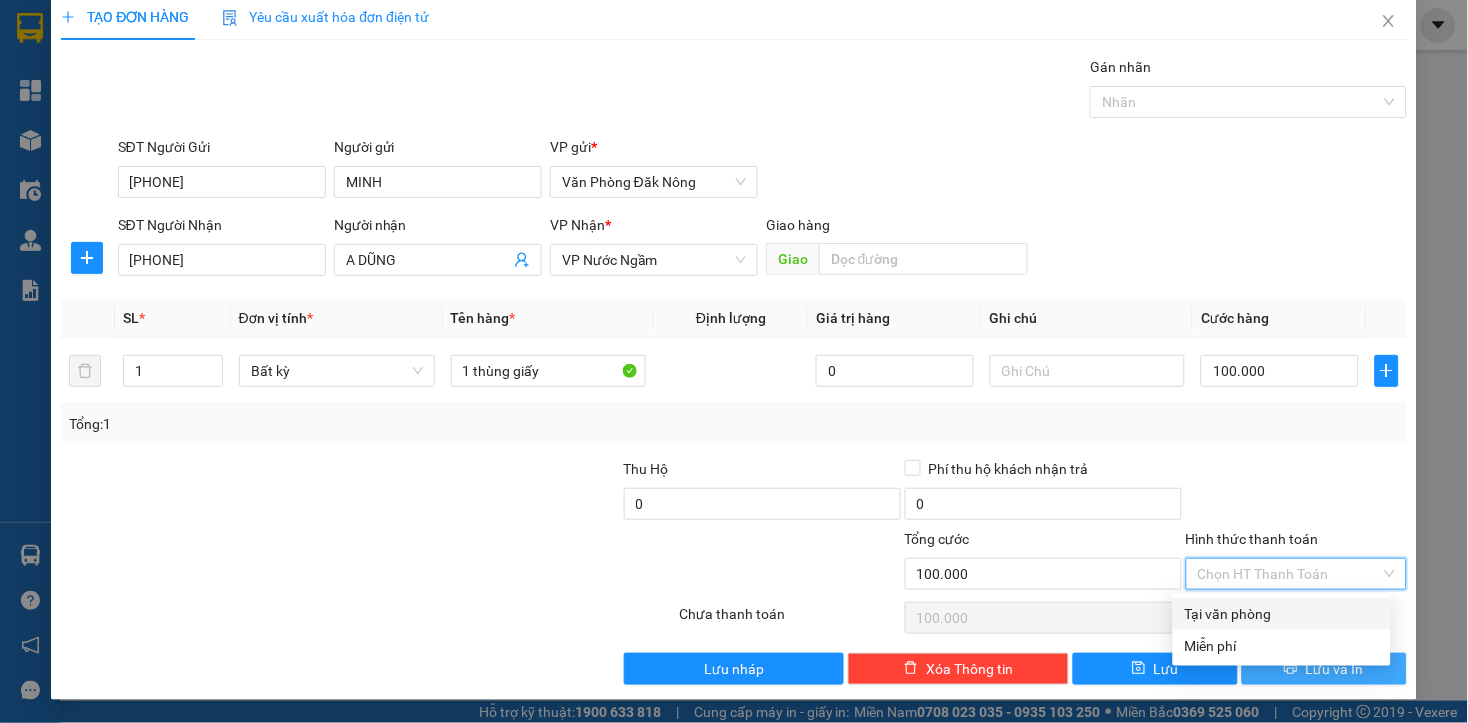 type on "0" 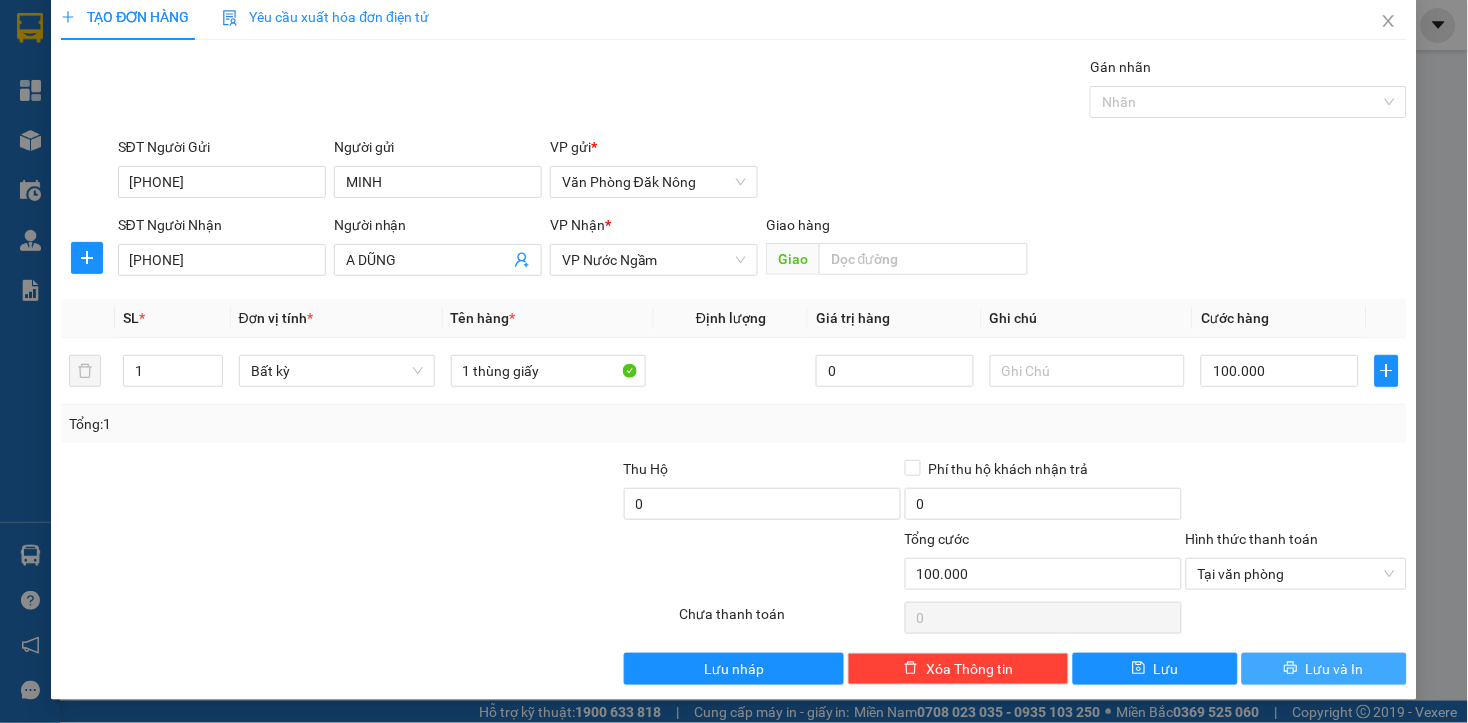 drag, startPoint x: 1281, startPoint y: 666, endPoint x: 656, endPoint y: 560, distance: 633.92505 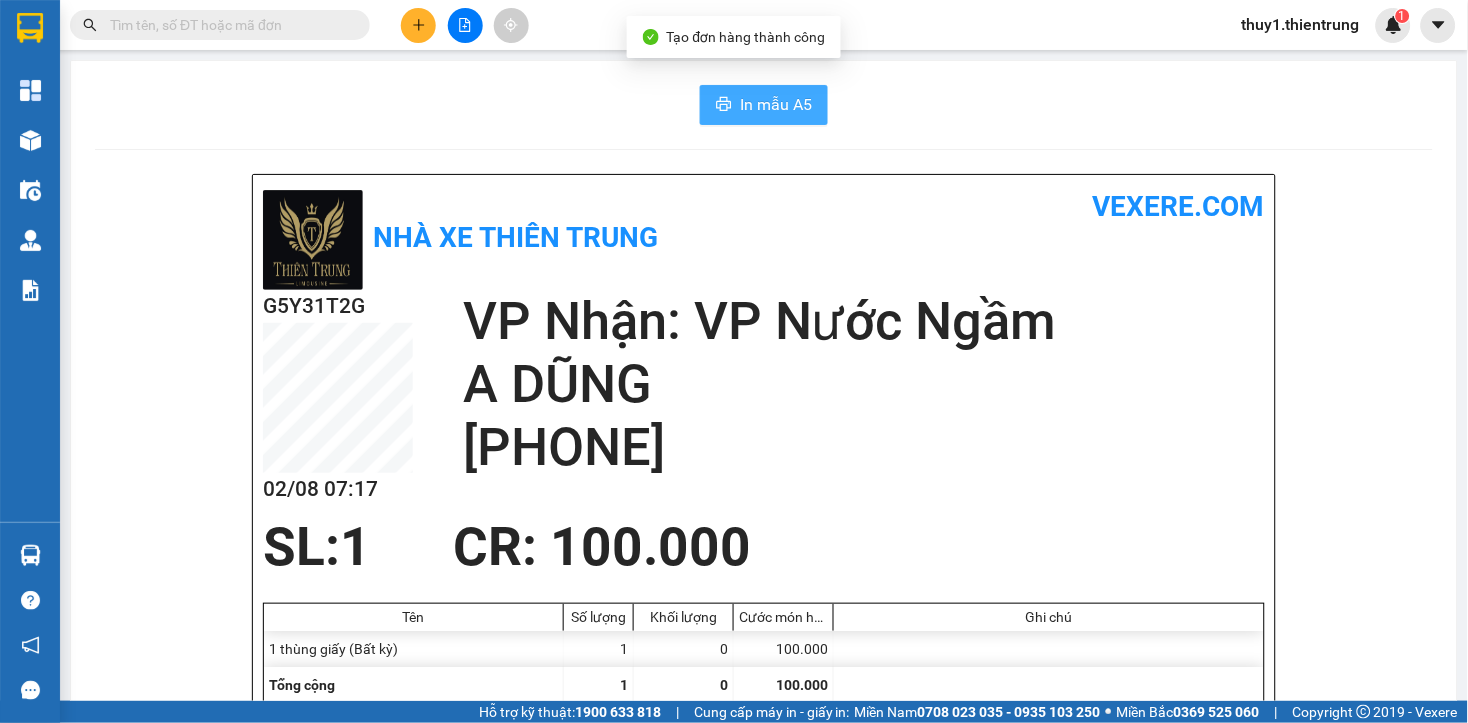 drag, startPoint x: 754, startPoint y: 103, endPoint x: 1037, endPoint y: 277, distance: 332.21228 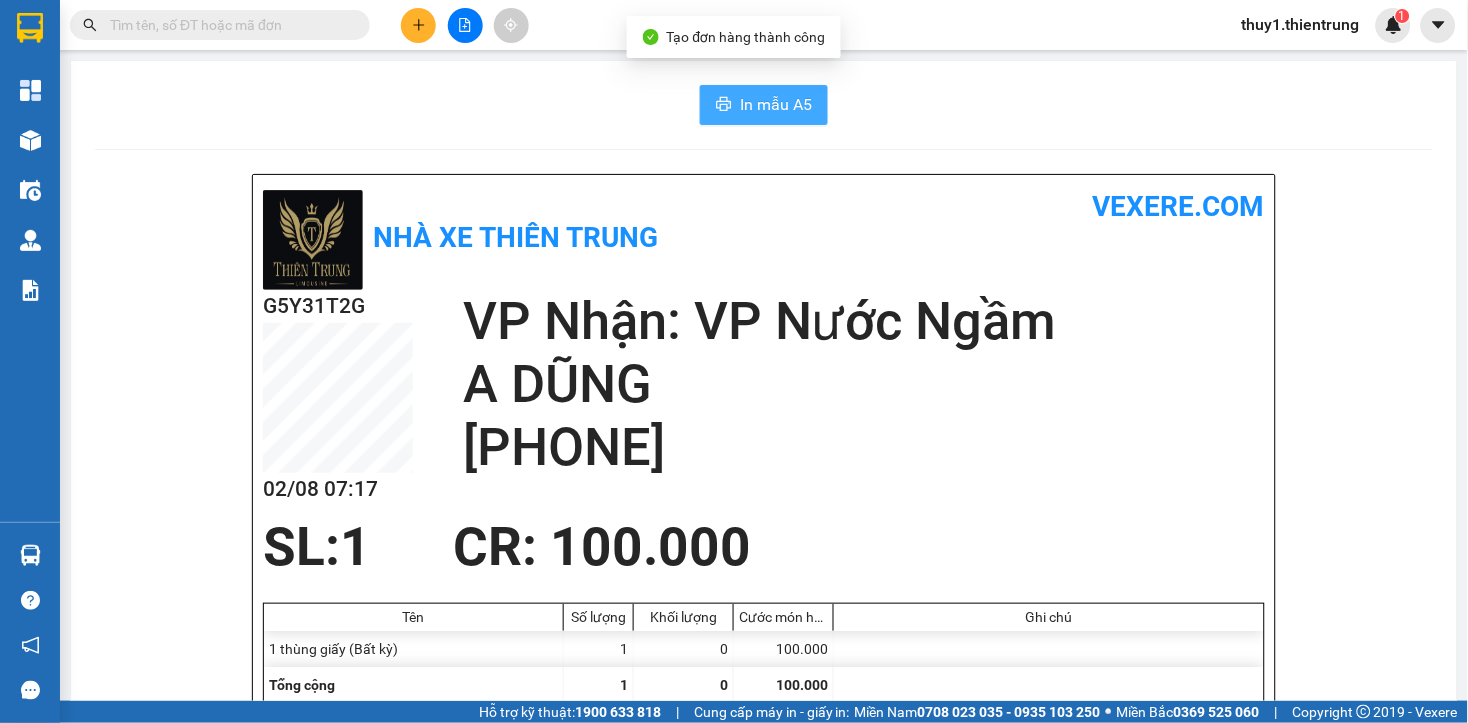 scroll, scrollTop: 0, scrollLeft: 0, axis: both 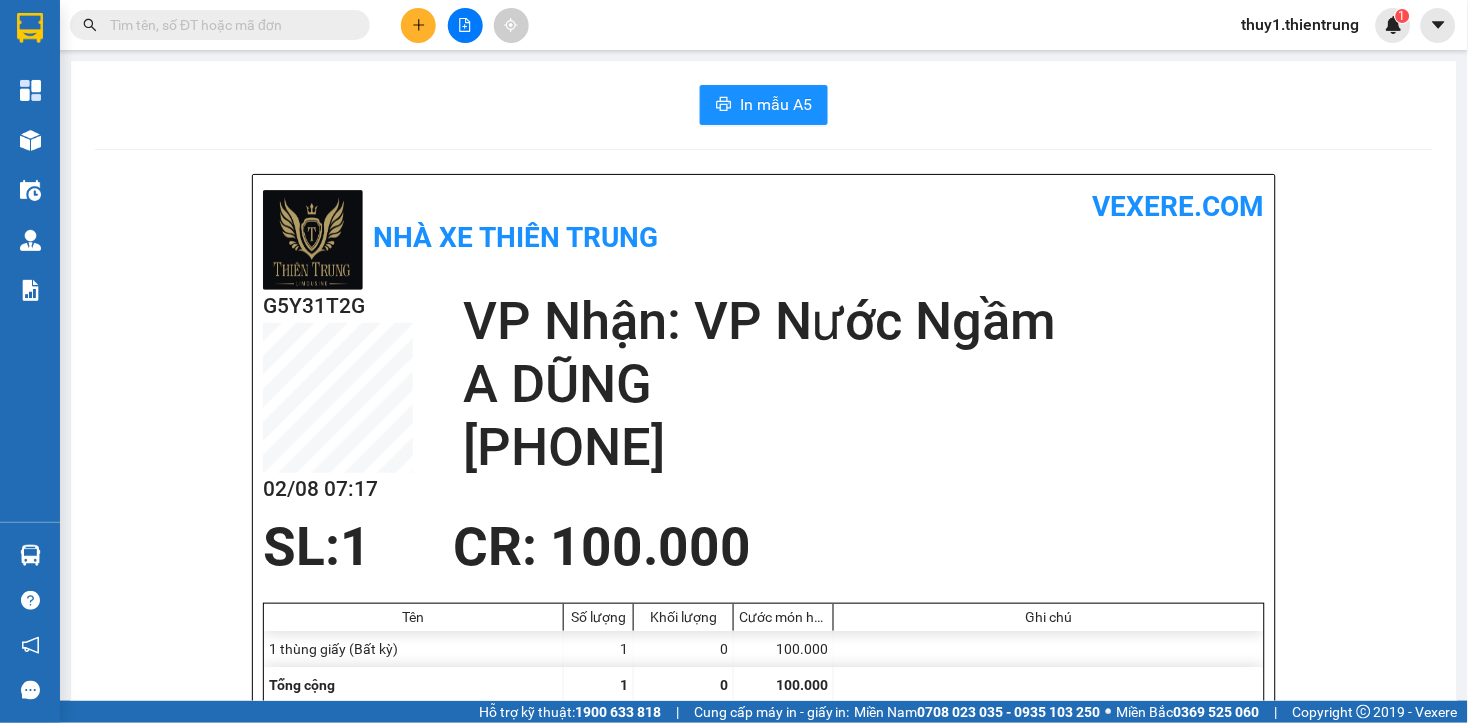 click on "Nhà xe Thiên Trung vexere.com" at bounding box center [764, 237] 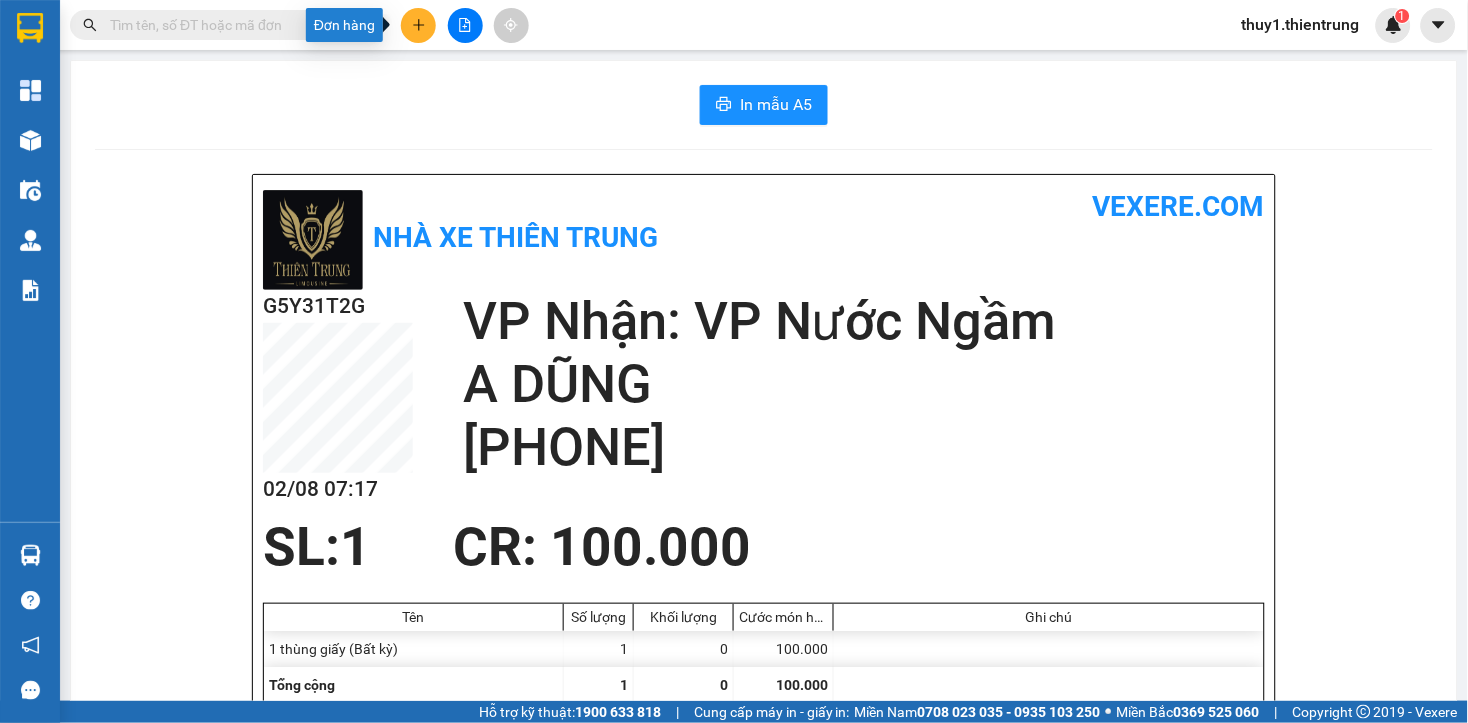 click at bounding box center (418, 25) 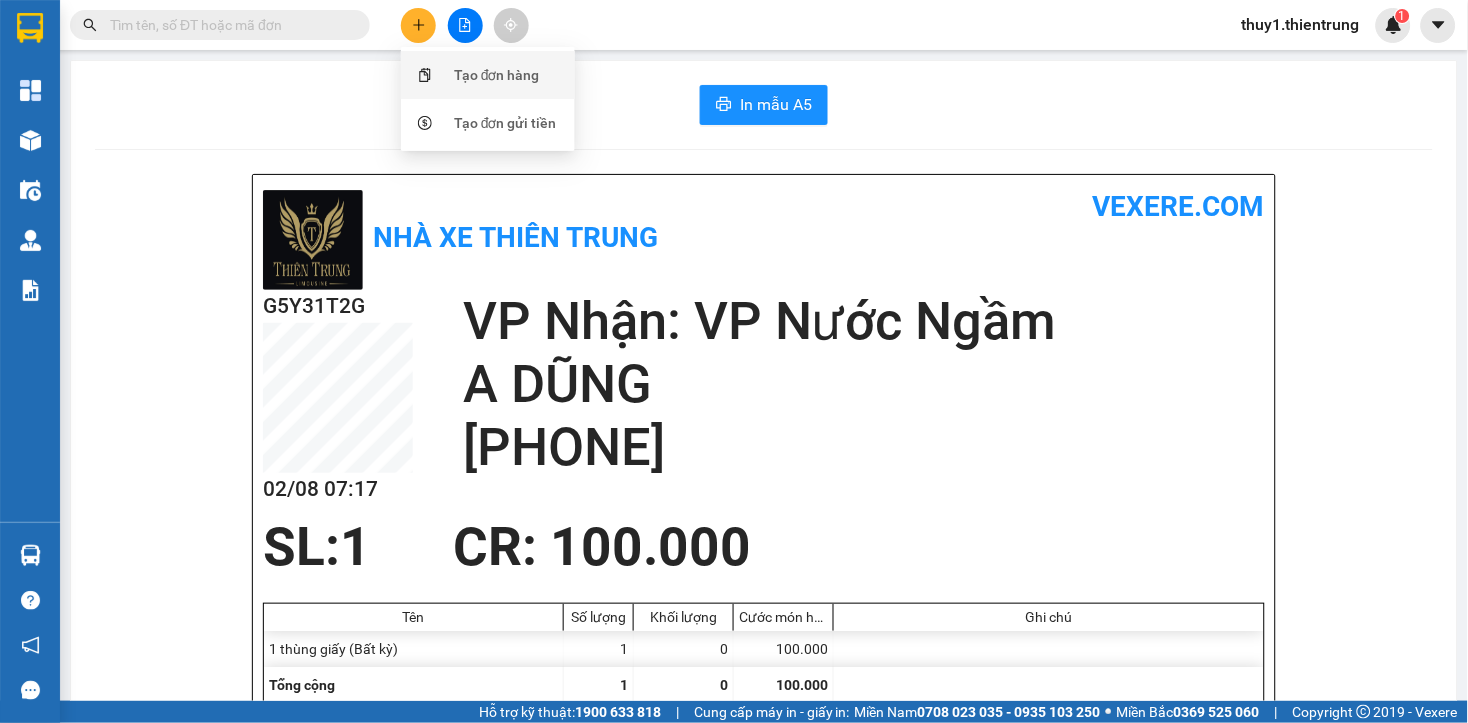 click on "Tạo đơn hàng" at bounding box center (488, 75) 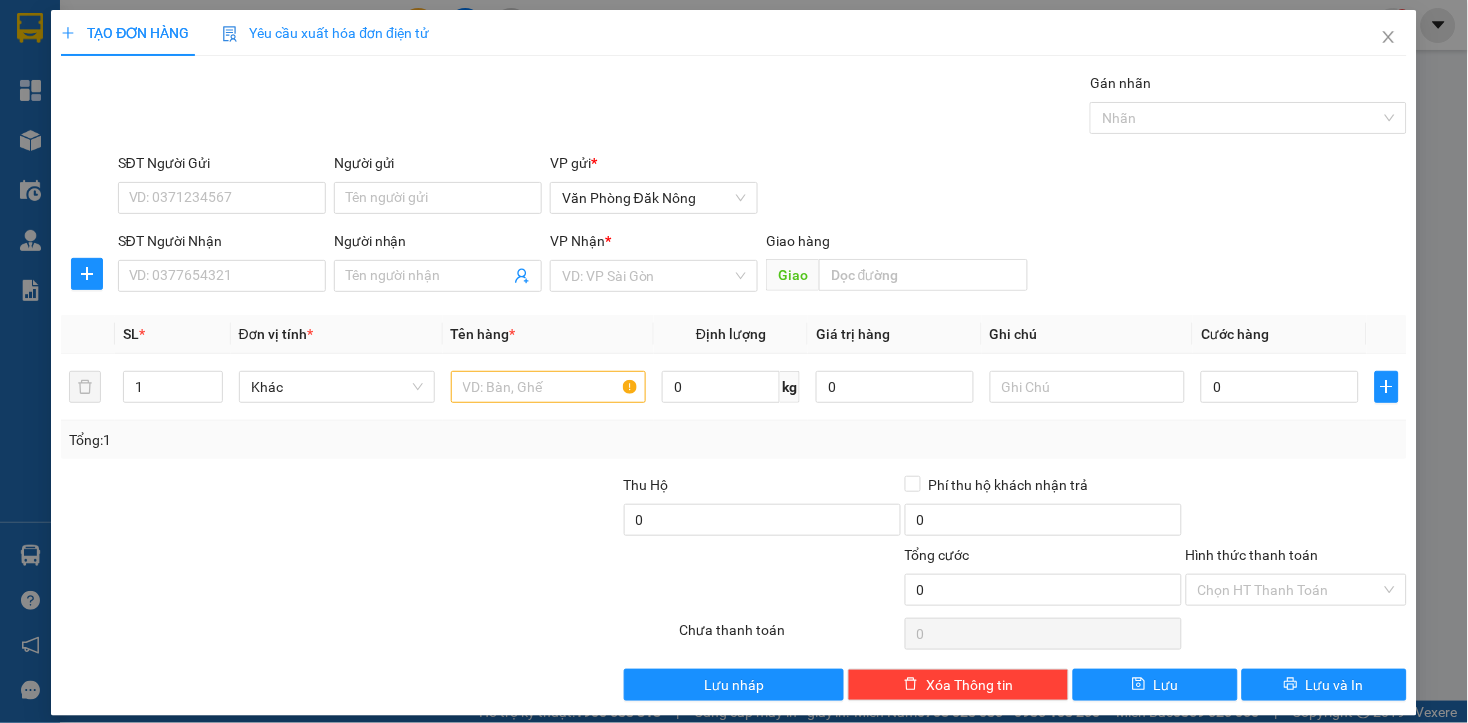 click on "SĐT Người Gửi" at bounding box center [222, 167] 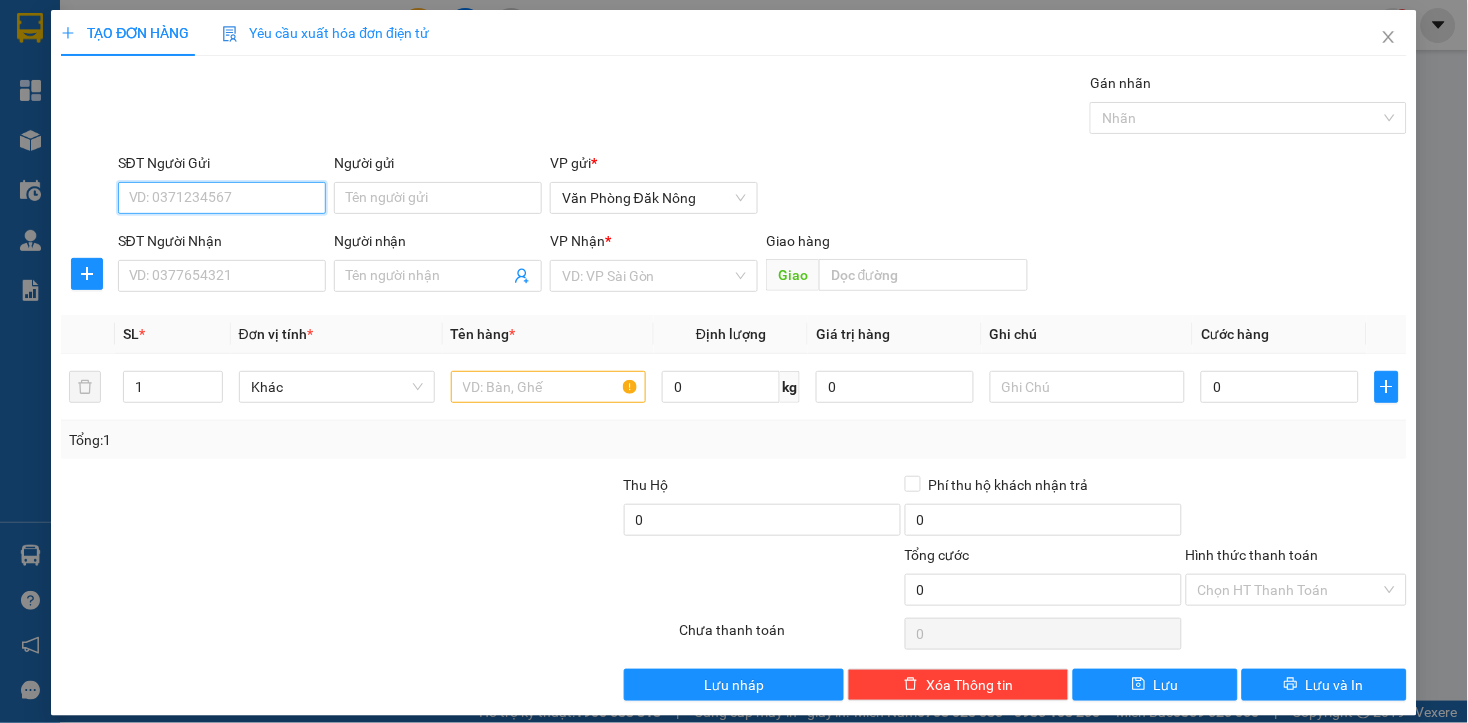 click on "SĐT Người Gửi" at bounding box center (222, 198) 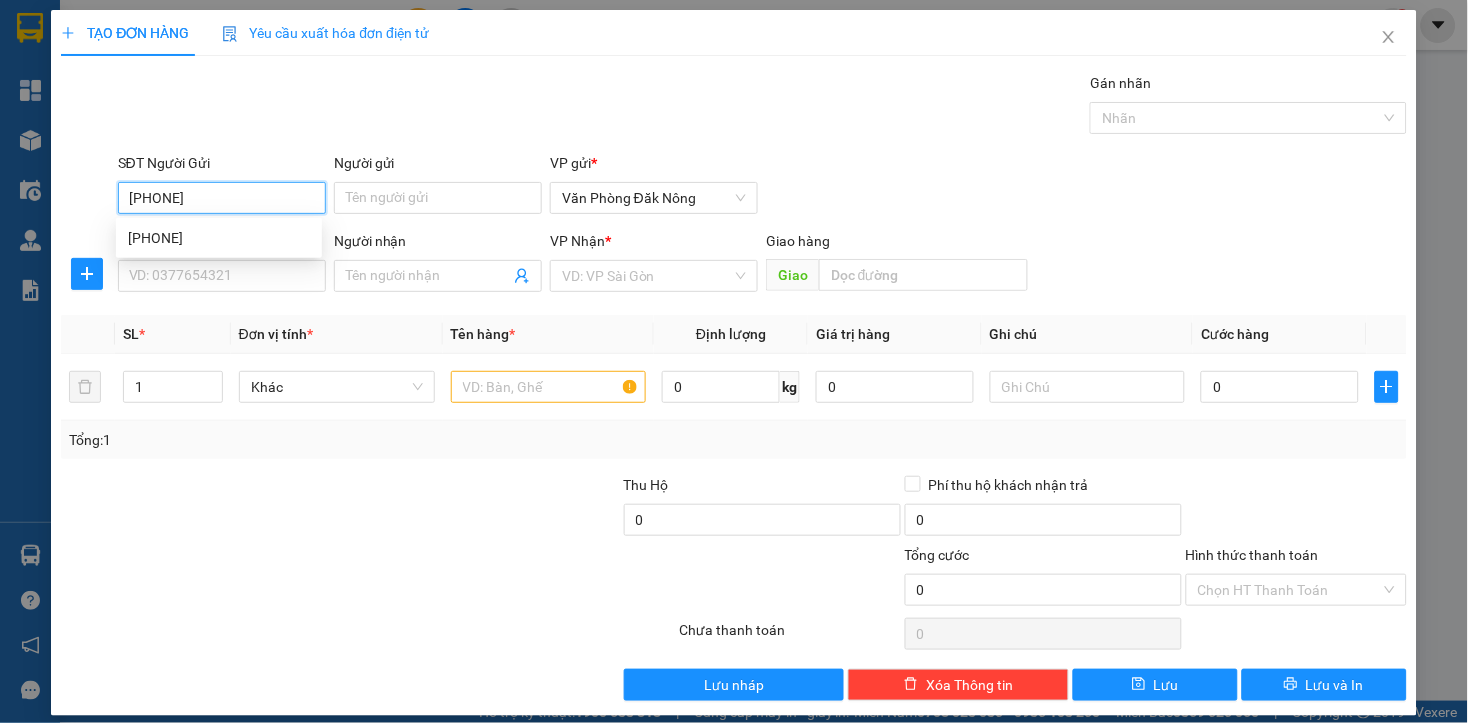type on "[PHONE]" 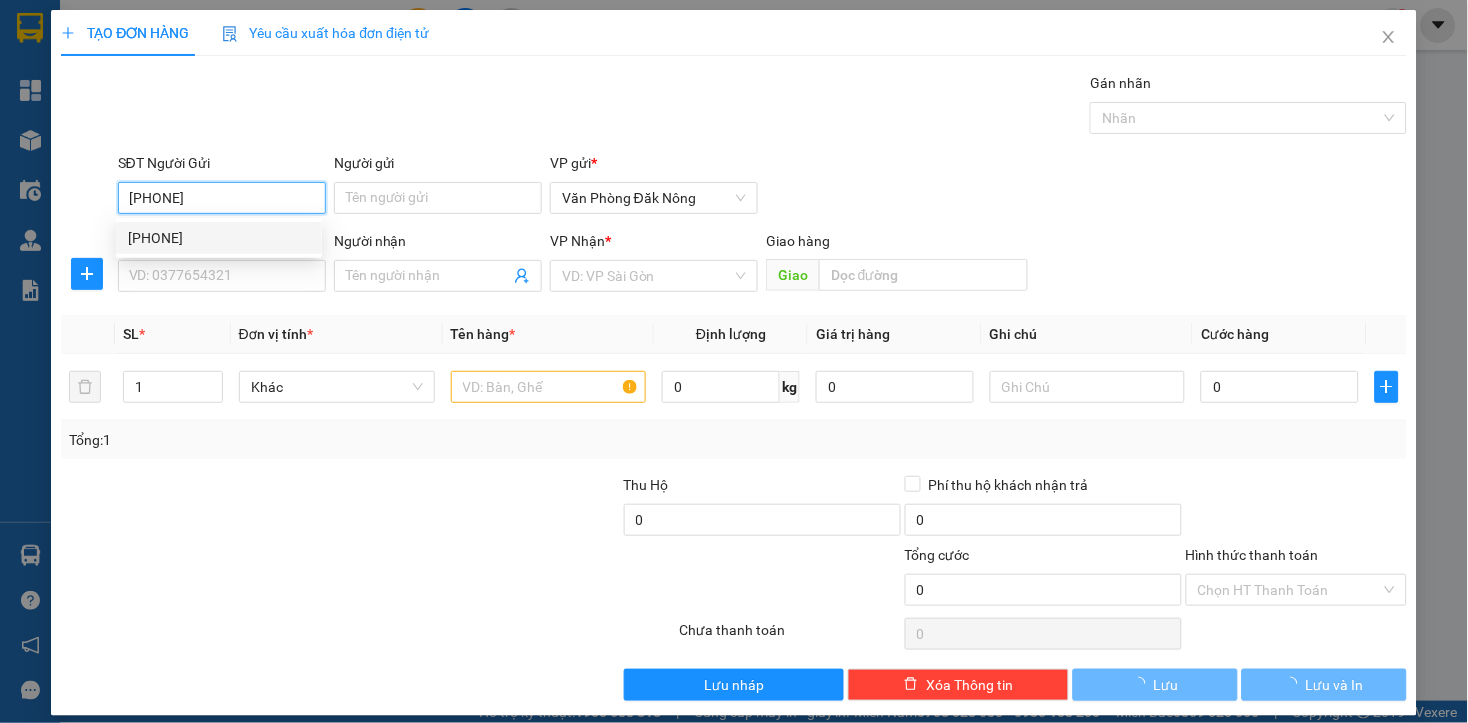 click on "[PHONE]" at bounding box center (219, 238) 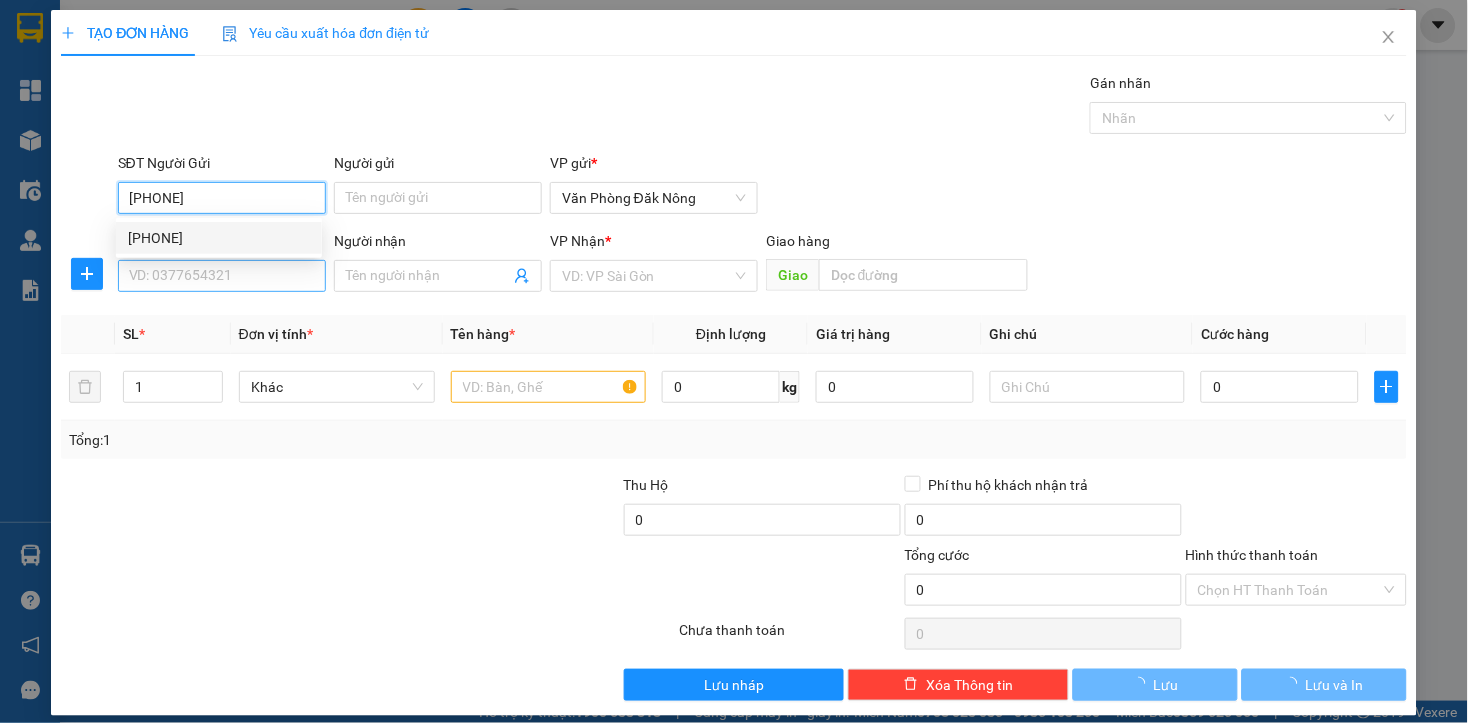 type on "[PHONE]" 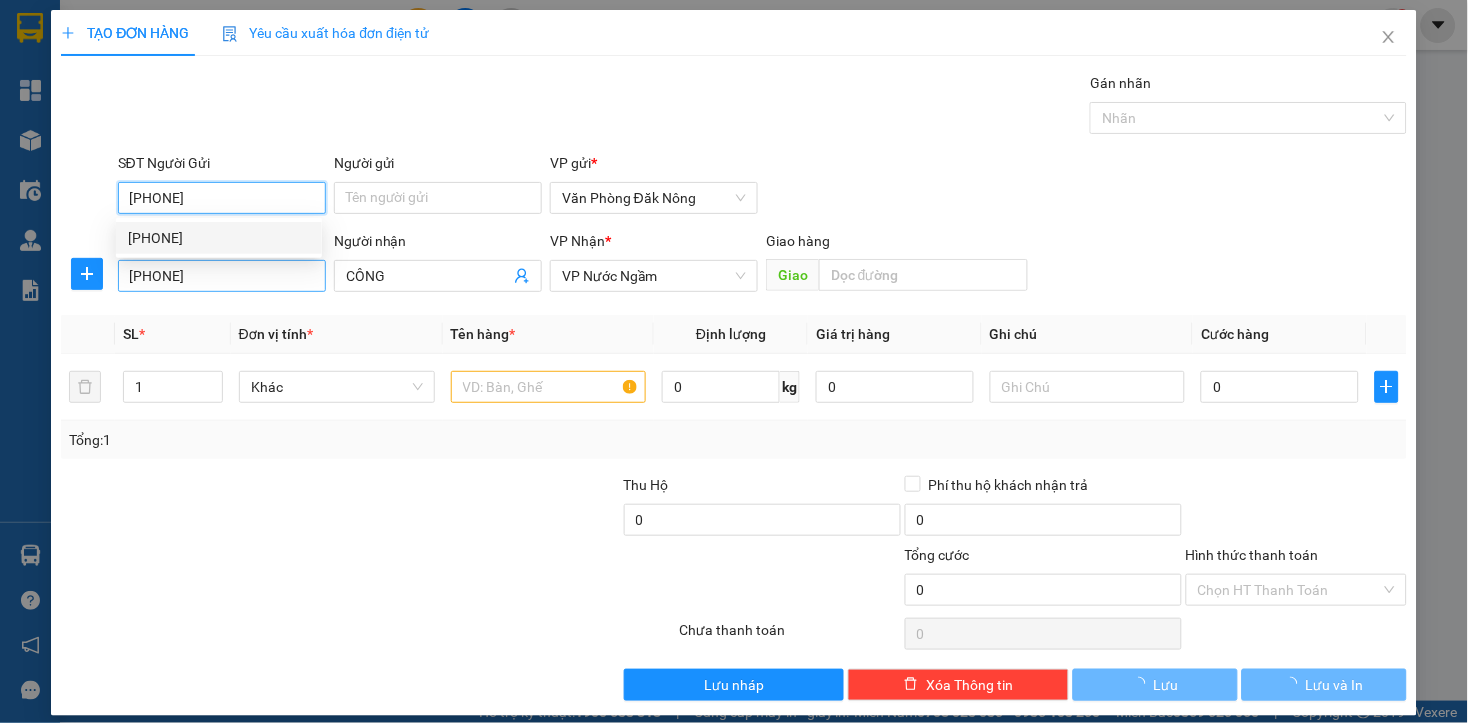 type on "100.000" 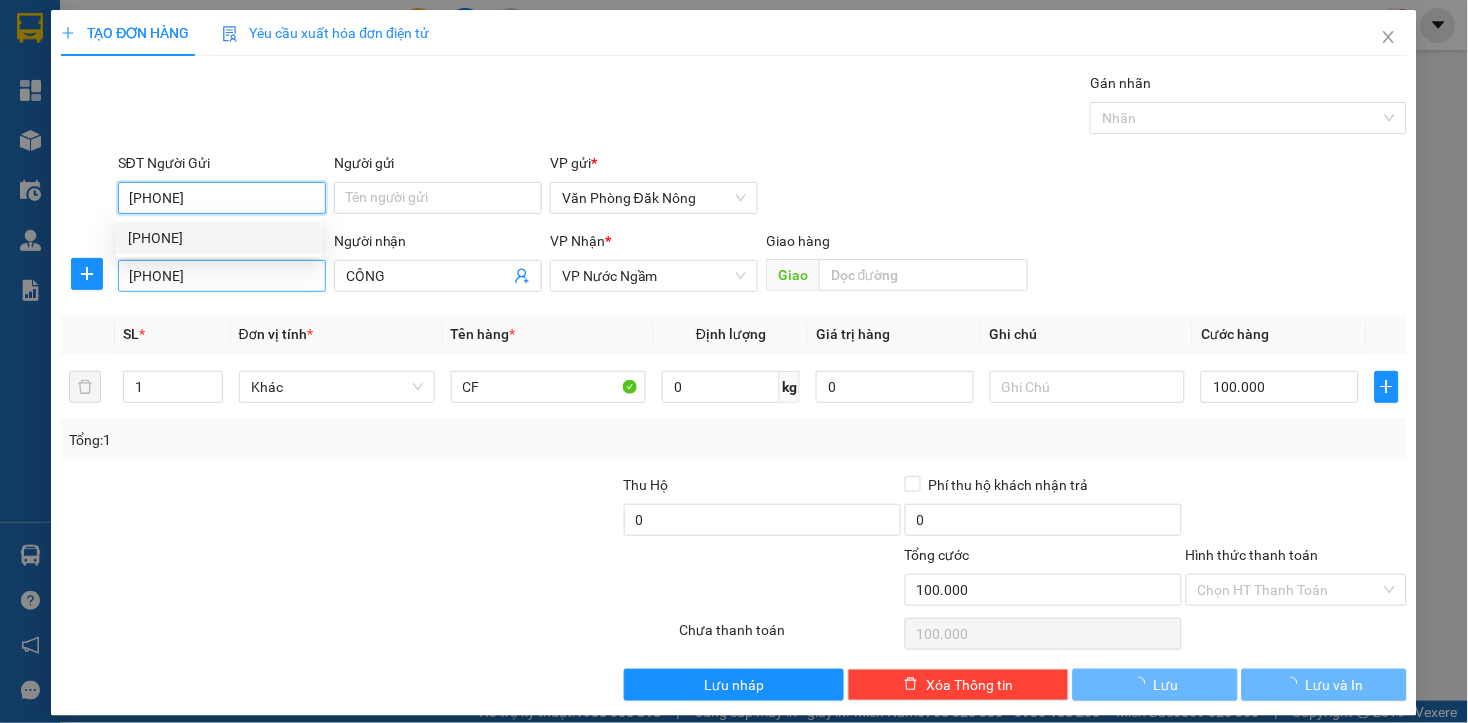 type on "[PHONE]" 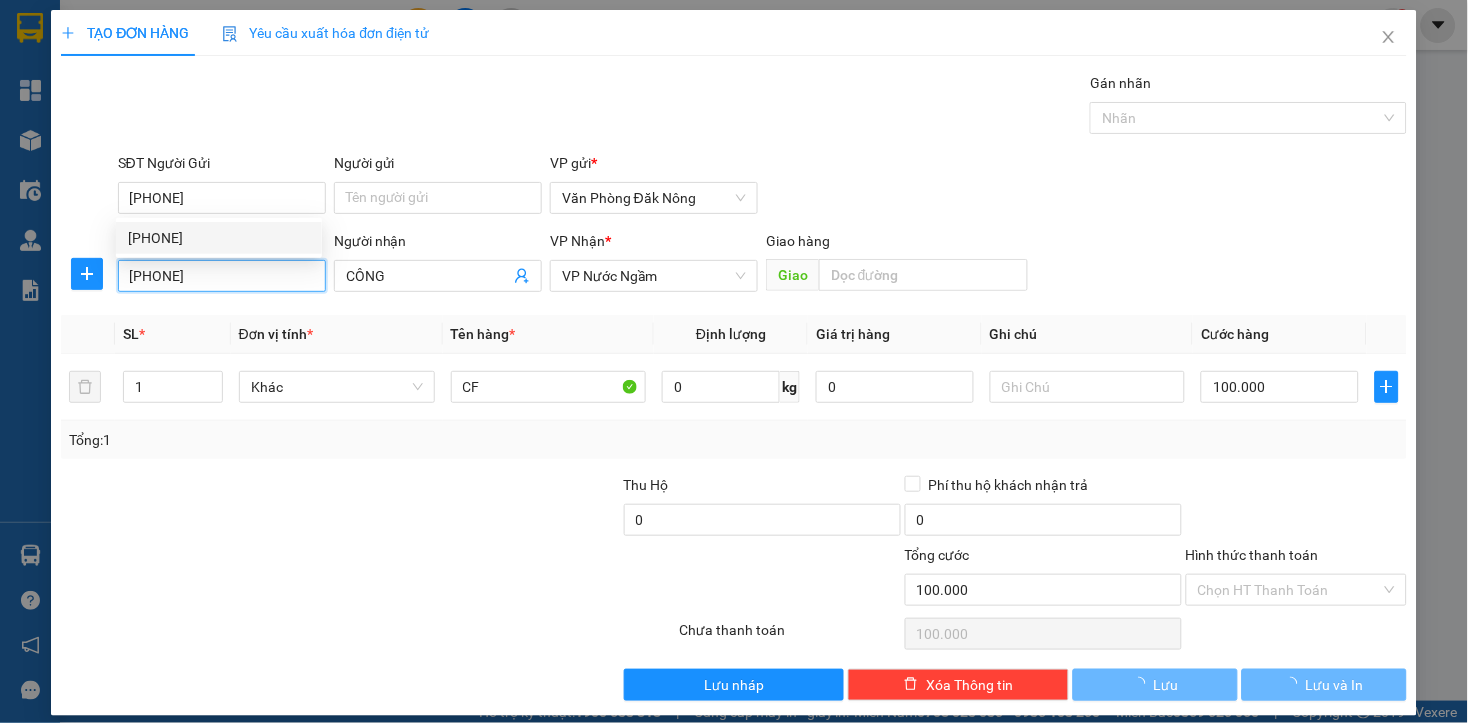 click on "[PHONE]" at bounding box center (222, 276) 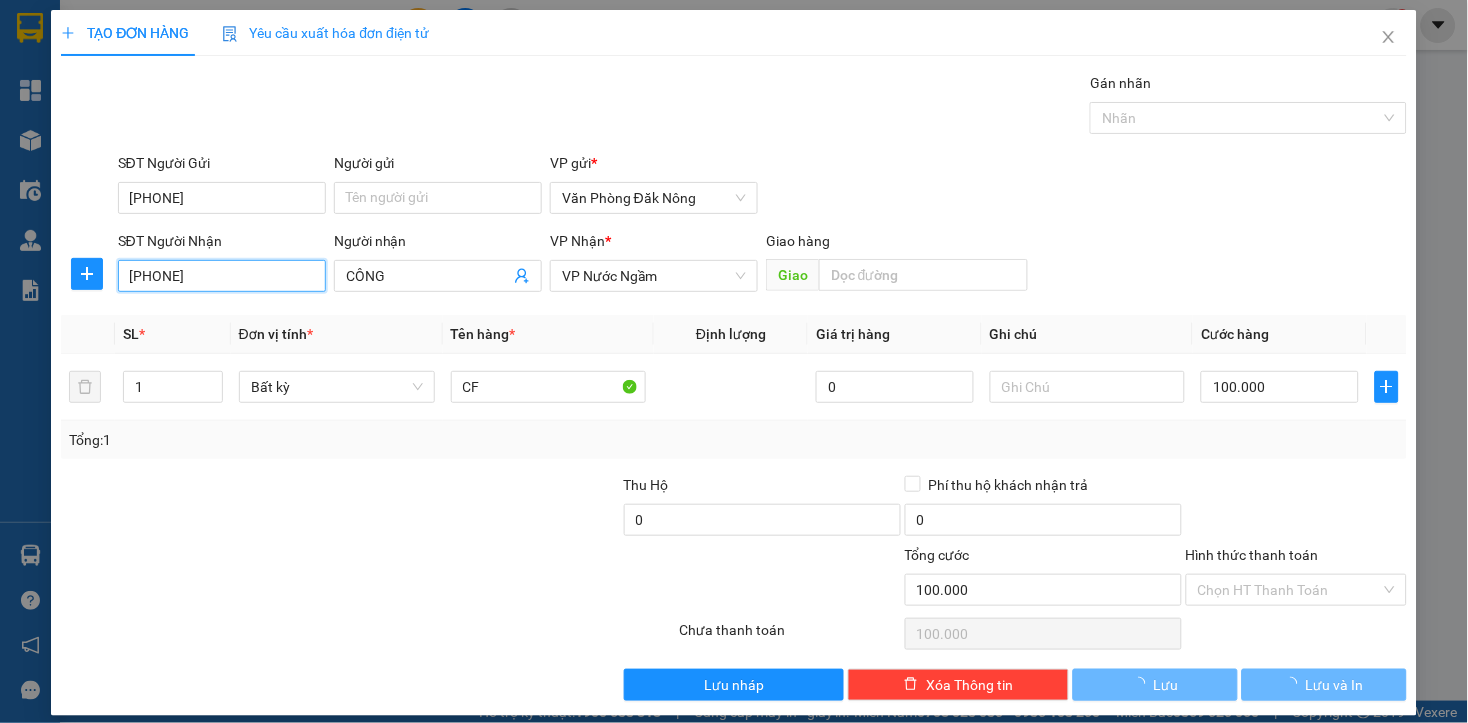 click on "[PHONE]" at bounding box center (222, 276) 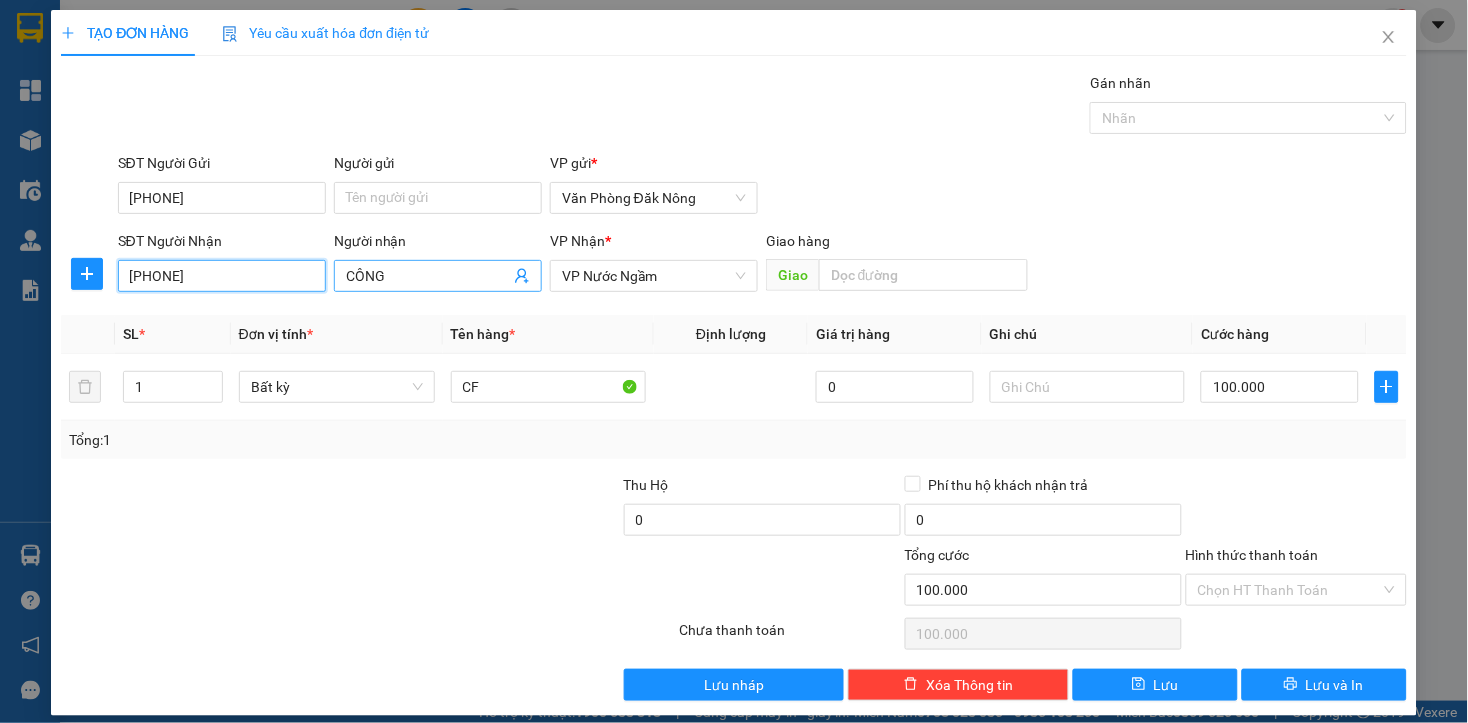 type on "[PHONE]" 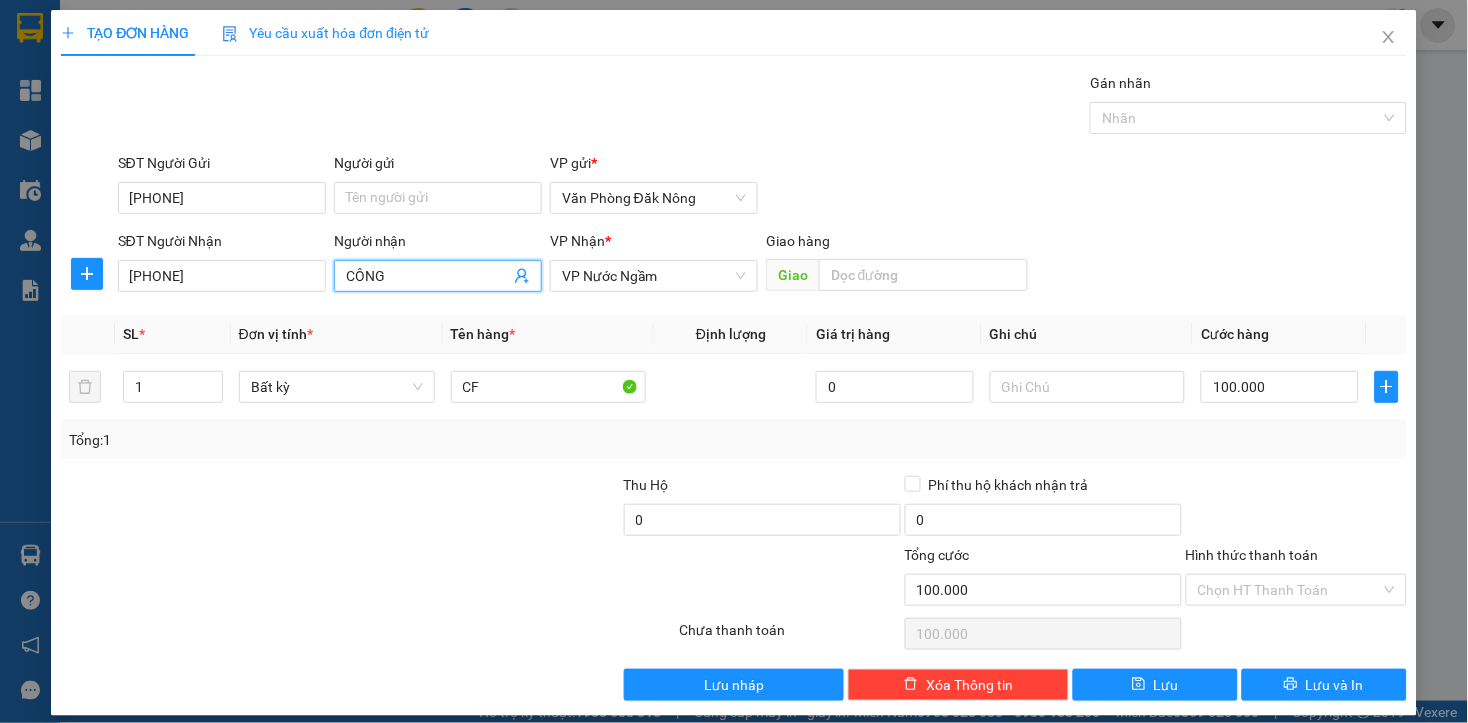 click on "CÔNG" at bounding box center [428, 276] 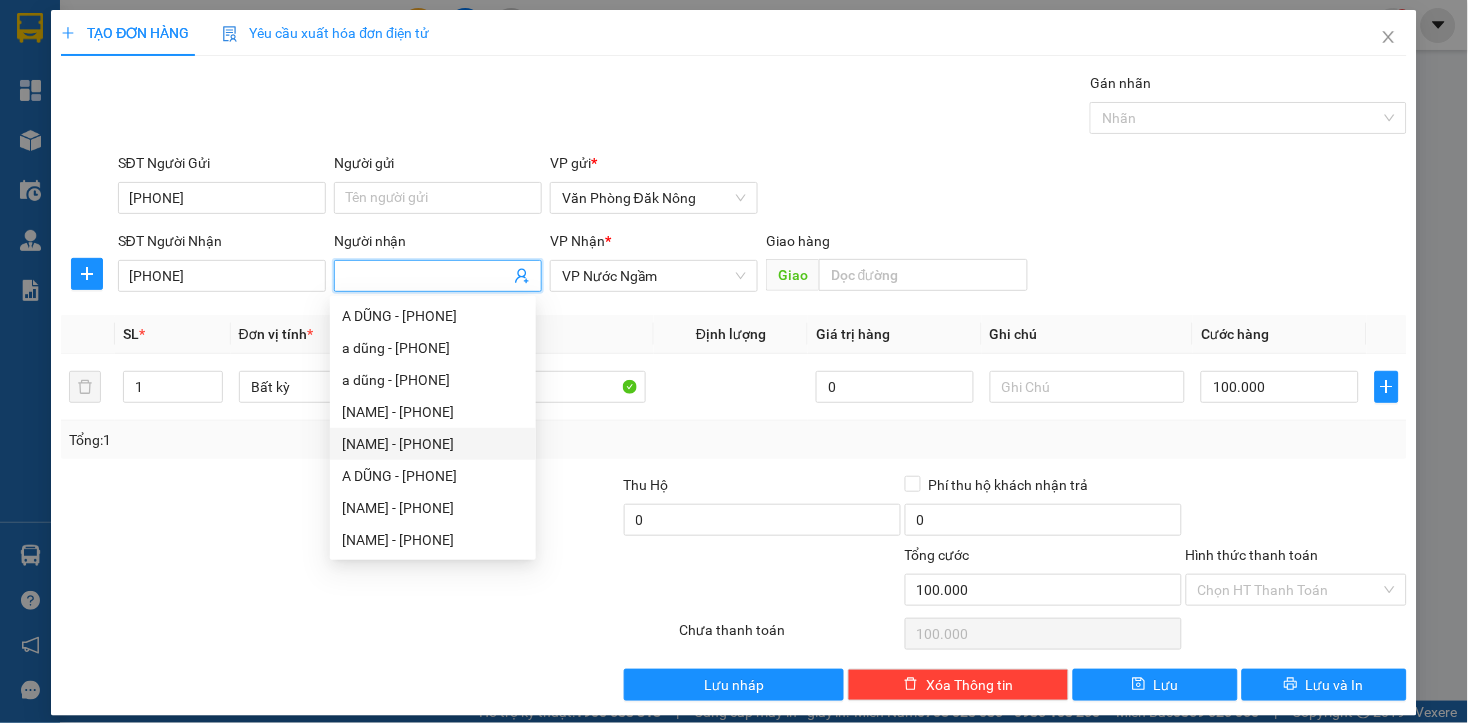 type 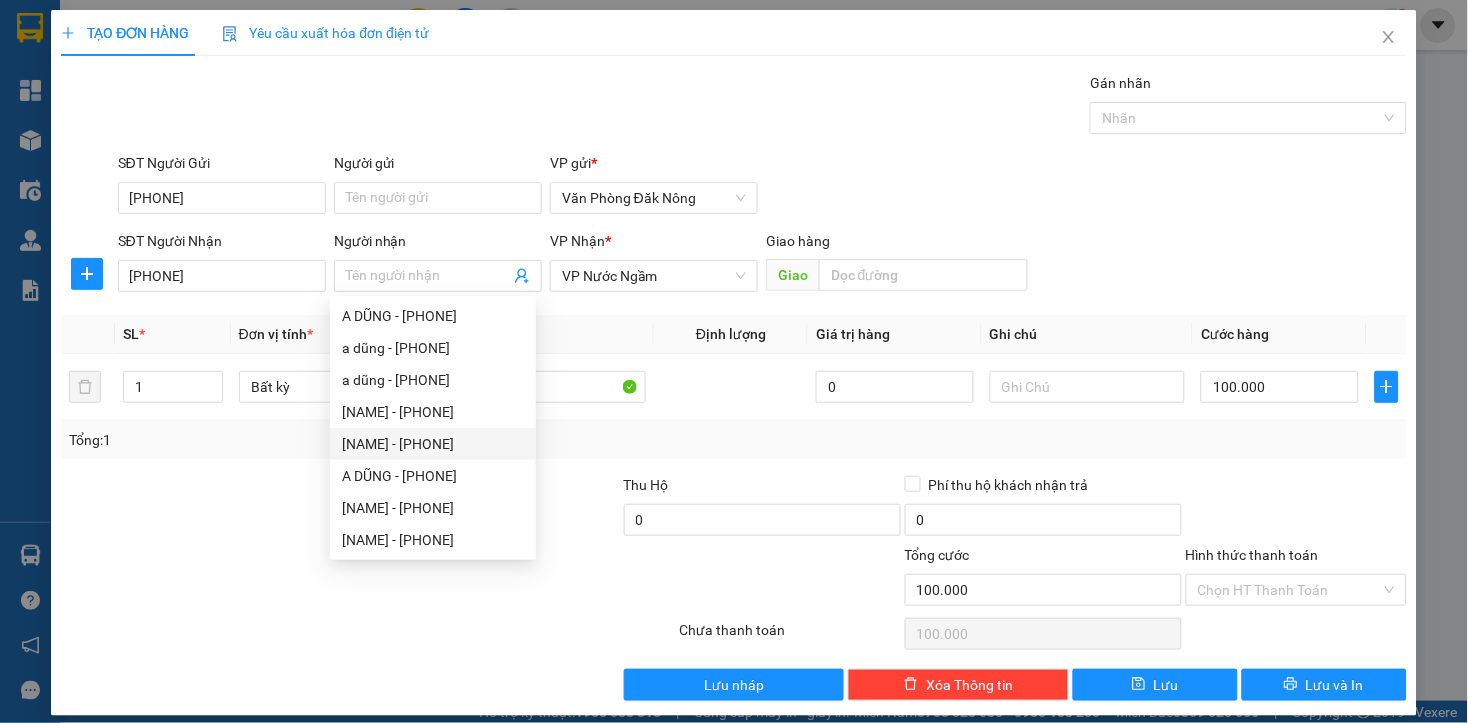 click at bounding box center (256, 579) 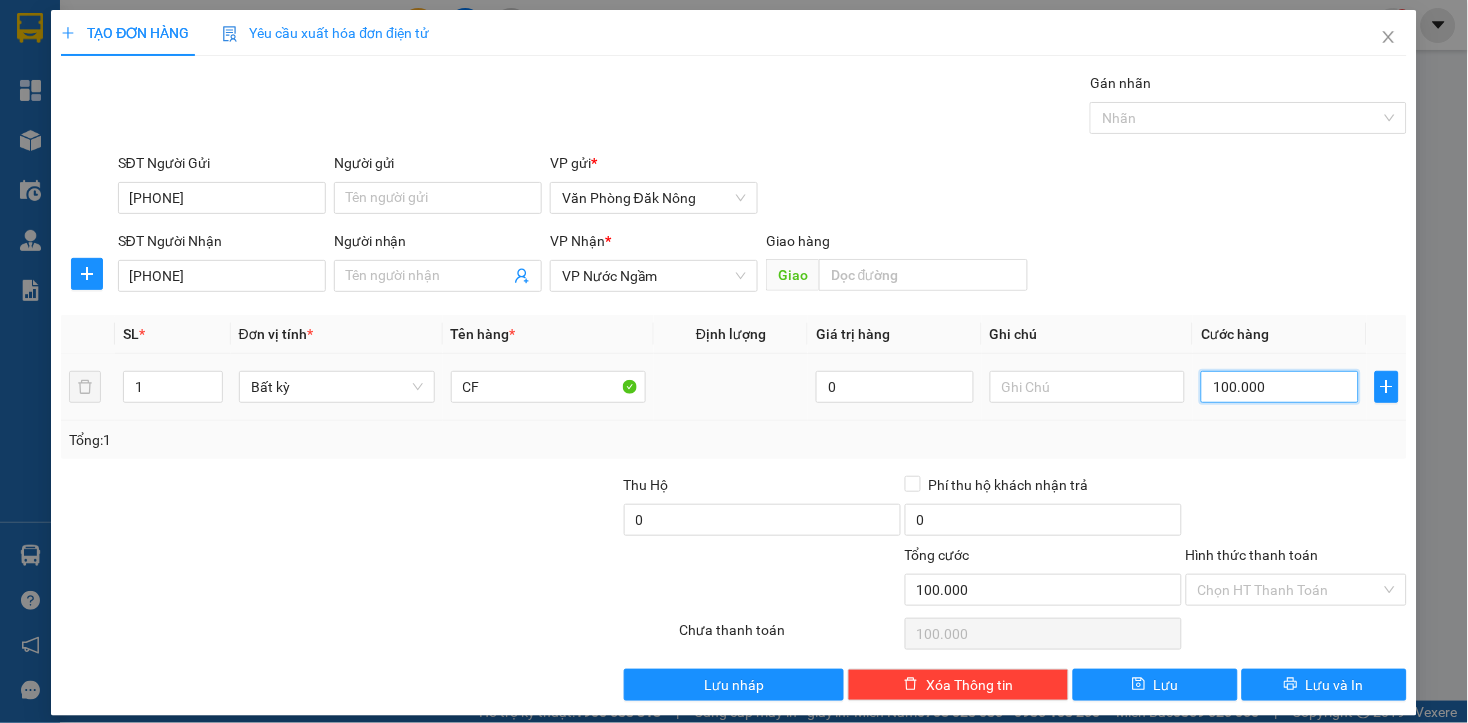 click on "100.000" at bounding box center (1279, 387) 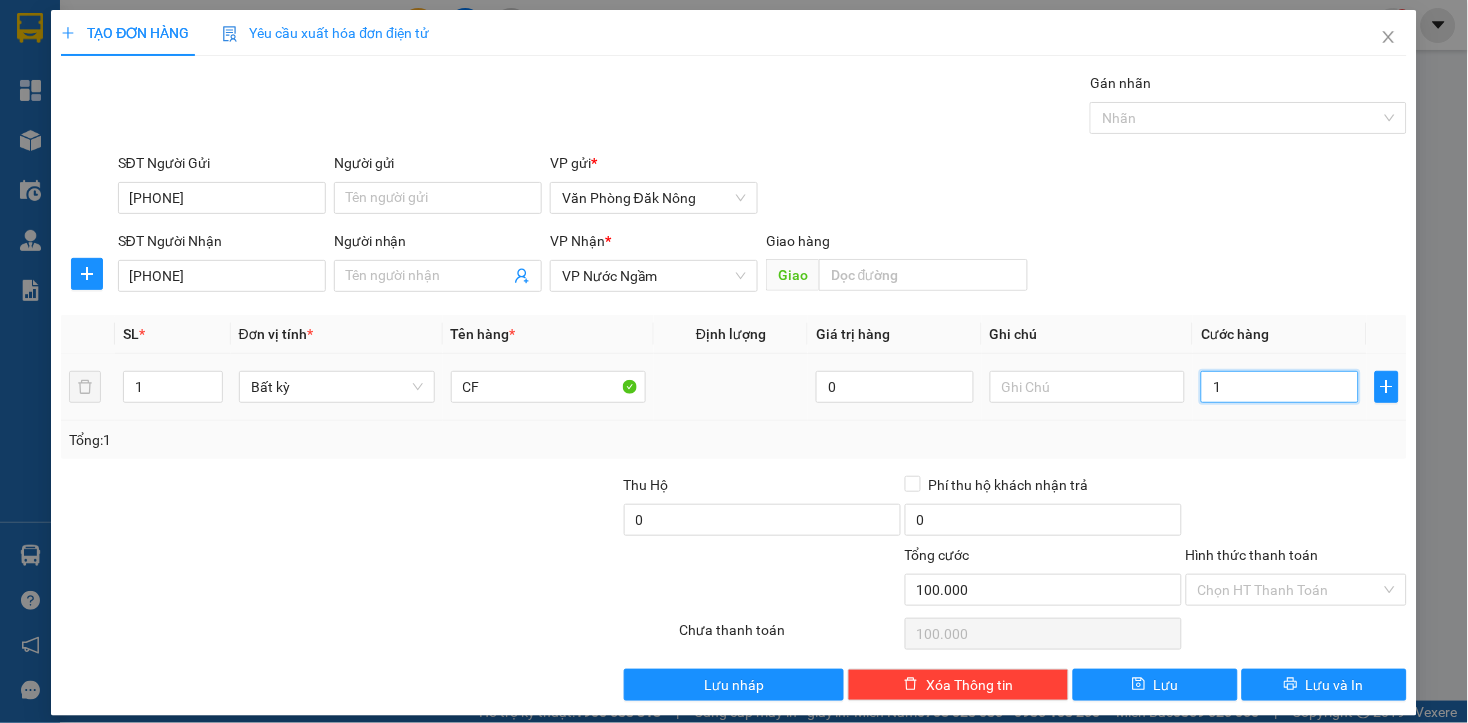 type on "1" 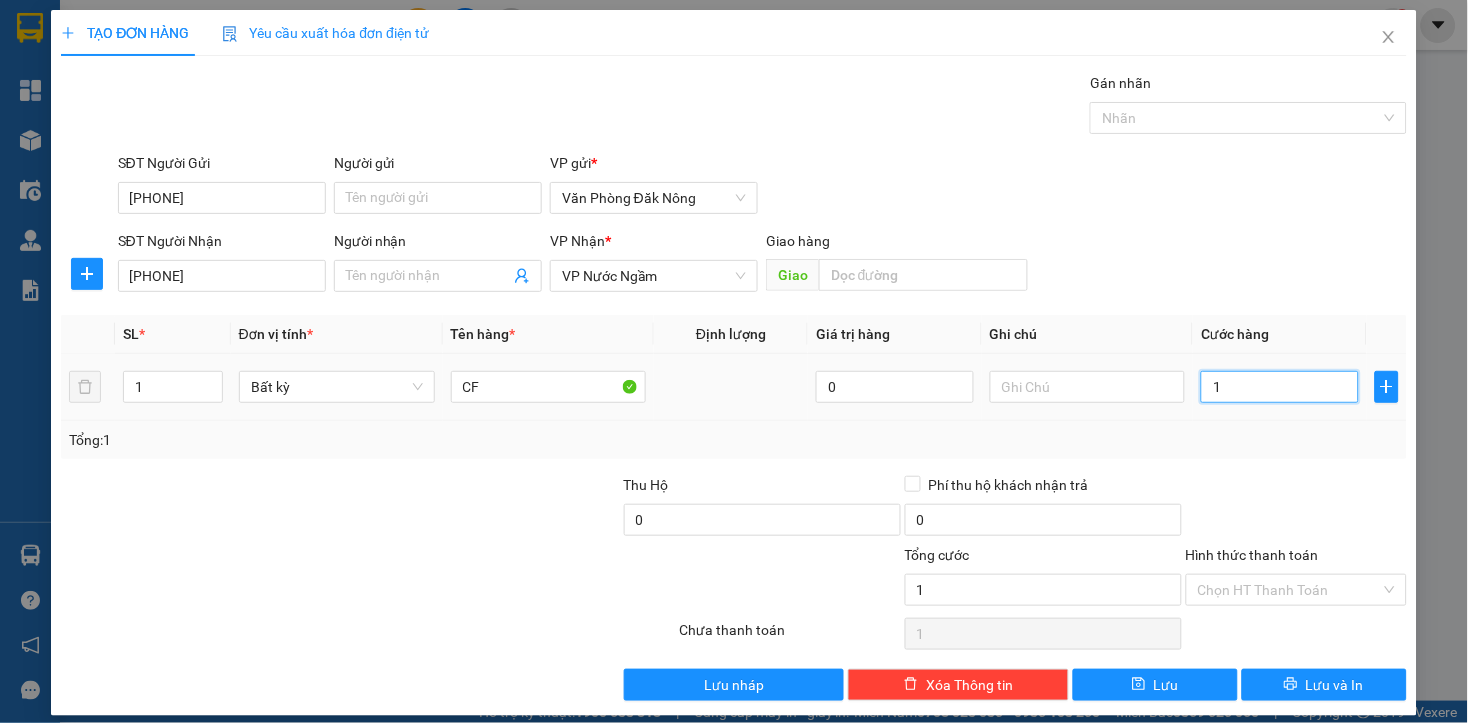 type on "15" 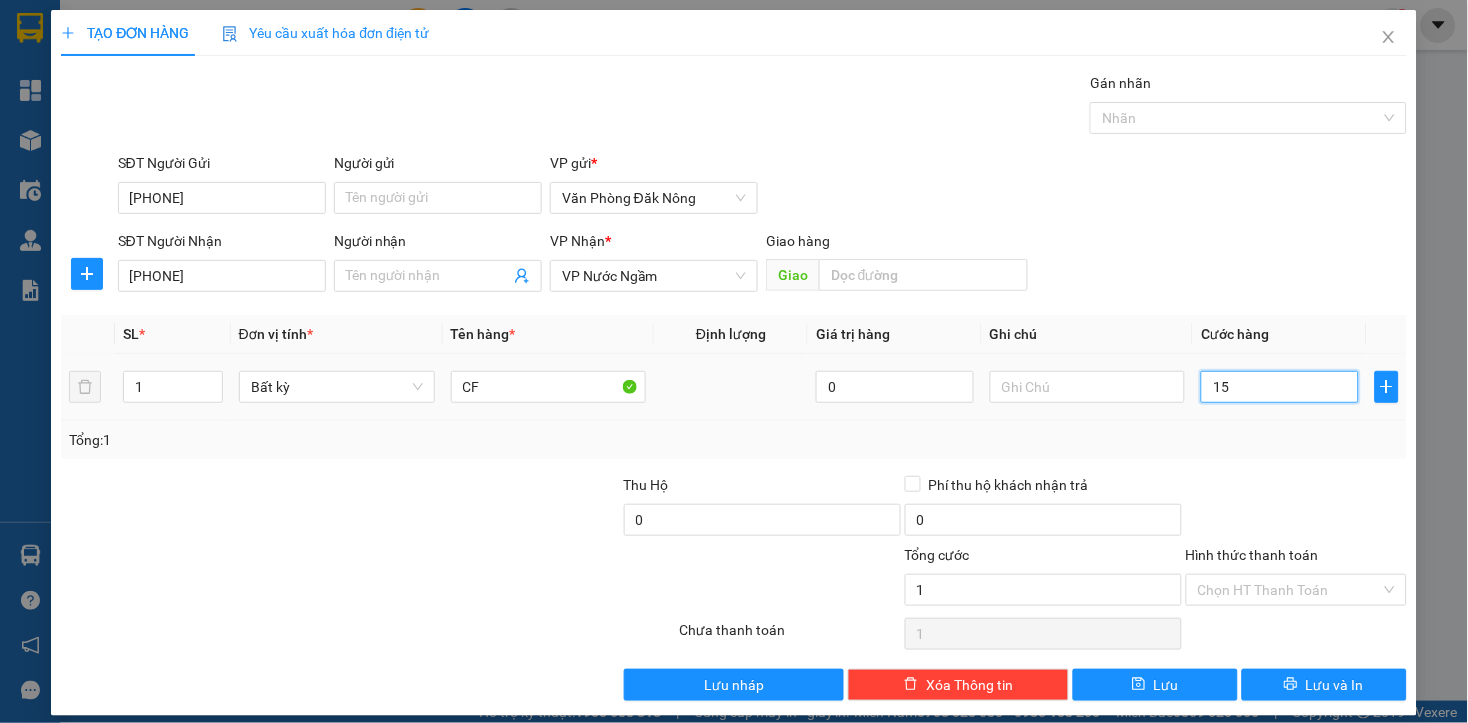 type on "15" 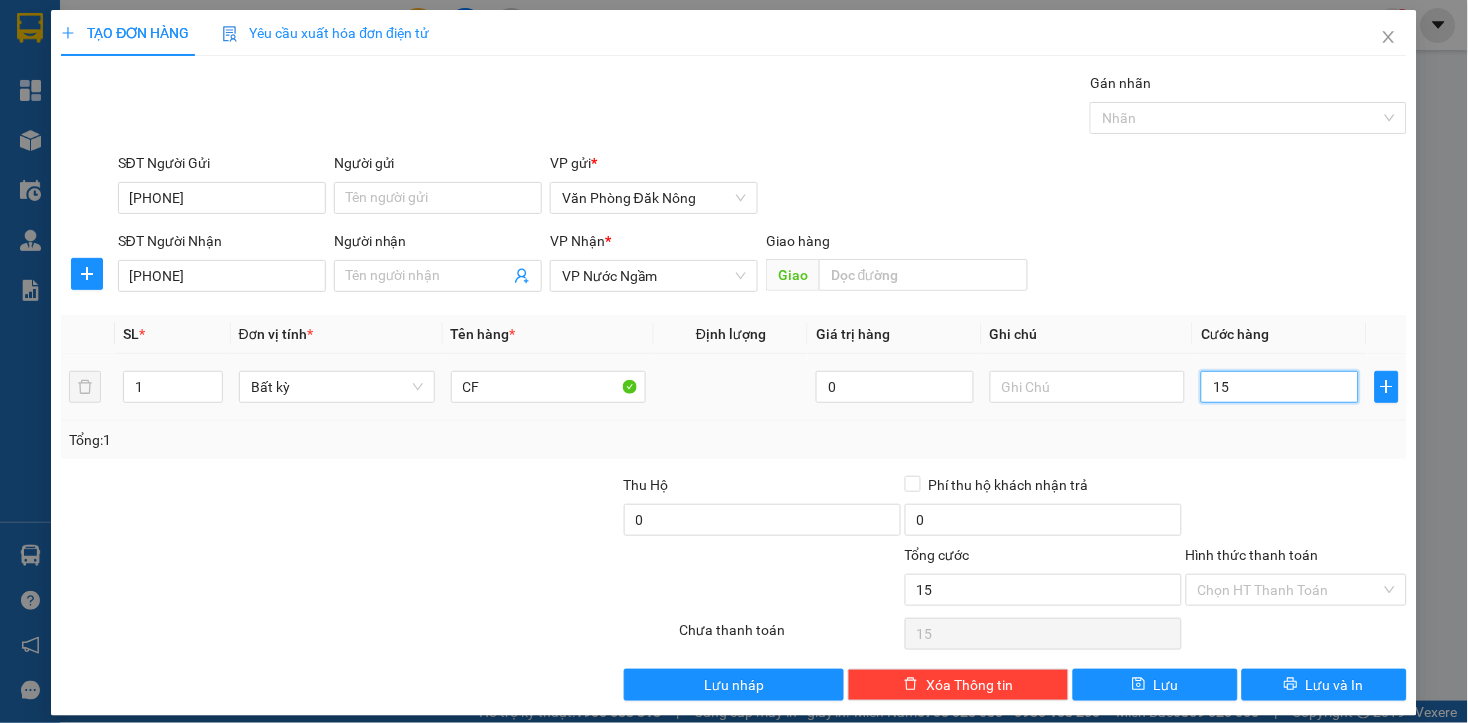 type on "150" 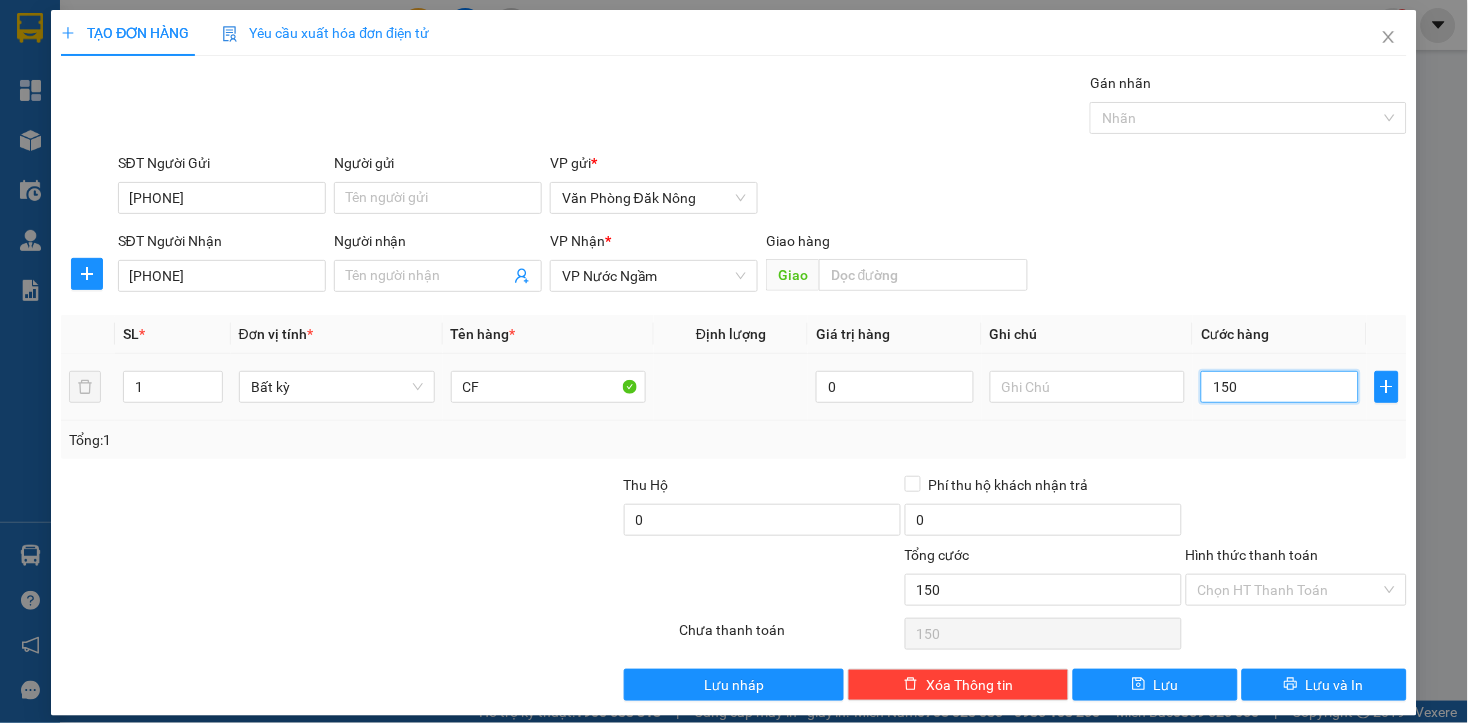 type on "1.500" 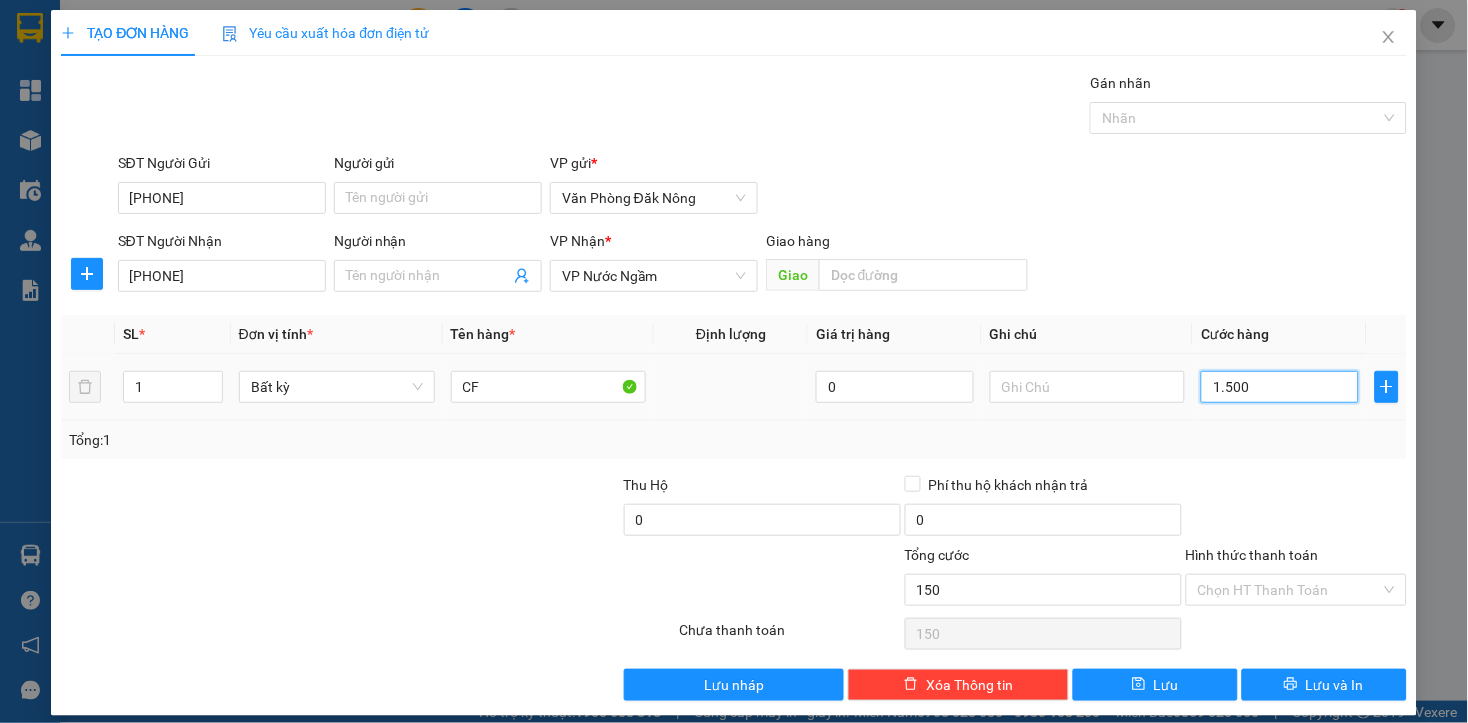 type on "1.500" 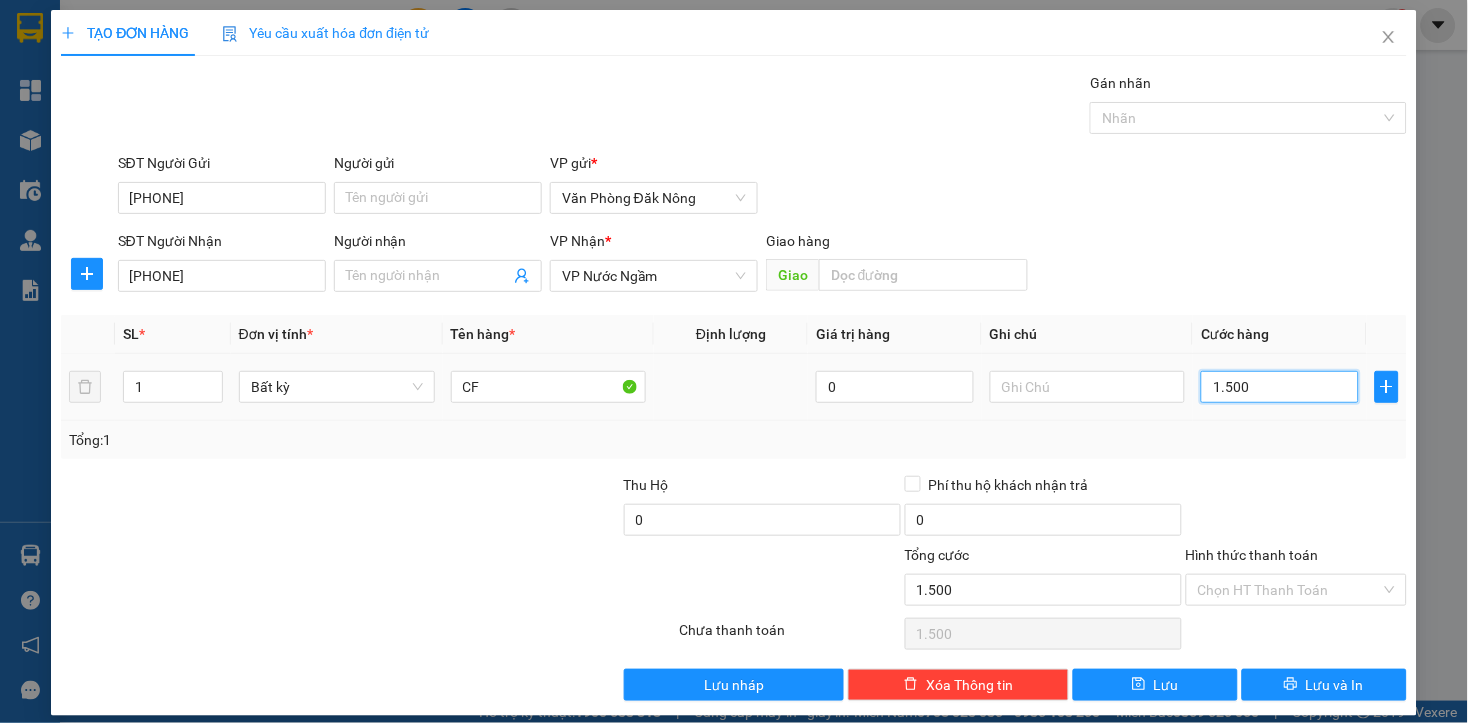 type on "15.000" 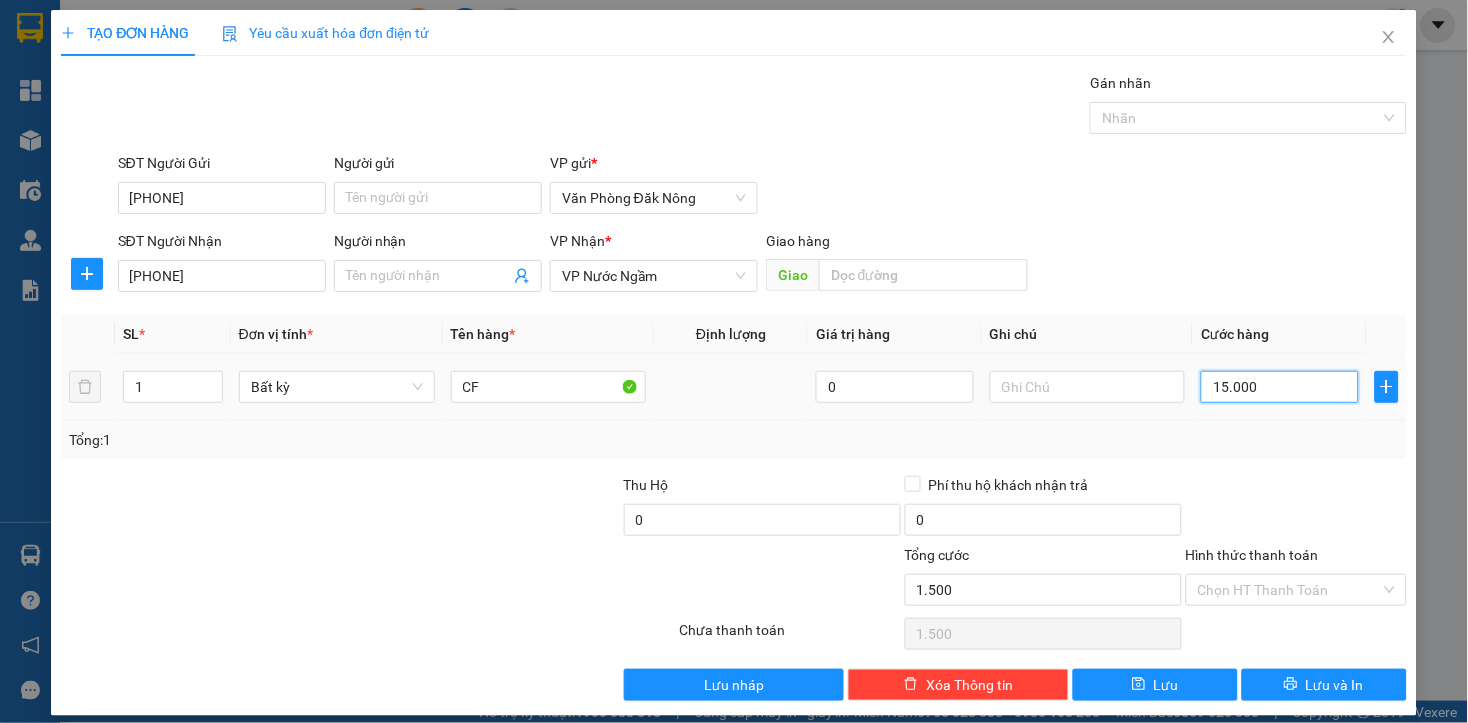type on "15.000" 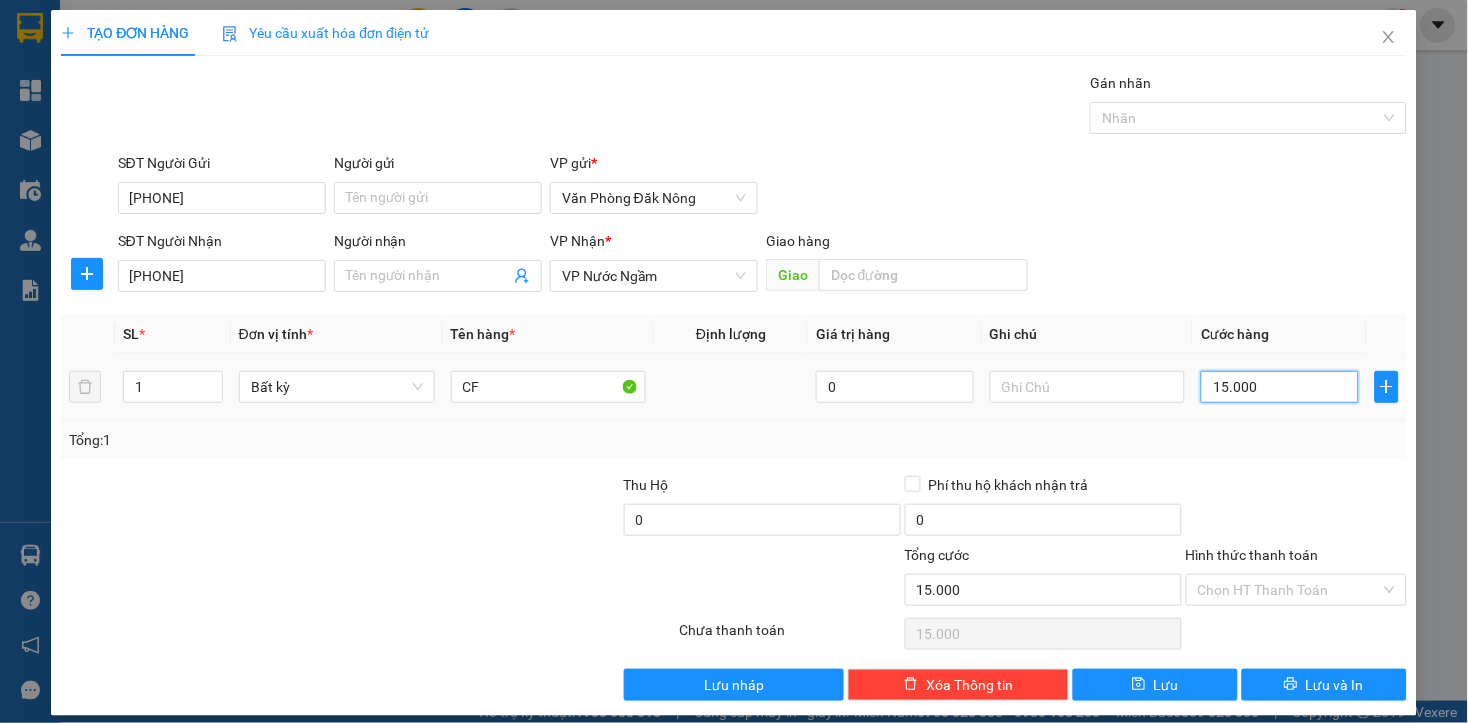 type on "150.000" 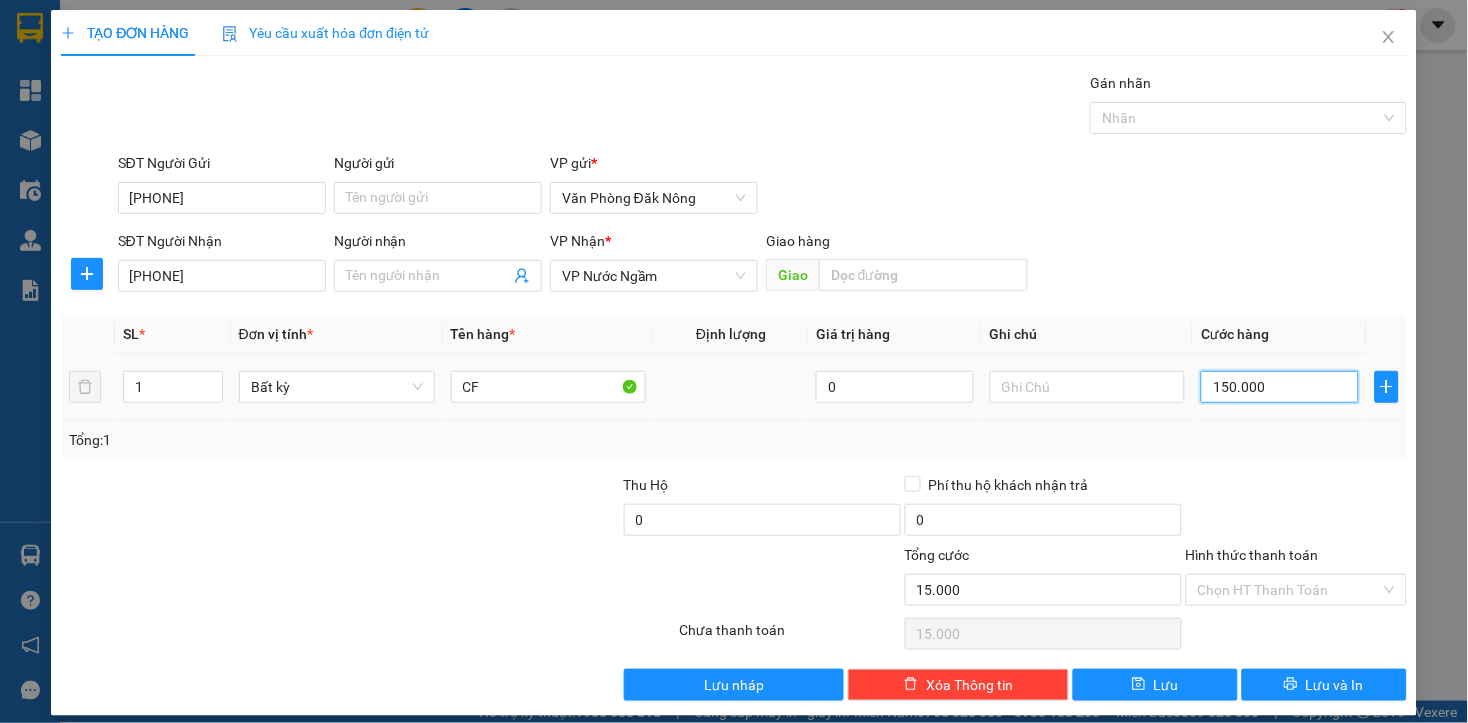 type on "150.000" 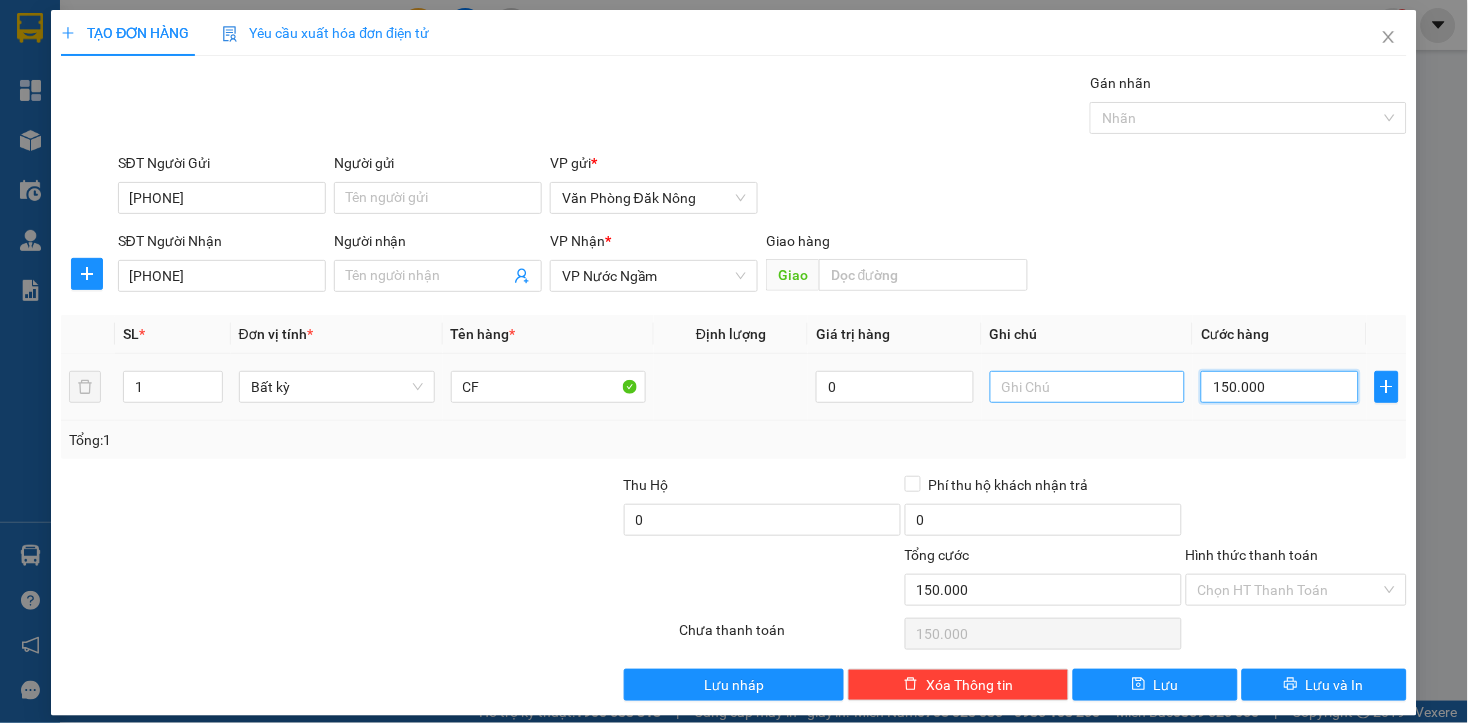 type on "150.000" 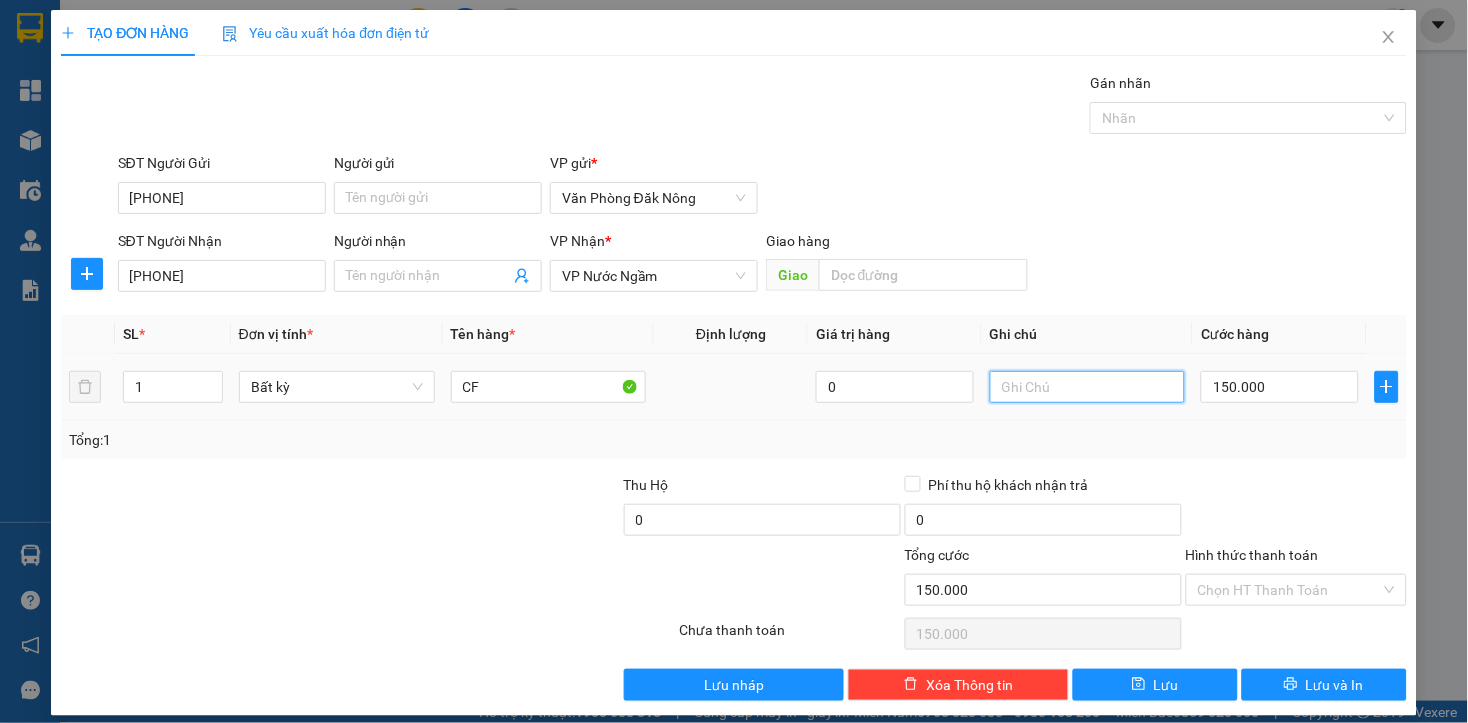 click at bounding box center [1088, 387] 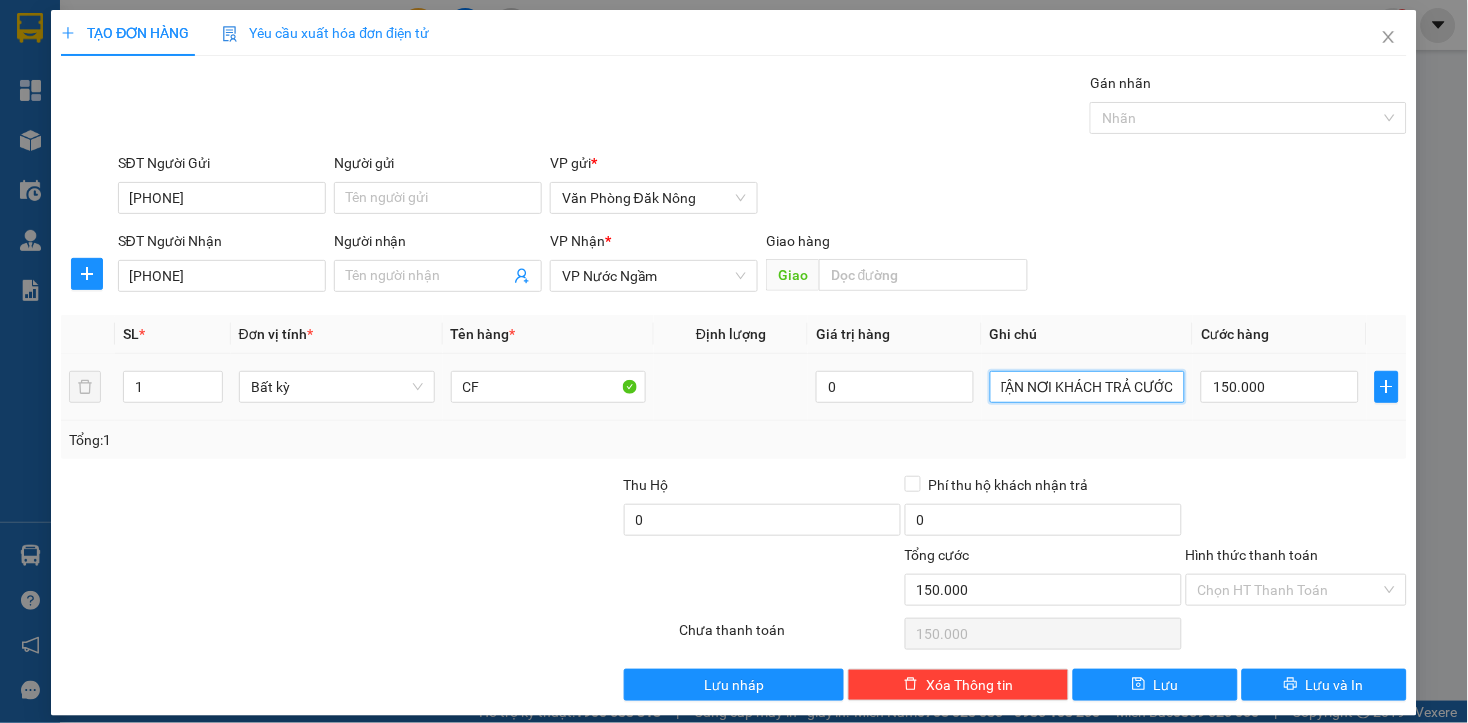 scroll, scrollTop: 0, scrollLeft: 38, axis: horizontal 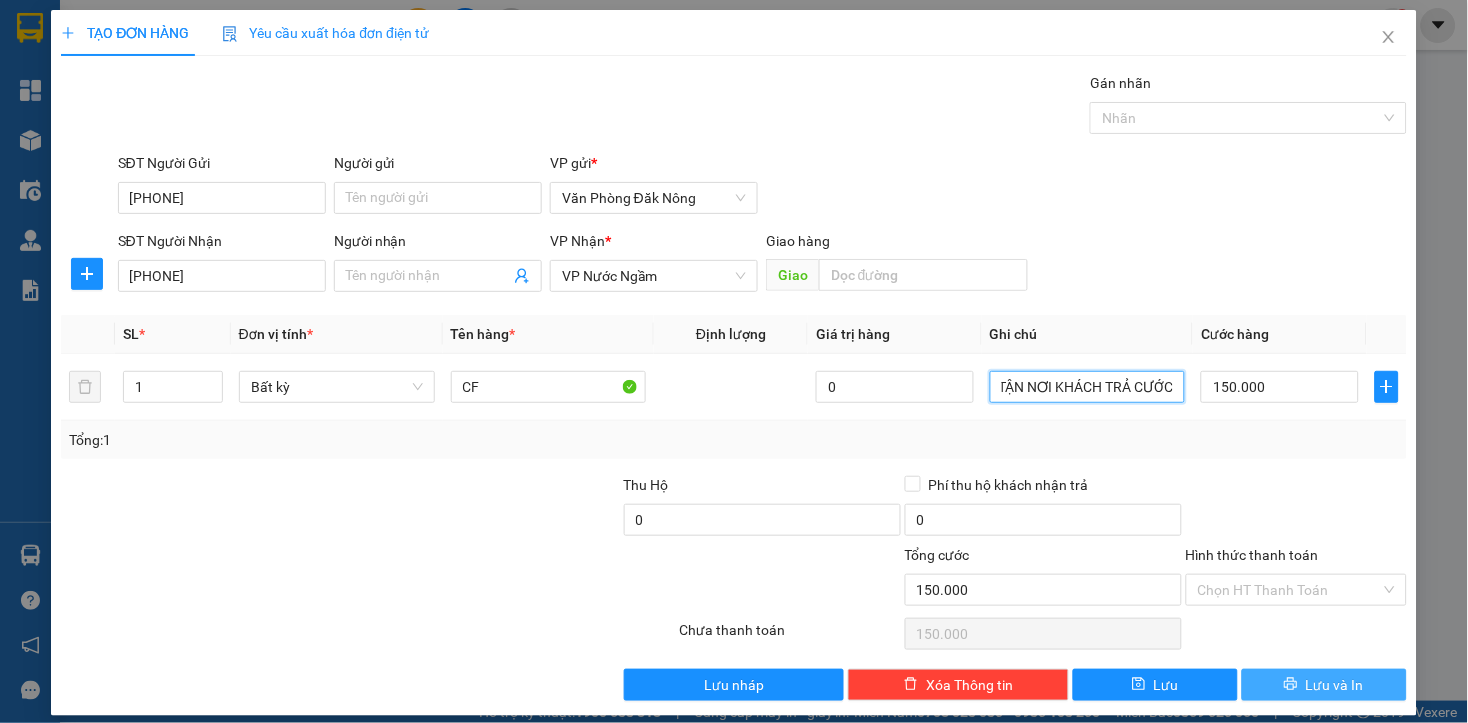 type on "SHIP TẬN NƠI KHÁCH TRẢ CƯỚC" 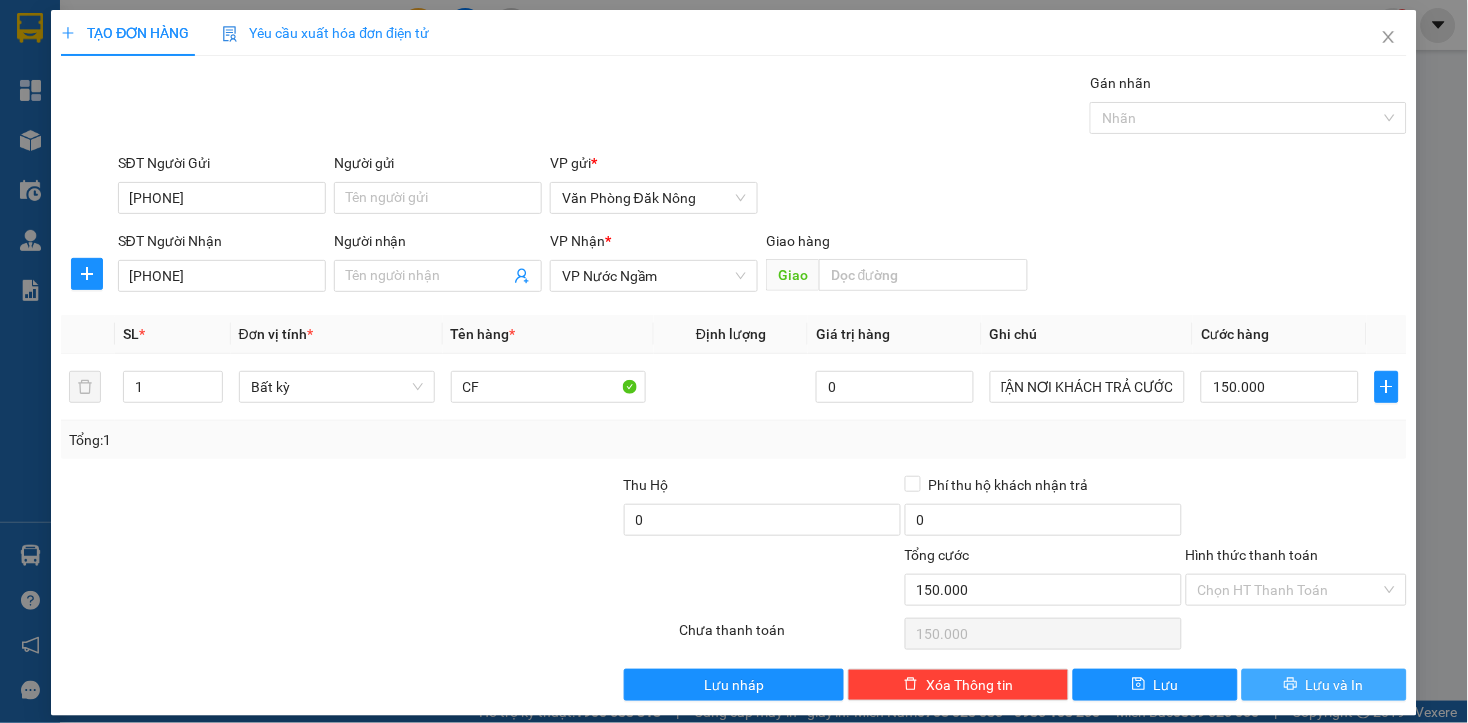 click on "Lưu và In" at bounding box center [1335, 685] 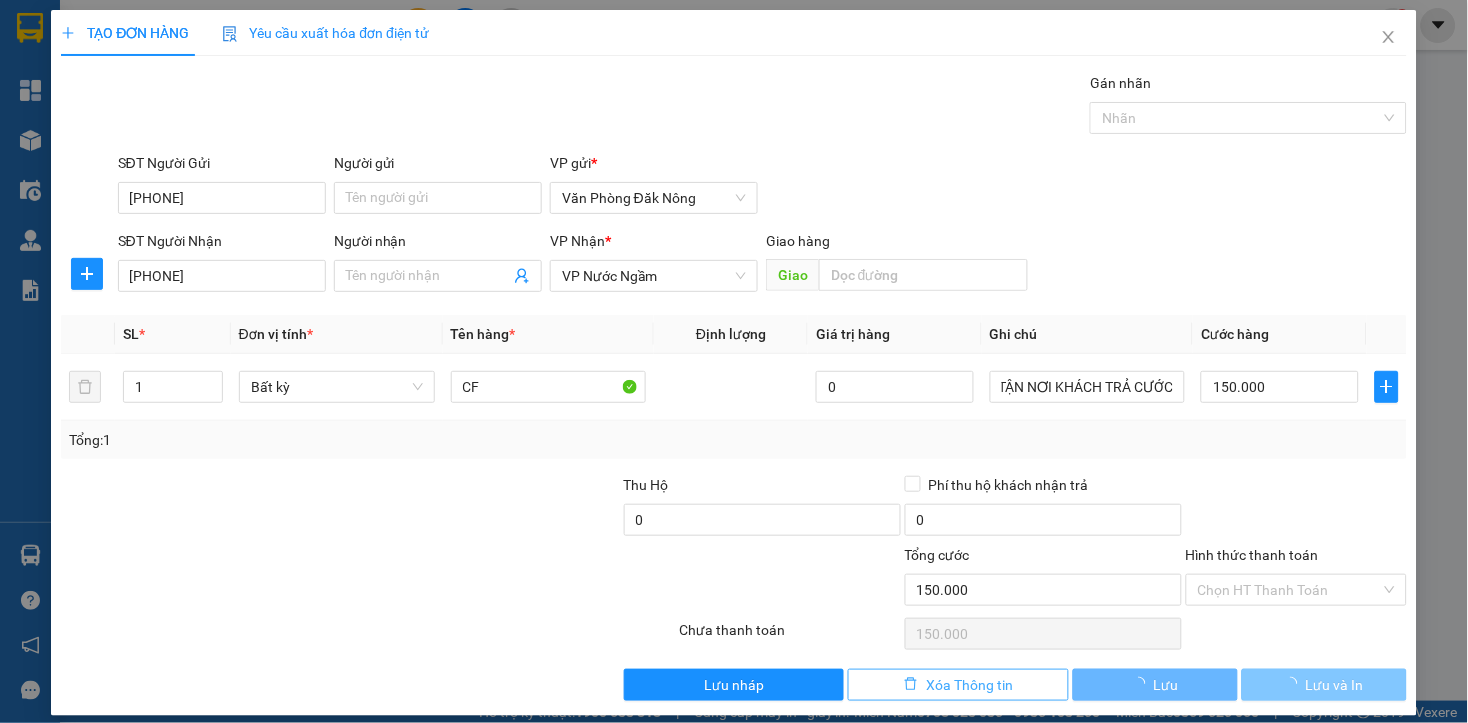 scroll, scrollTop: 0, scrollLeft: 0, axis: both 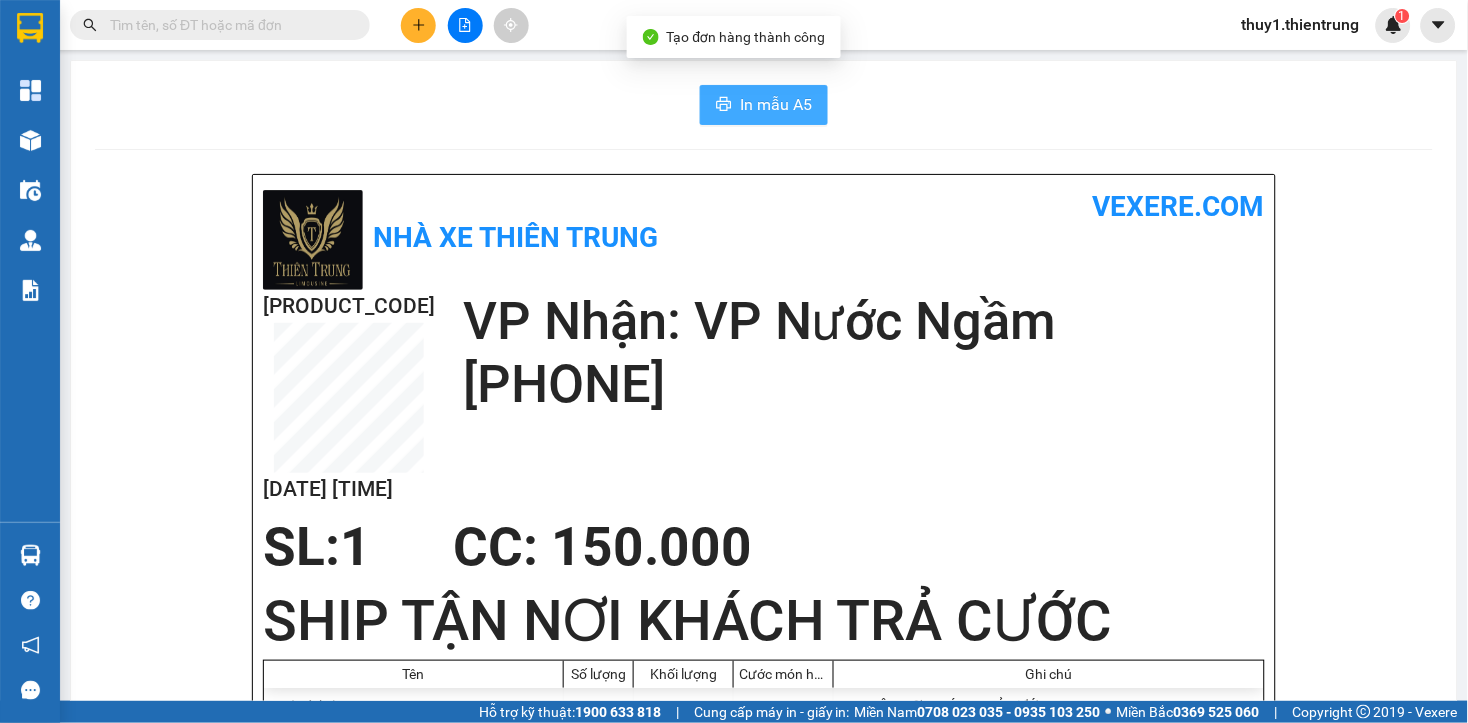 click on "In mẫu A5" at bounding box center [776, 104] 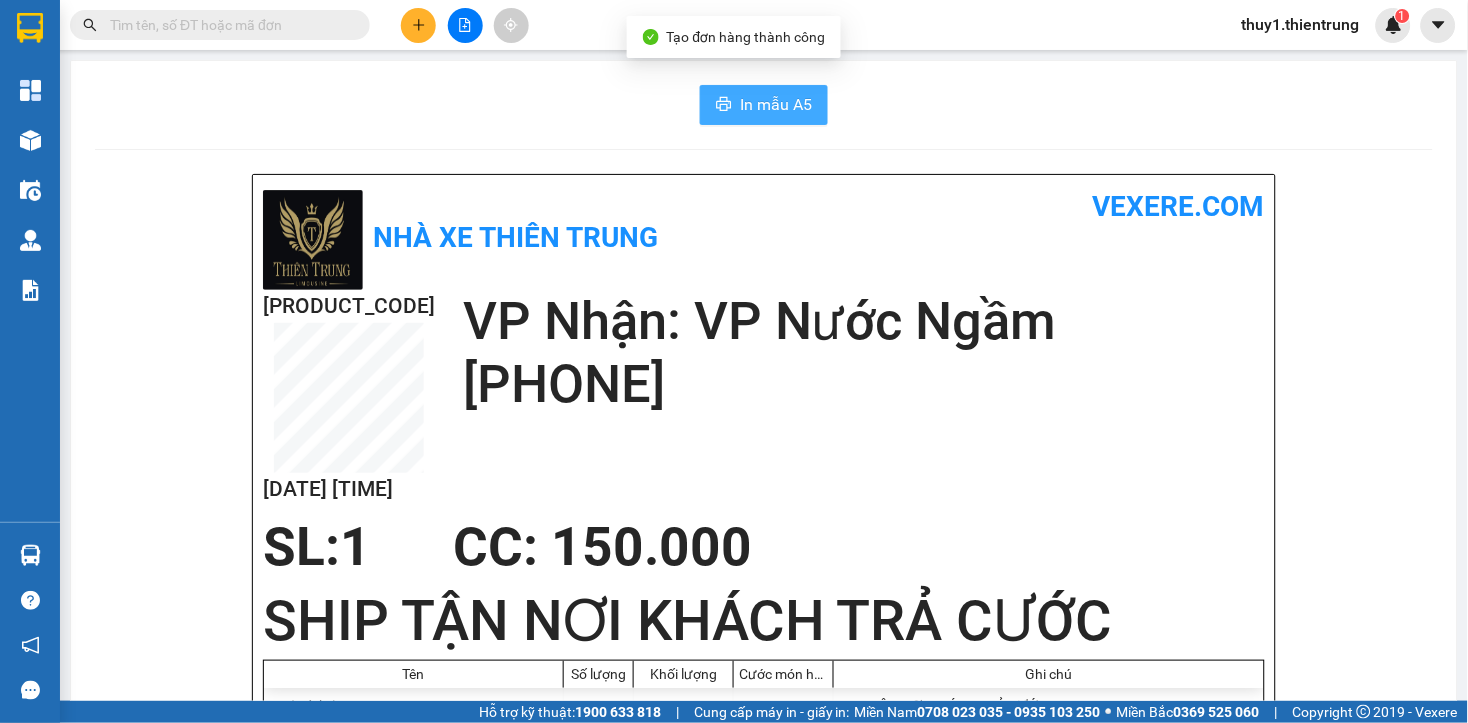 scroll, scrollTop: 0, scrollLeft: 0, axis: both 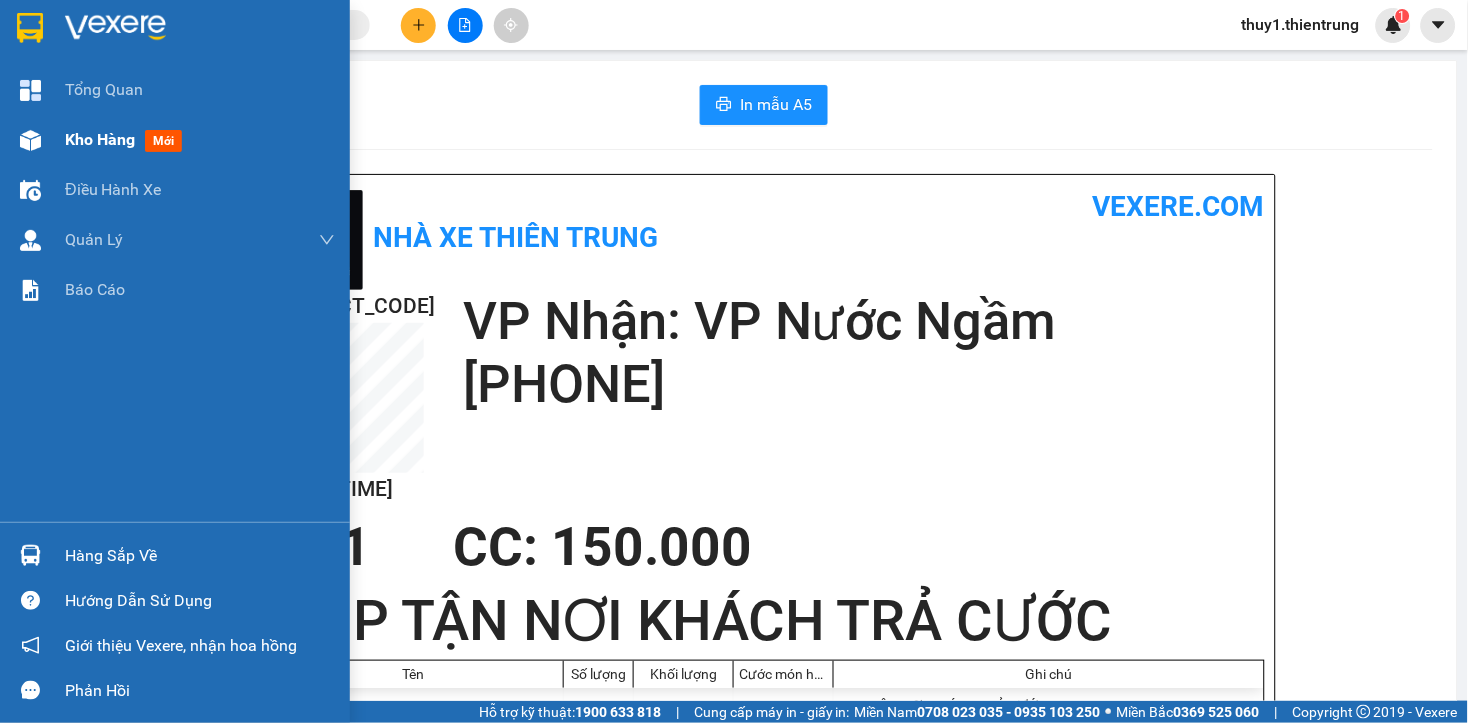 click at bounding box center (30, 140) 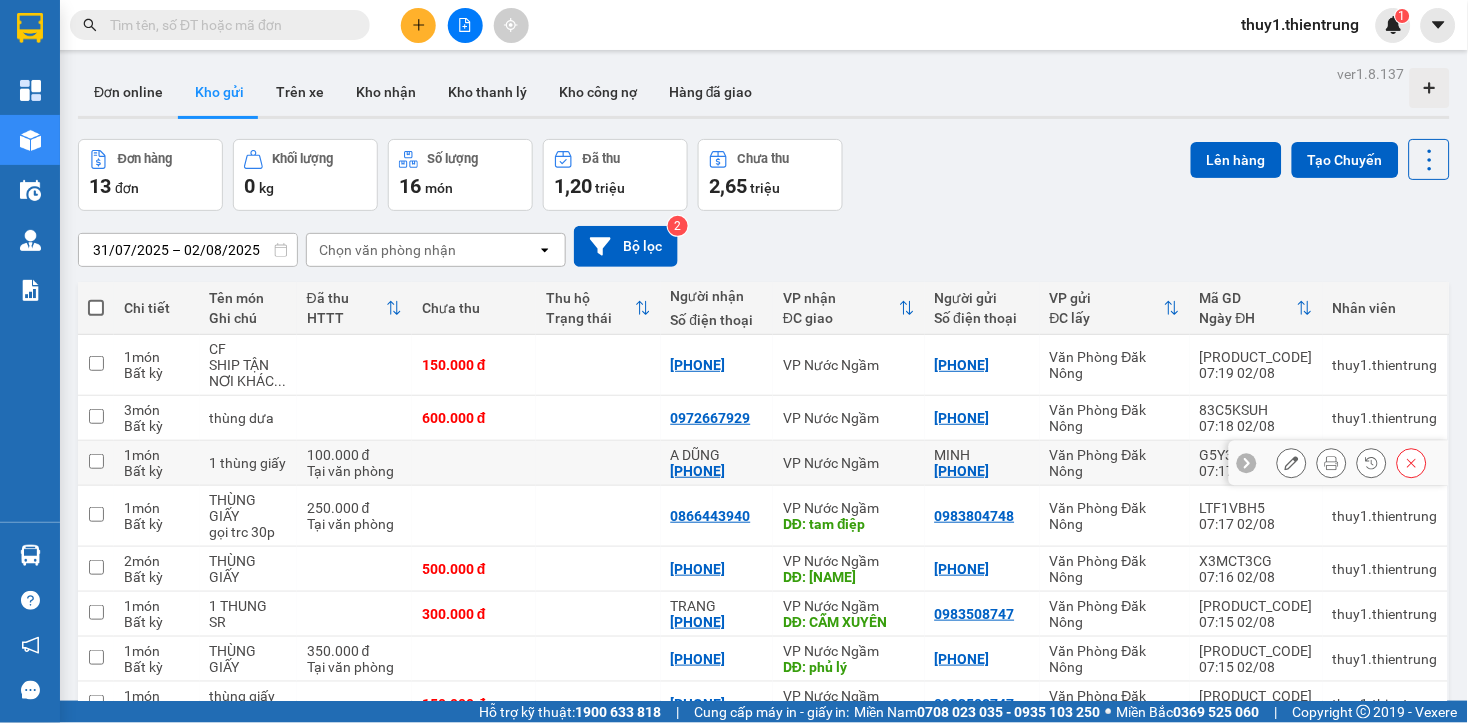 click at bounding box center (1292, 463) 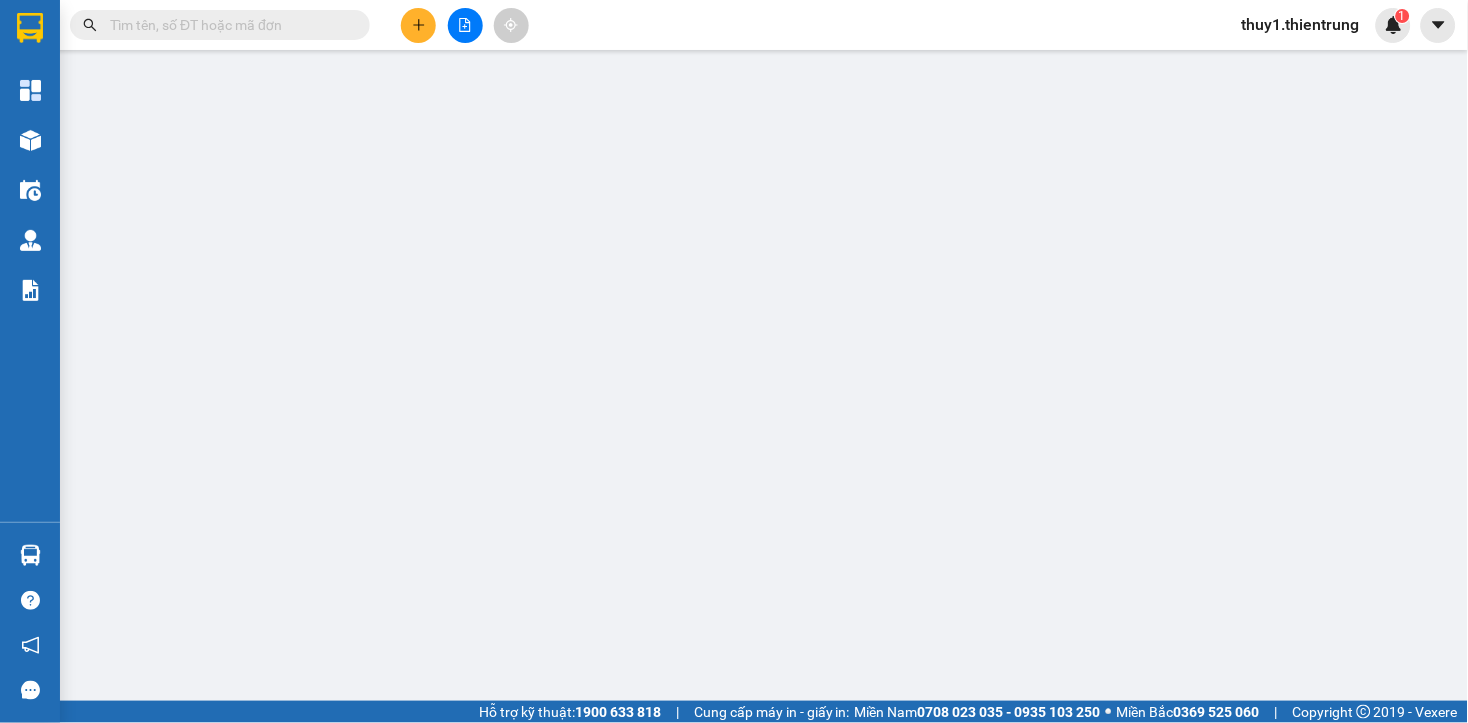 type on "[PHONE]" 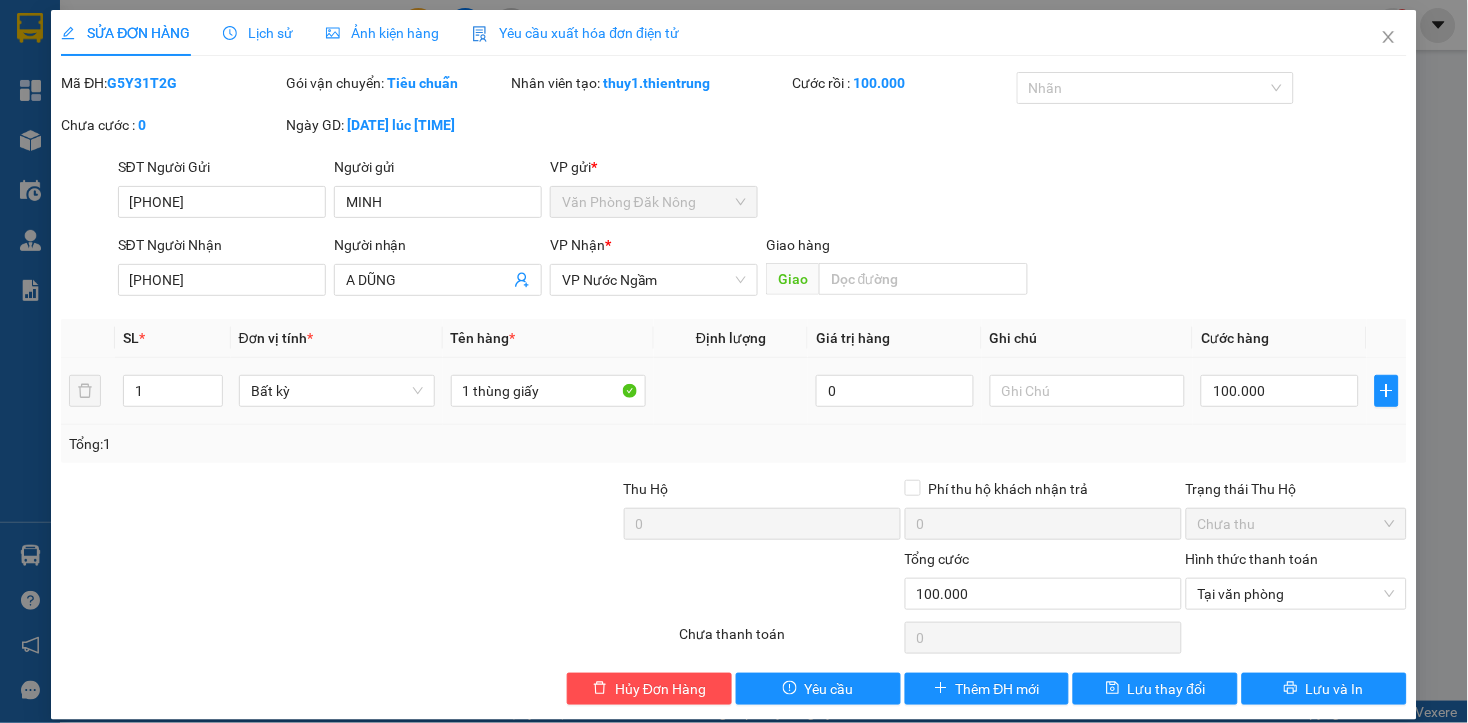 click on "100.000" at bounding box center (1279, 391) 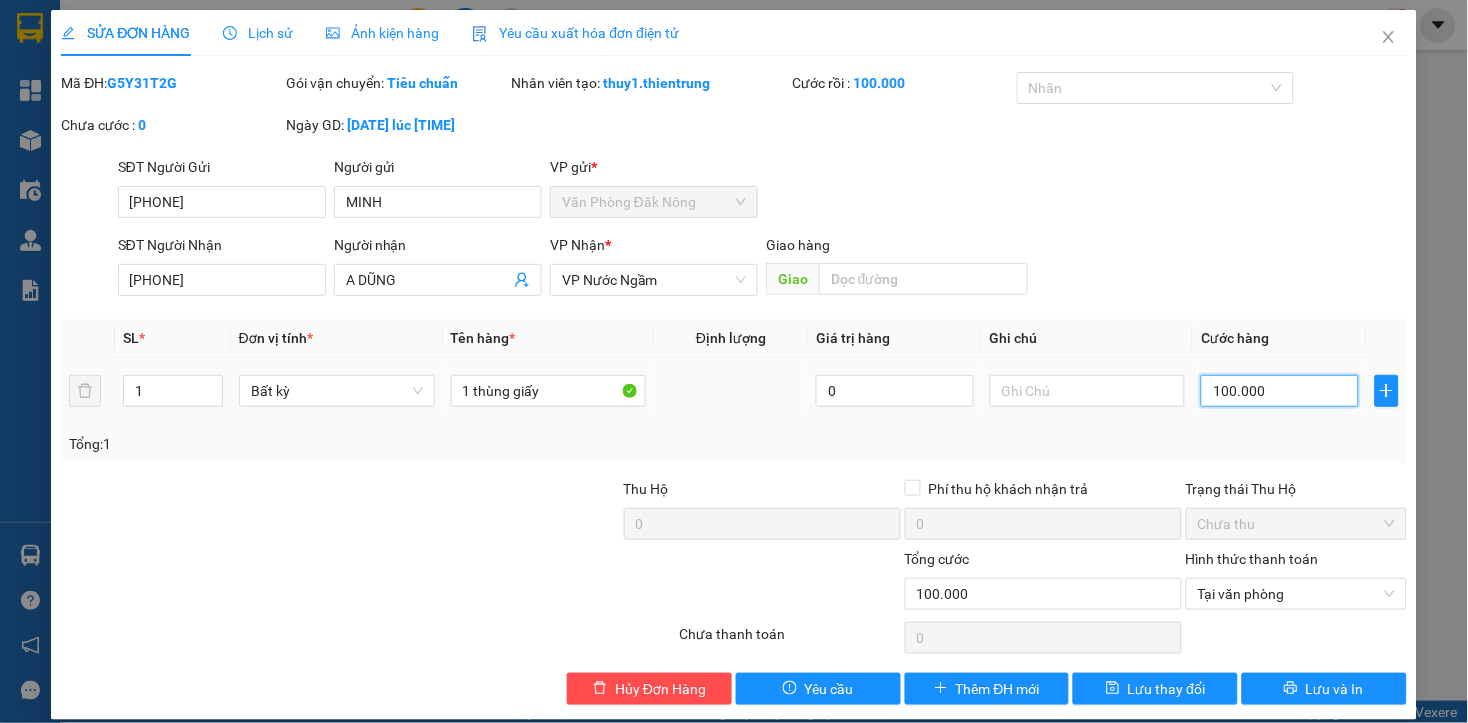 click on "100.000" at bounding box center (1279, 391) 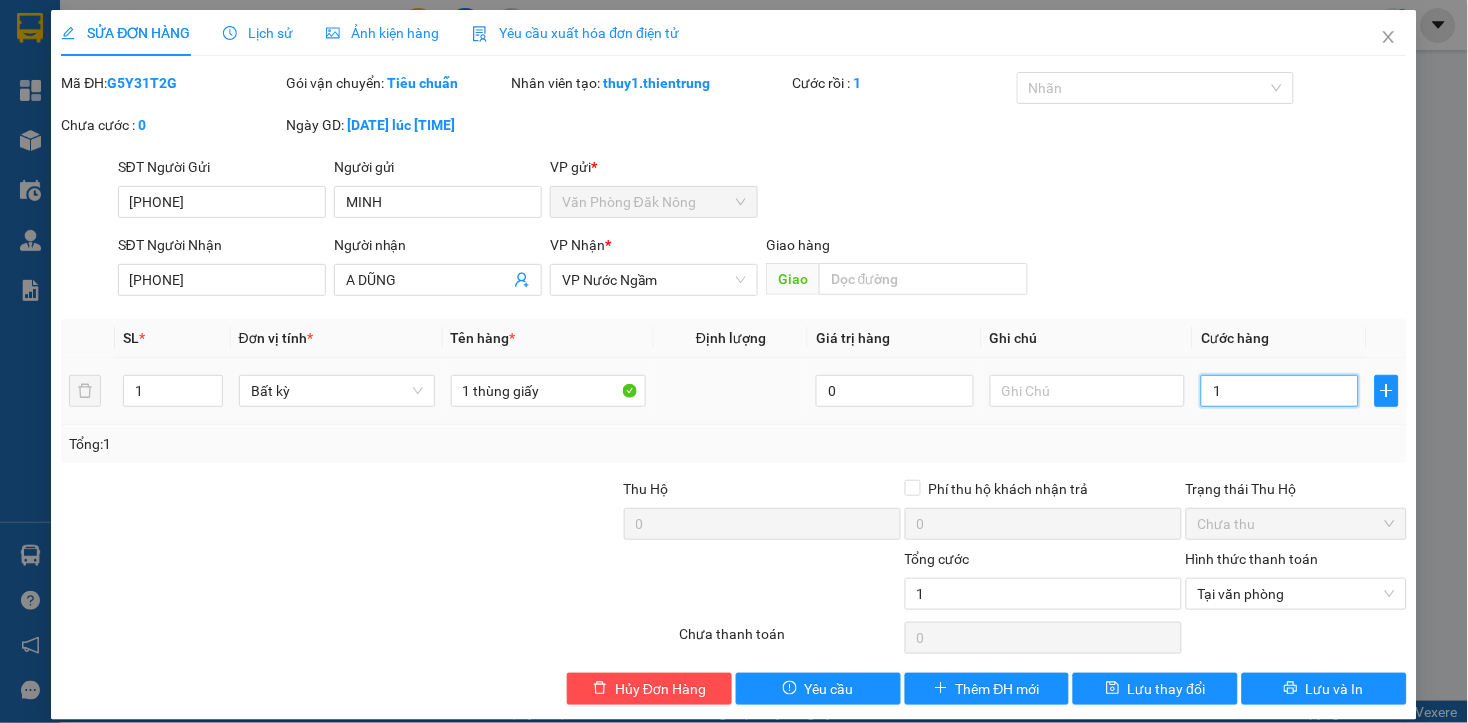type on "15" 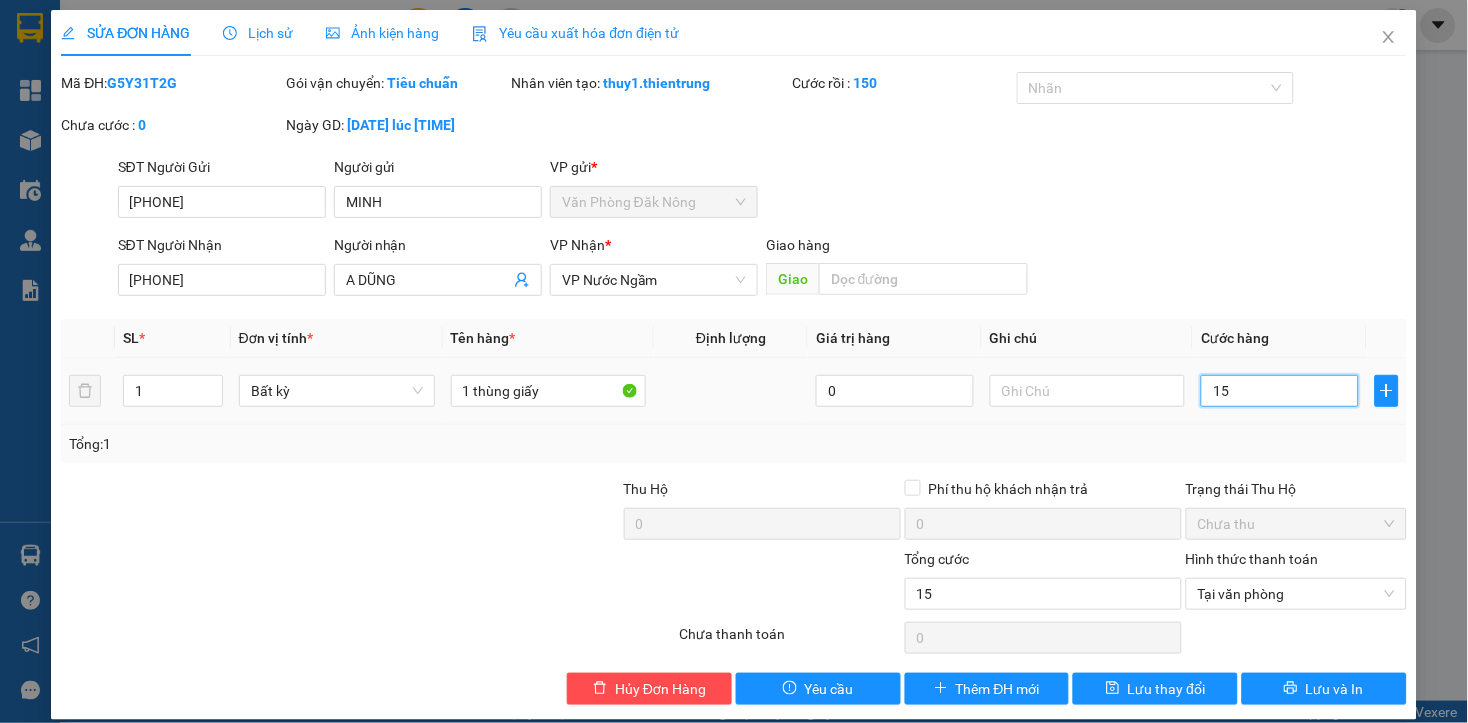 type on "150" 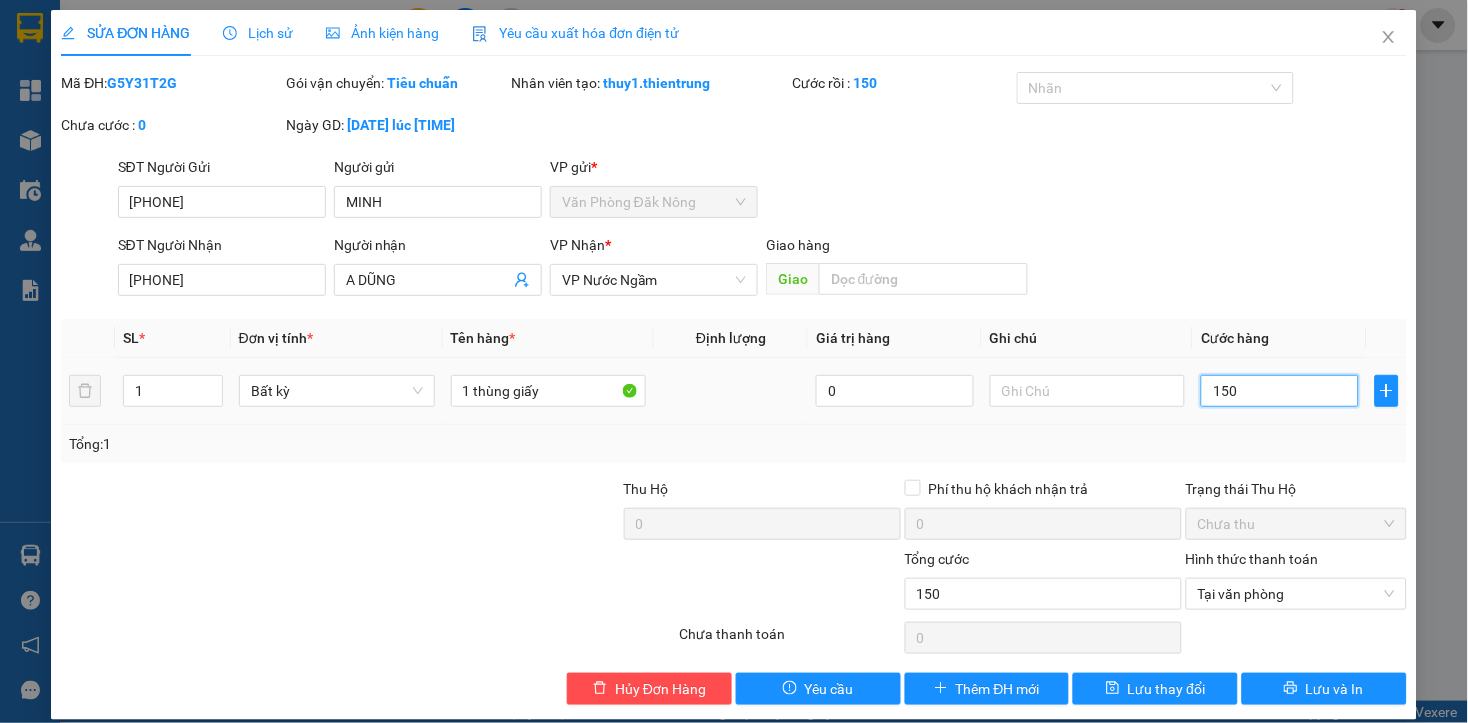 type on "1.500" 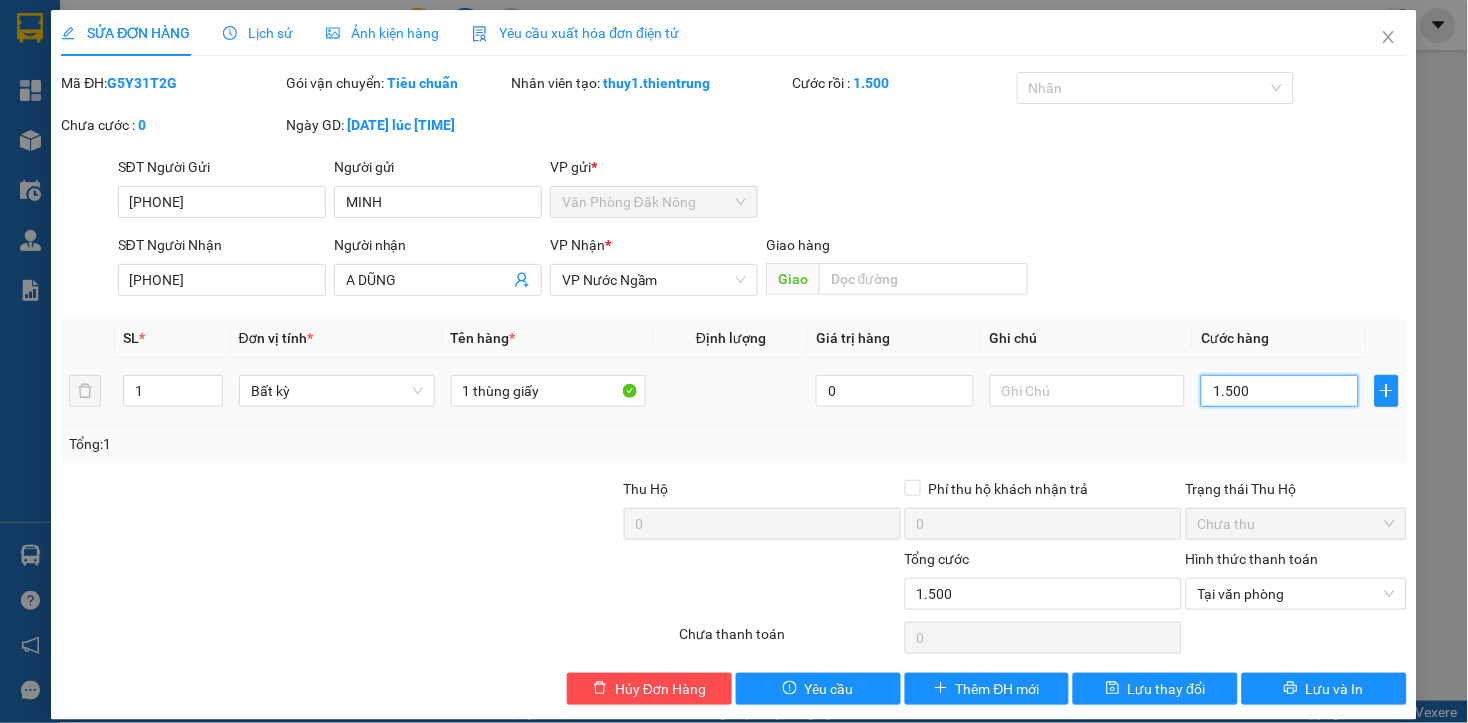 type on "15.000" 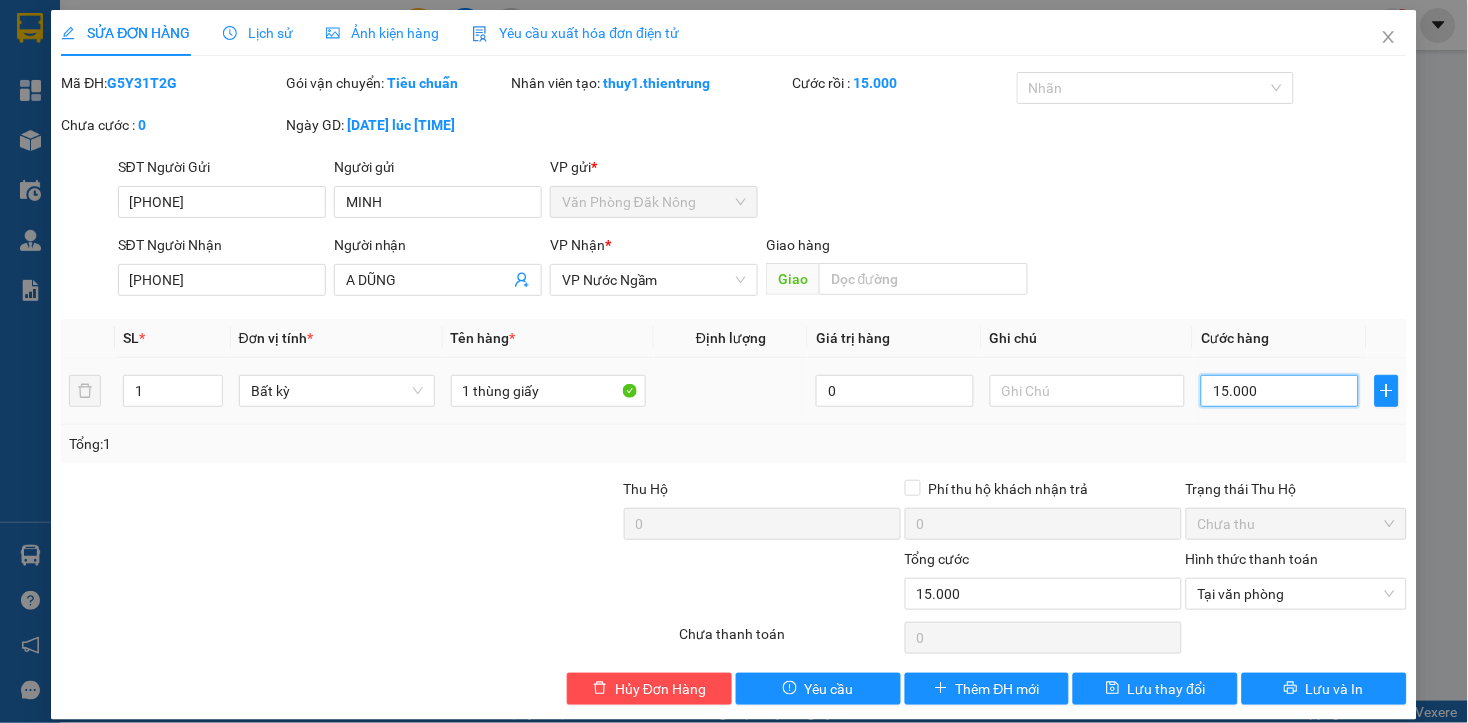 type on "150.000" 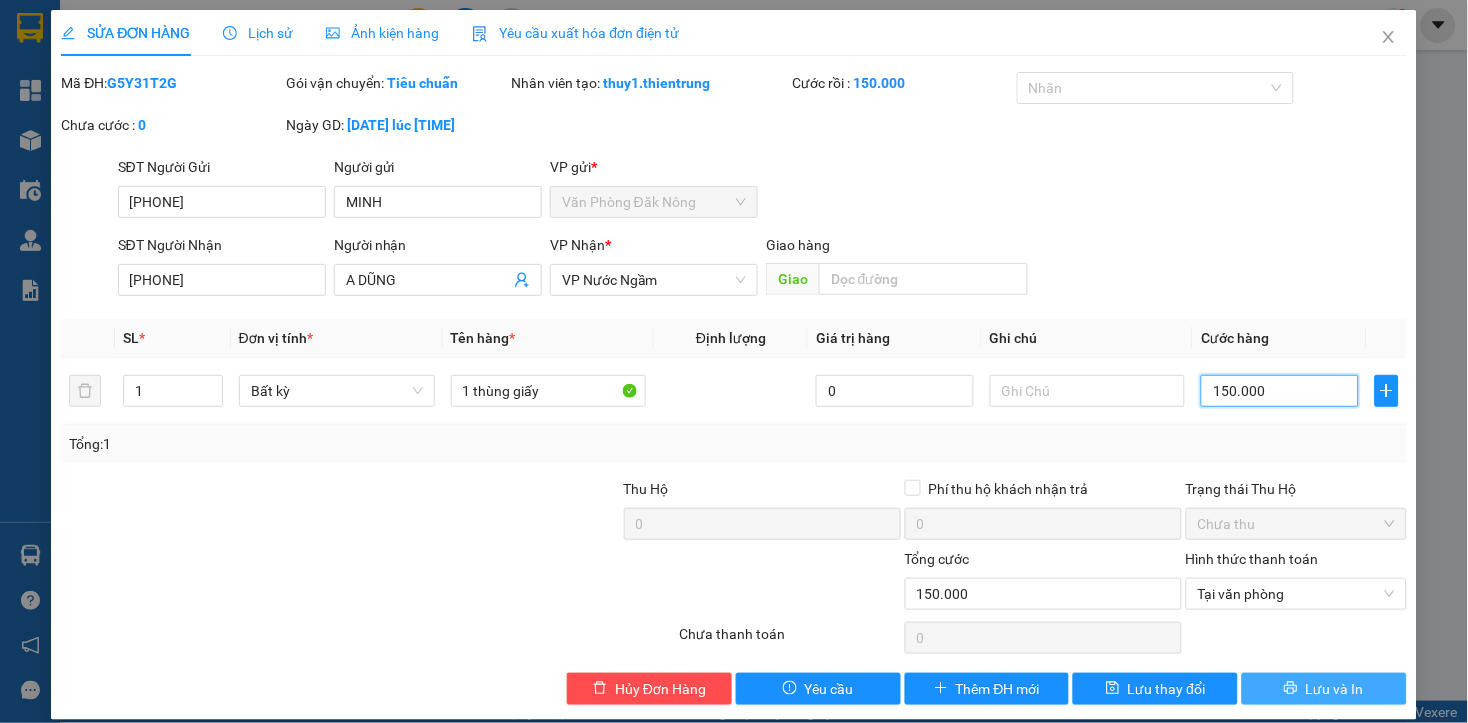 type on "150.000" 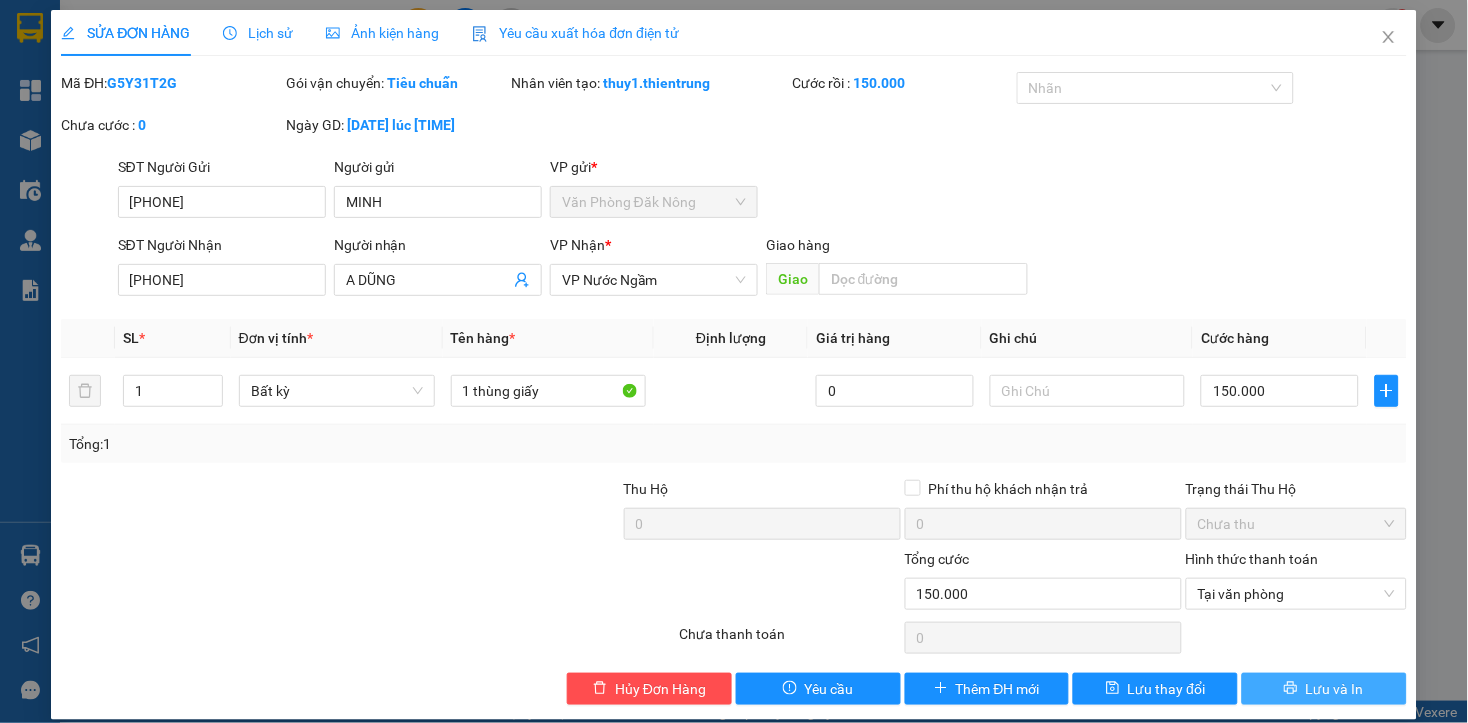click on "Lưu và In" at bounding box center [1324, 689] 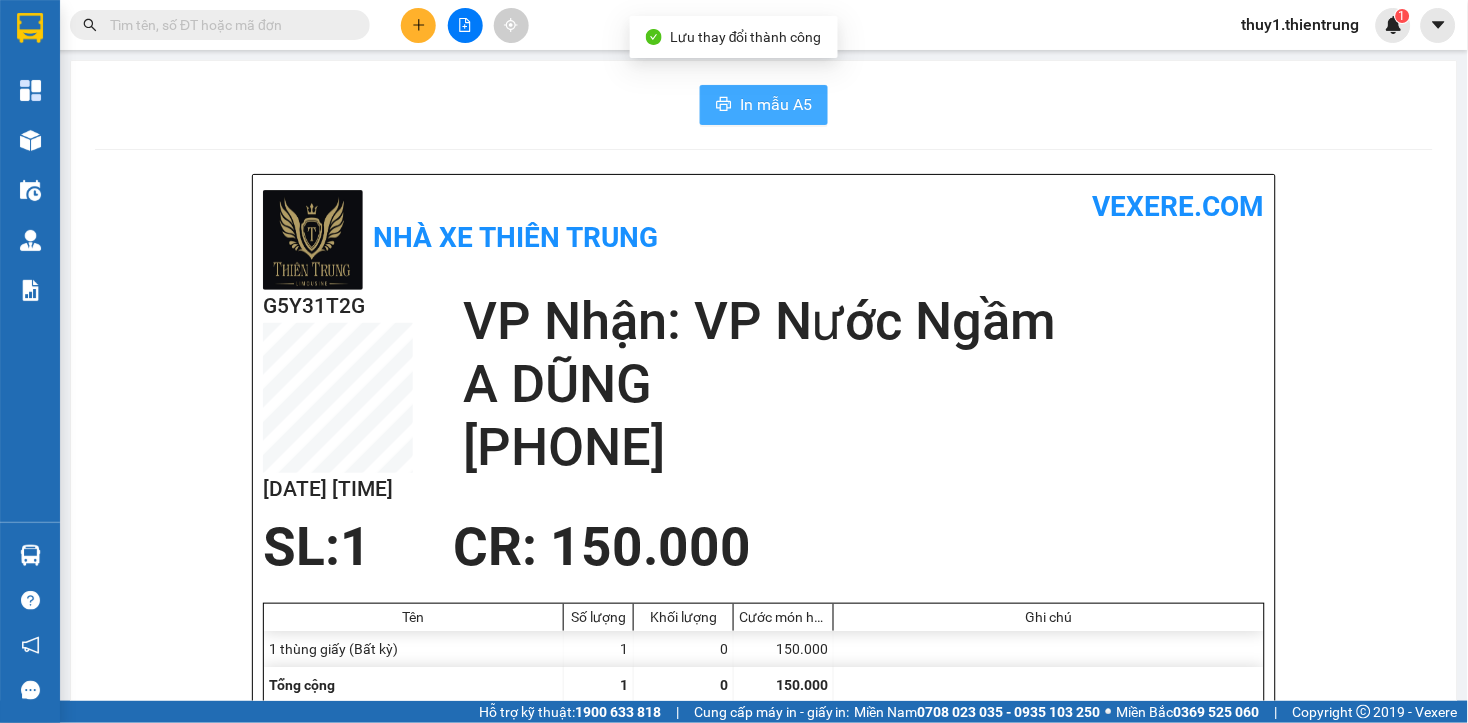 click on "In mẫu A5" at bounding box center [776, 104] 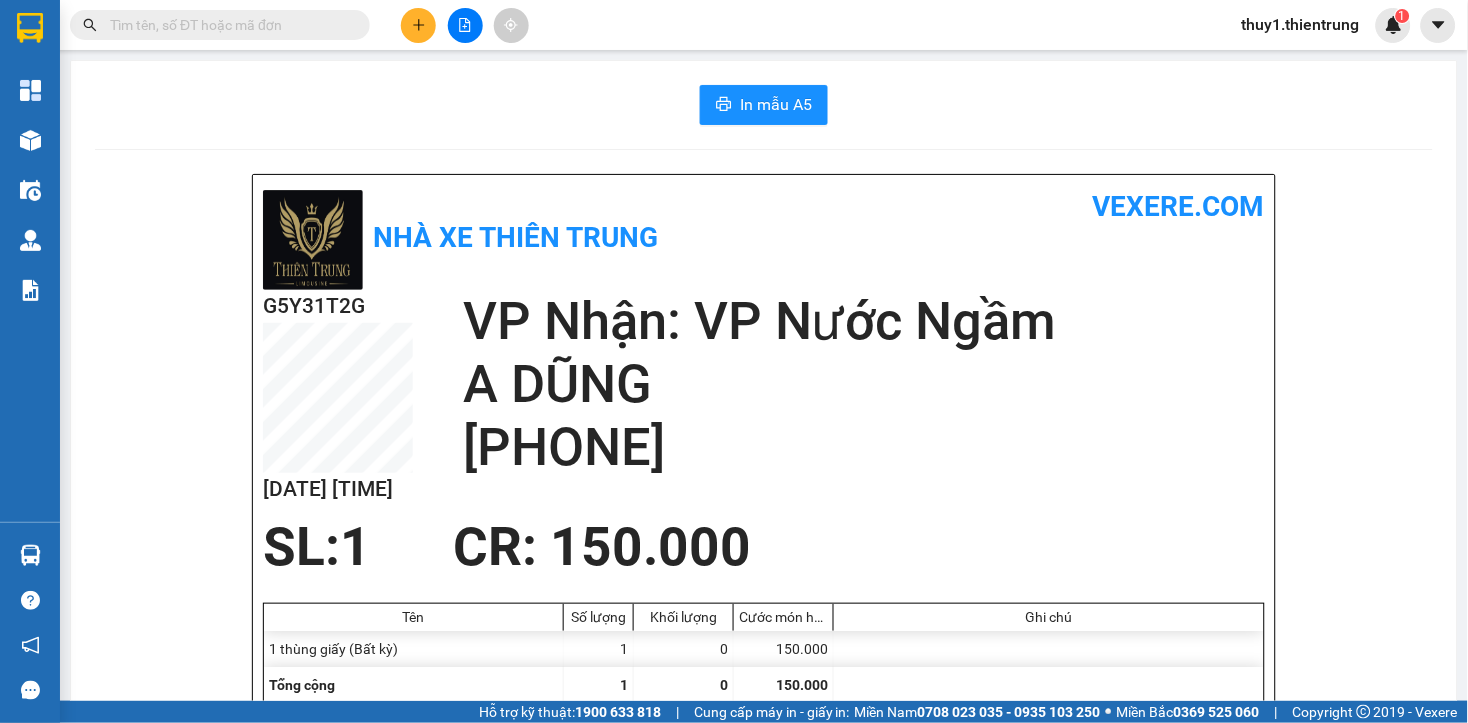 click 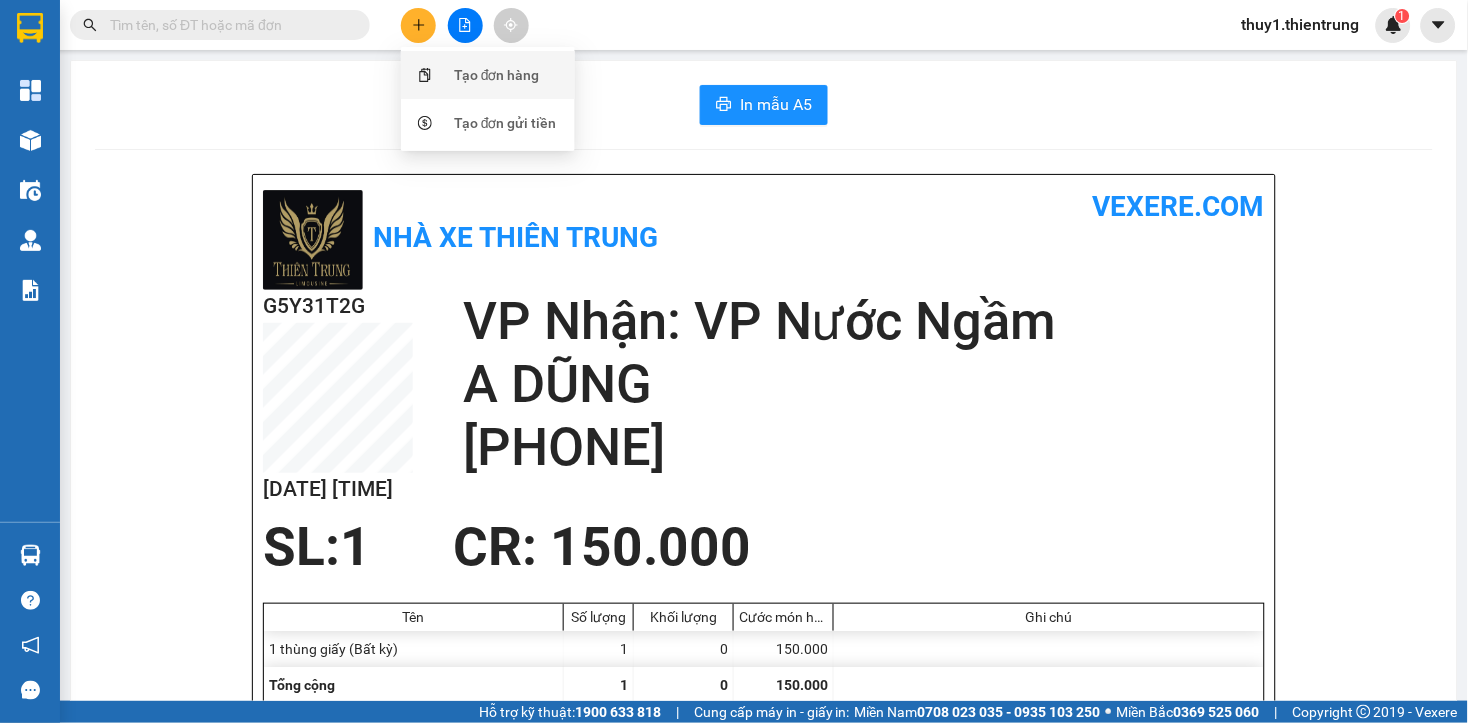 click on "Tạo đơn hàng" at bounding box center (497, 75) 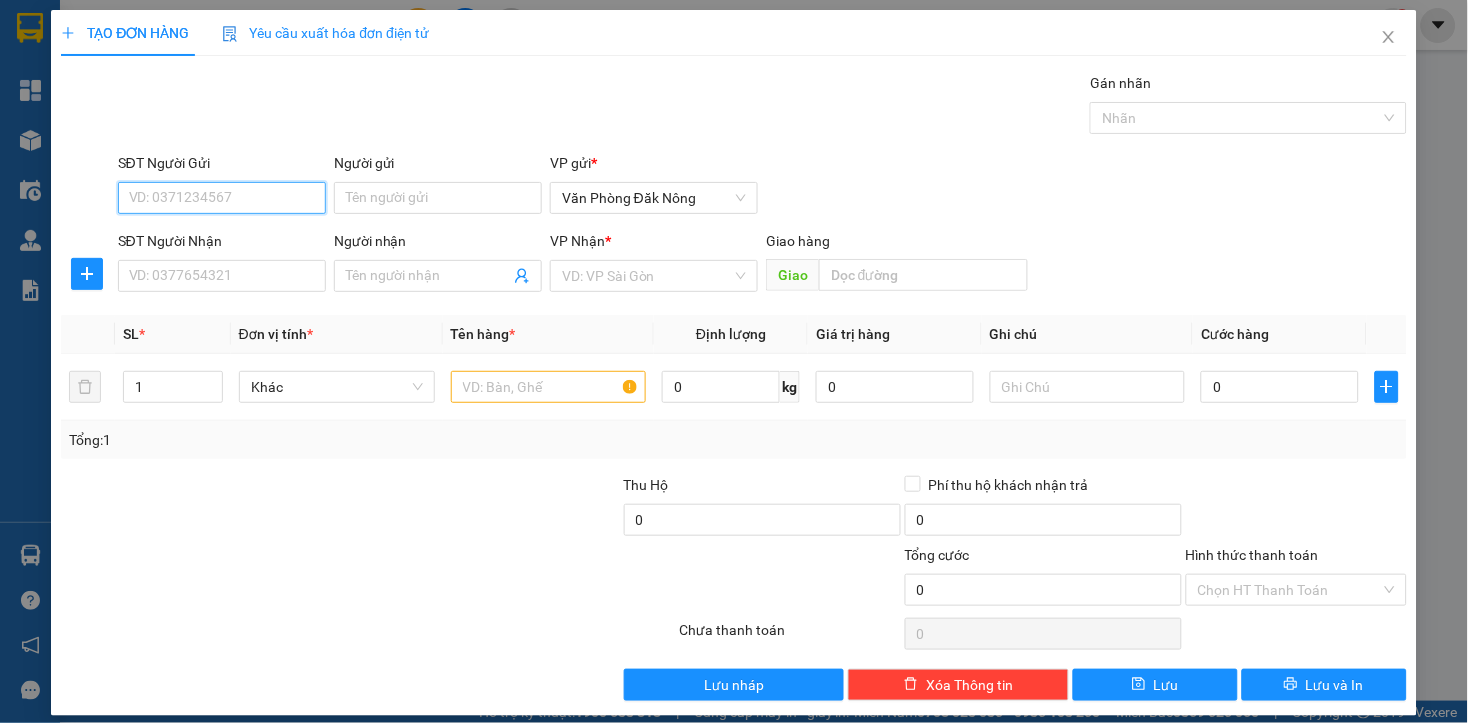 click on "SĐT Người Gửi" at bounding box center [222, 198] 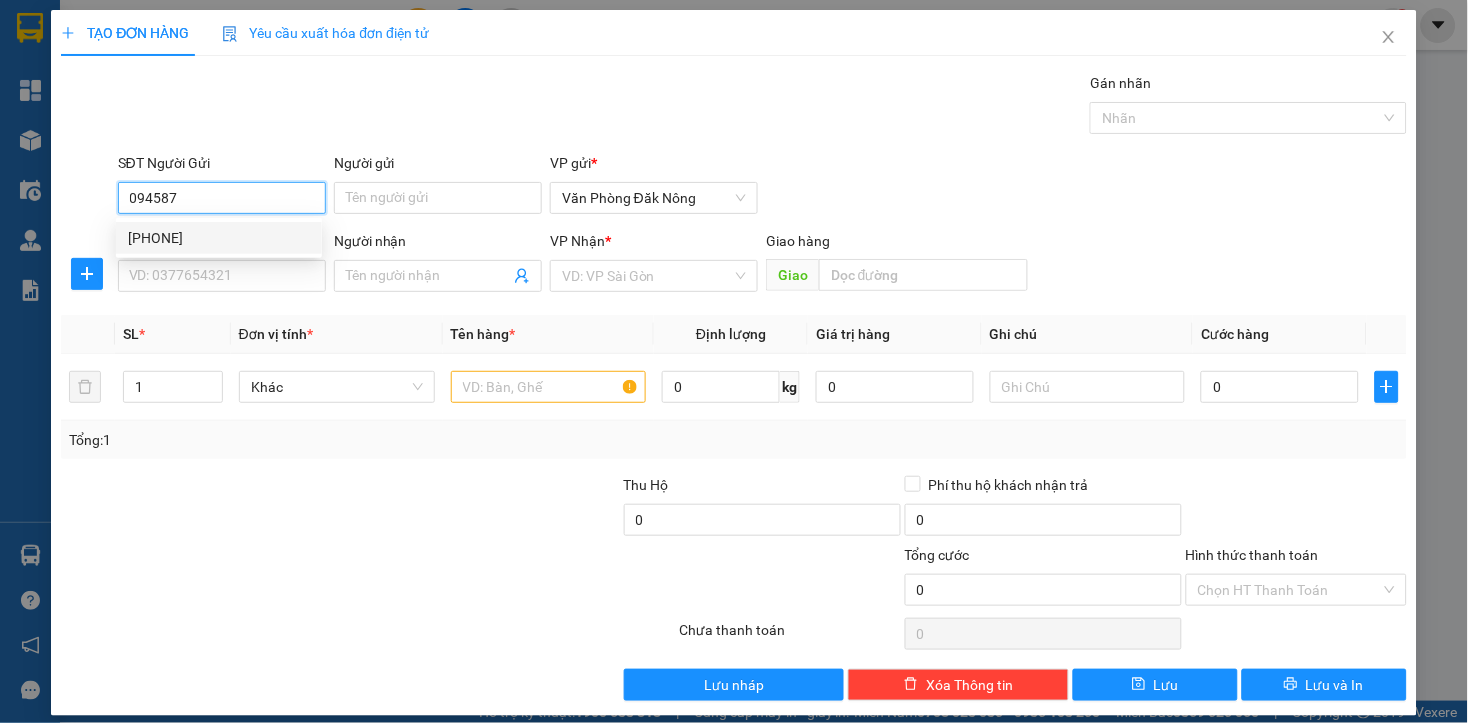 click on "[PHONE]" at bounding box center [219, 238] 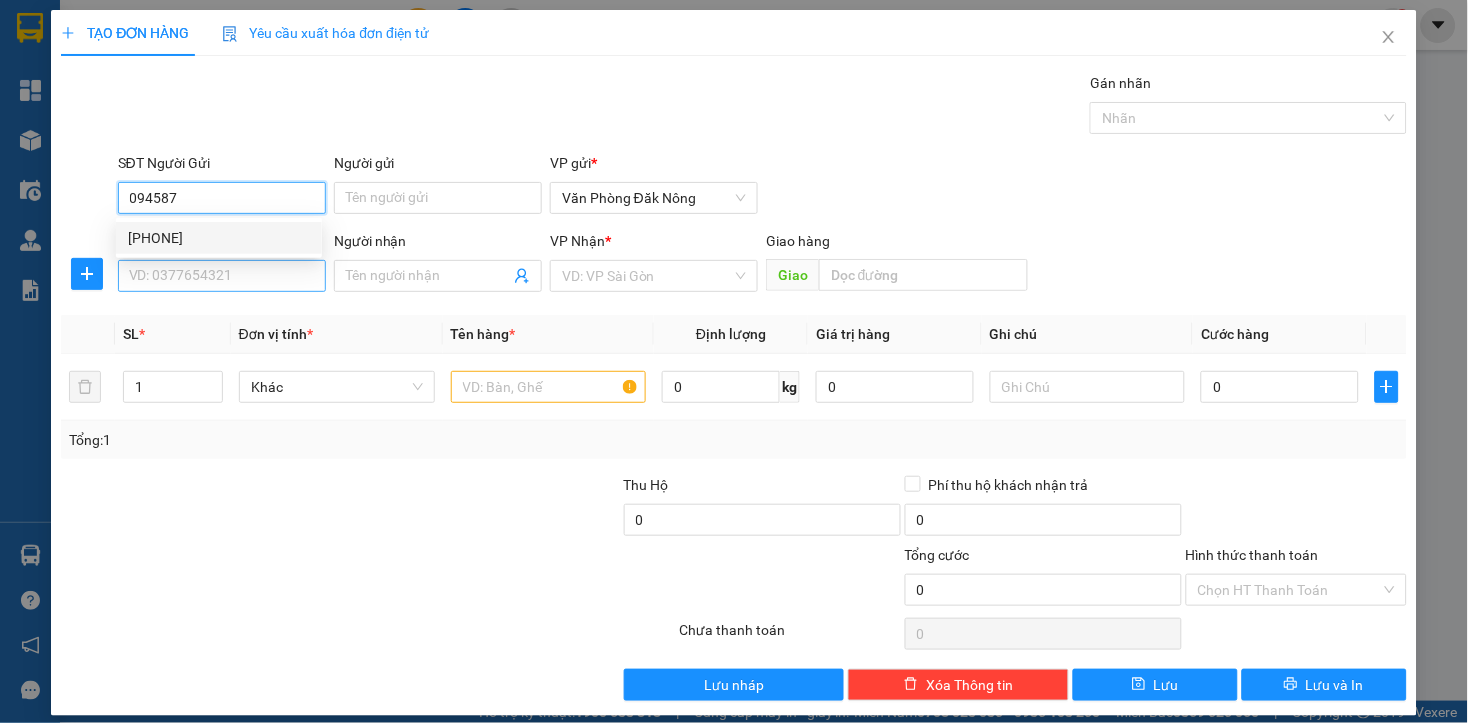 type on "[PHONE]" 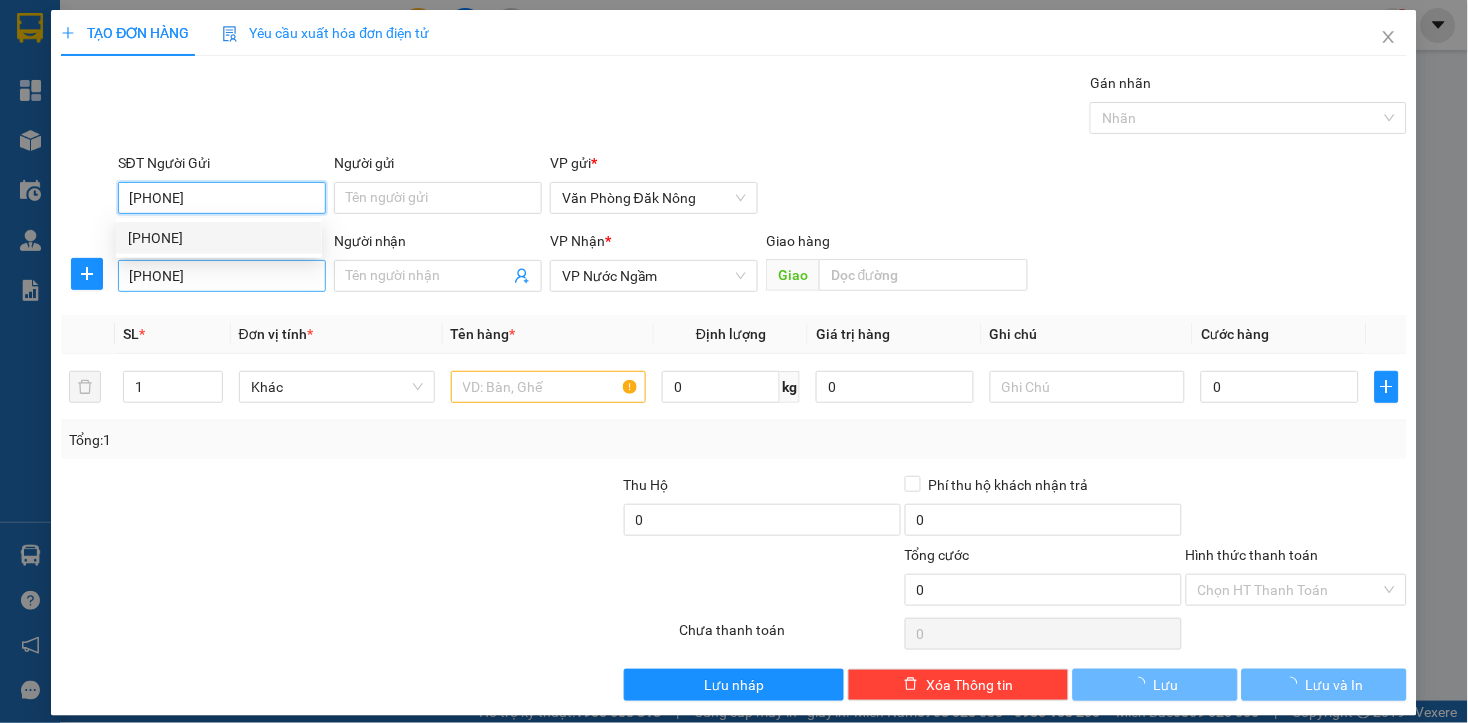 type on "[PHONE]" 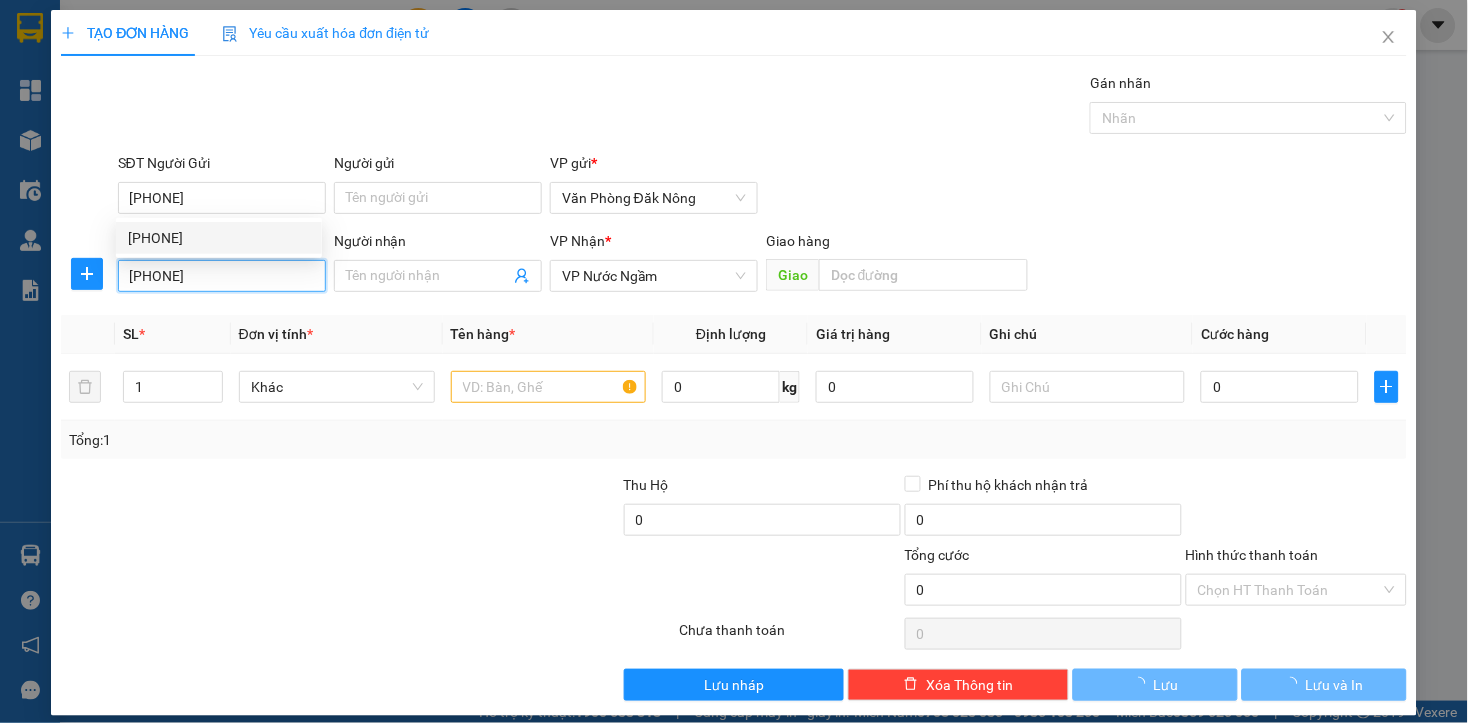 type on "800.000" 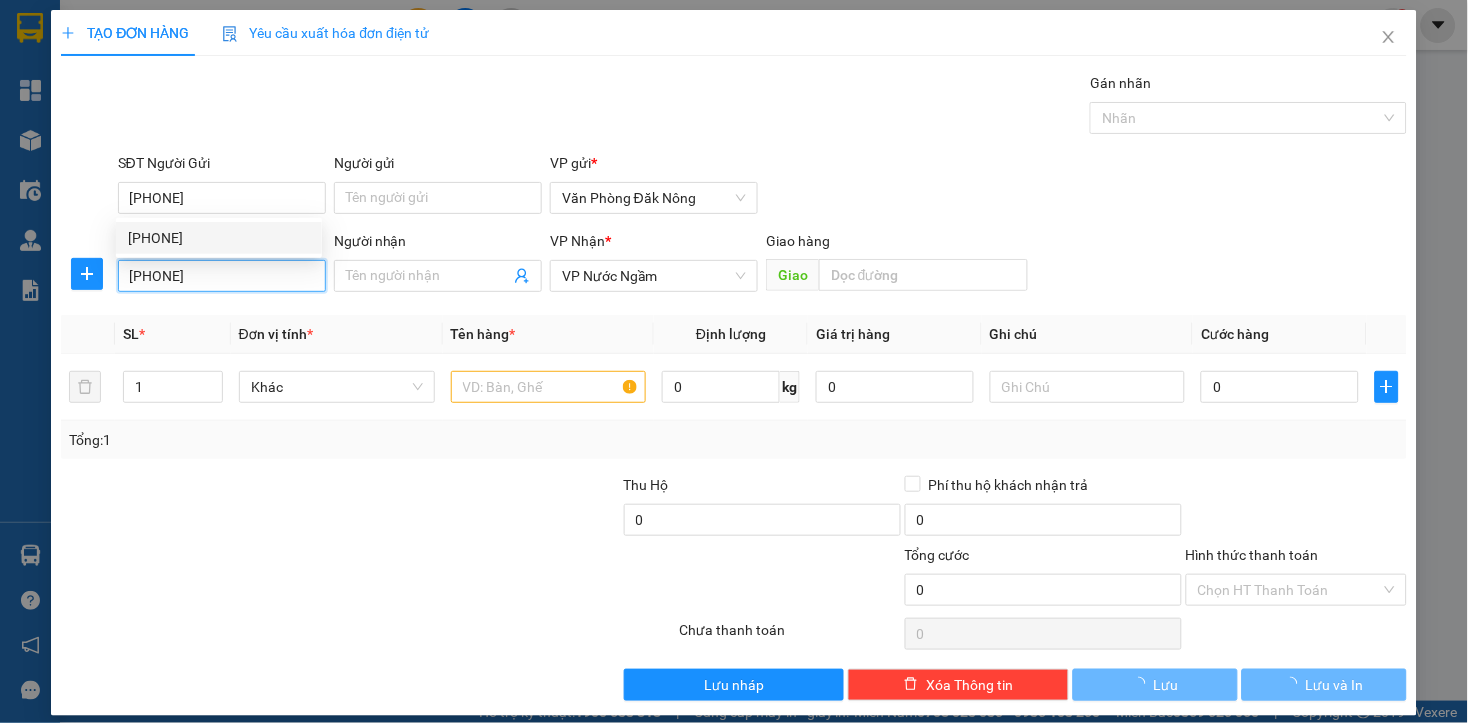 type on "800.000" 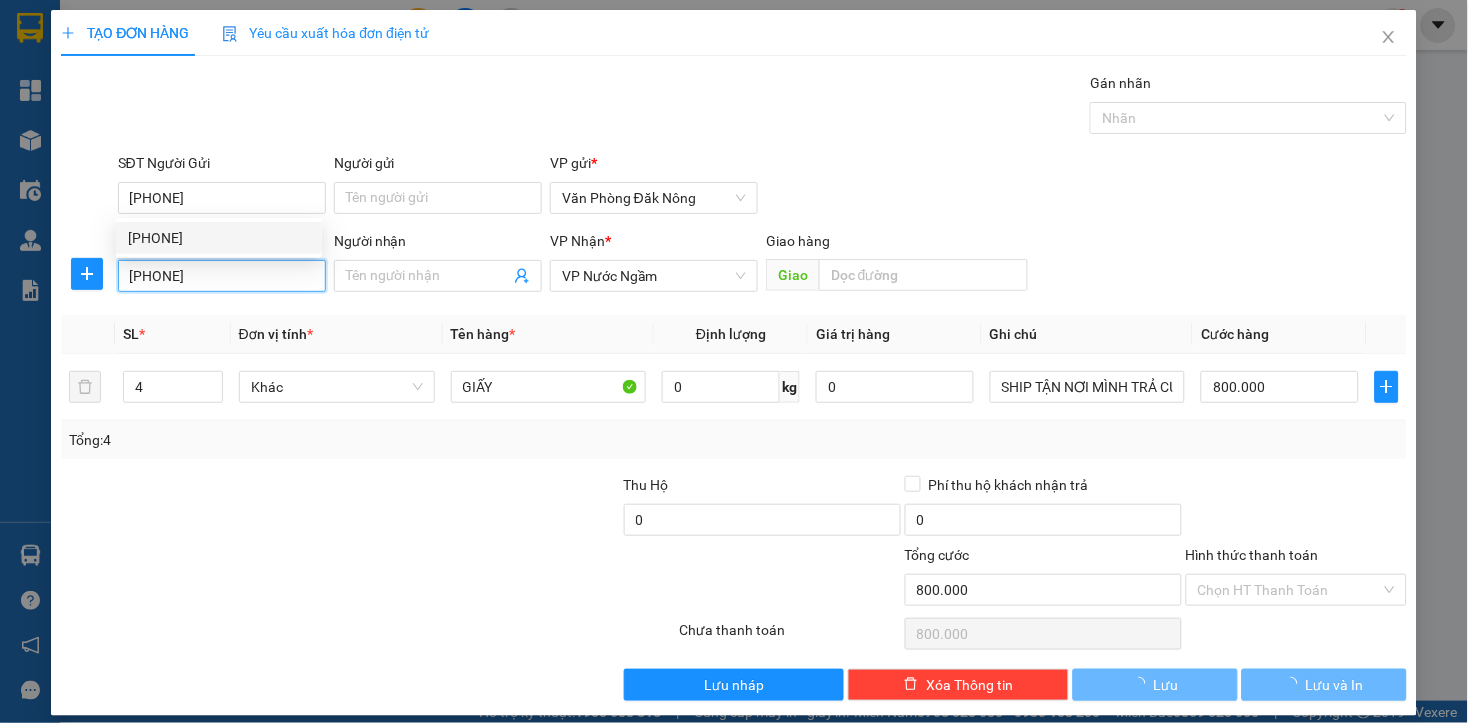 click on "[PHONE]" at bounding box center (222, 276) 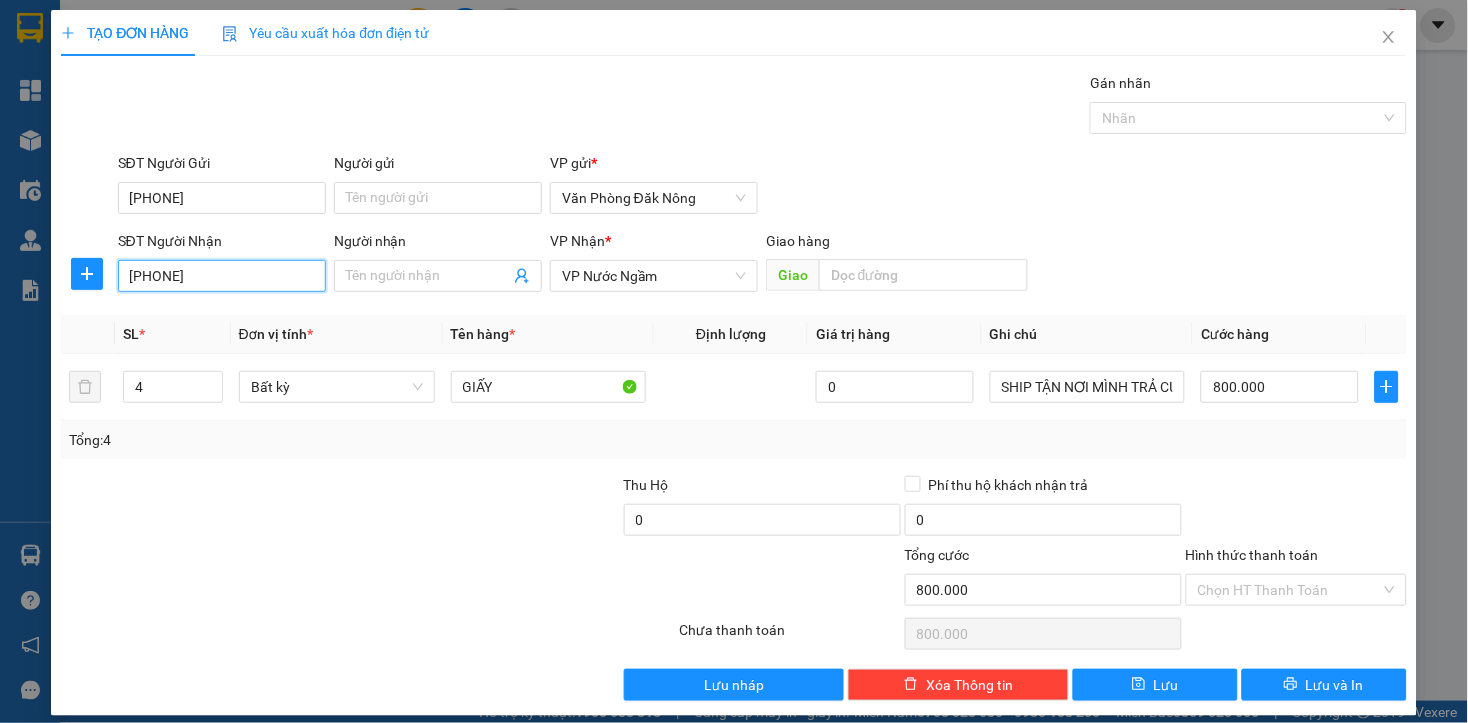 type on "[PHONE]" 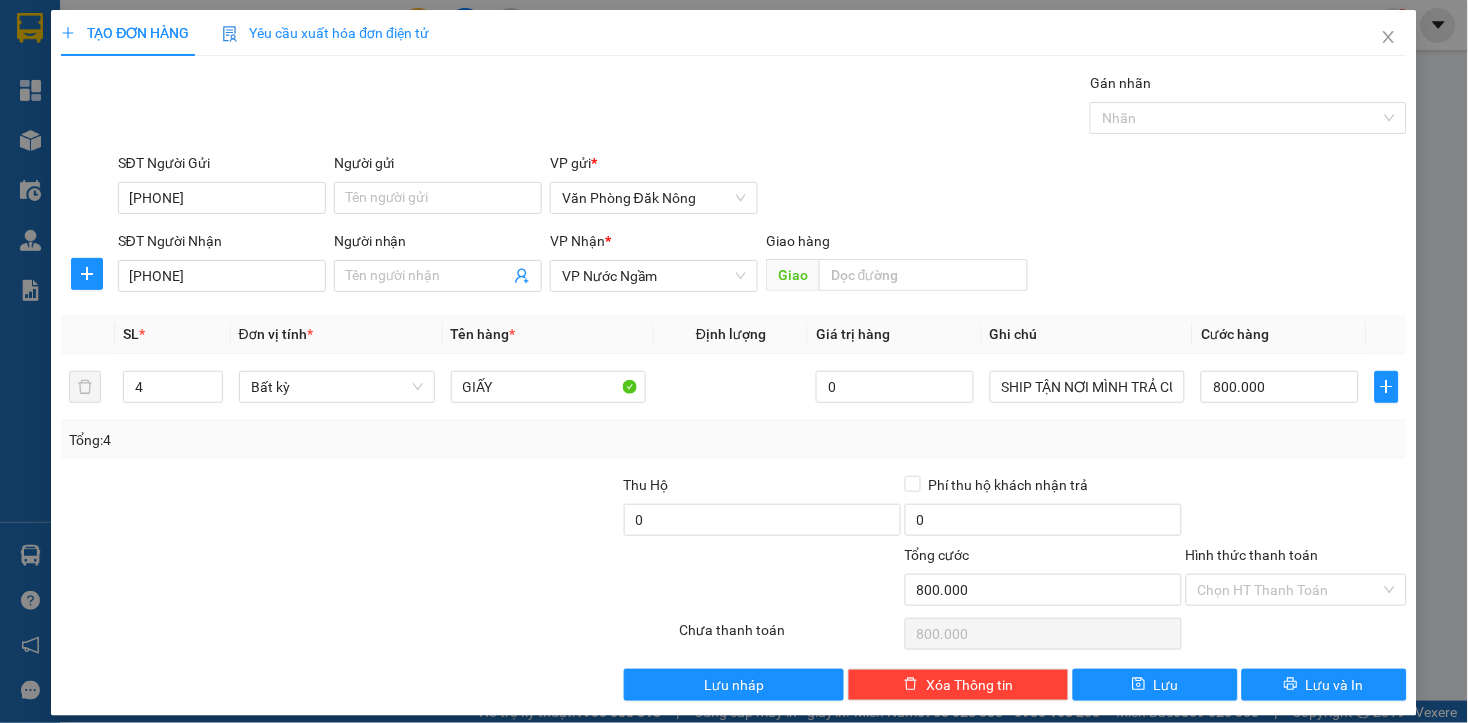 drag, startPoint x: 405, startPoint y: 503, endPoint x: 571, endPoint y: 313, distance: 252.3014 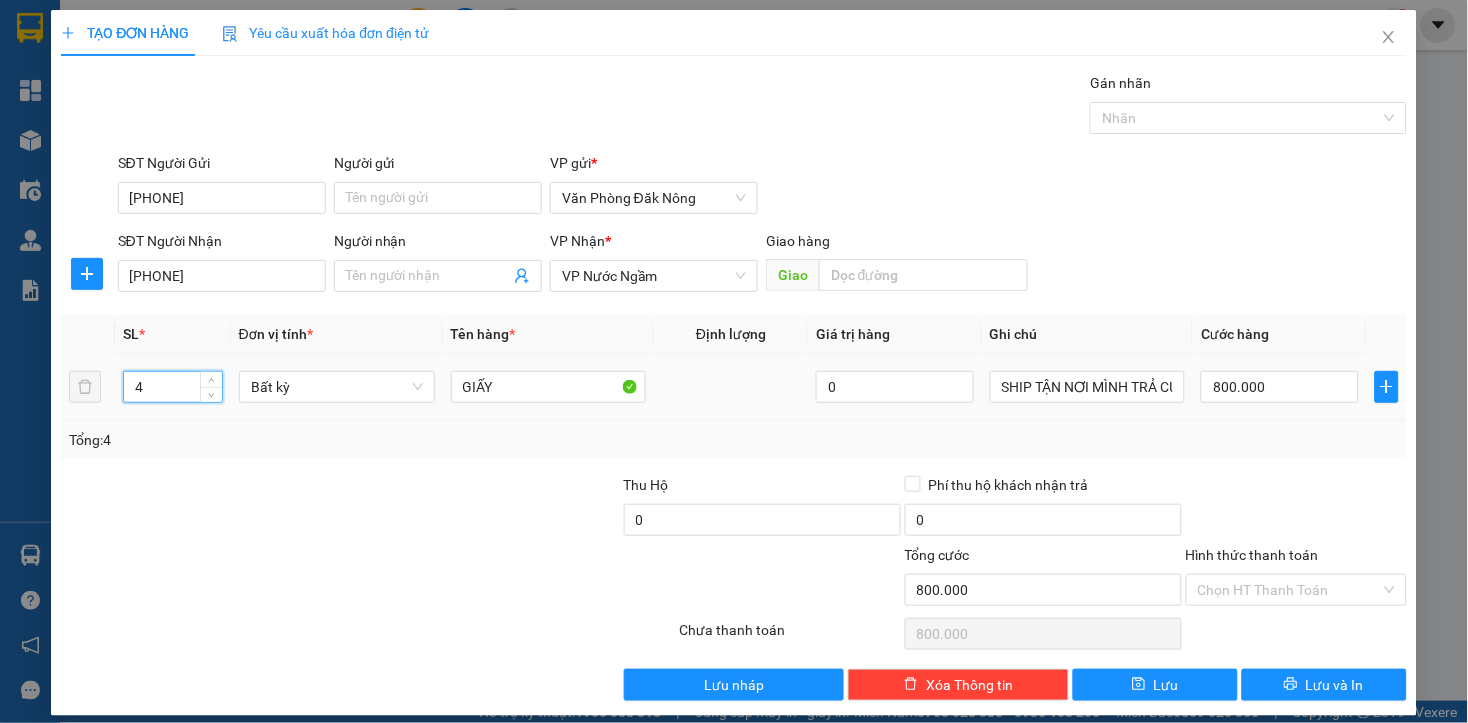 click on "4" at bounding box center [173, 387] 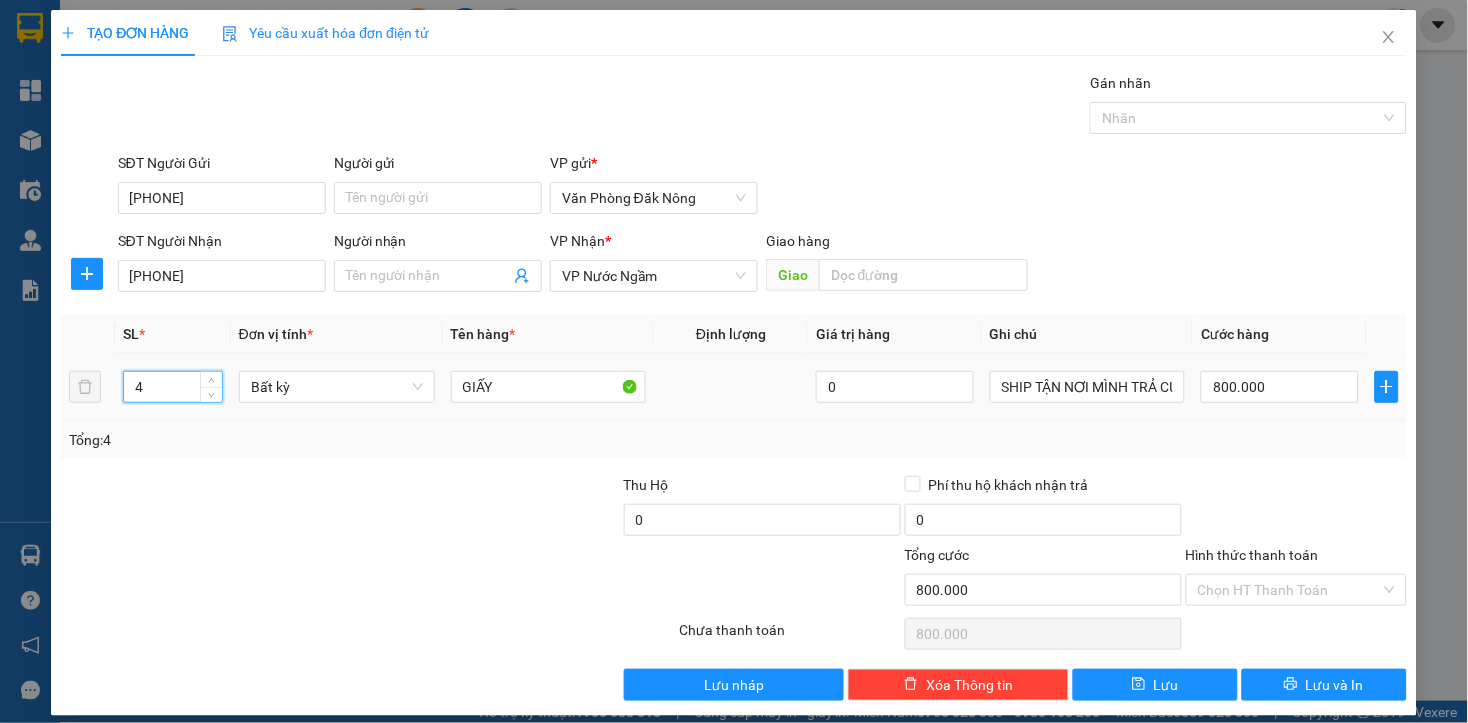 click on "4" at bounding box center [173, 387] 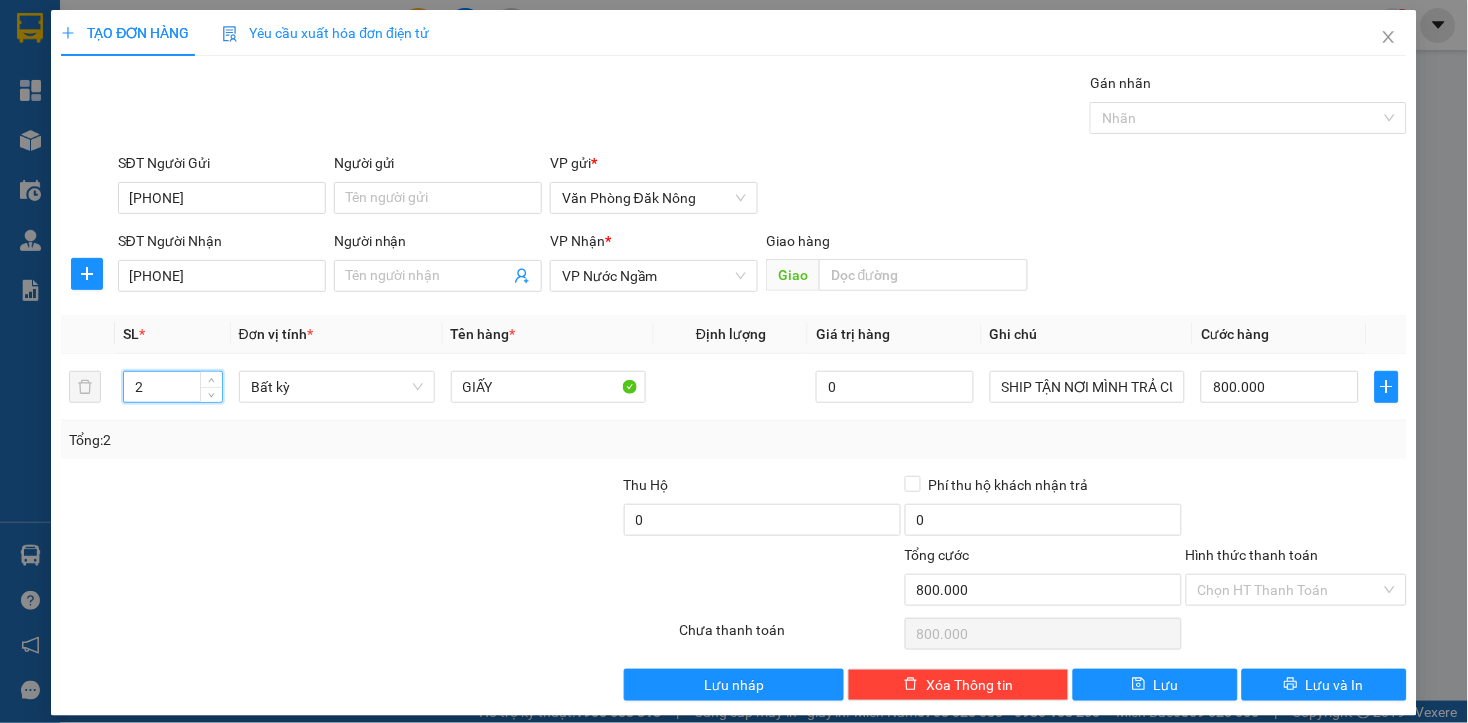 type on "2" 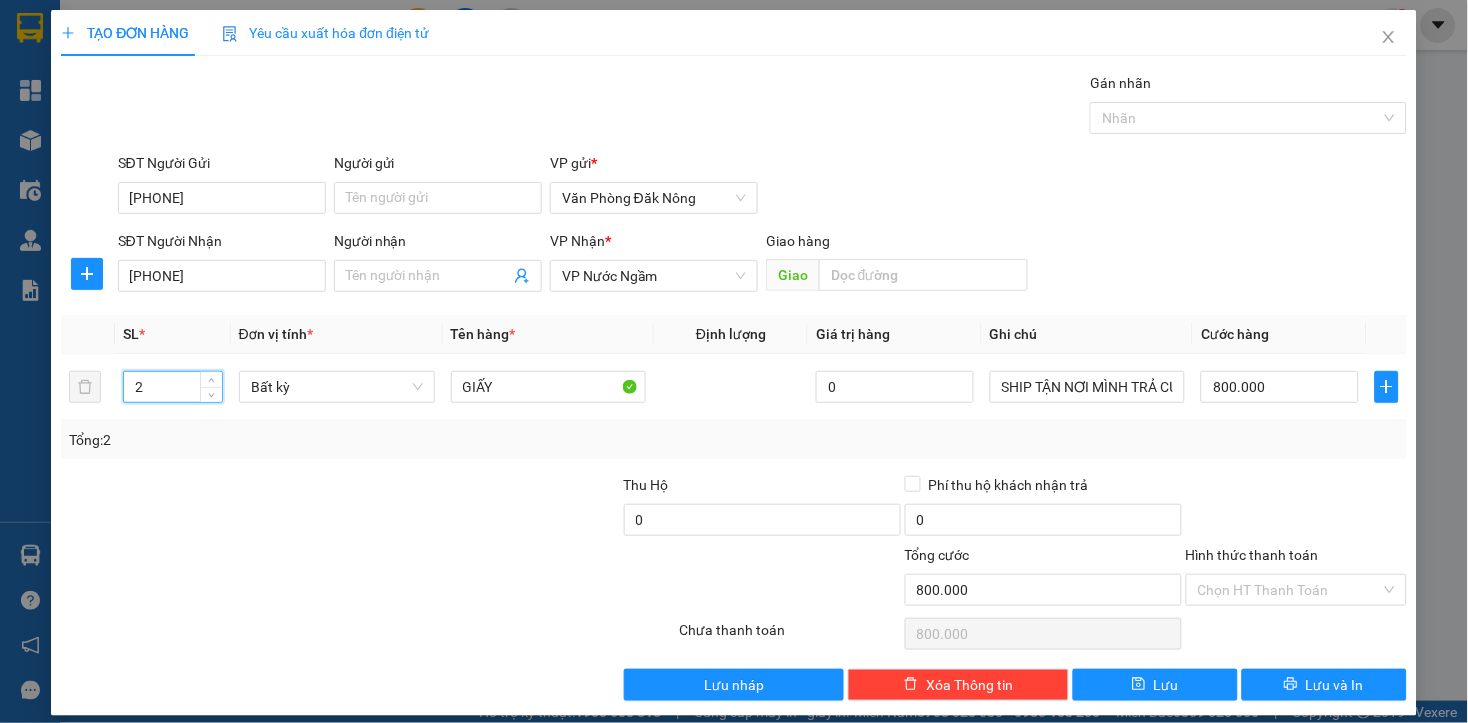 click at bounding box center [199, 509] 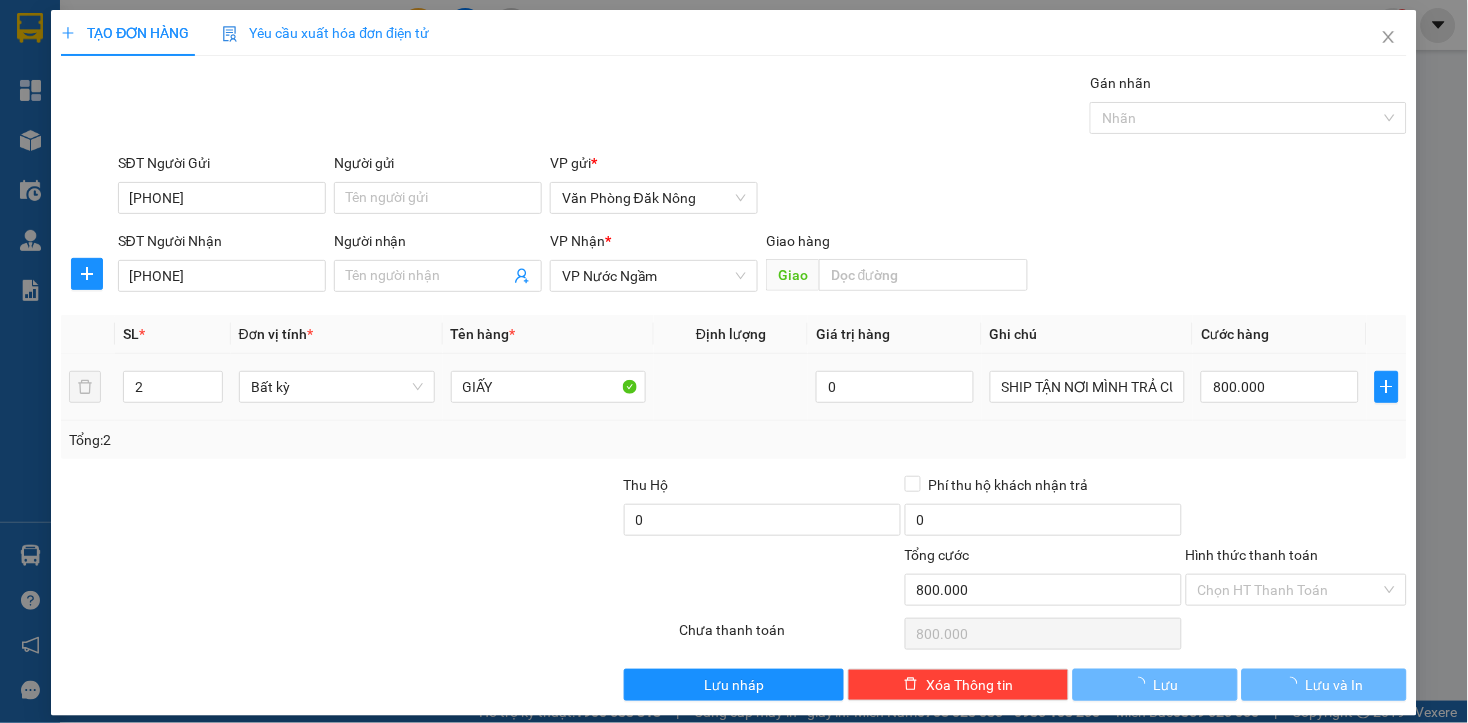 type on "0" 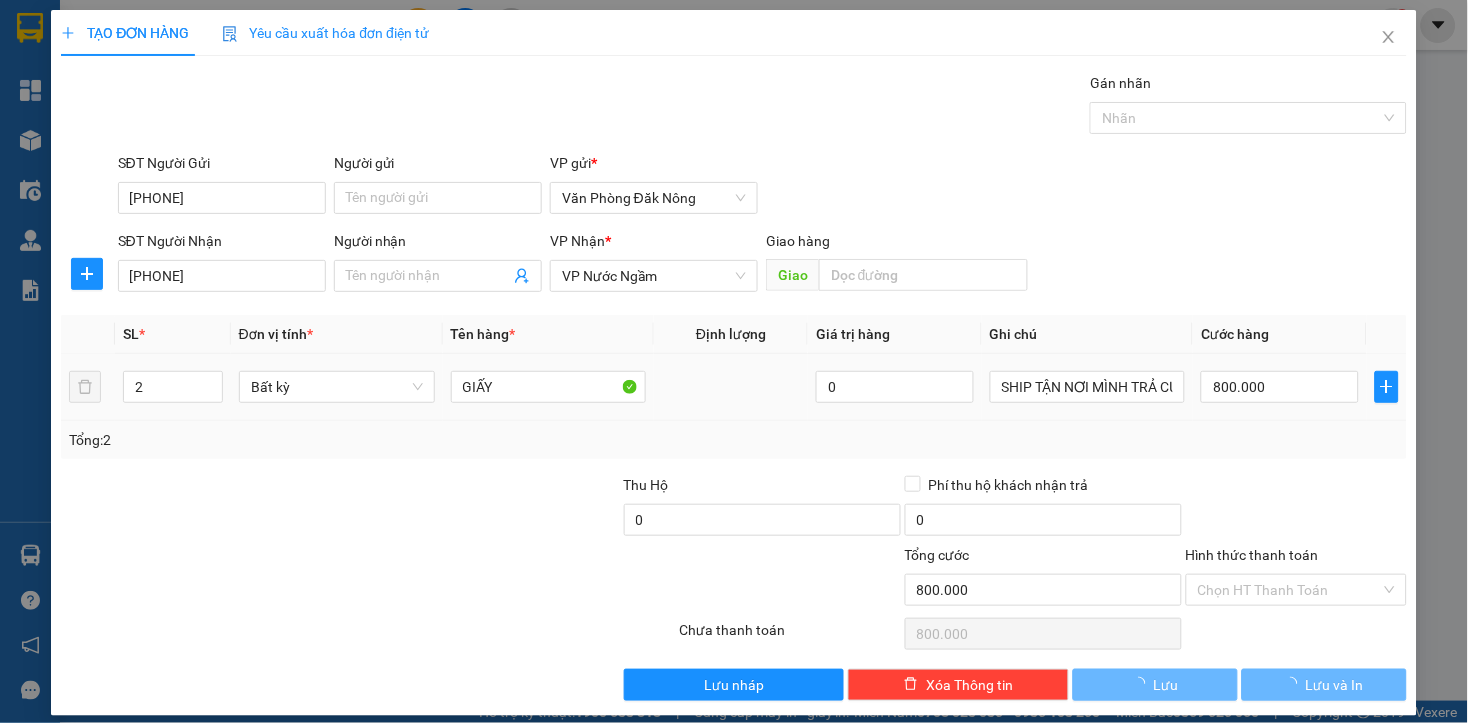 type on "0" 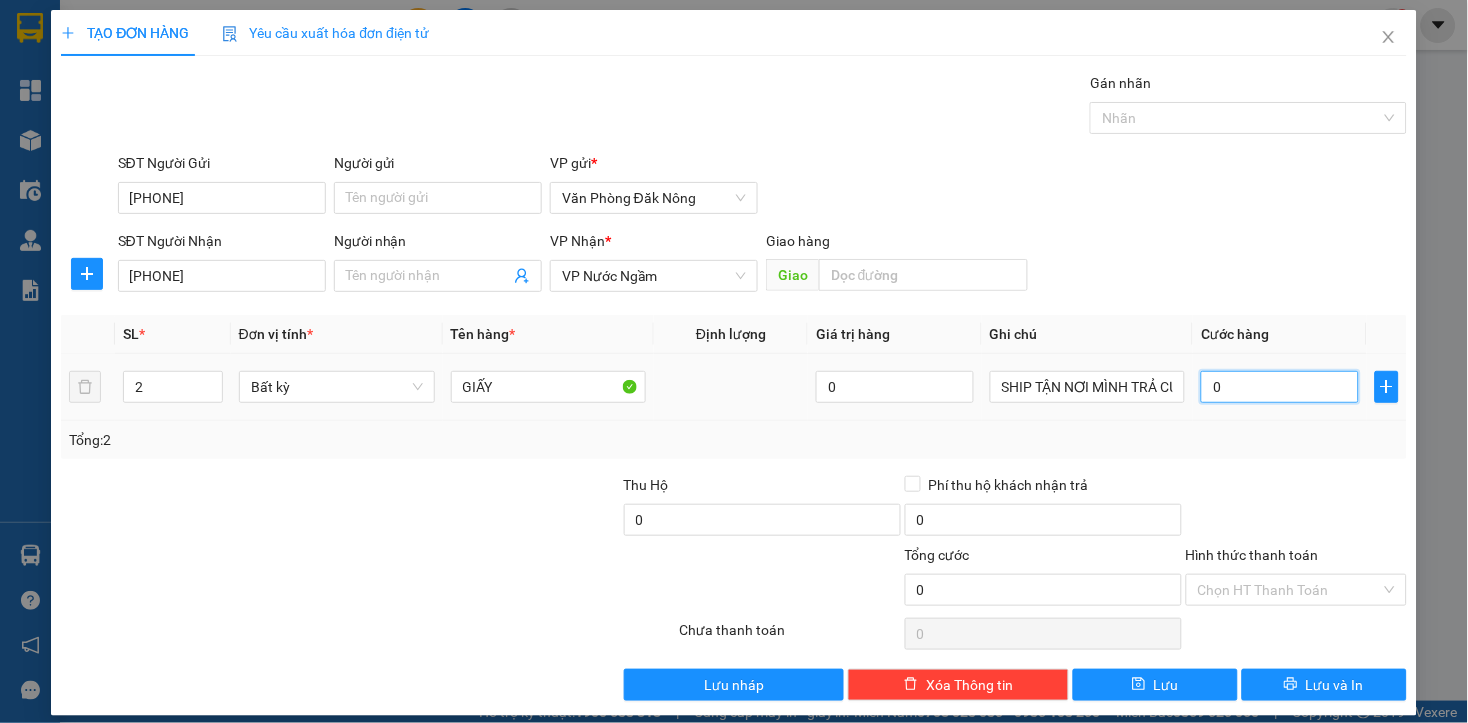 click on "0" at bounding box center (1279, 387) 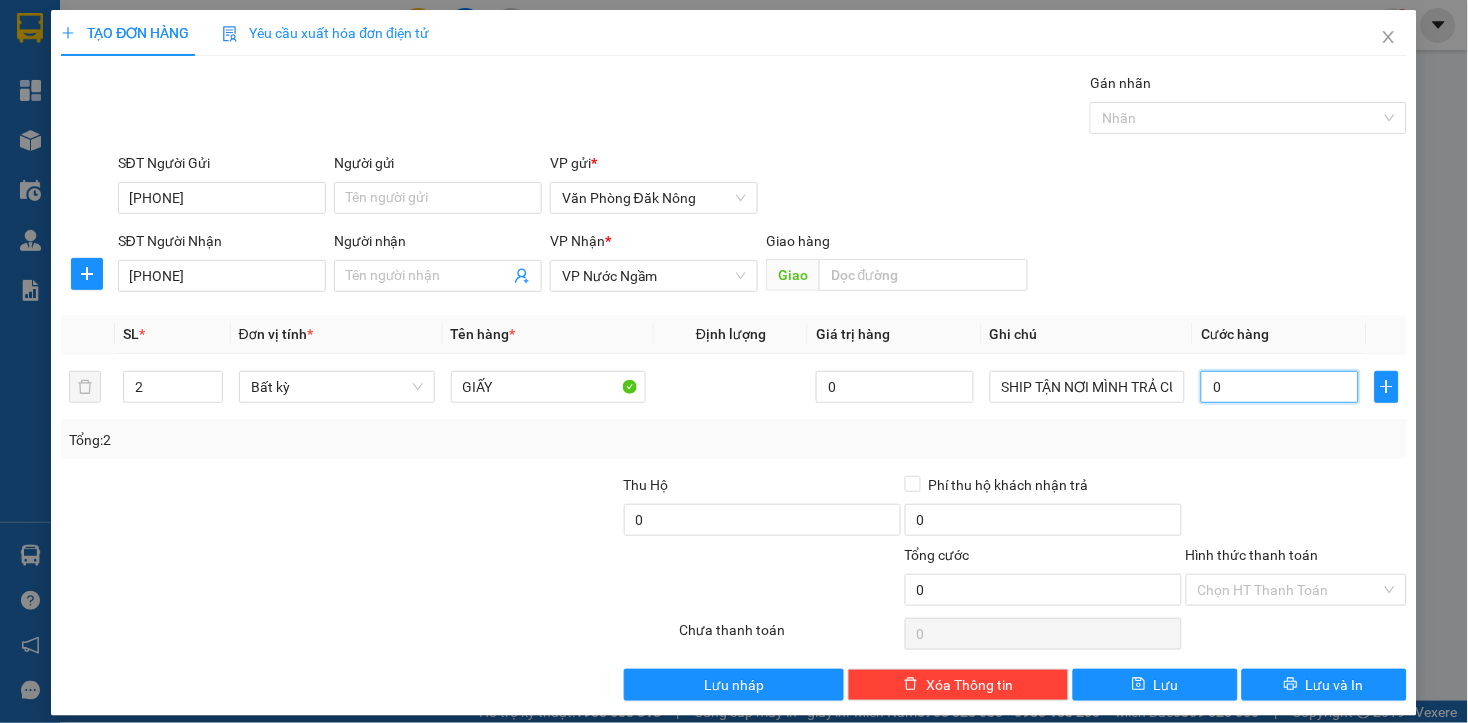 type on "3" 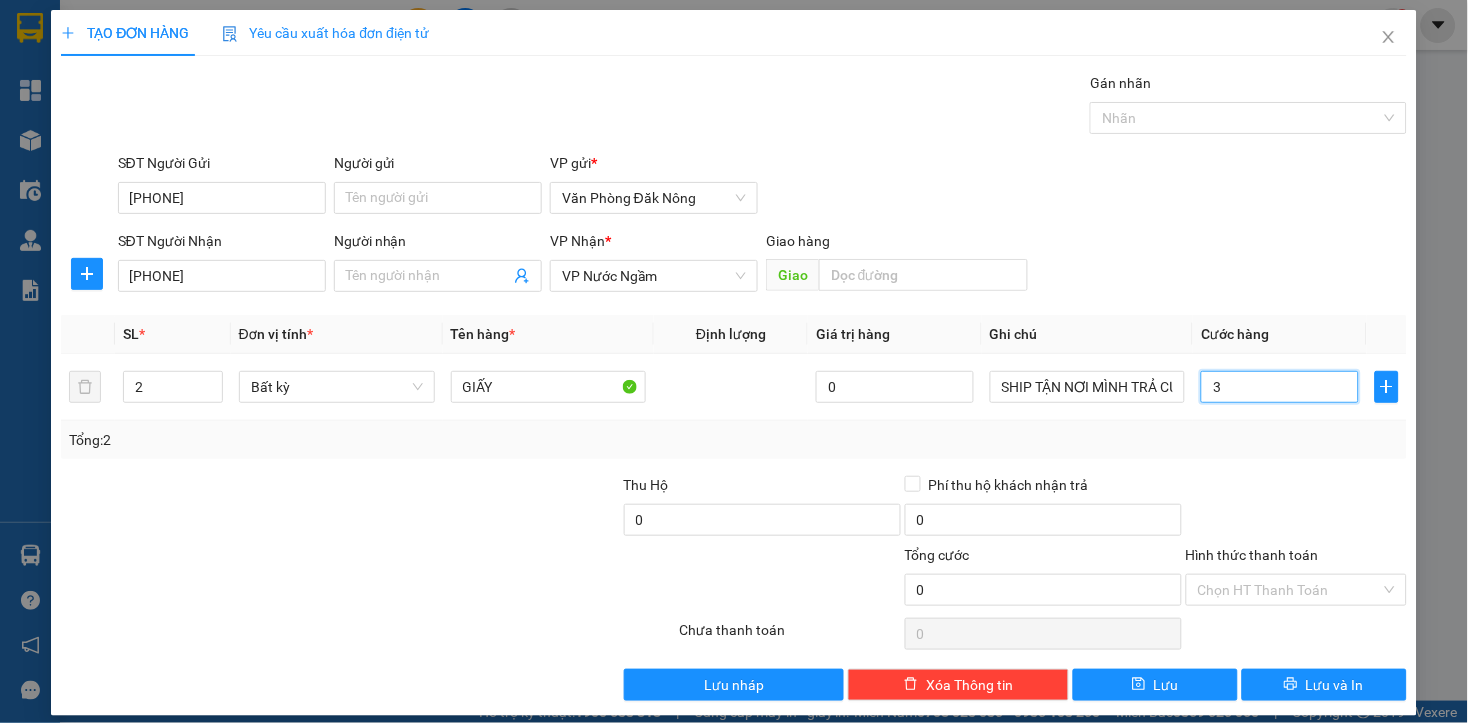 type on "3" 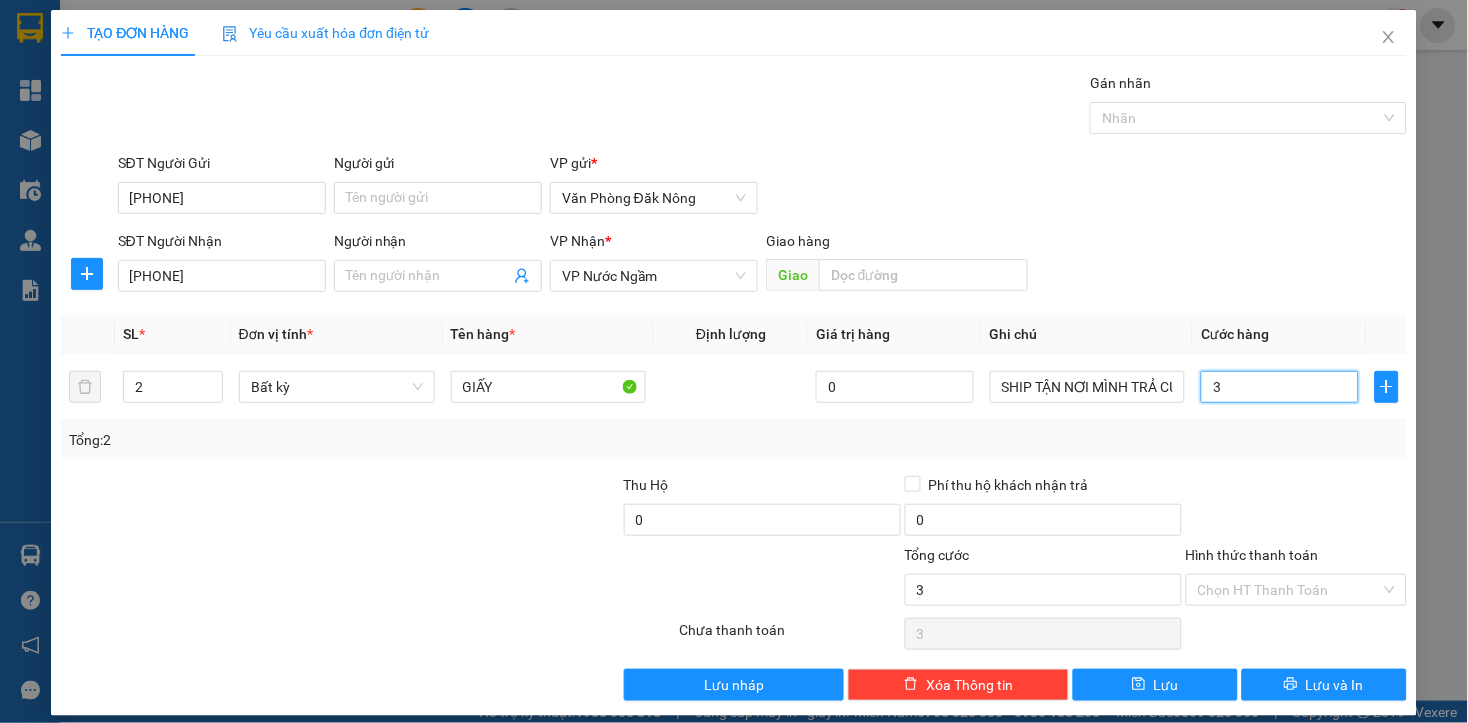 type on "35" 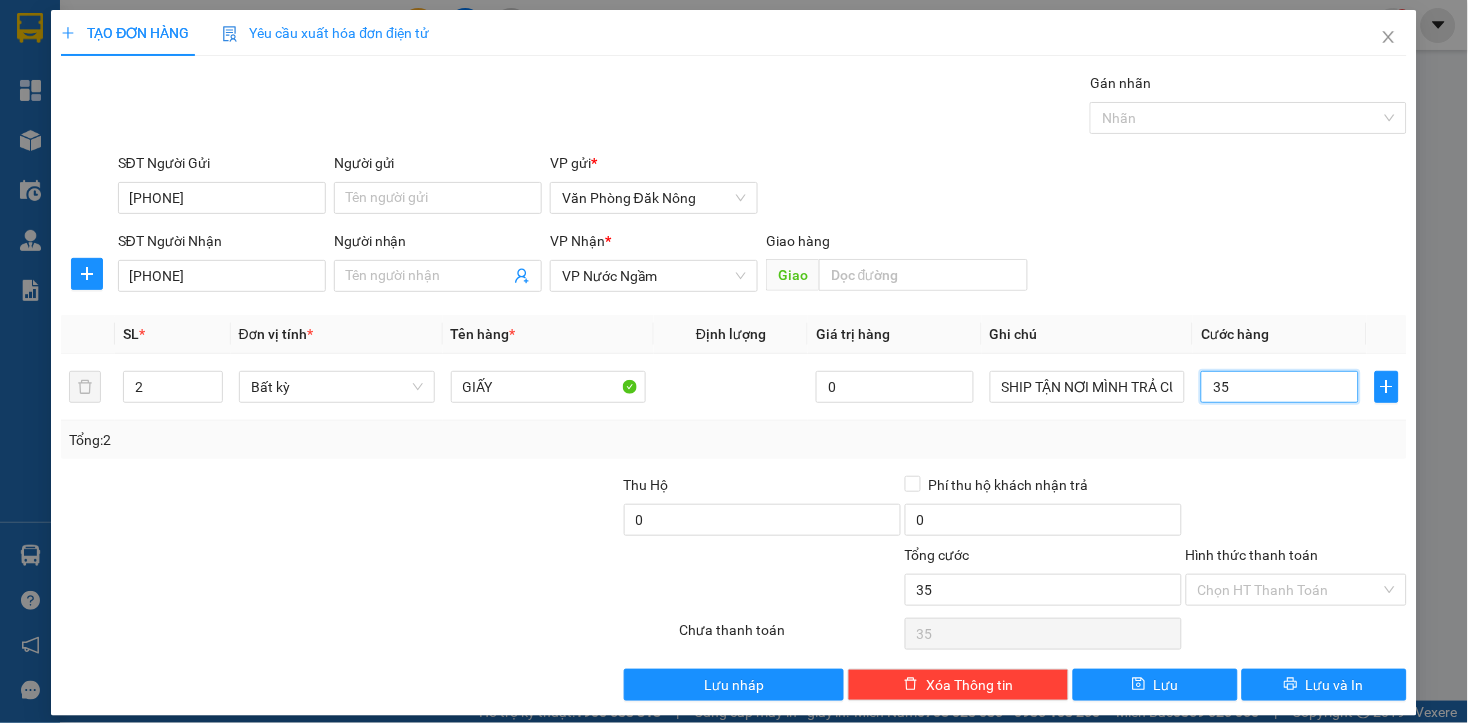 type on "350" 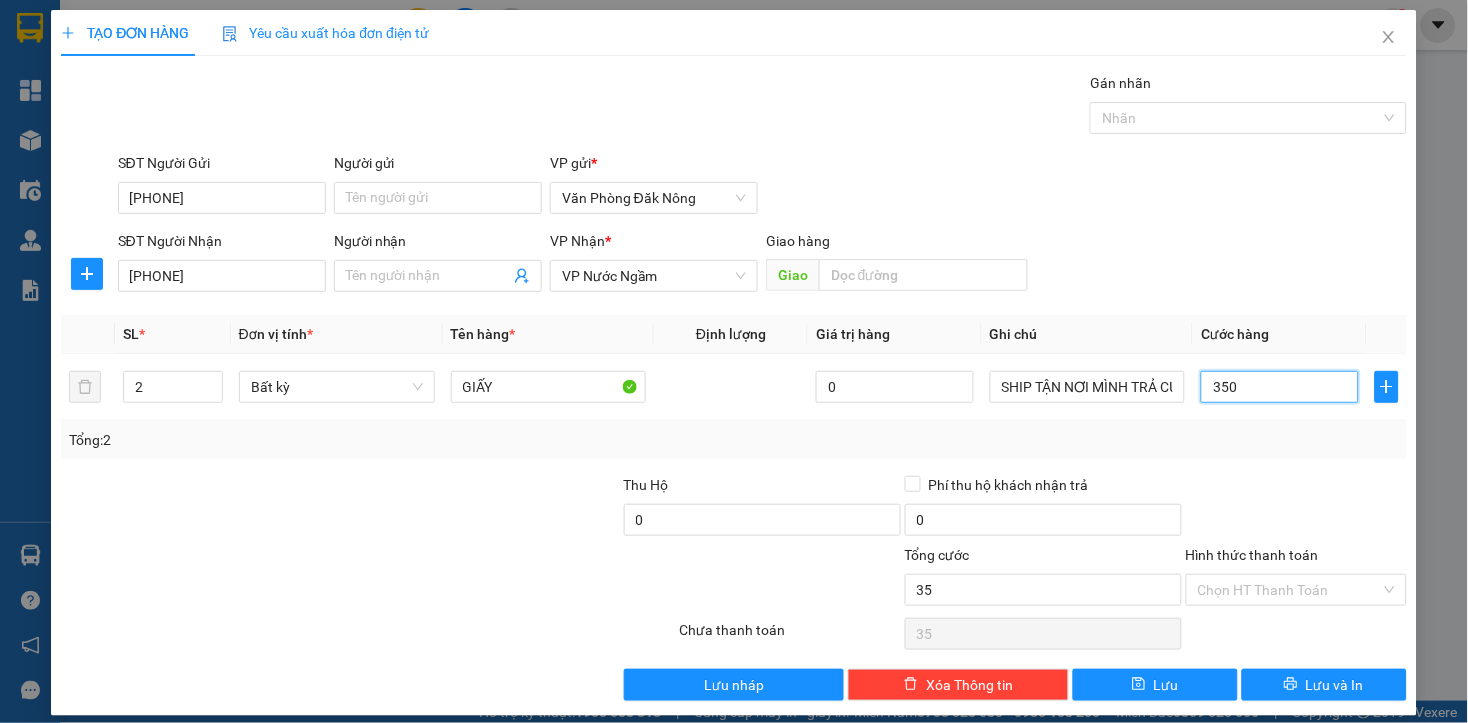 type on "350" 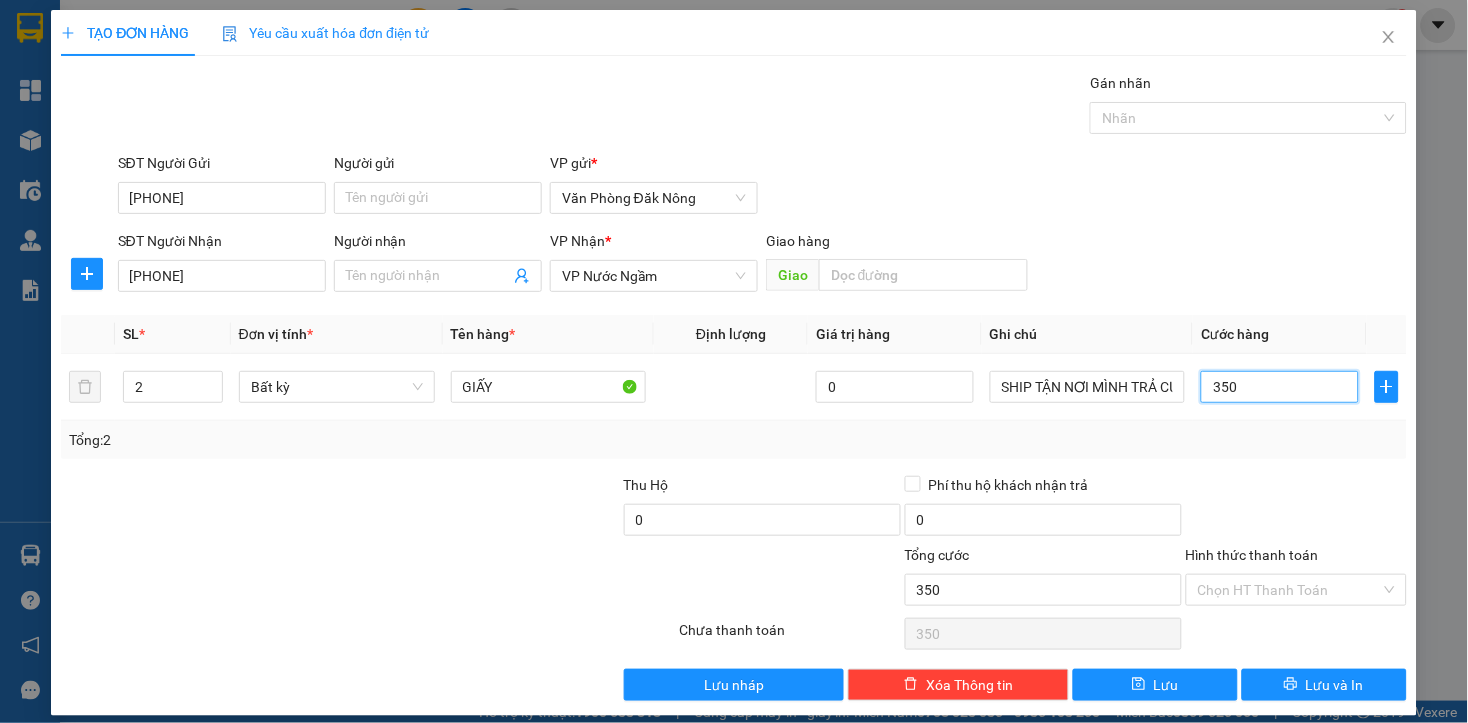 type on "3.500" 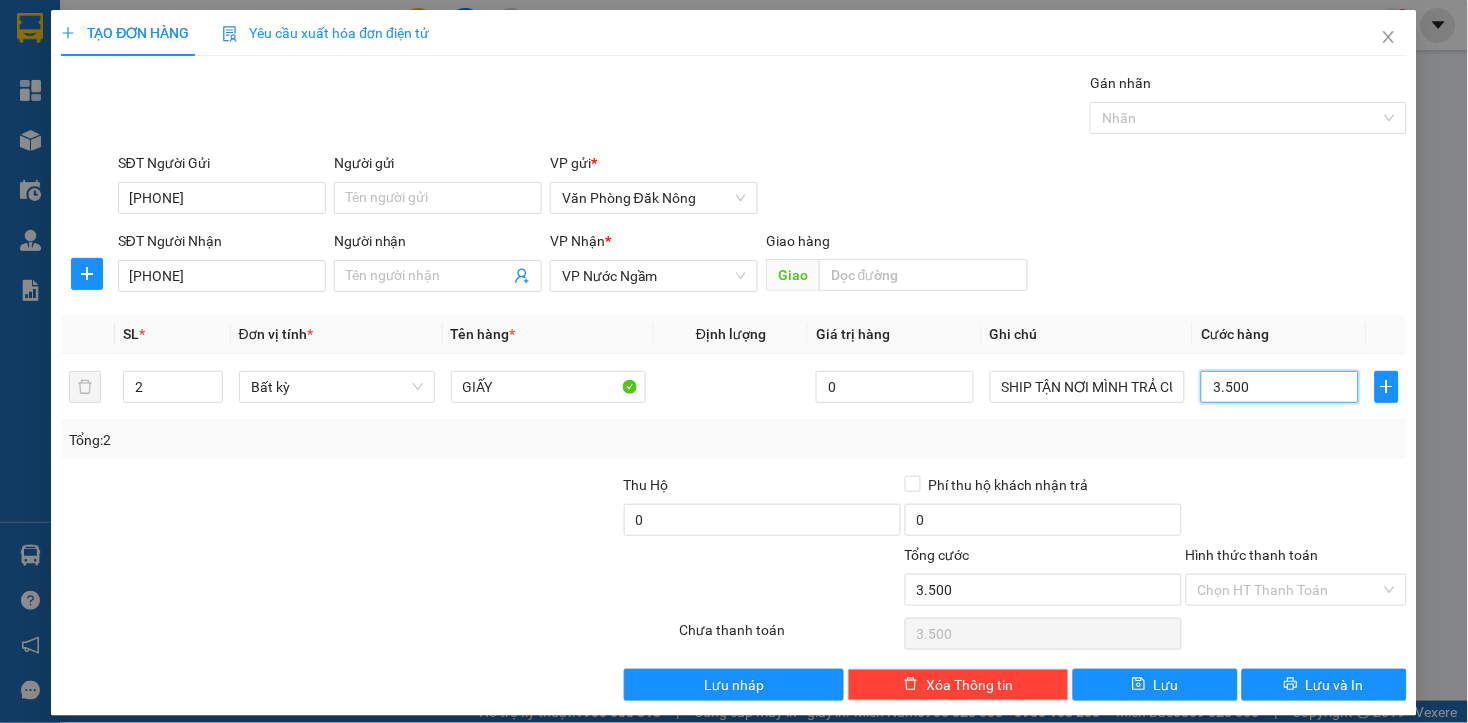 type on "35.000" 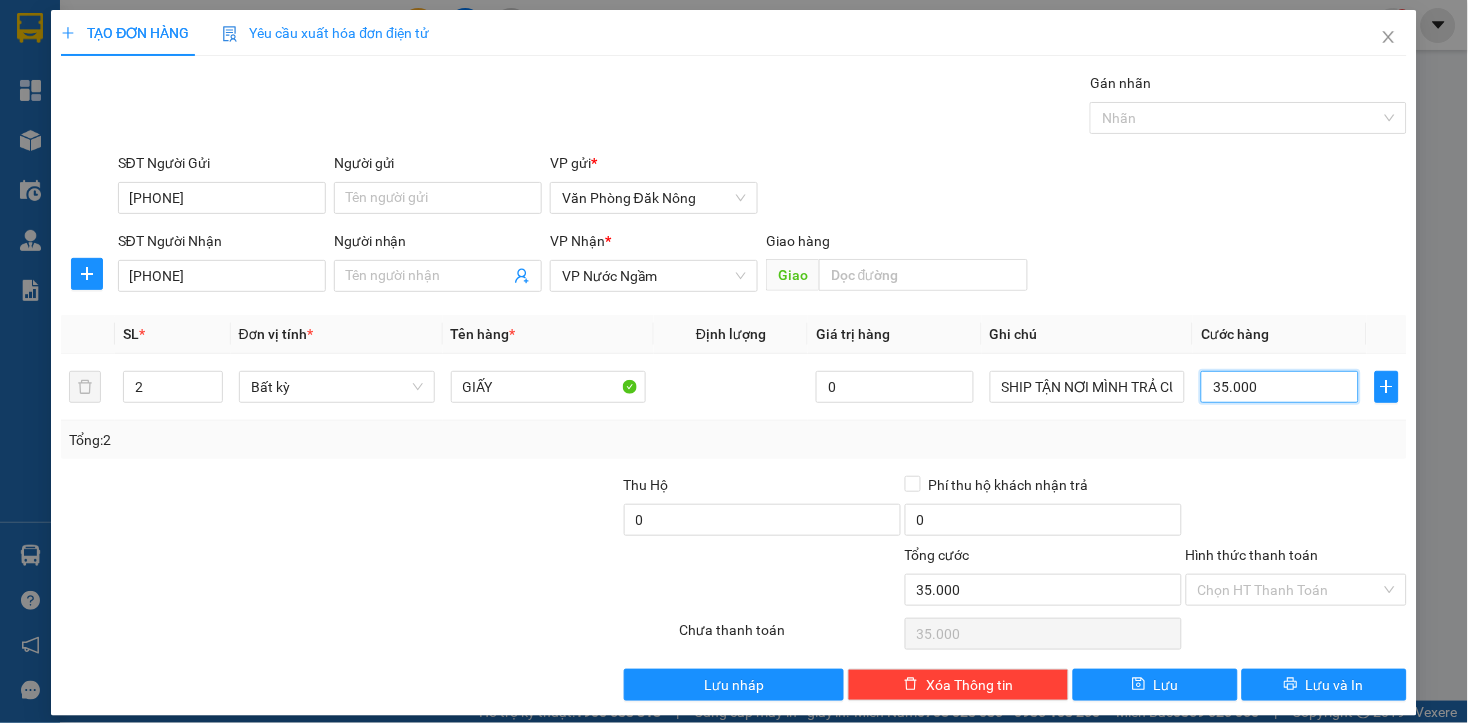type on "350.000" 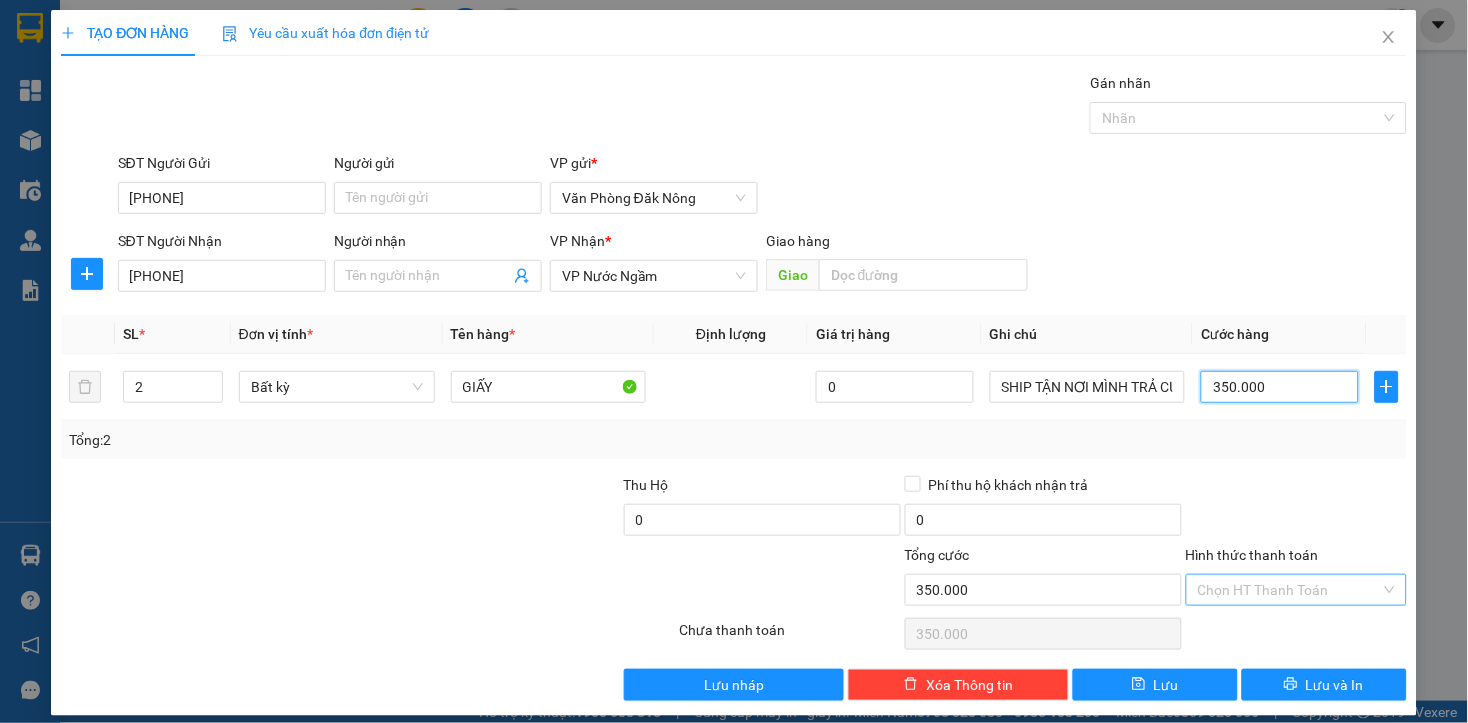 type on "350.000" 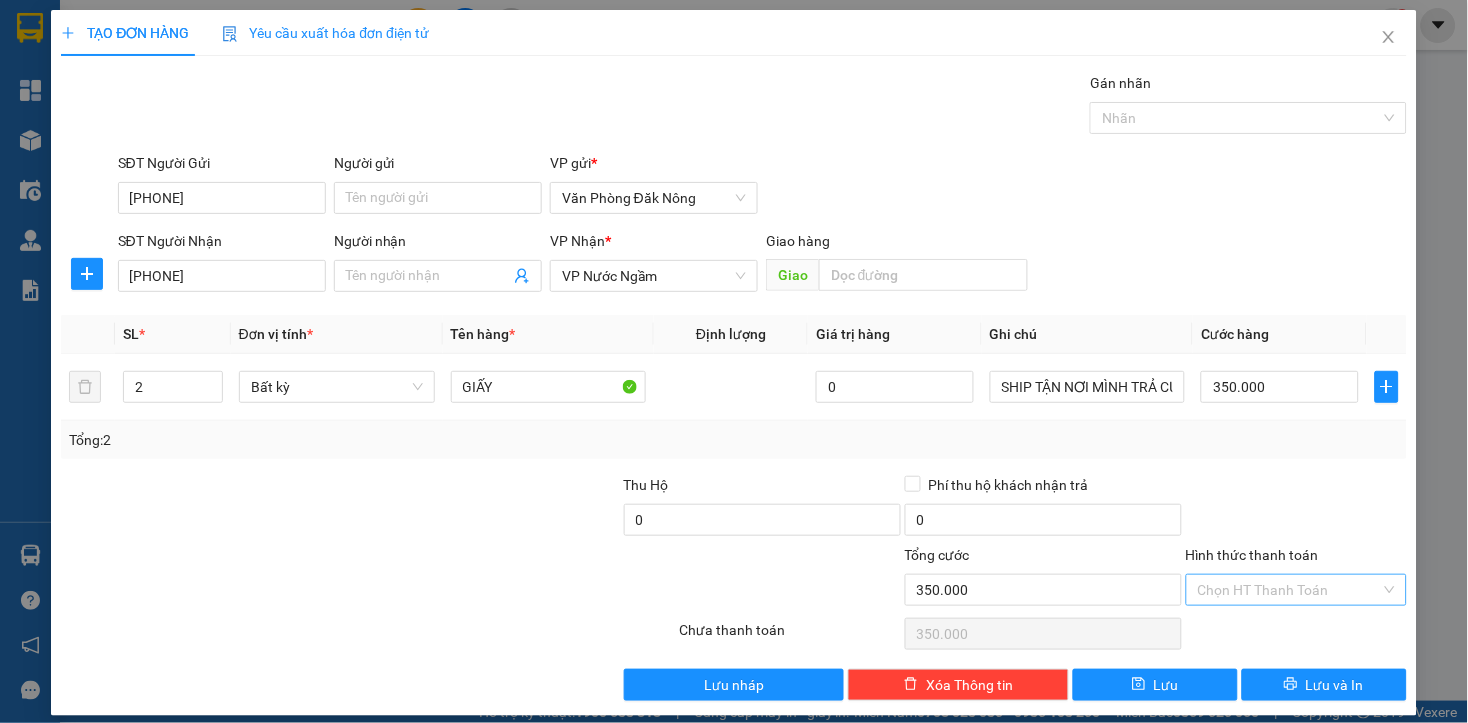 click on "Hình thức thanh toán" at bounding box center [1289, 590] 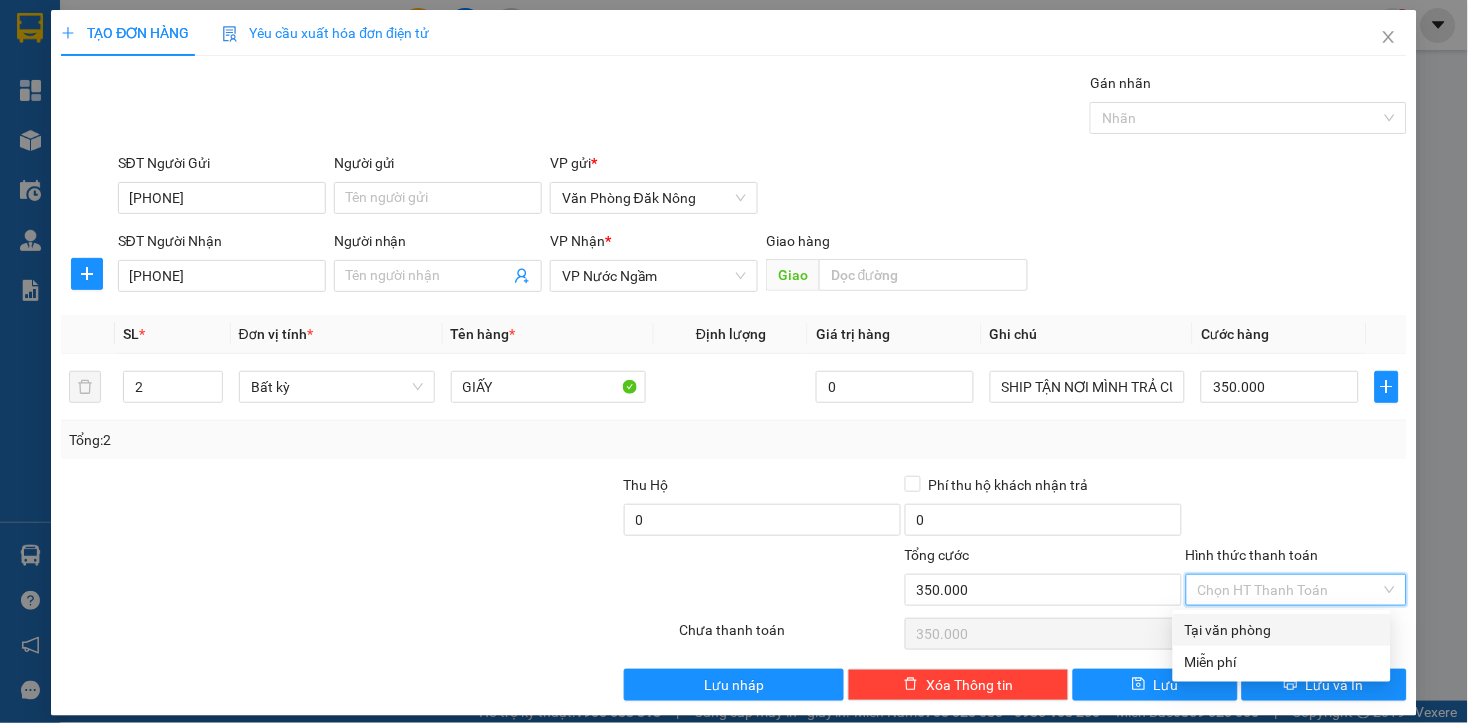 click on "Tại văn phòng" at bounding box center [1282, 630] 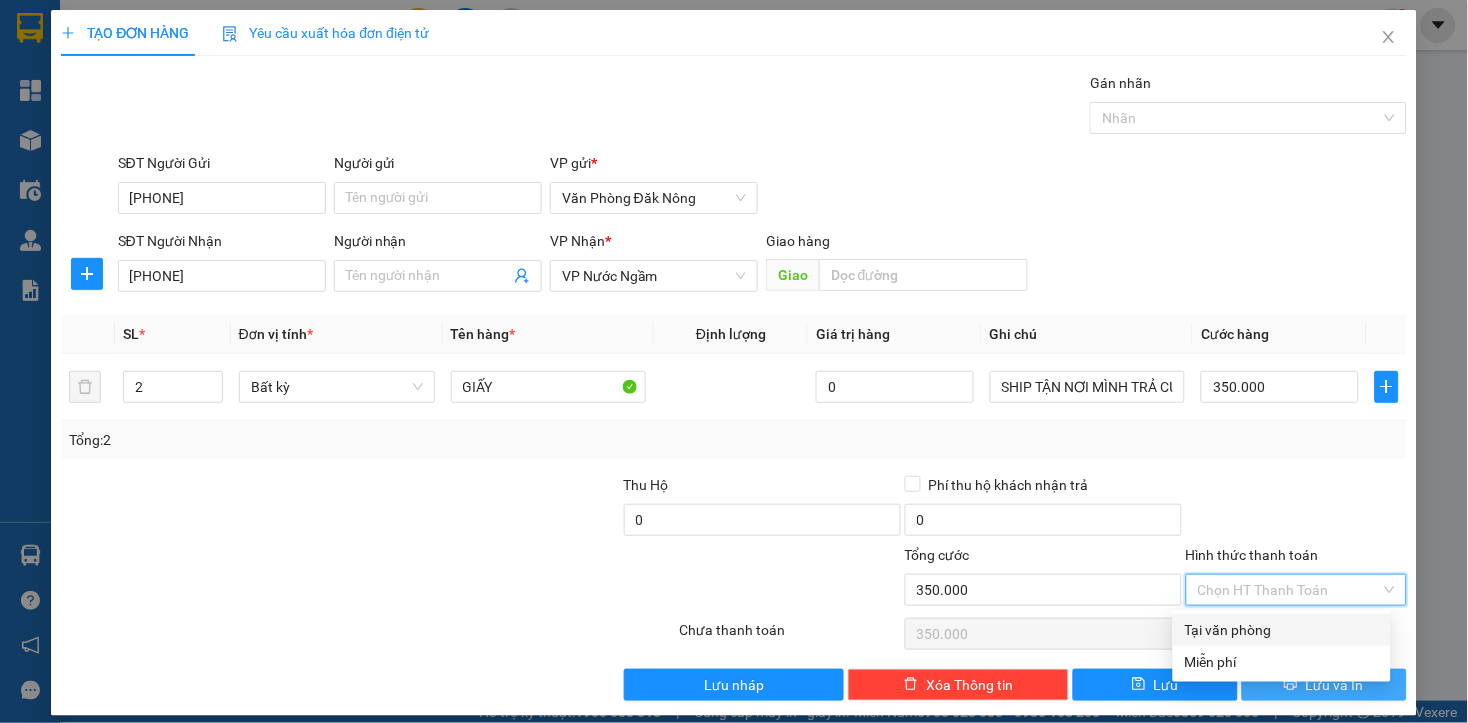 type on "0" 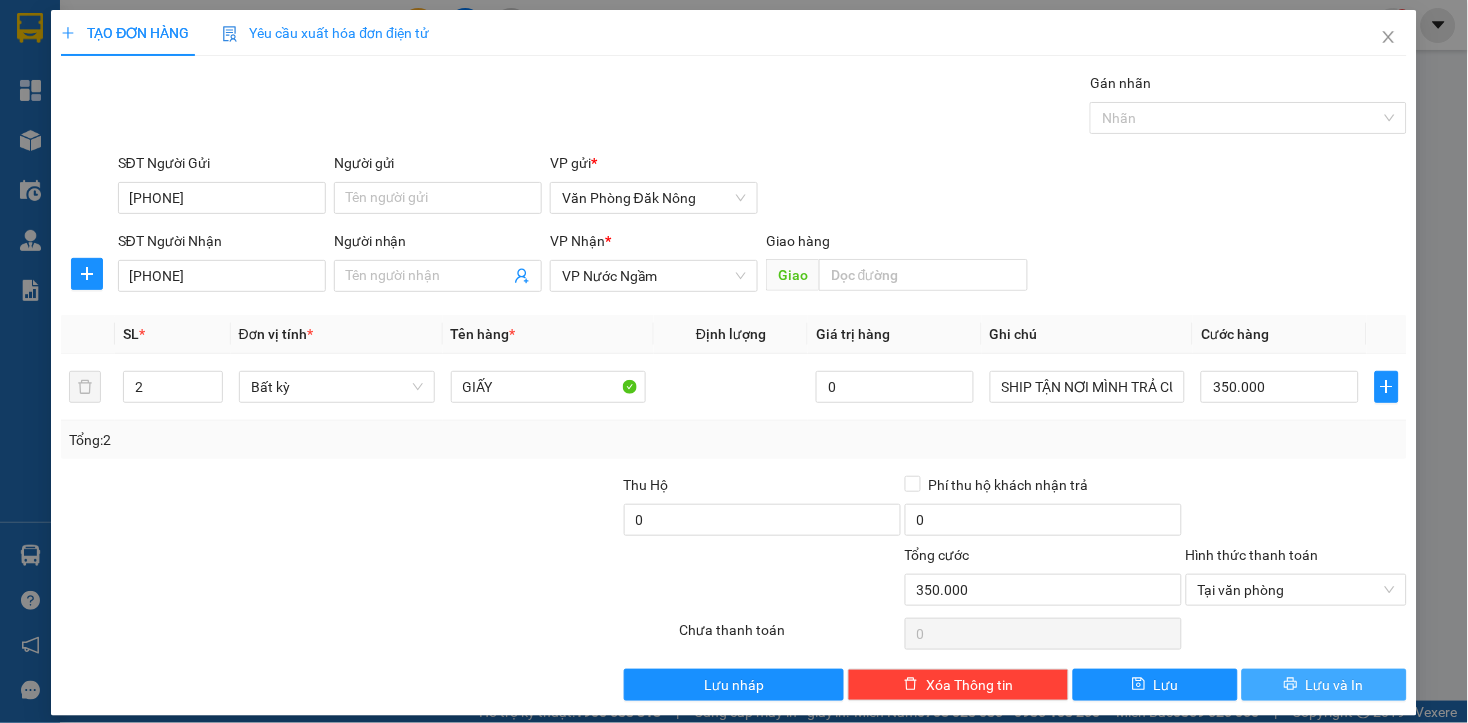 drag, startPoint x: 1334, startPoint y: 685, endPoint x: 916, endPoint y: 440, distance: 484.50903 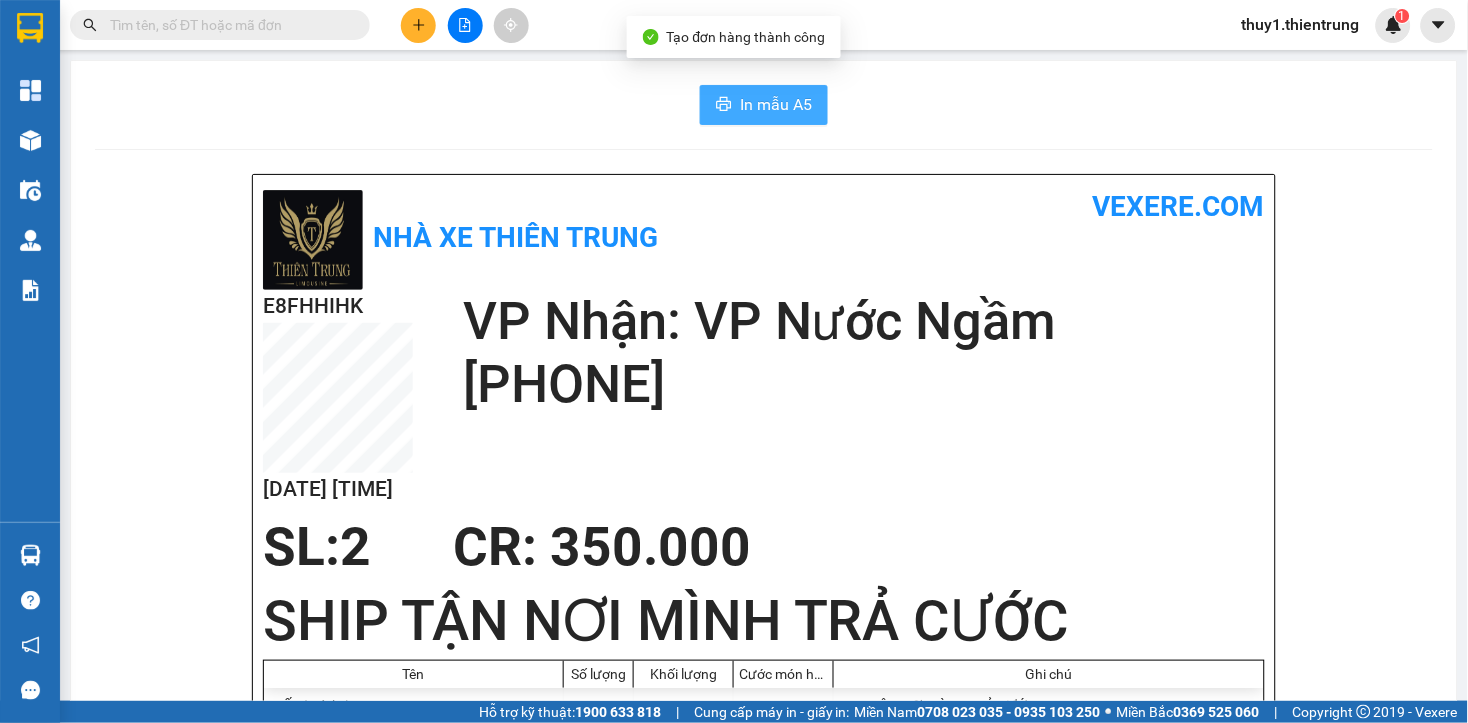 drag, startPoint x: 721, startPoint y: 116, endPoint x: 1060, endPoint y: 432, distance: 463.4404 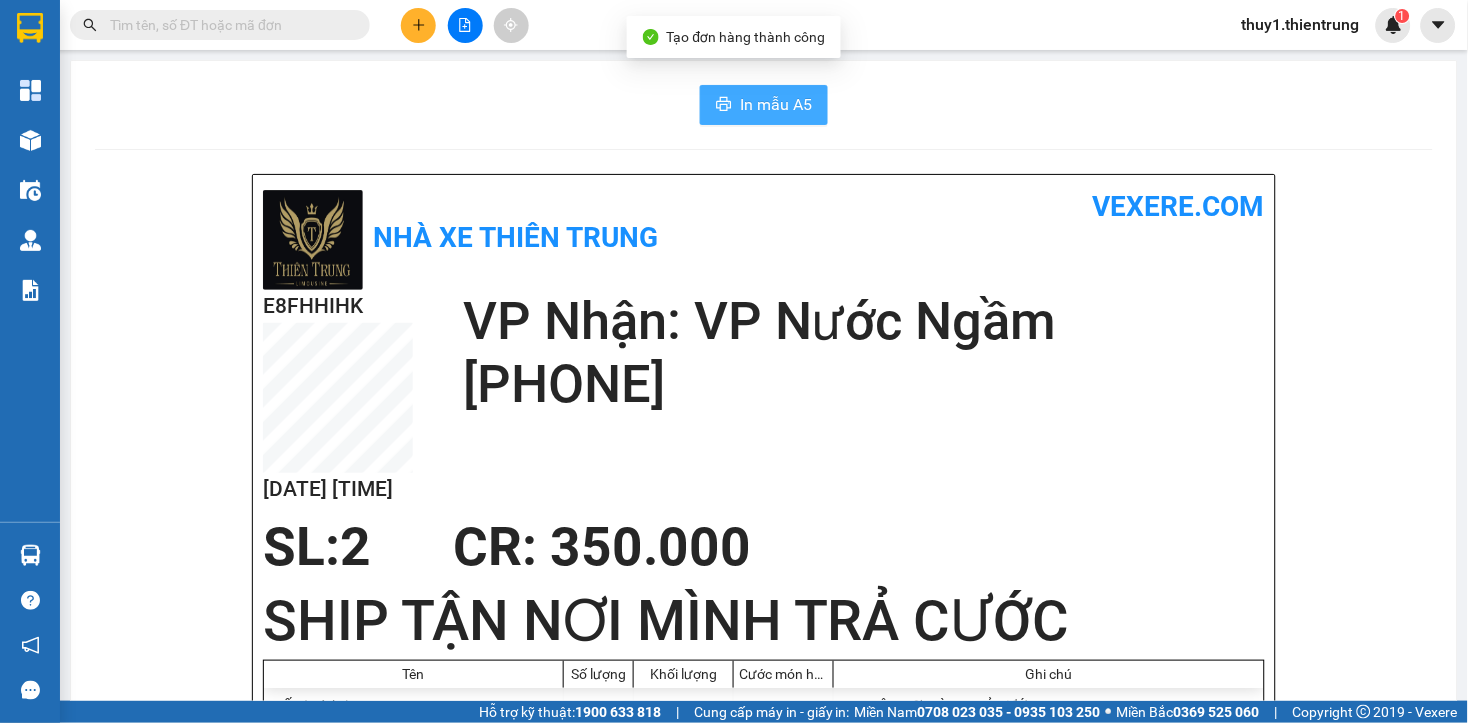scroll, scrollTop: 0, scrollLeft: 0, axis: both 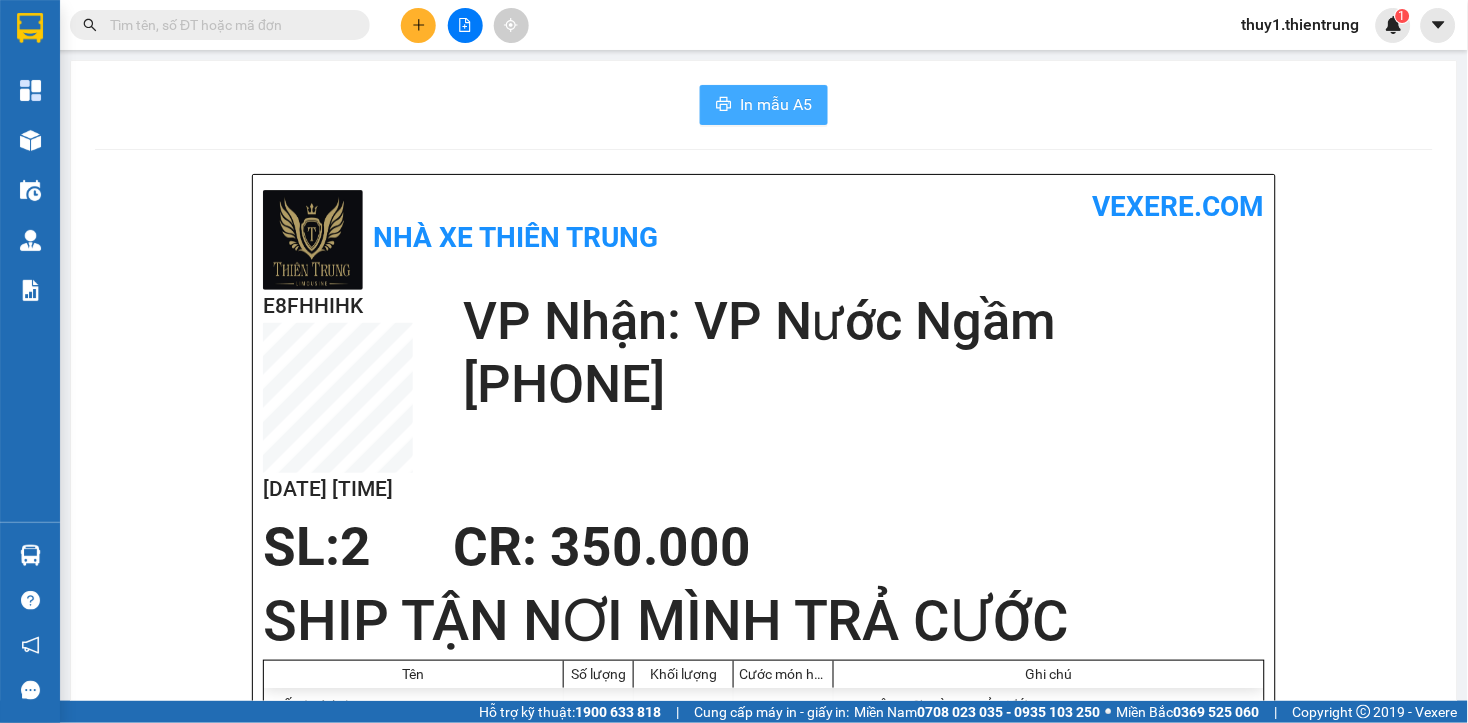 drag, startPoint x: 773, startPoint y: 106, endPoint x: 1273, endPoint y: 200, distance: 508.75928 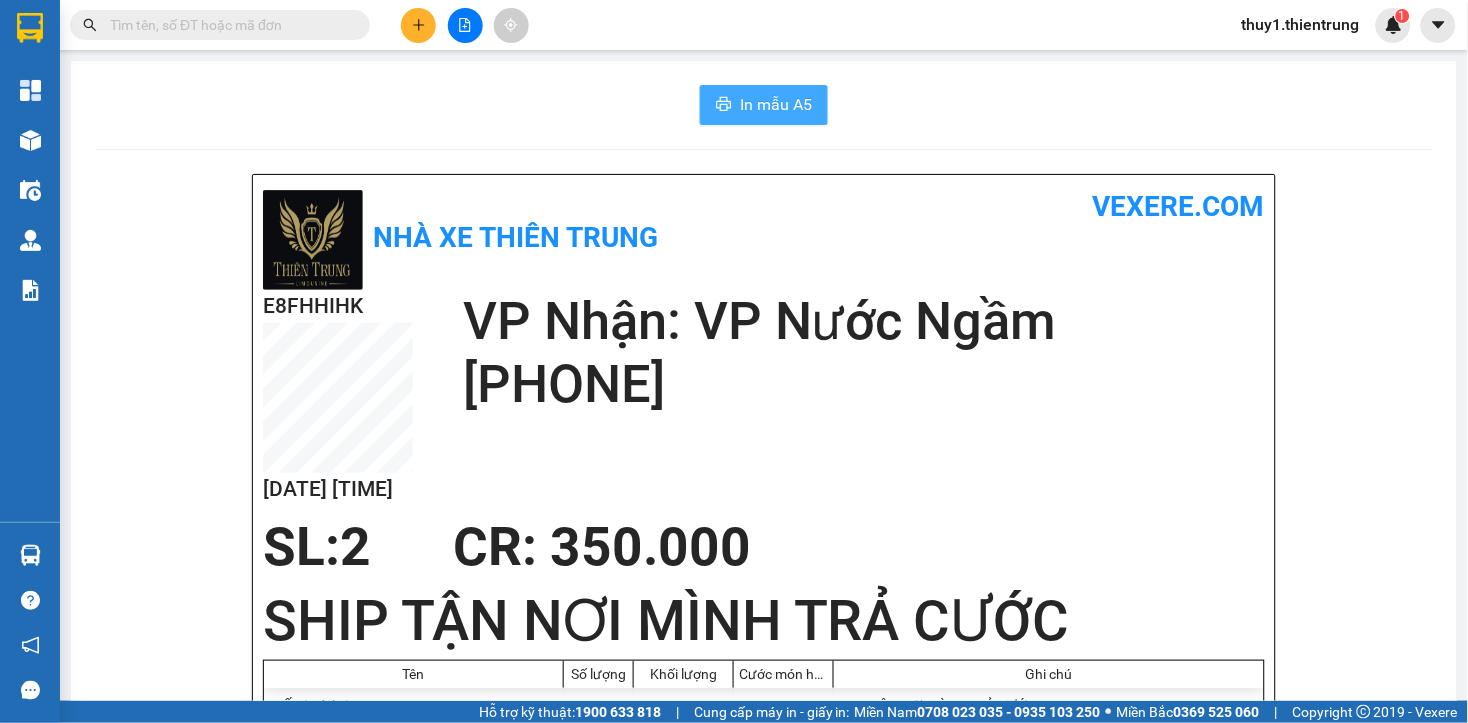 scroll, scrollTop: 0, scrollLeft: 0, axis: both 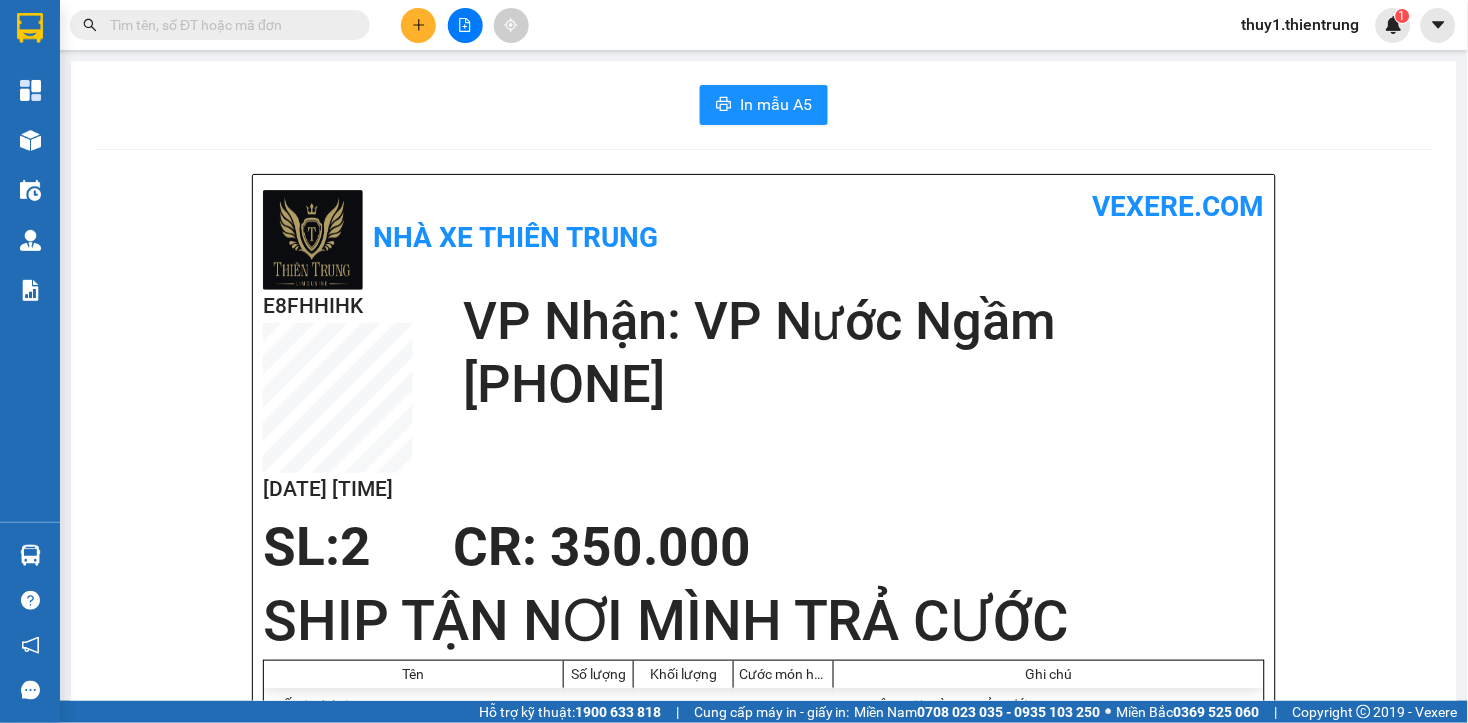 drag, startPoint x: 1108, startPoint y: 562, endPoint x: 918, endPoint y: 322, distance: 306.10455 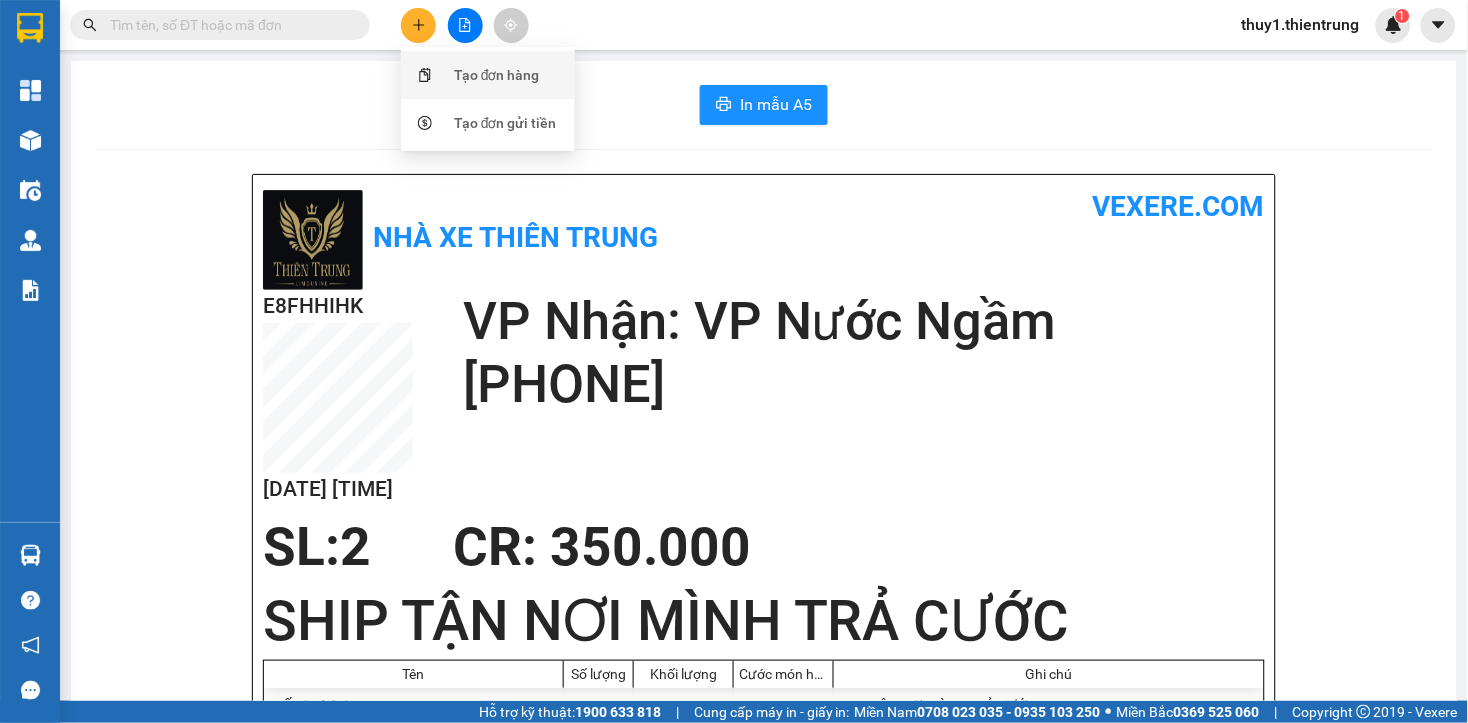 click on "Tạo đơn hàng" at bounding box center [497, 75] 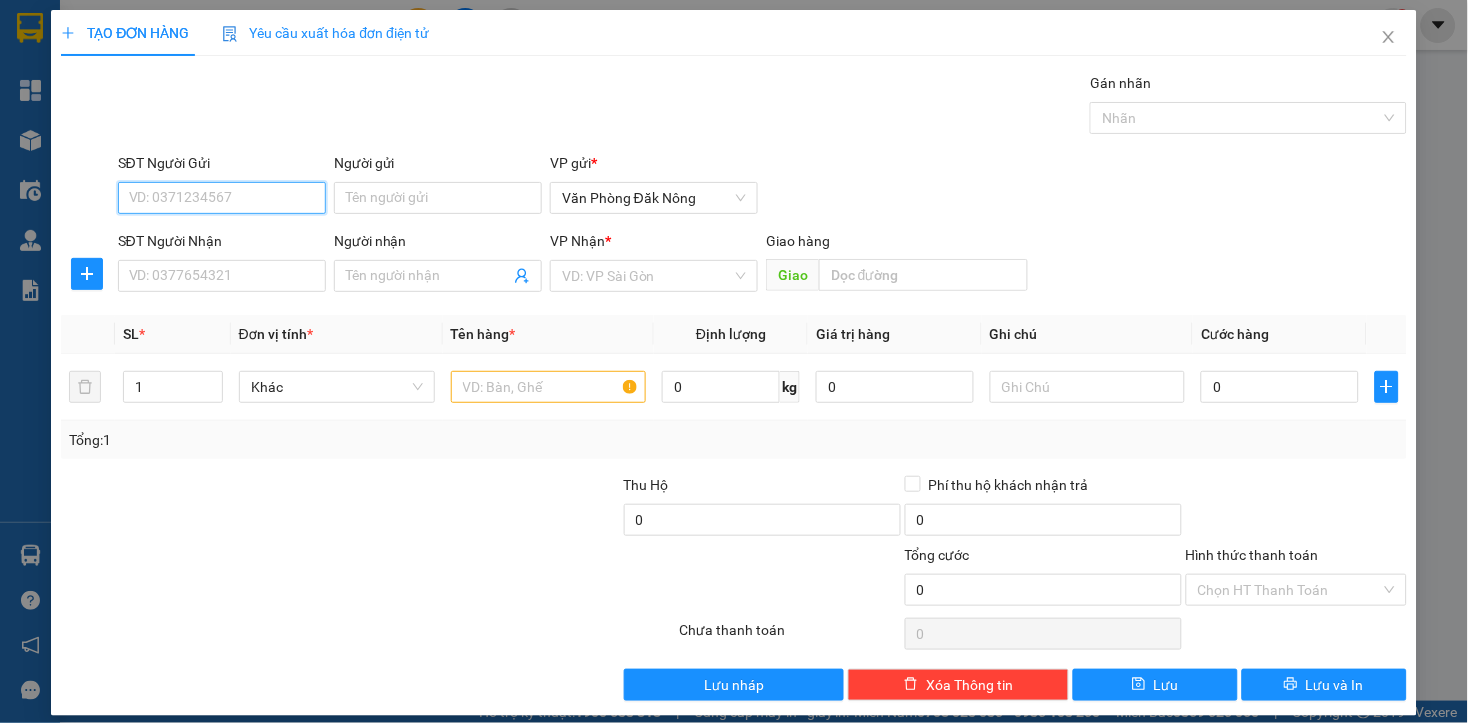 drag, startPoint x: 293, startPoint y: 201, endPoint x: 384, endPoint y: 165, distance: 97.862144 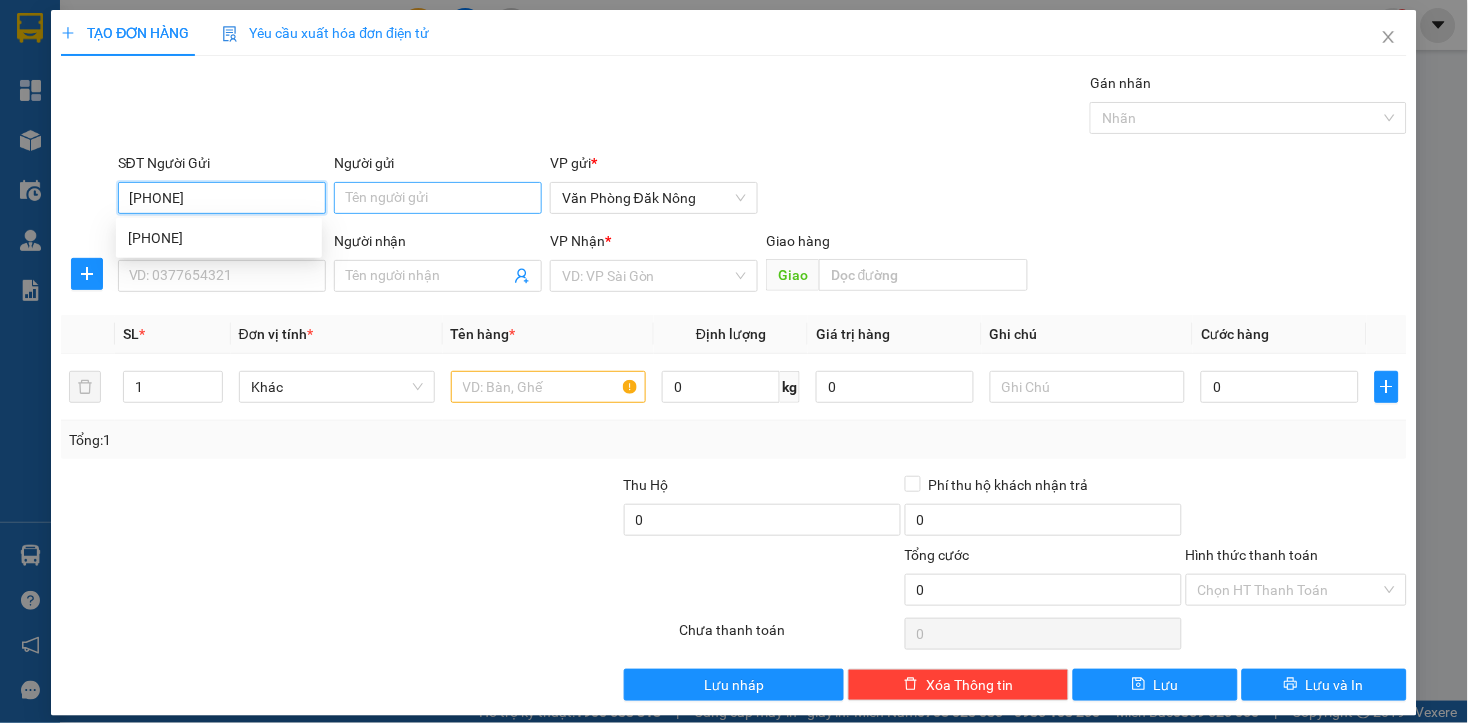 type on "[PHONE]" 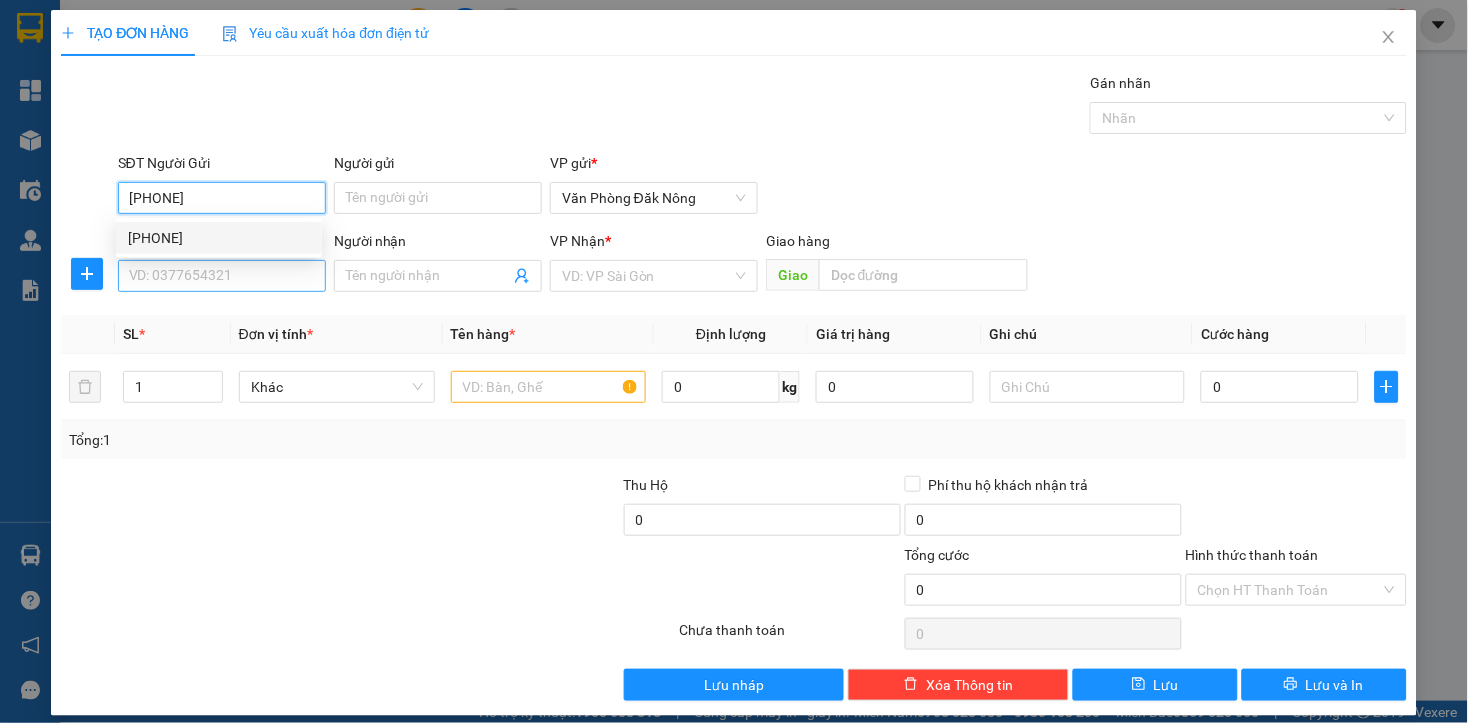 drag, startPoint x: 174, startPoint y: 234, endPoint x: 207, endPoint y: 290, distance: 65 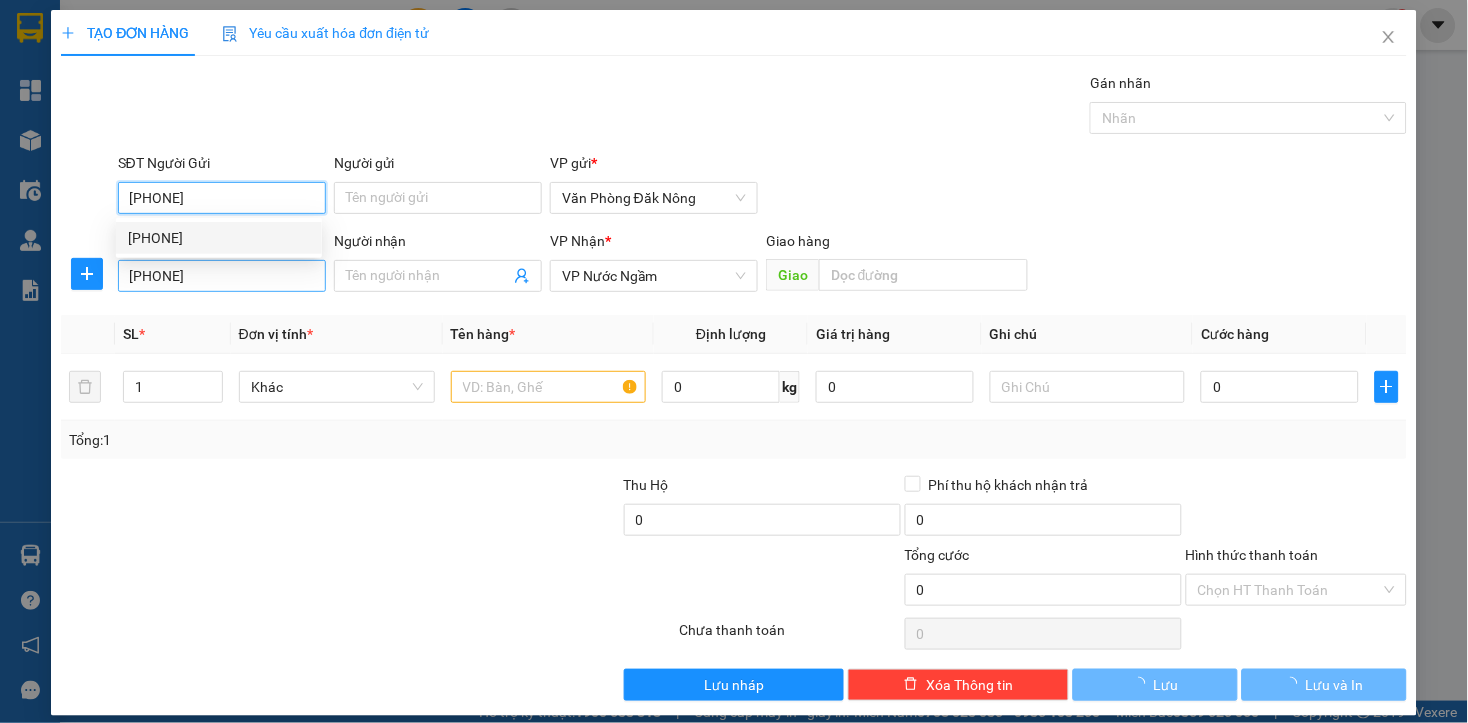 type on "250.000" 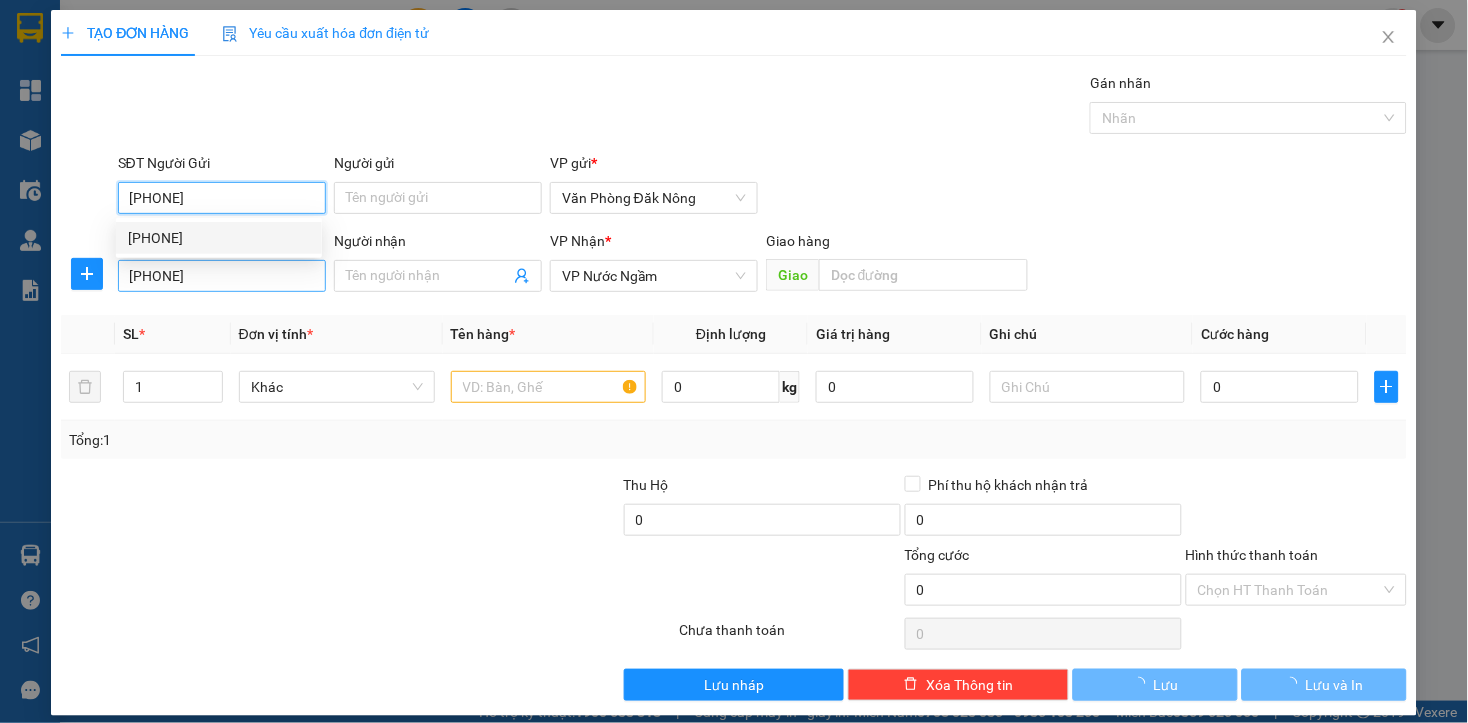 type on "250.000" 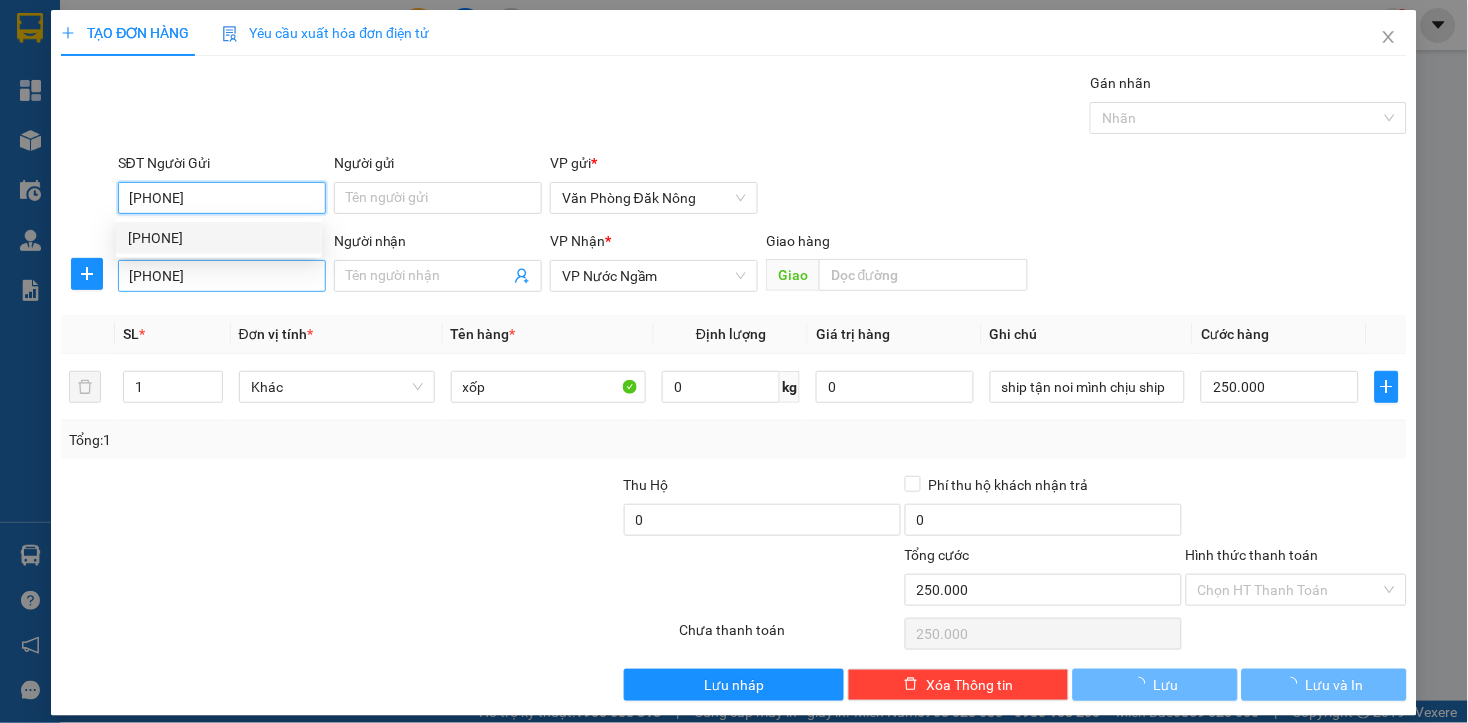 type on "[PHONE]" 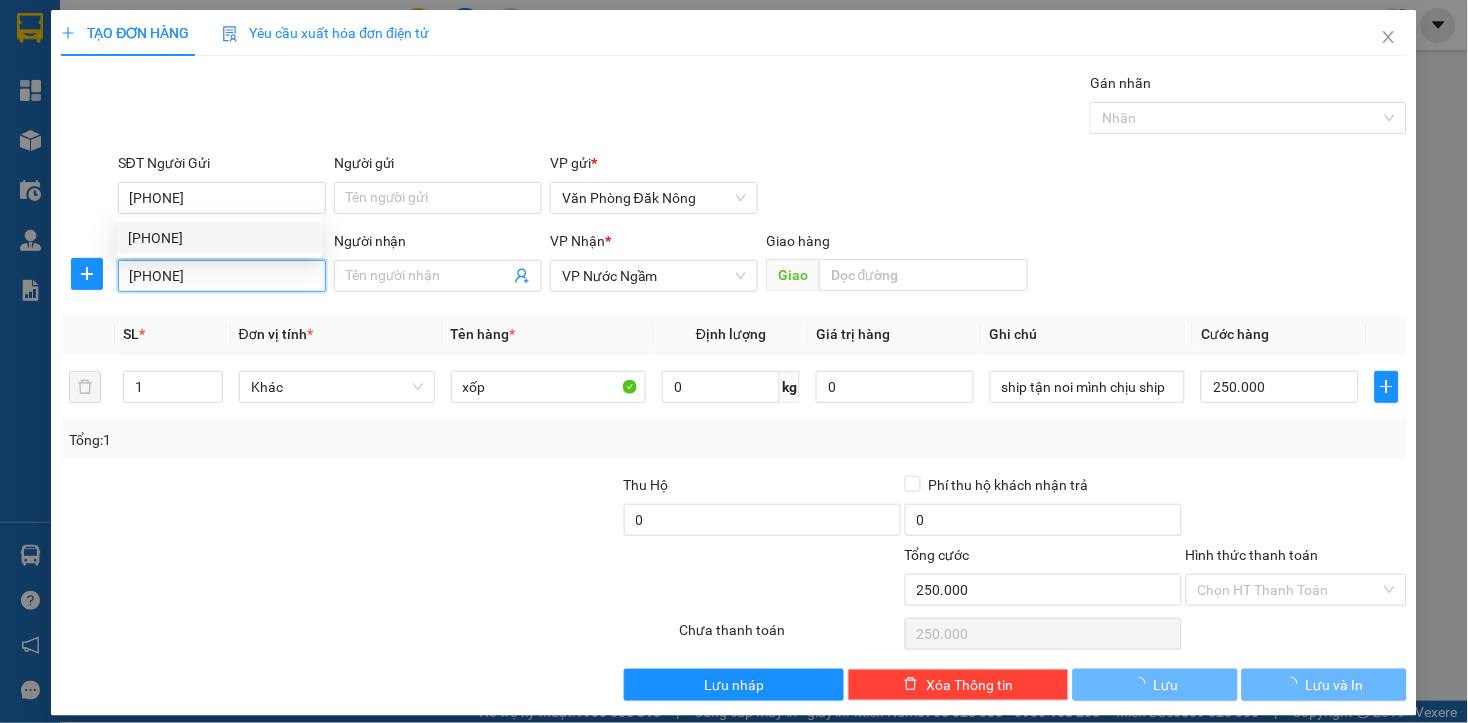 click on "[PHONE]" at bounding box center (222, 276) 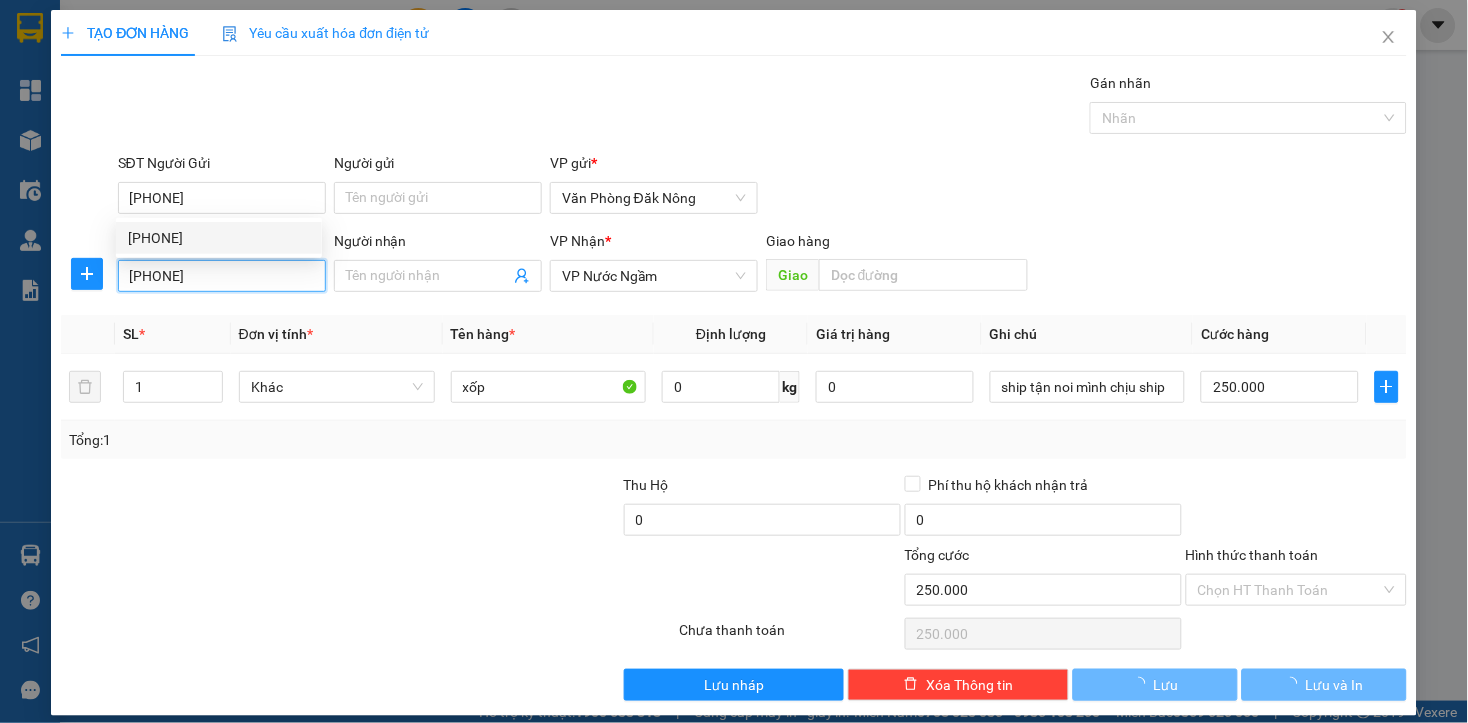 click on "[PHONE]" at bounding box center (222, 276) 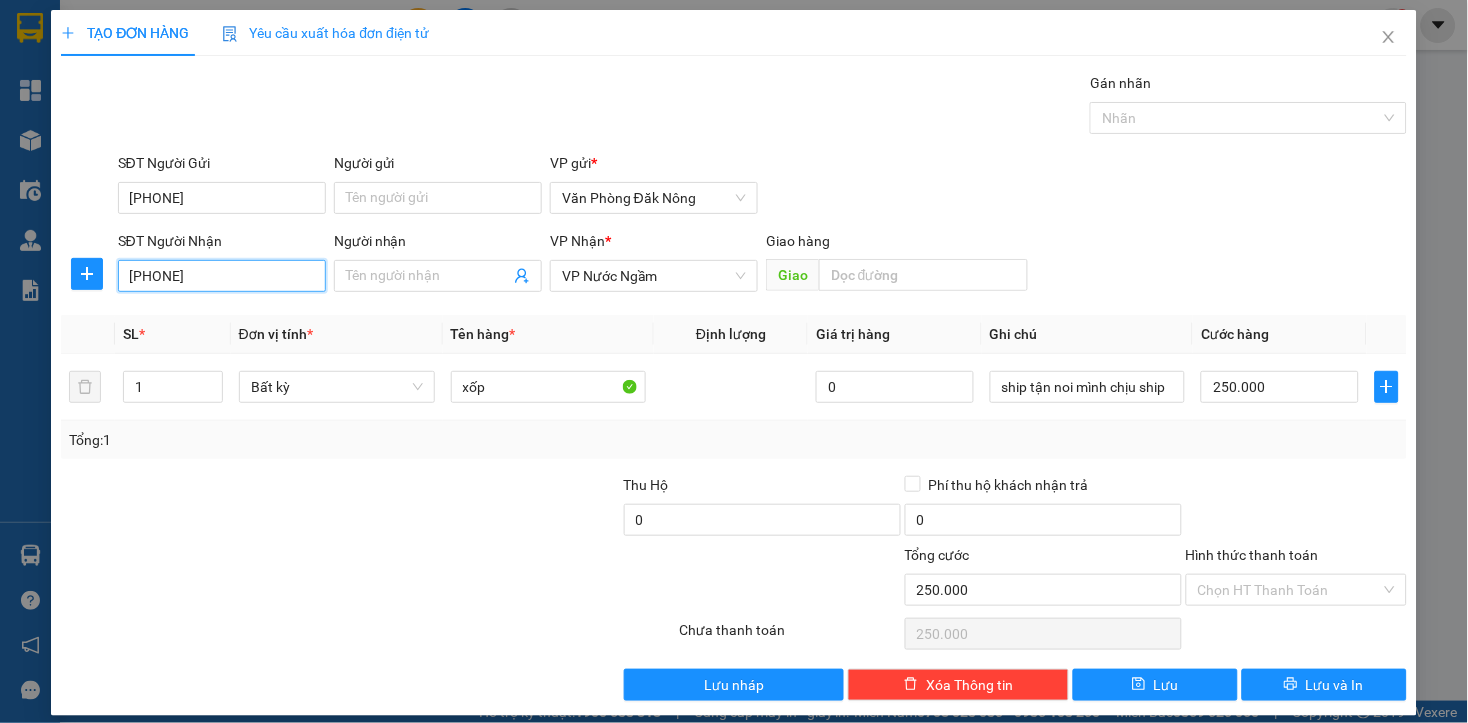 type on "[PHONE]" 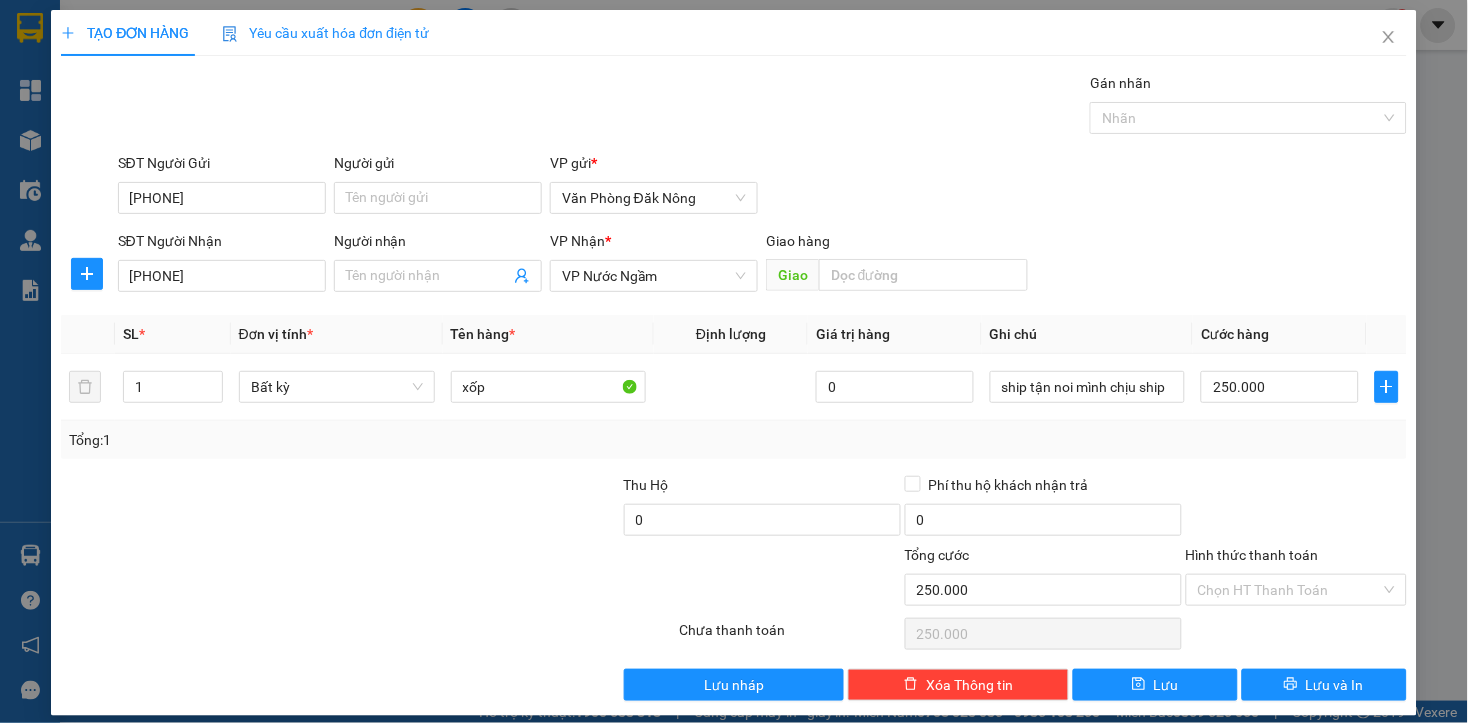 drag, startPoint x: 422, startPoint y: 573, endPoint x: 420, endPoint y: 440, distance: 133.01503 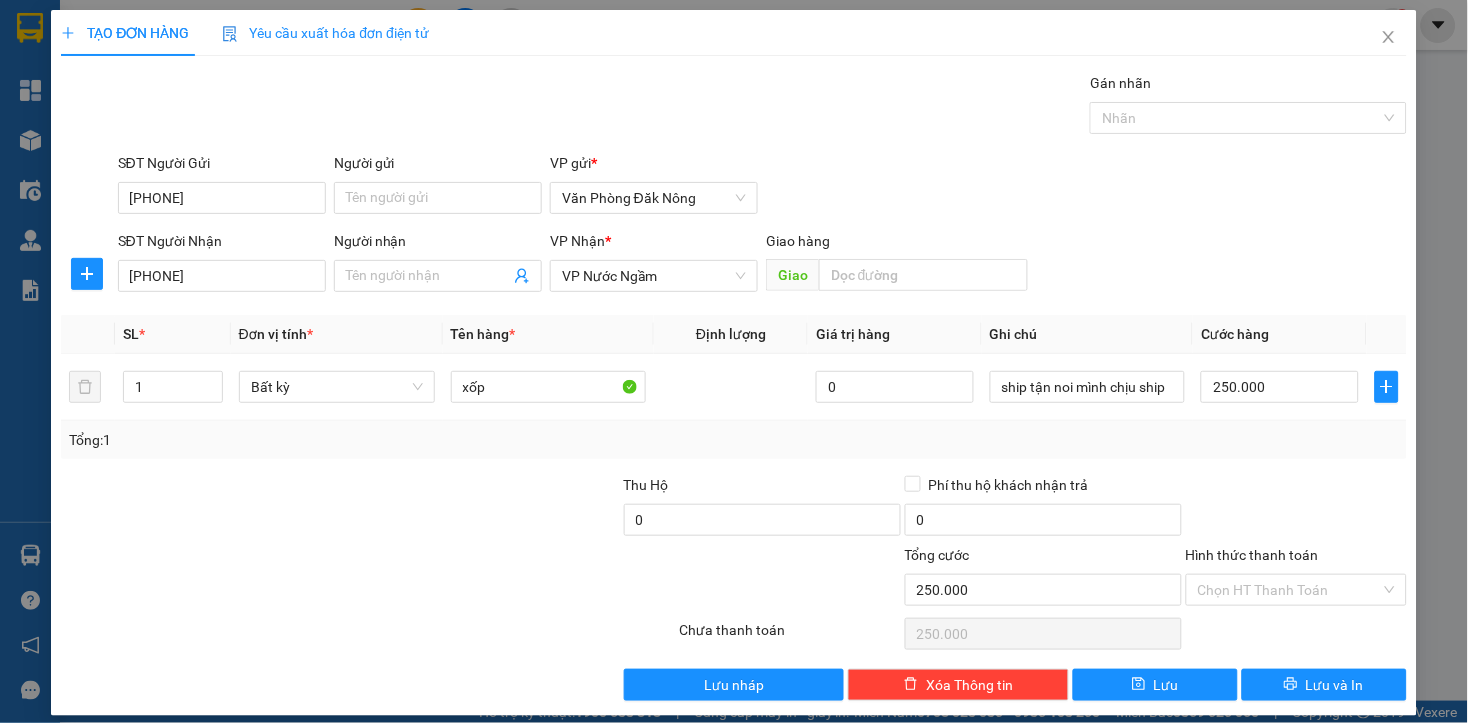 click at bounding box center [256, 579] 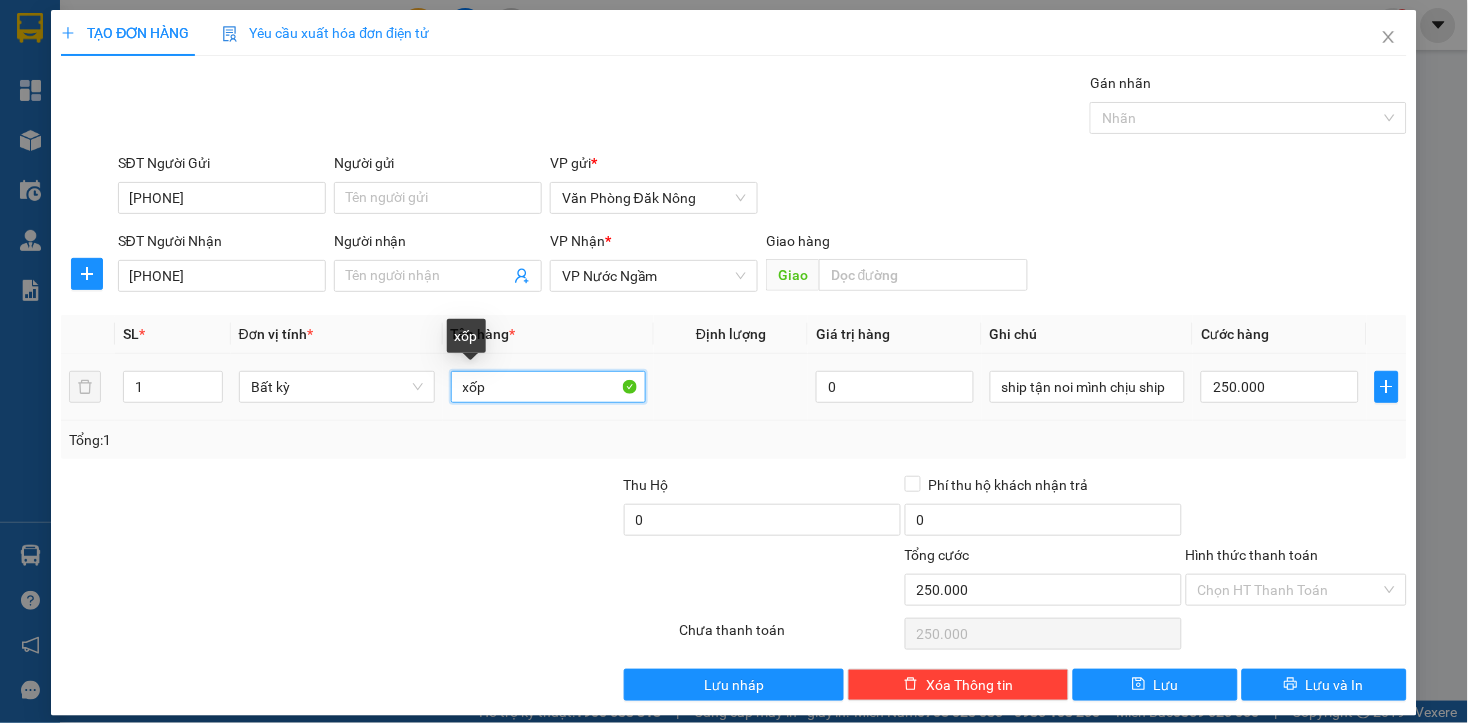click on "xốp" at bounding box center (549, 387) 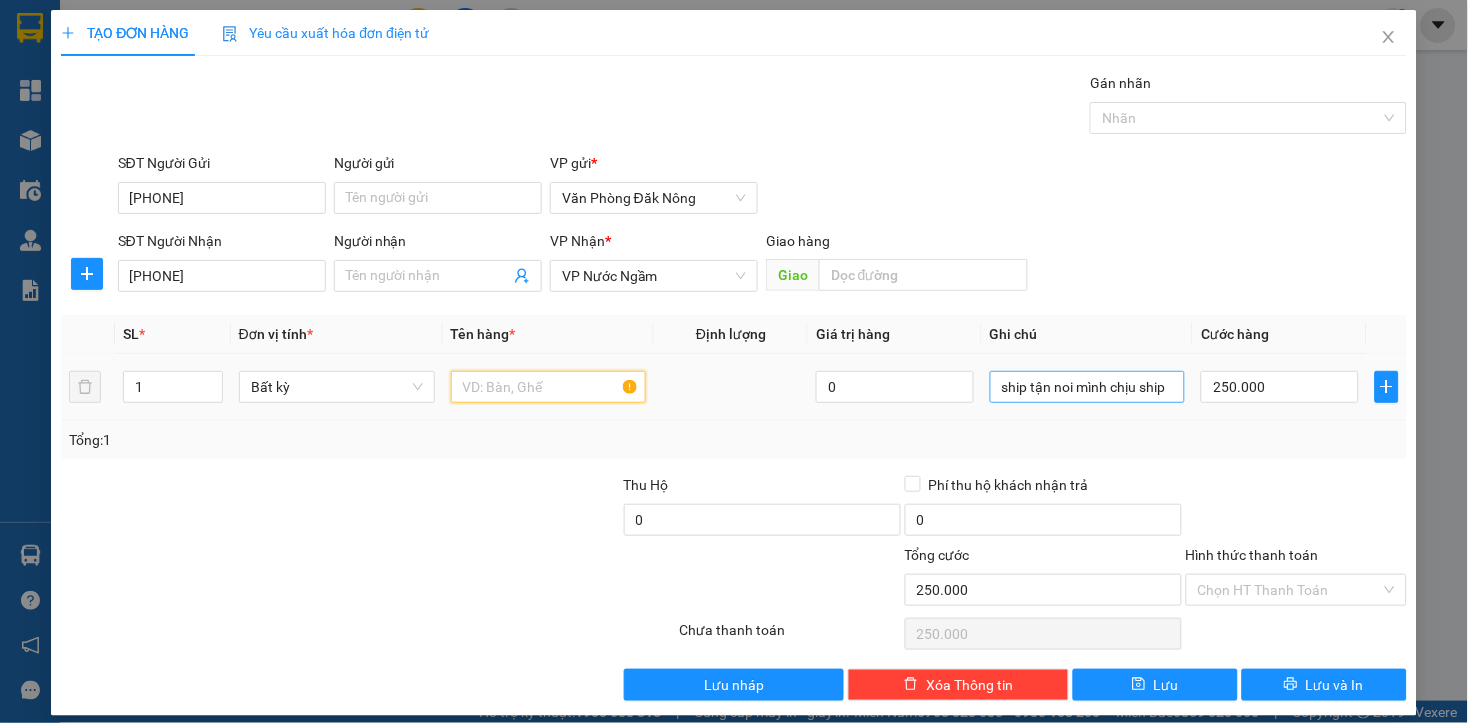 type 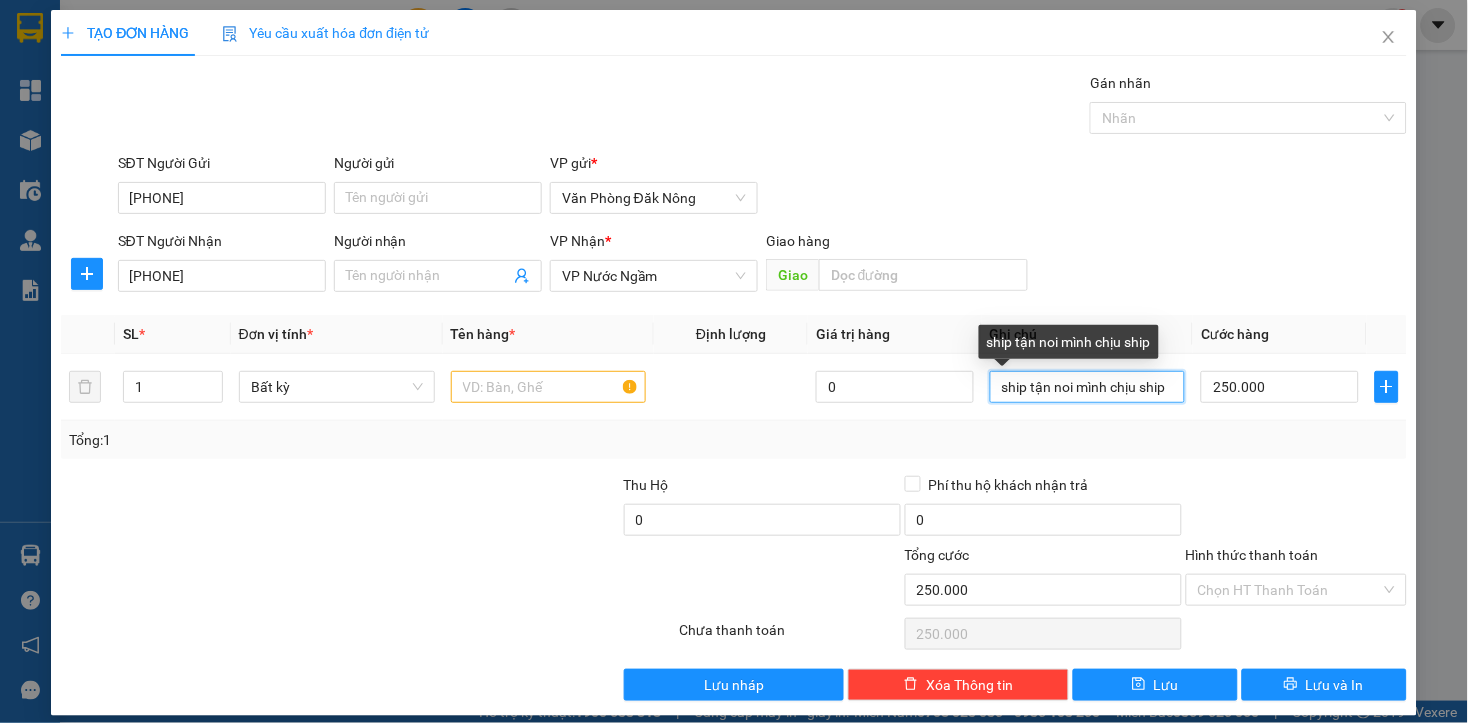 drag, startPoint x: 980, startPoint y: 387, endPoint x: 1425, endPoint y: 440, distance: 448.14508 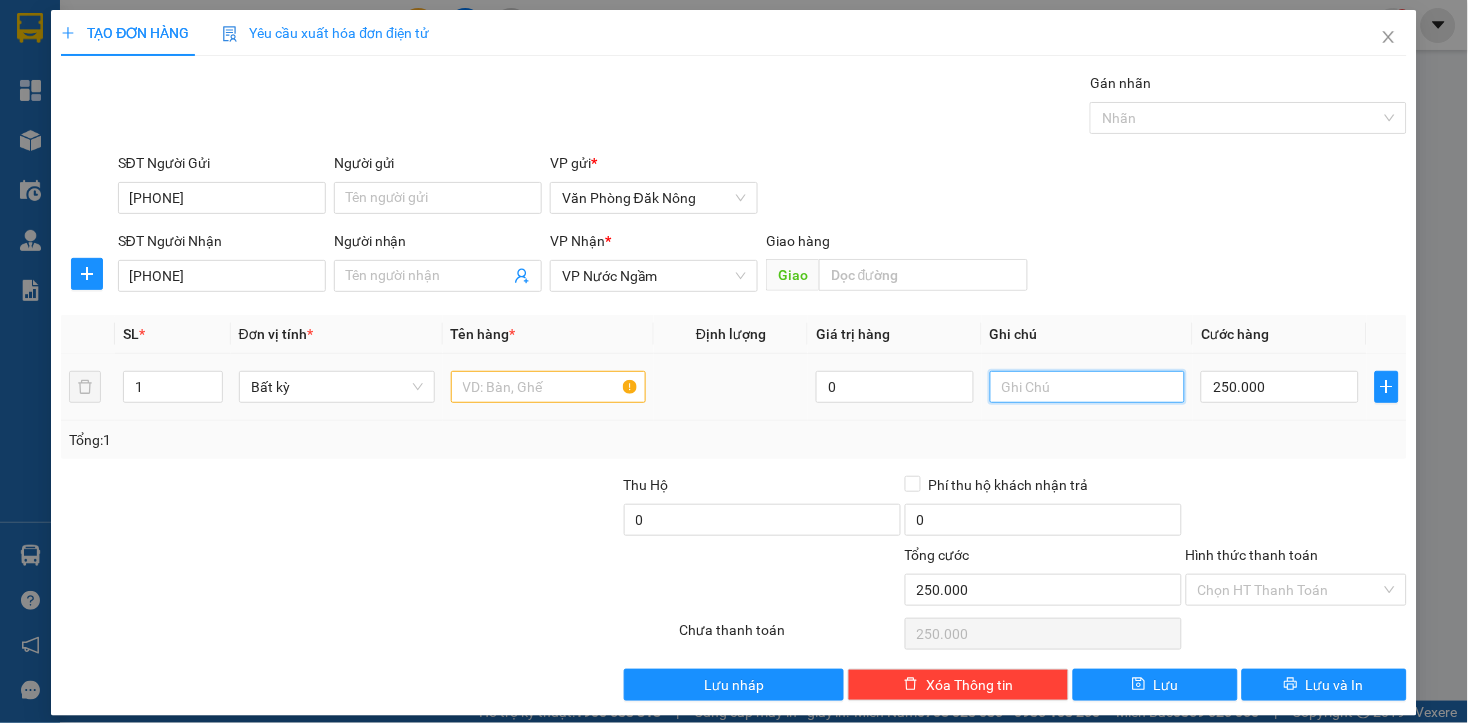 type 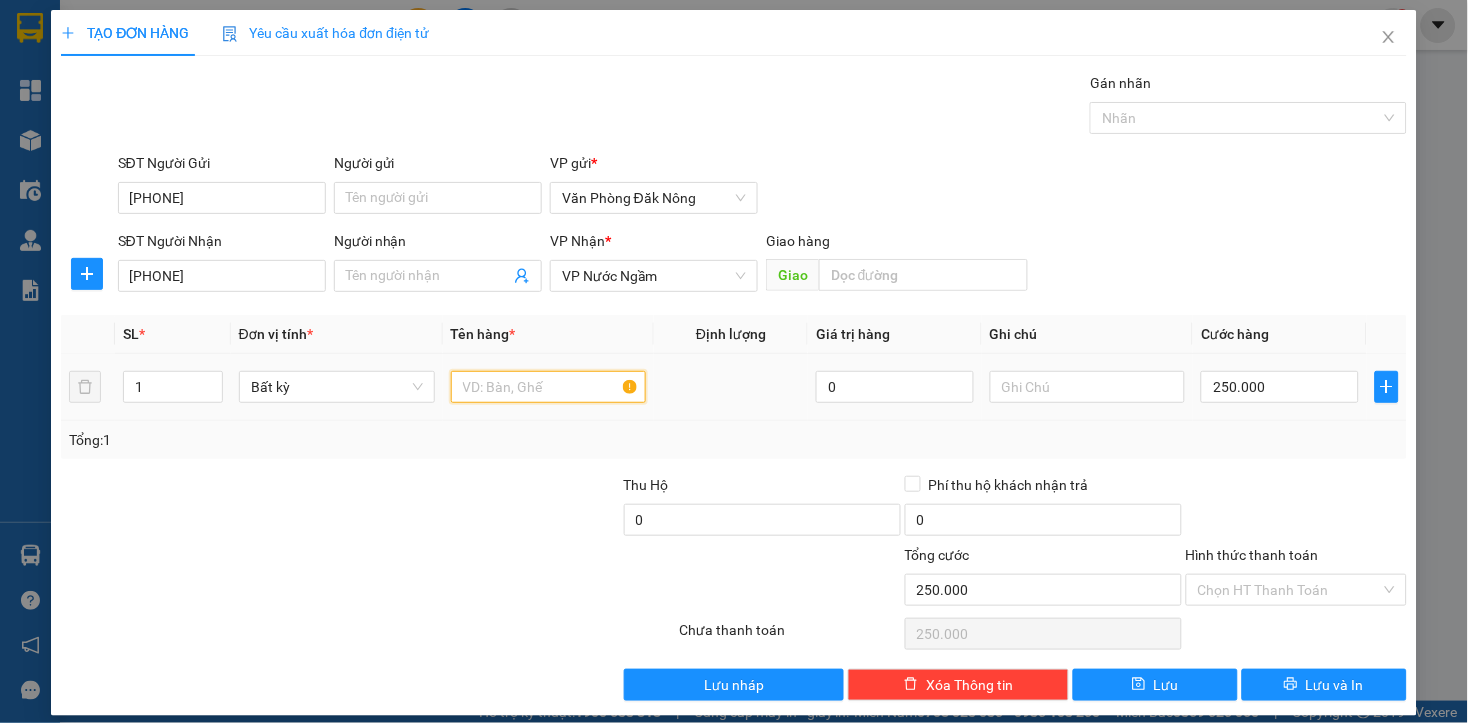 click at bounding box center [549, 387] 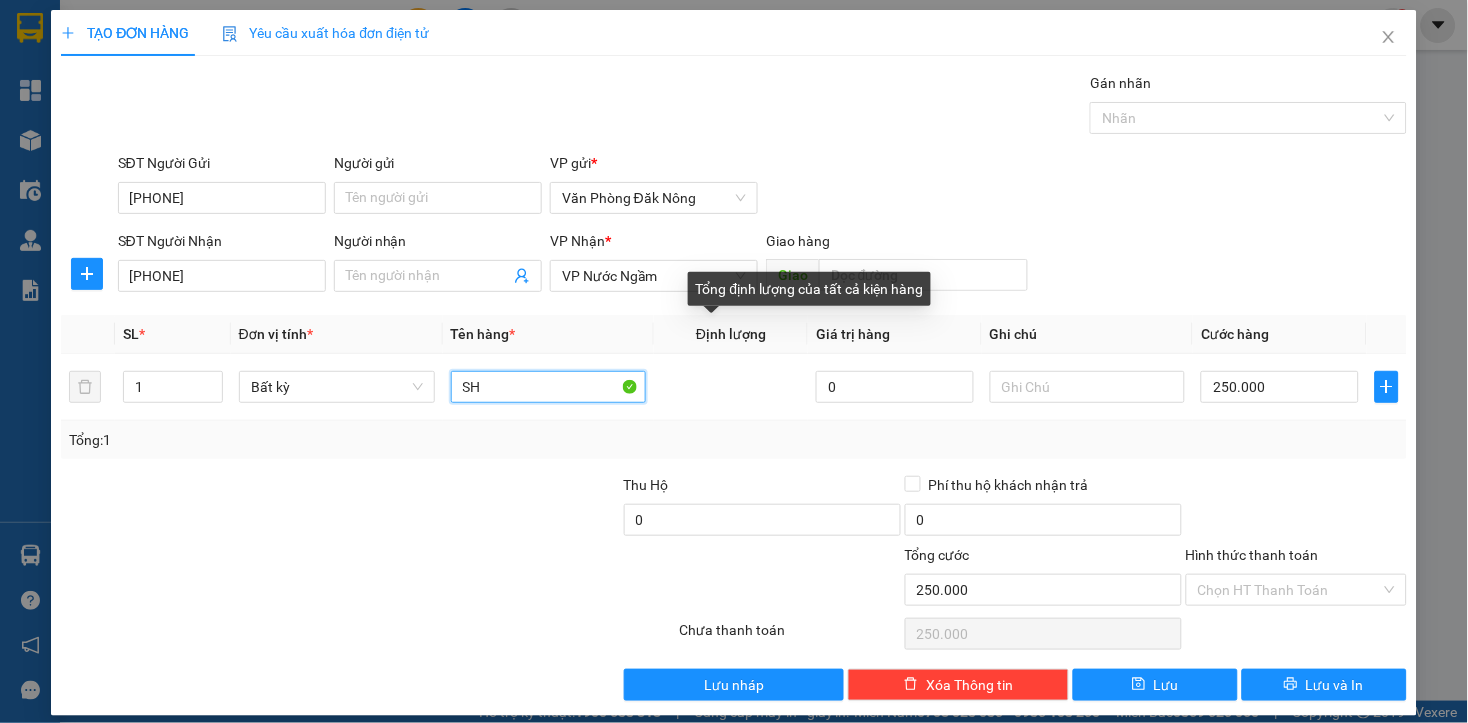 type on "S" 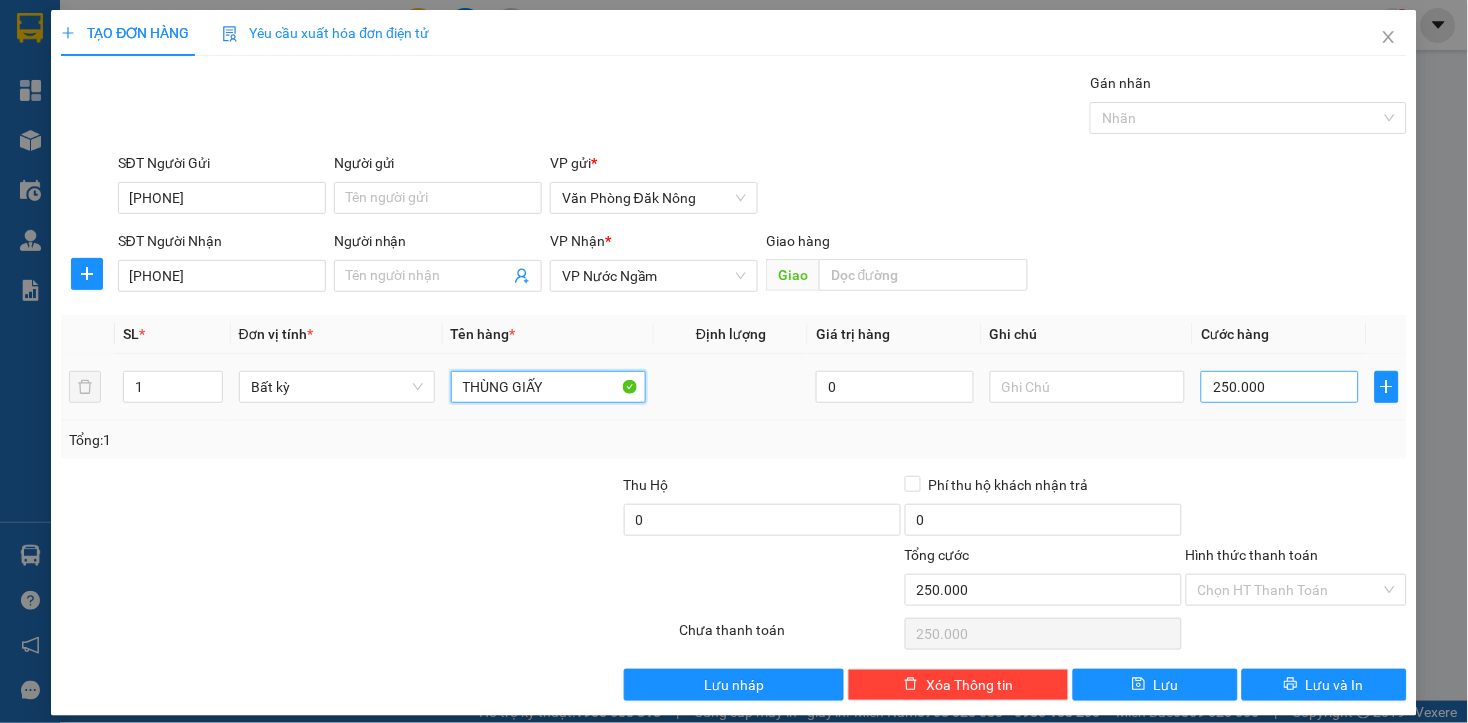 type on "THÙNG GIẤY" 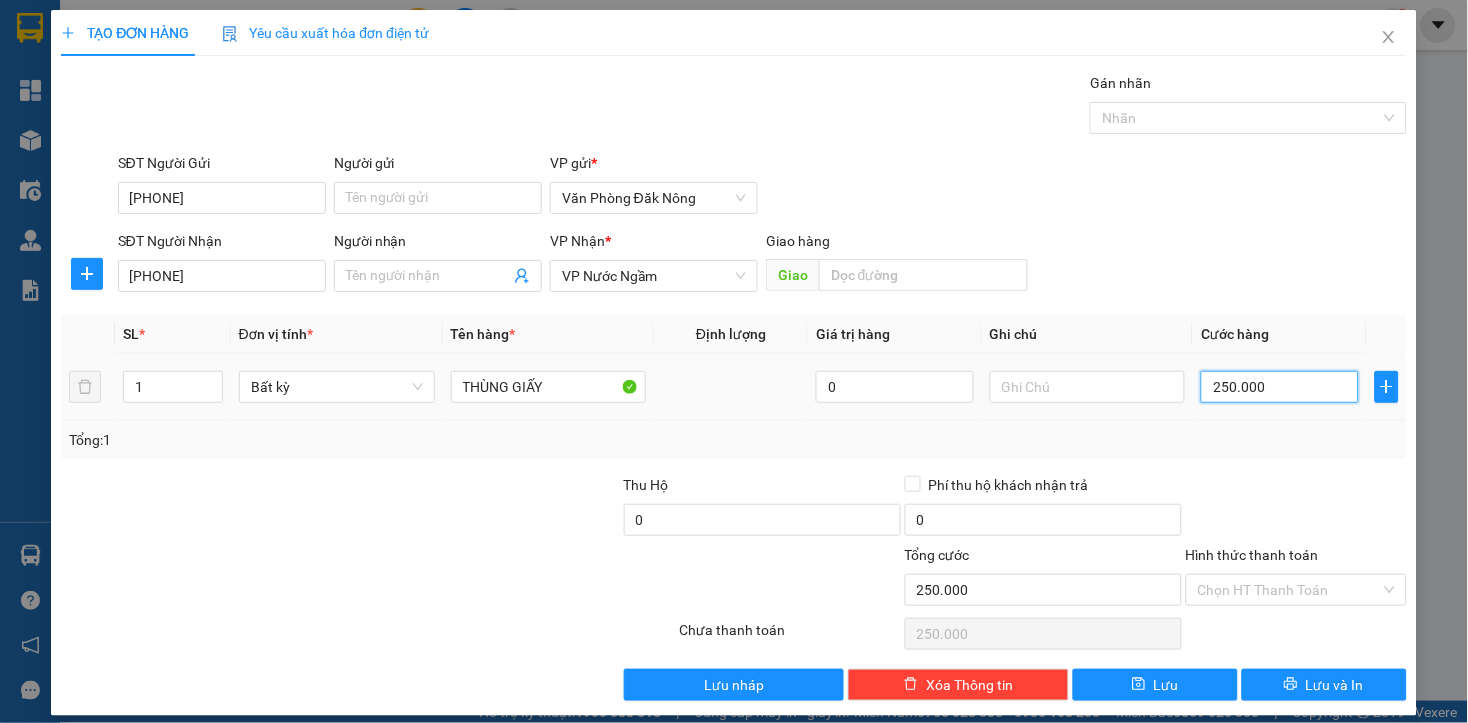 click on "250.000" at bounding box center (1279, 387) 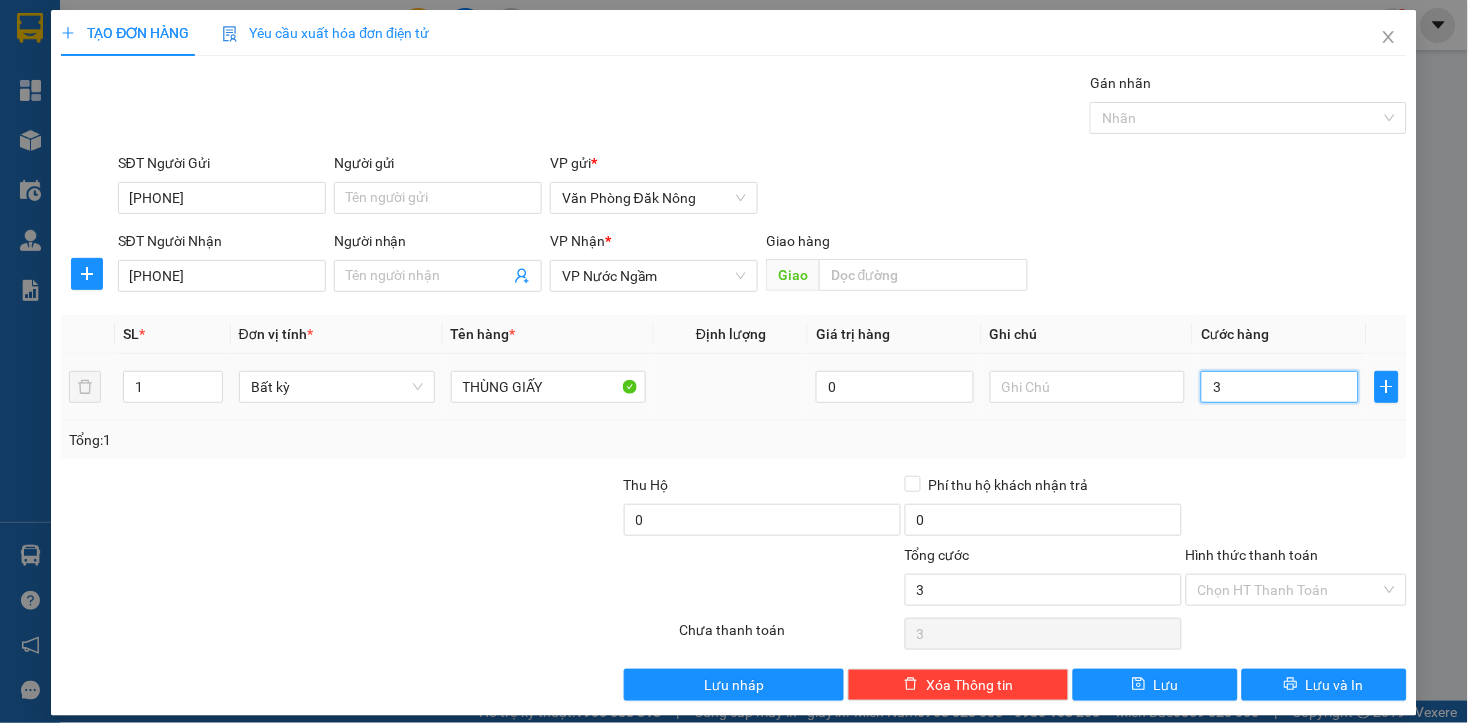 type on "35" 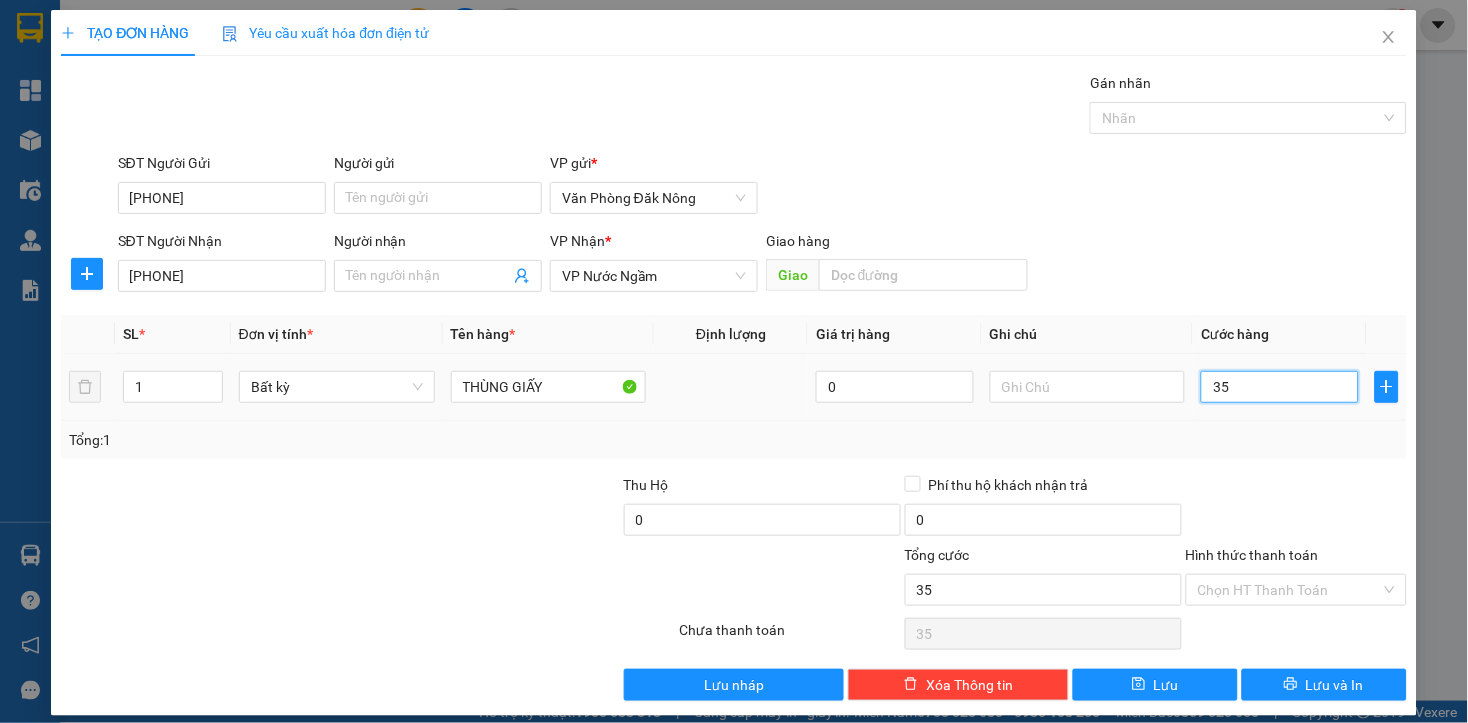 type on "350" 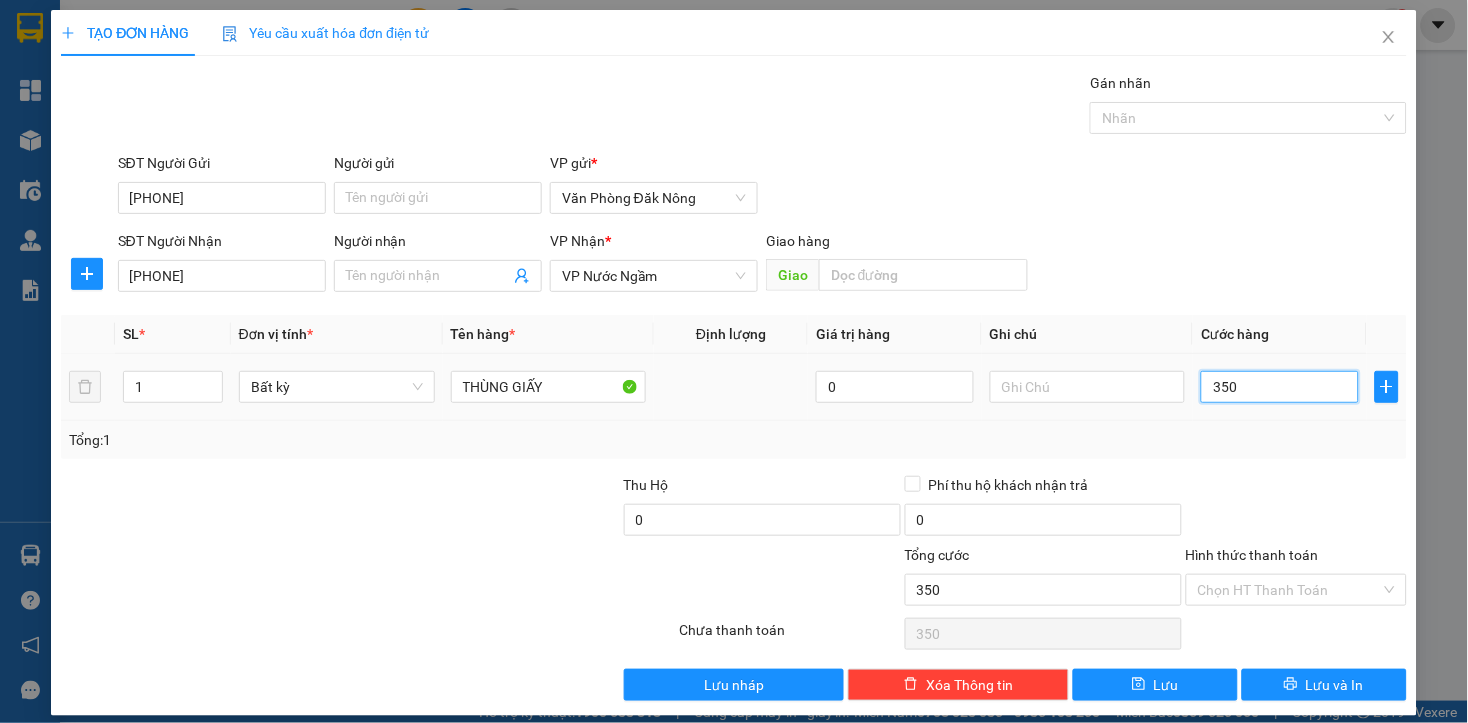 type on "3.500" 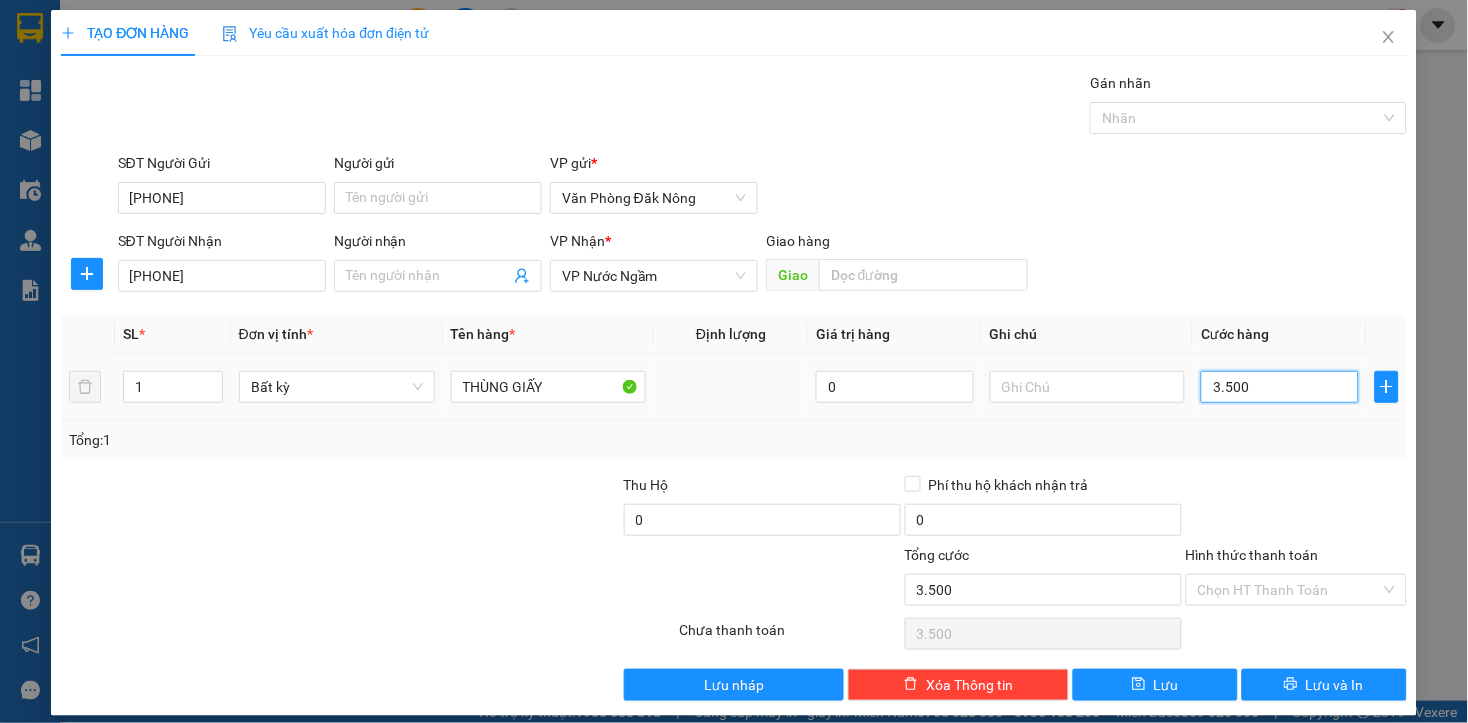type on "35.000" 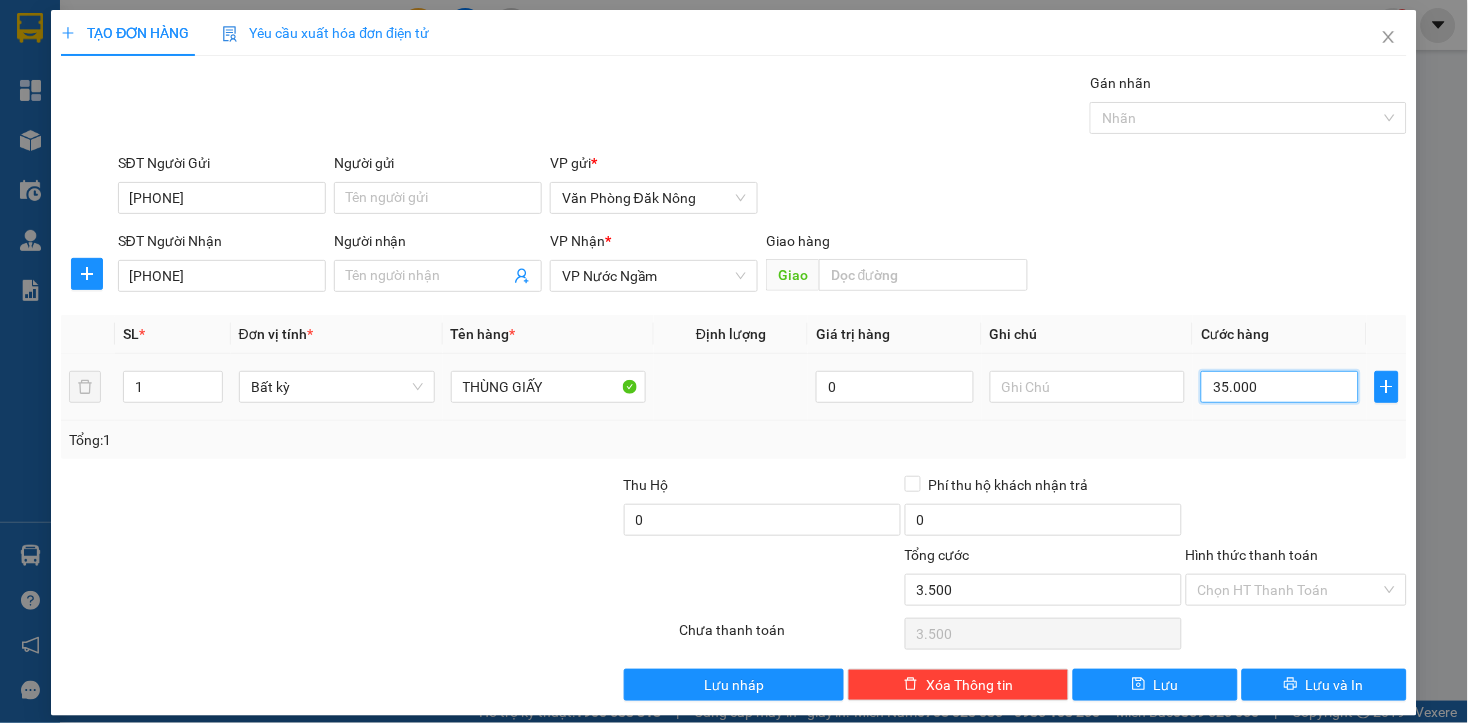 type on "35.000" 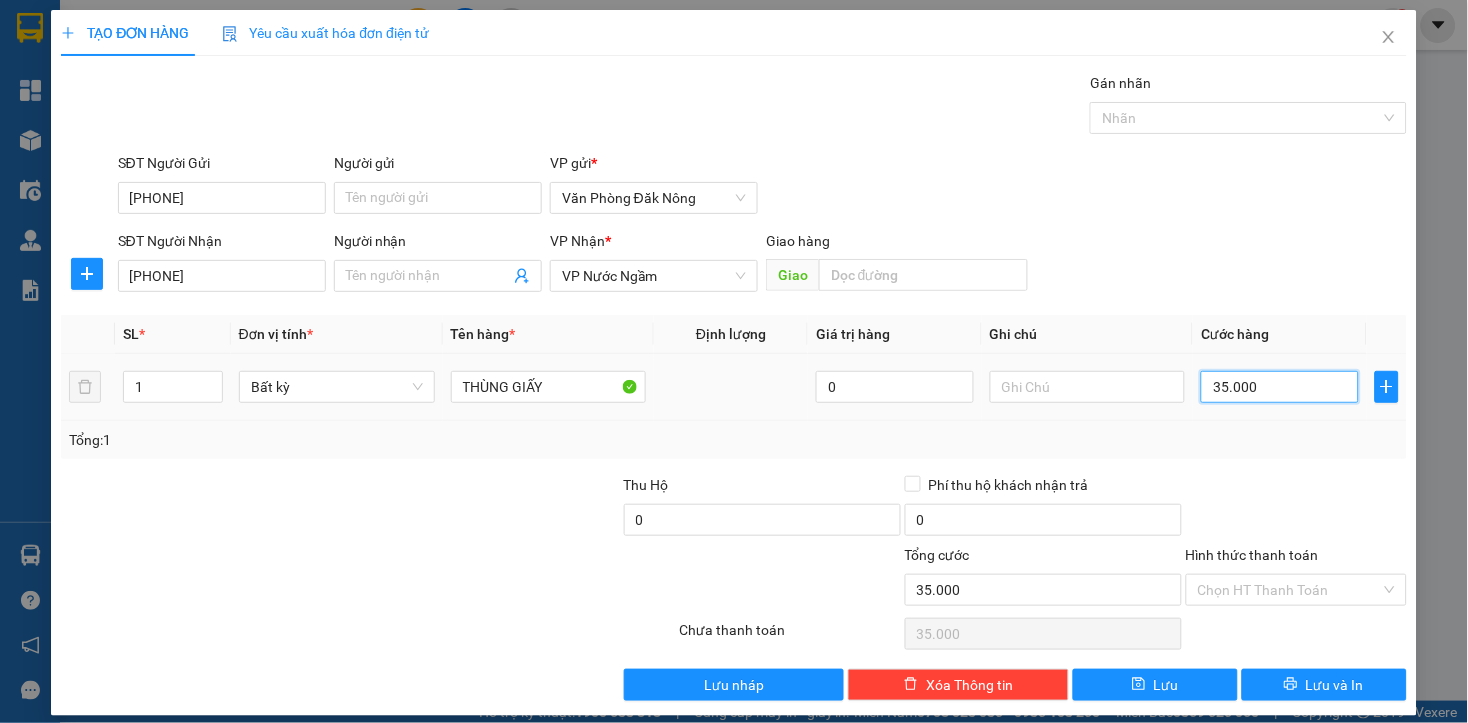 type on "350.000" 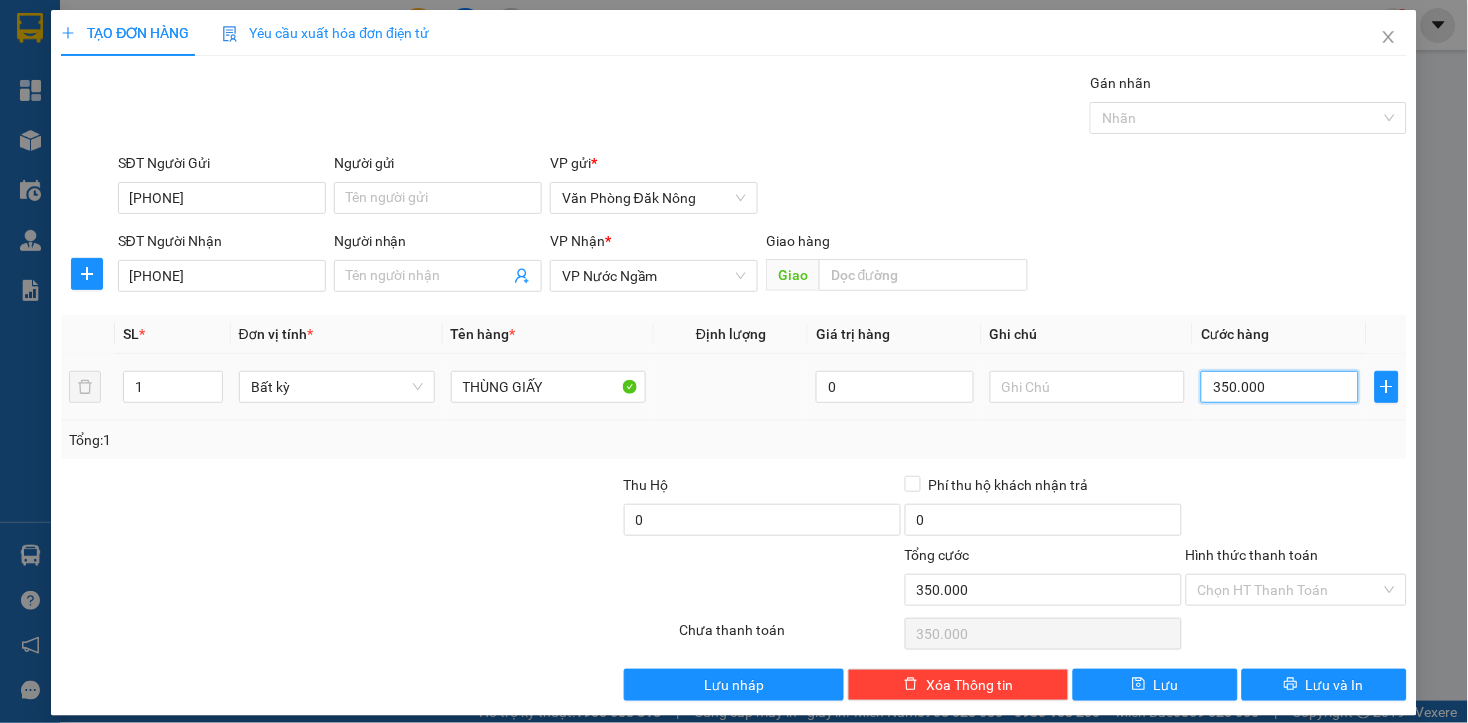 type on "350.000" 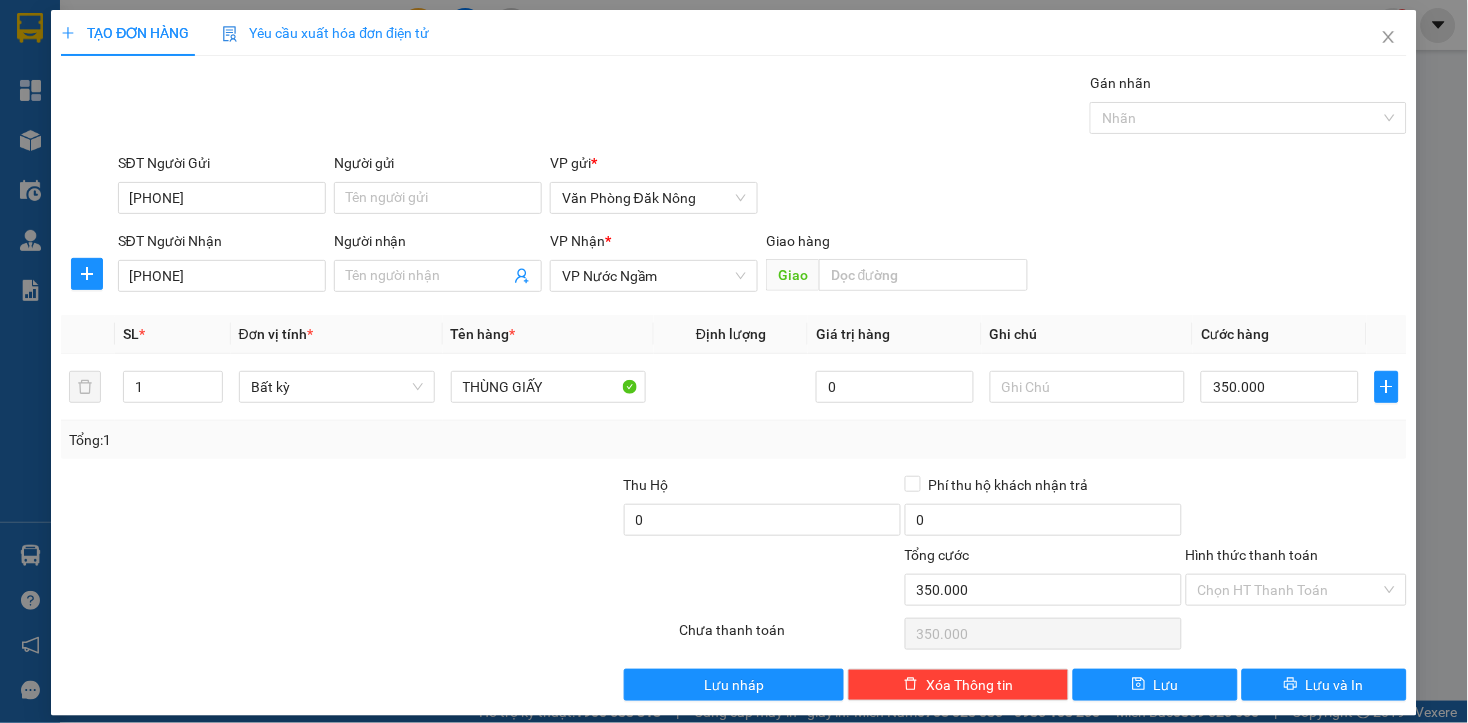 click at bounding box center [1296, 509] 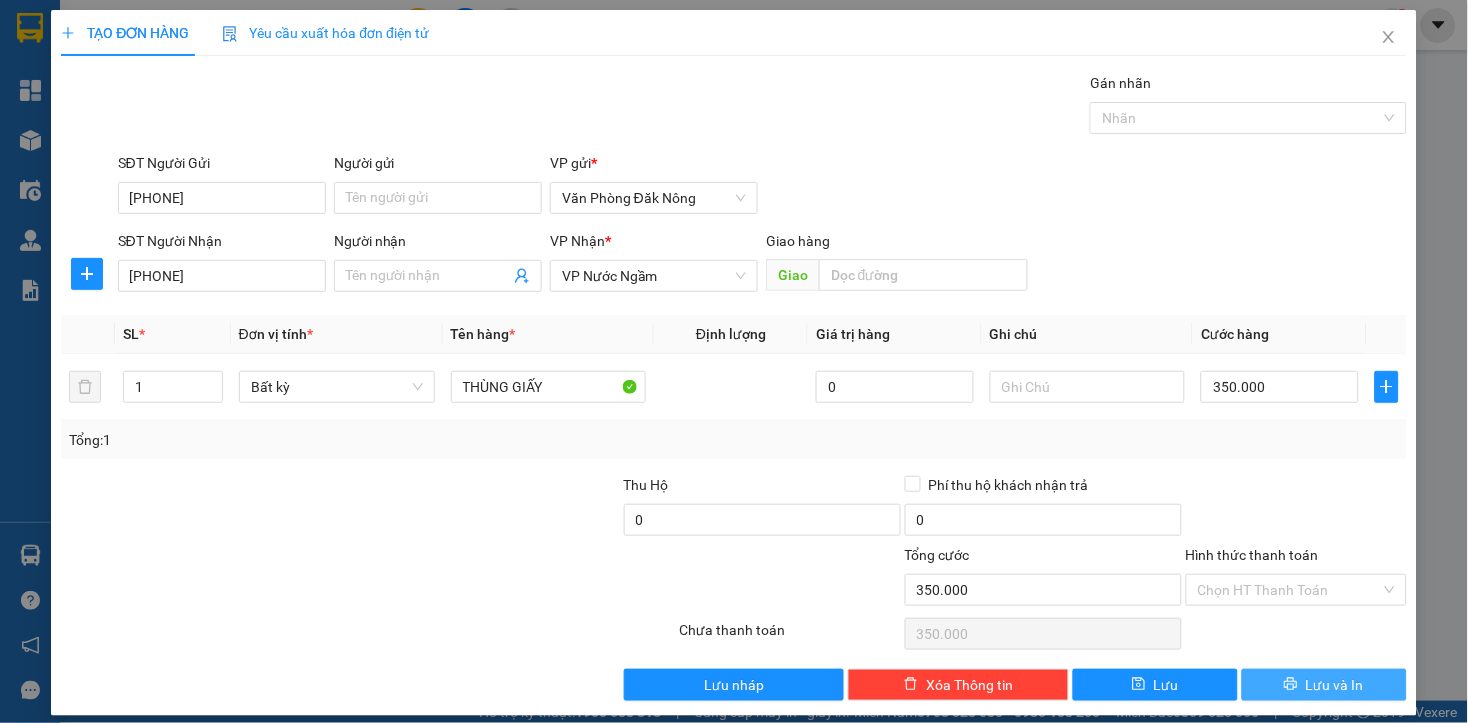 click on "Lưu và In" at bounding box center (1324, 685) 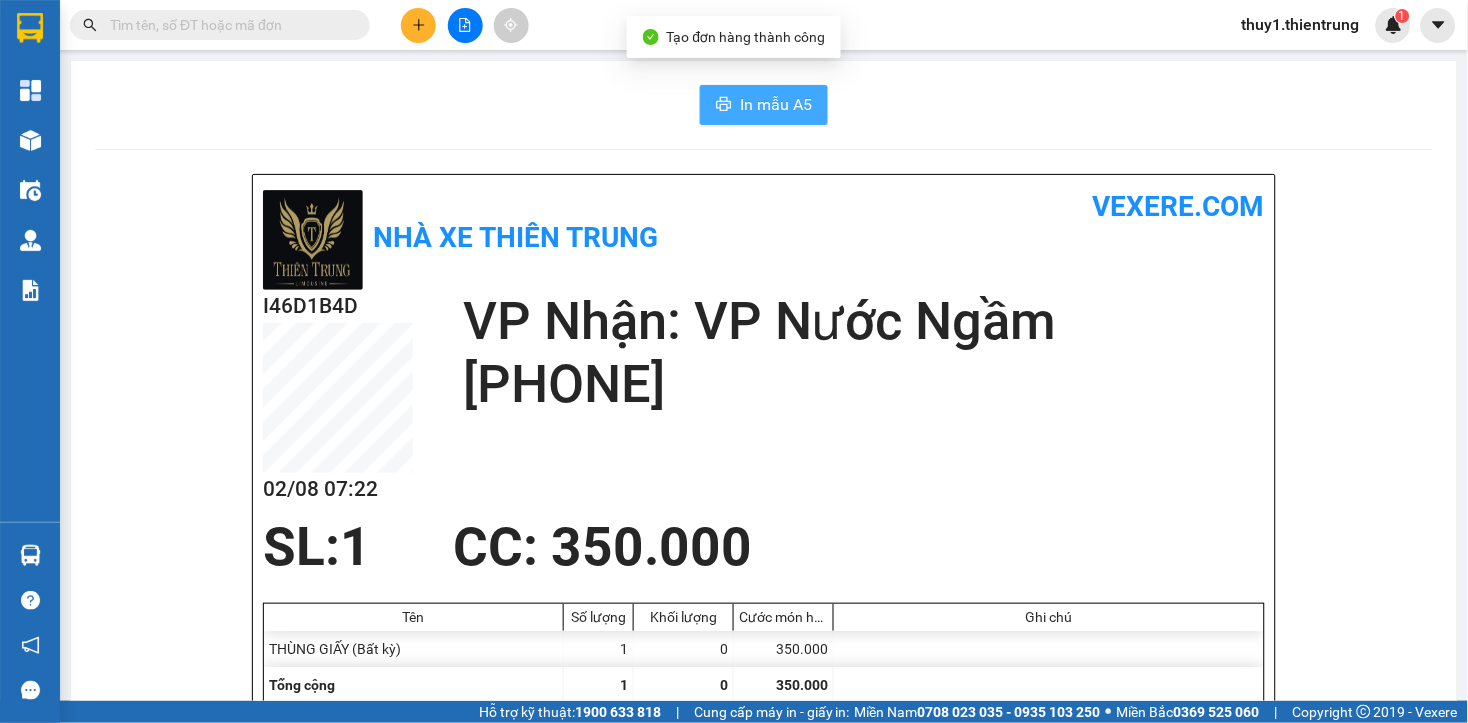 click on "In mẫu A5" at bounding box center [776, 104] 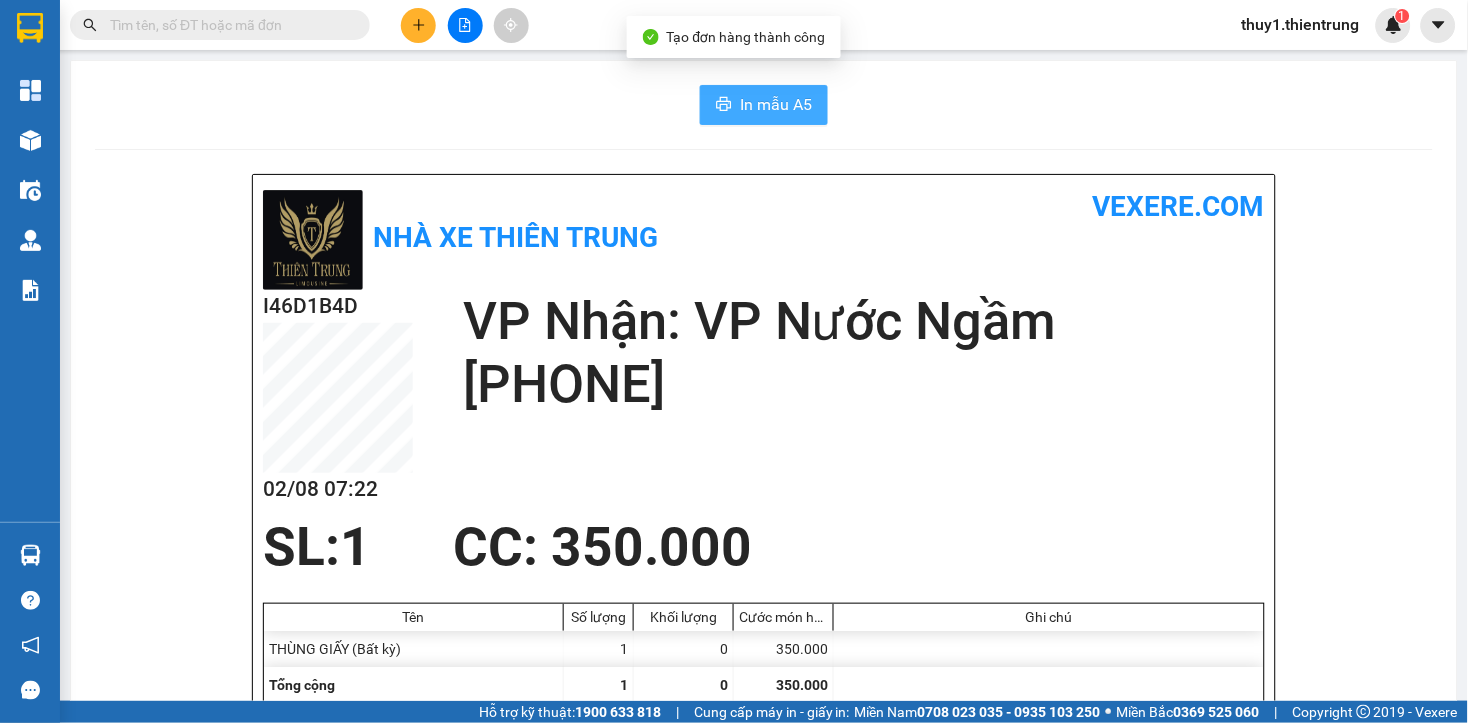 scroll, scrollTop: 0, scrollLeft: 0, axis: both 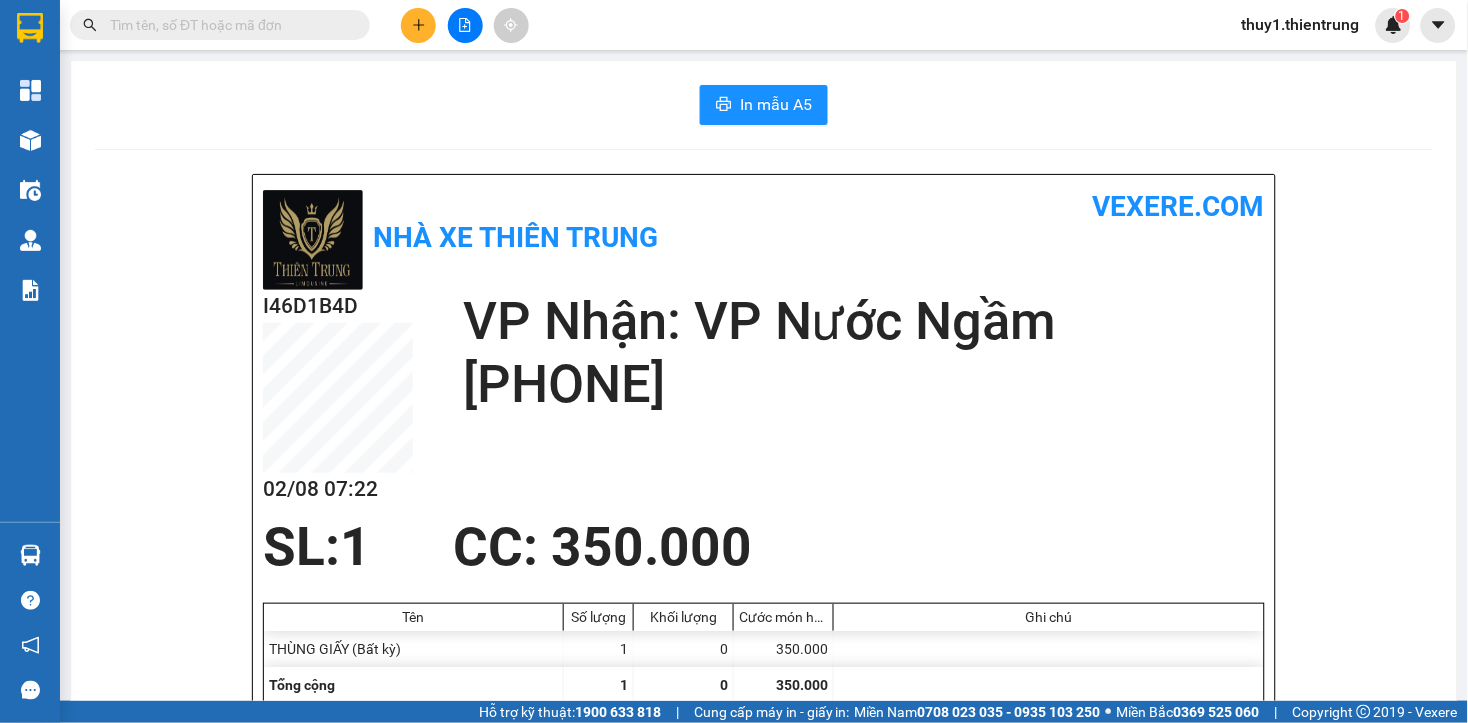 drag, startPoint x: 336, startPoint y: 120, endPoint x: 255, endPoint y: 96, distance: 84.48077 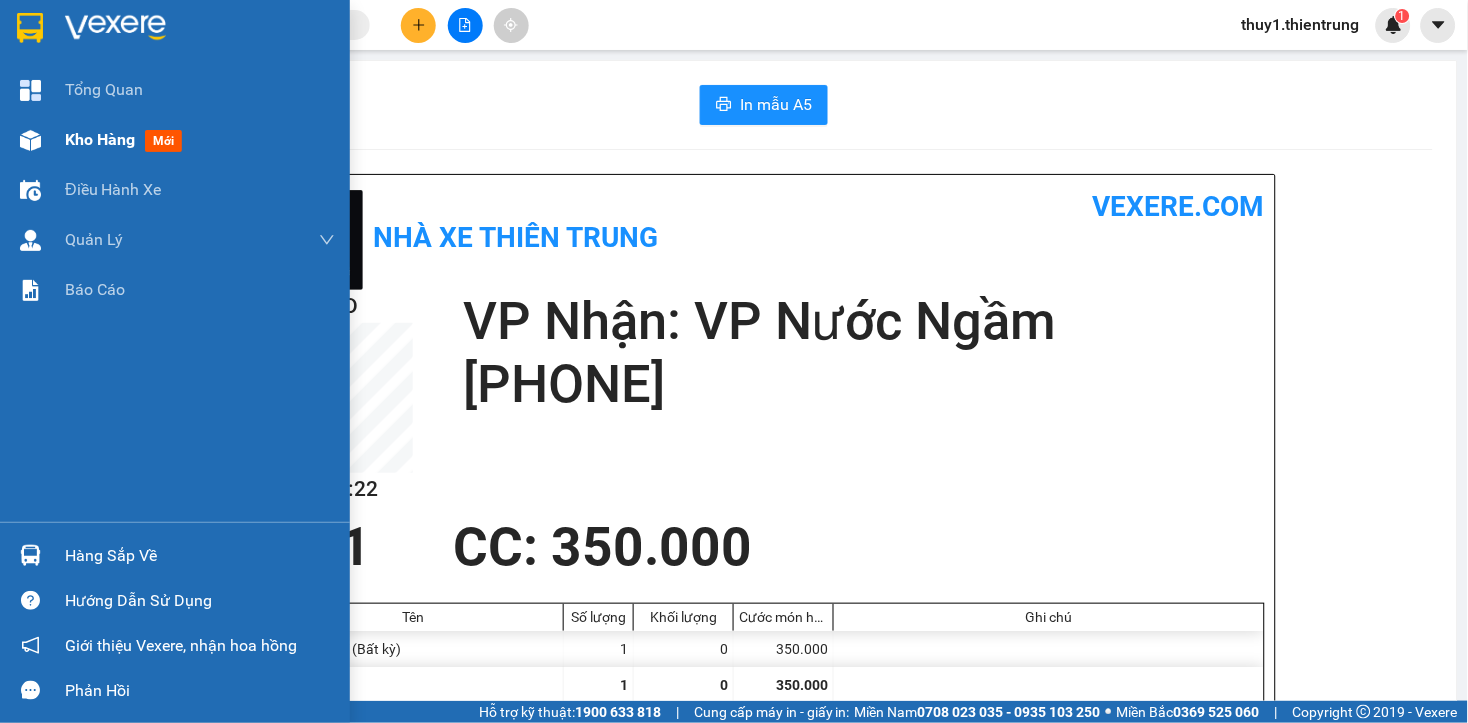 click at bounding box center (30, 140) 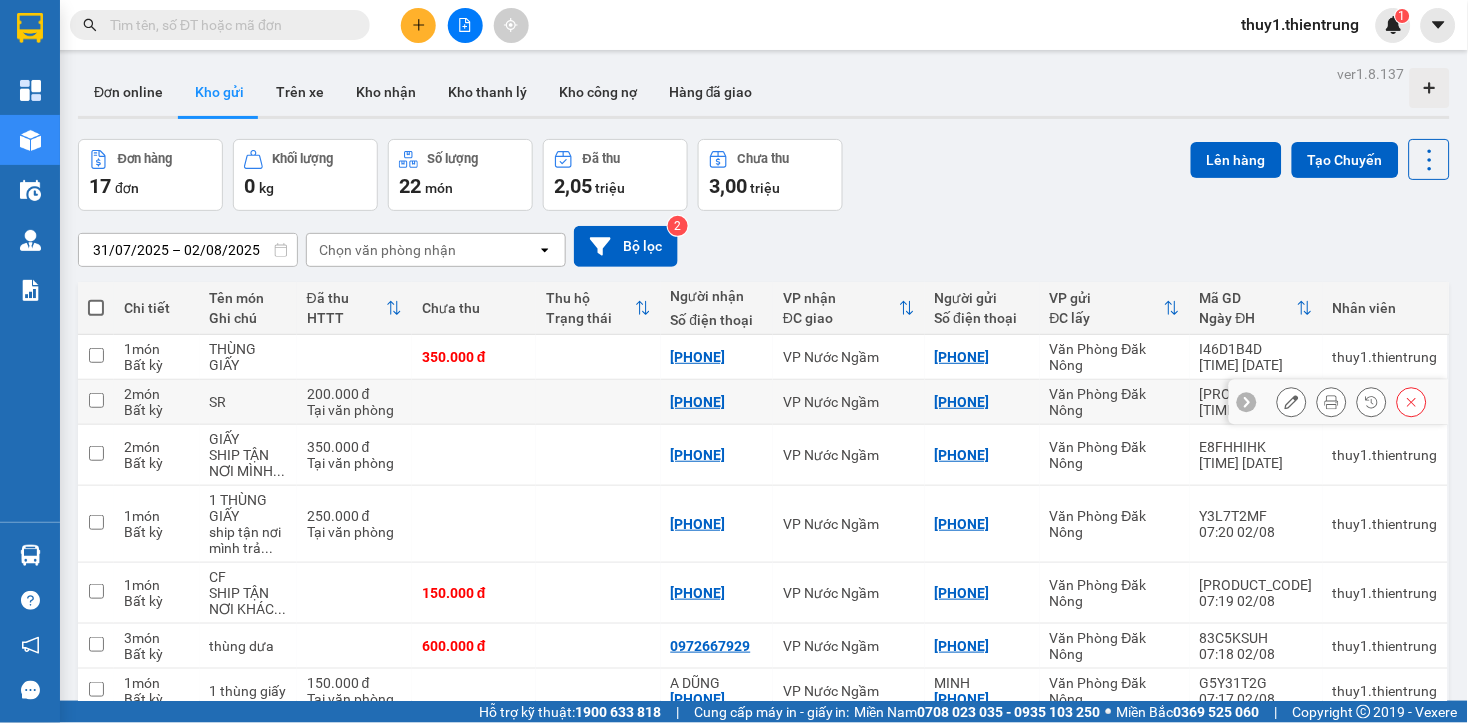 scroll, scrollTop: 231, scrollLeft: 0, axis: vertical 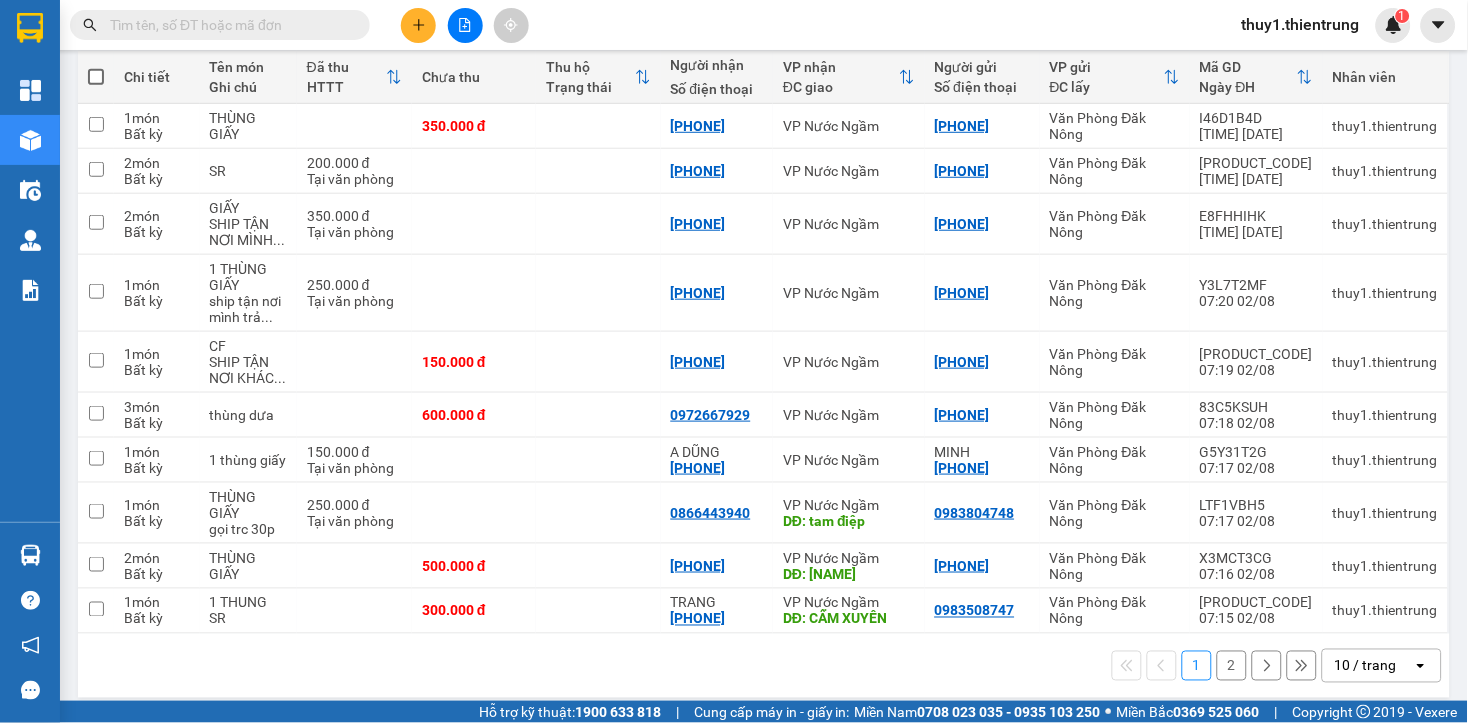 click on "10 / trang" at bounding box center [1366, 666] 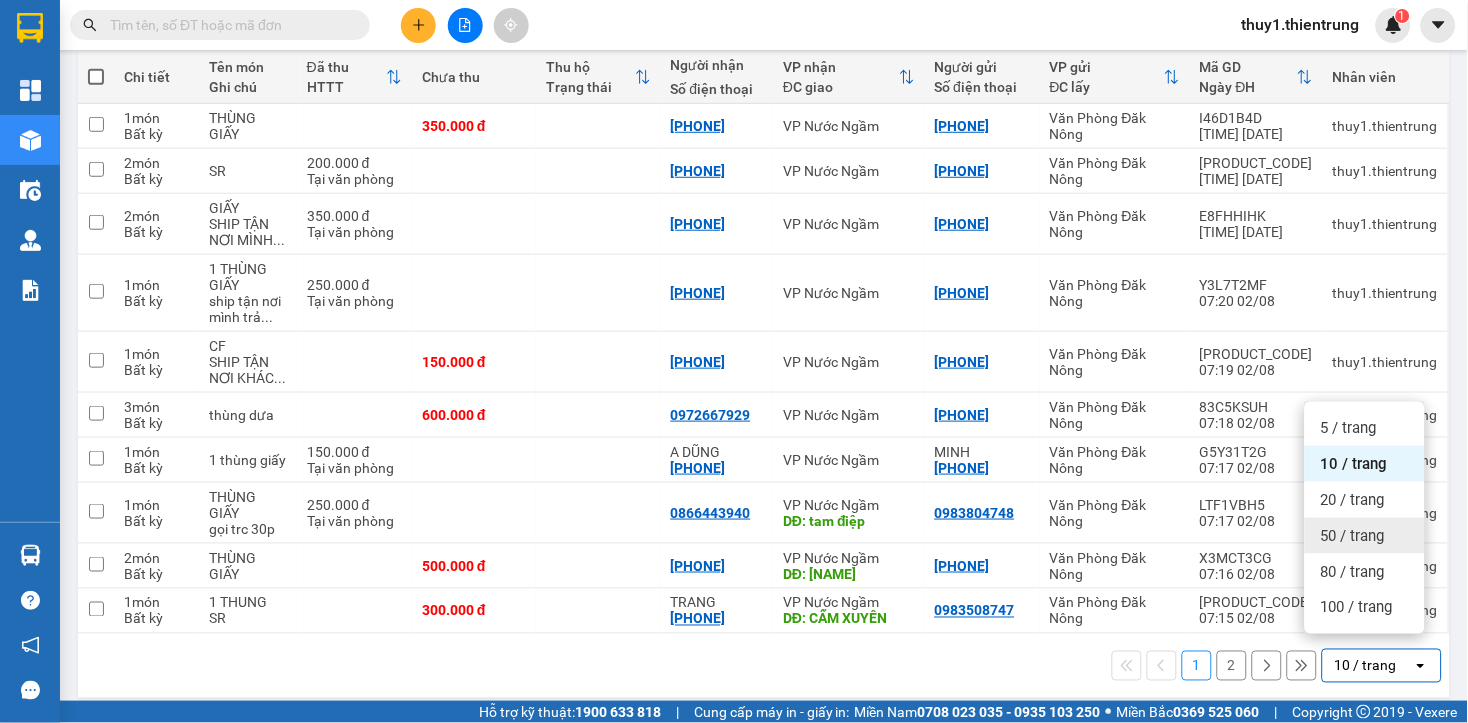click on "50 / trang" at bounding box center (1353, 536) 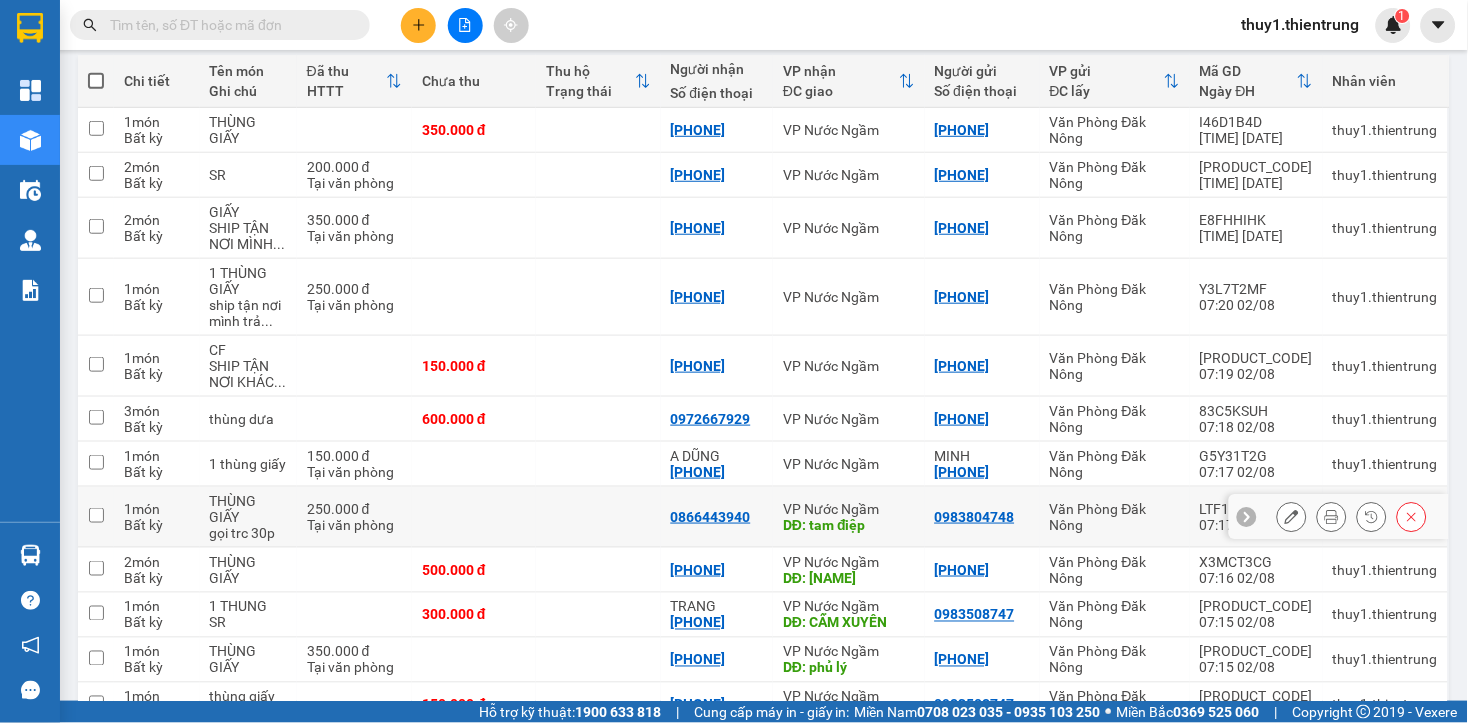 scroll, scrollTop: 231, scrollLeft: 0, axis: vertical 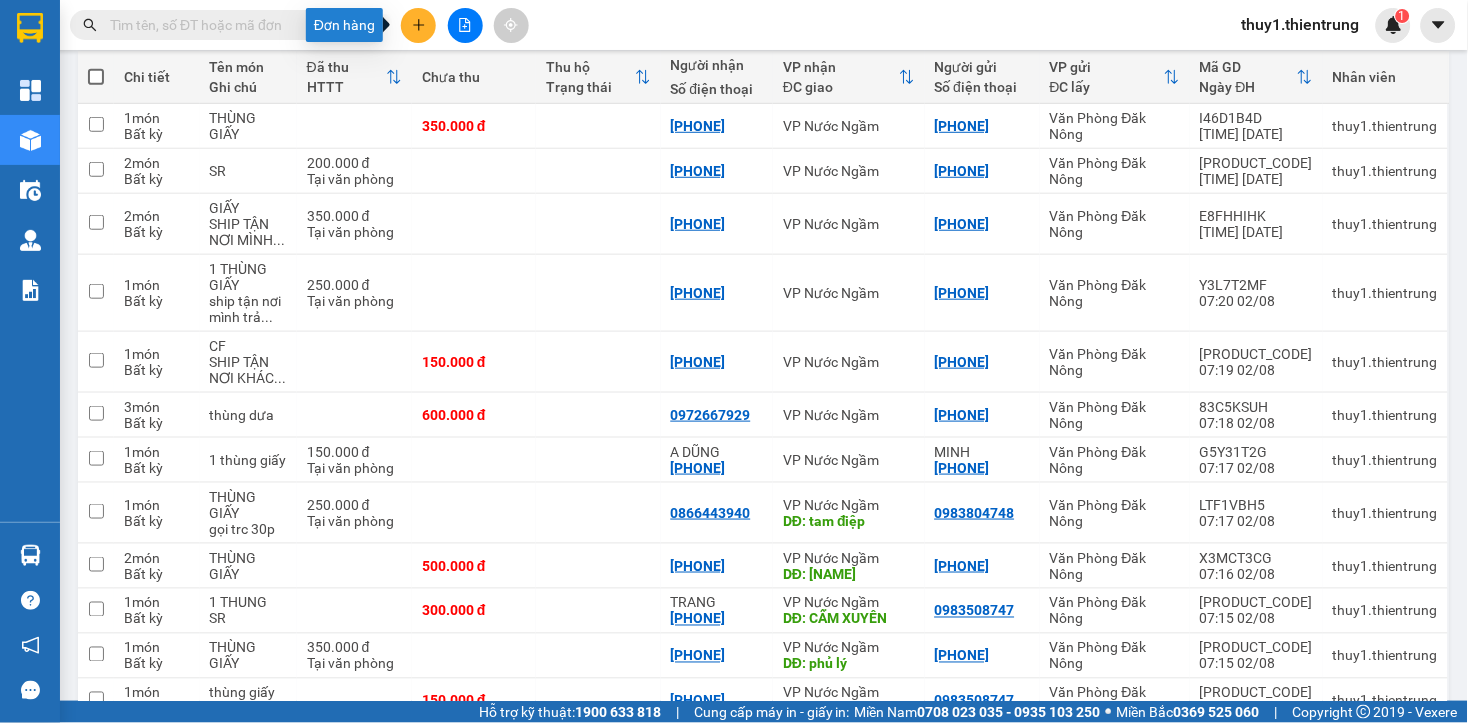 click at bounding box center [418, 25] 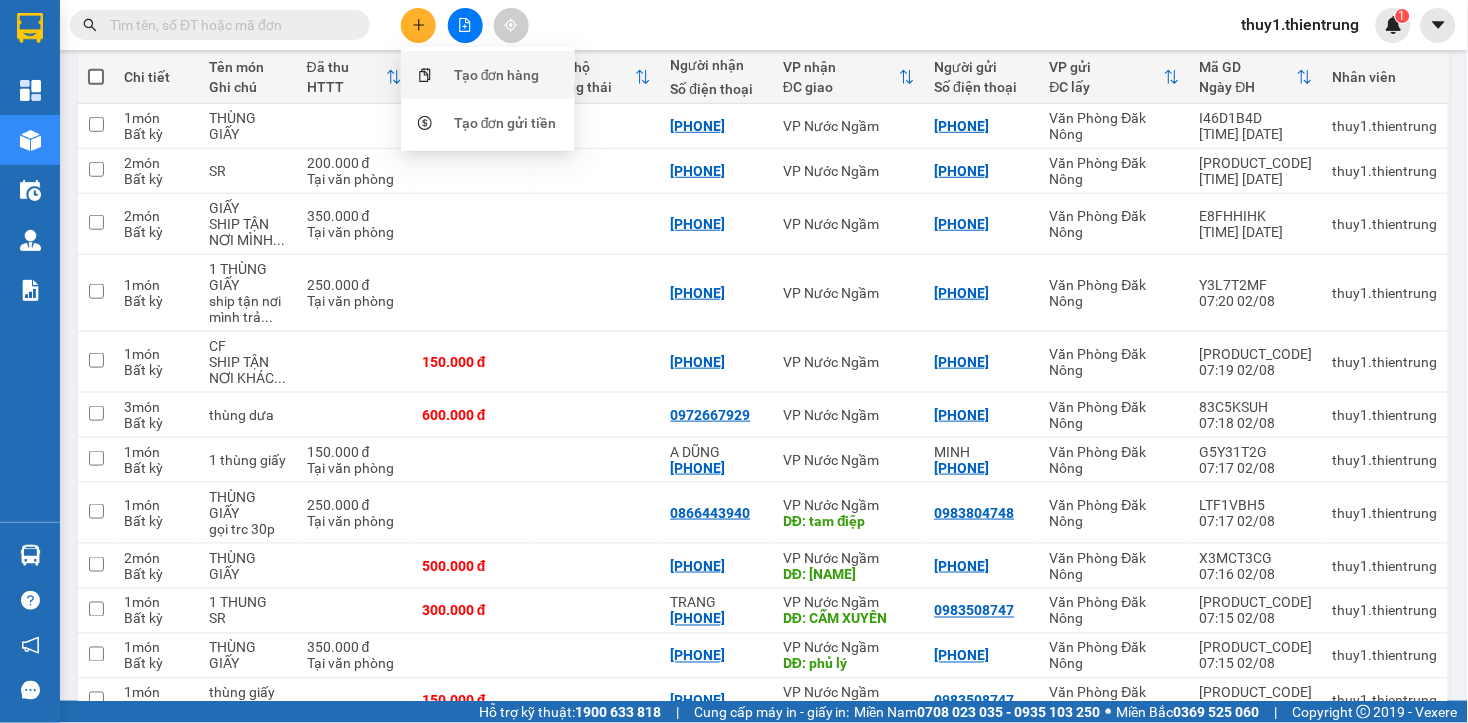 click on "Tạo đơn hàng" at bounding box center [497, 75] 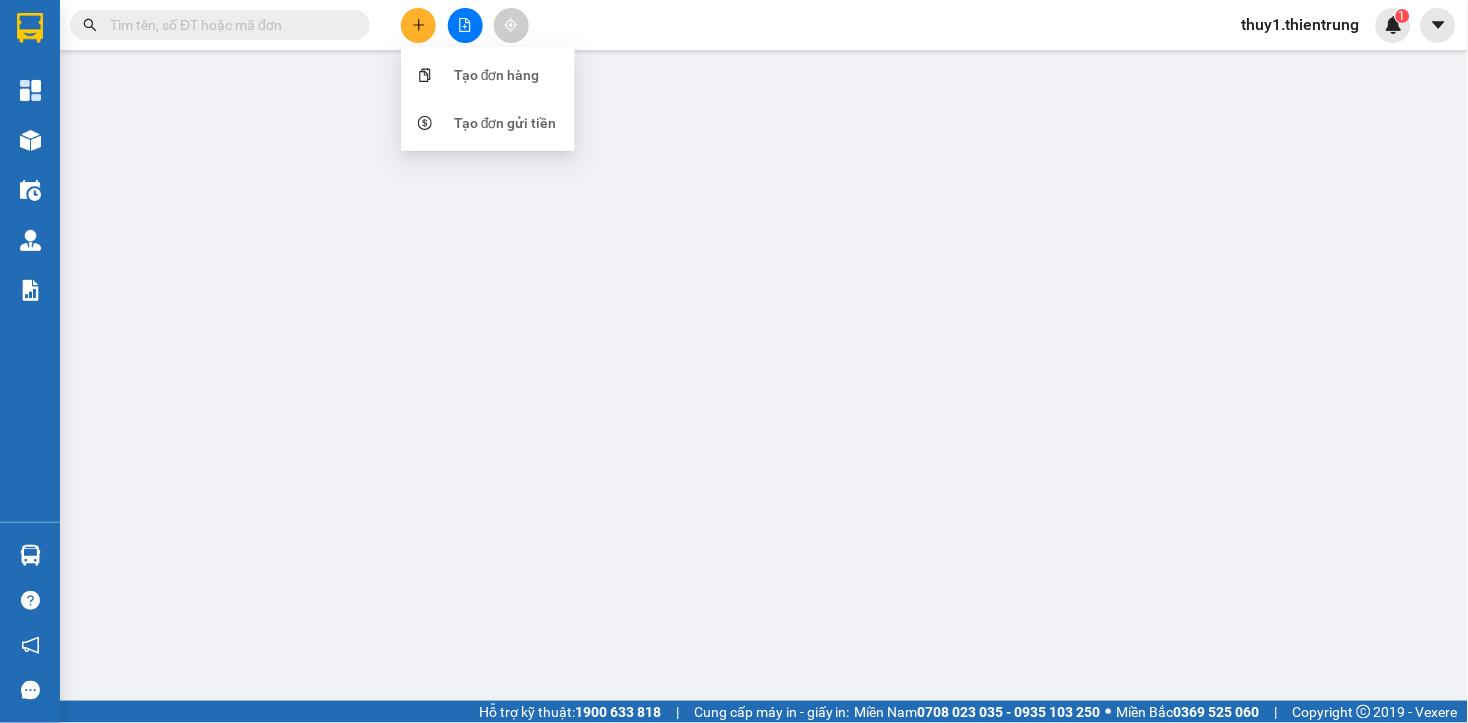 scroll, scrollTop: 0, scrollLeft: 0, axis: both 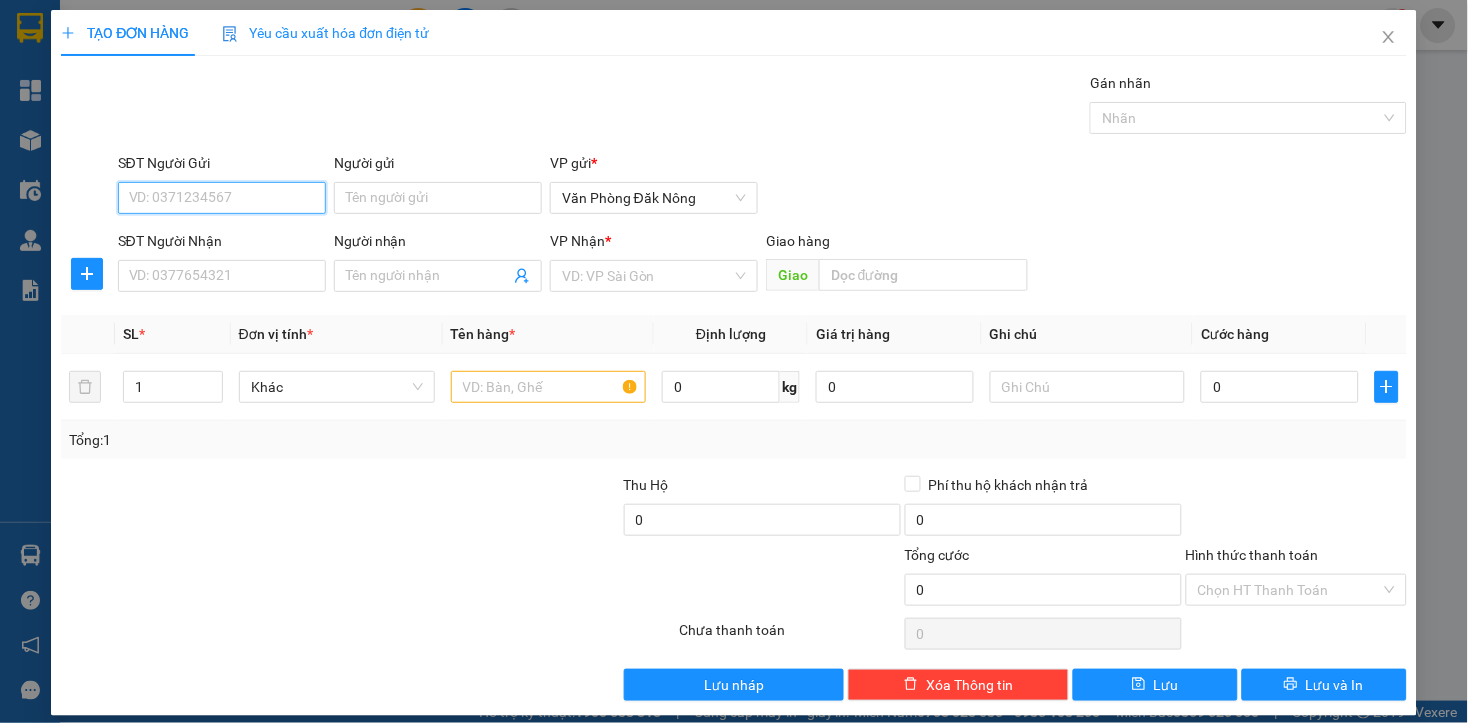 click on "SĐT Người Gửi" at bounding box center [222, 198] 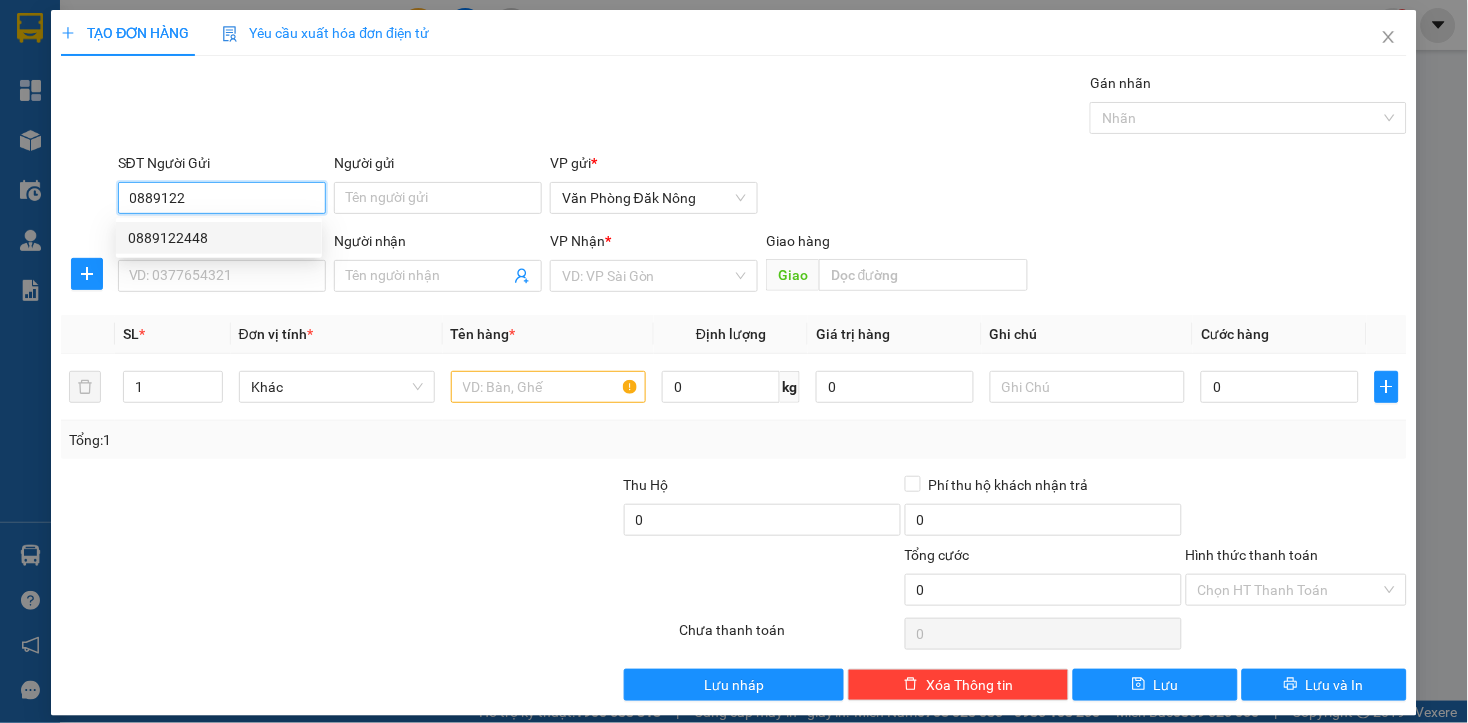click on "0889122448" at bounding box center (219, 238) 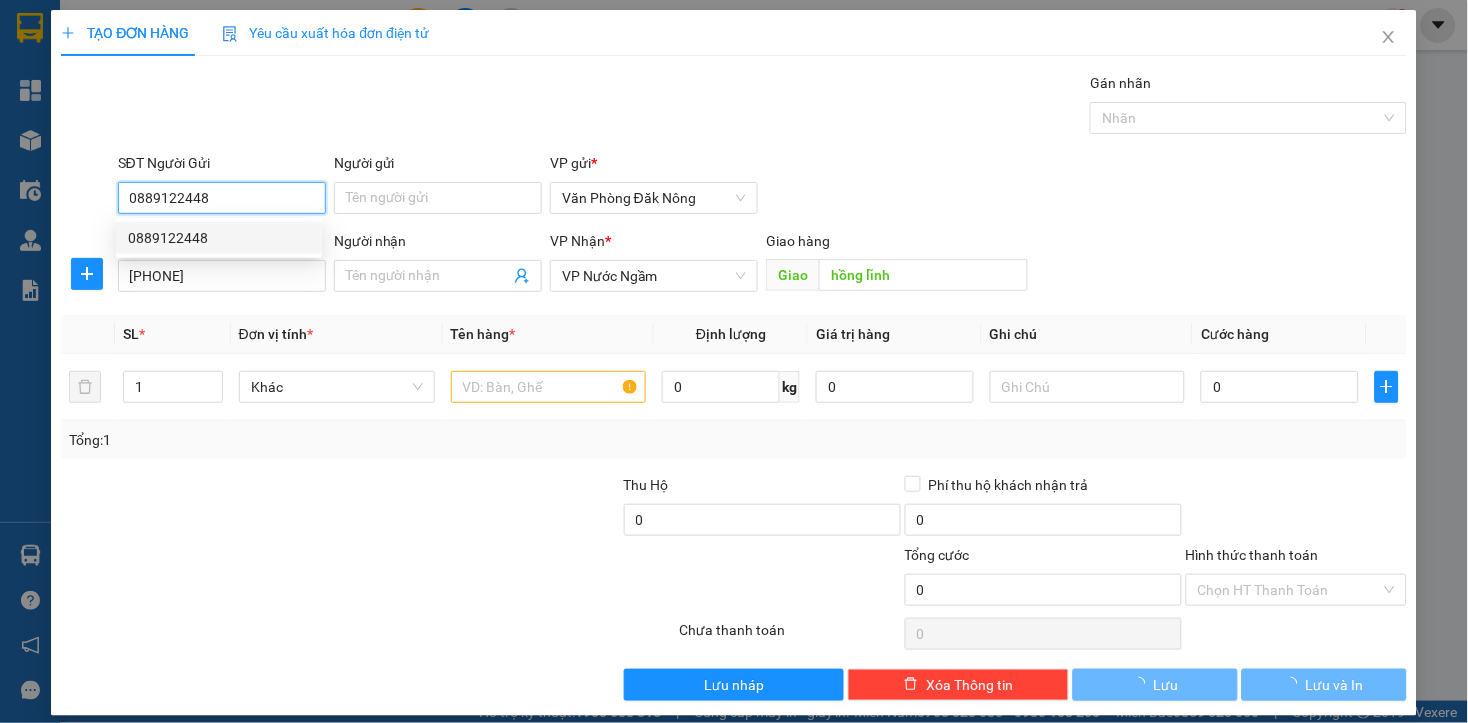 type on "100.000" 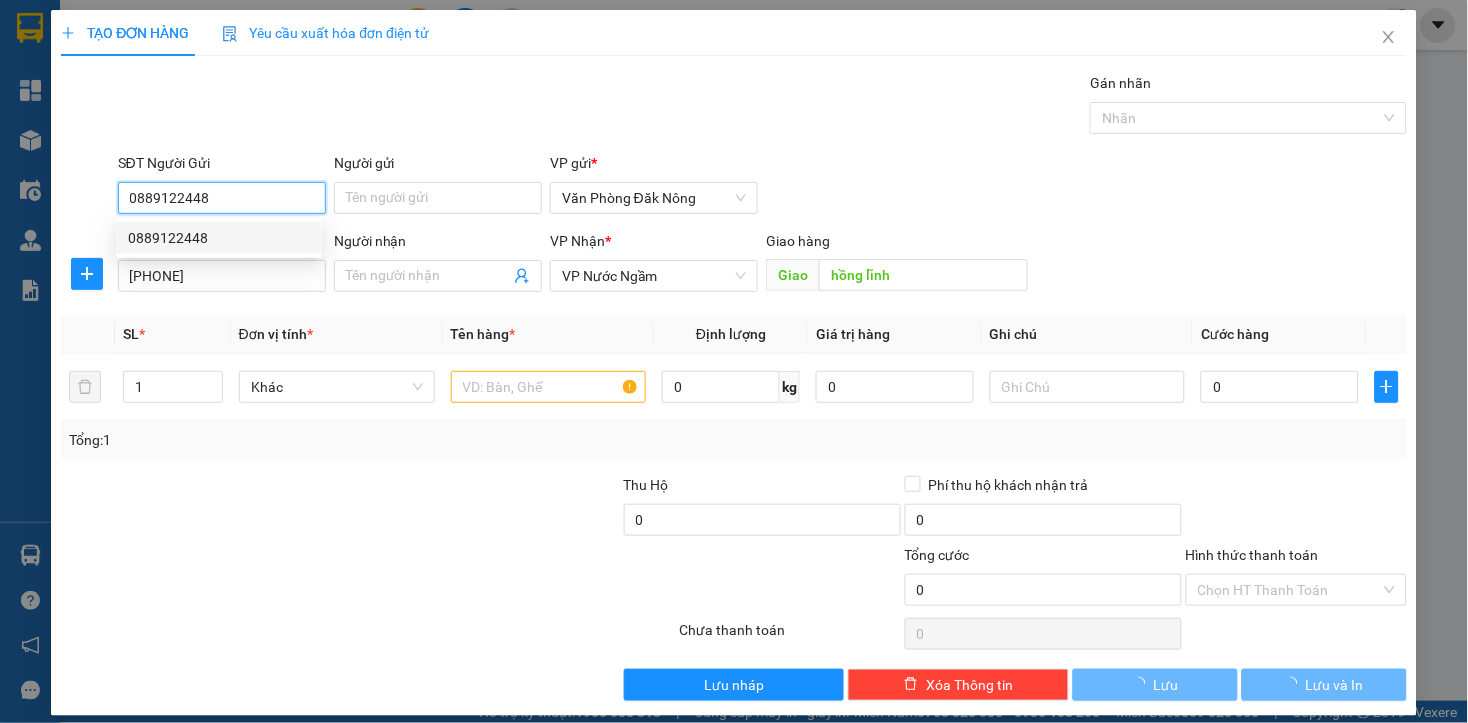 type on "100.000" 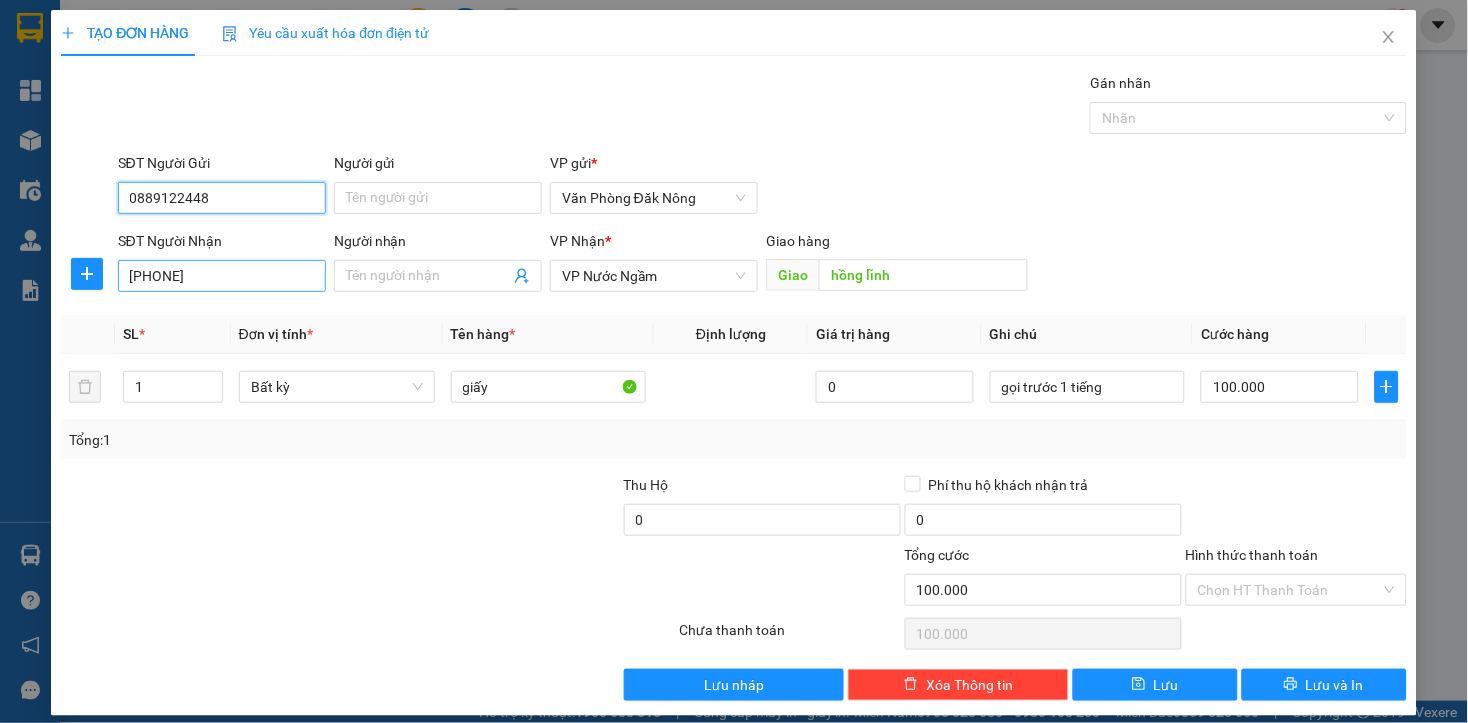 type on "0889122448" 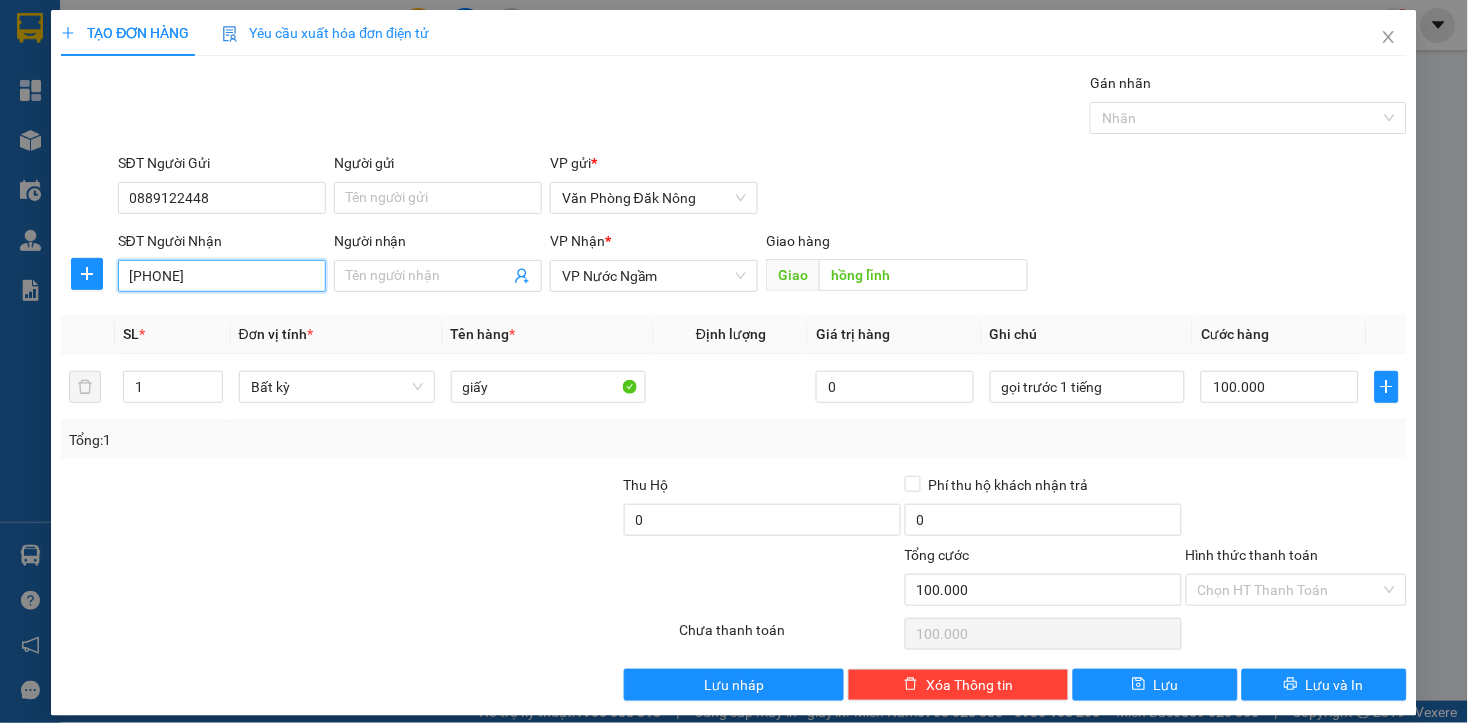 click on "[PHONE]" at bounding box center (222, 276) 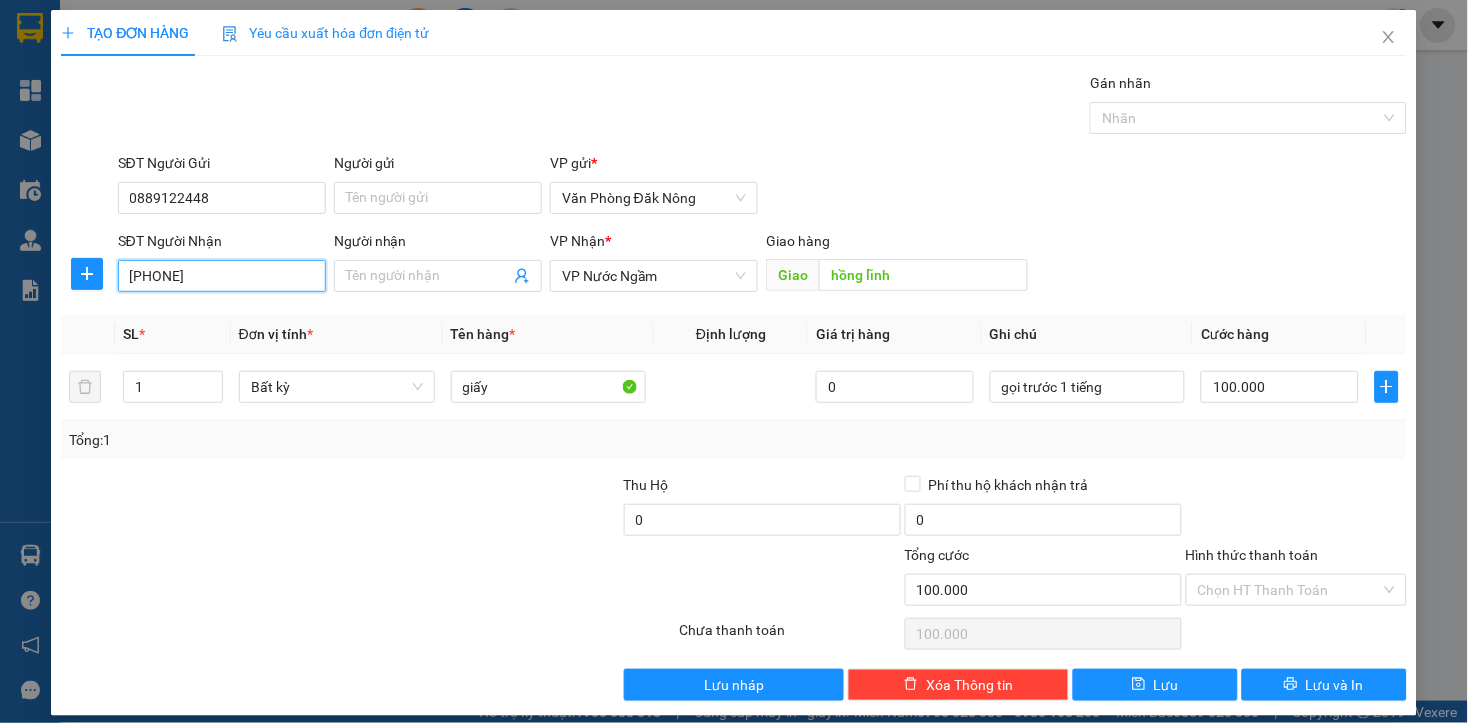click on "[PHONE]" at bounding box center [222, 276] 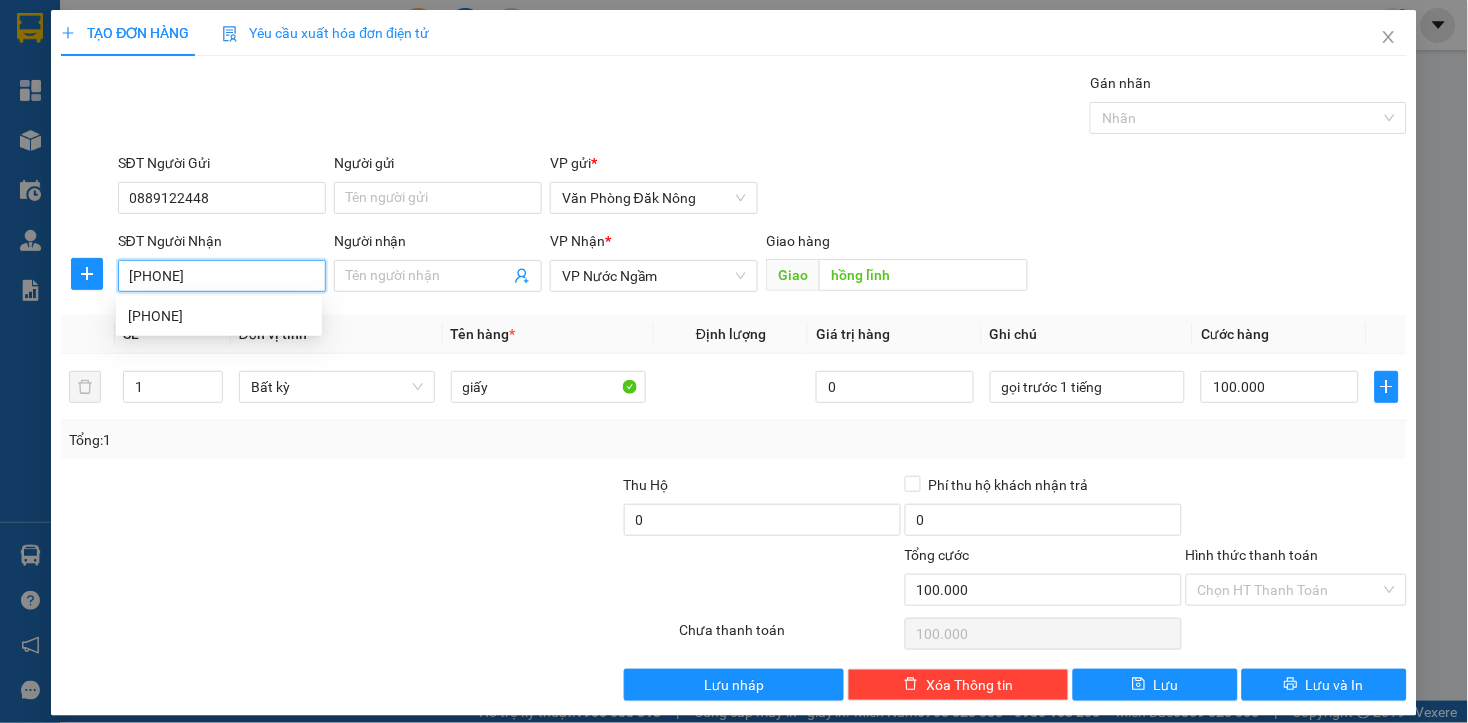type on "[PHONE]" 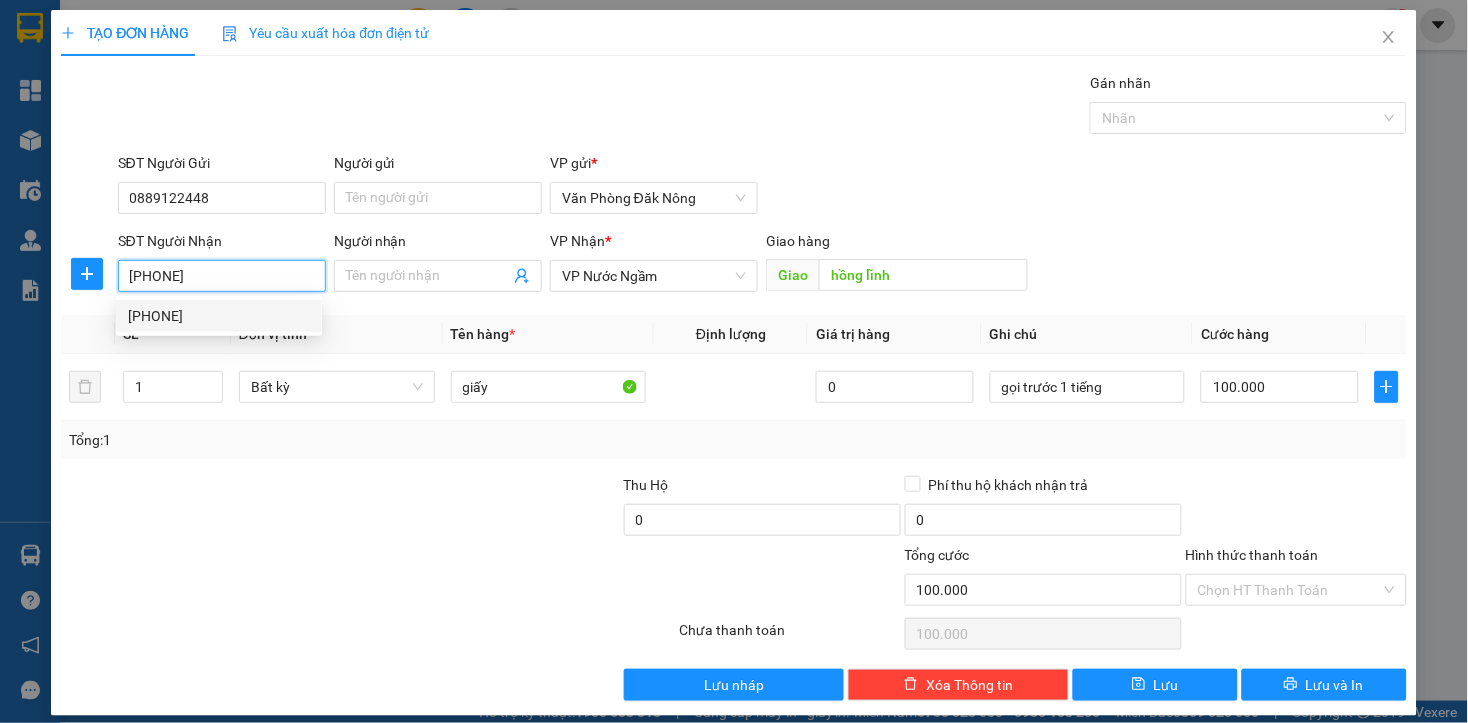 click on "[PHONE]" at bounding box center [219, 316] 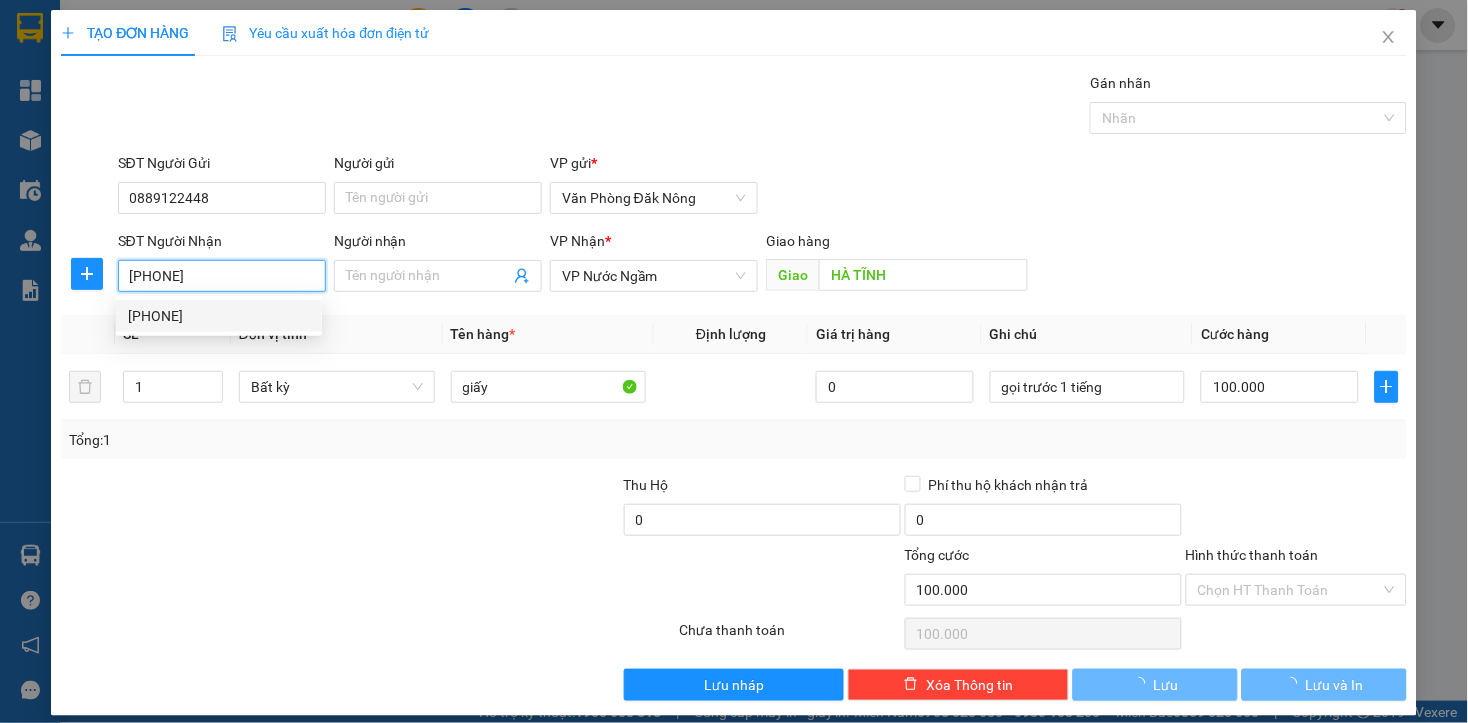 type on "150.000" 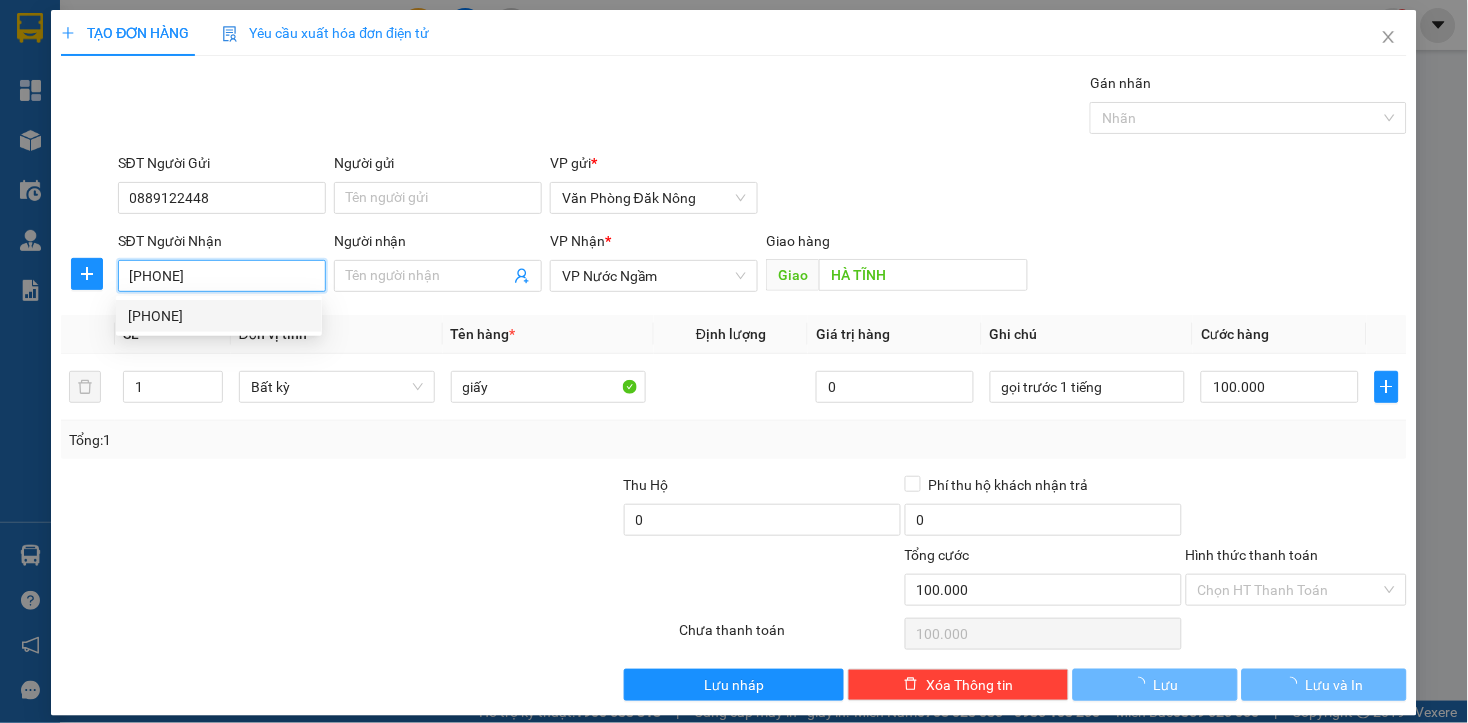 type on "150.000" 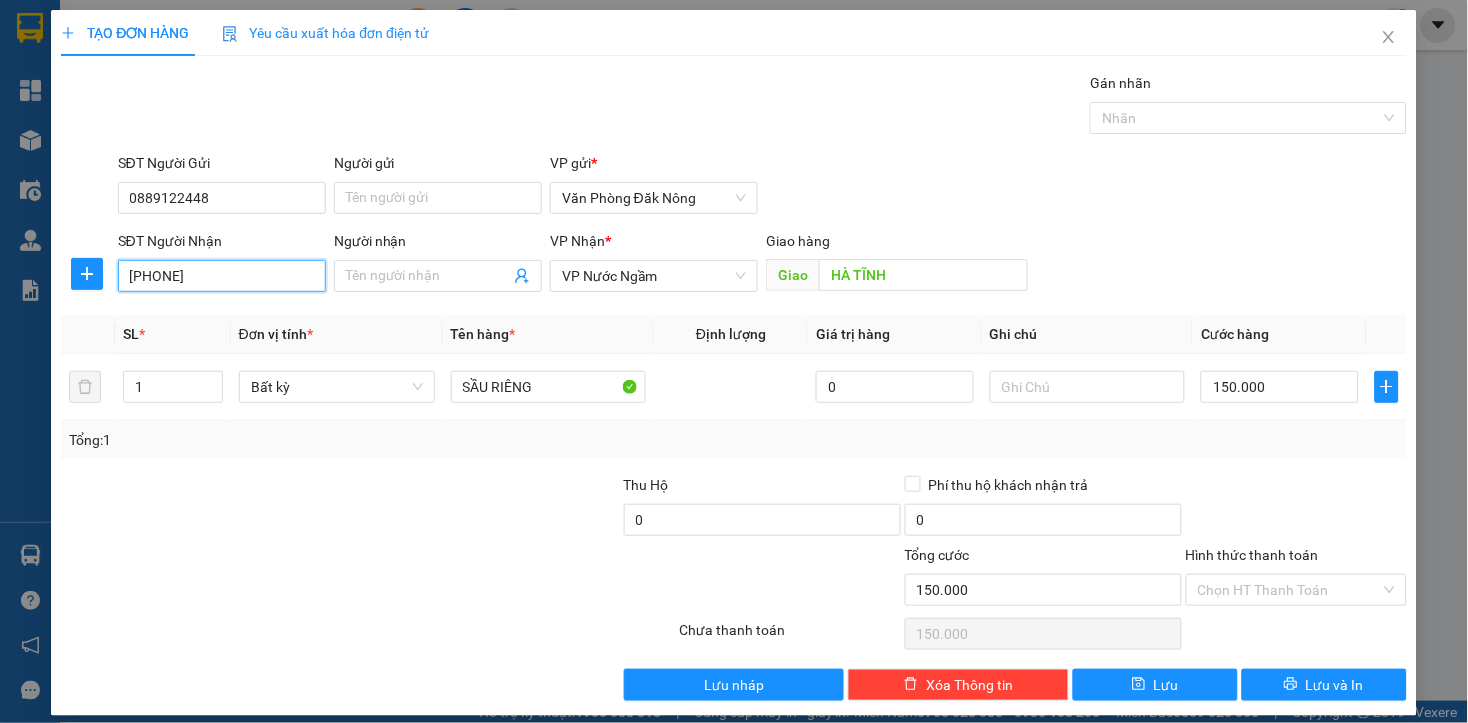 type on "[PHONE]" 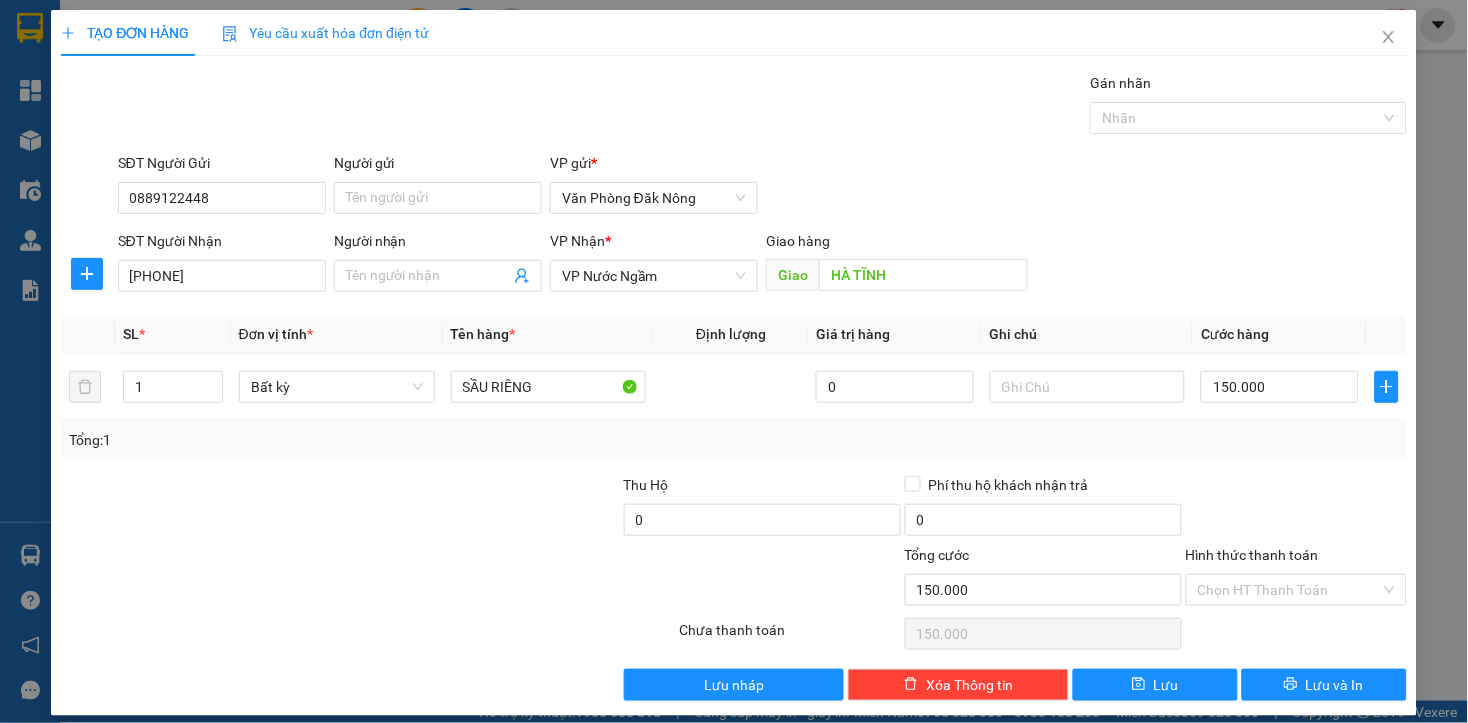 click at bounding box center (256, 579) 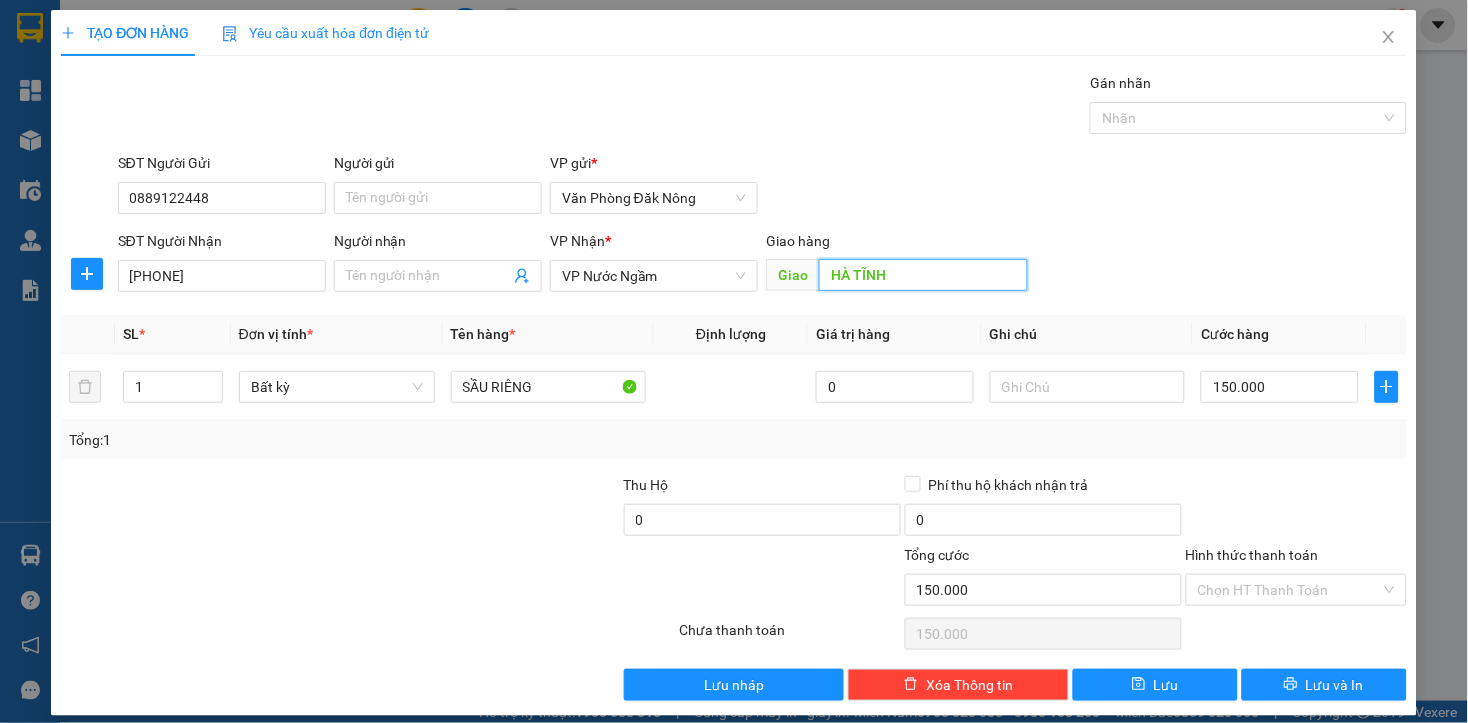 click on "HÀ TĨNH" at bounding box center (923, 275) 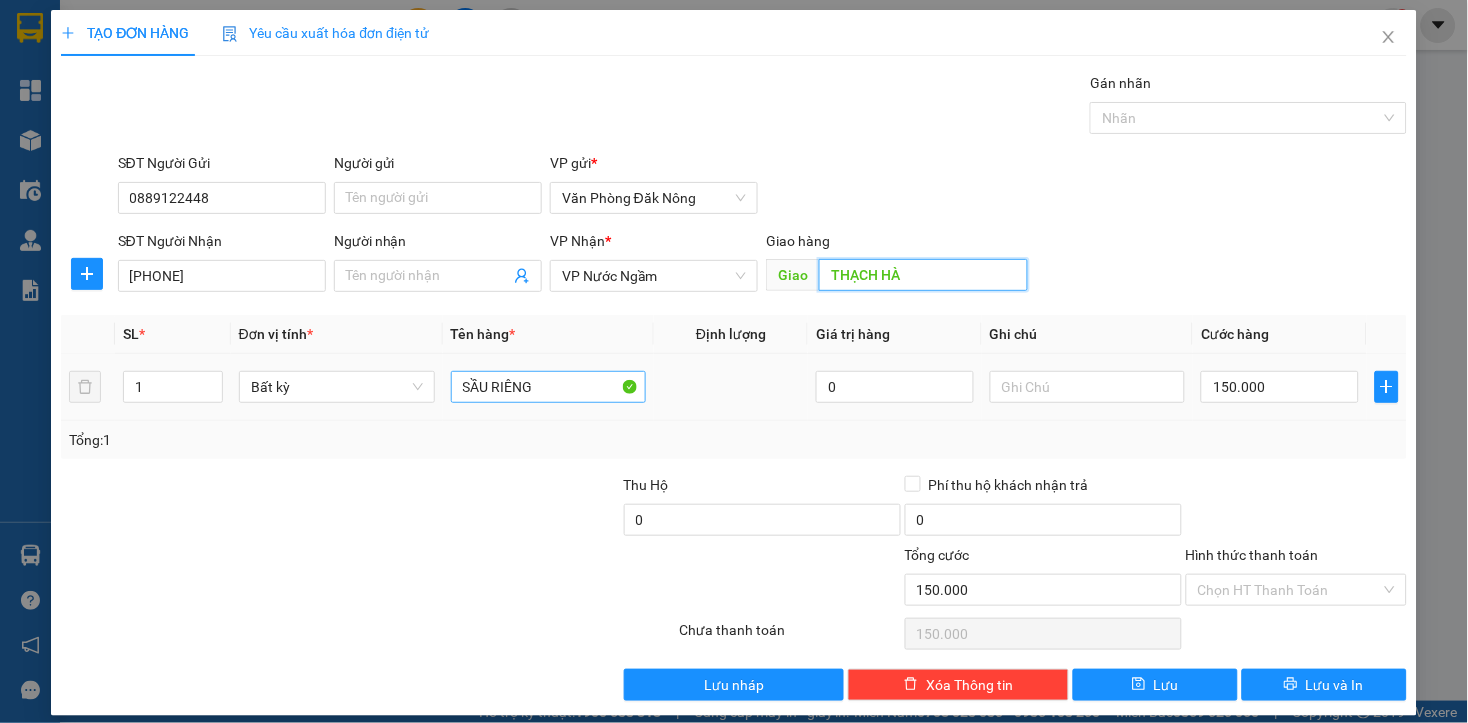 type on "THẠCH HÀ" 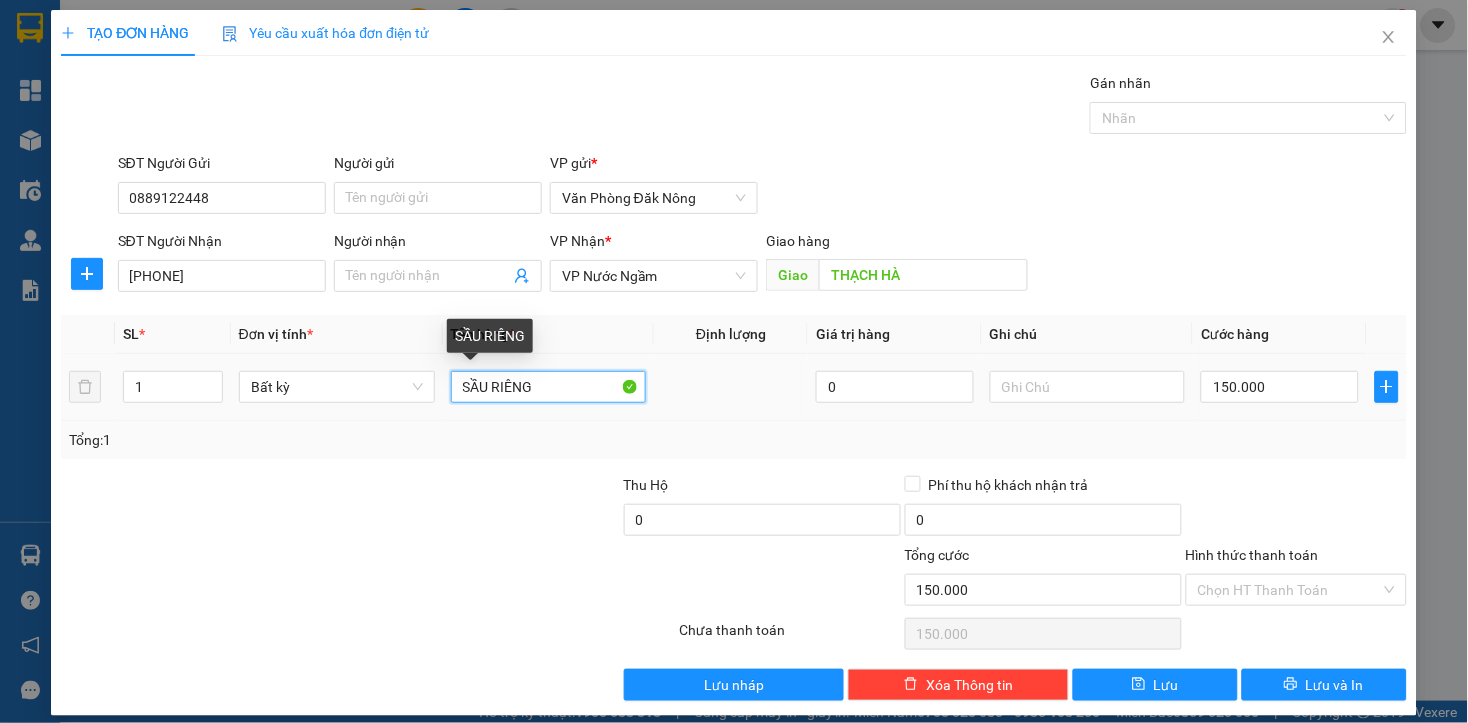 click on "SẦU RIÊNG" at bounding box center [549, 387] 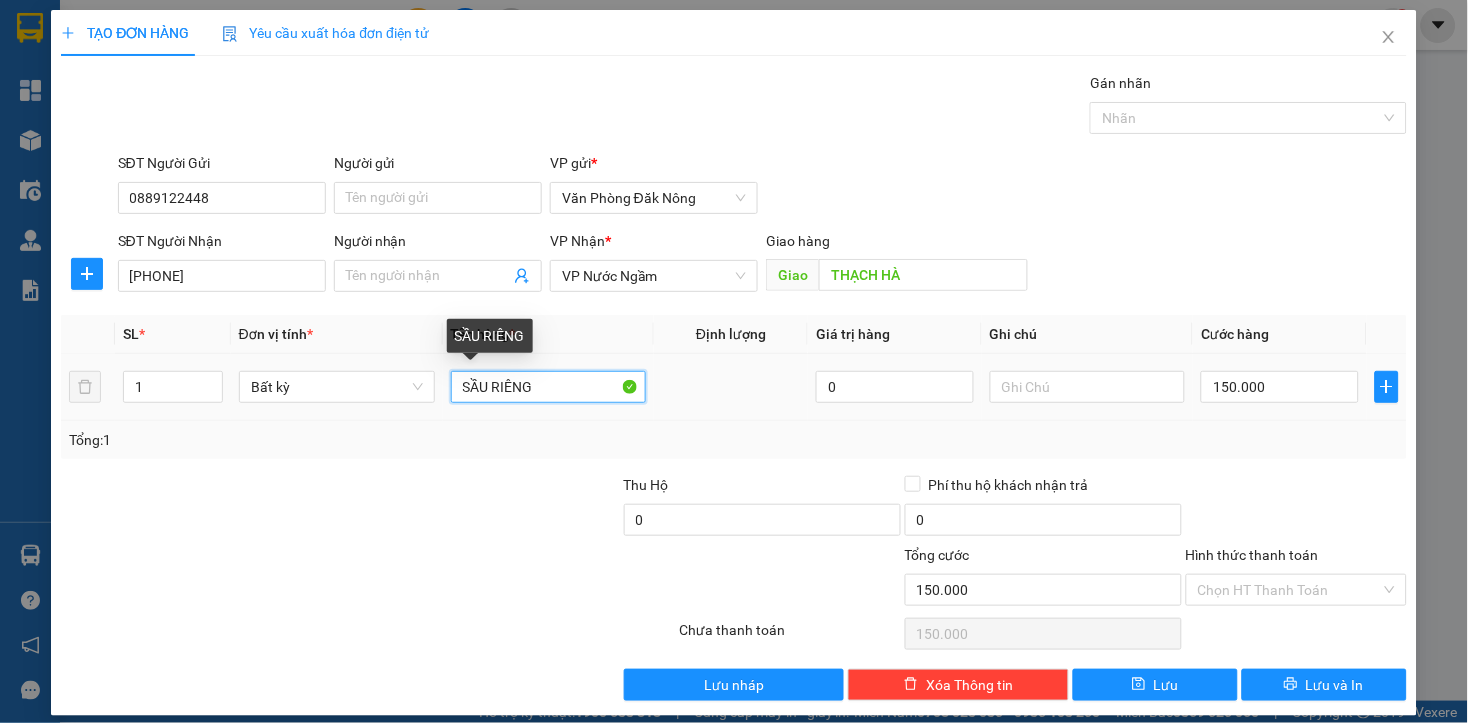 click on "SẦU RIÊNG" at bounding box center [549, 387] 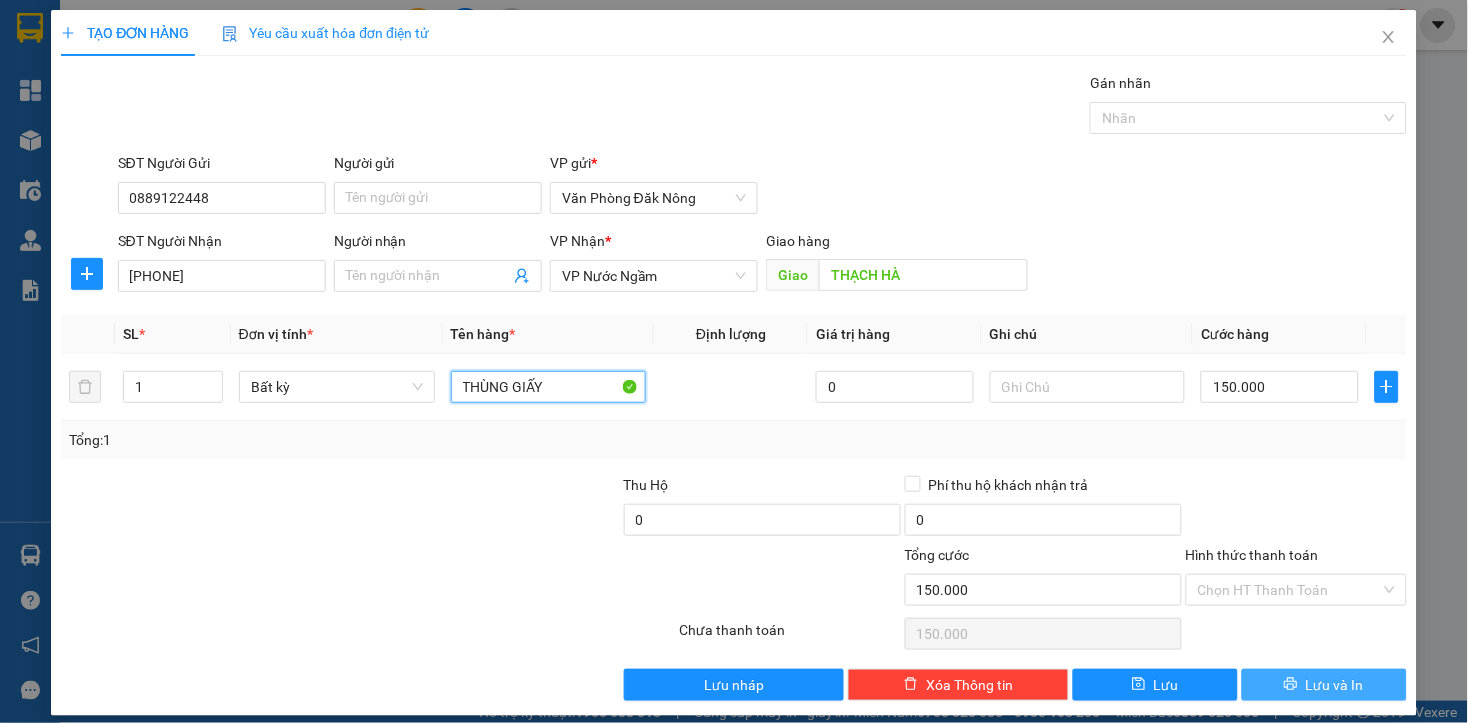 type on "THÙNG GIẤY" 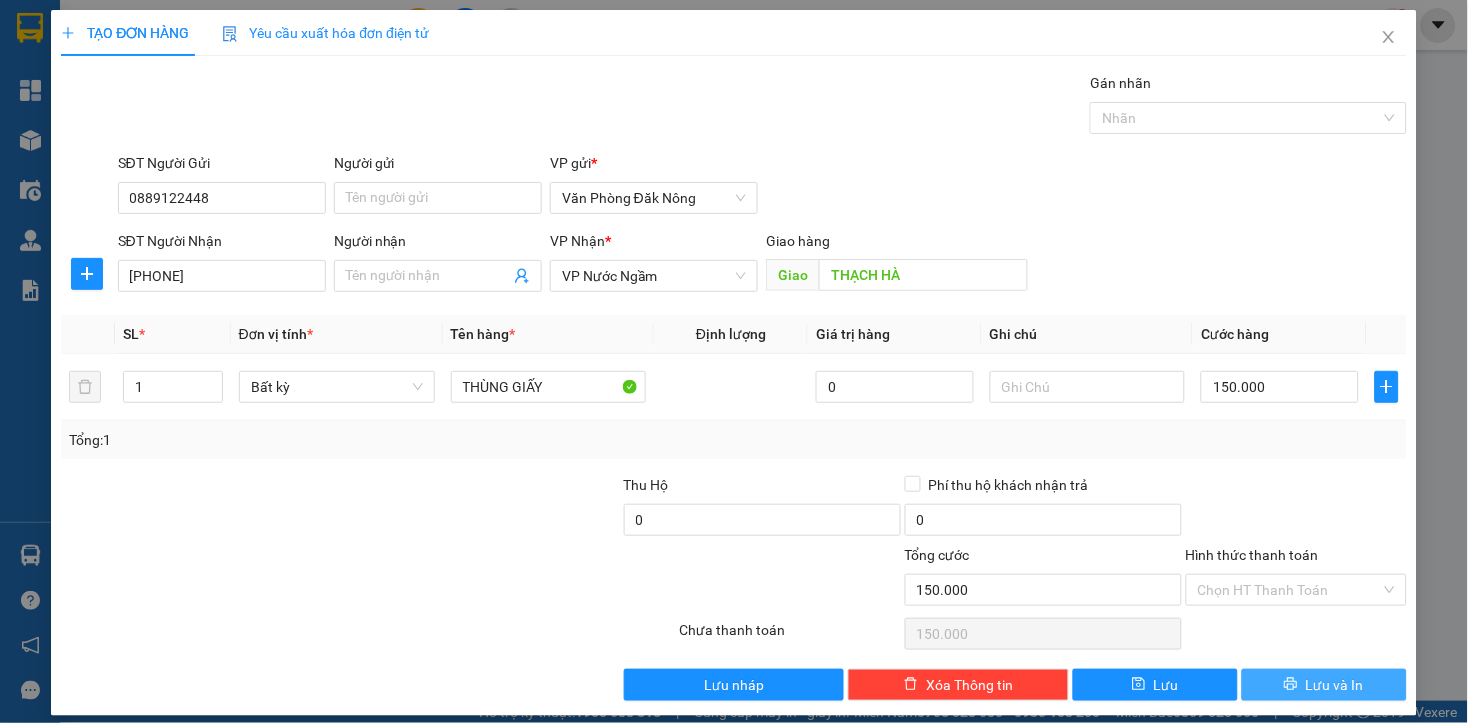 click on "Lưu và In" at bounding box center (1324, 685) 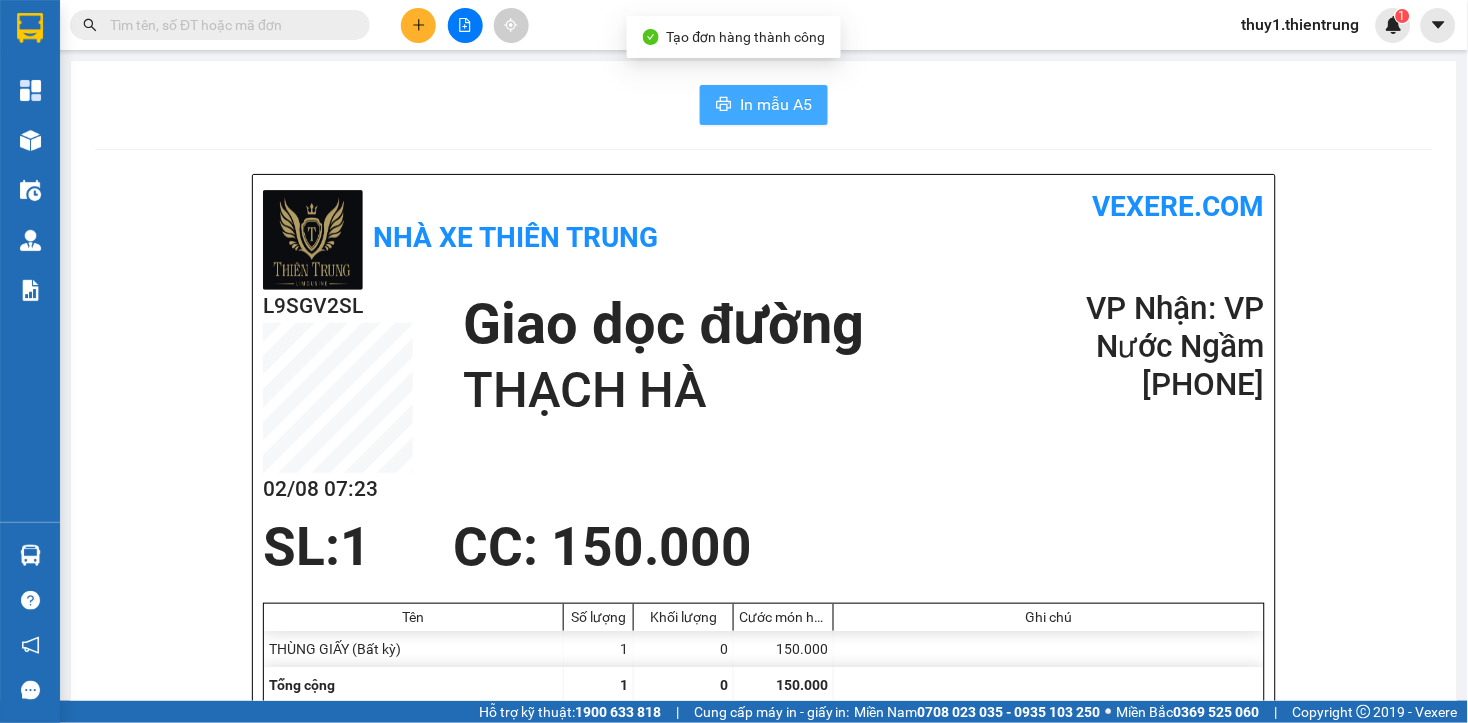 drag, startPoint x: 732, startPoint y: 103, endPoint x: 1111, endPoint y: 137, distance: 380.522 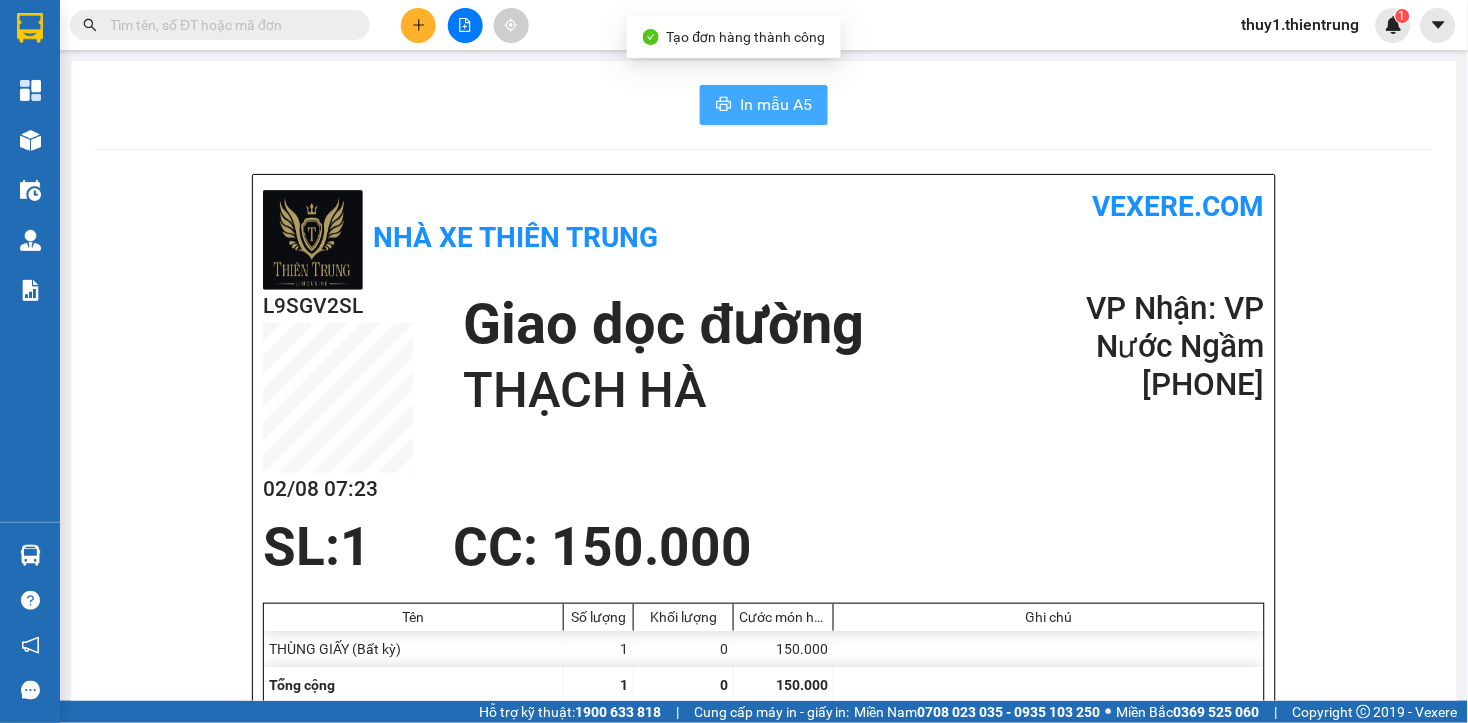 scroll, scrollTop: 0, scrollLeft: 0, axis: both 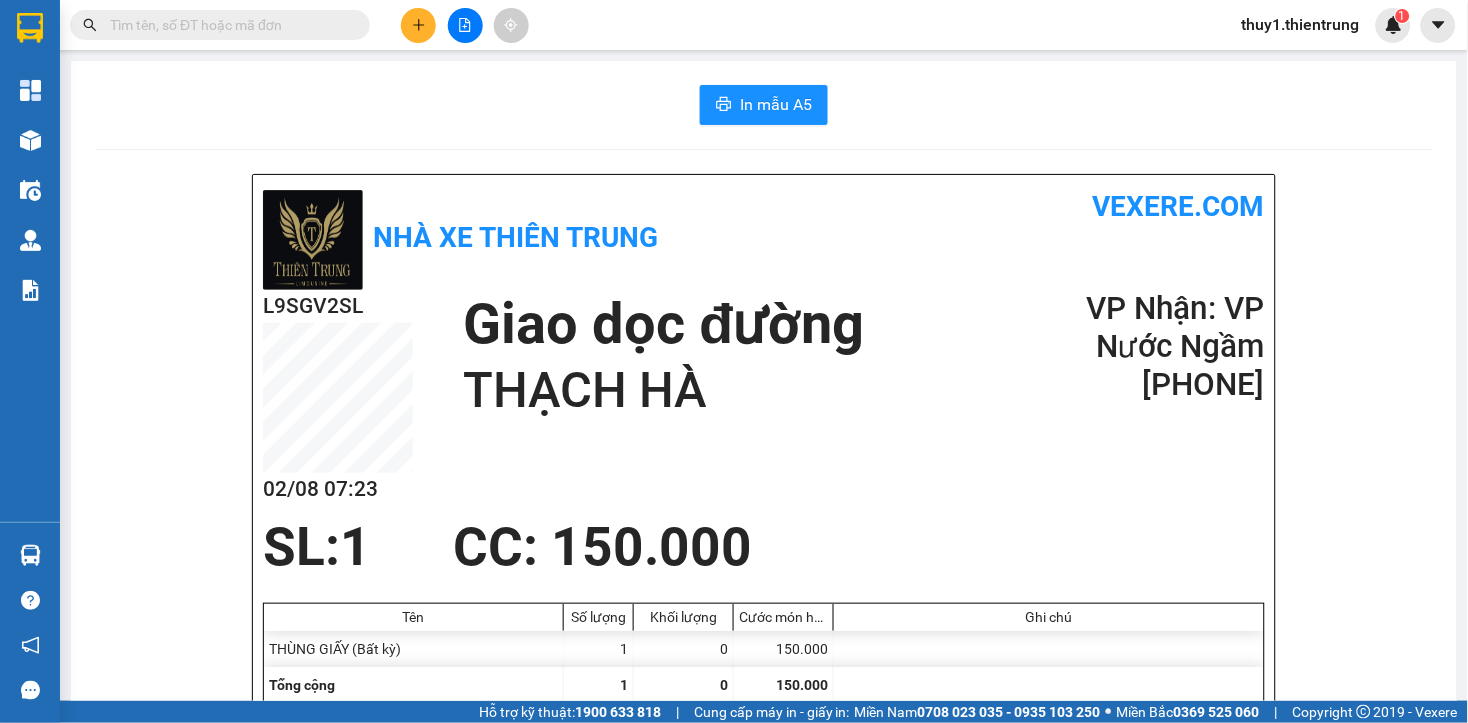 click on "Nhà xe Thiên Trung vexere.com [CODE] [DATE] [TIME] Giao dọc đường   THẠCH HÀ VP Nhận:   VP Nước Ngầm [PHONE] SL:  1 CC : 150.000 Tên Số lượng Khối lượng Cước món hàng Ghi chú THÙNG GIẤY (Bất kỳ) 1 0 150.000 Tổng cộng 1 0 150.000 Loading... Người gửi:      [PHONE]     VP gửi :   Văn Phòng [CITY] Nhà xe Thiên Trung   Số 24, đường Hai Bà Trưng   0961 210 210 Gửi khách hàng Vexere.com (c) 2017 GỬI :   Văn Phòng [CITY]   Số 12, đường Hai Bà Trưng , Tp Gia Nghĩa   0905 64 00 48 Người gửi :    [PHONE] [CODE] NHẬN :   VP Nước Ngầm   ngõ 49 số nhà 49A đường ngọc hồi quận Hoàng Mai   0888786848, Người nhận :    [PHONE] Giao dọc đường: THẠCH HÀ Tên hàng: THÙNG GIẤY SL 1 Giá trị hàng gửi:  0 CC   150.000 Tổng phải thu:   150.000 Người gửi hàng xác nhận (Tôi đã đọc và đồng ý nộp dung phiếu gửi hàng) NV kiểm tra hàng Thuy 1 :" at bounding box center (764, 971) 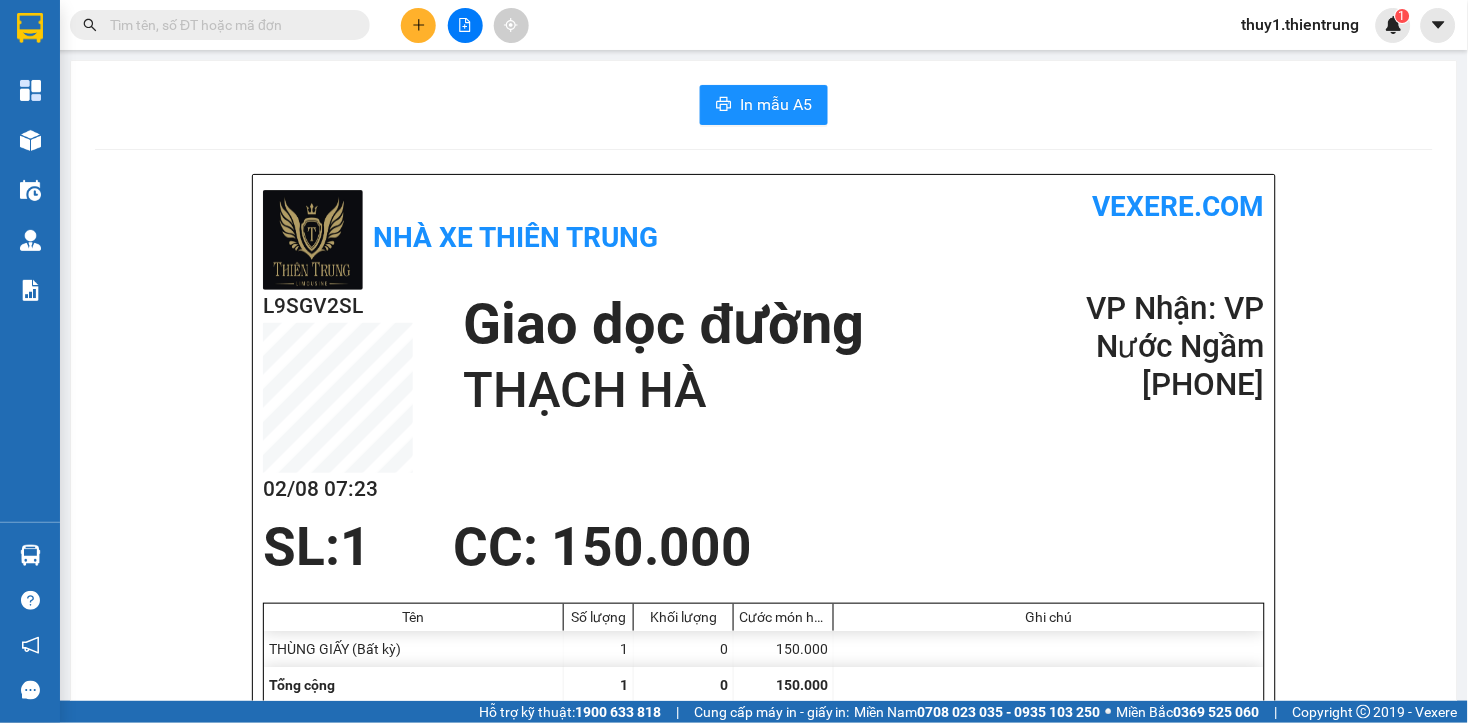 drag, startPoint x: 491, startPoint y: 88, endPoint x: 464, endPoint y: 88, distance: 27 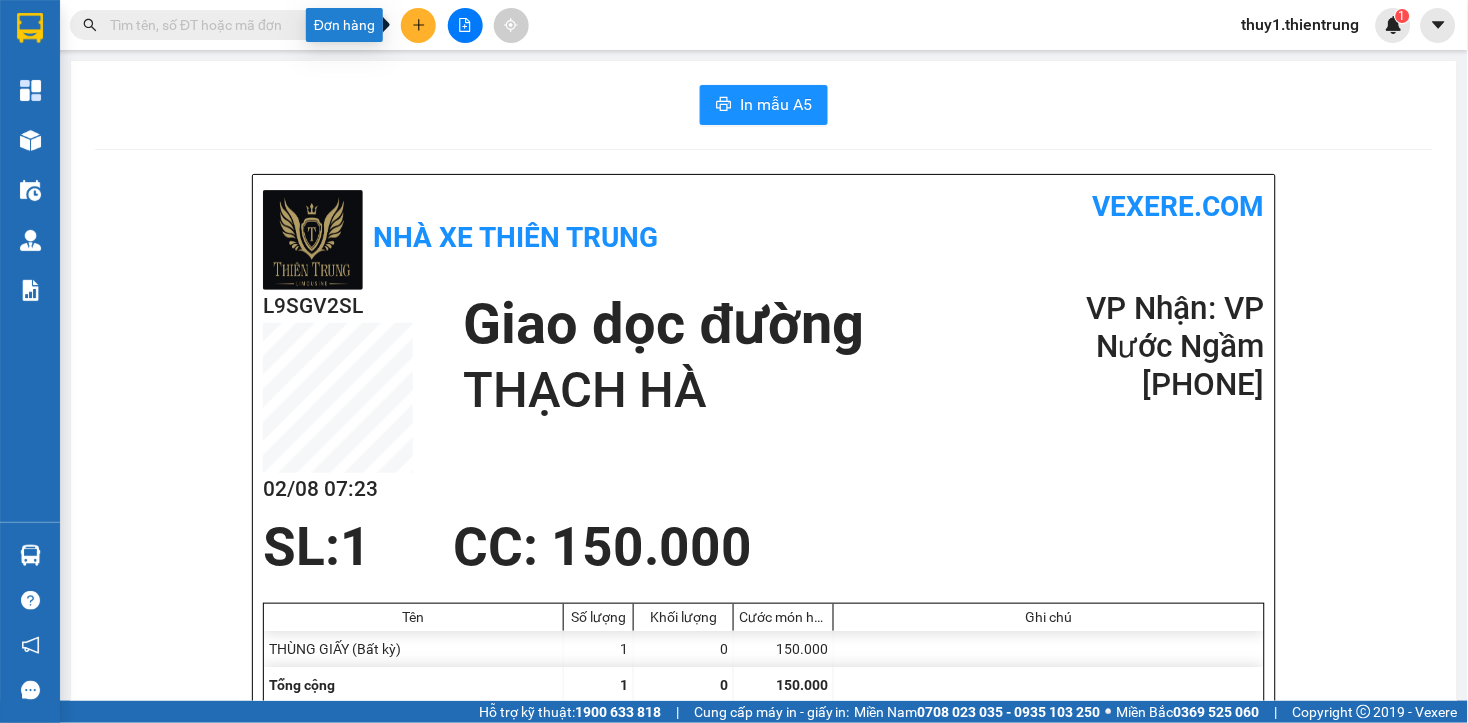 click at bounding box center (418, 25) 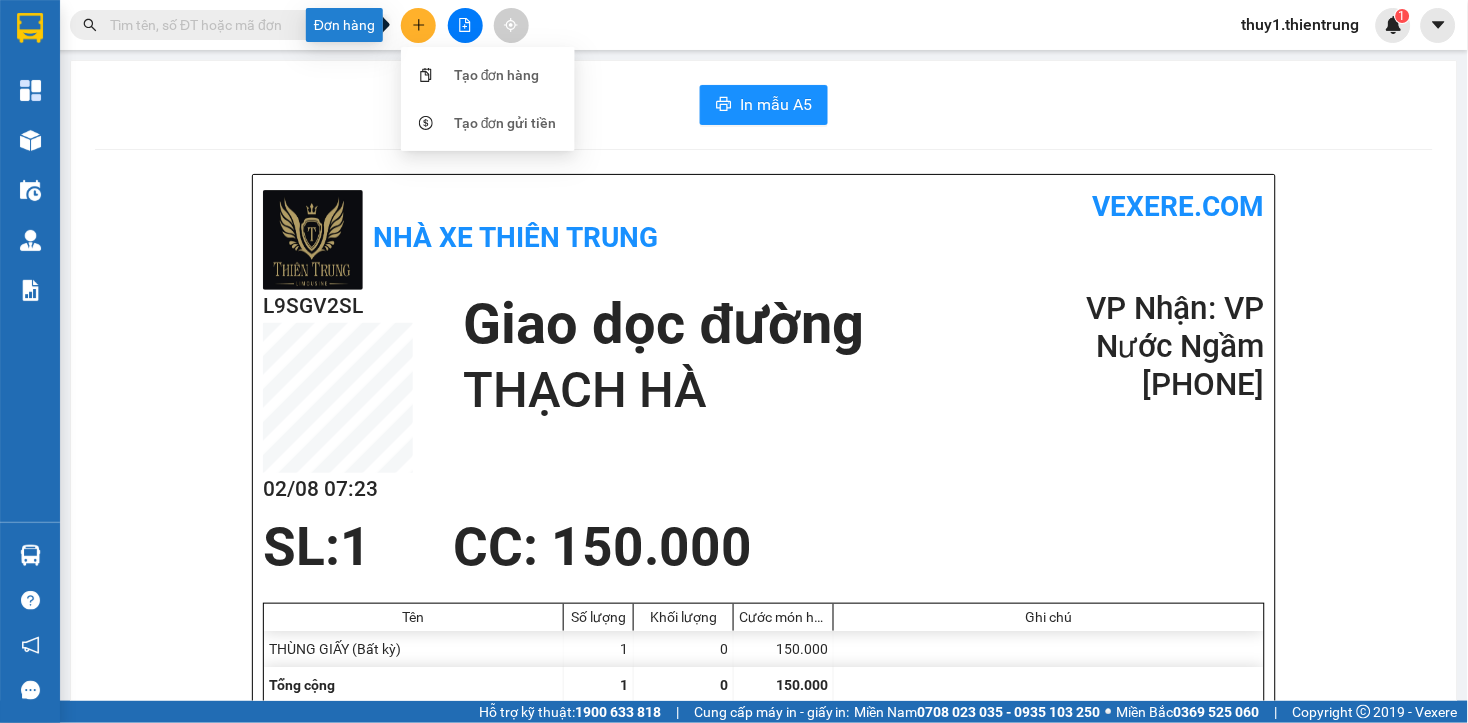 click 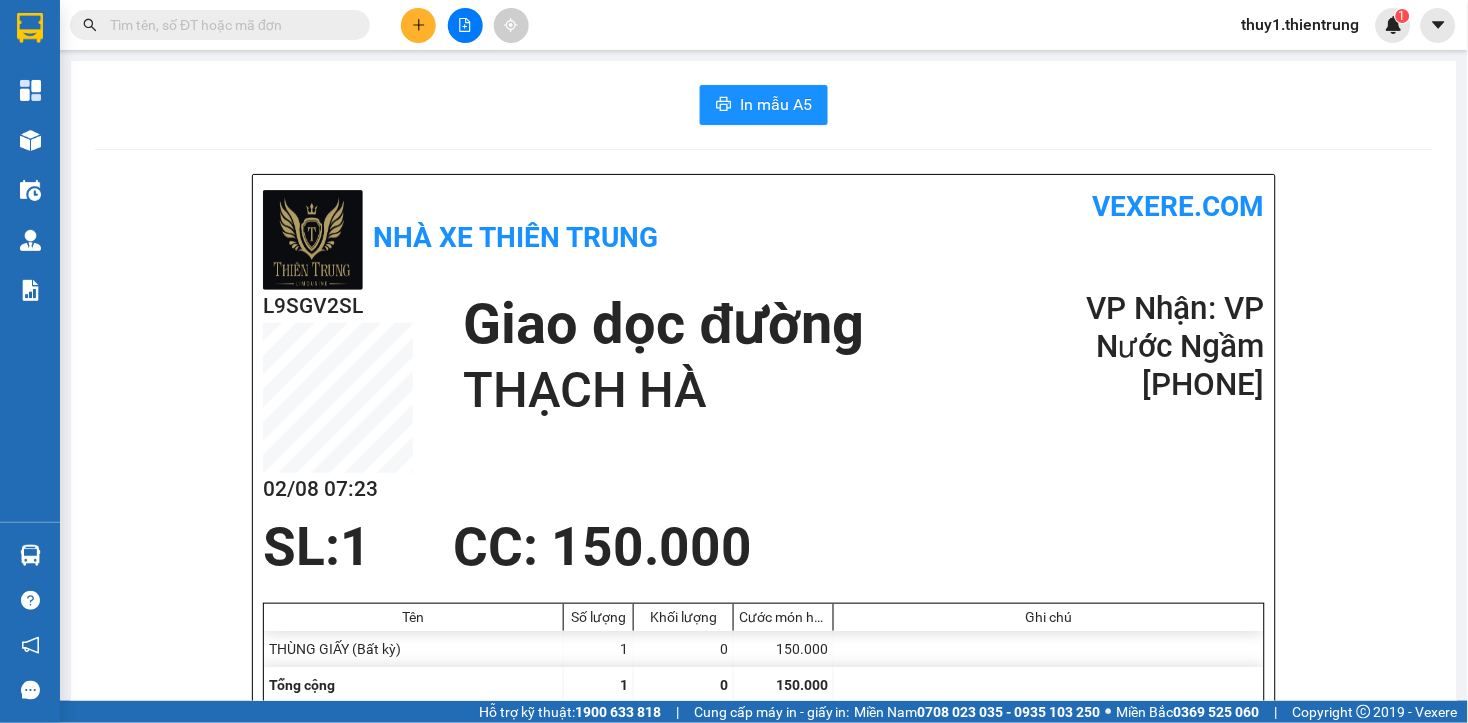 click on "In mẫu A5
Nhà xe Thiên Trung vexere.com [CODE] [DATE] [TIME] Giao dọc đường   THẠCH HÀ VP Nhận:   VP Nước Ngầm [PHONE] SL:  1 CC : 150.000 Tên Số lượng Khối lượng Cước món hàng Ghi chú THÙNG GIẤY (Bất kỳ) 1 0 150.000 Tổng cộng 1 0 150.000 Loading... Người gửi:      [PHONE]     VP gửi :   Văn Phòng [CITY] Nhà xe Thiên Trung   Số 24, đường Hai Bà Trưng   0961 210 210 Gửi khách hàng Vexere.com (c) 2017 GỬI :   Văn Phòng [CITY]   Số 12, đường Hai Bà Trưng , Tp Gia Nghĩa   0905 64 00 48 Người gửi :    [PHONE] [CODE] NHẬN :   VP Nước Ngầm   ngõ 49 số nhà 49A đường ngọc hồi quận Hoàng Mai   0888786848, Người nhận :    [PHONE] Giao dọc đường: THẠCH HÀ Tên hàng: THÙNG GIẤY SL 1 Giá trị hàng gửi:  0 CC   150.000 Tổng phải thu:   150.000 Người gửi hàng xác nhận (Tôi đã đọc và đồng ý nộp dung phiếu gửi hàng) Thuy 1 :" at bounding box center [764, 927] 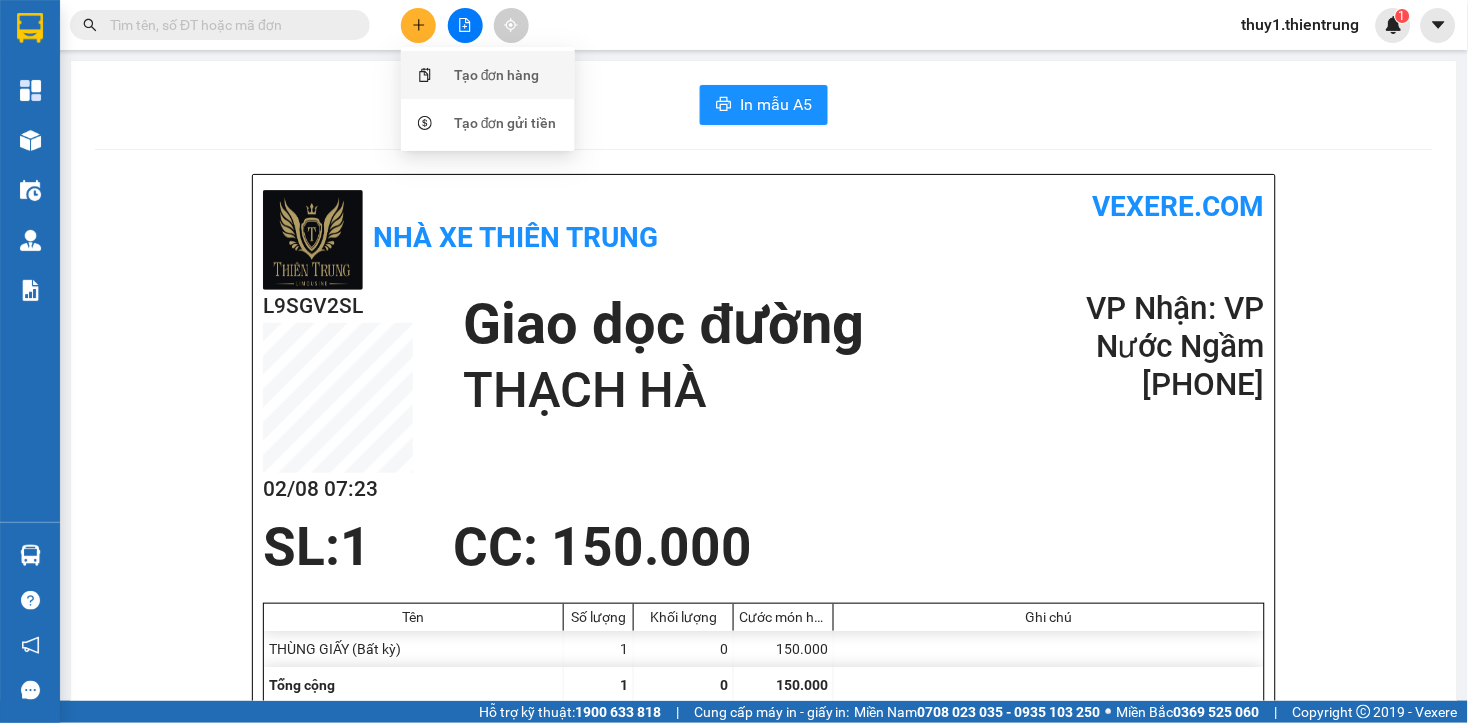 click on "Tạo đơn hàng" at bounding box center (497, 75) 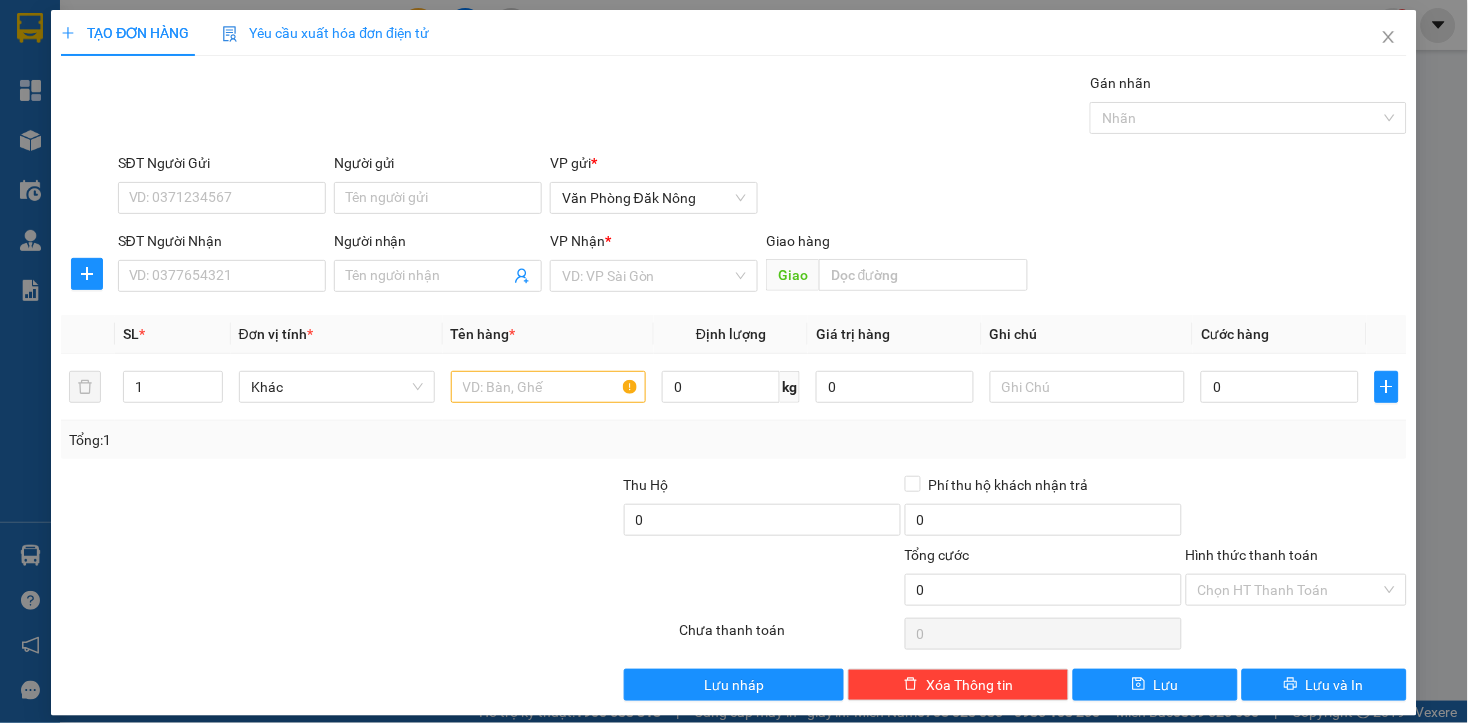 drag, startPoint x: 266, startPoint y: 630, endPoint x: 284, endPoint y: 580, distance: 53.14132 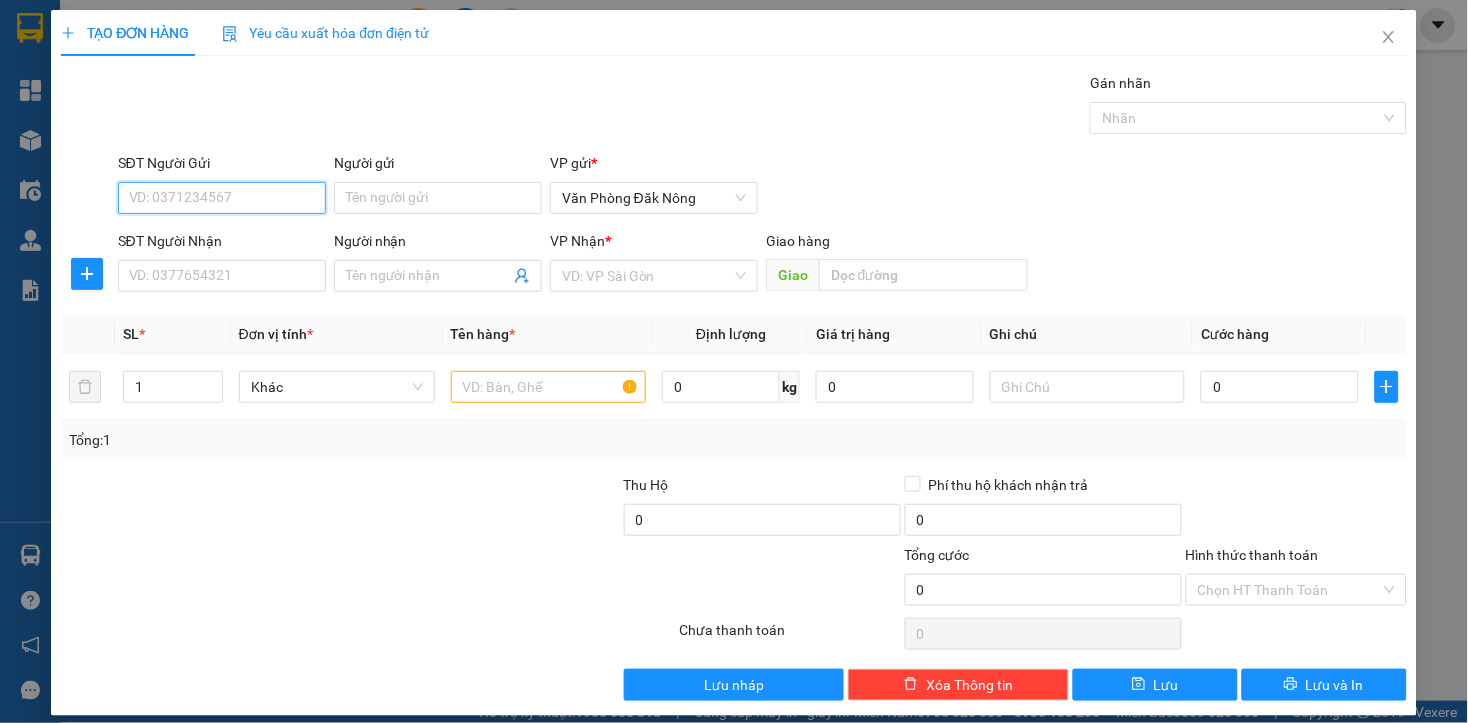 click on "SĐT Người Gửi" at bounding box center (222, 198) 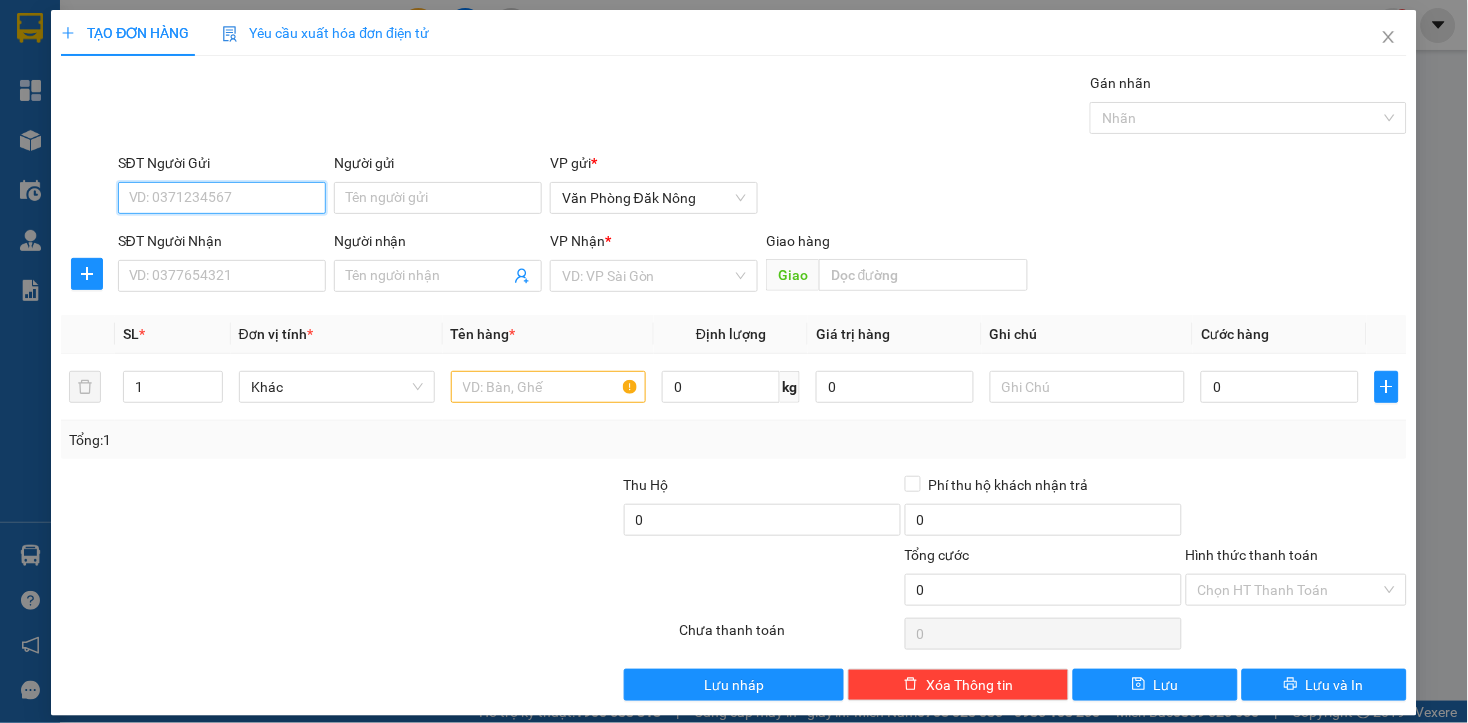 click on "SĐT Người Gửi" at bounding box center (222, 198) 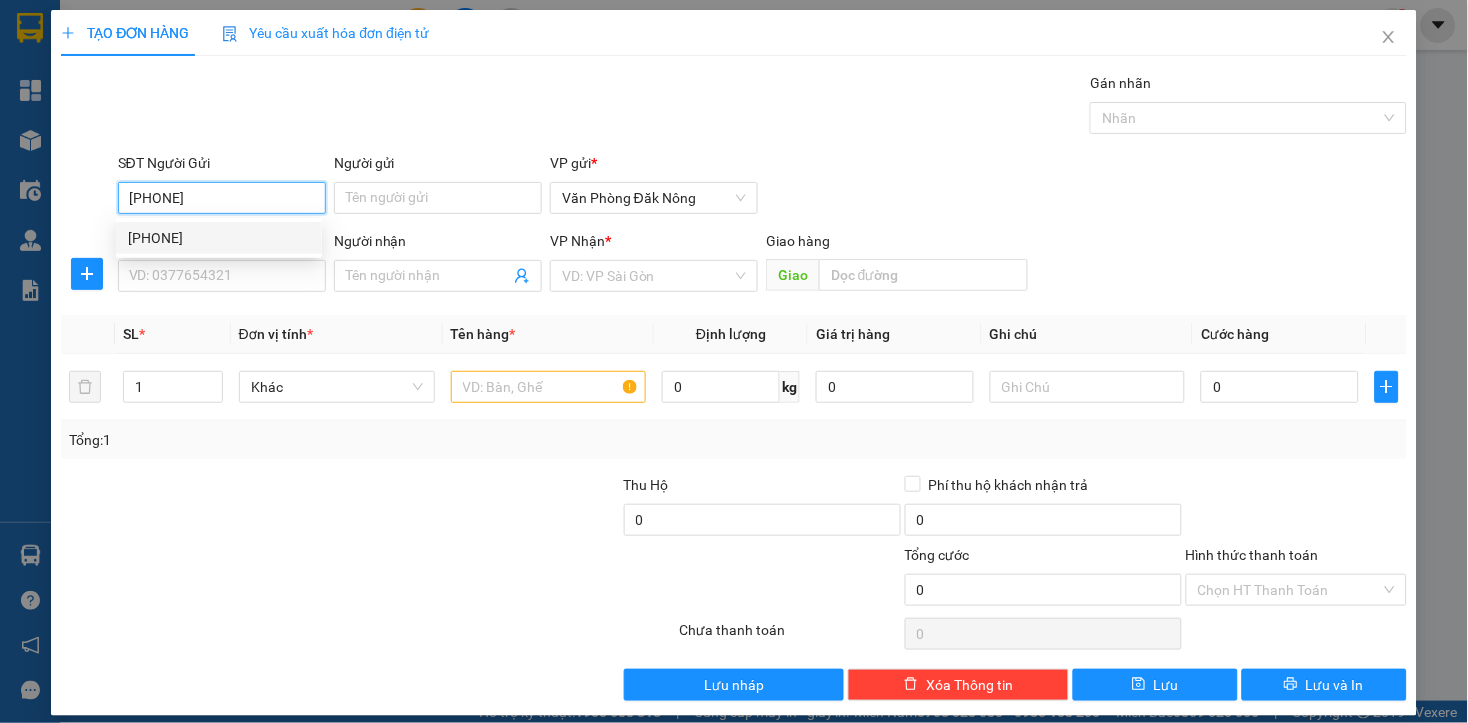 click on "[PHONE]" at bounding box center [219, 238] 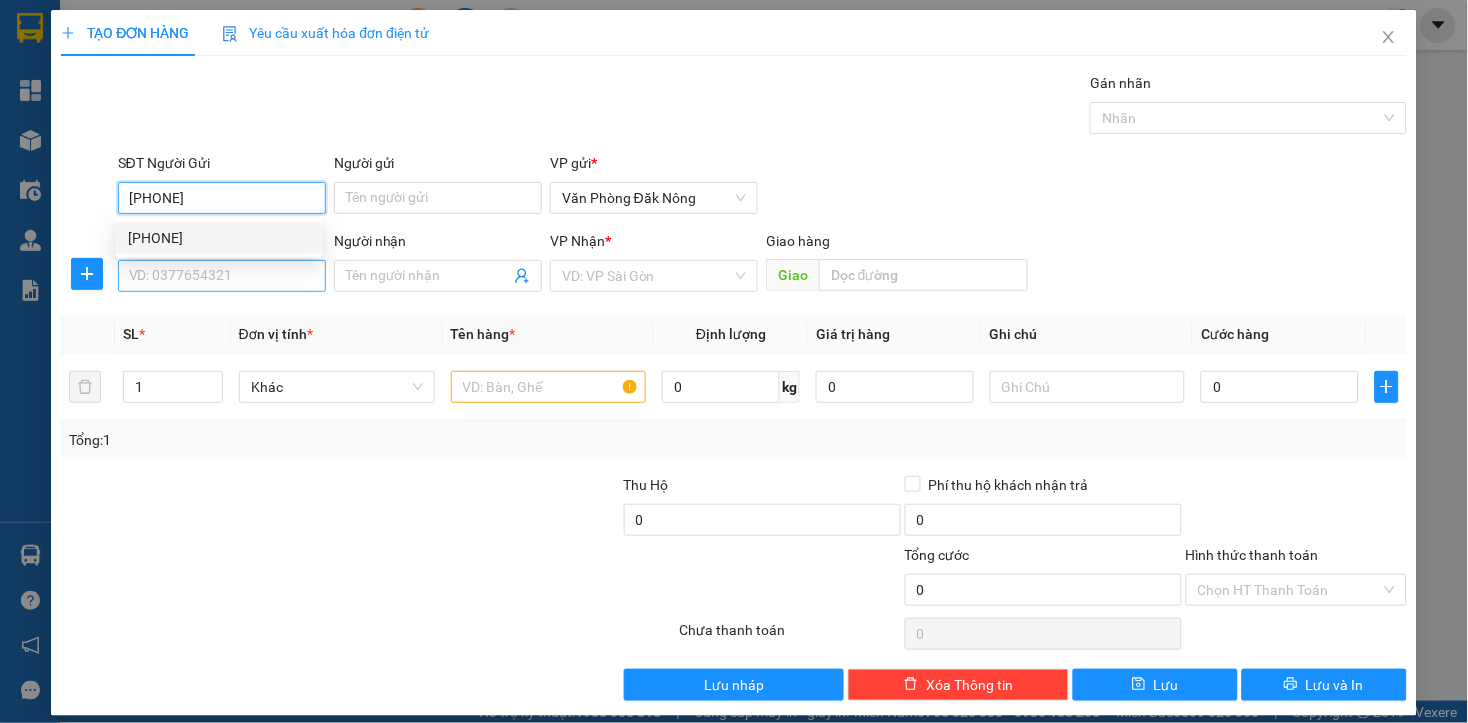 type on "[PHONE]" 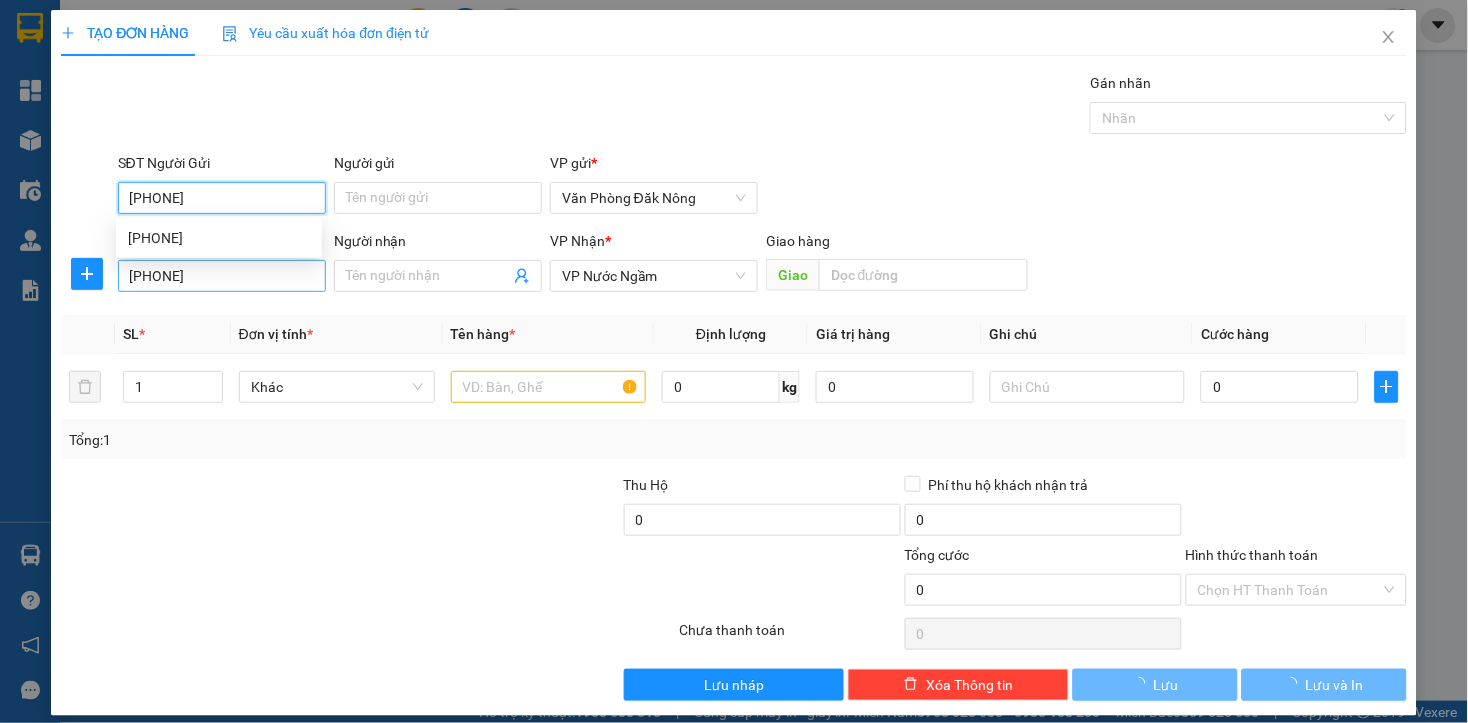 type on "[PHONE]" 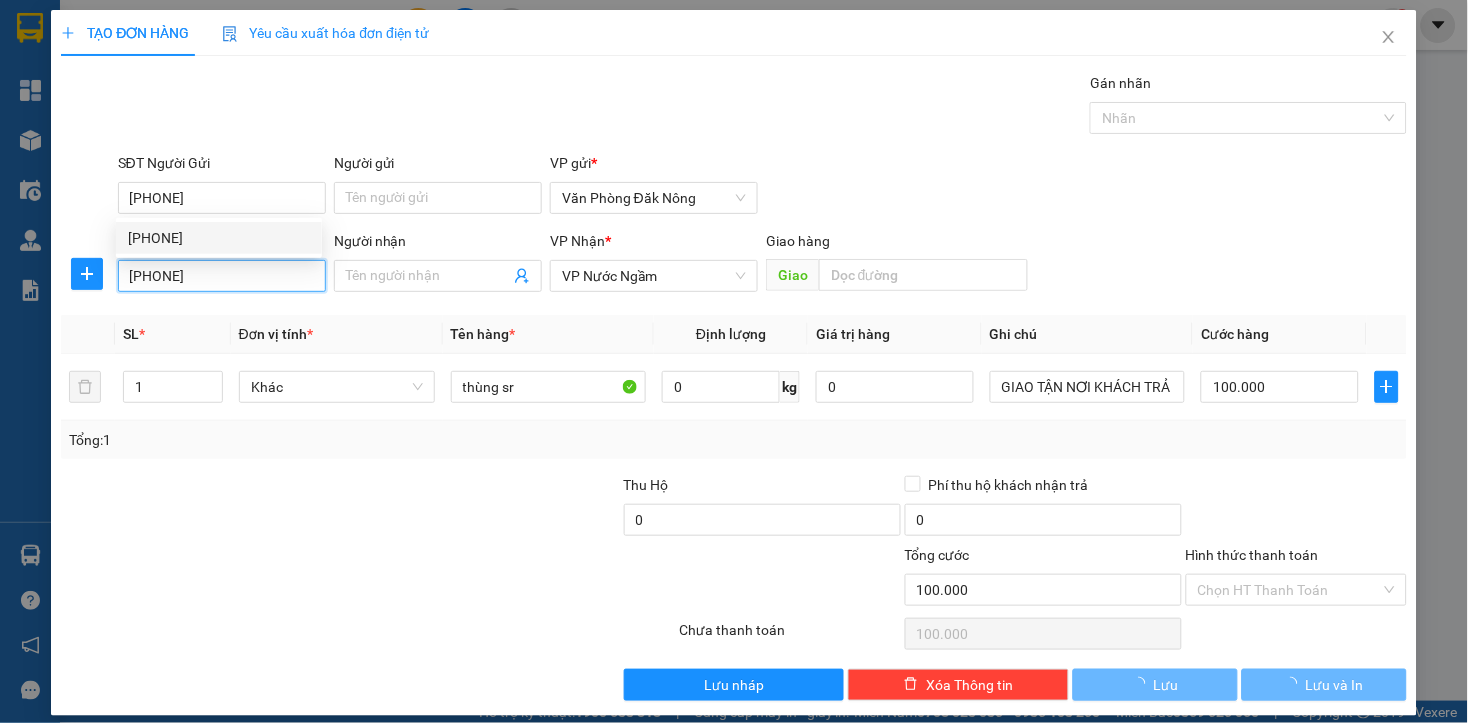type on "100.000" 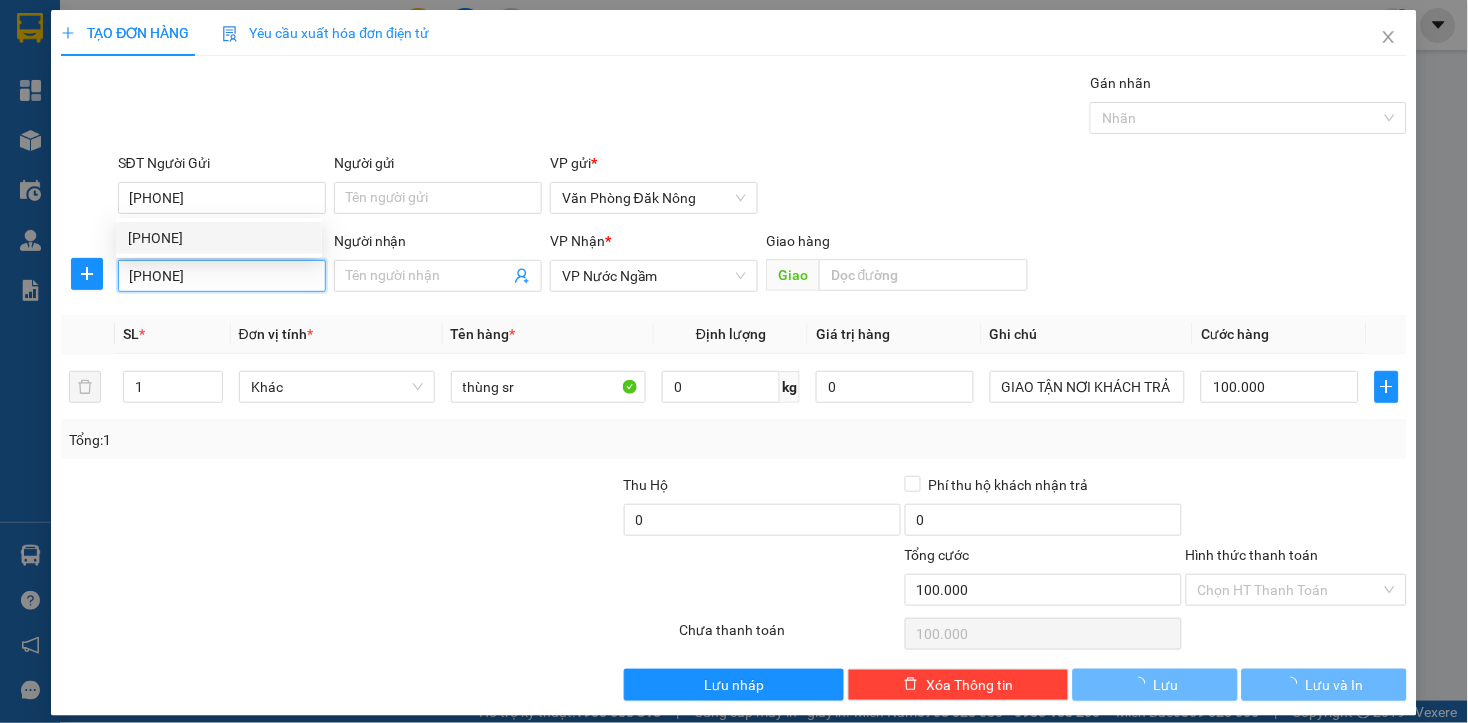 type on "100.000" 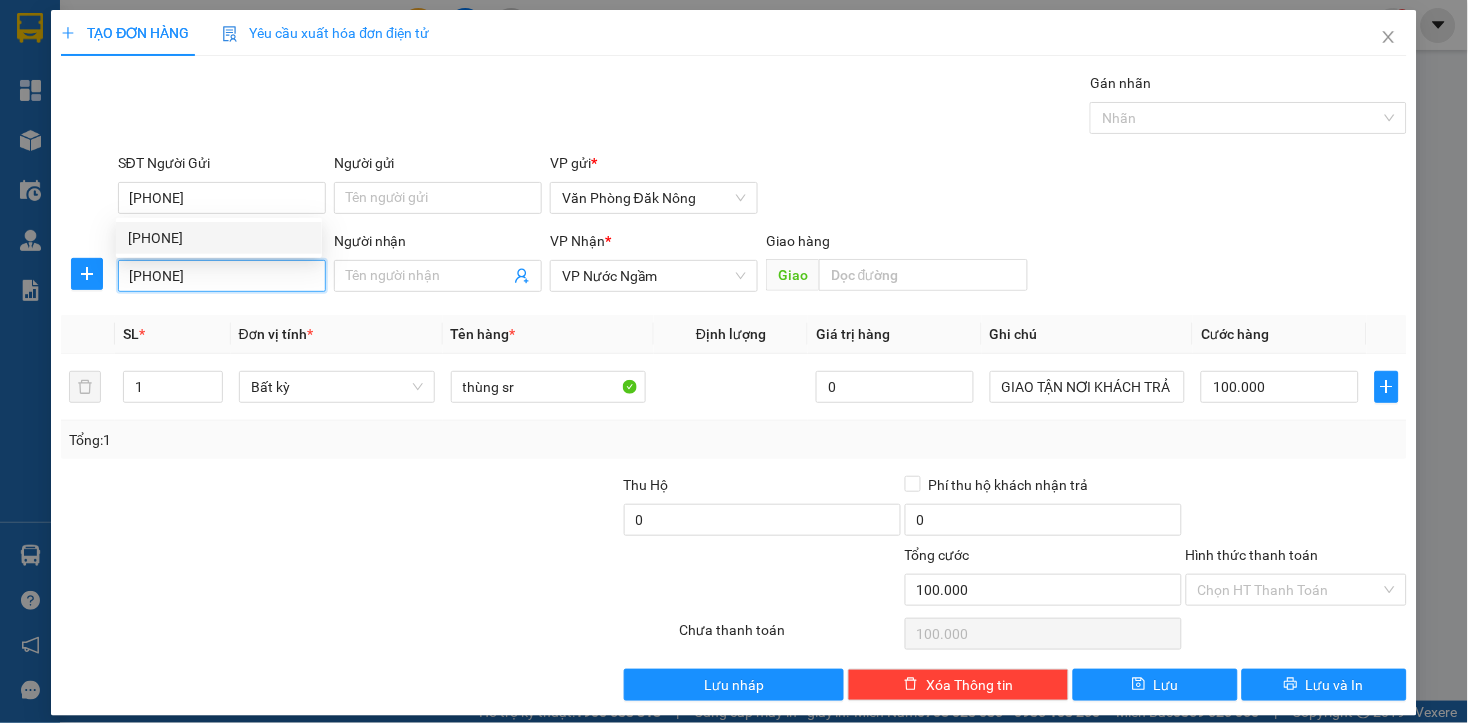 click on "[PHONE]" at bounding box center (222, 276) 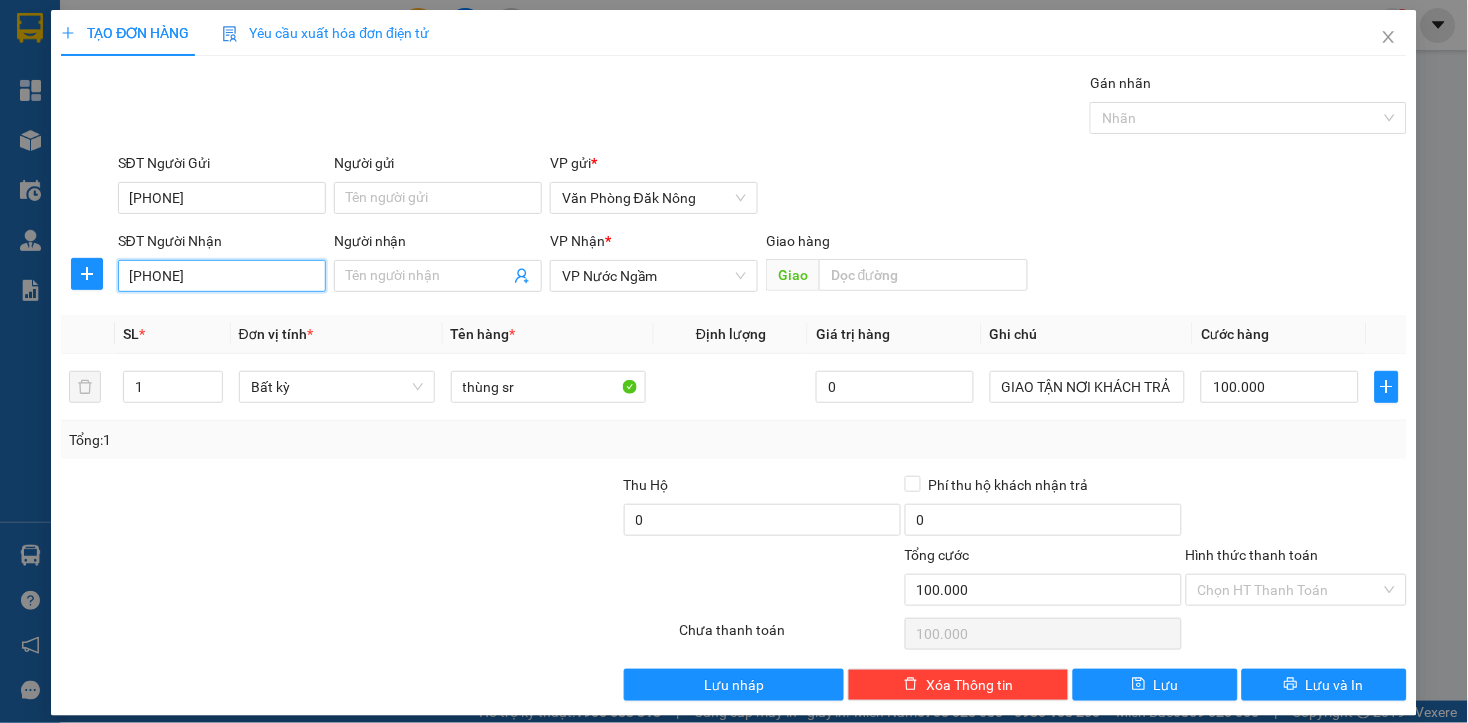 type on "[PHONE]" 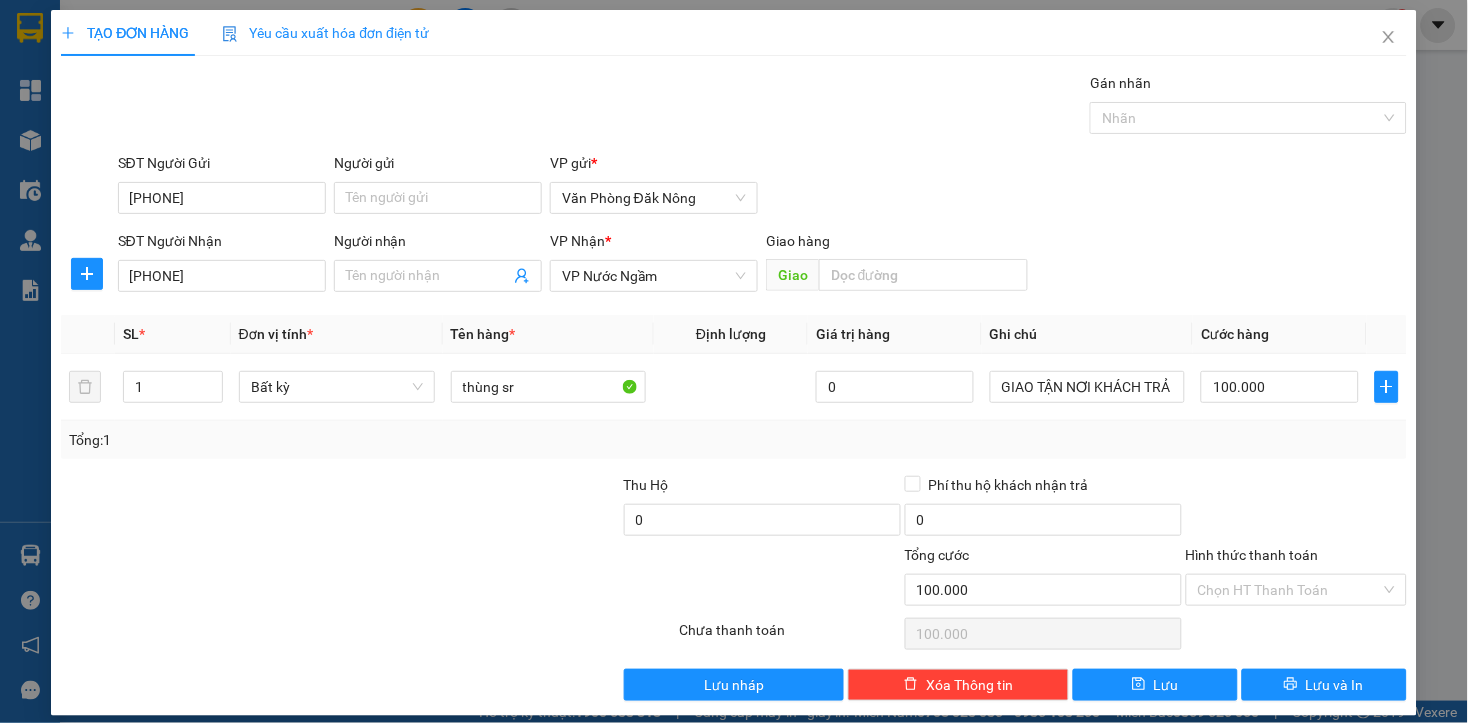 click at bounding box center [256, 579] 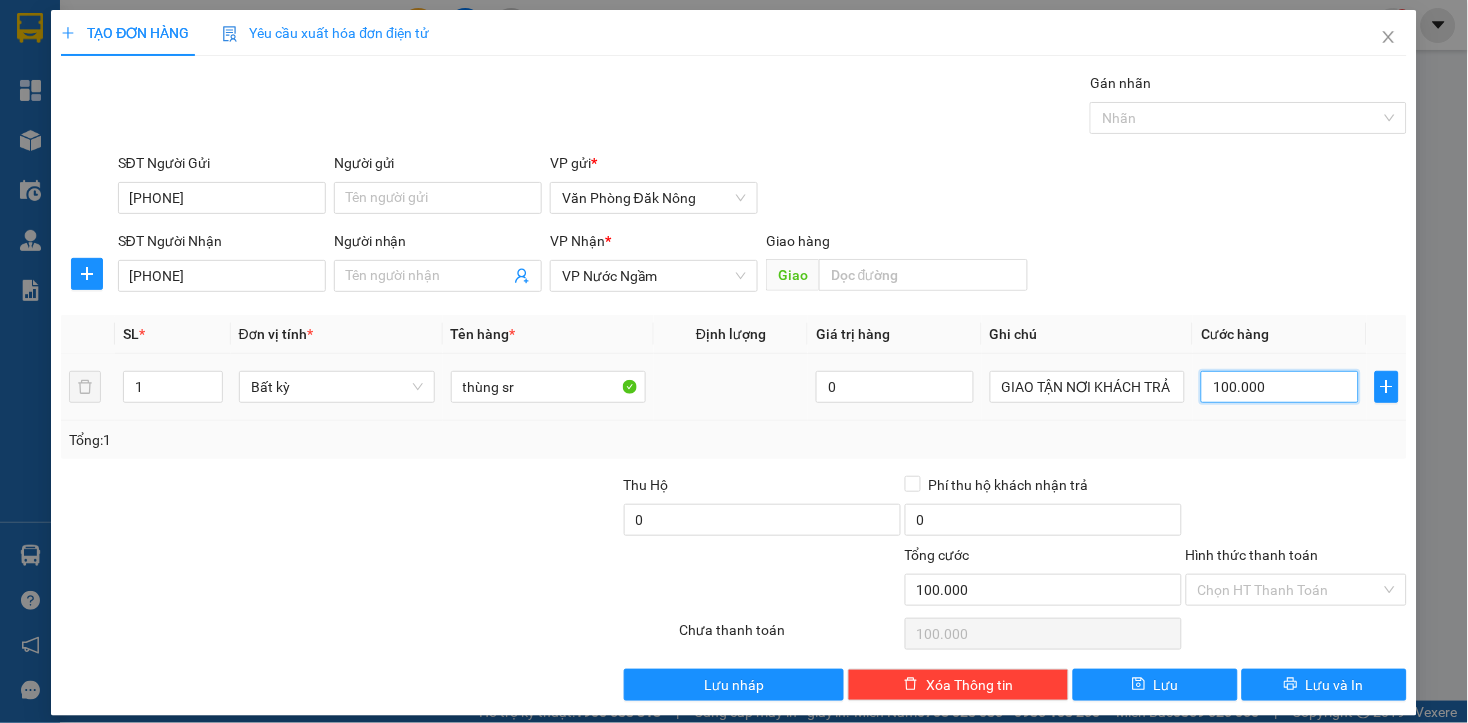 click on "100.000" at bounding box center (1279, 387) 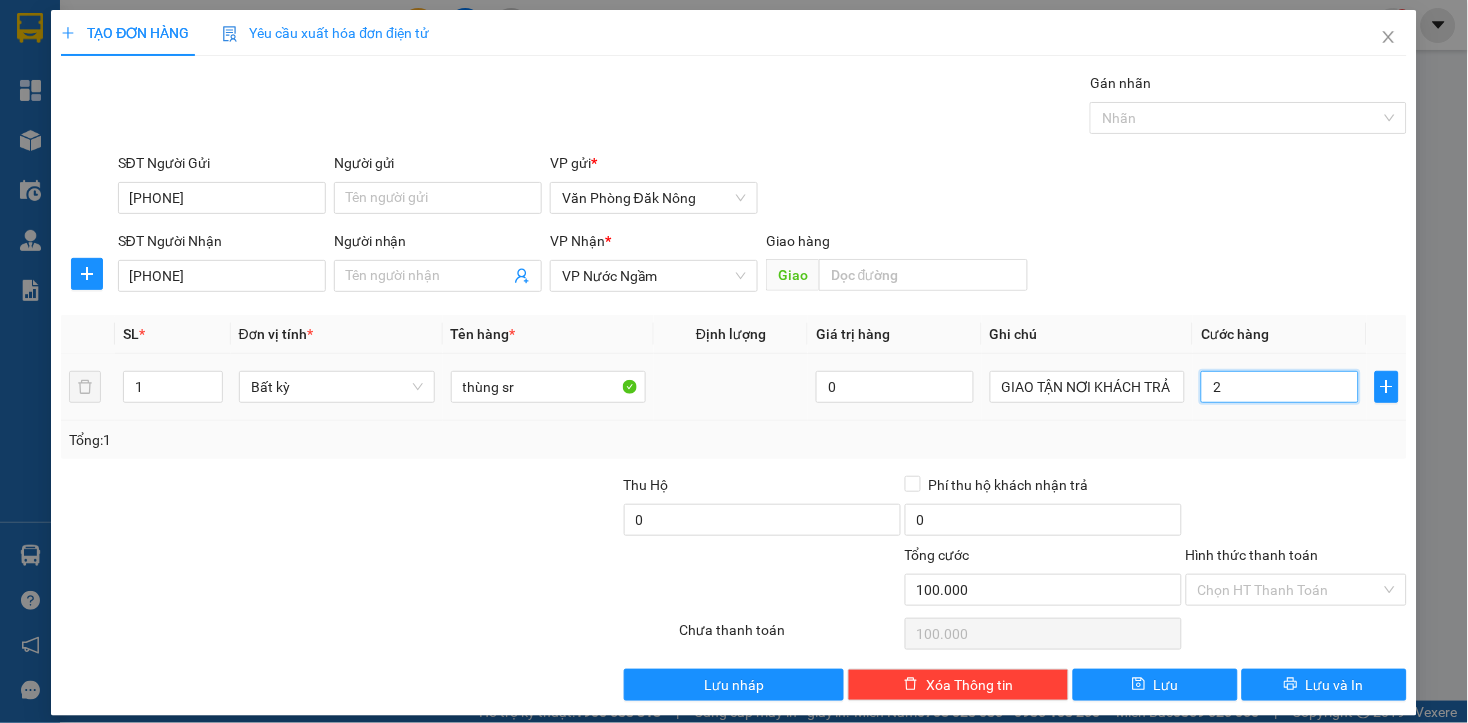 type on "2" 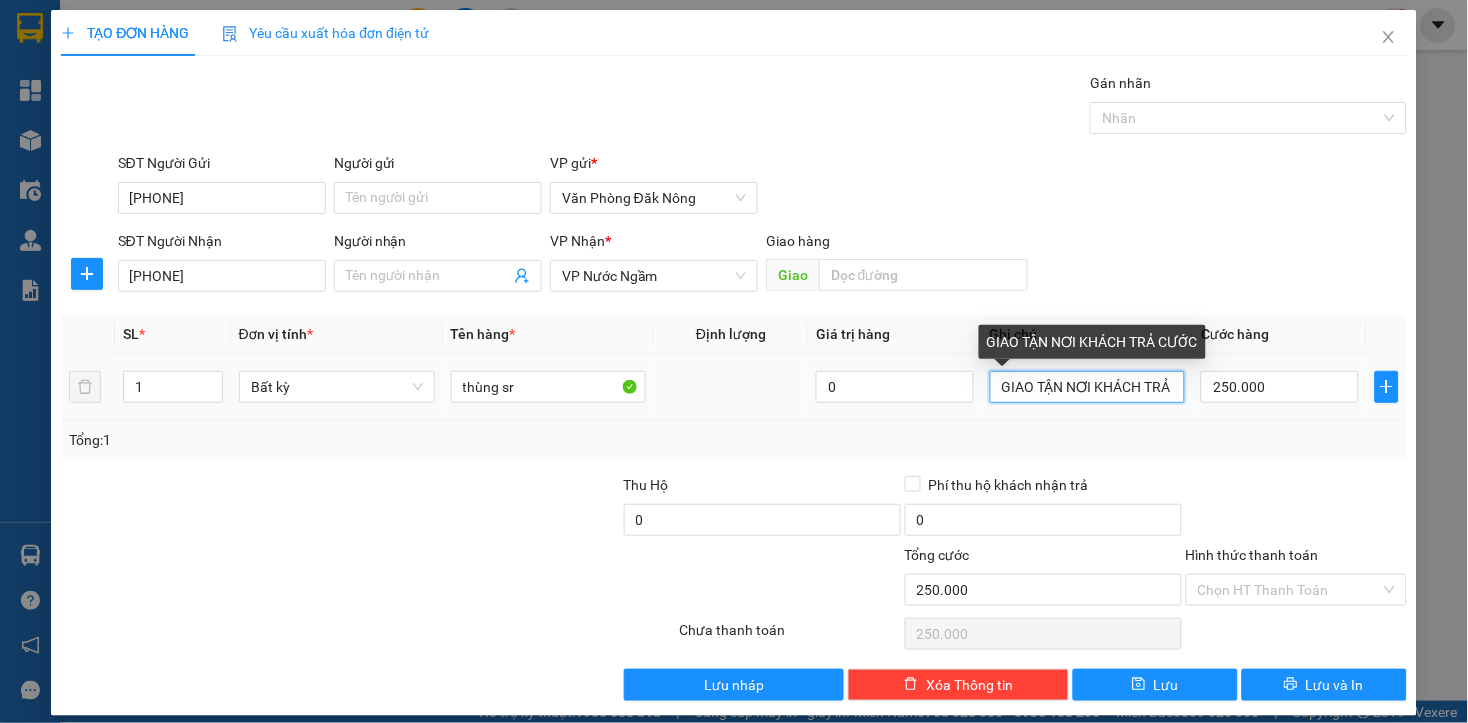scroll, scrollTop: 0, scrollLeft: 43, axis: horizontal 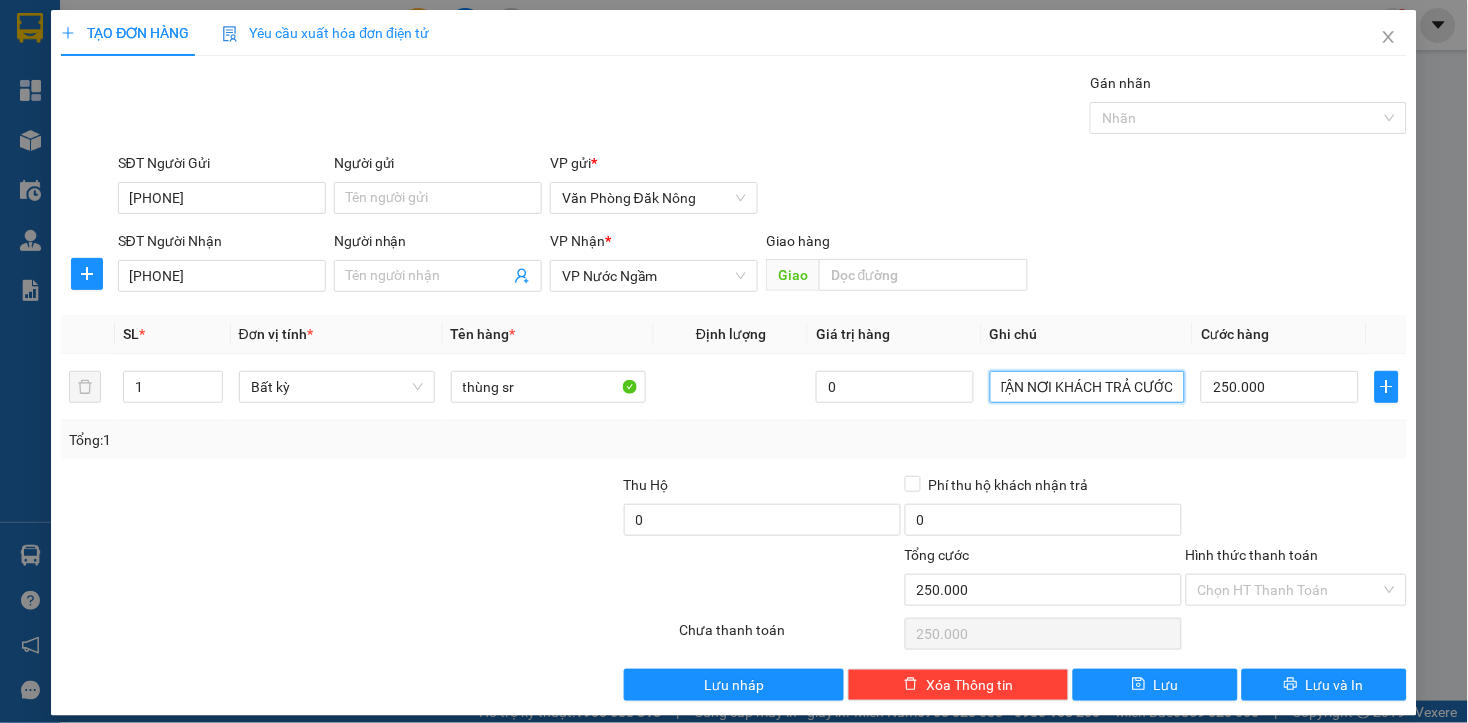drag, startPoint x: 986, startPoint y: 387, endPoint x: 1423, endPoint y: 455, distance: 442.25897 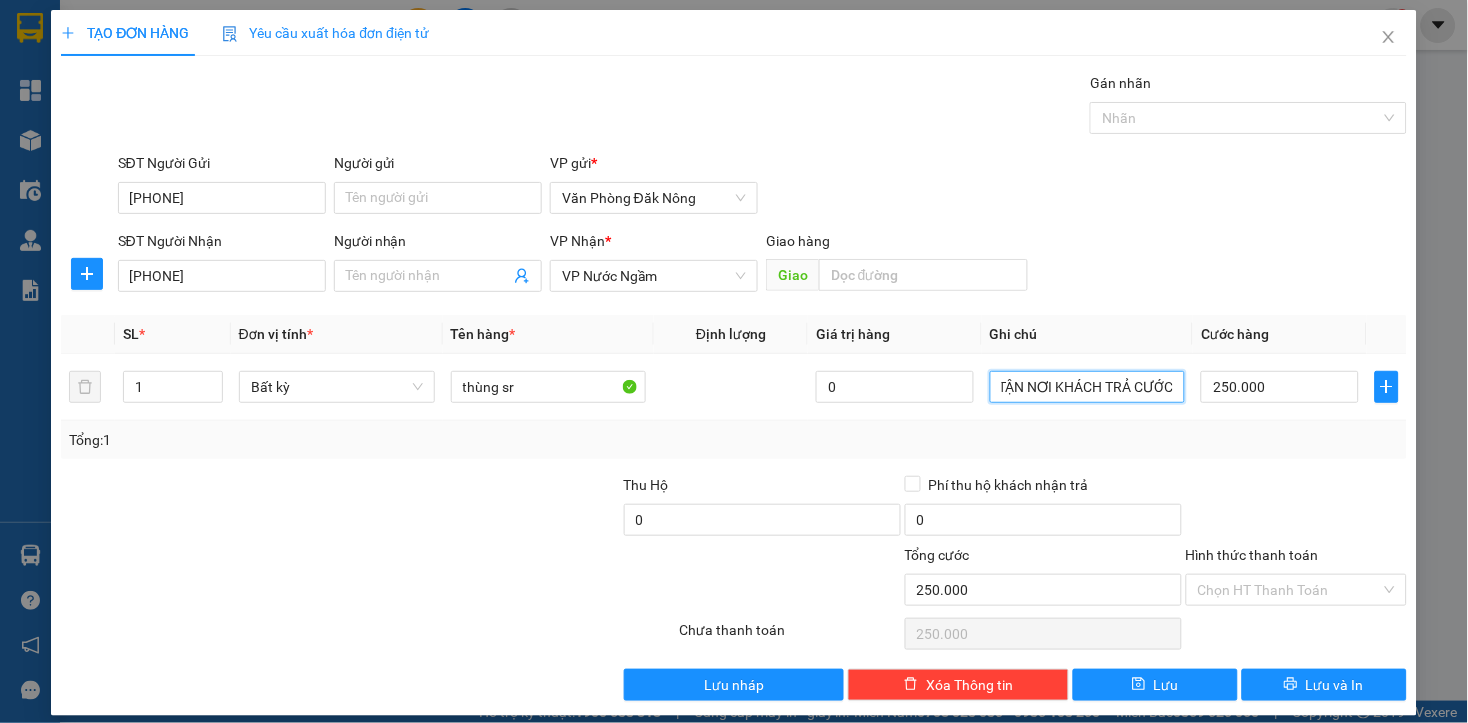 click on "TẠO ĐƠN HÀNG Yêu cầu xuất hóa đơn điện tử Transit Pickup Surcharge Ids Transit Deliver Surcharge Ids Transit Deliver Surcharge Transit Deliver Surcharge Gói vận chuyển  * Tiêu chuẩn Gán nhãn   Nhãn SĐT Người Gửi [PHONE] Người gửi Tên người gửi VP gửi  * Văn Phòng Đăk Nông SĐT Người Nhận [PHONE] Người nhận Tên người nhận VP Nhận  * VP Nước Ngầm Giao hàng Giao SL  * Đơn vị tính  * Tên hàng  * Định lượng Giá trị hàng Ghi chú Cước hàng                   1 Bất kỳ thùng sr 0 GIAO TẬN NƠI KHÁCH TRẢ CƯỚC 250.000 Tổng:  1 Thu Hộ 0 Phí thu hộ khách nhận trả 0 Tổng cước 250.000 Hình thức thanh toán Chọn HT Thanh Toán Số tiền thu trước 0 Chưa thanh toán 250.000 Chọn HT Thanh Toán Lưu nháp Xóa Thông tin Lưu Lưu và In GIAO TẬN NƠI KHÁCH TRẢ CƯỚC" at bounding box center [734, 361] 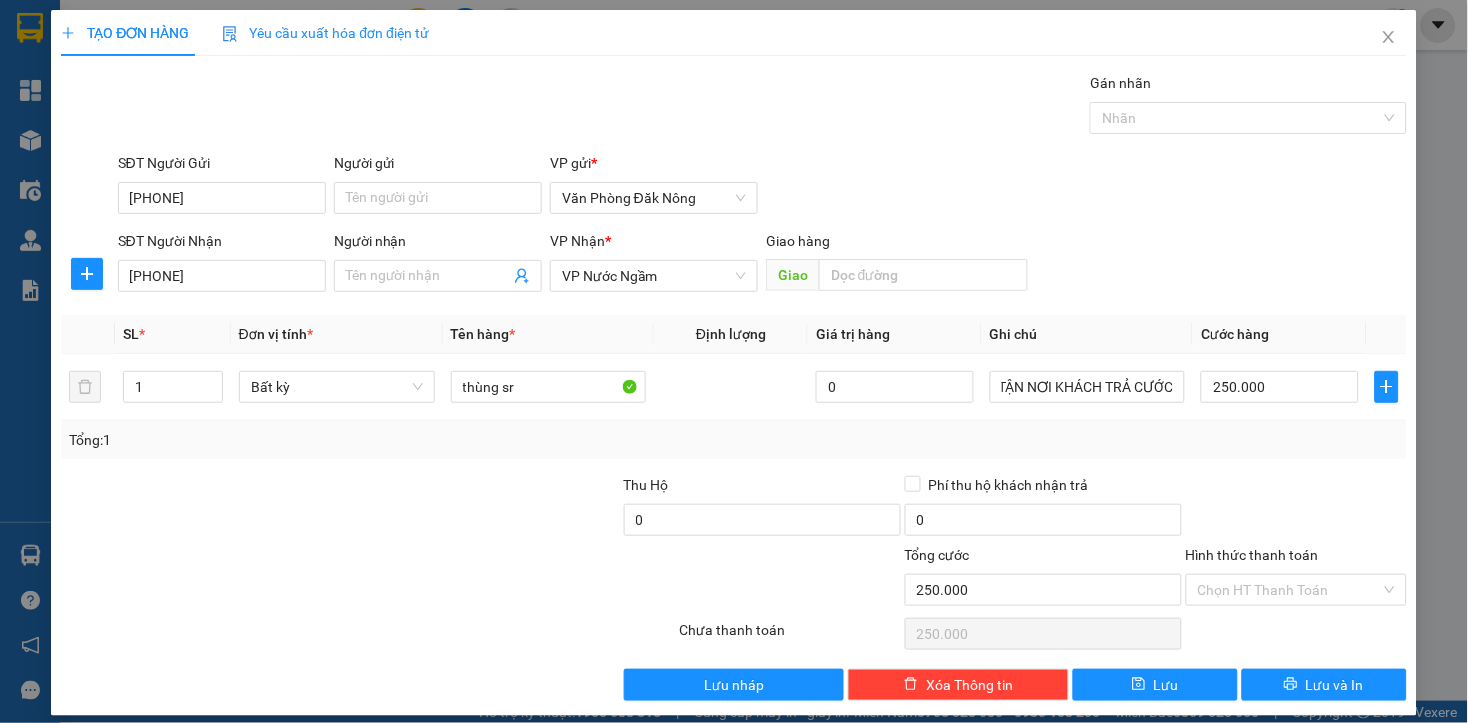 click on "Transit Pickup Surcharge Ids Transit Deliver Surcharge Ids Transit Deliver Surcharge Transit Deliver Surcharge Gói vận chuyển  * Tiêu chuẩn Gán nhãn   Nhãn SĐT Người Gửi [PHONE] Người gửi Tên người gửi VP gửi  * Văn Phòng Đăk Nông SĐT Người Nhận [PHONE] Người nhận Tên người nhận VP Nhận  * VP Nước Ngầm Giao hàng Giao SL  * Đơn vị tính  * Tên hàng  * Định lượng Giá trị hàng Ghi chú Cước hàng                   1 Bất kỳ thùng sr 0 GIAO TẬN NƠI KHÁCH TRẢ CƯỚC 250.000 Tổng:  1 Thu Hộ 0 Phí thu hộ khách nhận trả 0 Tổng cước 250.000 Hình thức thanh toán Chọn HT Thanh Toán Số tiền thu trước 0 Chưa thanh toán 250.000 Chọn HT Thanh Toán Lưu nháp Xóa Thông tin Lưu Lưu và In GIAO TẬN NƠI KHÁCH TRẢ CƯỚC" at bounding box center (733, 386) 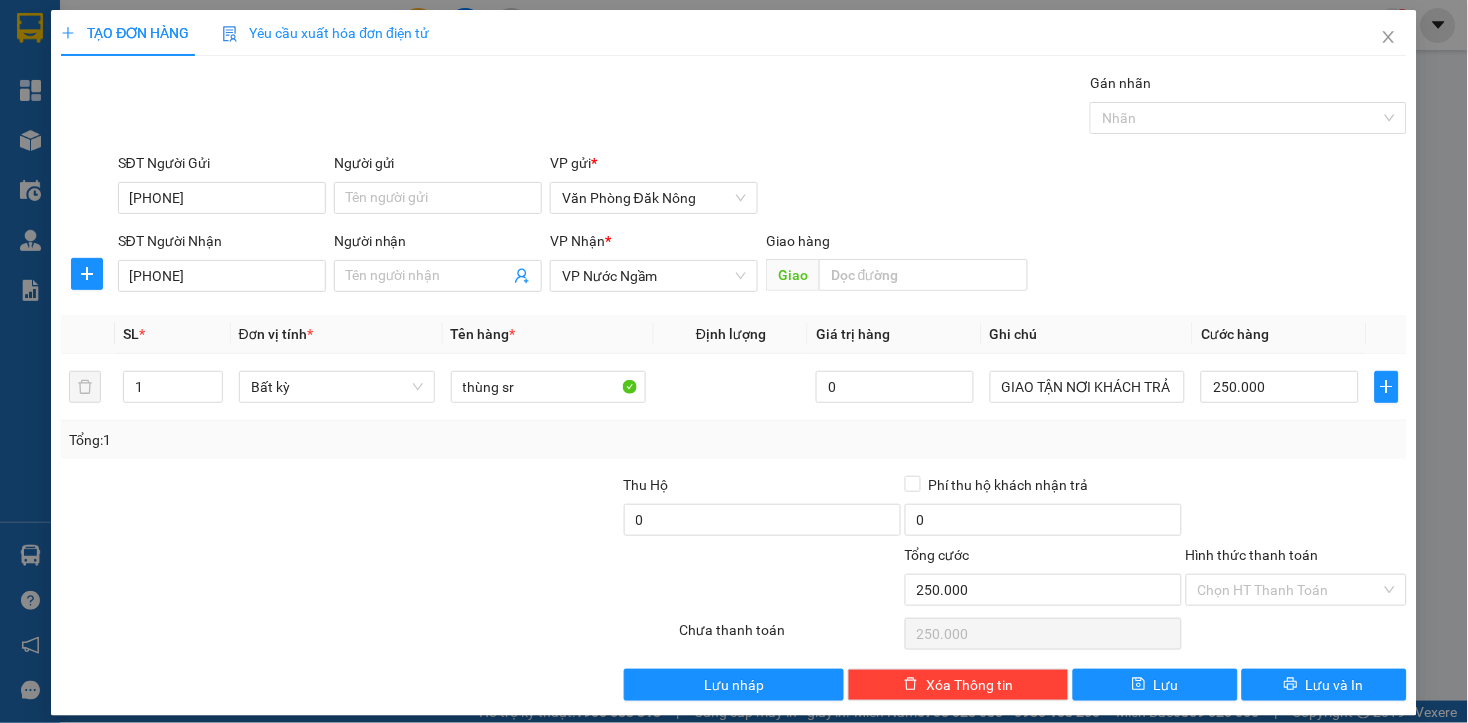 scroll, scrollTop: 16, scrollLeft: 0, axis: vertical 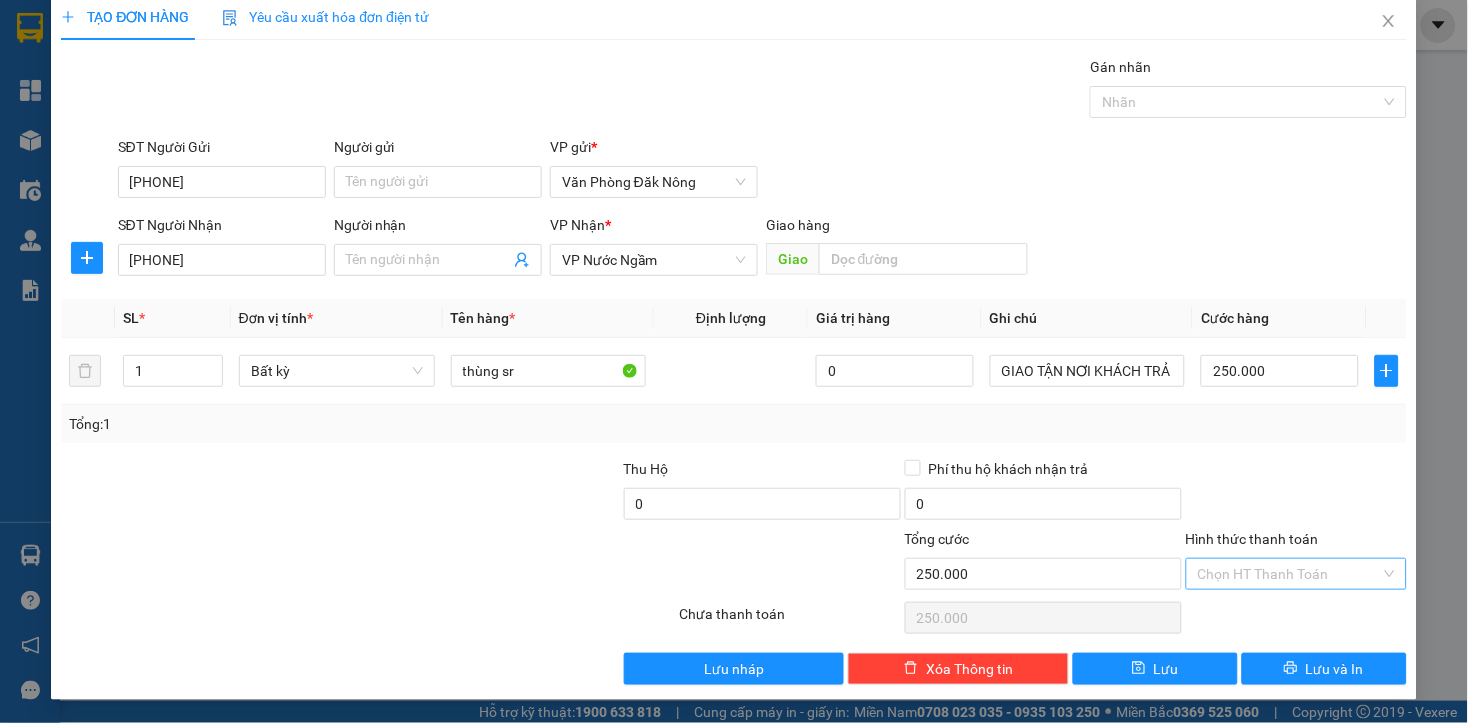 click on "Hình thức thanh toán" at bounding box center (1289, 574) 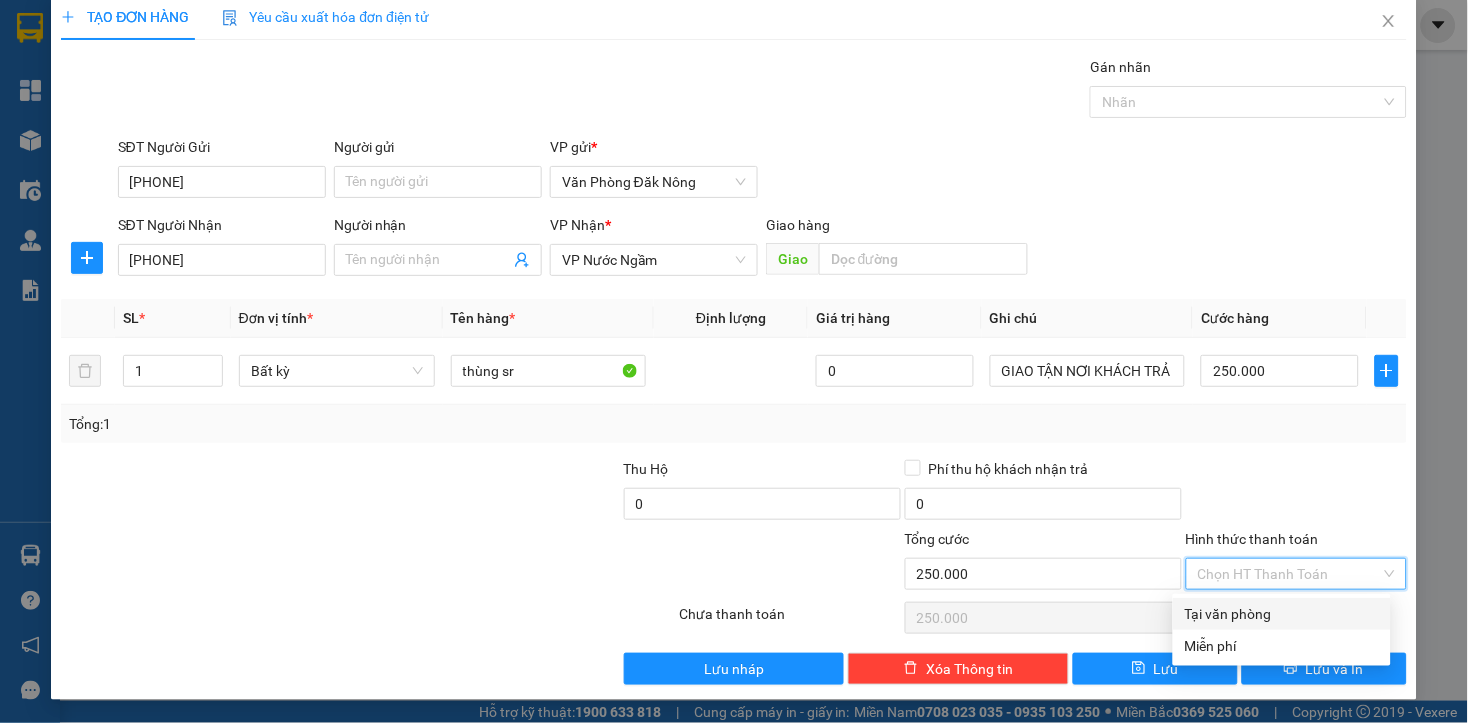 click on "Tại văn phòng" at bounding box center [1282, 614] 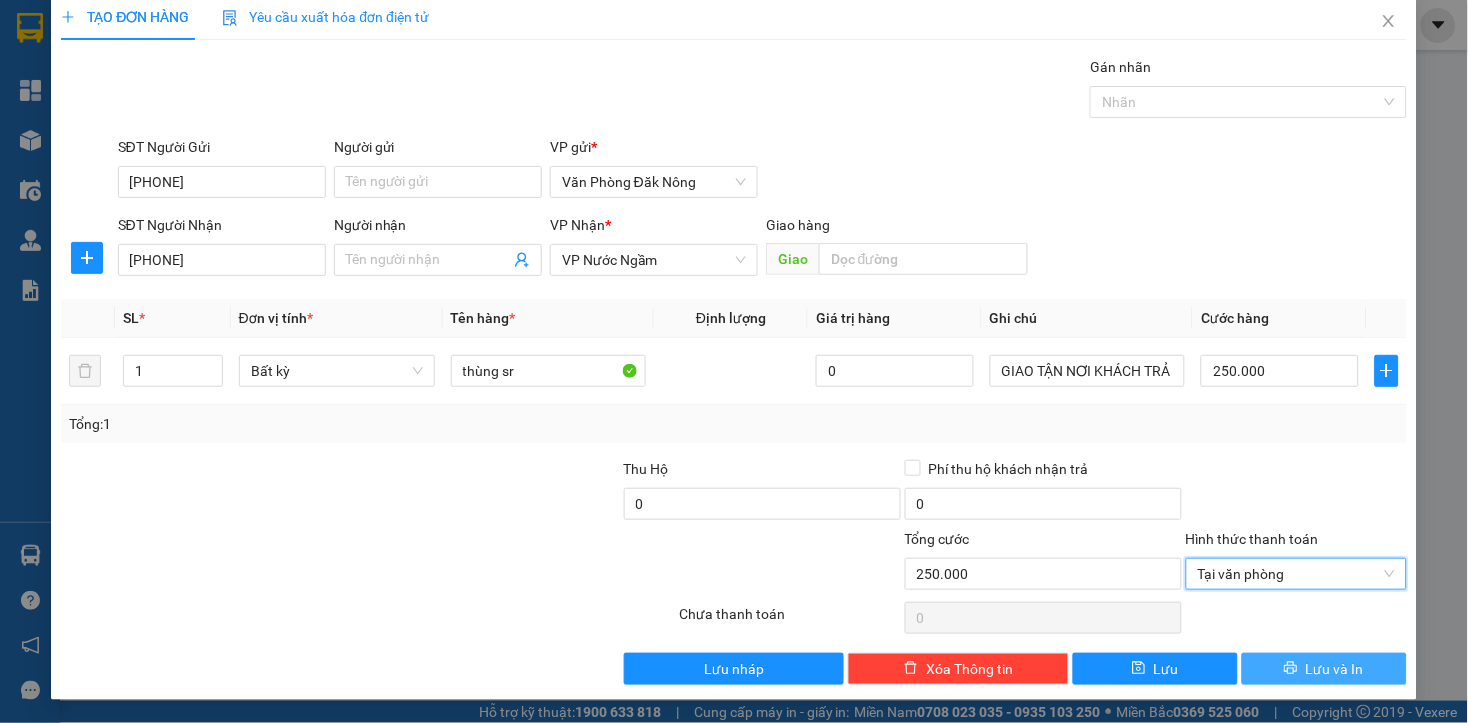 drag, startPoint x: 1278, startPoint y: 666, endPoint x: 1250, endPoint y: 665, distance: 28.01785 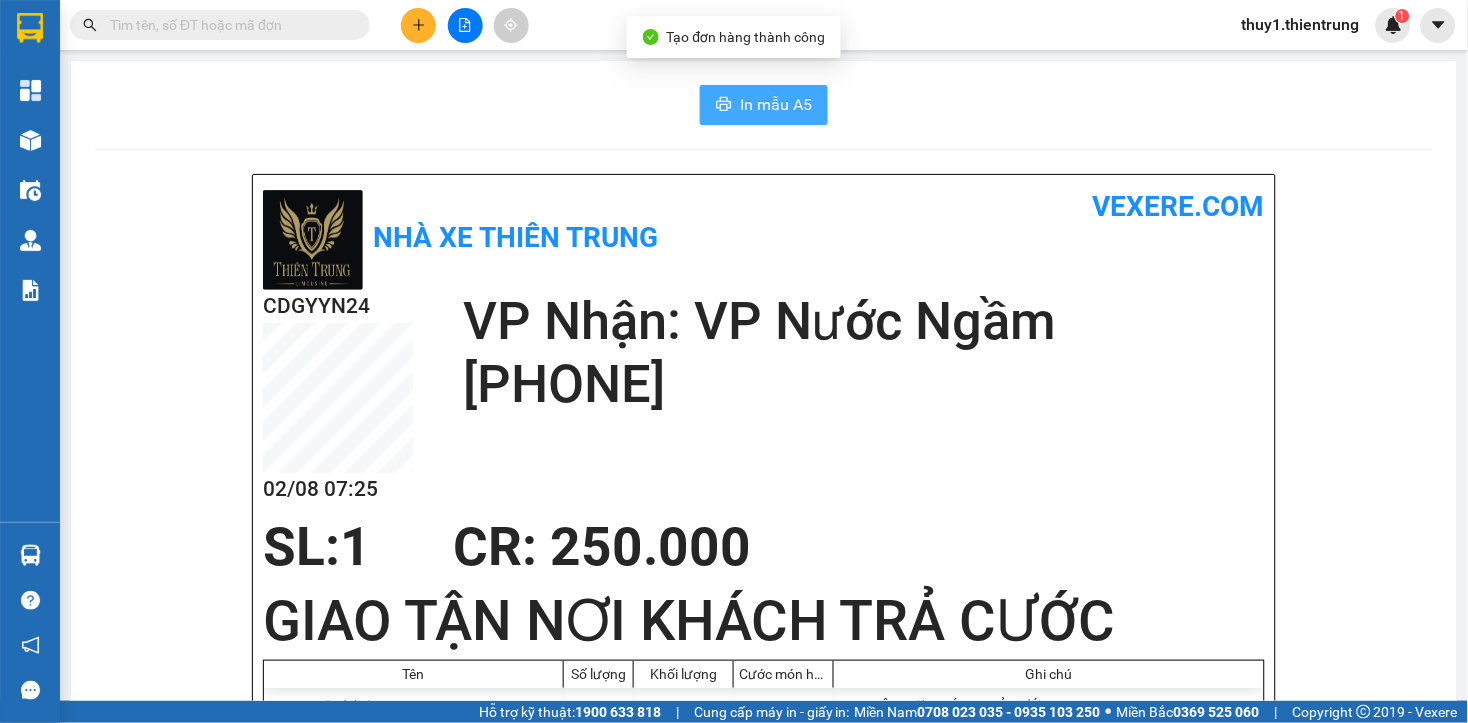 click on "In mẫu A5" at bounding box center [764, 105] 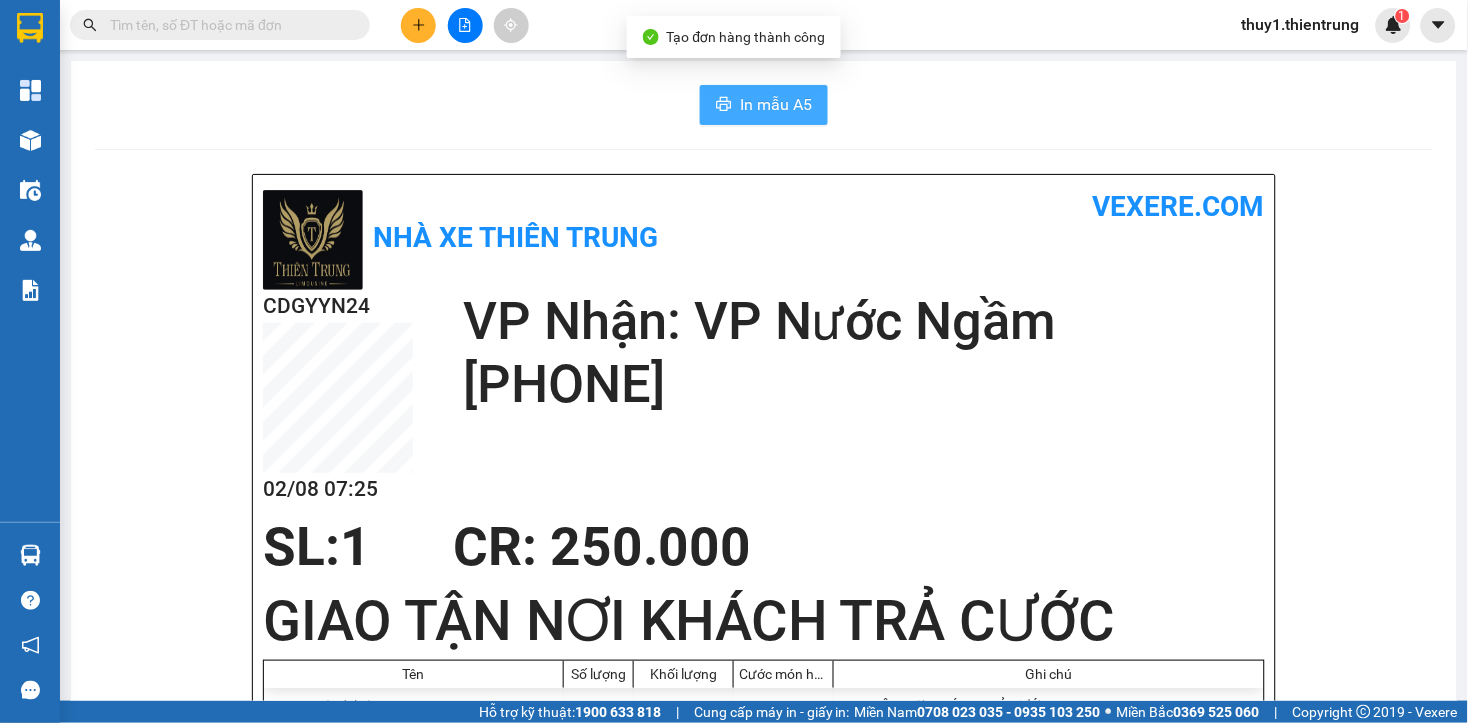 scroll, scrollTop: 0, scrollLeft: 0, axis: both 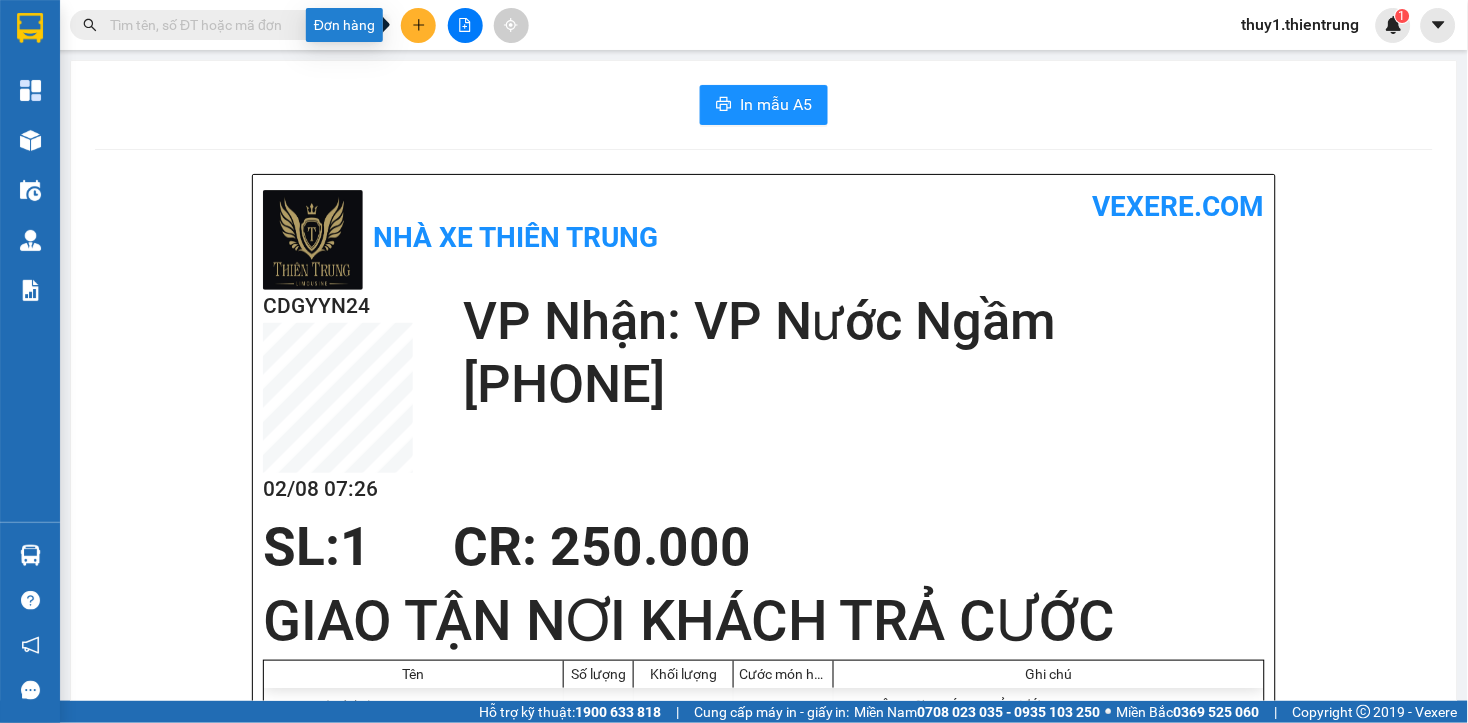 drag, startPoint x: 424, startPoint y: 10, endPoint x: 450, endPoint y: 43, distance: 42.0119 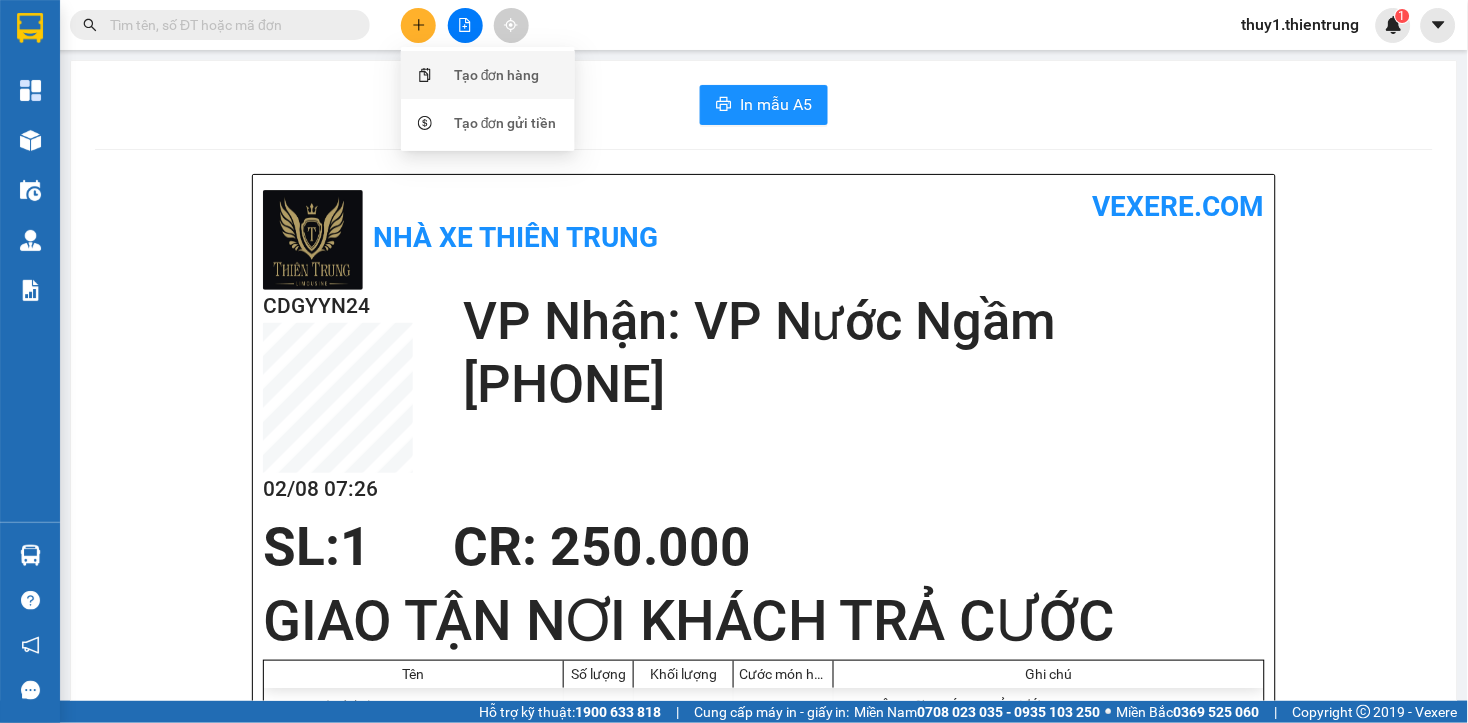 drag, startPoint x: 490, startPoint y: 75, endPoint x: 488, endPoint y: 92, distance: 17.117243 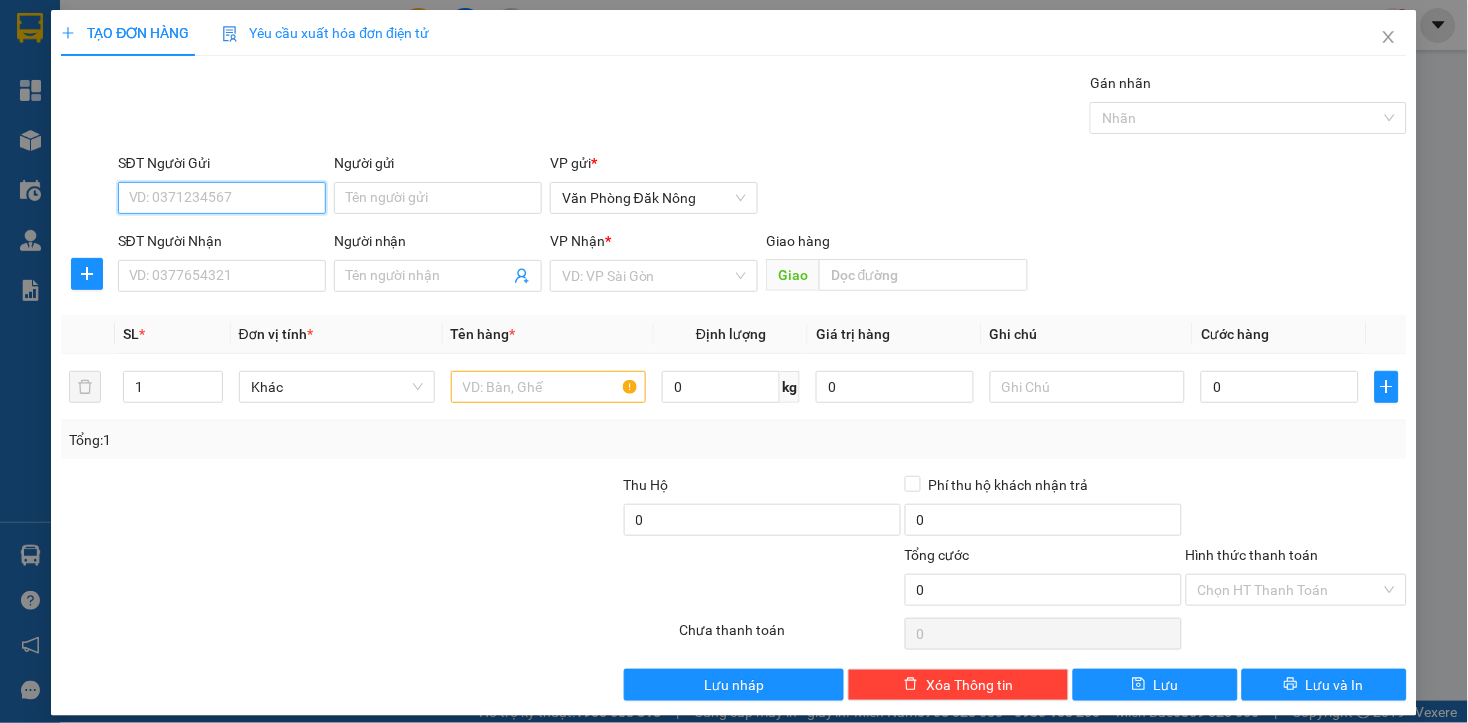 click on "SĐT Người Gửi" at bounding box center [222, 198] 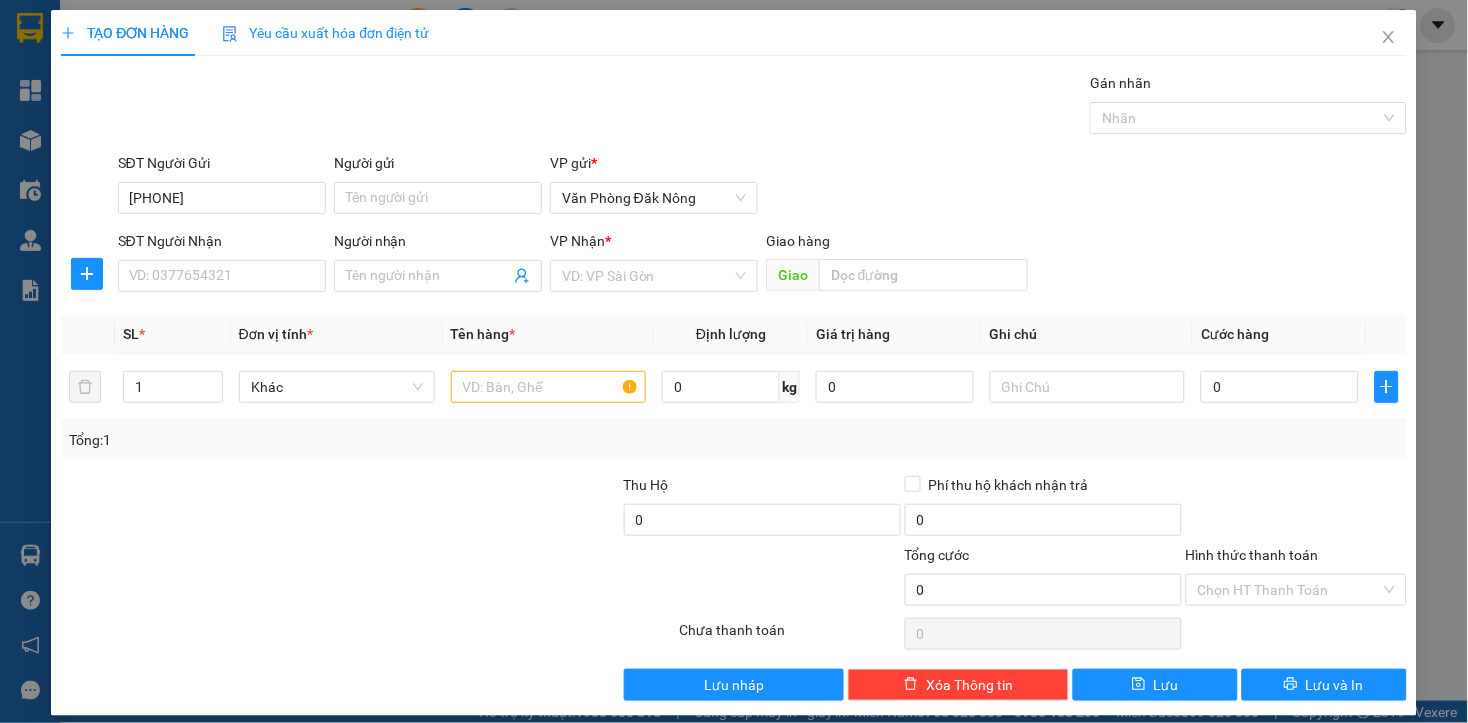 click on "SĐT Người Nhận" at bounding box center [222, 245] 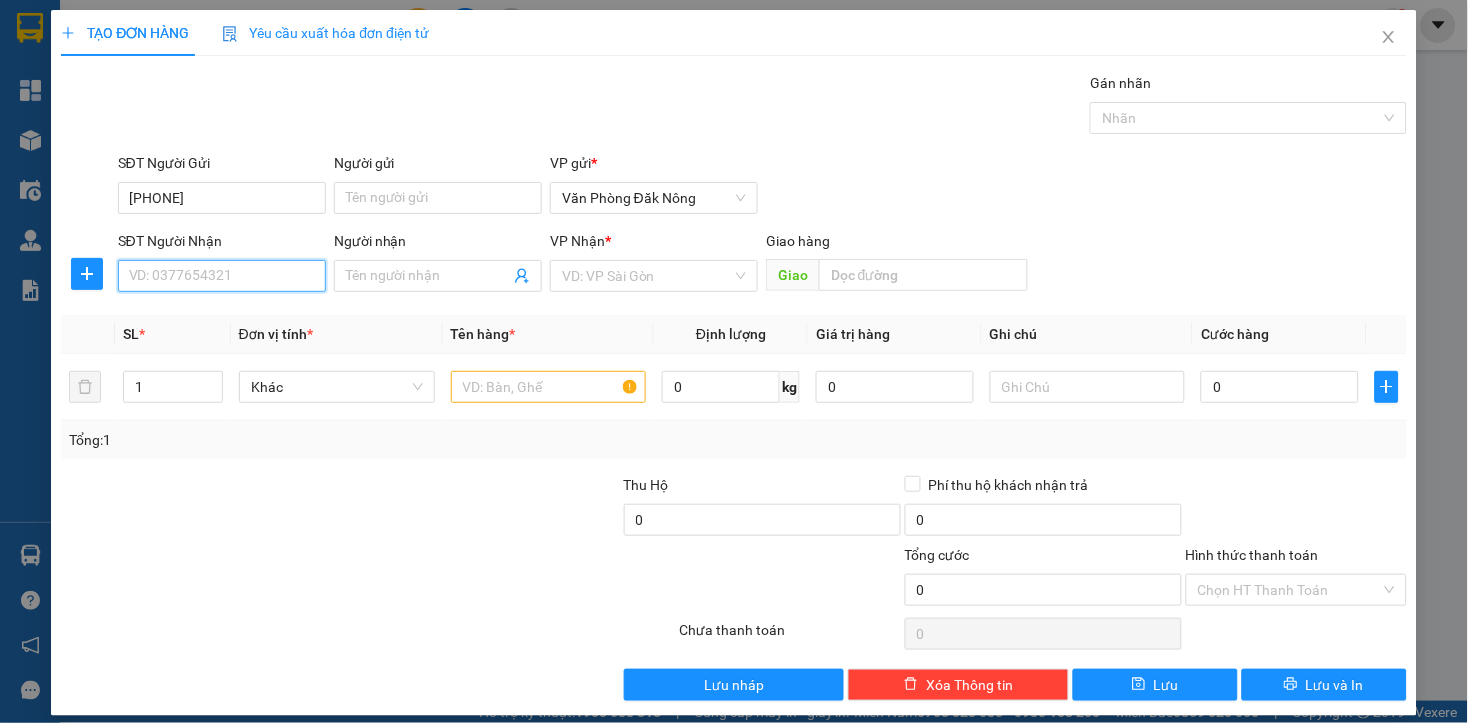 click on "SĐT Người Nhận" at bounding box center [222, 276] 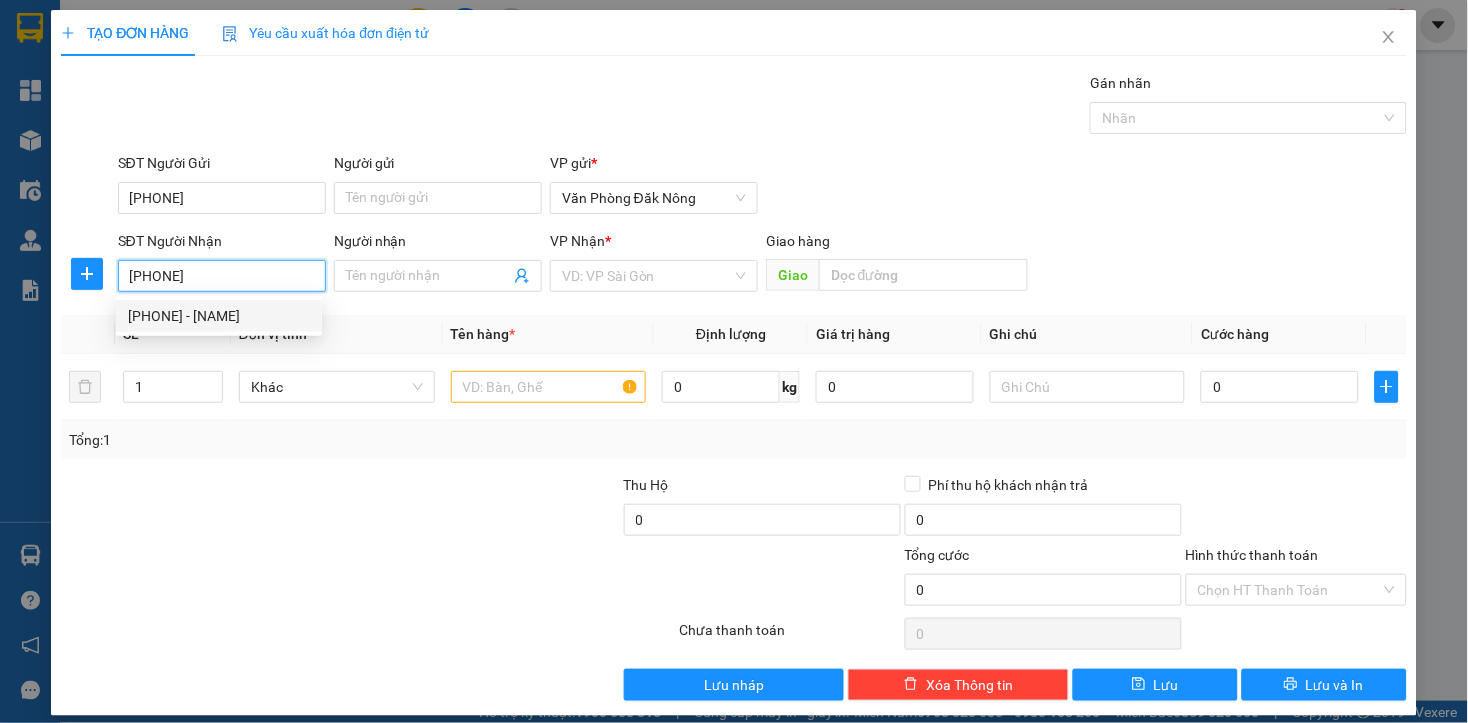 click on "[PHONE] - [NAME]" at bounding box center (219, 316) 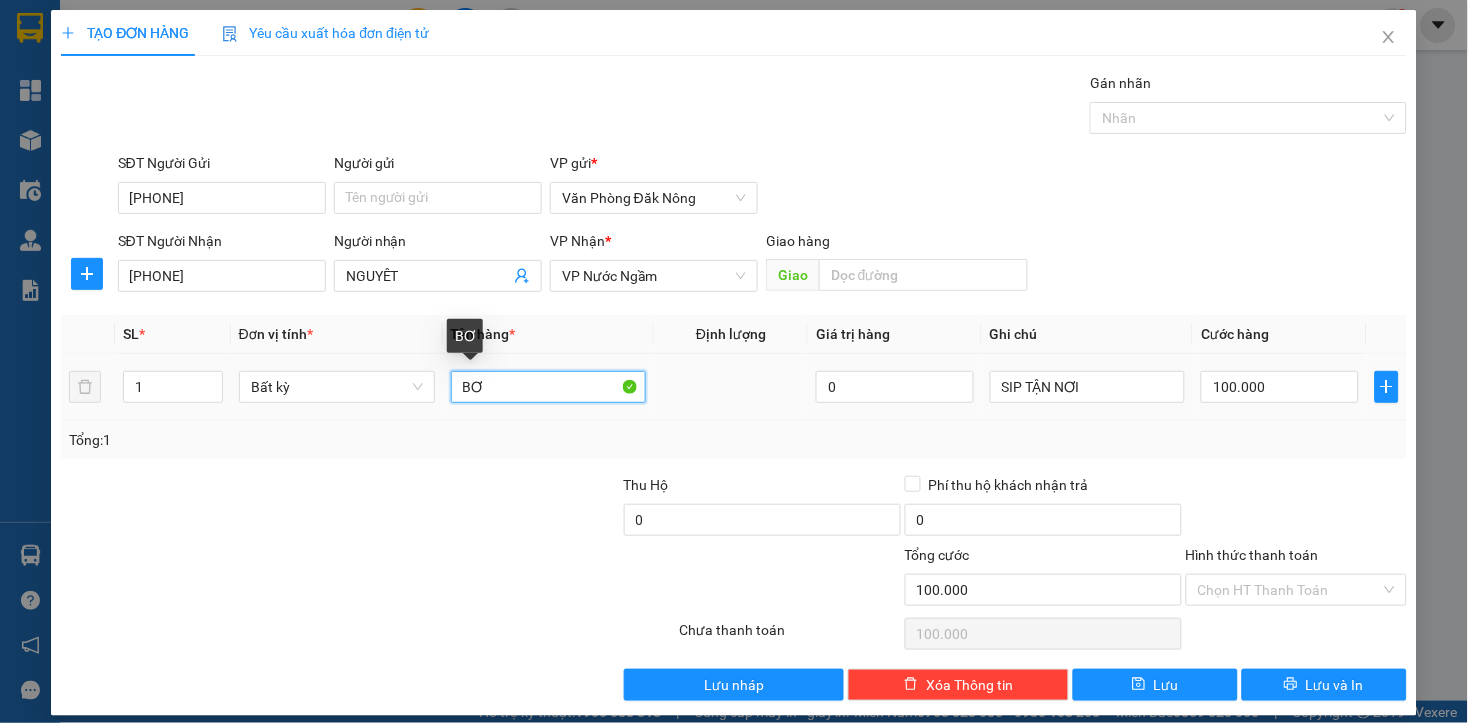 click on "BƠ" at bounding box center (549, 387) 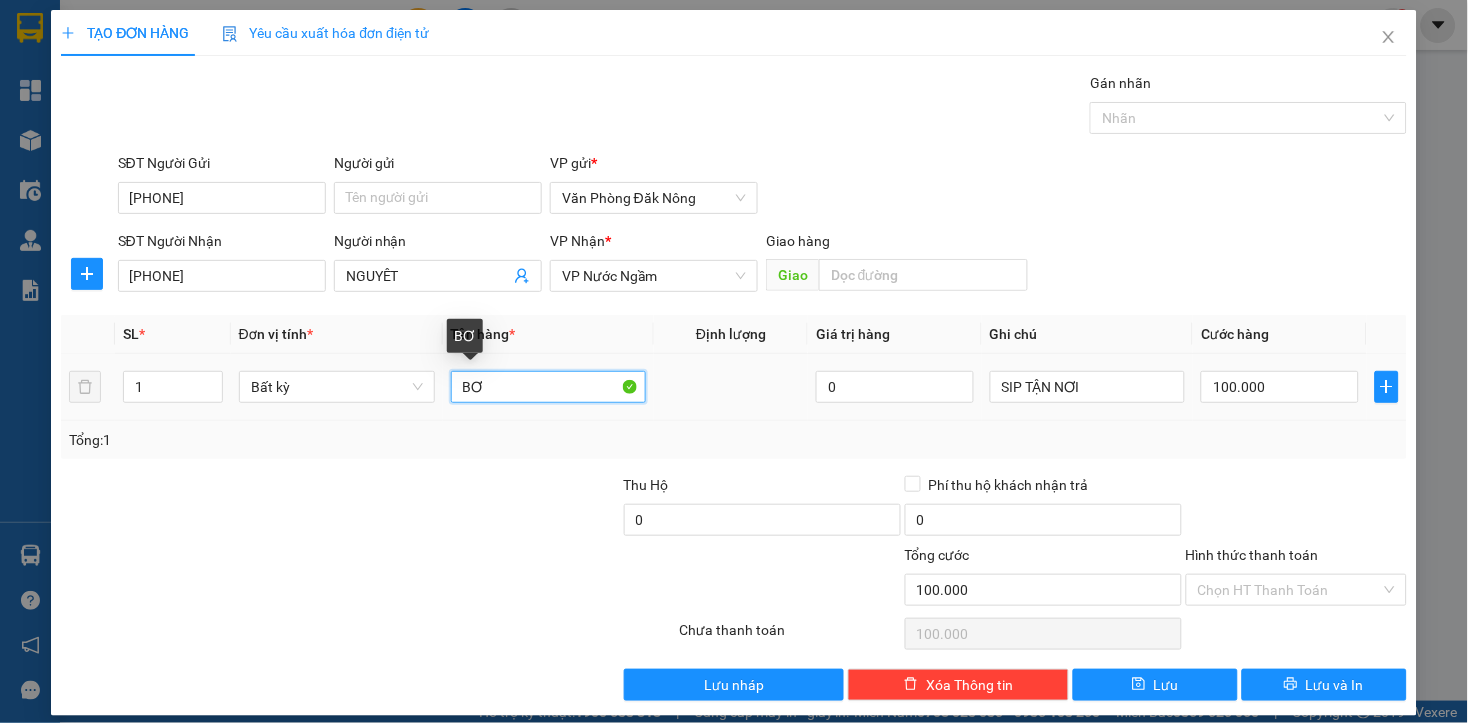 click on "BƠ" at bounding box center [549, 387] 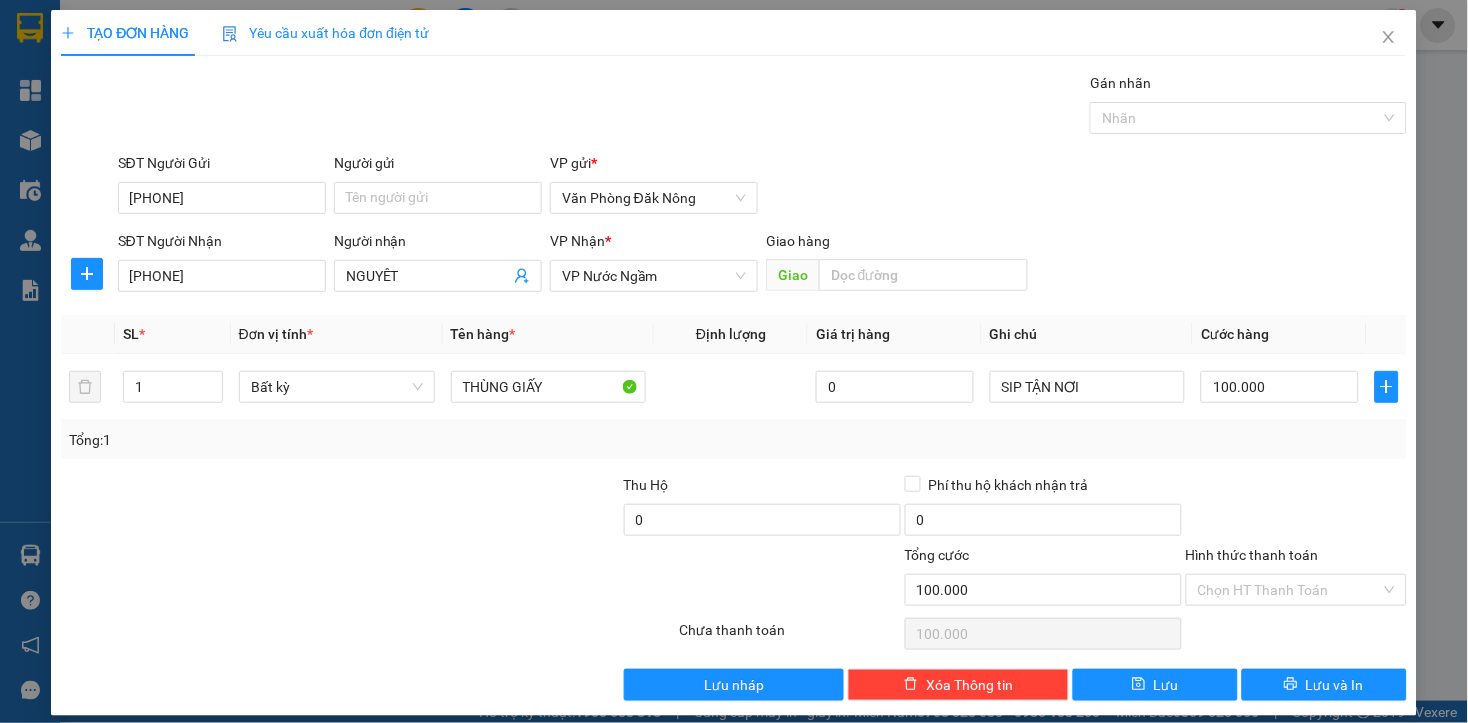click on "SĐT Người Nhận [PHONE] Người nhận NGUYÊT VP Nhận  * VP Nước Ngầm Giao hàng Giao" at bounding box center [762, 265] 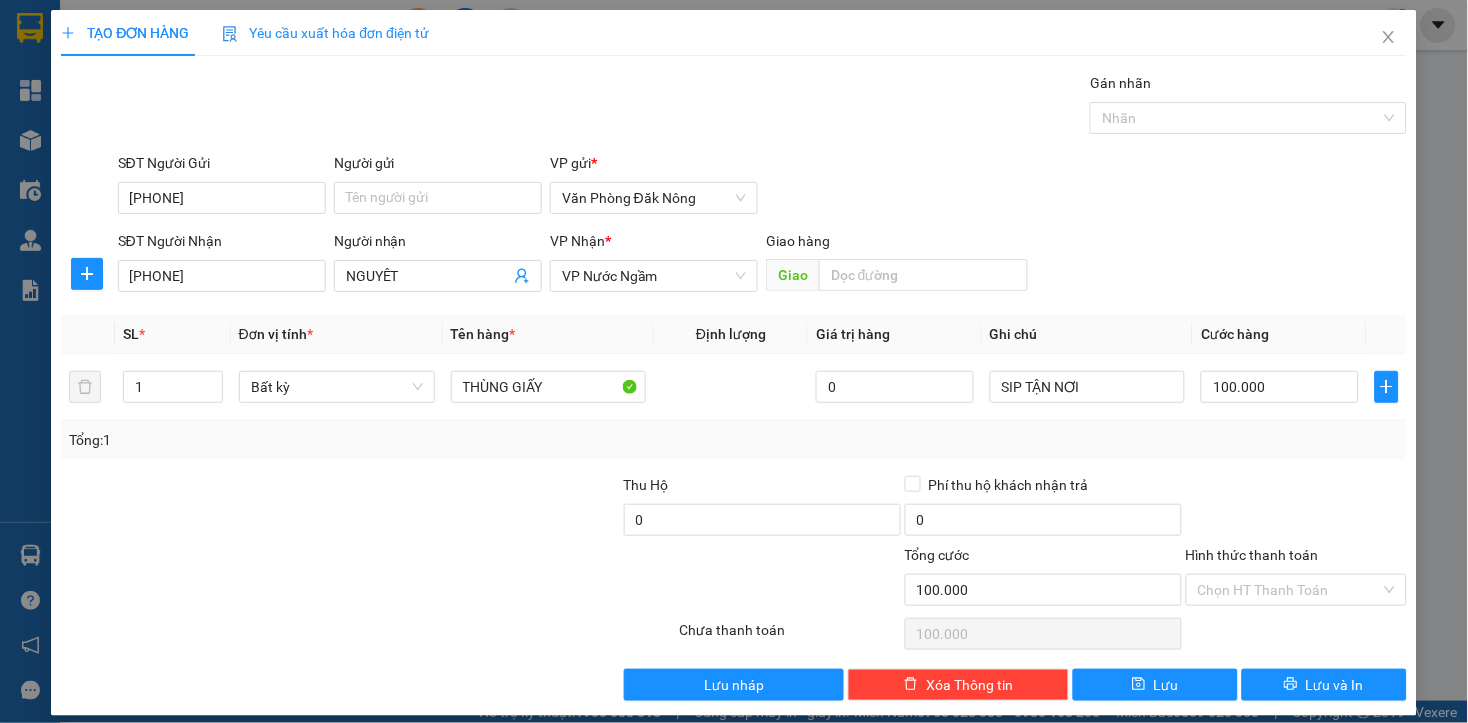 scroll, scrollTop: 16, scrollLeft: 0, axis: vertical 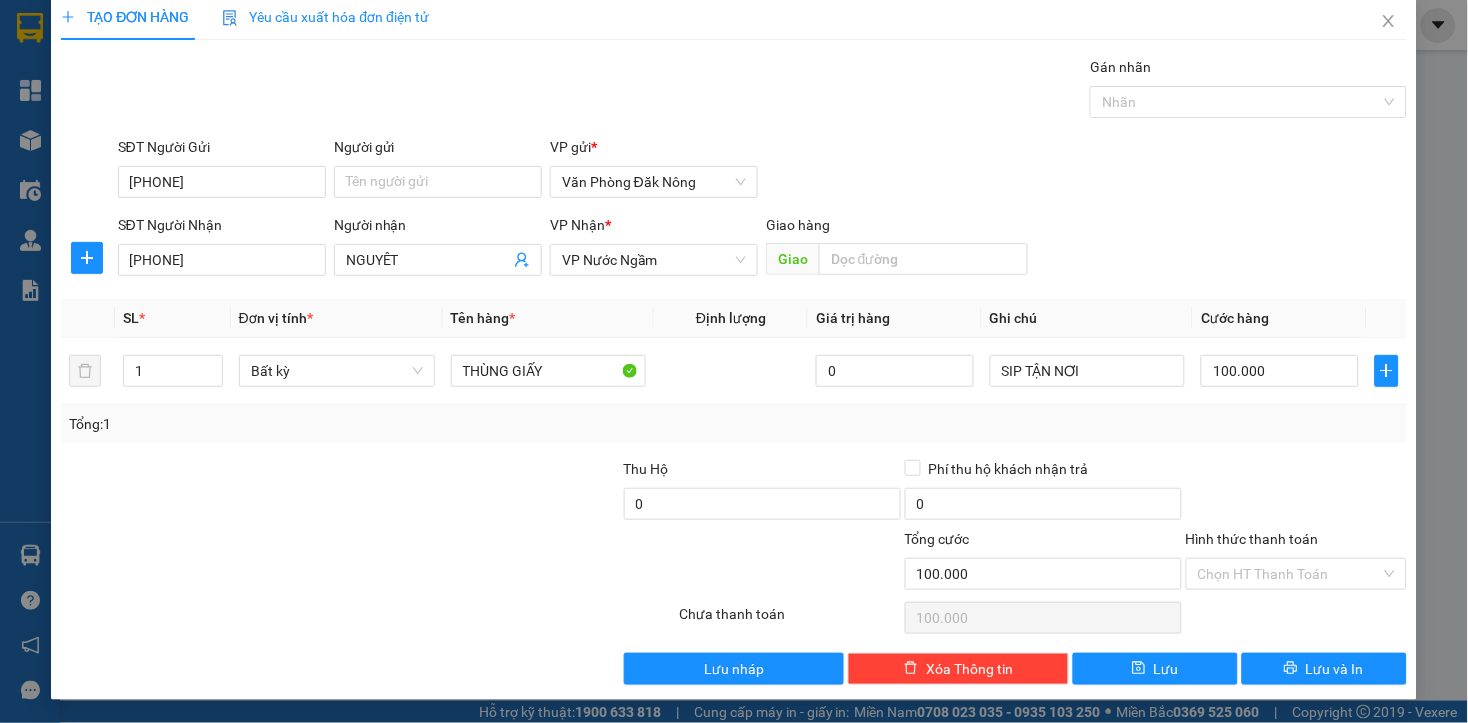 click at bounding box center [1296, 493] 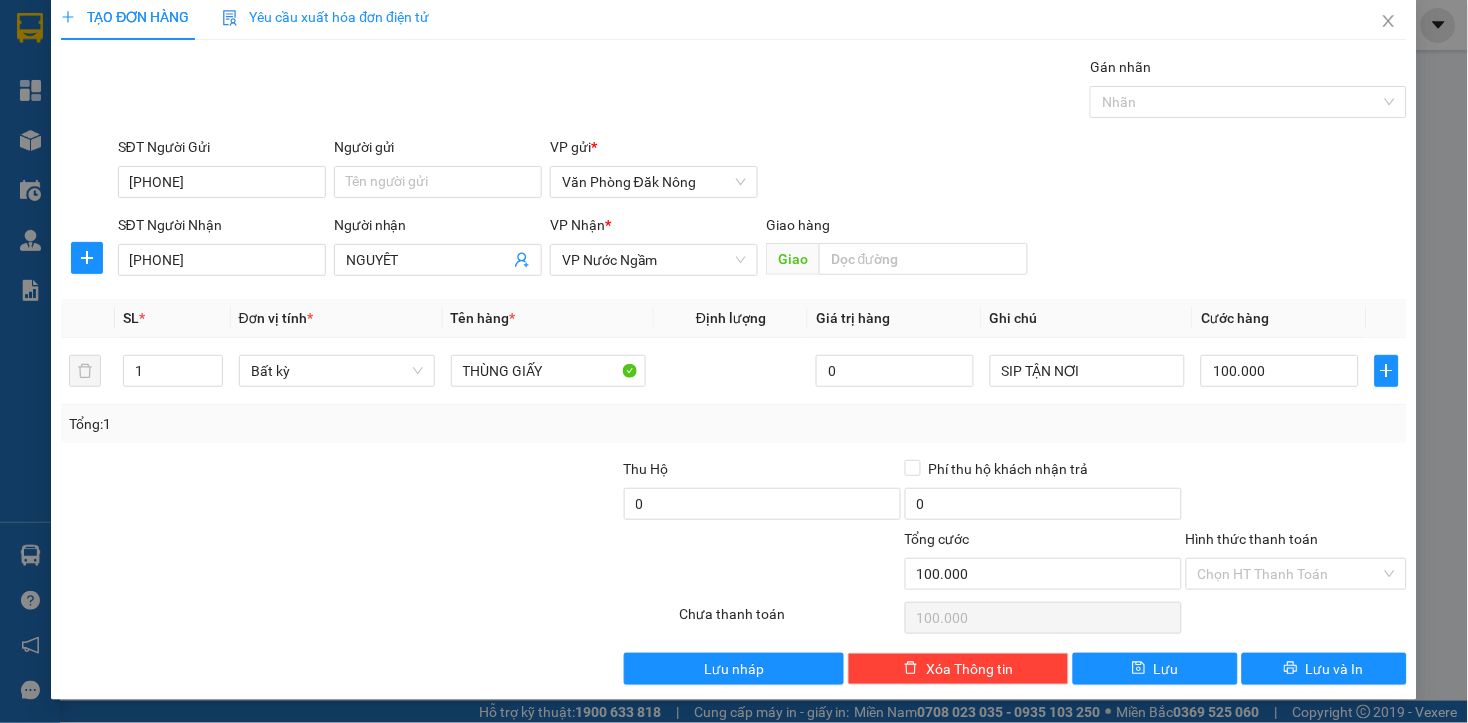 click at bounding box center [1296, 493] 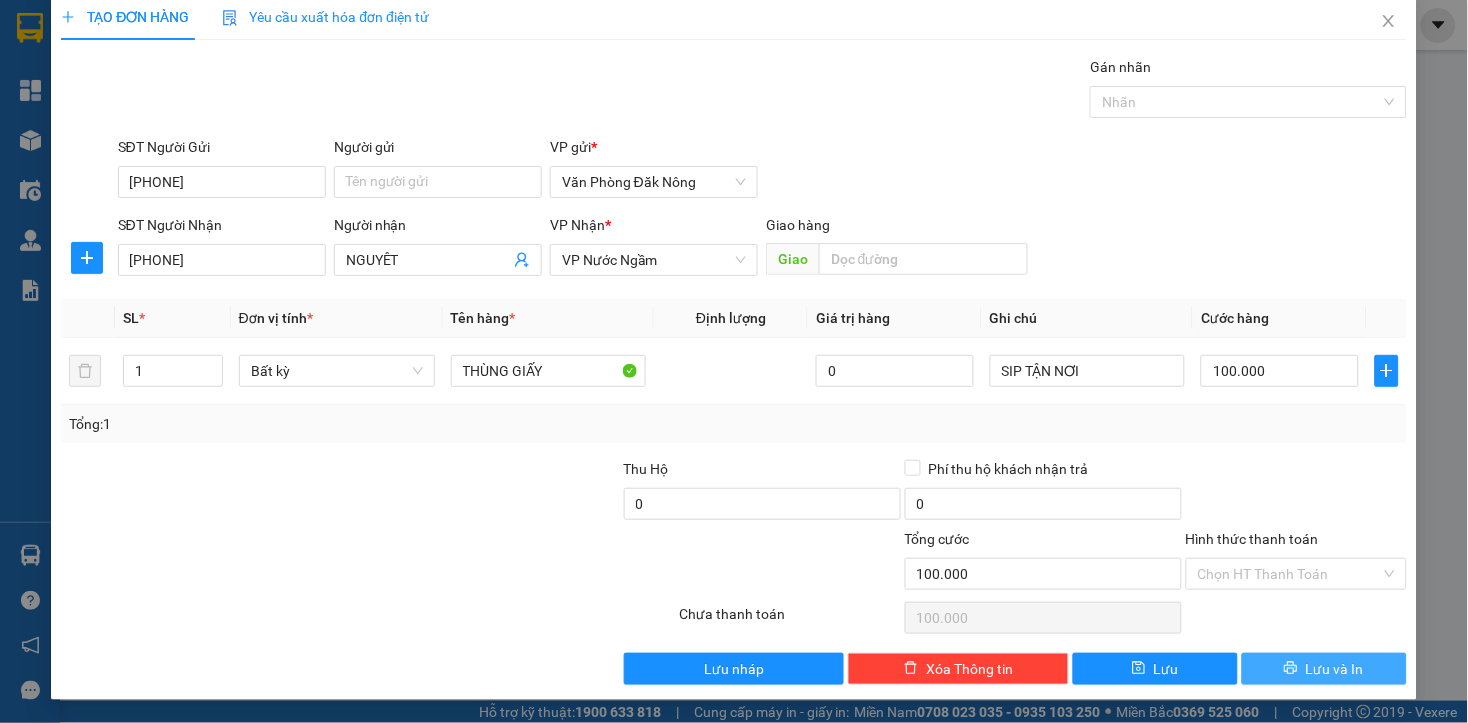click on "Lưu và In" at bounding box center [1335, 669] 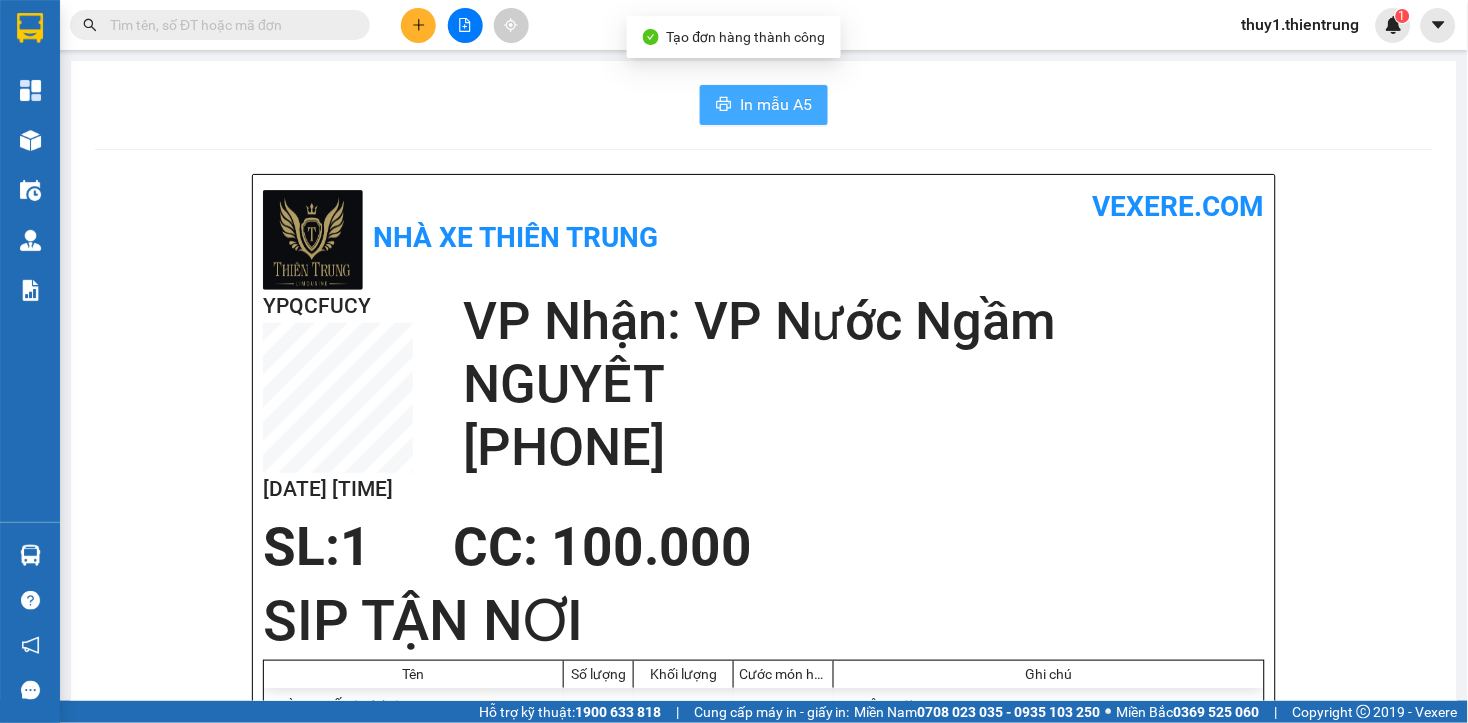 click on "In mẫu A5" at bounding box center [776, 104] 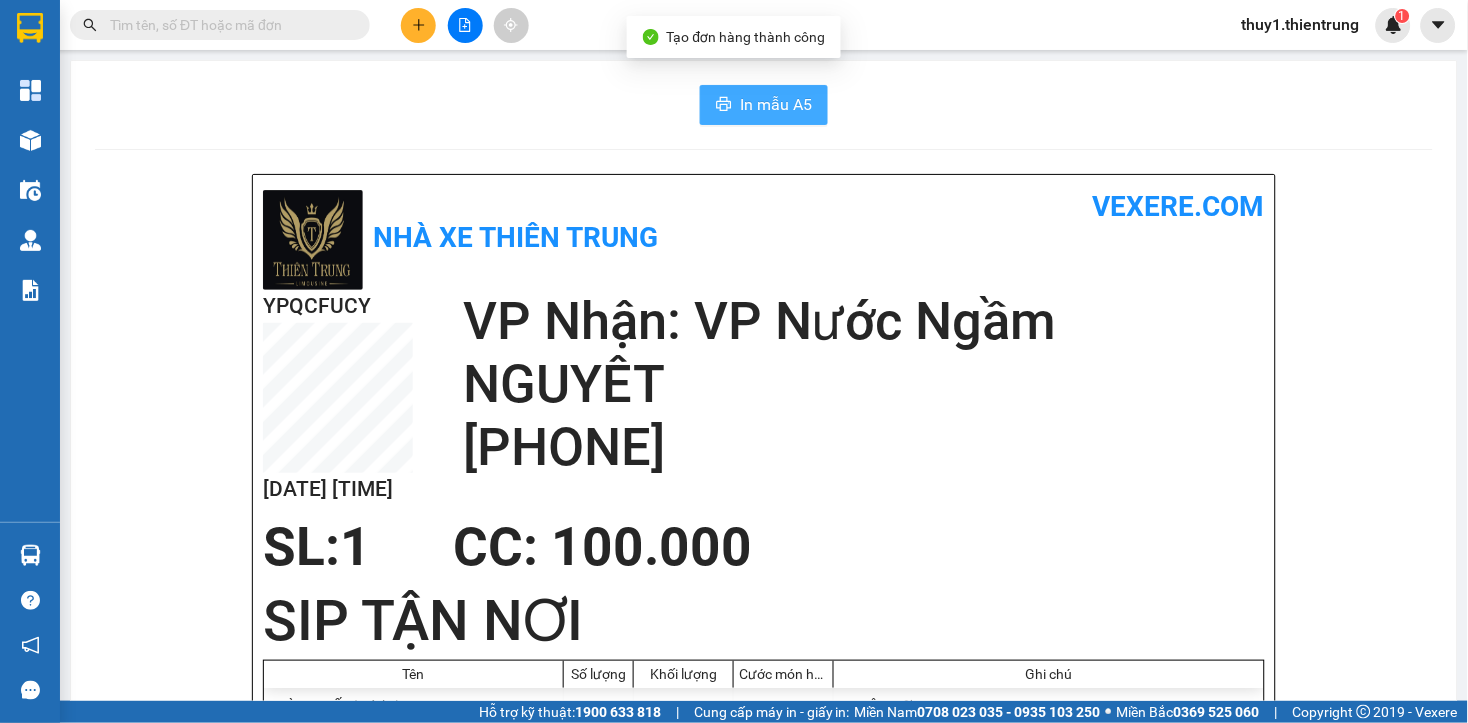scroll, scrollTop: 0, scrollLeft: 0, axis: both 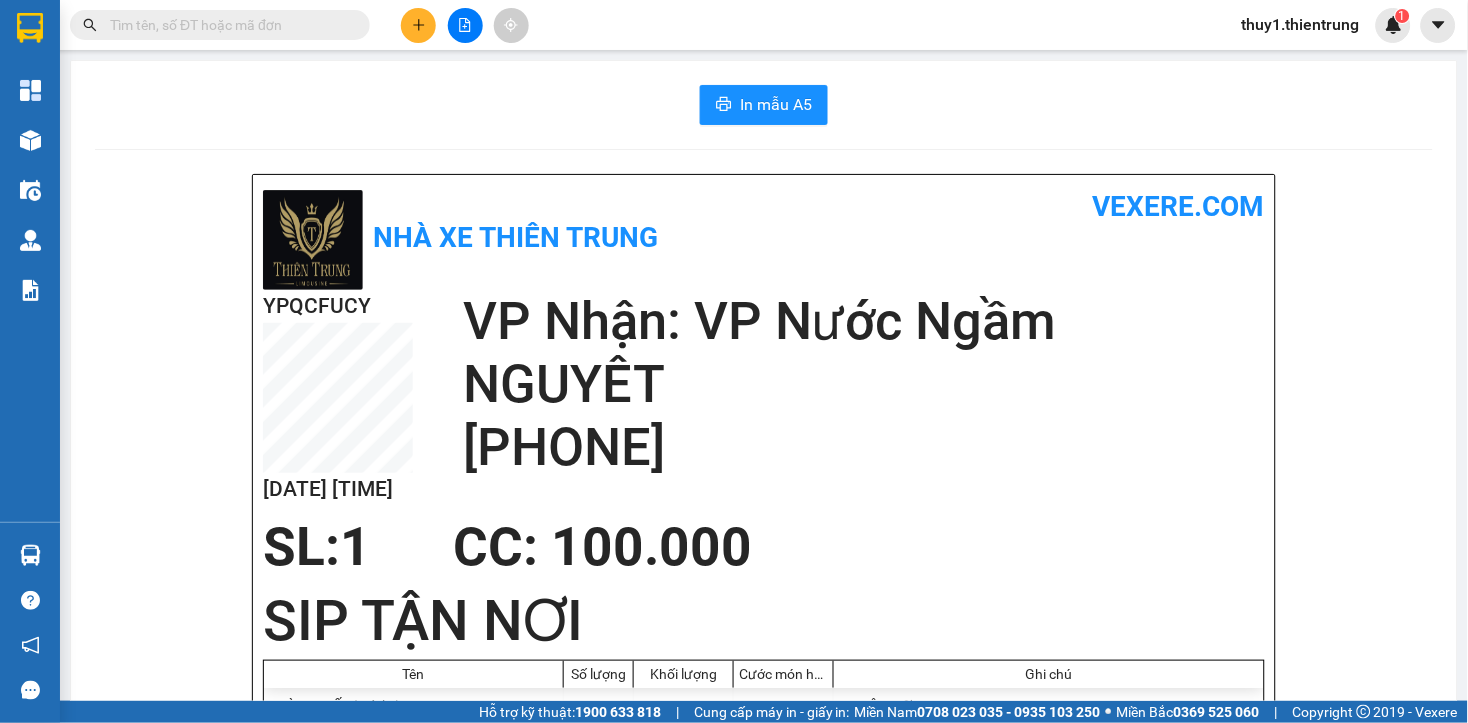 click 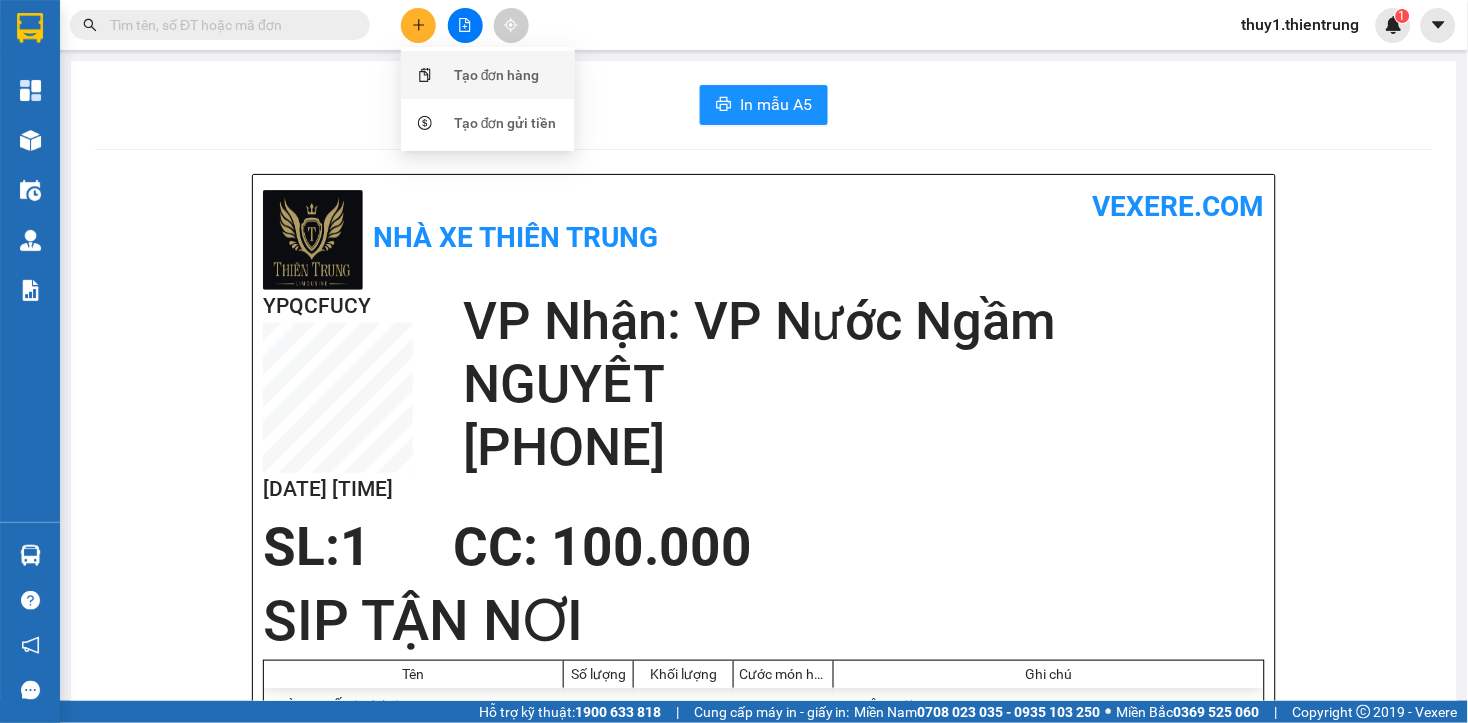 click on "Tạo đơn hàng" at bounding box center (497, 75) 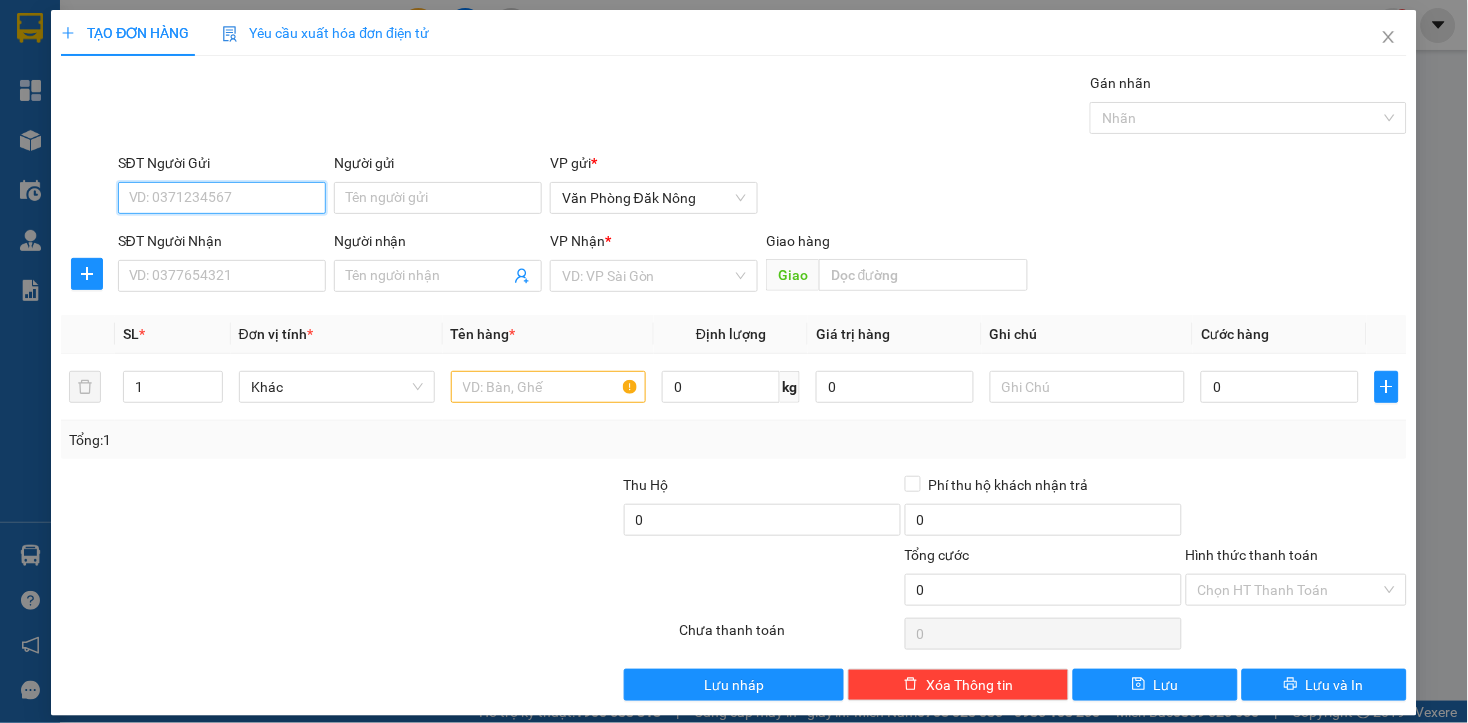 click on "SĐT Người Gửi" at bounding box center (222, 198) 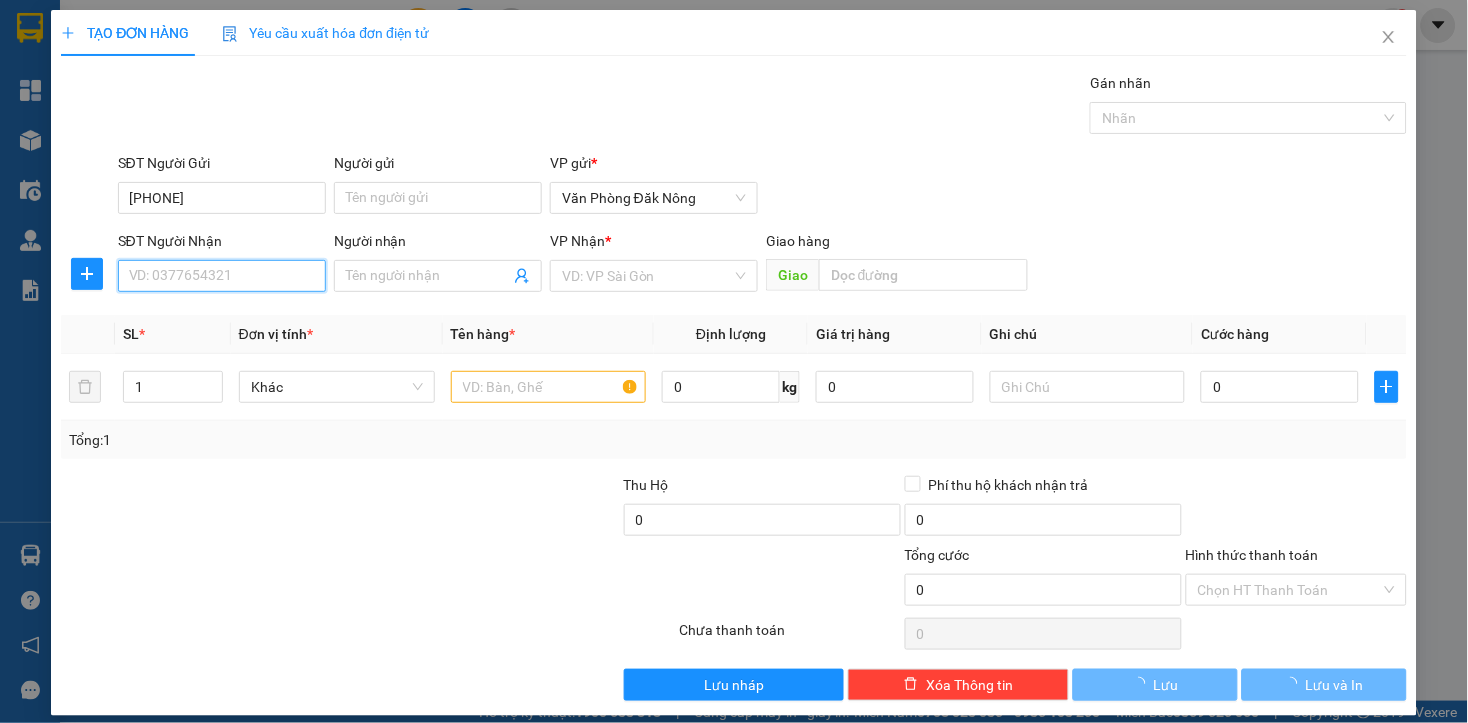 click on "SĐT Người Nhận" at bounding box center [222, 276] 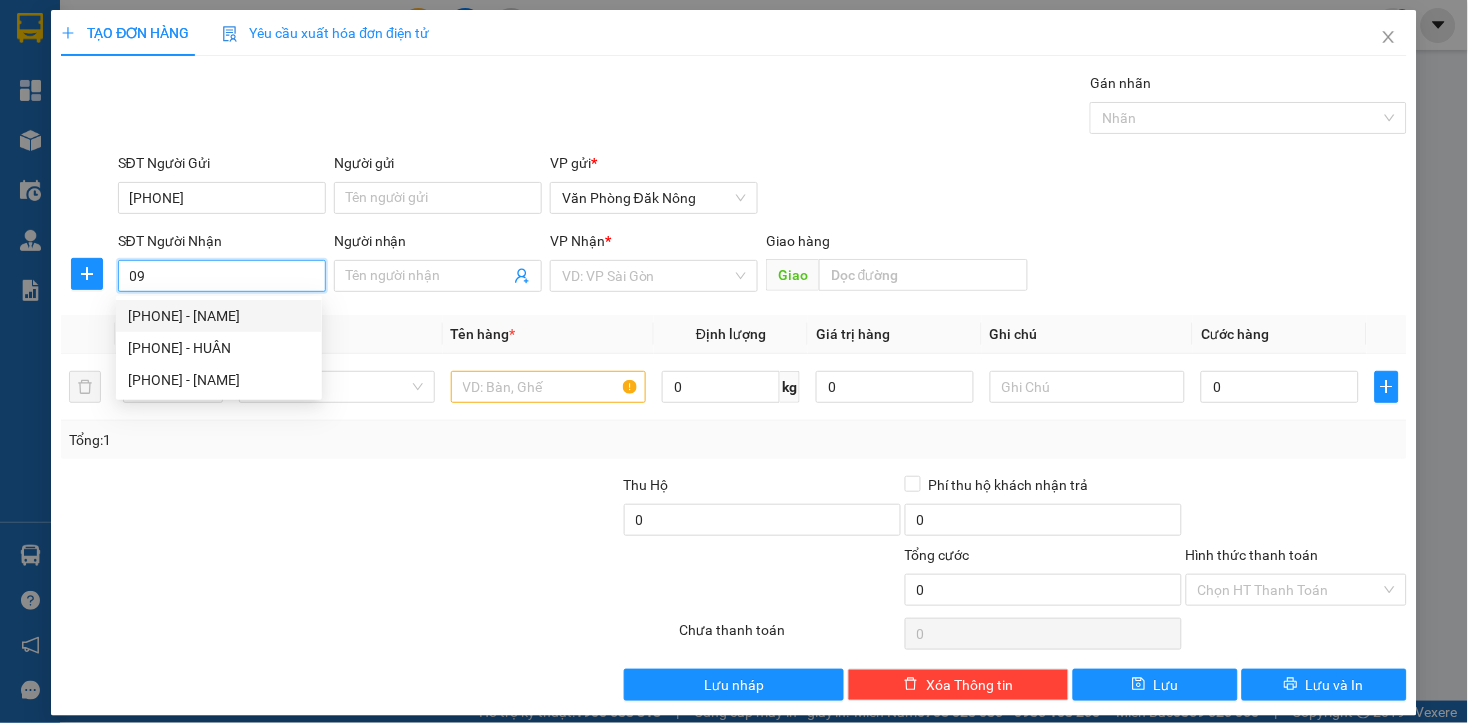 click on "09" at bounding box center (222, 276) 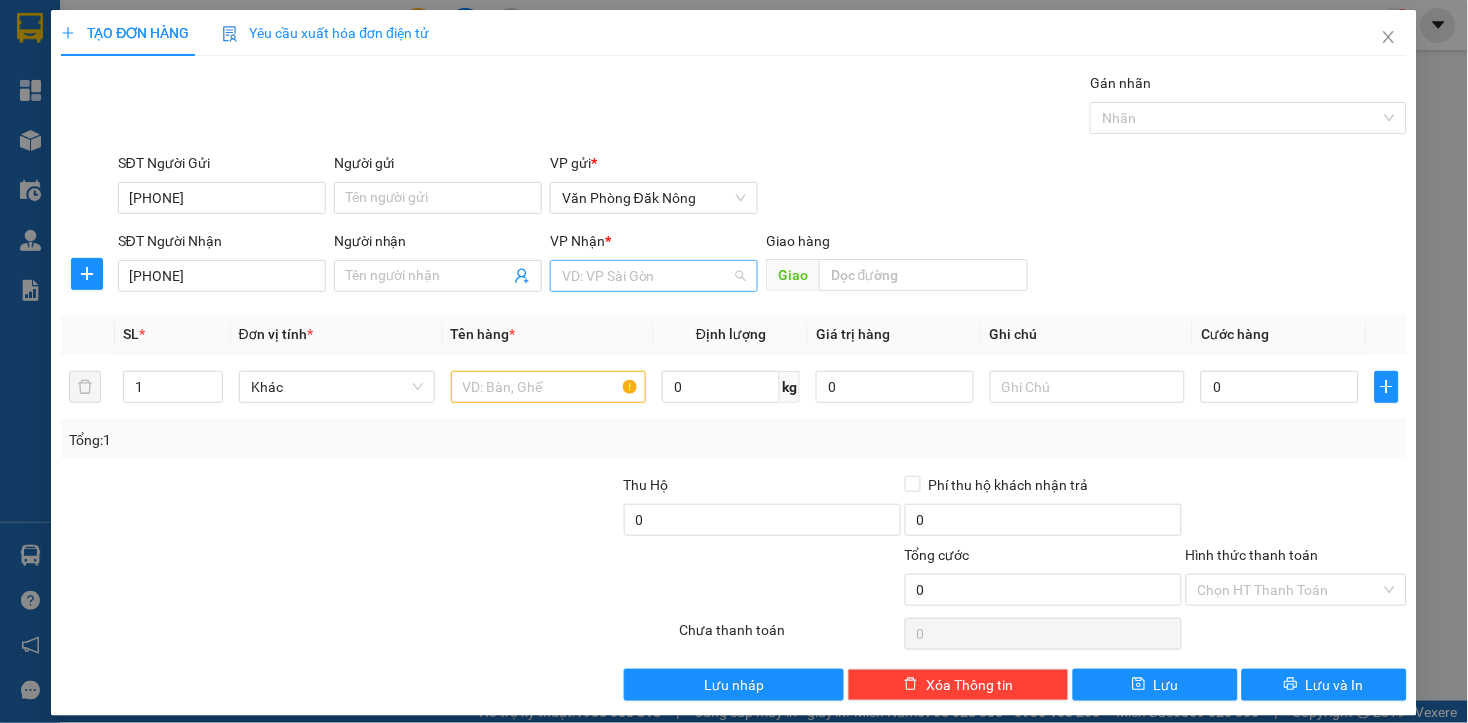 click at bounding box center (647, 276) 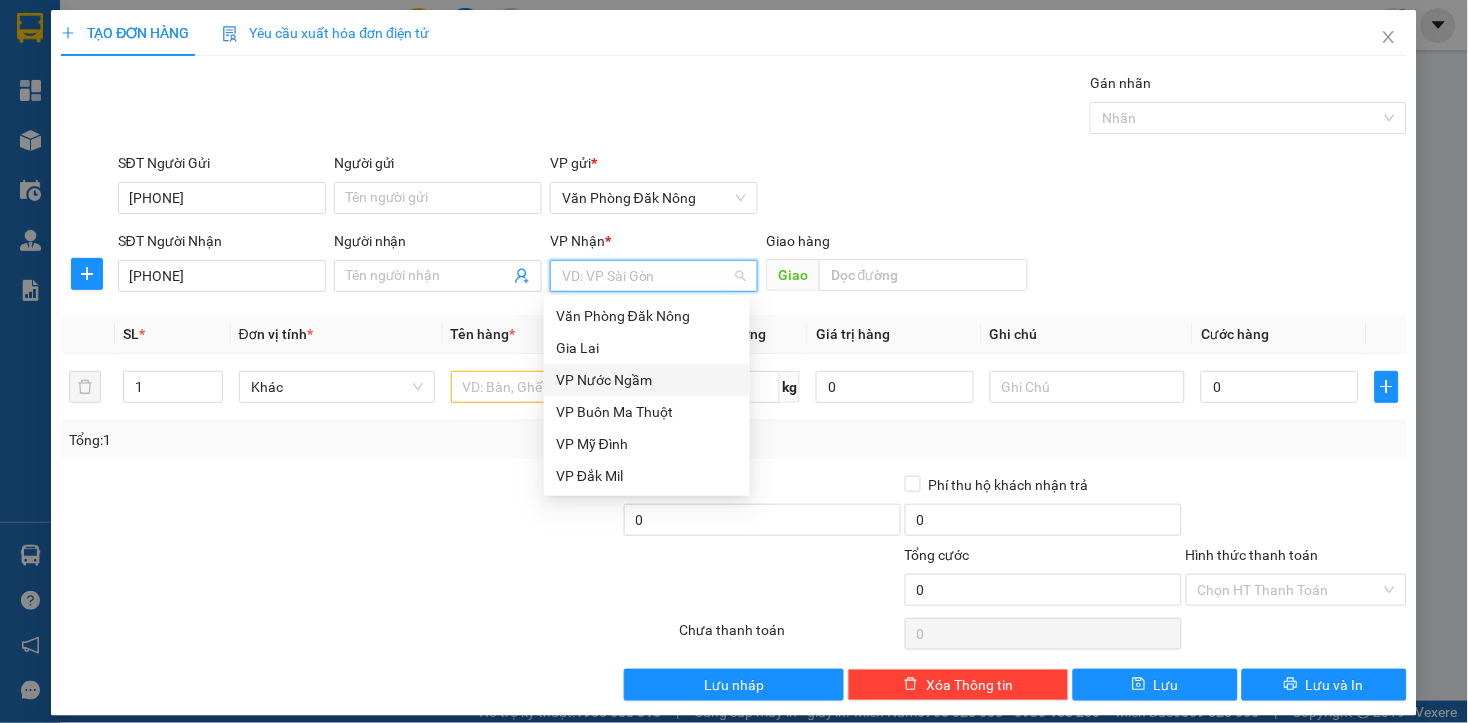 click on "VP Nước Ngầm" at bounding box center [647, 380] 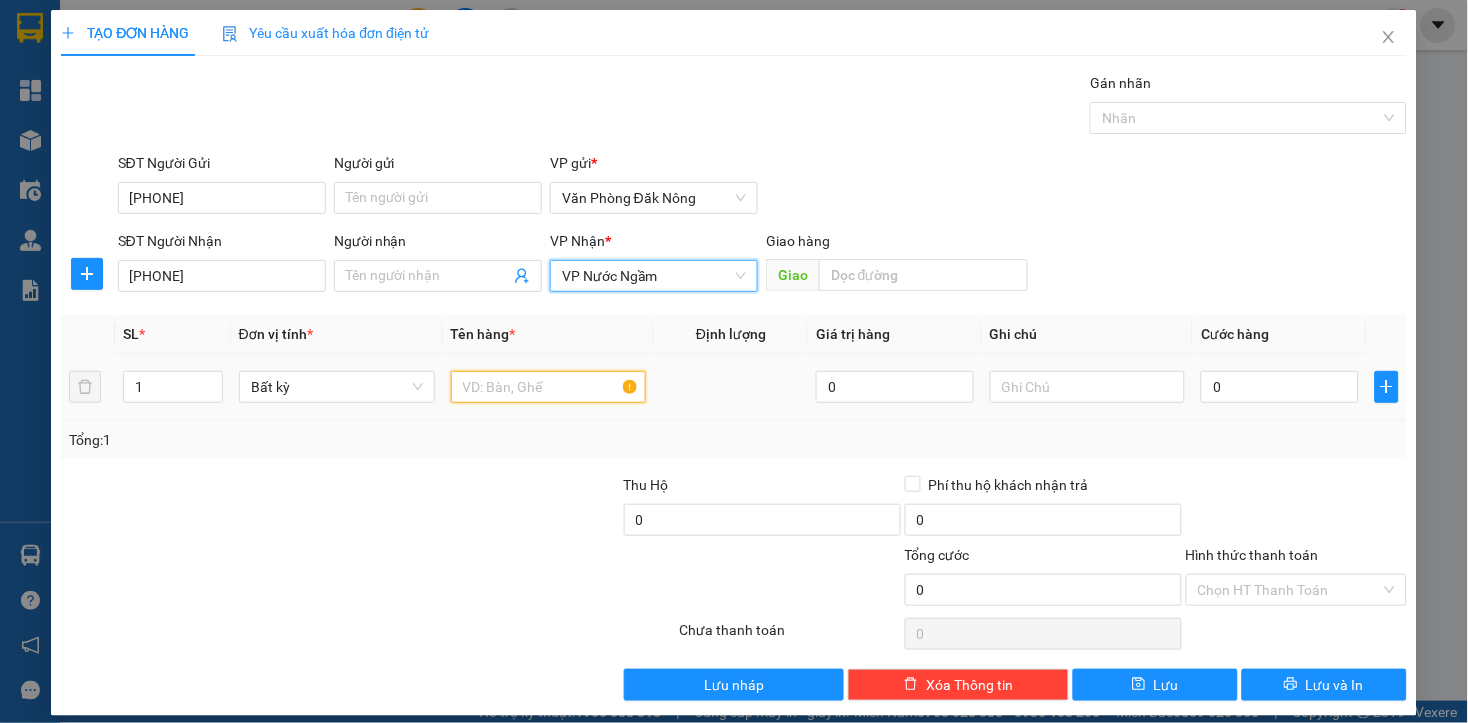 drag, startPoint x: 516, startPoint y: 386, endPoint x: 561, endPoint y: 396, distance: 46.09772 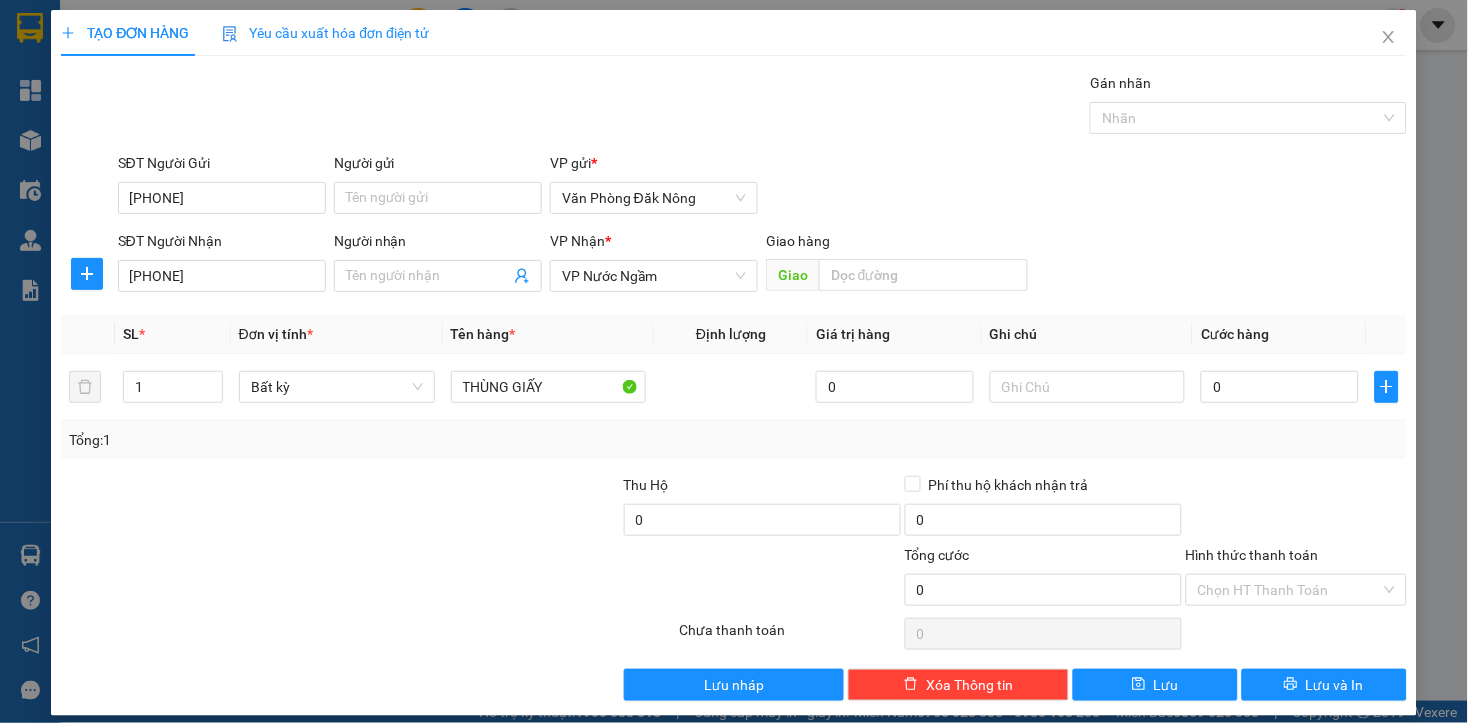 click at bounding box center [256, 579] 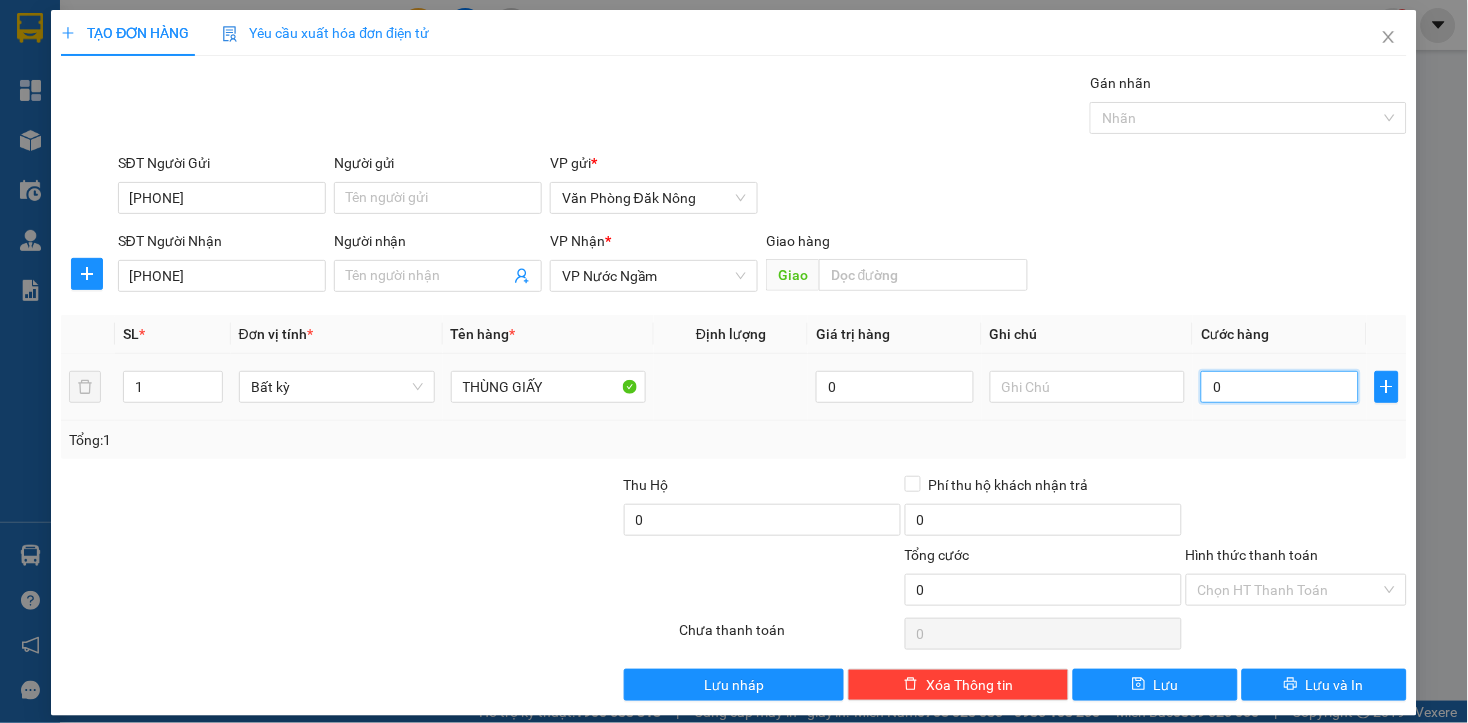 click on "0" at bounding box center (1279, 387) 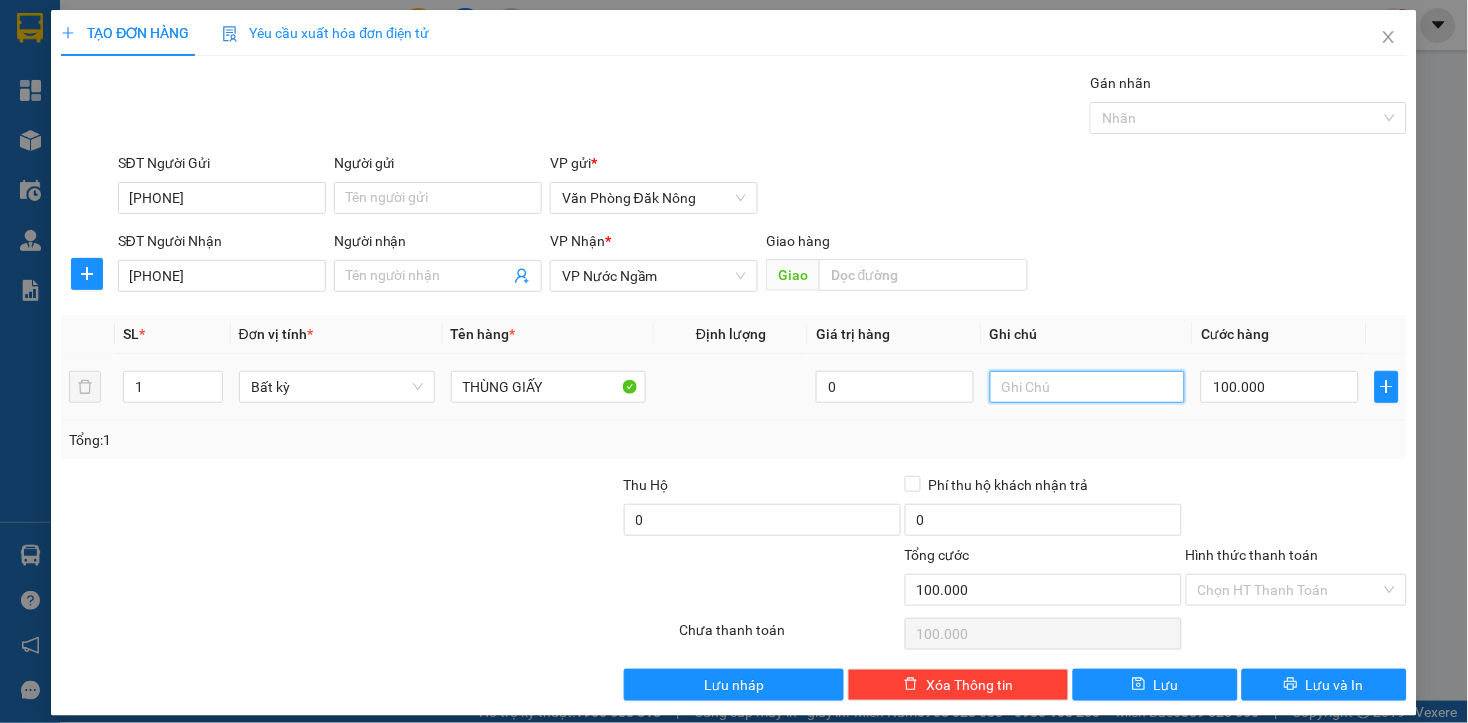 click at bounding box center [1088, 387] 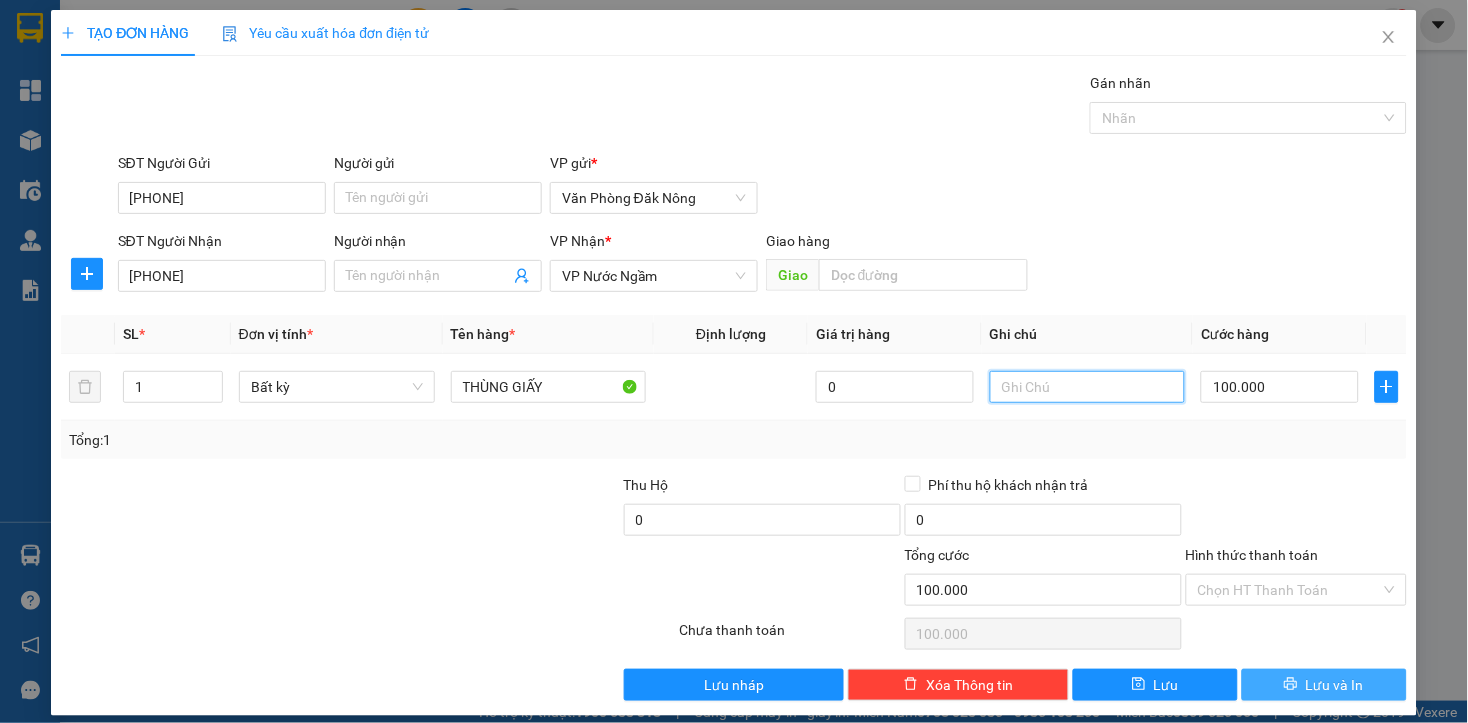 scroll, scrollTop: 16, scrollLeft: 0, axis: vertical 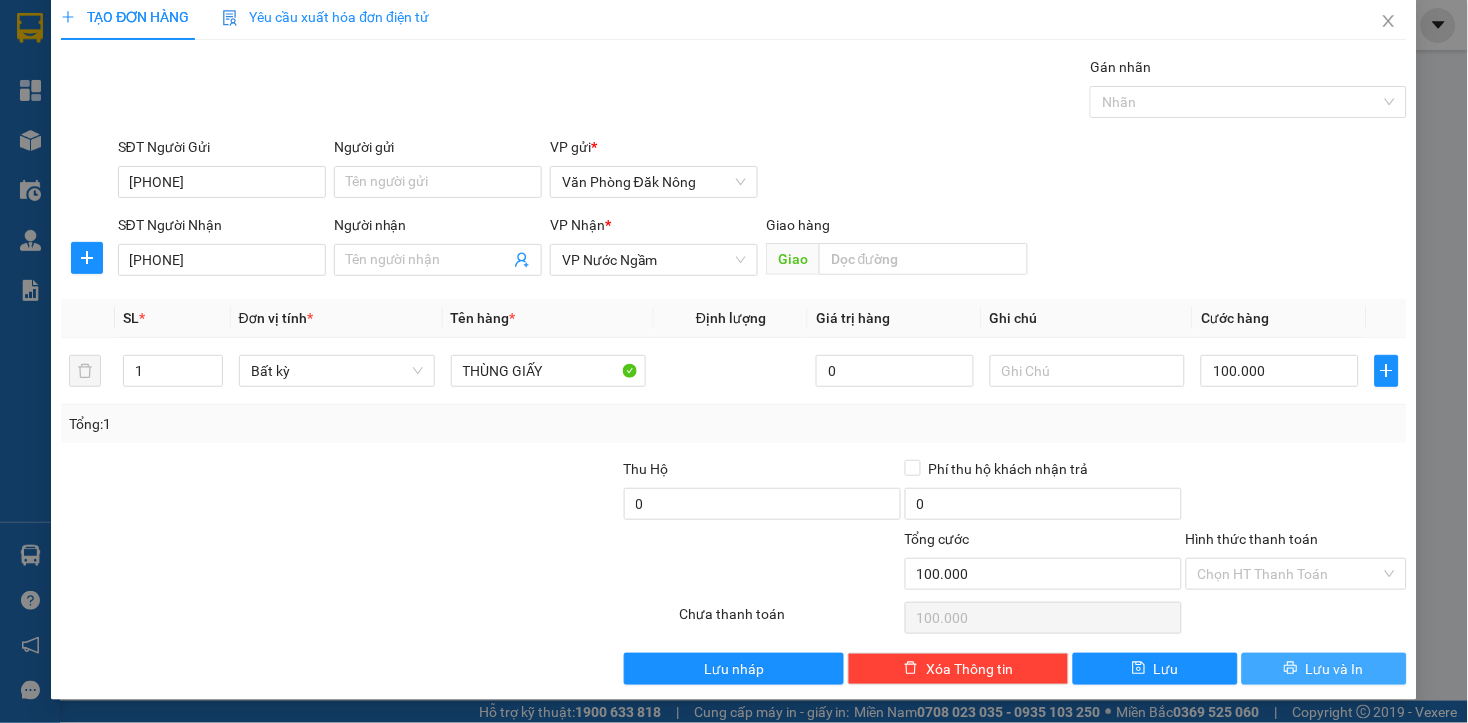 click on "Lưu và In" at bounding box center (1324, 669) 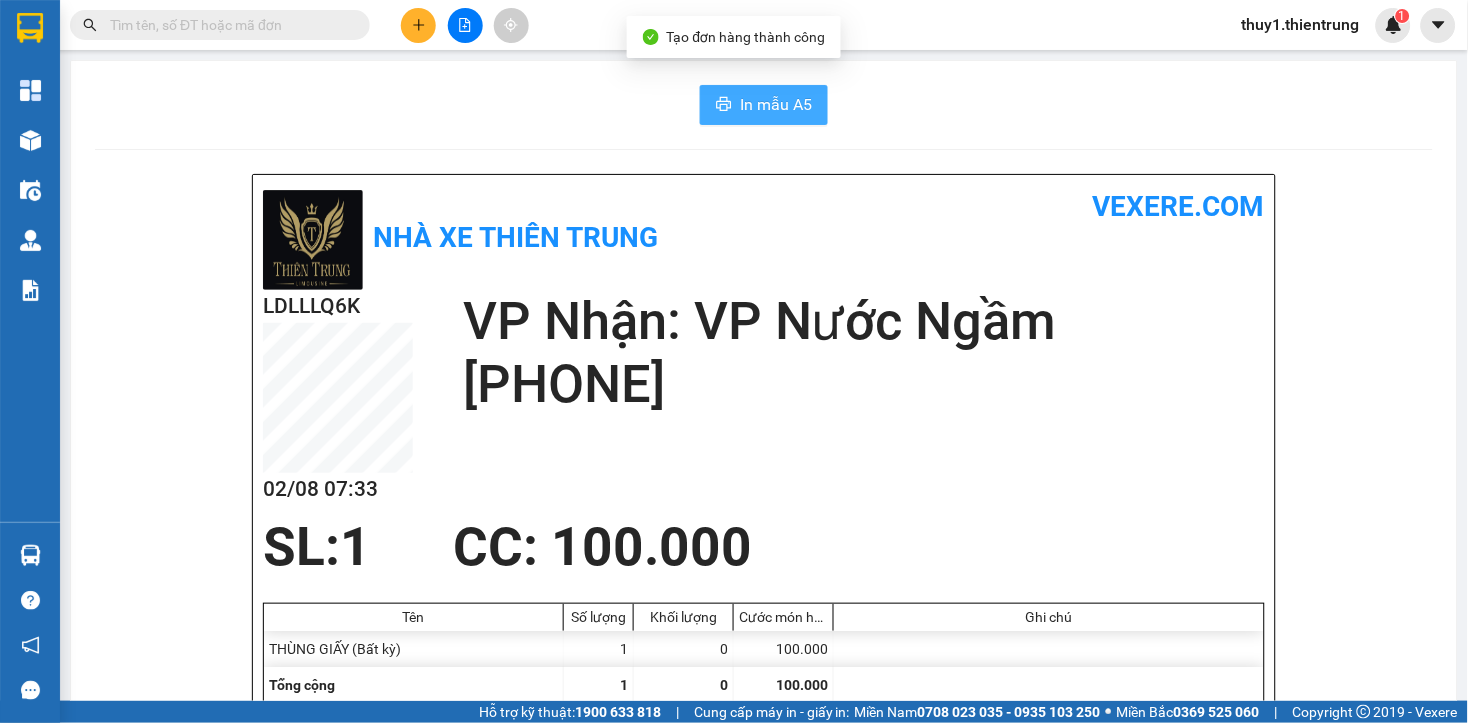 drag, startPoint x: 801, startPoint y: 104, endPoint x: 1245, endPoint y: 477, distance: 579.8836 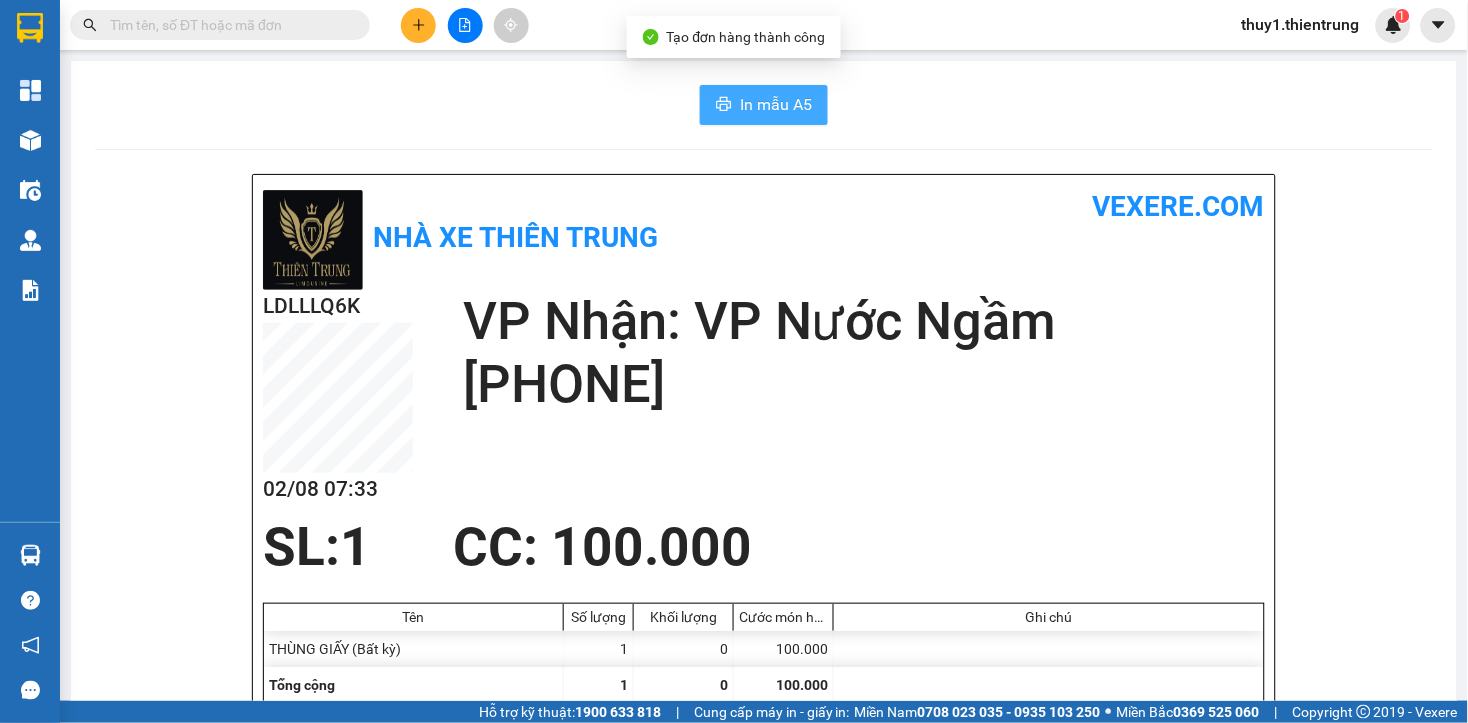 scroll, scrollTop: 0, scrollLeft: 0, axis: both 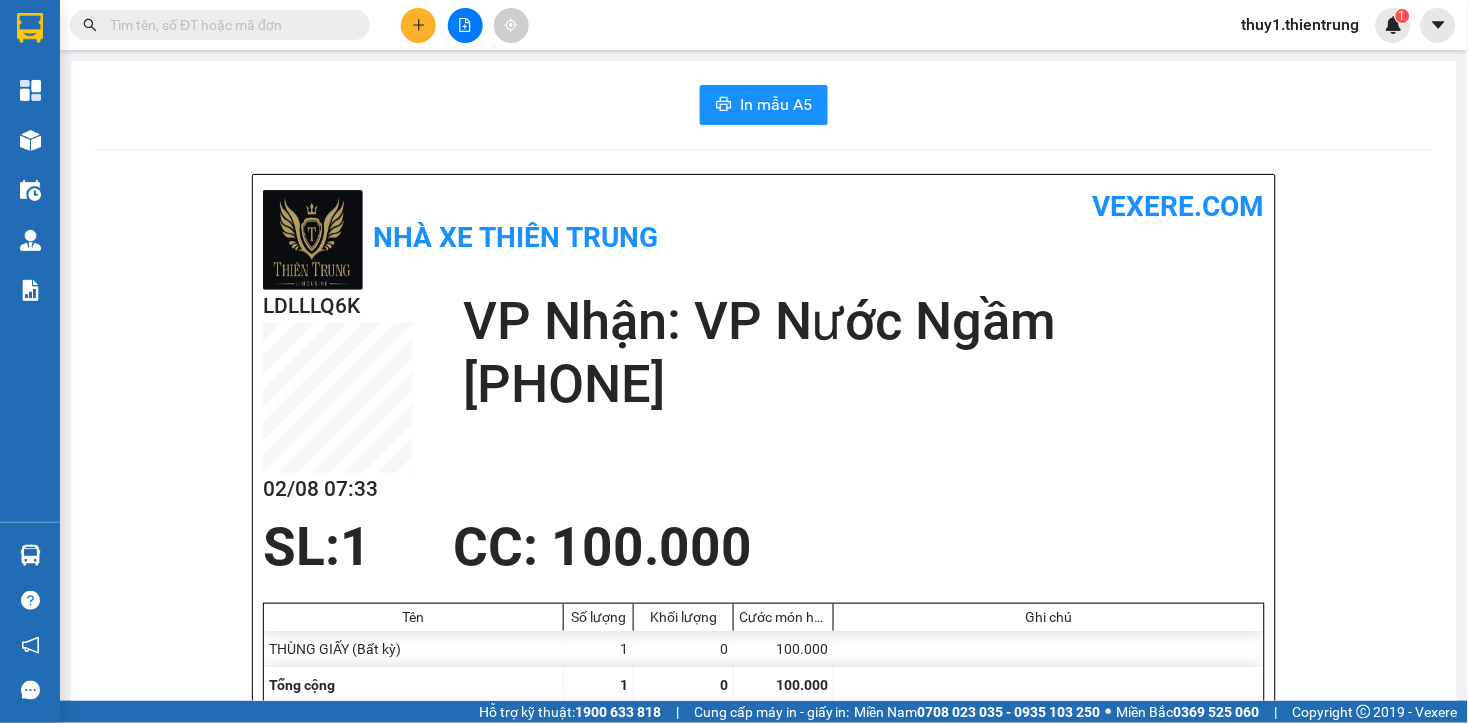 click on "In mẫu A5
Nhà xe Thiên Trung vexere.com LDLLLQ6K 02/08 07:33 VP Nhận:   VP Nước Ngầm [PHONE] SL:  1 CC : 100.000 Tên Số lượng Khối lượng Cước món hàng Ghi chú THÙNG GIẤY (Bất kỳ) 1 0 100.000 Tổng cộng 1 0 100.000 Loading... Người gửi:      [PHONE]     VP gửi :   Văn Phòng Đăk Nông Nhà xe Thiên Trung   Số 24, đường Hai Bà Trưng   0961 210 210 Gửi khách hàng Vexere.com (c) 2017 GỬI :   Văn Phòng Đăk Nông   Số 12, đường Hai Bà Trưng , Tp Gia Nghĩa   0905 64 00 48 Người gửi :    [PHONE] LDLLLQ6K NHẬN :   VP Nước Ngầm   ngõ 49 số nhà 49A đường ngọc hồi quận Hoàng Mai   0888786848, Người nhận :    [PHONE] Tên hàng: THÙNG GIẤY SL 1 Giá trị hàng gửi:  0 CC   100.000 Tổng phải thu:   100.000 Người gửi hàng xác nhận (Tôi đã đọc và đồng ý nộp dung phiếu gửi hàng) NV kiểm tra hàng (Kí và ghi rõ họ tên) NV nhận hàng Thuy 1 :" at bounding box center [764, 925] 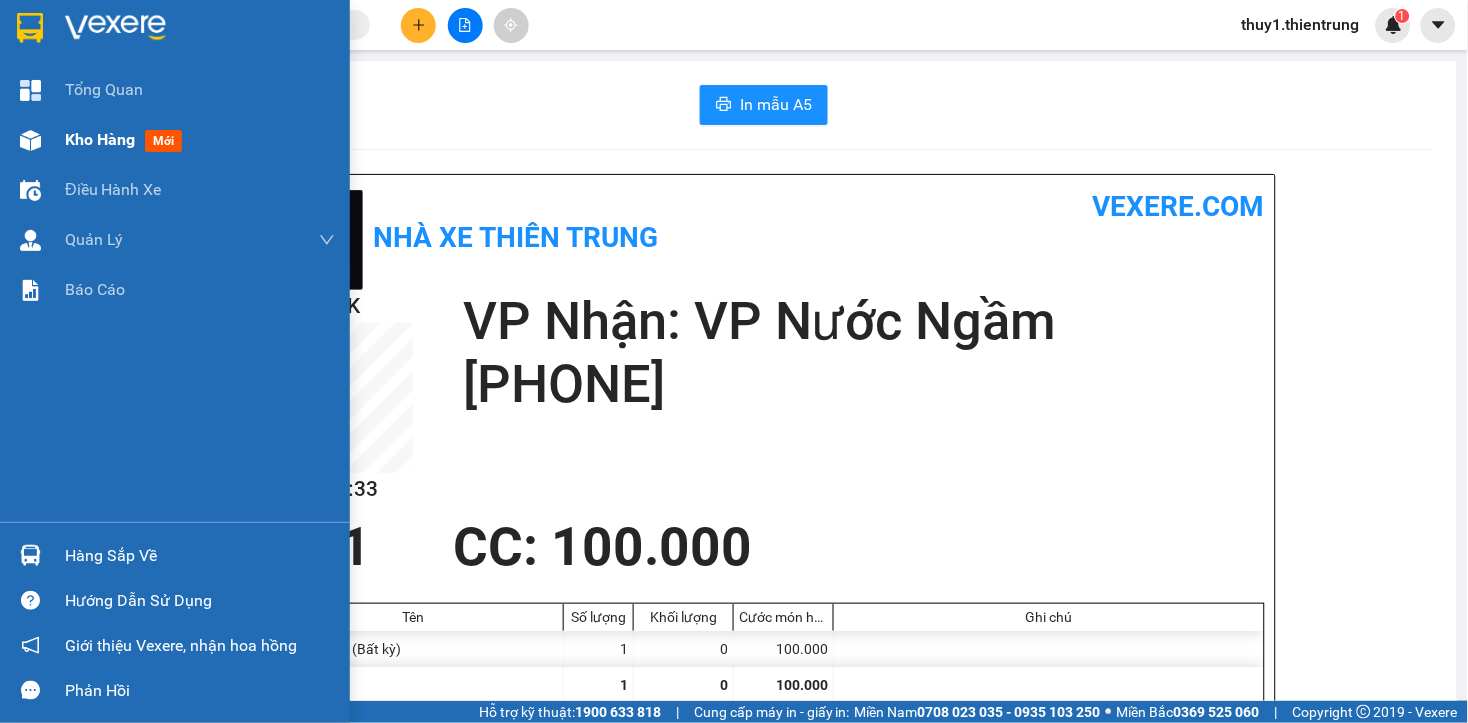click at bounding box center [30, 140] 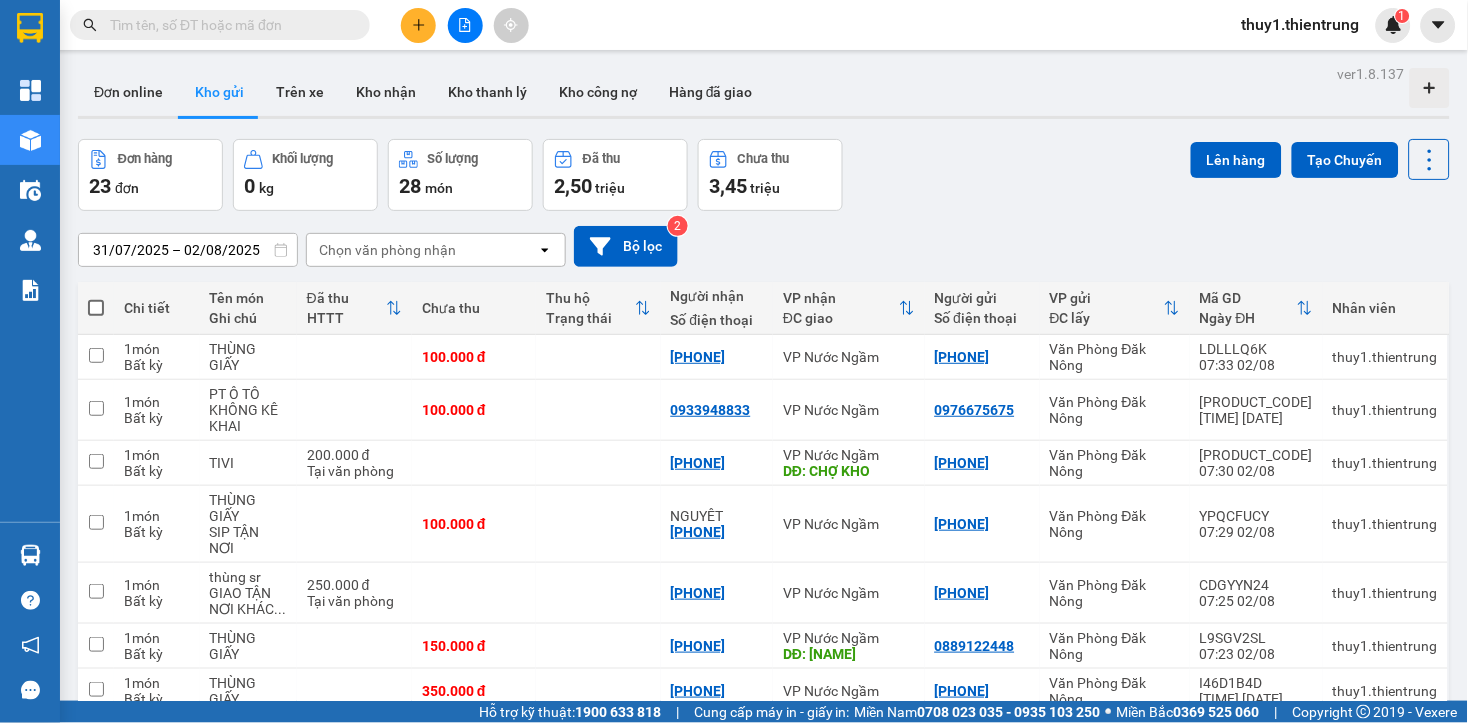 click on "50 / trang" at bounding box center [1366, 1546] 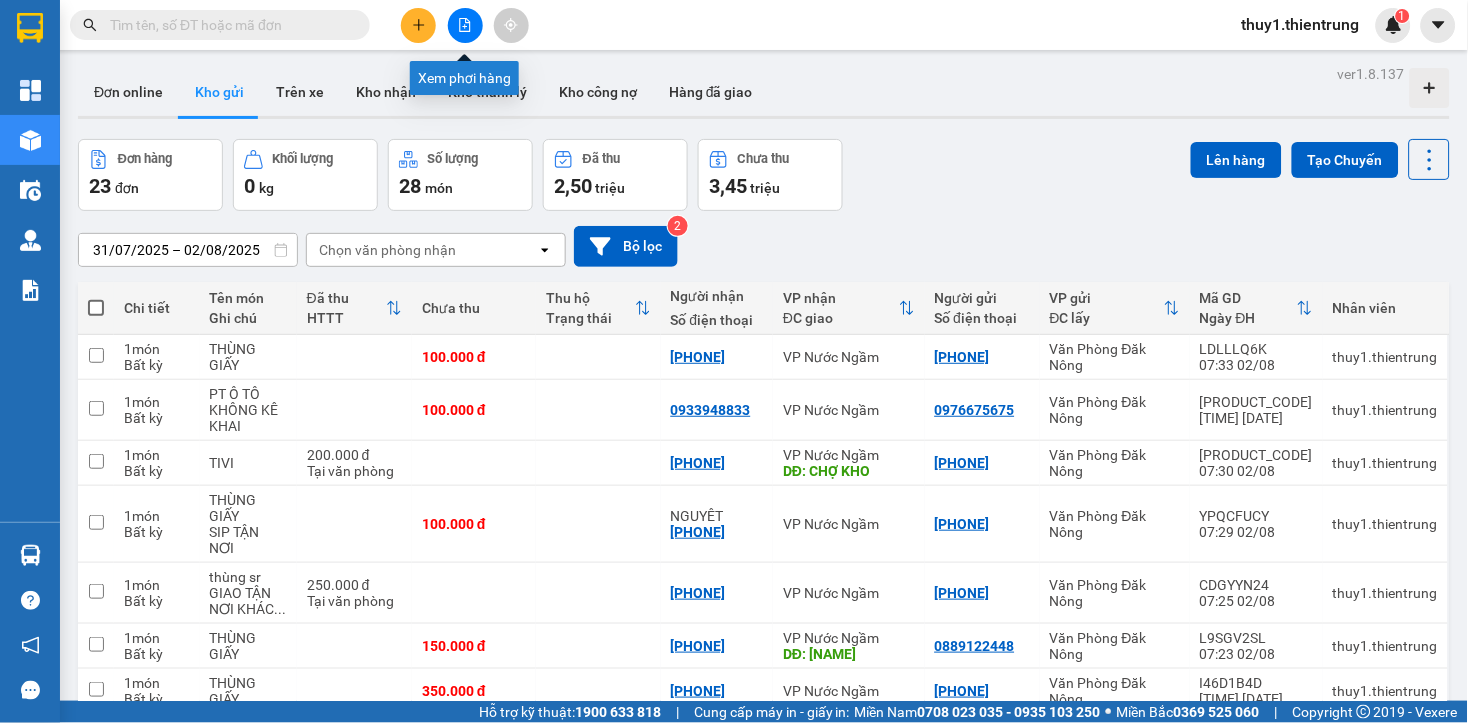 click 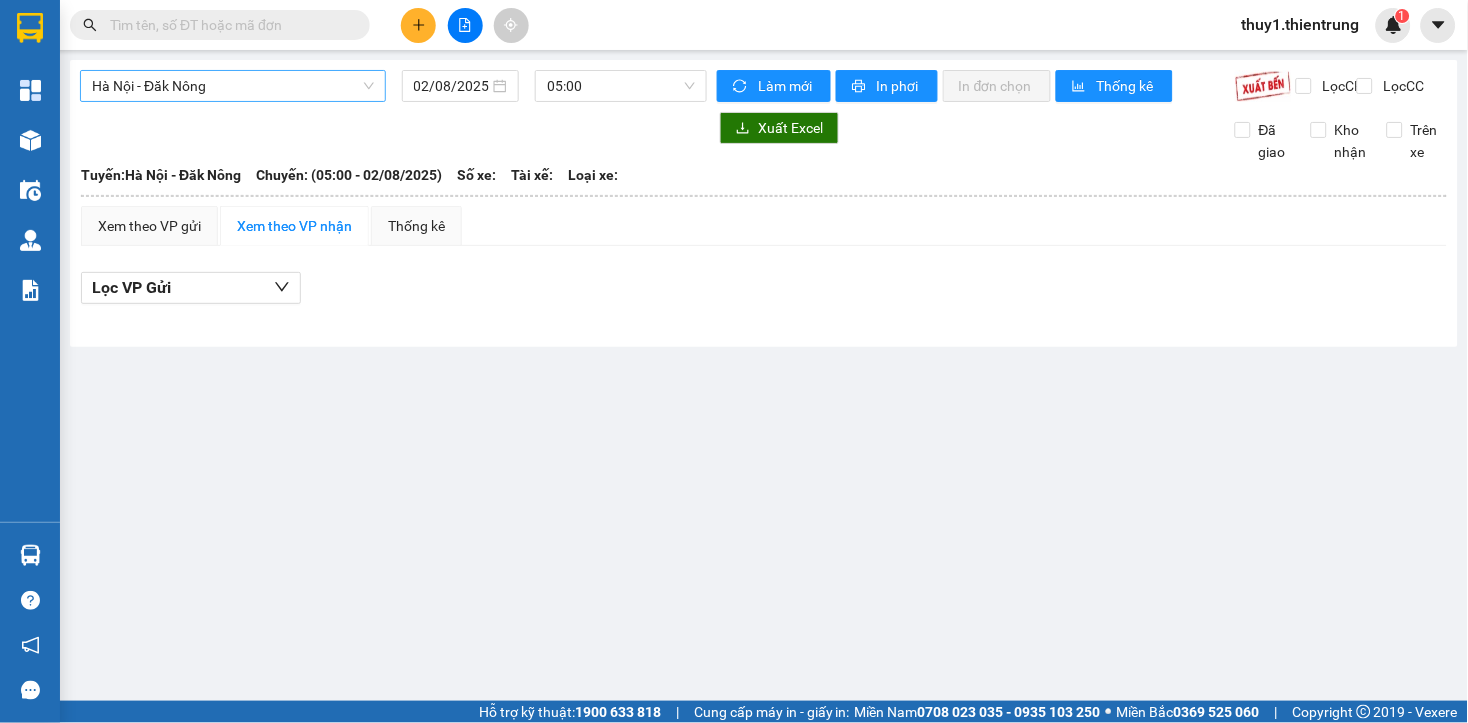 click on "Hà Nội - Đăk Nông" at bounding box center [233, 86] 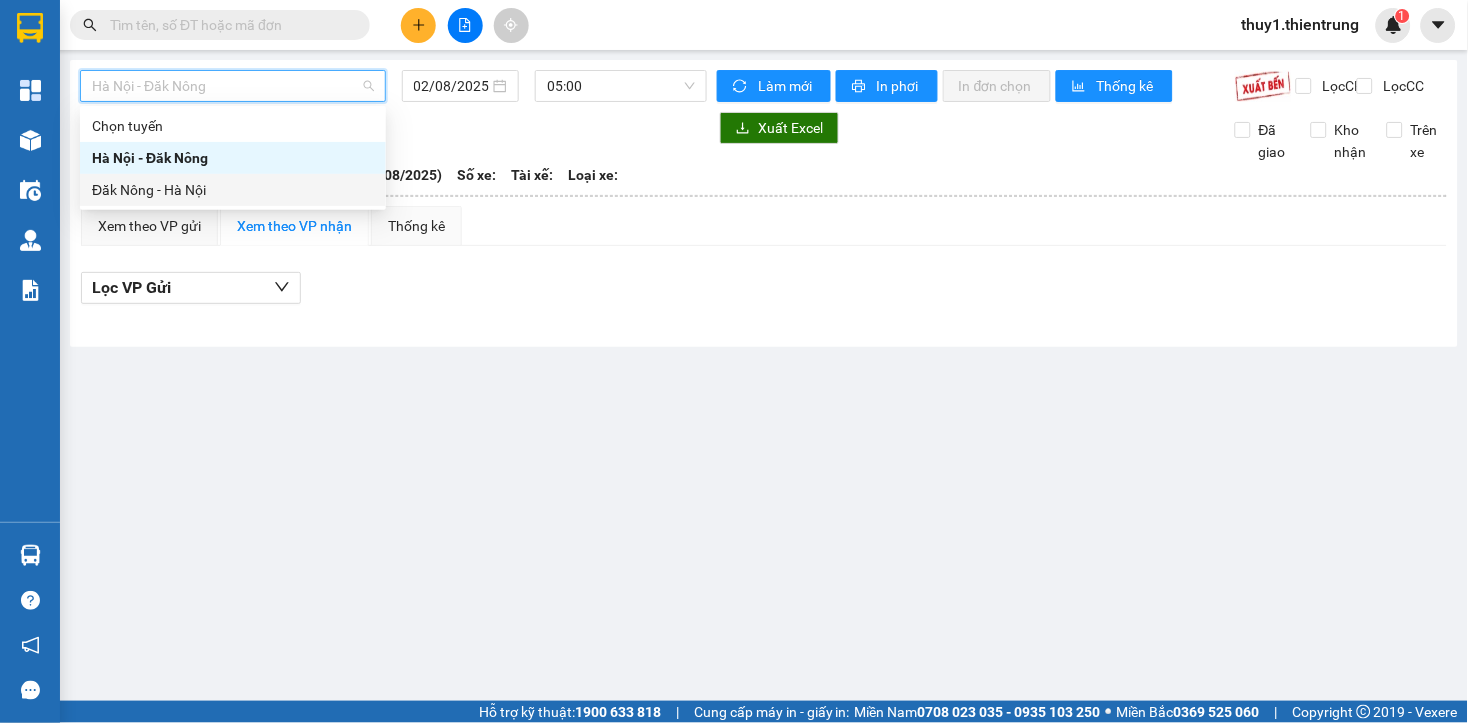 drag, startPoint x: 200, startPoint y: 195, endPoint x: 612, endPoint y: 167, distance: 412.95035 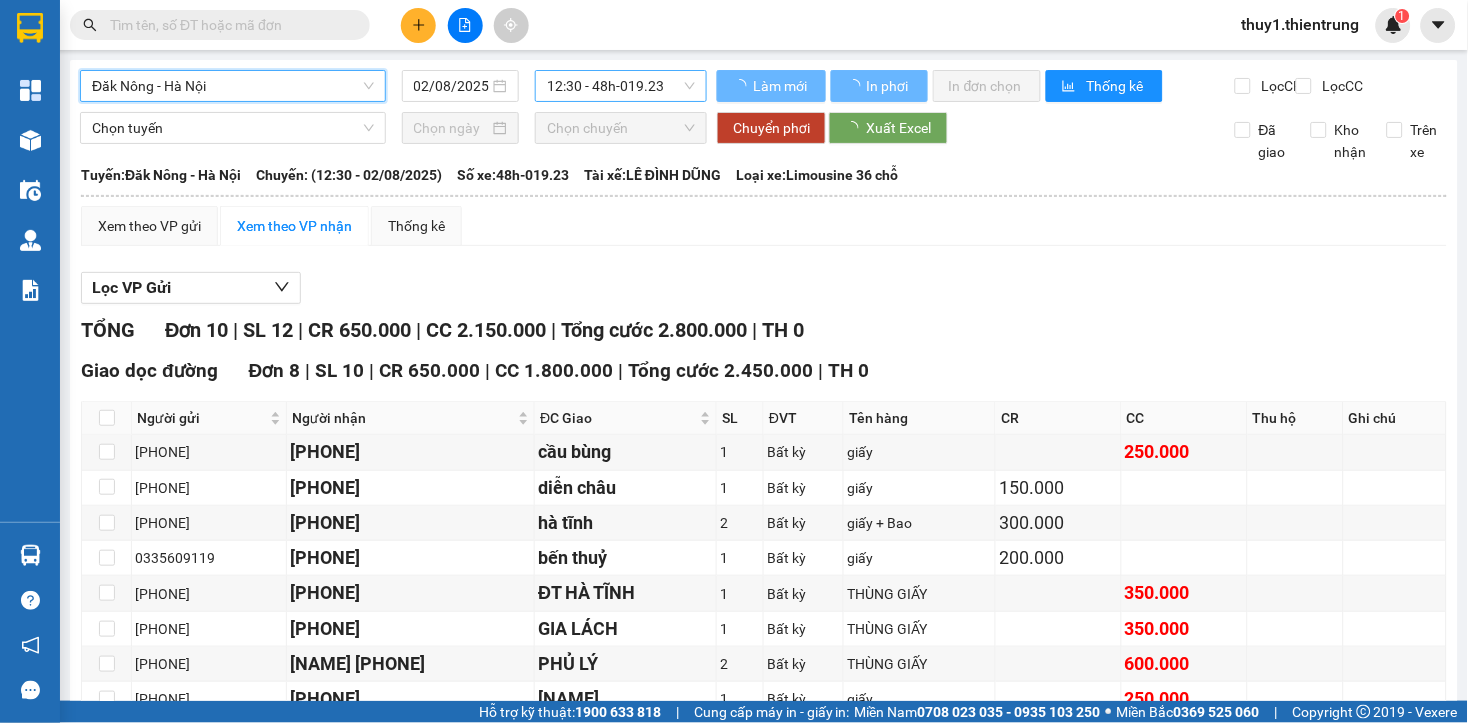 click on "12:30     - 48h-019.23" at bounding box center (621, 86) 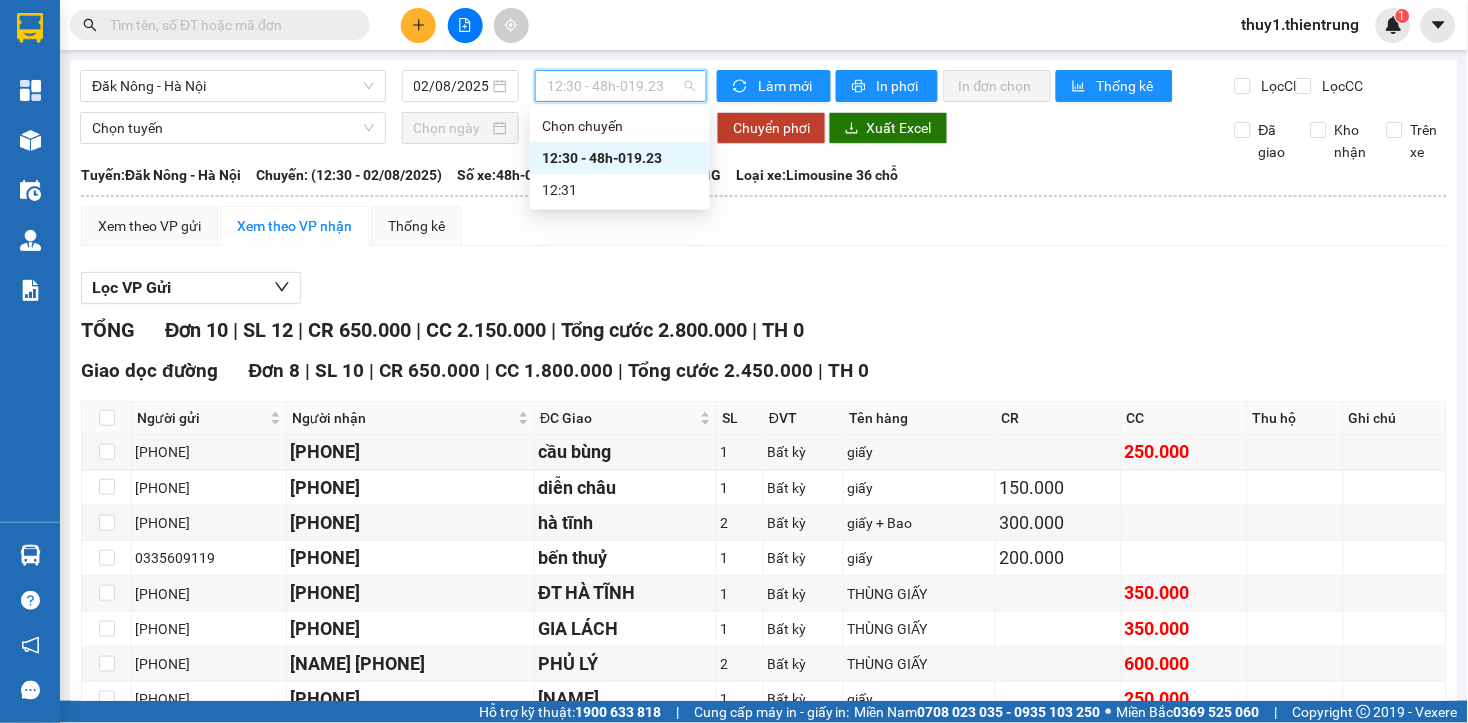 click on "12:30     - 48h-019.23" at bounding box center [620, 158] 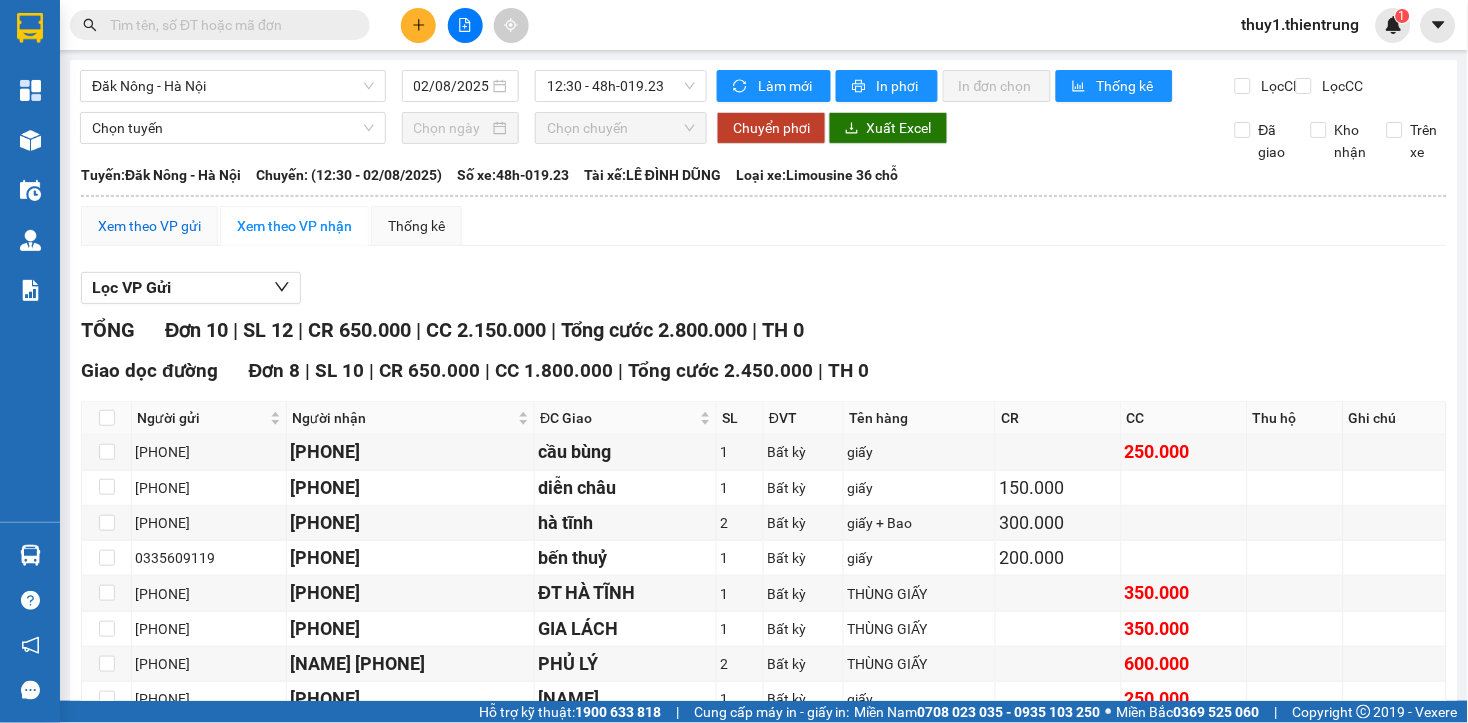 click on "Xem theo VP gửi" at bounding box center (149, 226) 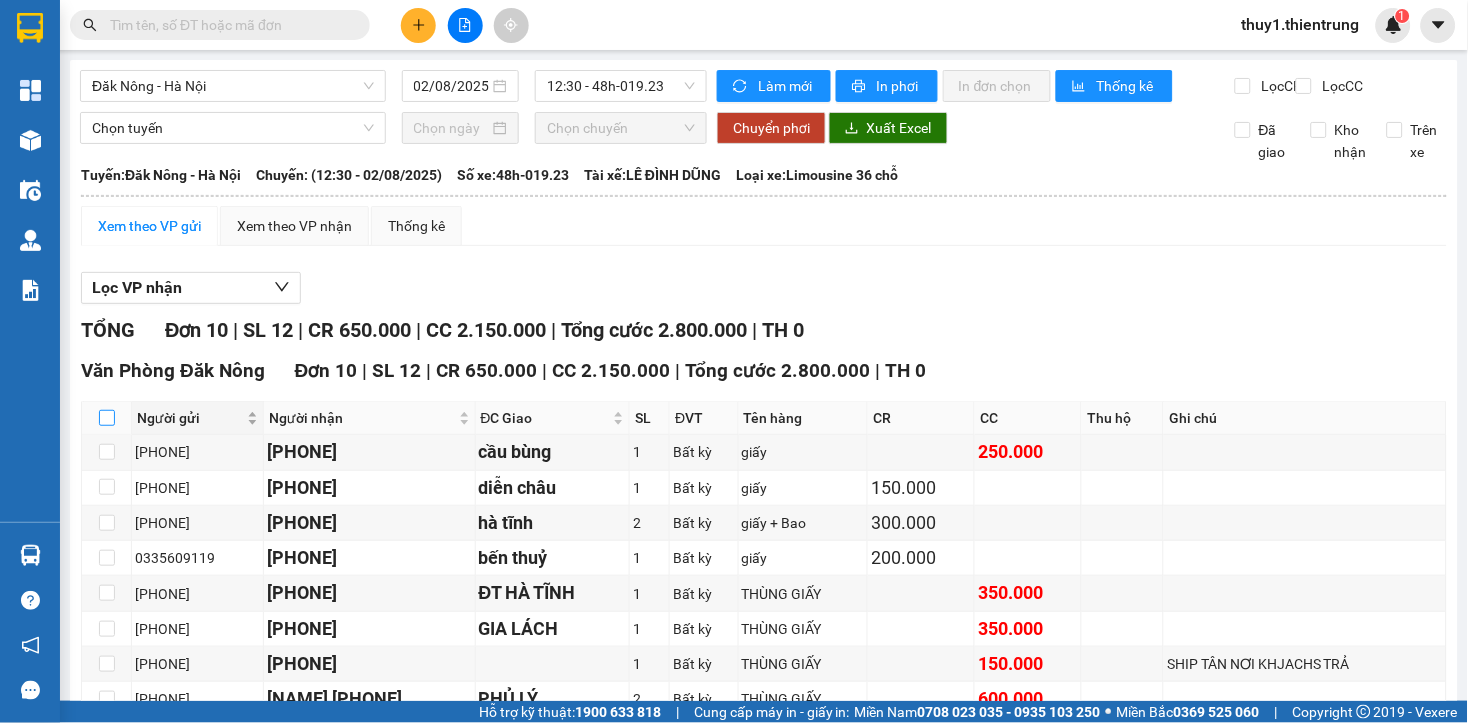 click at bounding box center (107, 418) 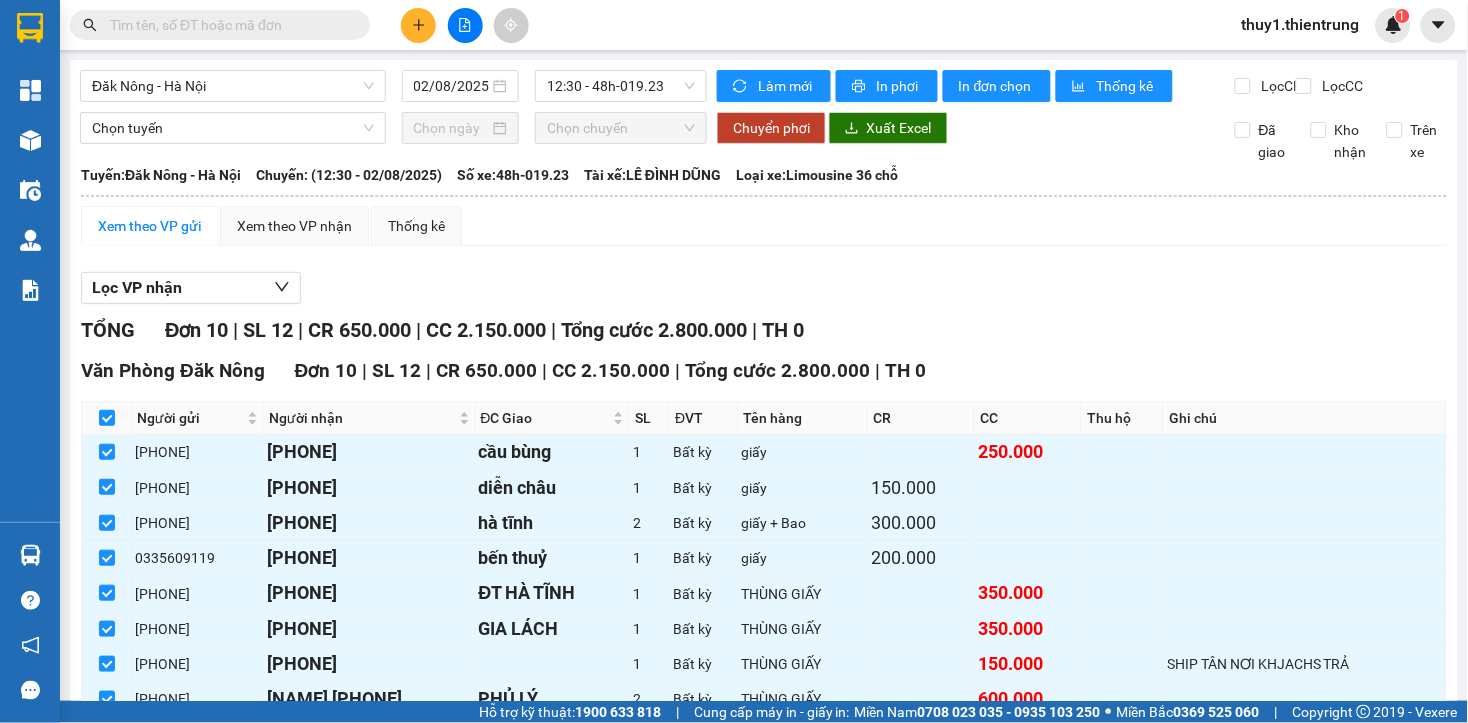 click on "Xuống kho gửi" at bounding box center (309, 819) 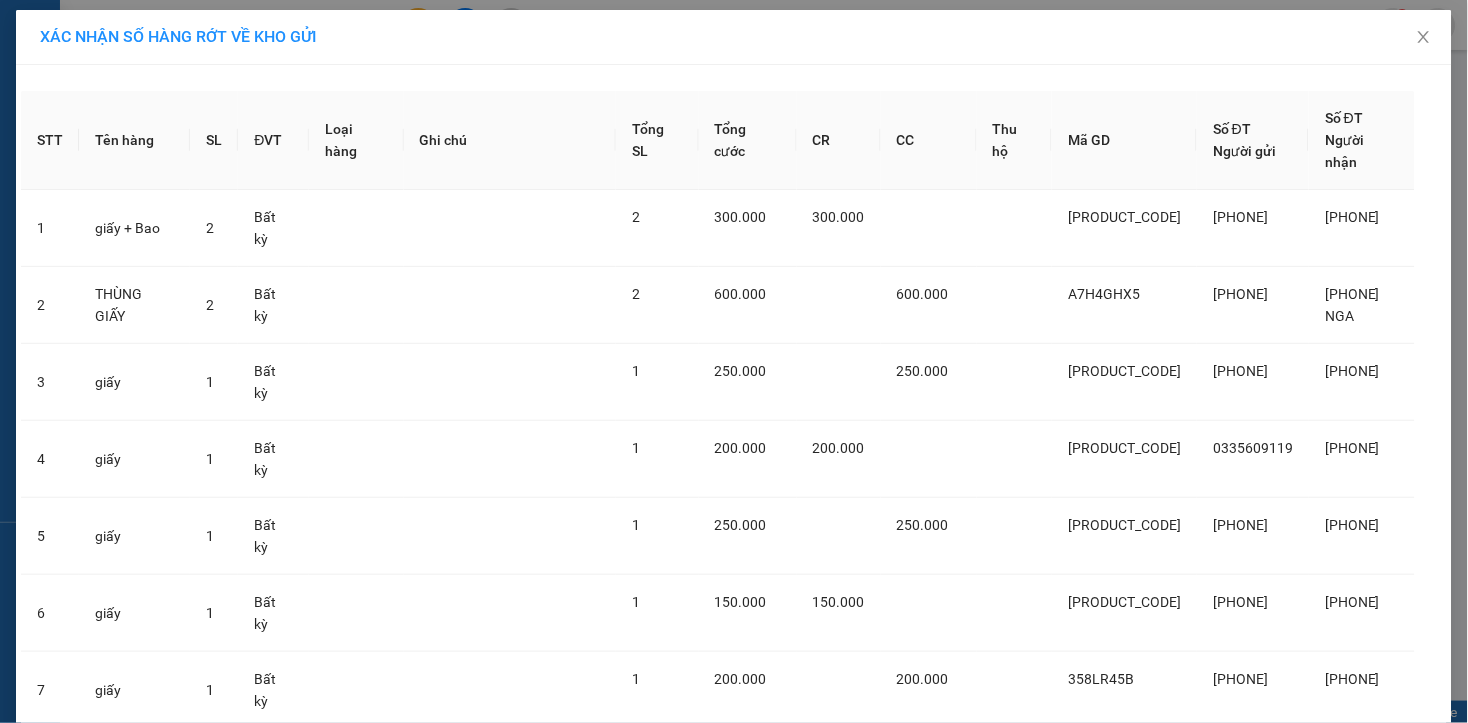 click on "Xuống hàng tại VP Gửi" at bounding box center (807, 1051) 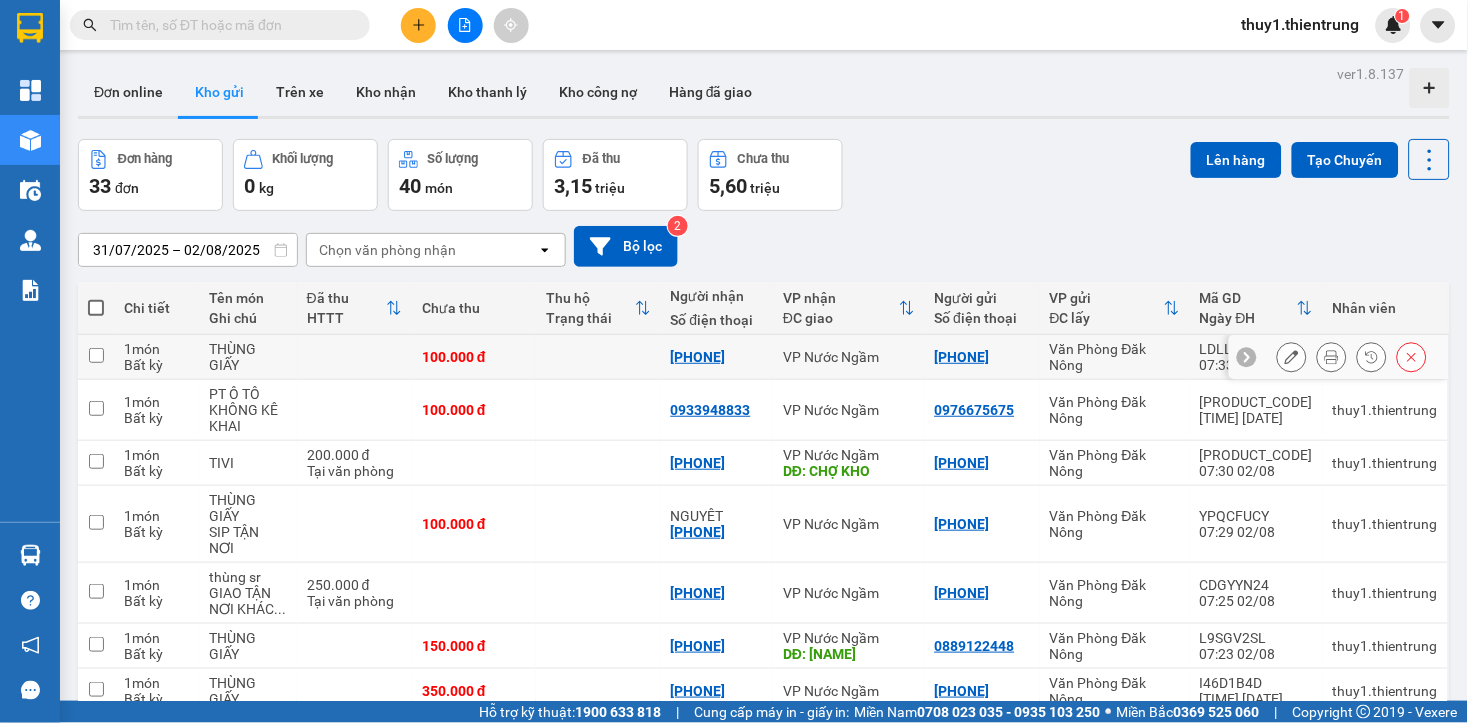 click on "VP Nước Ngầm" at bounding box center [848, 357] 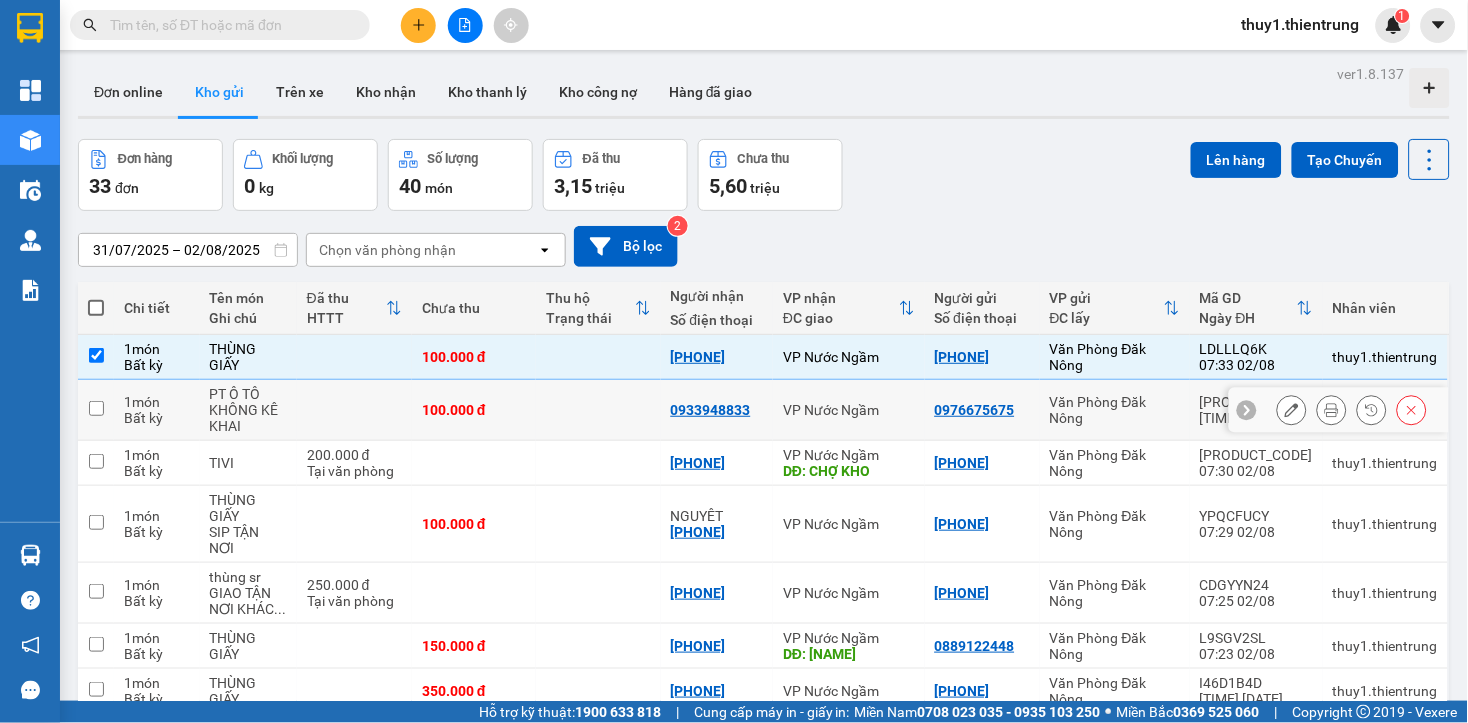 click on "0933948833" at bounding box center (717, 410) 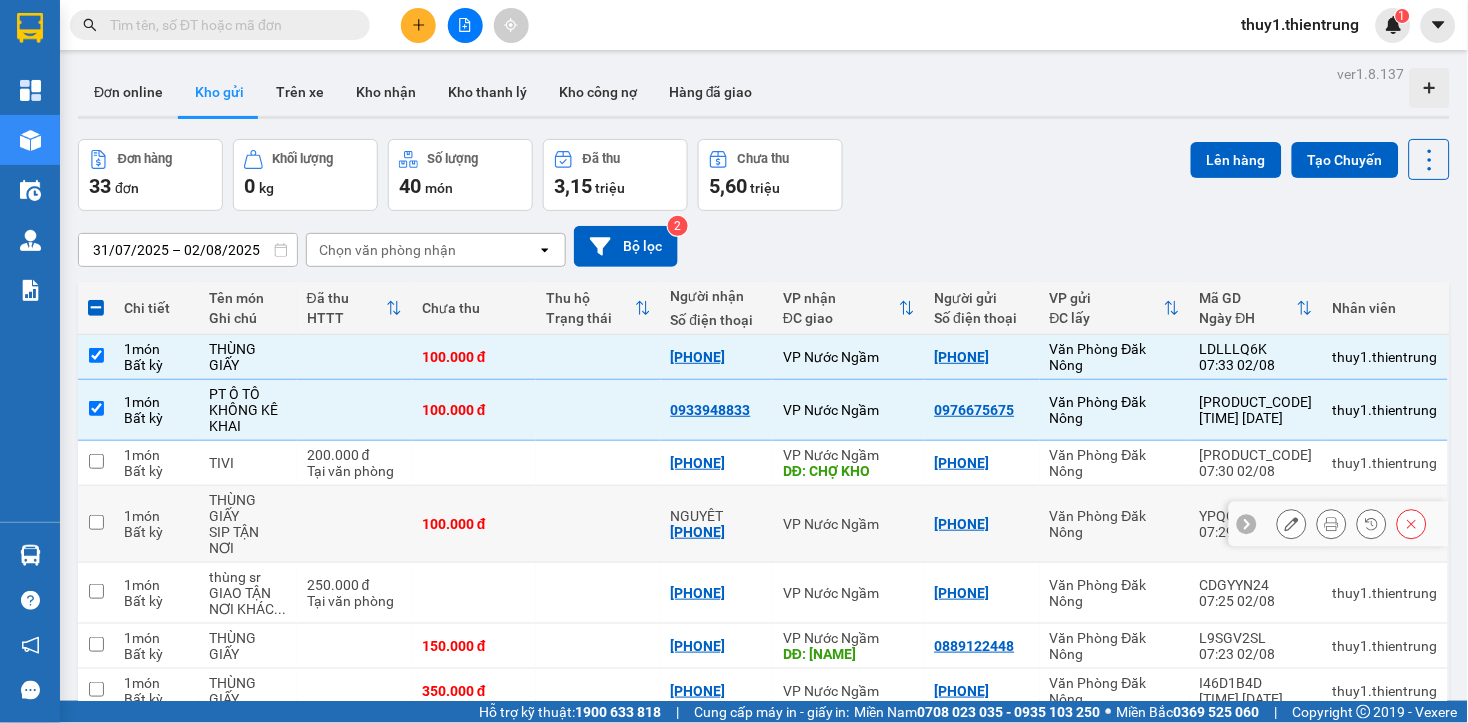 click on "VP Nước Ngầm" at bounding box center (848, 524) 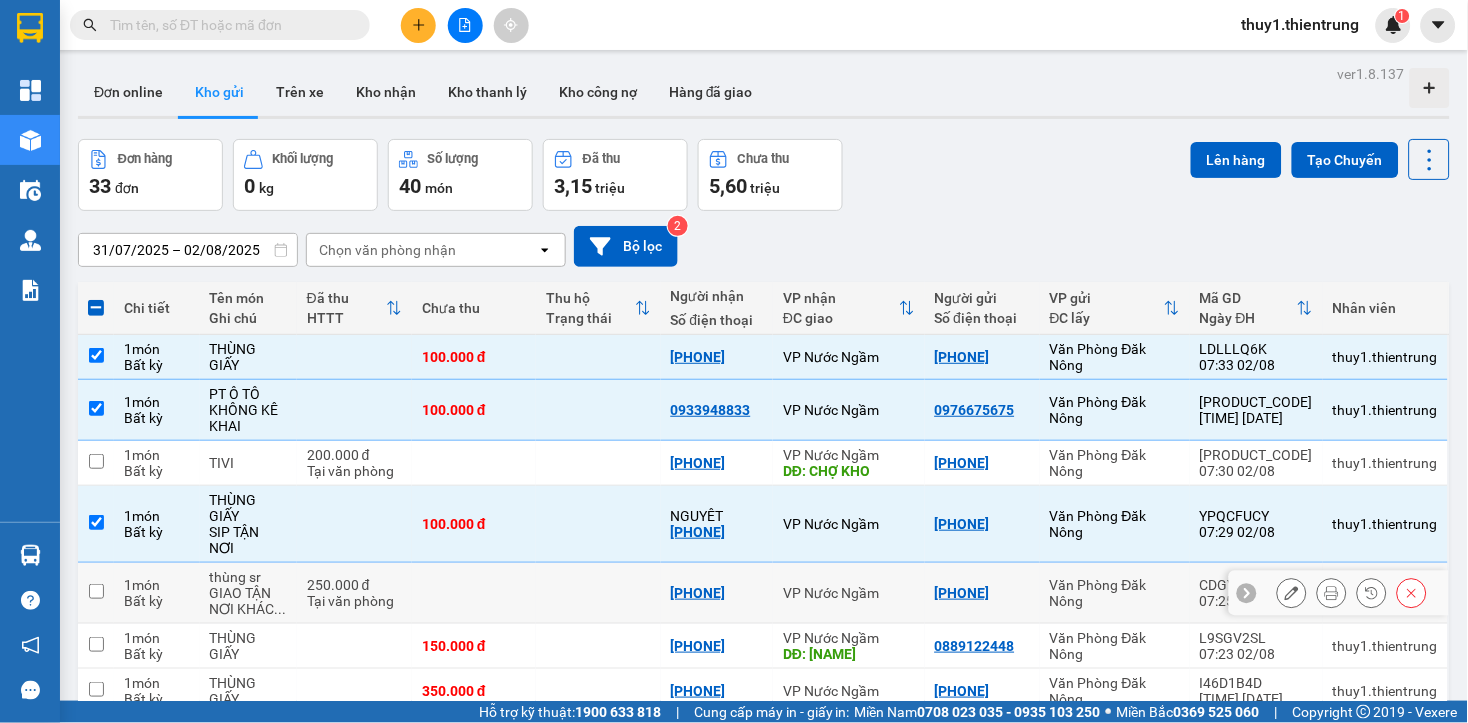 drag, startPoint x: 810, startPoint y: 457, endPoint x: 810, endPoint y: 481, distance: 24 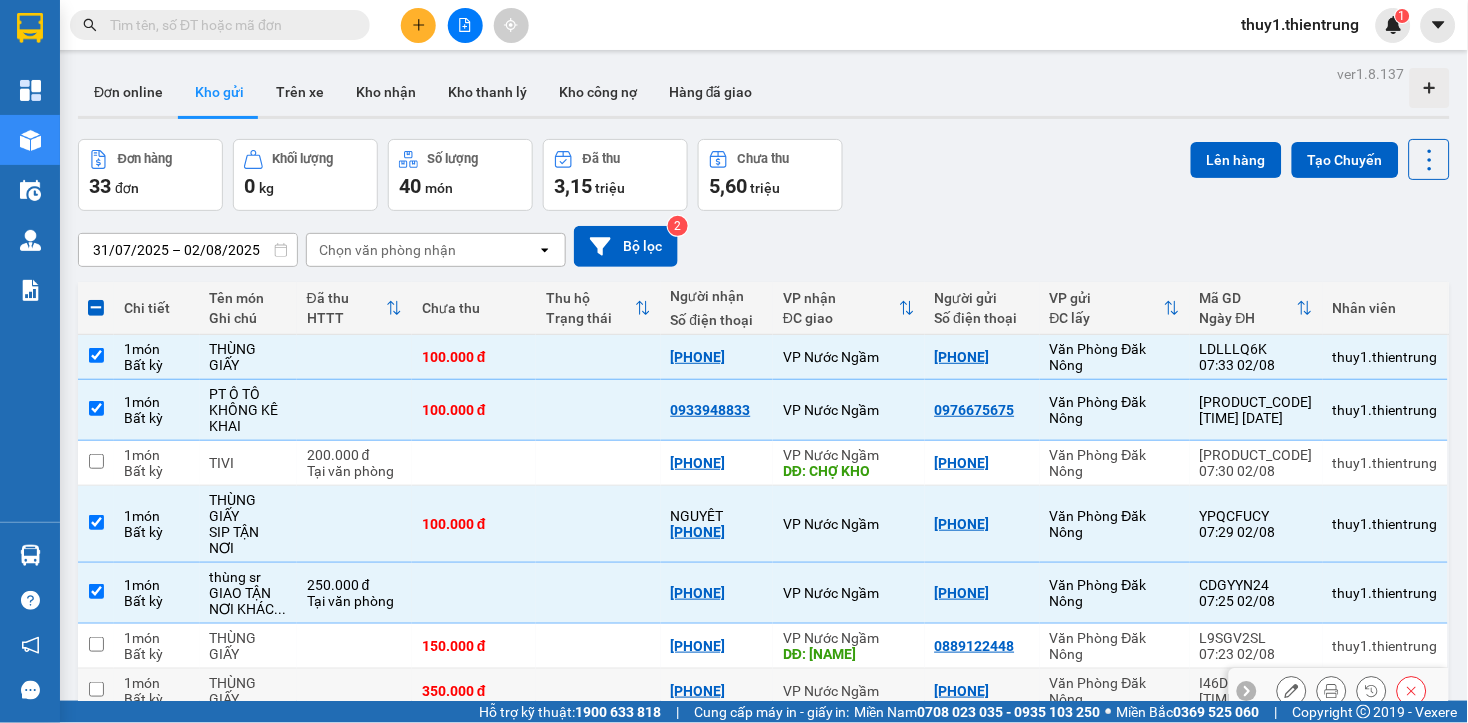 click on "VP Nước Ngầm" at bounding box center (848, 691) 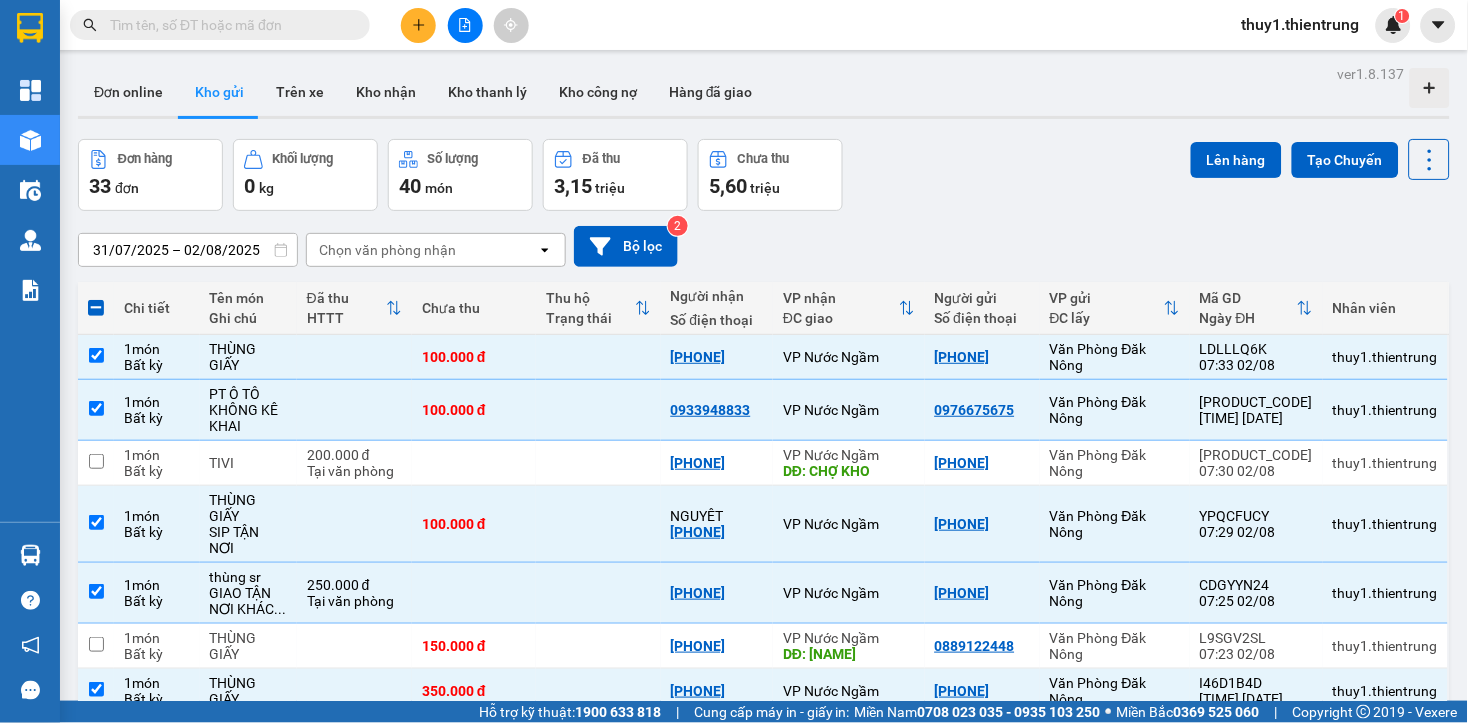 click on "VP Nước Ngầm" at bounding box center [848, 736] 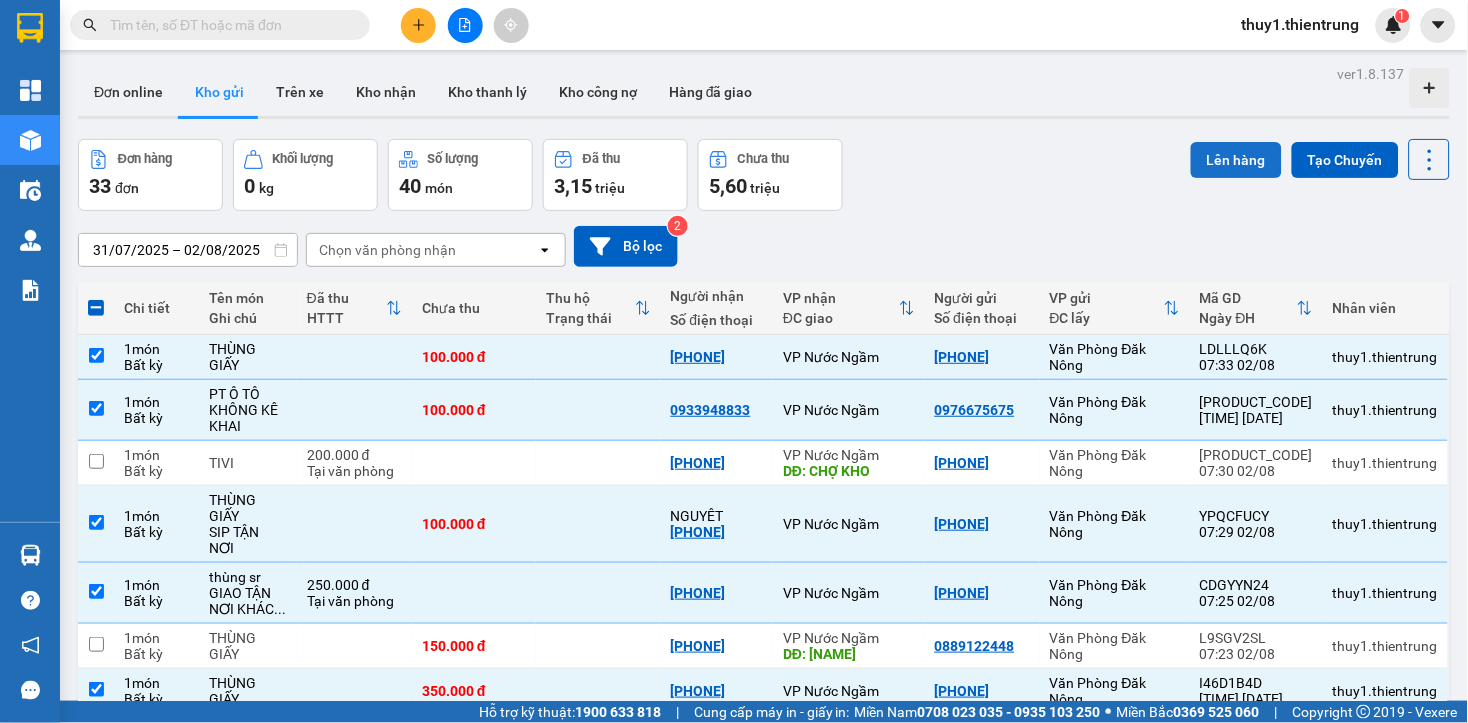 click on "Lên hàng" at bounding box center [1236, 160] 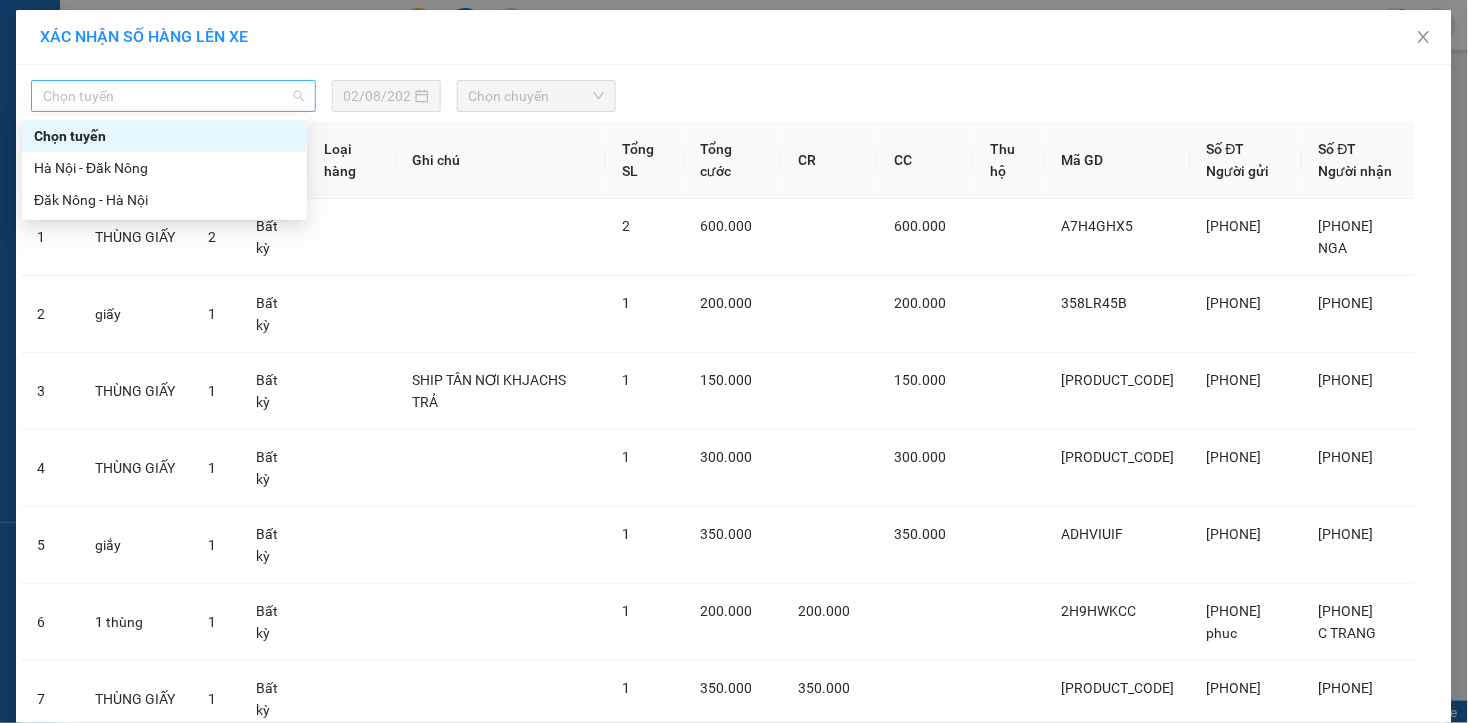 click on "Chọn tuyến" at bounding box center [173, 96] 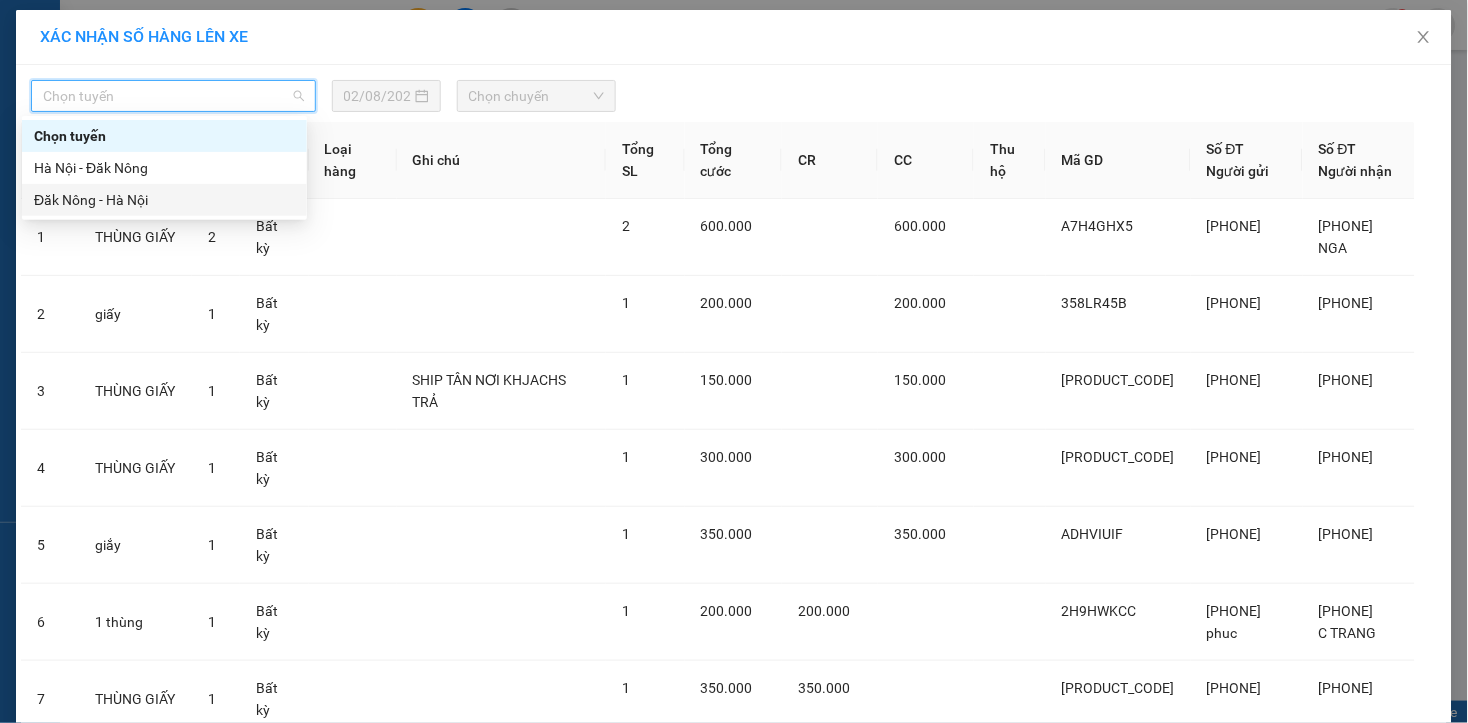 click on "Đăk Nông - Hà Nội" at bounding box center [164, 200] 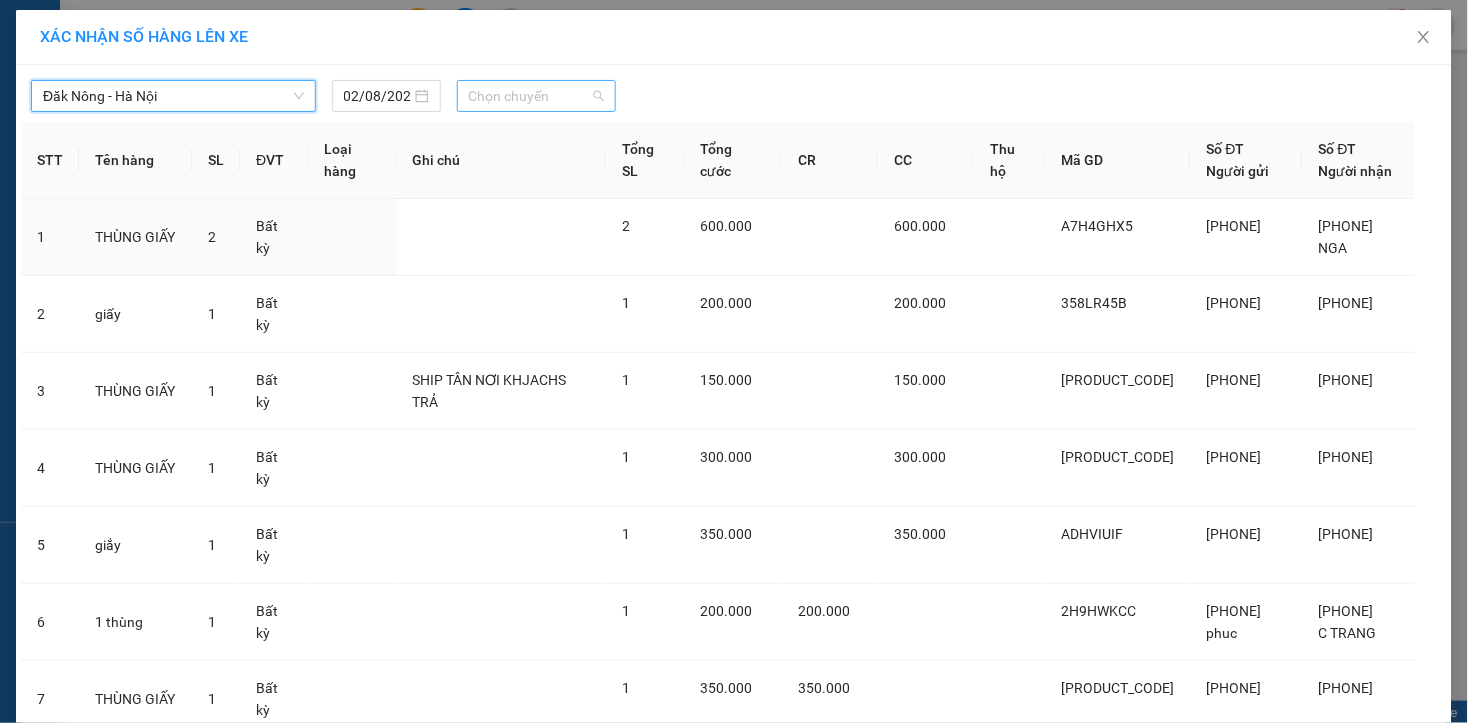 click on "Chọn chuyến" at bounding box center [536, 96] 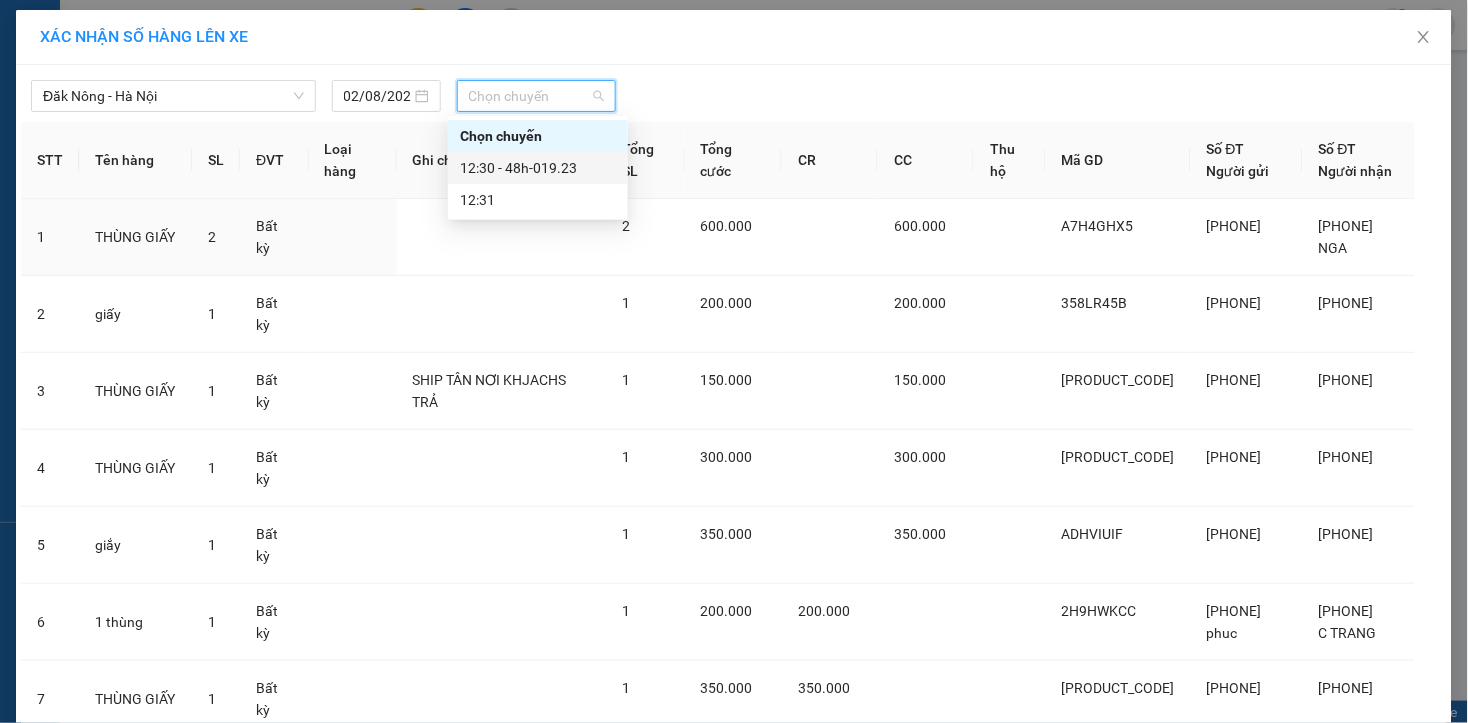 click on "12:30     - 48h-019.23" at bounding box center (538, 168) 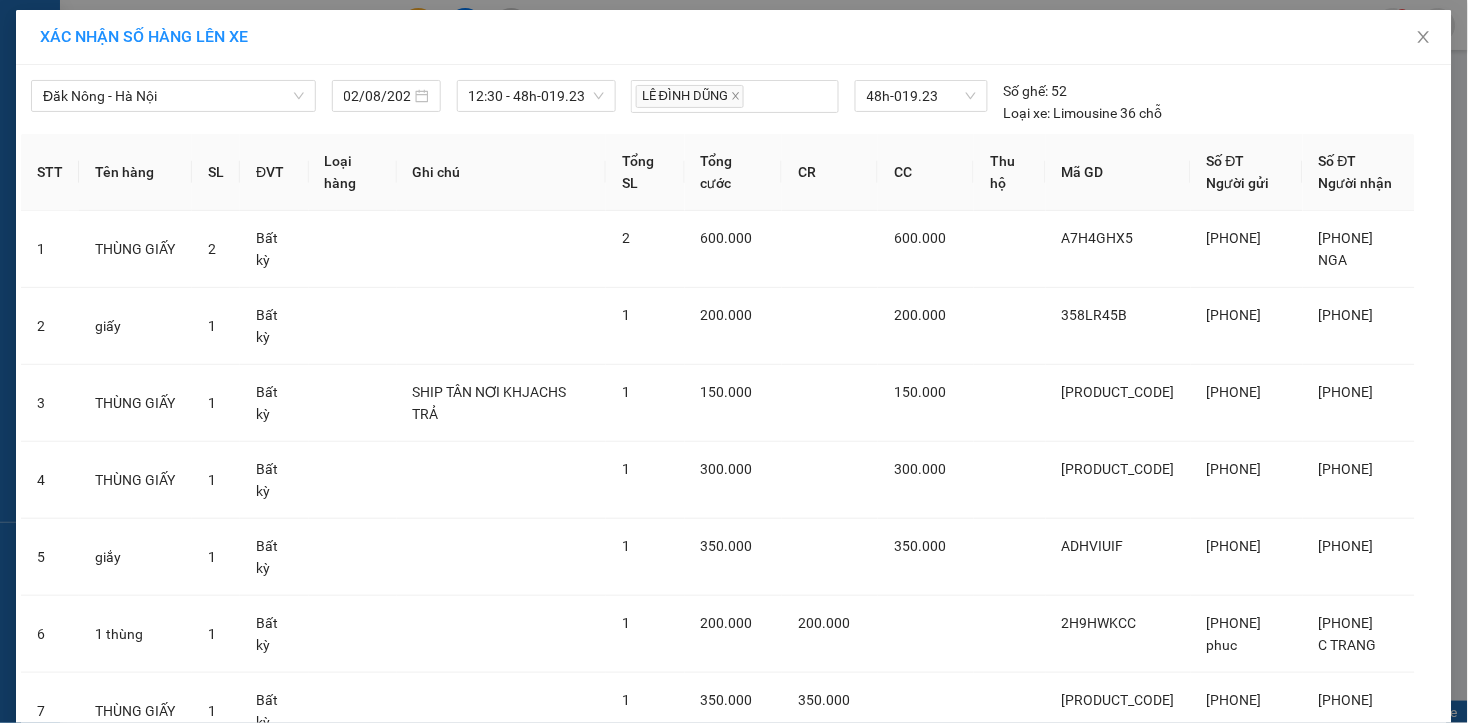 click on "Lên hàng" at bounding box center [807, 1842] 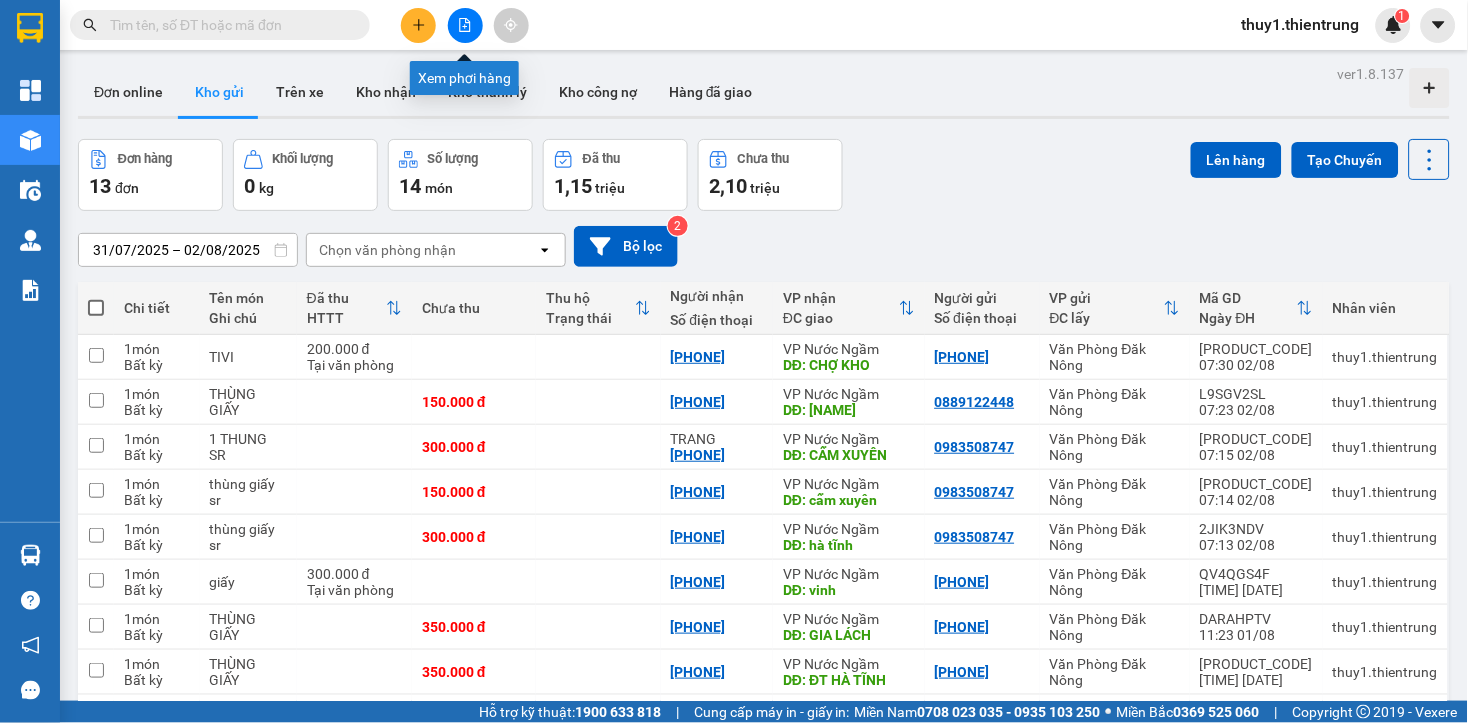 click 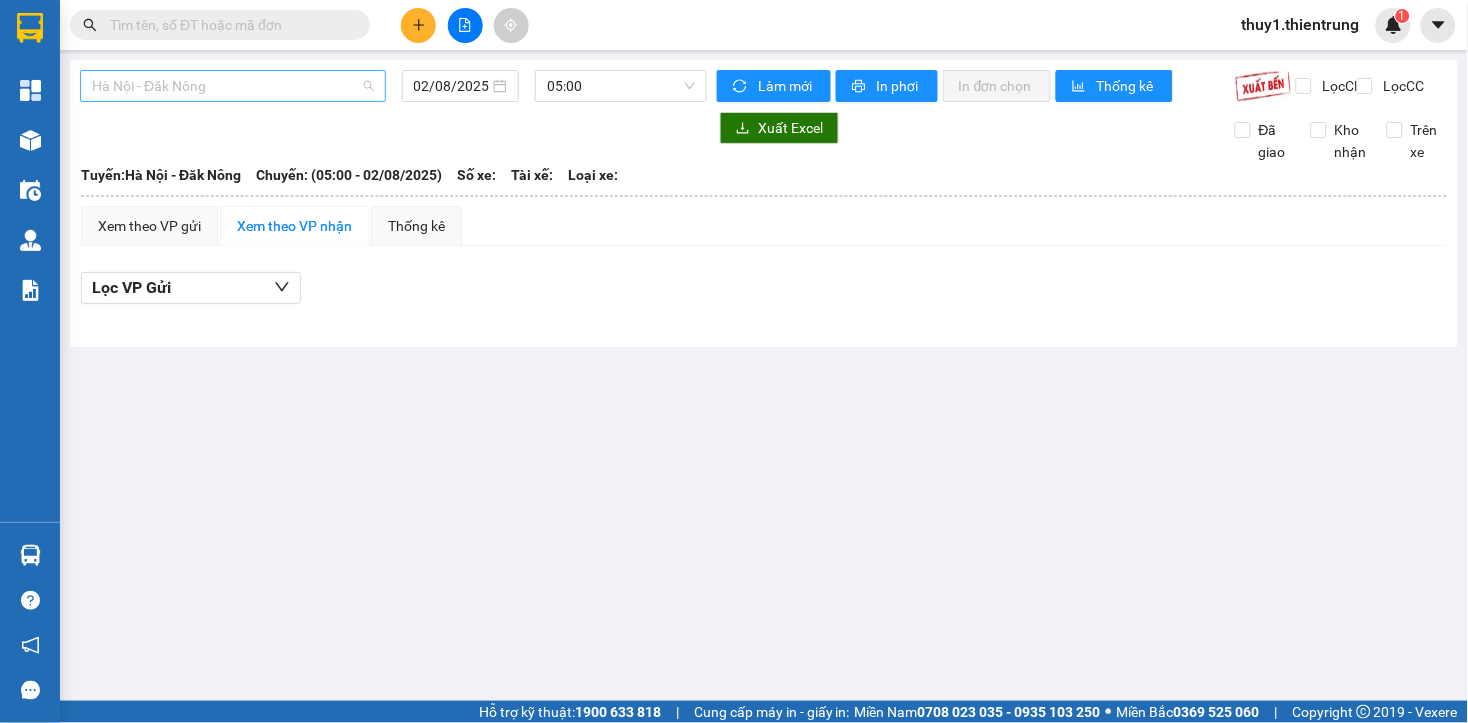 drag, startPoint x: 284, startPoint y: 94, endPoint x: 276, endPoint y: 152, distance: 58.549126 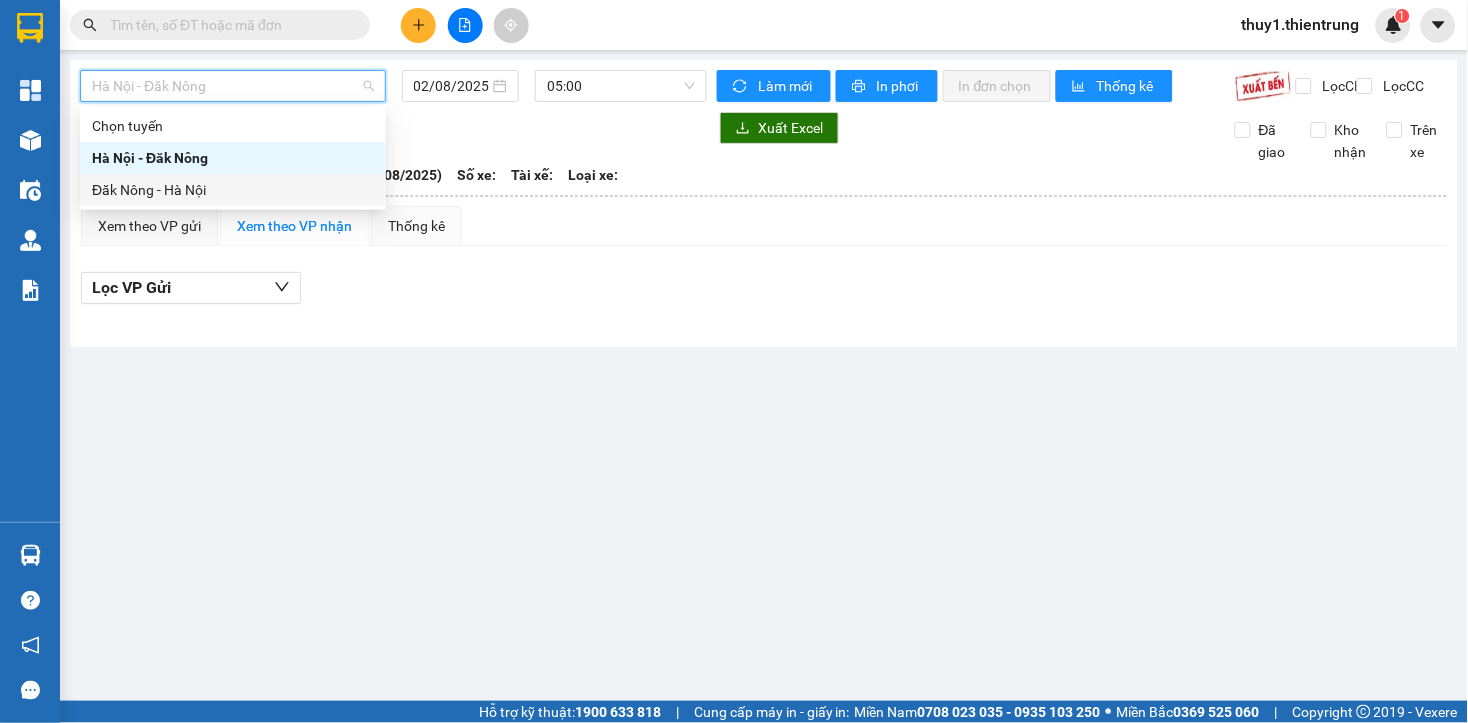 drag, startPoint x: 250, startPoint y: 186, endPoint x: 527, endPoint y: 141, distance: 280.63144 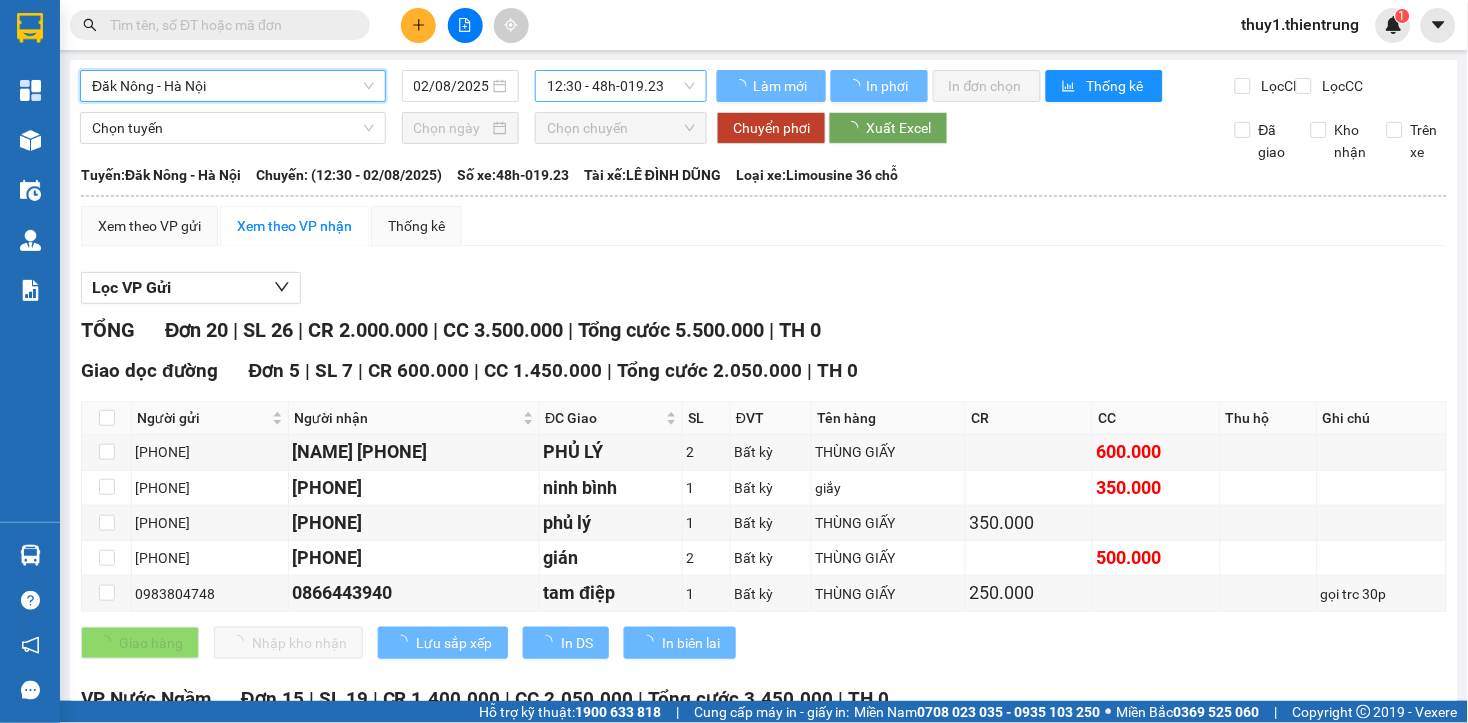 click on "12:30     - 48h-019.23" at bounding box center (621, 86) 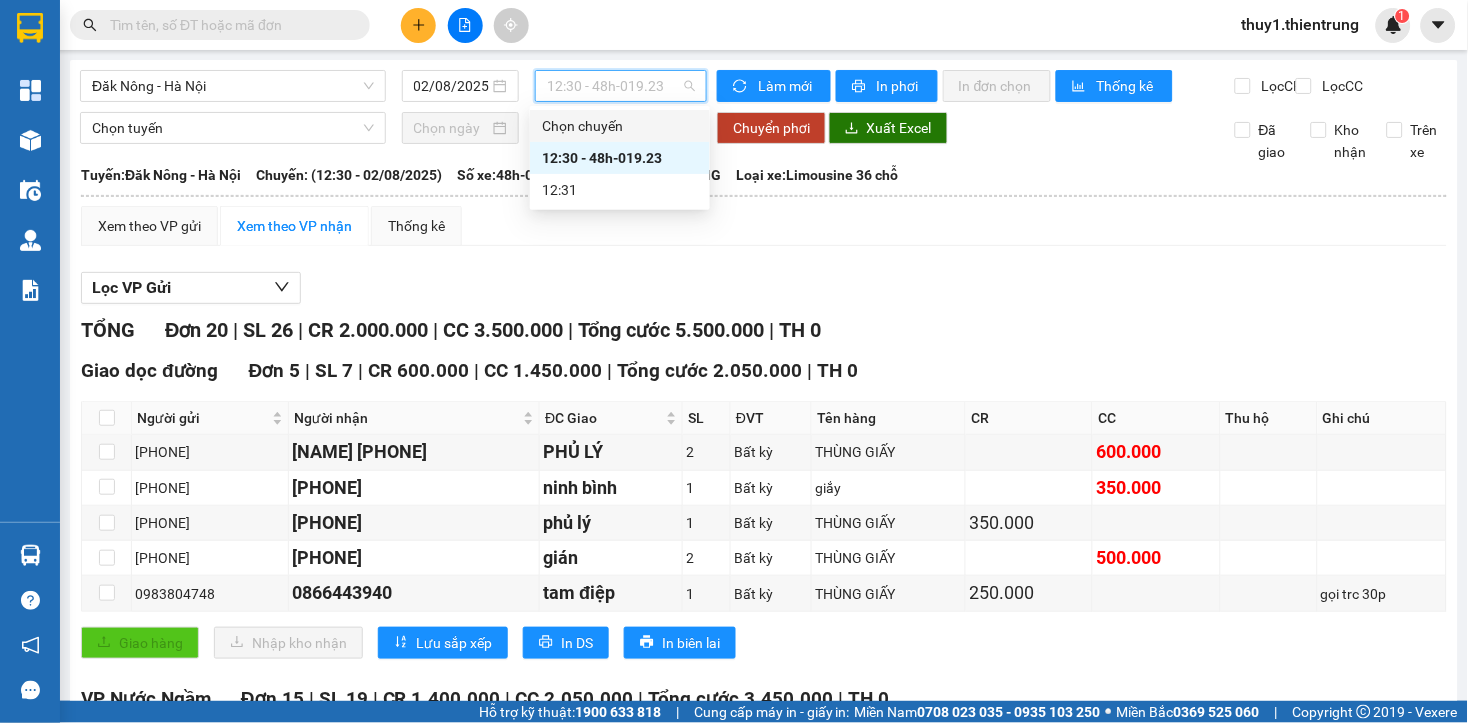click on "Đăk Nông - Hà Nội 02/08/2025 12:30     - 48h-019.23  Làm mới In phơi In đơn chọn Thống kê Lọc  CR Lọc  CC Chọn tuyến Chọn chuyến Chuyển phơi Xuất Excel Đã giao Kho nhận Trên xe Thiên Trung   0961 210 210   Số 24, đường Hai Bà Trưng 07:39 - 02/08/2025 Tuyến:  Đăk Nông - Hà Nội Chuyến:   (12:30 - 02/08/2025) Tài xế:  LÊ ĐÌNH DŨNG   Số xe:  48h-019.23 Loại xe:  Limousine 36 chỗ Tuyến:  Đăk Nông - Hà Nội Chuyến:   (12:30 - 02/08/2025) Số xe:  48h-019.23 Tài xế:  LÊ ĐÌNH DŨNG Loại xe:  Limousine 36 chỗ Xem theo VP gửi Xem theo VP nhận Thống kê Lọc VP Gửi TỔNG Đơn   20 | SL   26 | CR   2.000.000 | CC   3.500.000 | Tổng cước   5.500.000 | TH   0 Giao dọc đường Đơn   5 | SL   7 | CR   600.000 | CC   1.450.000 | Tổng cước   2.050.000 | TH   0 Người gửi Người nhận ĐC Giao SL ĐVT Tên hàng CR CC Thu hộ Ghi chú Ký nhận                          [PHONE] PHỦ LÝ" at bounding box center [764, 722] 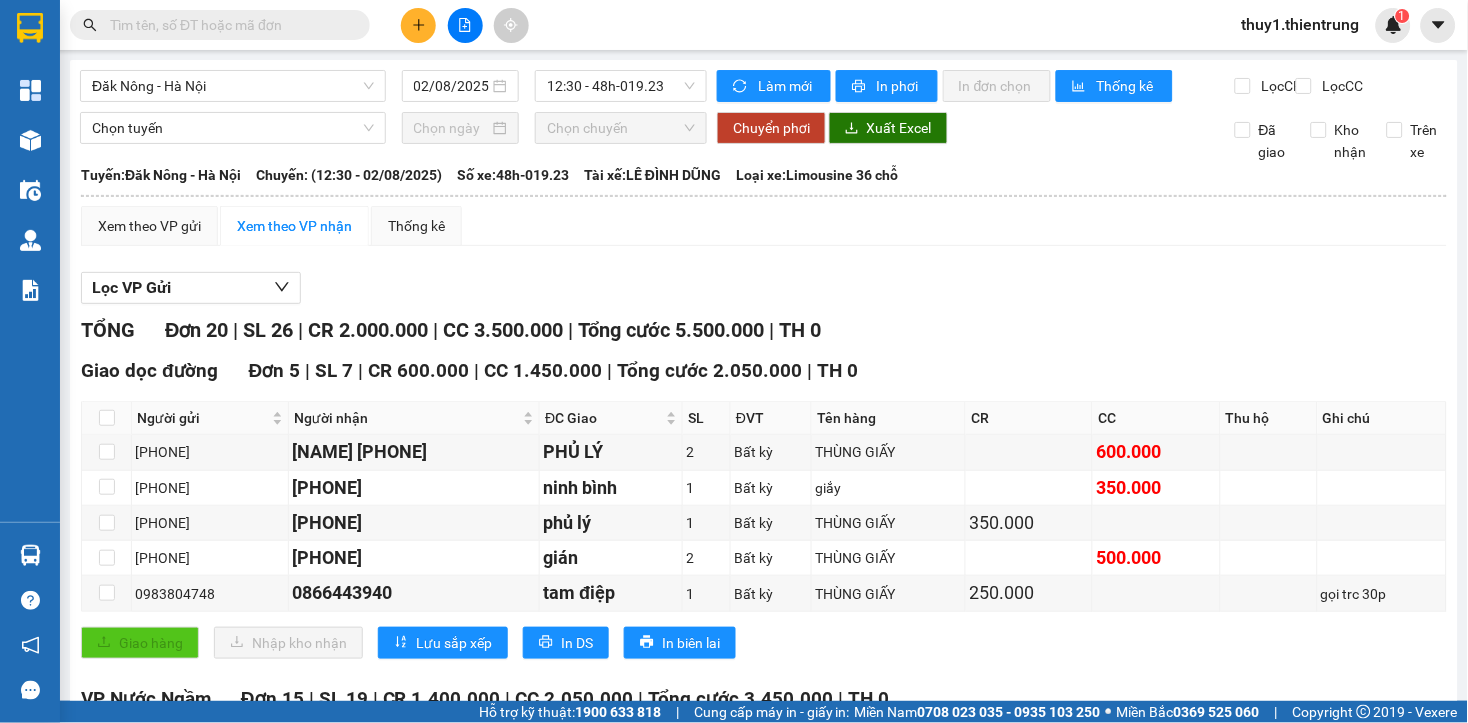 click on "Lọc VP Gửi" at bounding box center (764, 288) 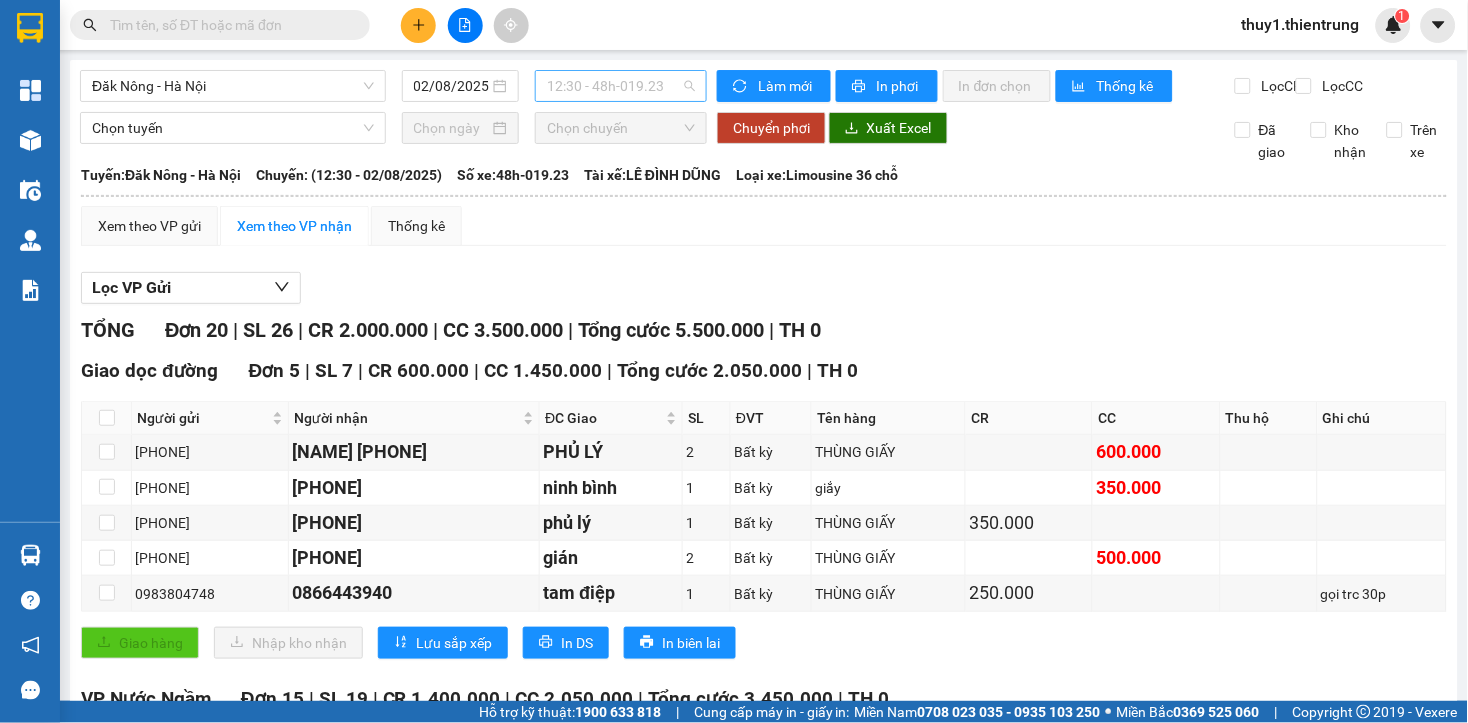 click on "12:30     - 48h-019.23" at bounding box center (621, 86) 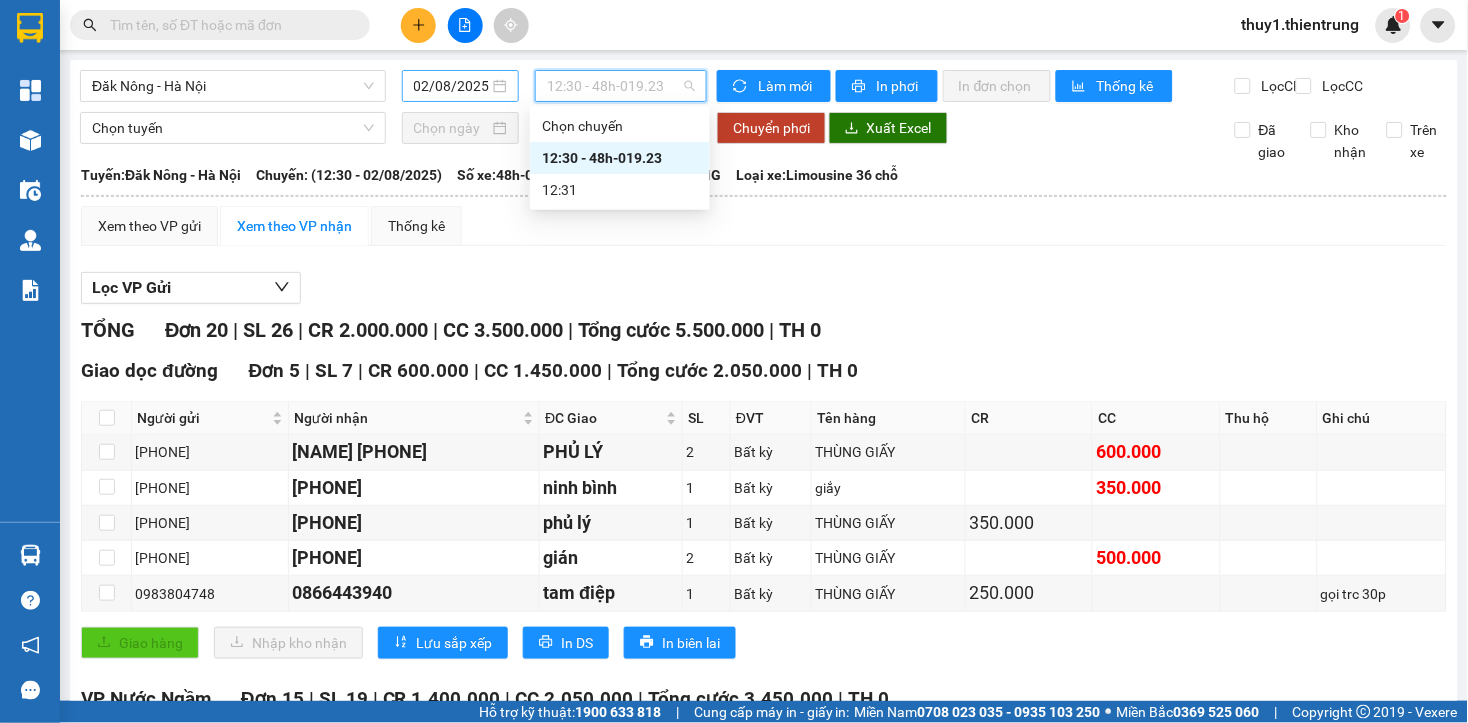 click on "02/08/2025" at bounding box center [452, 86] 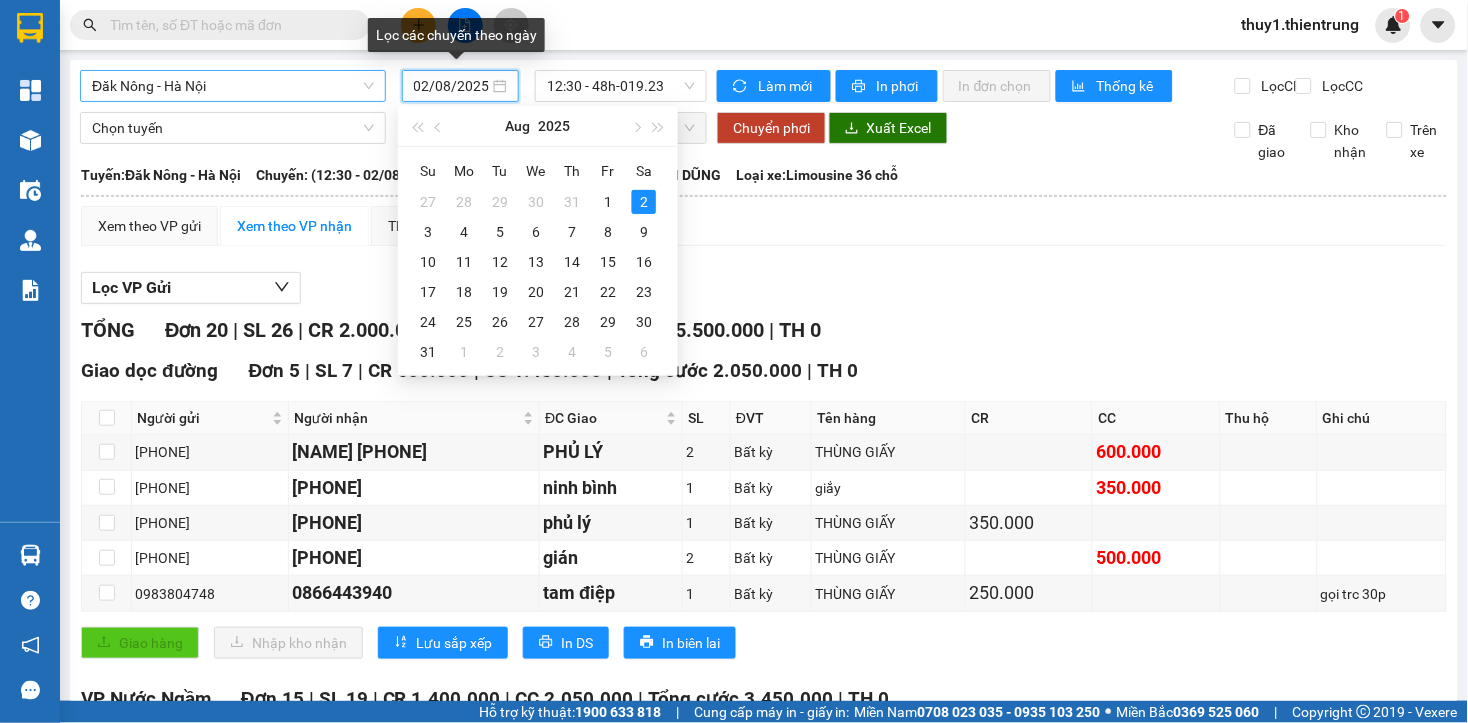 click on "Đăk Nông - Hà Nội" at bounding box center [233, 86] 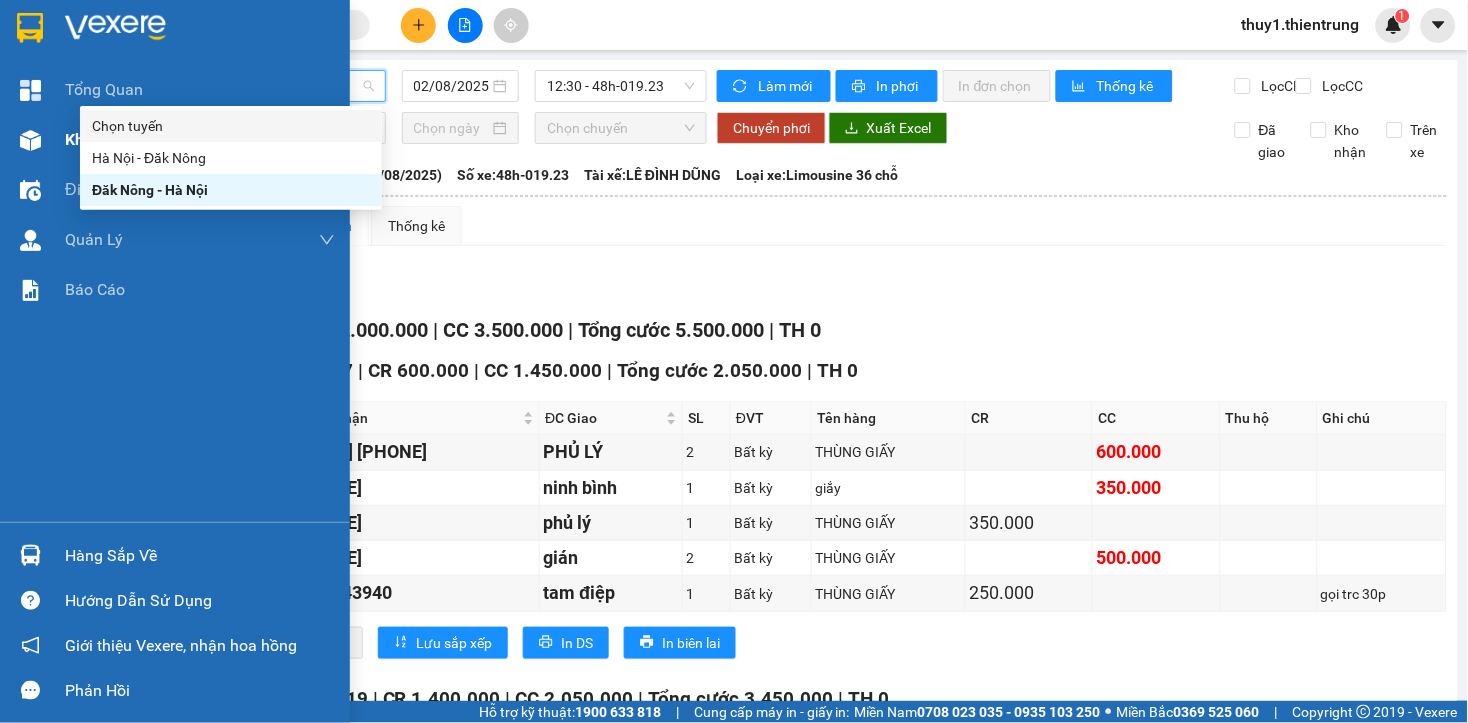 click at bounding box center (30, 140) 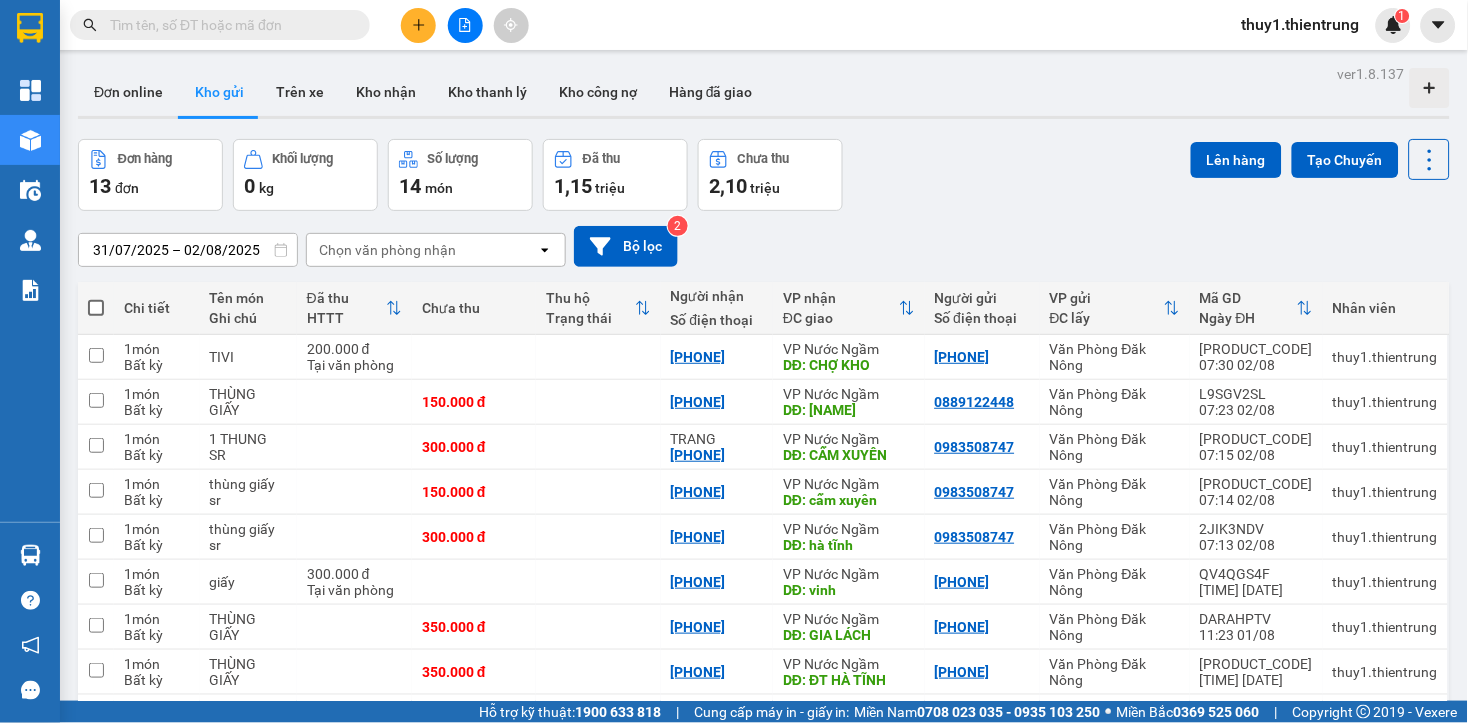 click at bounding box center [96, 308] 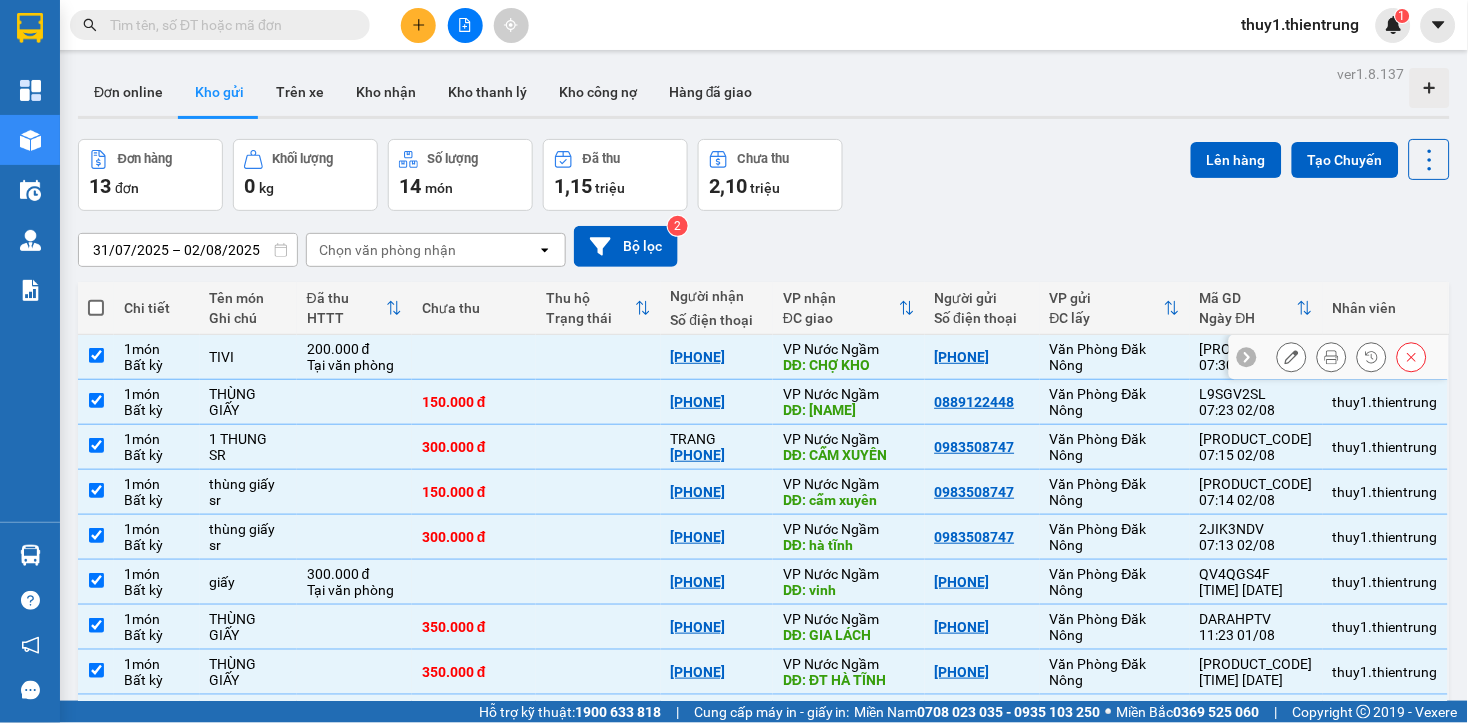 click at bounding box center [96, 355] 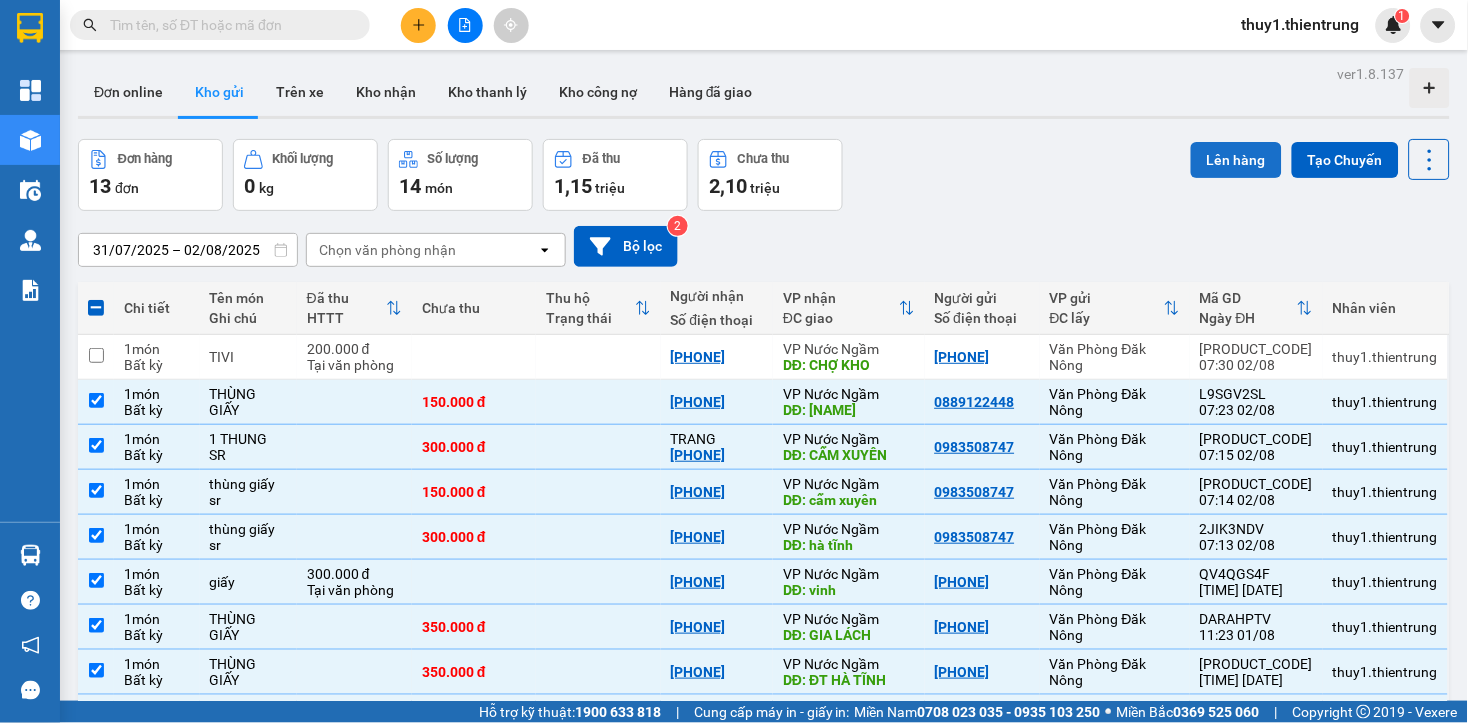 click on "Lên hàng" at bounding box center [1236, 160] 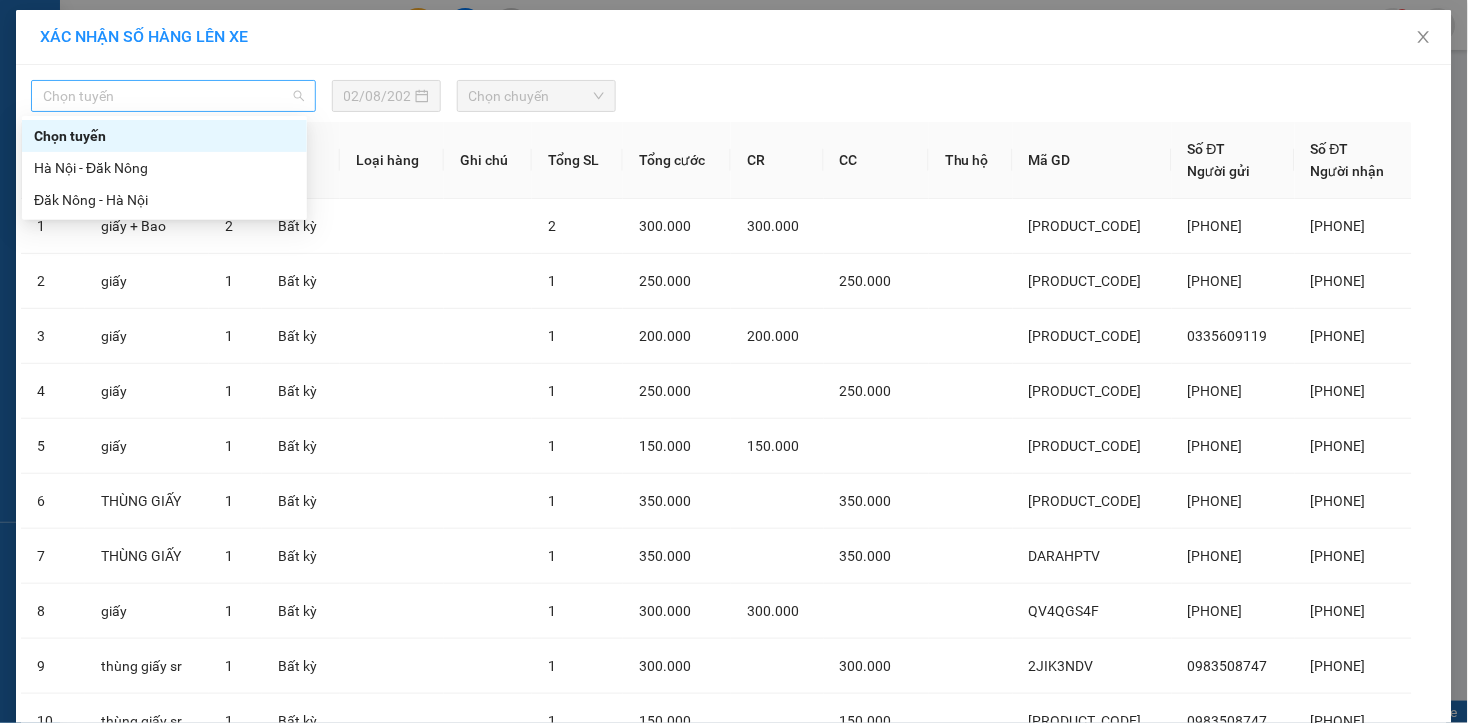 click on "Chọn tuyến" at bounding box center (173, 96) 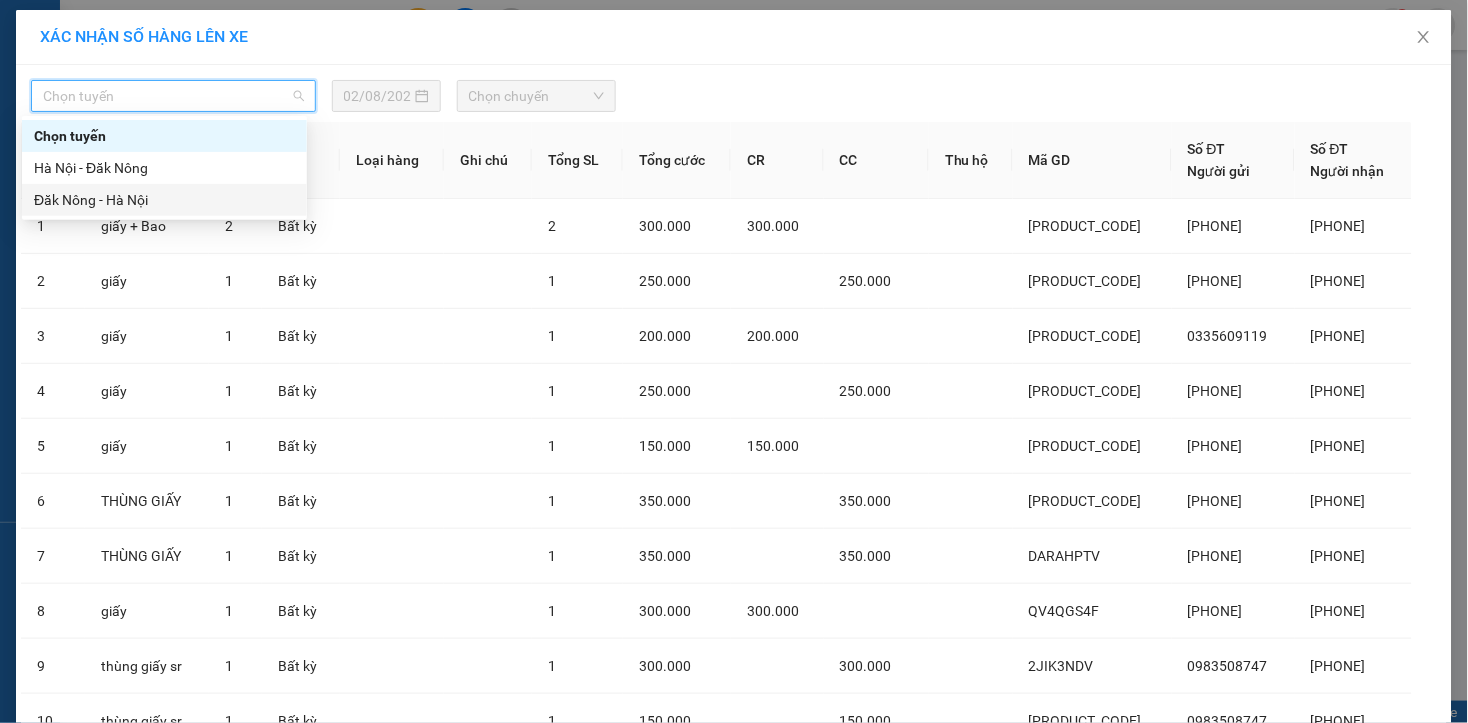 click on "Đăk Nông - Hà Nội" at bounding box center [164, 200] 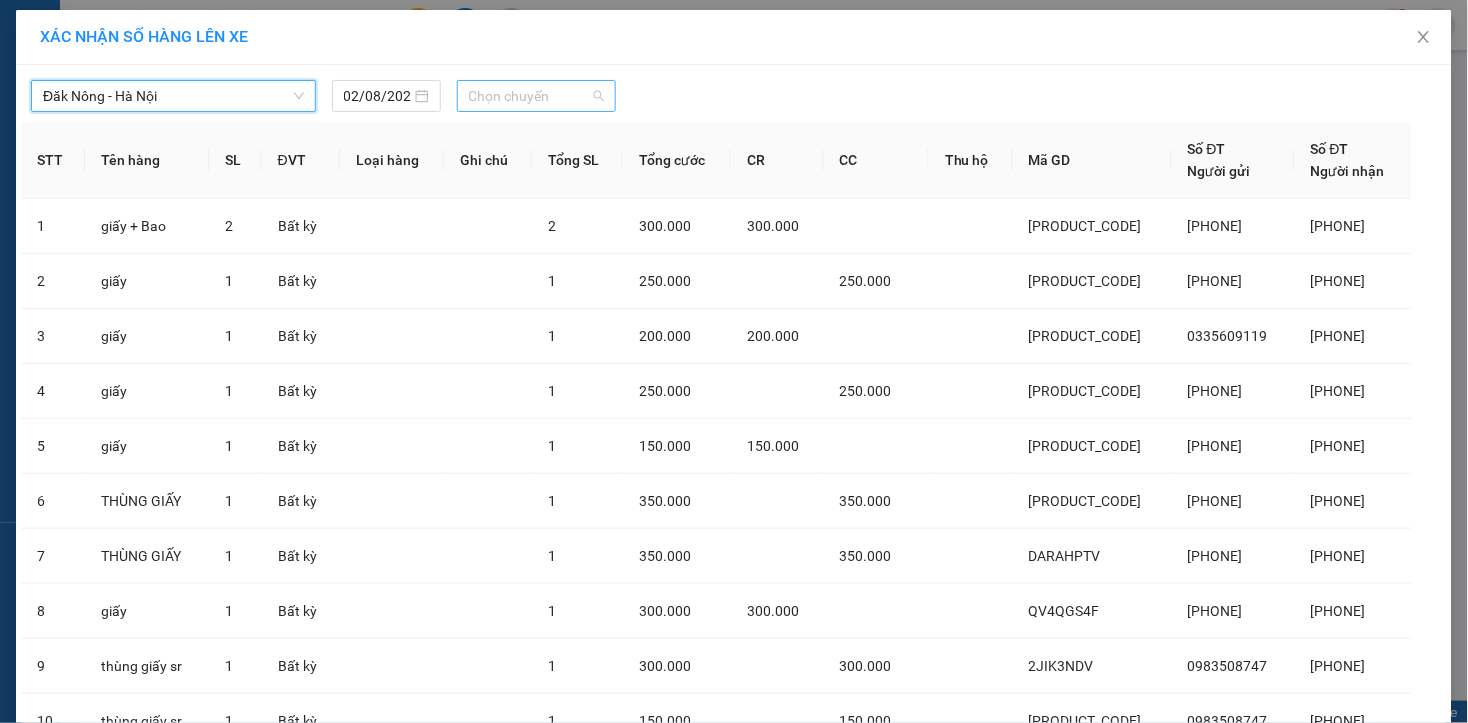 click on "Chọn chuyến" at bounding box center (536, 96) 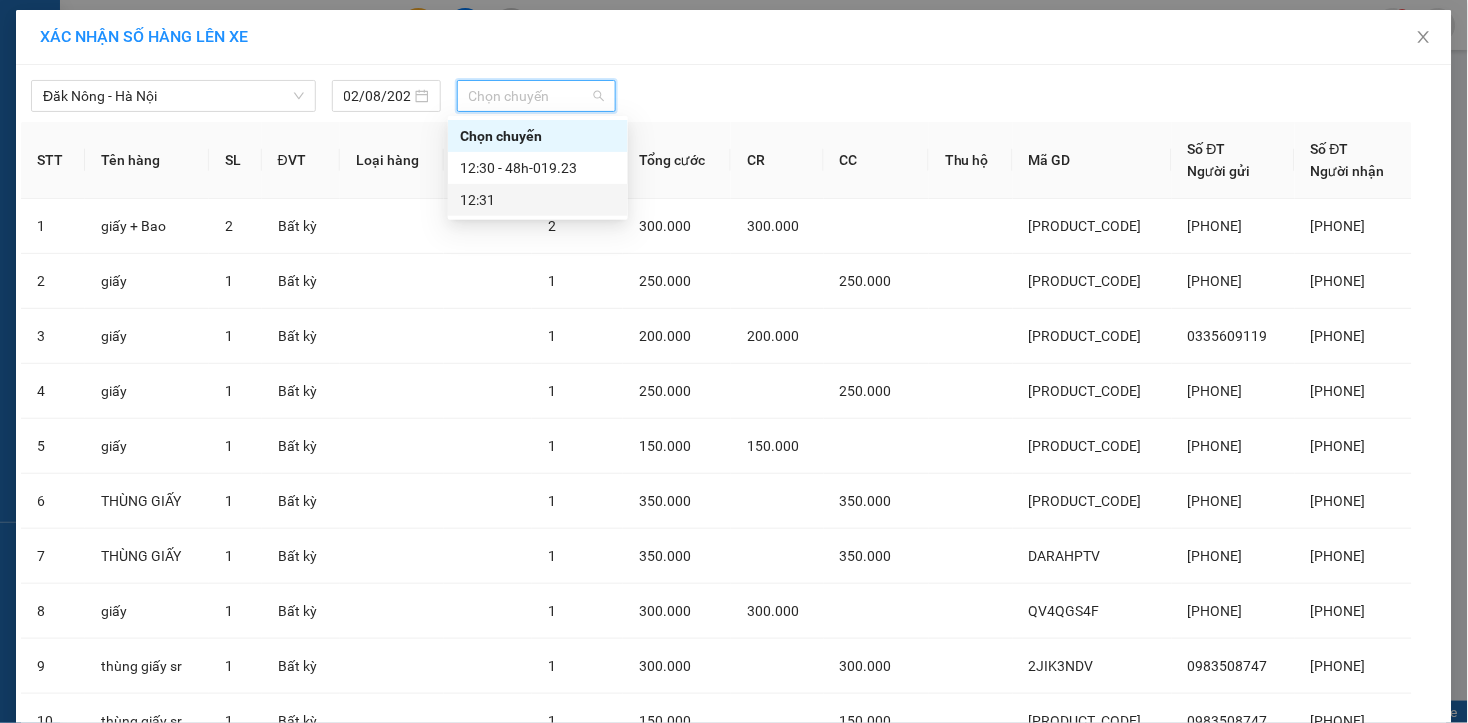 click on "12:31" at bounding box center (538, 200) 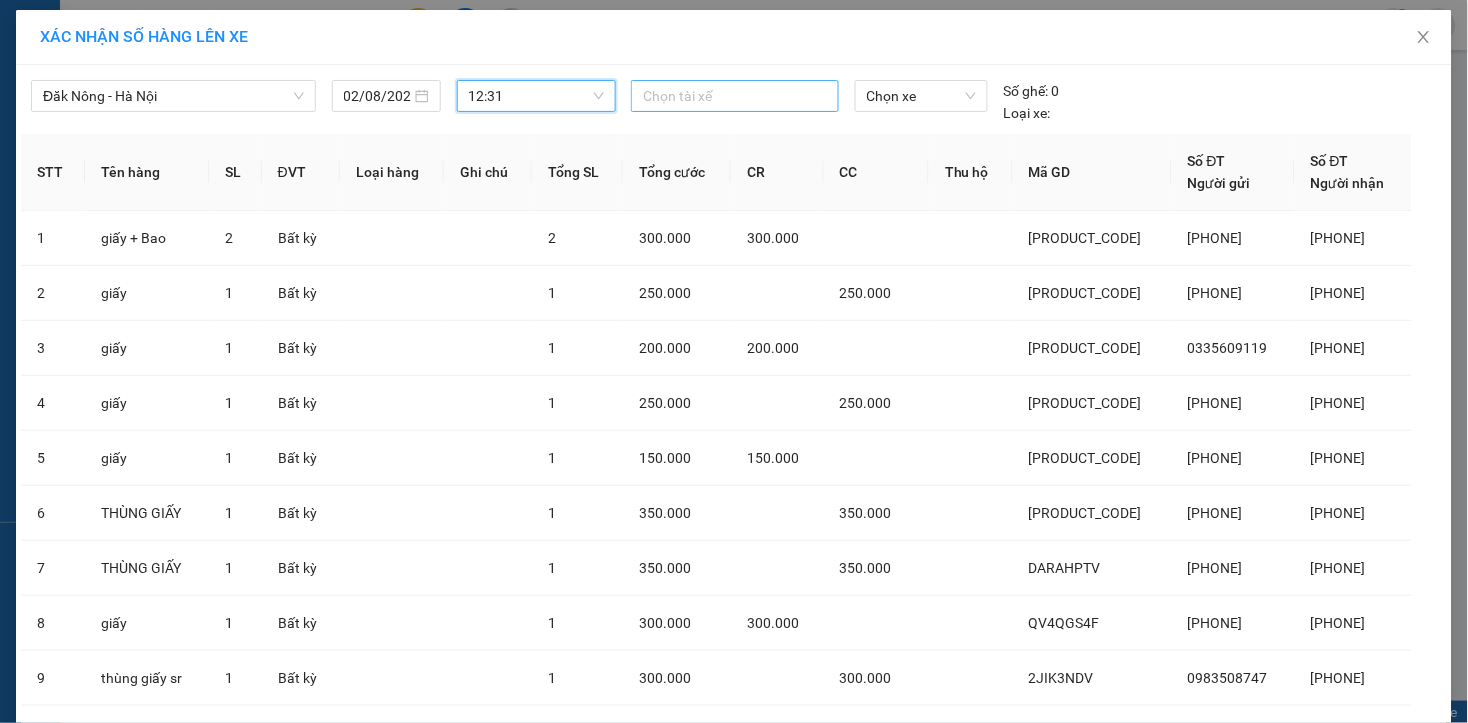 click at bounding box center (735, 96) 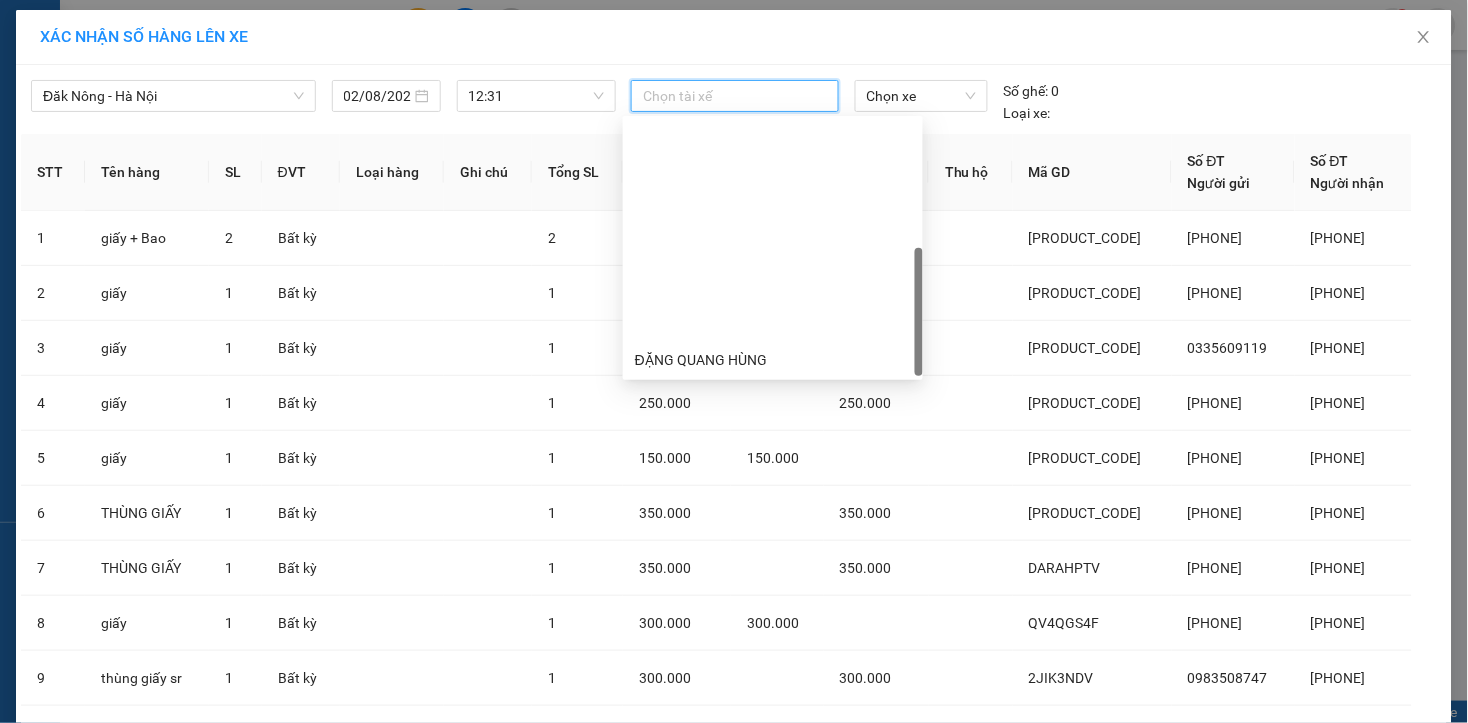 click on "HOÀNG XUÂN VŨ" at bounding box center [773, 584] 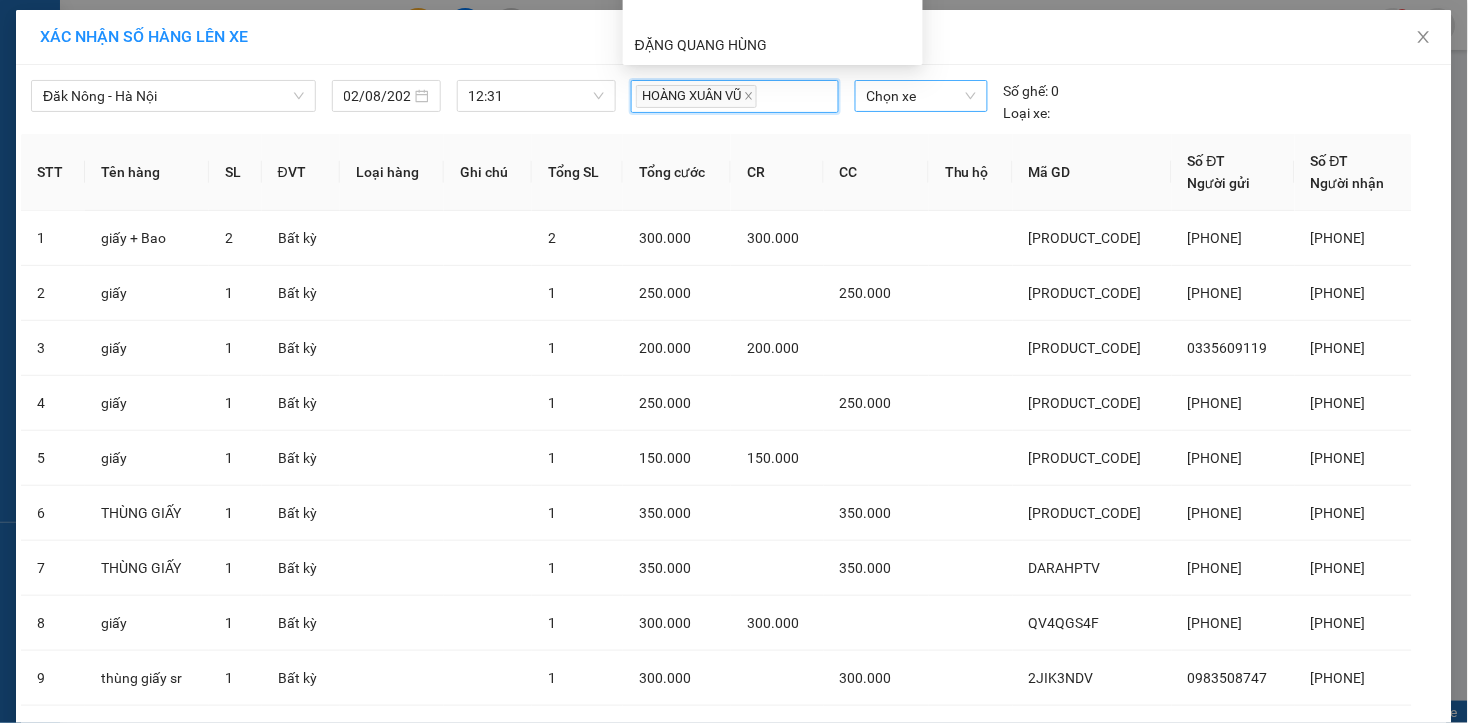 click on "Chọn xe" at bounding box center (921, 96) 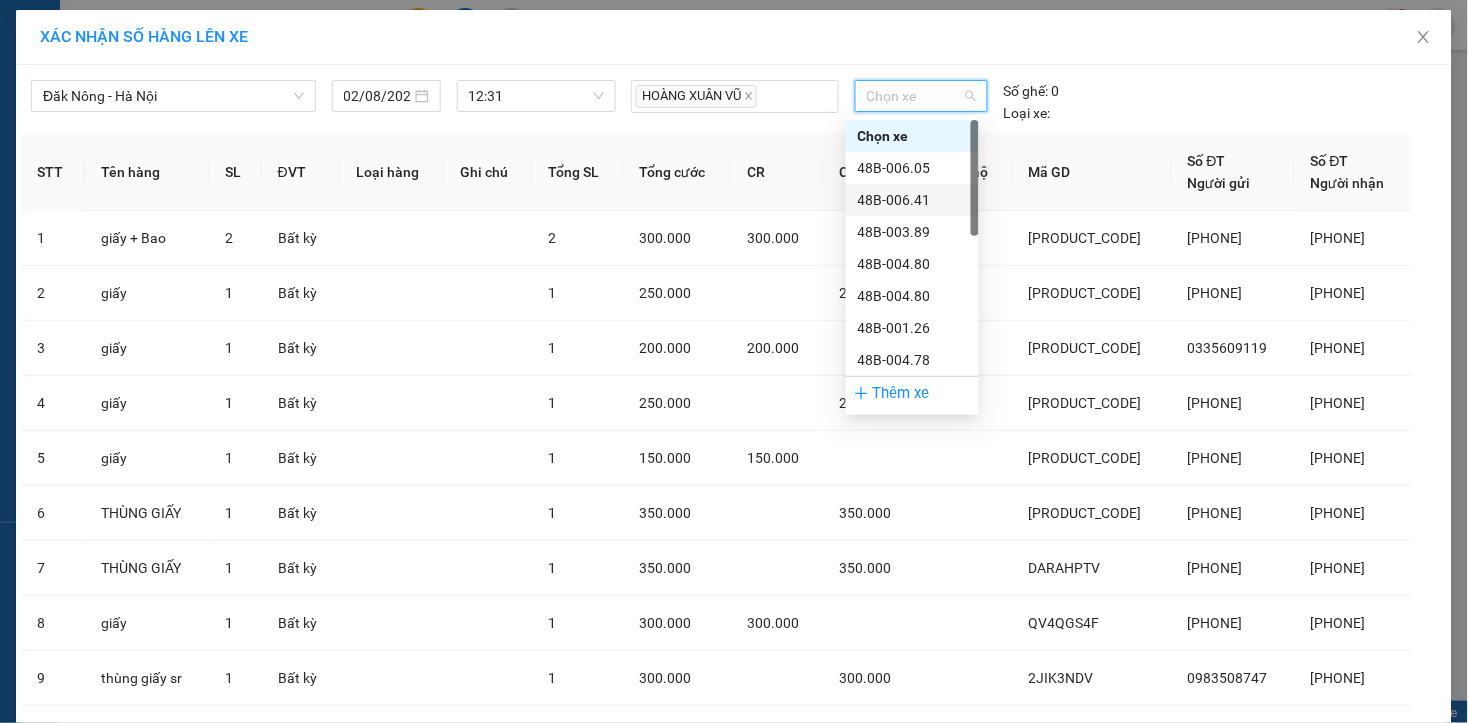 click on "48B-006.41" at bounding box center (912, 200) 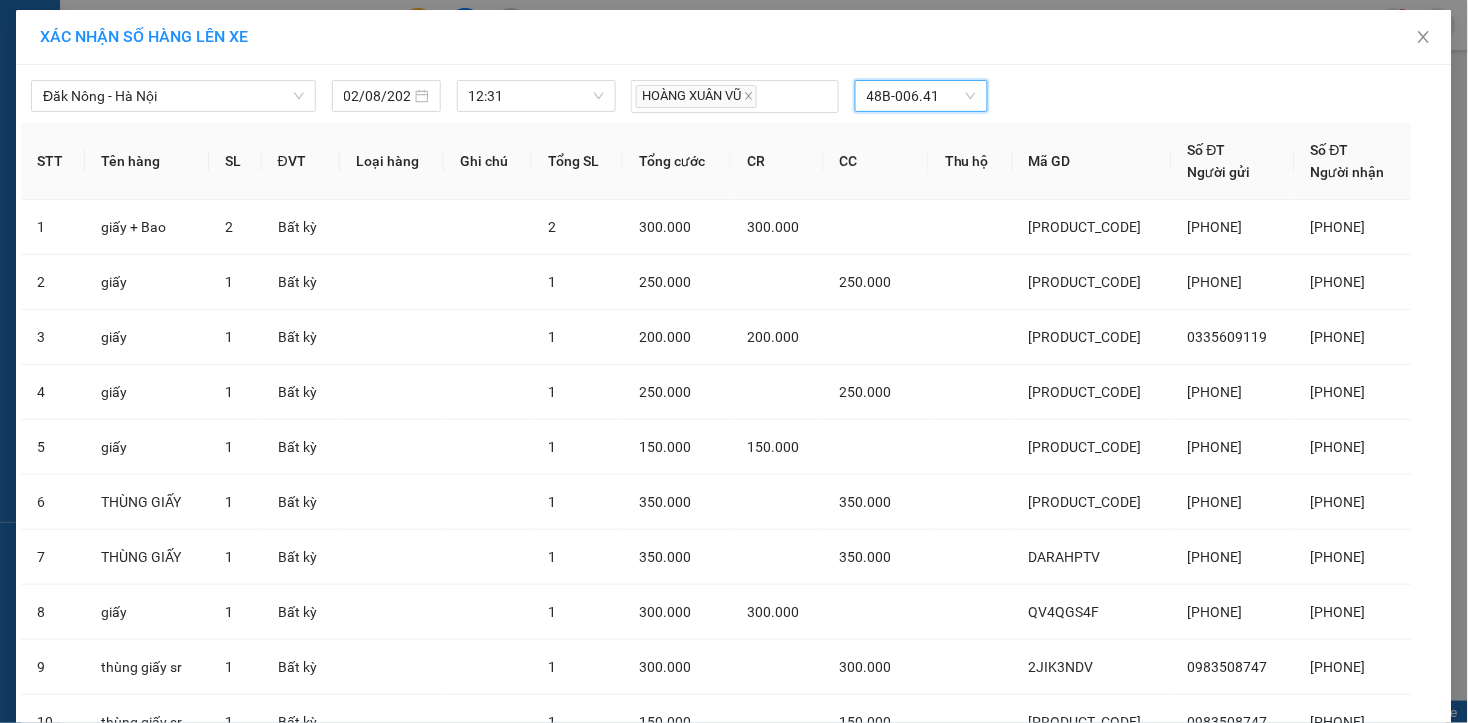 click on "Lên hàng" at bounding box center [807, 973] 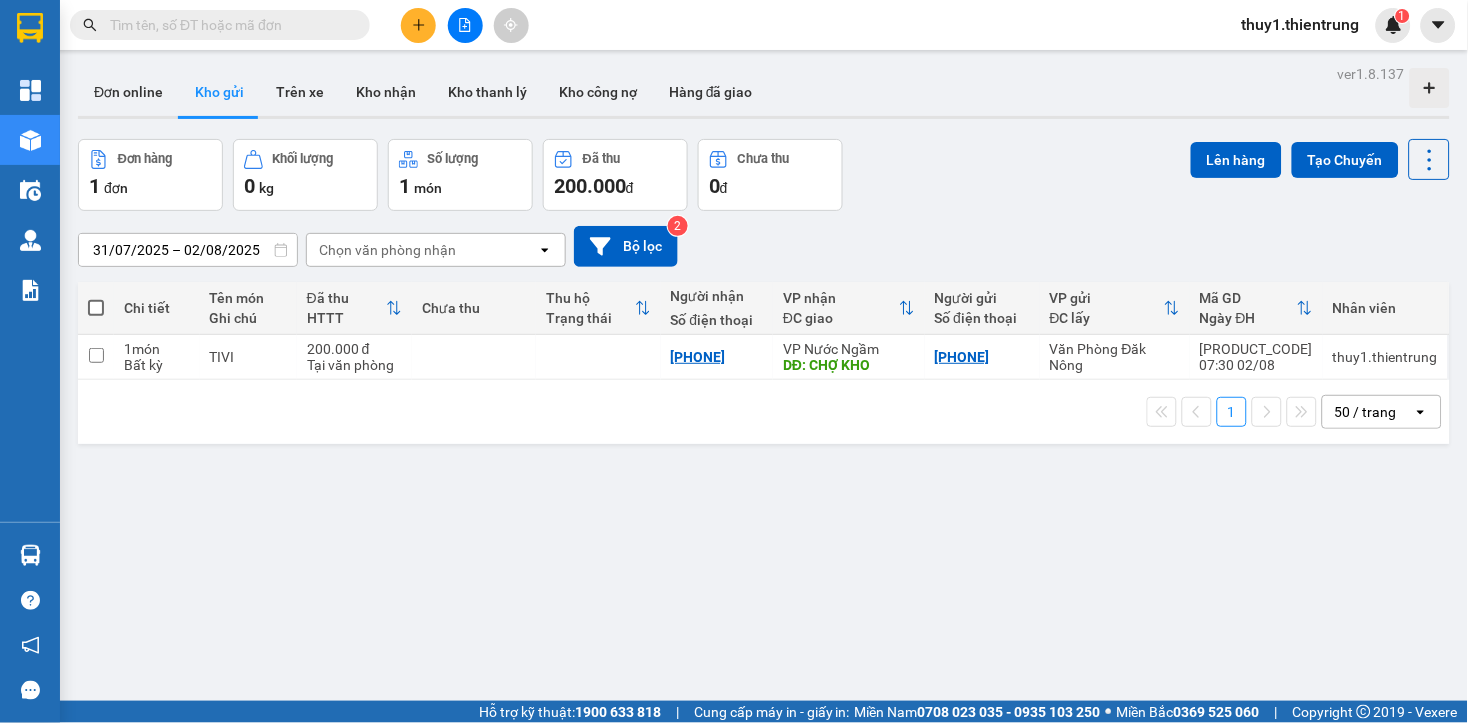 click on "31/07/2025 – 02/08/2025 Press the down arrow key to interact with the calendar and select a date. Press the escape button to close the calendar. Selected date range is from 31/07/2025 to 02/08/2025. Chọn văn phòng nhận open Bộ lọc 2" at bounding box center (764, 246) 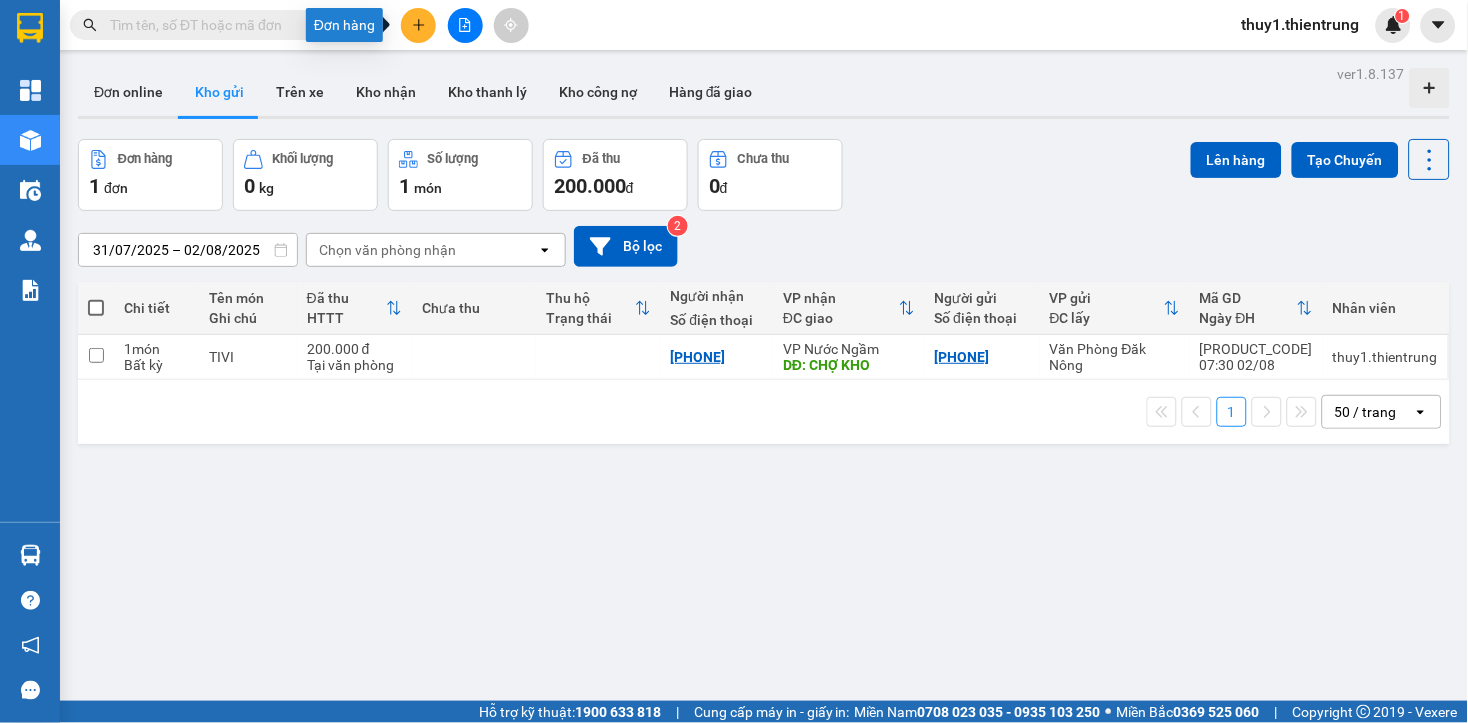 drag, startPoint x: 413, startPoint y: 24, endPoint x: 498, endPoint y: 78, distance: 100.70253 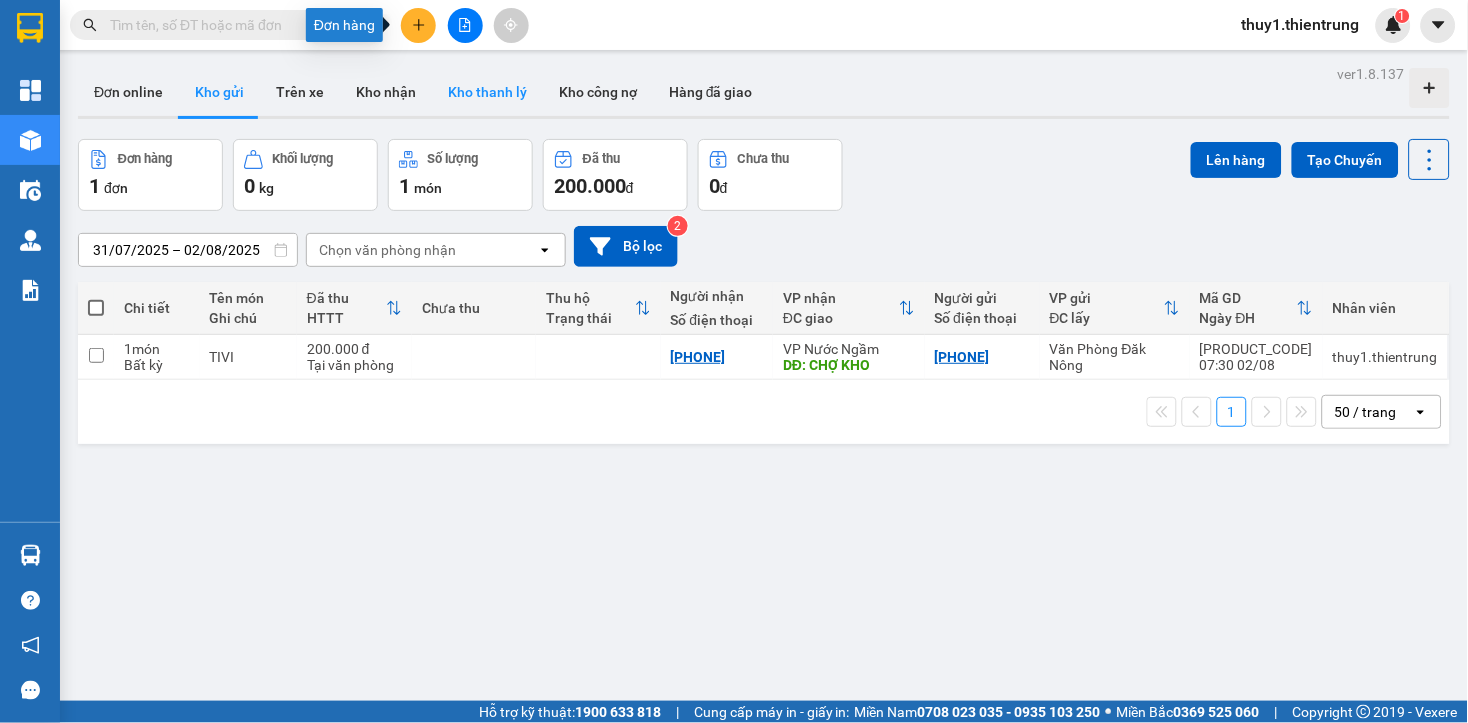 click 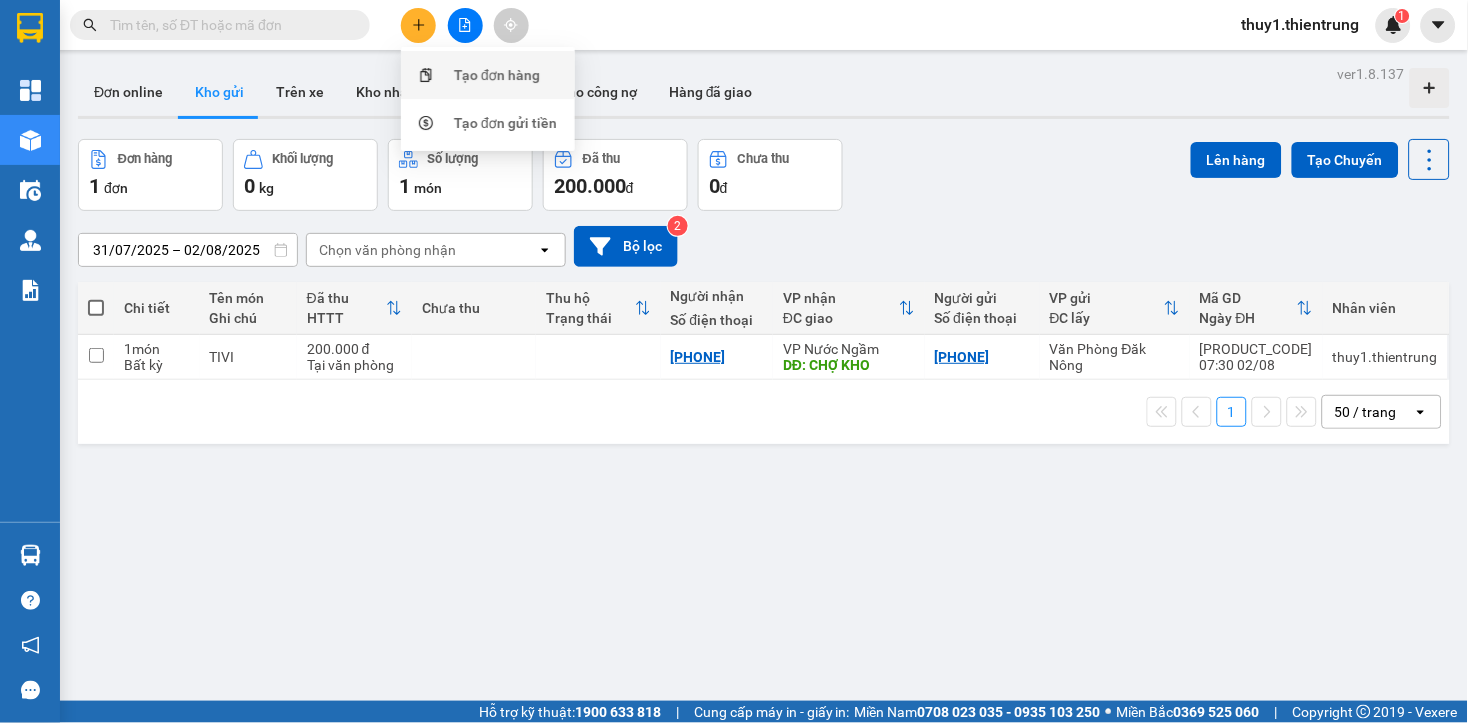 click on "Tạo đơn hàng" at bounding box center (497, 75) 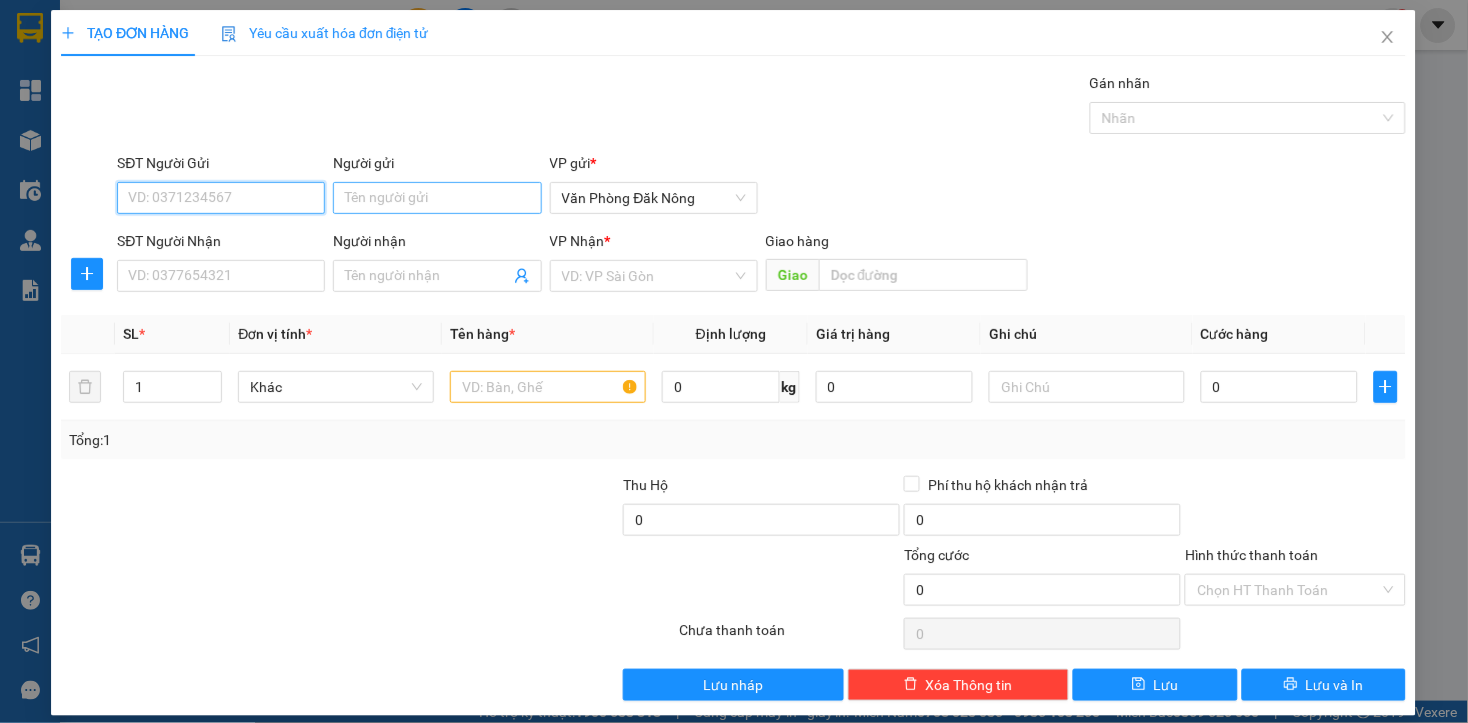 click on "SĐT Người Gửi" at bounding box center [222, 198] 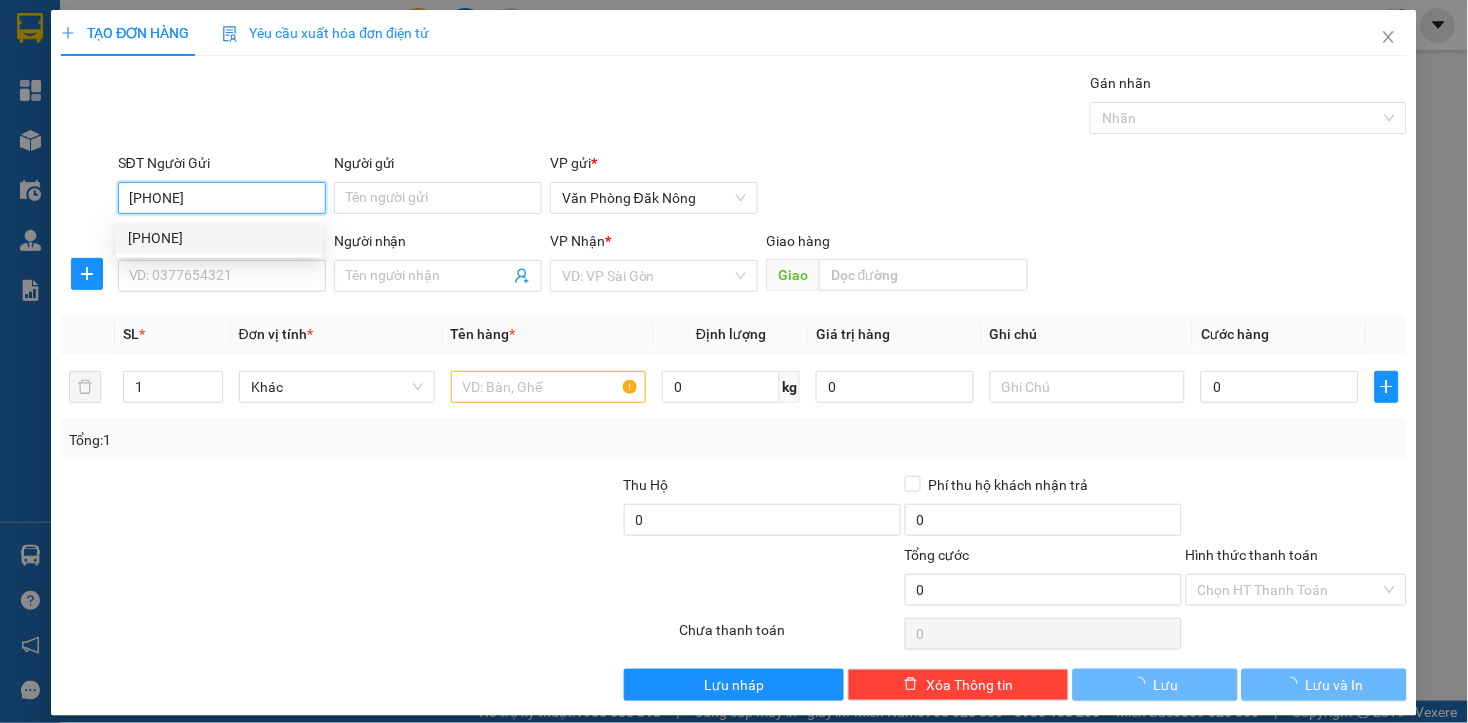 drag, startPoint x: 174, startPoint y: 232, endPoint x: 231, endPoint y: 270, distance: 68.50548 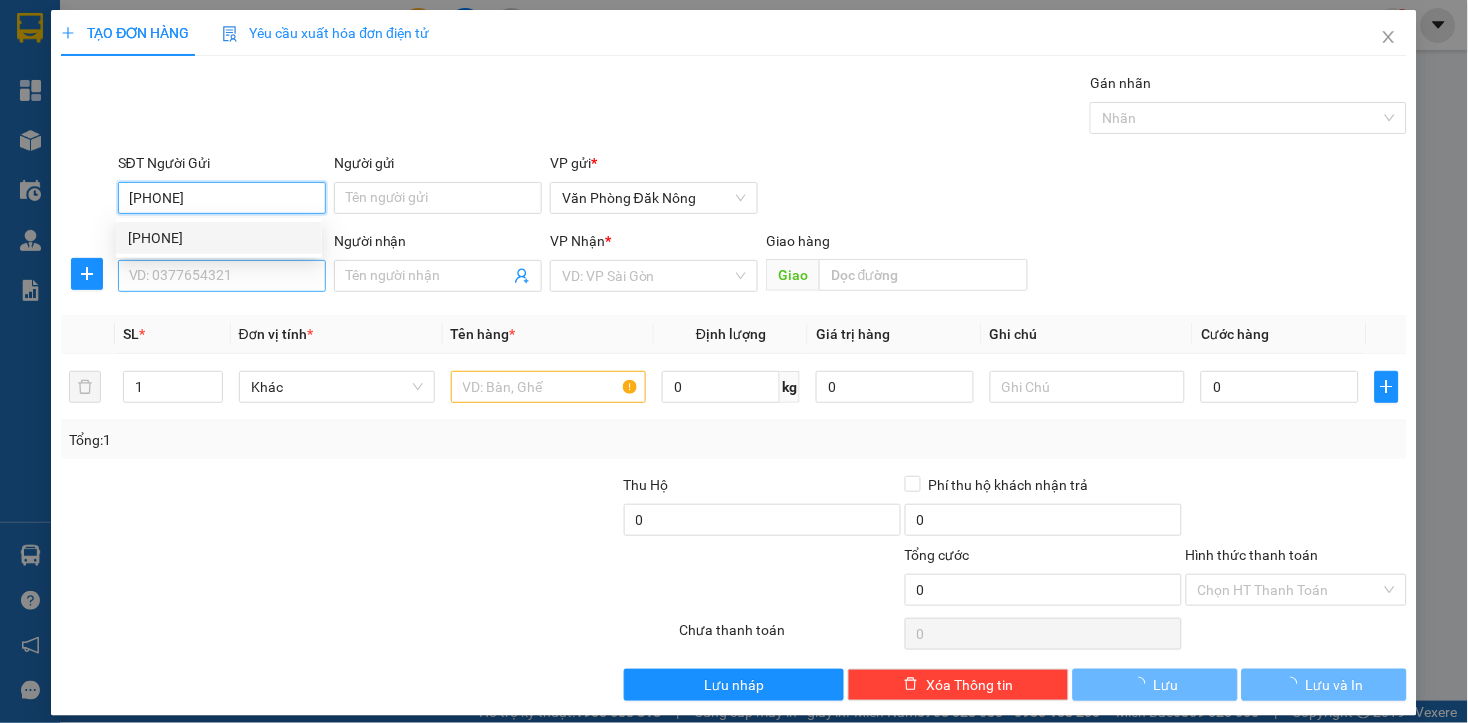 click on "[PHONE]" at bounding box center (219, 238) 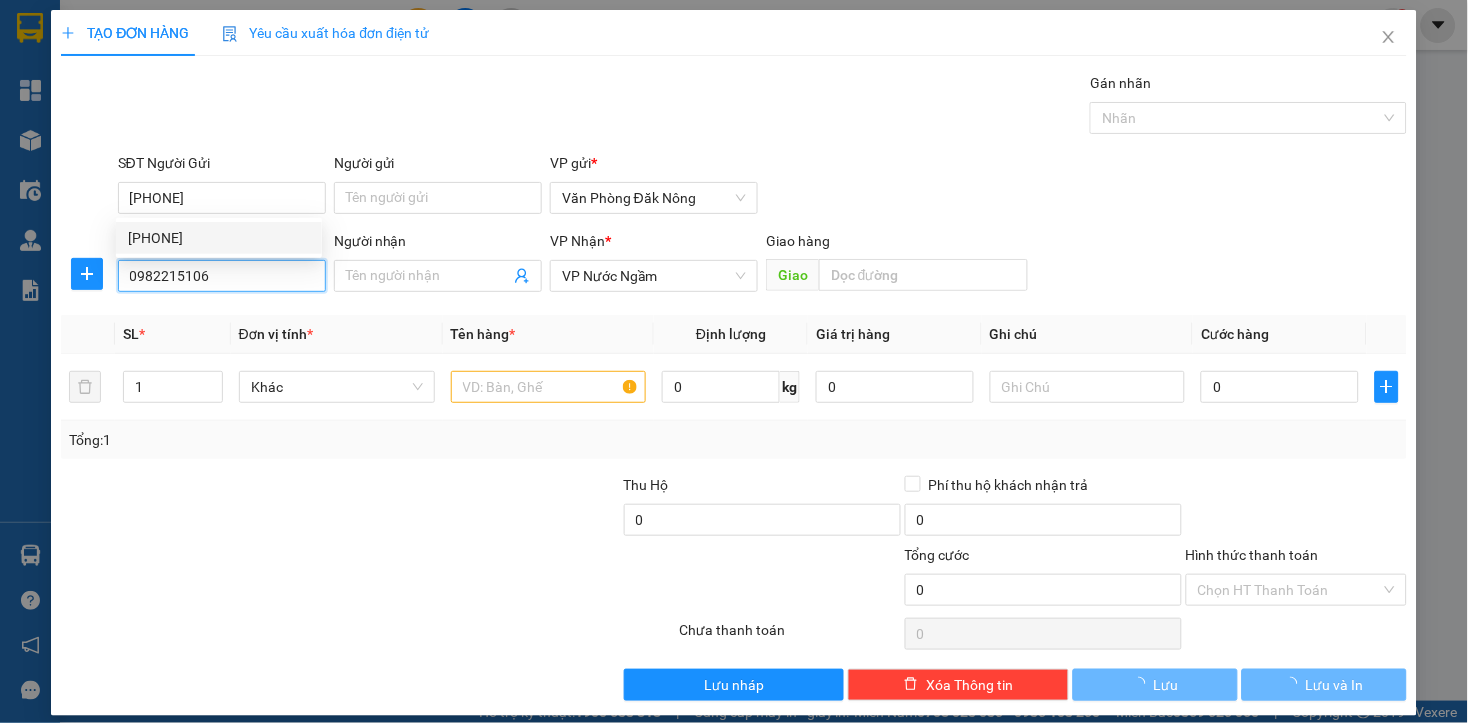click on "0982215106" at bounding box center [222, 276] 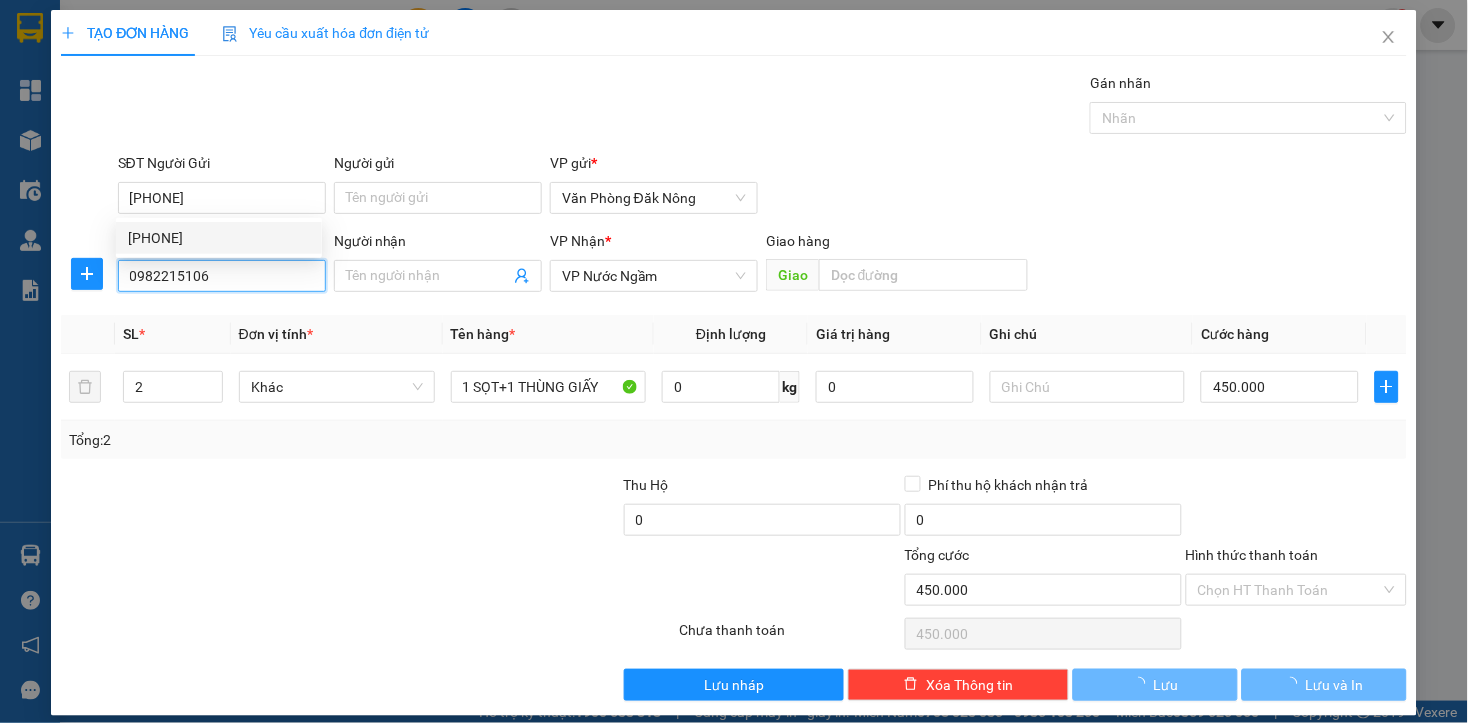 click on "0982215106" at bounding box center (222, 276) 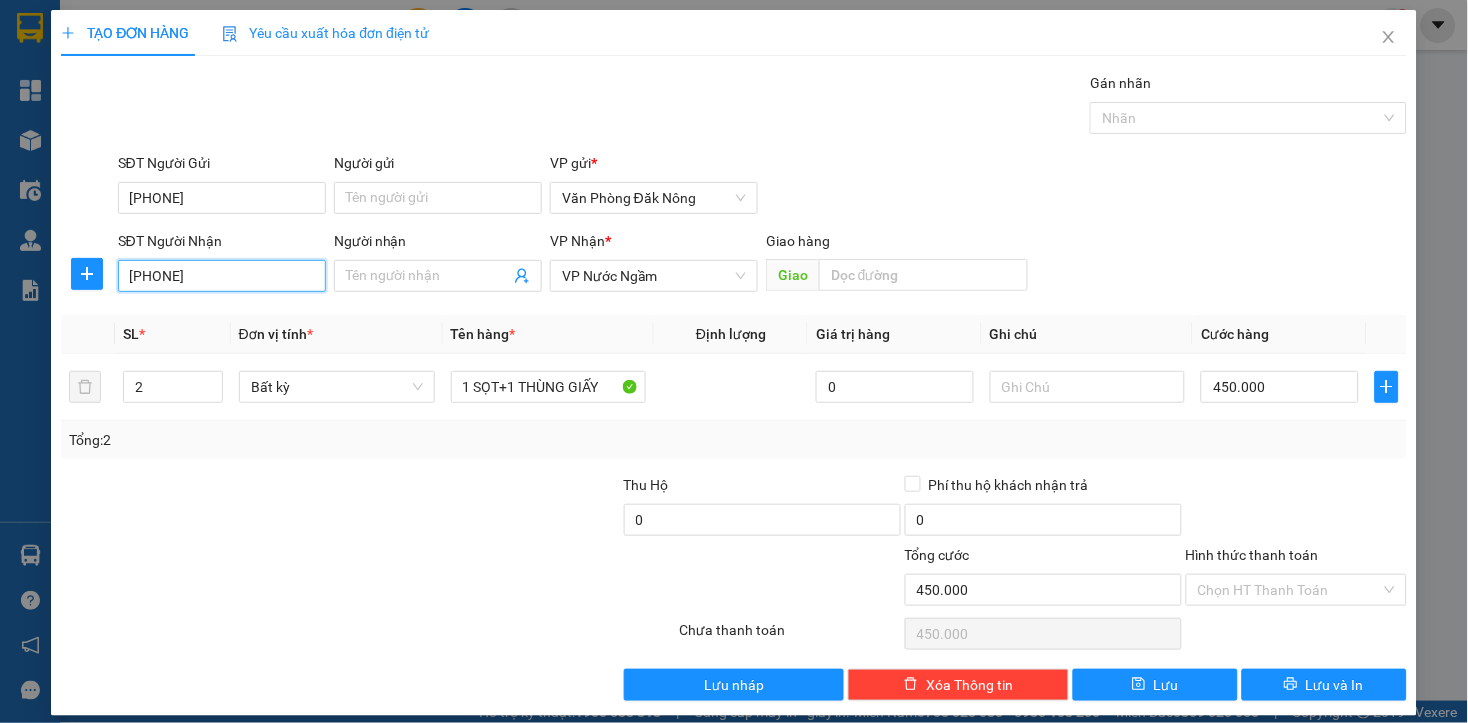 click on "[PHONE]" at bounding box center [222, 276] 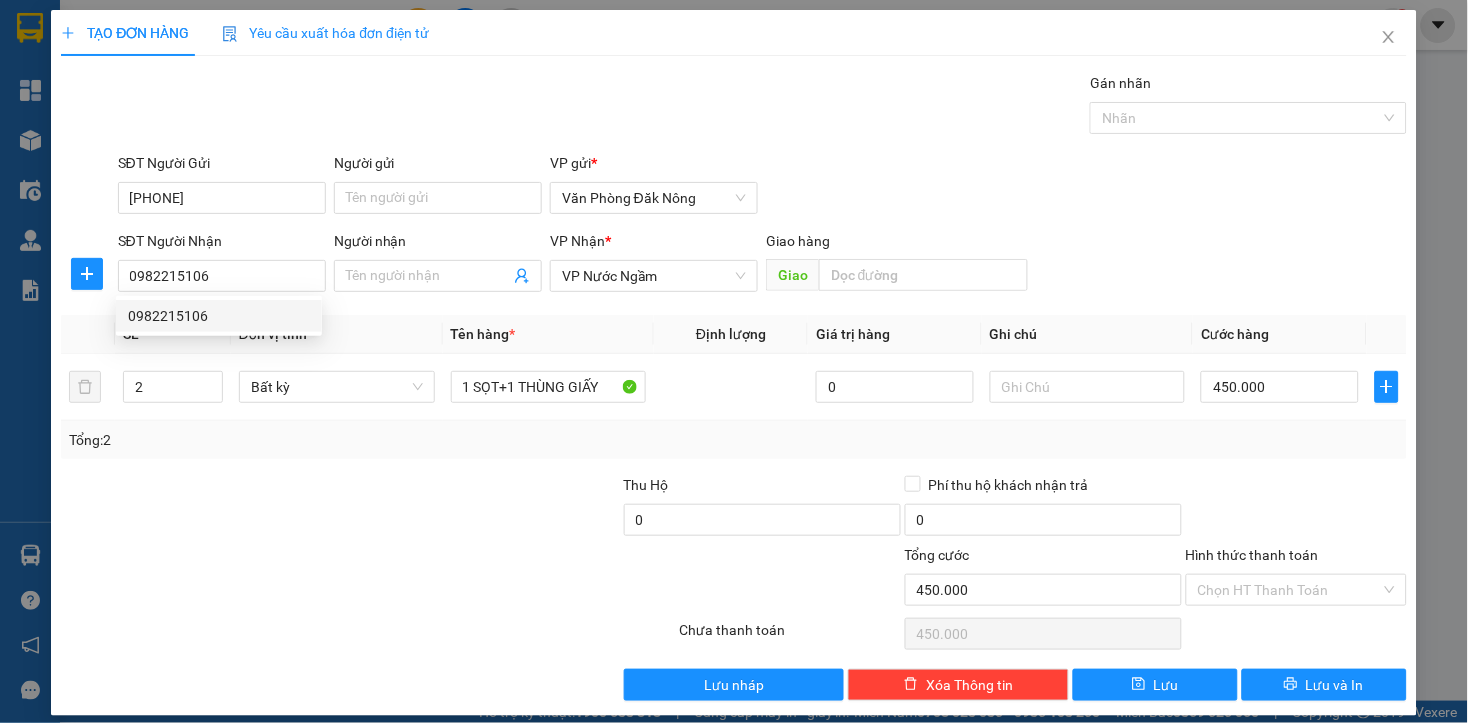 click on "[PHONE] [PHONE]" at bounding box center (219, 316) 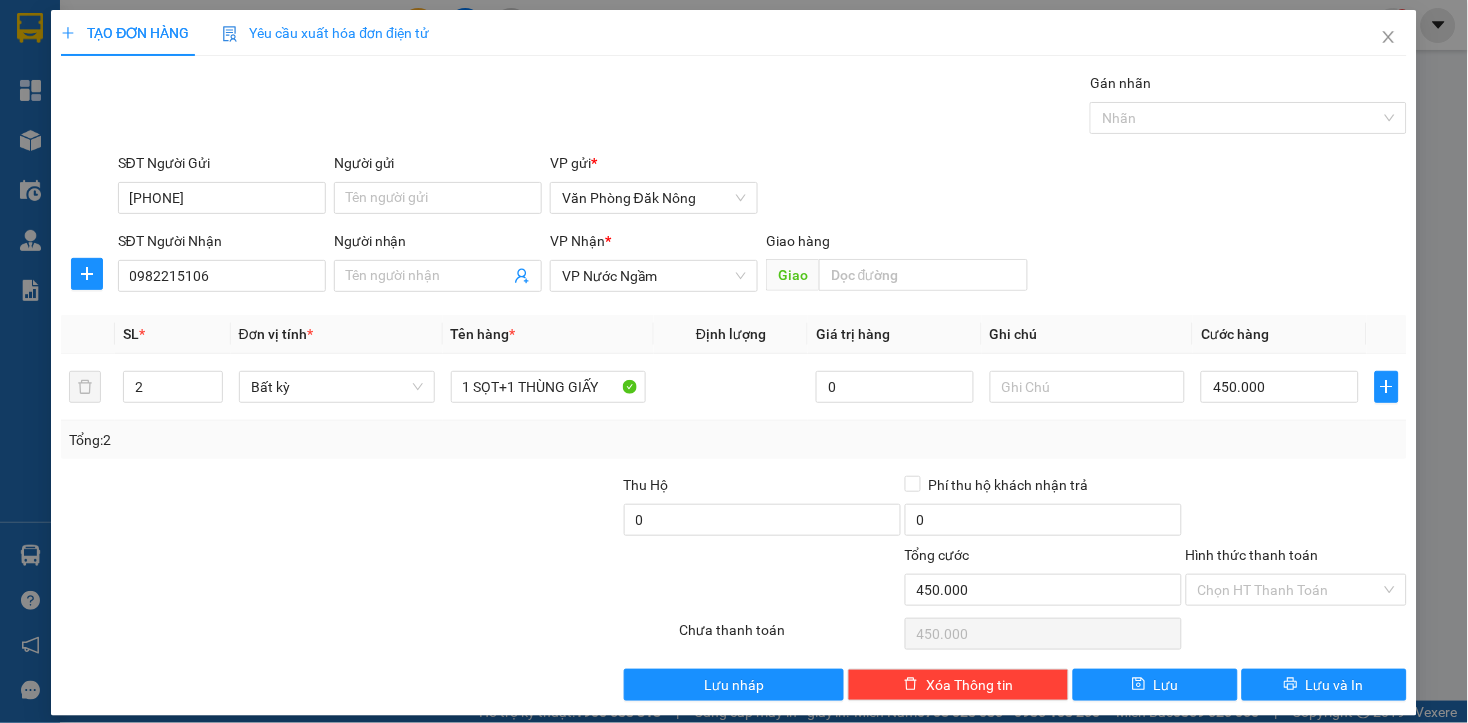 click on "Transit Pickup Surcharge Ids Transit Deliver Surcharge Ids Transit Deliver Surcharge Transit Deliver Surcharge Gói vận chuyển  * Tiêu chuẩn Gán nhãn   Nhãn SĐT Người Gửi [PHONE] Người gửi Tên người gửi VP gửi  * Văn Phòng Đăk Nông SĐT Người Nhận [PHONE] Người nhận Tên người nhận VP Nhận  * VP Nước Ngầm Giao hàng Giao SL  * Đơn vị tính  * Tên hàng  * Định lượng Giá trị hàng Ghi chú Cước hàng                   2 Bất kỳ 1 SỌT+1 THÙNG GIẤY 0 450.000 Tổng:  2 Thu Hộ 0 Phí thu hộ khách nhận trả 0 Tổng cước 450.000 Hình thức thanh toán Chọn HT Thanh Toán Số tiền thu trước 0 Chưa thanh toán 450.000 Chọn HT Thanh Toán Lưu nháp Xóa Thông tin Lưu Lưu và In" at bounding box center (733, 386) 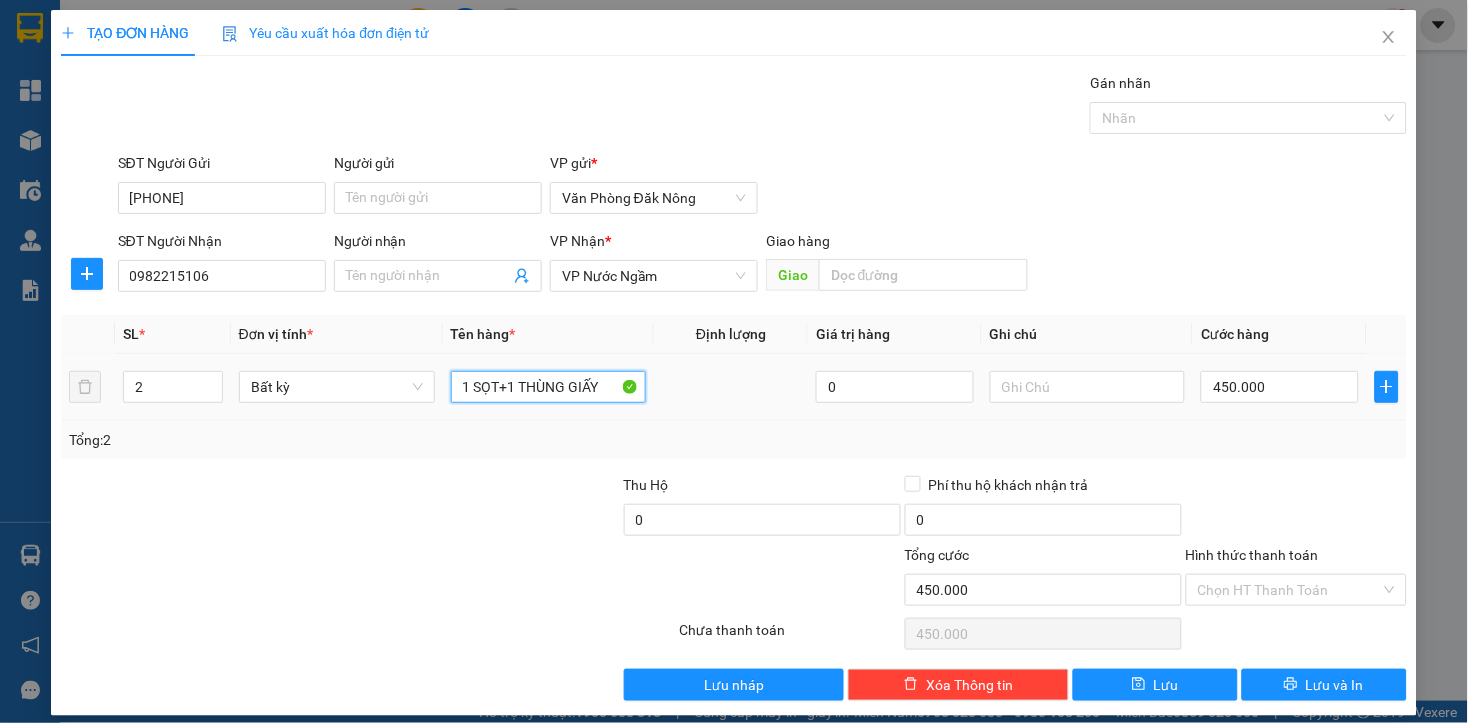 drag, startPoint x: 454, startPoint y: 391, endPoint x: 808, endPoint y: 417, distance: 354.95352 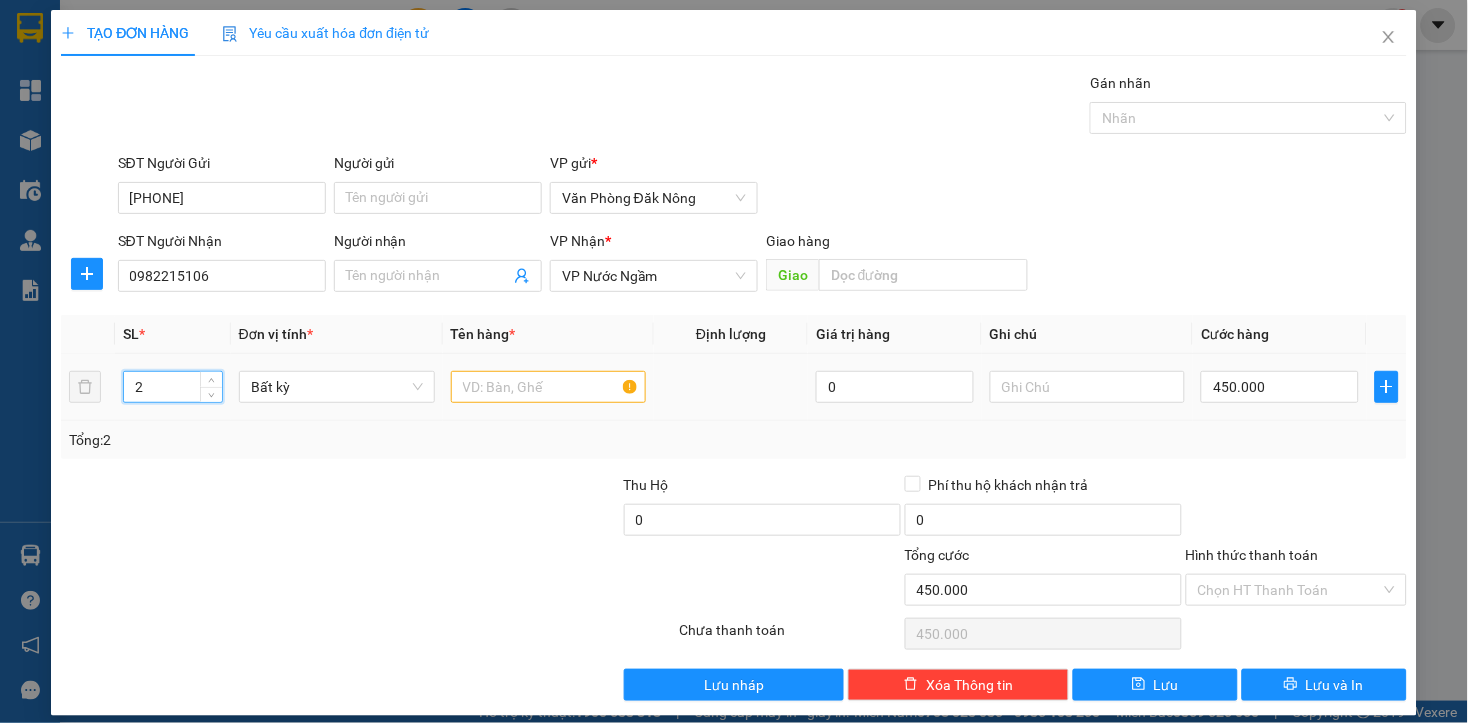 click on "2" at bounding box center (173, 387) 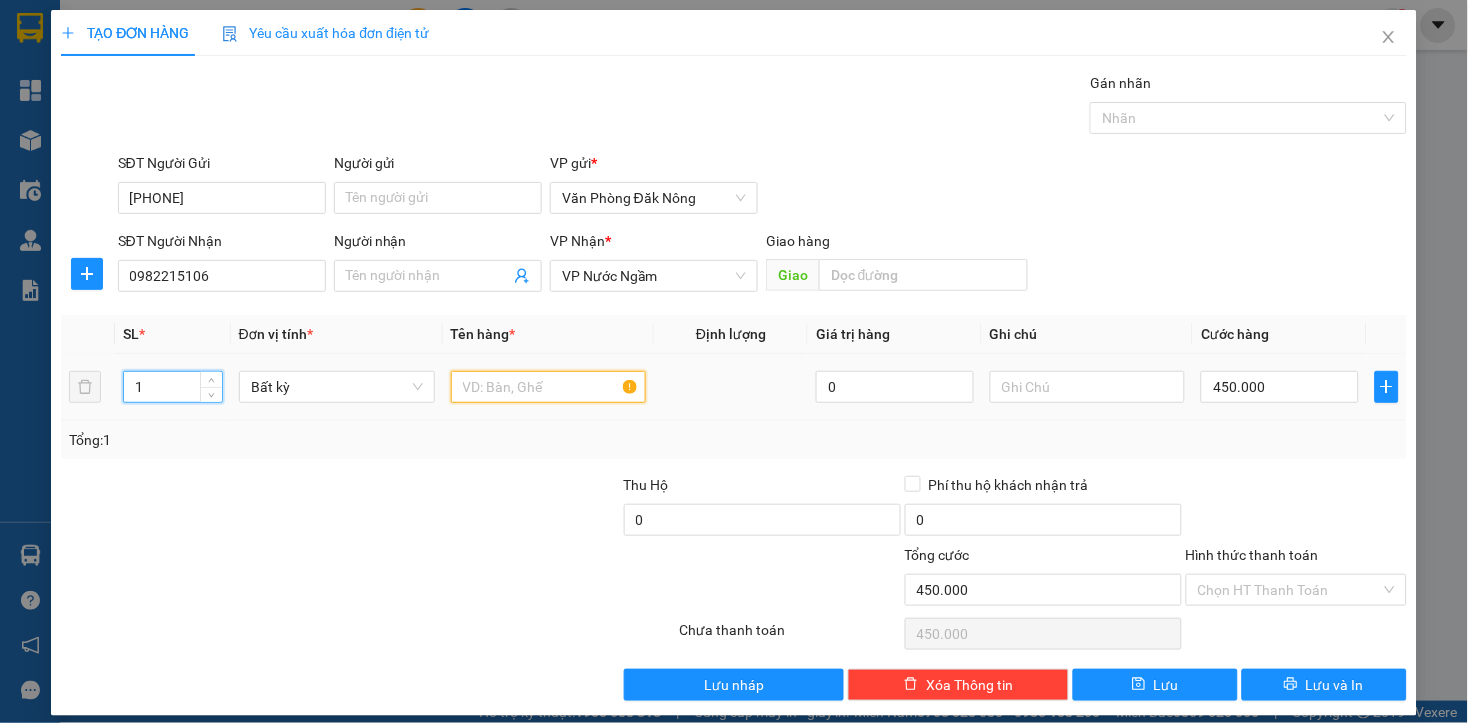click at bounding box center [549, 387] 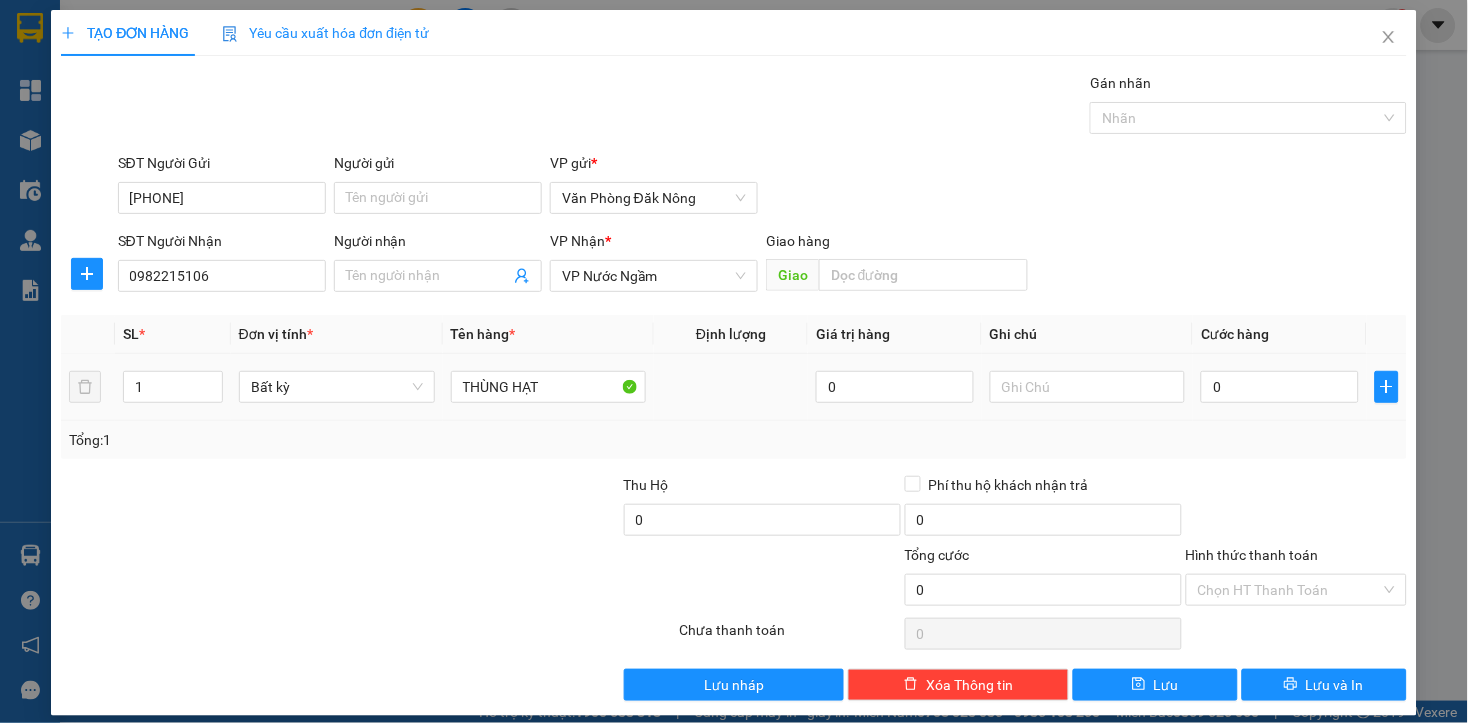 click on "0" at bounding box center [1279, 387] 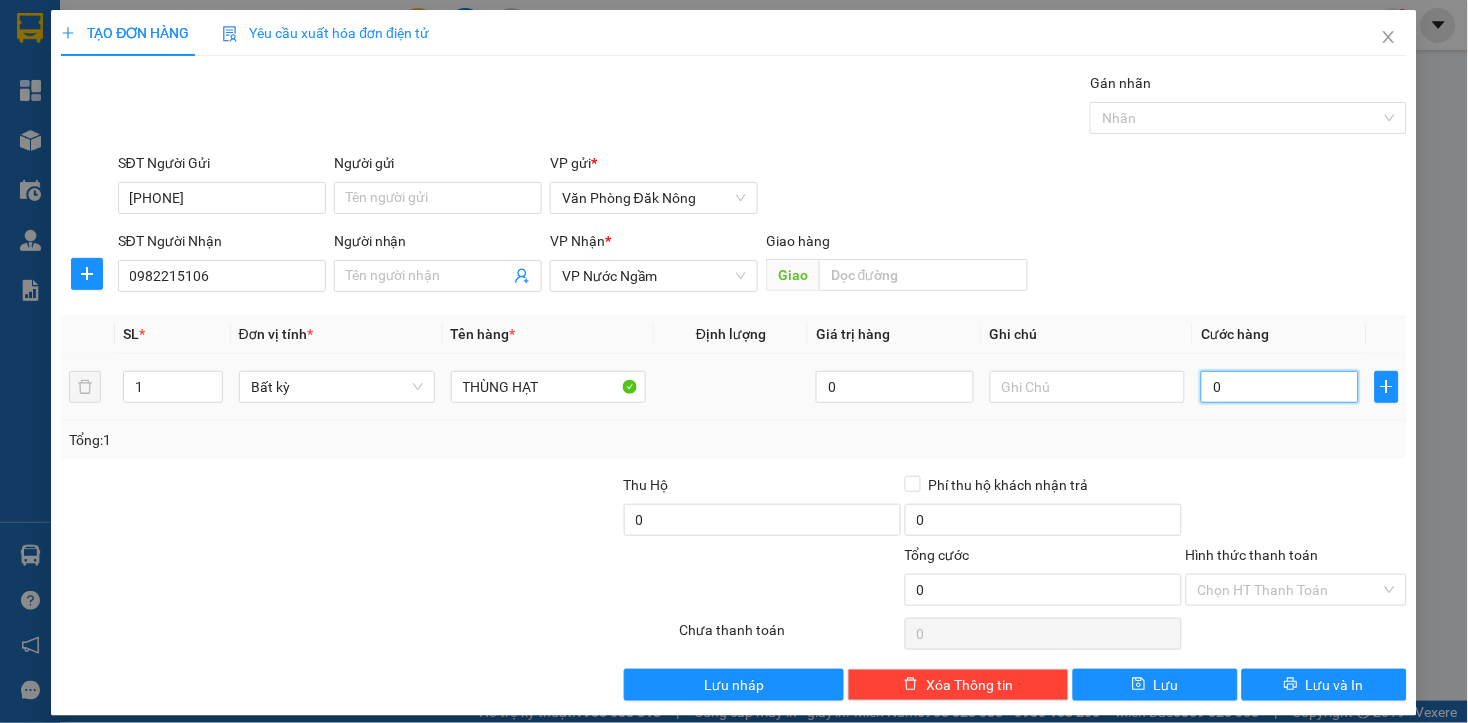 click on "0" at bounding box center (1279, 387) 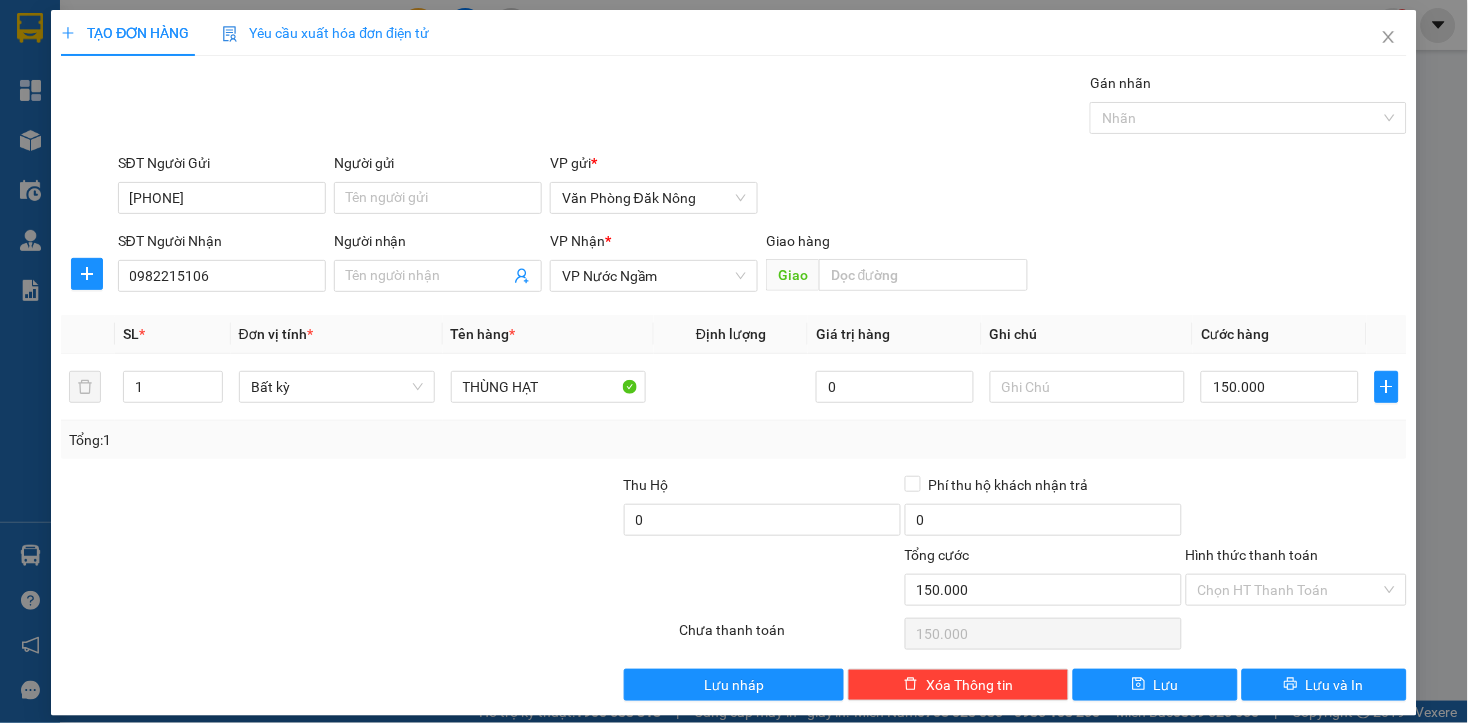 click at bounding box center [480, 509] 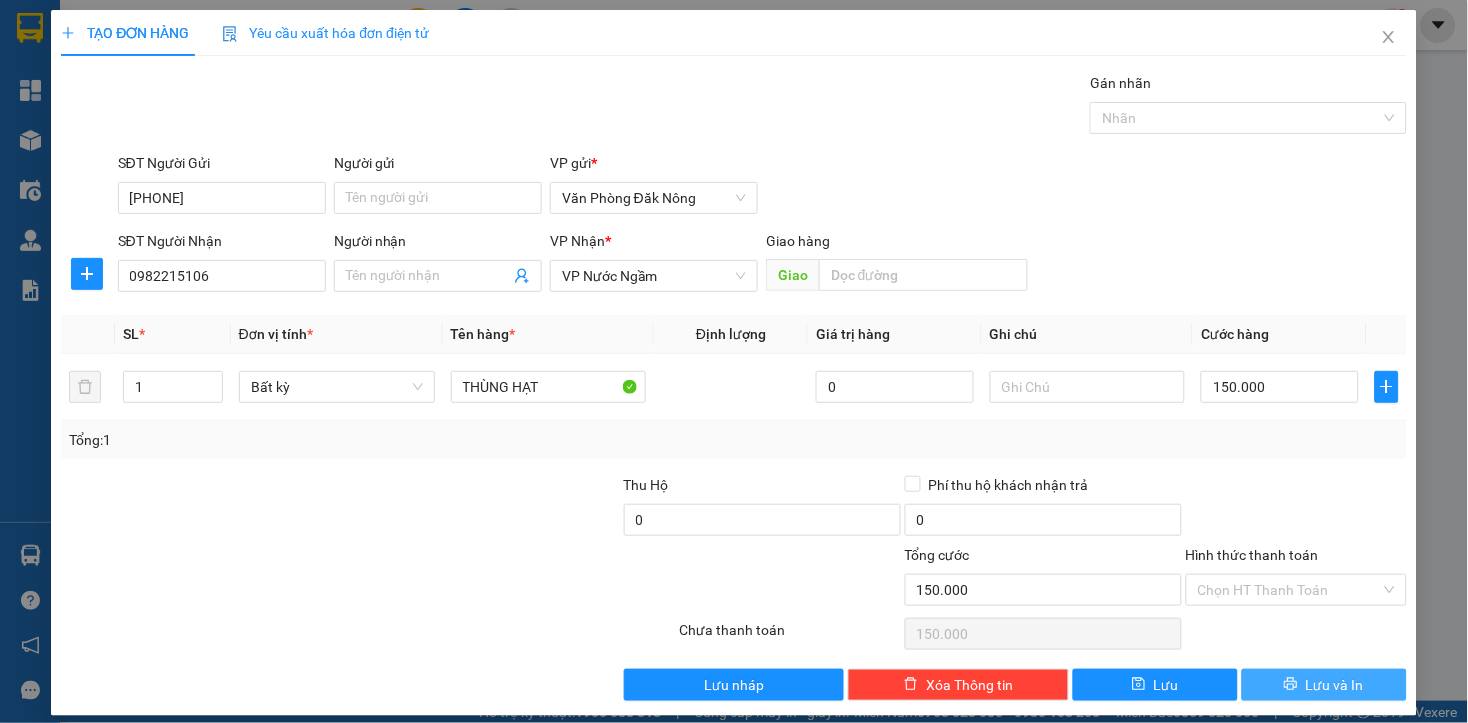 click on "Lưu và In" at bounding box center (1335, 685) 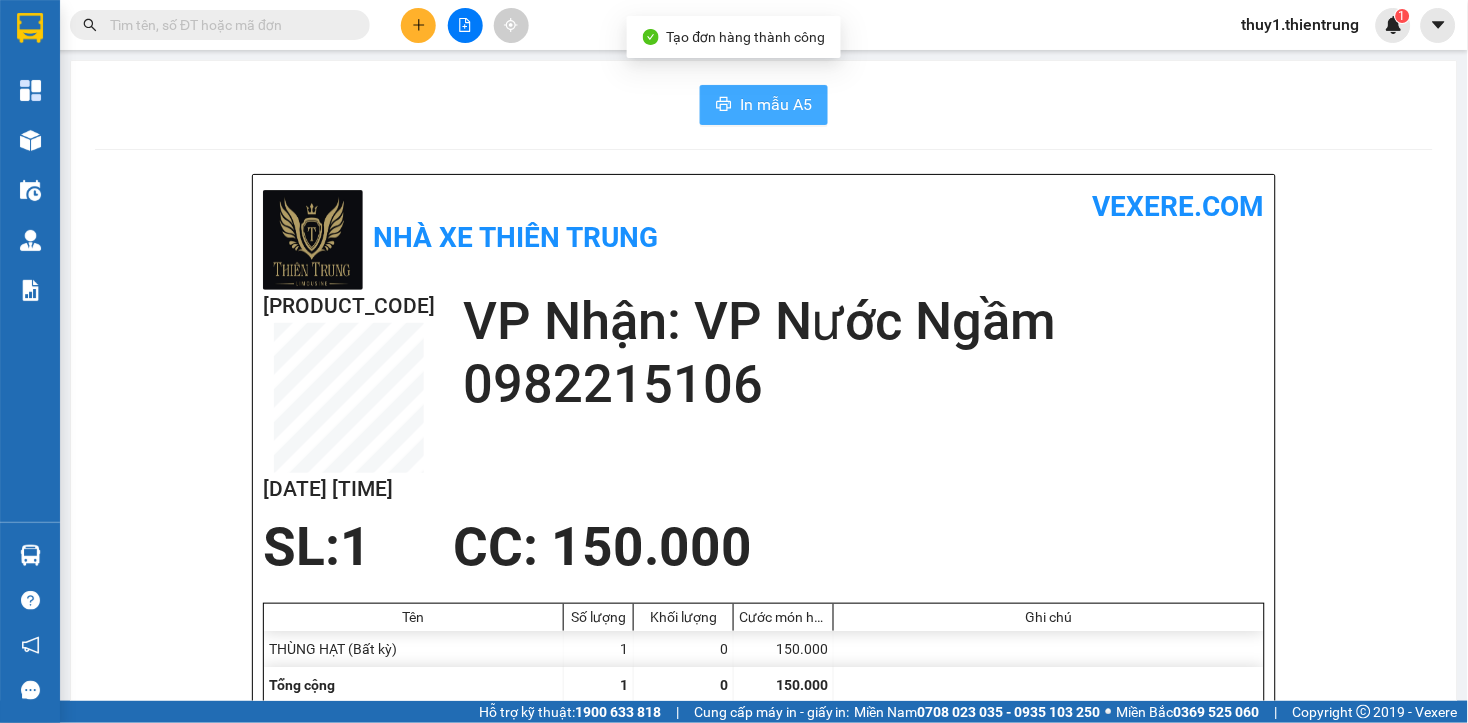 click on "In mẫu A5" at bounding box center (764, 105) 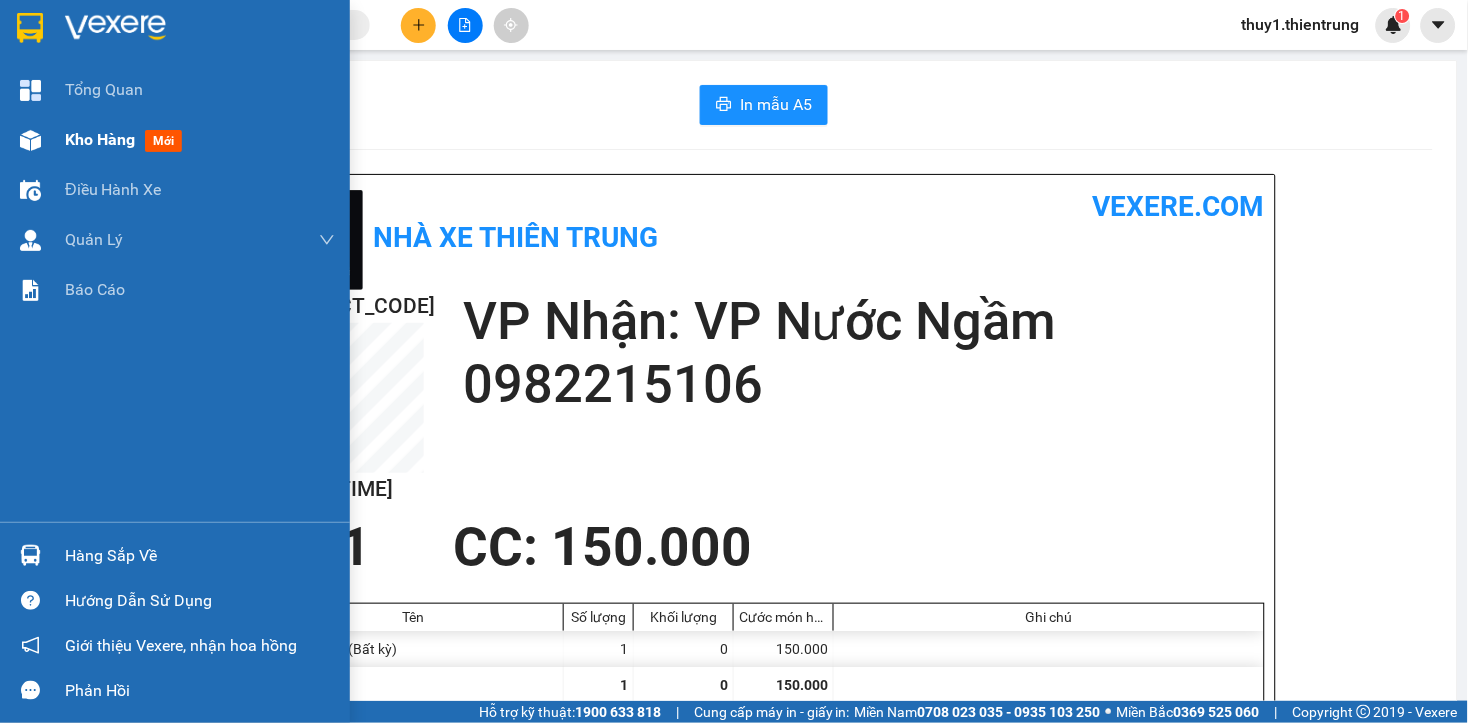 click at bounding box center [30, 140] 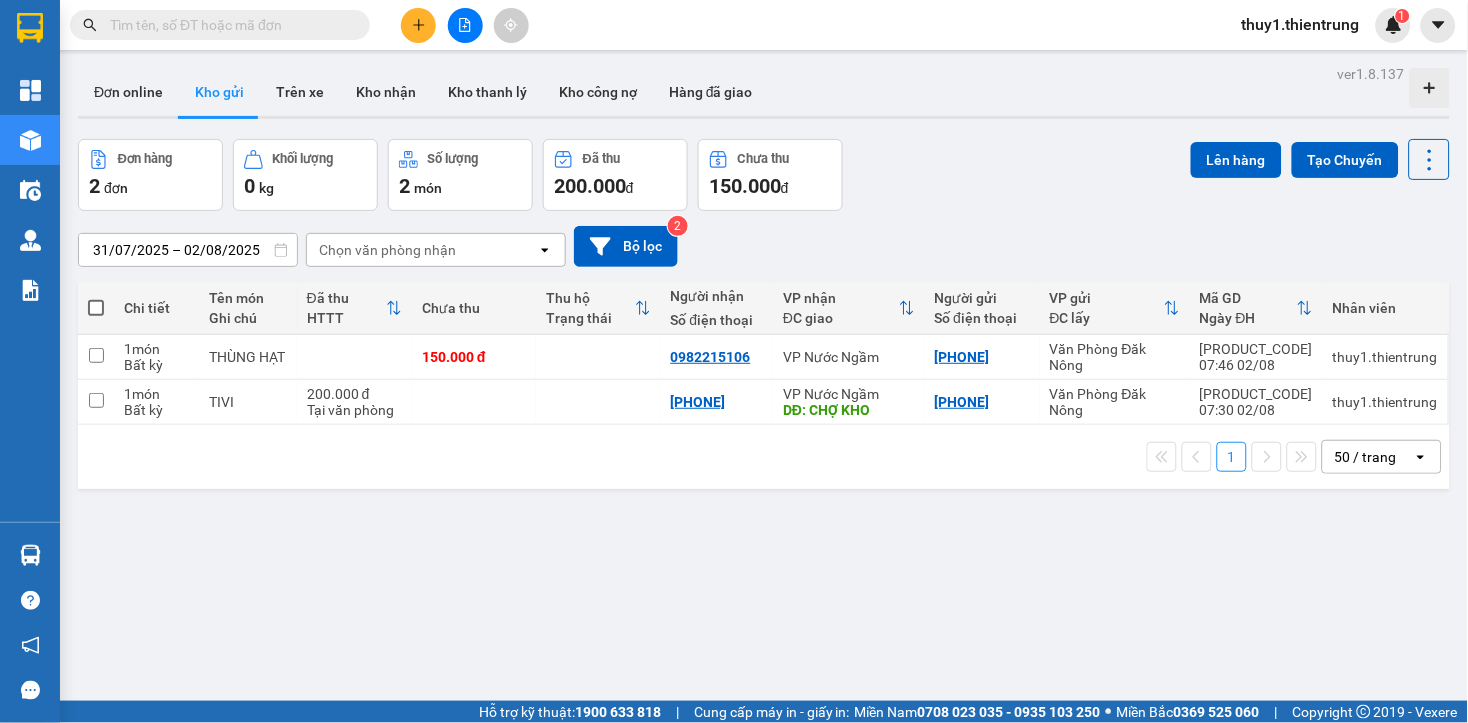 click on "31/07/2025 – 02/08/2025 Press the down arrow key to interact with the calendar and select a date. Press the escape button to close the calendar. Selected date range is from 31/07/2025 to 02/08/2025. Chọn văn phòng nhận open Bộ lọc 2" at bounding box center (764, 246) 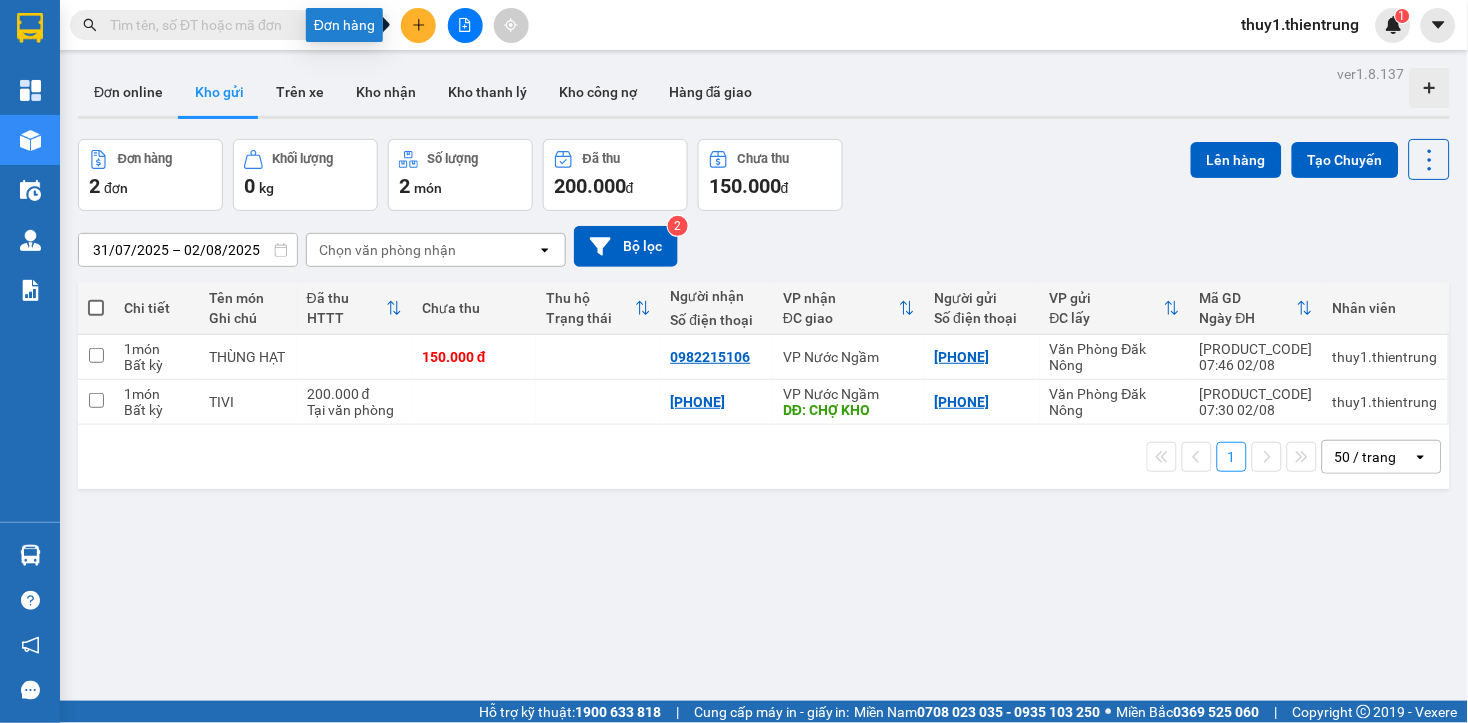 click at bounding box center [418, 25] 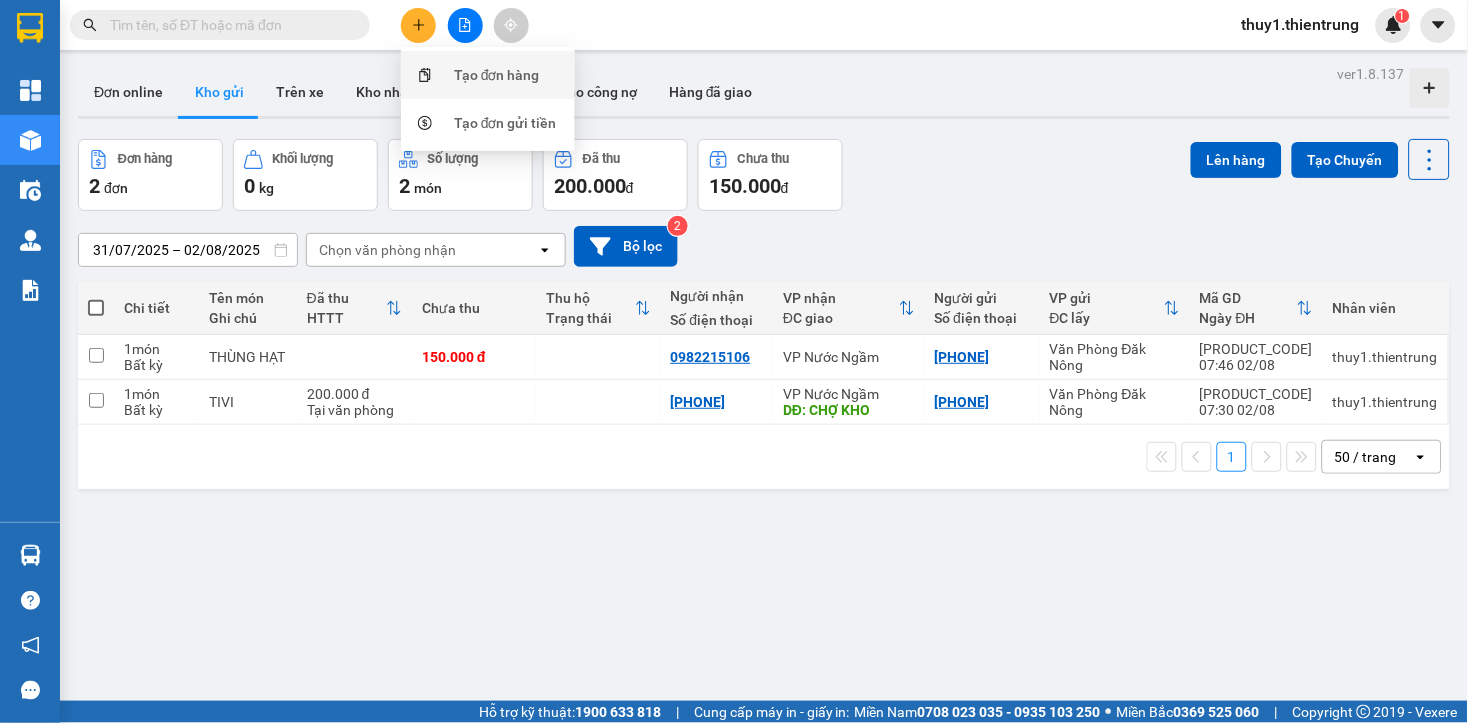 click on "Tạo đơn hàng" at bounding box center (497, 75) 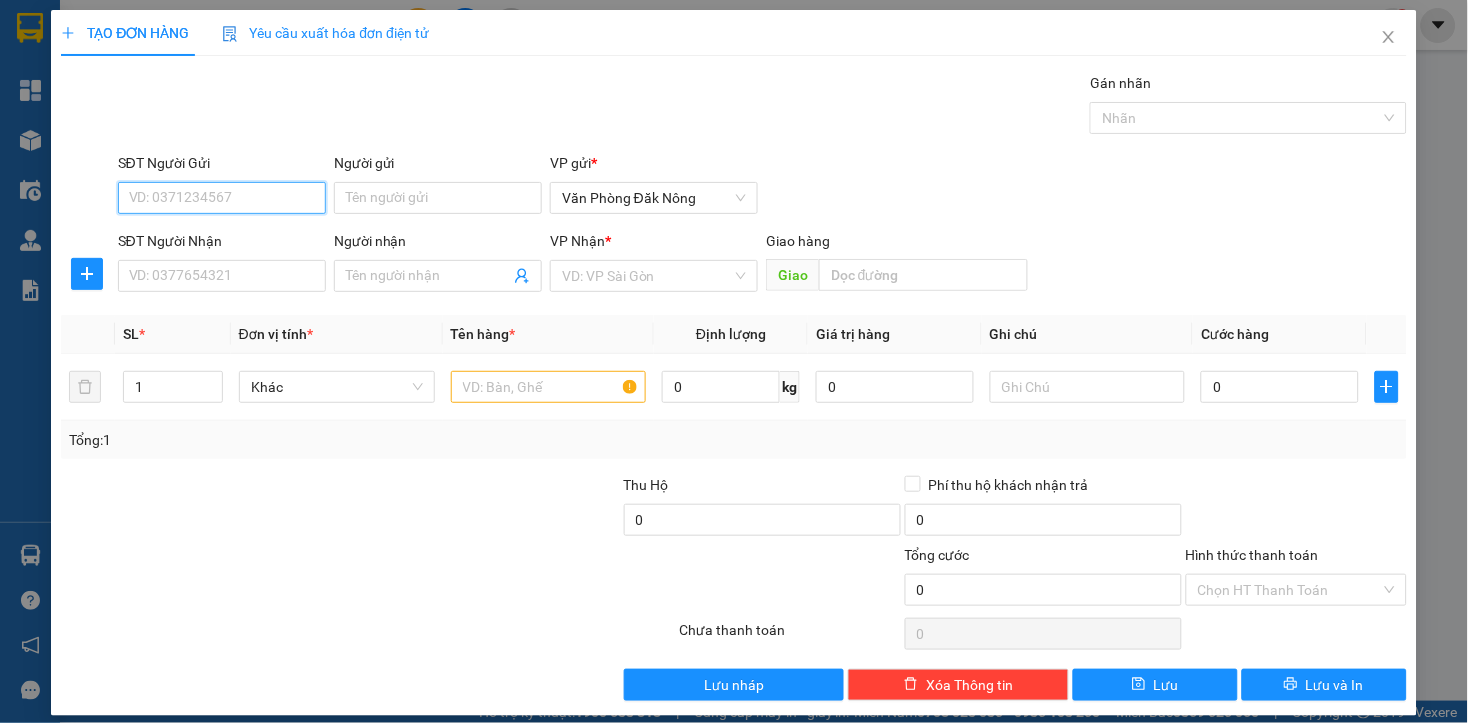 click on "SĐT Người Gửi" at bounding box center [222, 198] 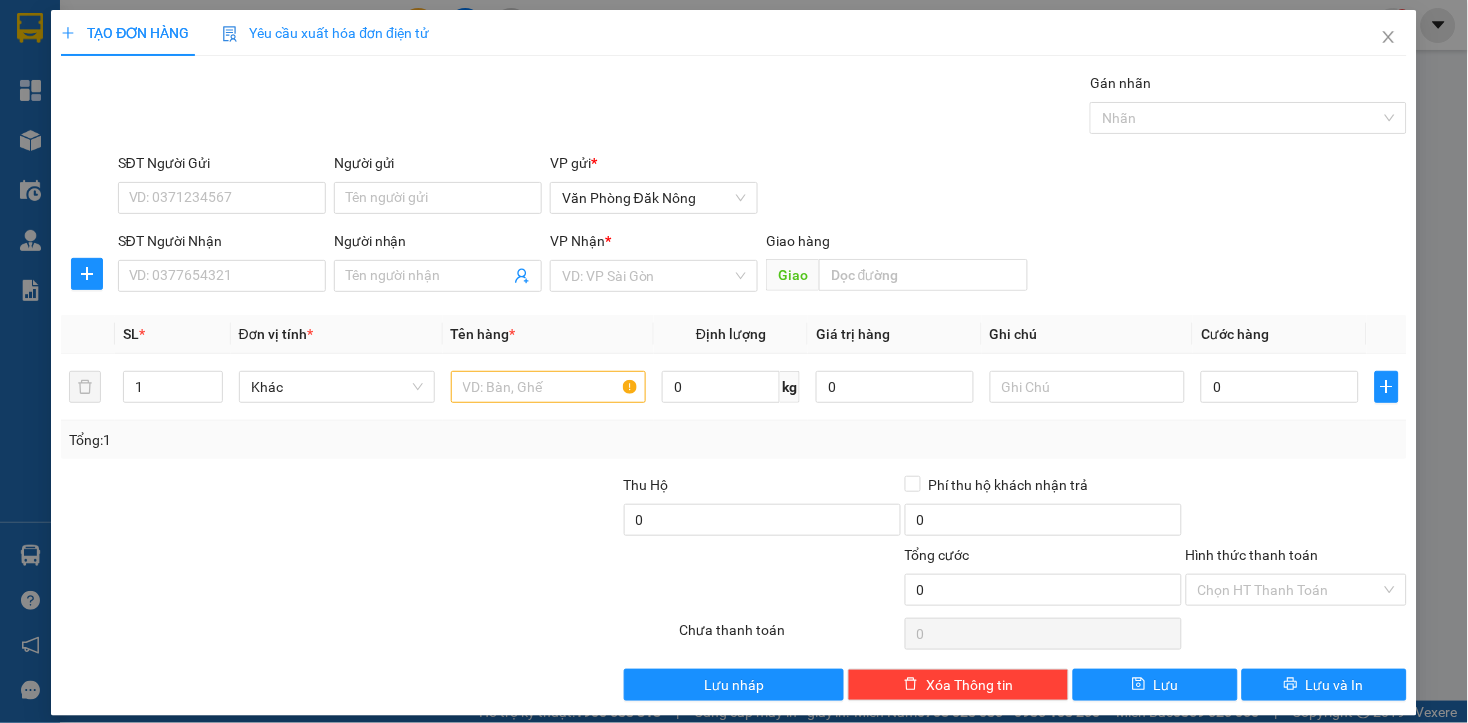 click at bounding box center (480, 509) 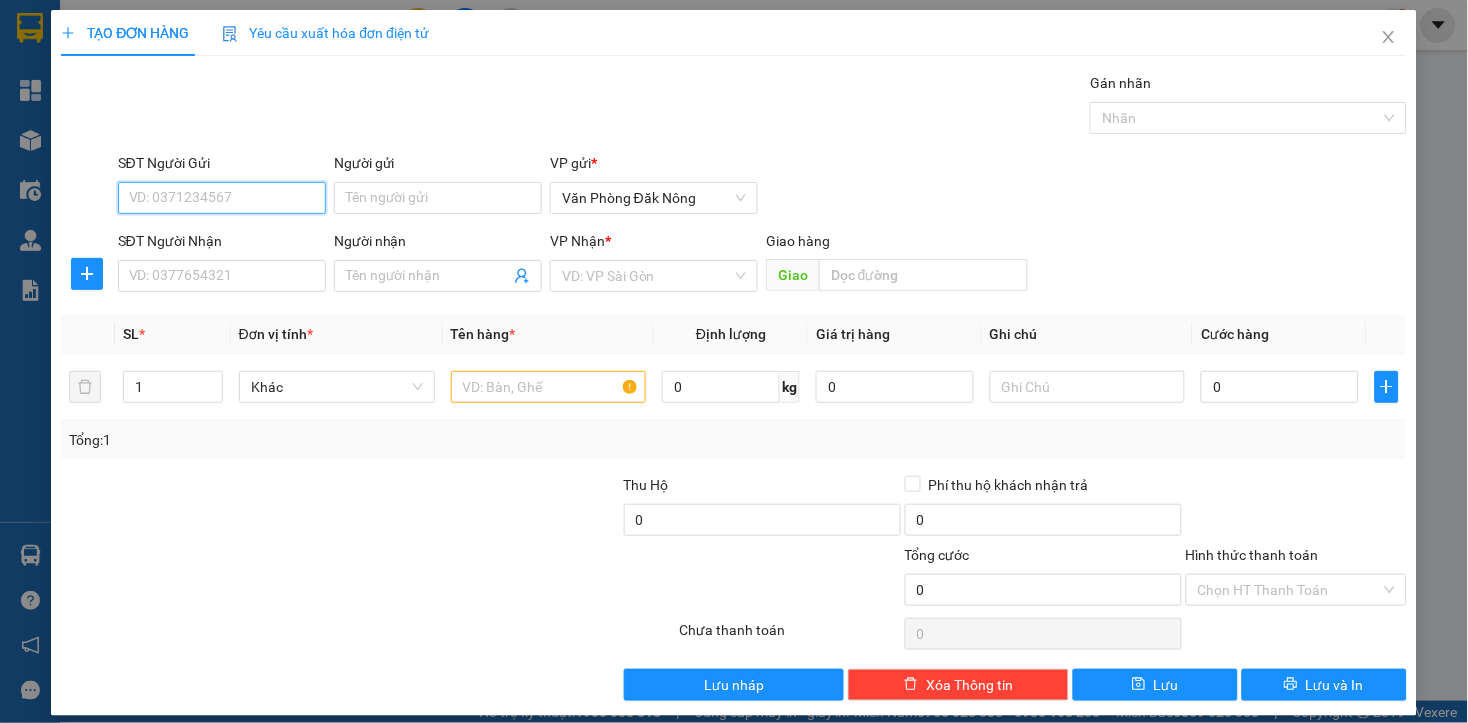 click on "SĐT Người Gửi" at bounding box center (222, 198) 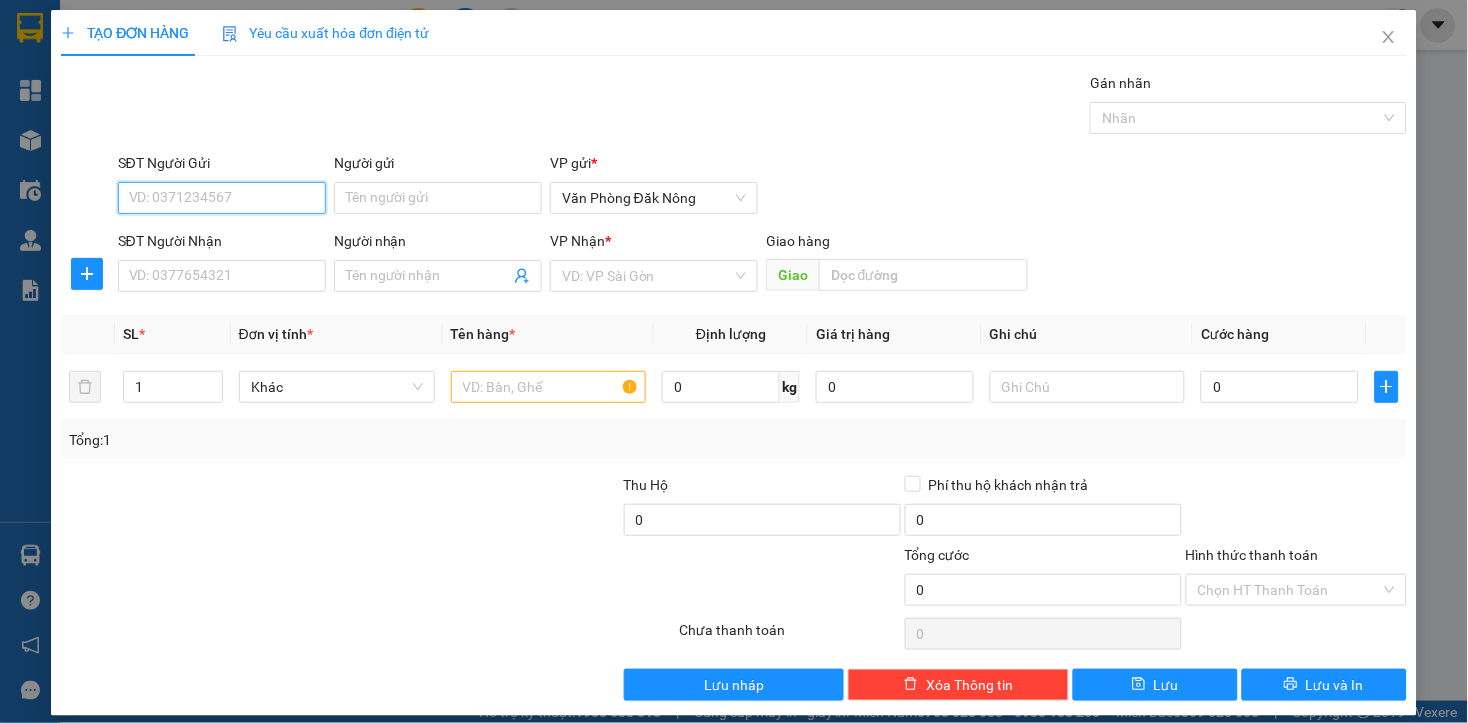 click on "SĐT Người Gửi" at bounding box center (222, 198) 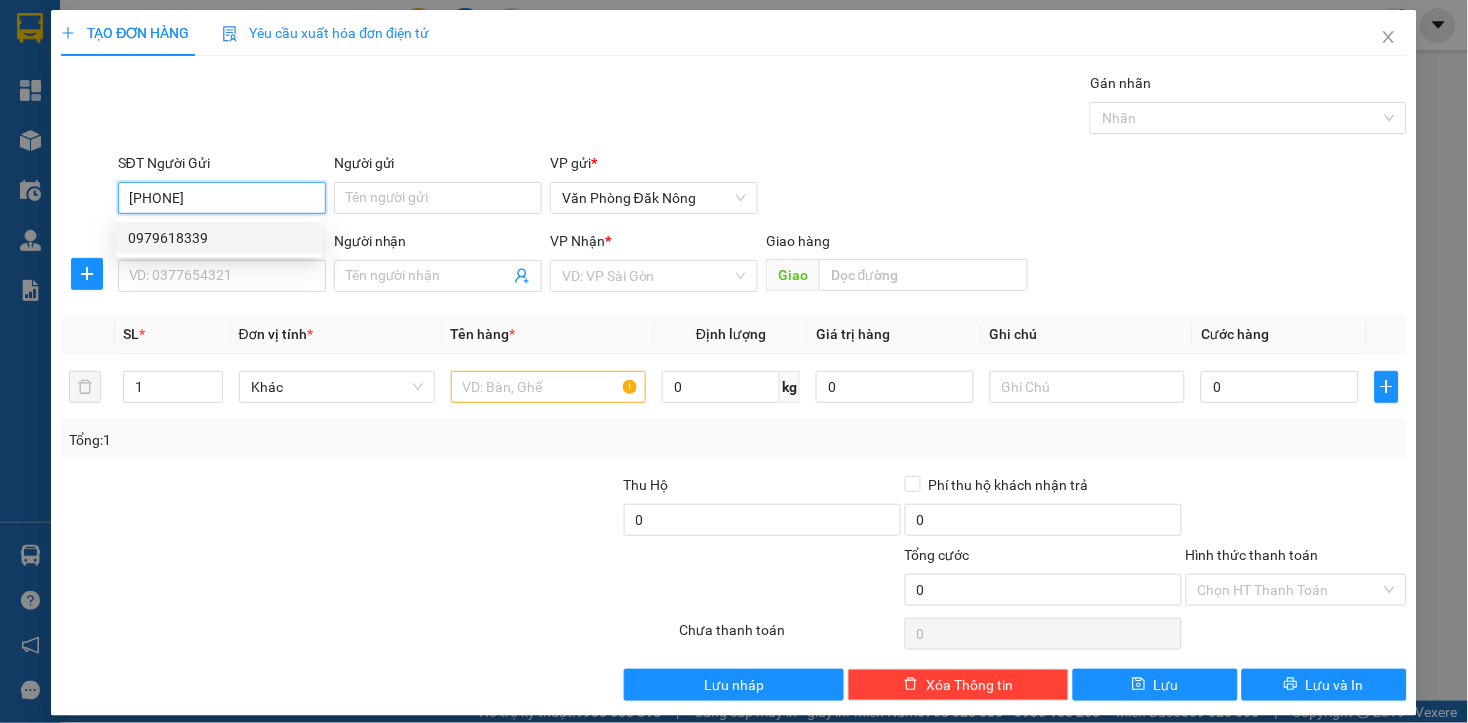 click on "0979618339" at bounding box center (219, 238) 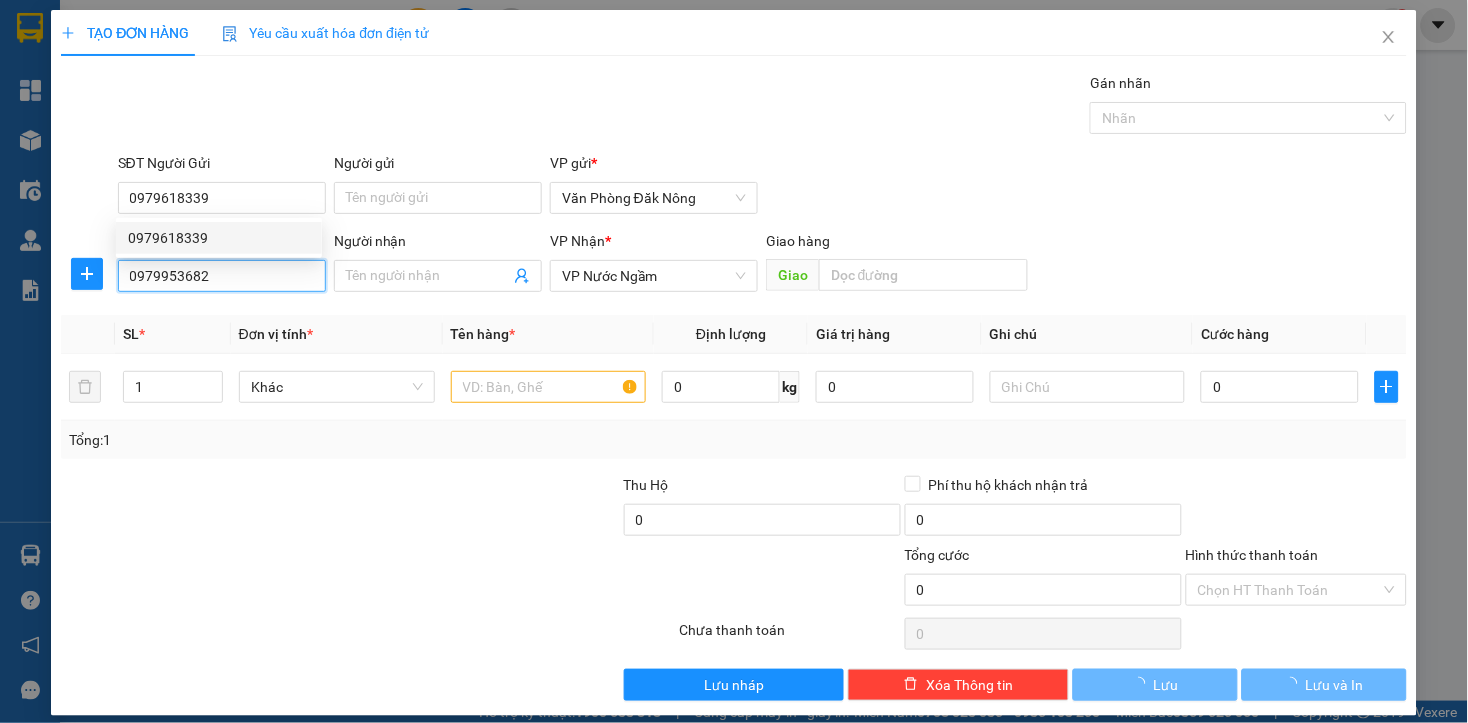 click on "0979953682" at bounding box center (222, 276) 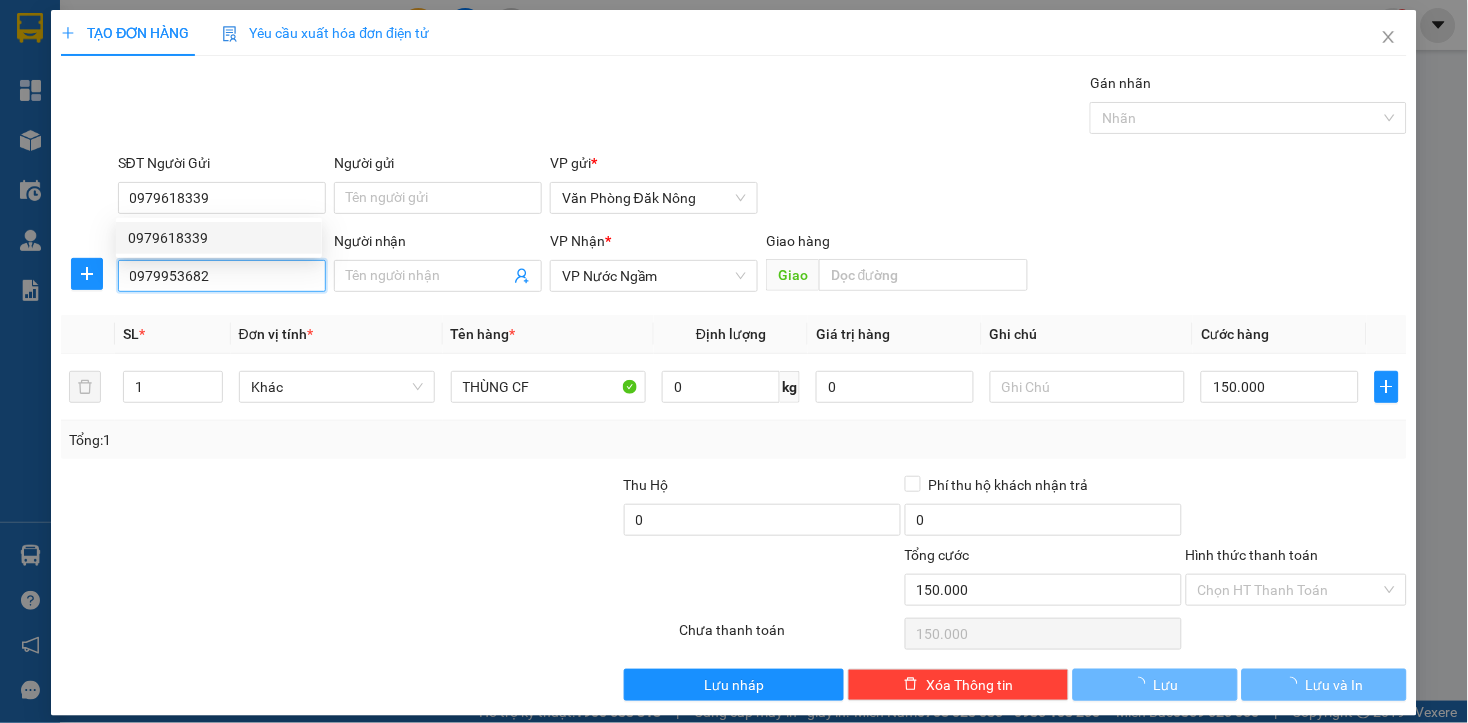 click on "0979953682" at bounding box center [222, 276] 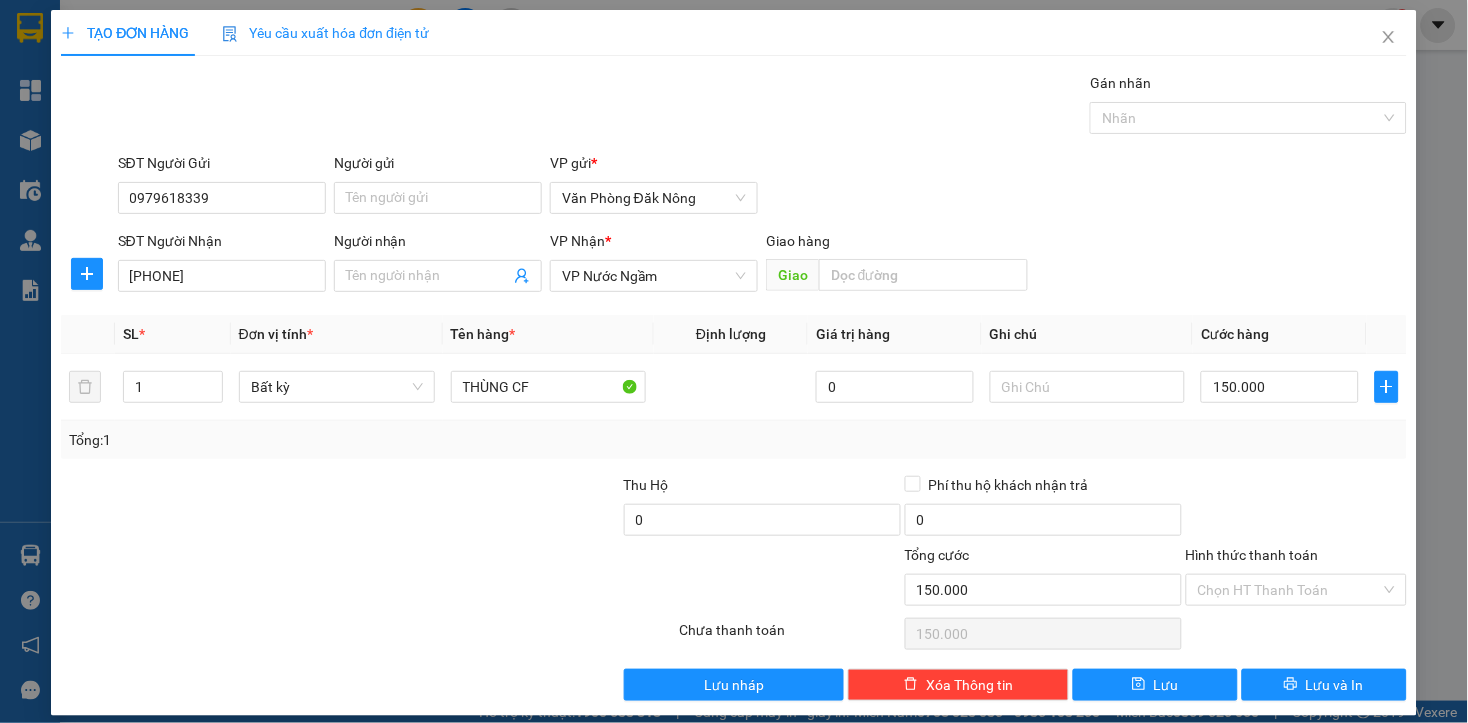 click at bounding box center (480, 509) 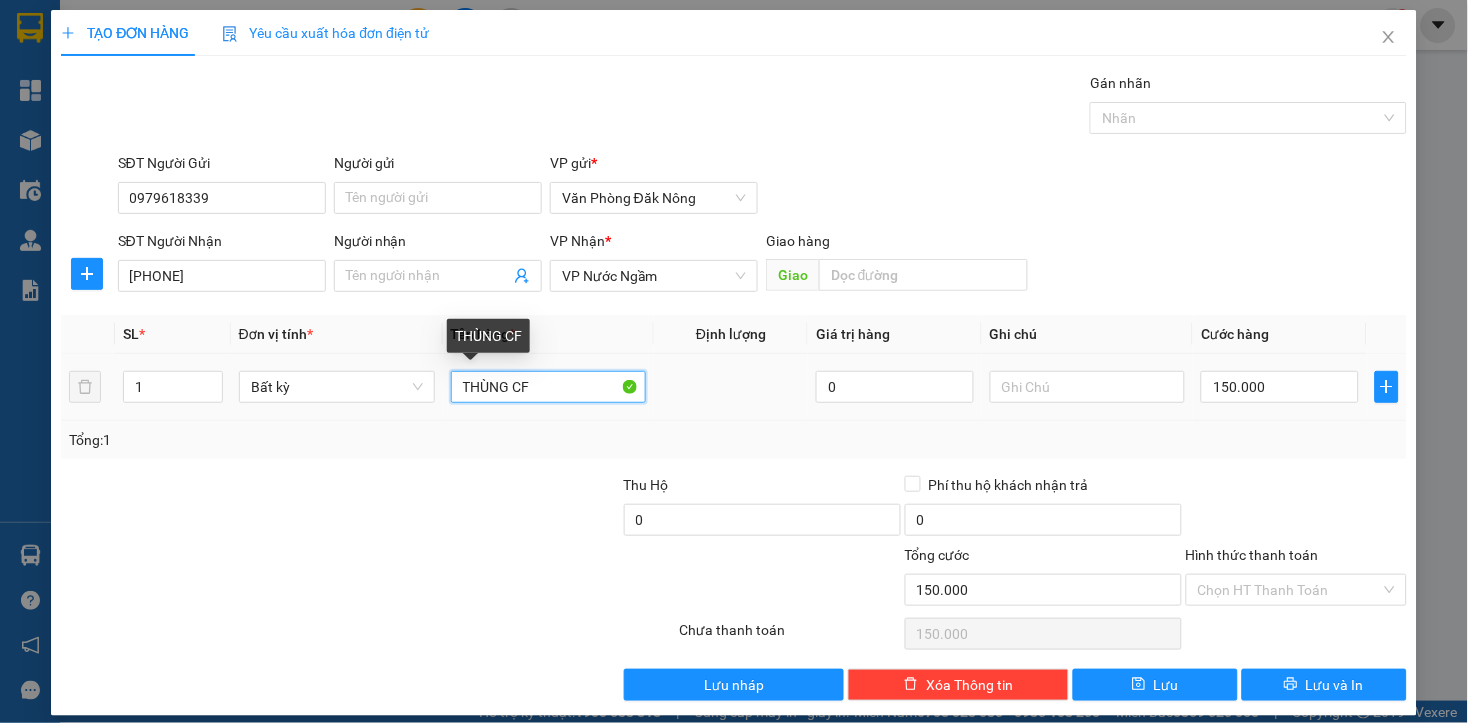 click on "THÙNG CF" at bounding box center (549, 387) 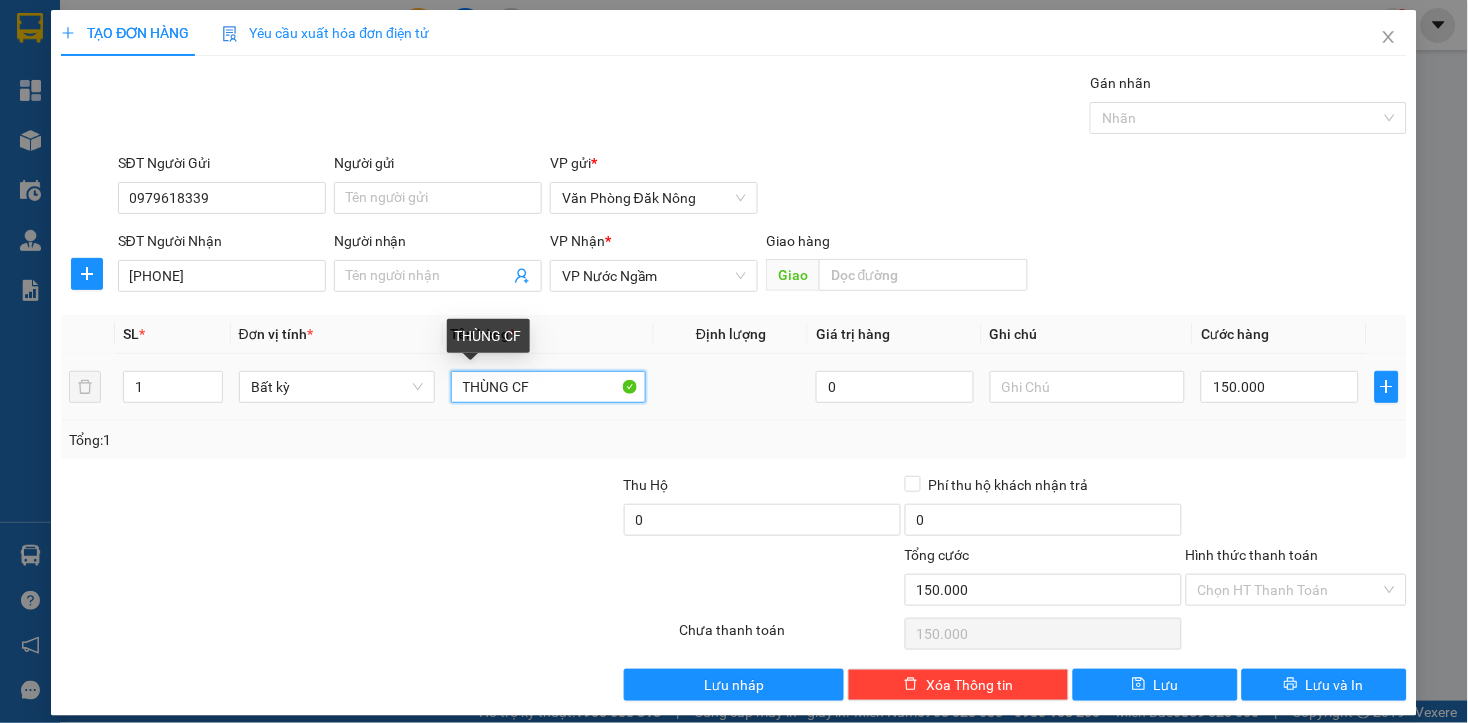 click on "THÙNG CF" at bounding box center [549, 387] 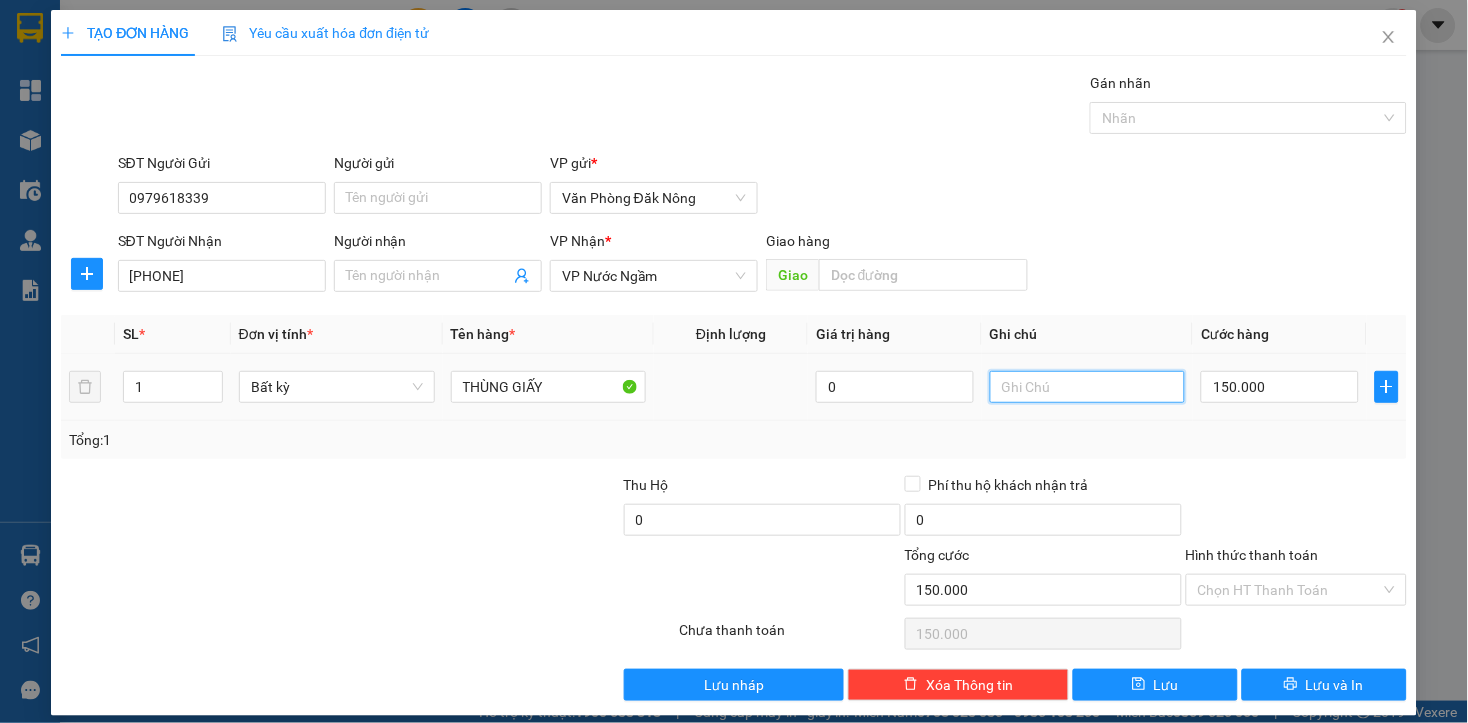 click at bounding box center [1088, 387] 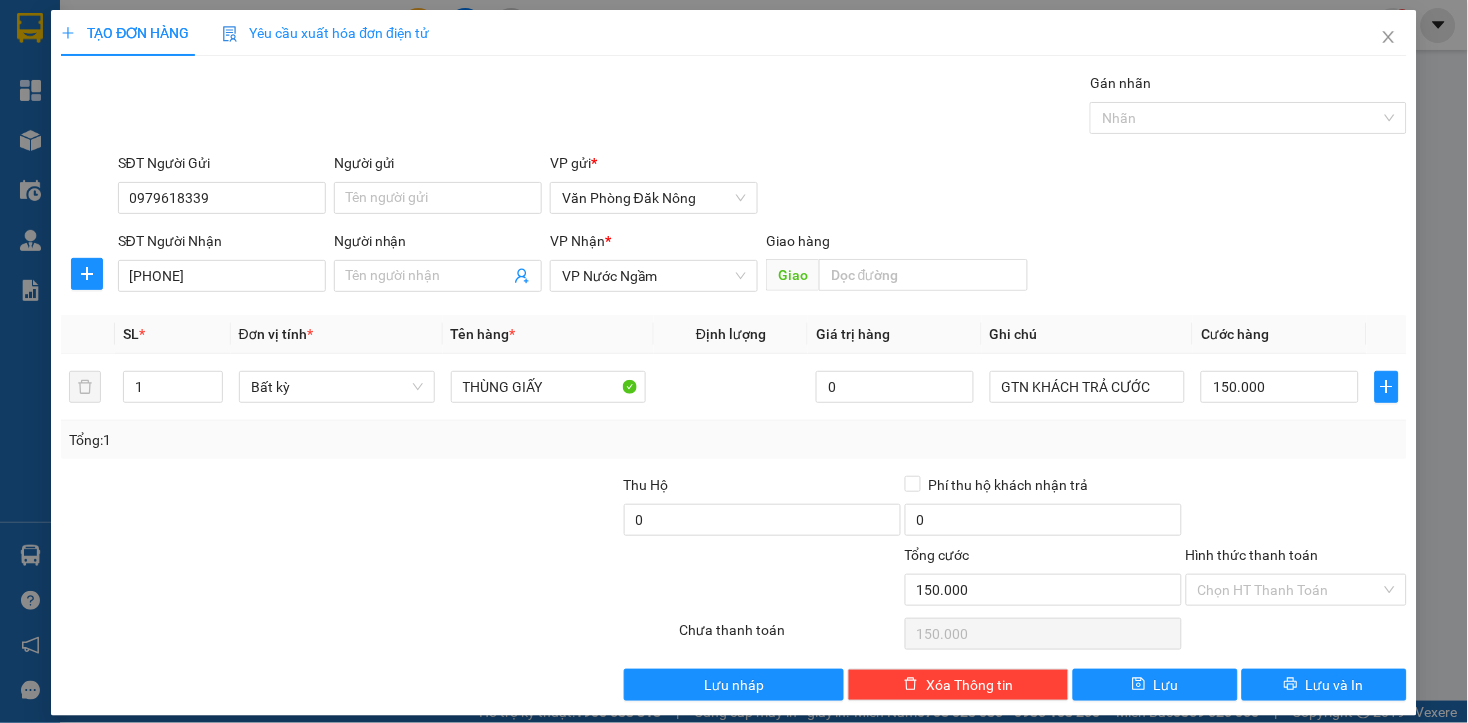 click at bounding box center [480, 509] 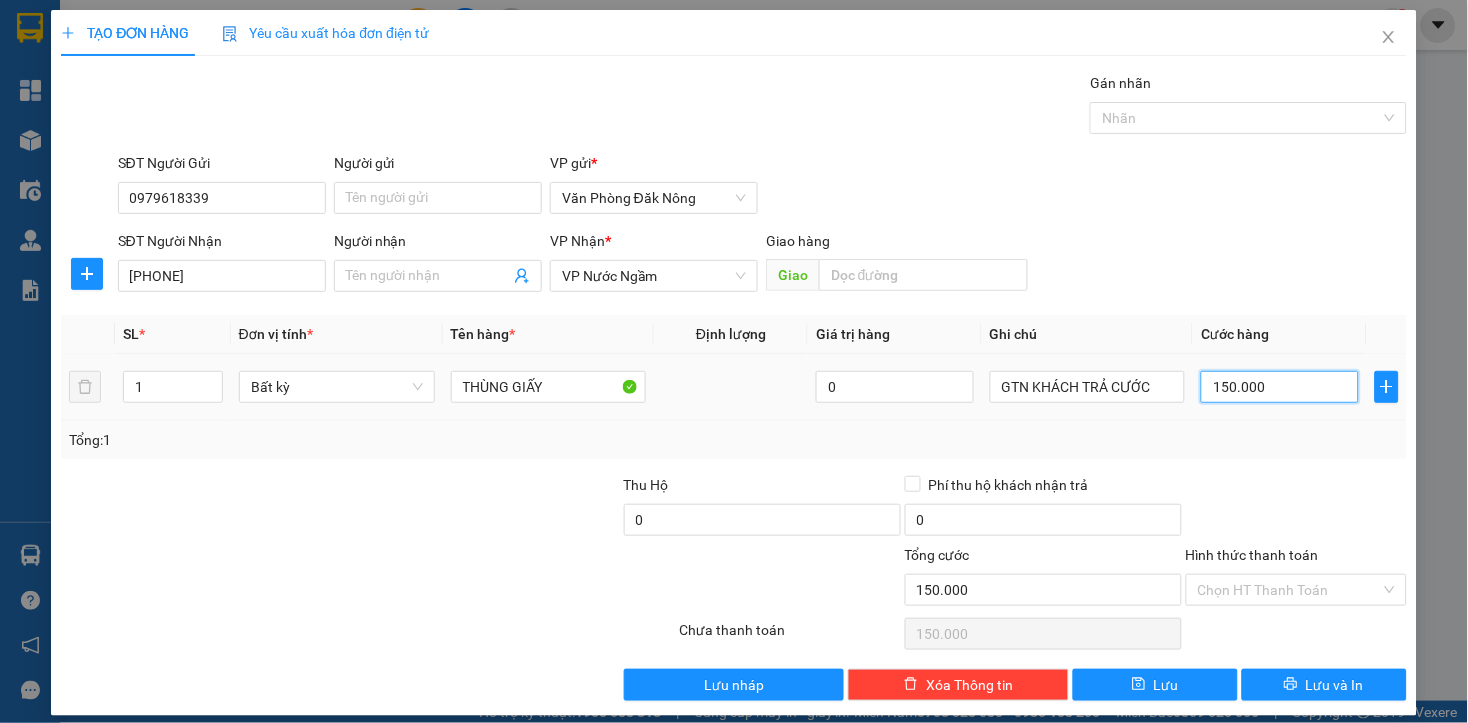 click on "150.000" at bounding box center (1279, 387) 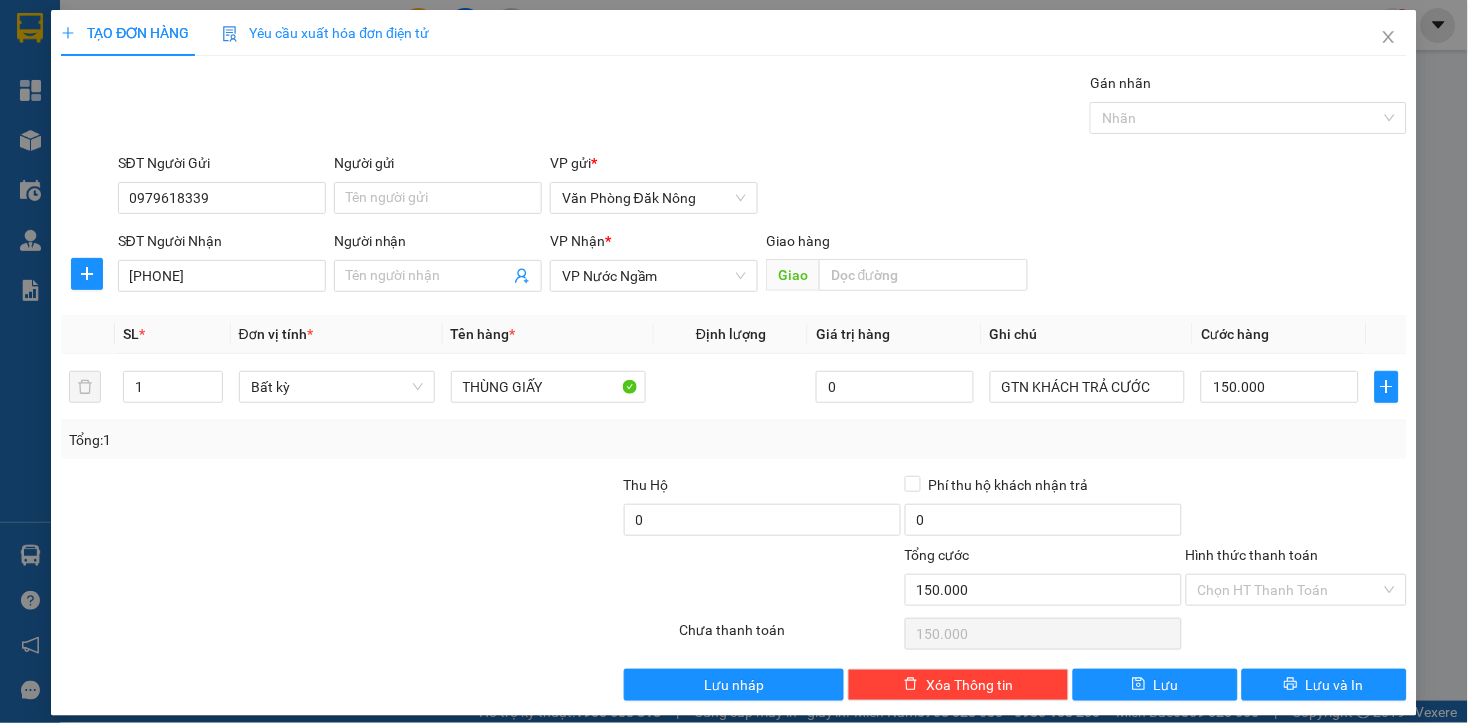 drag, startPoint x: 477, startPoint y: 521, endPoint x: 1048, endPoint y: 284, distance: 618.2313 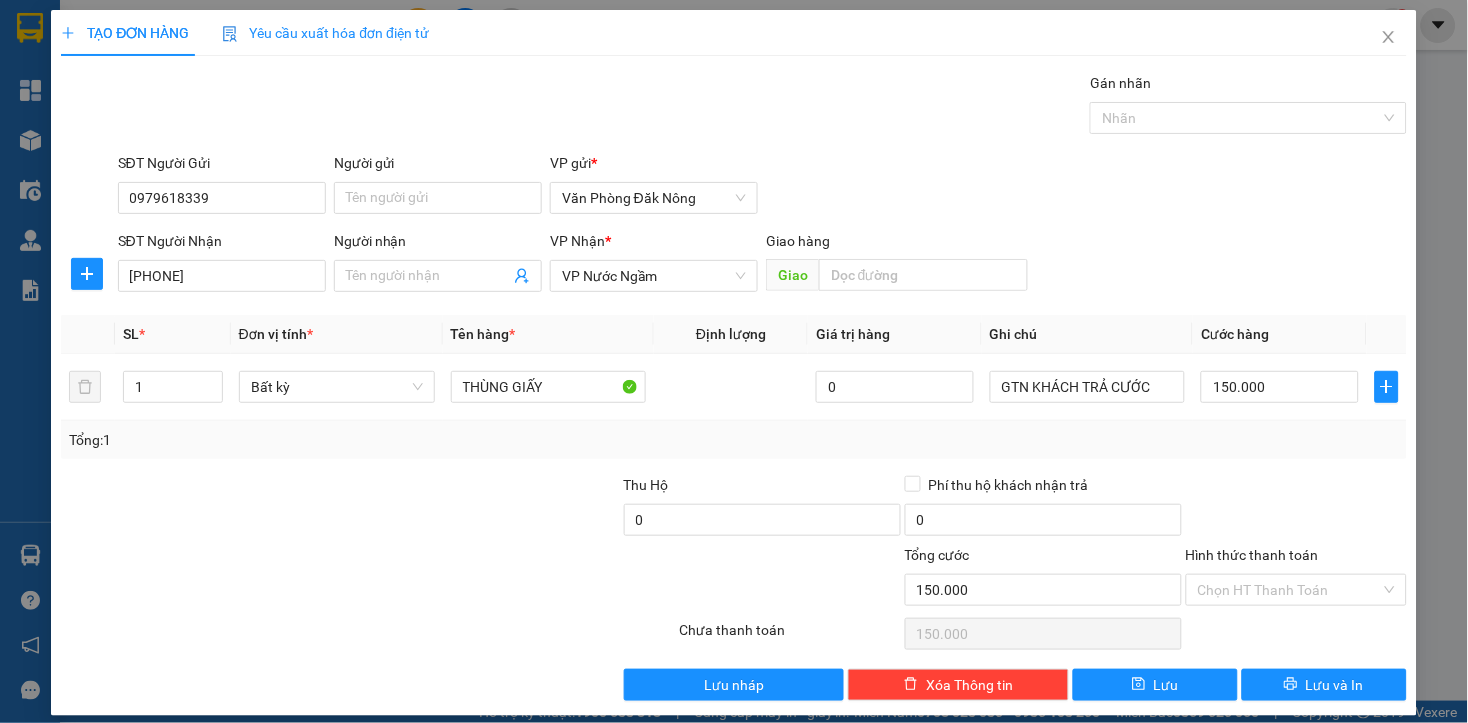 click on "Chọn HT Thanh Toán" at bounding box center [1296, 634] 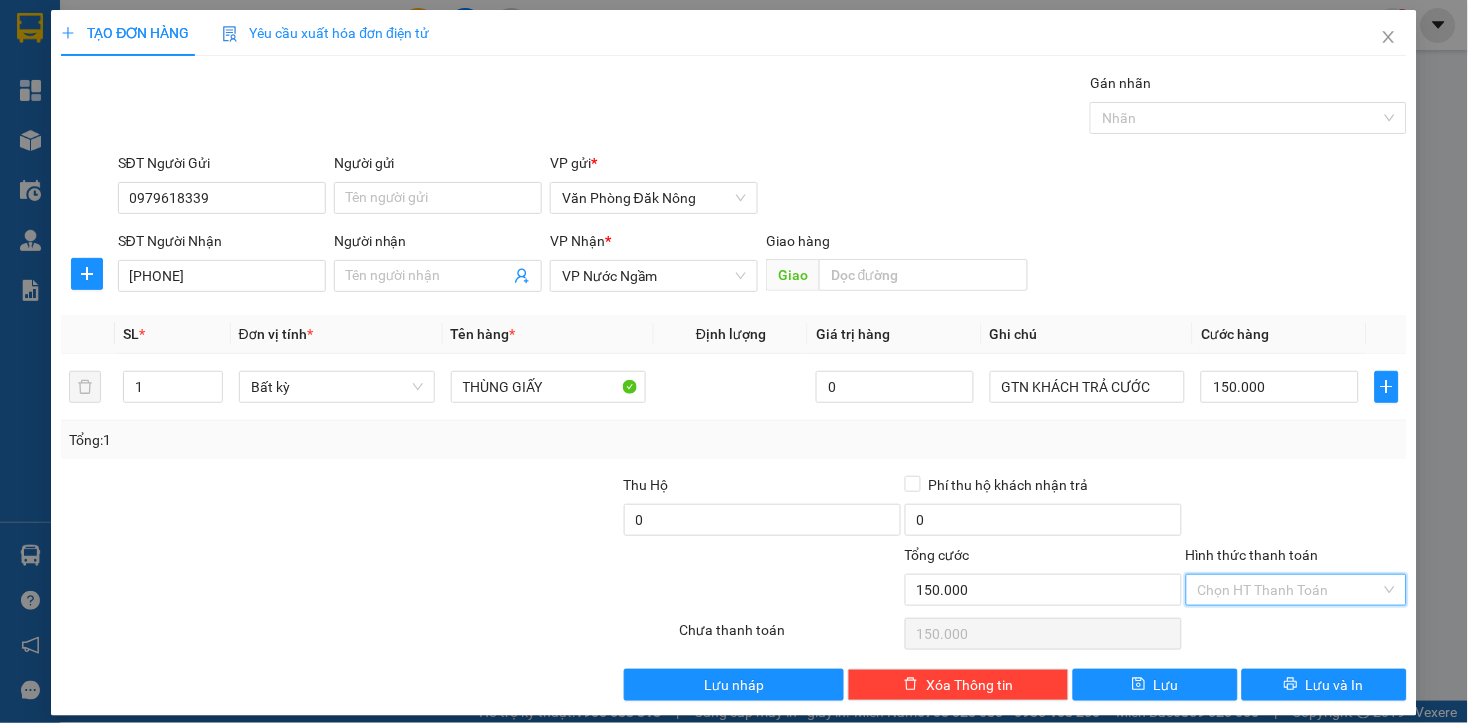 click on "Hình thức thanh toán" at bounding box center (1289, 590) 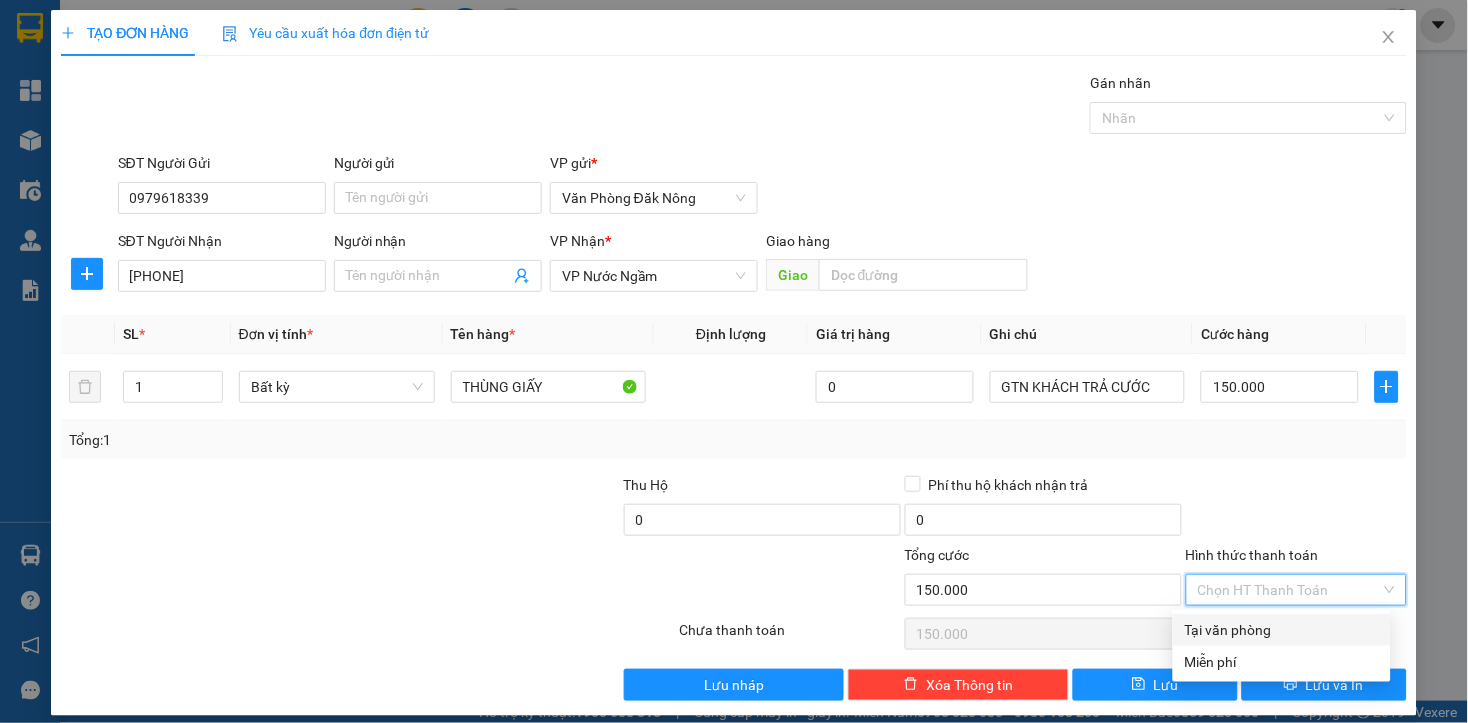 click on "Tại văn phòng" at bounding box center [1282, 630] 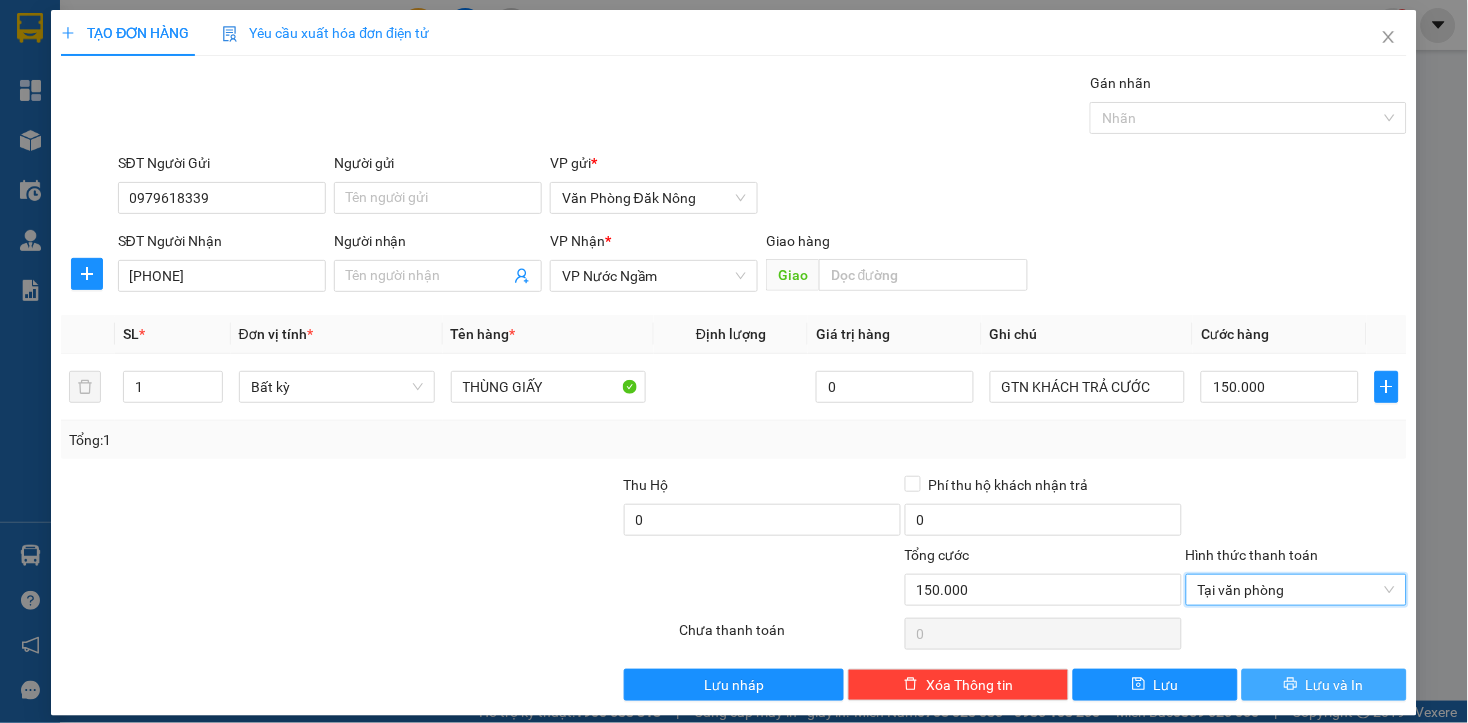 click on "Lưu và In" at bounding box center [1324, 685] 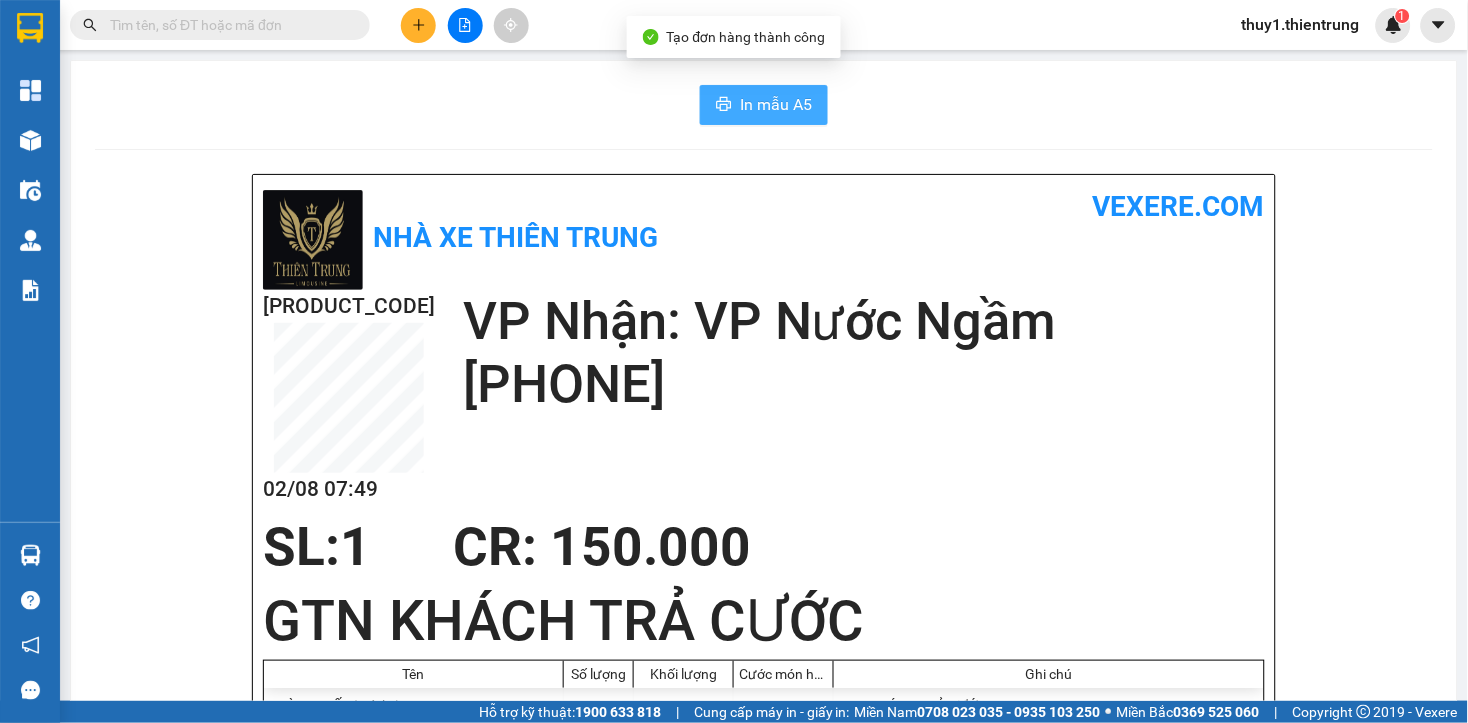 click on "In mẫu A5" at bounding box center [776, 104] 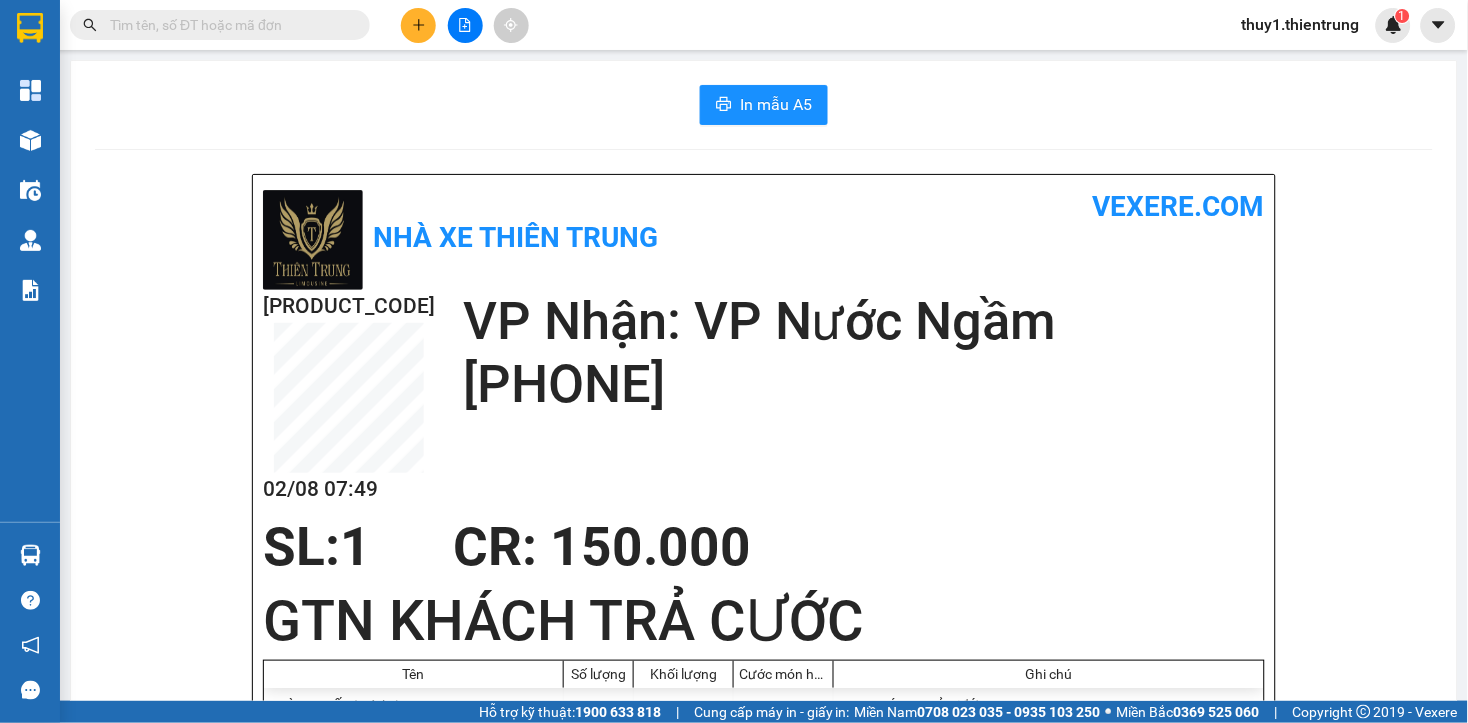 click on "SL:  1 CR :   150.000" at bounding box center (752, 547) 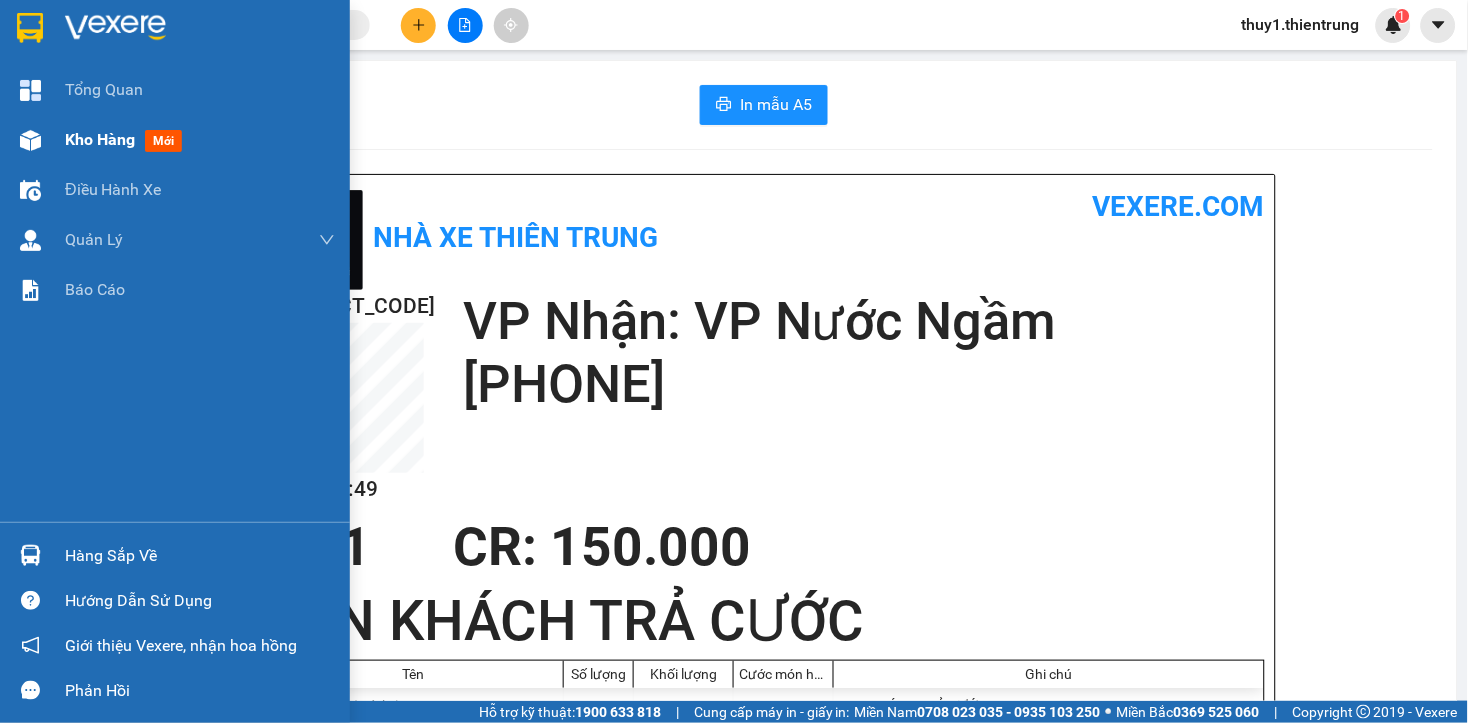 click on "Kho hàng" at bounding box center (100, 139) 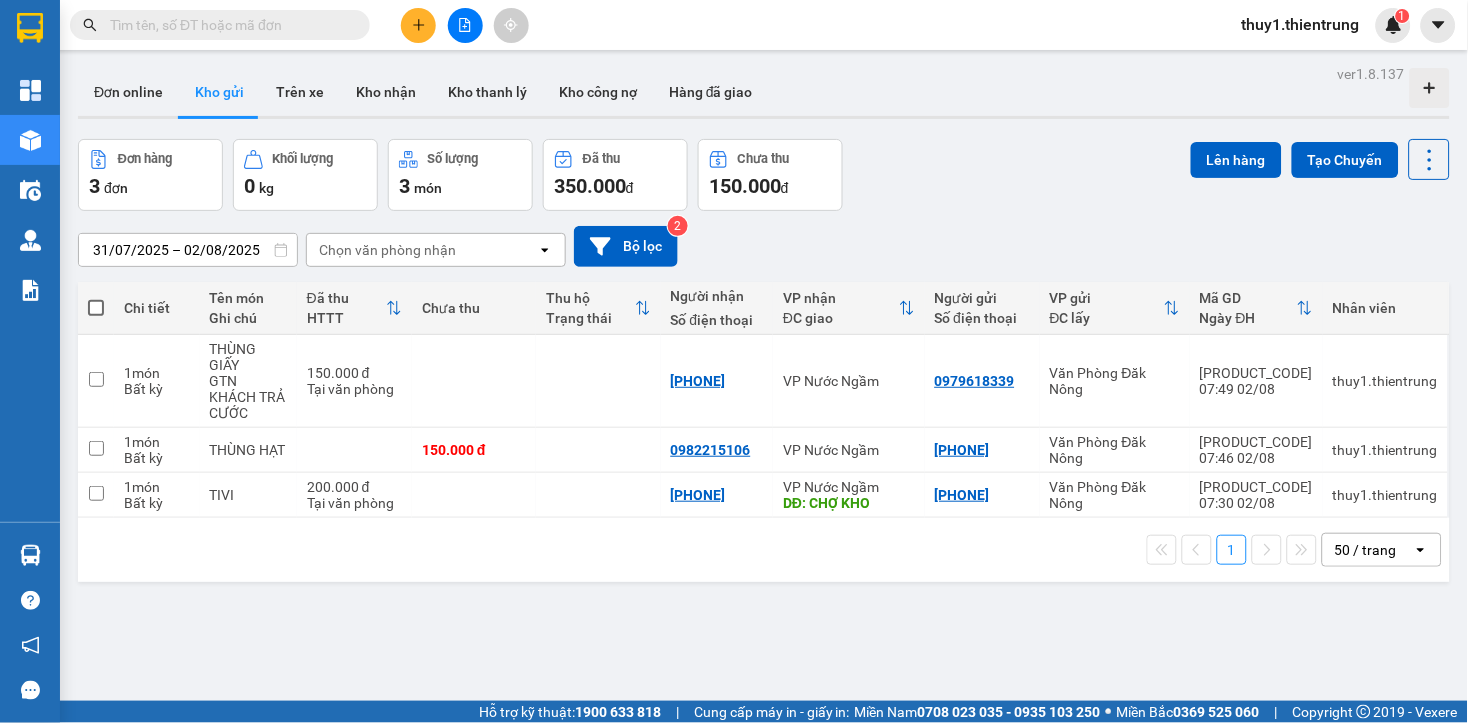 click on "ver  1.8.137 Đơn online Kho gửi Trên xe Kho nhận Kho thanh lý Kho công nợ Hàng đã giao Đơn hàng 3 đơn Khối lượng 0 kg Số lượng 3 món Đã thu 350.000  đ Chưa thu 150.000  đ Lên hàng Tạo Chuyến 31/07/2025 – 02/08/2025 Press the down arrow key to interact with the calendar and select a date. Press the escape button to close the calendar. Selected date range is from 31/07/2025 to 02/08/2025. Chọn văn phòng nhận open Bộ lọc 2 Chi tiết Tên món Ghi chú Đã thu HTTT Chưa thu Thu hộ Trạng thái Người nhận Số điện thoại VP nhận ĐC giao Người gửi Số điện thoại VP gửi ĐC lấy Mã GD Ngày ĐH Nhân viên 1  món Bất kỳ THÙNG GIẤY GTN KHÁCH TRẢ CƯỚC 150.000 đ Tại văn phòng [PHONE] VP Nước Ngầm [PHONE] Văn Phòng Đăk Nông 4WZZZHLU 07:49 02/08 thuy1.thientrung 1  món Bất kỳ THÙNG HẠT 150.000 đ [PHONE] VP Nước Ngầm [PHONE] Văn Phòng Đăk Nông 5NS95YT8 07:46 02/08 1  món 1" at bounding box center [764, 421] 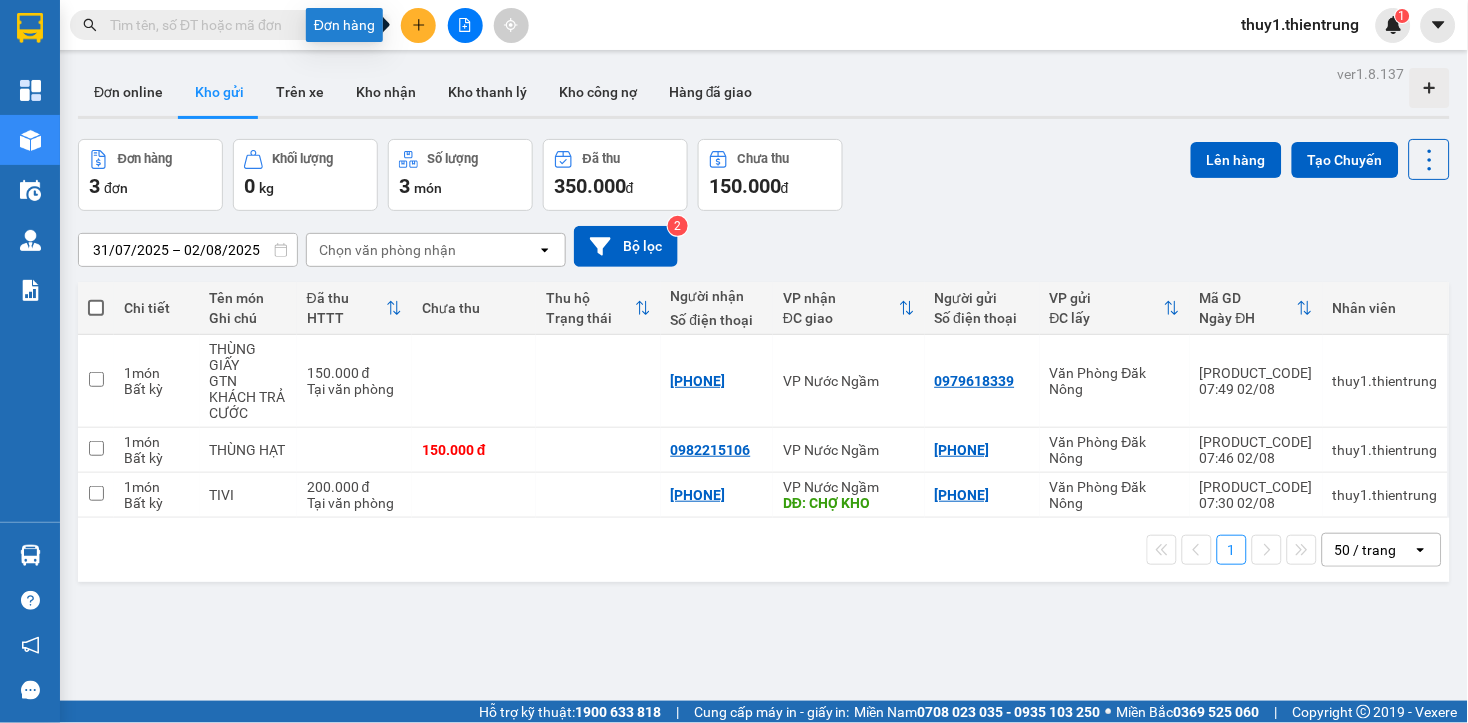drag, startPoint x: 427, startPoint y: 21, endPoint x: 497, endPoint y: 60, distance: 80.13114 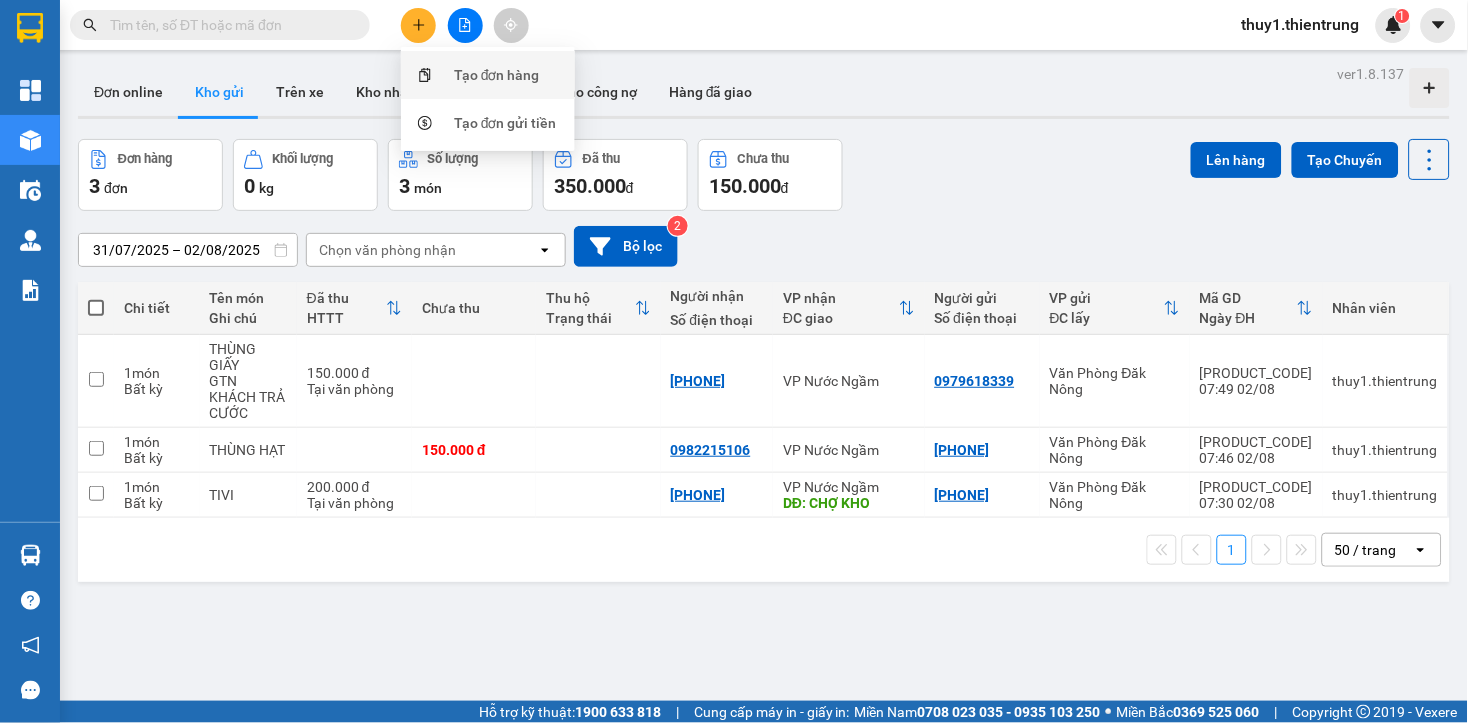 click on "Tạo đơn hàng" at bounding box center [497, 75] 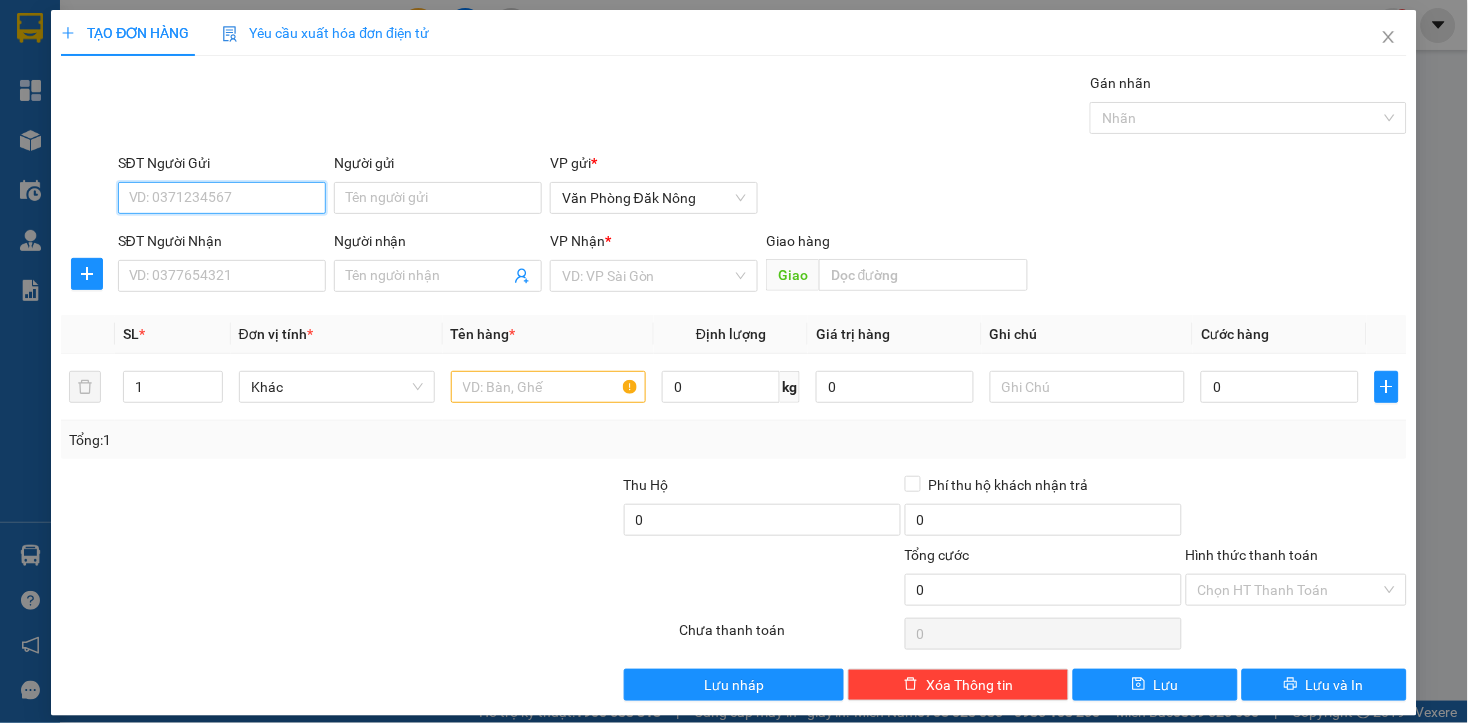 click on "SĐT Người Gửi" at bounding box center (222, 198) 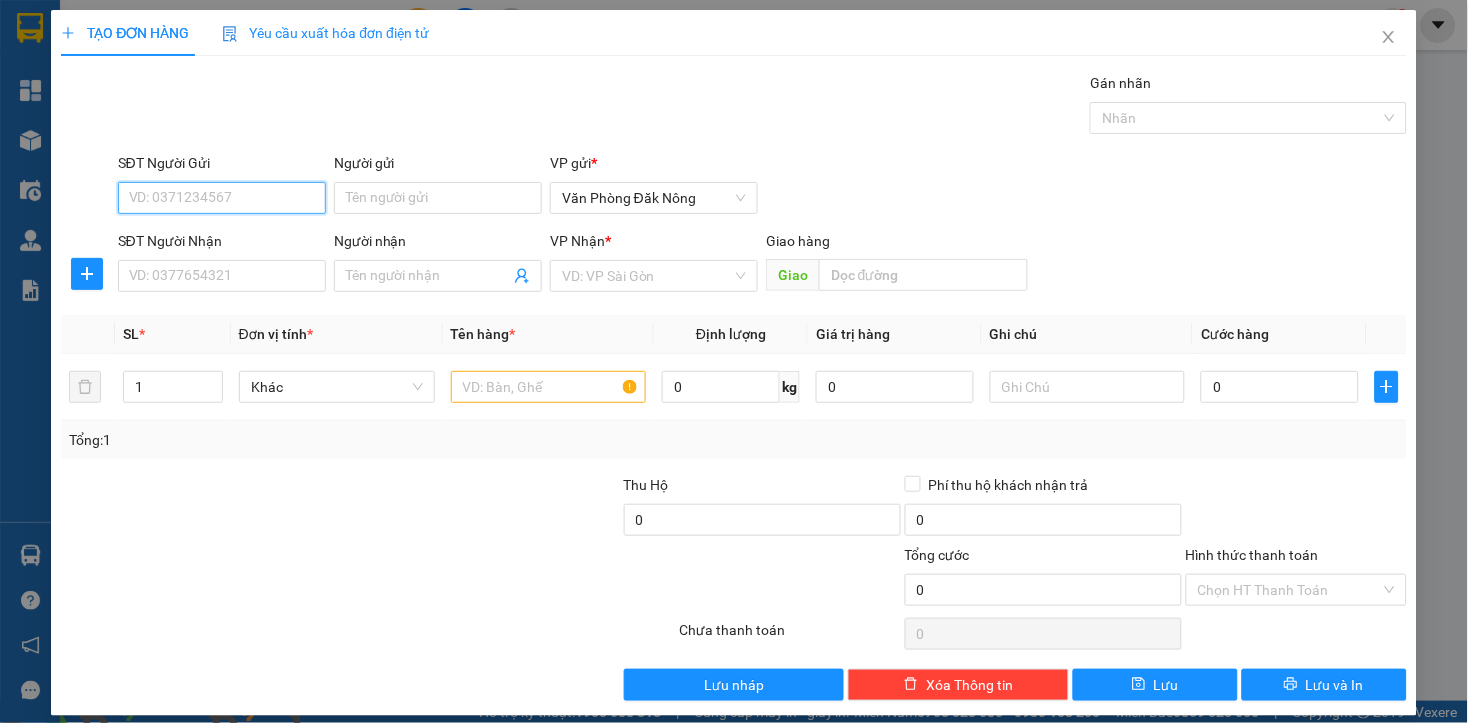 drag, startPoint x: 208, startPoint y: 201, endPoint x: 287, endPoint y: 190, distance: 79.762146 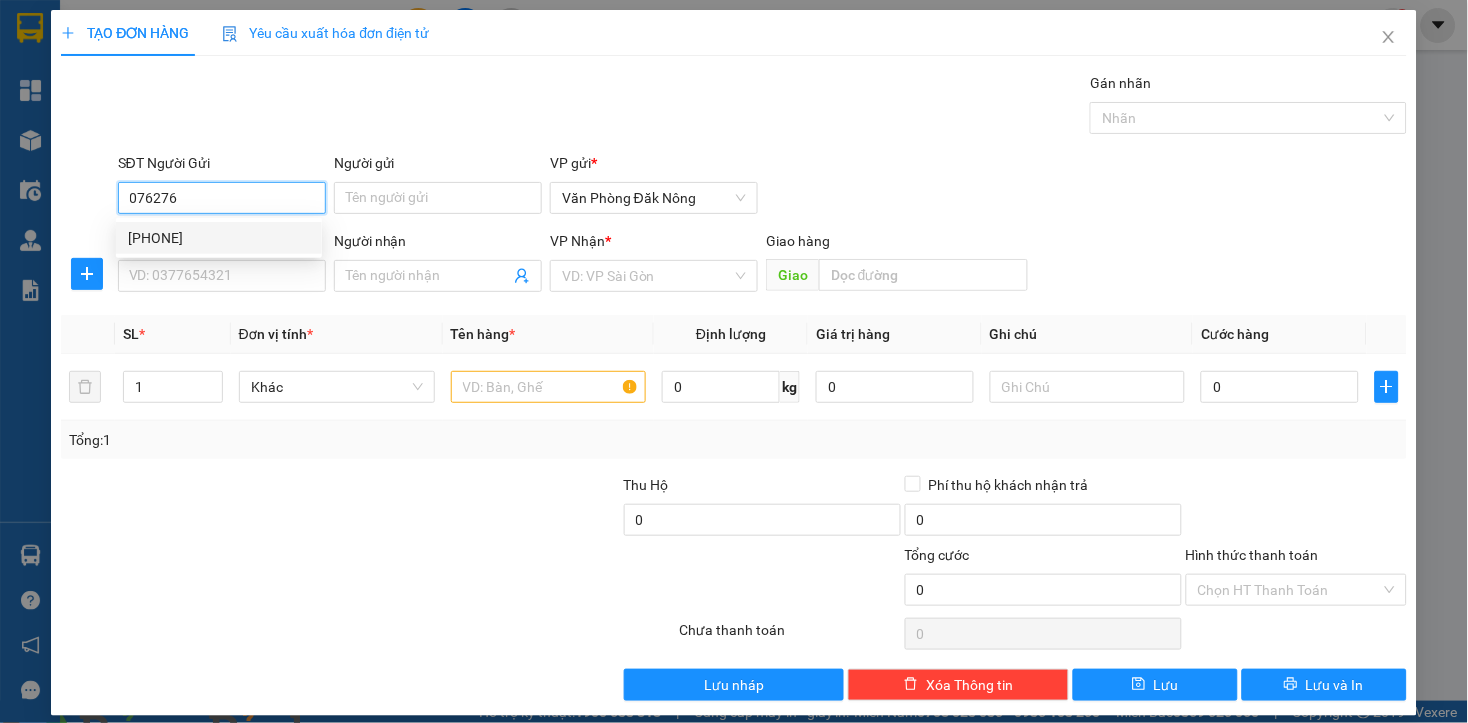 click on "[PHONE]" at bounding box center [219, 238] 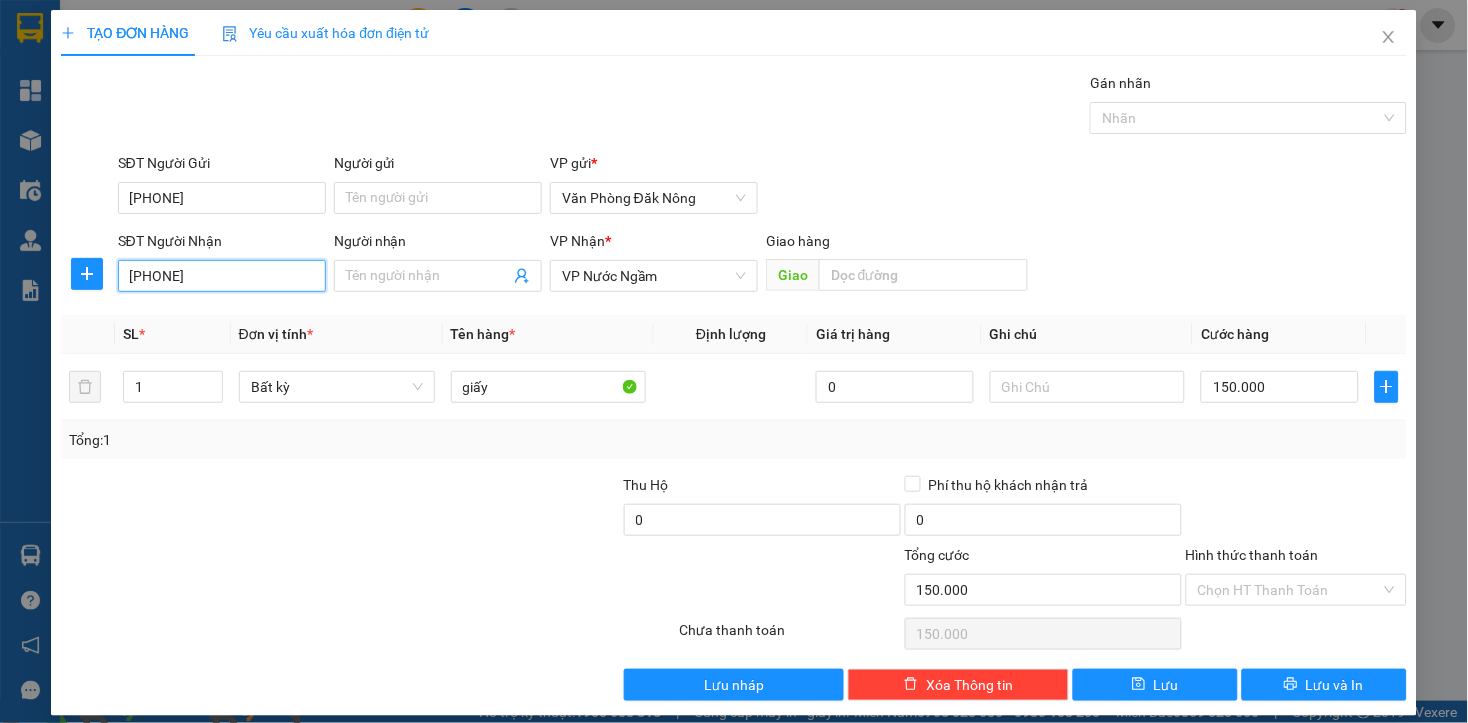 click on "[PHONE]" at bounding box center (222, 276) 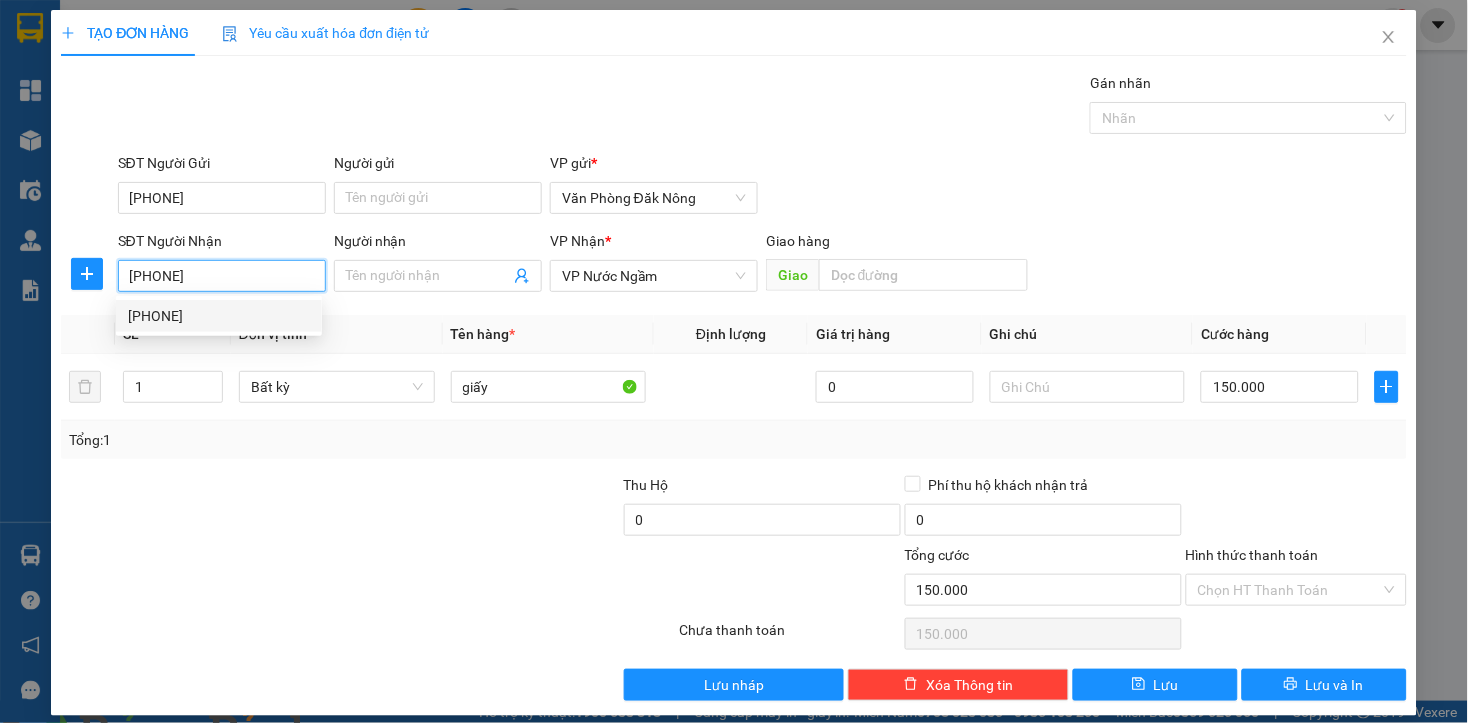 click on "[PHONE]" at bounding box center (219, 316) 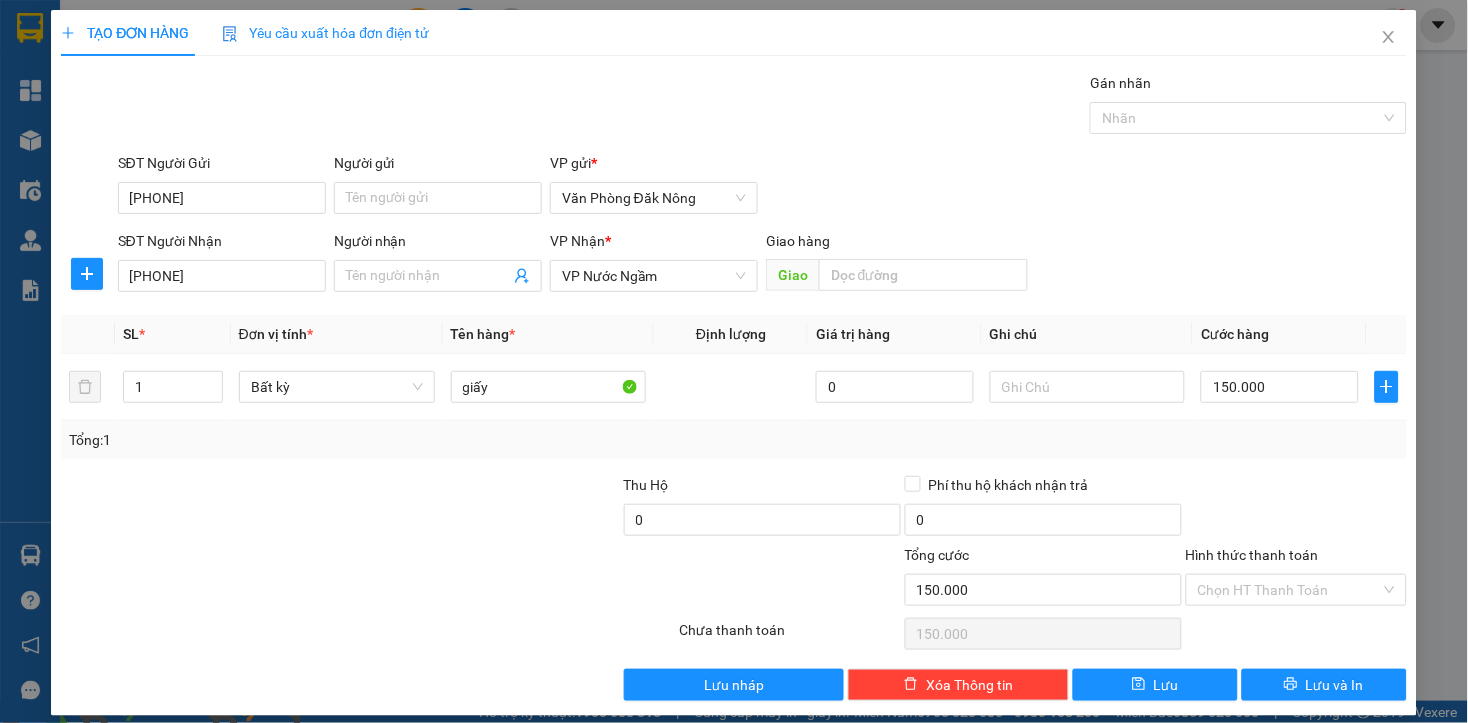 click at bounding box center [199, 509] 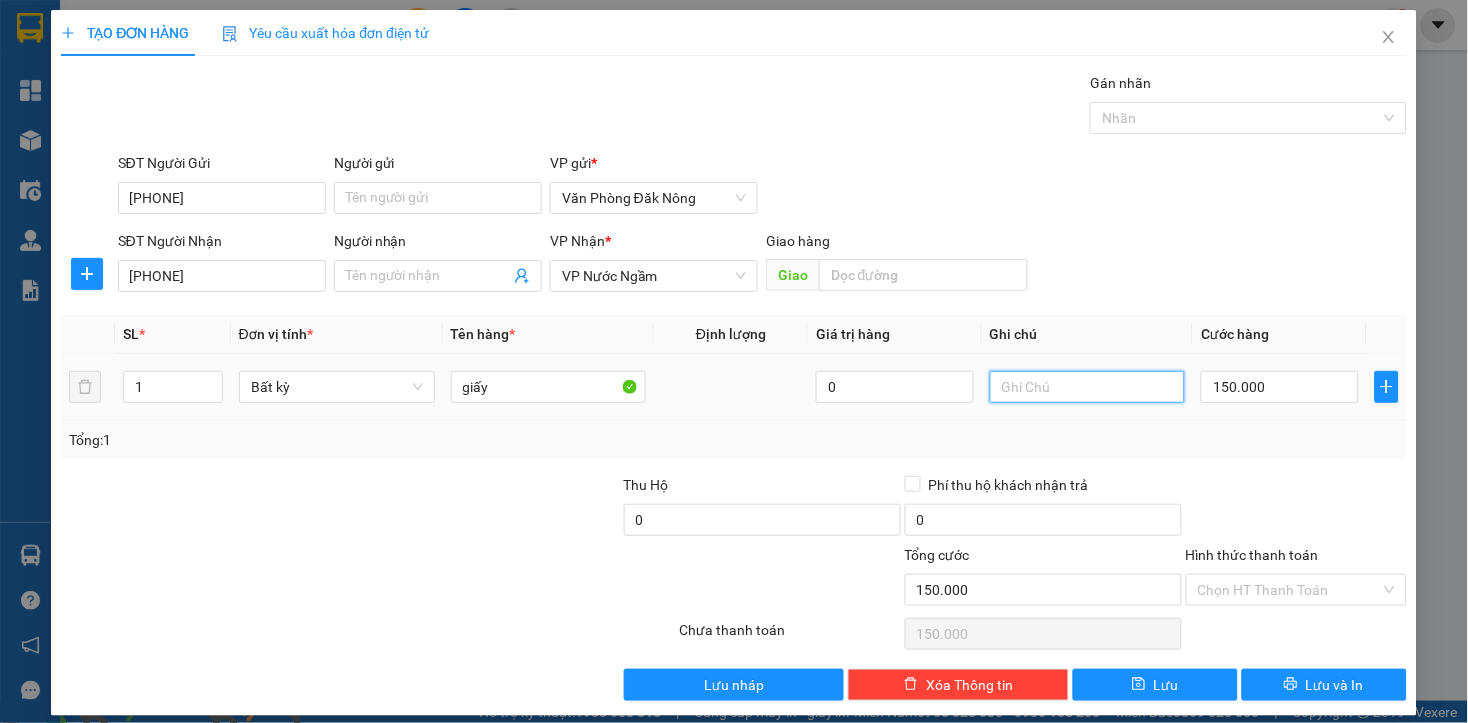 click at bounding box center [1088, 387] 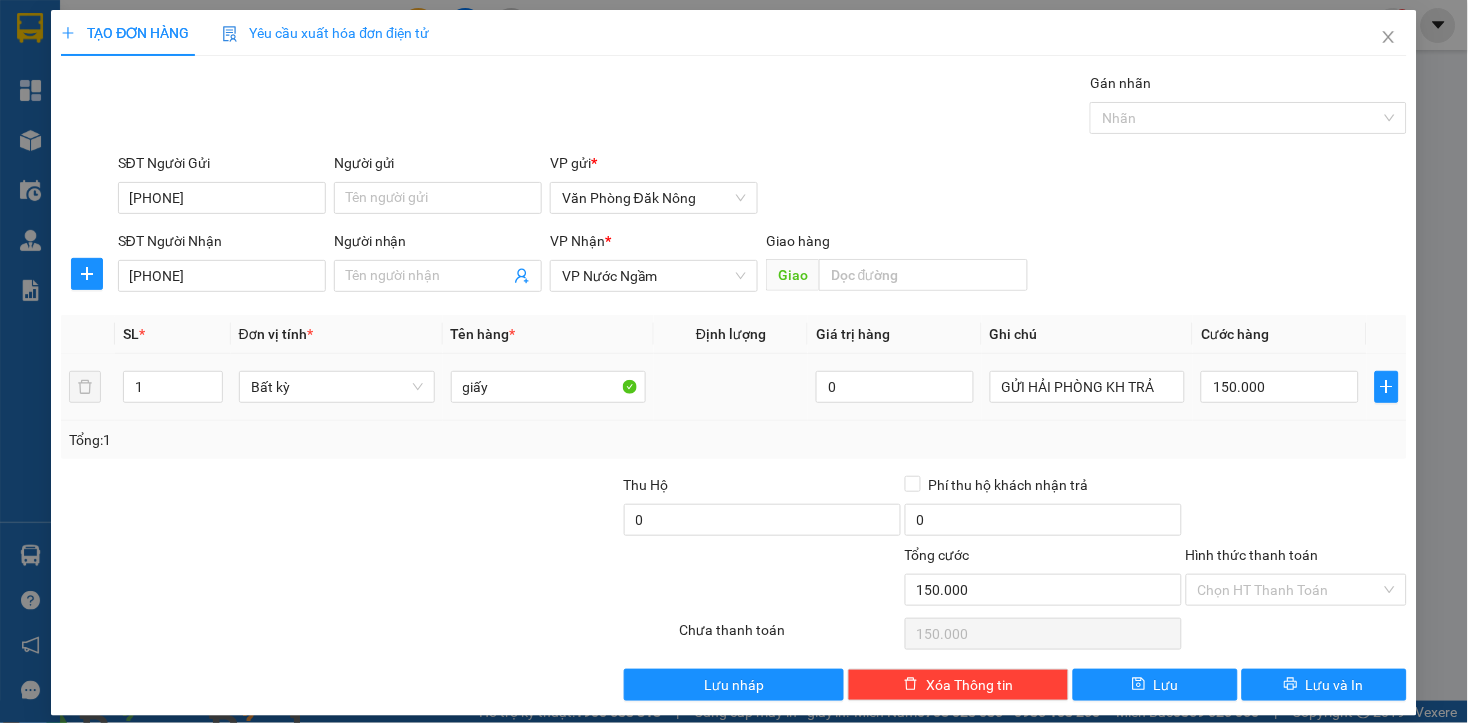 click on "150.000" at bounding box center [1279, 387] 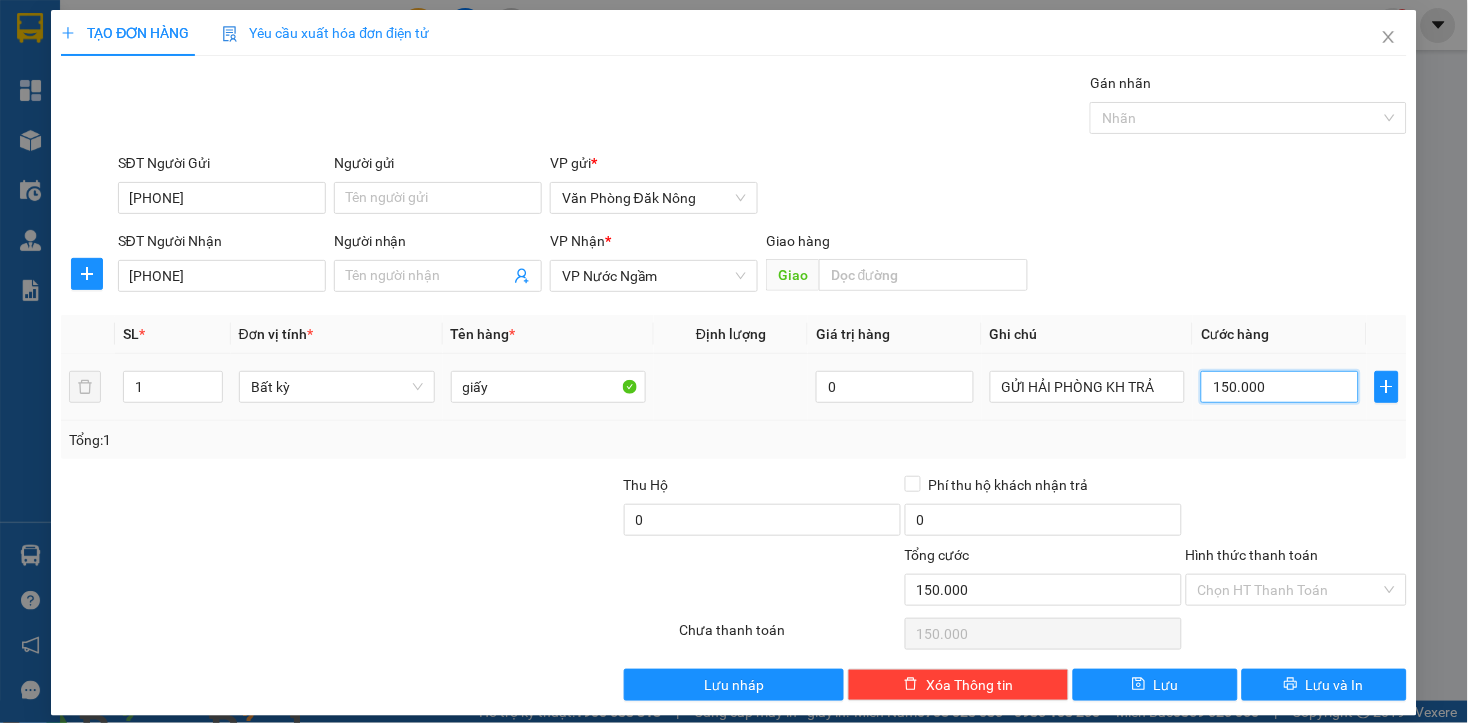 click on "150.000" at bounding box center (1279, 387) 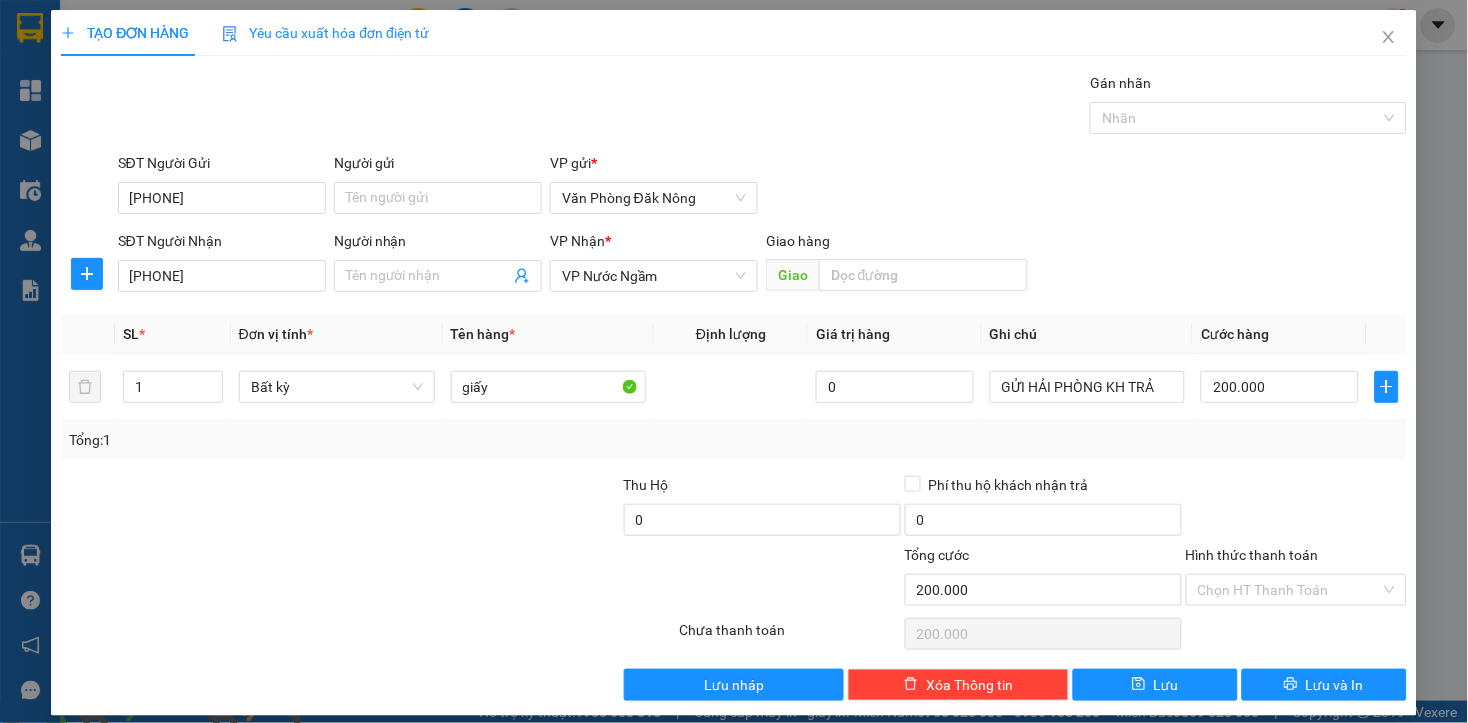 drag, startPoint x: 465, startPoint y: 531, endPoint x: 965, endPoint y: 623, distance: 508.39355 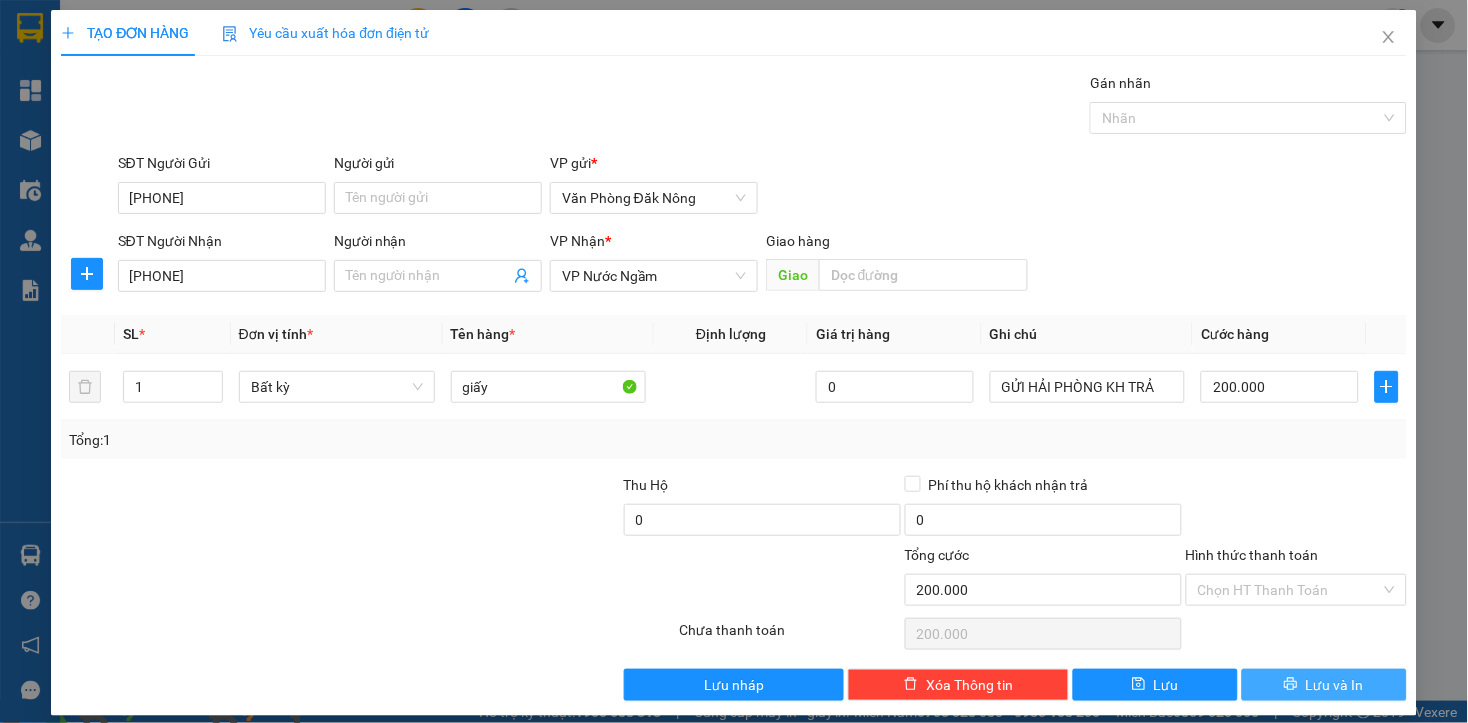 click on "Lưu và In" at bounding box center (1324, 685) 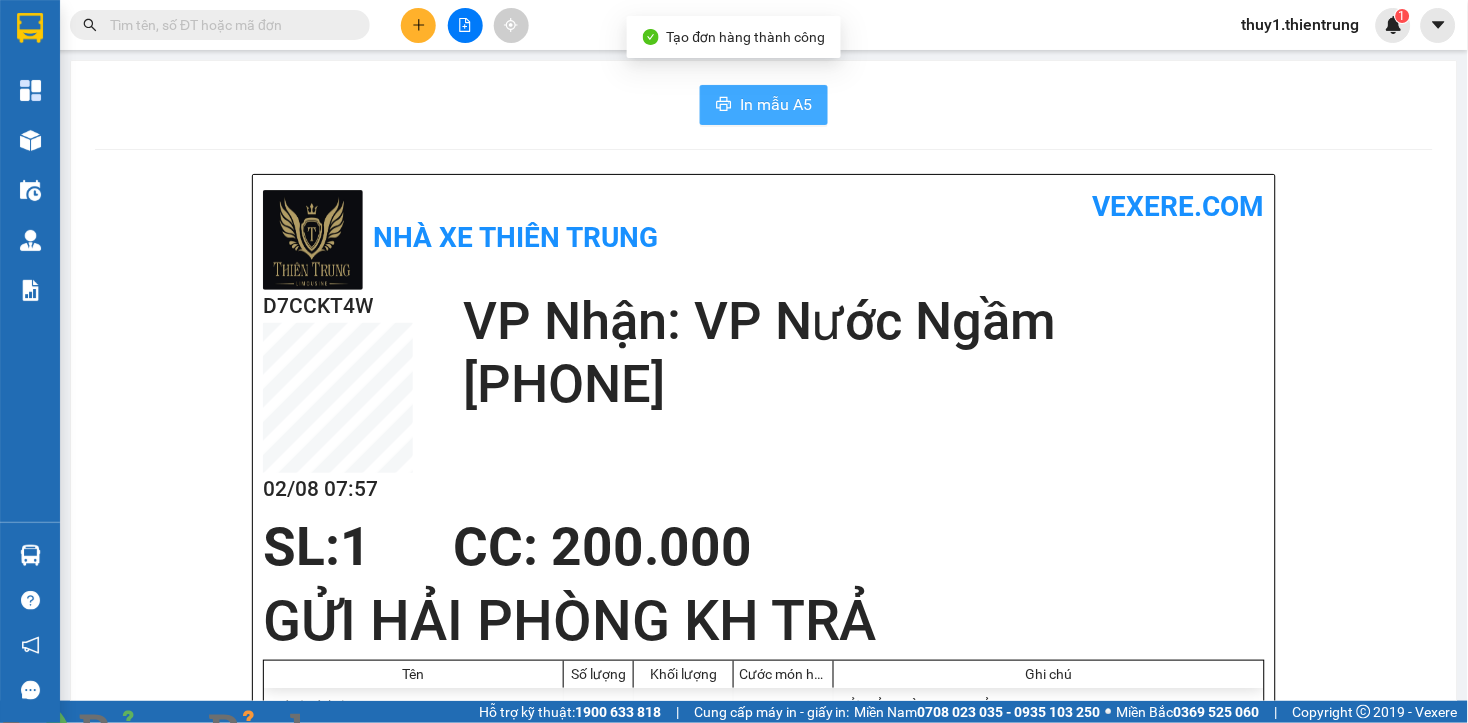 drag, startPoint x: 750, startPoint y: 113, endPoint x: 1100, endPoint y: 280, distance: 387.8002 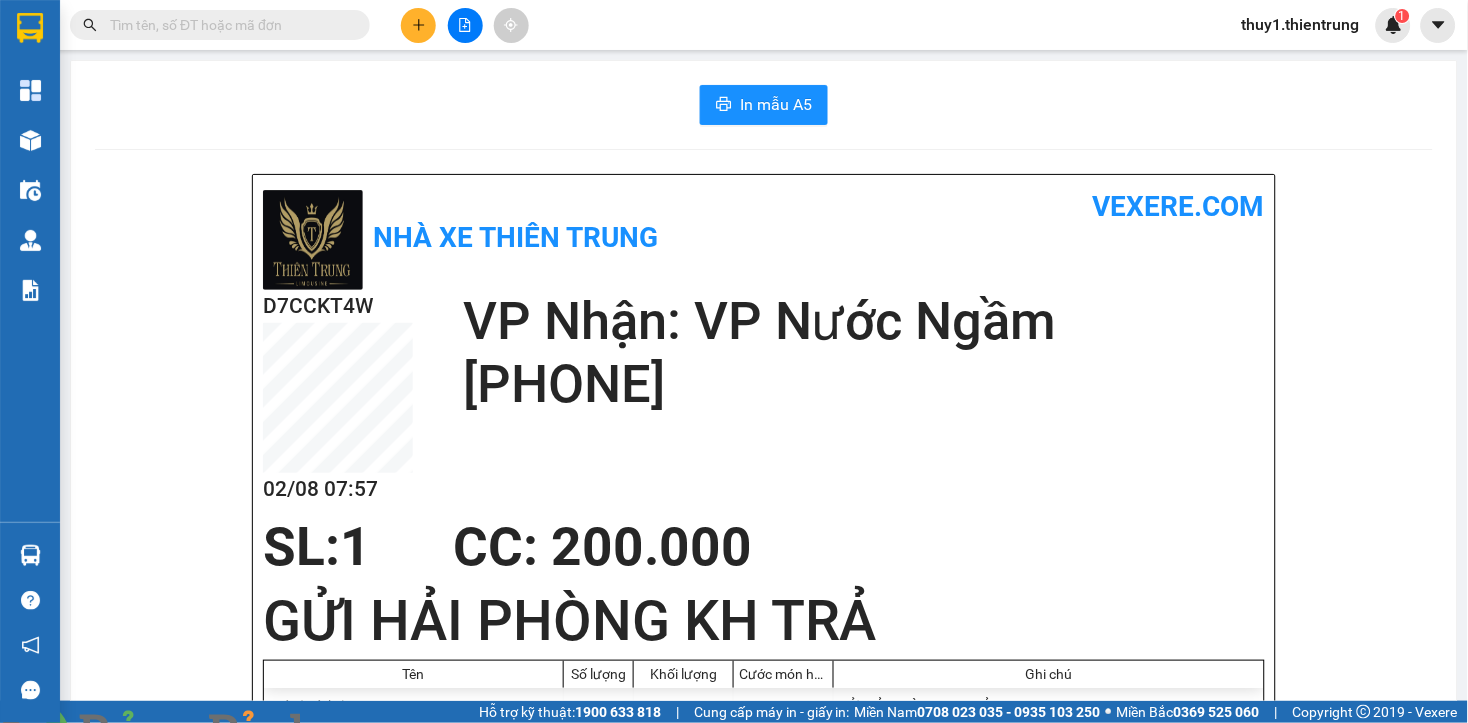 drag, startPoint x: 413, startPoint y: 22, endPoint x: 418, endPoint y: 32, distance: 11.18034 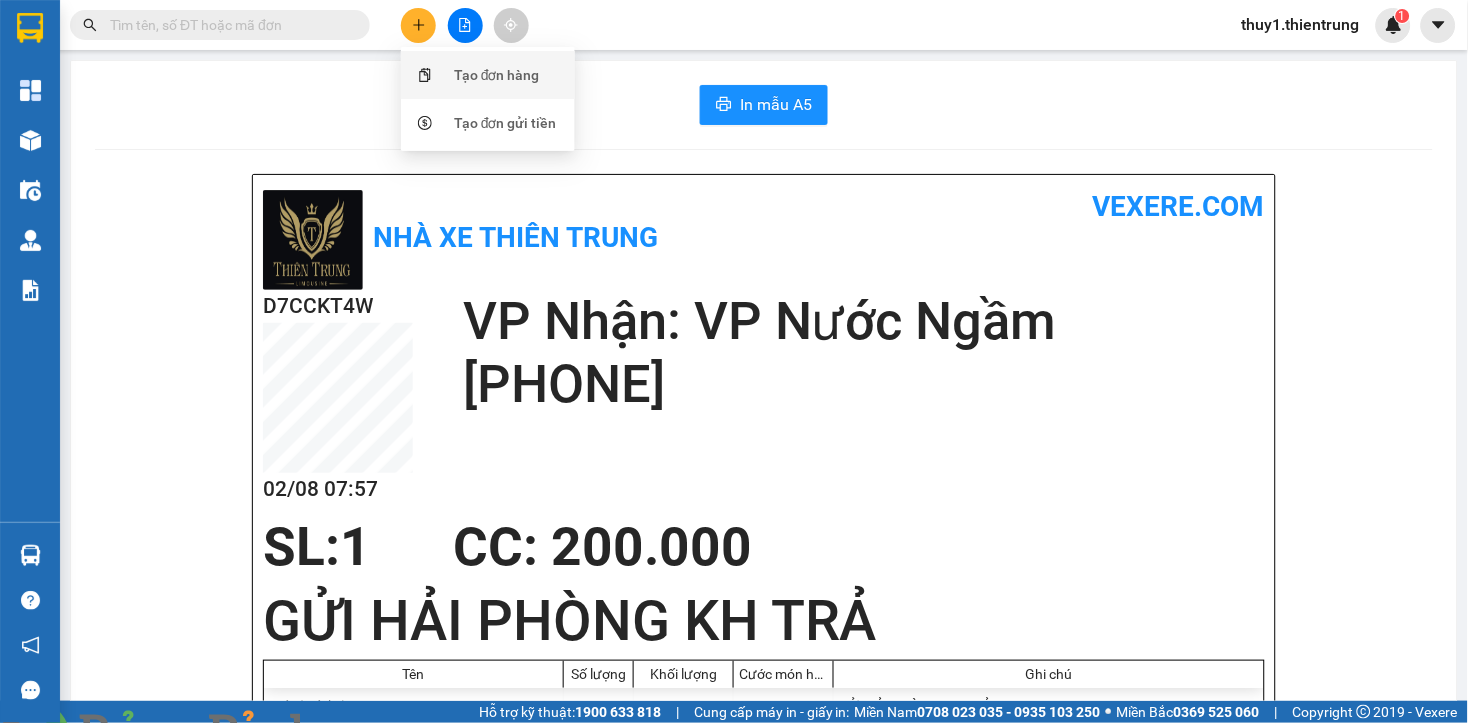 click at bounding box center [425, 75] 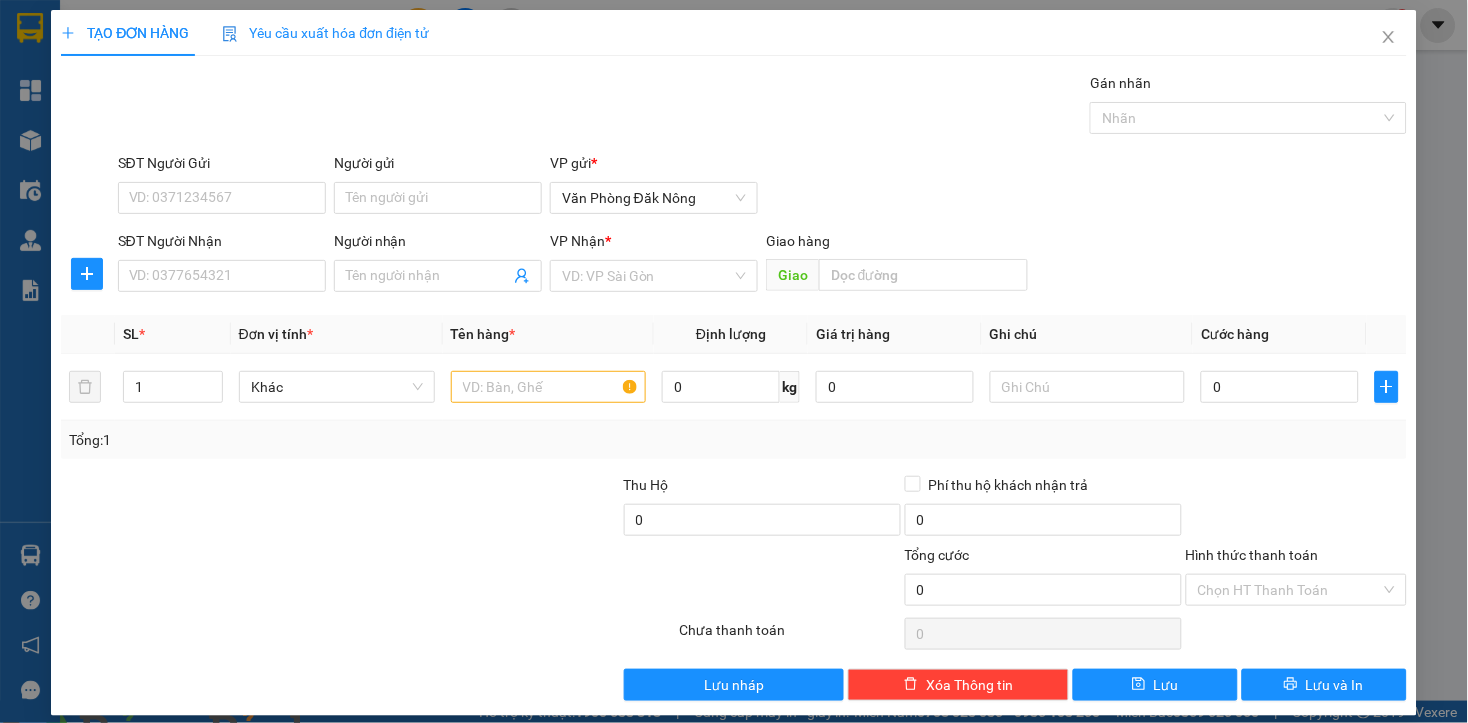 click at bounding box center [362, 735] 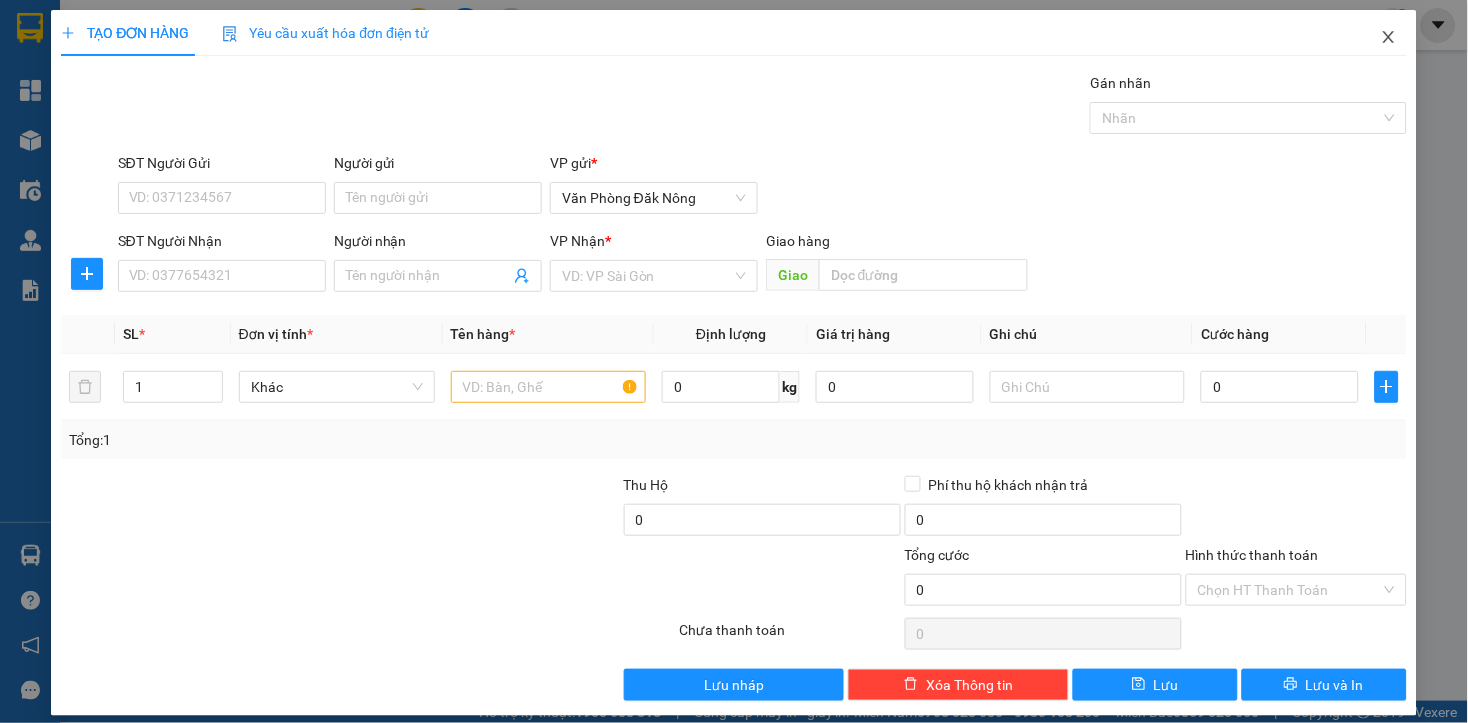 click 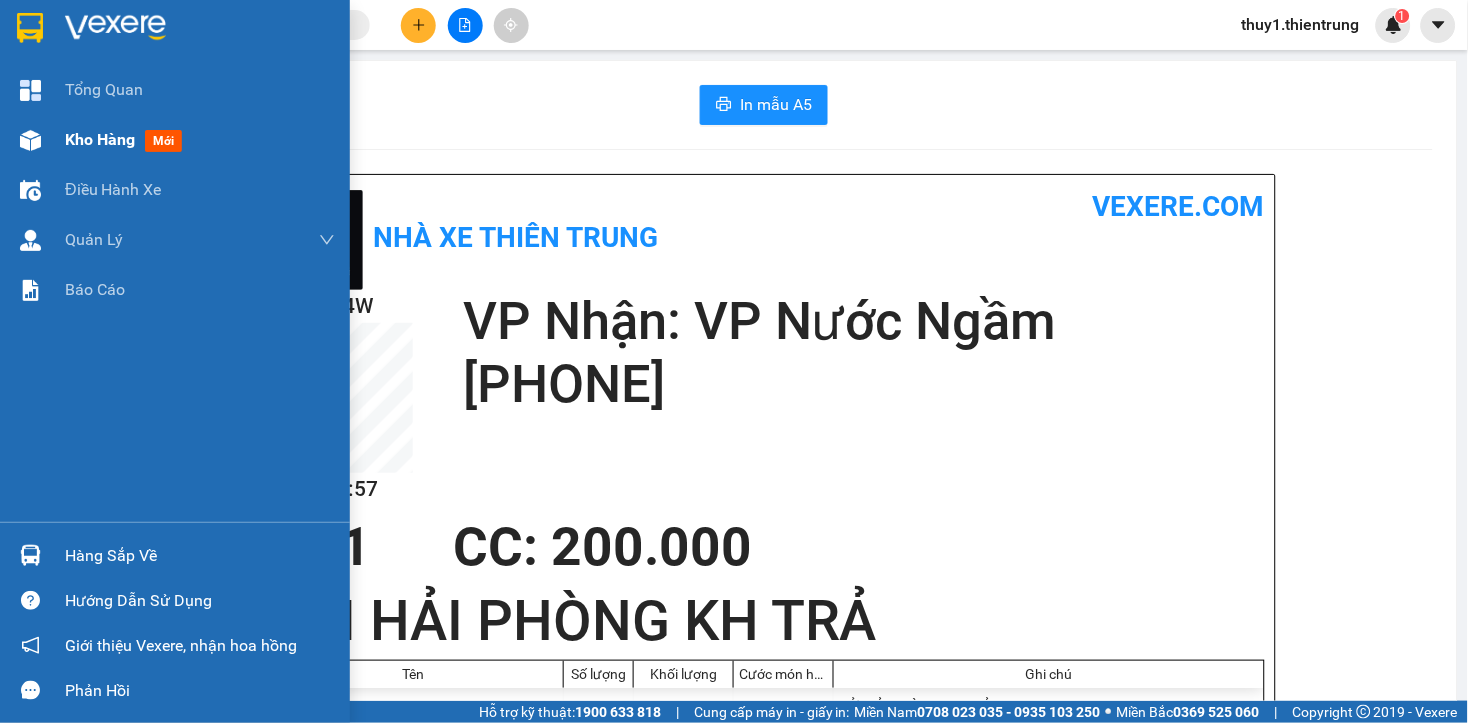 click on "Kho hàng mới" at bounding box center (175, 140) 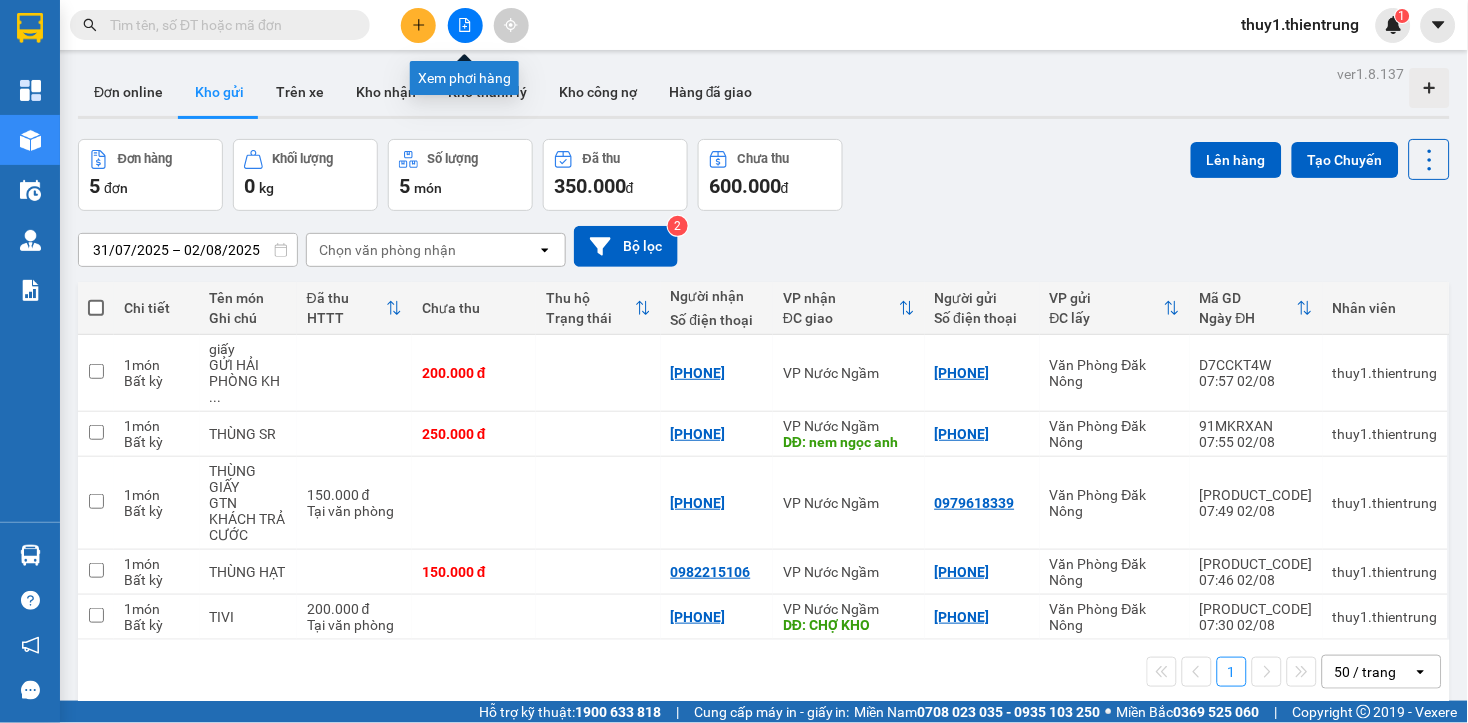 click 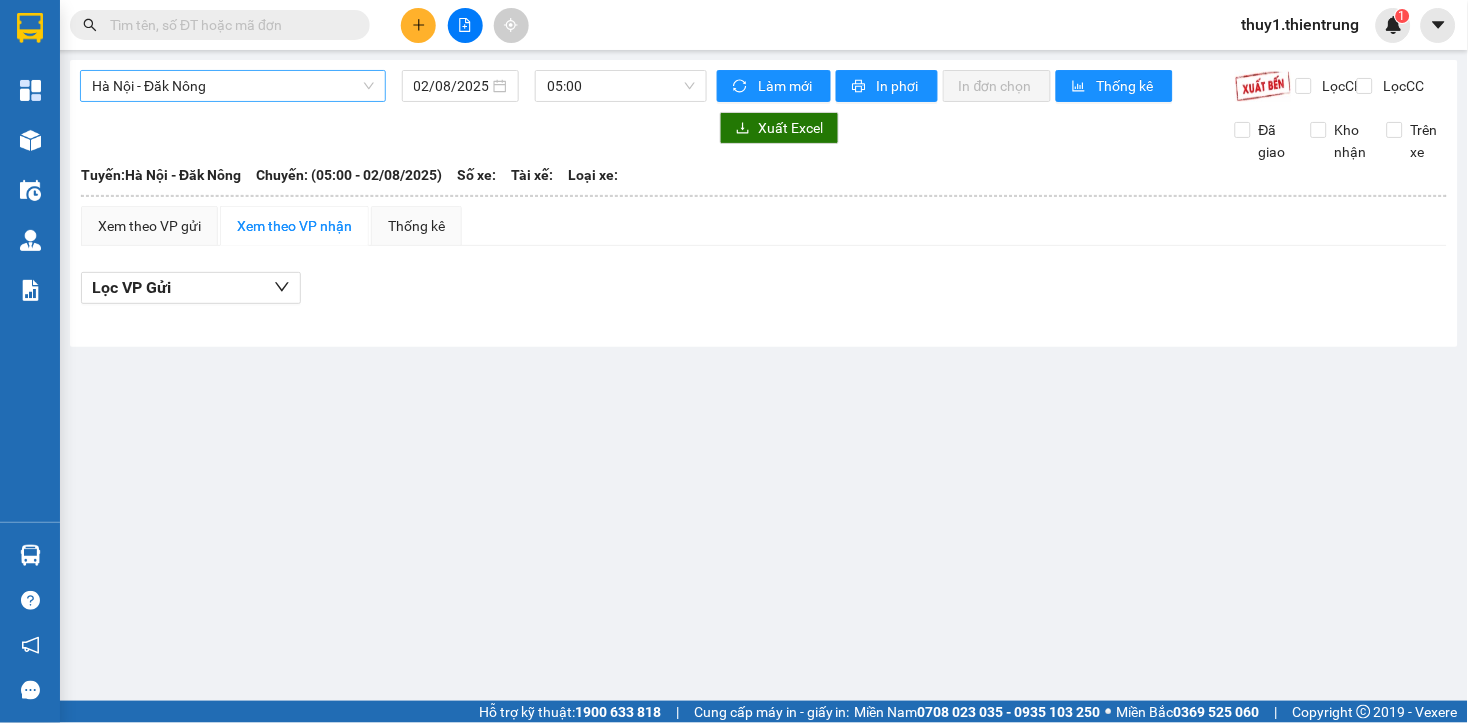click on "Hà Nội - Đăk Nông" at bounding box center (233, 86) 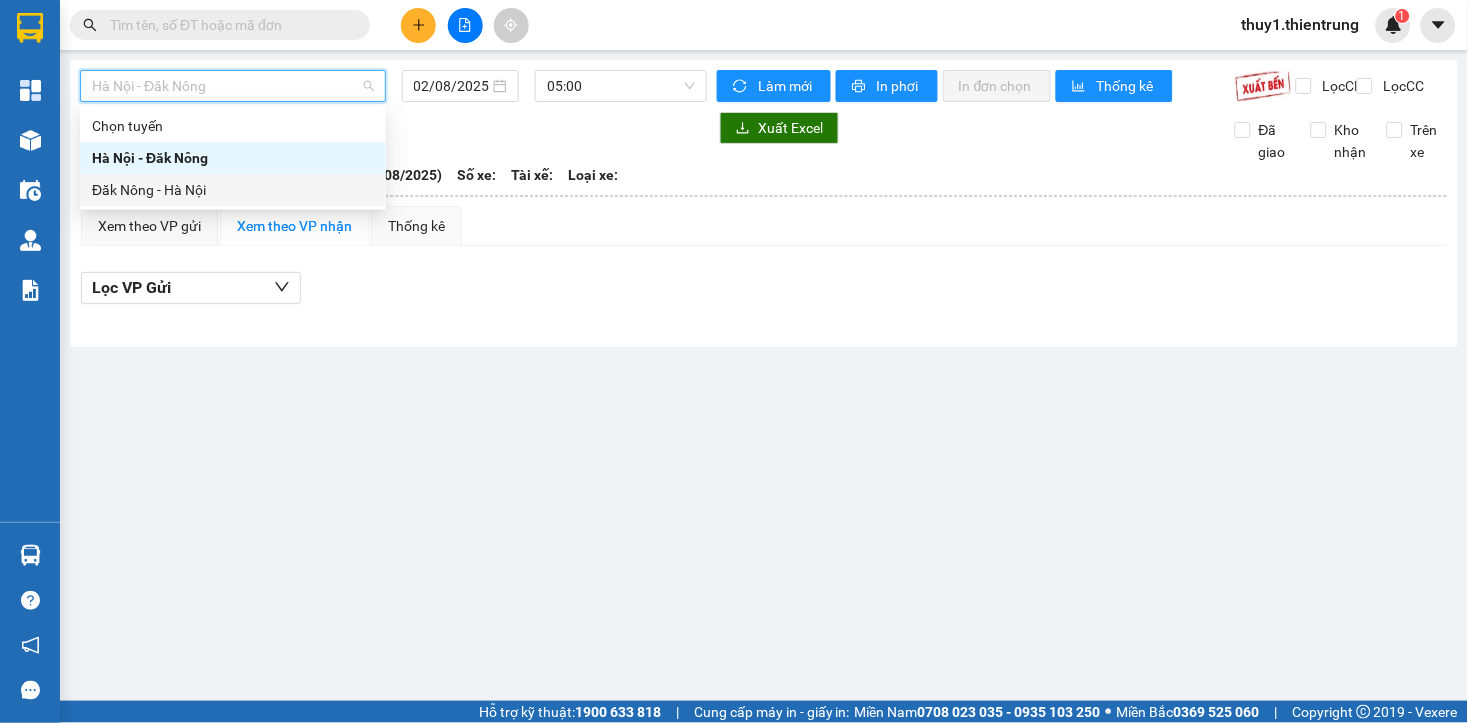 click on "Đăk Nông - Hà Nội" at bounding box center [233, 190] 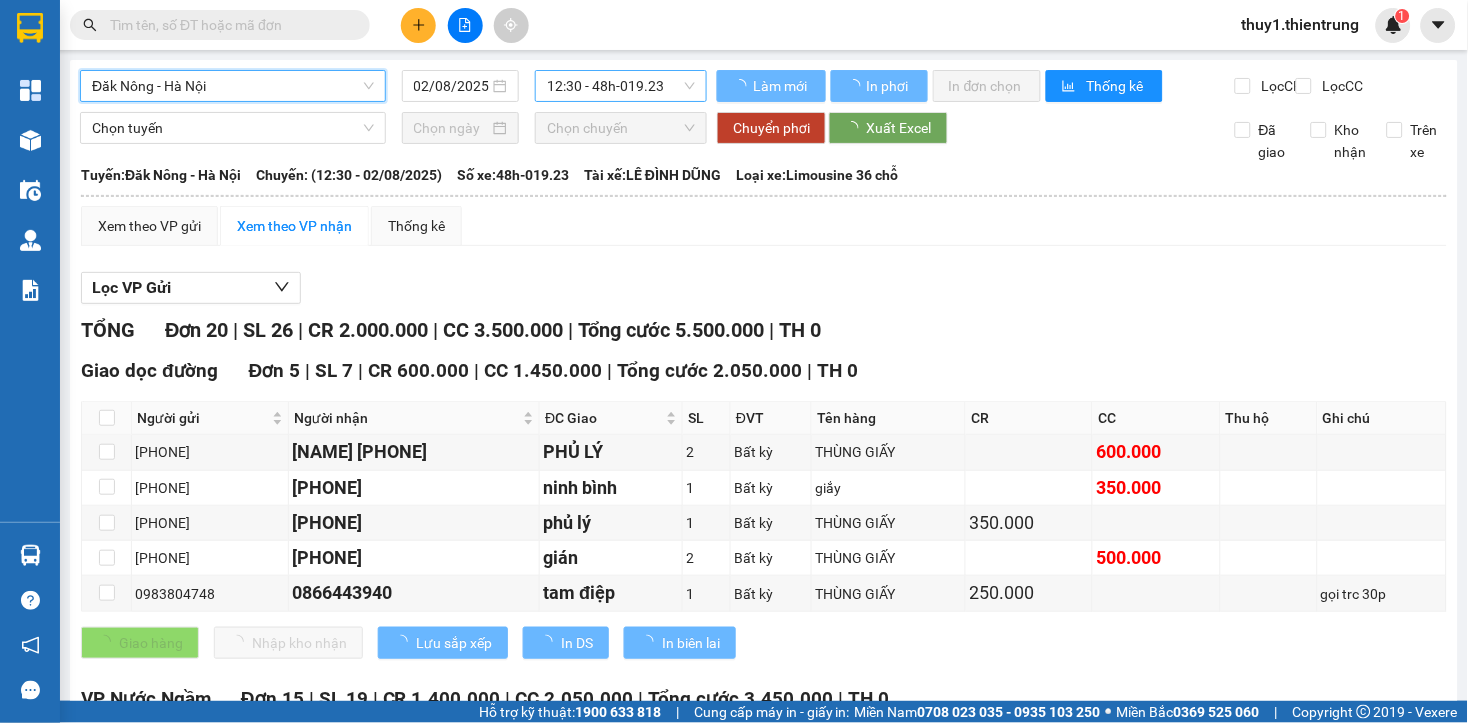 click on "12:30     - 48h-019.23" at bounding box center [621, 86] 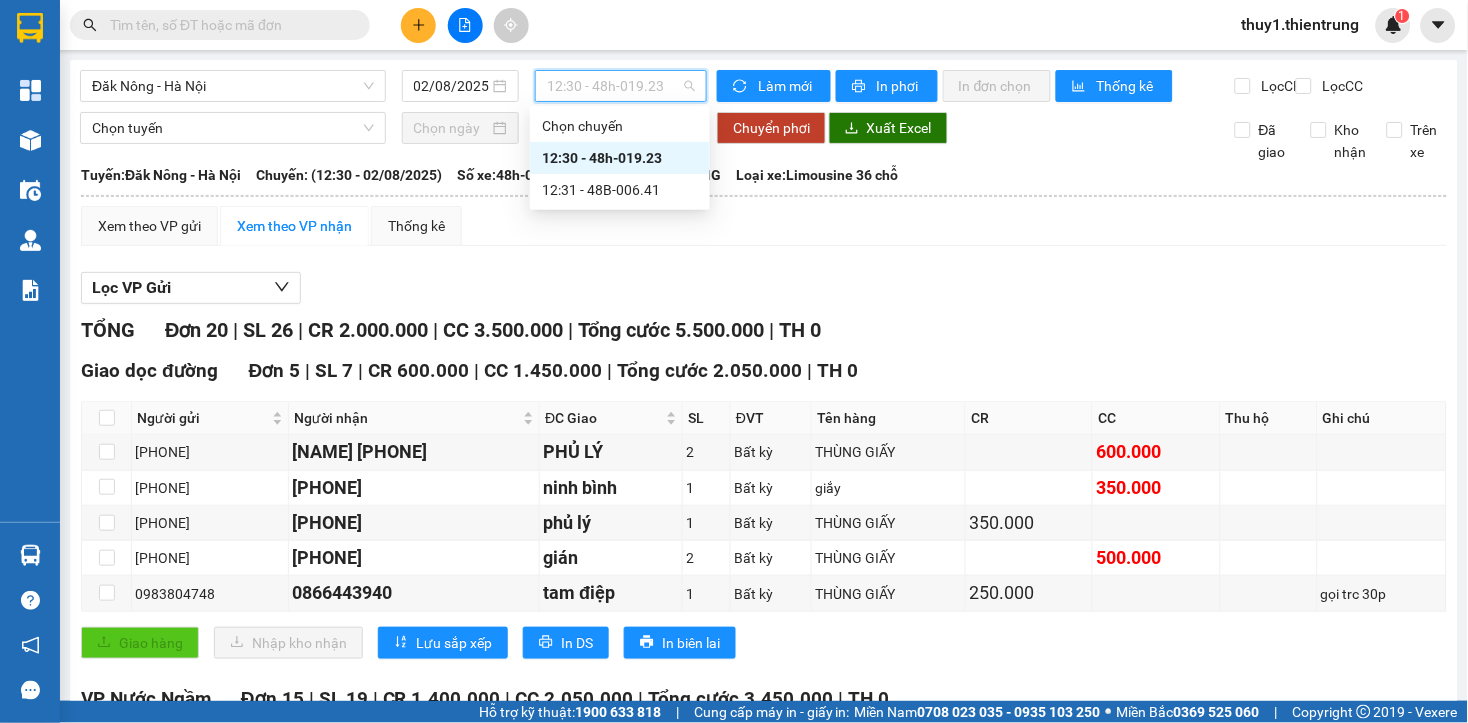 click at bounding box center [107, 1097] 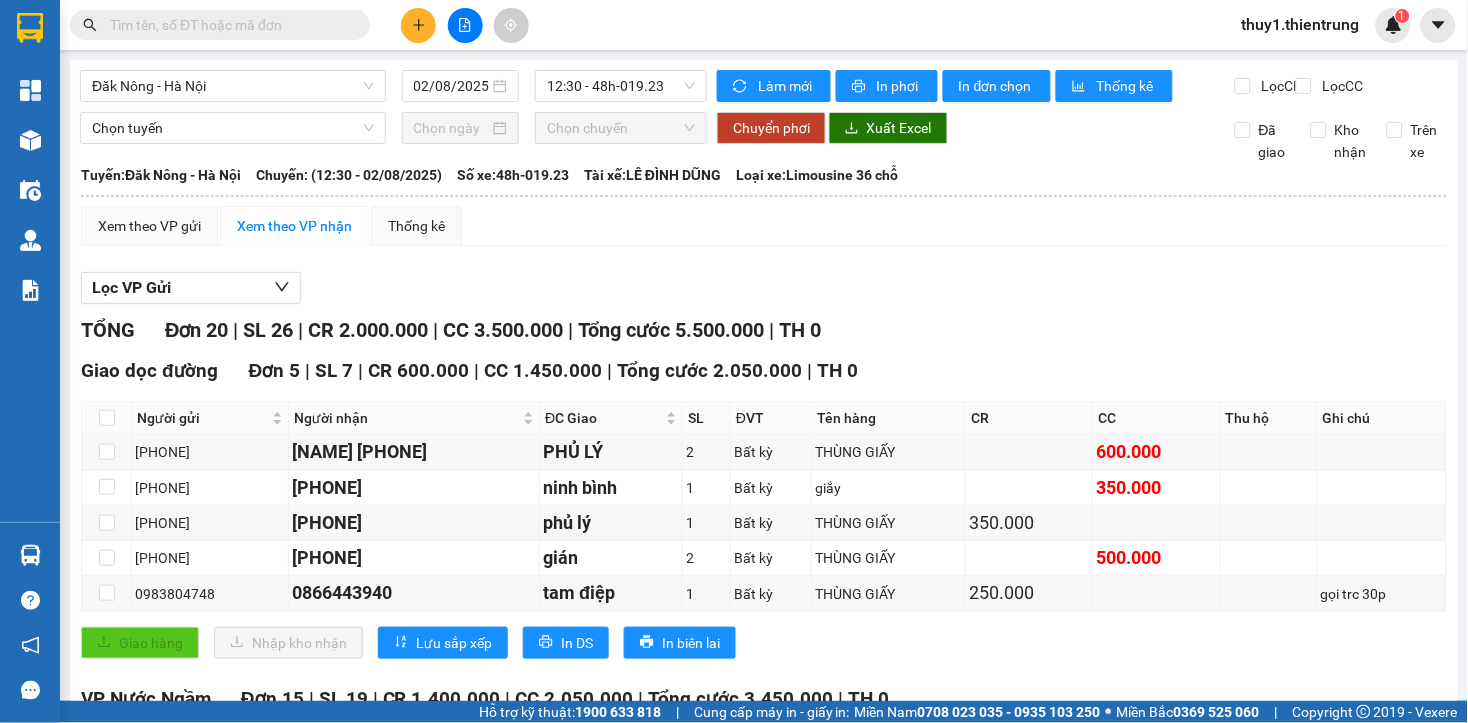 click at bounding box center (107, 1132) 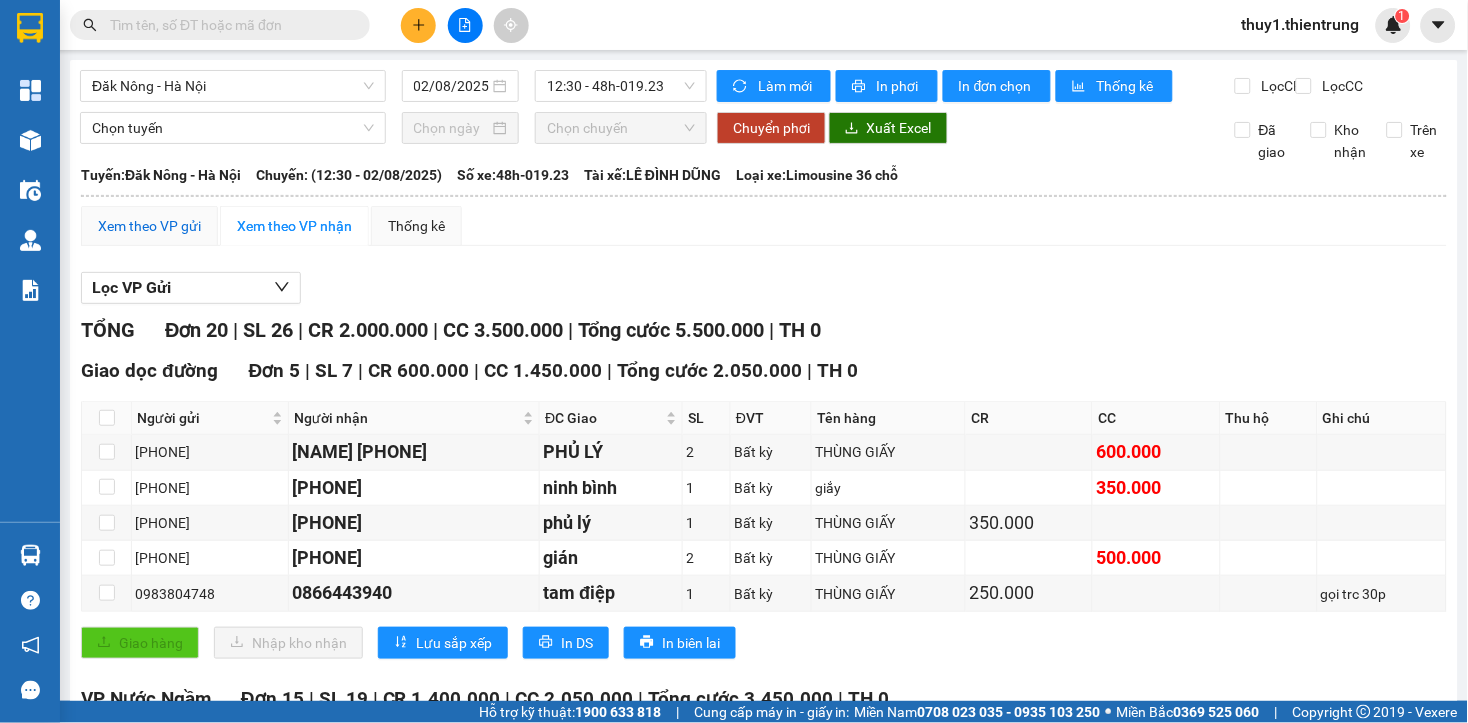 click on "Xem theo VP gửi" at bounding box center [149, 226] 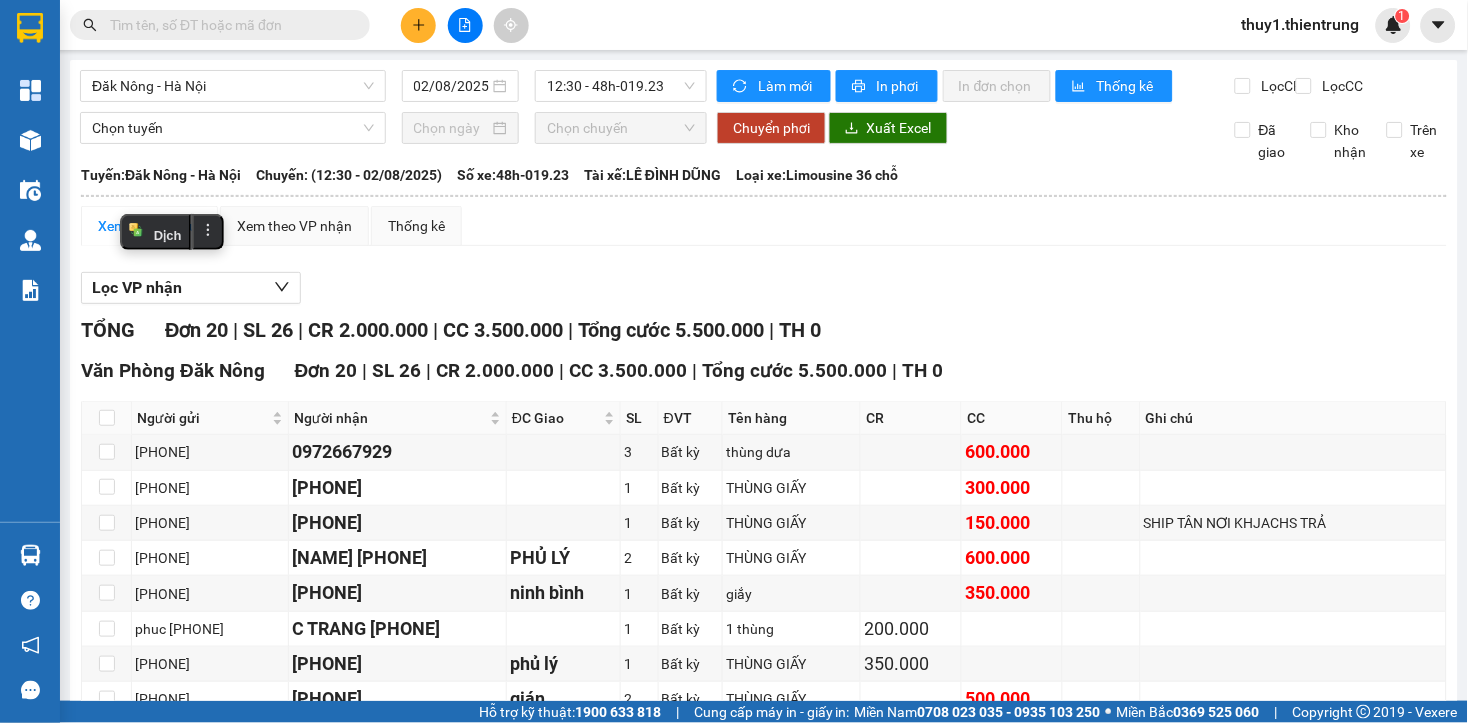 click on "Xem theo VP gửi" at bounding box center (149, 226) 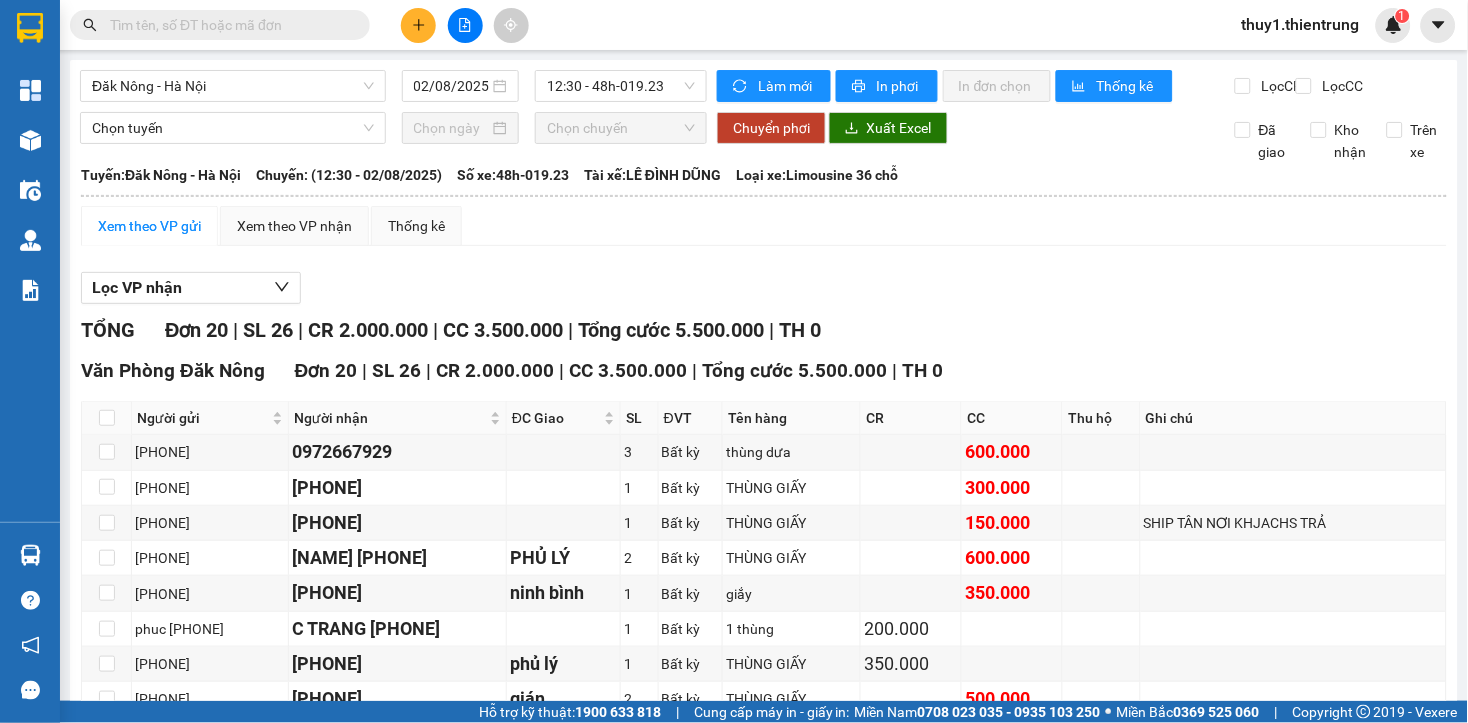 click on "Xem theo VP gửi" at bounding box center (149, 226) 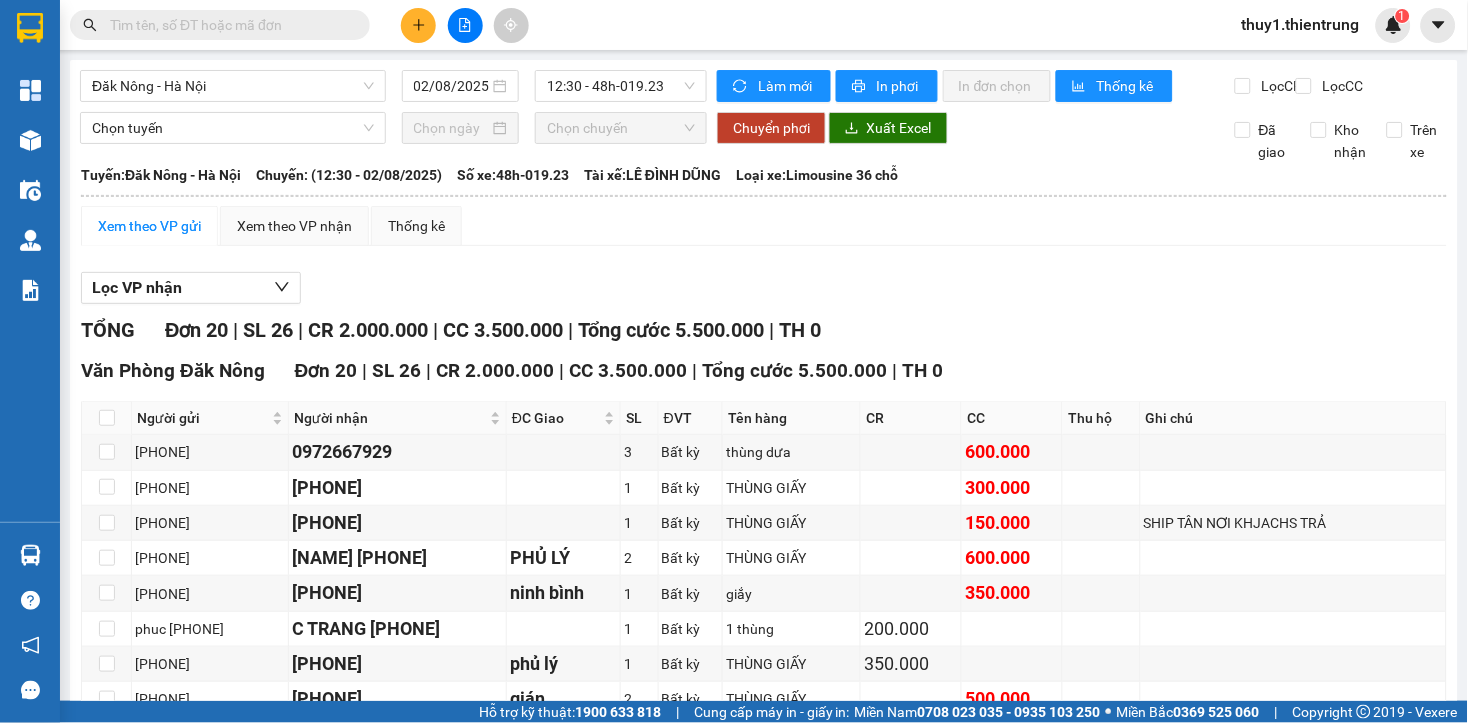 click at bounding box center [107, 982] 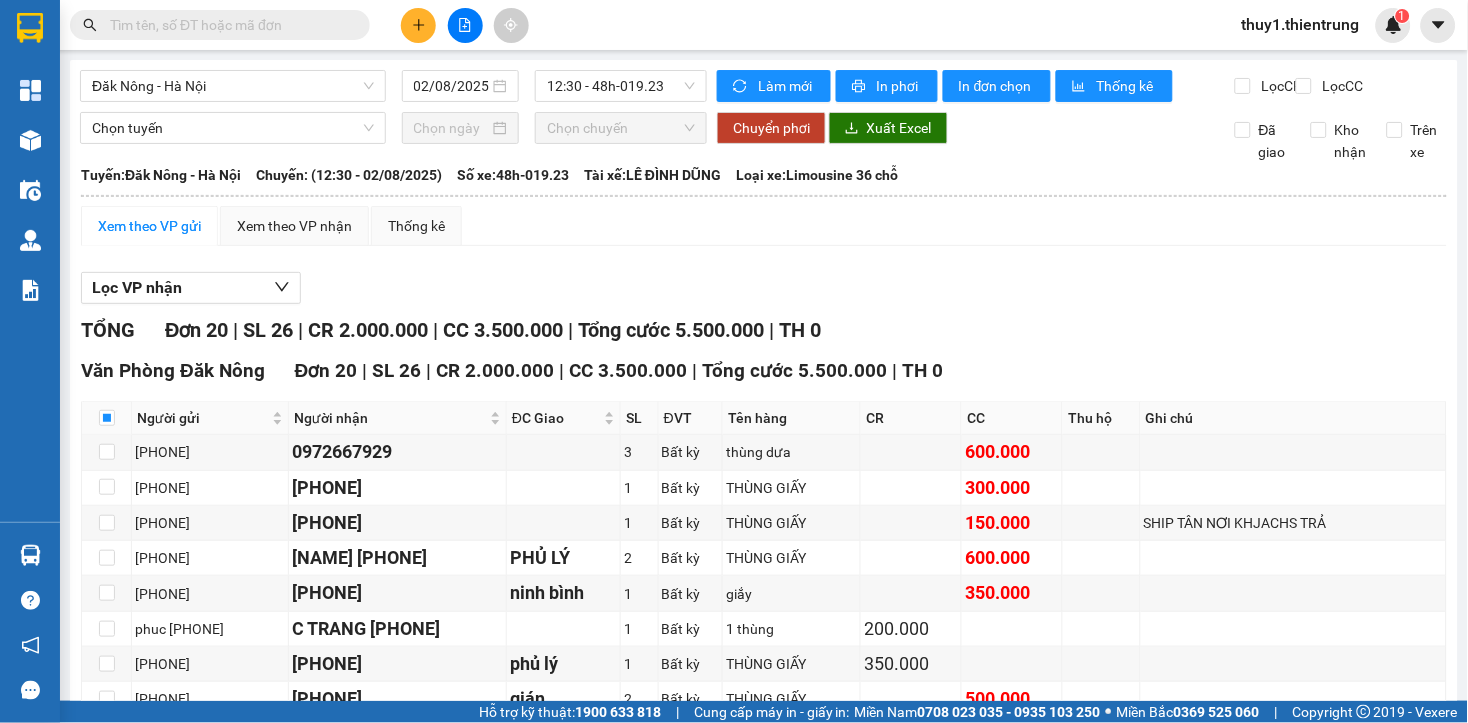 click at bounding box center (107, 946) 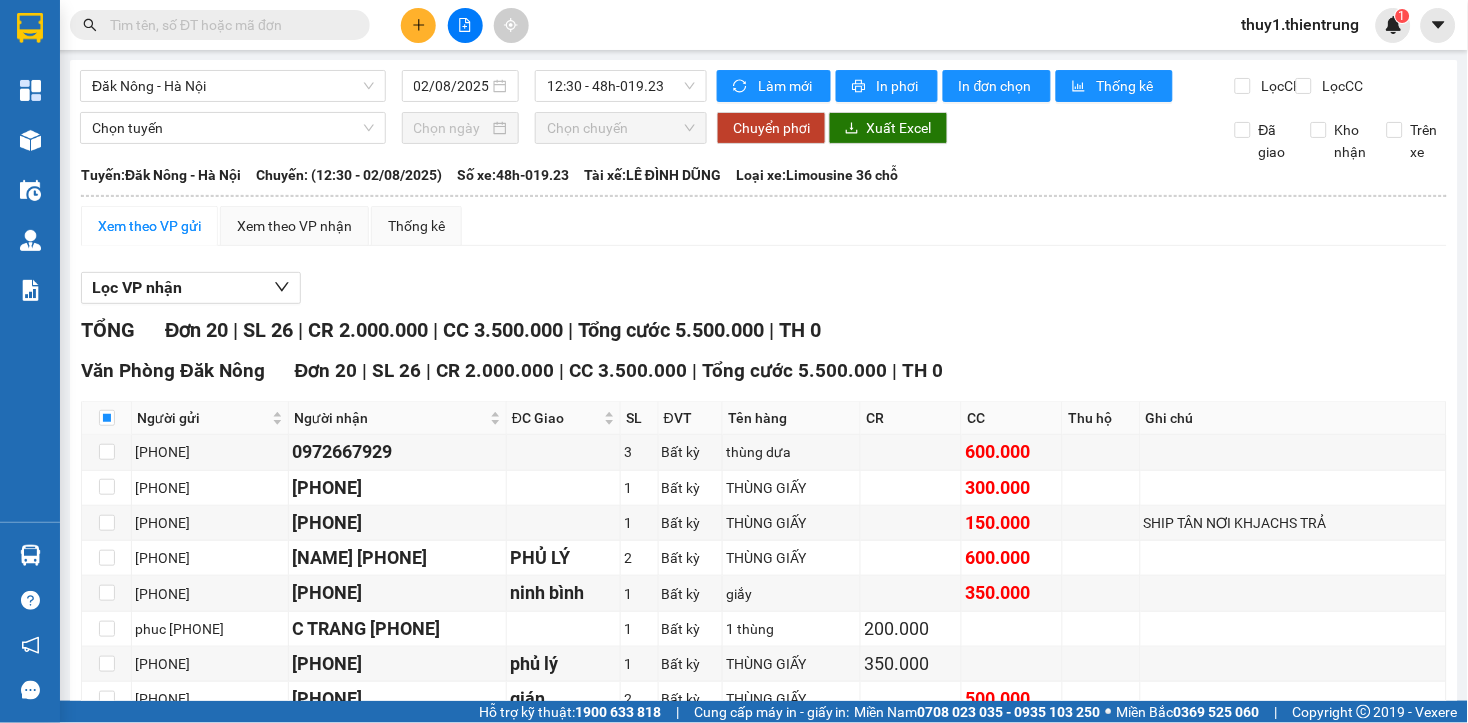 click on "Xuống kho gửi" at bounding box center (309, 1172) 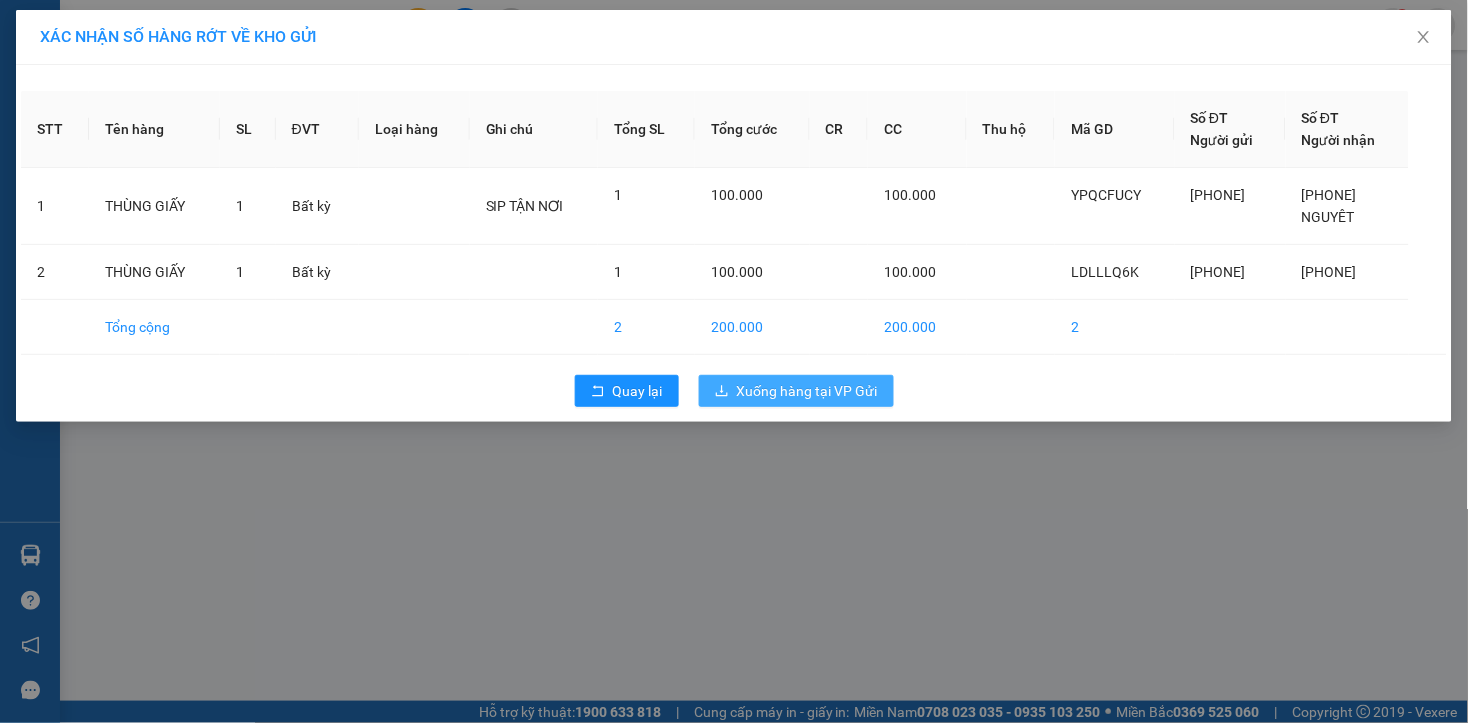 click on "Xuống hàng tại VP Gửi" at bounding box center (807, 391) 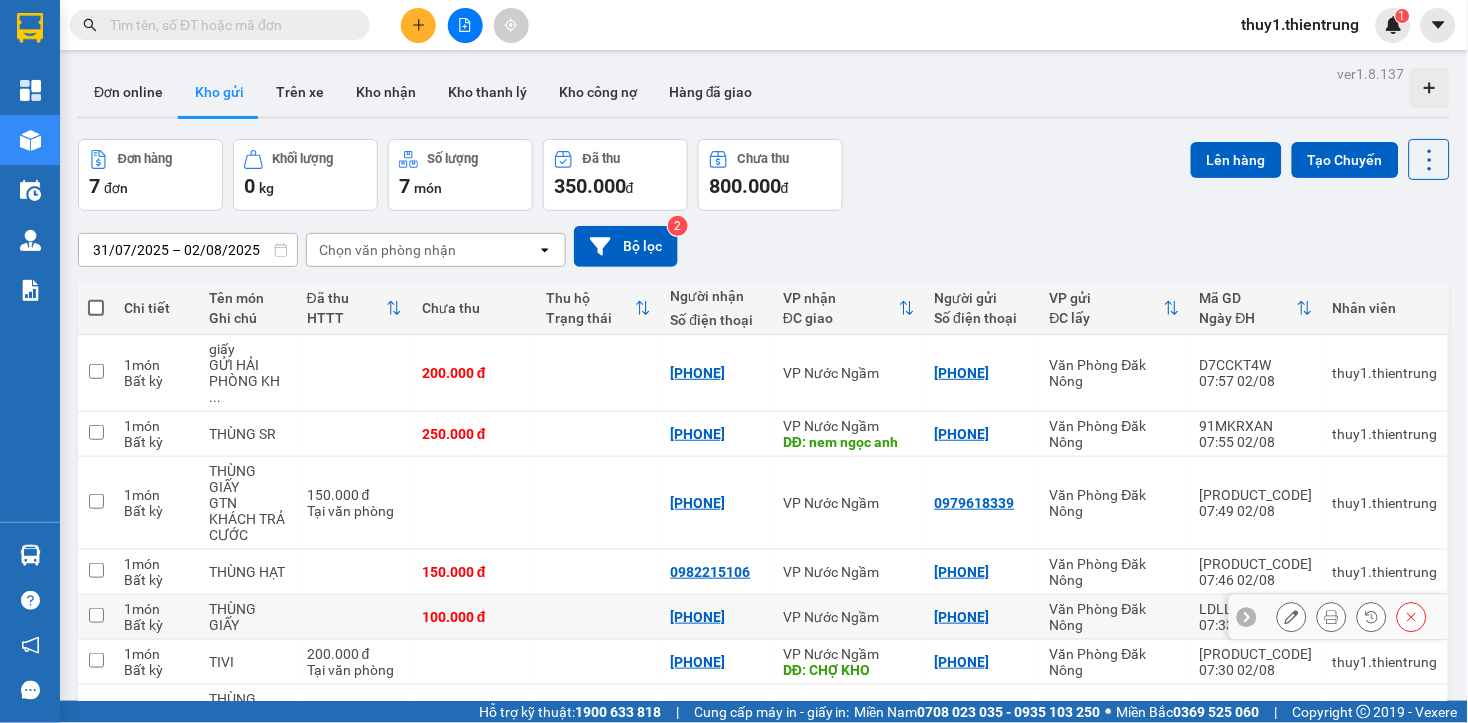 drag, startPoint x: 86, startPoint y: 470, endPoint x: 208, endPoint y: 496, distance: 124.73973 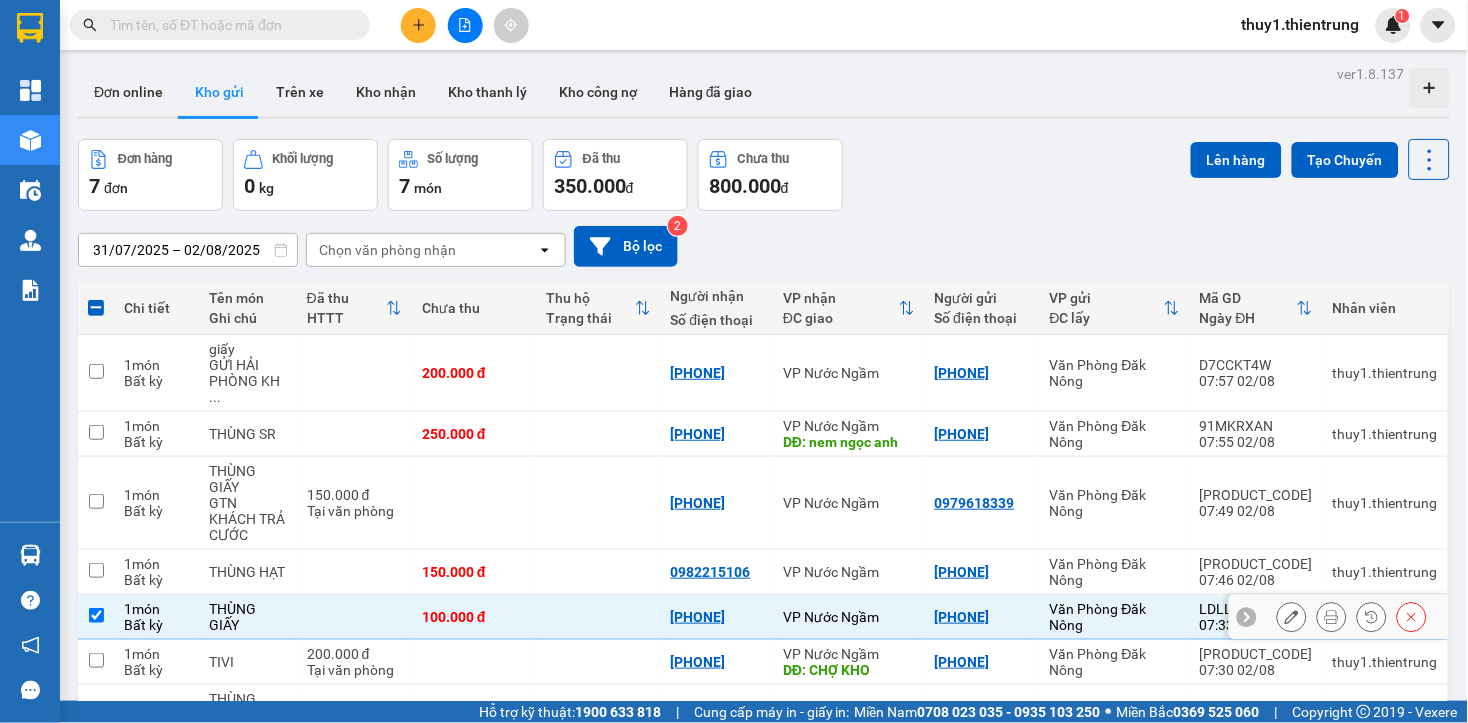 click 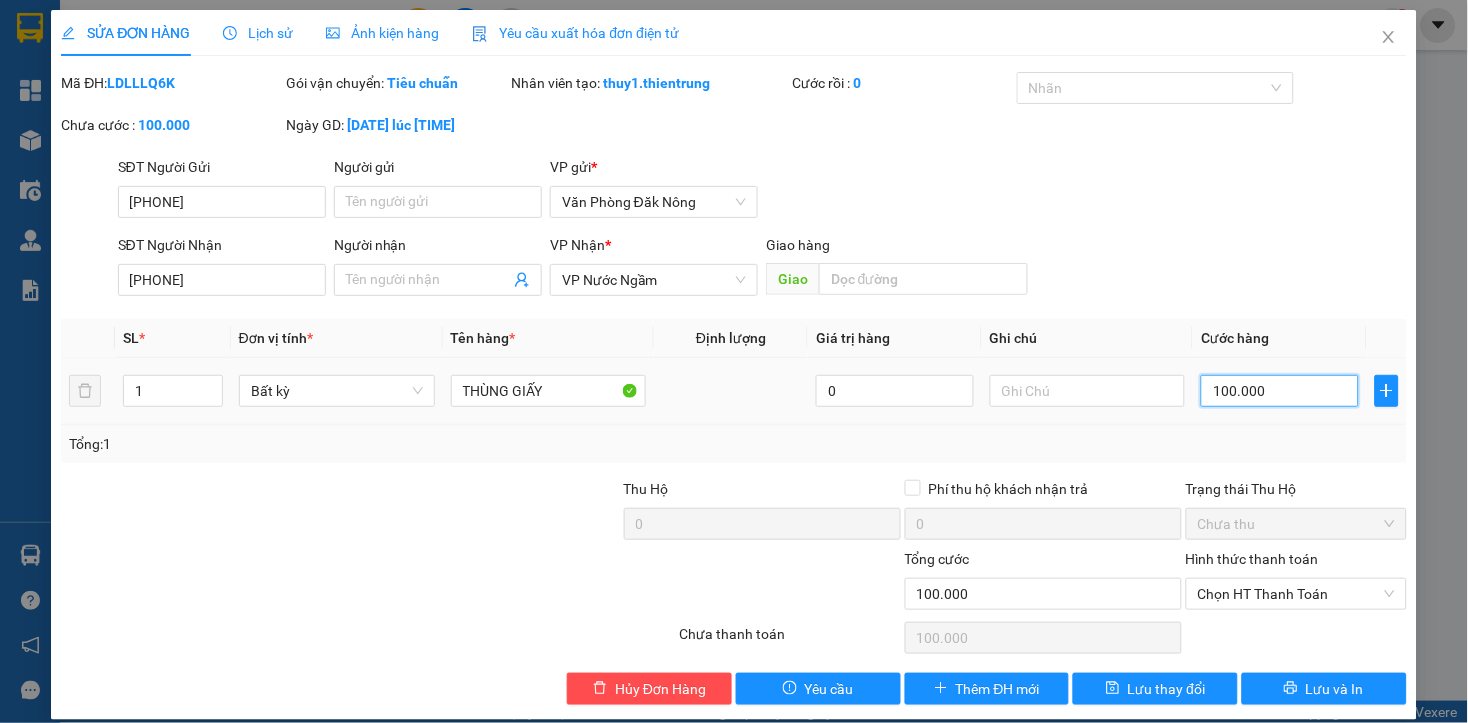 click on "100.000" at bounding box center [1279, 391] 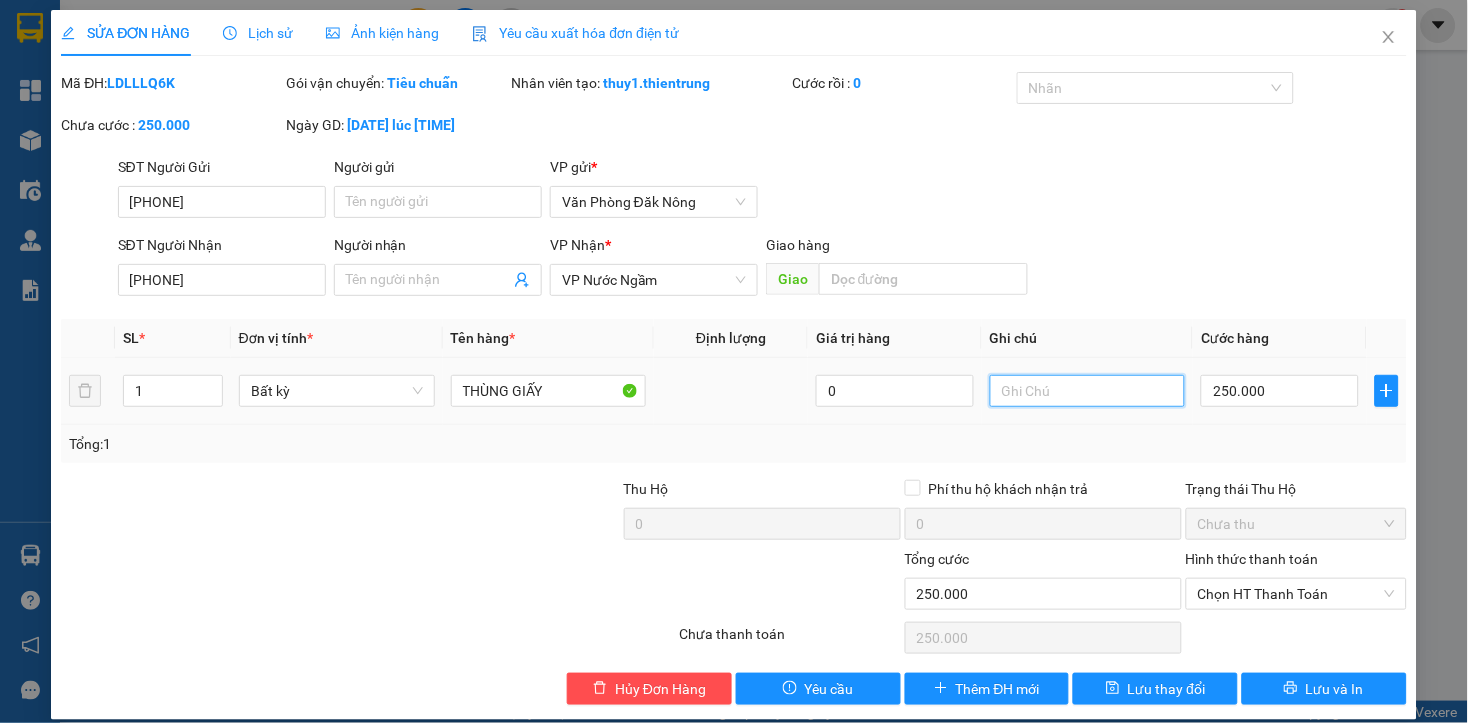 drag, startPoint x: 1090, startPoint y: 395, endPoint x: 1101, endPoint y: 394, distance: 11.045361 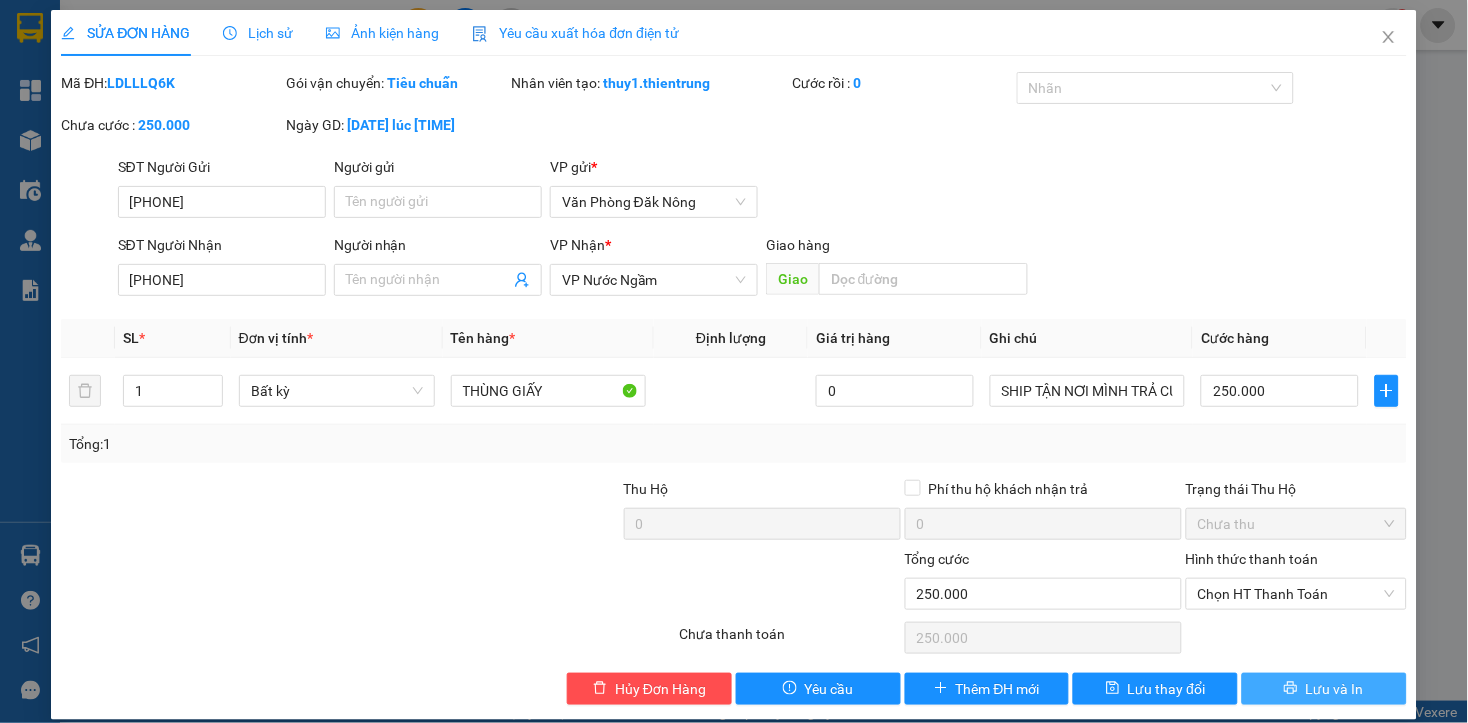 click on "Lưu và In" at bounding box center (1335, 689) 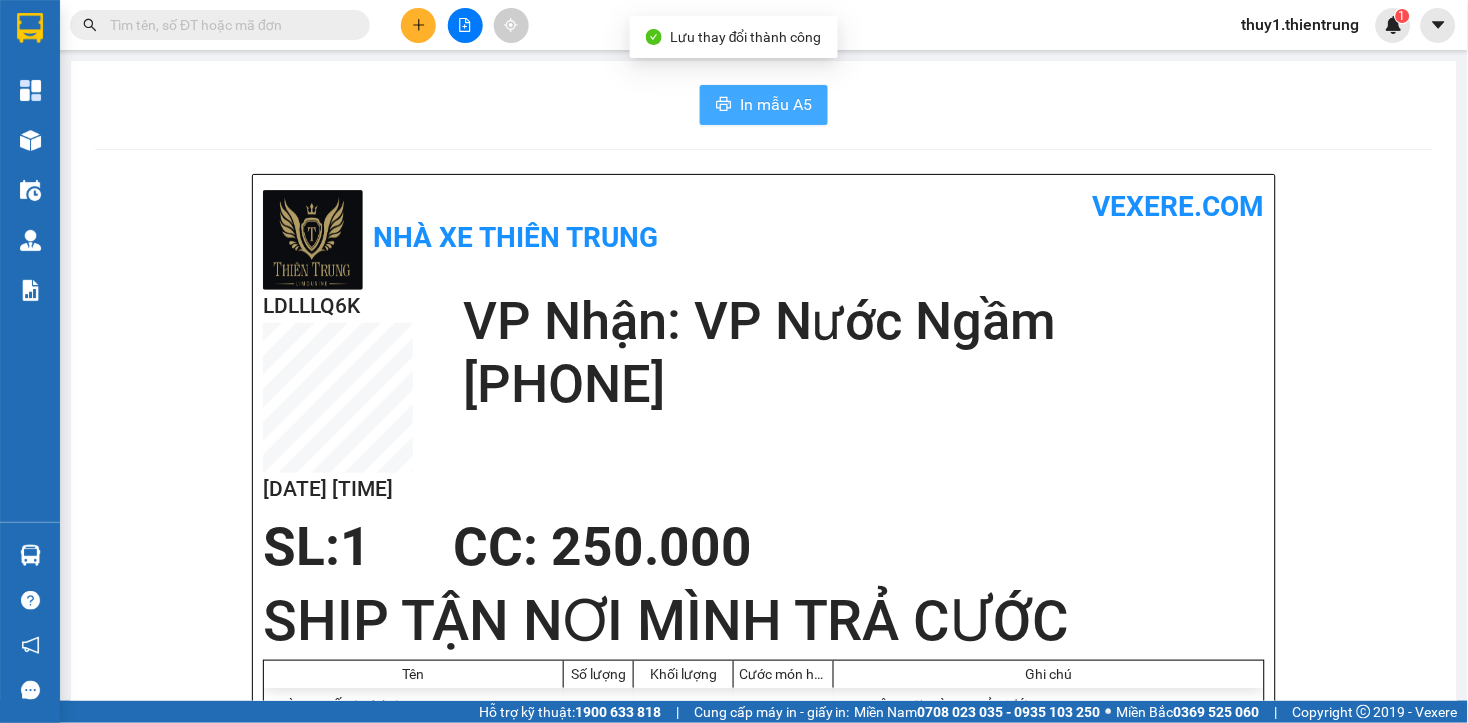 click on "In mẫu A5" at bounding box center [776, 104] 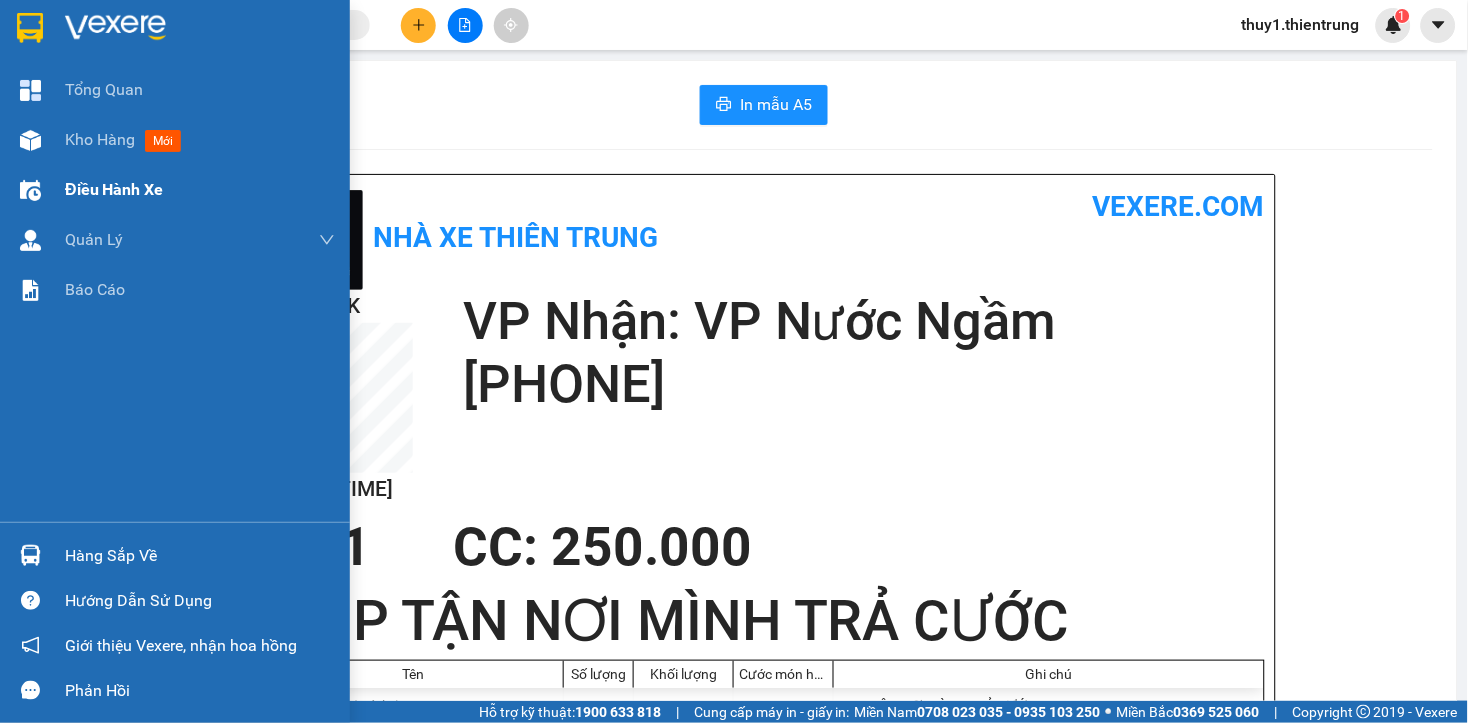 drag, startPoint x: 41, startPoint y: 146, endPoint x: 258, endPoint y: 205, distance: 224.87775 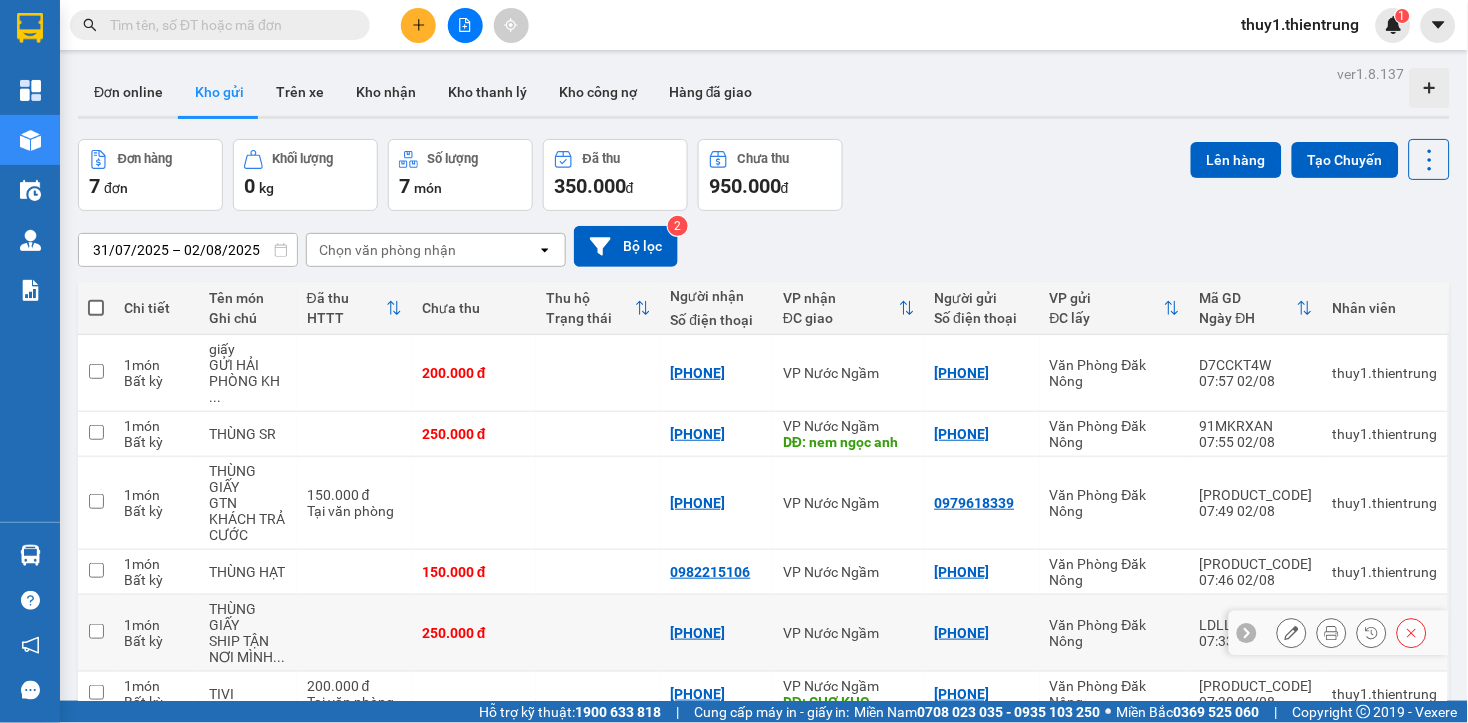 click 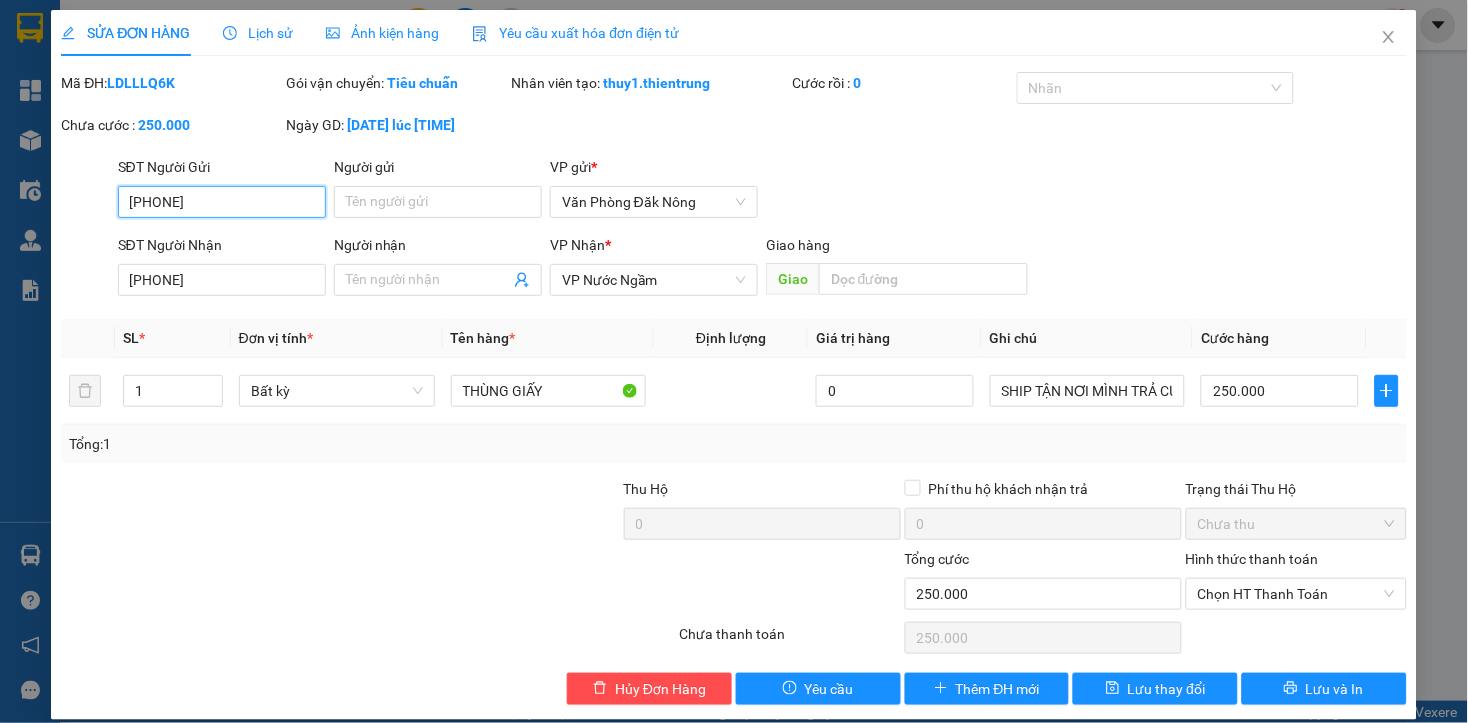 drag, startPoint x: 1277, startPoint y: 567, endPoint x: 1307, endPoint y: 544, distance: 37.802116 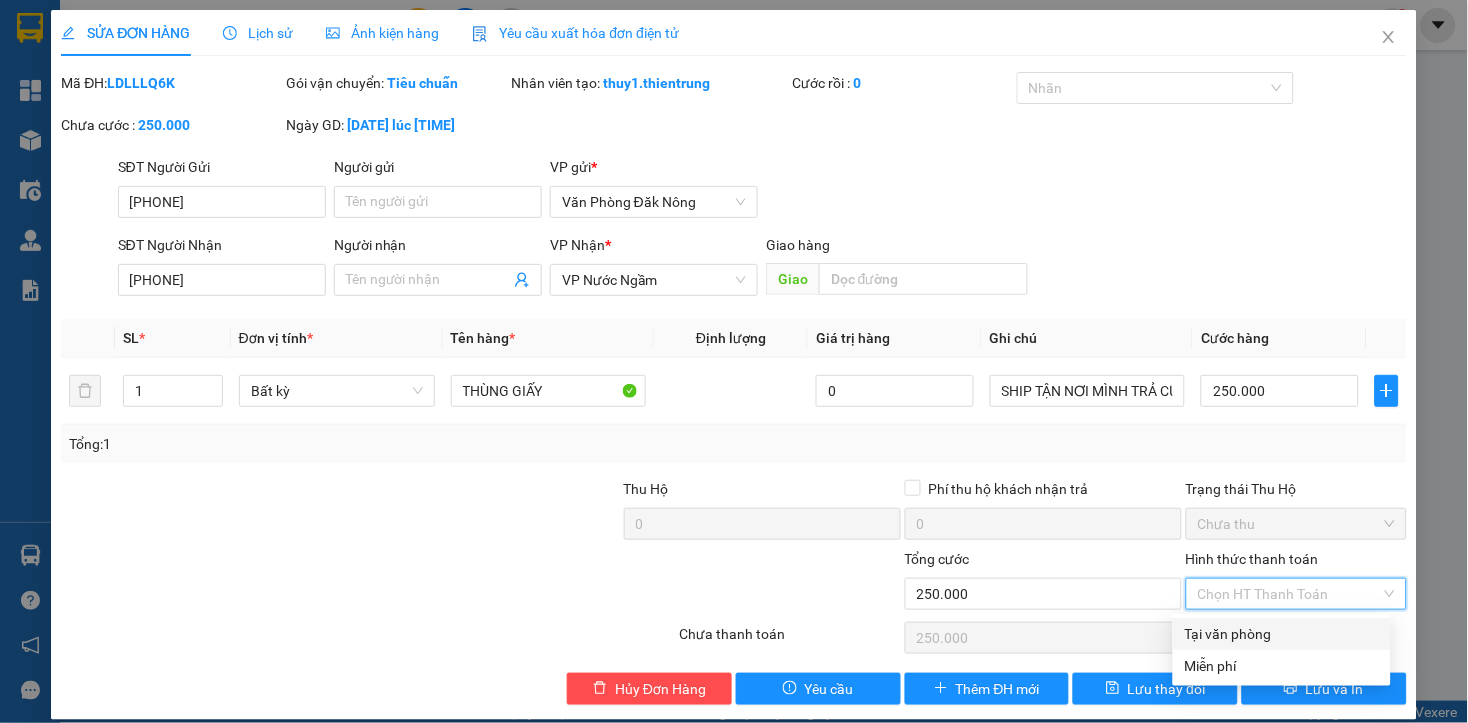 click on "Tại văn phòng" at bounding box center [1282, 634] 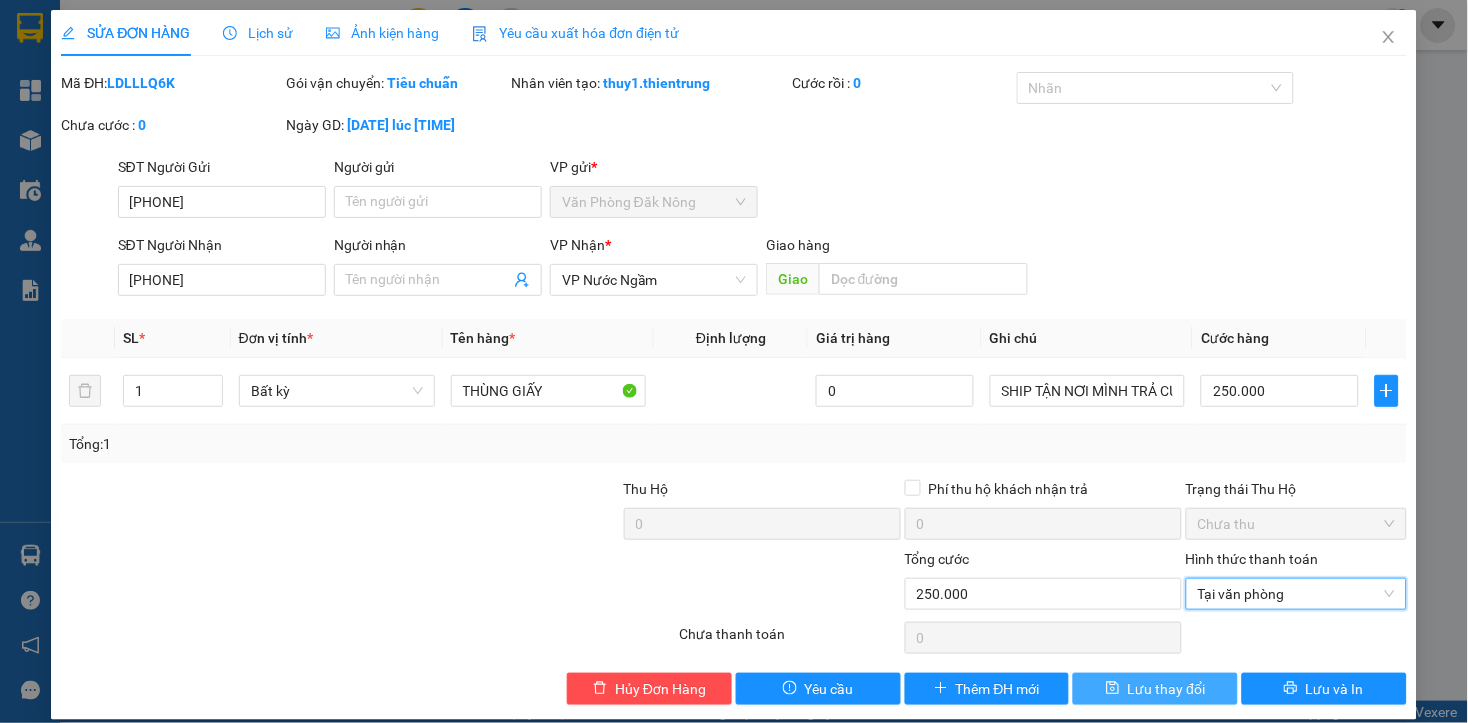 click on "Lưu thay đổi" at bounding box center (1167, 689) 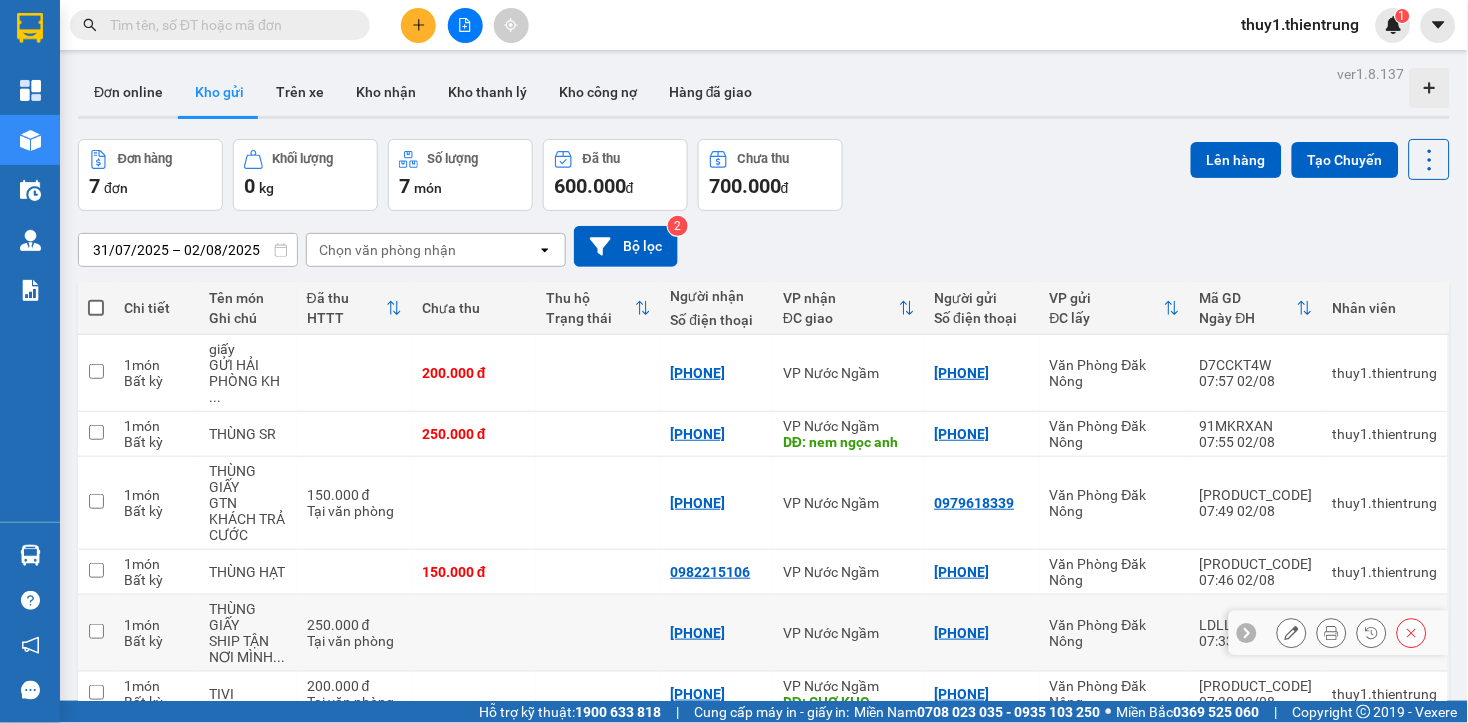 click at bounding box center (96, 631) 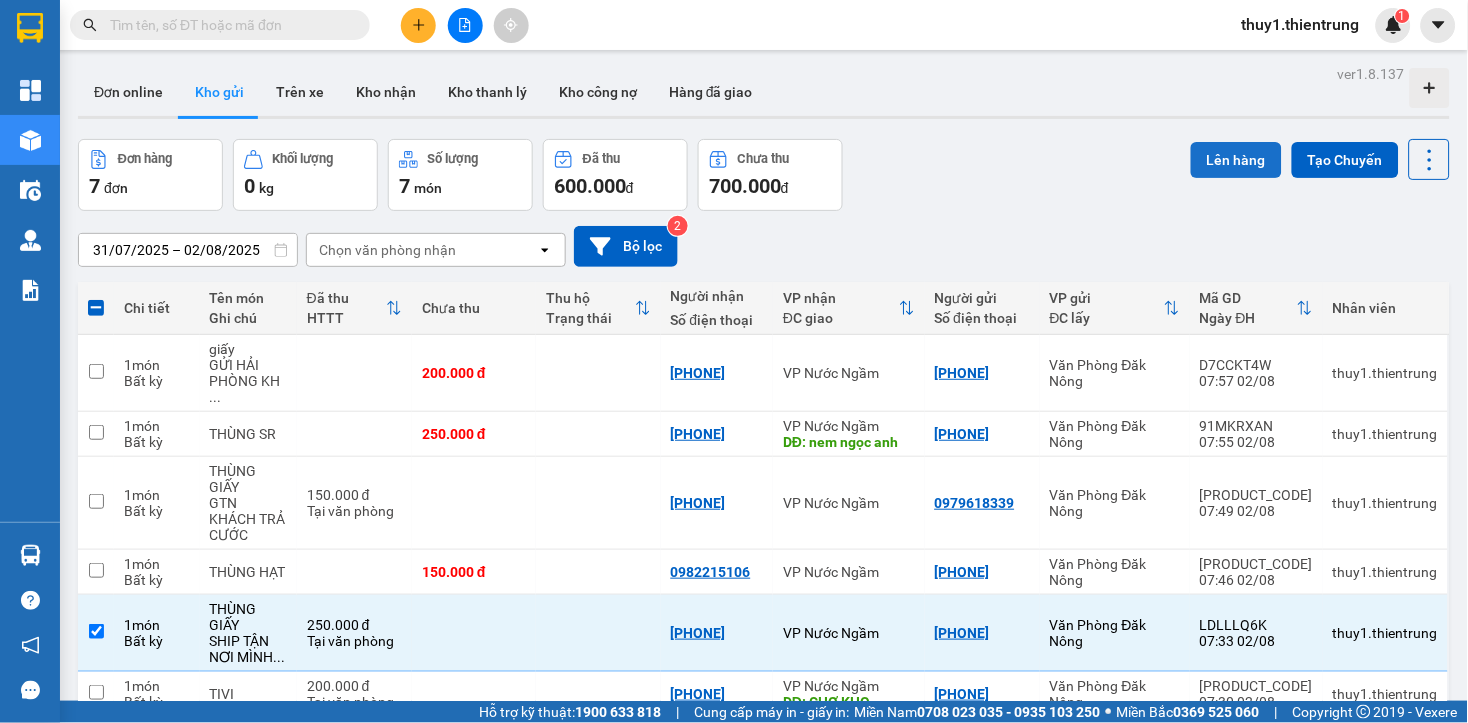 click on "Lên hàng" at bounding box center [1236, 160] 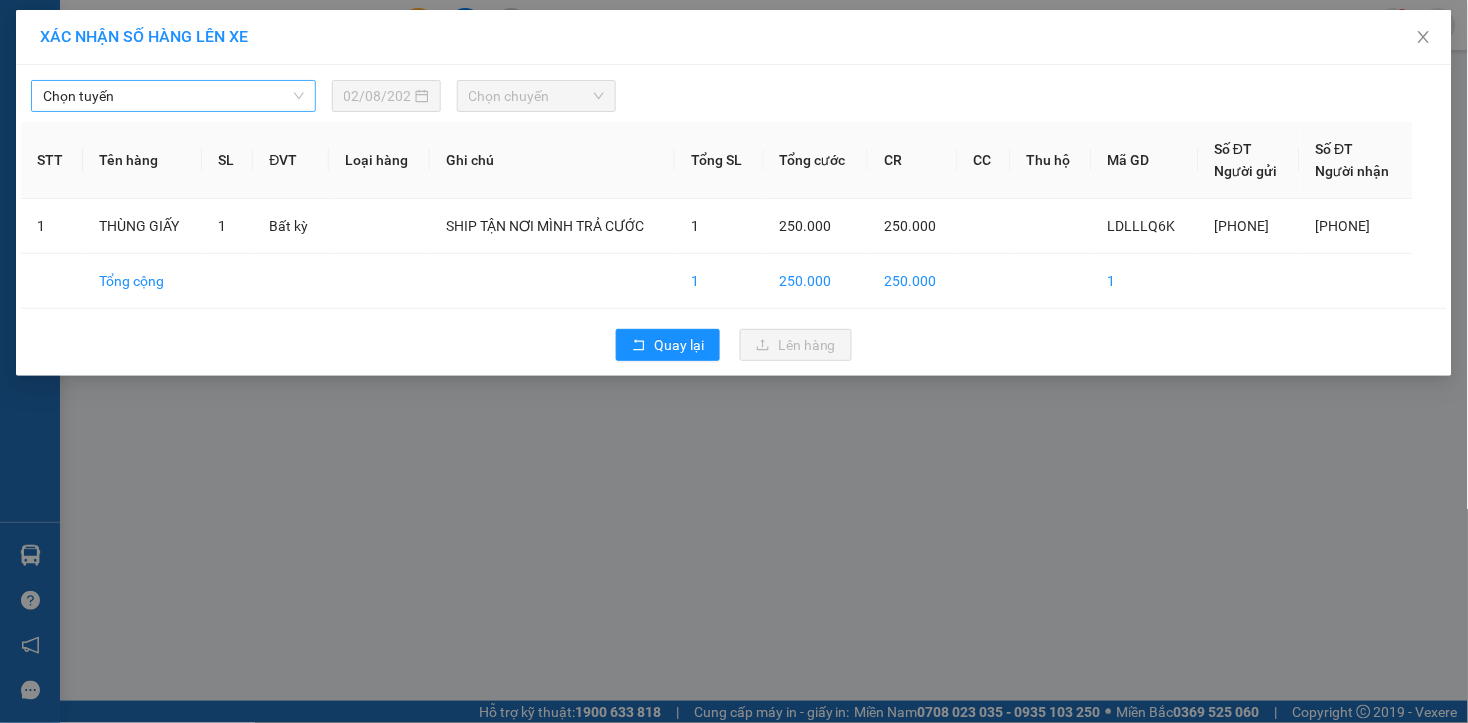 click on "Chọn tuyến" at bounding box center [173, 96] 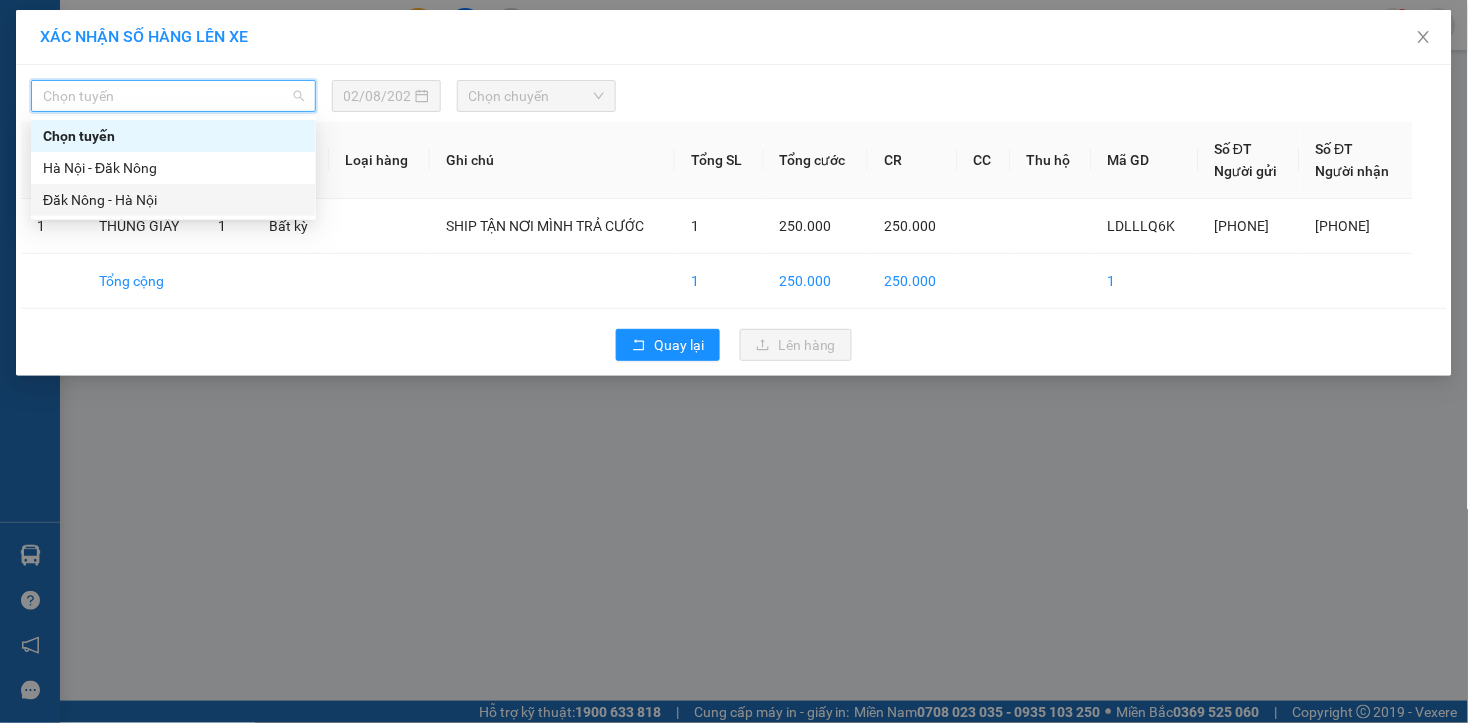 click on "Đăk Nông - Hà Nội" at bounding box center [173, 200] 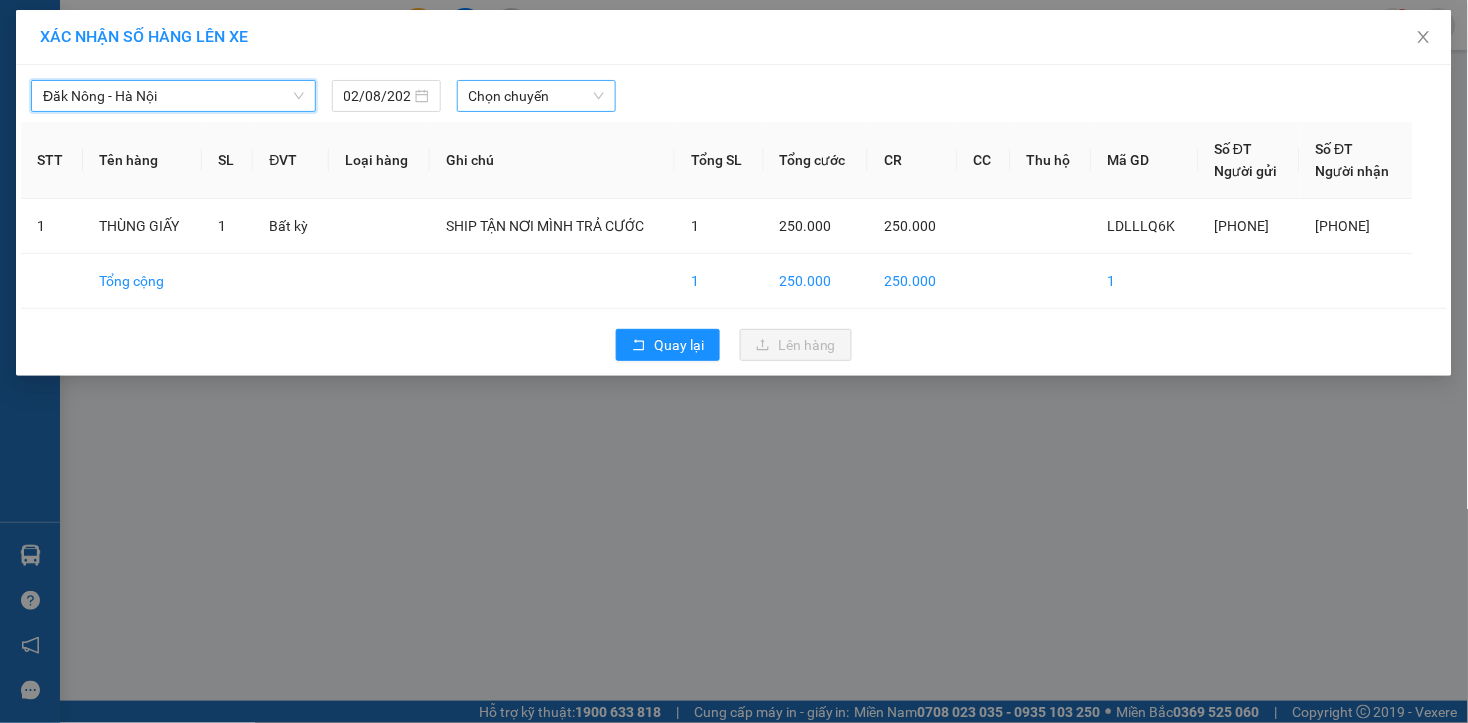 click on "Chọn chuyến" at bounding box center [536, 96] 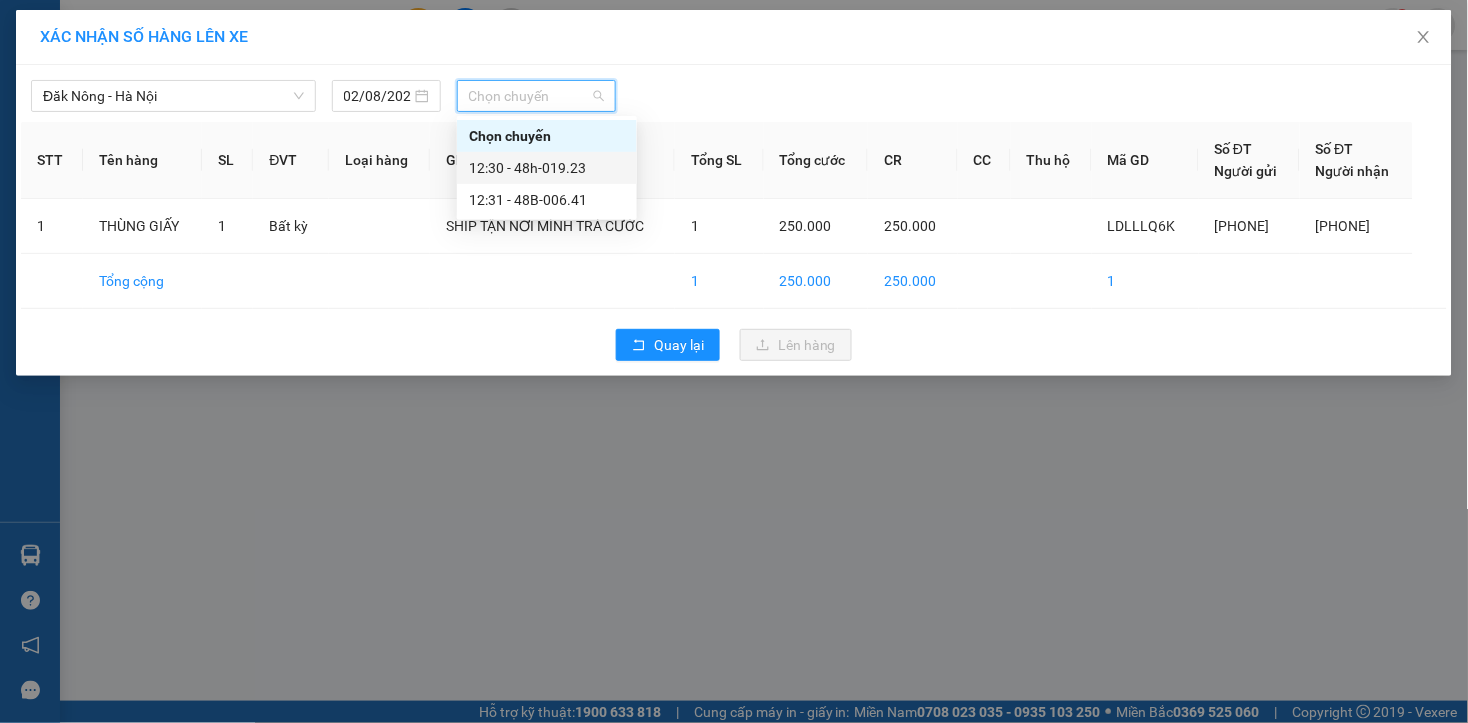 click on "12:30     - 48h-019.23" at bounding box center (547, 168) 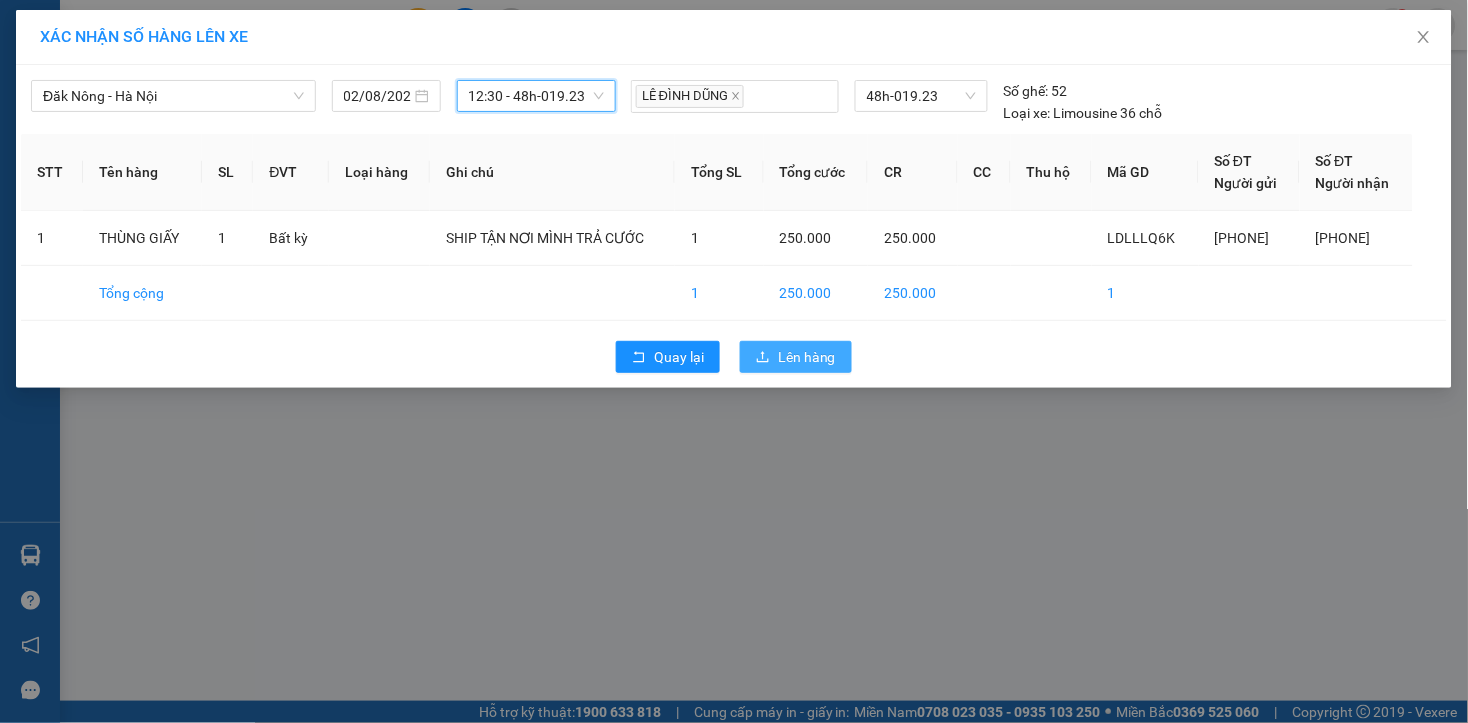 click on "Lên hàng" at bounding box center [807, 357] 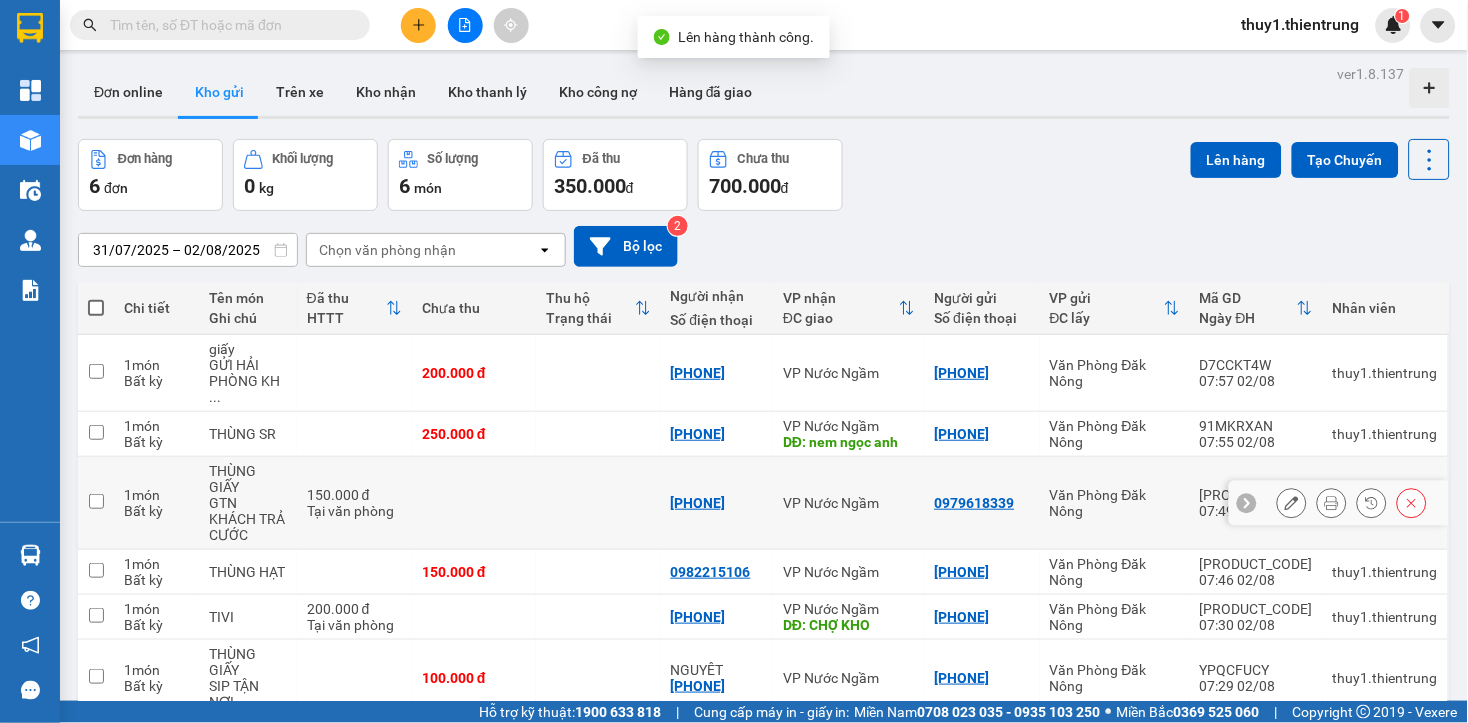 scroll, scrollTop: 0, scrollLeft: 0, axis: both 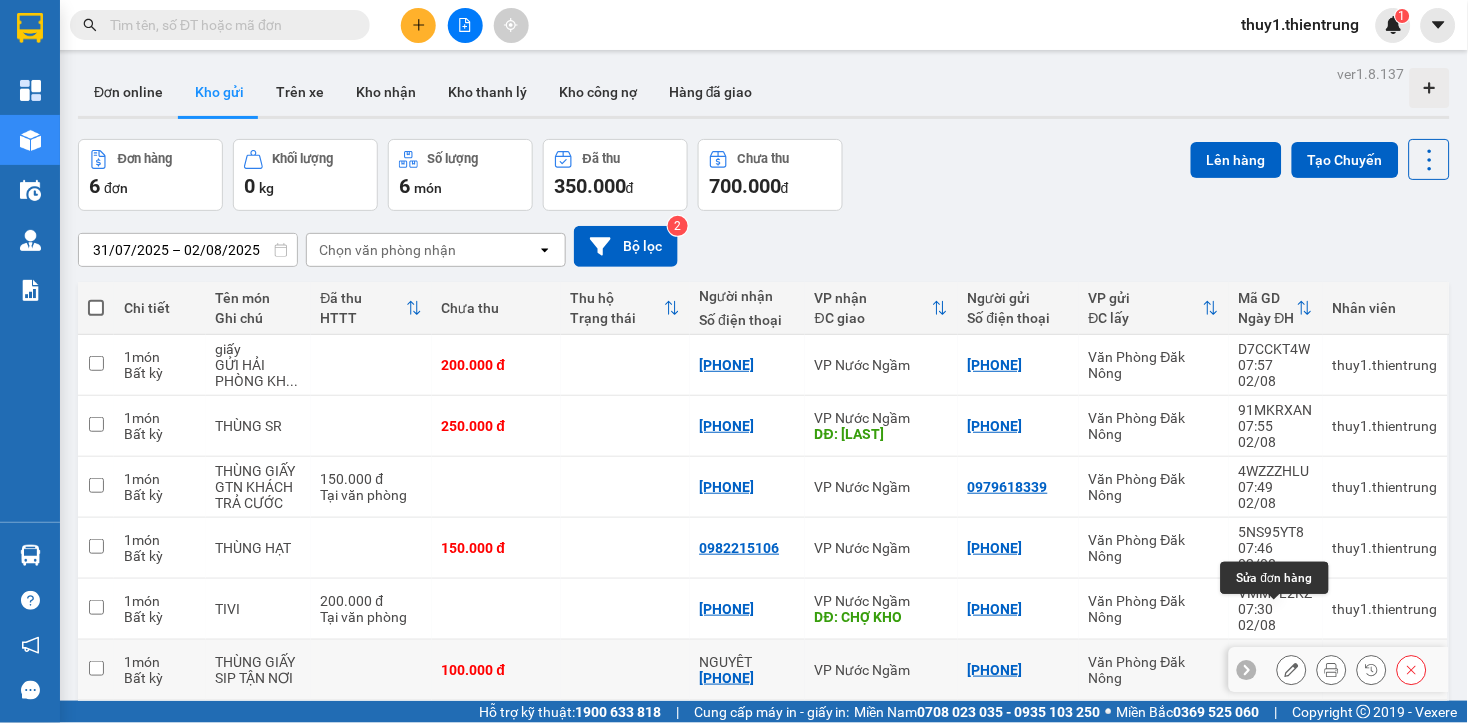 click at bounding box center [1292, 670] 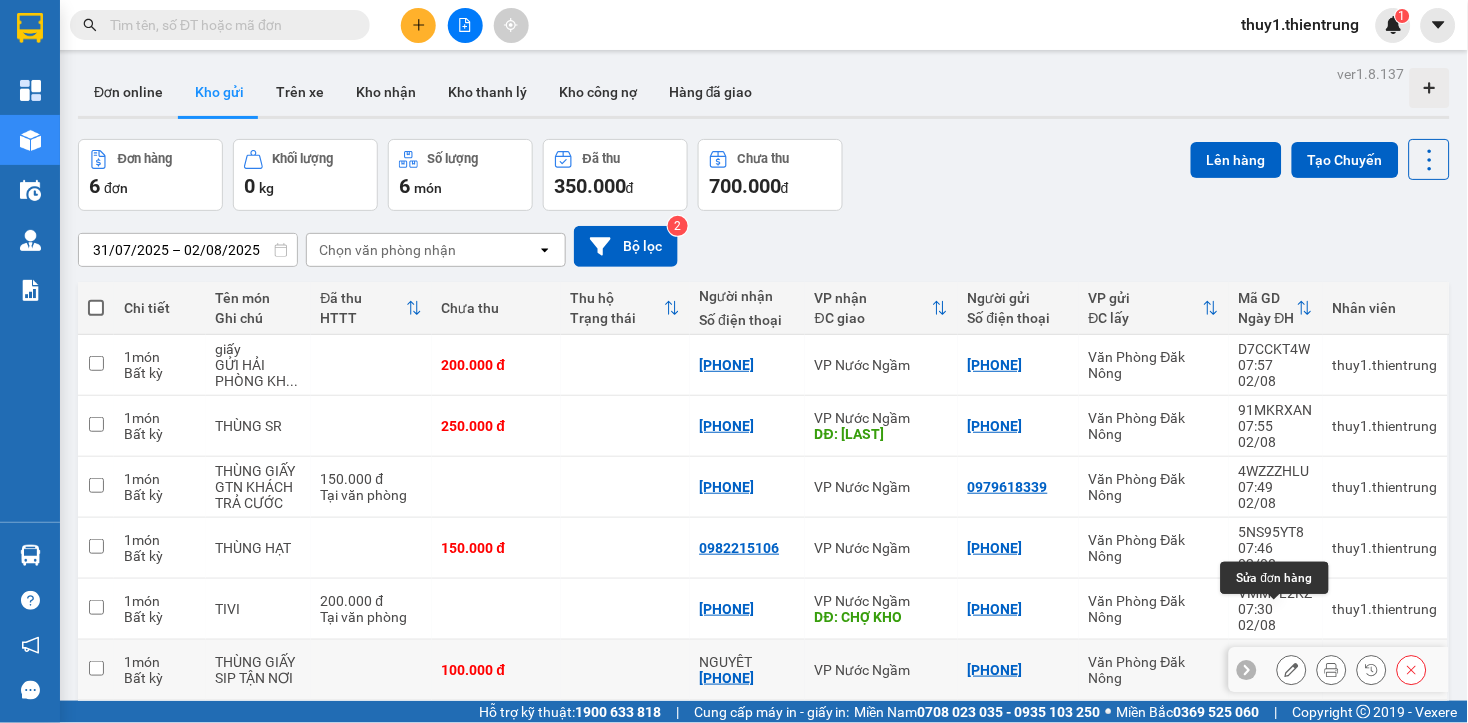 click 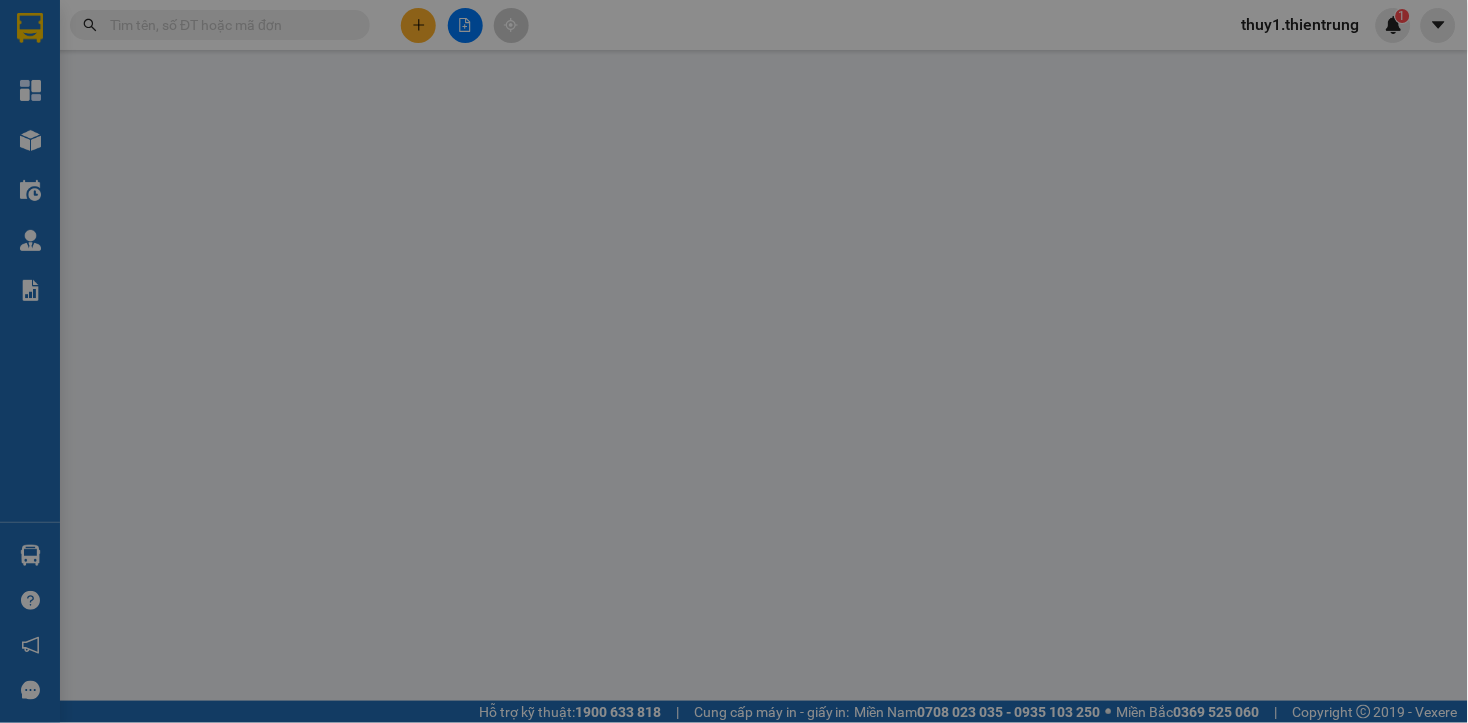 type on "[PHONE]" 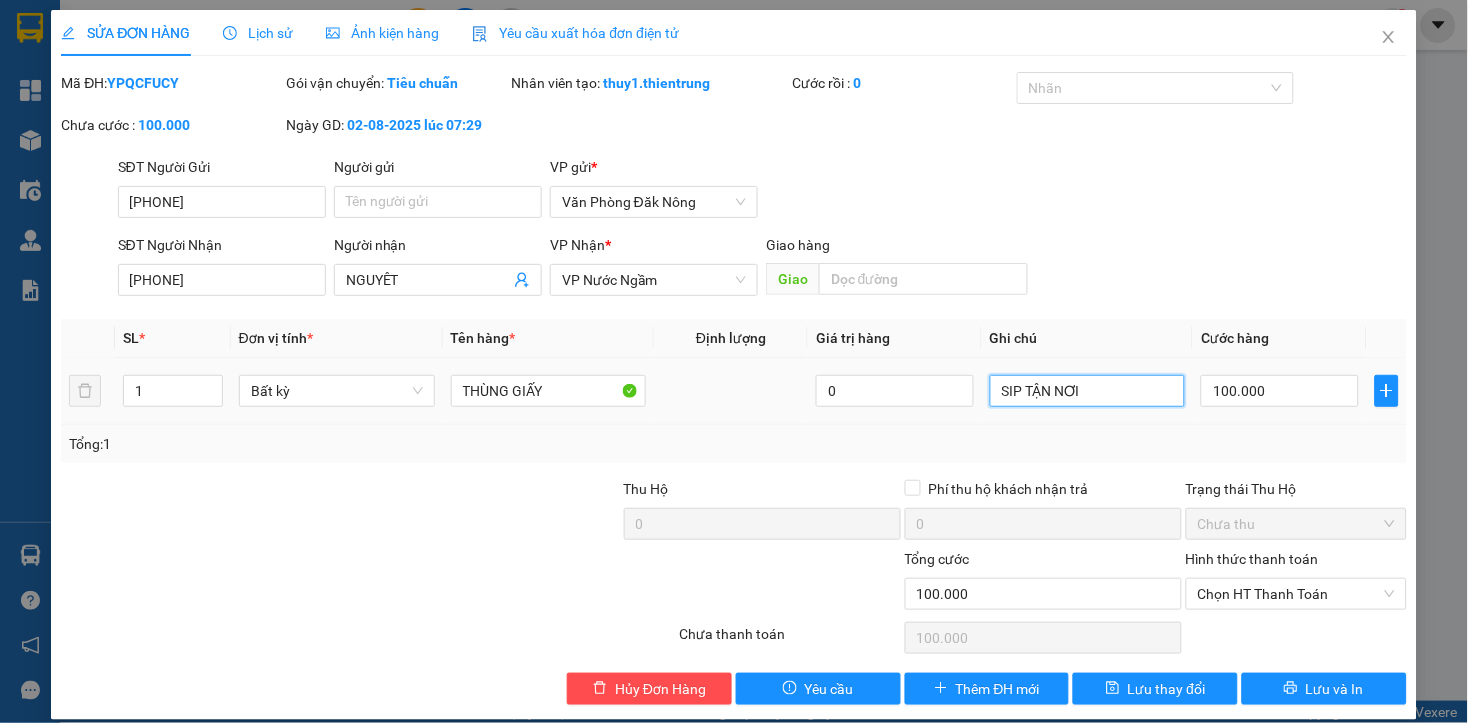 click on "SIP TẬN NƠI" at bounding box center [1088, 391] 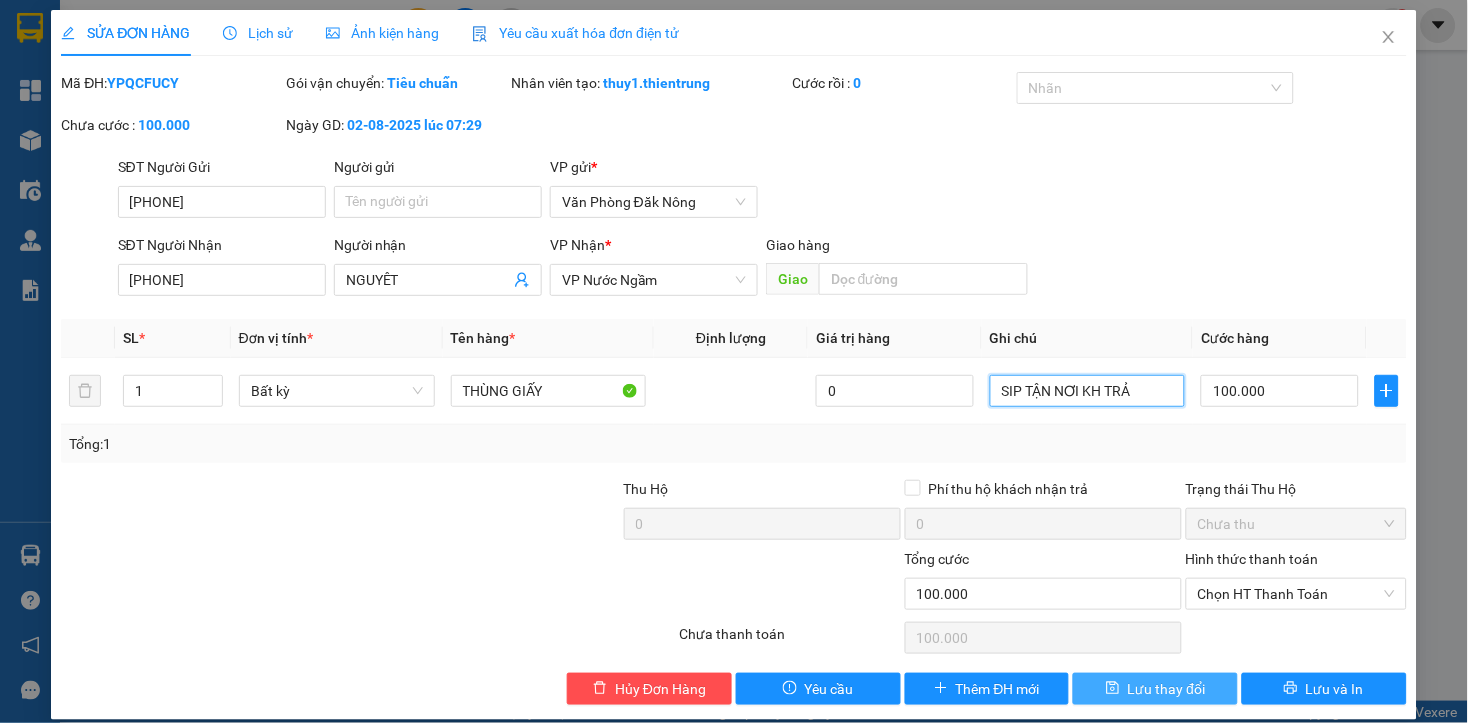 type on "SIP TẬN NƠI KH TRẢ" 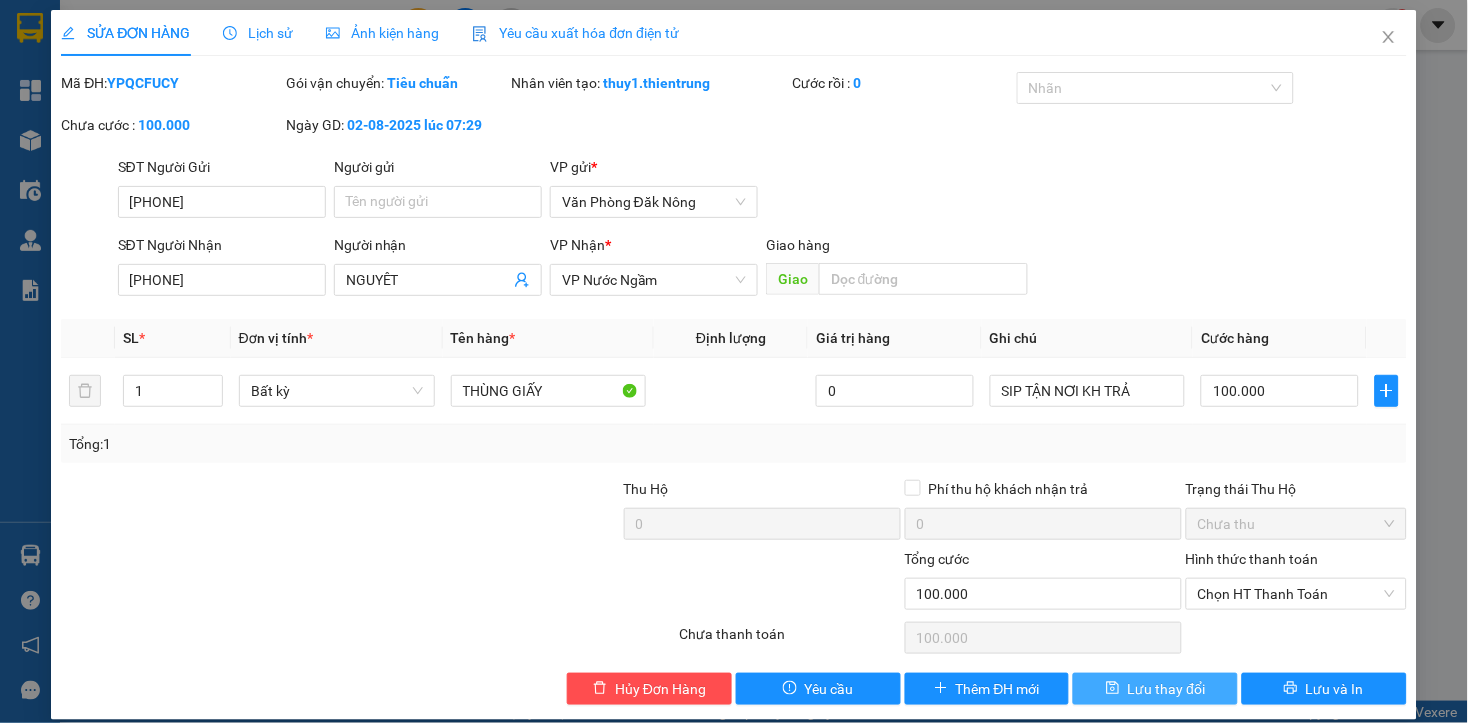 click on "Lưu thay đổi" at bounding box center [1167, 689] 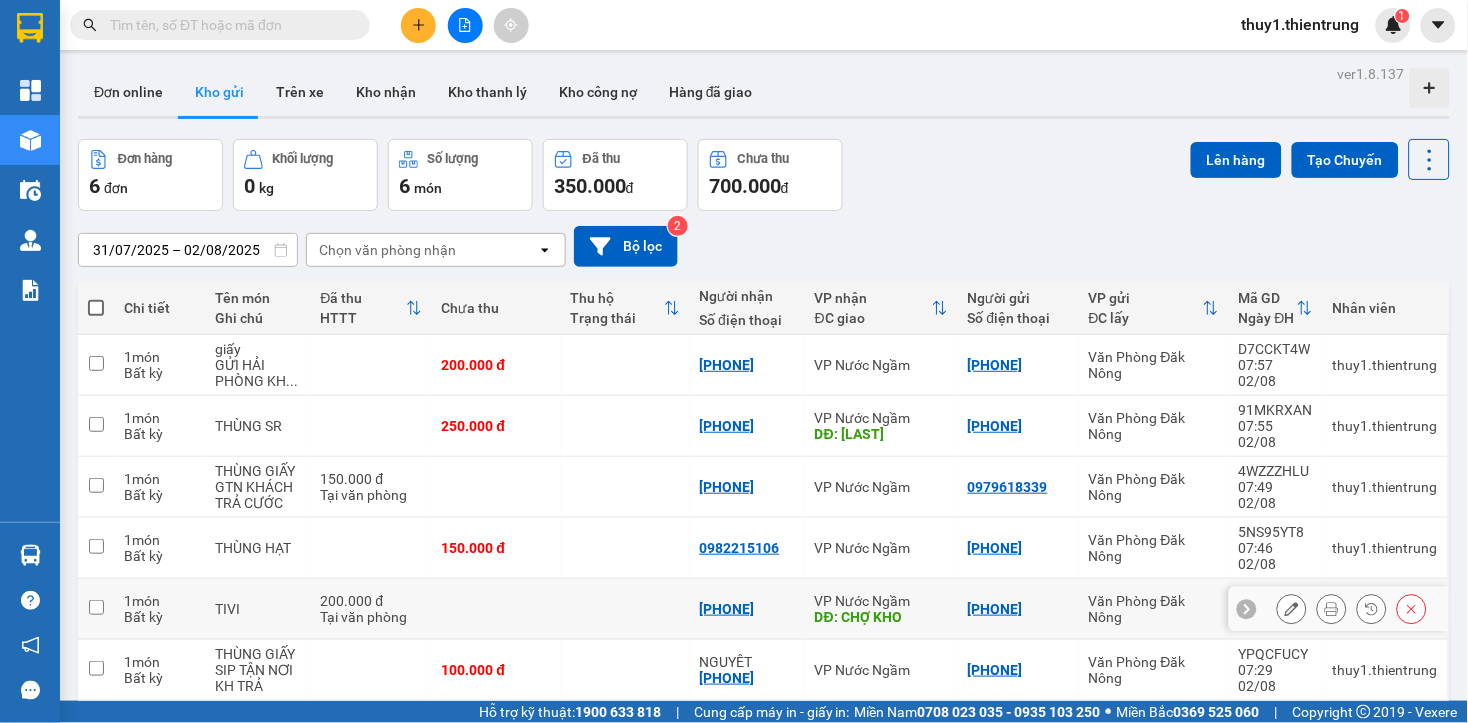 scroll, scrollTop: 92, scrollLeft: 0, axis: vertical 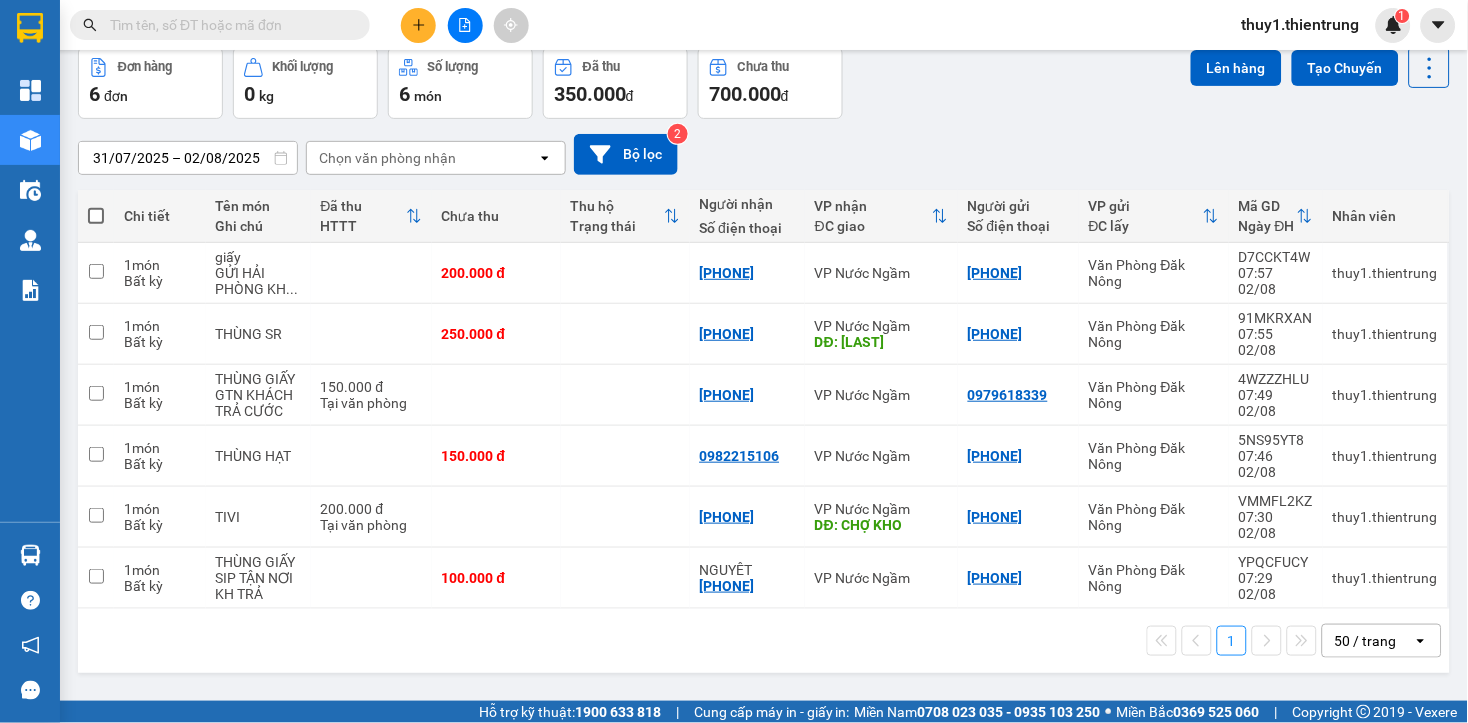 click on "31/07/2025 – 02/08/2025 Press the down arrow key to interact with the calendar and select a date. Press the escape button to close the calendar. Selected date range is from 31/07/2025 to 02/08/2025. Chọn văn phòng nhận open Bộ lọc 2" at bounding box center (764, 154) 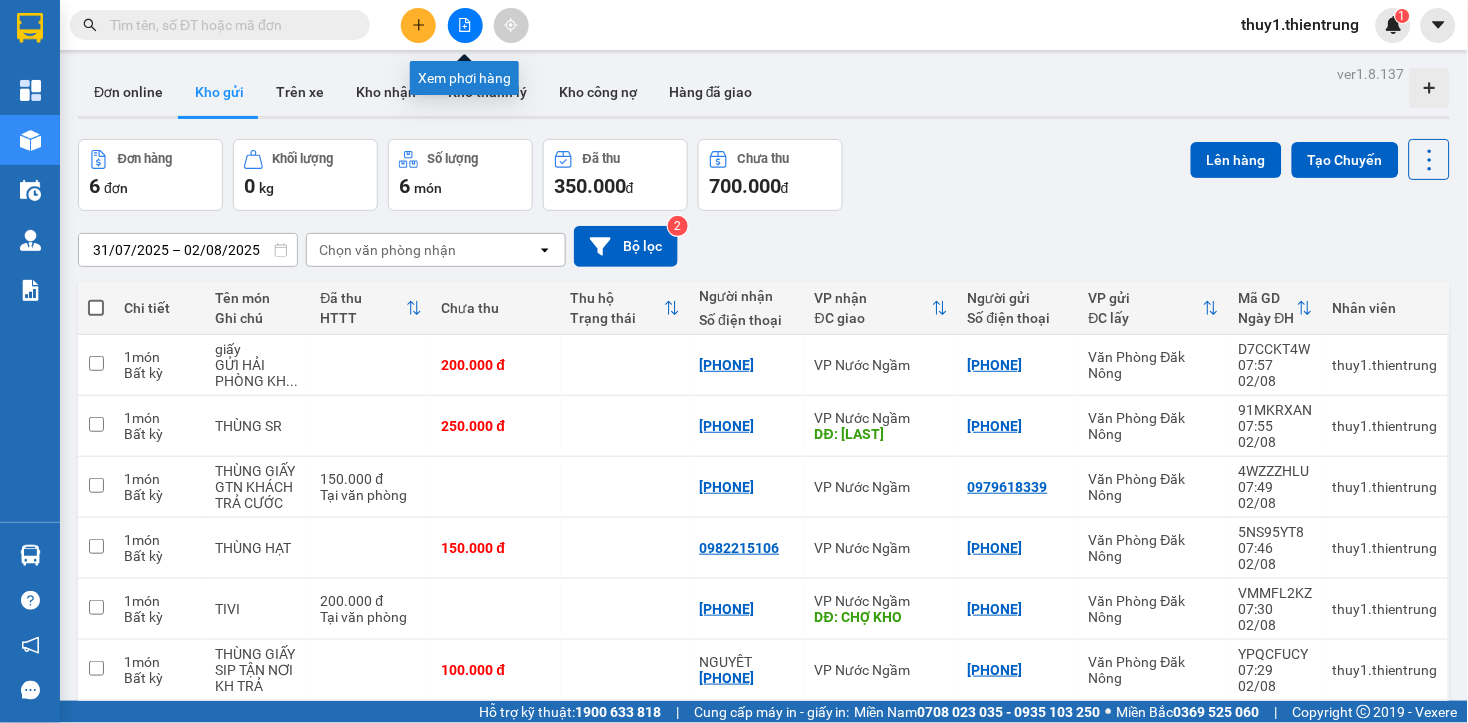 click 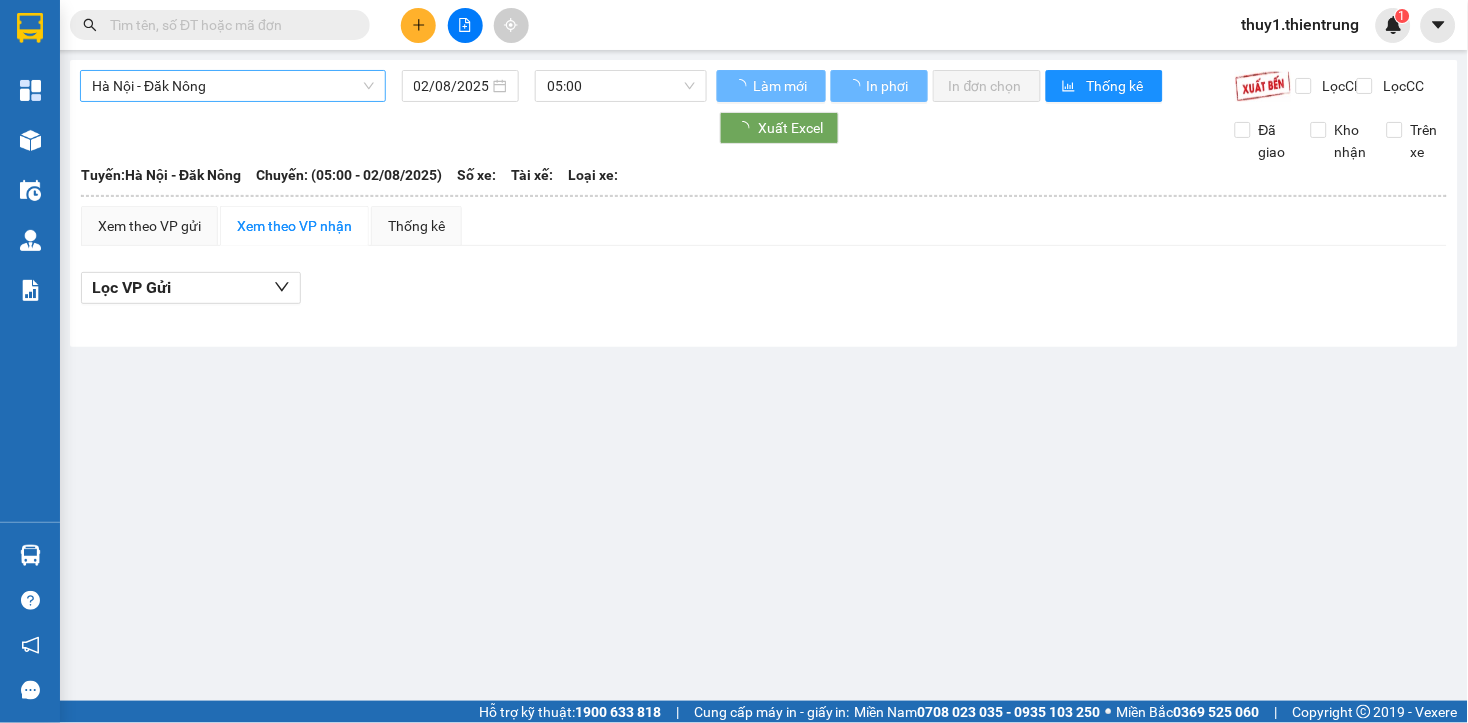 drag, startPoint x: 247, startPoint y: 96, endPoint x: 191, endPoint y: 226, distance: 141.54858 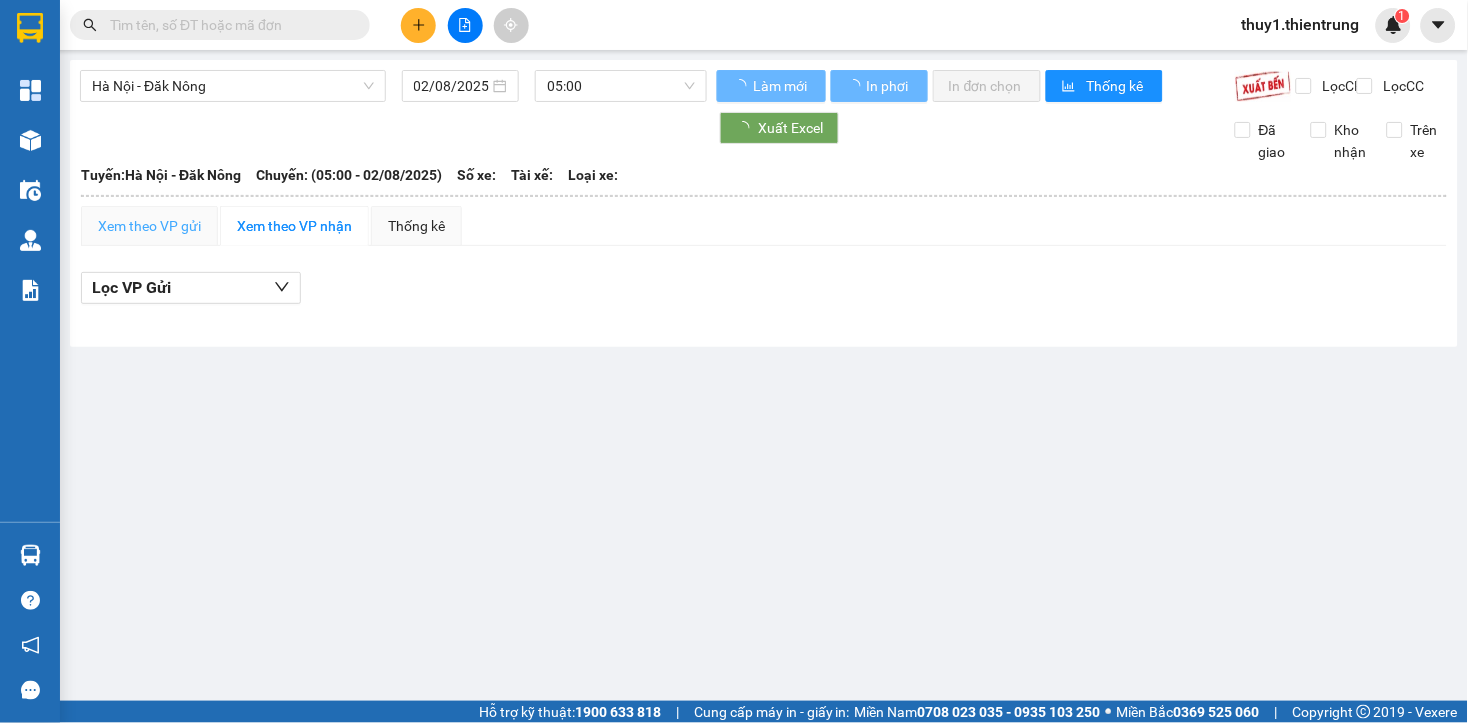 click on "Hà Nội - Đăk Nông" at bounding box center (233, 86) 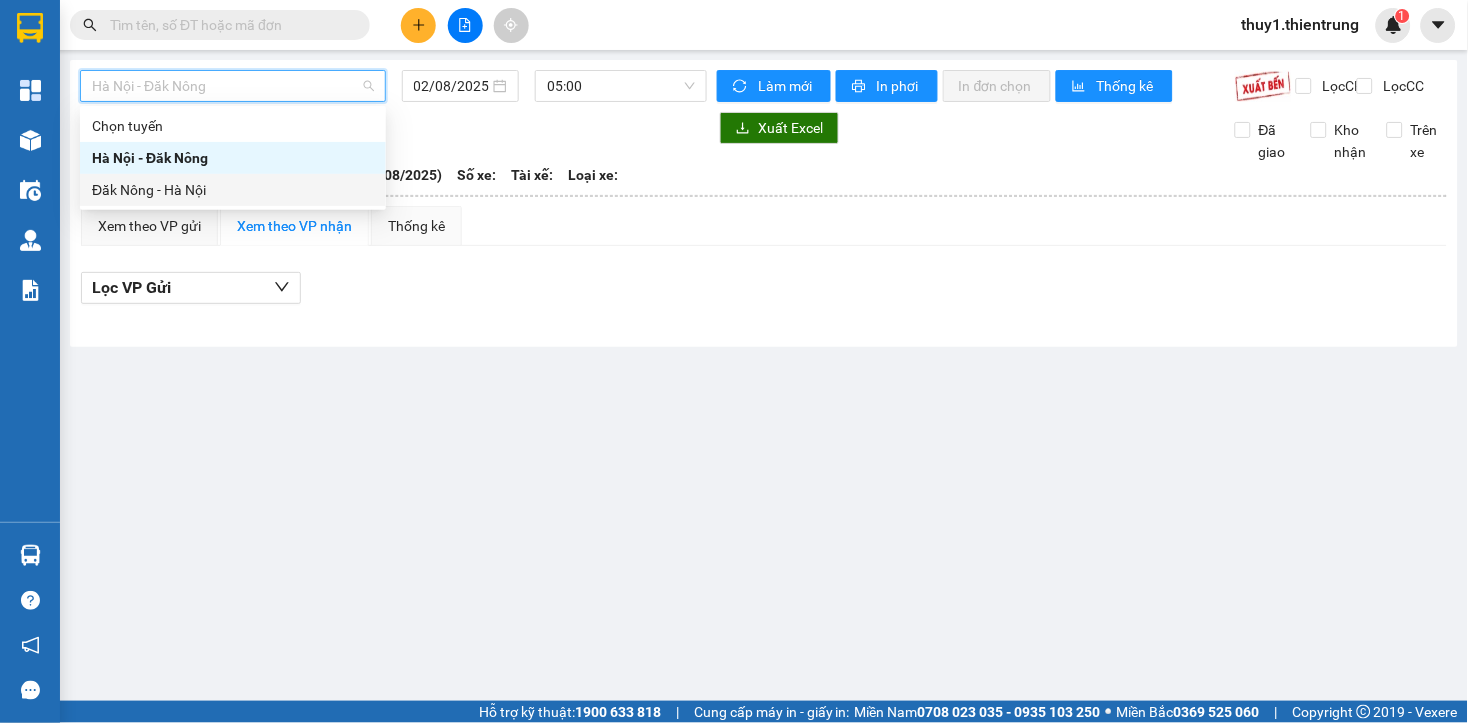 drag, startPoint x: 198, startPoint y: 195, endPoint x: 444, endPoint y: 158, distance: 248.76695 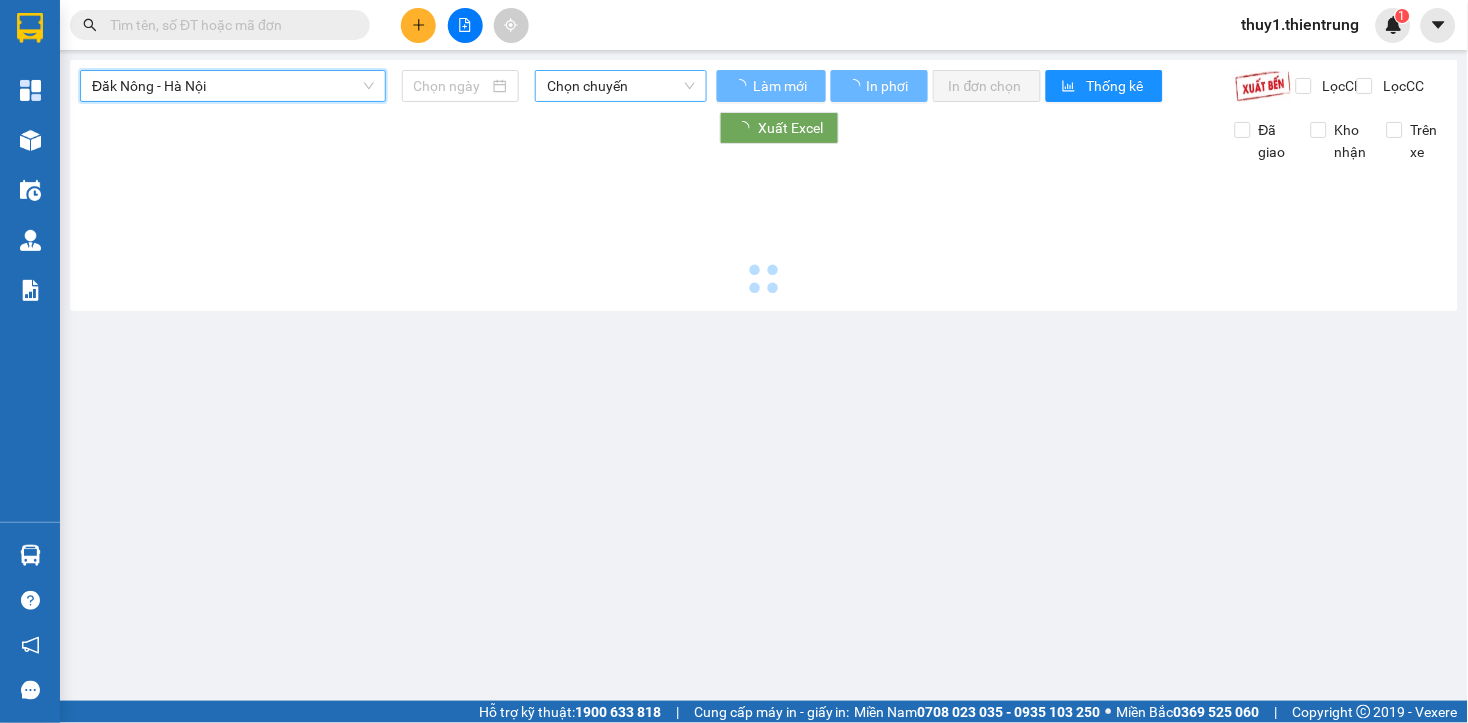 click on "Chọn chuyến" at bounding box center (621, 86) 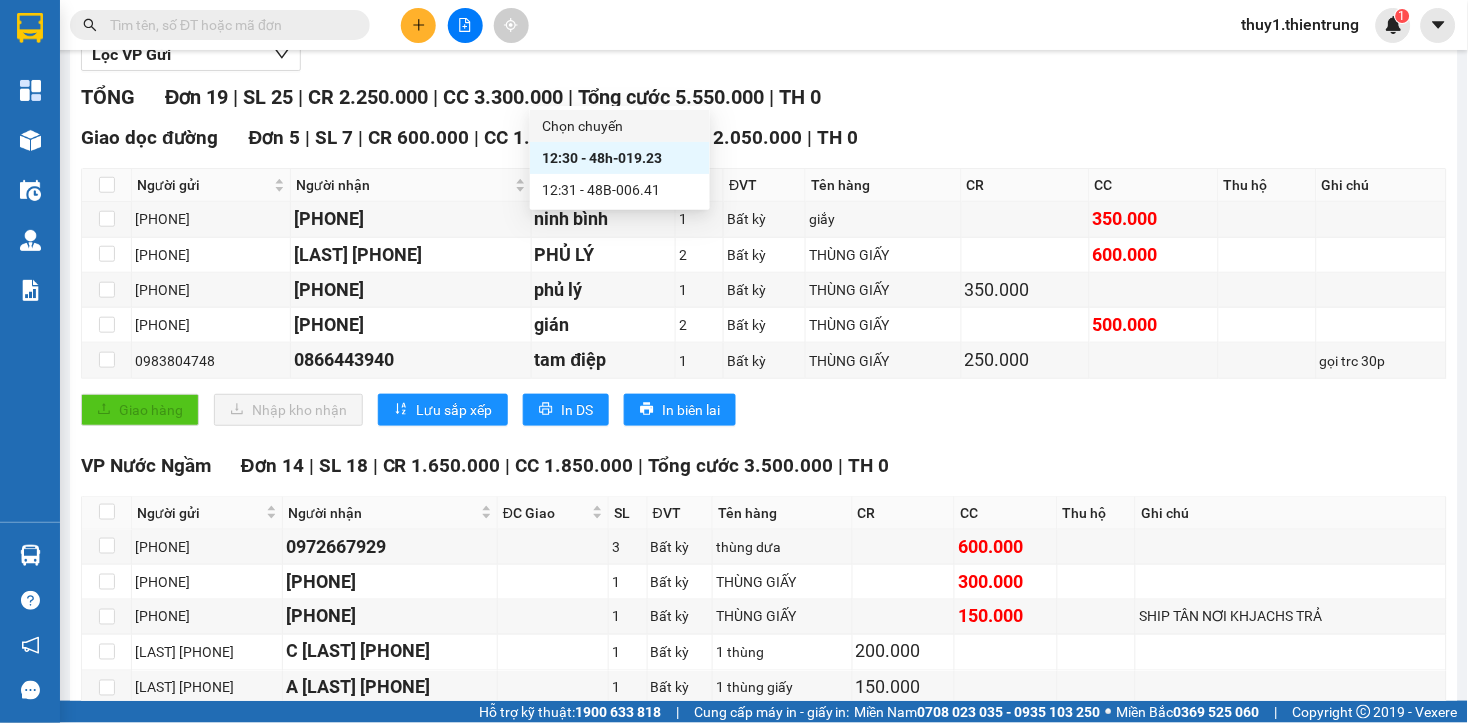 scroll, scrollTop: 0, scrollLeft: 0, axis: both 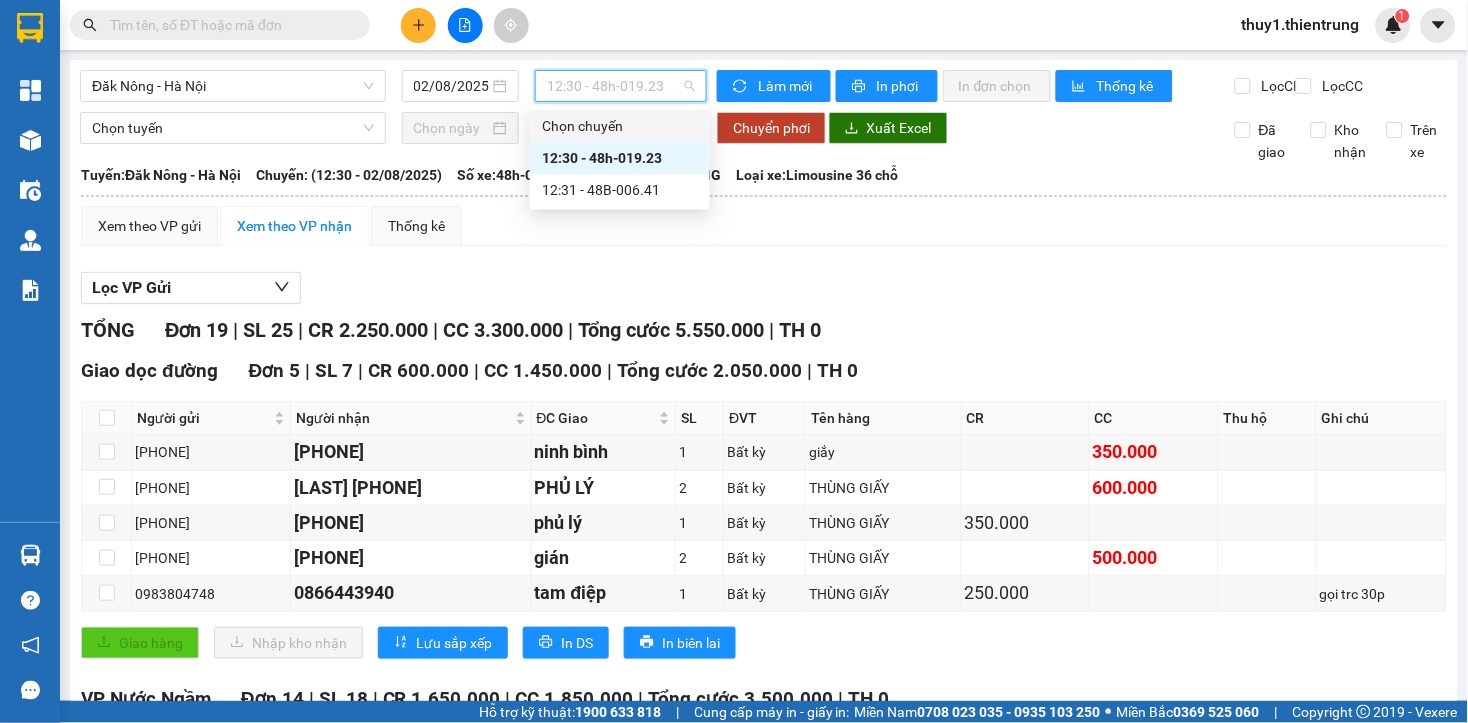 click on "TỔNG Đơn   19 | SL   25 | CR   2.250.000 | CC   3.300.000 | Tổng cước   5.550.000 | TH   0" at bounding box center [764, 330] 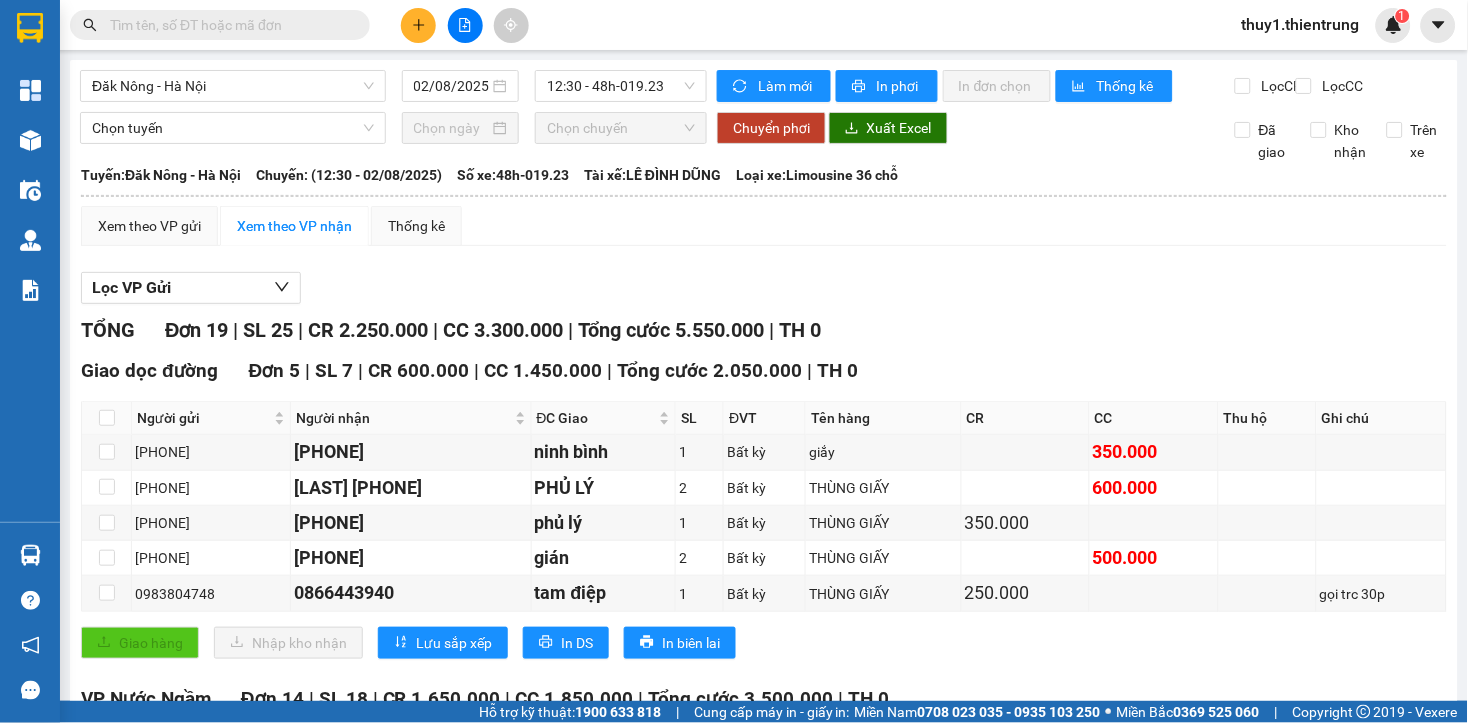 click on "TỔNG Đơn   19 | SL   25 | CR   2.250.000 | CC   3.300.000 | Tổng cước   5.550.000 | TH   0" at bounding box center [764, 330] 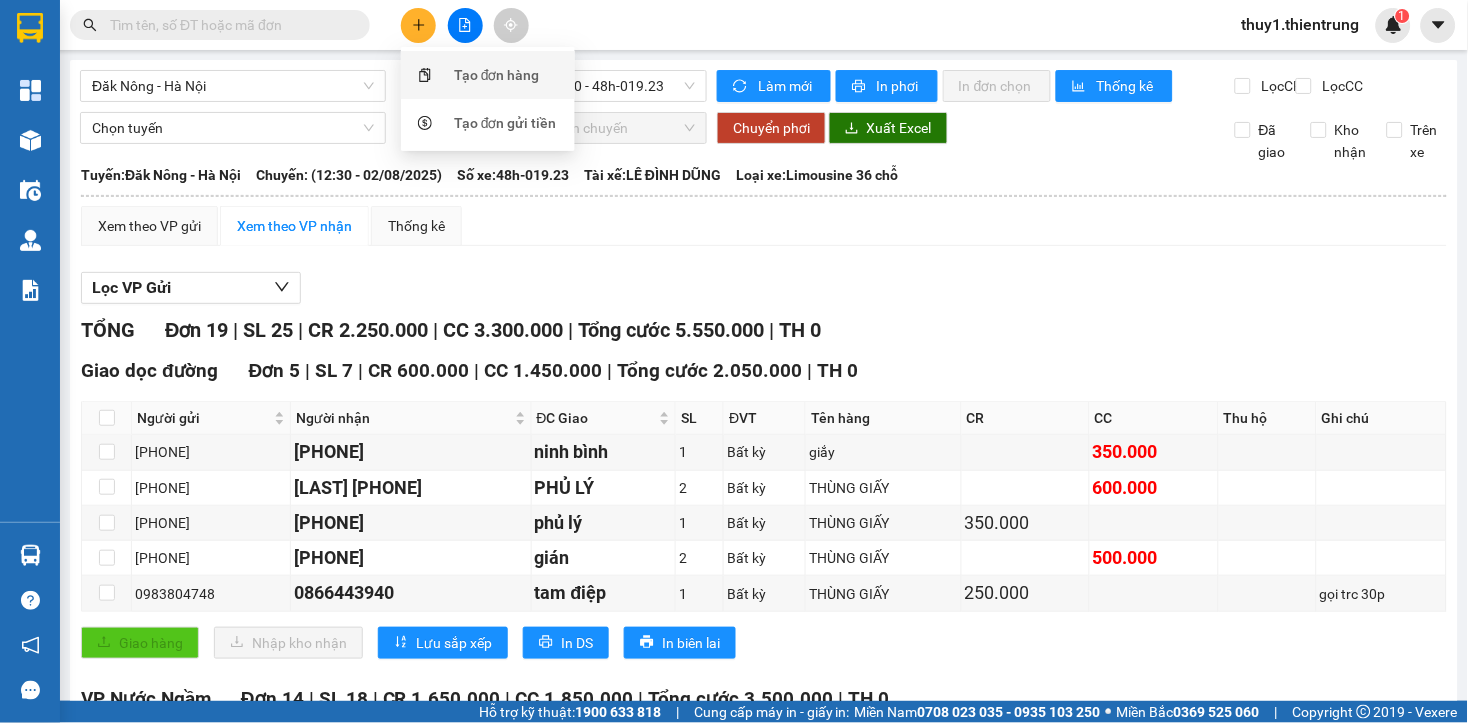 click on "Tạo đơn hàng" at bounding box center [497, 75] 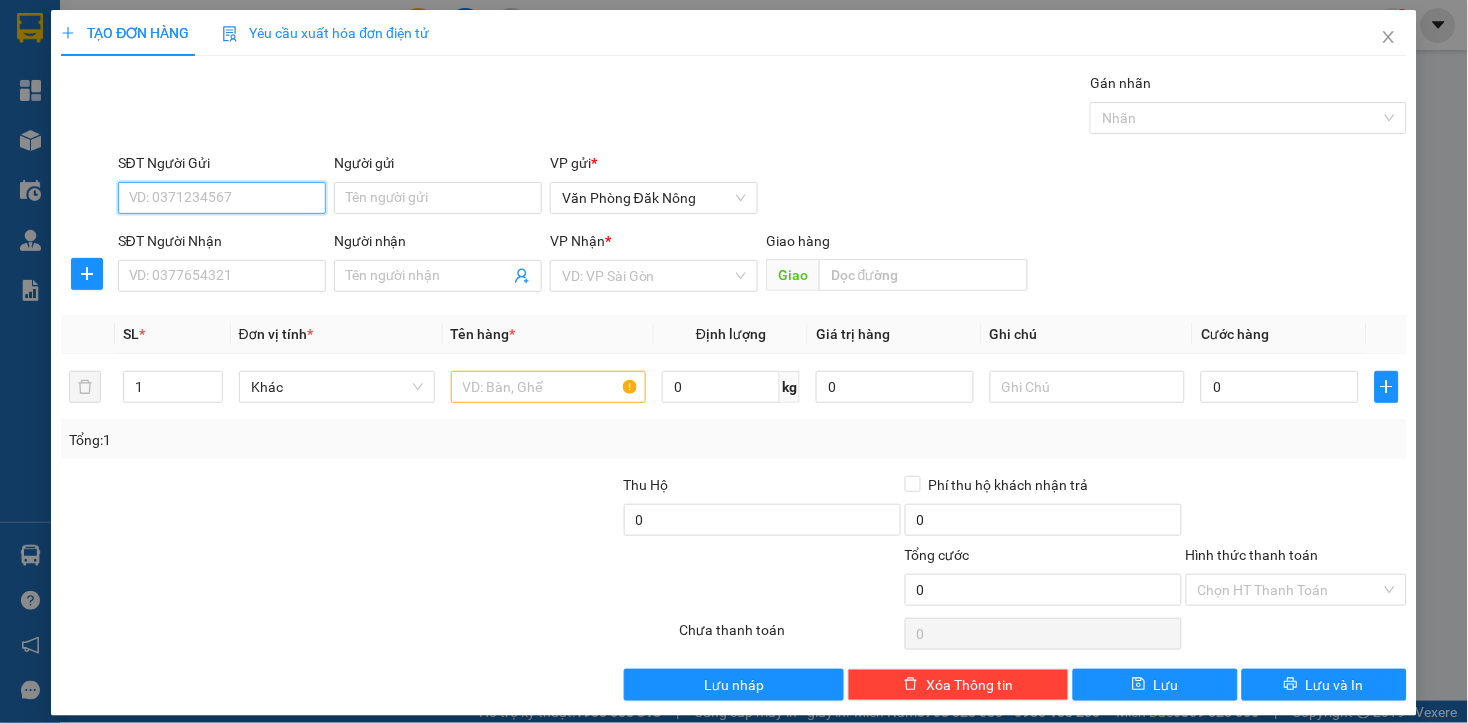 drag, startPoint x: 245, startPoint y: 195, endPoint x: 351, endPoint y: 153, distance: 114.01754 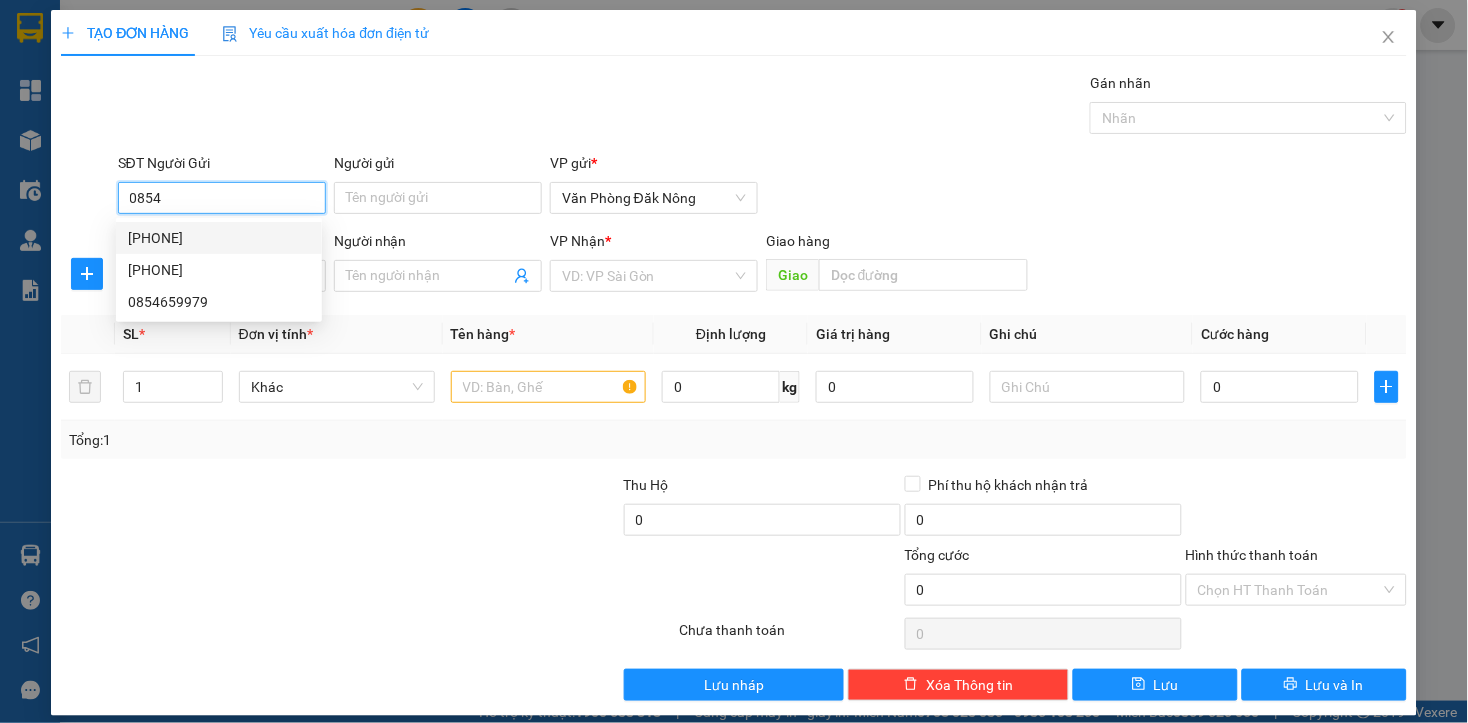 click on "0854" at bounding box center [222, 198] 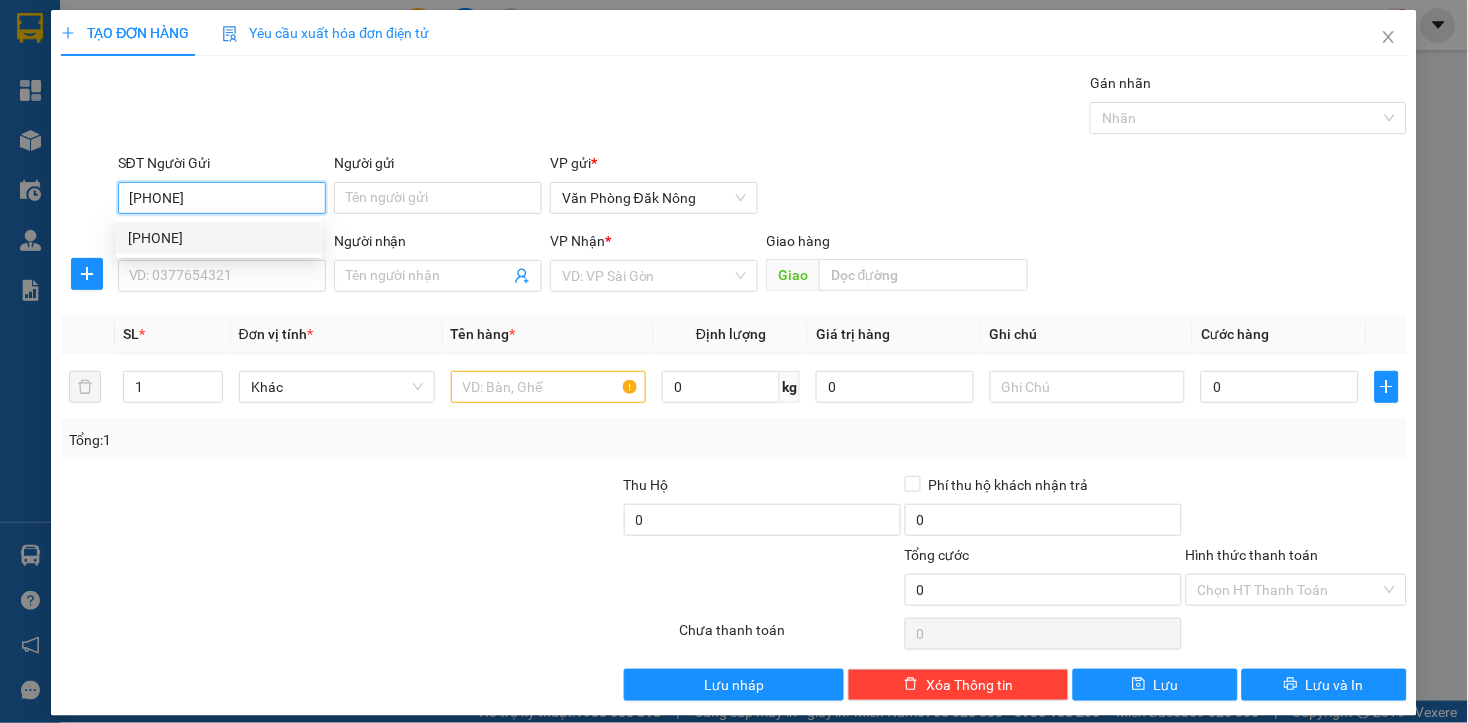 click on "0854811685" at bounding box center (219, 238) 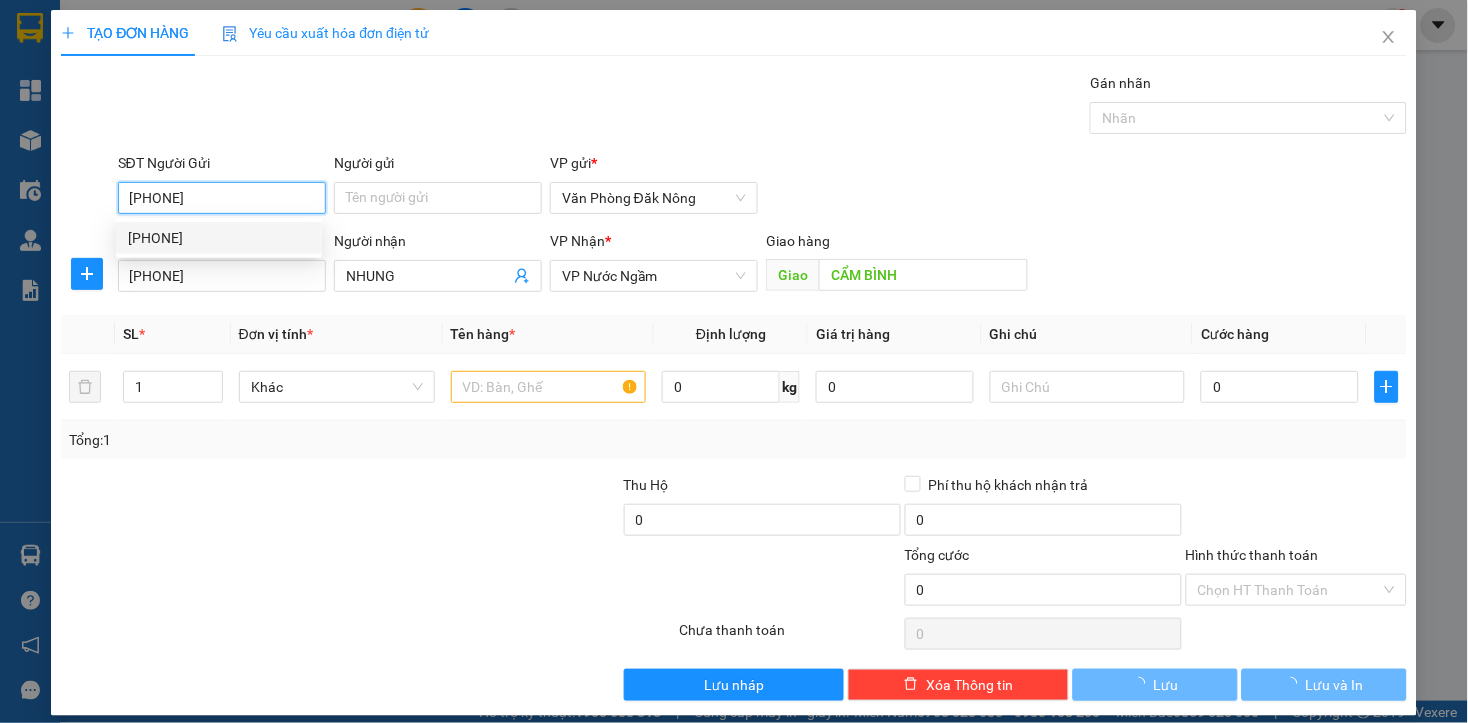type on "250.000" 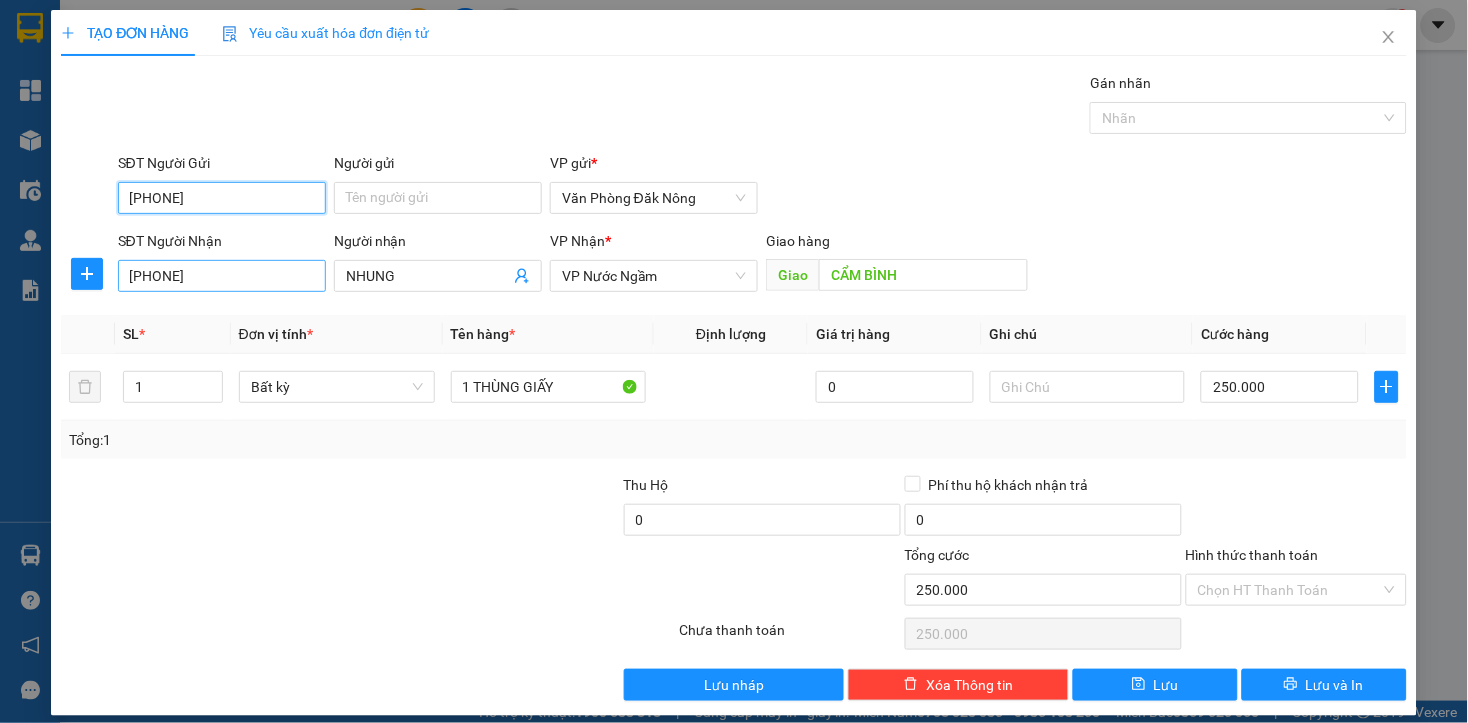 type on "0854811685" 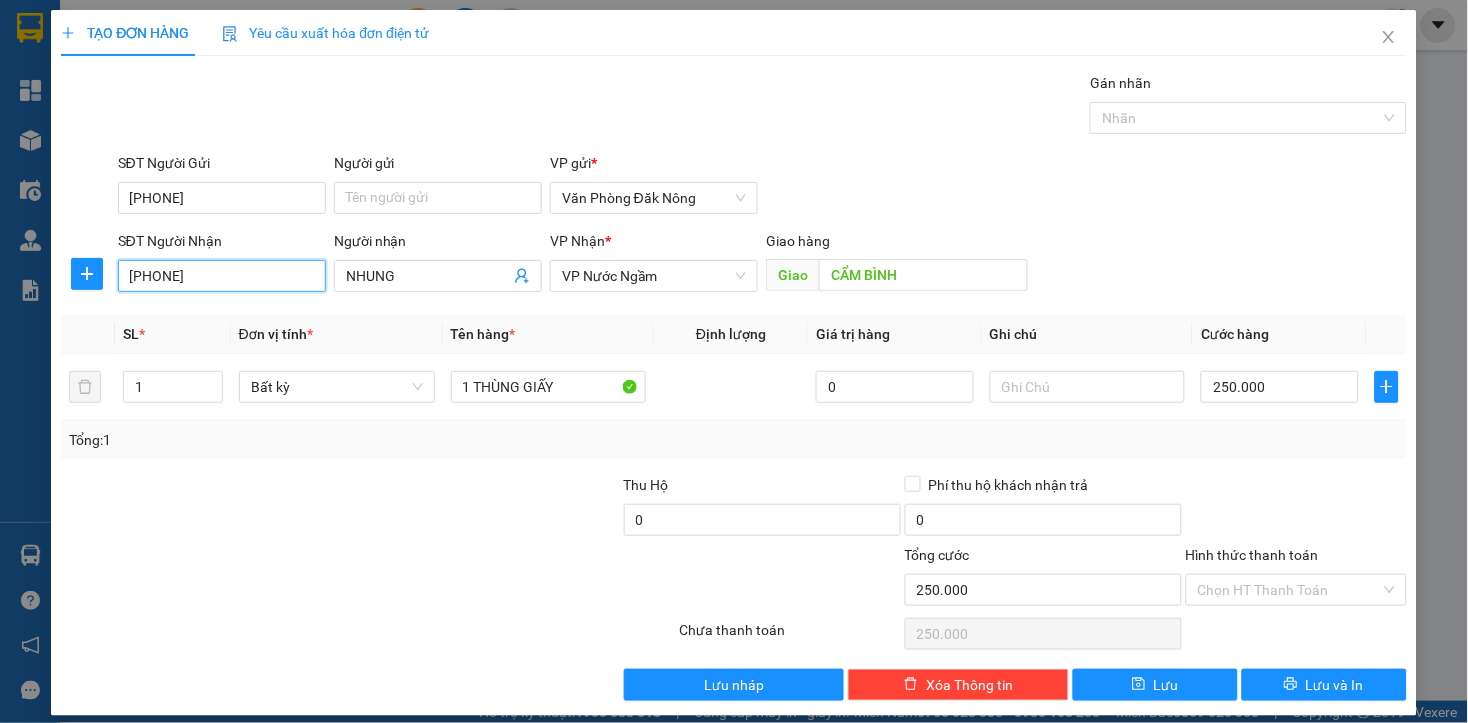click on "0979766379" at bounding box center [222, 276] 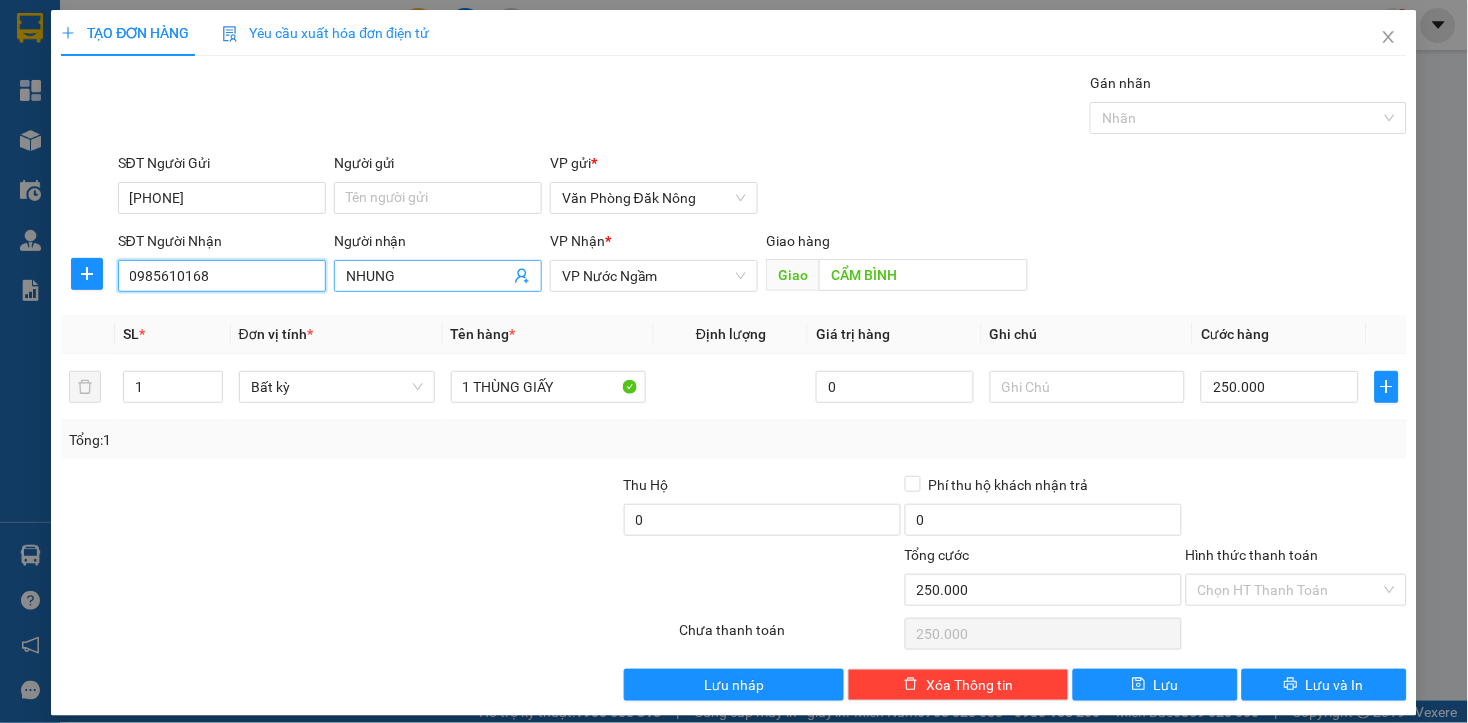 type on "0985610168" 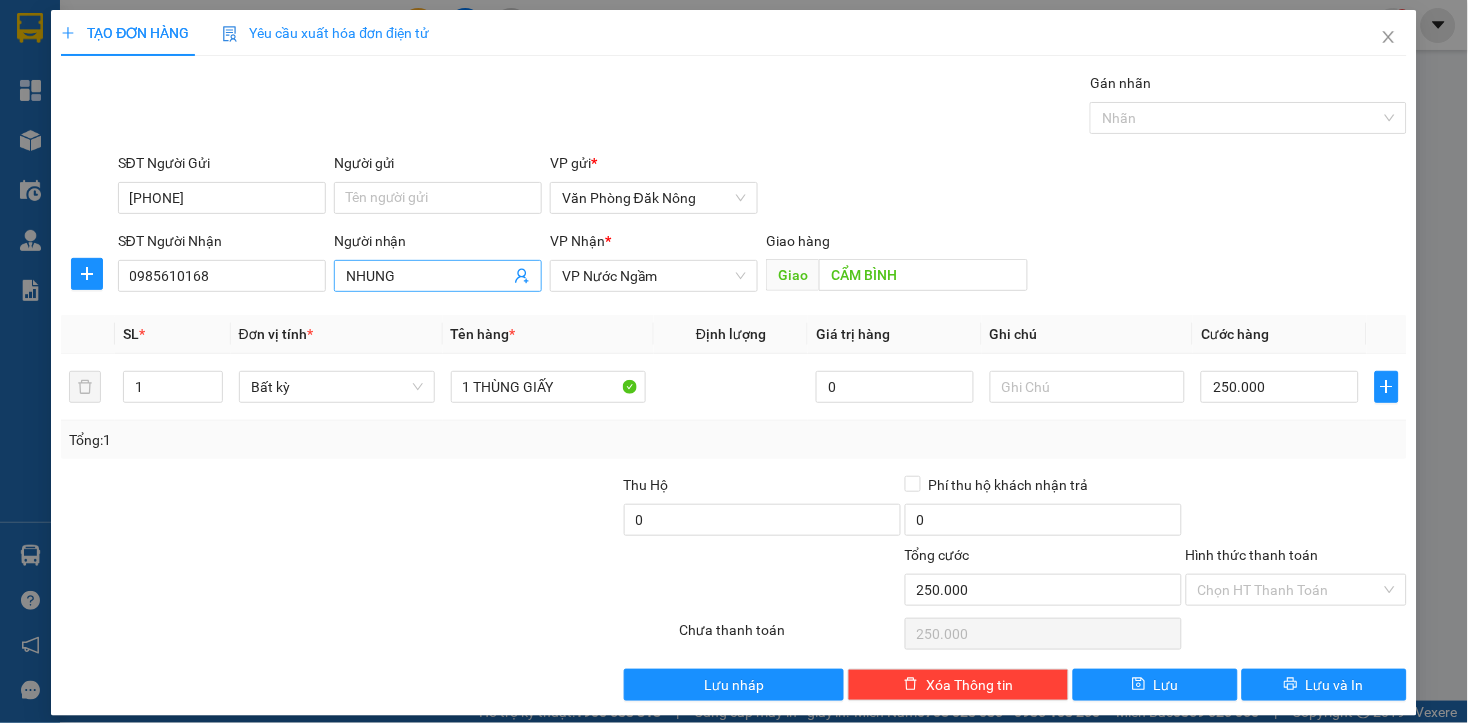 click on "NHUNG" at bounding box center (428, 276) 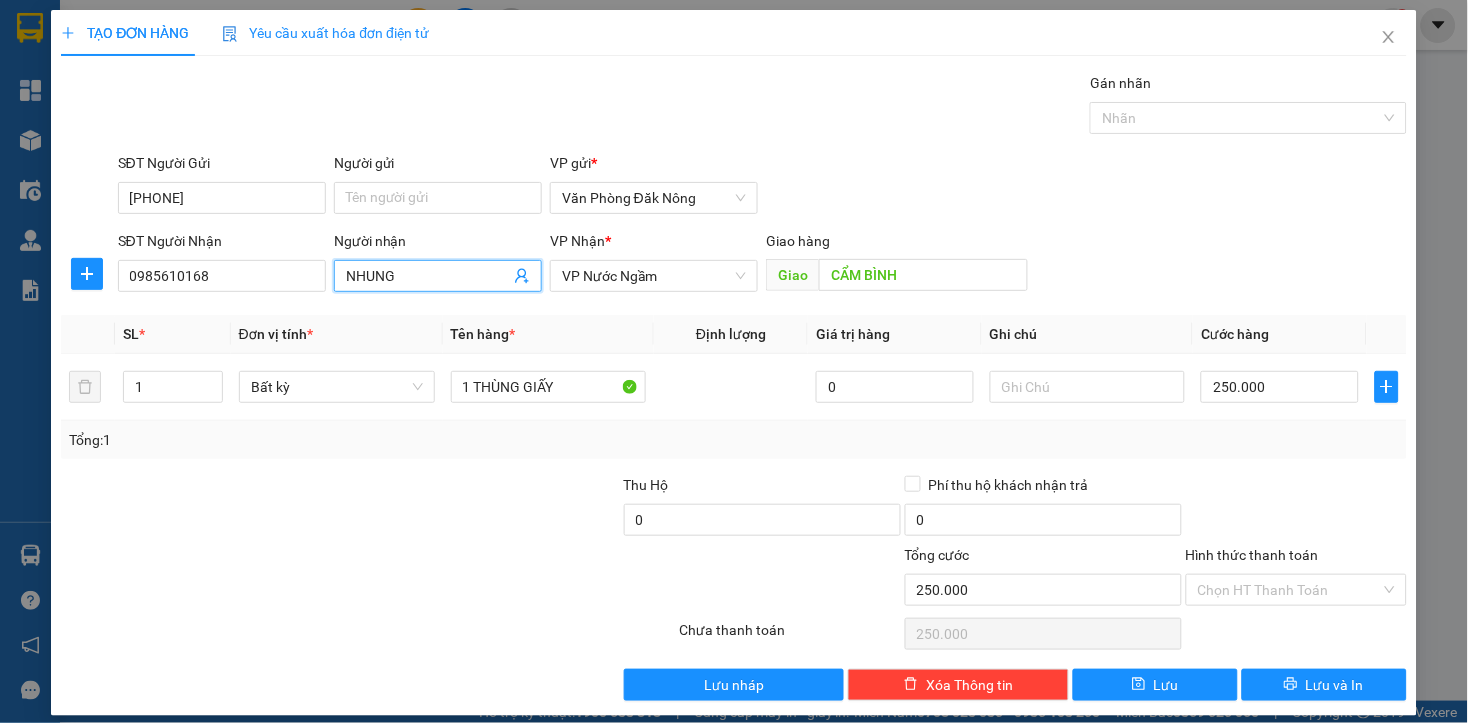 click on "NHUNG" at bounding box center [428, 276] 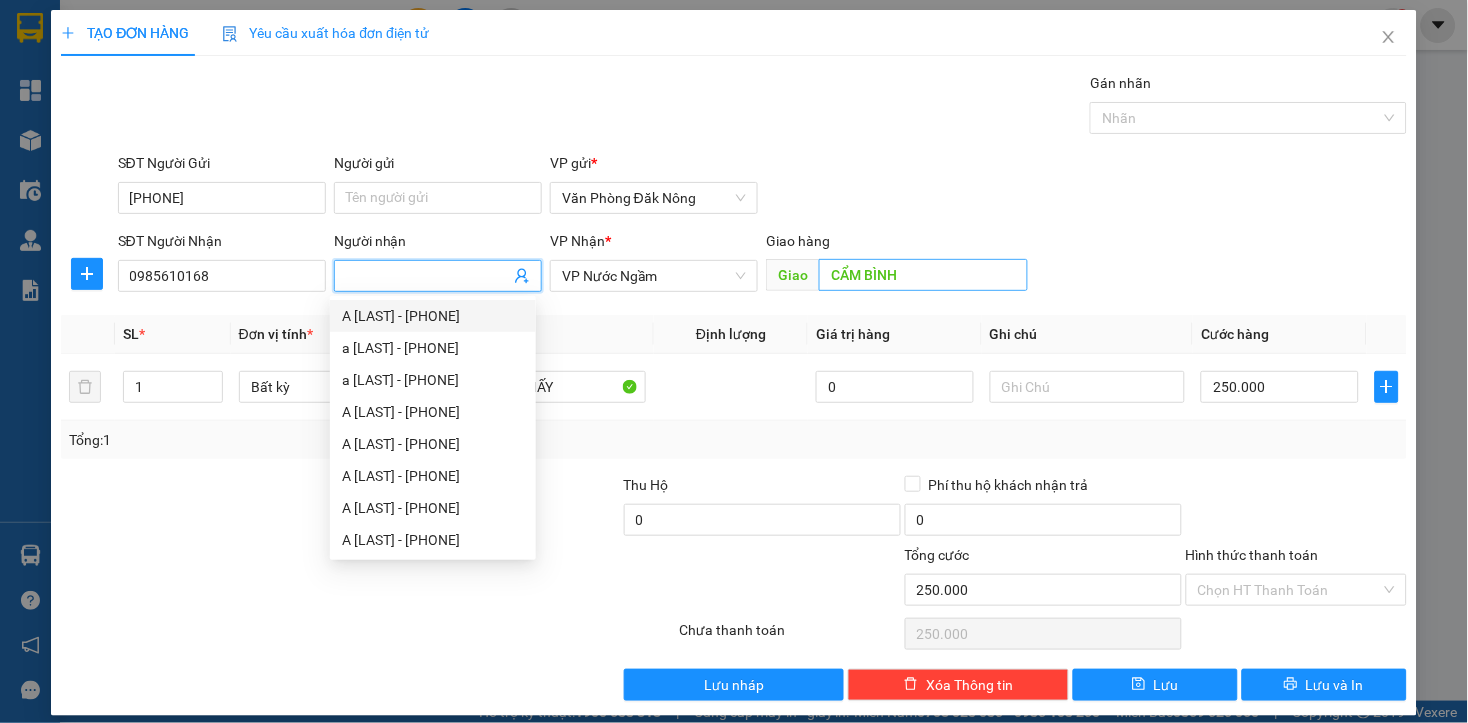 type 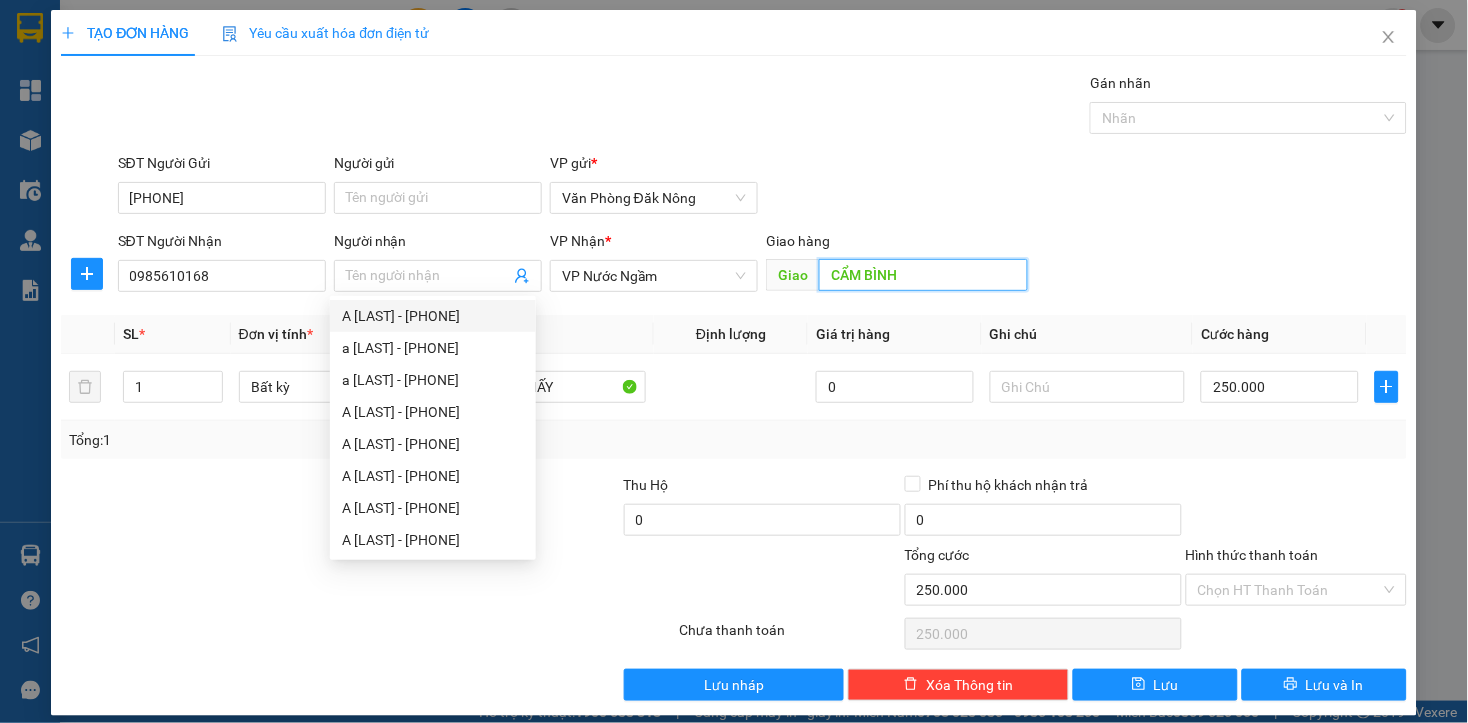 click on "CẨM BÌNH" at bounding box center (923, 275) 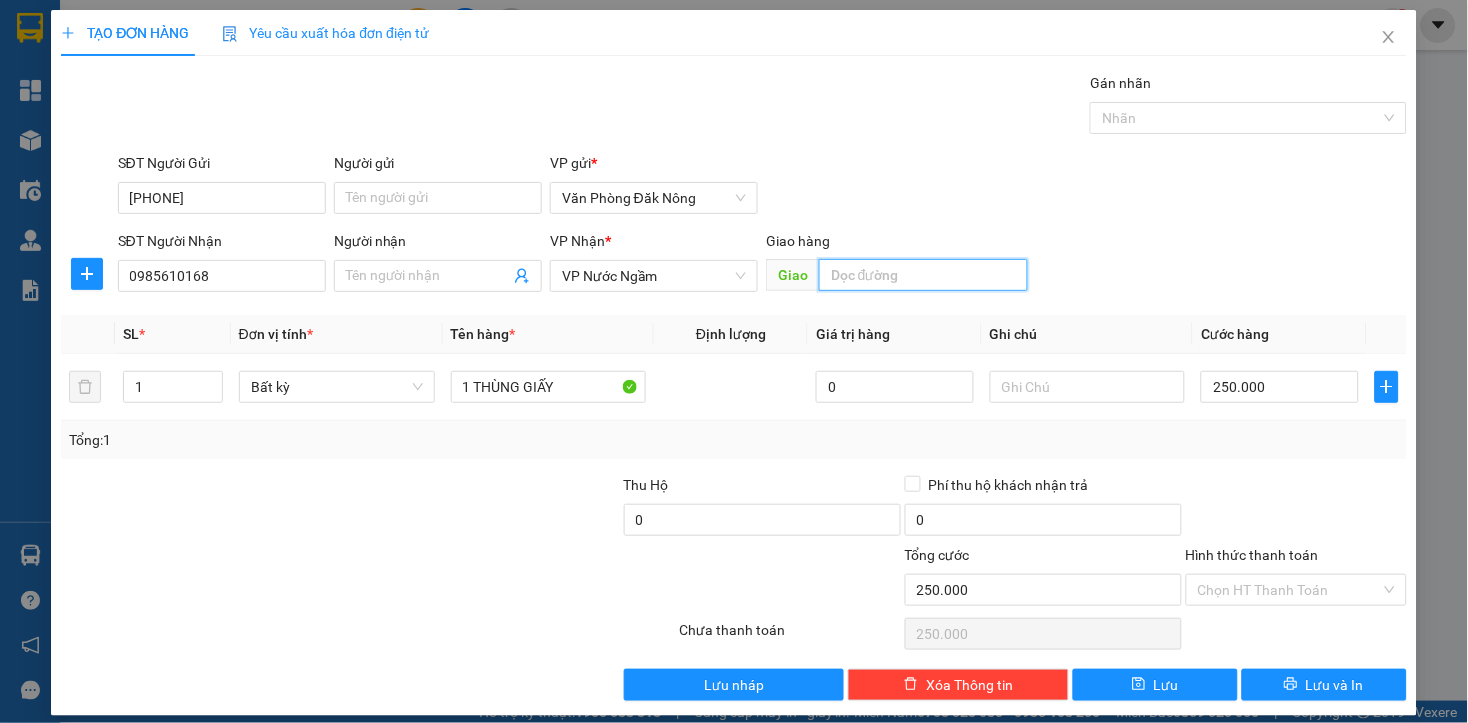 type 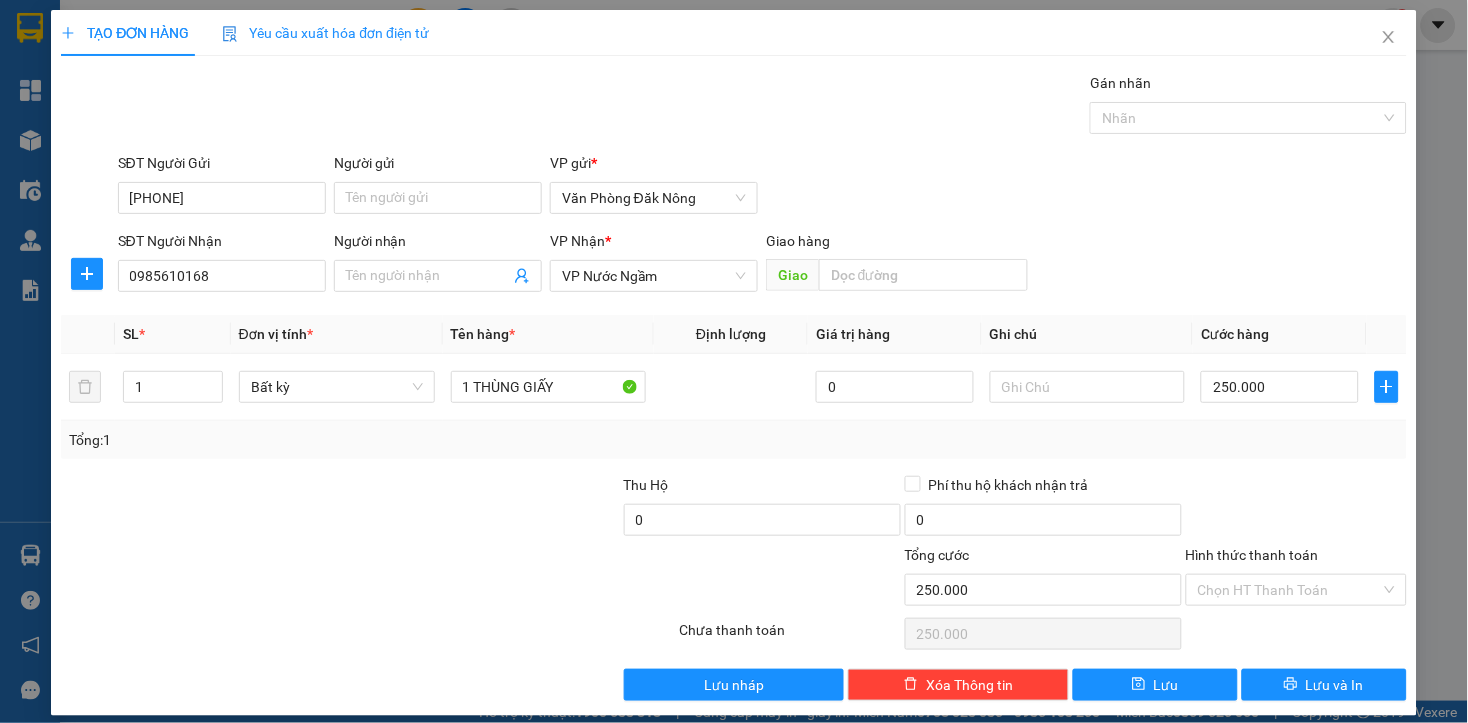 click at bounding box center (565, 579) 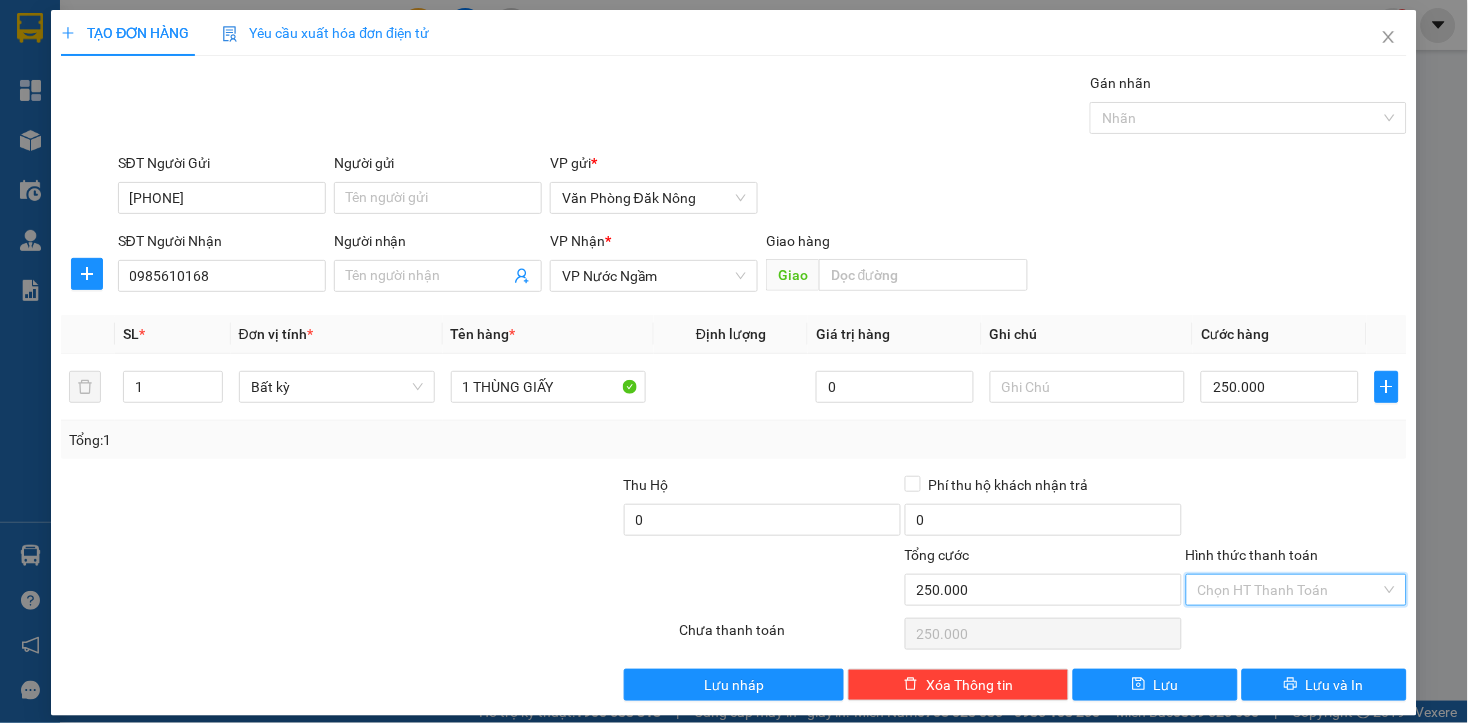 click on "Hình thức thanh toán" at bounding box center (1289, 590) 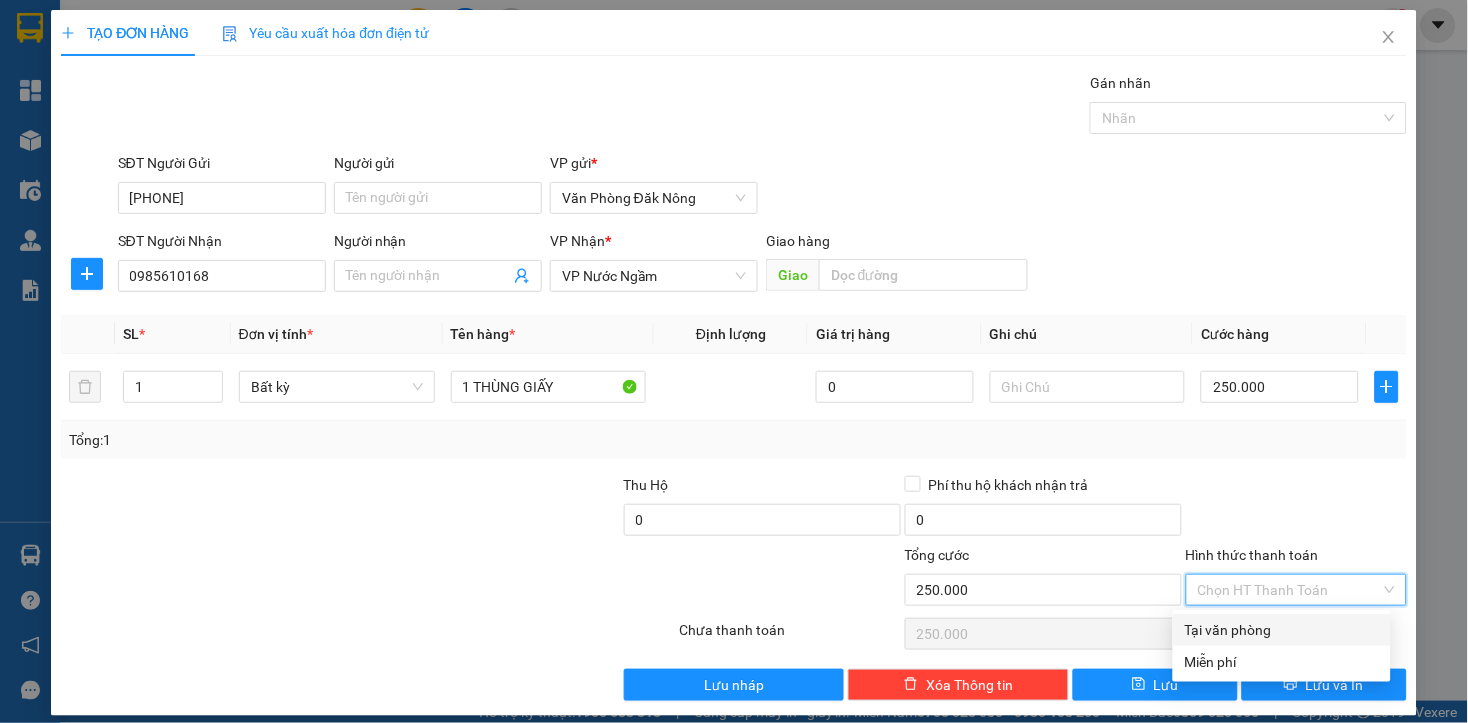 click on "Tại văn phòng" at bounding box center (1282, 630) 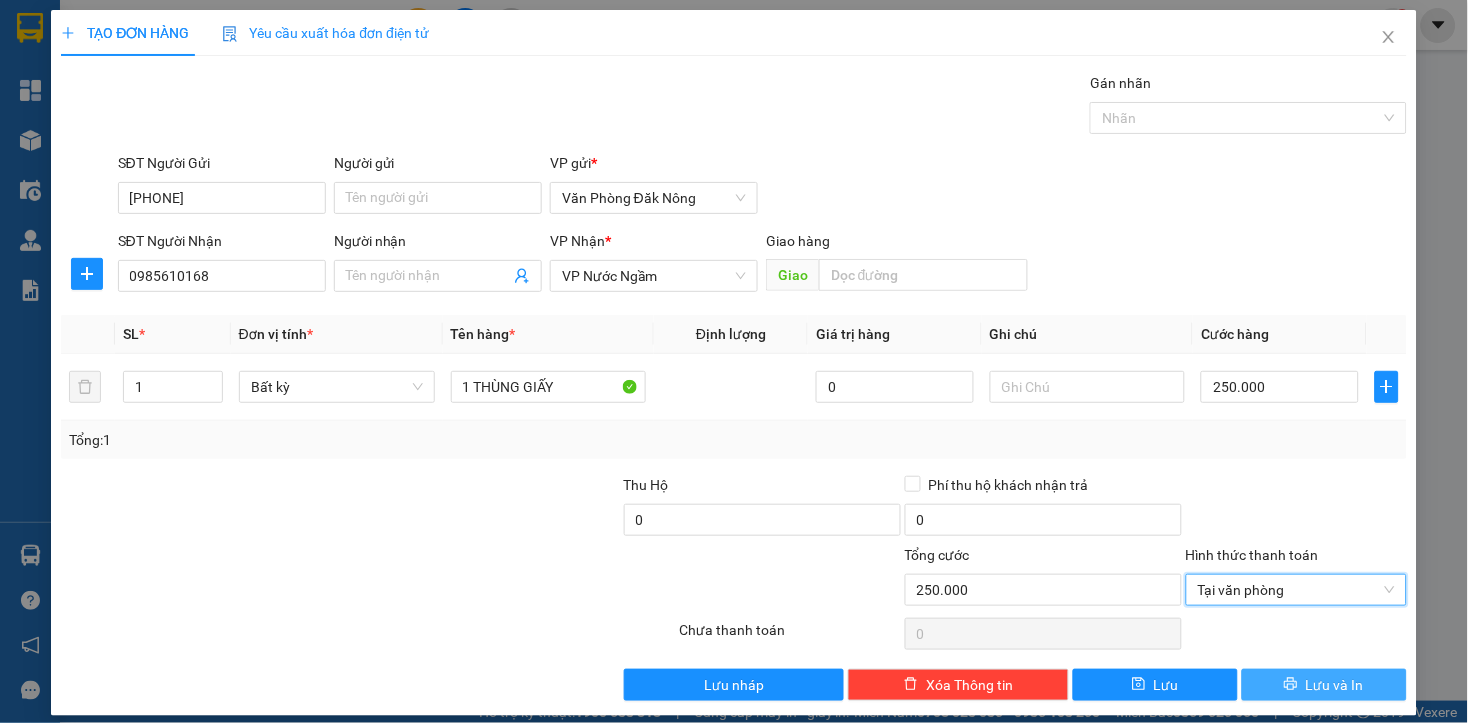 click on "Lưu và In" at bounding box center [1335, 685] 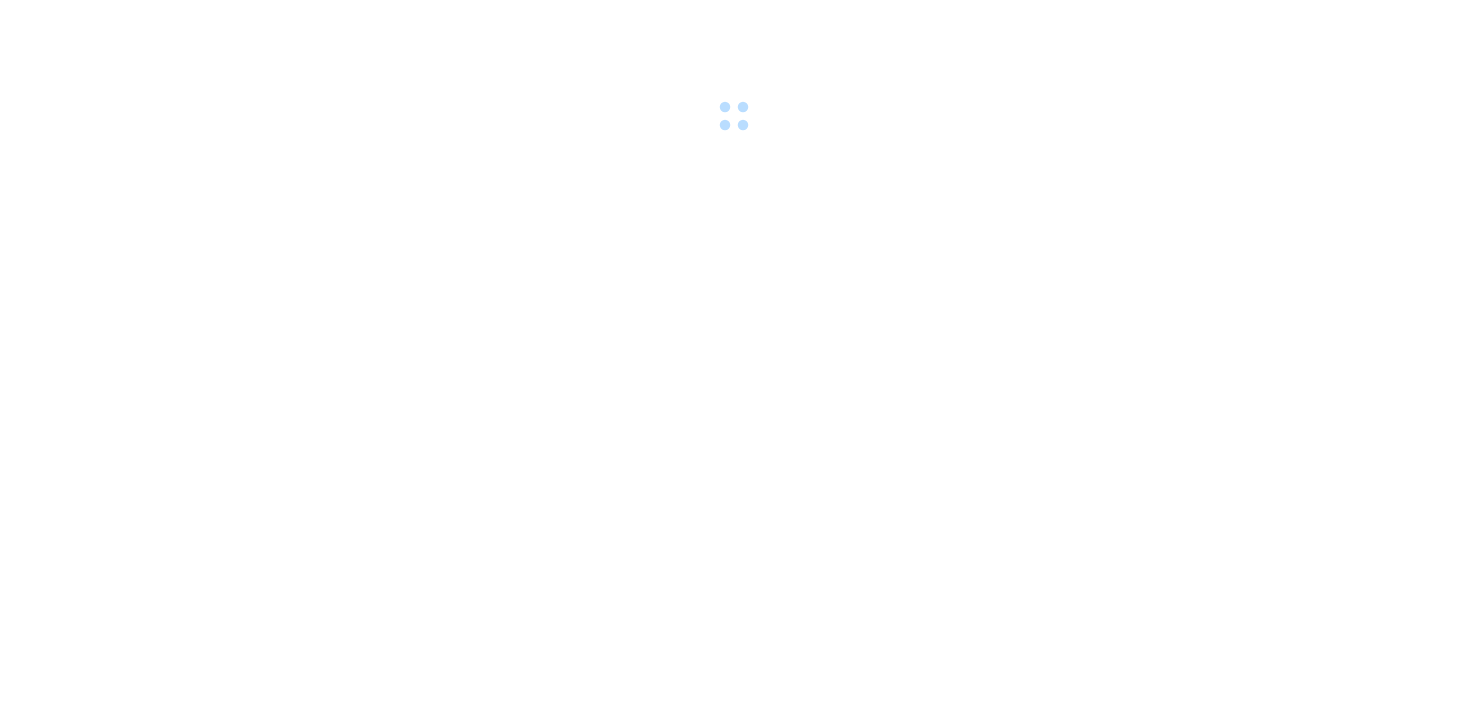 scroll, scrollTop: 0, scrollLeft: 0, axis: both 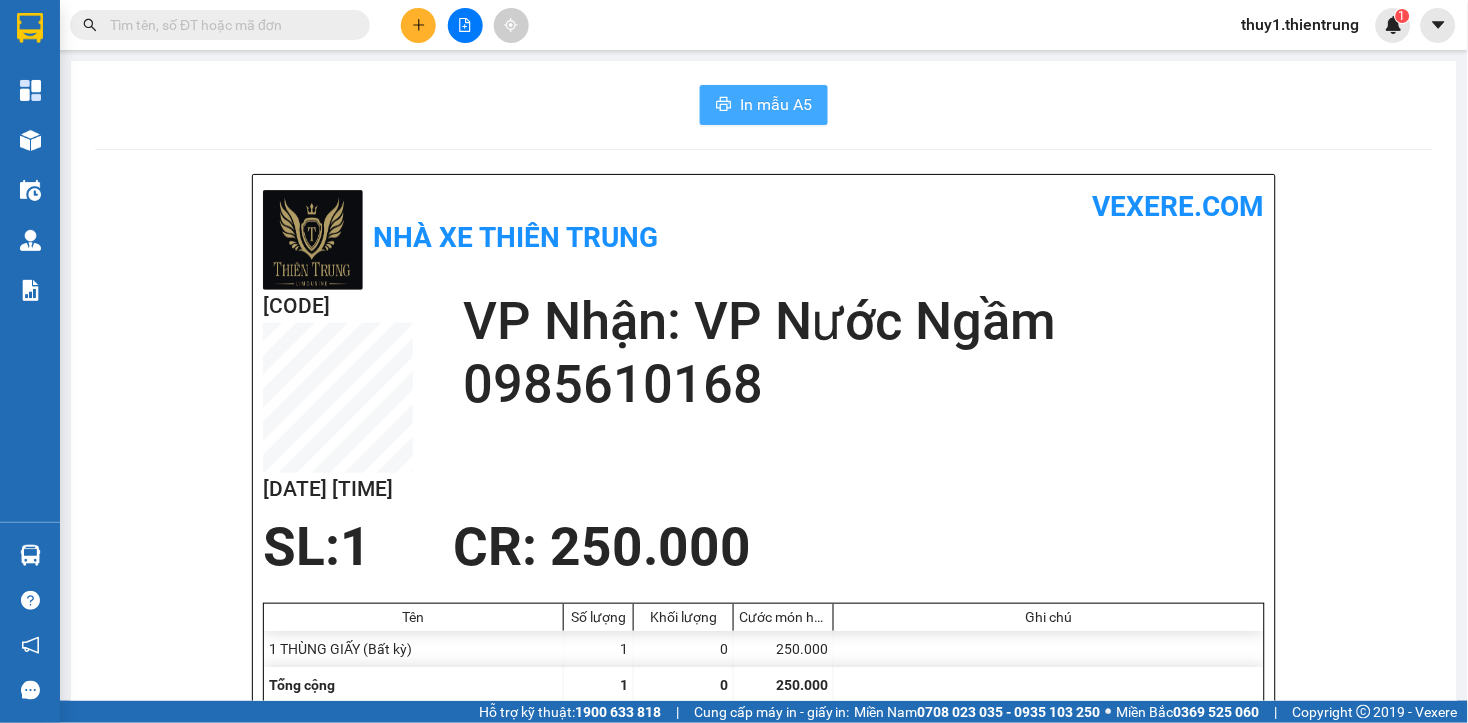 click on "In mẫu A5" at bounding box center [764, 105] 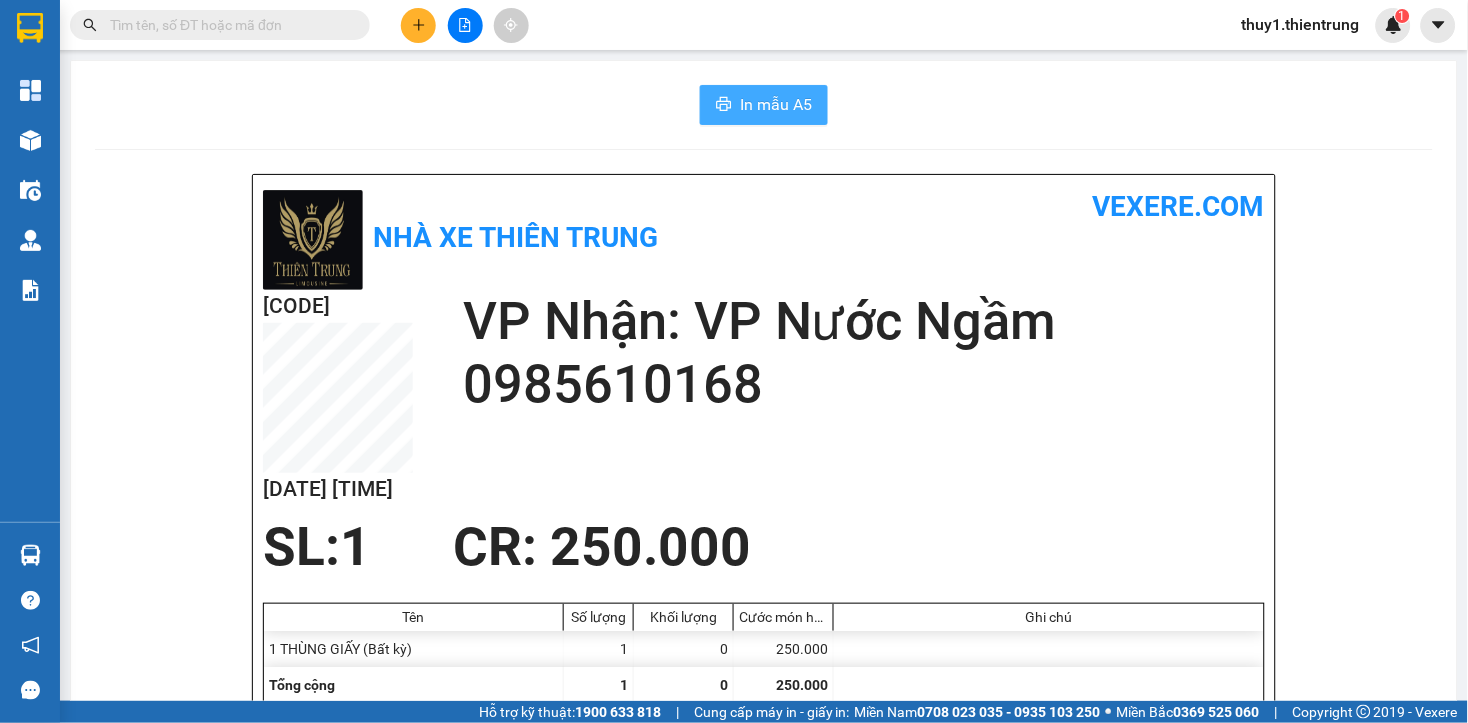 scroll, scrollTop: 0, scrollLeft: 0, axis: both 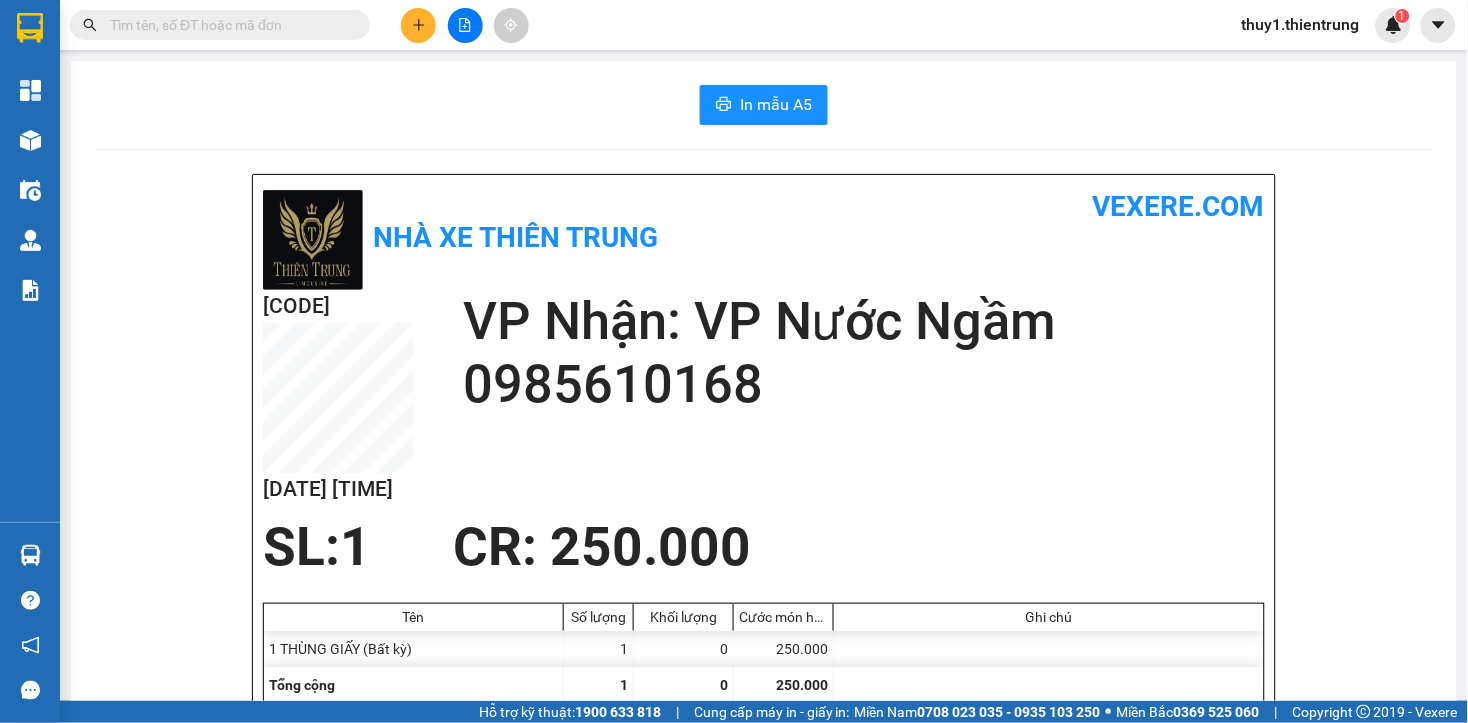 drag, startPoint x: 424, startPoint y: 26, endPoint x: 444, endPoint y: 46, distance: 28.284271 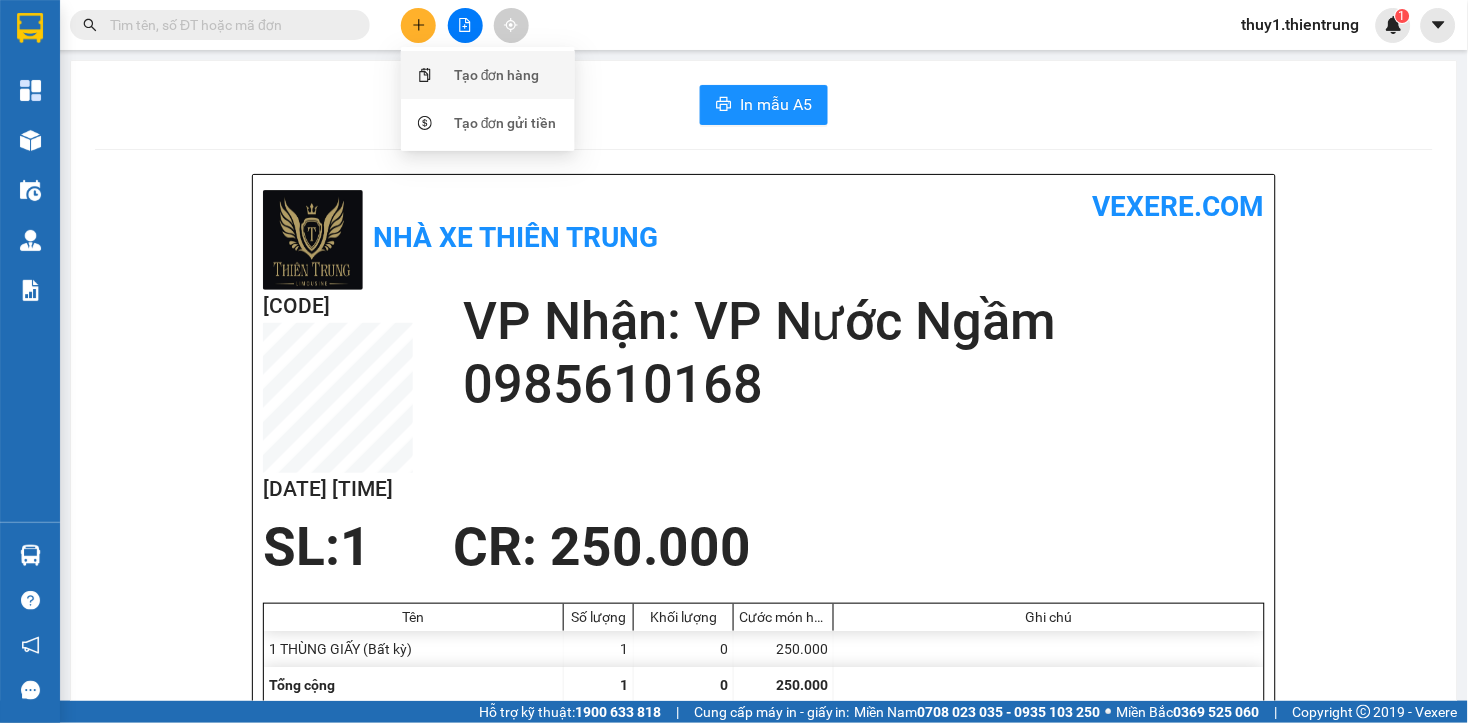 click on "Tạo đơn hàng" at bounding box center [497, 75] 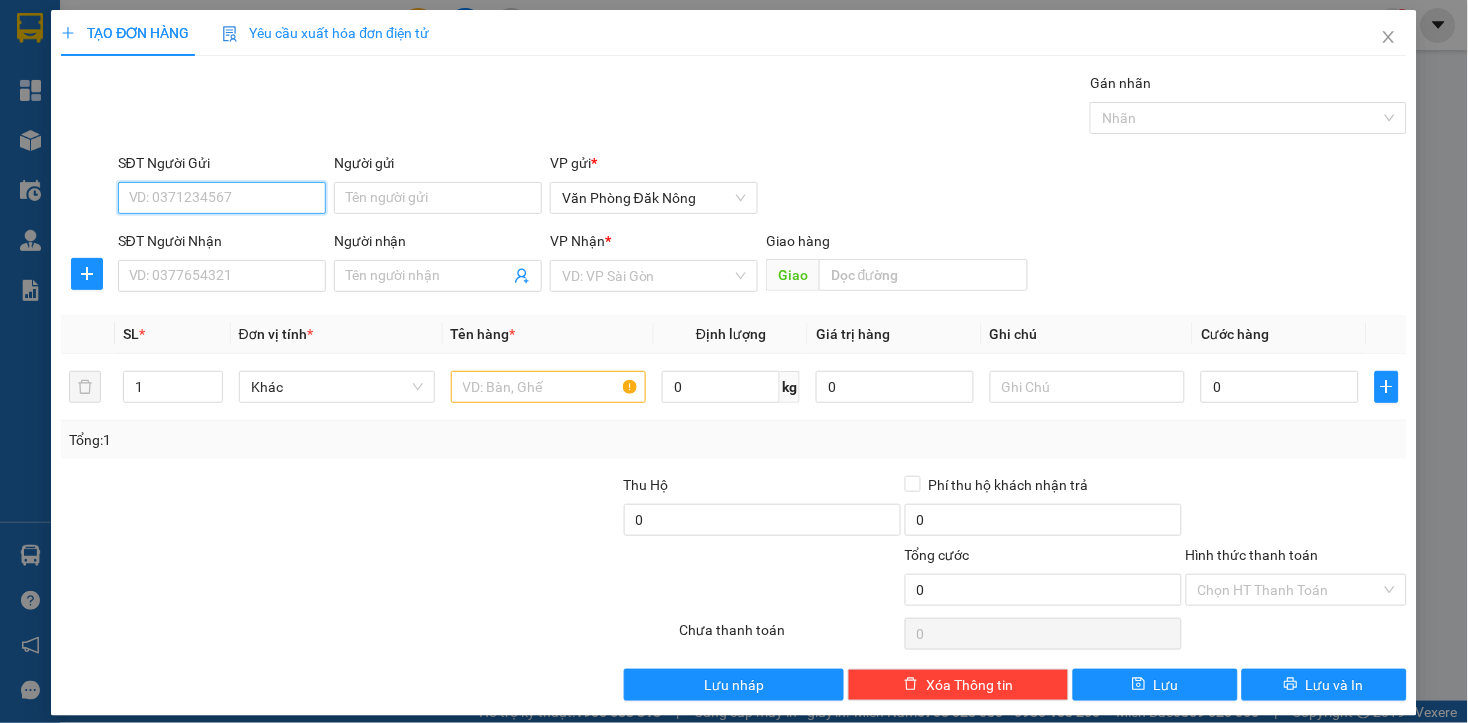 click on "SĐT Người Gửi" at bounding box center [222, 198] 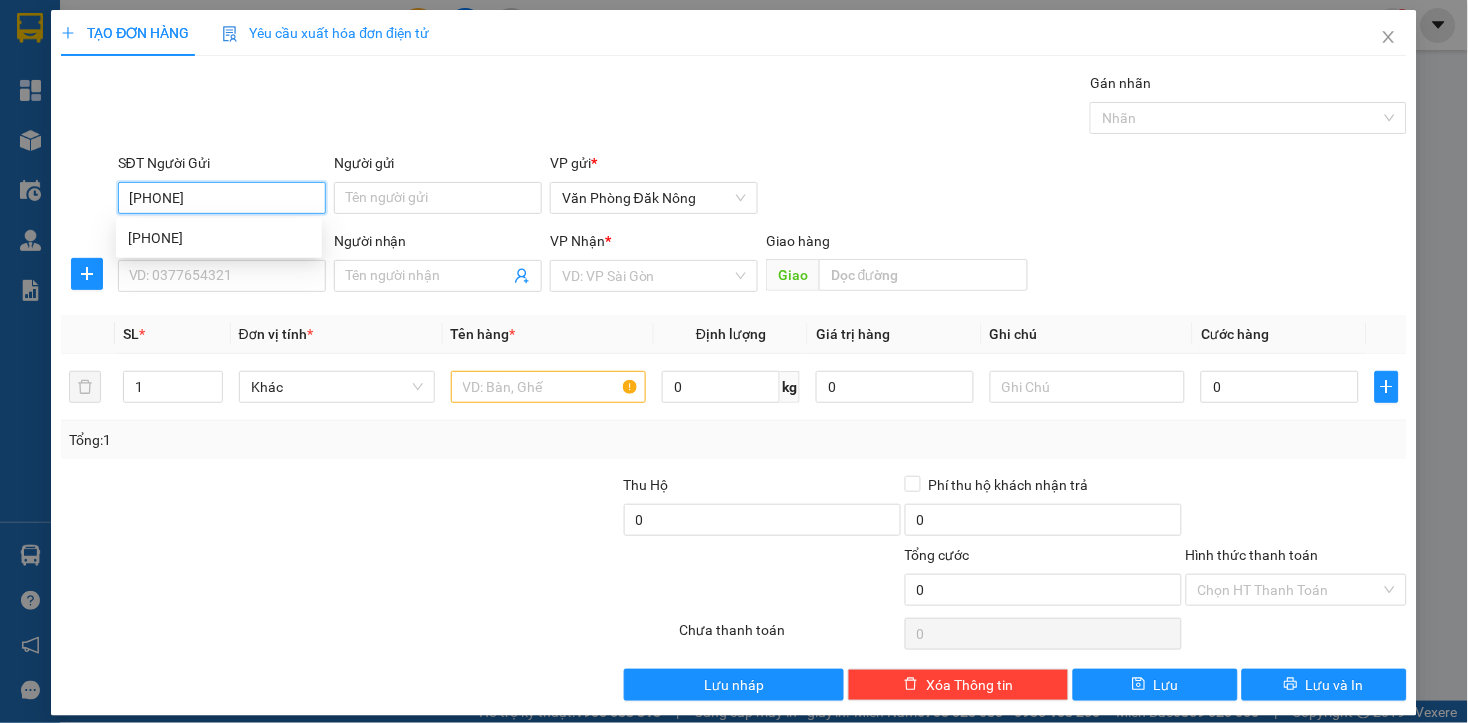 type on "0854811685" 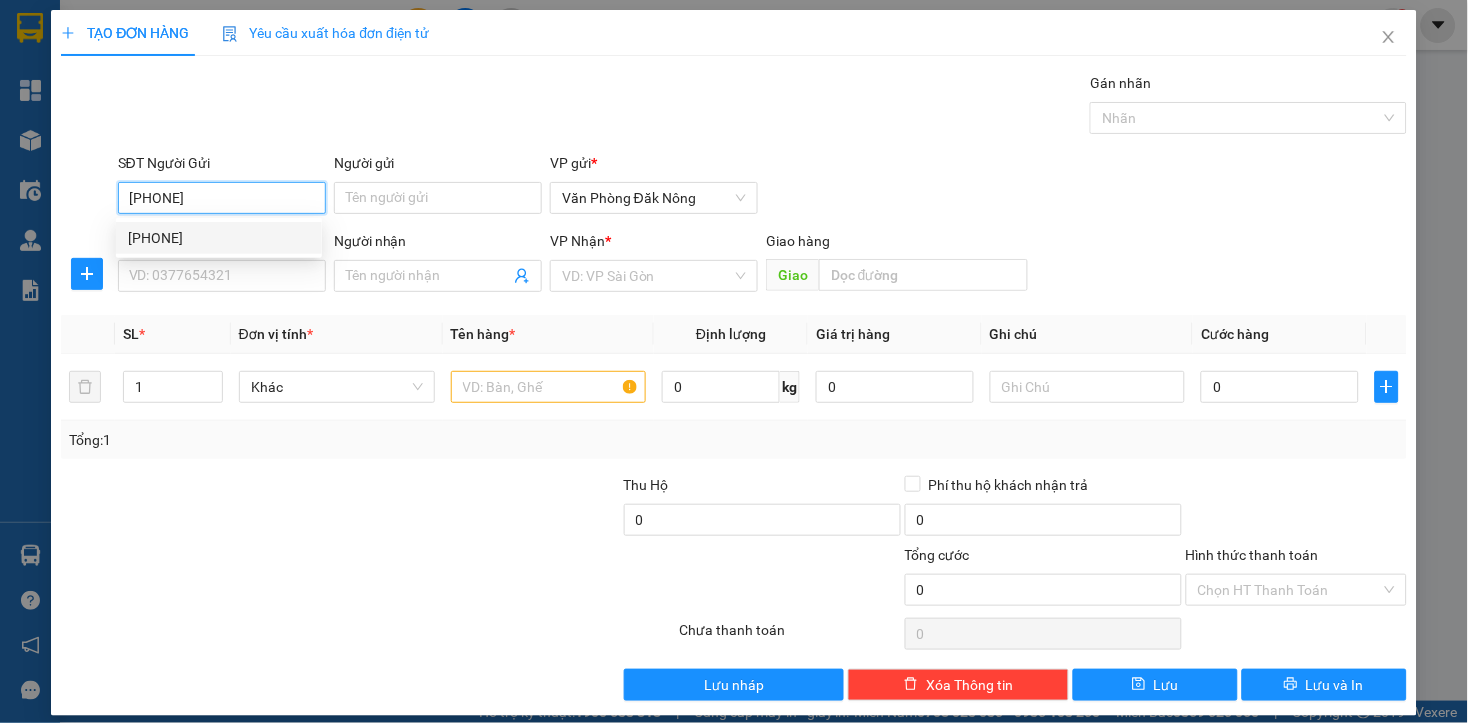 click on "0854811685" at bounding box center (219, 238) 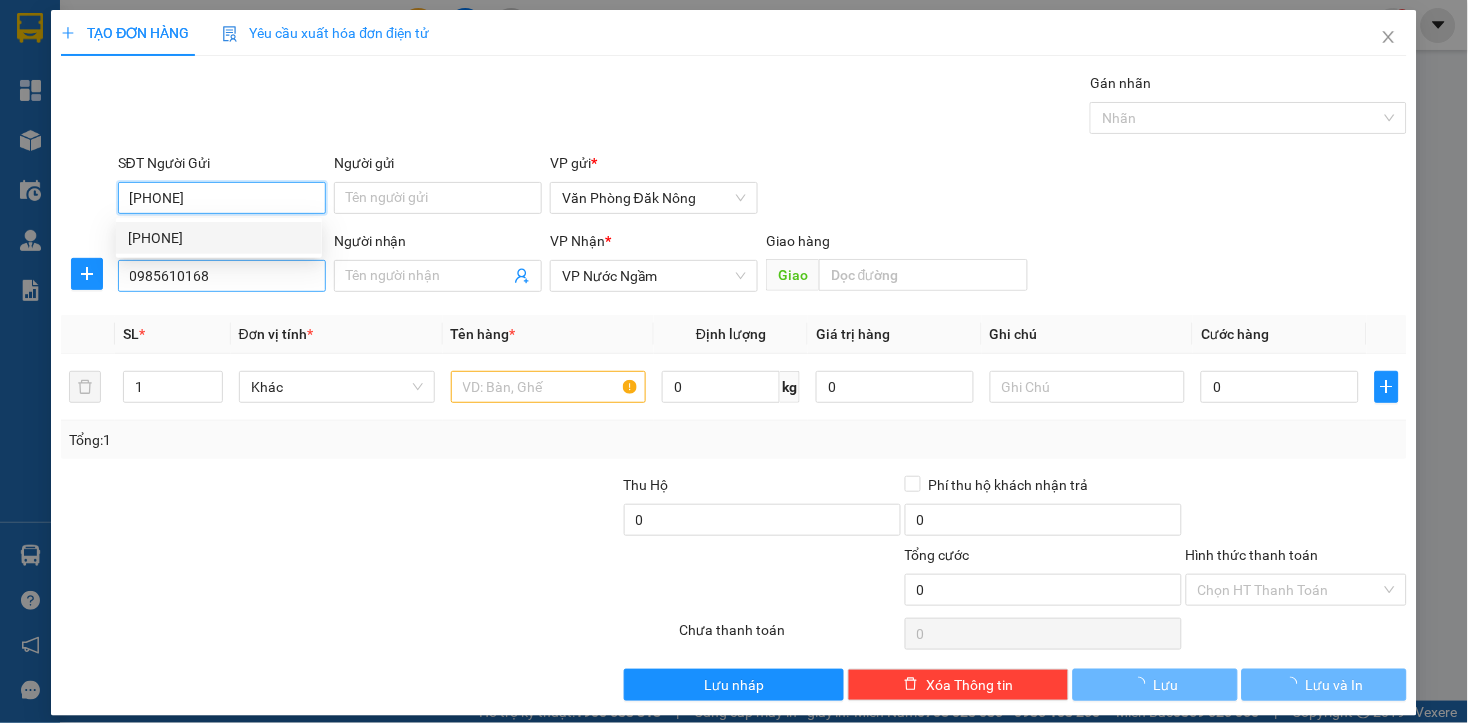 type on "250.000" 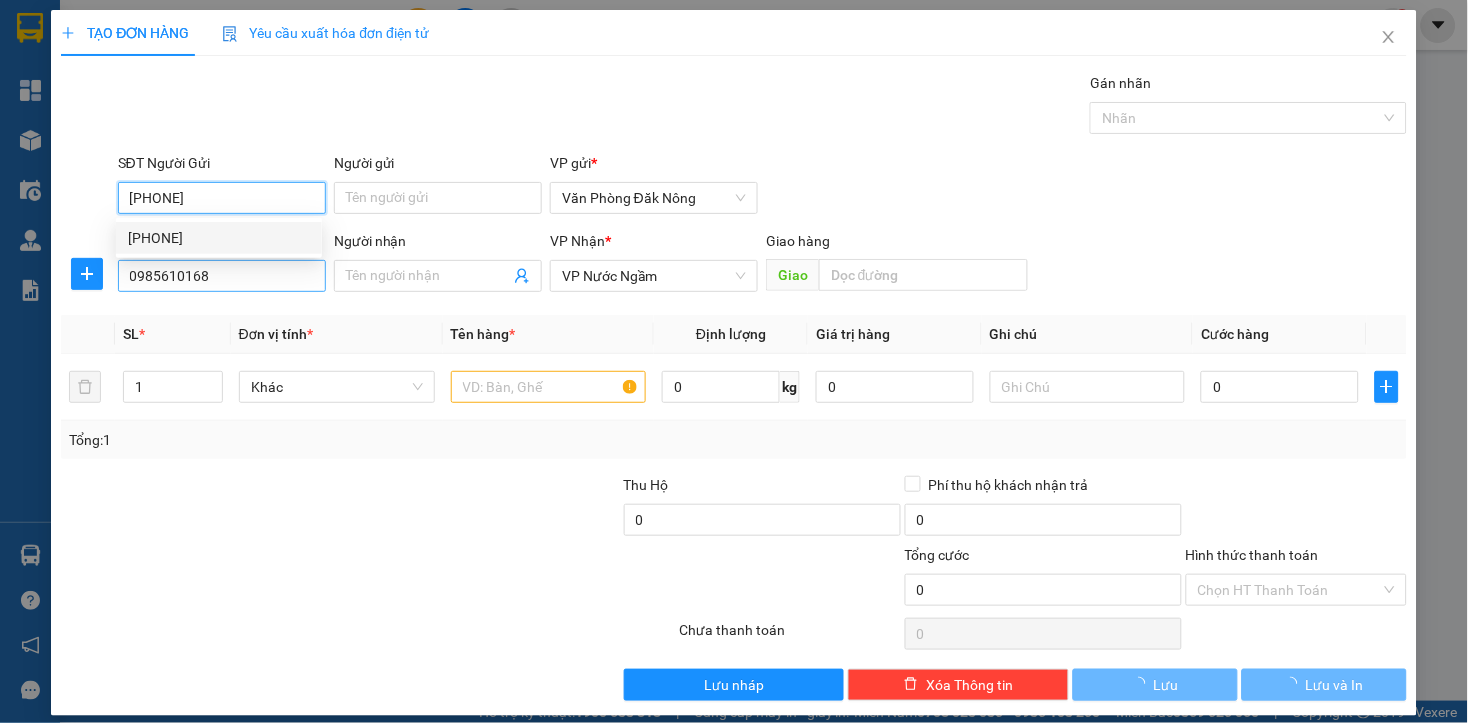 type on "250.000" 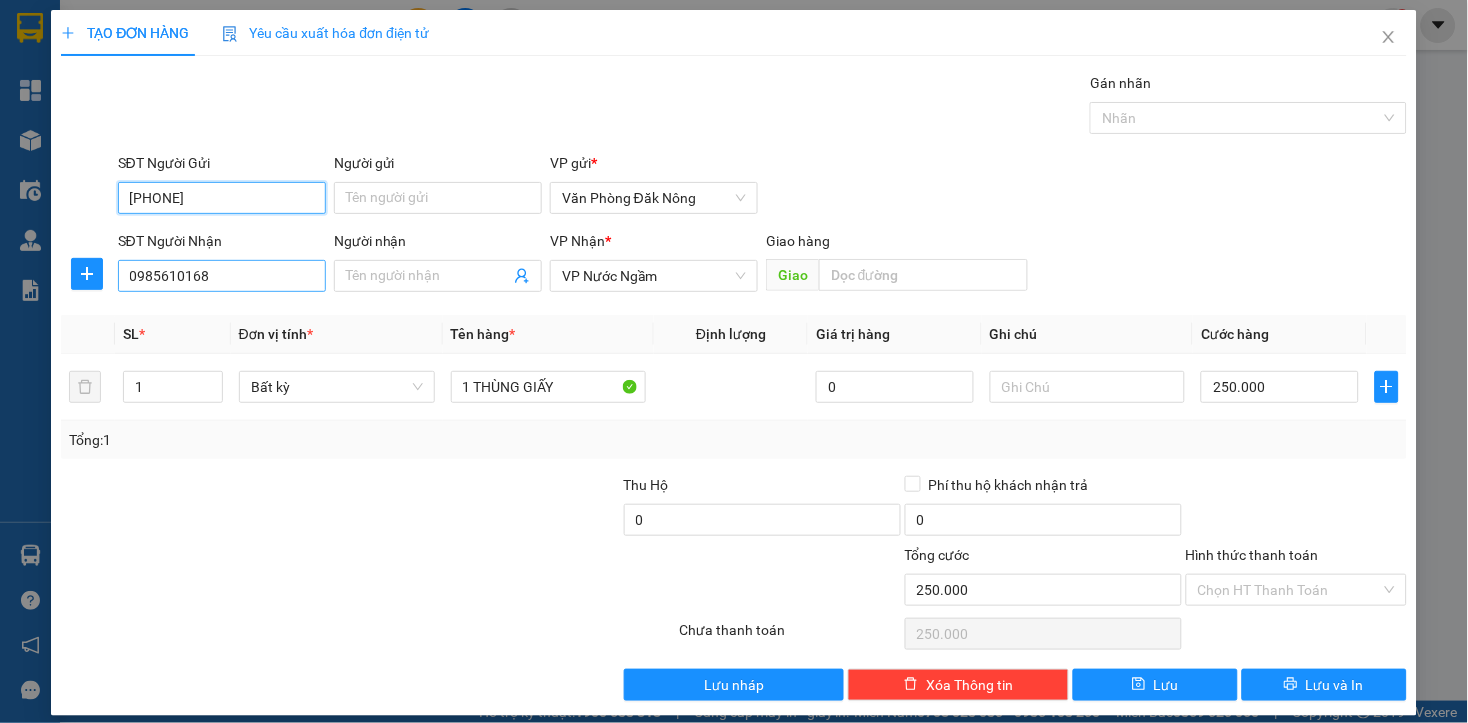 type on "0854811685" 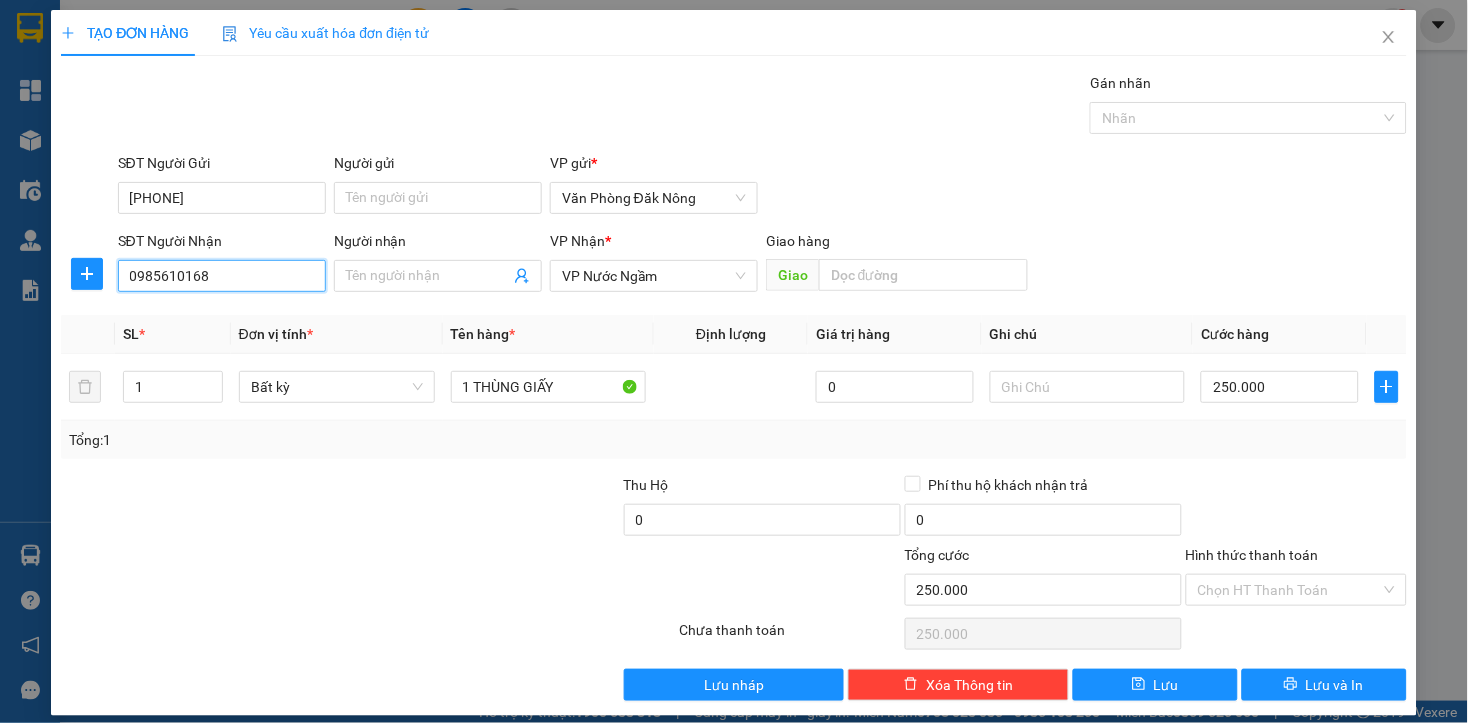 click on "0985610168" at bounding box center (222, 276) 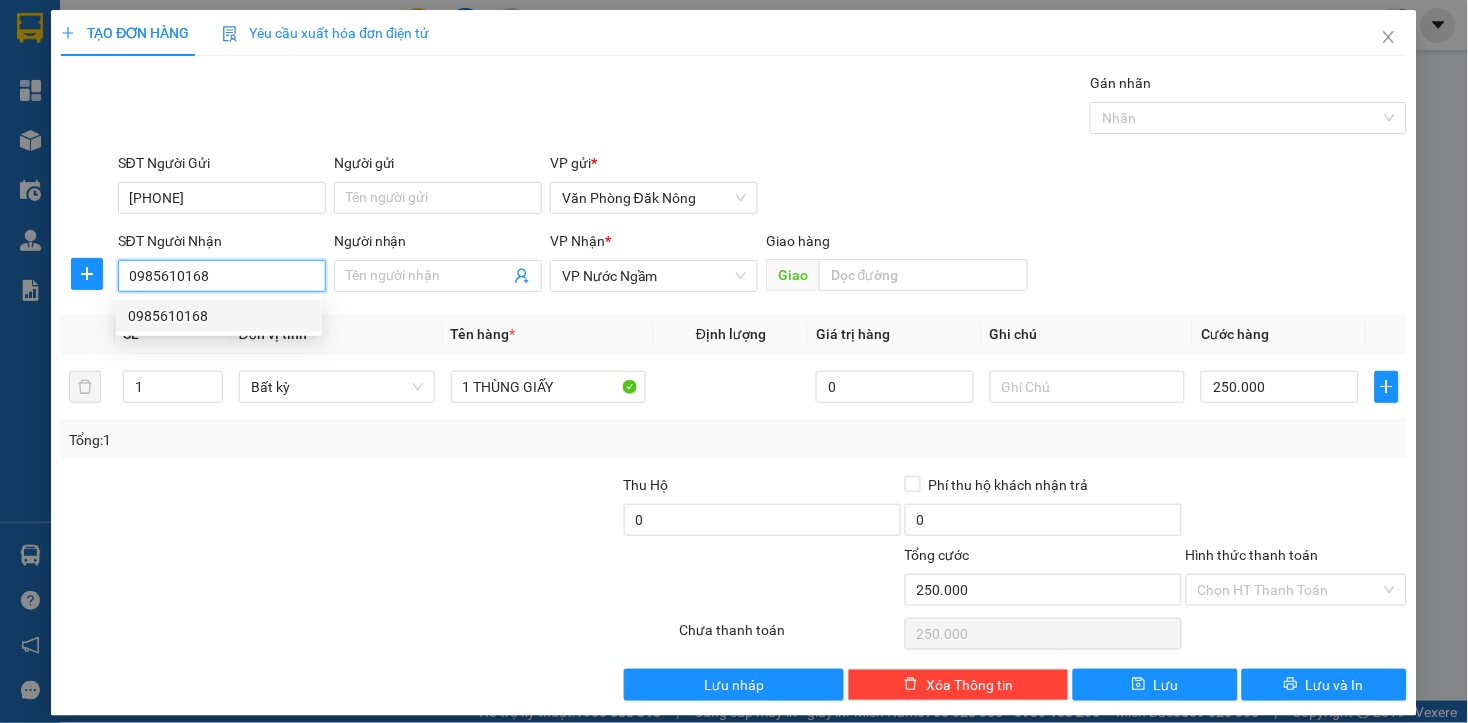 click on "0985610168" at bounding box center [219, 316] 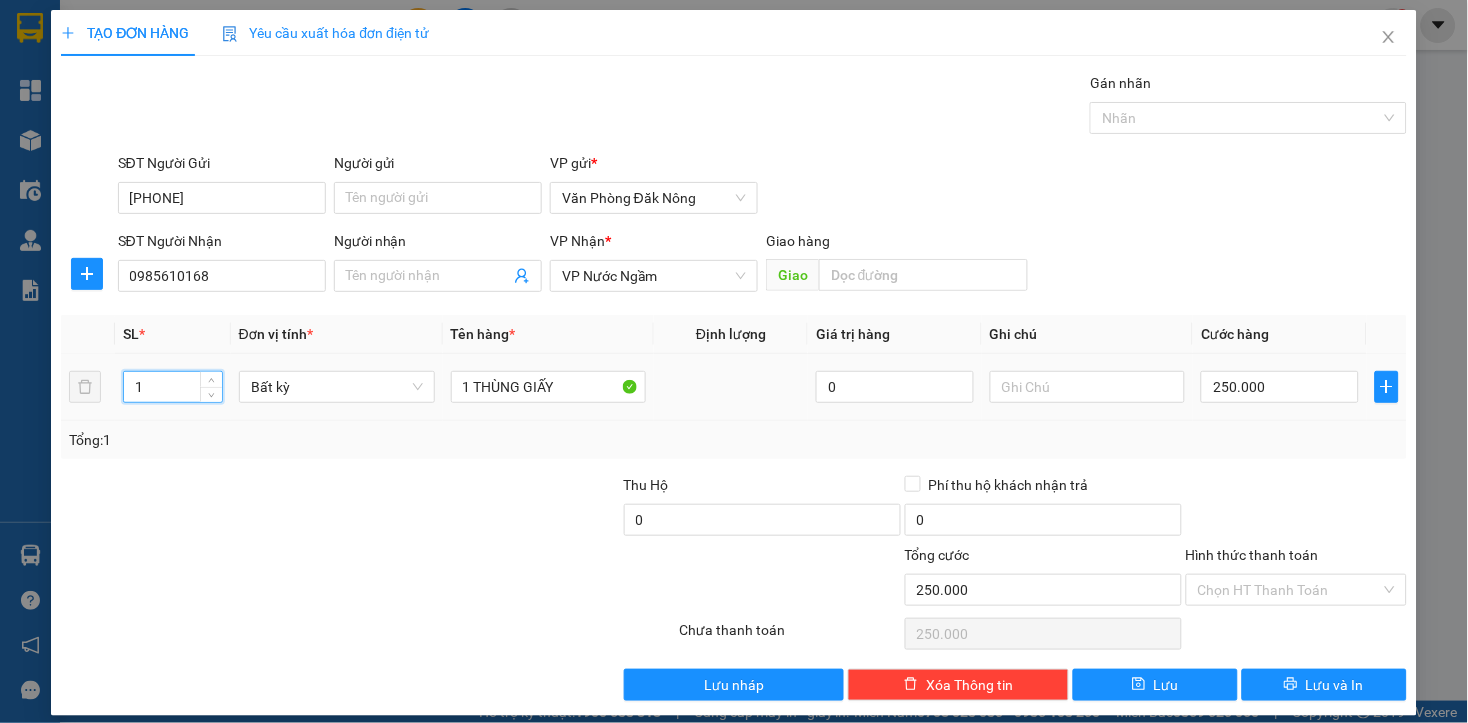 click on "1" at bounding box center (173, 387) 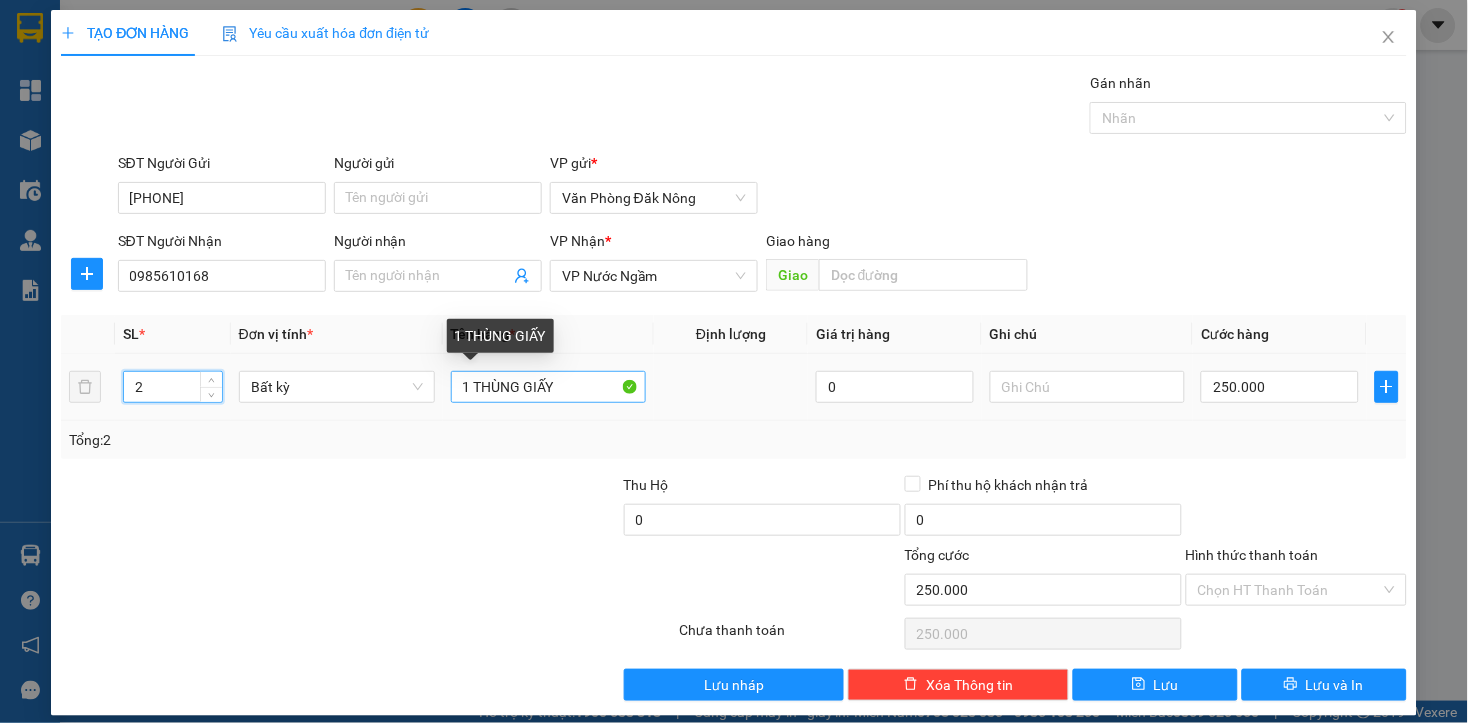 type on "2" 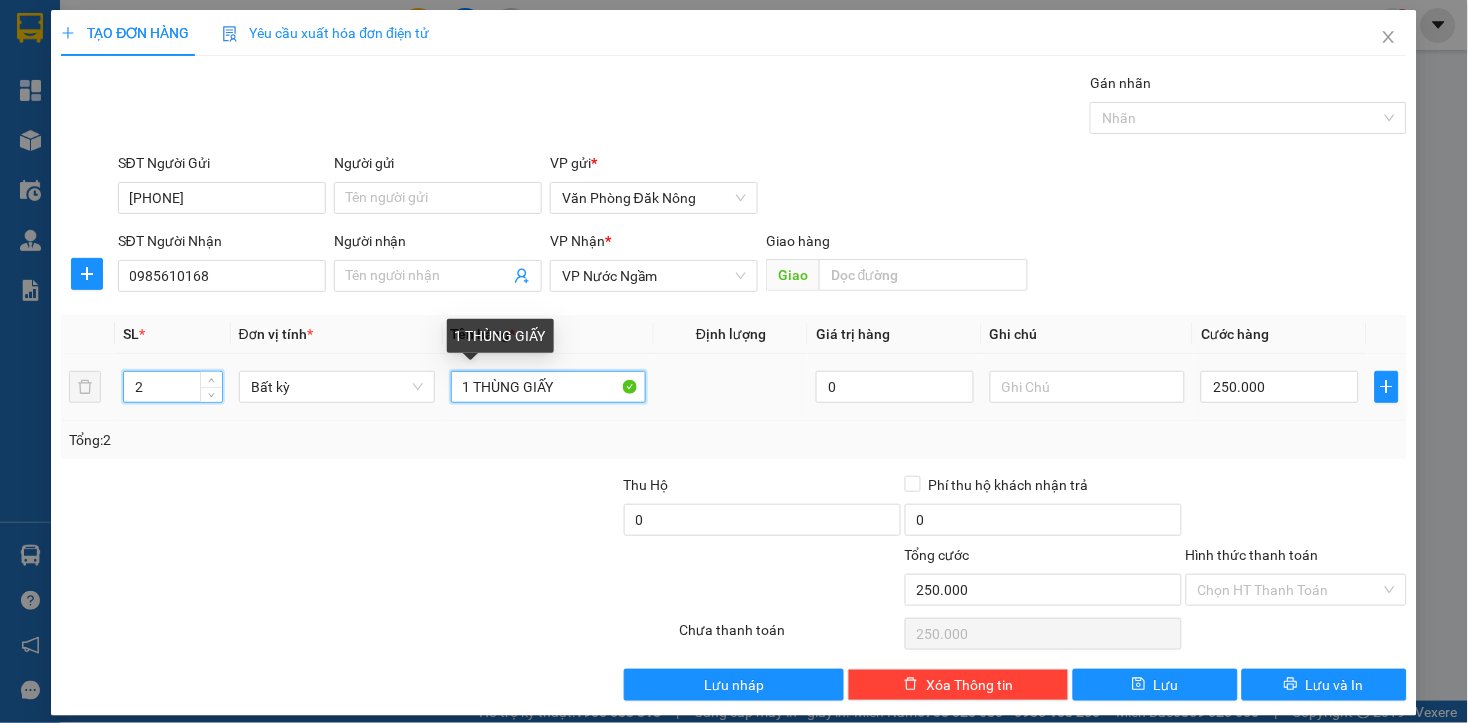 click on "1 THÙNG GIẤY" at bounding box center [549, 387] 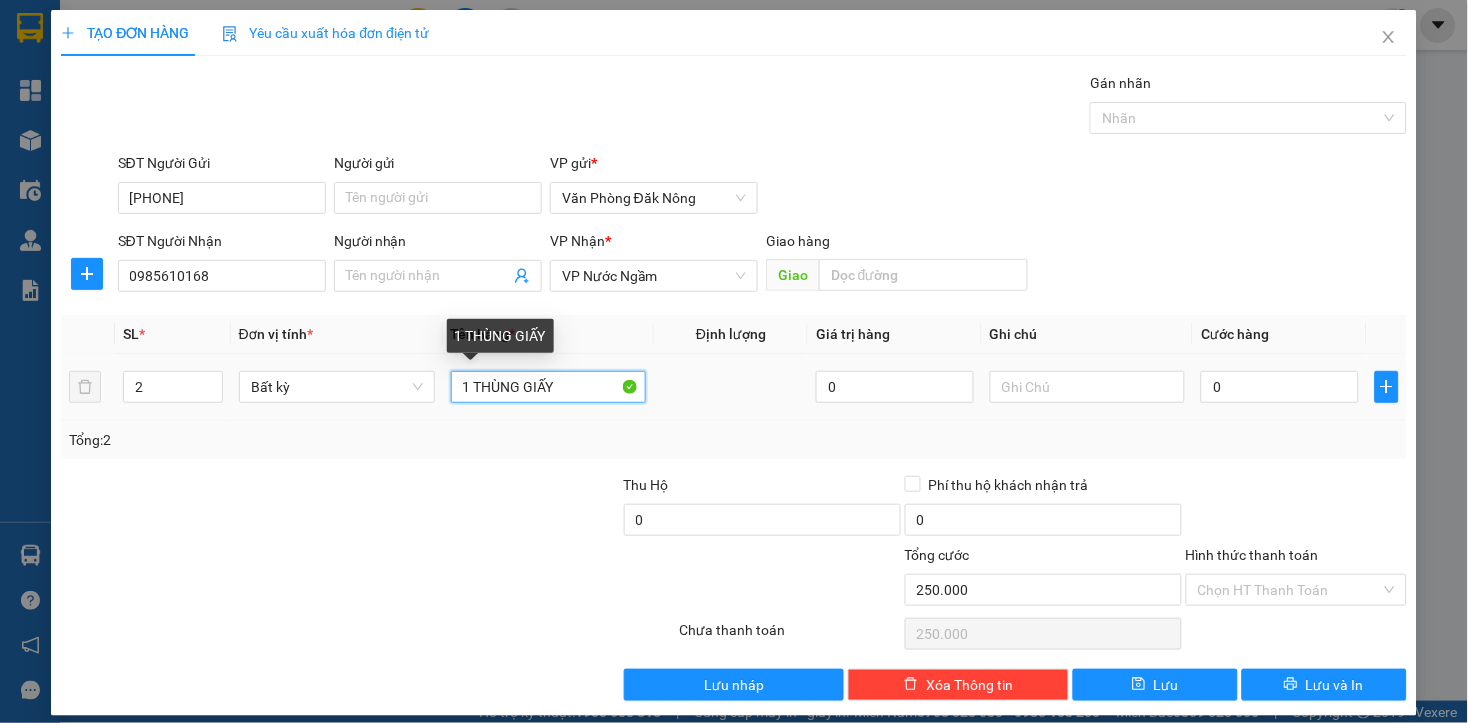 type on "0" 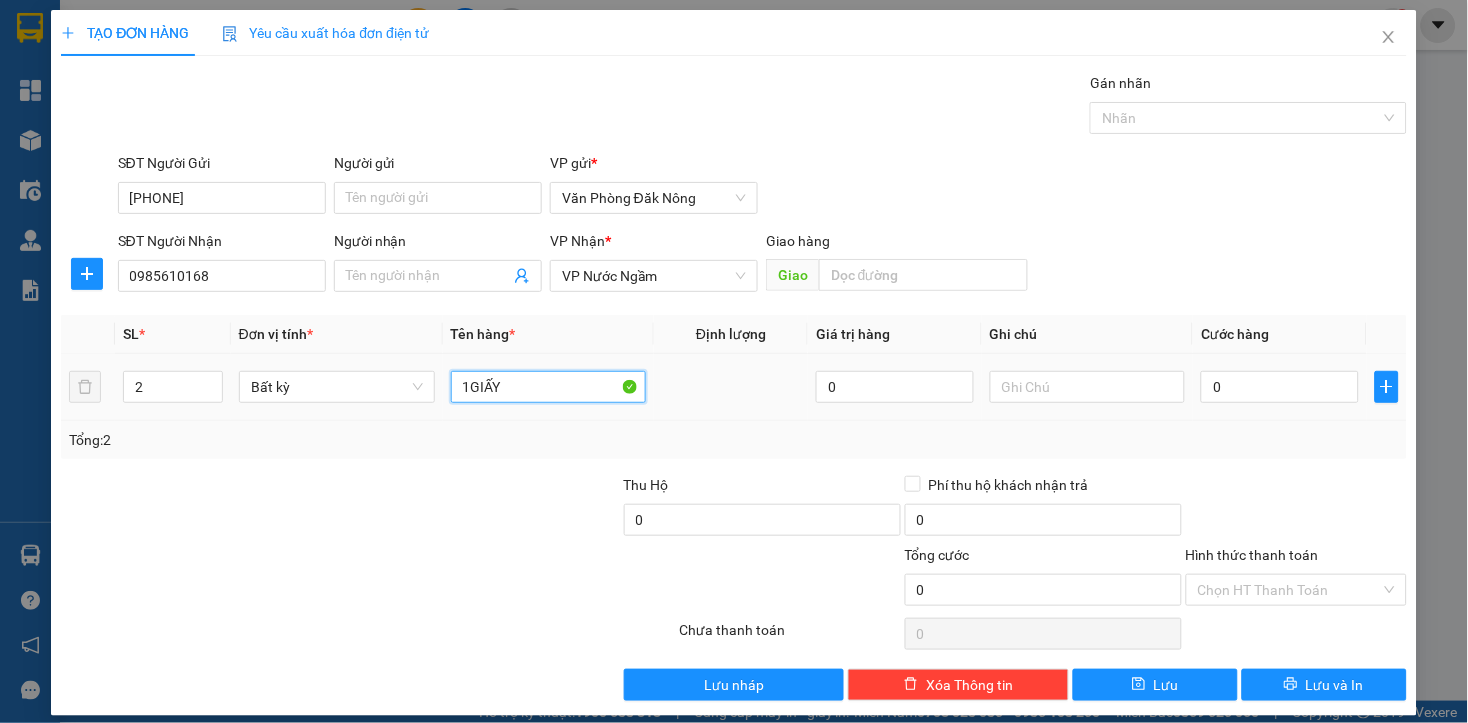 click on "1GIẤY" at bounding box center [549, 387] 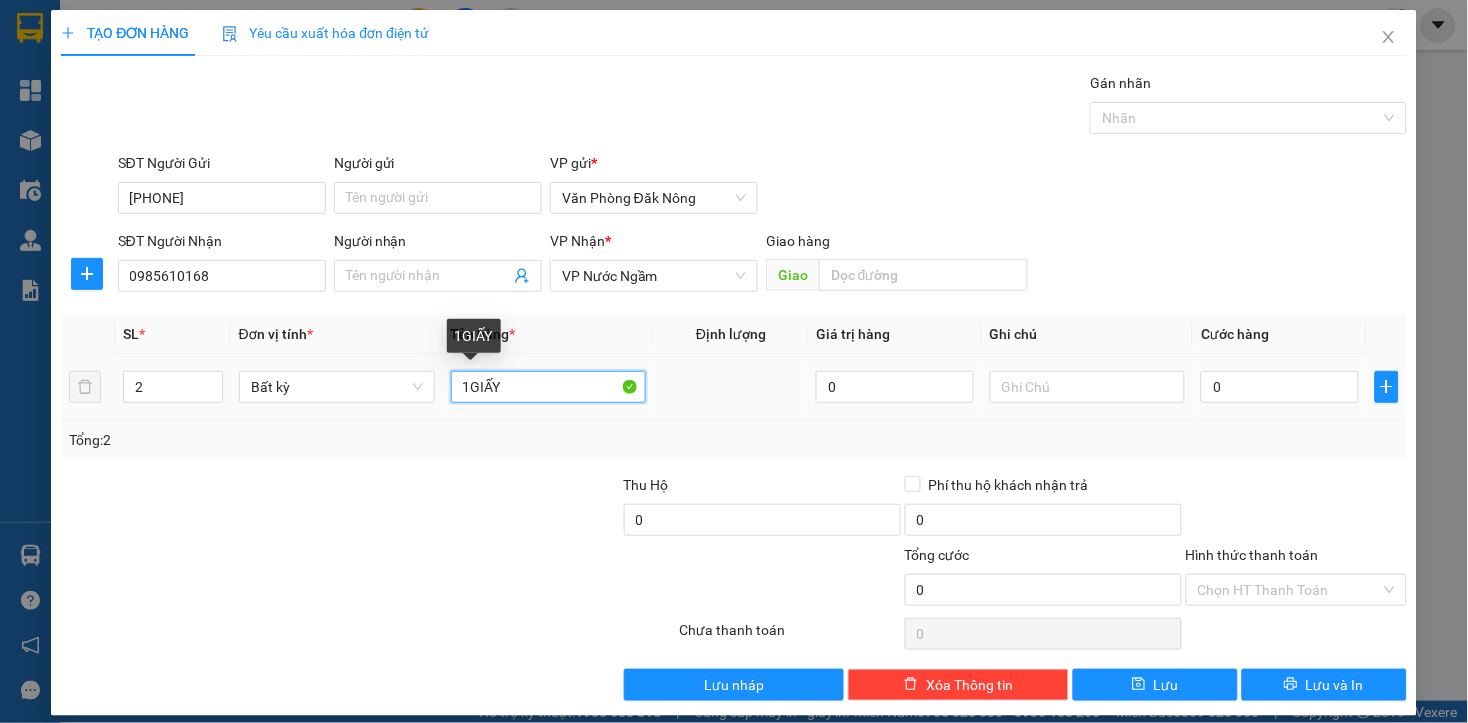 click on "1GIẤY" at bounding box center (549, 387) 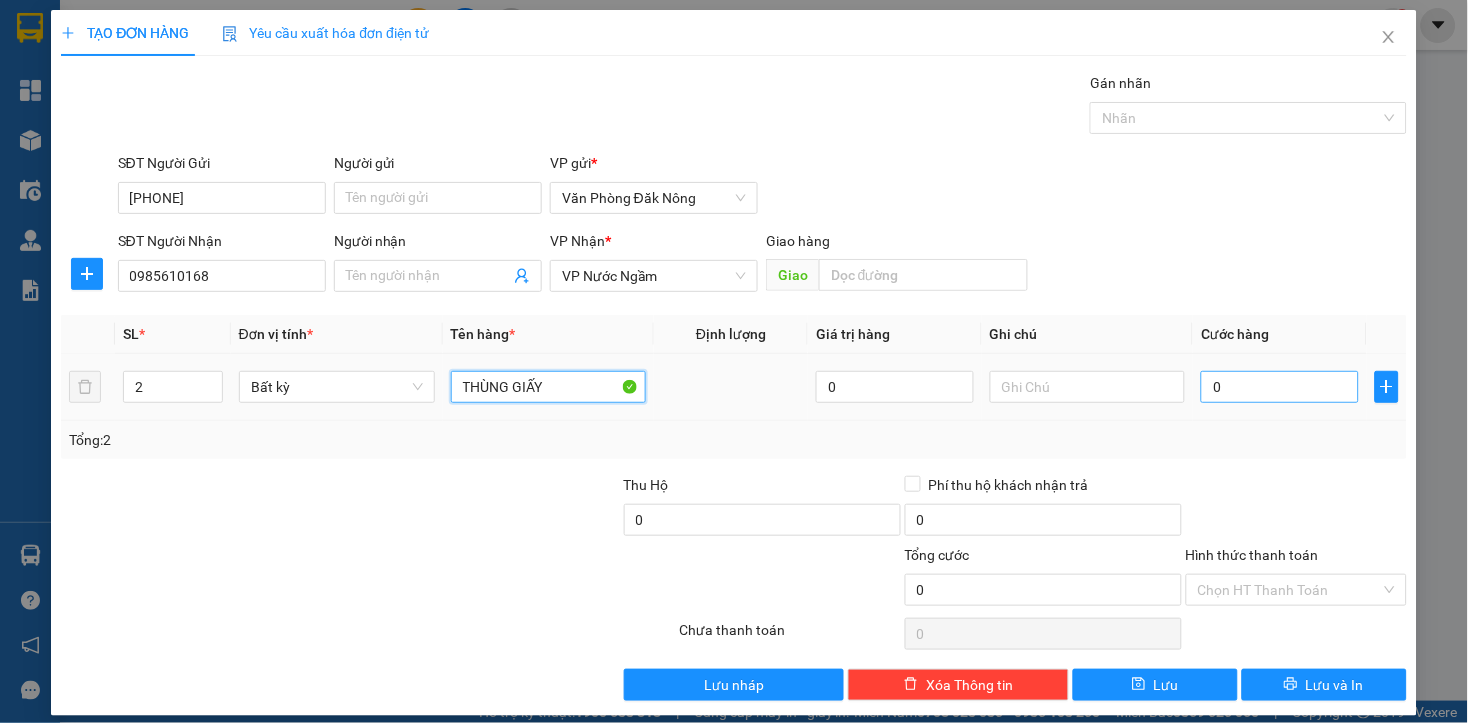 type on "THÙNG GIẤY" 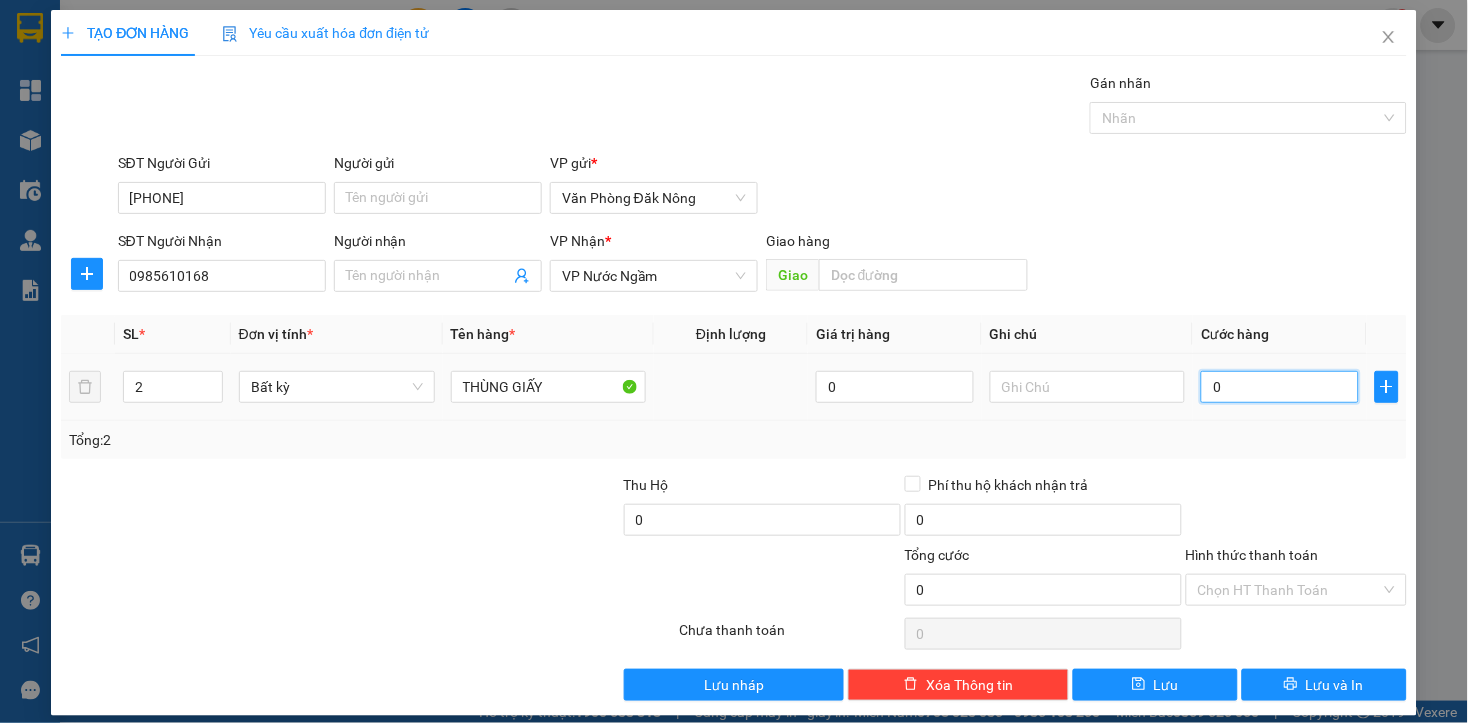 click on "0" at bounding box center [1279, 387] 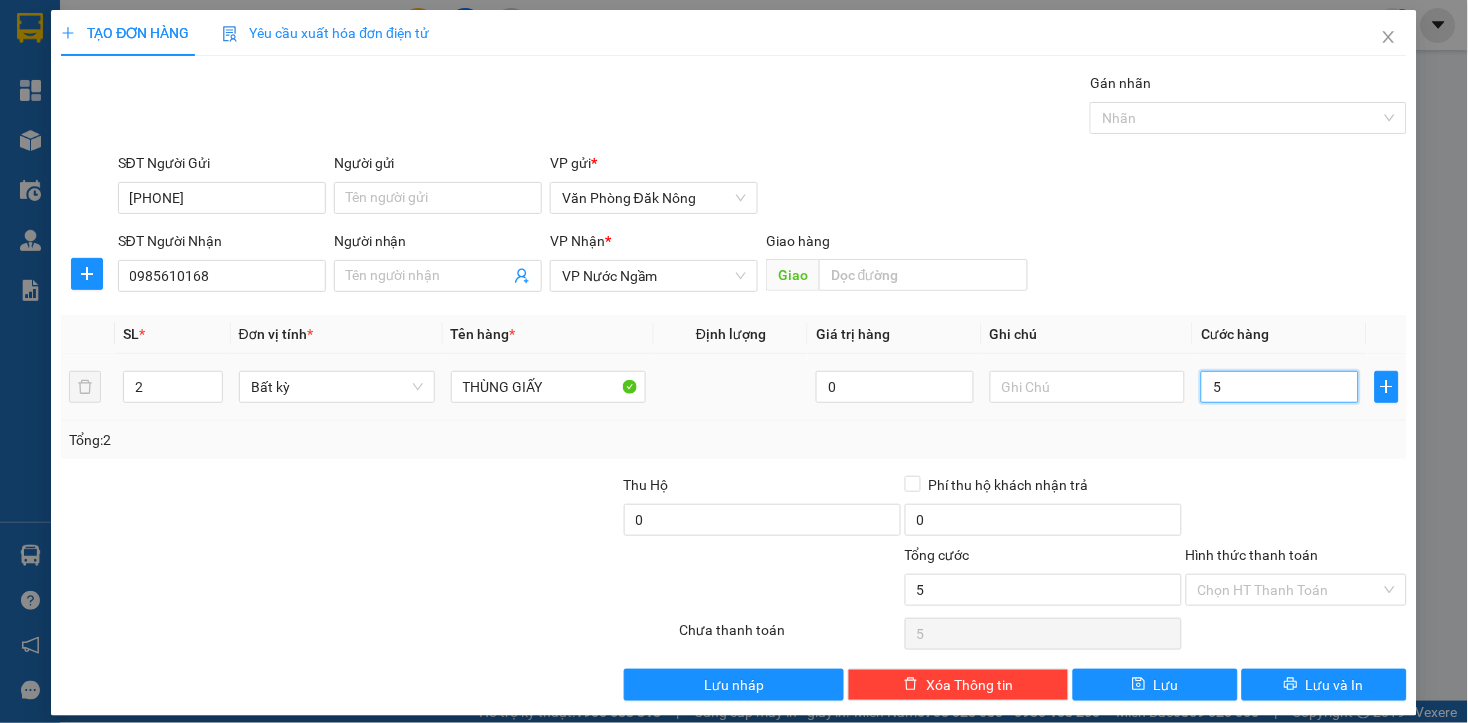 type on "50" 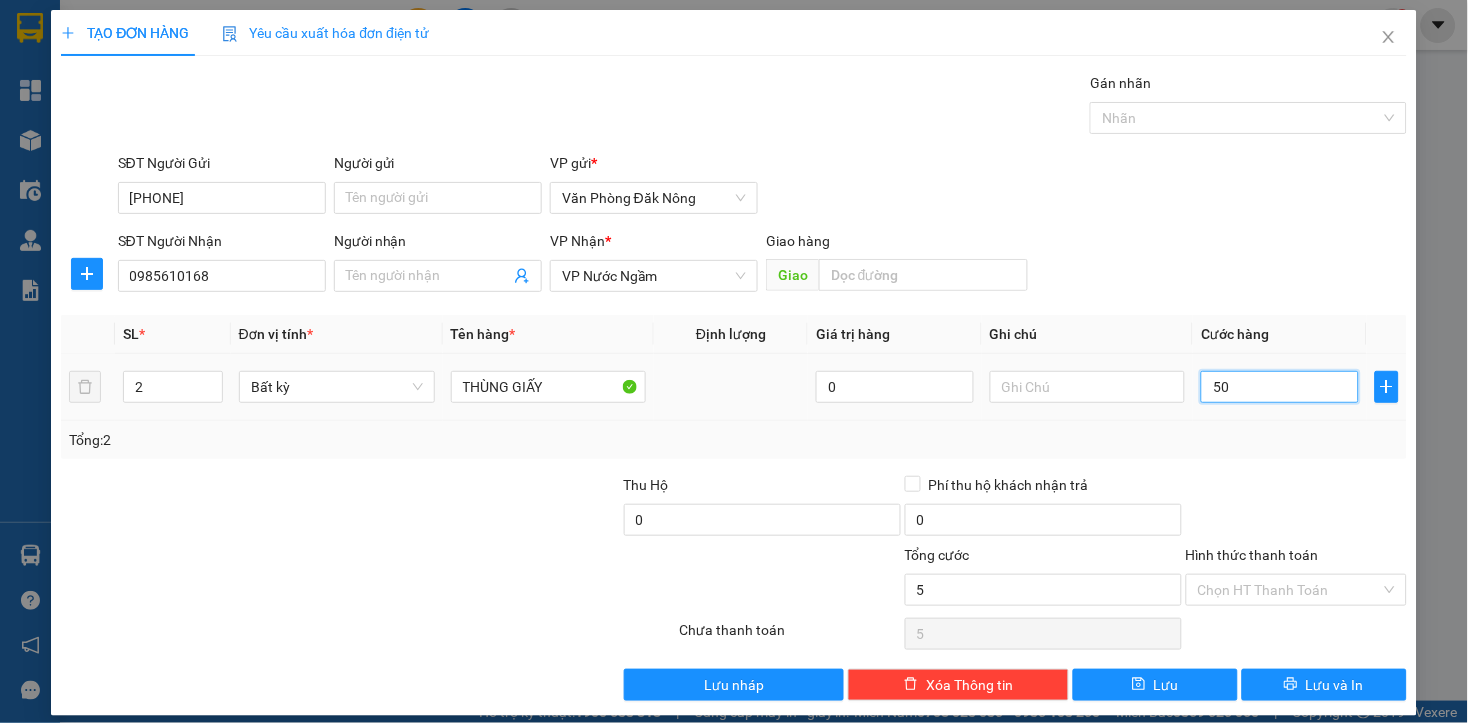 type on "50" 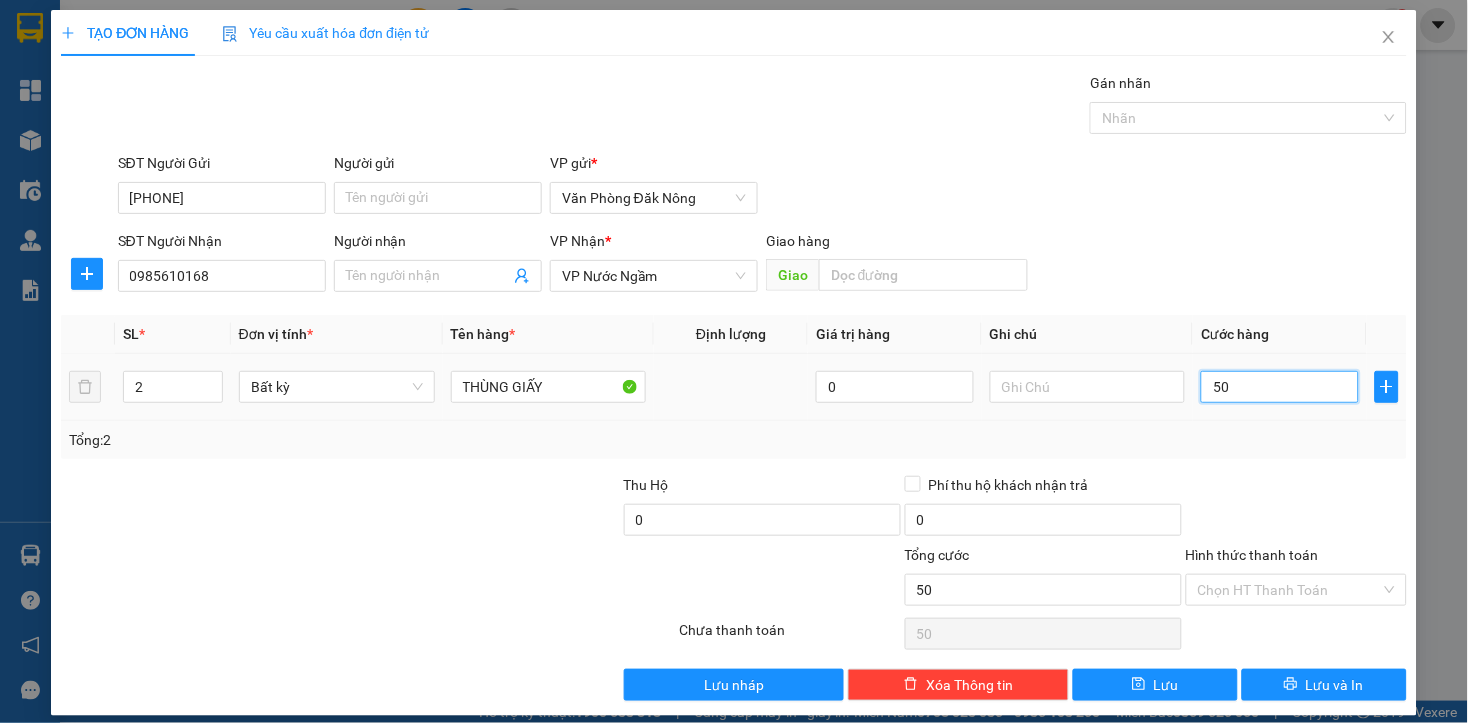 type on "500" 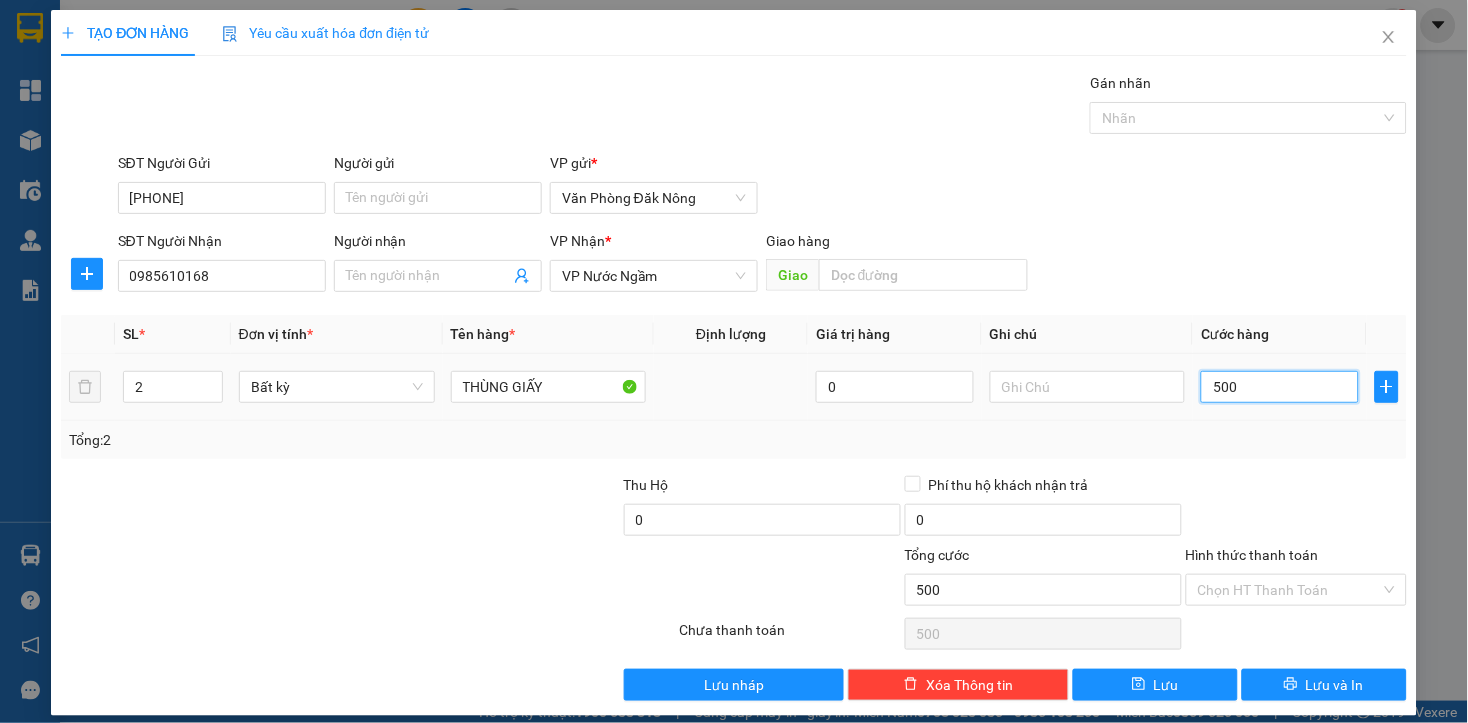 type on "5.000" 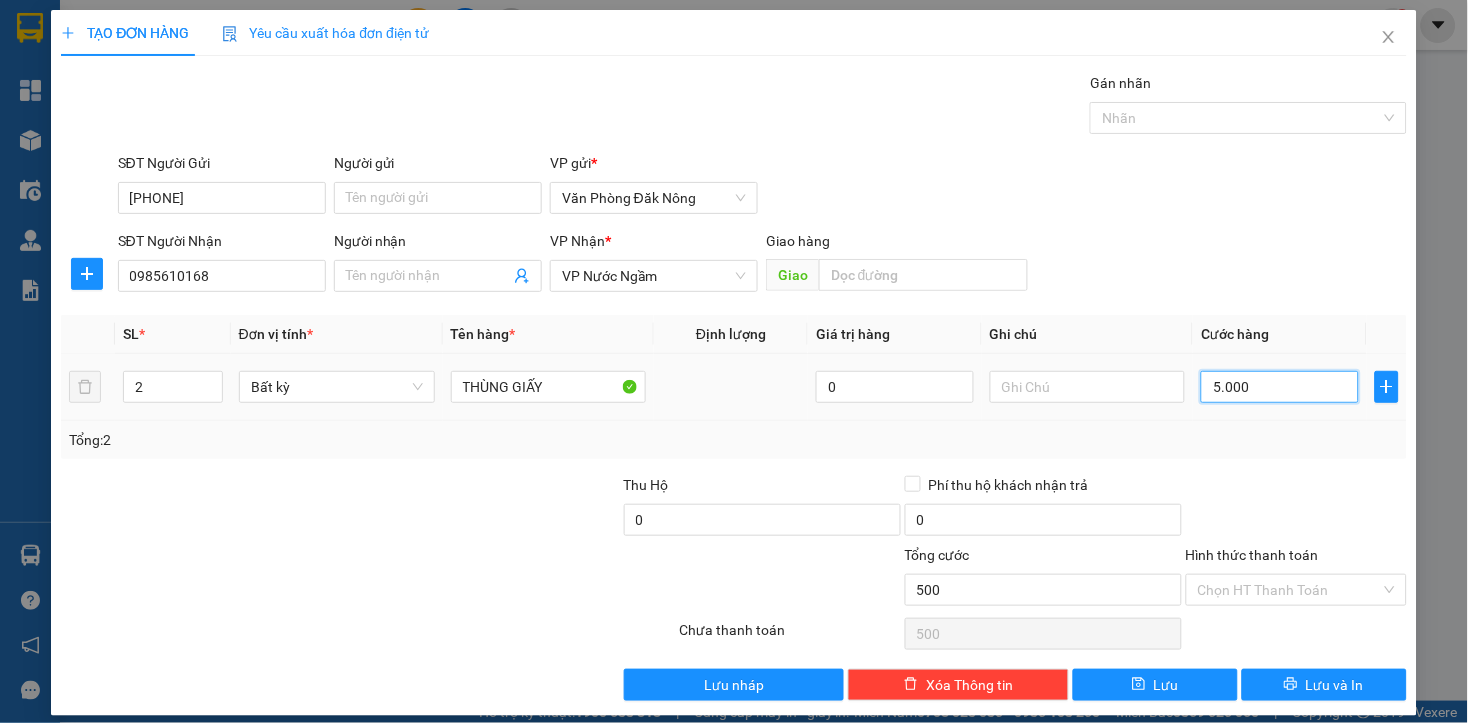 type on "5.000" 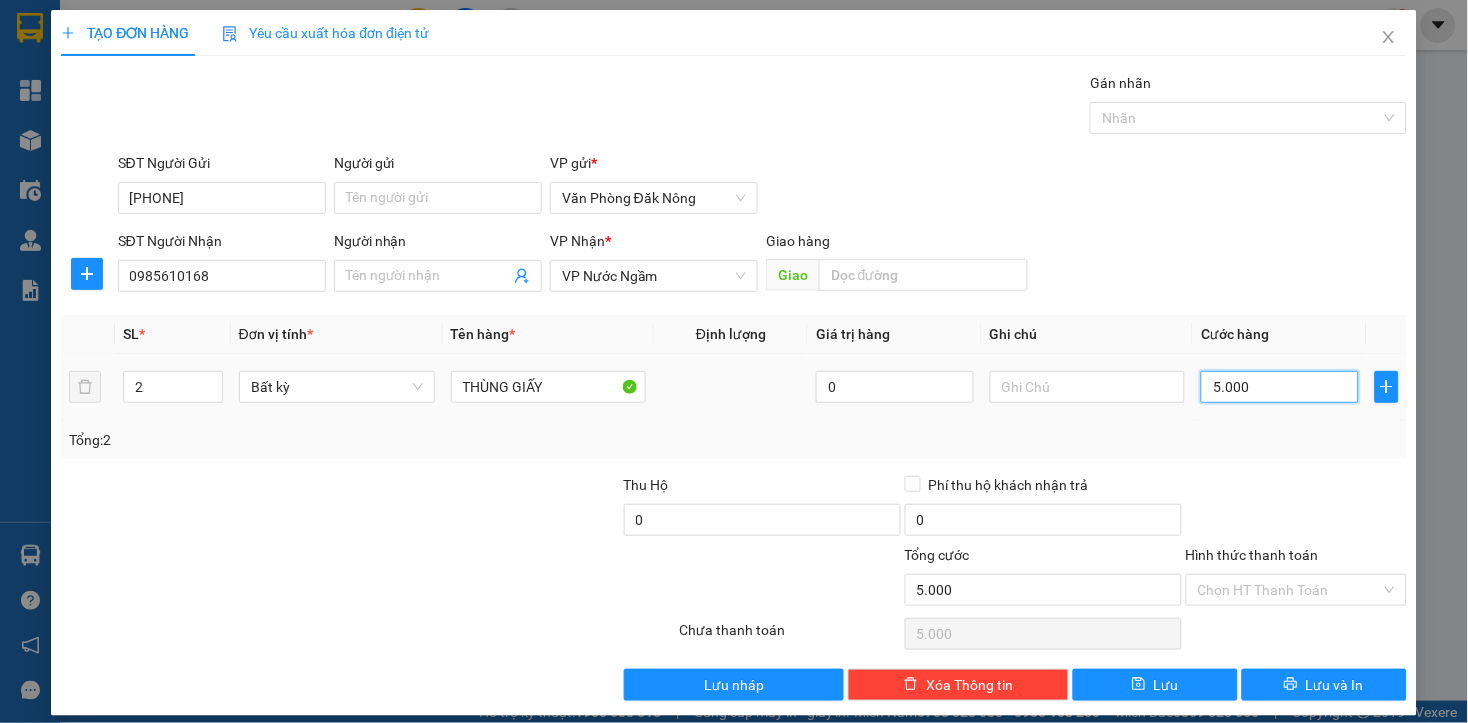 type on "50.000" 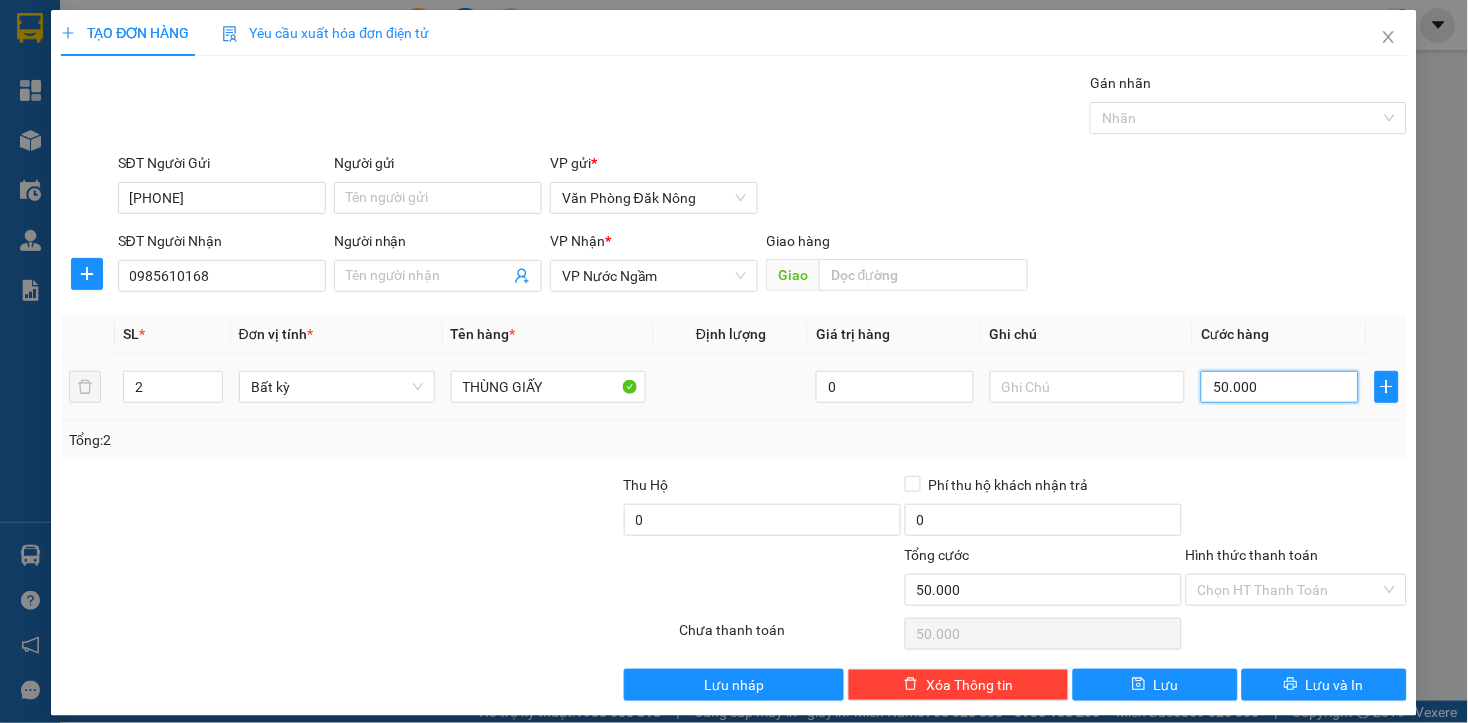 type on "500.000" 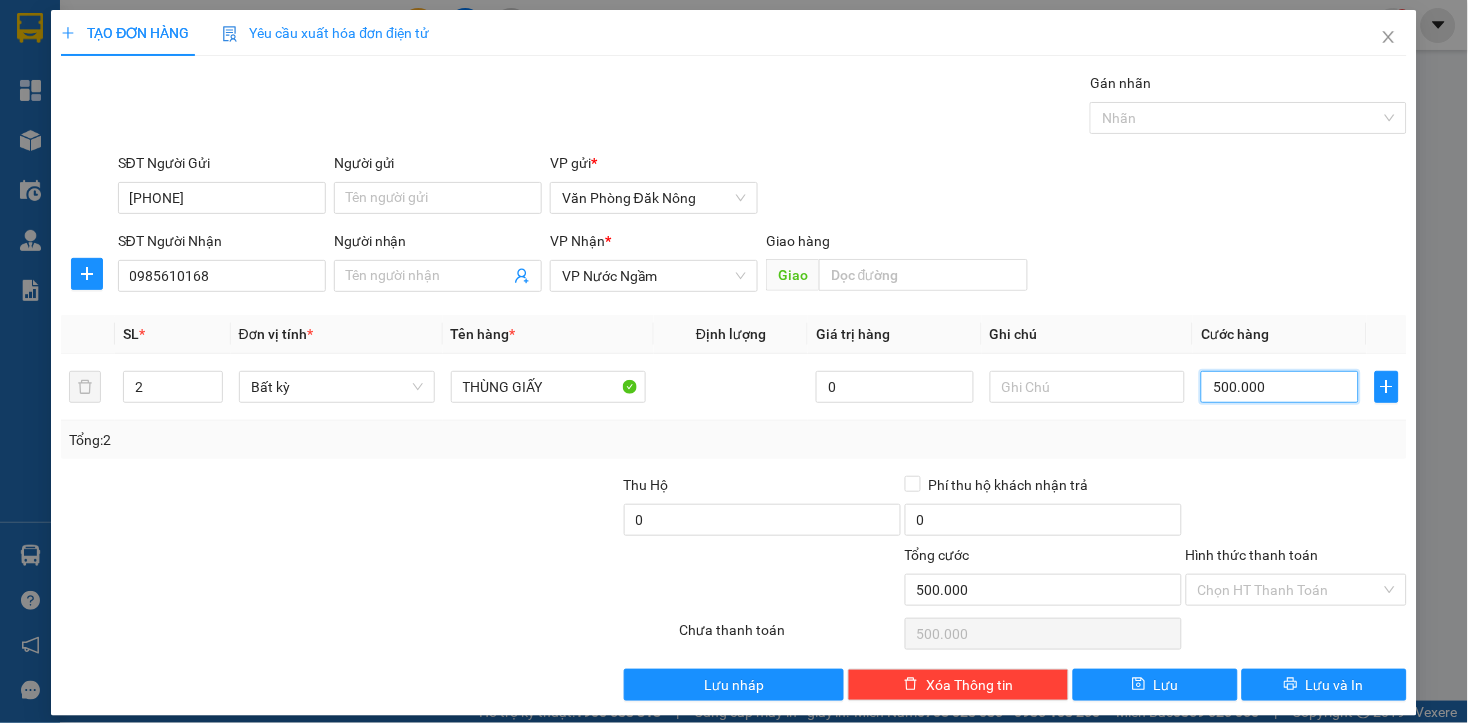 type on "500.000" 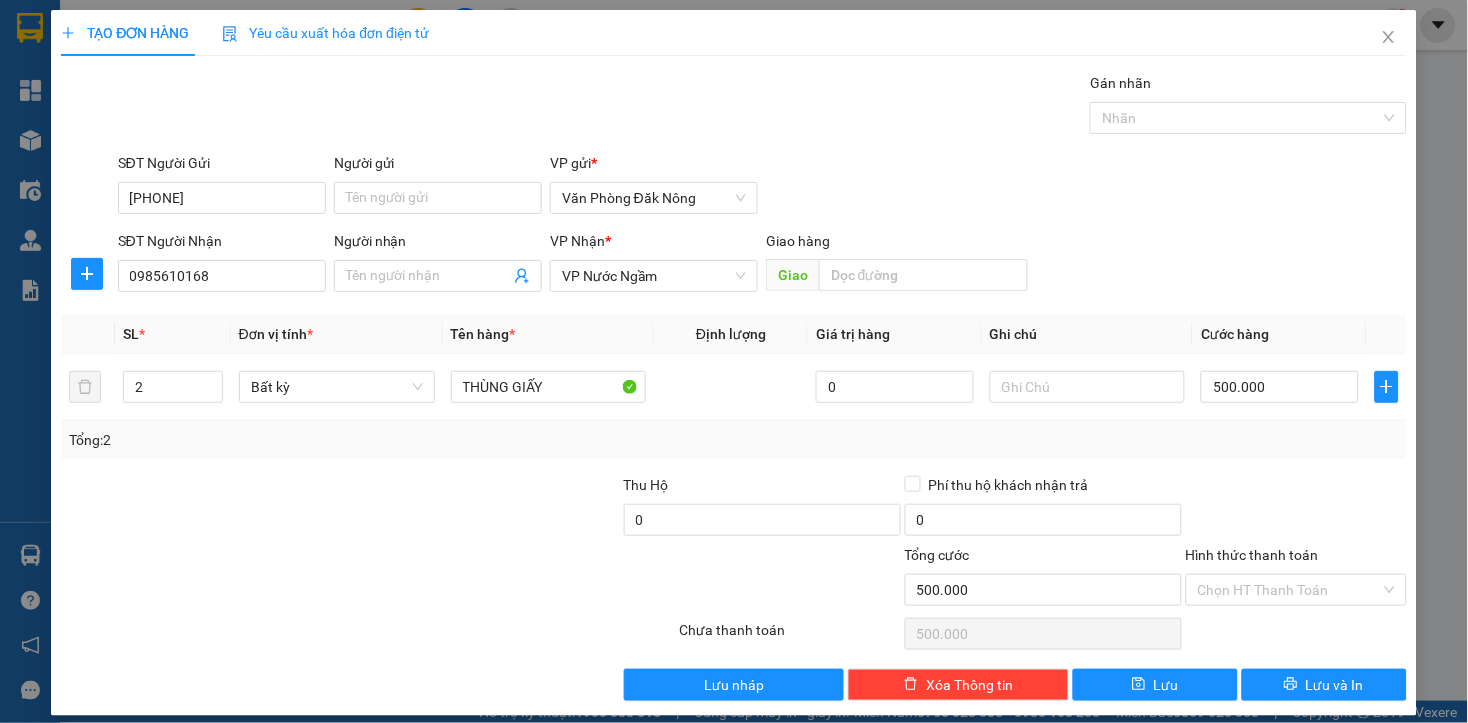 click at bounding box center [565, 579] 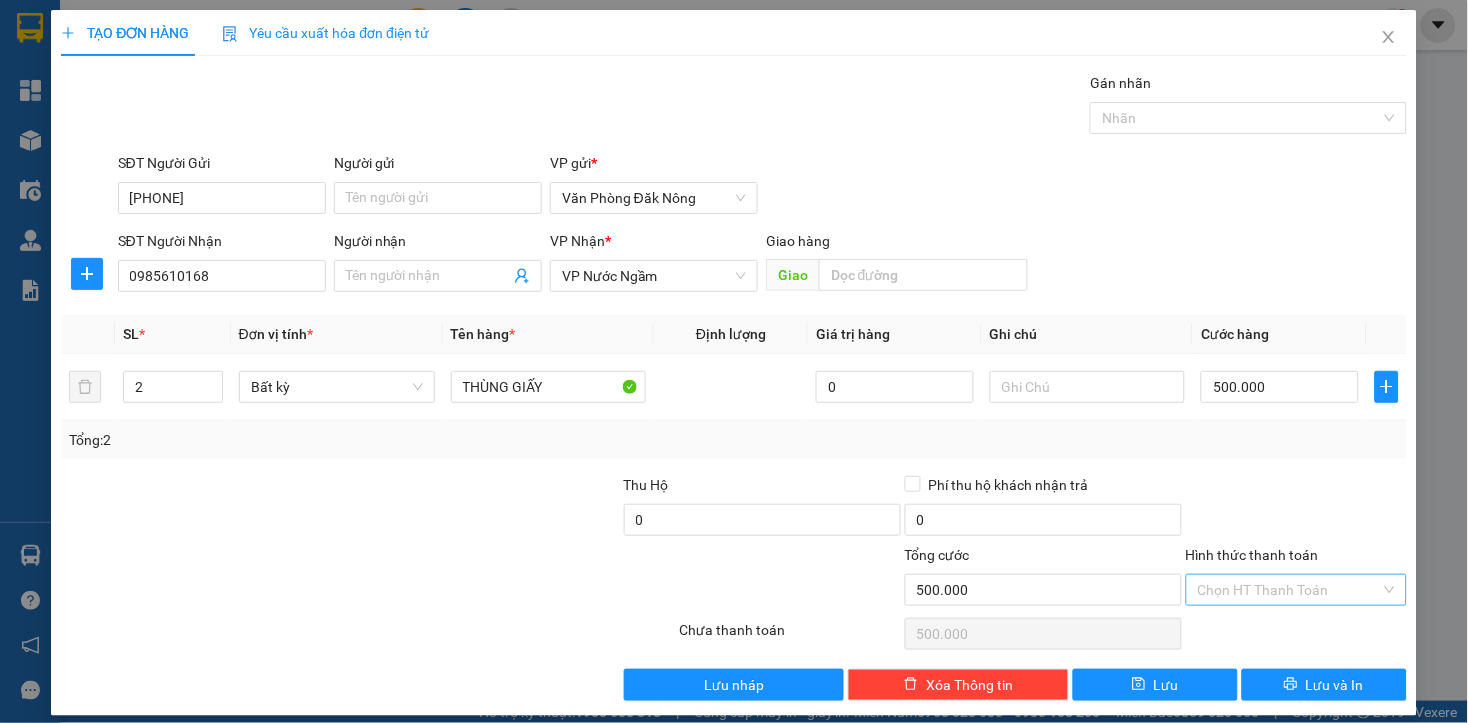 scroll, scrollTop: 16, scrollLeft: 0, axis: vertical 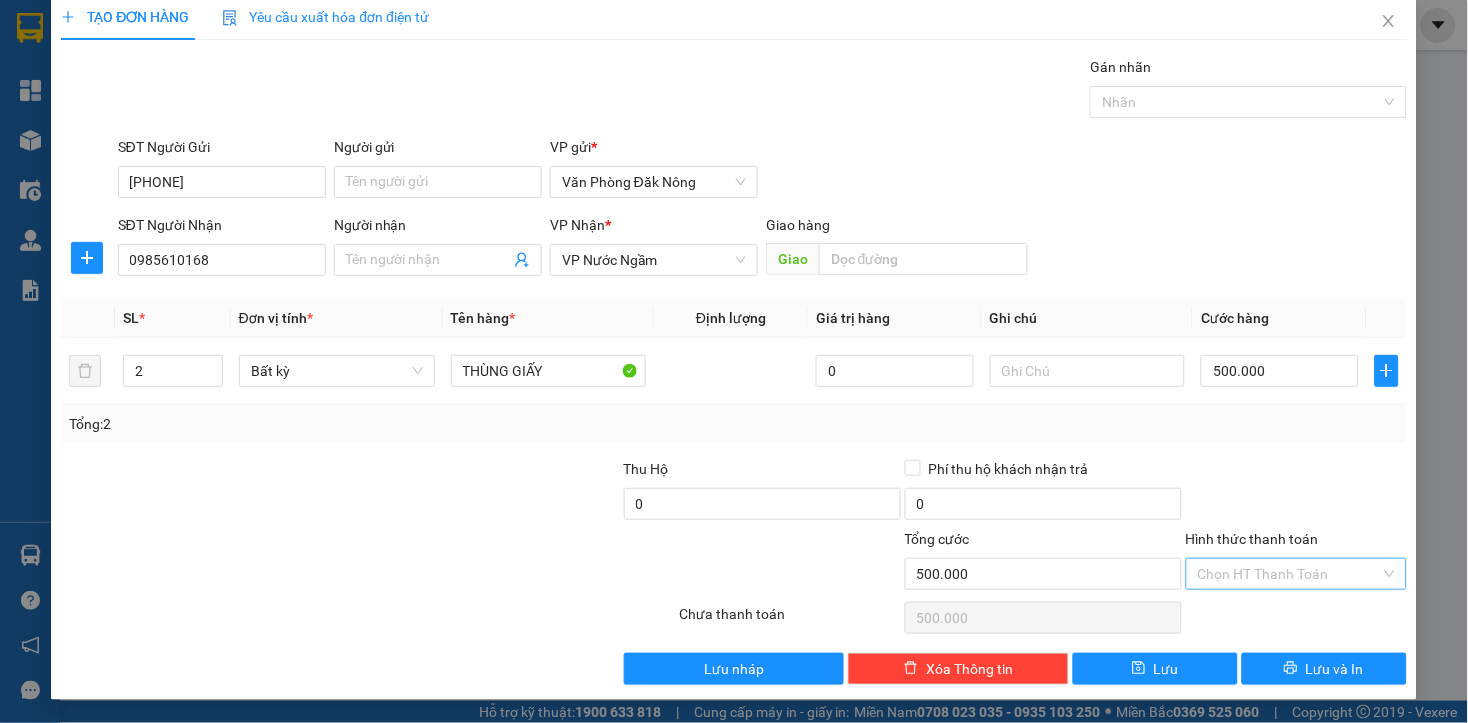 click on "Hình thức thanh toán" at bounding box center (1289, 574) 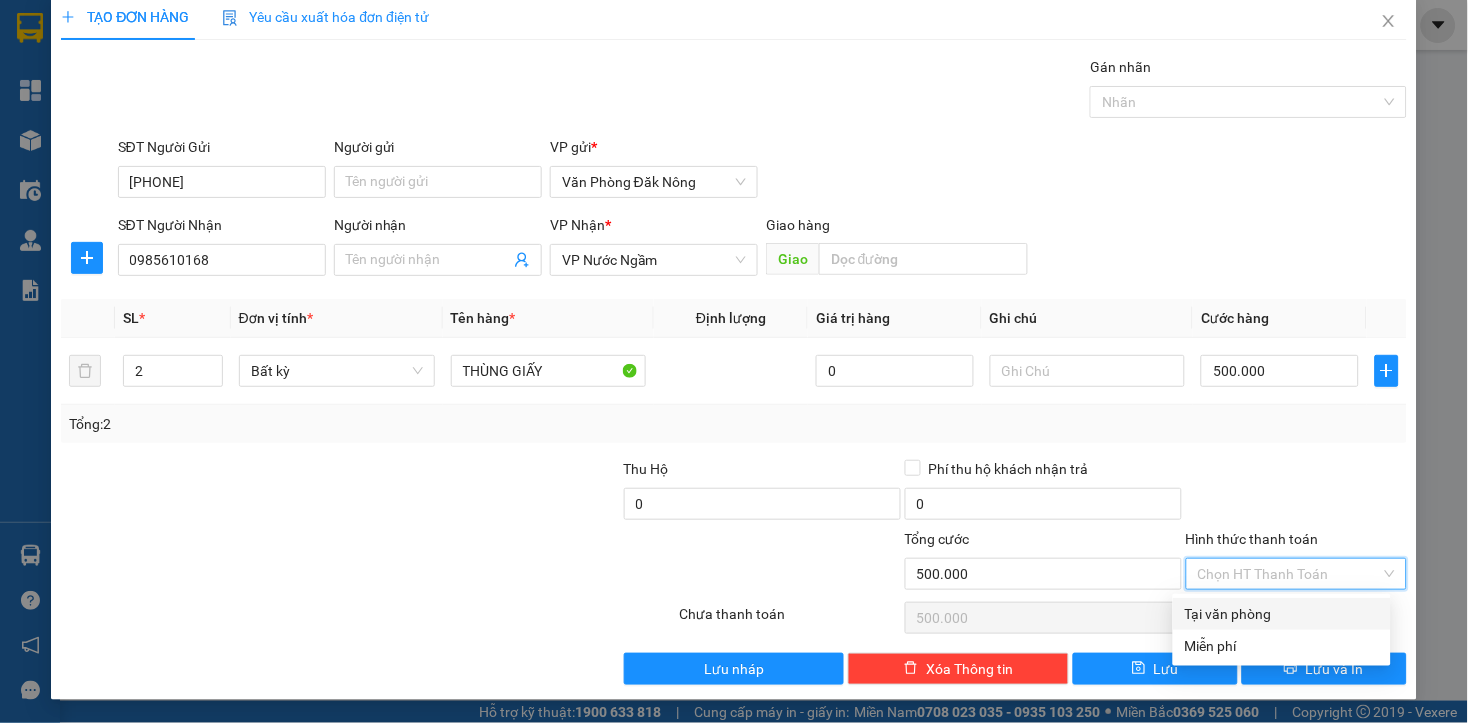 drag, startPoint x: 1233, startPoint y: 613, endPoint x: 1294, endPoint y: 644, distance: 68.42514 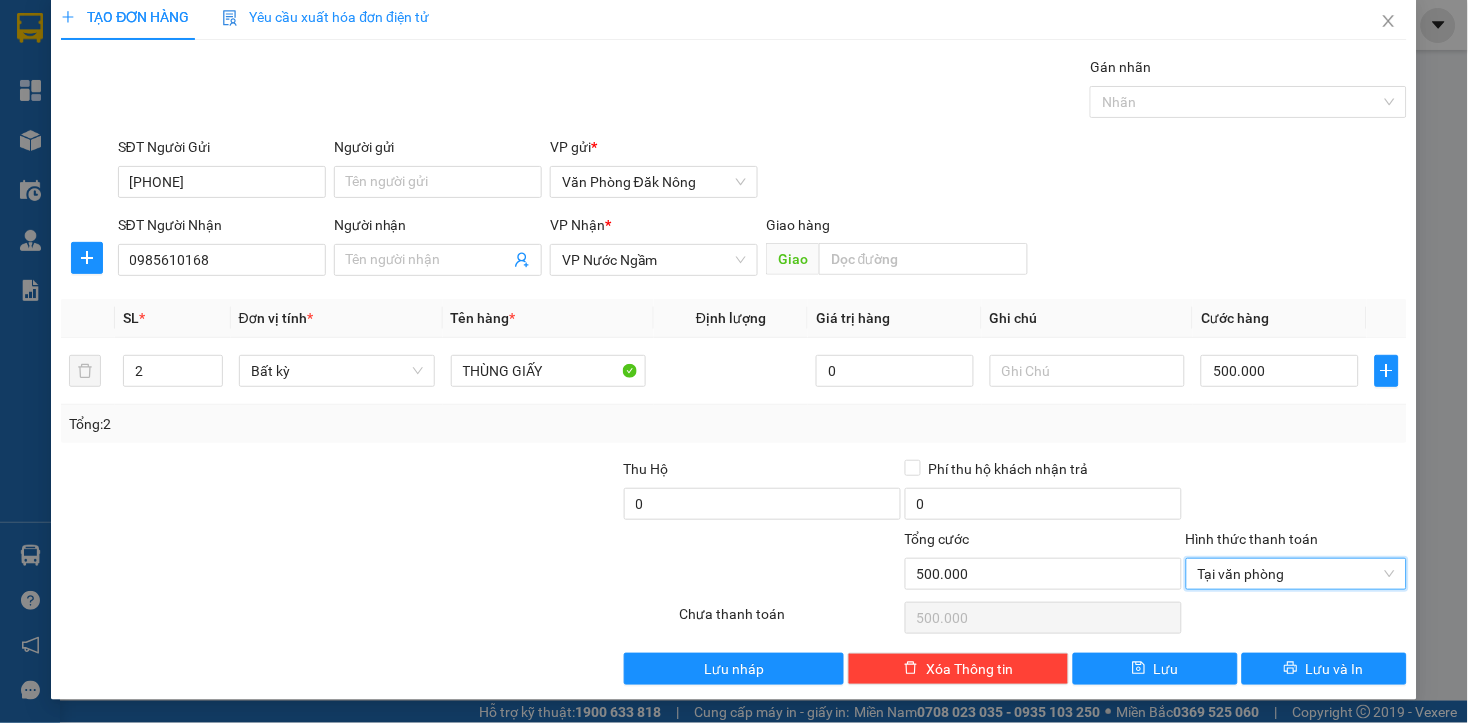 type on "0" 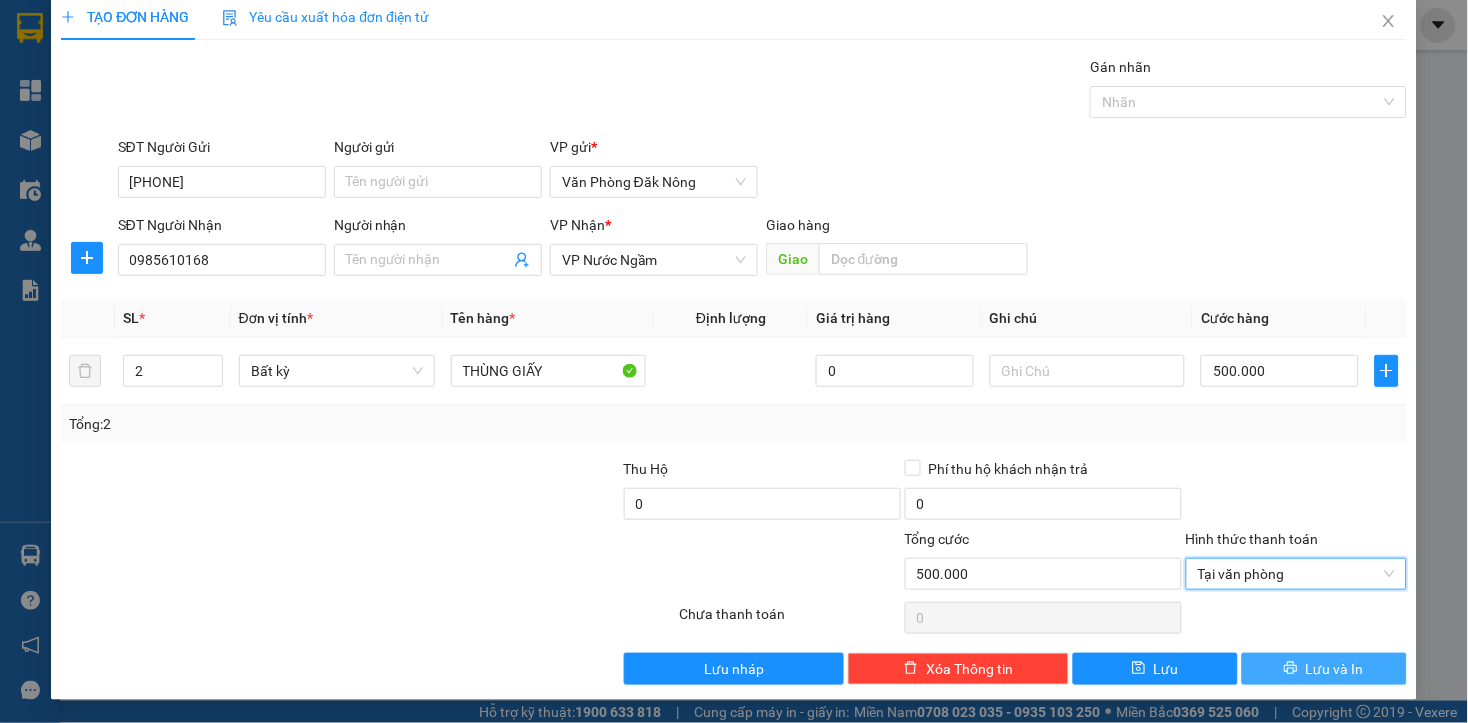 click at bounding box center [1291, 669] 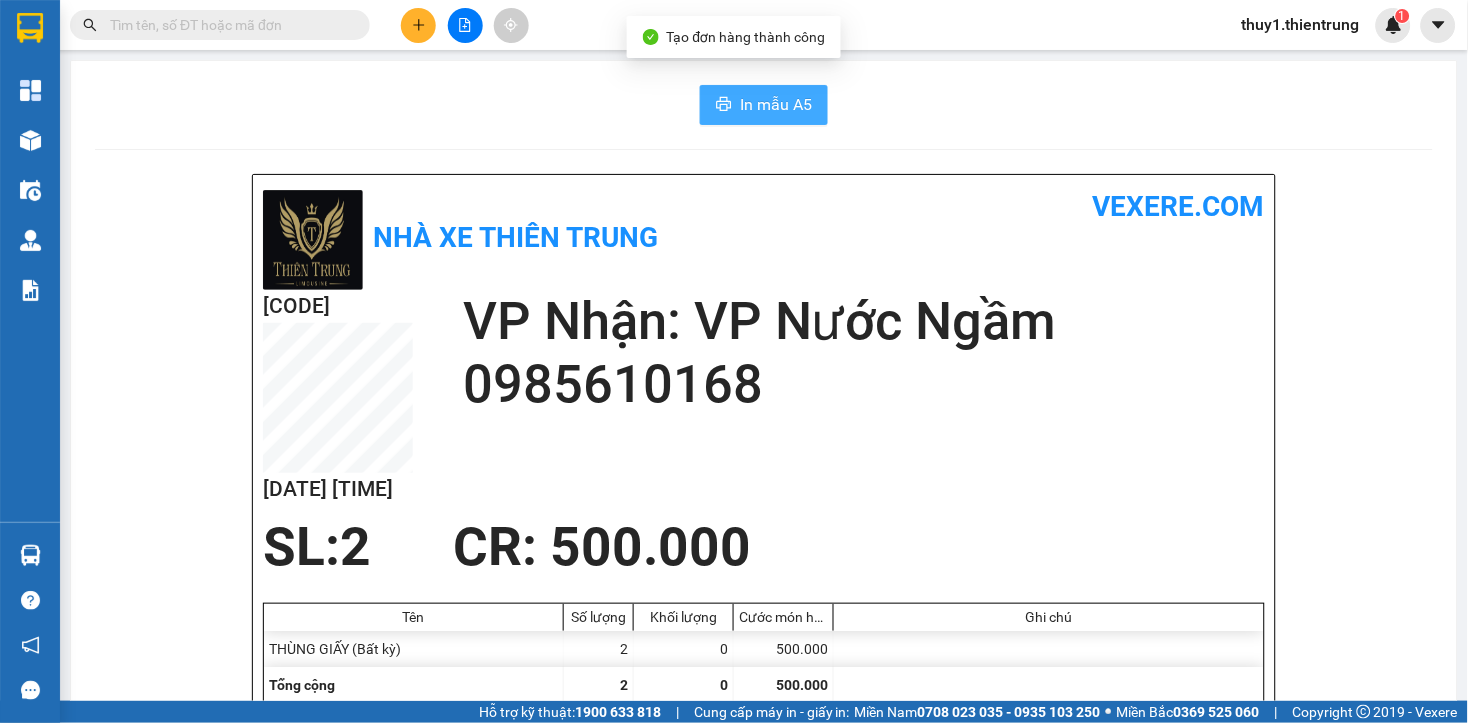drag, startPoint x: 794, startPoint y: 106, endPoint x: 947, endPoint y: 194, distance: 176.50212 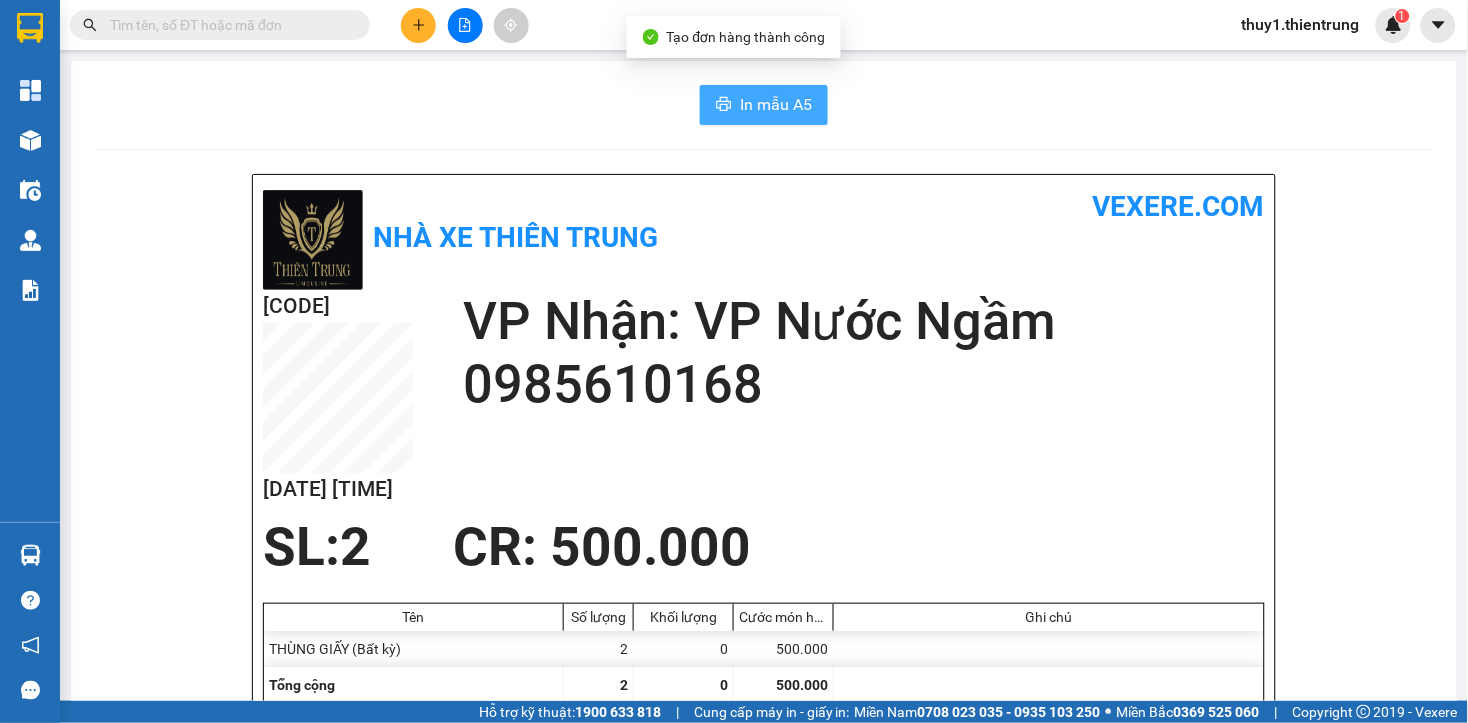 scroll, scrollTop: 0, scrollLeft: 0, axis: both 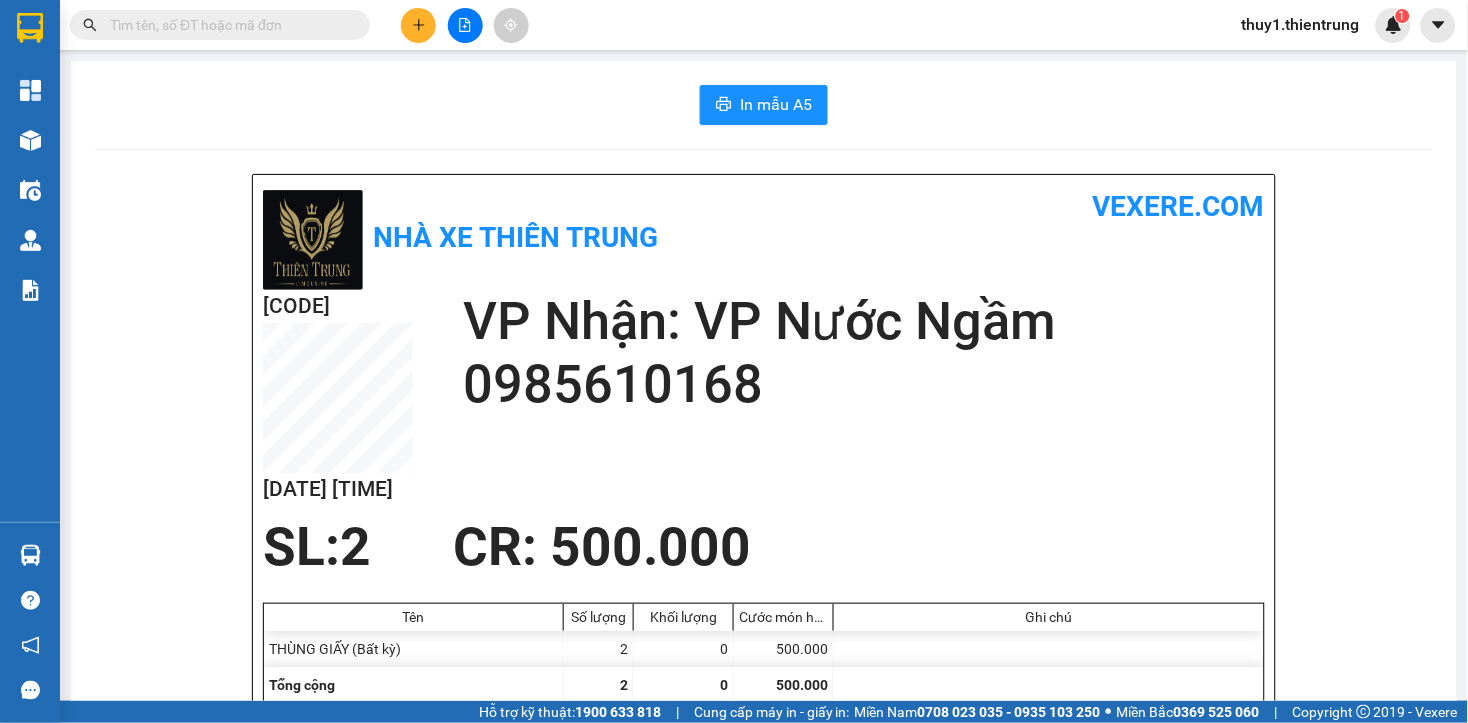 click on "In mẫu A5
Nhà xe Thiên Trung vexere.com GIJUFKVK 02/08 08:04 VP Nhận:   VP Nước Ngầm 0985610168 SL:  2 CR :   500.000 Tên Số lượng Khối lượng Cước món hàng Ghi chú THÙNG GIẤY (Bất kỳ) 2 0 500.000 Tổng cộng 2 0 500.000 Loading... Người gửi:      0854811685     VP gửi :   Văn Phòng Đăk Nông Nhà xe Thiên Trung   Số 24, đường Hai Bà Trưng   0961 210 210 Gửi khách hàng Vexere.com (c) 2017 GỬI :   Văn Phòng Đăk Nông   Số 12, đường Hai Bà Trưng , Tp Gia Nghĩa   0905 64 00 48 Người gửi :    0854811685 GIJUFKVK NHẬN :   VP Nước Ngầm   ngõ 49 số nhà 49A đường ngọc hồi quận Hoàng Mai   0888786848, Người nhận :    0985610168 Tên hàng: THÙNG GIẤY SL 2 Giá trị hàng gửi:  0 CR   500.000 Tổng phải thu:   0 Người gửi hàng xác nhận (Tôi đã đọc và đồng ý nộp dung phiếu gửi hàng) NV kiểm tra hàng (Kí và ghi rõ họ tên) 08:04, ngày 02 tháng 08 năm 2025 :" at bounding box center [764, 925] 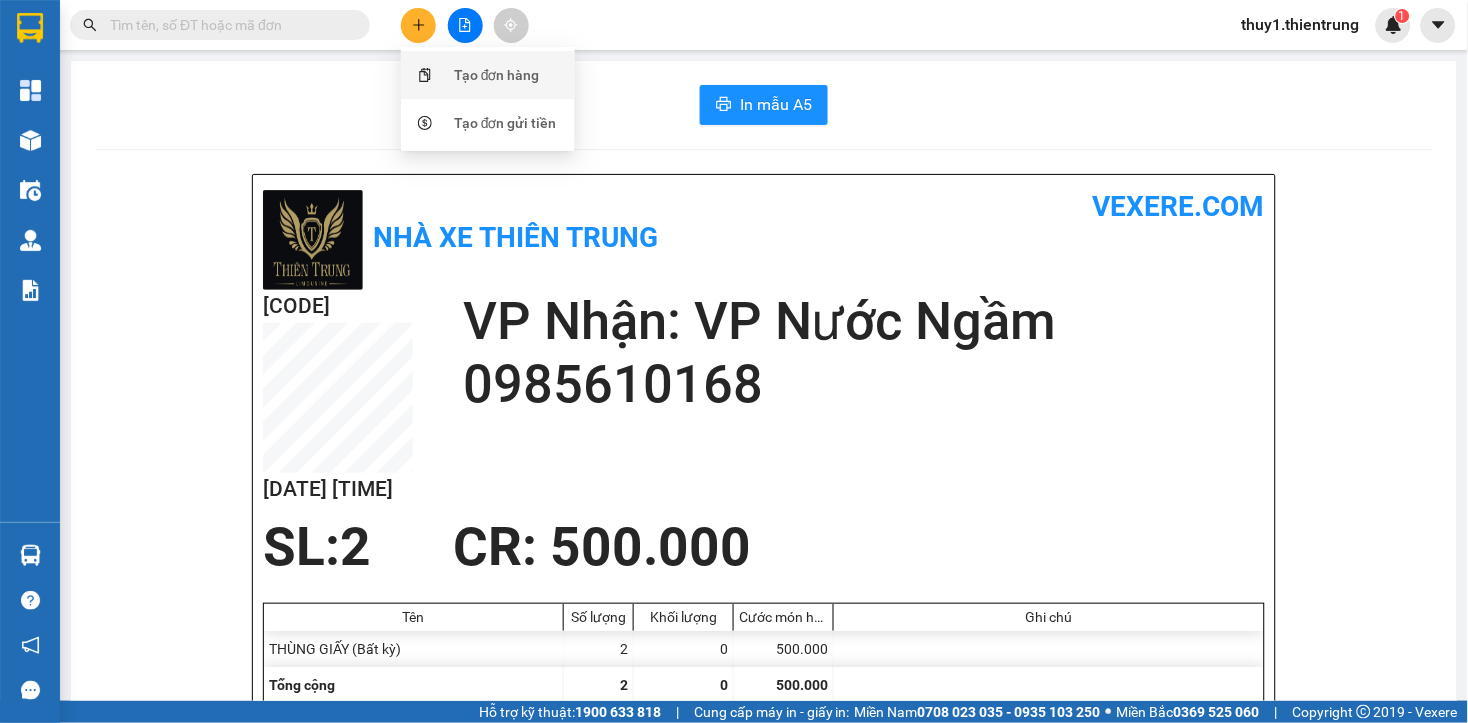 click on "Tạo đơn hàng" at bounding box center (497, 75) 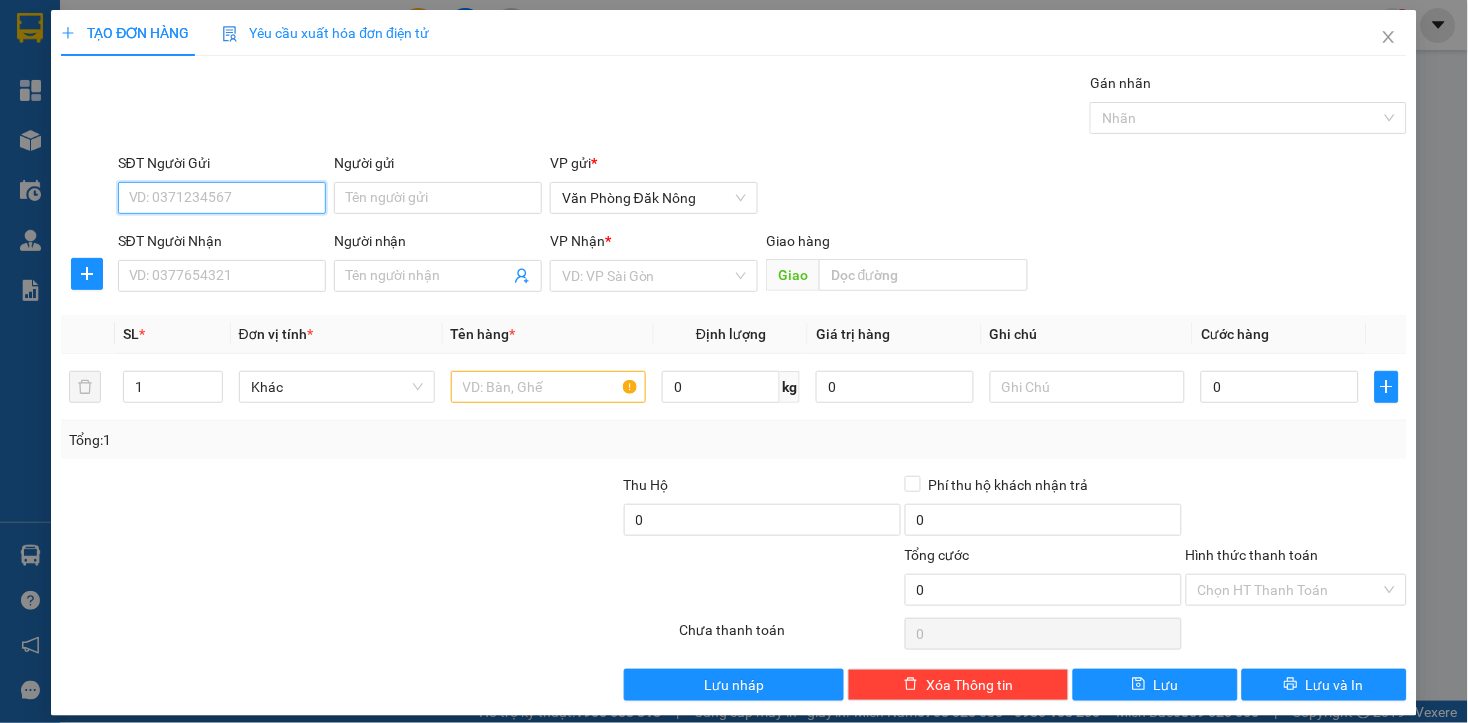 click on "SĐT Người Gửi" at bounding box center (222, 198) 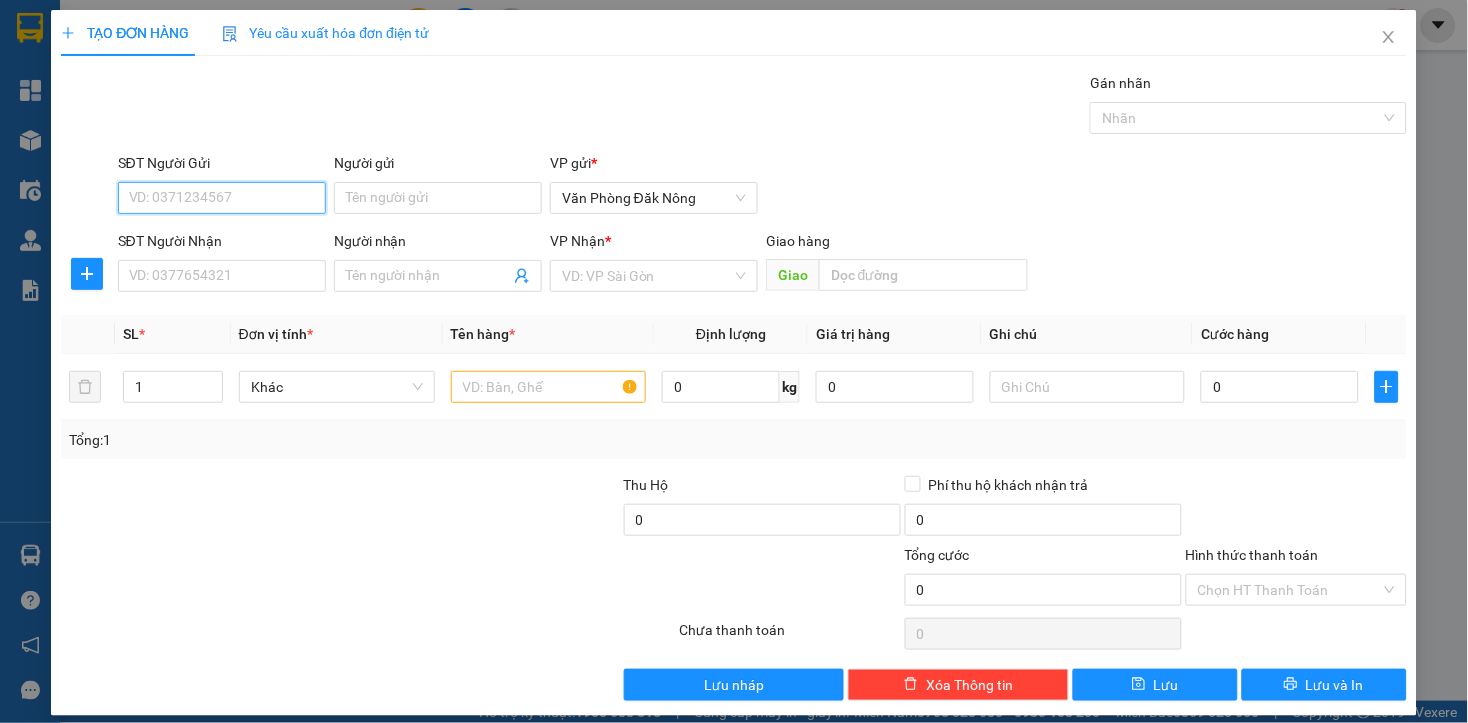click on "SĐT Người Gửi" at bounding box center (222, 198) 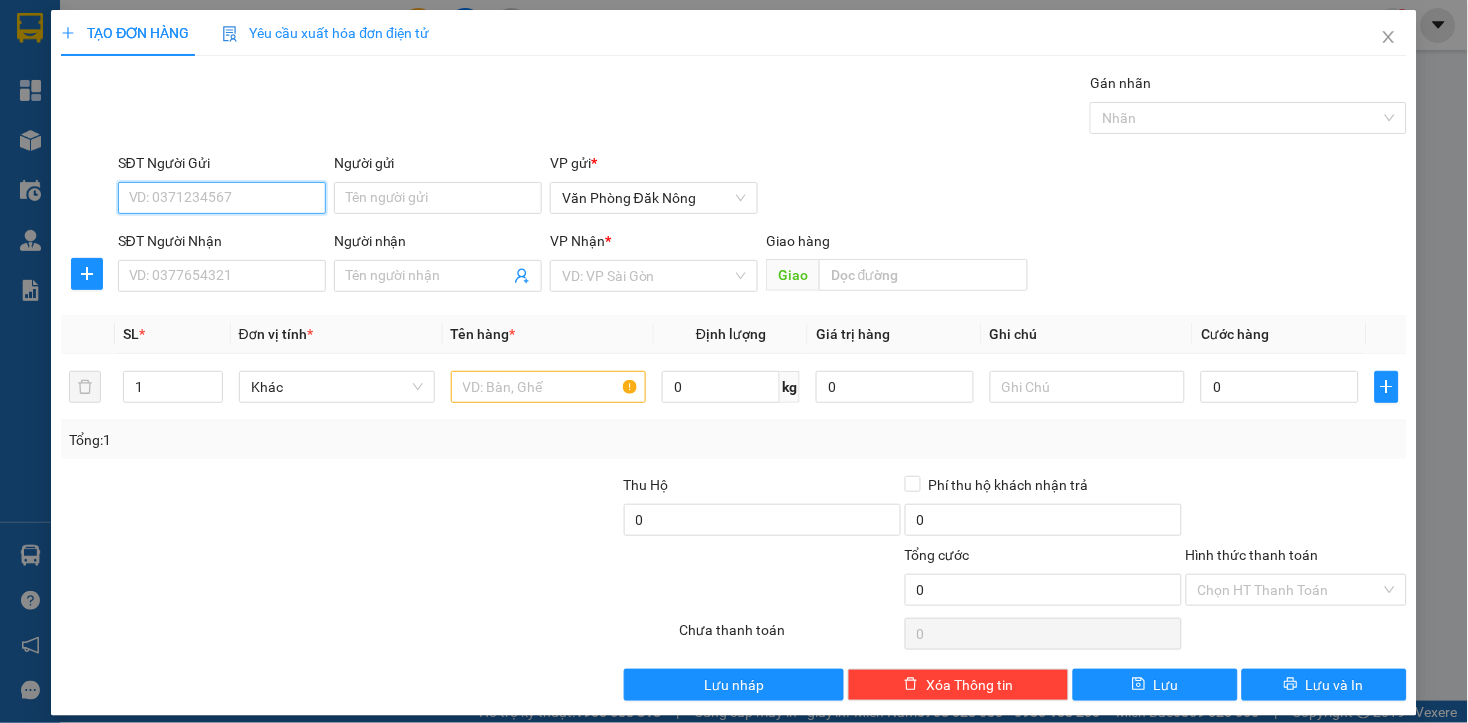 click on "SĐT Người Gửi" at bounding box center (222, 198) 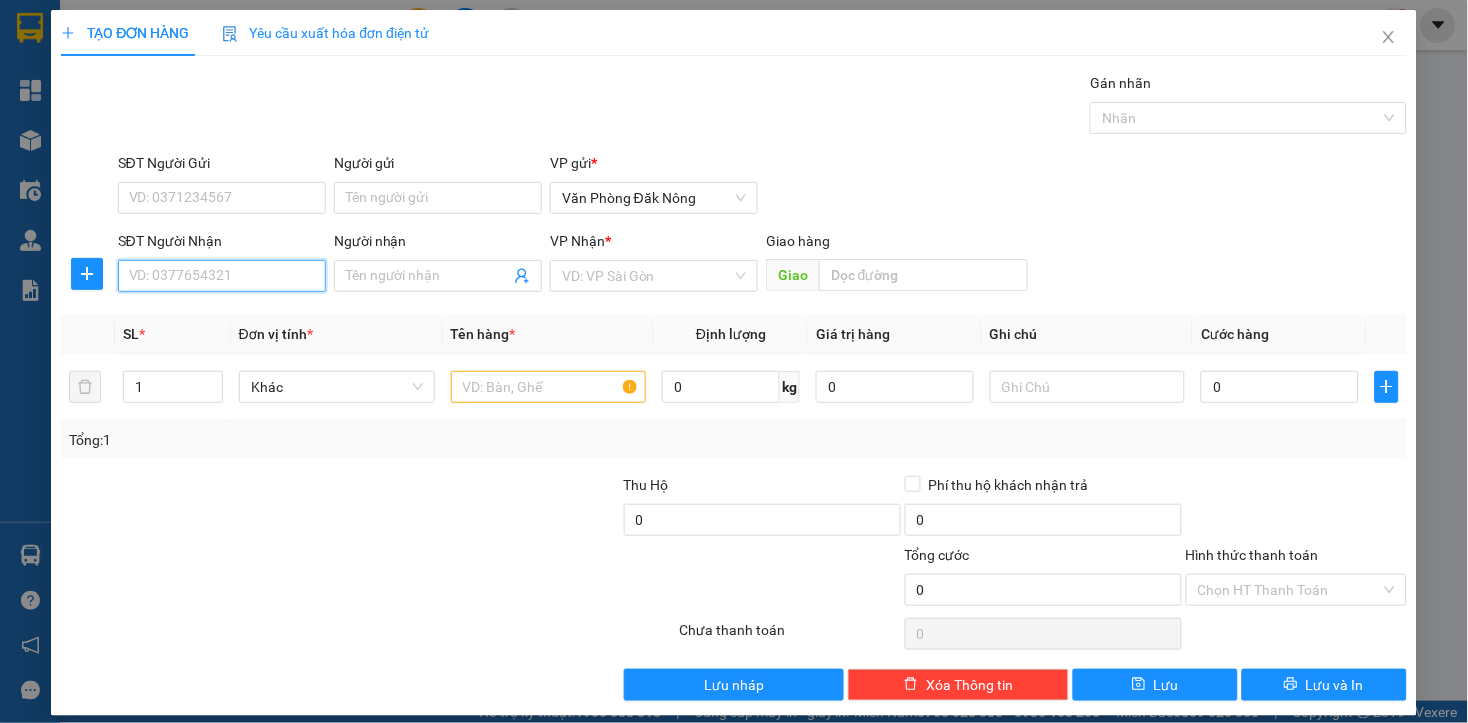 click on "SĐT Người Nhận" at bounding box center [222, 276] 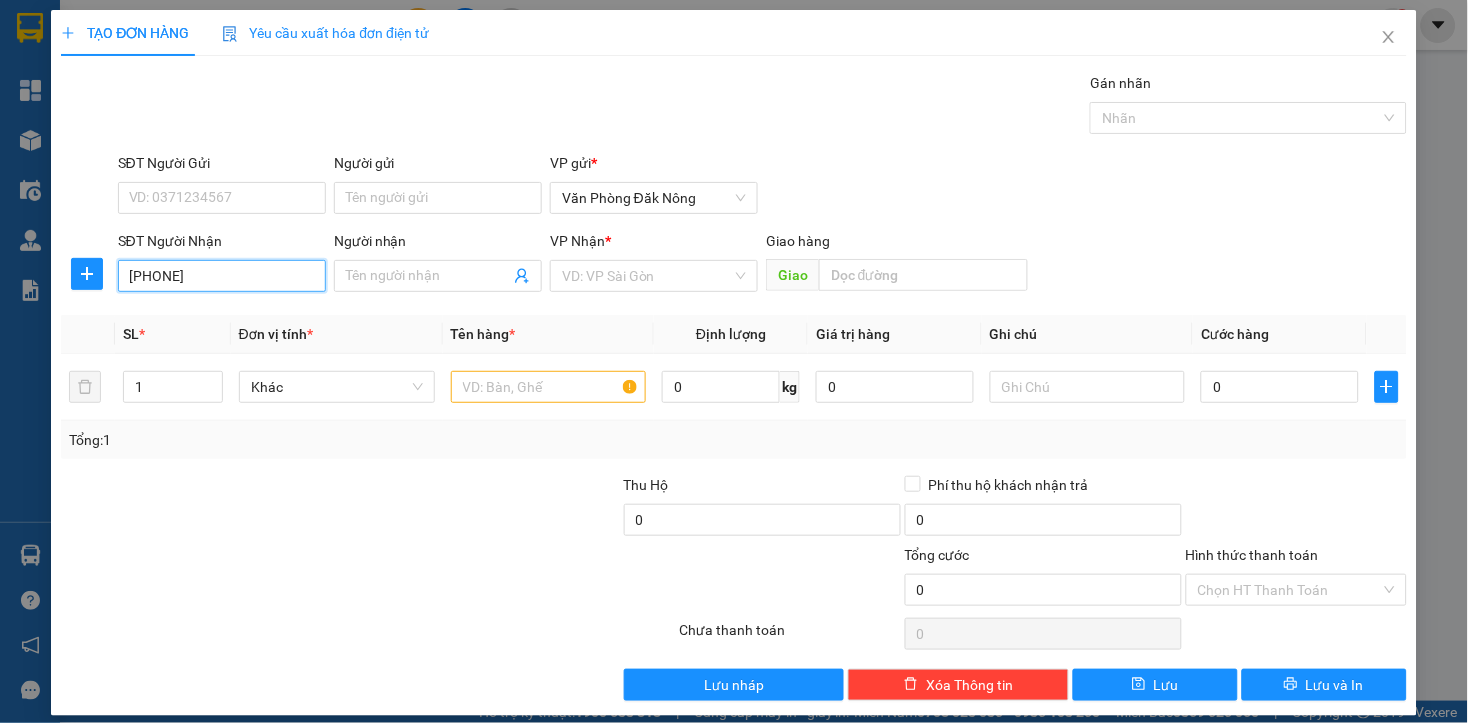 type on "0943515158" 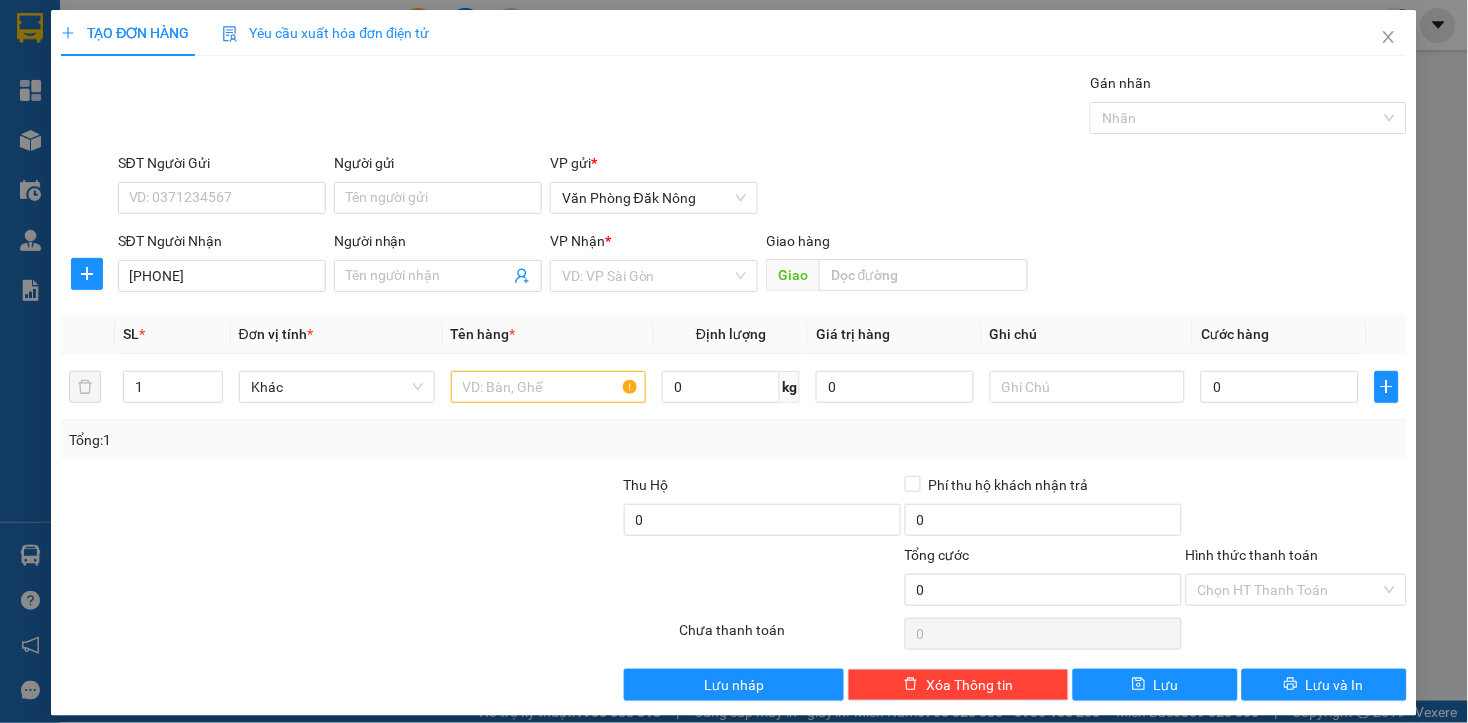 click at bounding box center [256, 579] 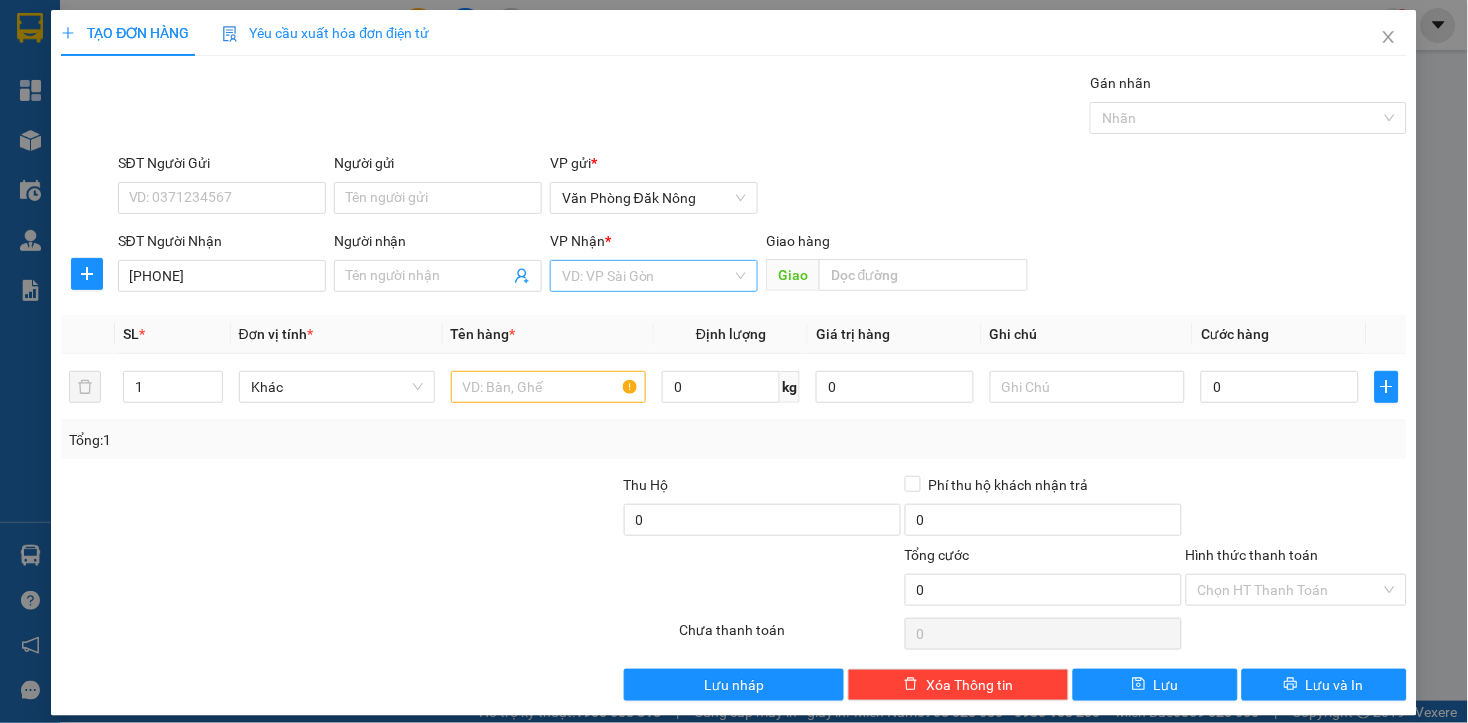 click at bounding box center [647, 276] 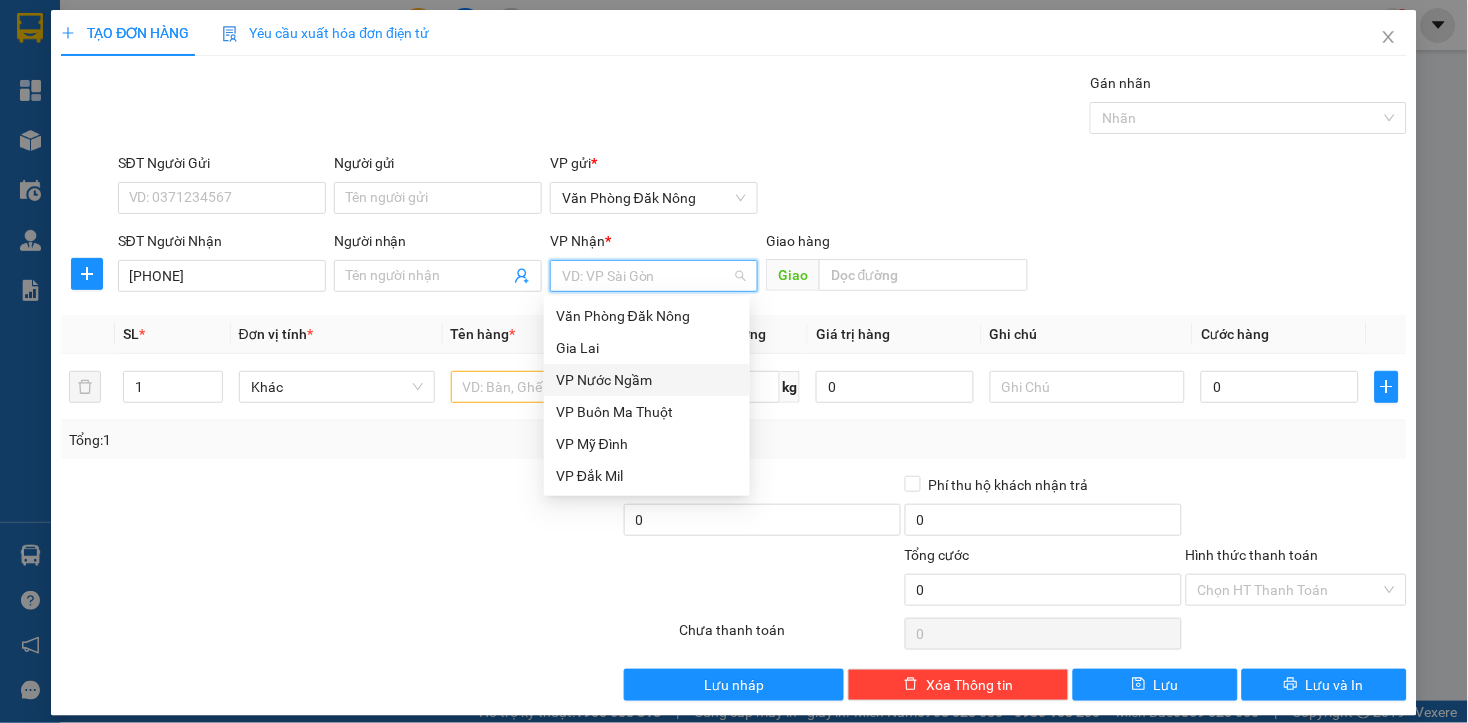 click on "VP Nước Ngầm" at bounding box center (647, 380) 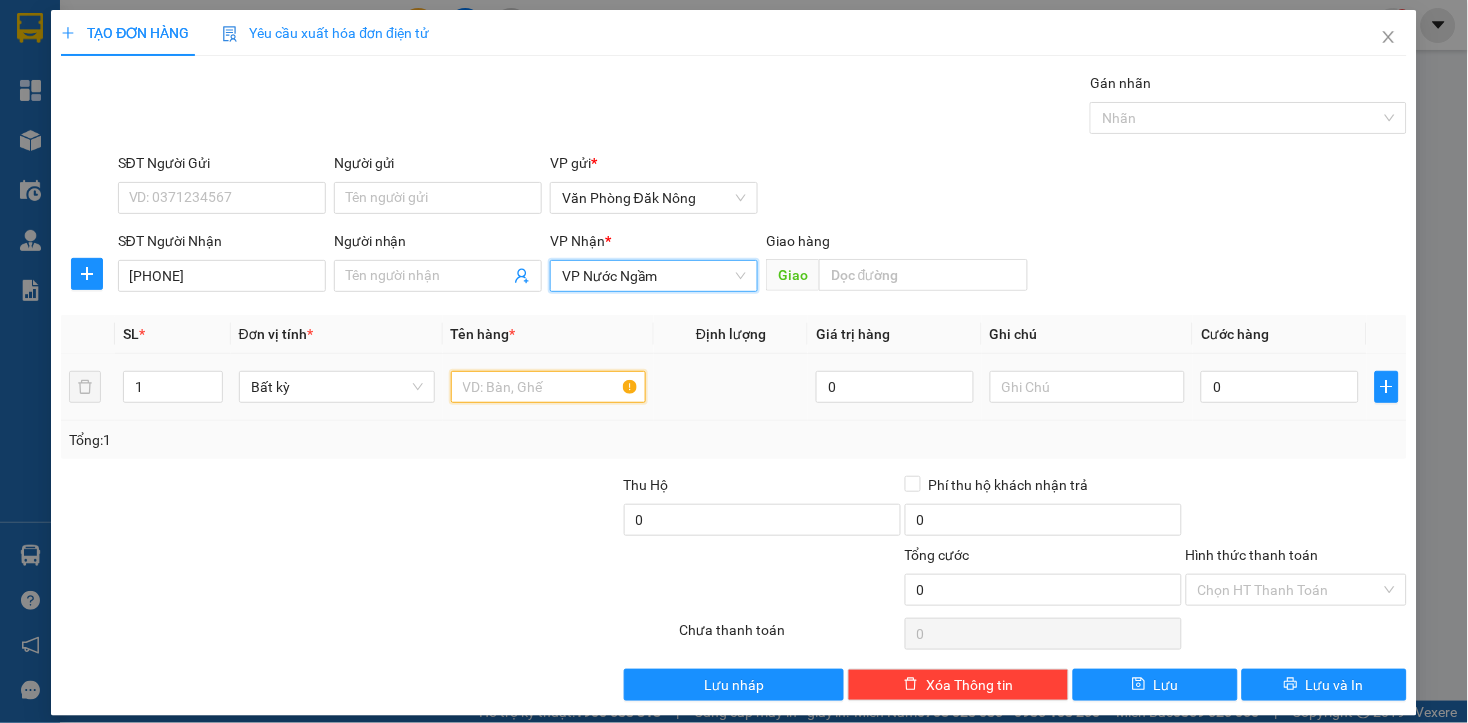 click at bounding box center [549, 387] 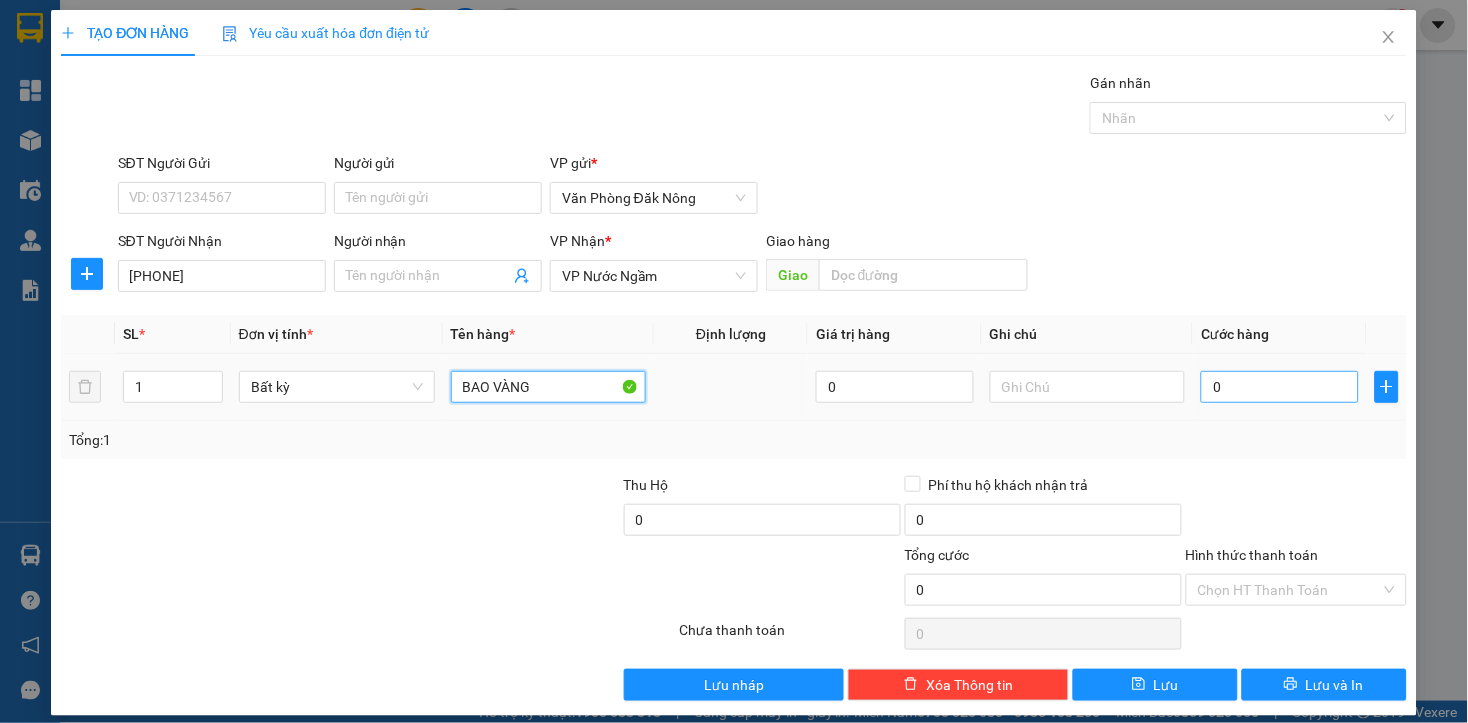 type on "BAO VÀNG" 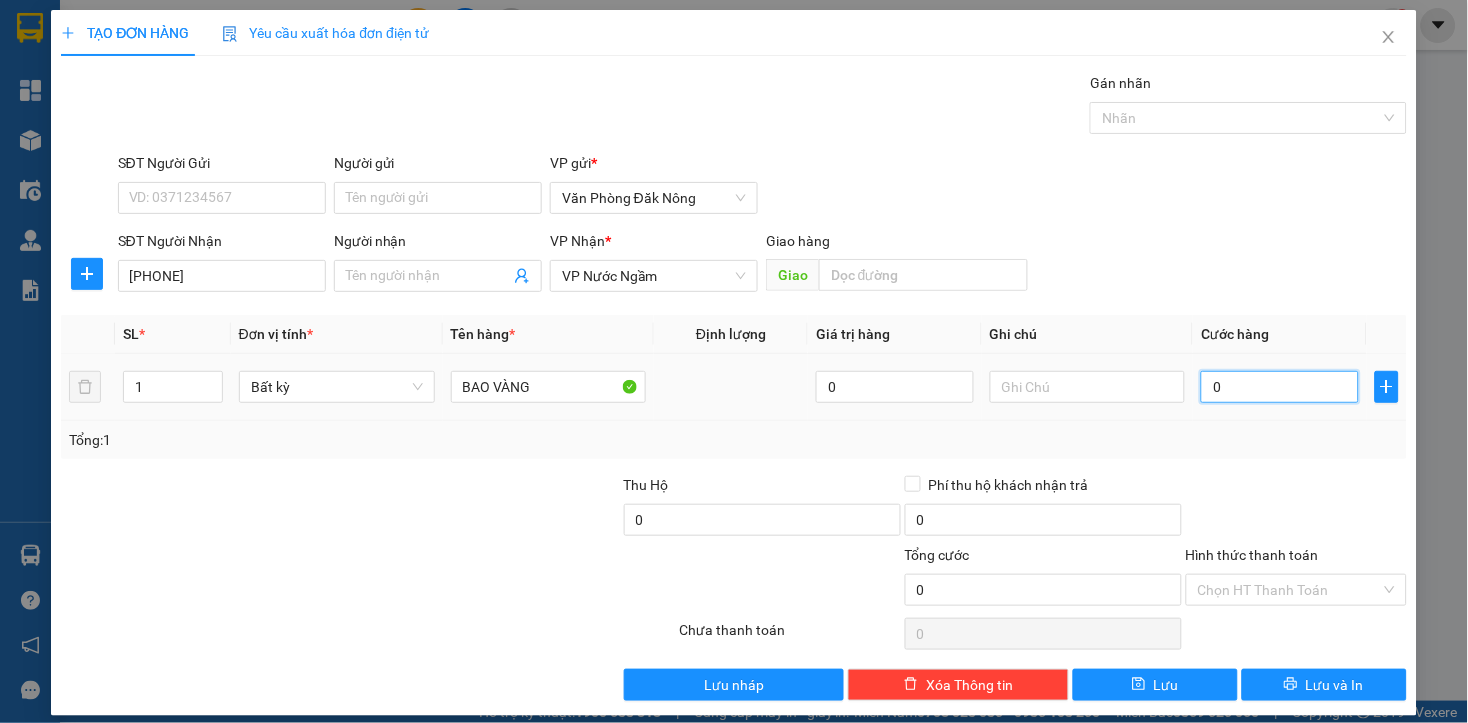 click on "0" at bounding box center (1279, 387) 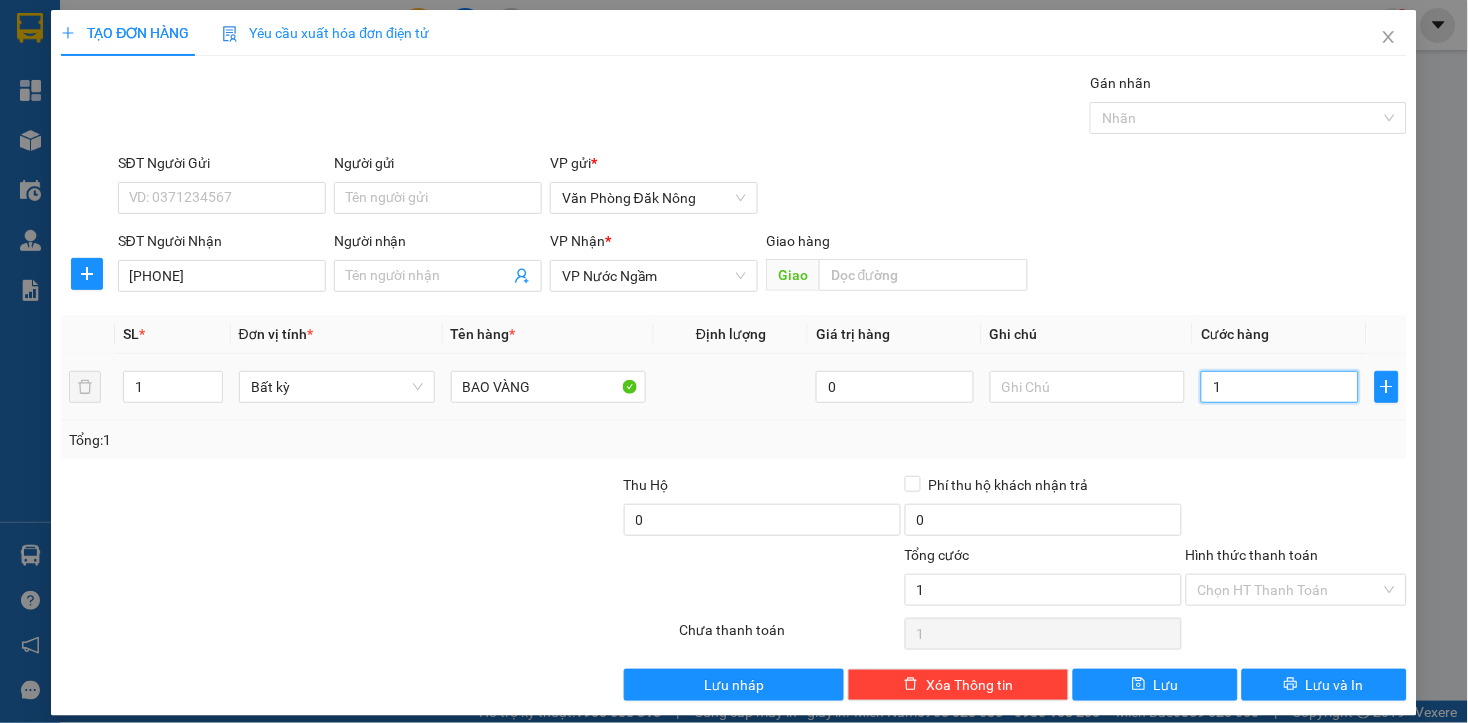 type on "15" 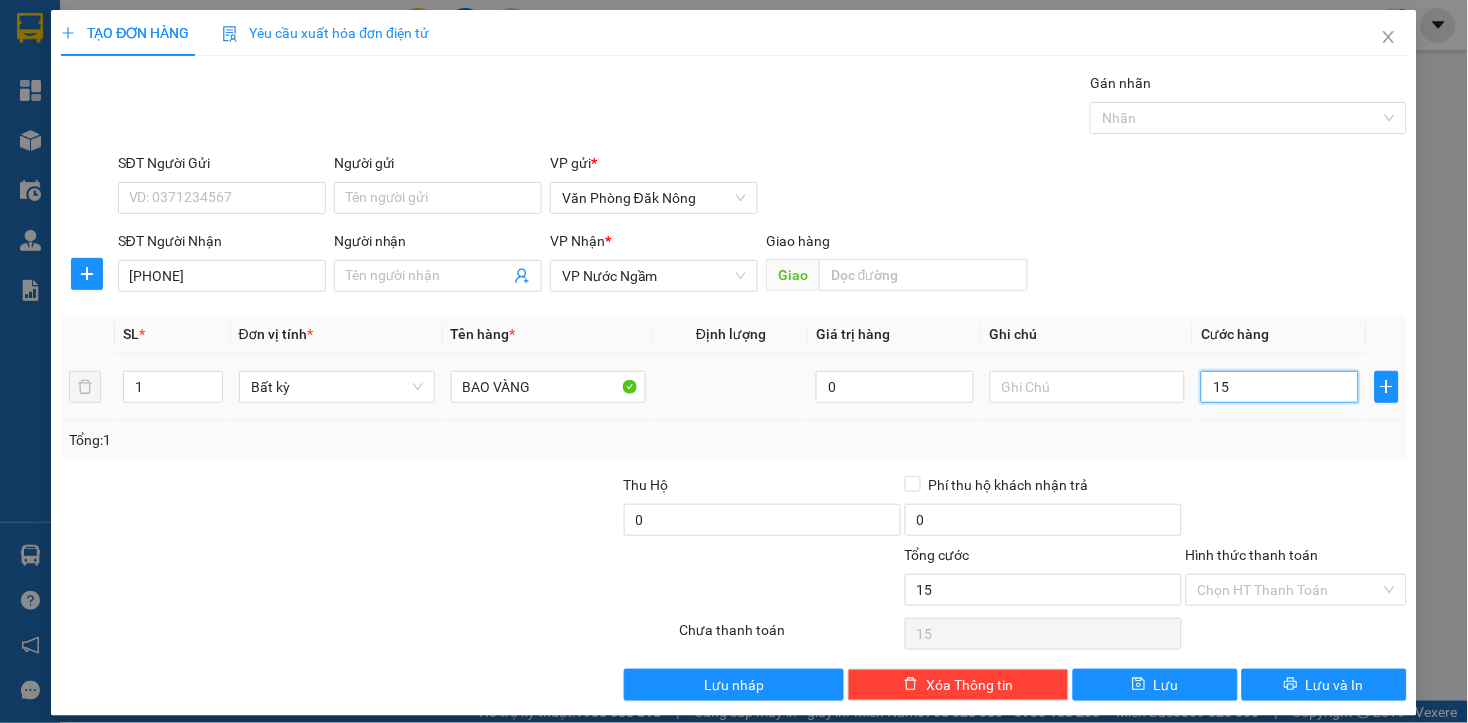 type on "150" 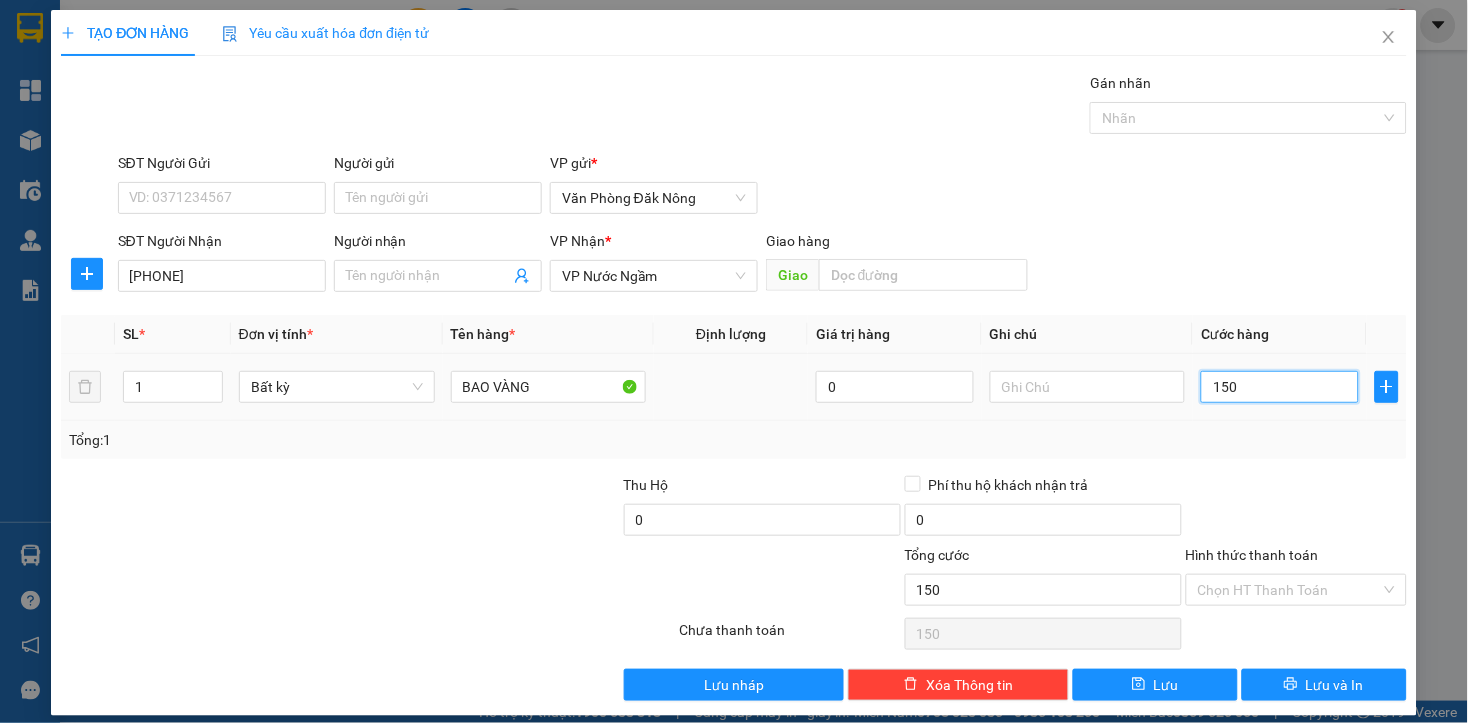 type on "1.500" 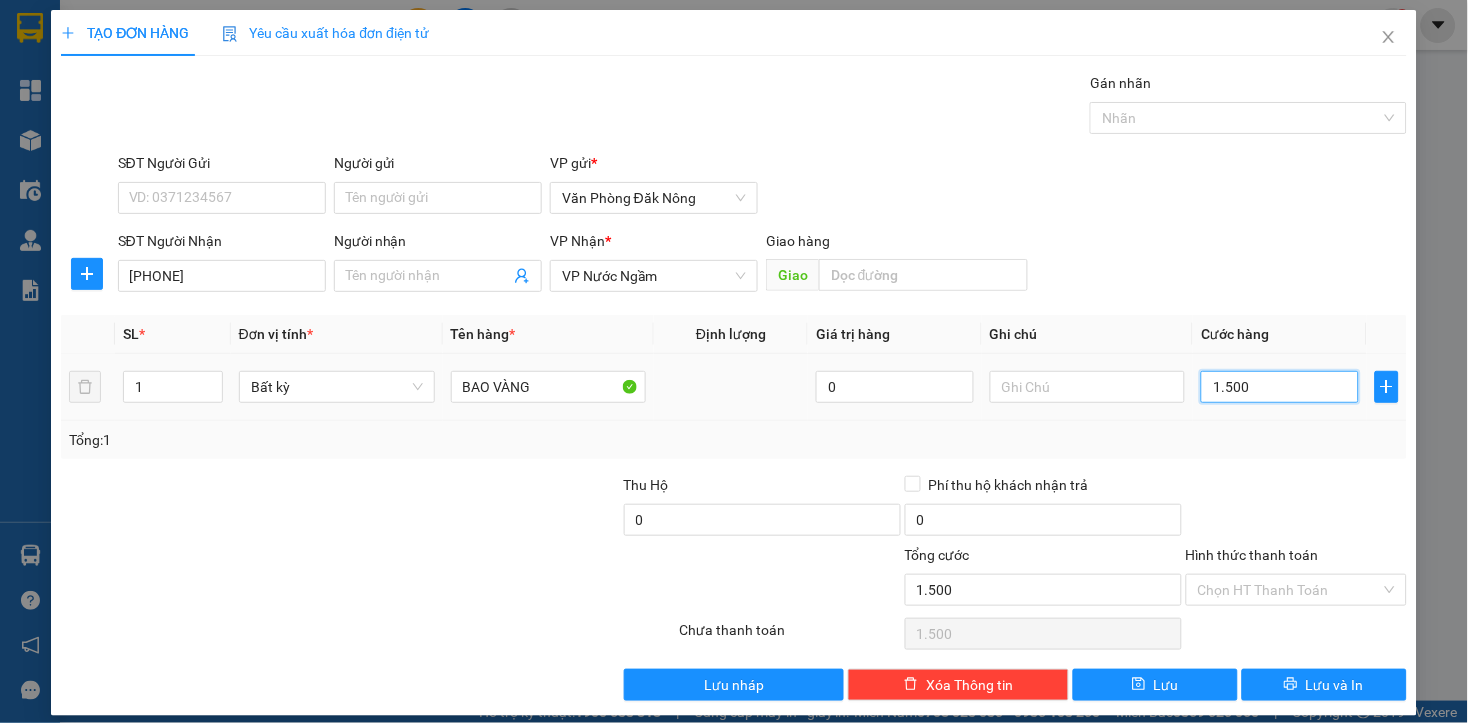 type on "15.000" 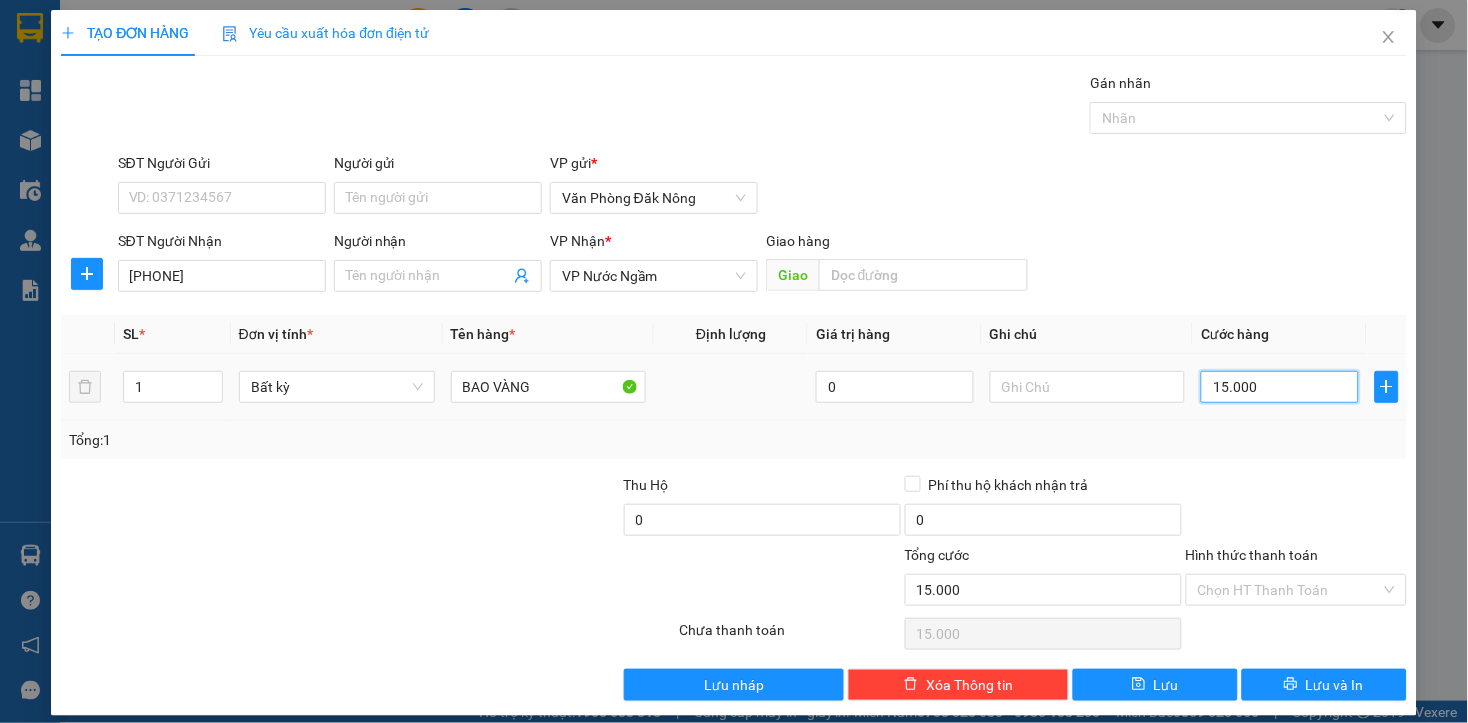 type on "150.000" 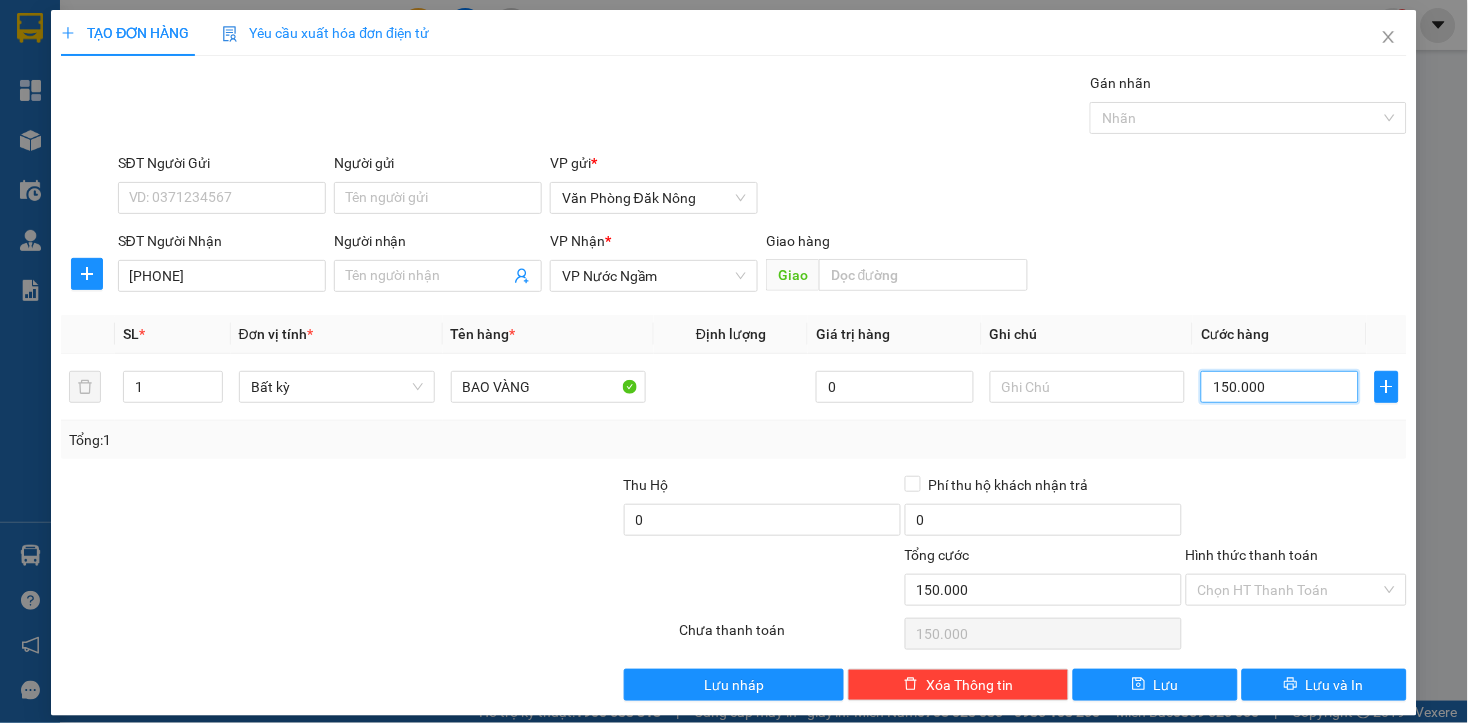 type on "150.000" 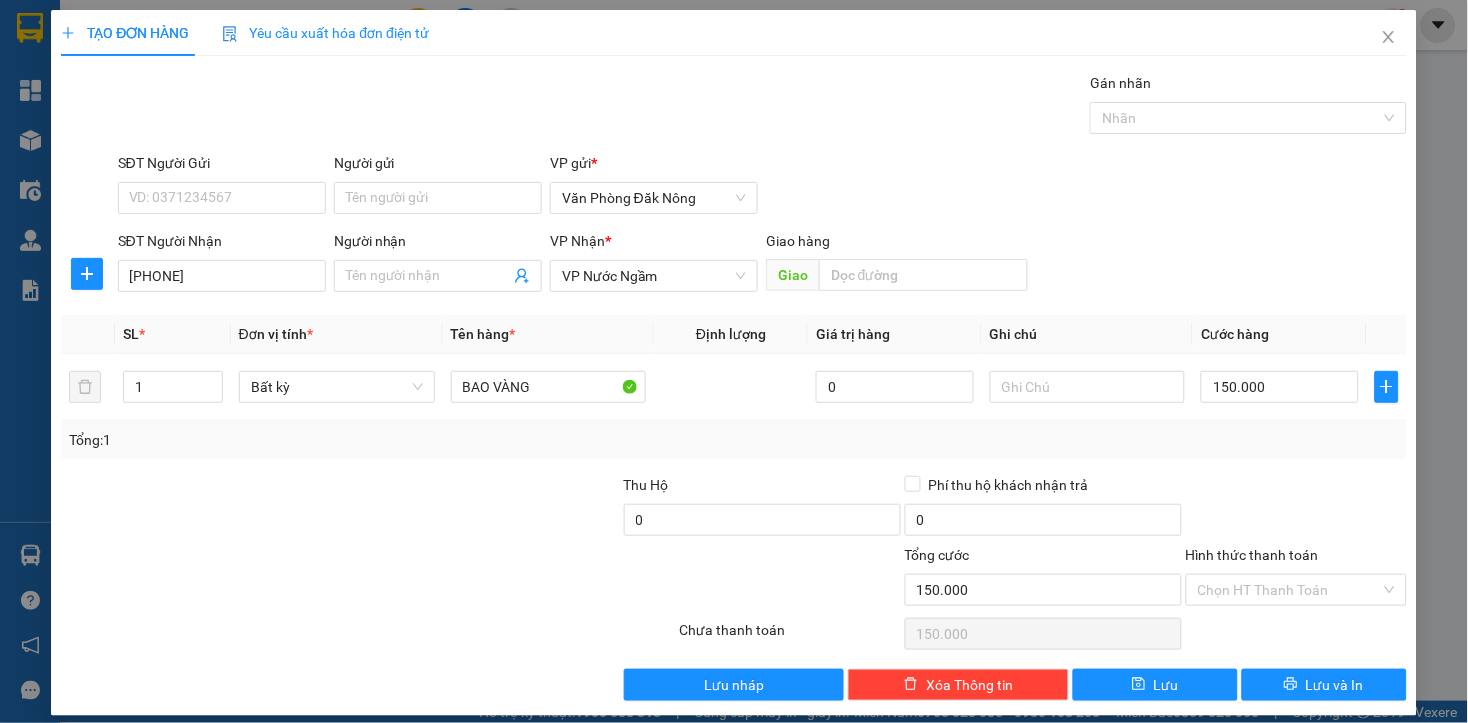 click at bounding box center [480, 509] 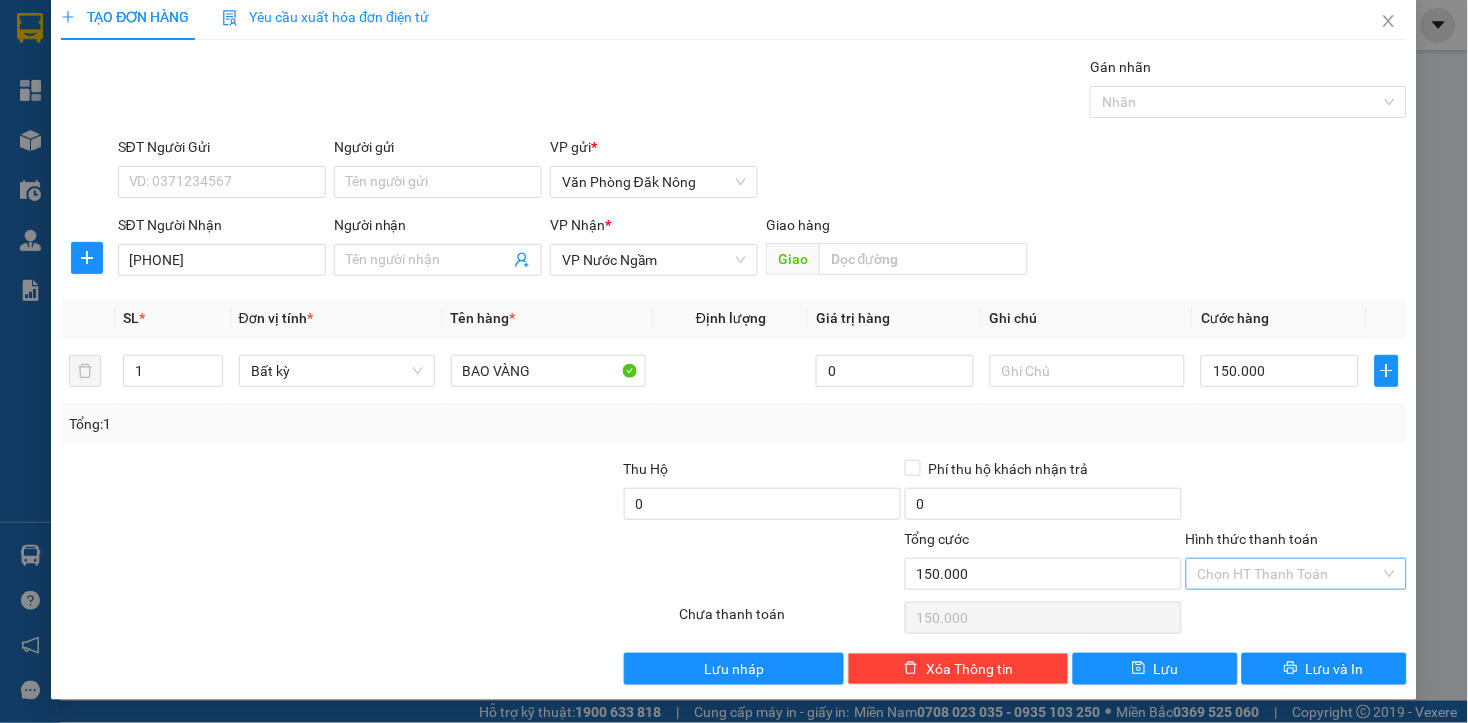 click on "Hình thức thanh toán" at bounding box center [1289, 574] 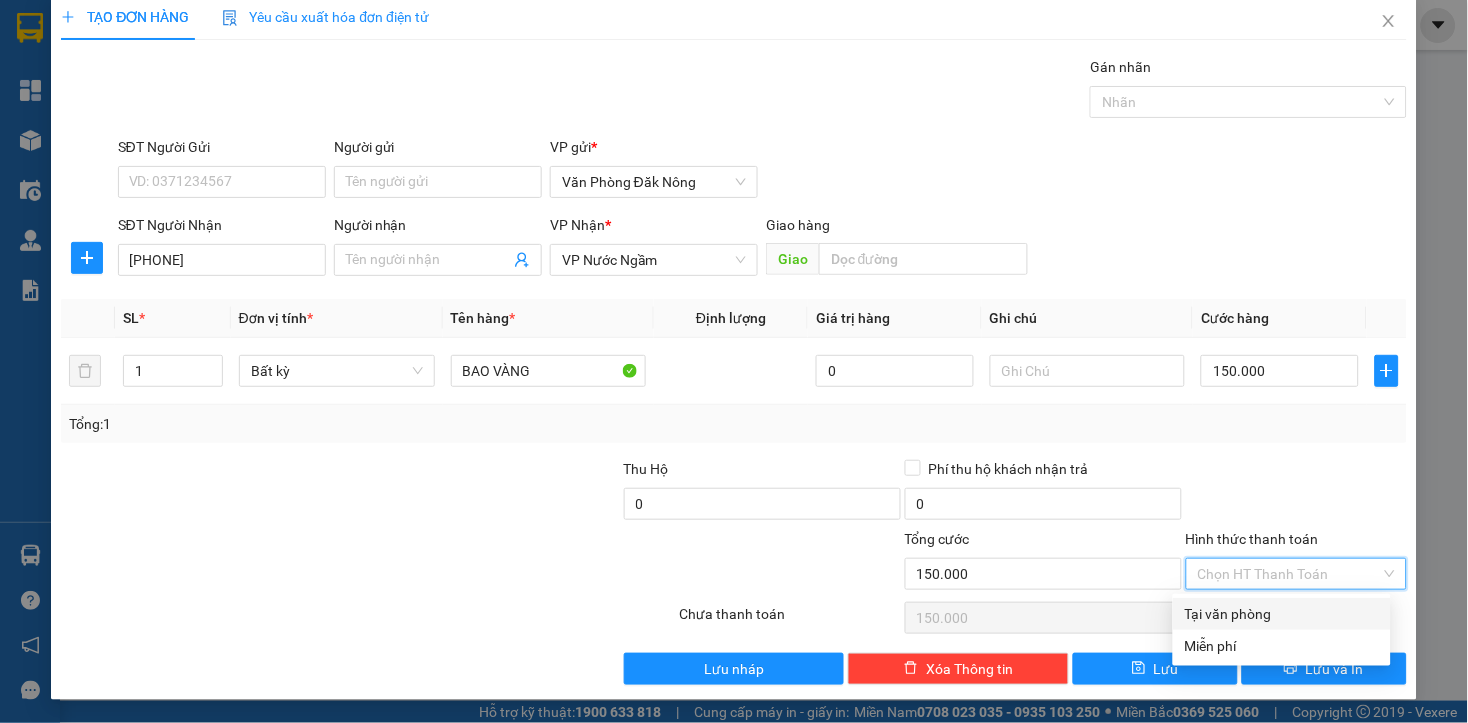 drag, startPoint x: 1207, startPoint y: 450, endPoint x: 1228, endPoint y: 433, distance: 27.018513 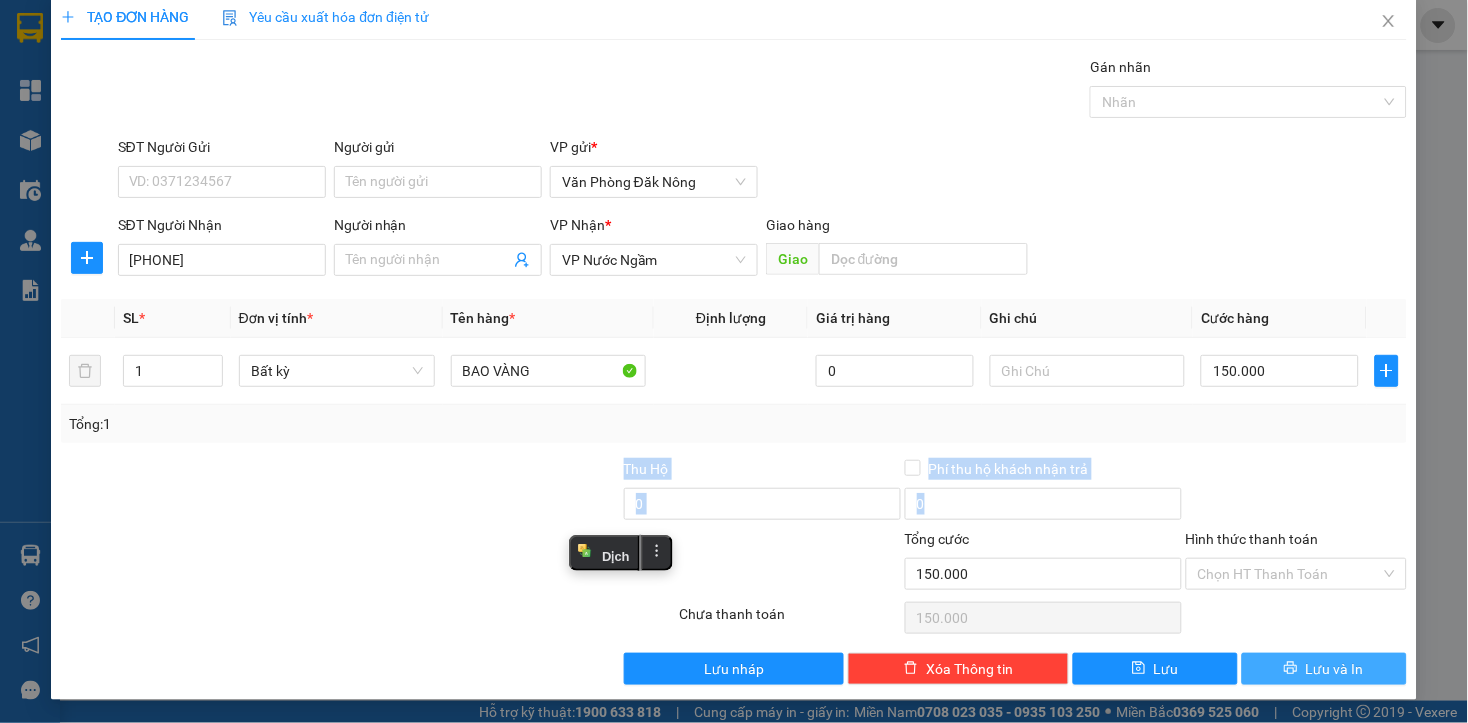 click 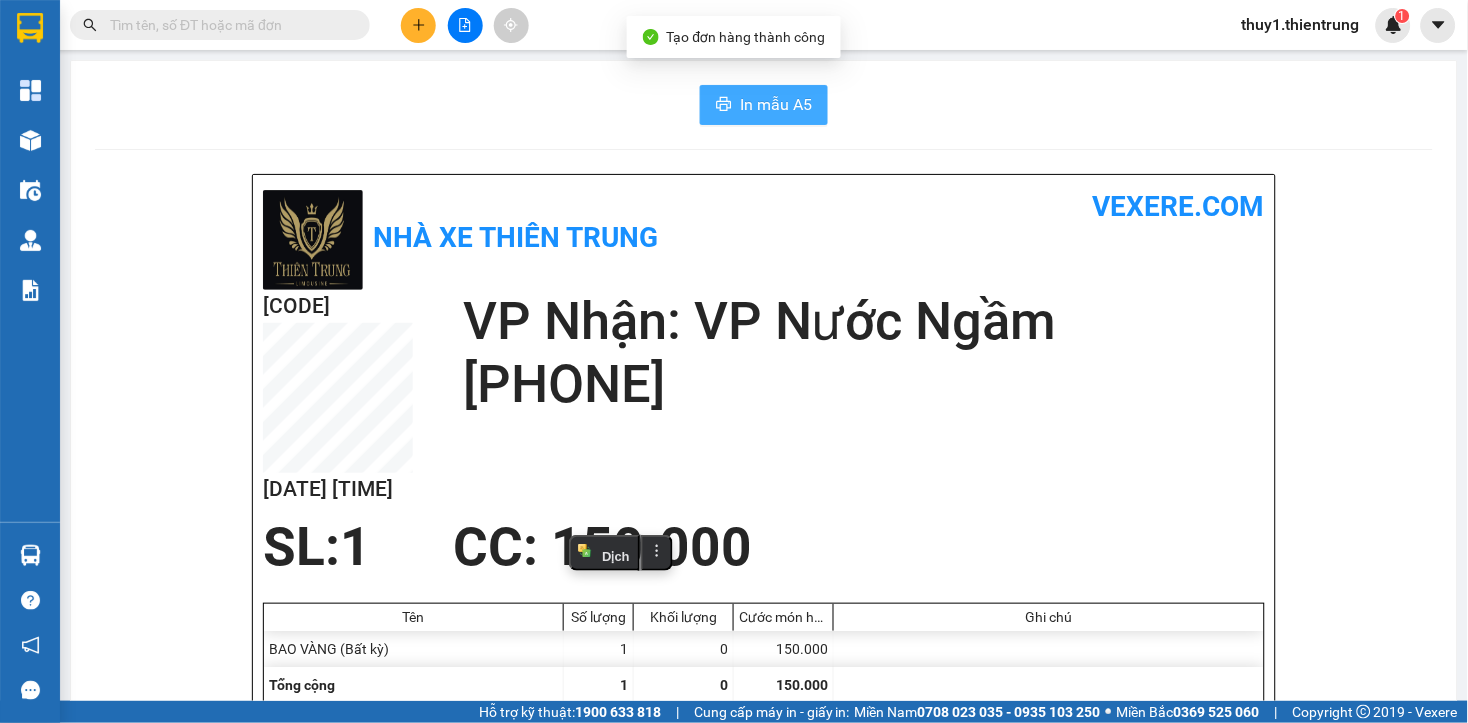 click on "In mẫu A5" at bounding box center (776, 104) 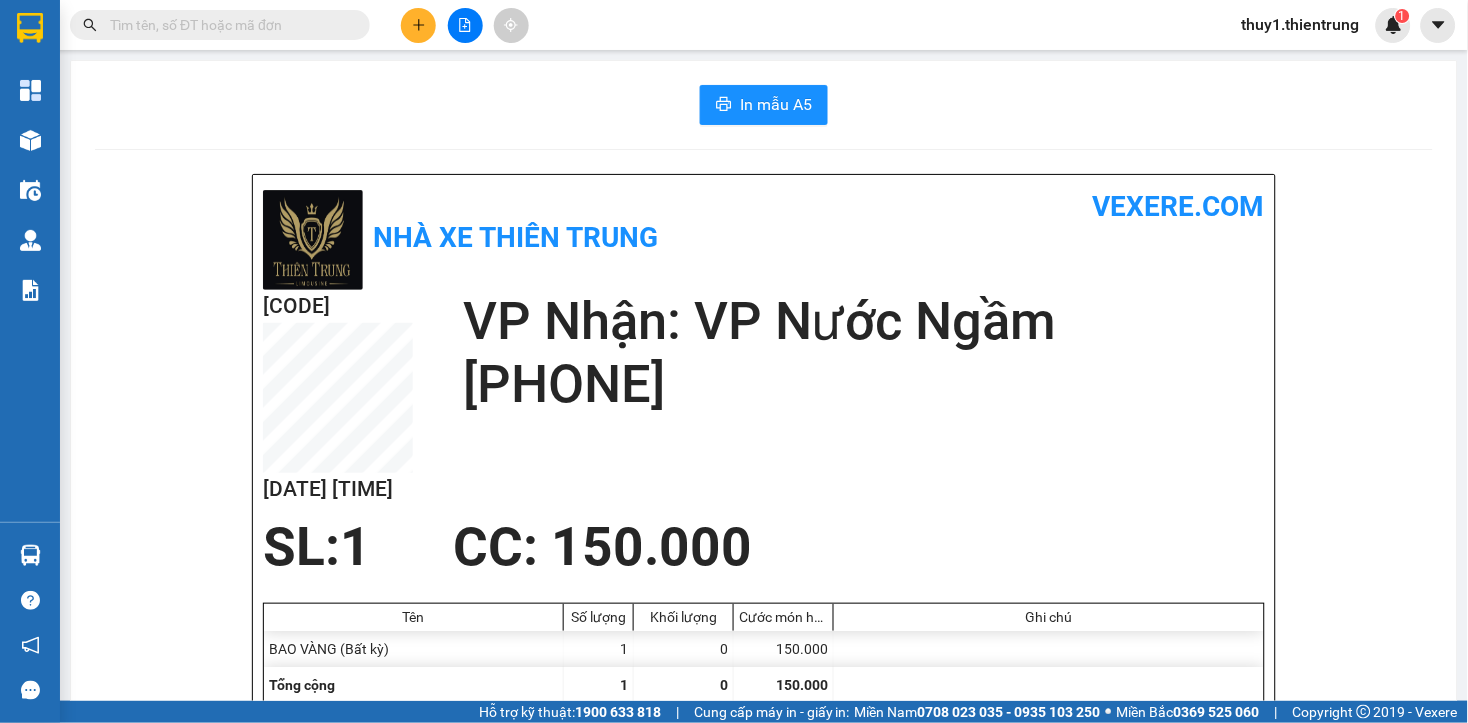 drag, startPoint x: 424, startPoint y: 26, endPoint x: 482, endPoint y: 72, distance: 74.02702 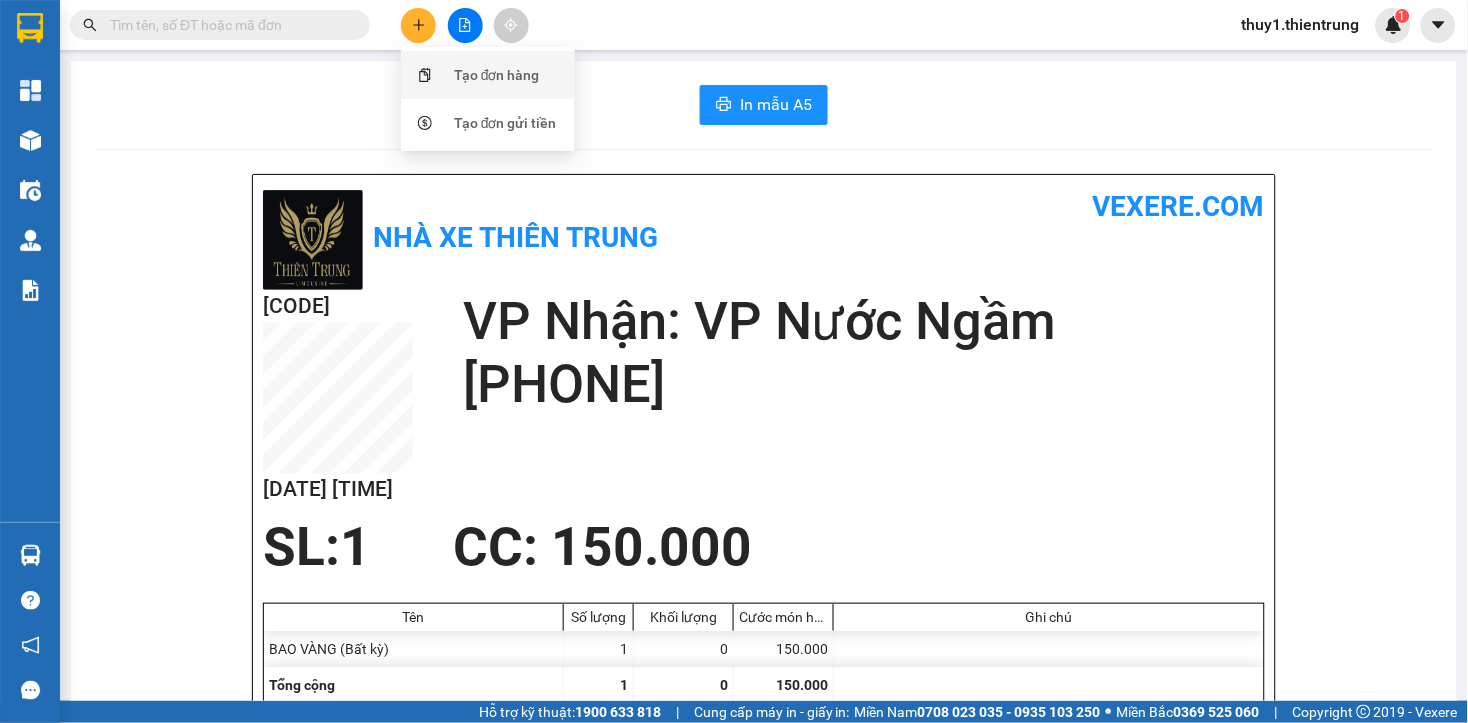 click on "Tạo đơn hàng" at bounding box center (497, 75) 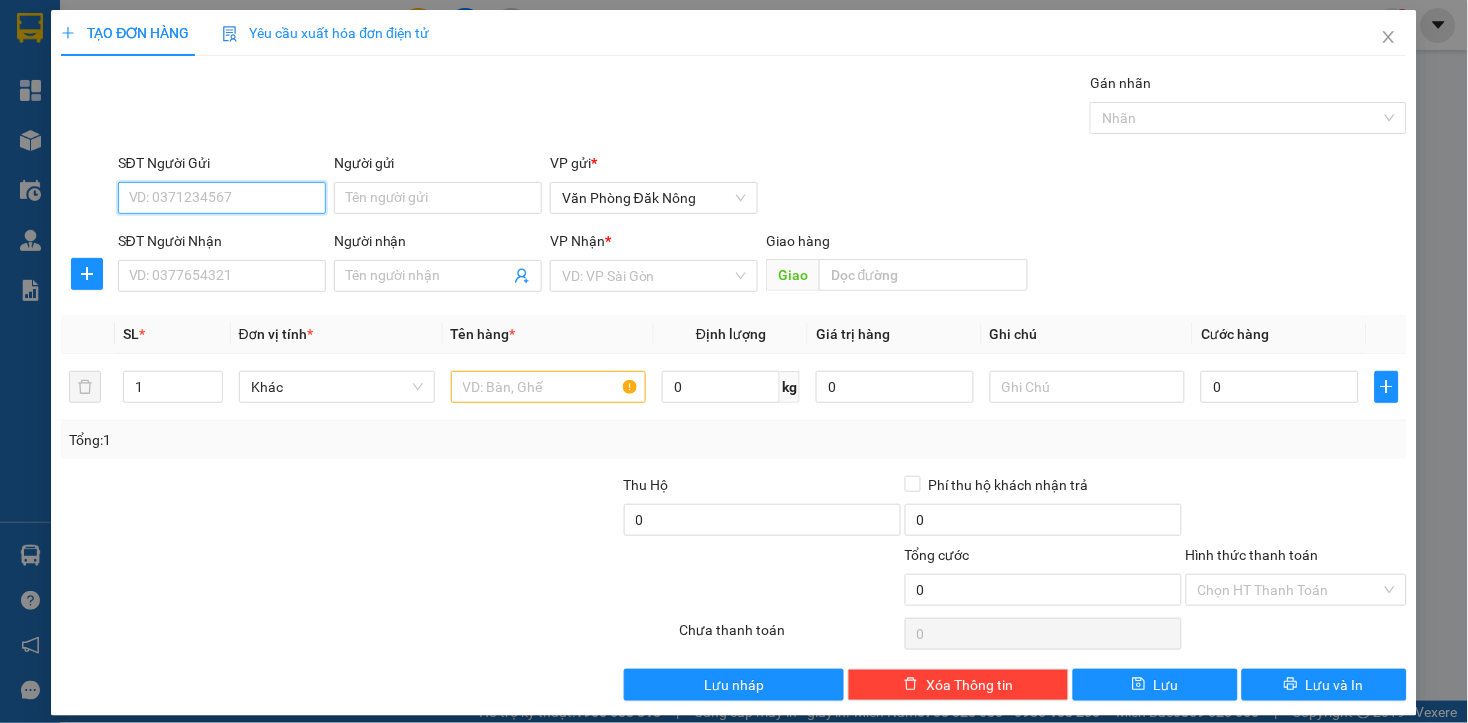 click on "SĐT Người Gửi" at bounding box center (222, 198) 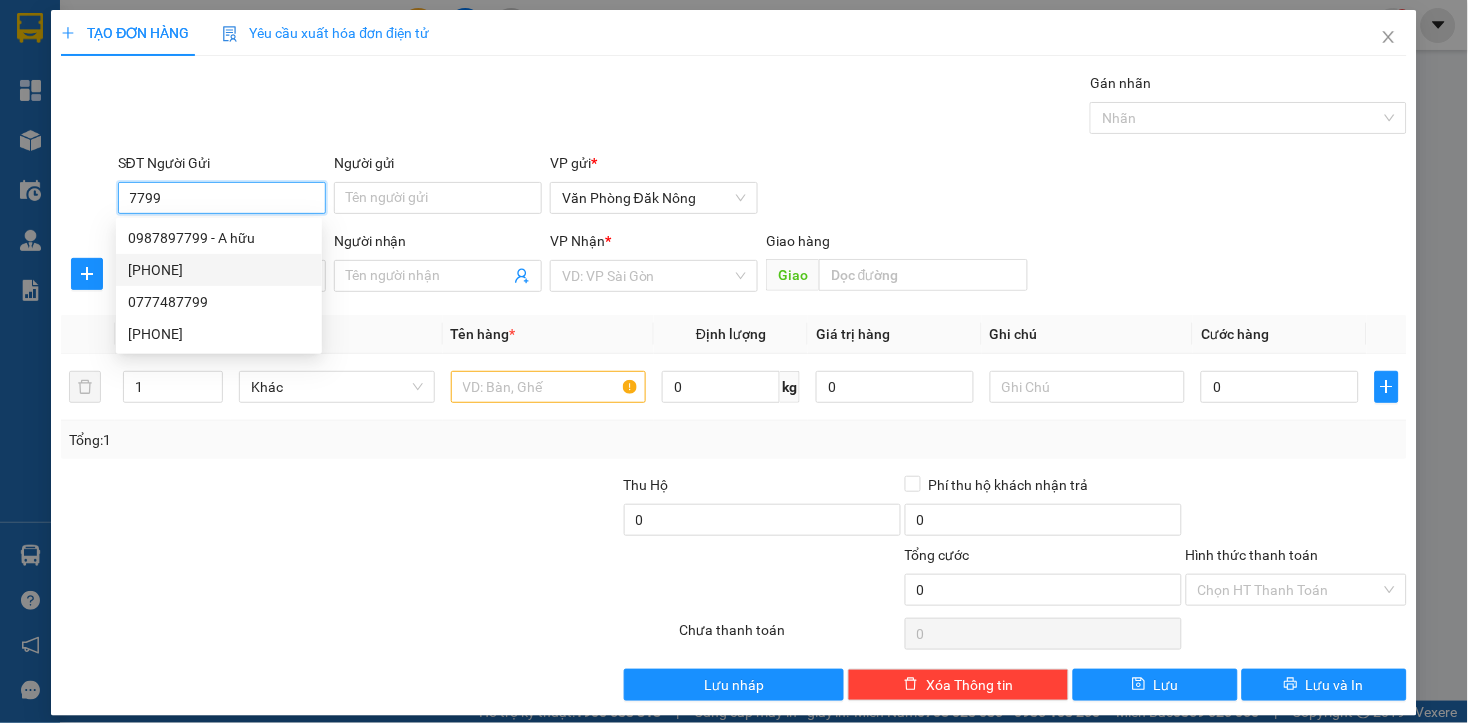 click on "0941557799" at bounding box center (219, 270) 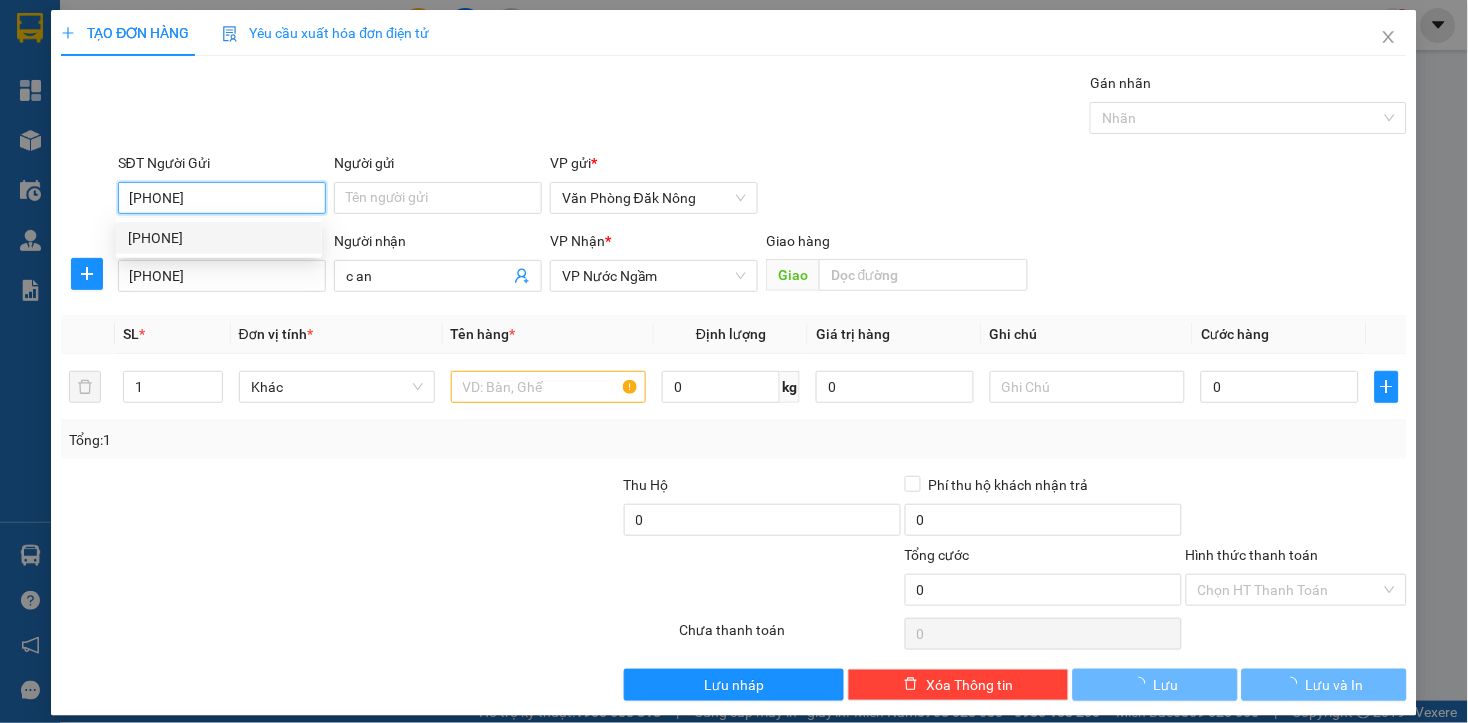 type on "250.000" 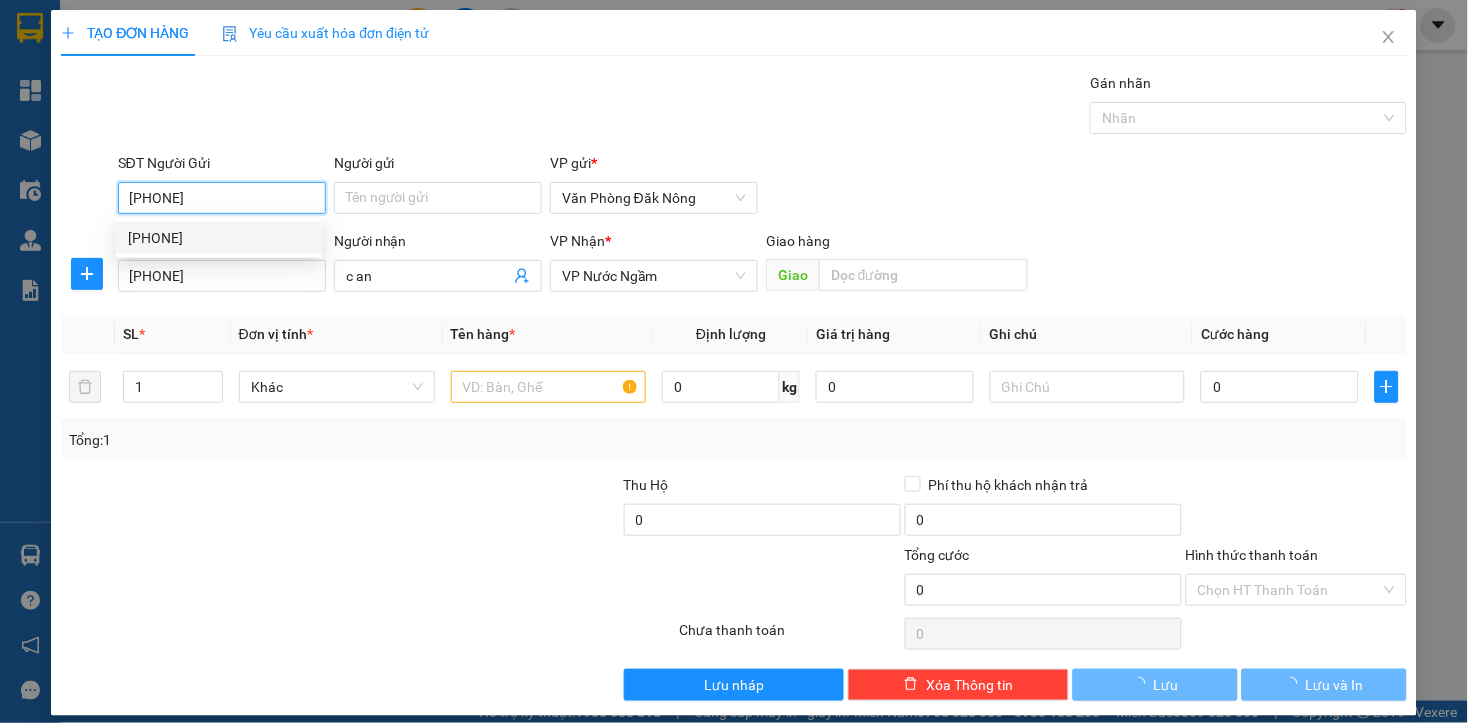 type on "250.000" 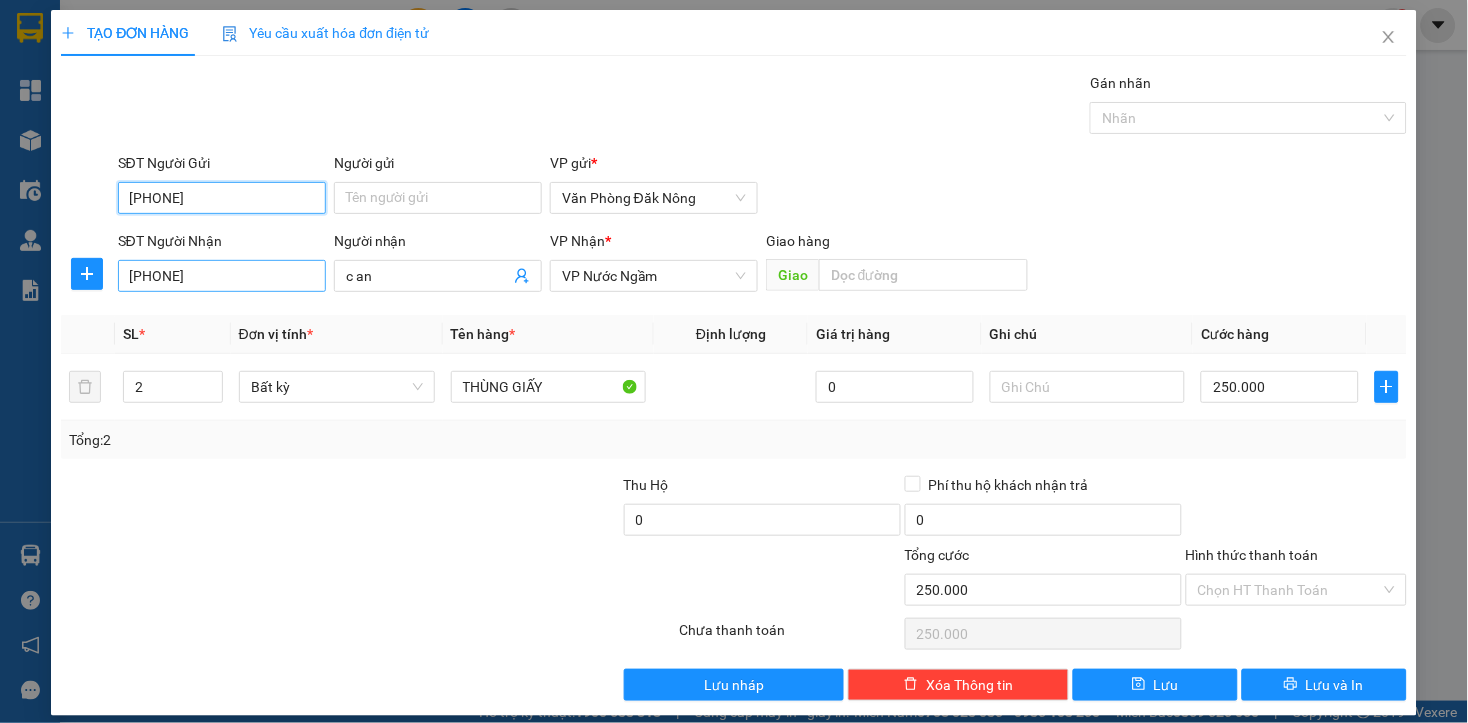 type on "0941557799" 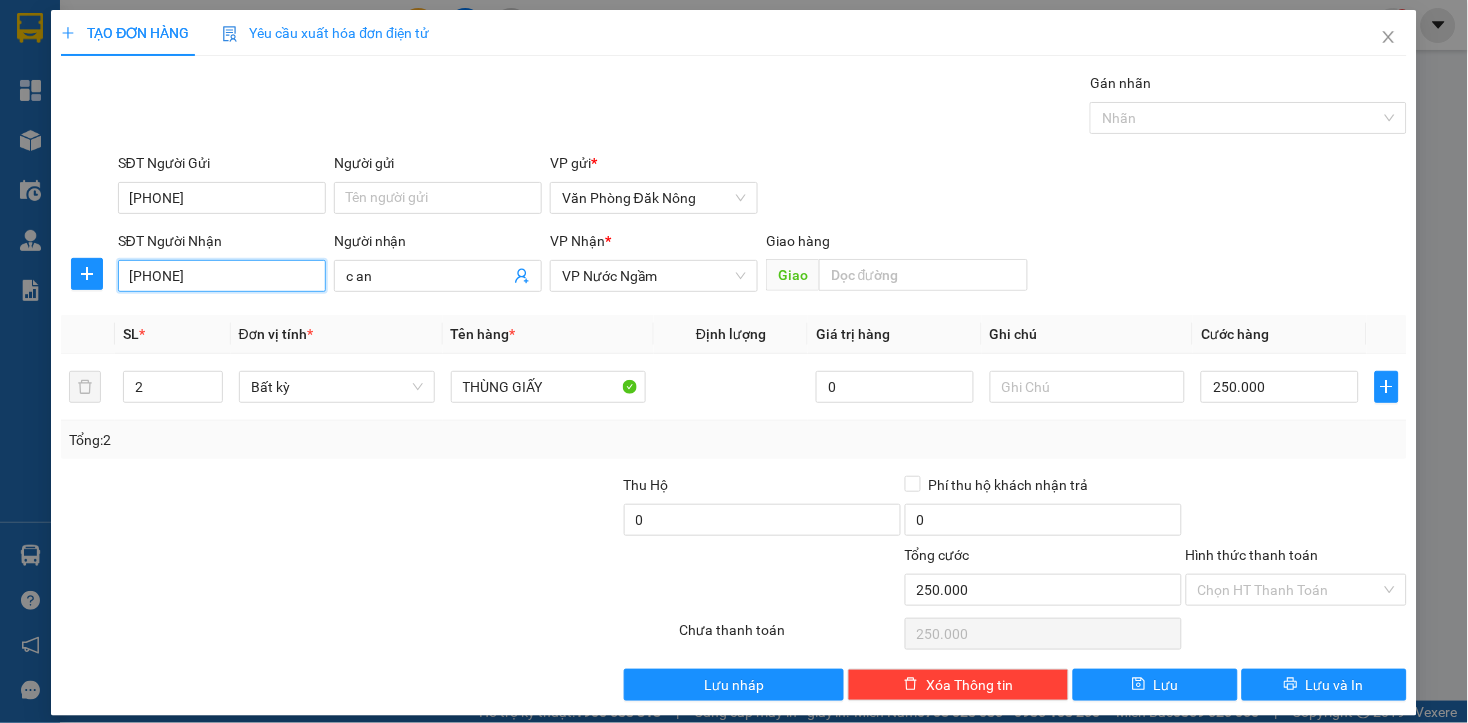 click on "0938314255" at bounding box center [222, 276] 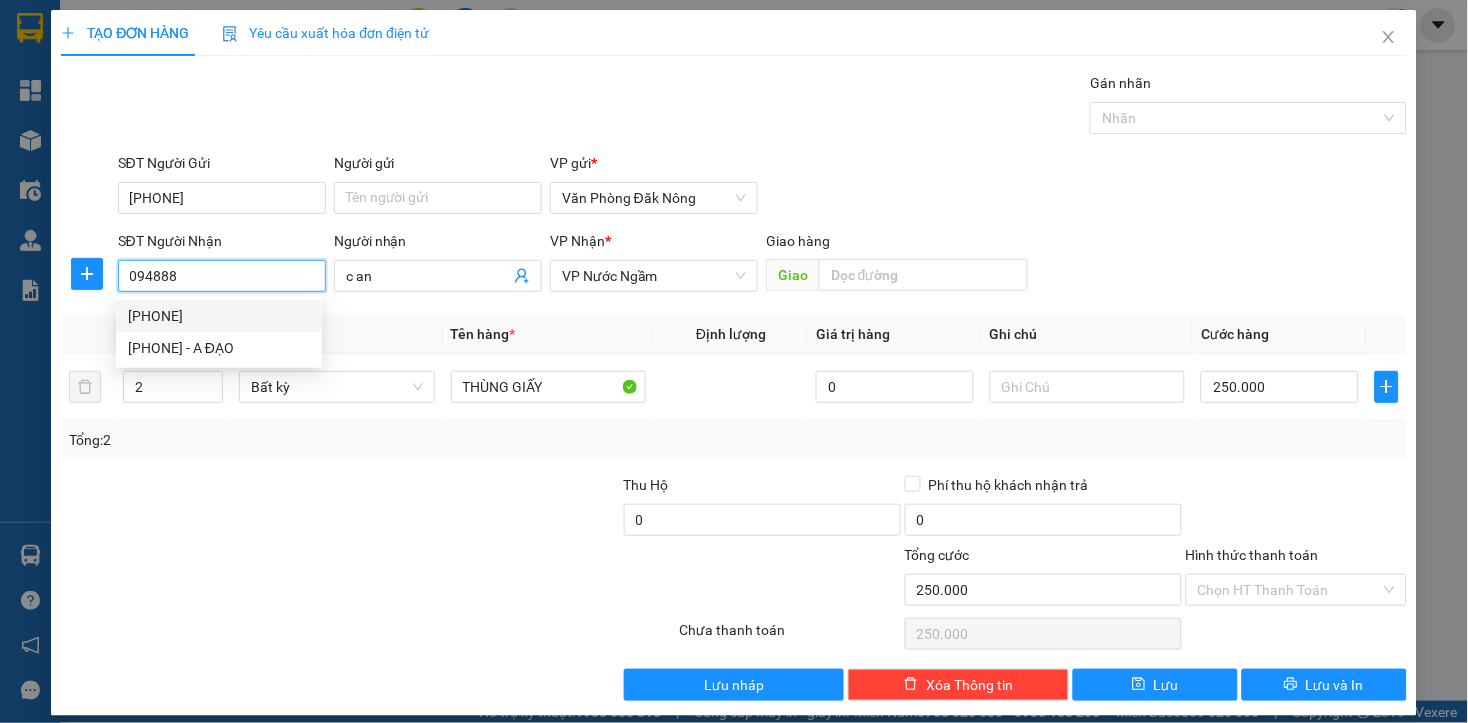 click on "0948889266" at bounding box center [219, 316] 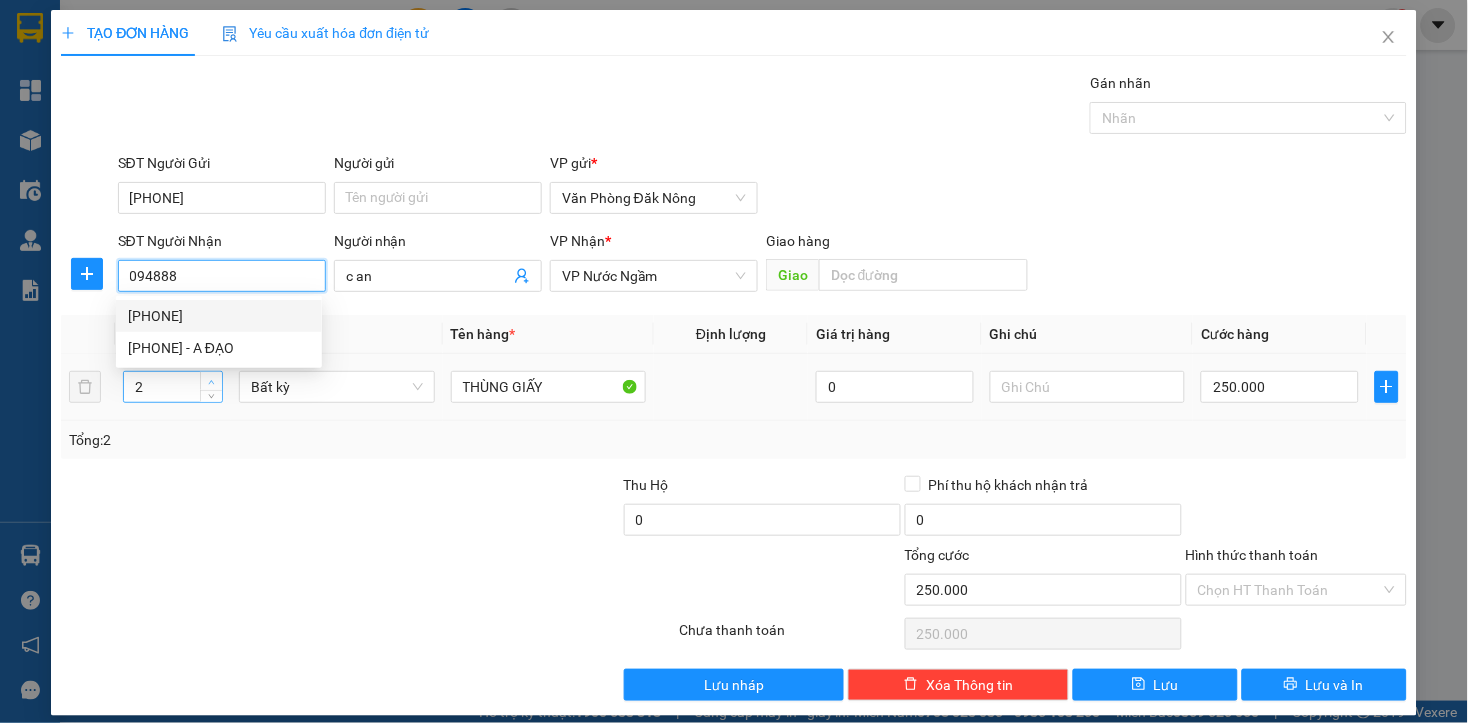 type on "0948889266" 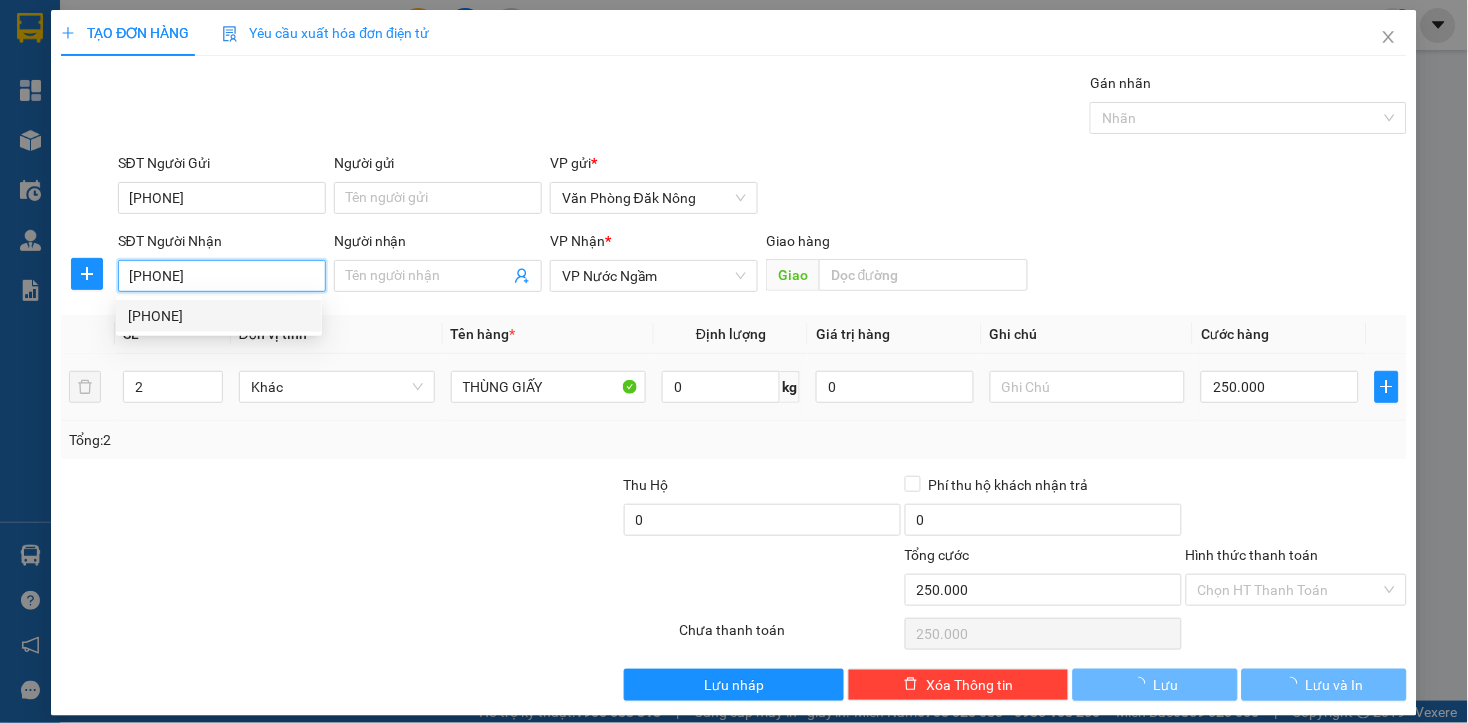 type on "0948889266" 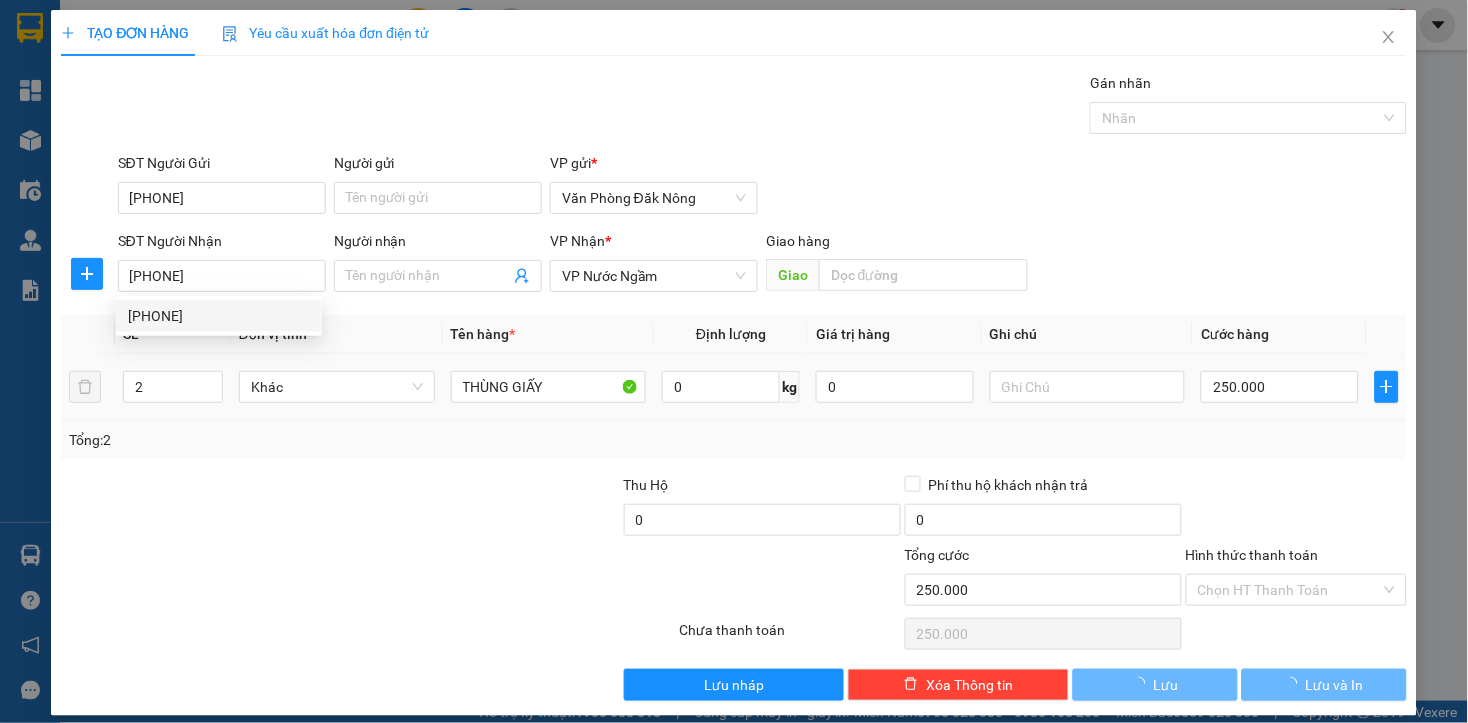 click on "2" at bounding box center [173, 387] 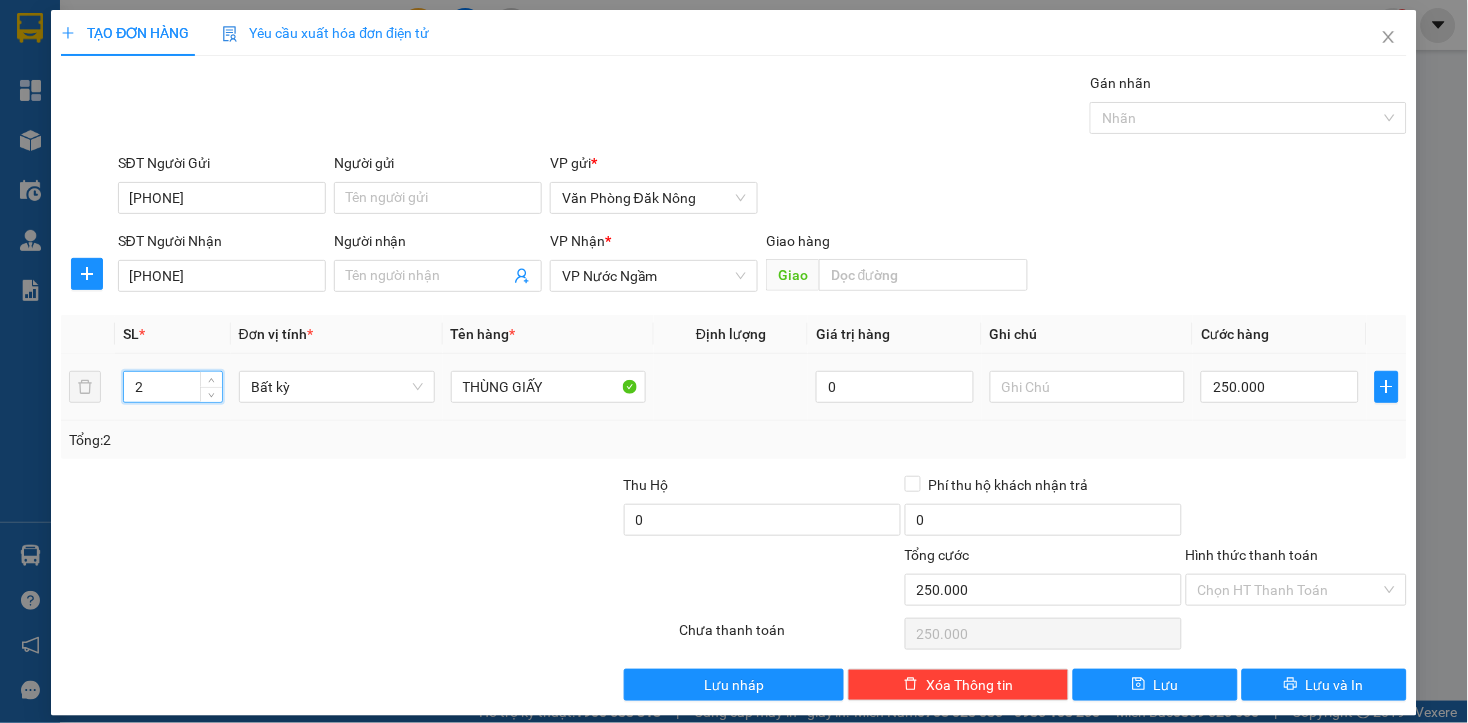 click on "2" at bounding box center [173, 387] 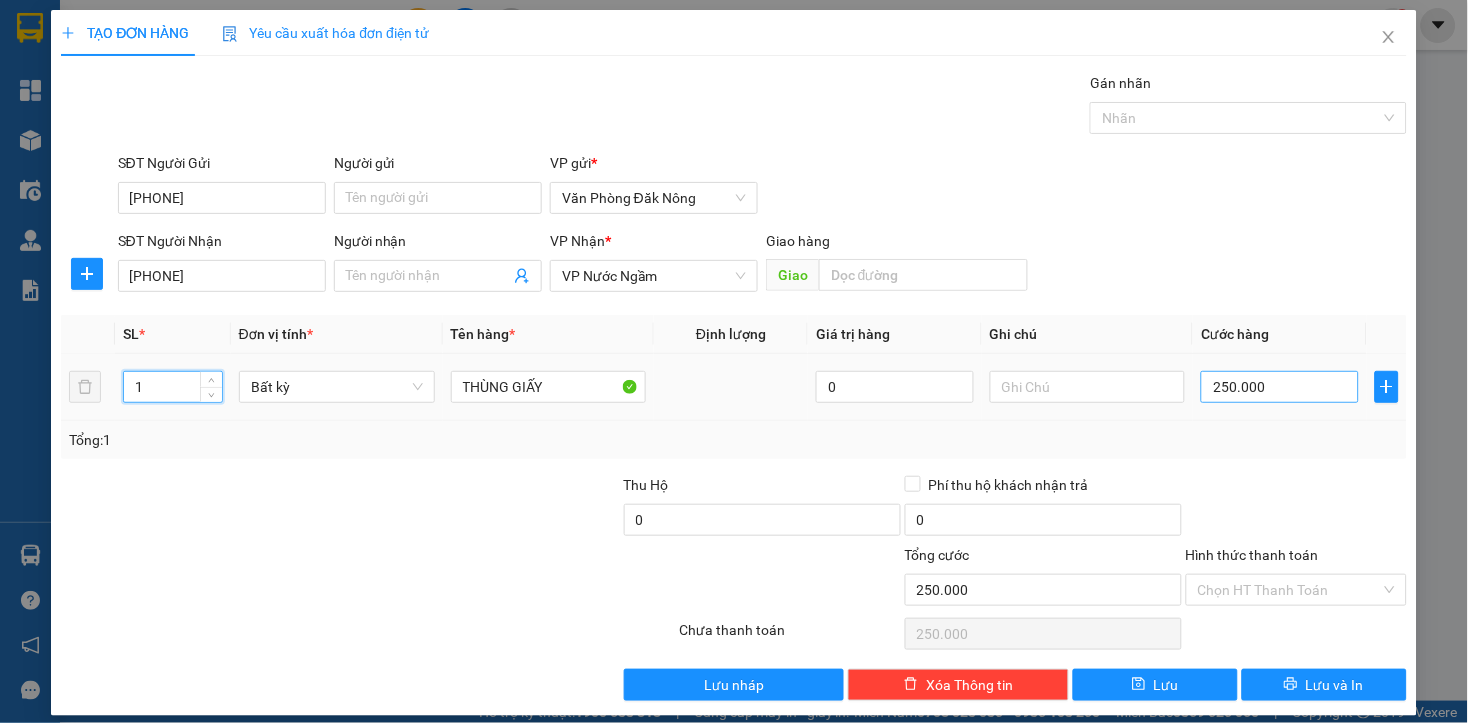 type on "1" 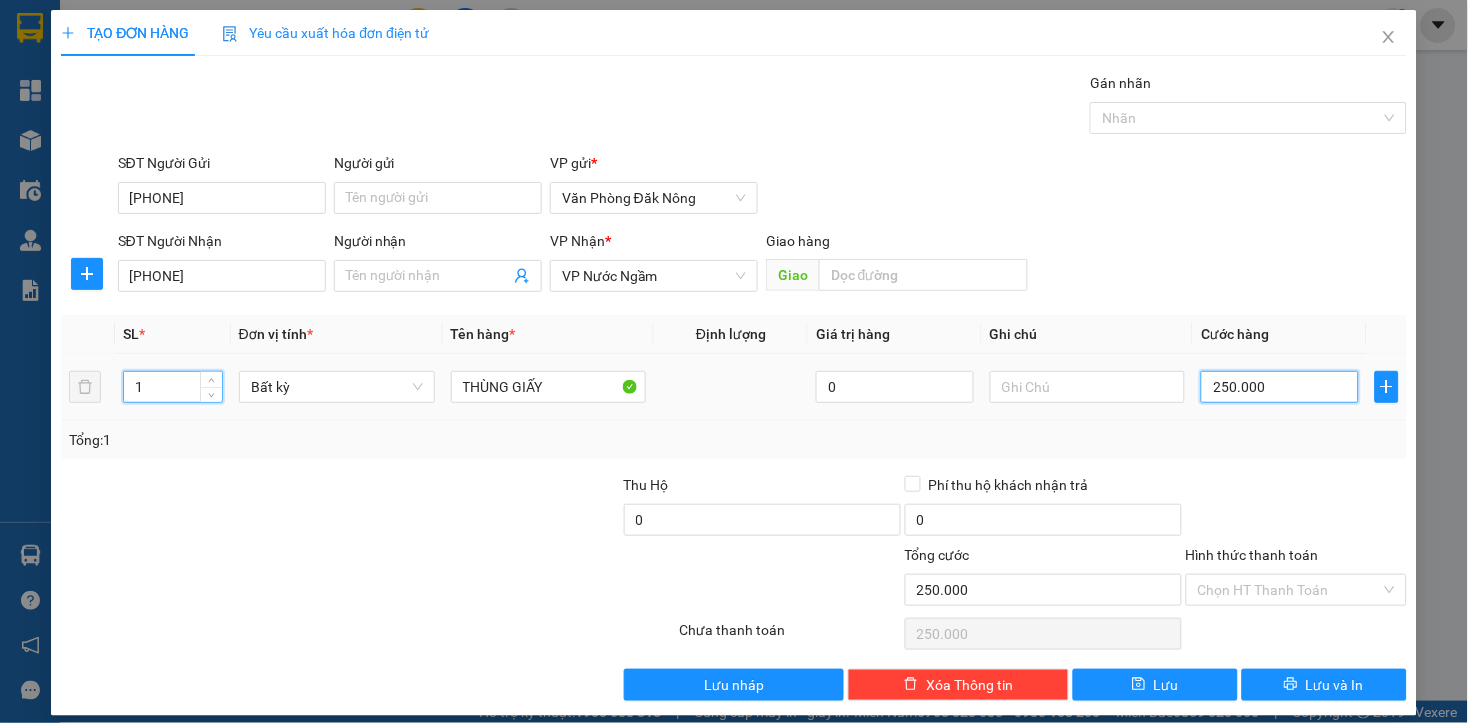 drag, startPoint x: 1270, startPoint y: 394, endPoint x: 1210, endPoint y: 386, distance: 60.530983 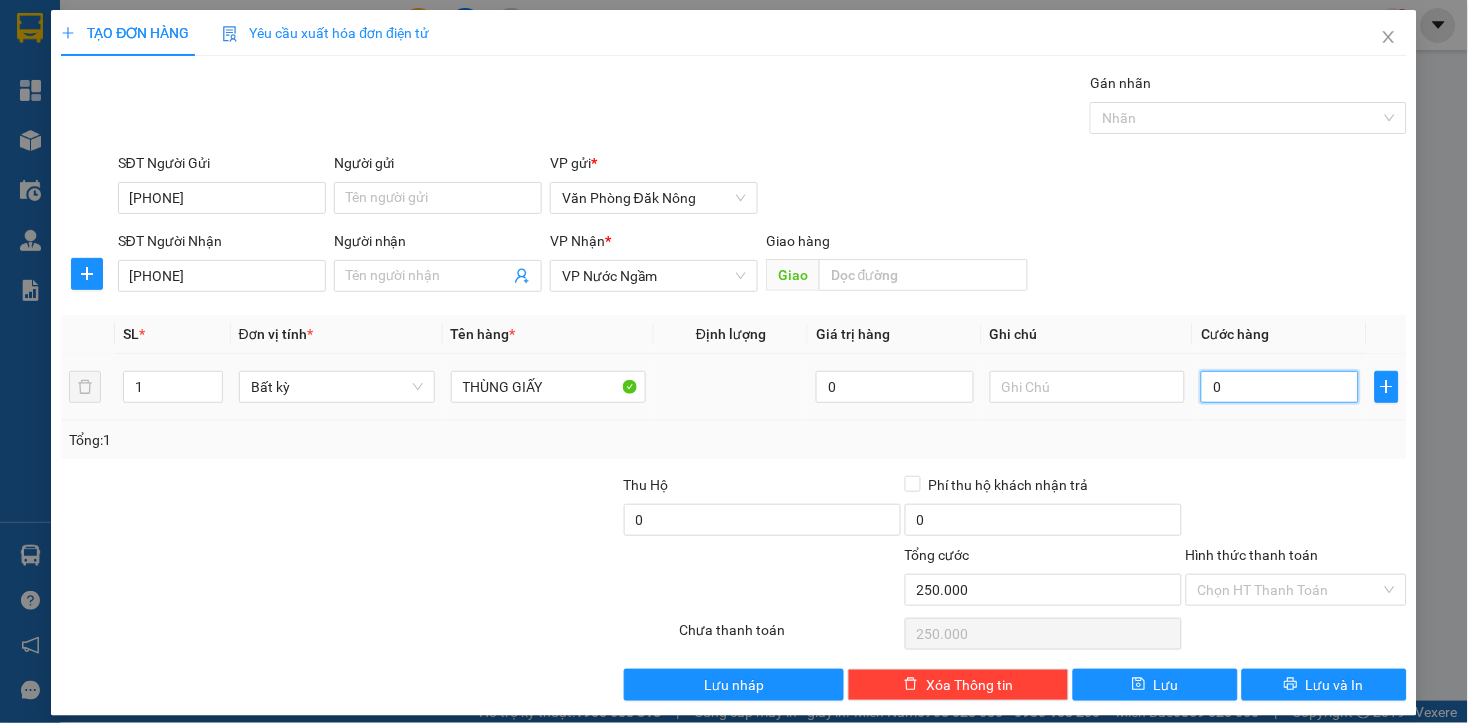 type on "1" 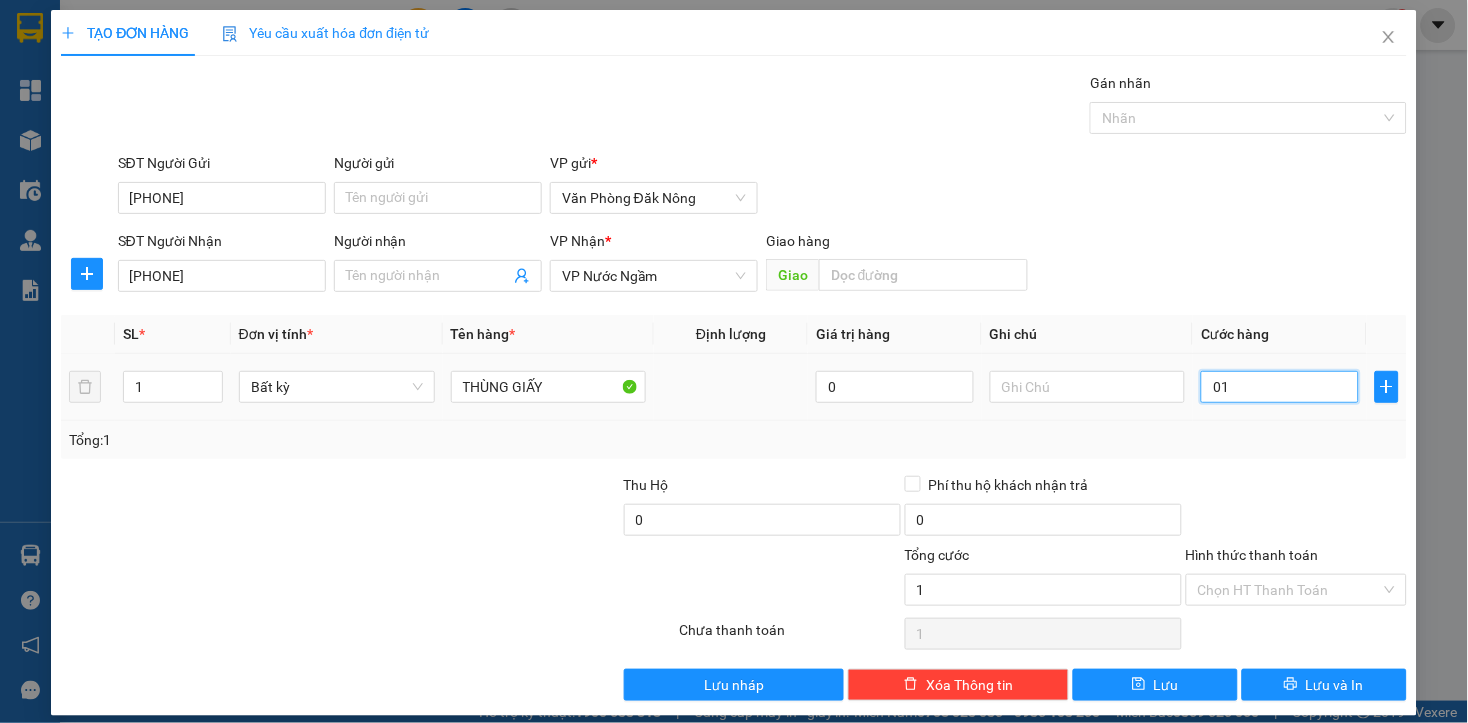 type on "10" 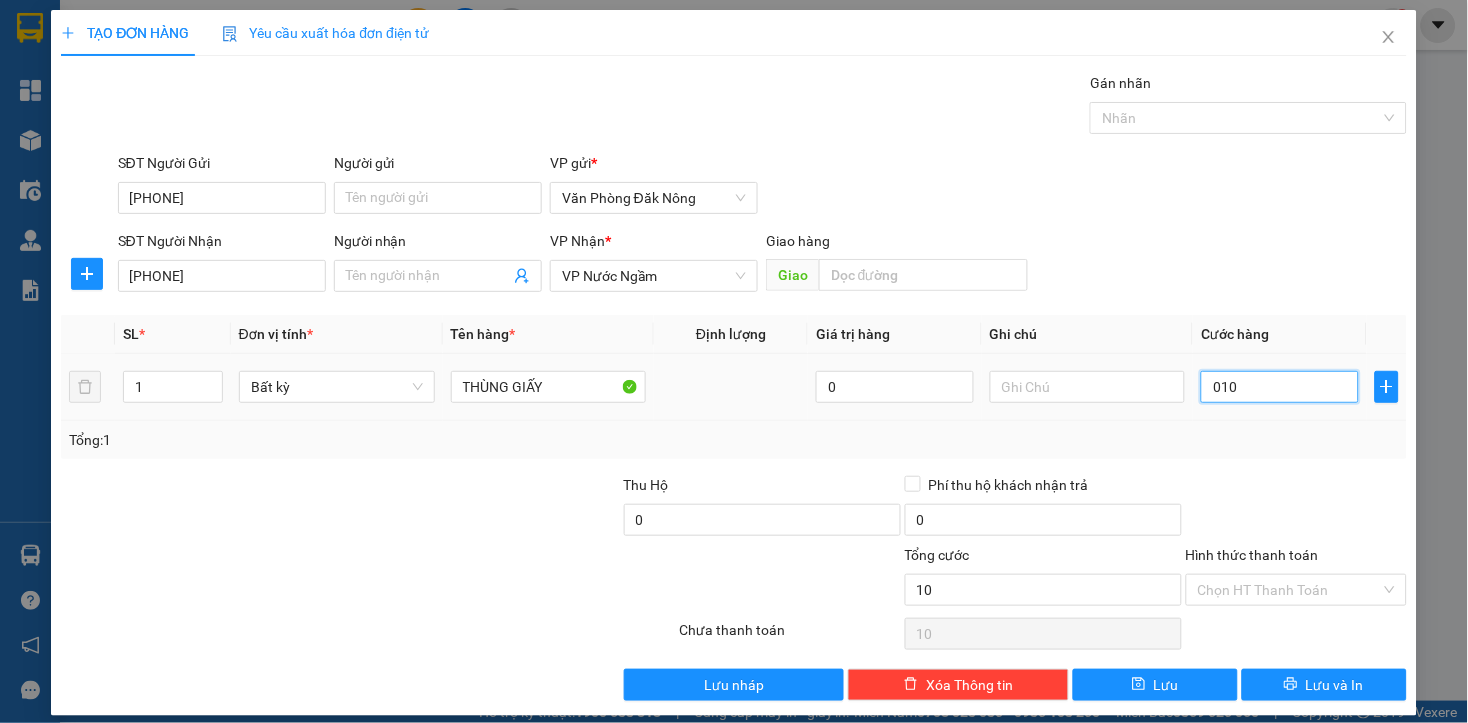 type on "100" 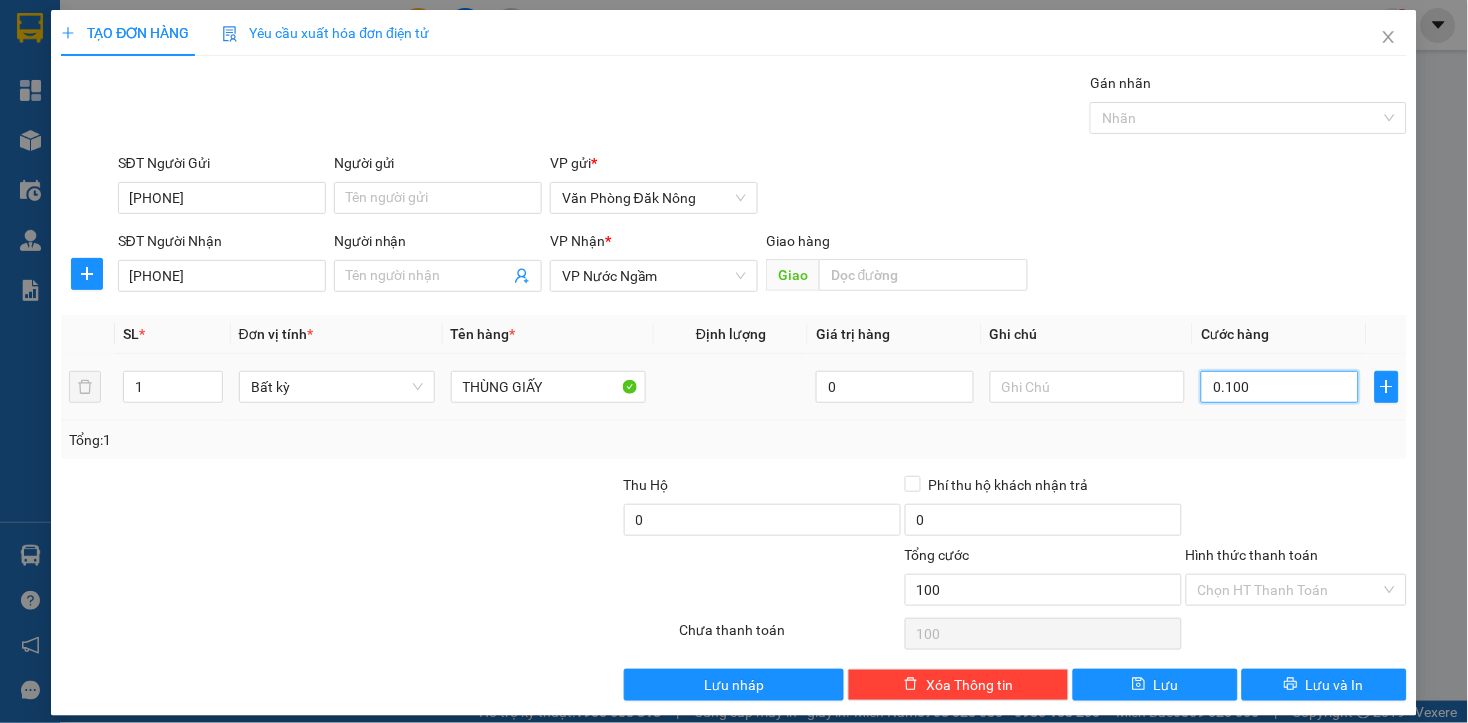 type on "1.000" 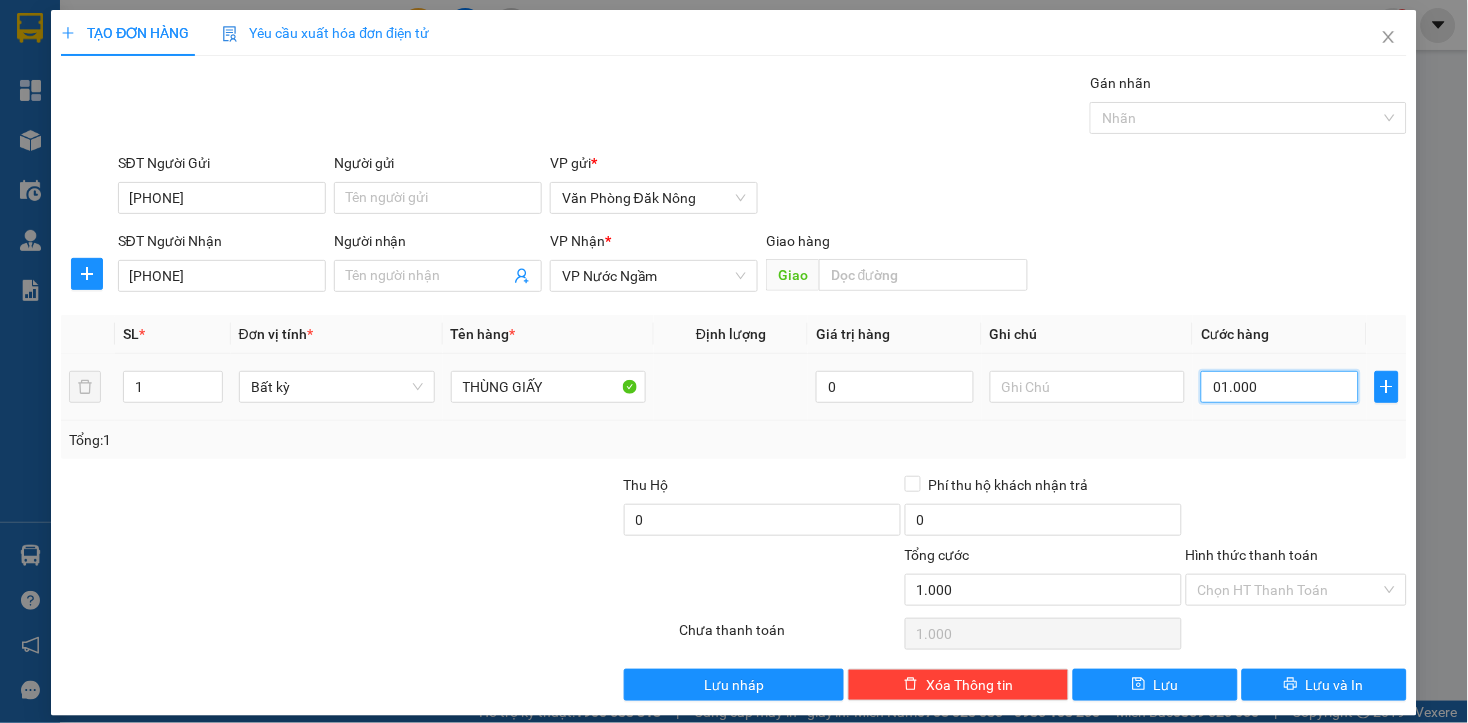 click on "01.000" at bounding box center [1279, 387] 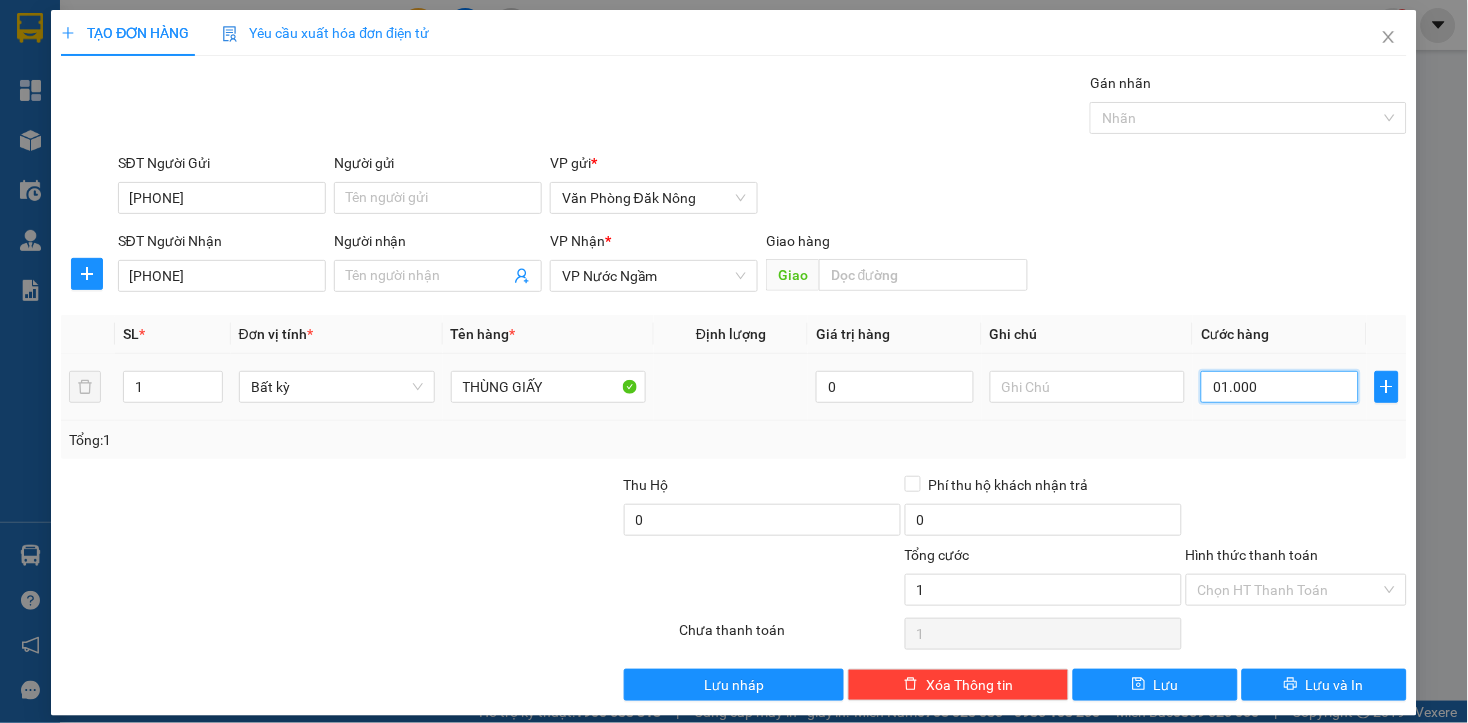 type on "1" 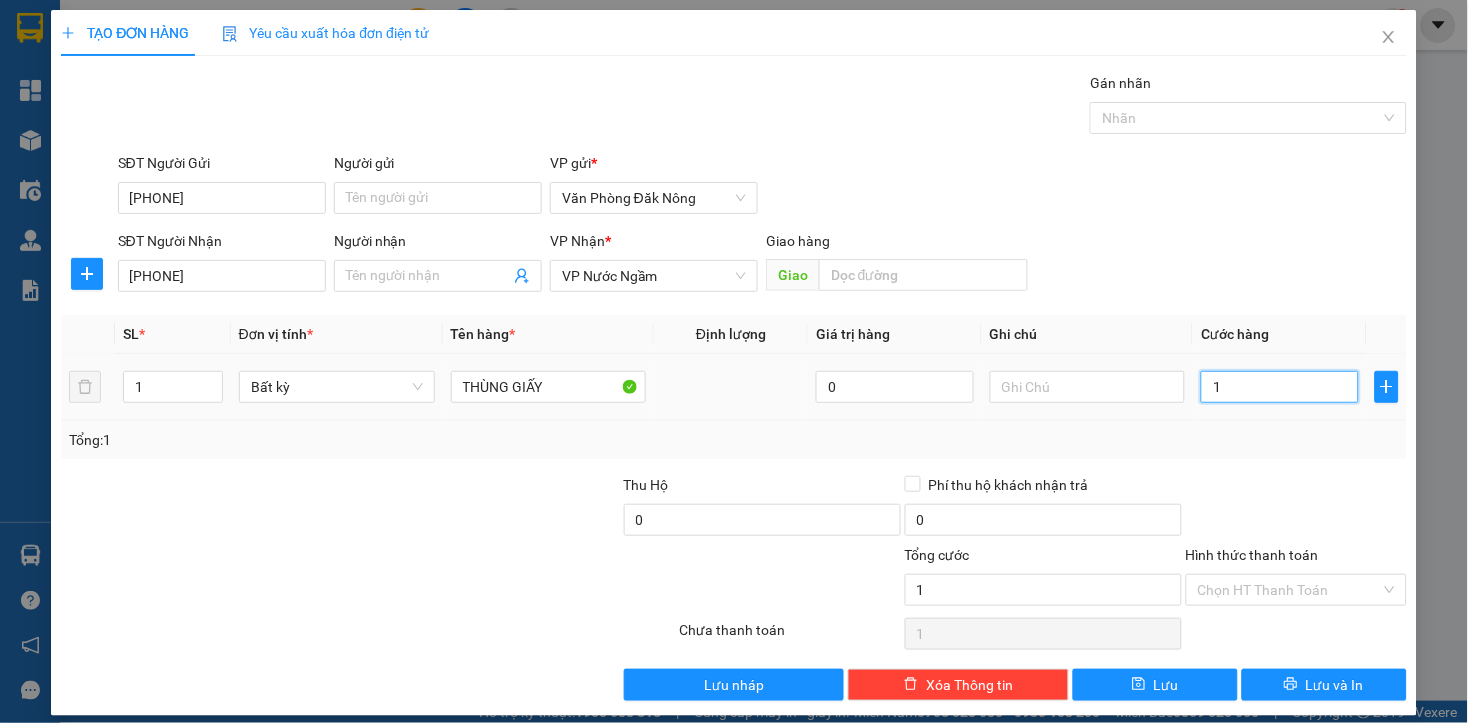 type on "10" 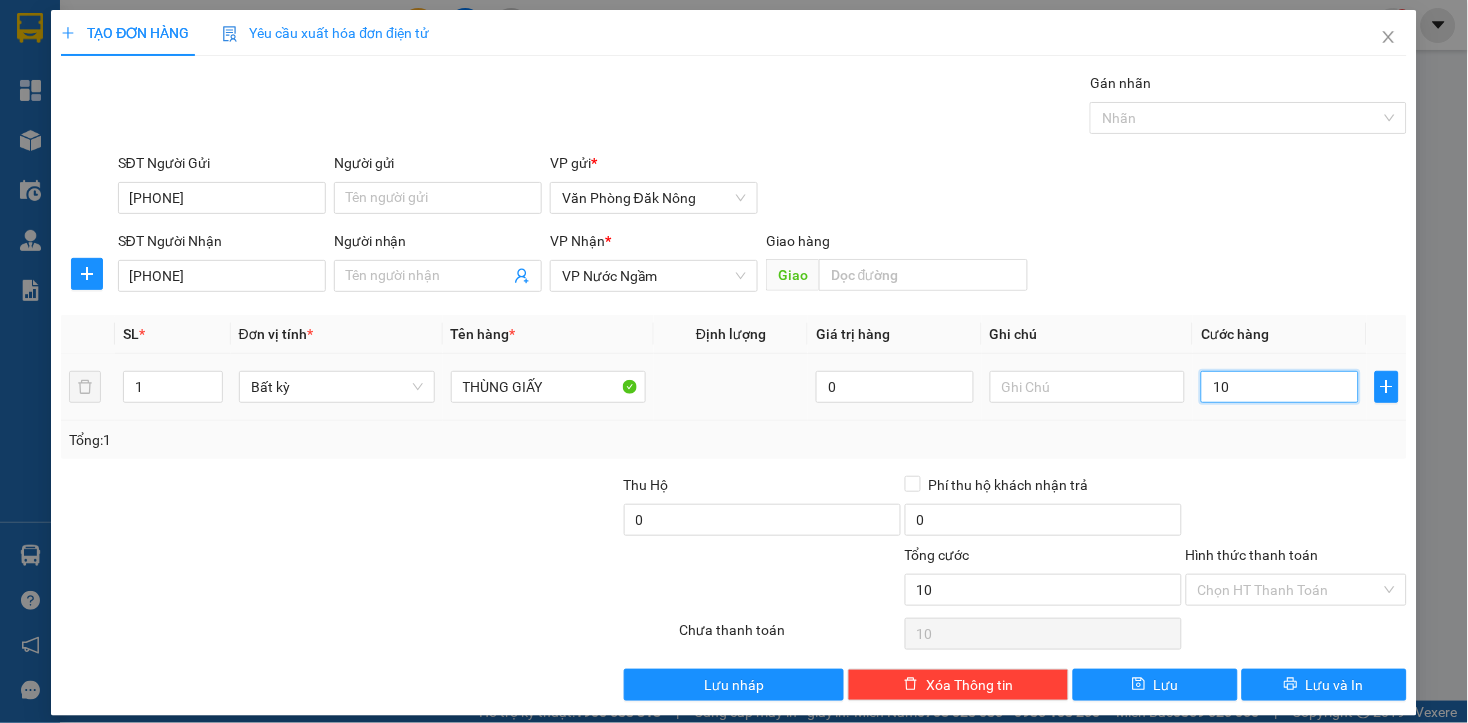 type on "100" 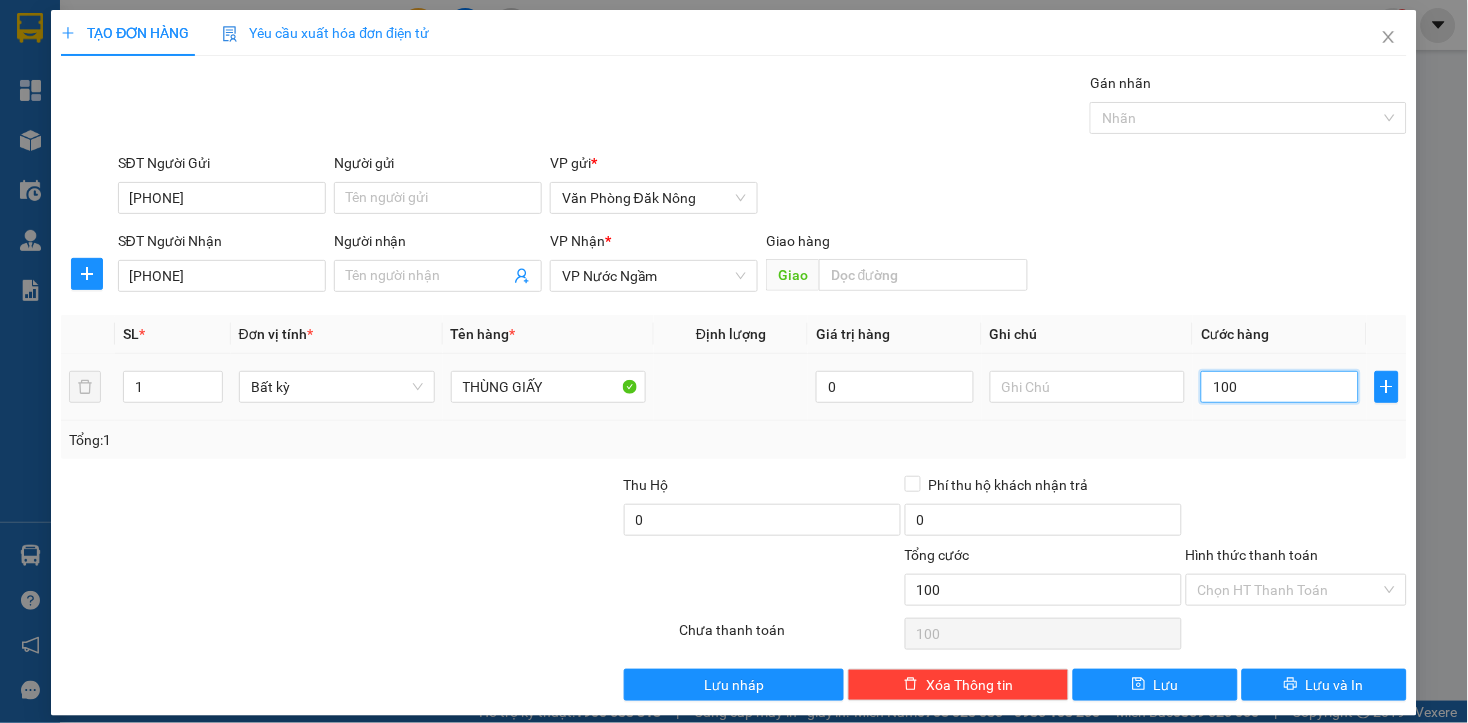 type on "1.000" 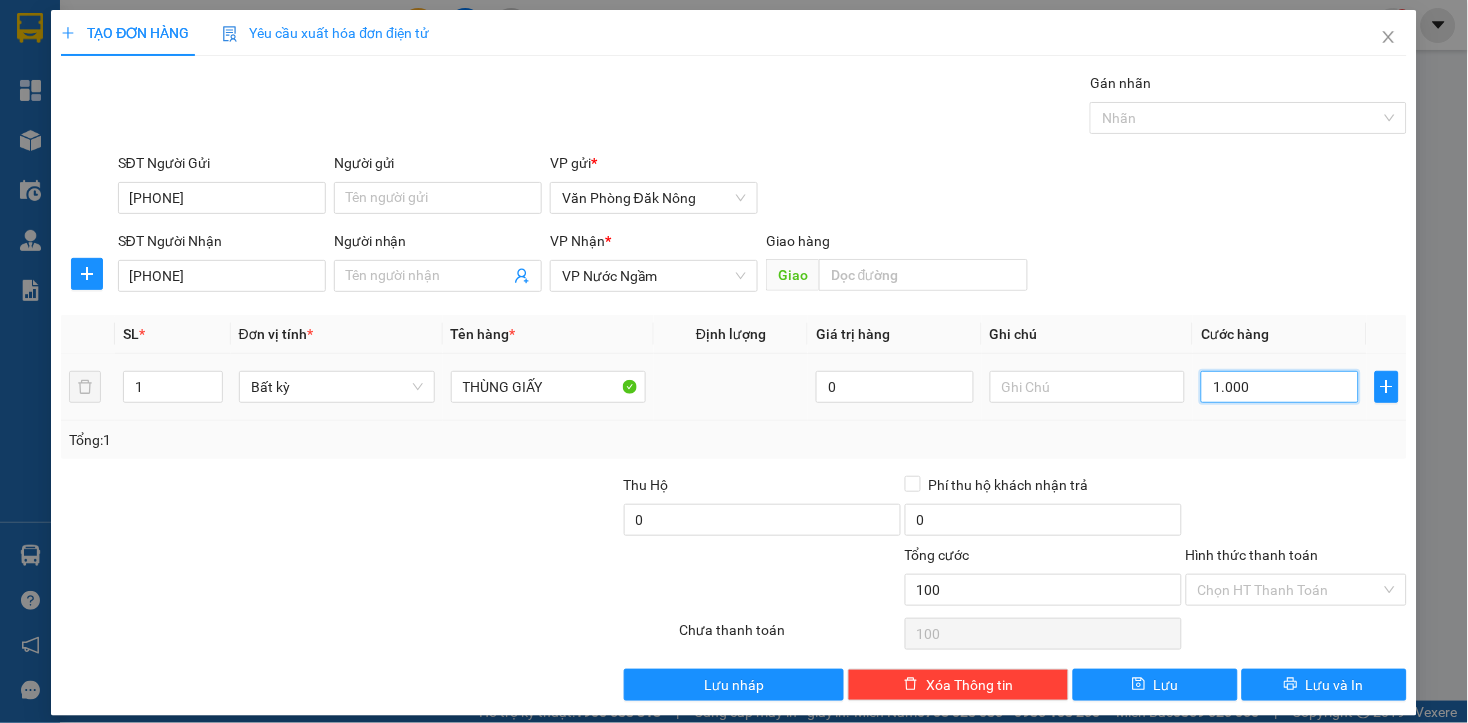 type on "1.000" 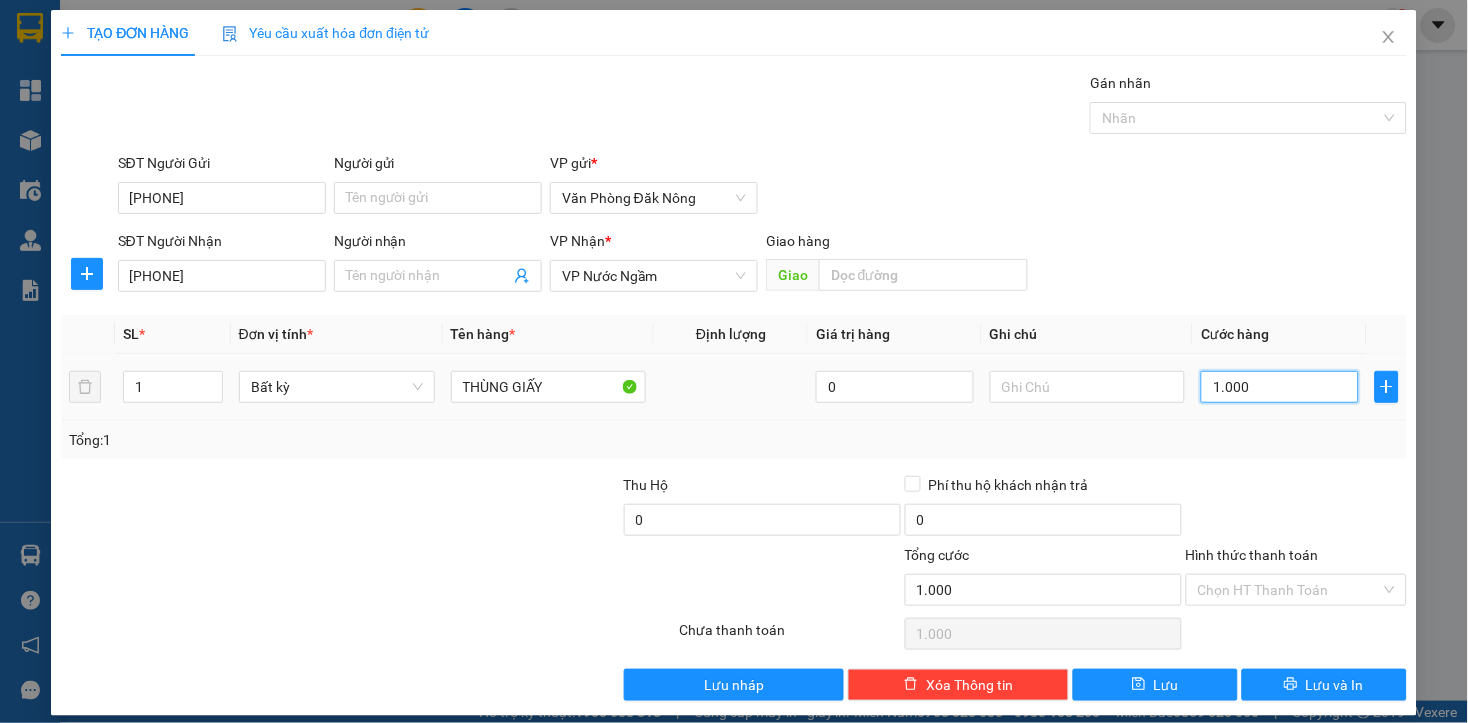 type on "10.000" 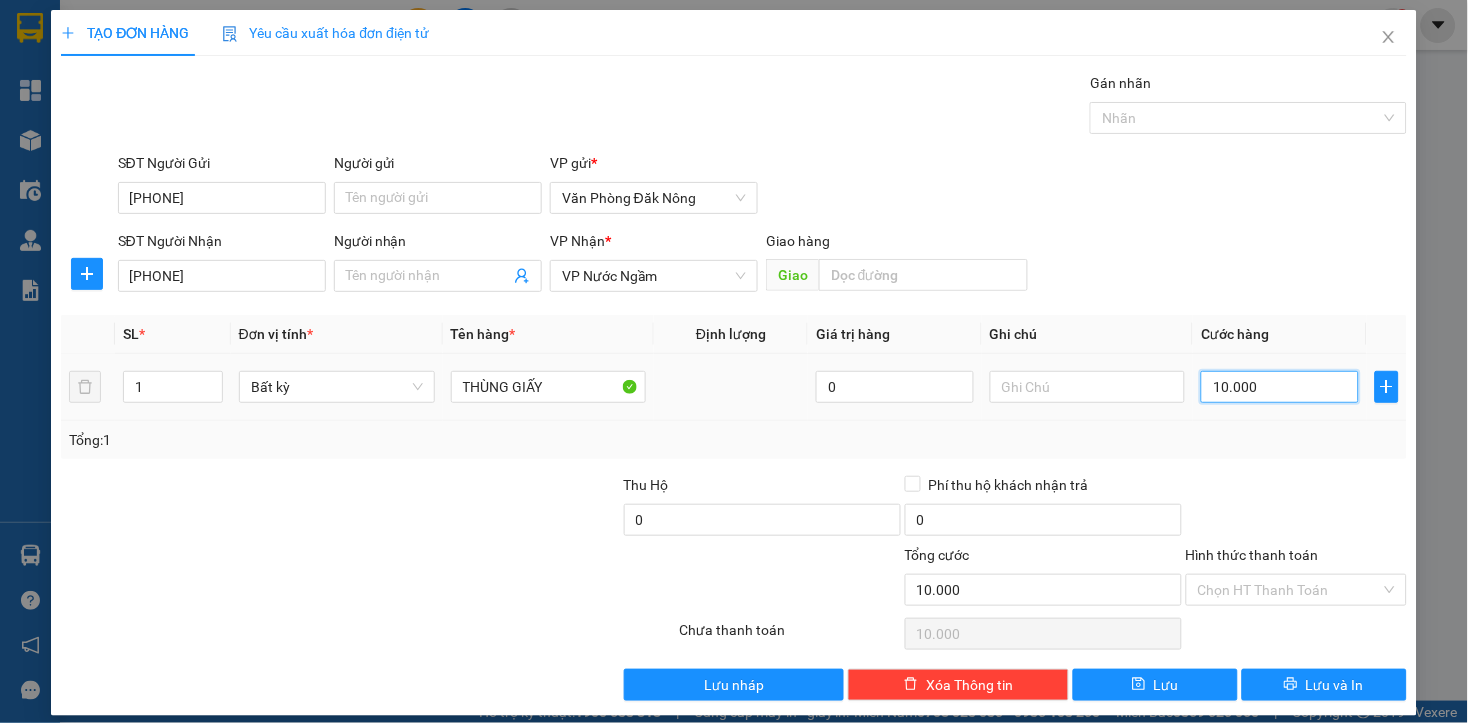 type on "100.000" 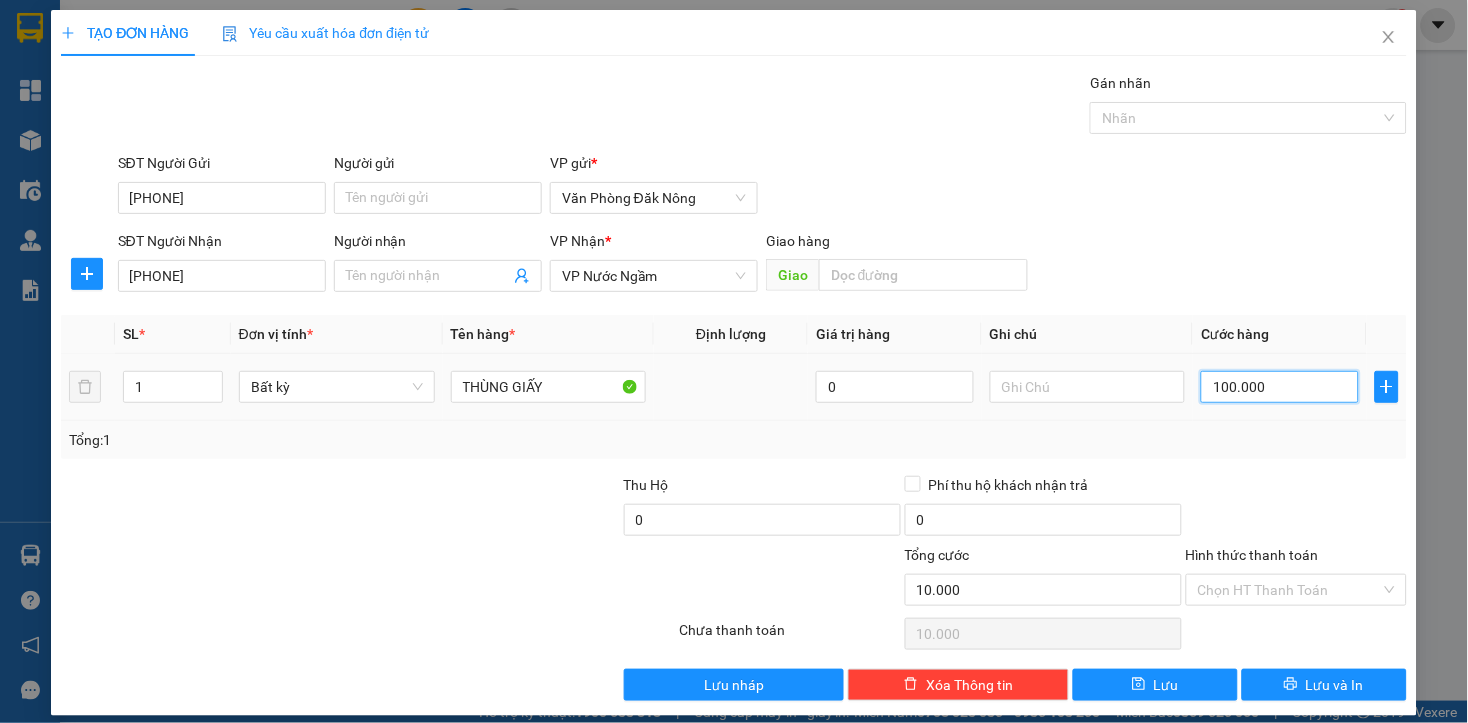 type on "100.000" 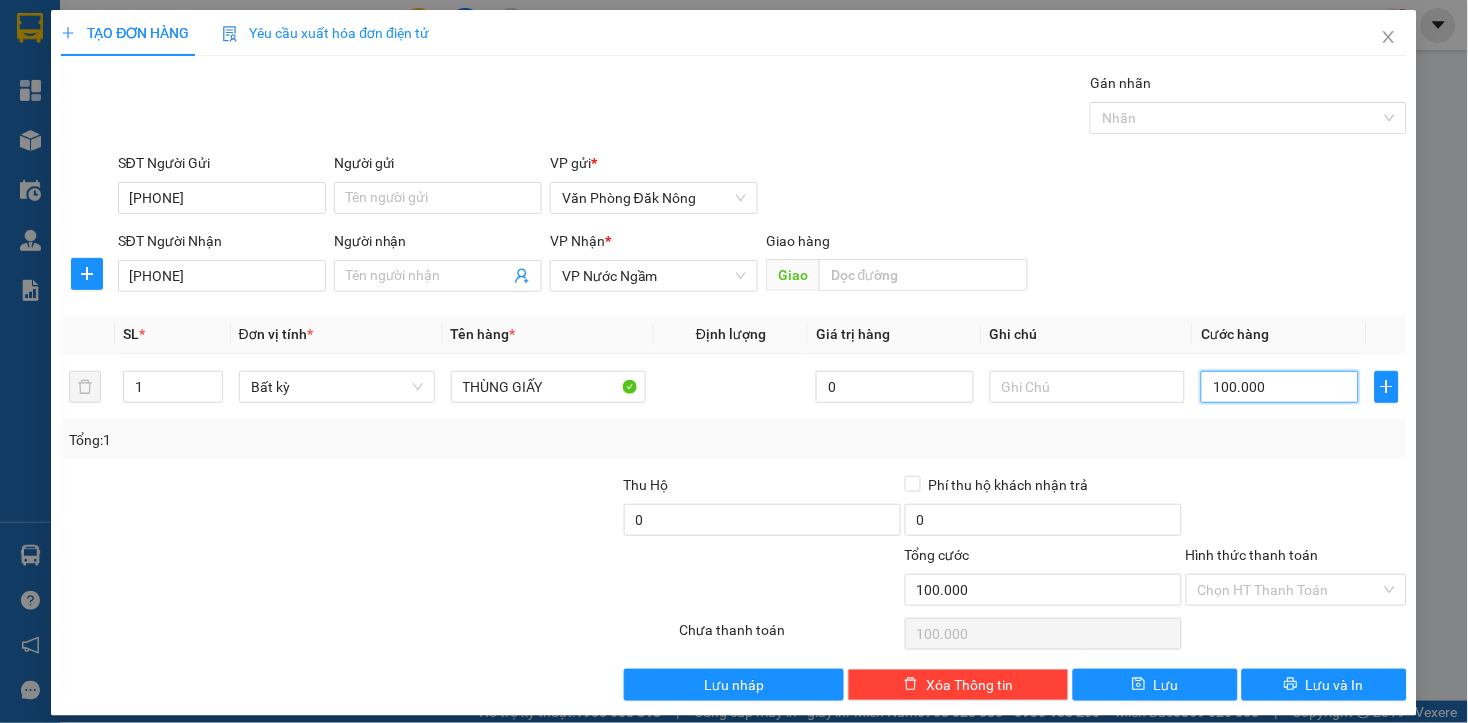 scroll, scrollTop: 16, scrollLeft: 0, axis: vertical 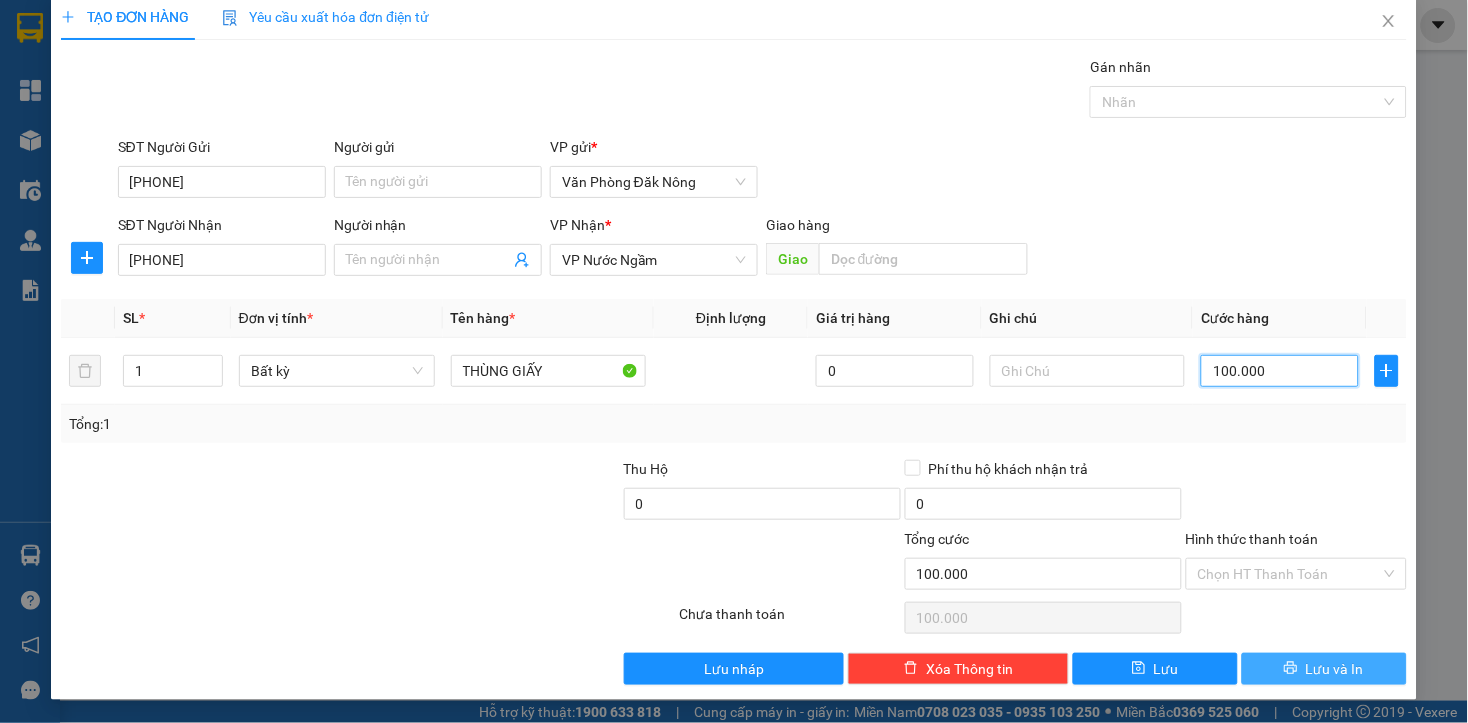 type on "100.000" 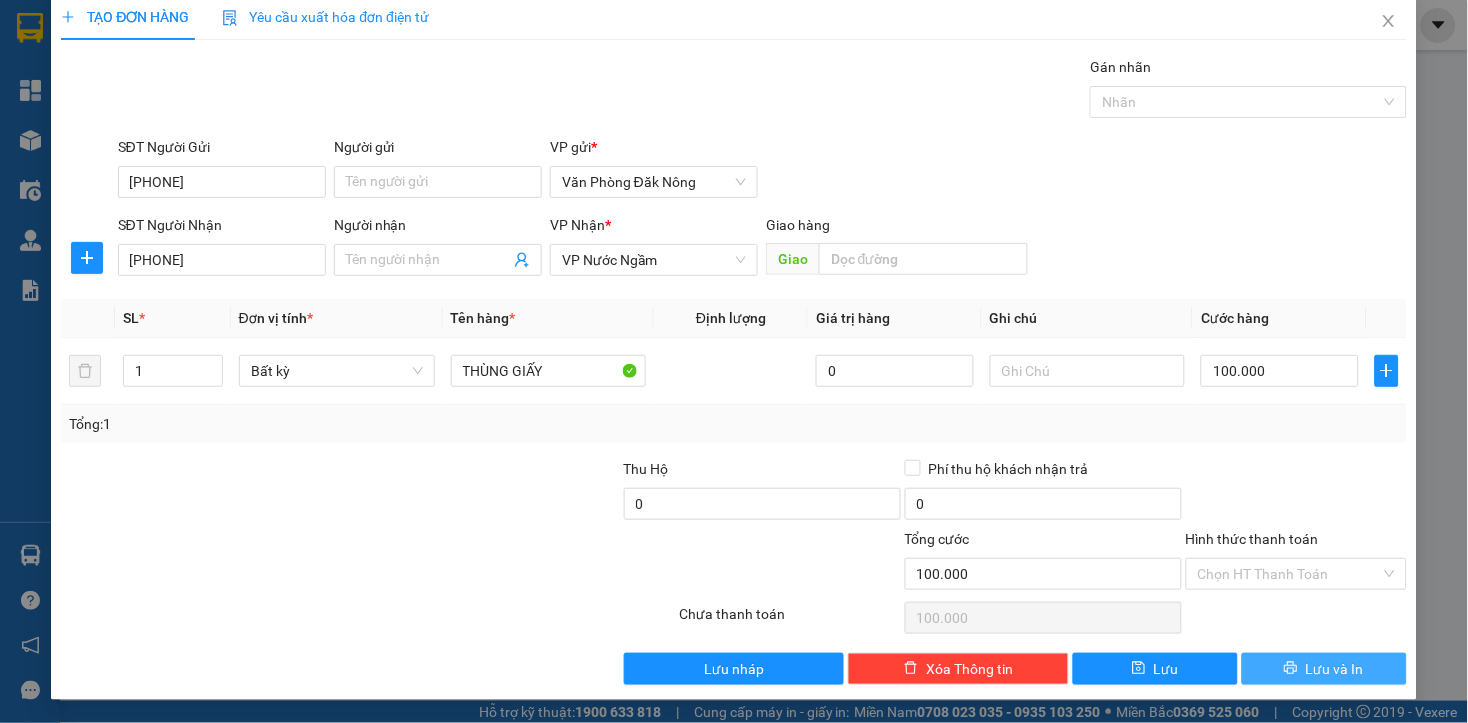 click on "Lưu và In" at bounding box center [1335, 669] 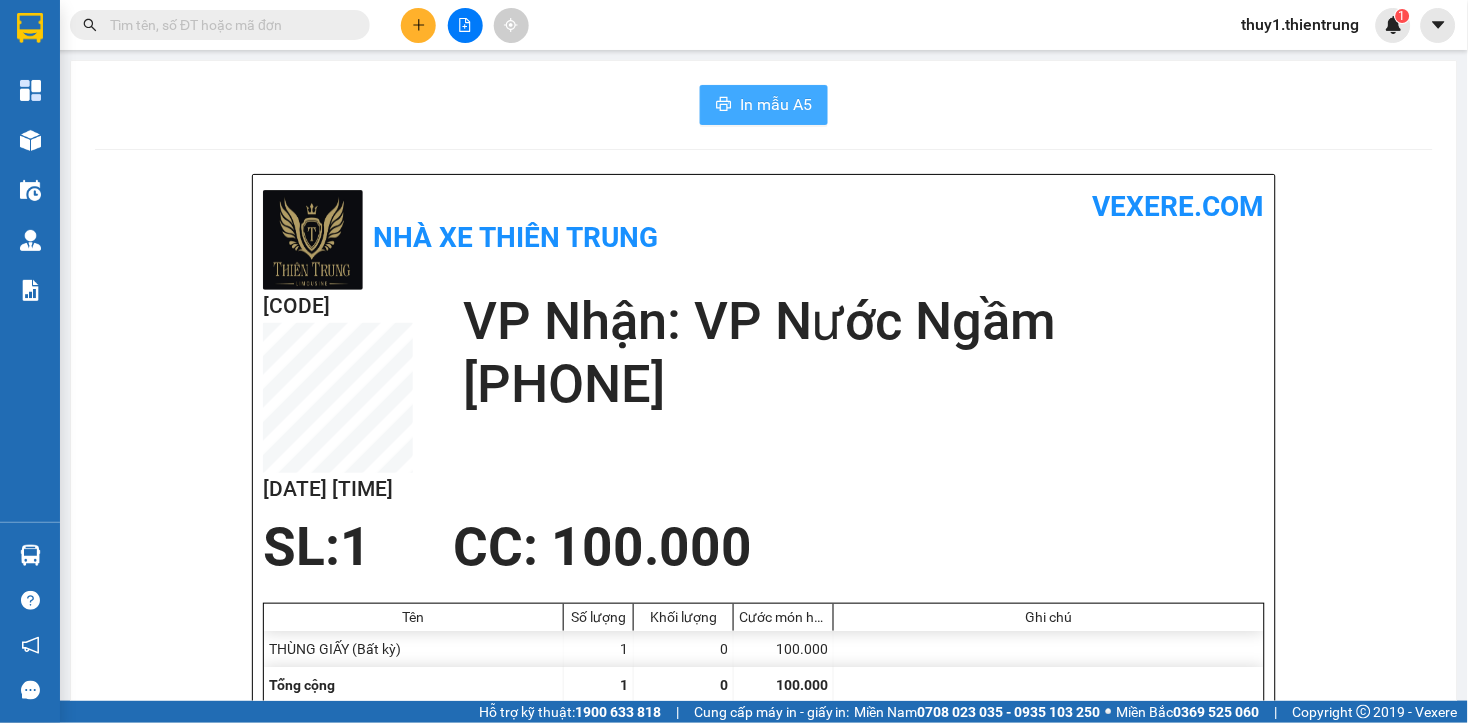 click on "In mẫu A5" at bounding box center [776, 104] 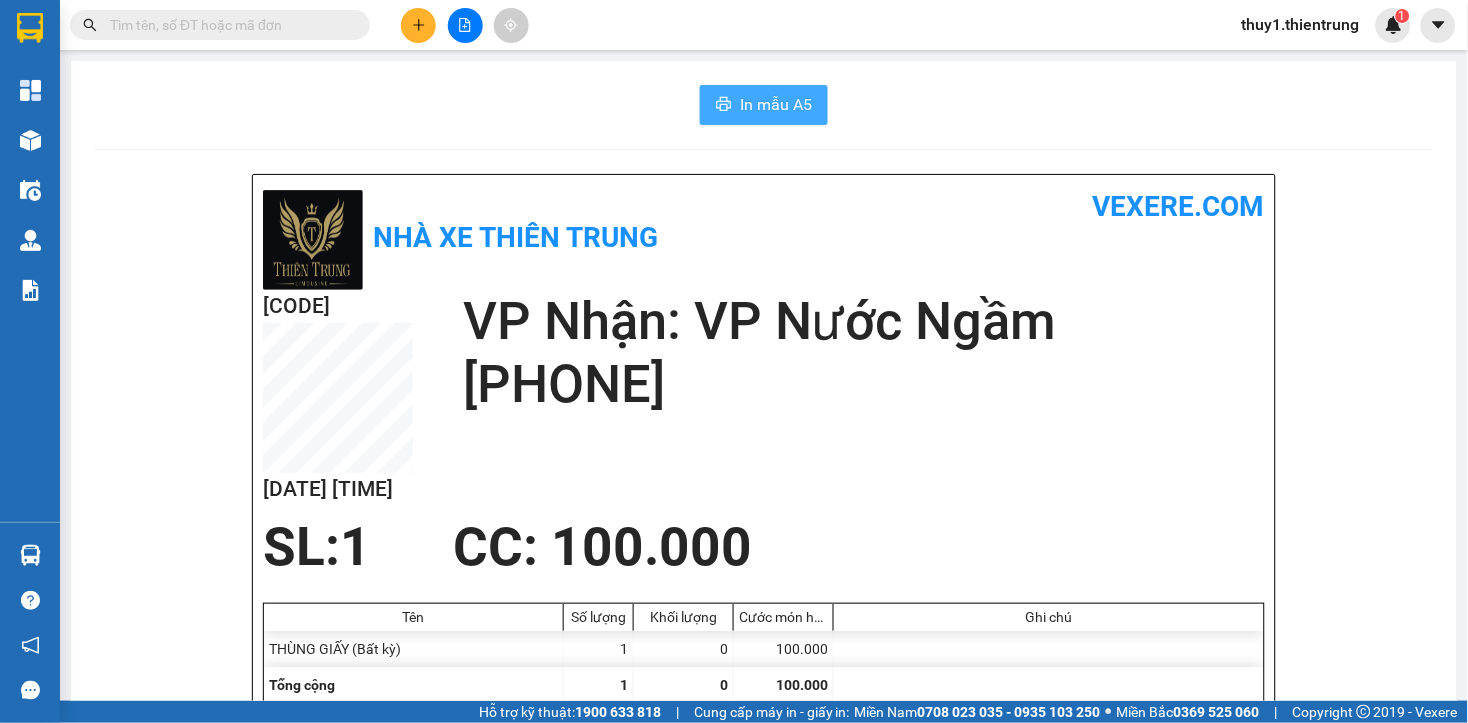 scroll, scrollTop: 0, scrollLeft: 0, axis: both 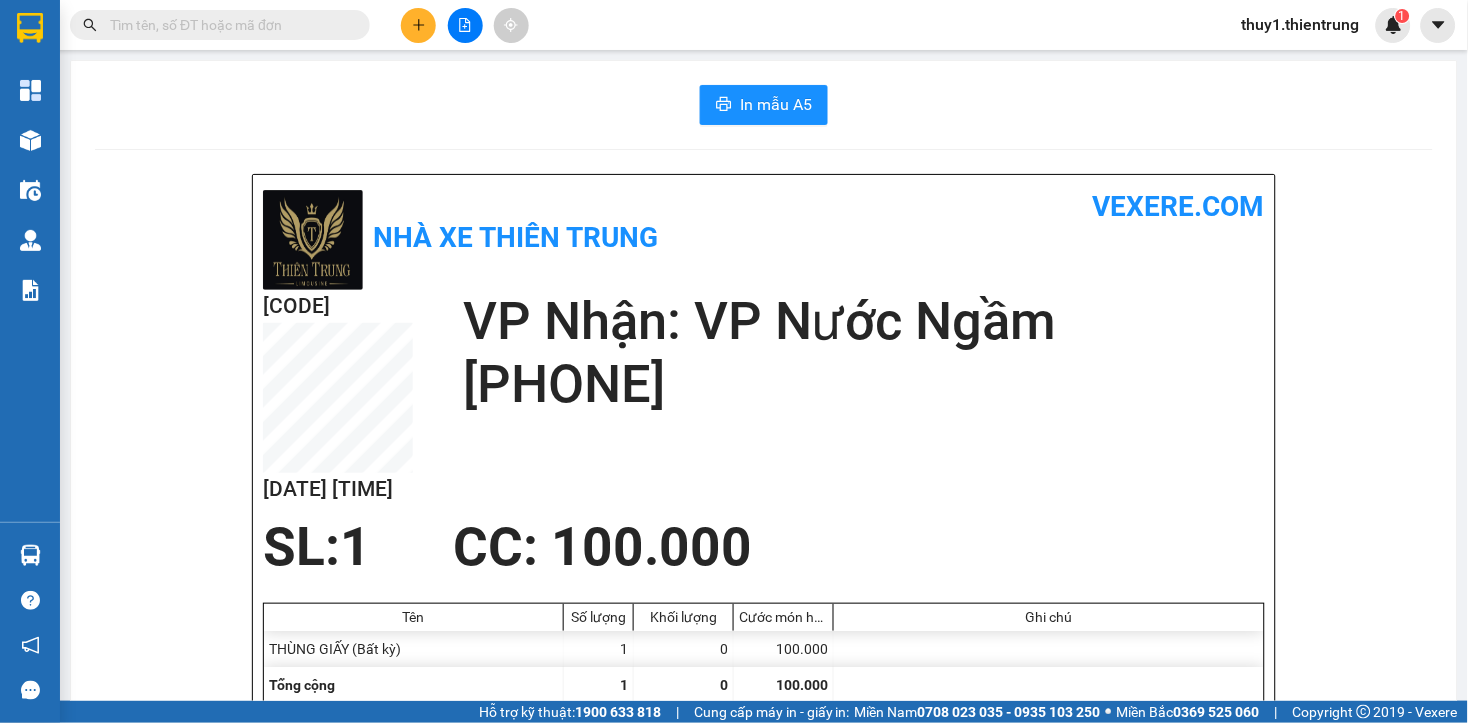 click on "In mẫu A5" at bounding box center [764, 105] 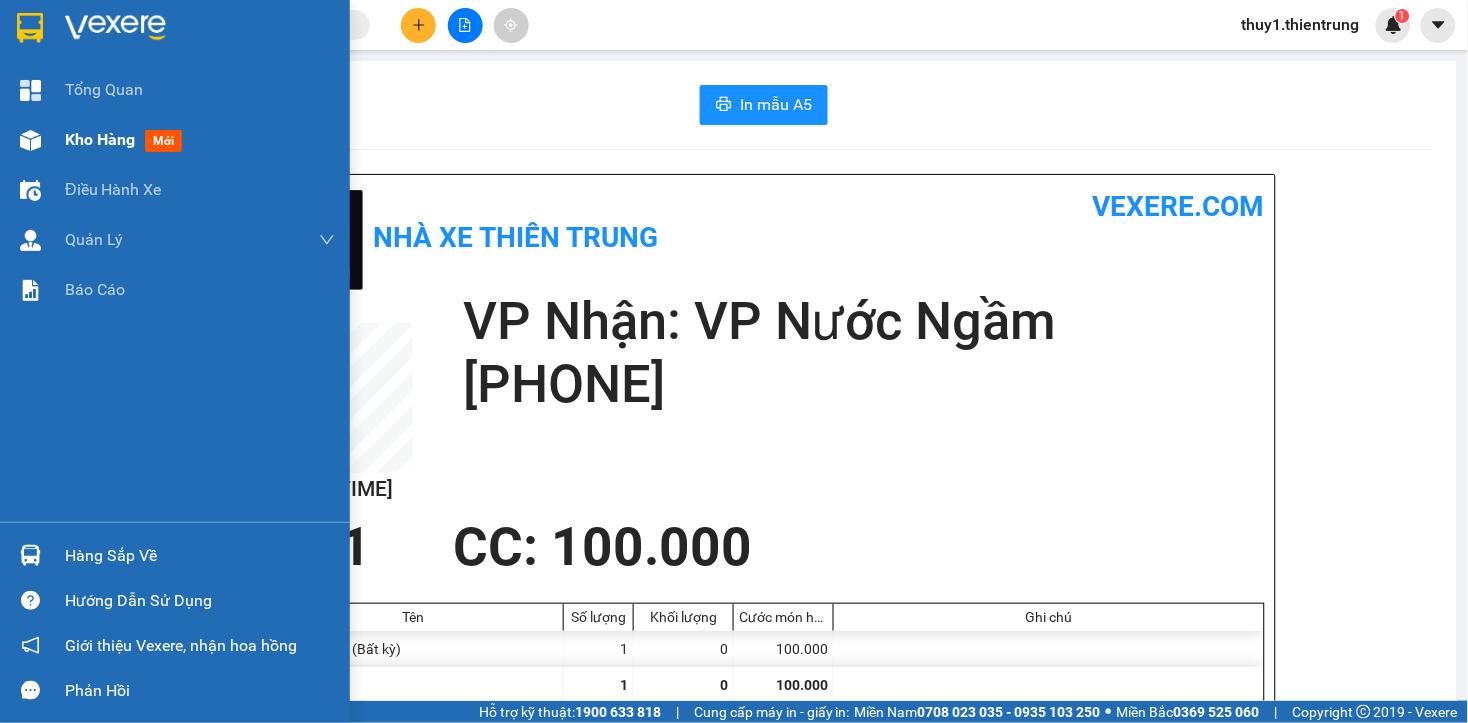 click at bounding box center (30, 140) 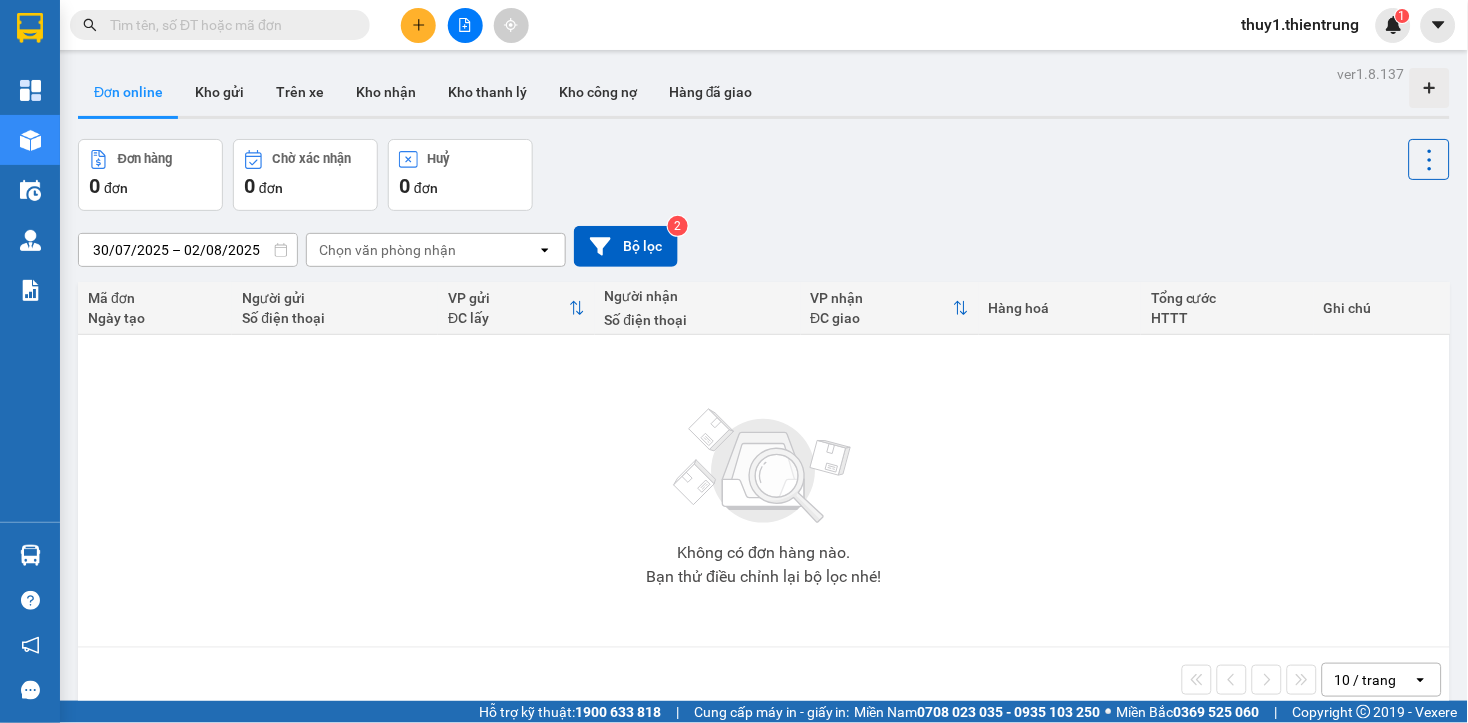 click on "Đơn hàng 0 đơn Chờ xác nhận 0 đơn Huỷ 0 đơn" at bounding box center [764, 175] 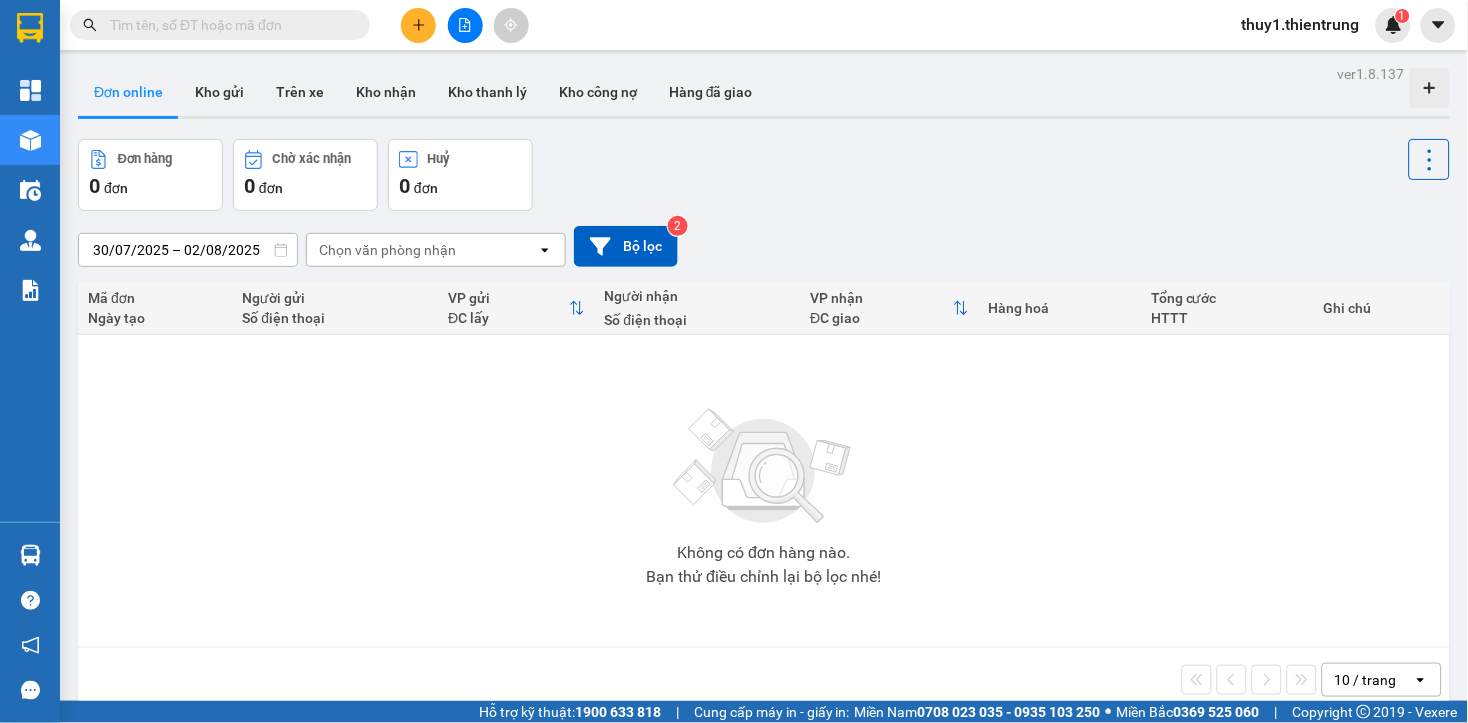 drag, startPoint x: 502, startPoint y: 467, endPoint x: 90, endPoint y: 64, distance: 576.32715 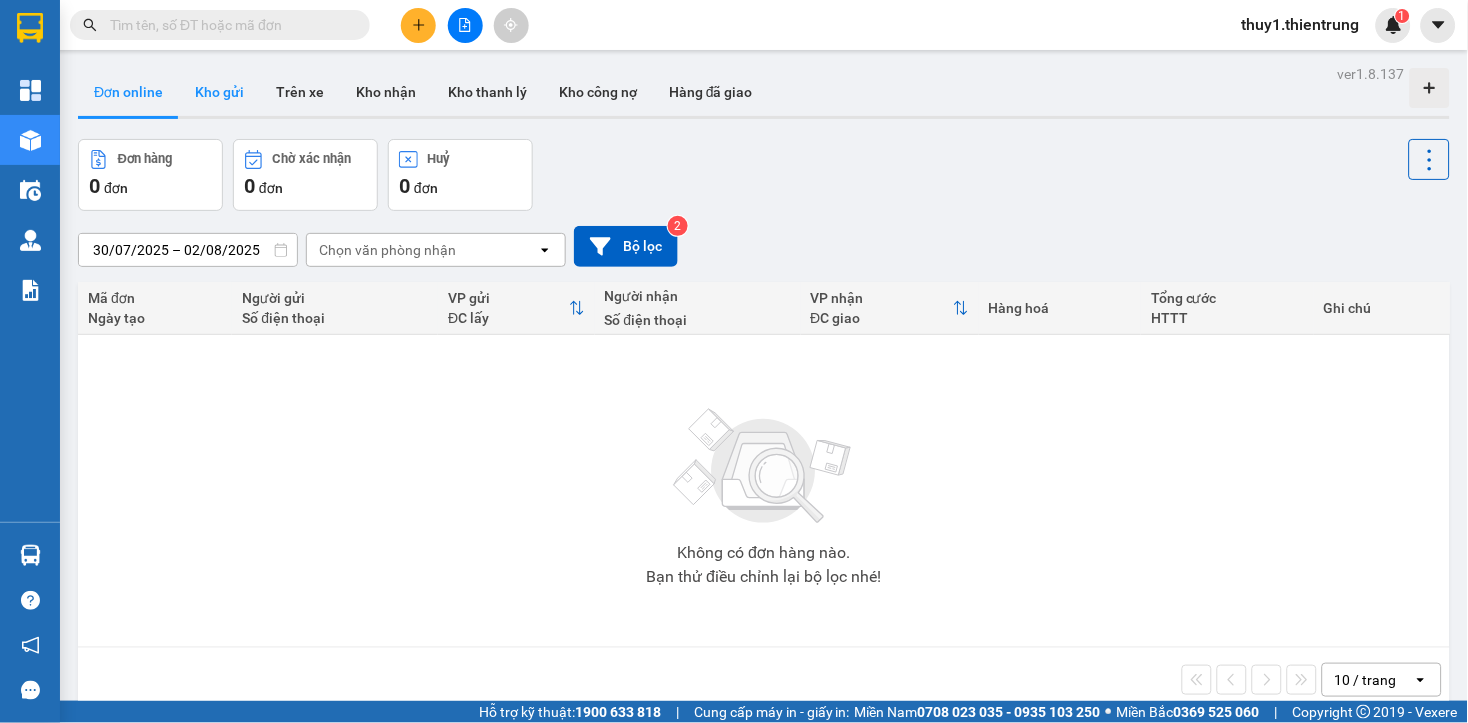 drag, startPoint x: 204, startPoint y: 83, endPoint x: 218, endPoint y: 93, distance: 17.20465 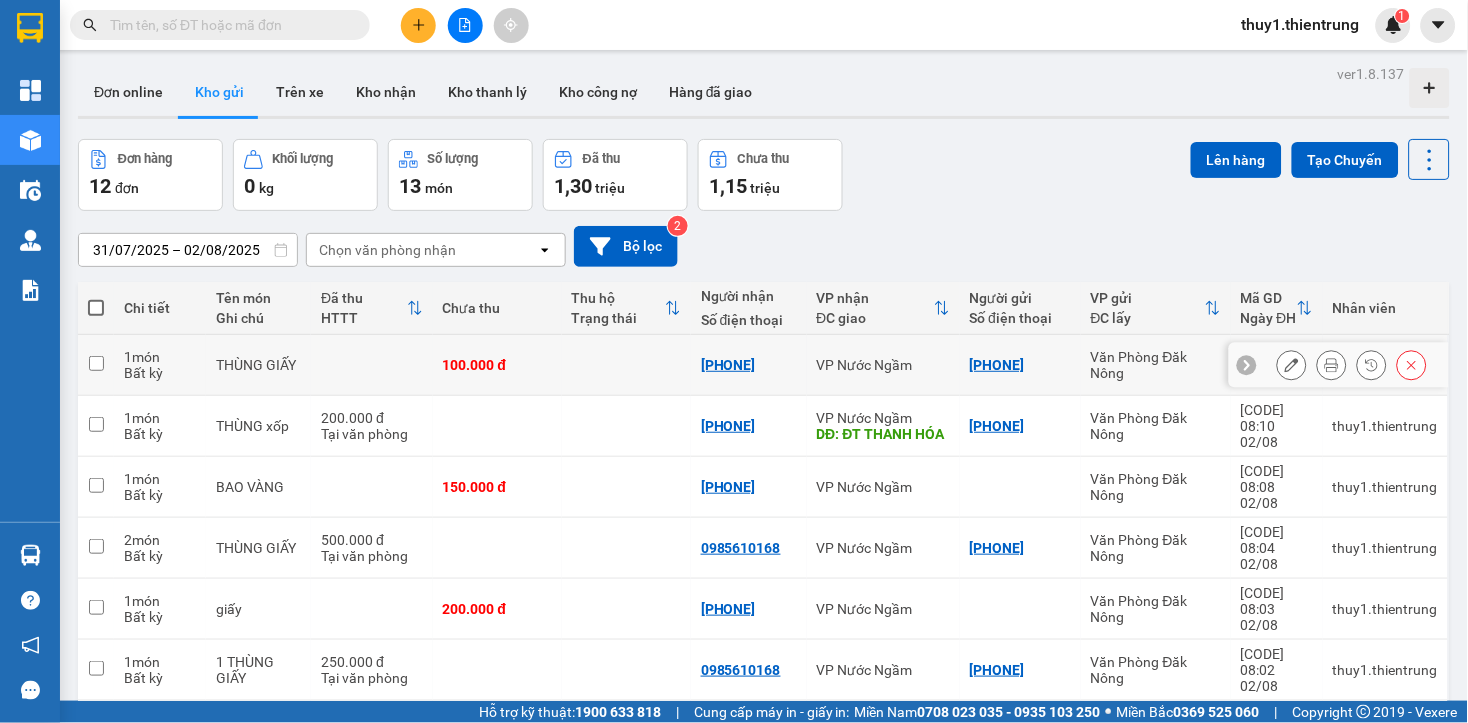 drag, startPoint x: 92, startPoint y: 355, endPoint x: 257, endPoint y: 341, distance: 165.59288 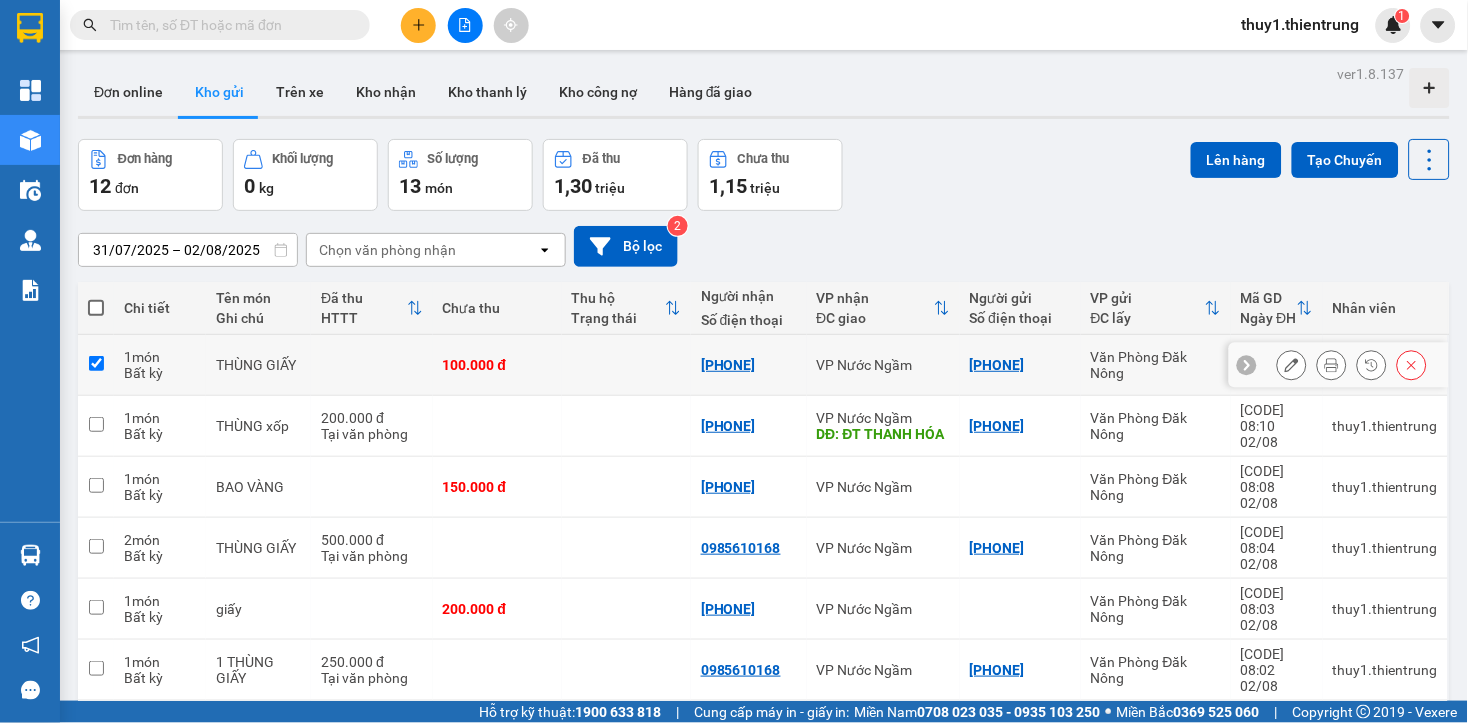checkbox on "true" 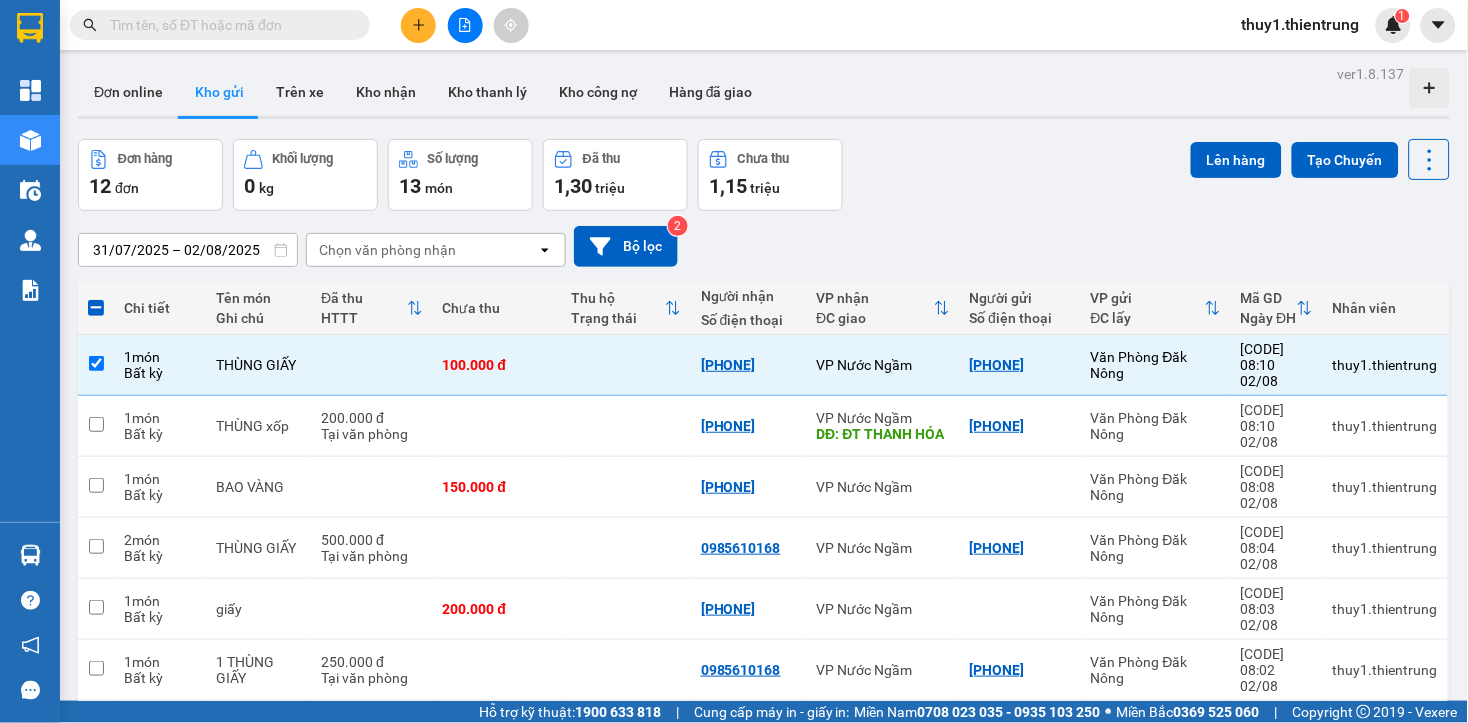 drag, startPoint x: 1230, startPoint y: 148, endPoint x: 1151, endPoint y: 166, distance: 81.02469 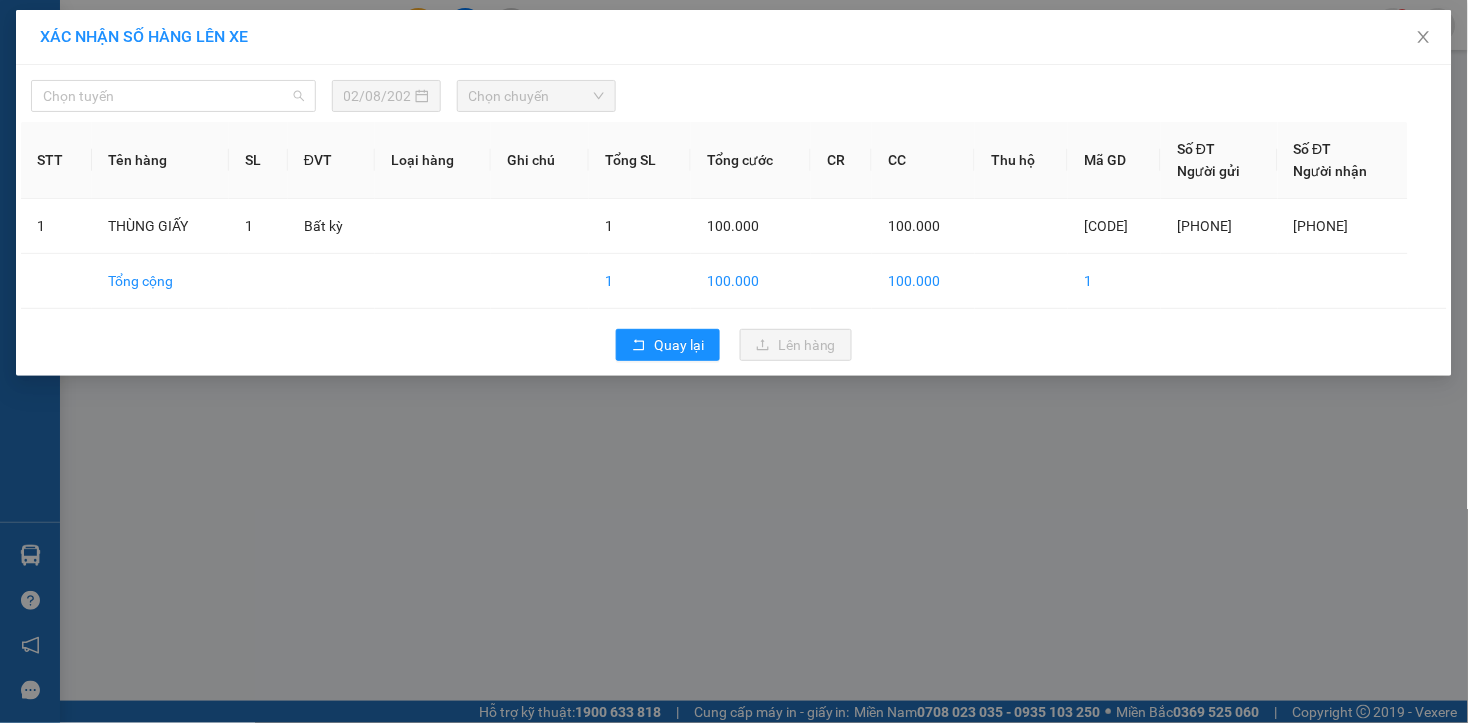 drag, startPoint x: 151, startPoint y: 96, endPoint x: 143, endPoint y: 118, distance: 23.409399 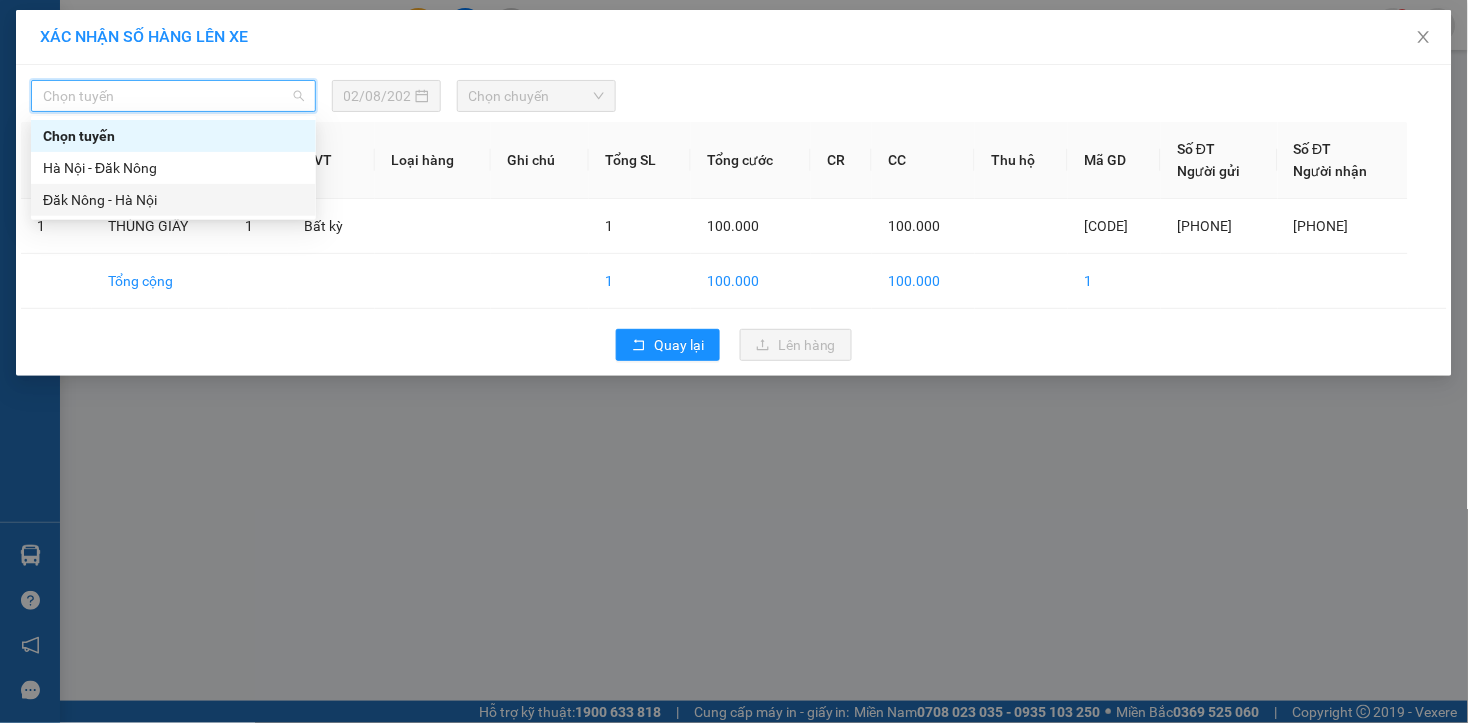 click on "Đăk Nông - Hà Nội" at bounding box center (173, 200) 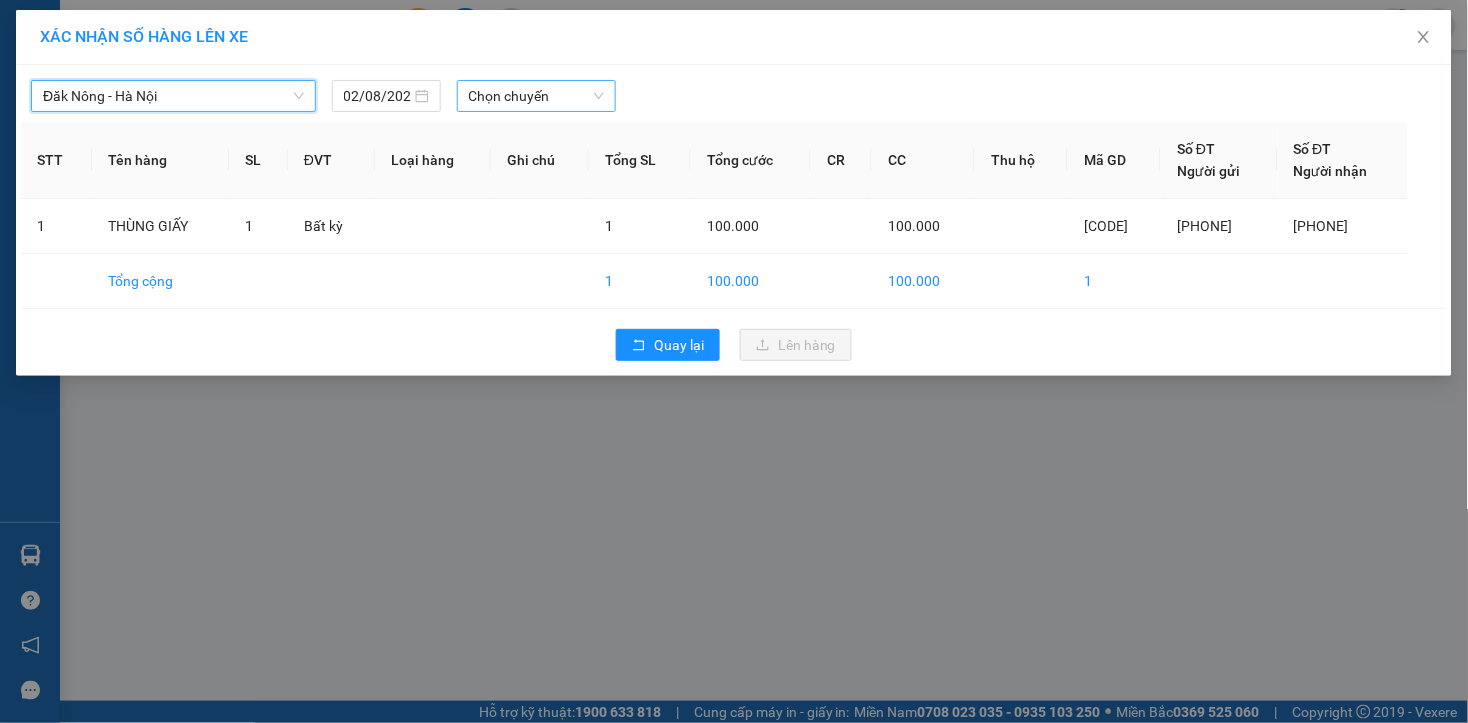 click on "Chọn chuyến" at bounding box center [536, 96] 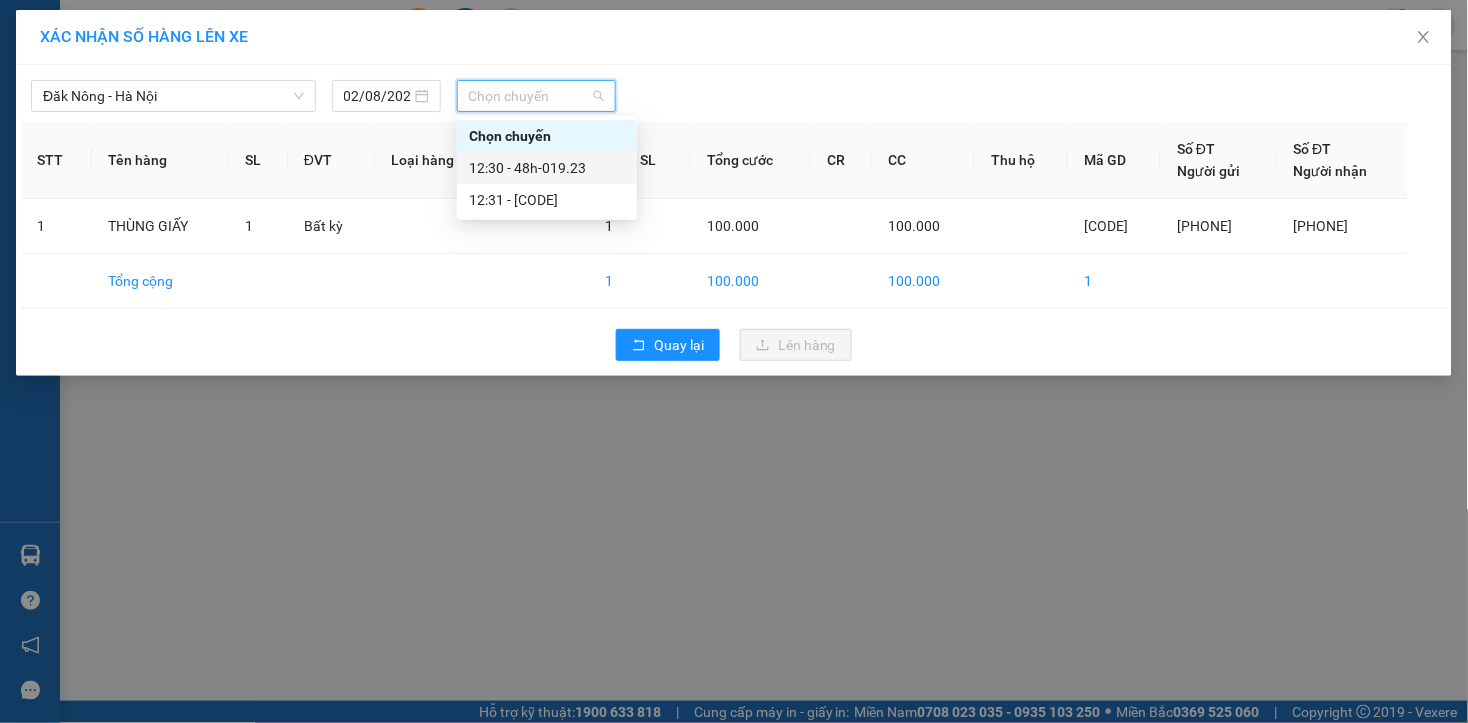 drag, startPoint x: 584, startPoint y: 167, endPoint x: 680, endPoint y: 207, distance: 104 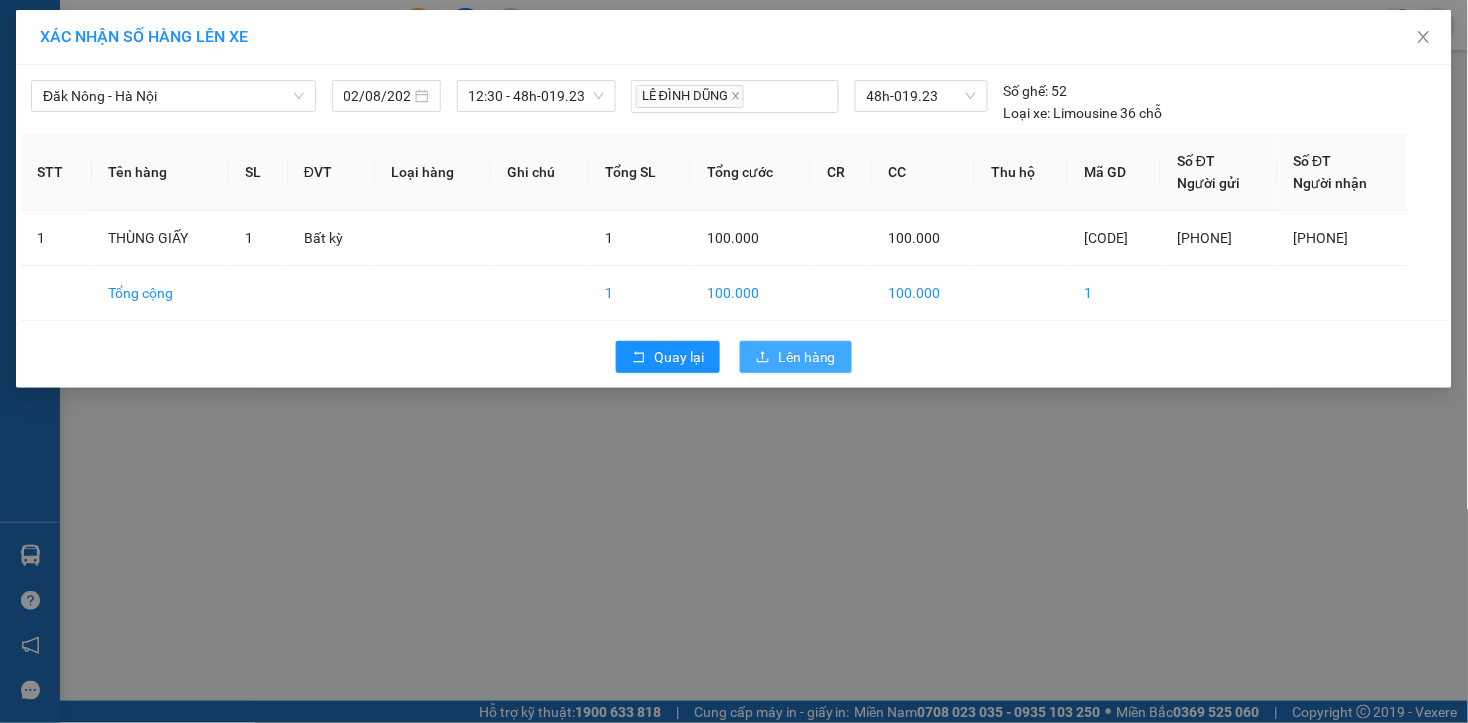 click on "Lên hàng" at bounding box center (796, 357) 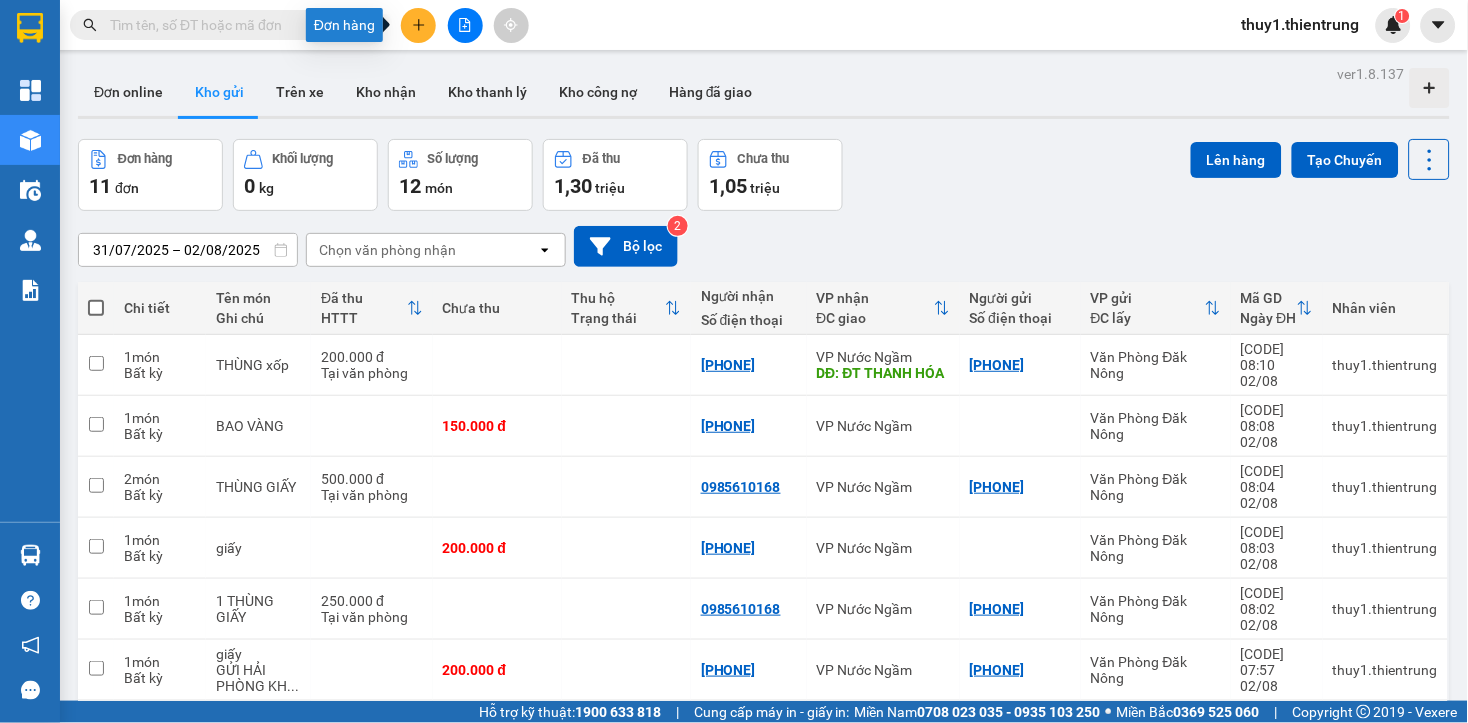 click 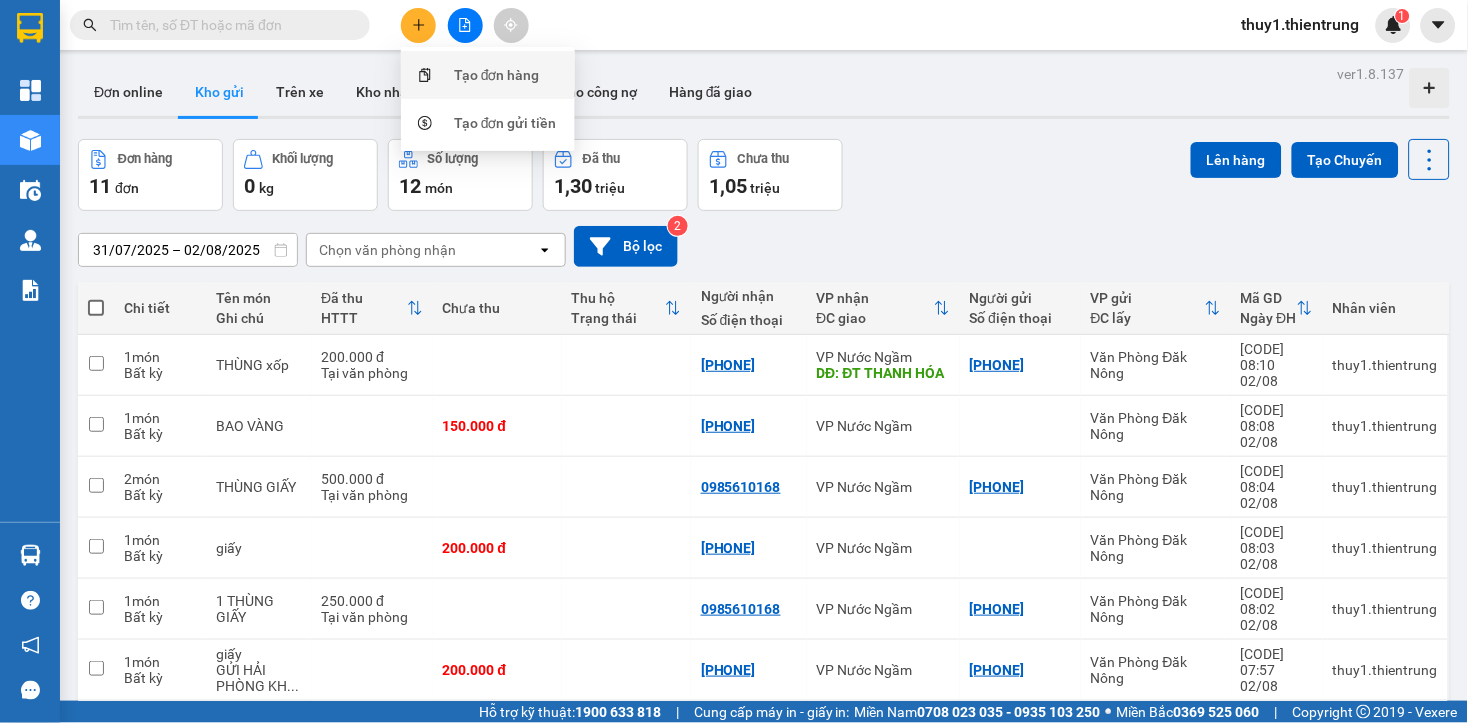 click on "Tạo đơn hàng" at bounding box center [497, 75] 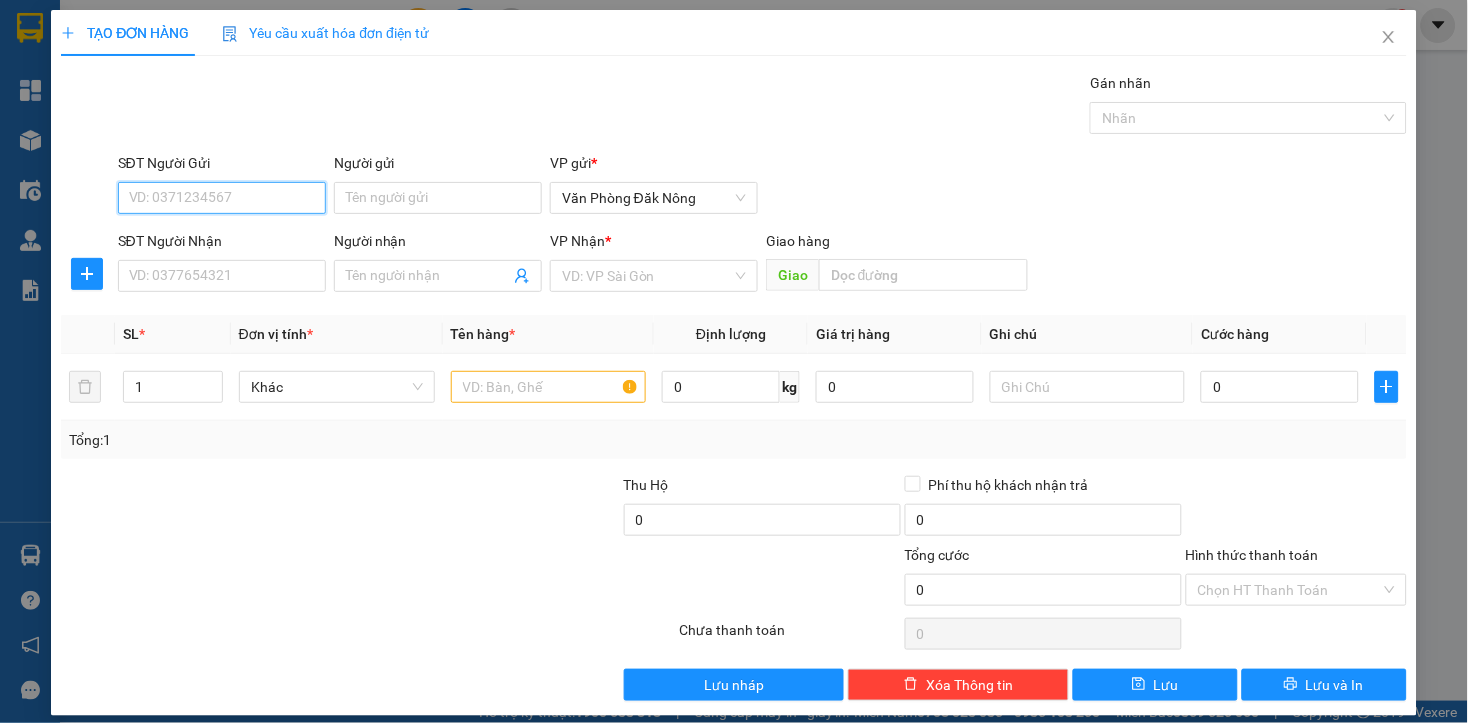 click on "SĐT Người Gửi" at bounding box center [222, 198] 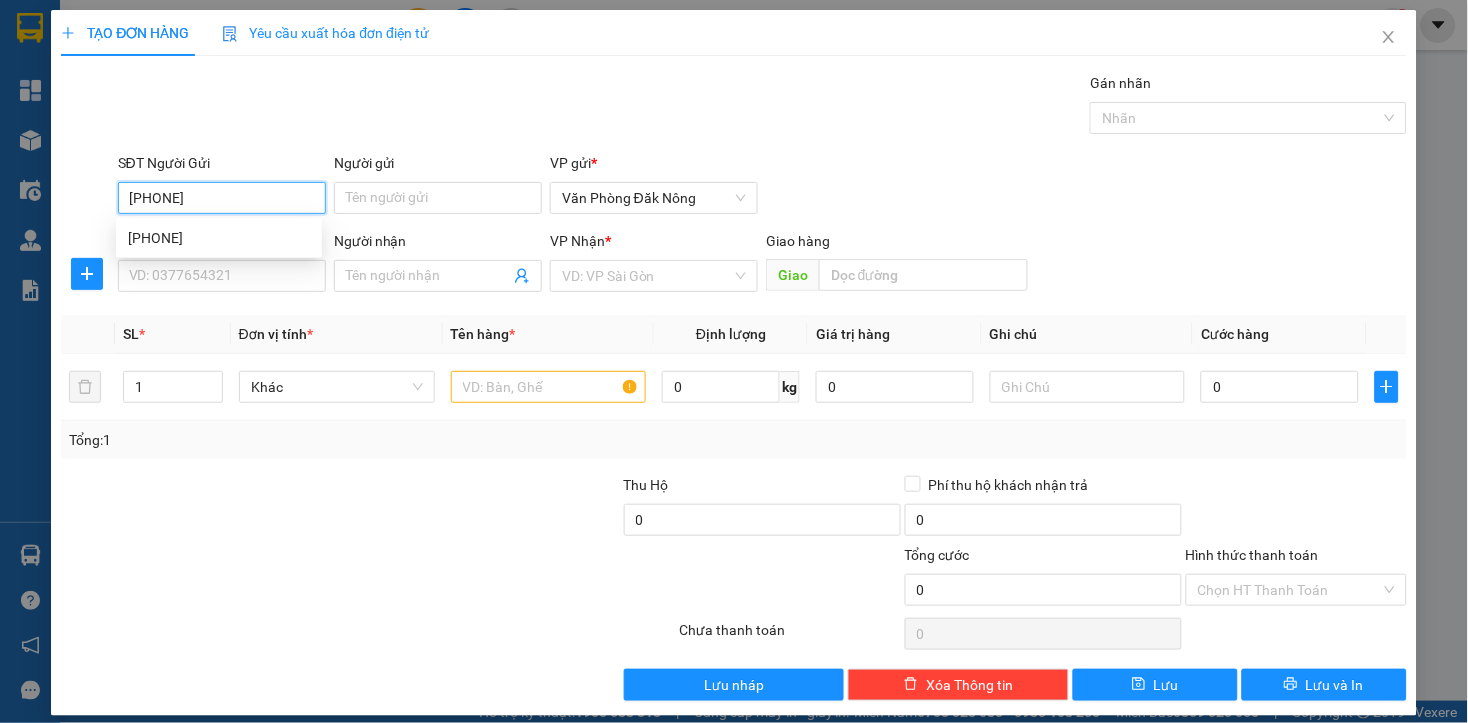 type on "0974106159" 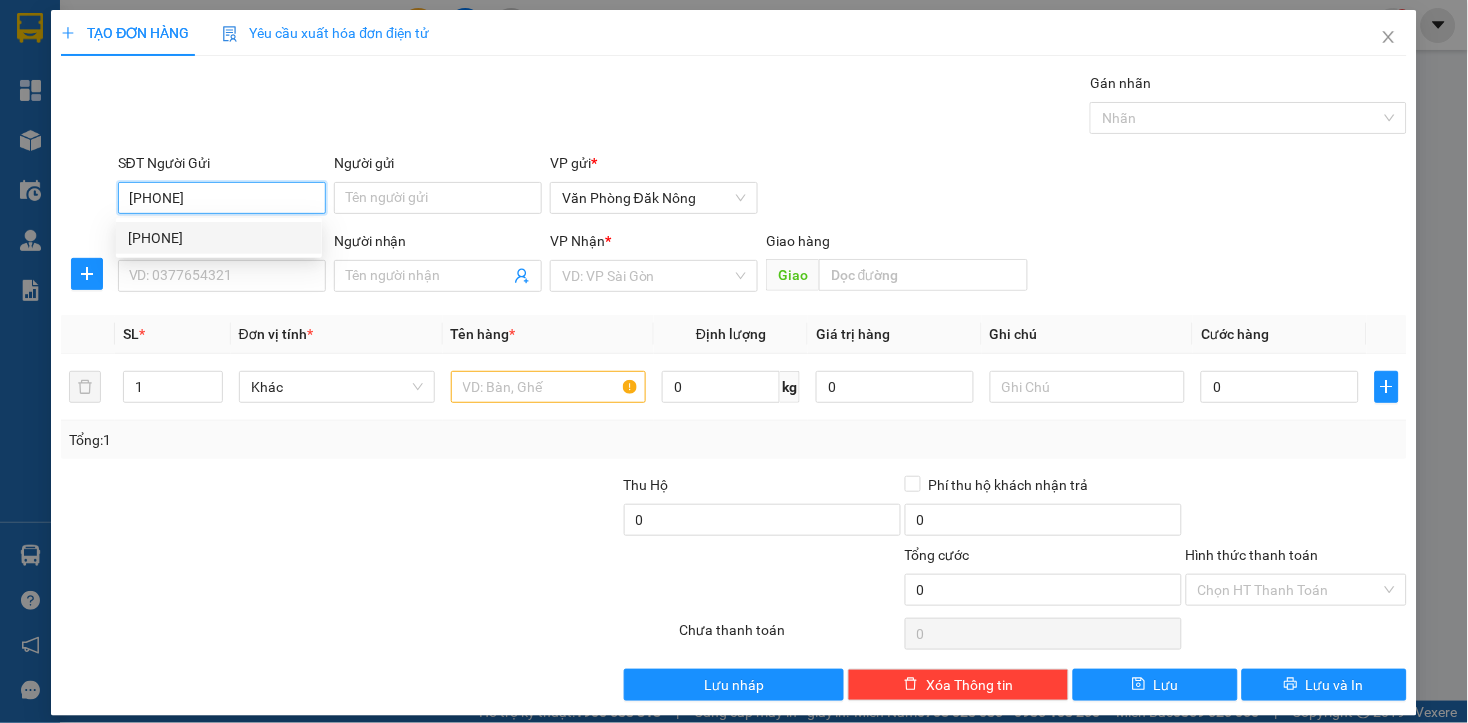 drag, startPoint x: 136, startPoint y: 232, endPoint x: 260, endPoint y: 258, distance: 126.69649 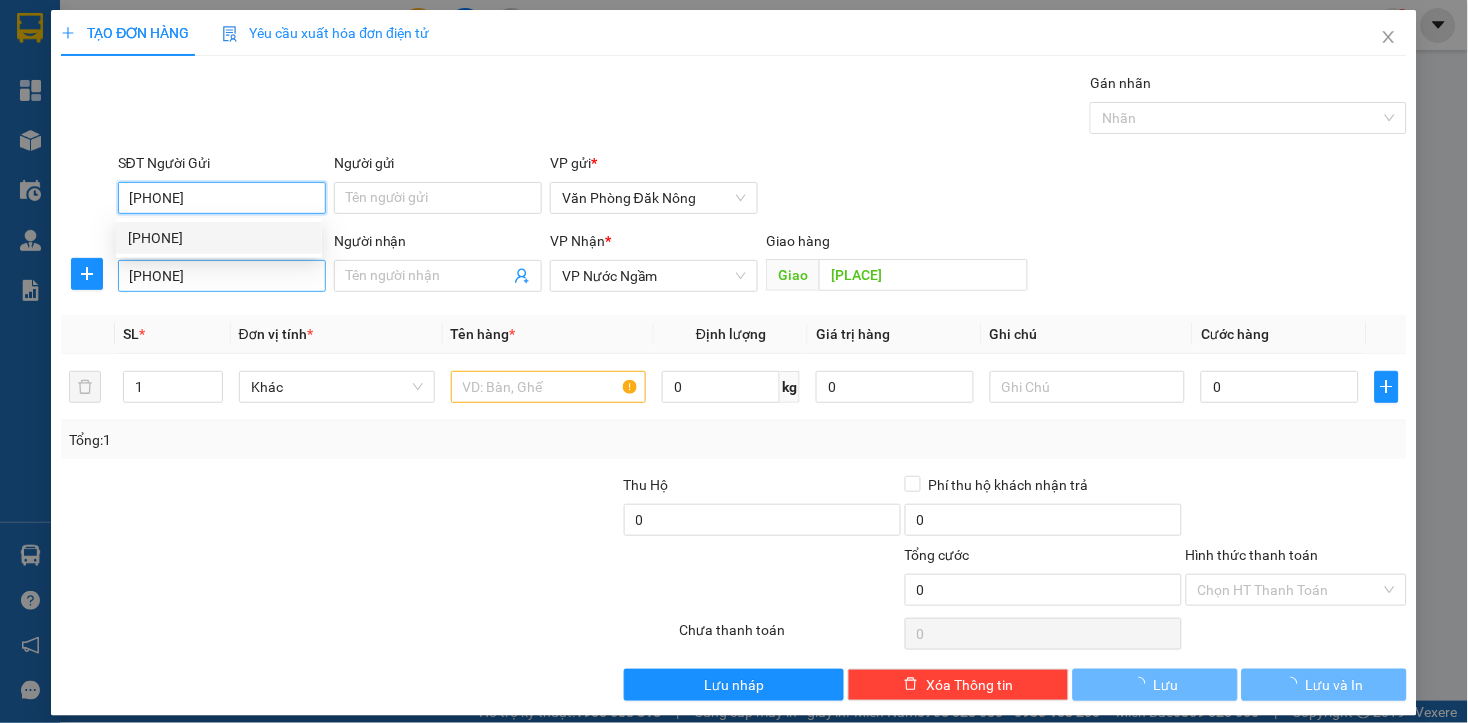 type on "100.000" 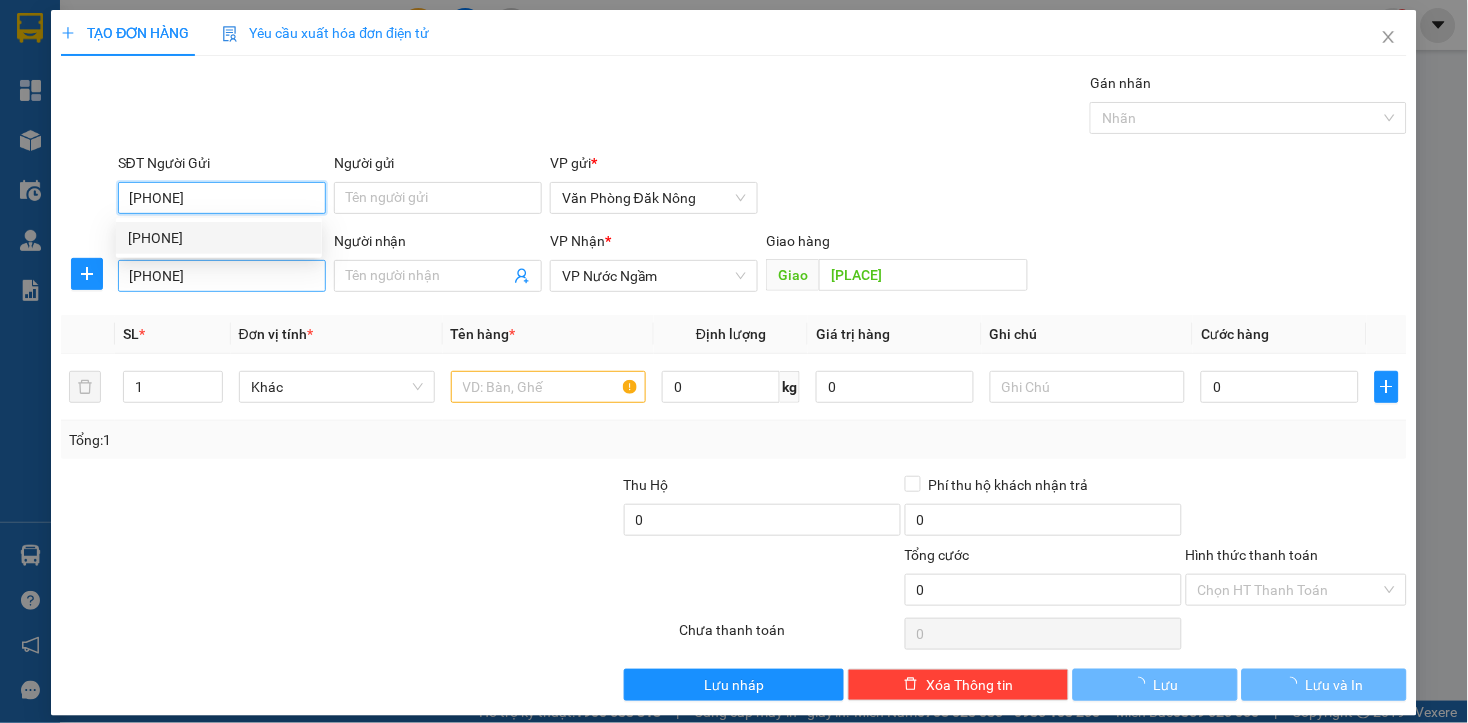 type on "100.000" 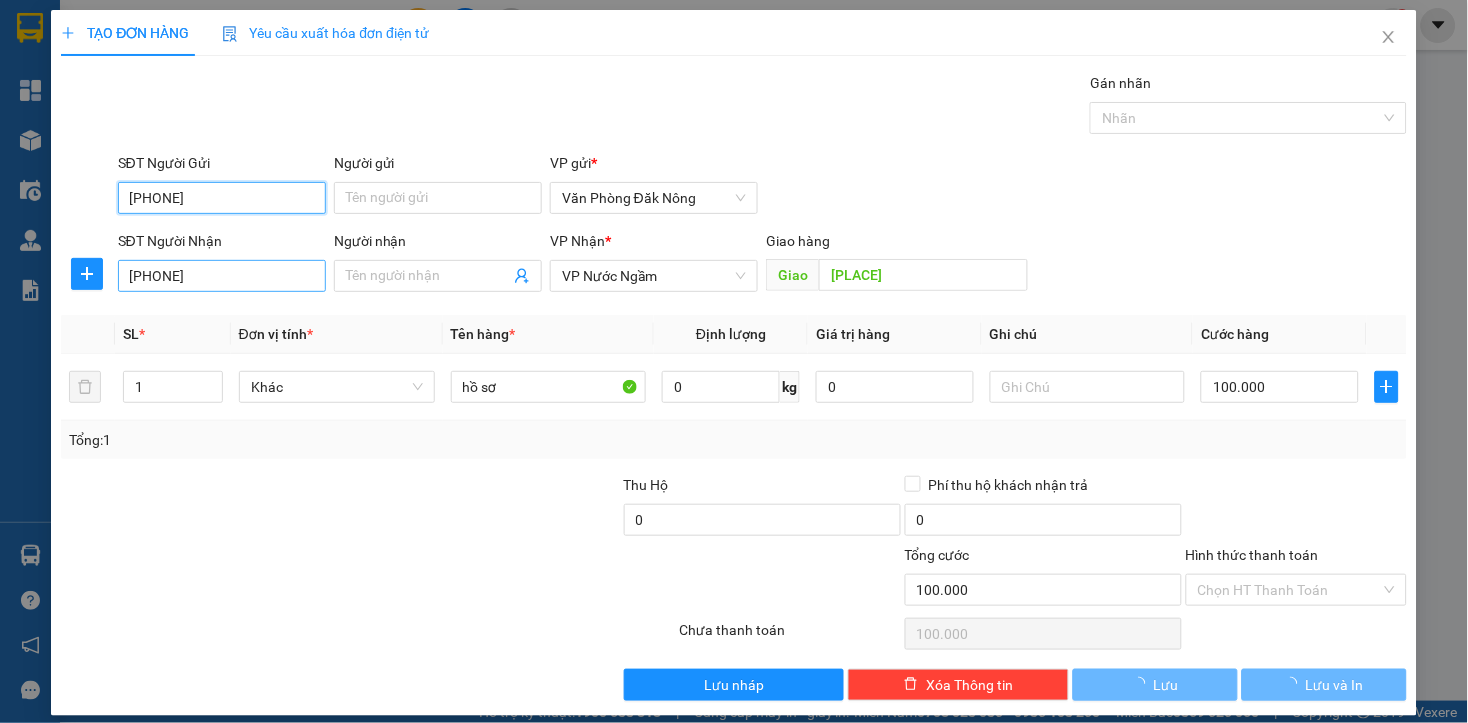 type on "0974106159" 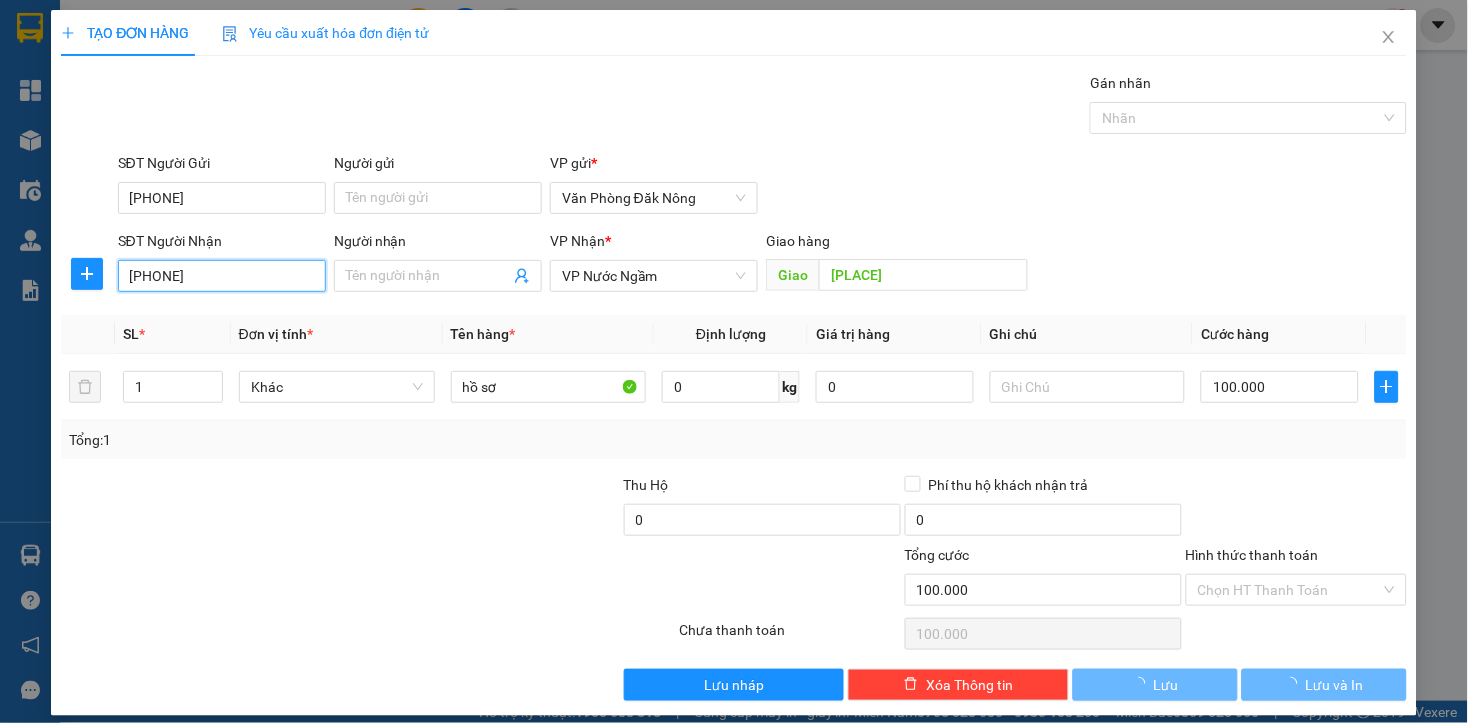 click on "0353075817" at bounding box center [222, 276] 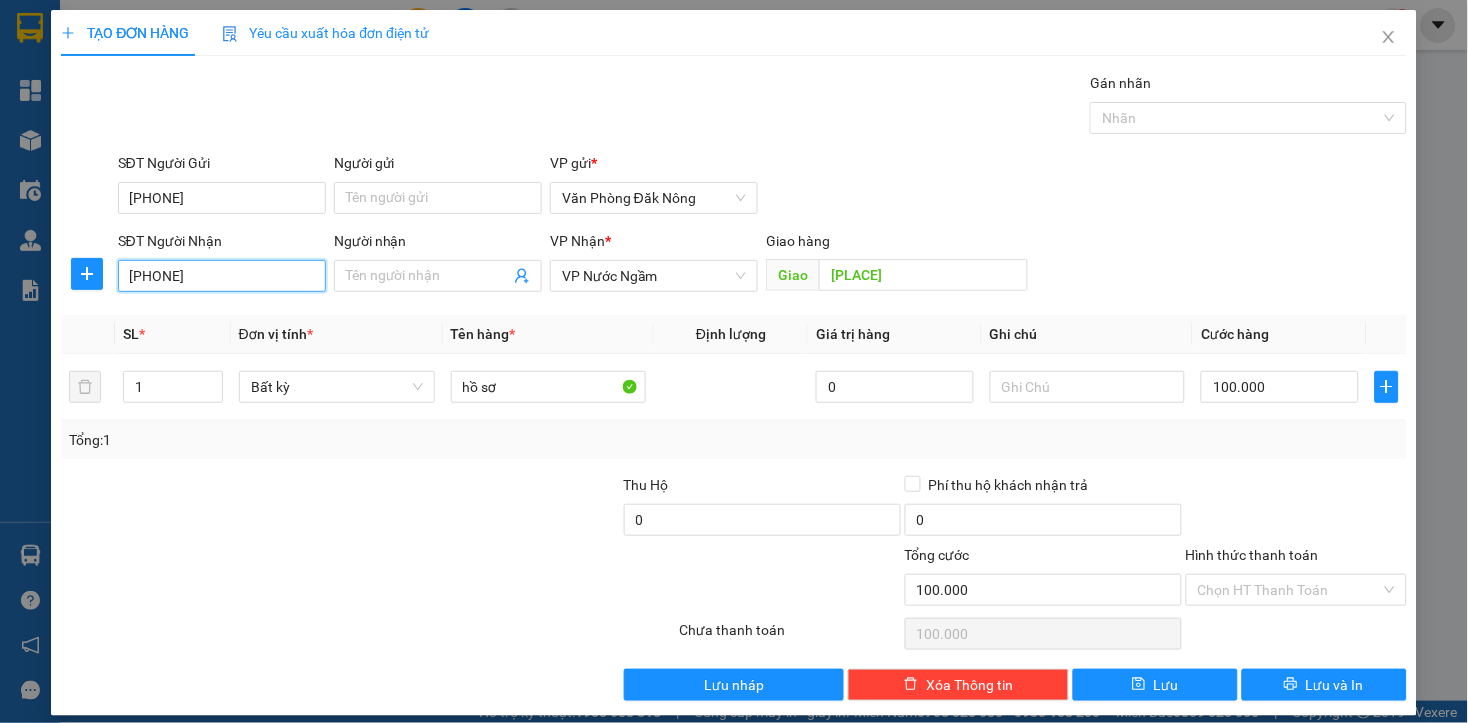 click on "0353075817" at bounding box center (222, 276) 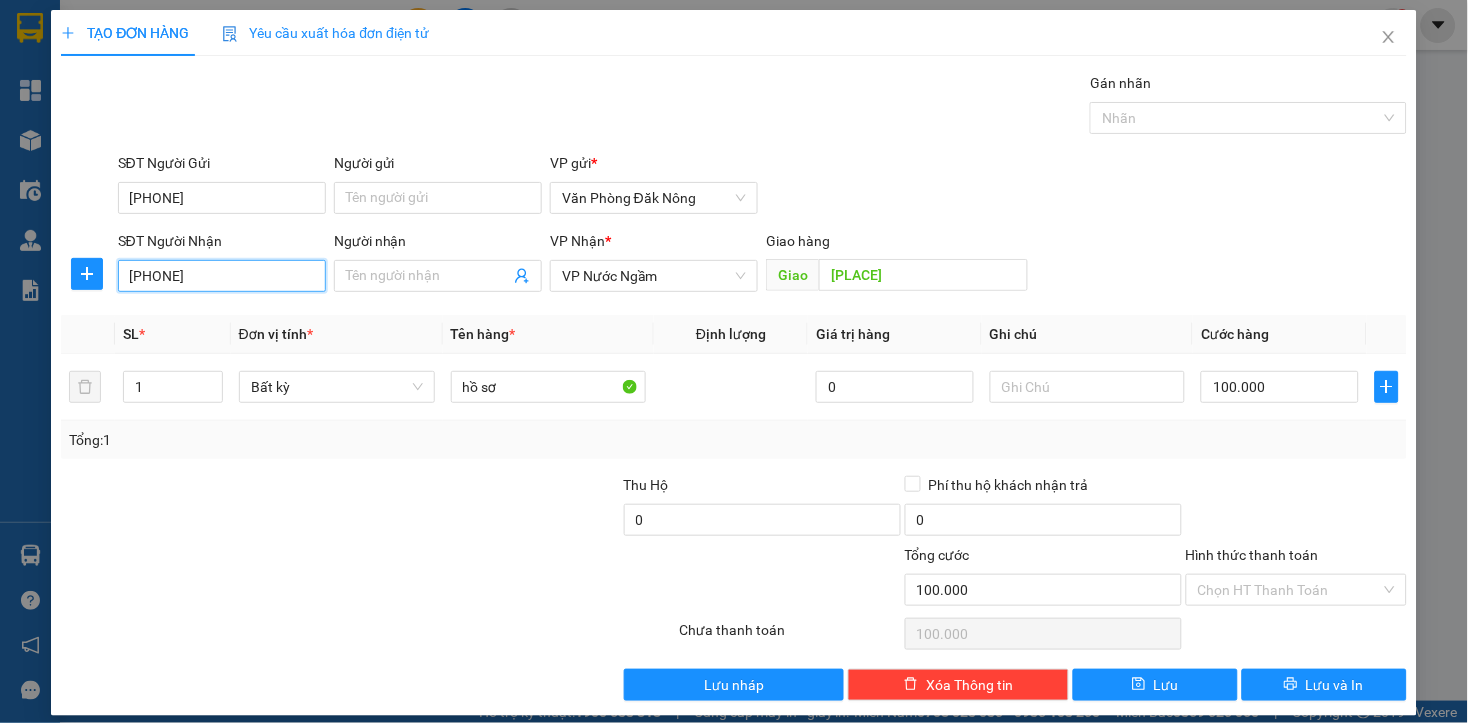 type on "0356265687" 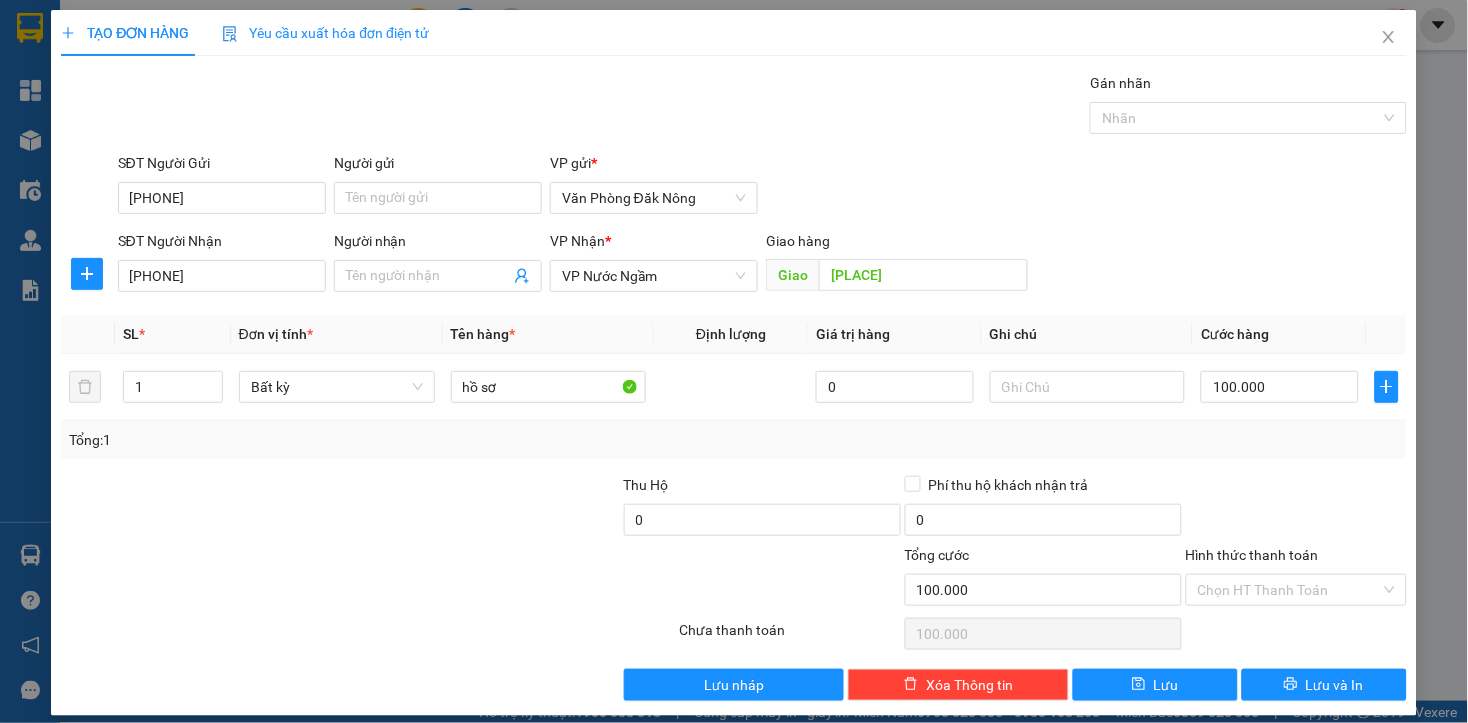 click at bounding box center [480, 509] 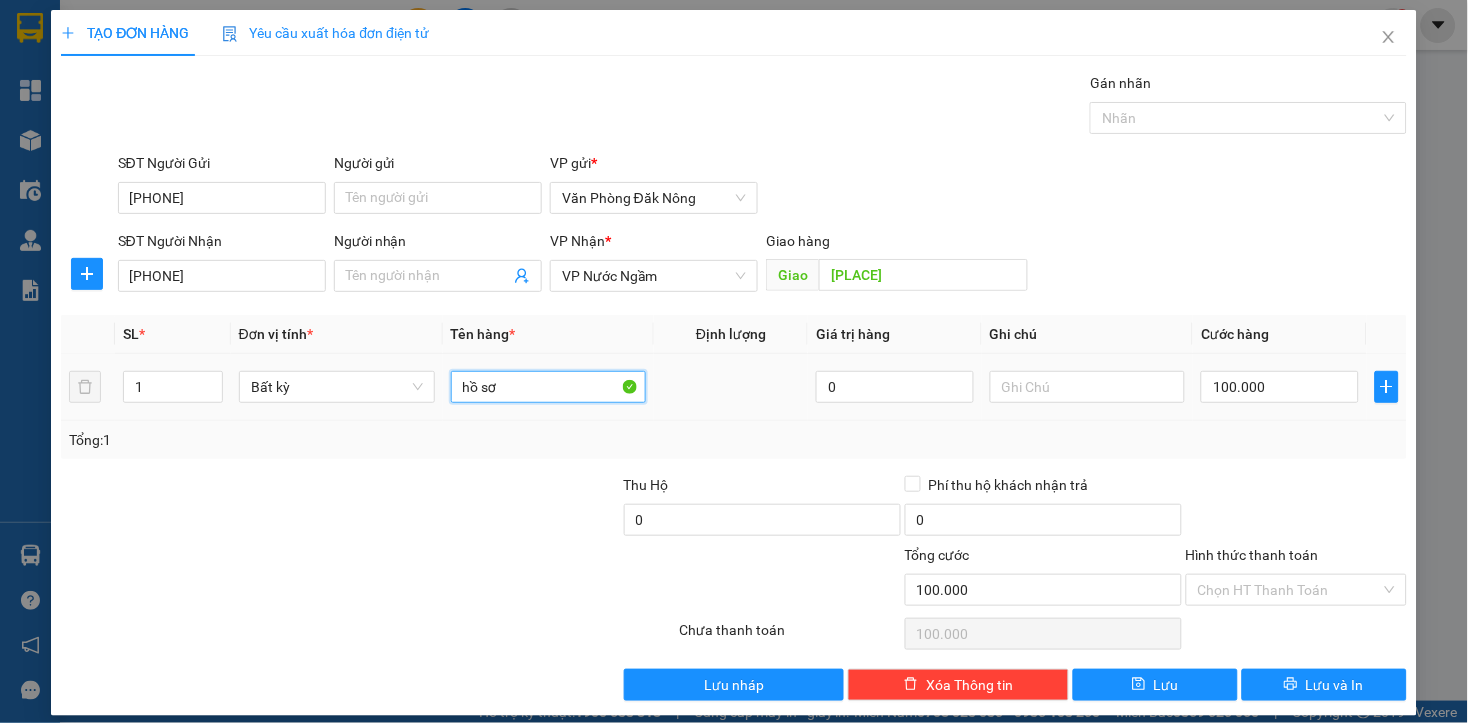 click on "hồ sơ" at bounding box center (549, 387) 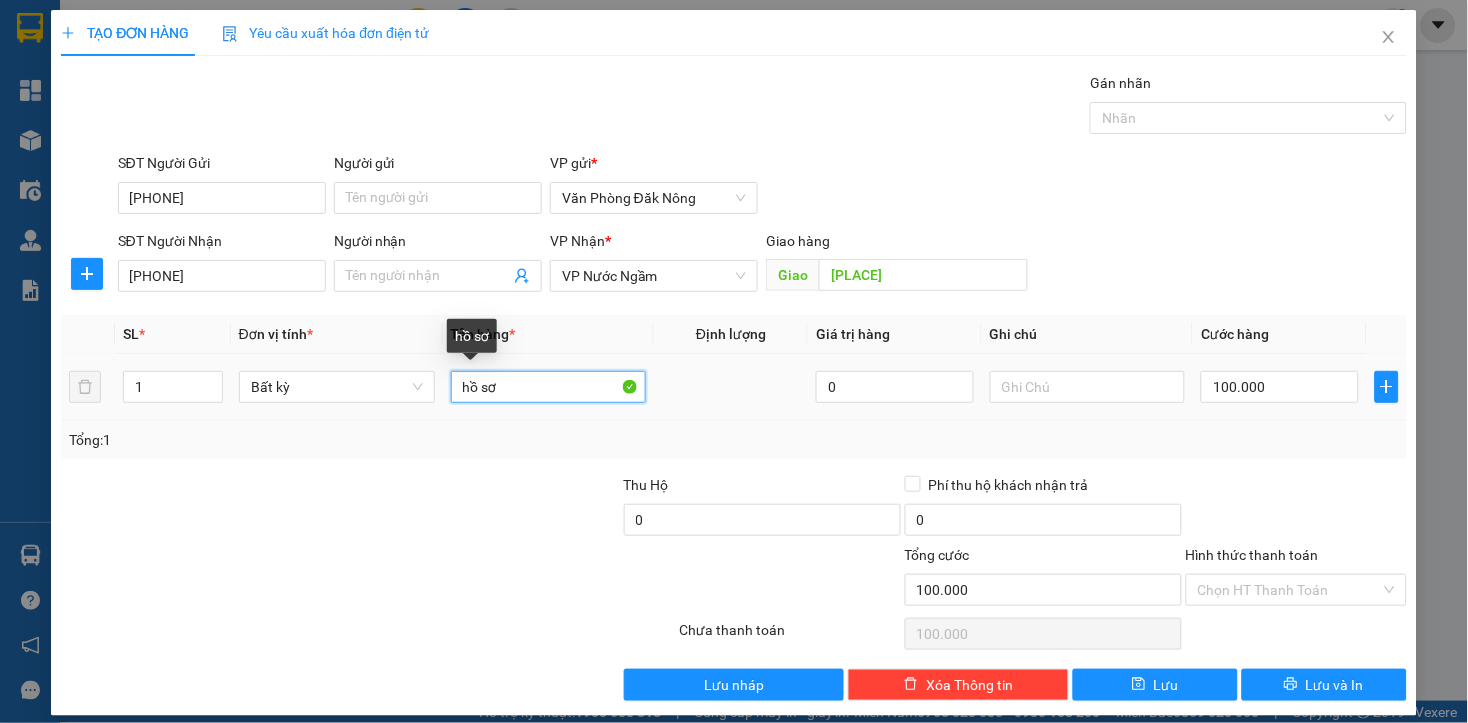 click on "hồ sơ" at bounding box center (549, 387) 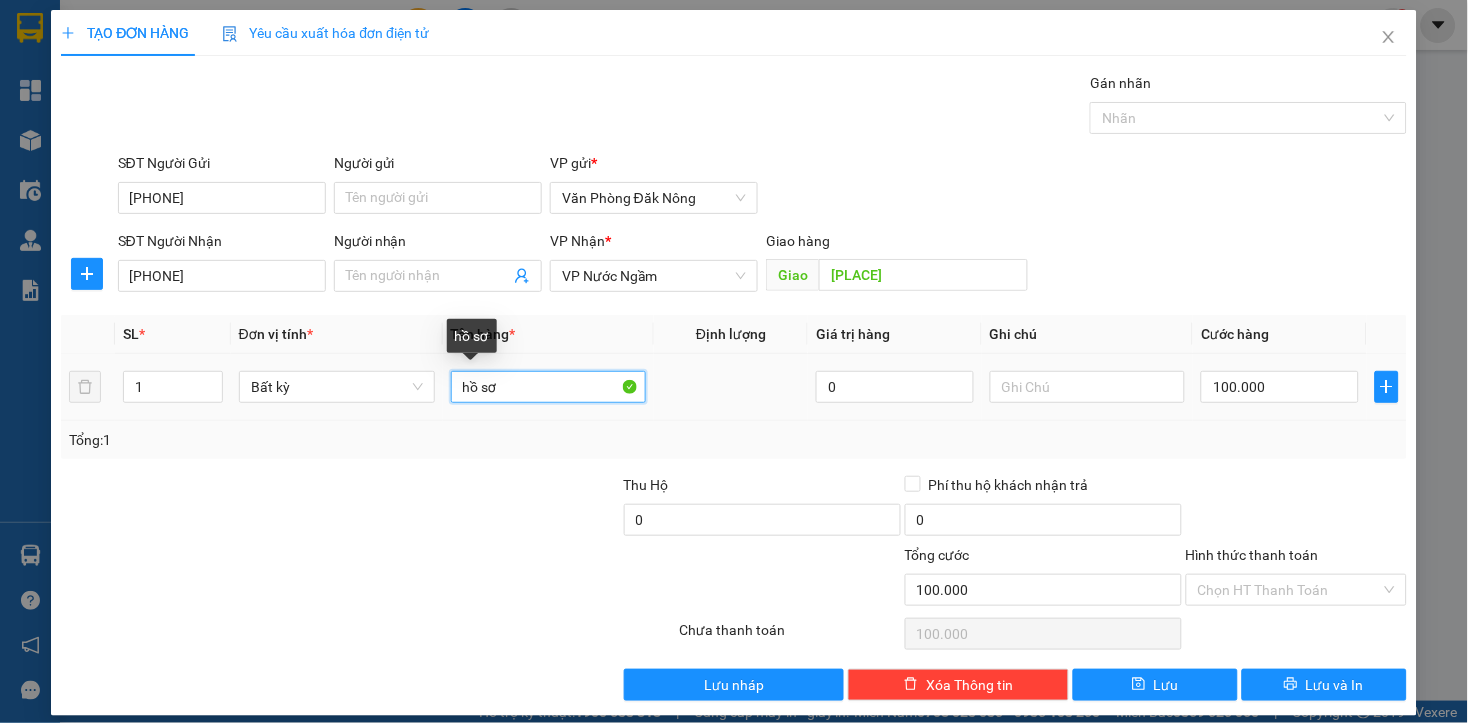 click on "hồ sơ" at bounding box center [549, 387] 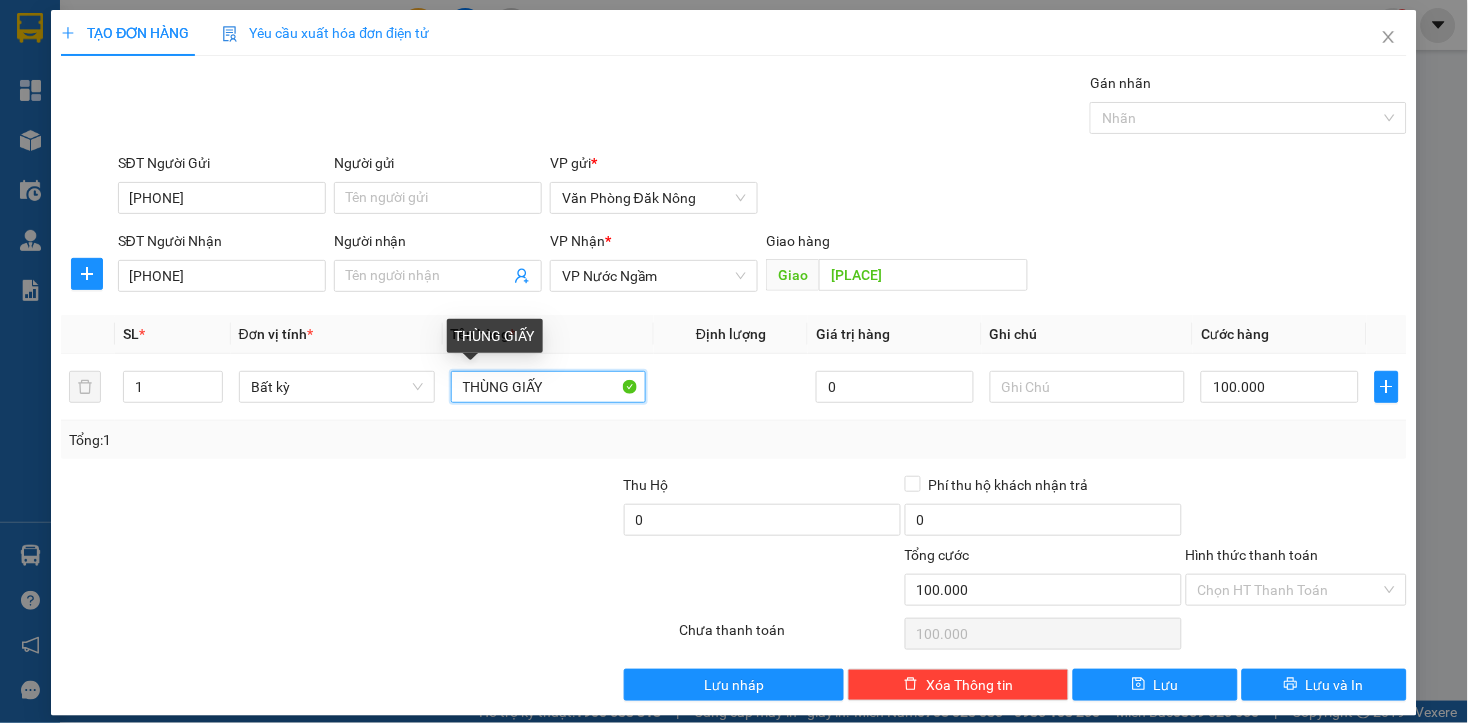 type on "THÙNG GIẤY" 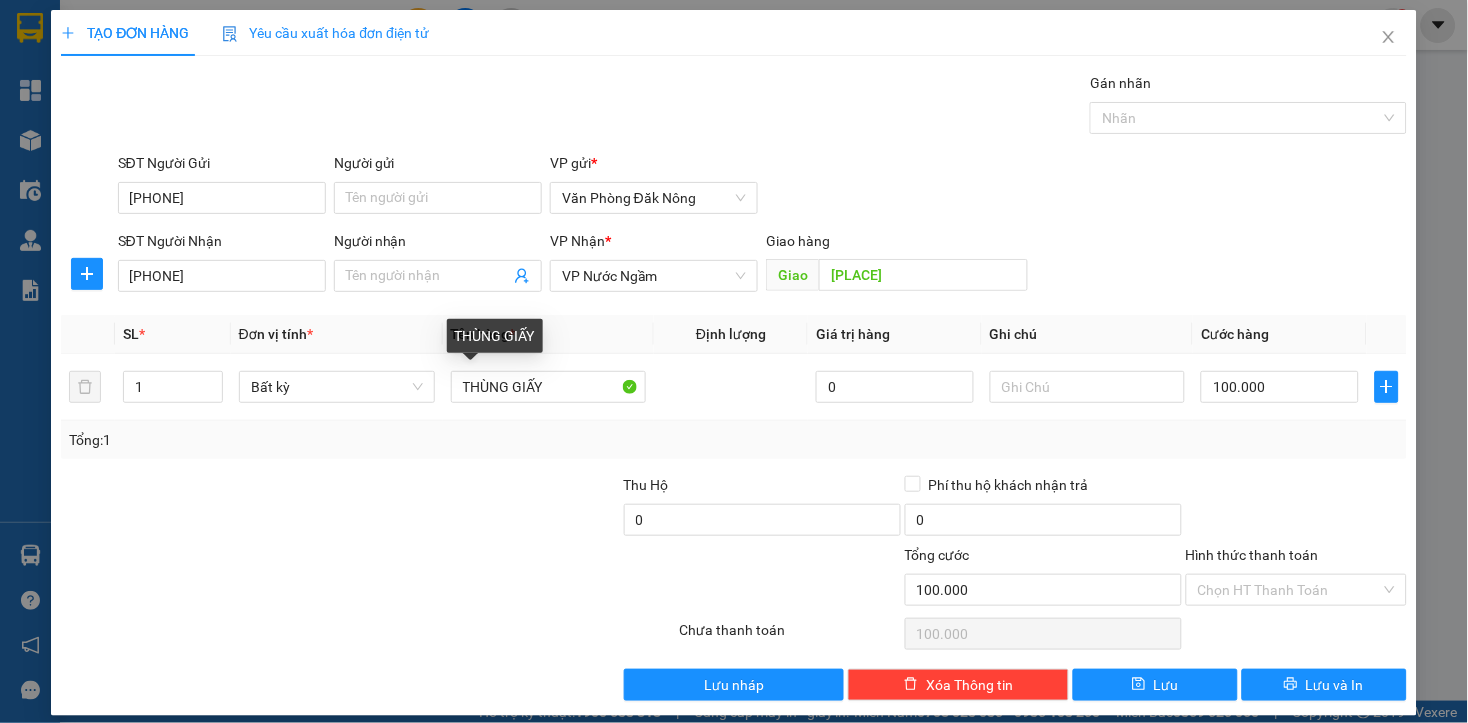 drag, startPoint x: 511, startPoint y: 504, endPoint x: 513, endPoint y: 521, distance: 17.117243 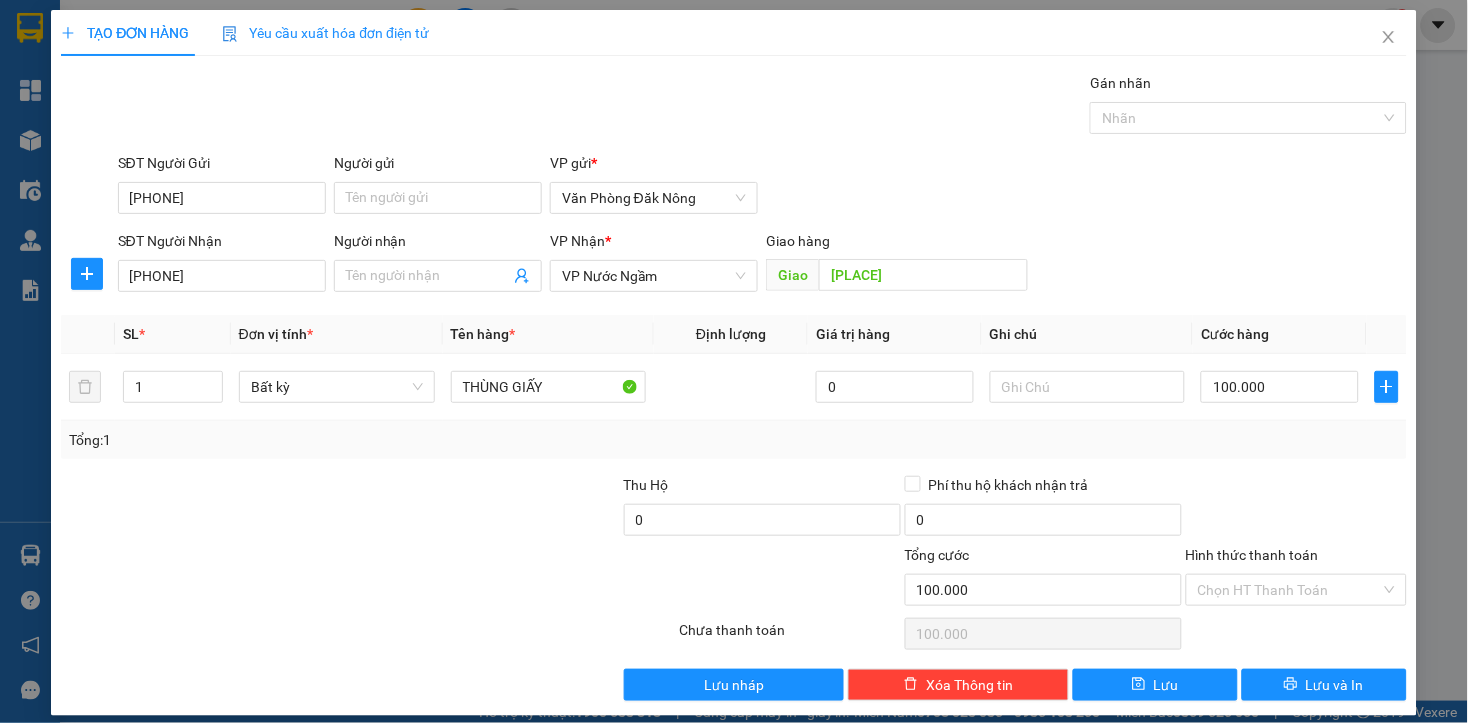 click at bounding box center (256, 579) 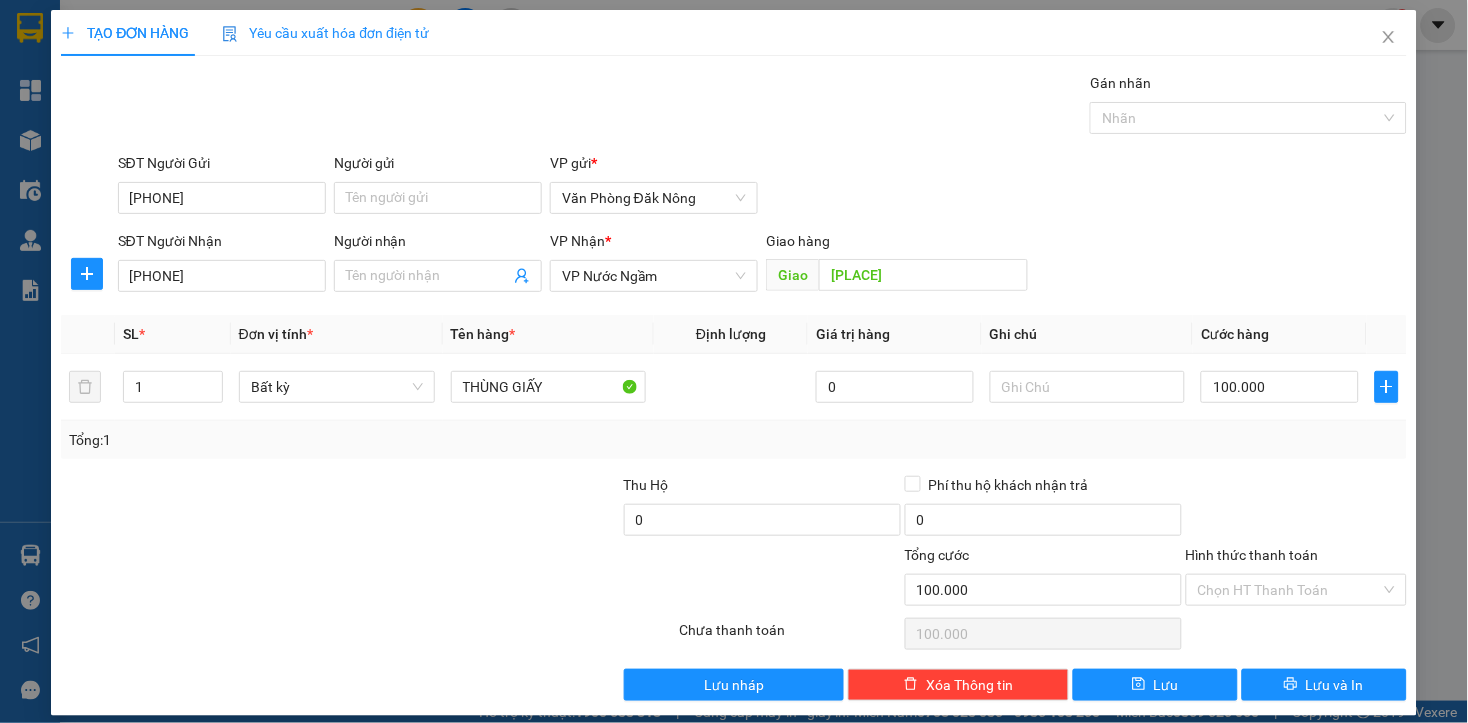 click at bounding box center (199, 509) 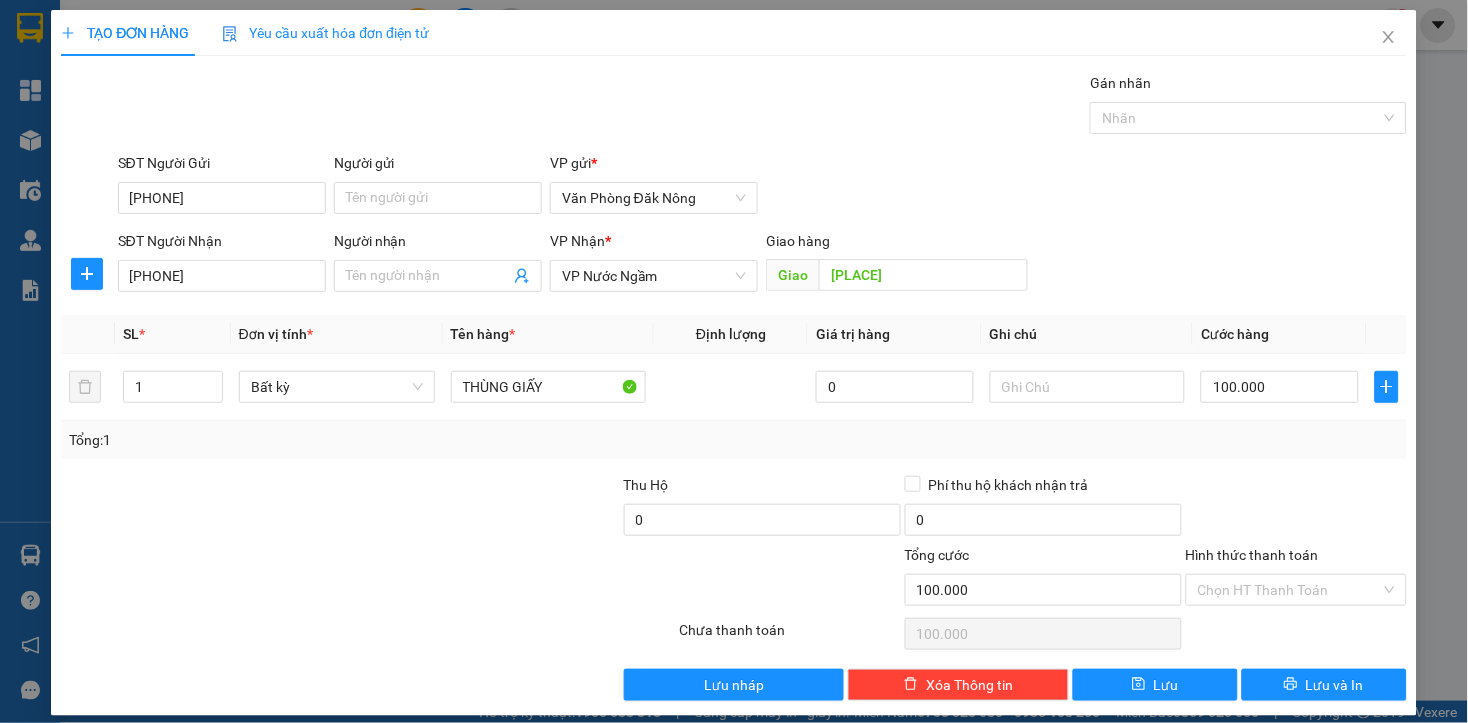 click at bounding box center (480, 509) 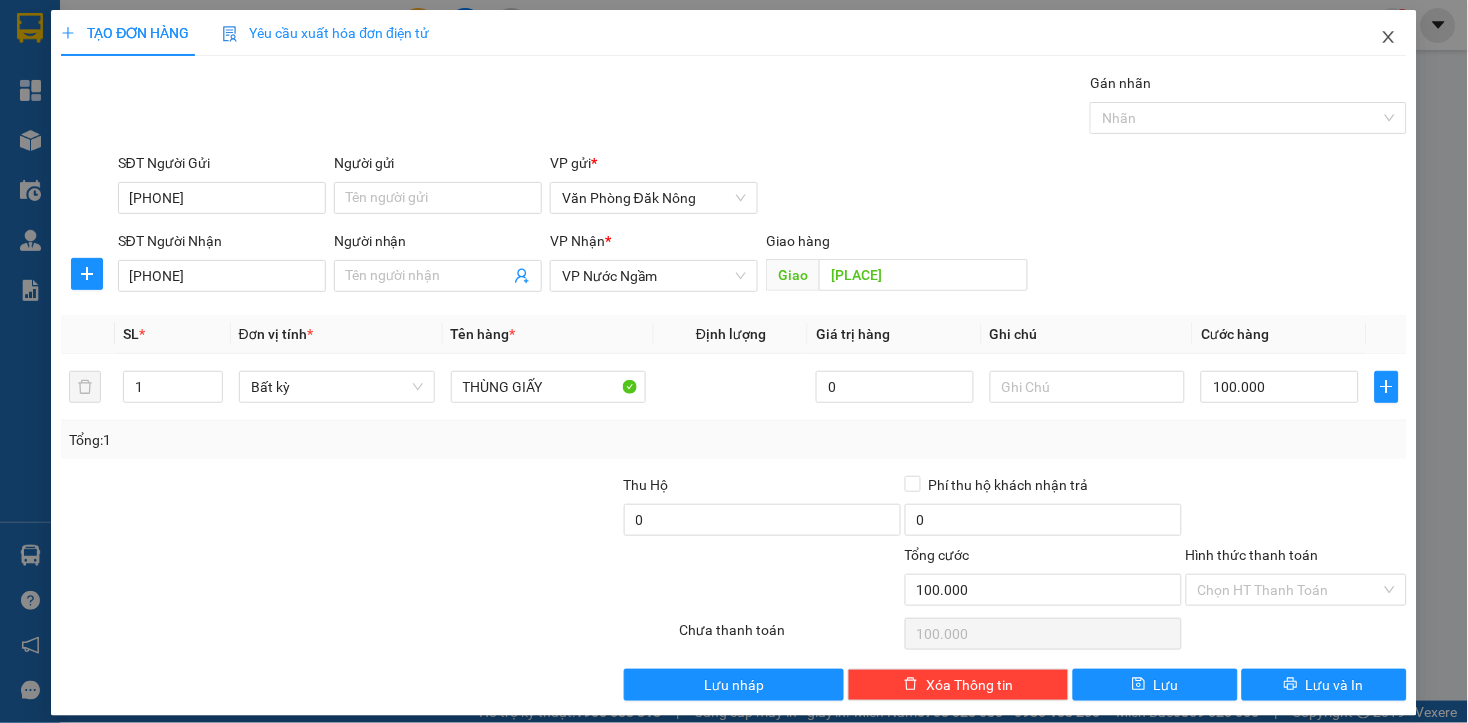click 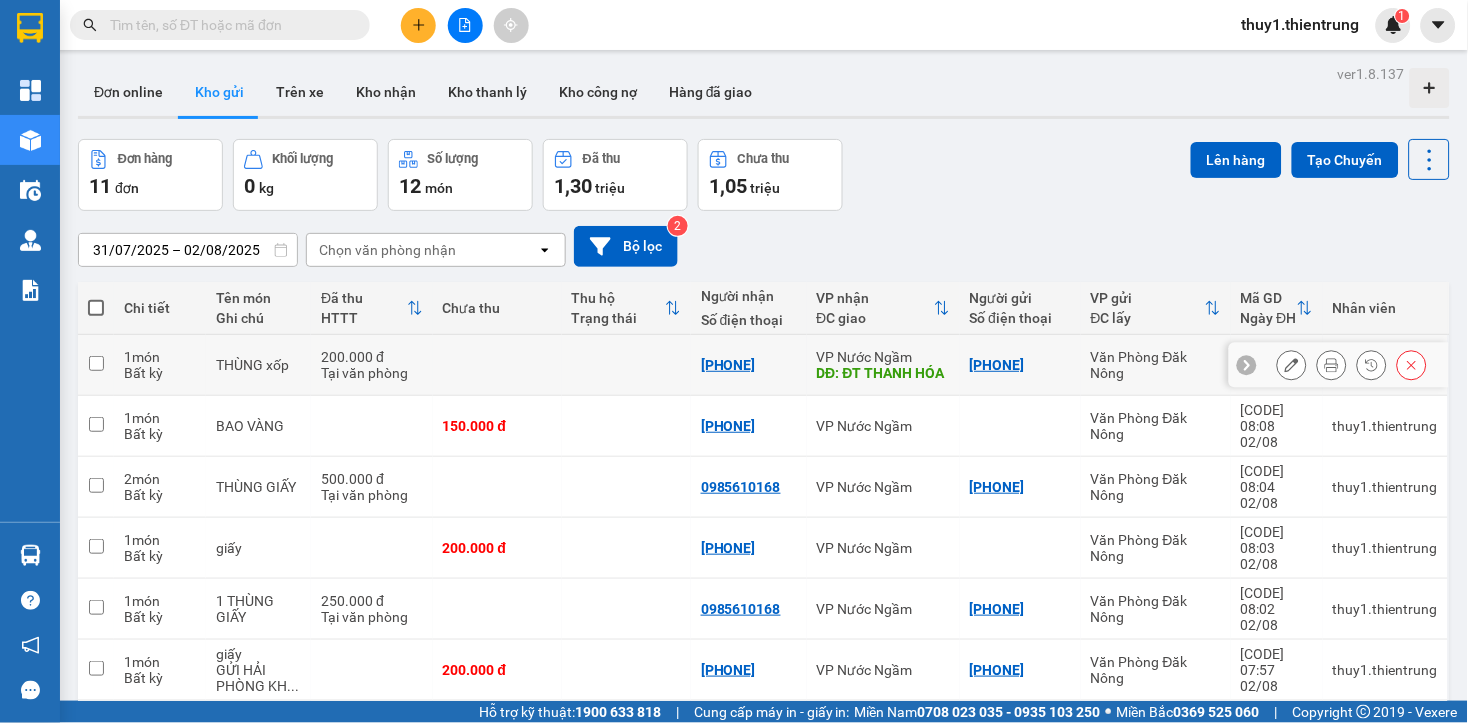 scroll, scrollTop: 276, scrollLeft: 0, axis: vertical 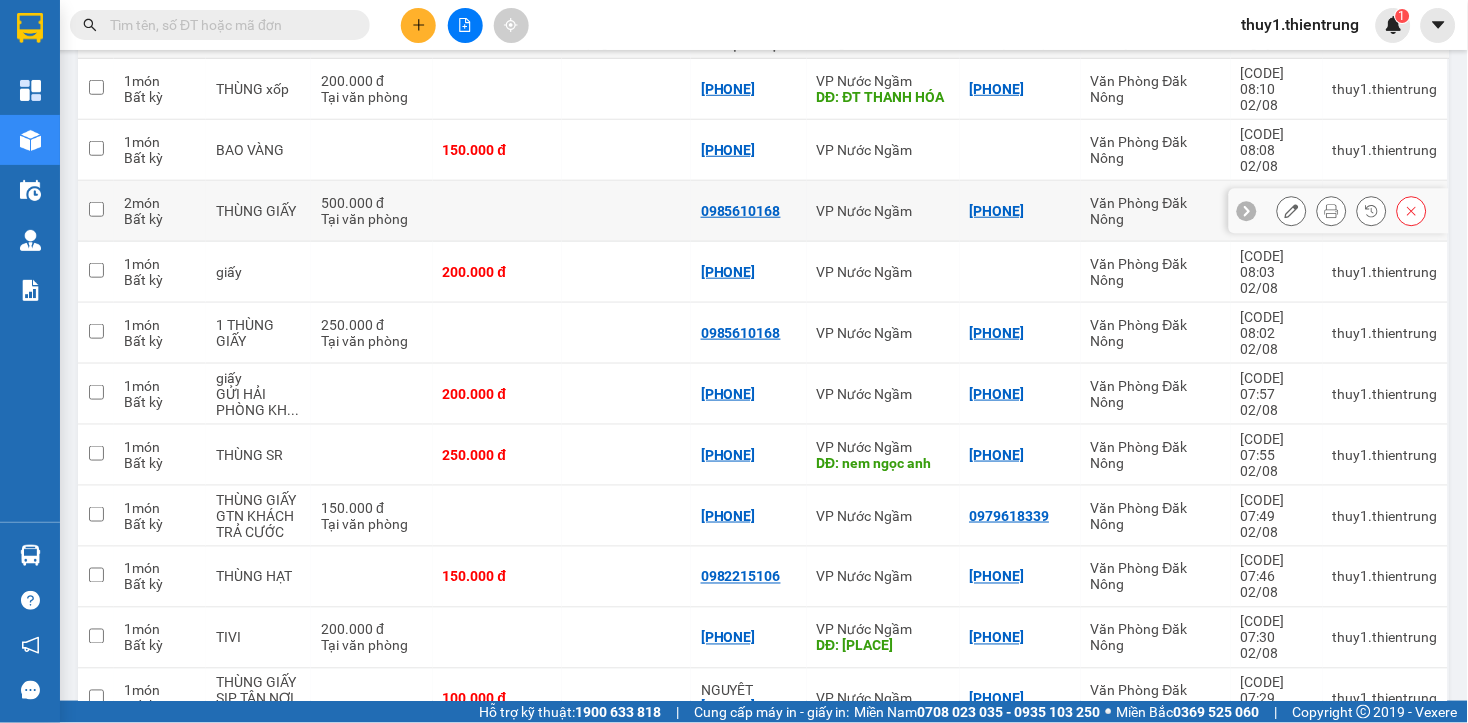 click at bounding box center [96, 209] 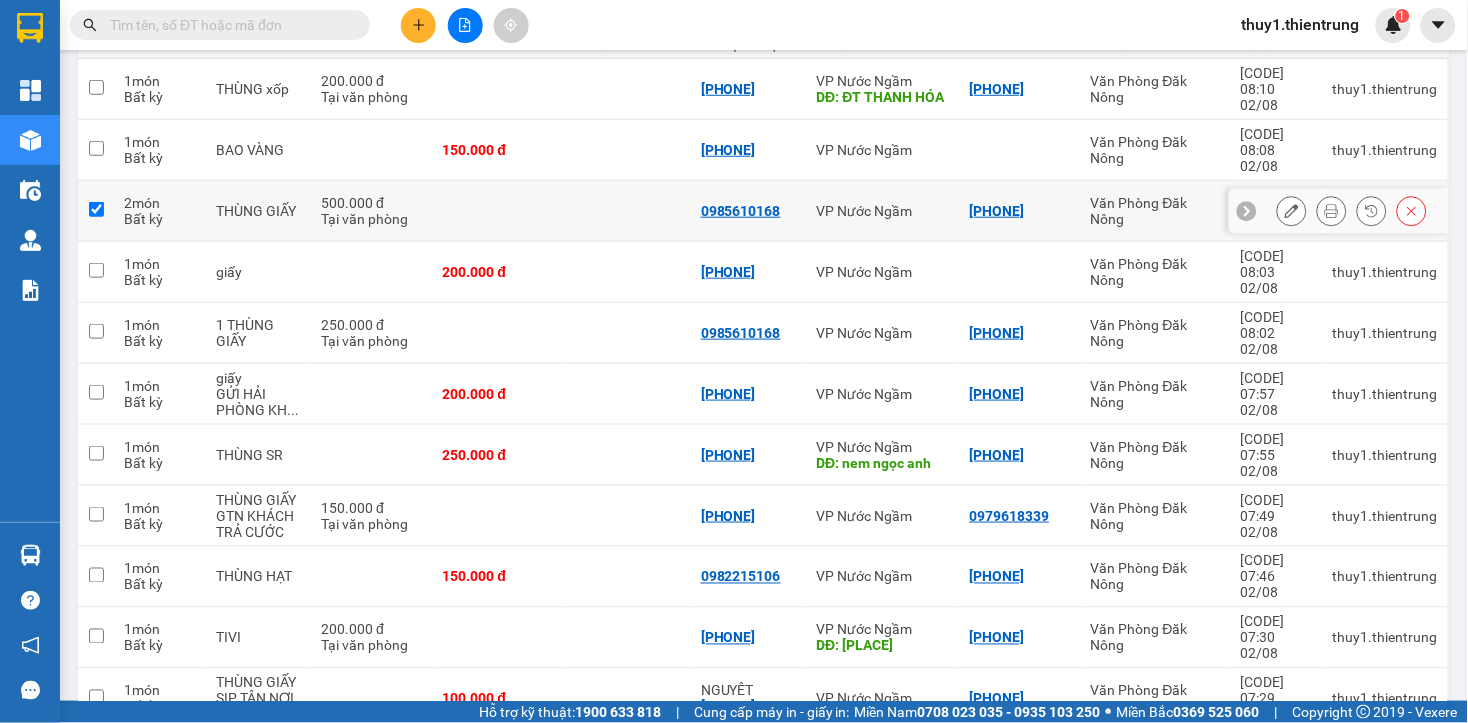 checkbox on "true" 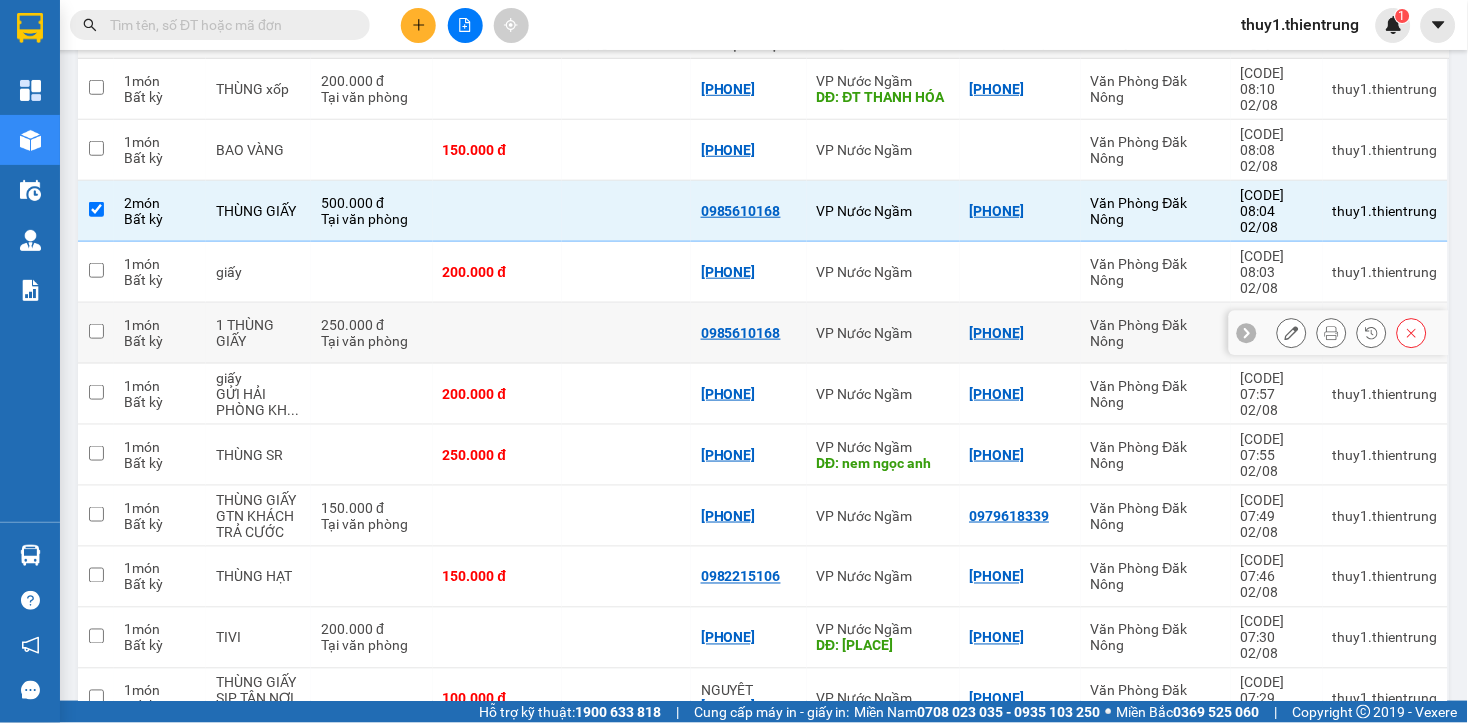 scroll, scrollTop: 0, scrollLeft: 0, axis: both 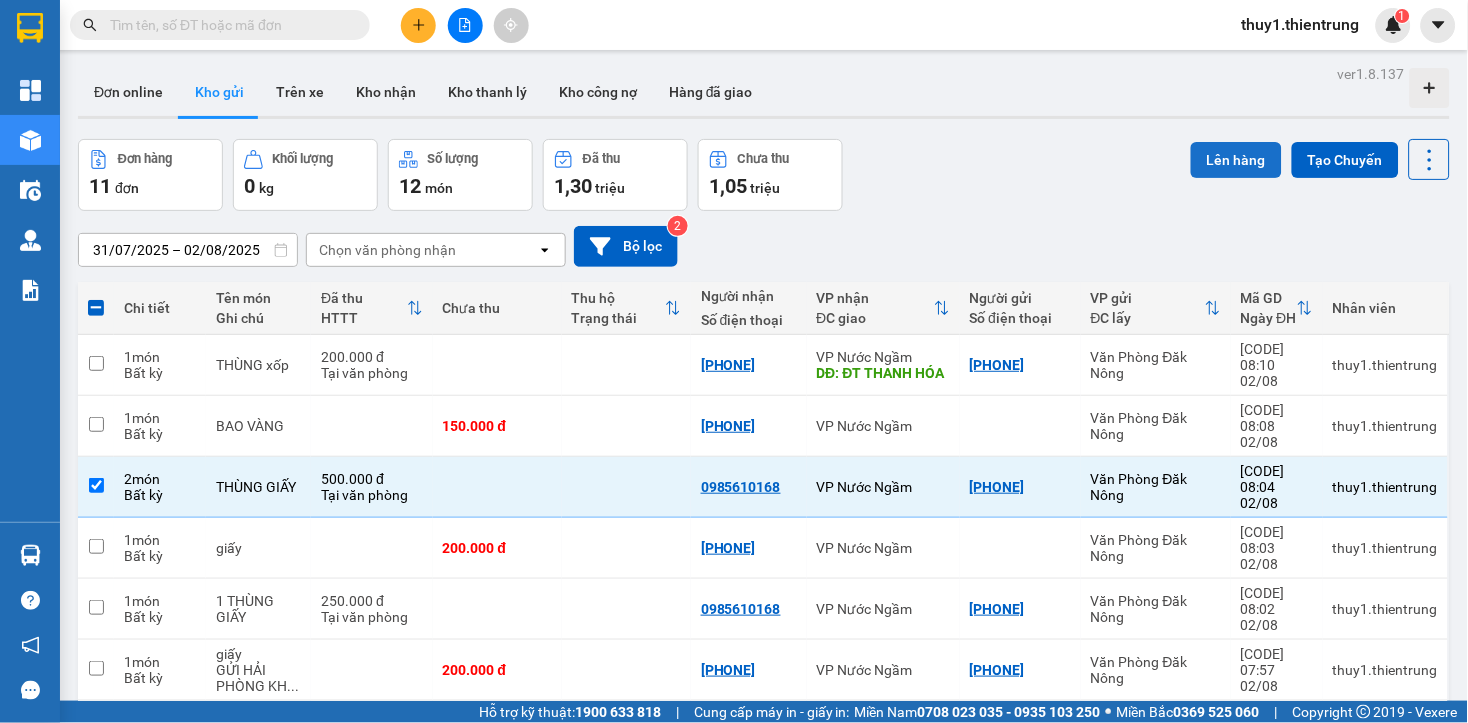 click on "Lên hàng" at bounding box center (1236, 160) 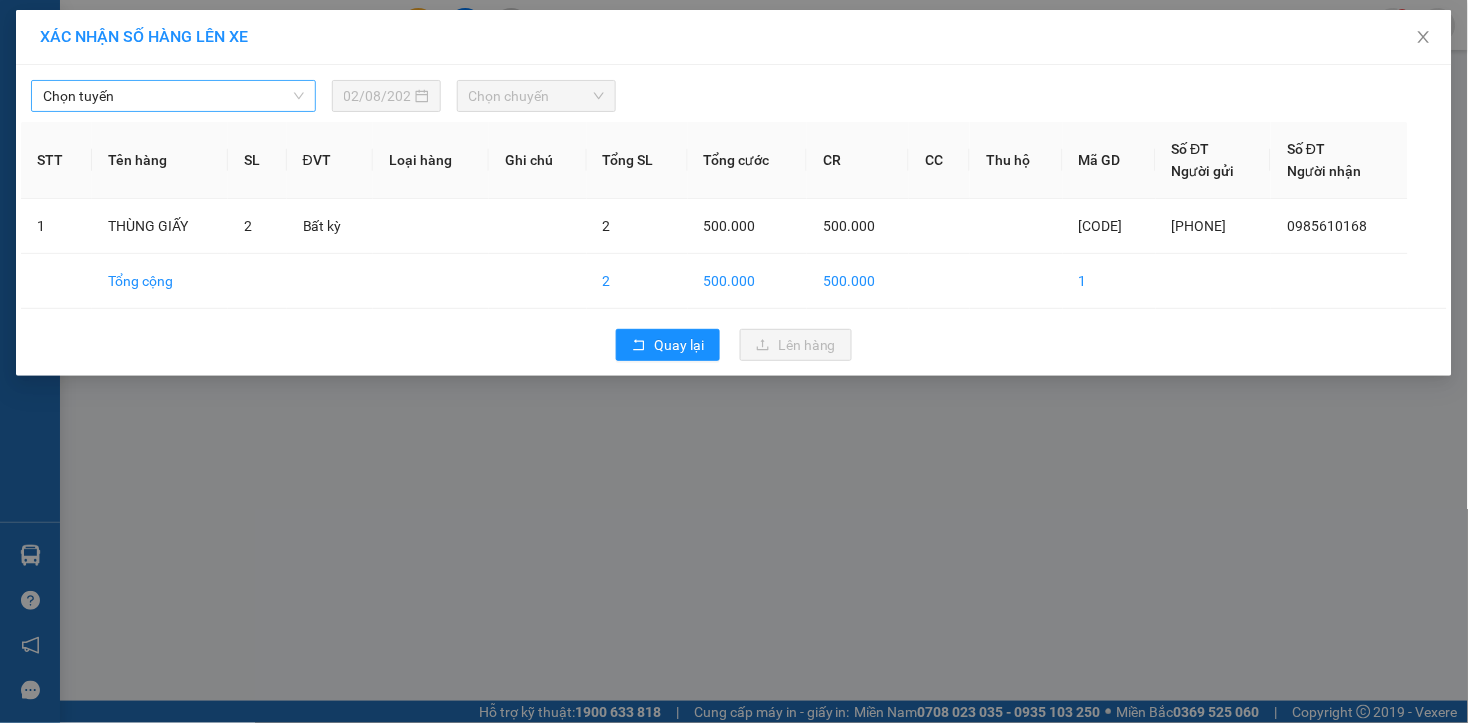 click on "Chọn tuyến" at bounding box center [173, 96] 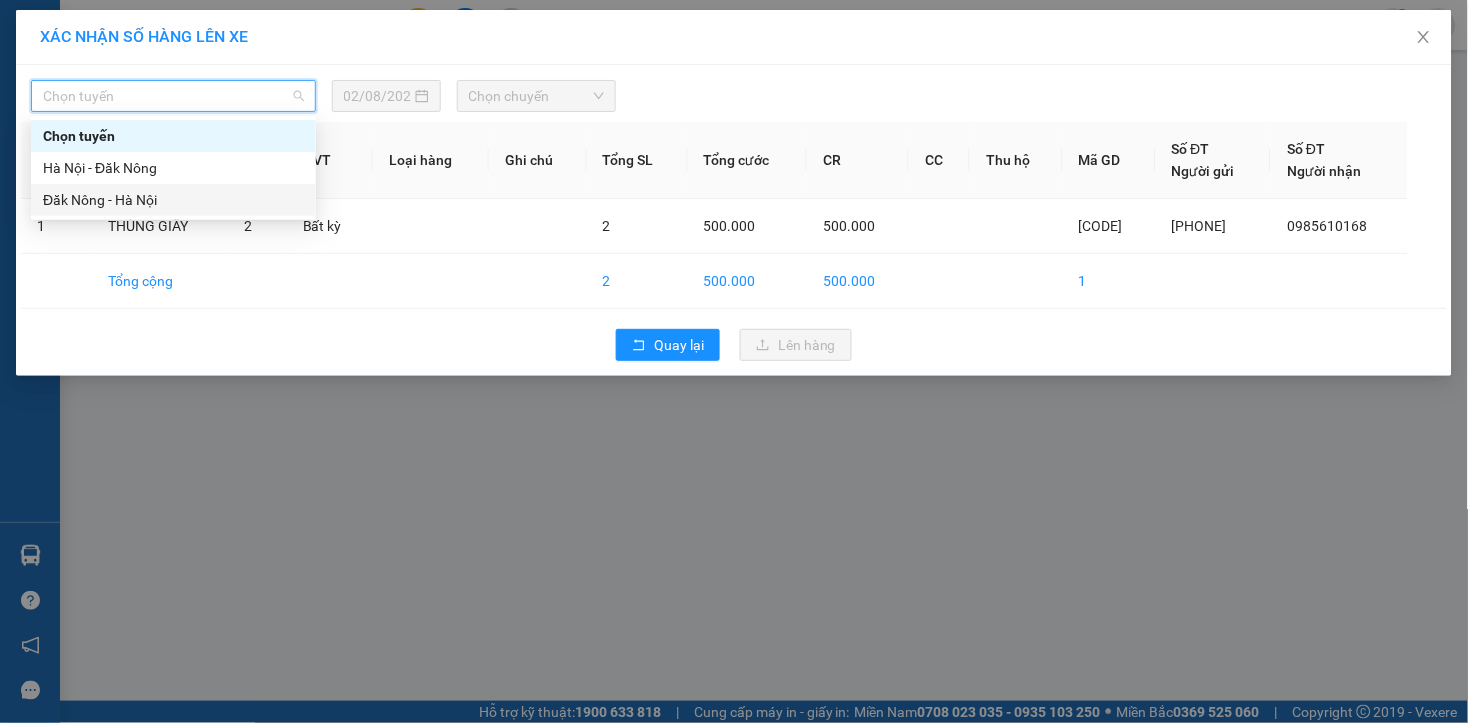 drag, startPoint x: 130, startPoint y: 206, endPoint x: 223, endPoint y: 178, distance: 97.123634 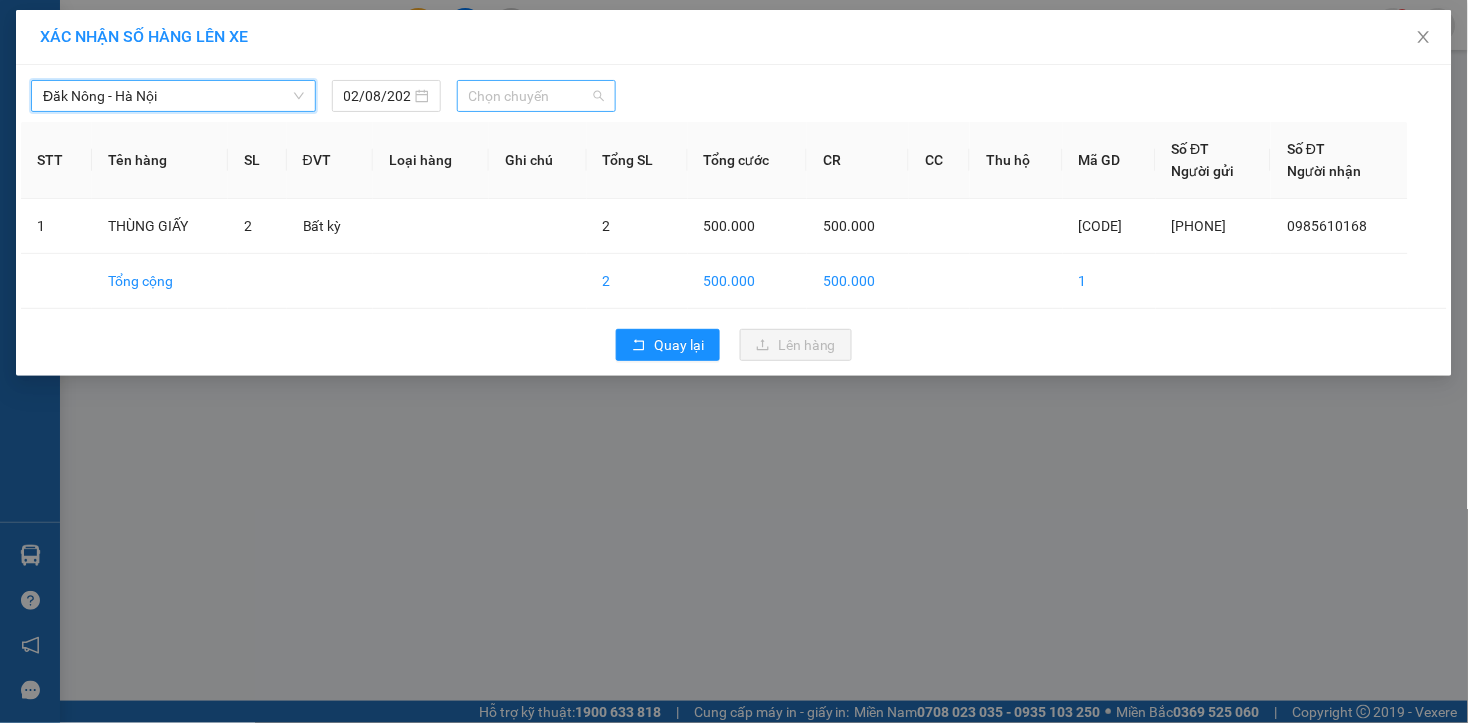 click on "Chọn chuyến" at bounding box center (536, 96) 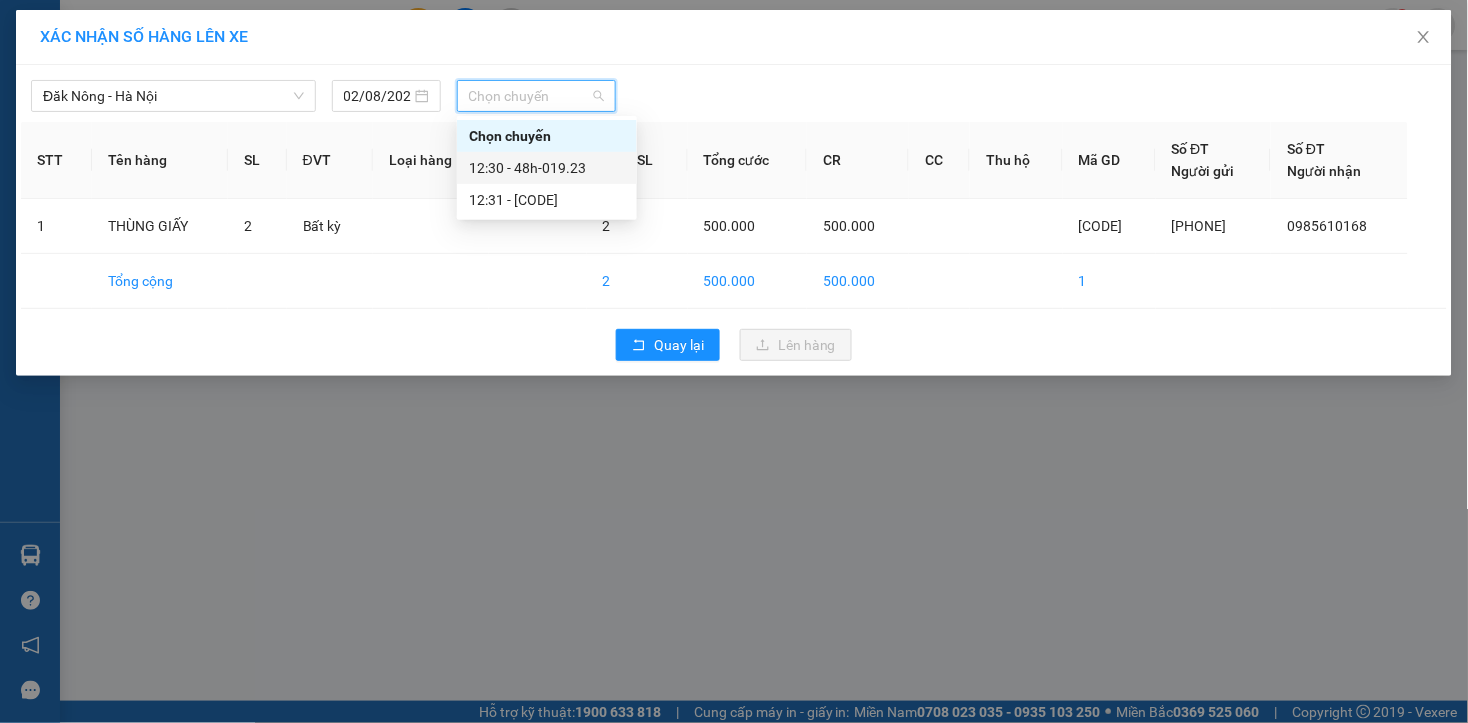 click on "12:30     - 48h-019.23" at bounding box center (547, 168) 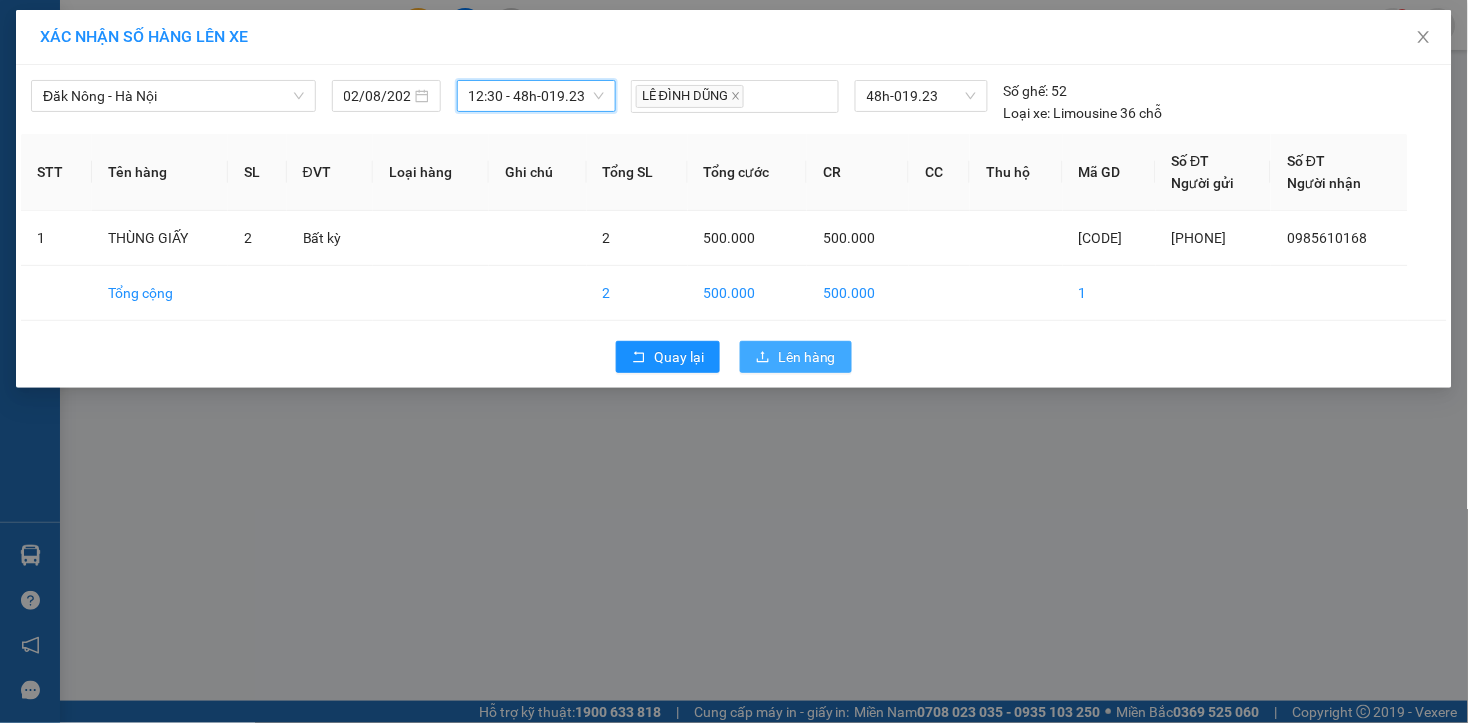 drag, startPoint x: 826, startPoint y: 350, endPoint x: 830, endPoint y: 326, distance: 24.33105 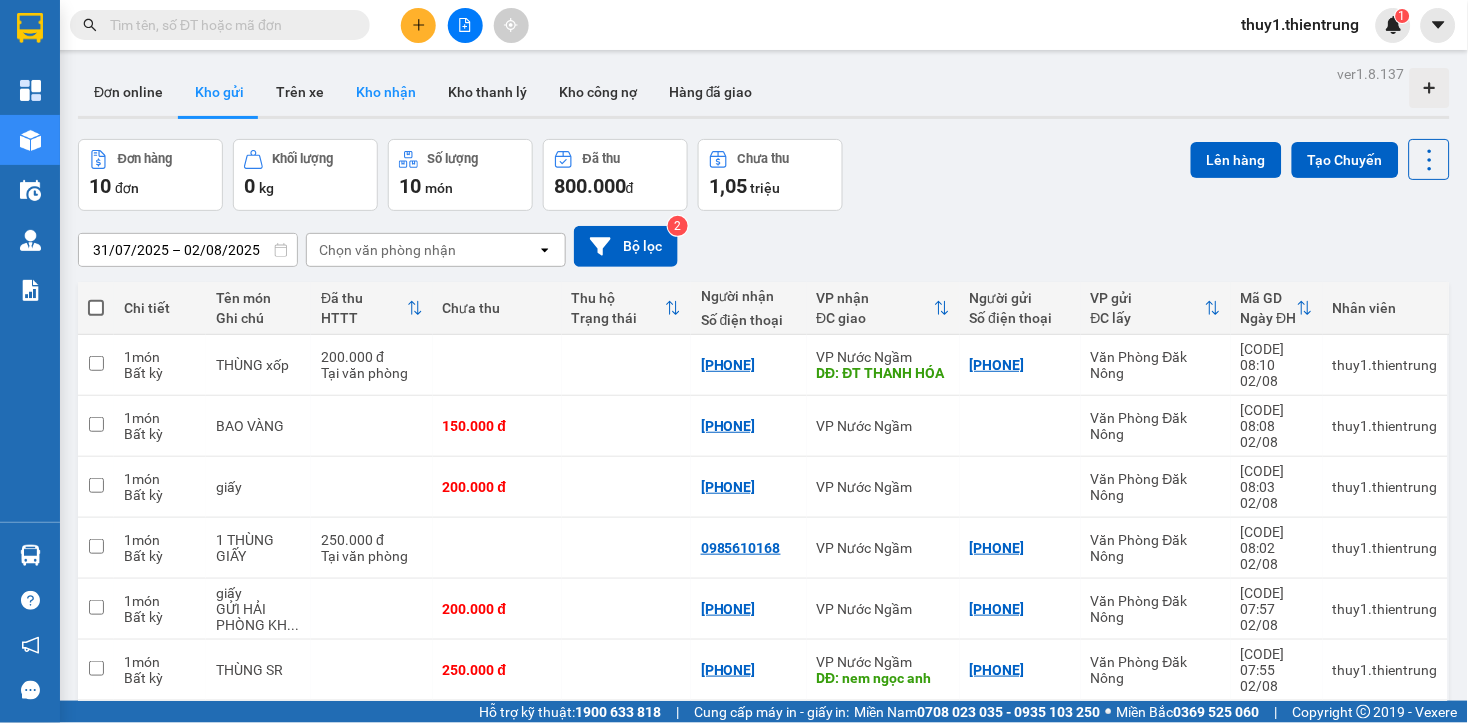 click on "Kho nhận" at bounding box center [386, 92] 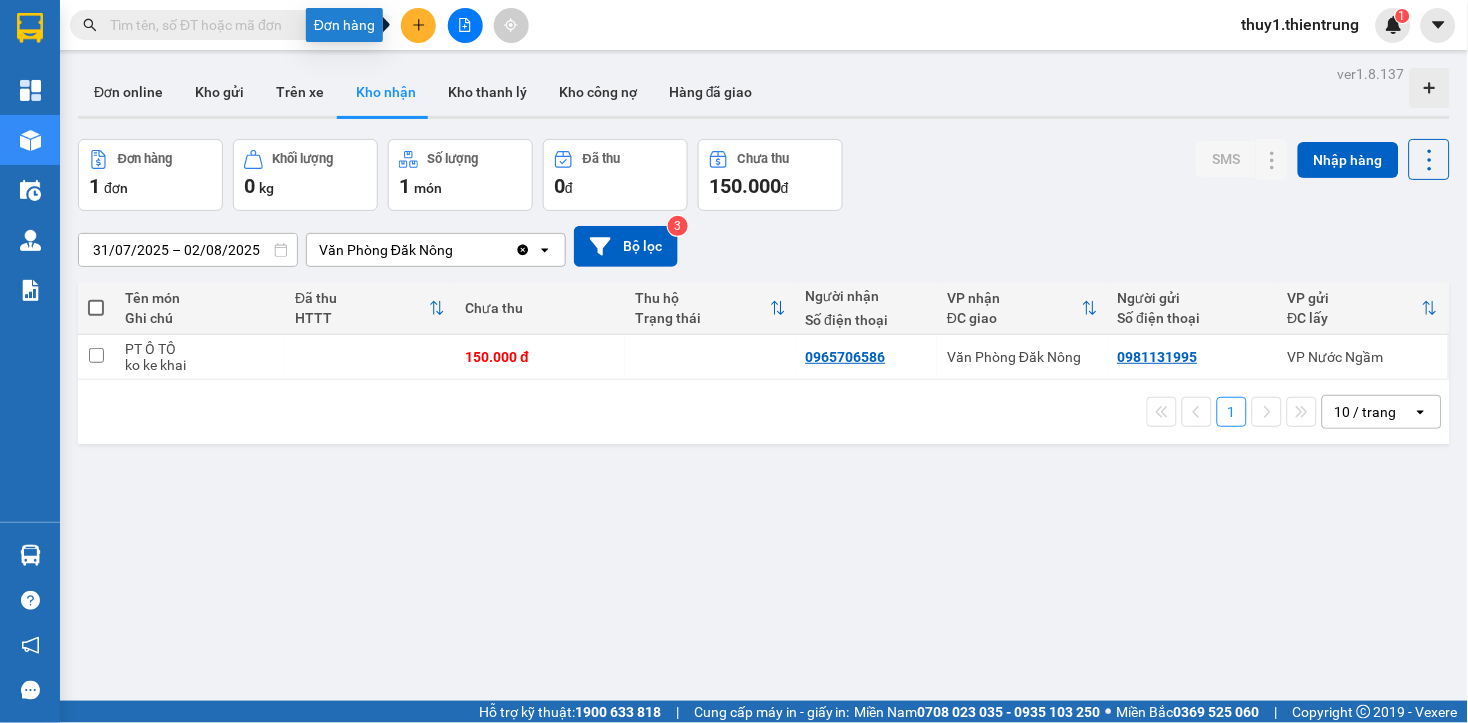 click 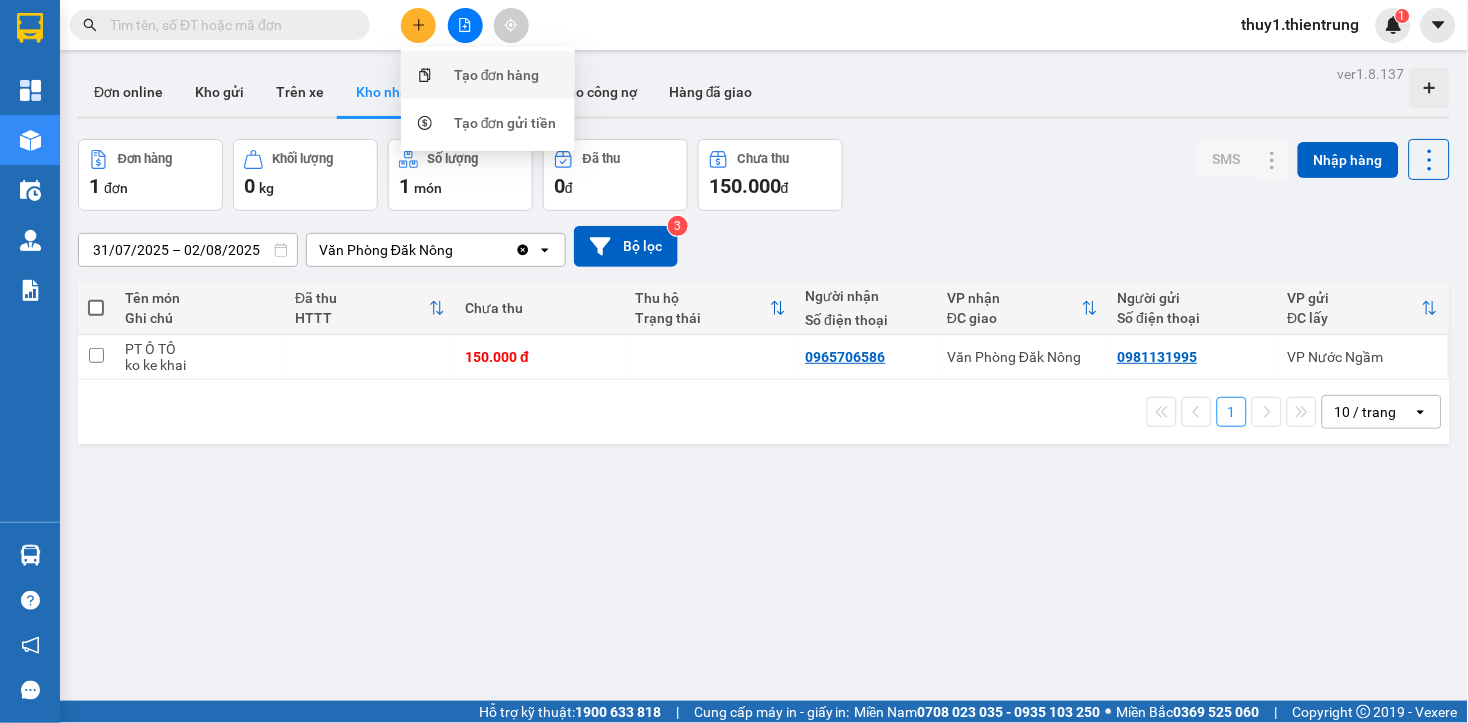 click on "Tạo đơn hàng" at bounding box center [488, 75] 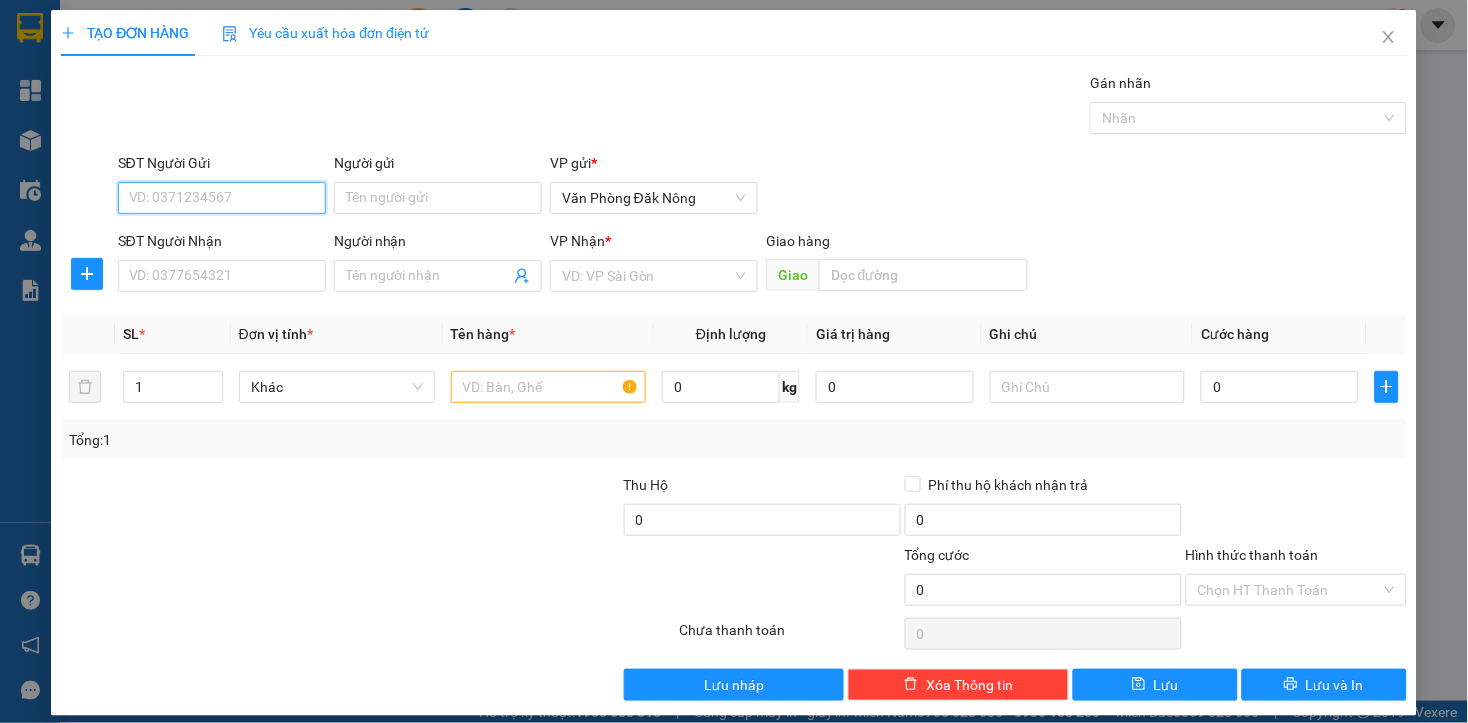 click on "SĐT Người Gửi" at bounding box center [222, 198] 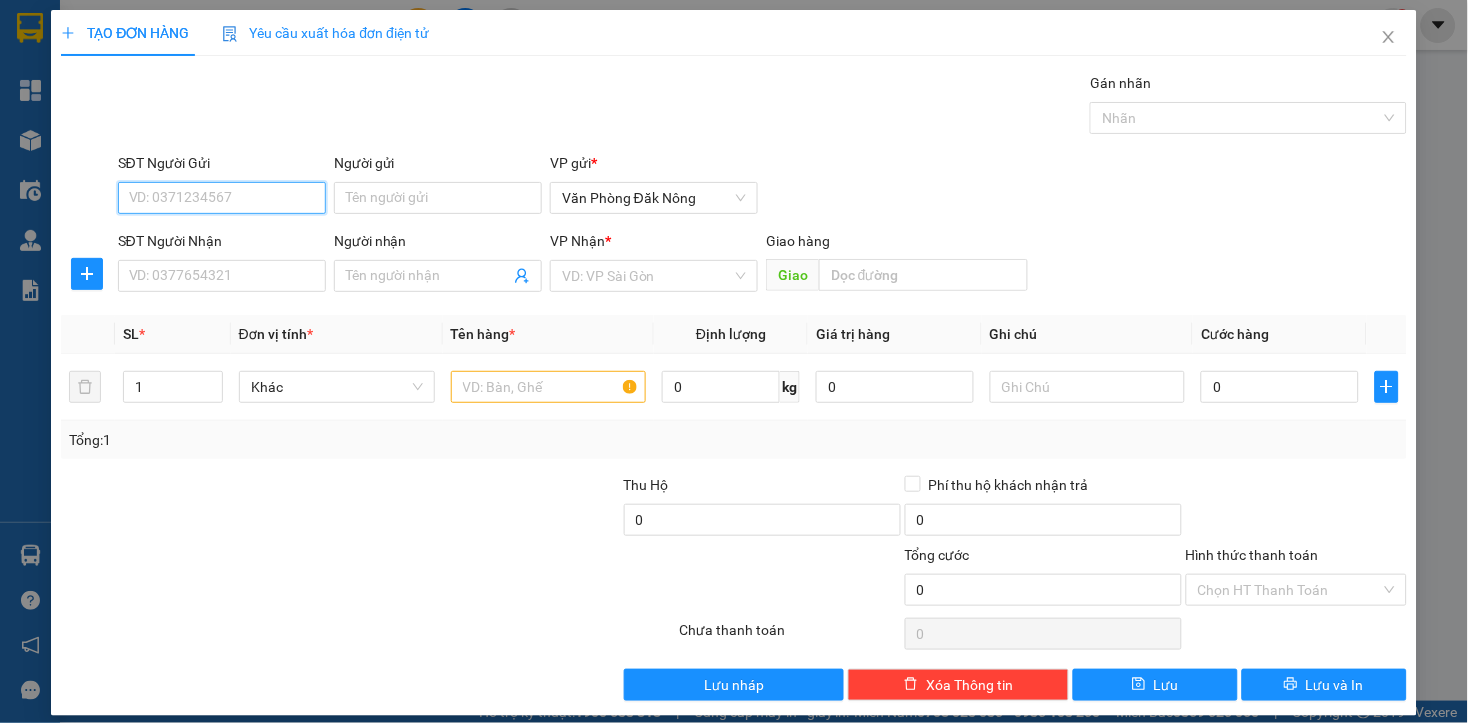 click on "SĐT Người Gửi" at bounding box center [222, 198] 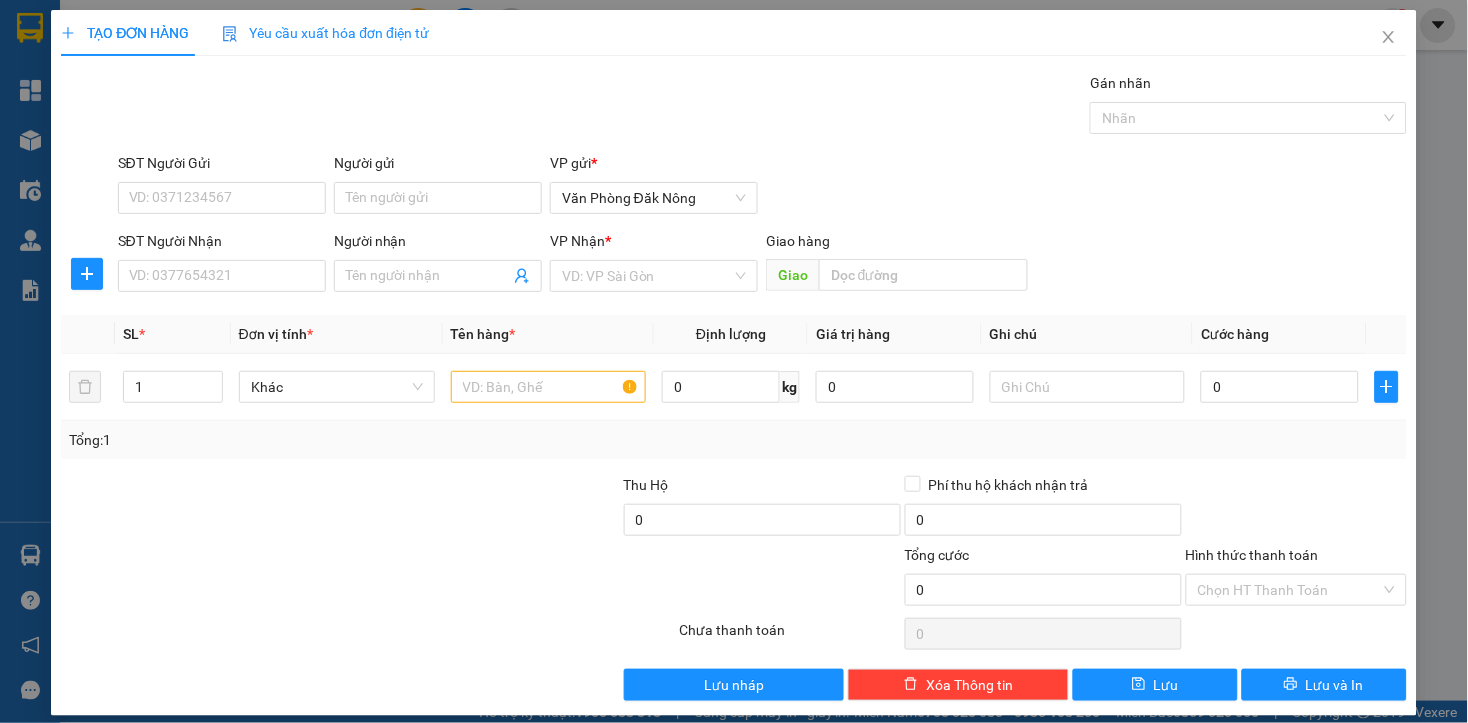 drag, startPoint x: 924, startPoint y: 157, endPoint x: 937, endPoint y: 141, distance: 20.615528 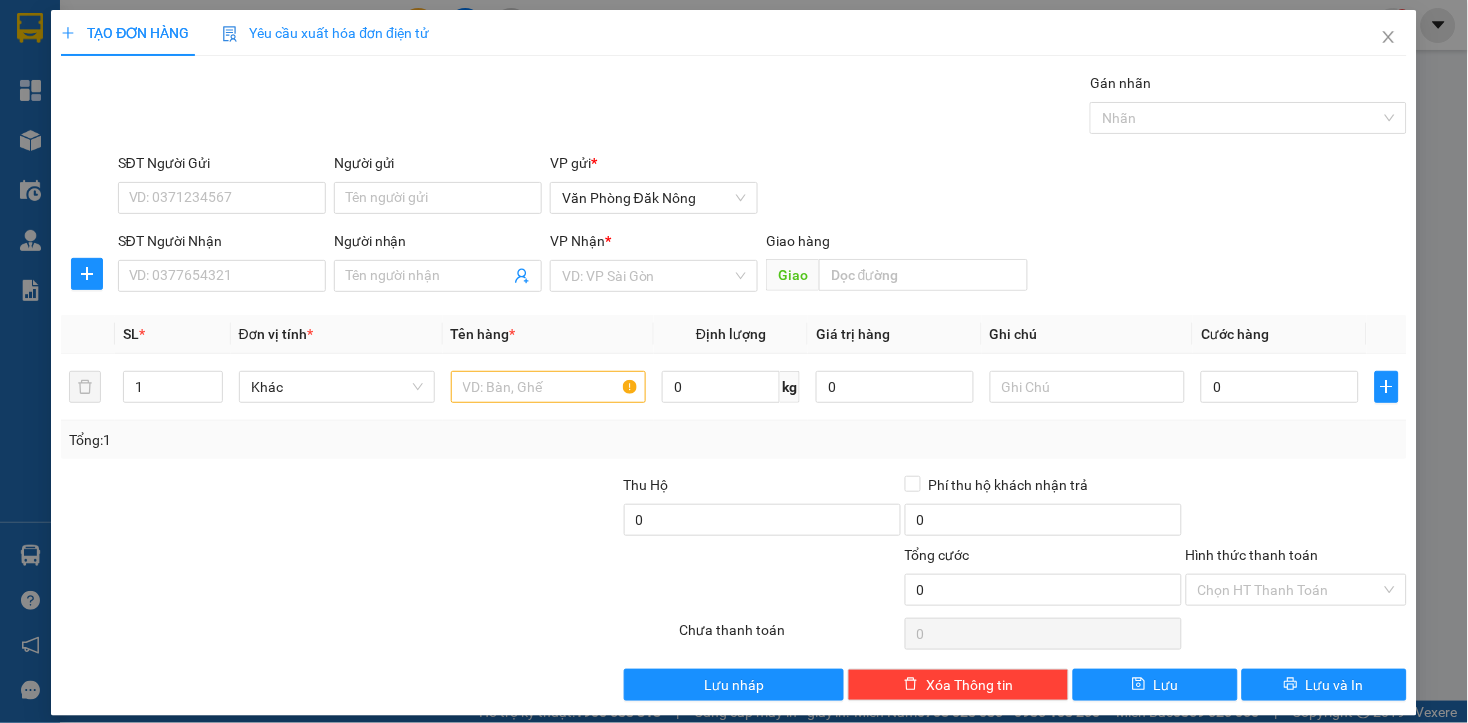 click at bounding box center (256, 579) 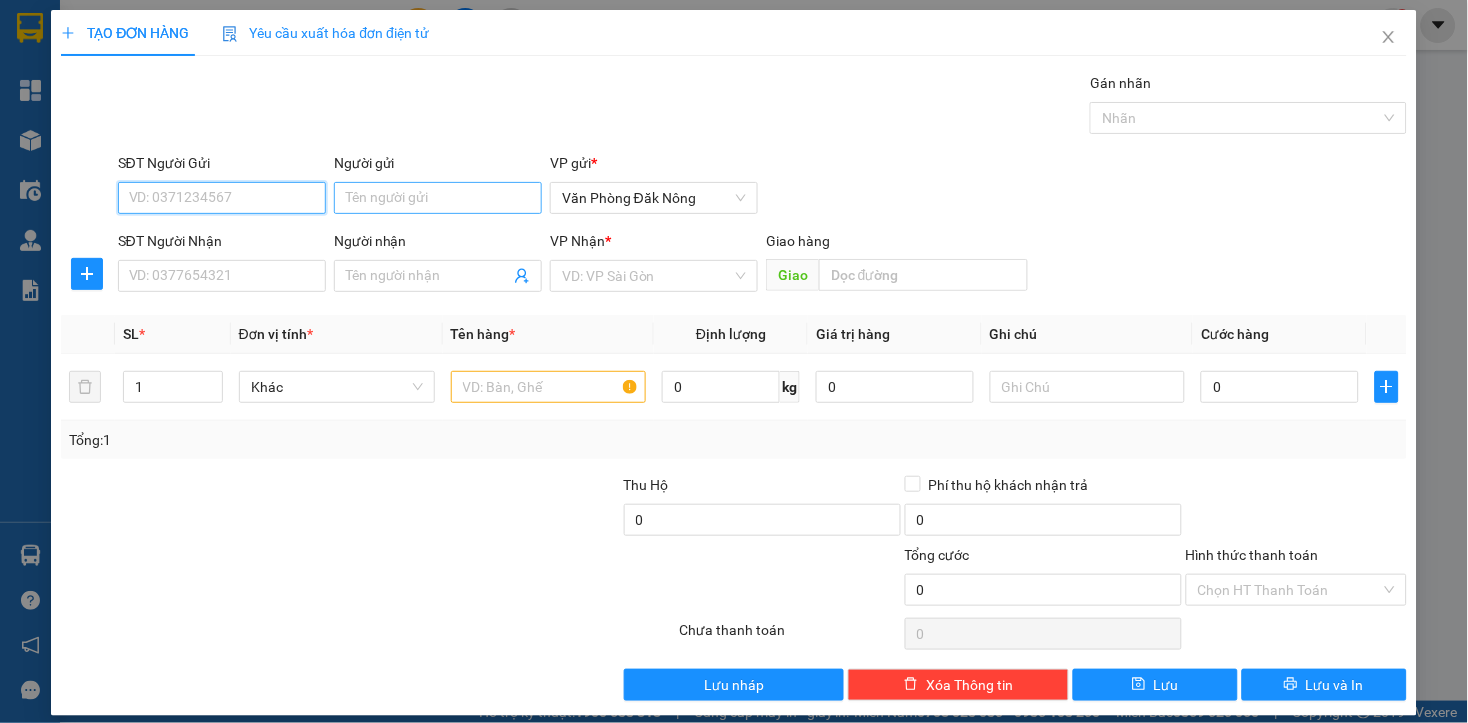 drag, startPoint x: 201, startPoint y: 190, endPoint x: 385, endPoint y: 194, distance: 184.04347 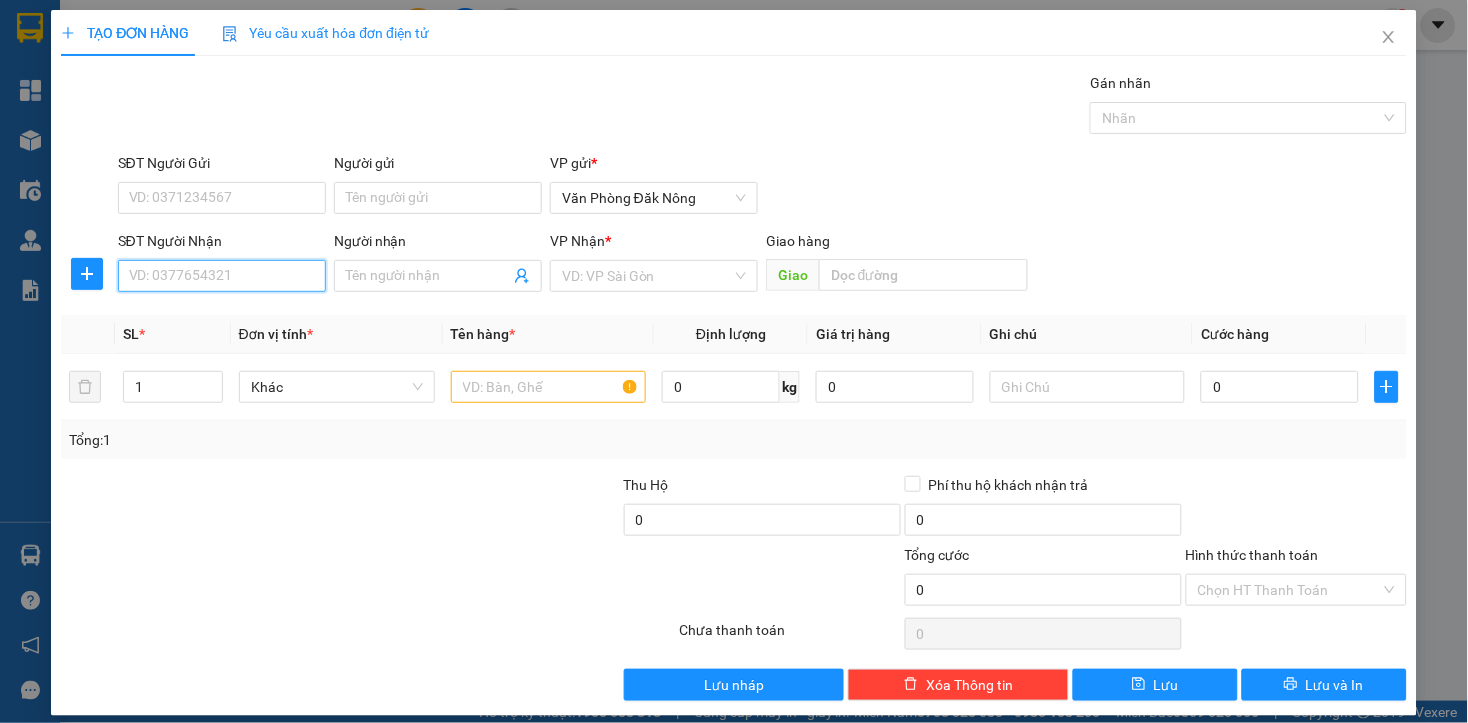 click on "SĐT Người Nhận" at bounding box center (222, 276) 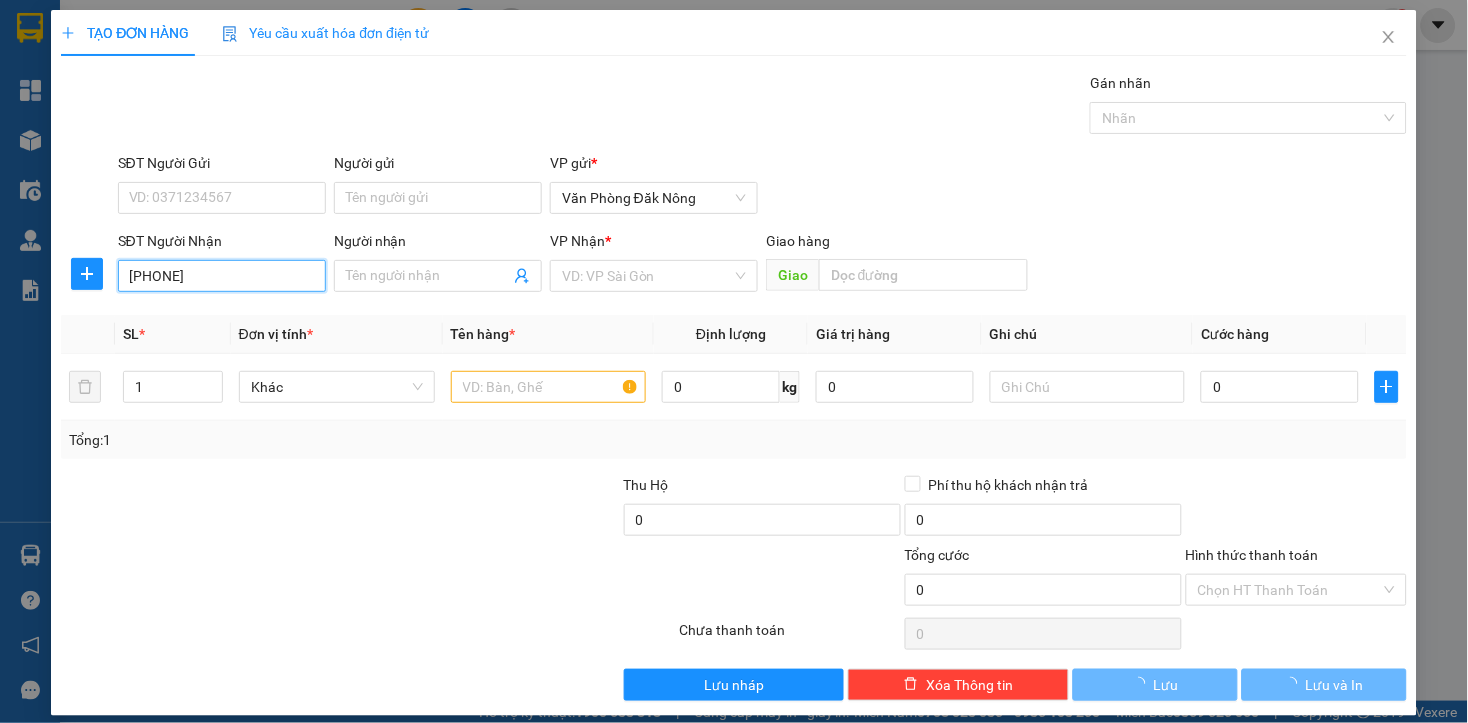 type on "0356265687" 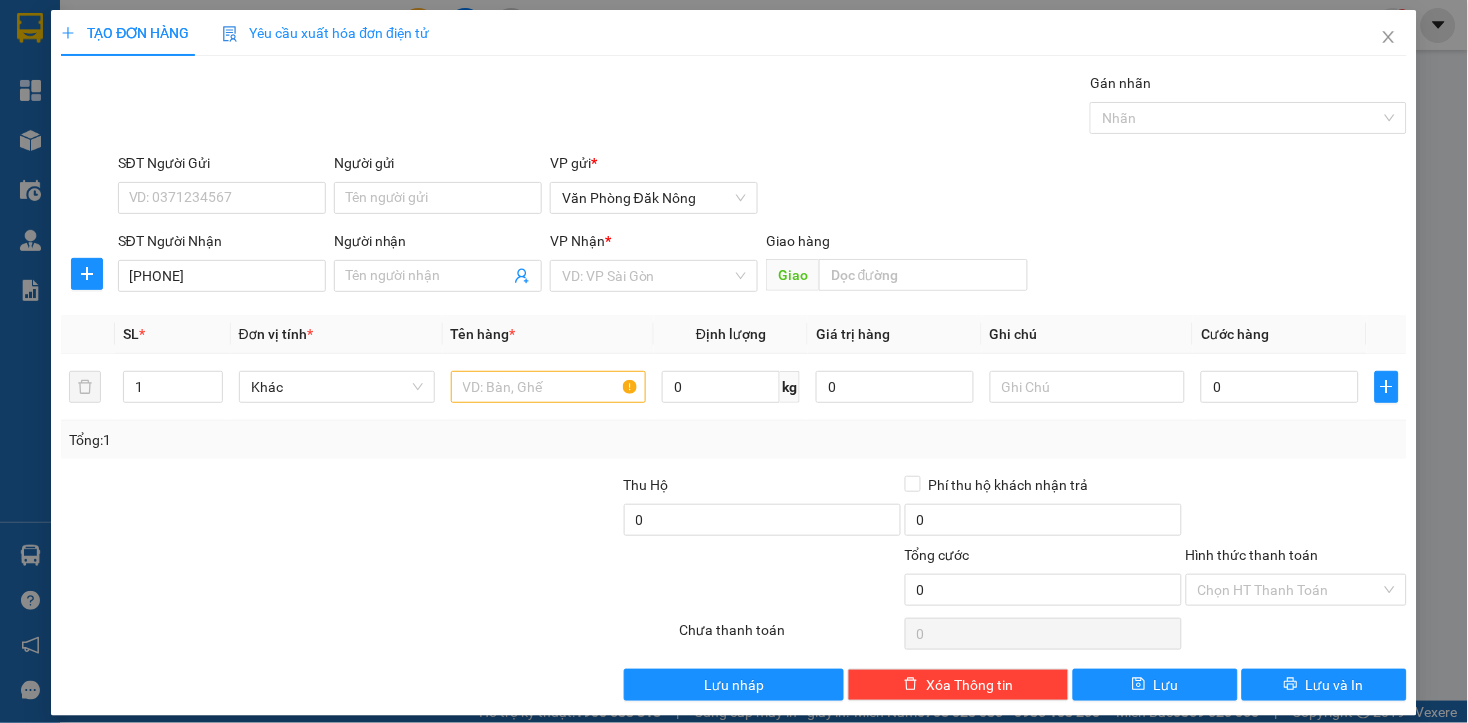 drag, startPoint x: 194, startPoint y: 507, endPoint x: 218, endPoint y: 306, distance: 202.42776 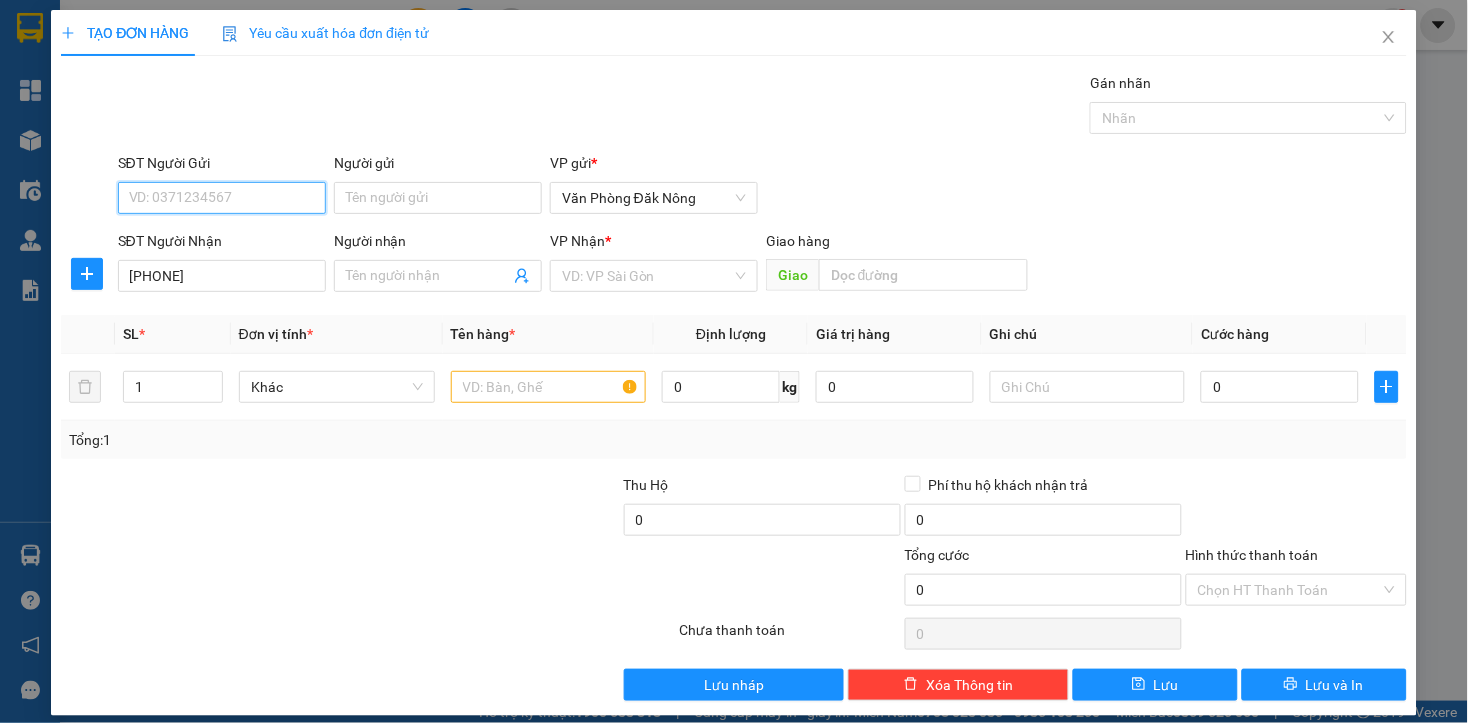 click on "SĐT Người Gửi" at bounding box center [222, 198] 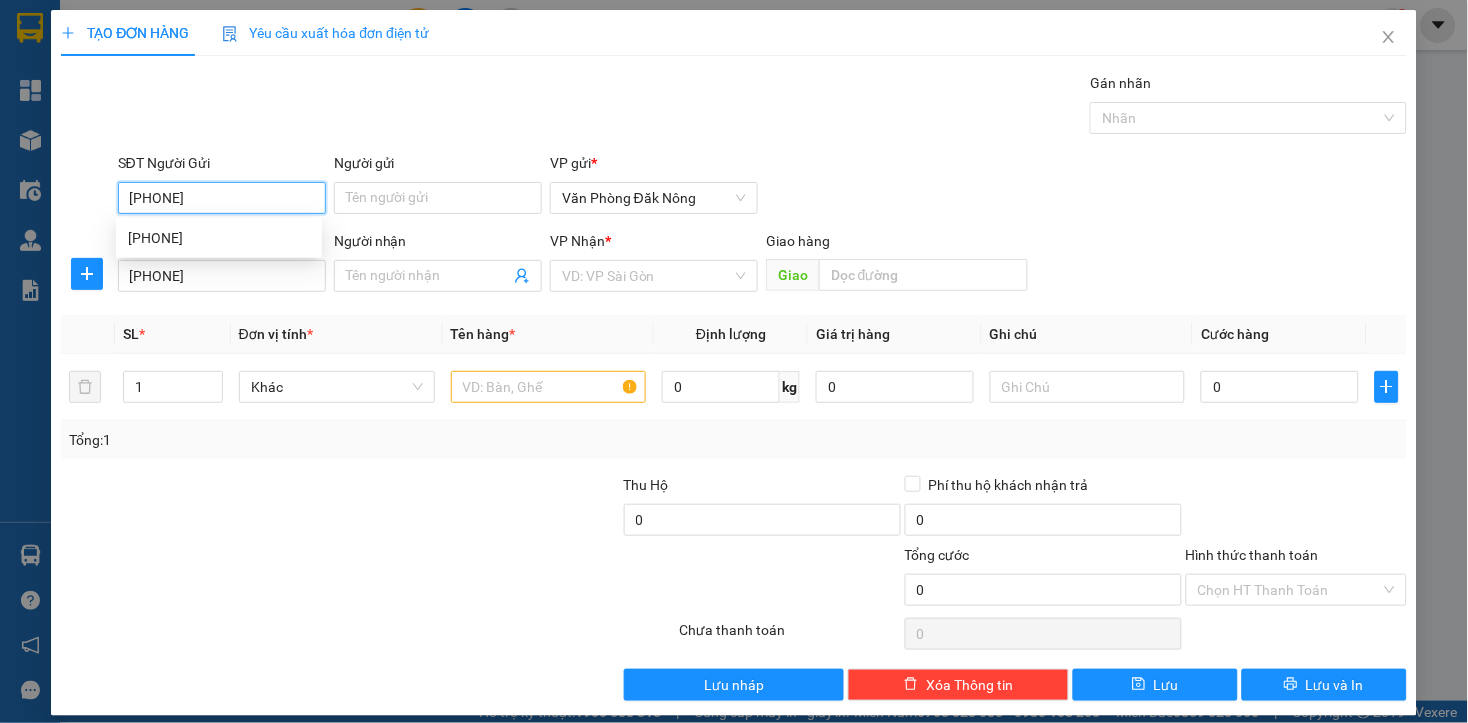 type on "0974106159" 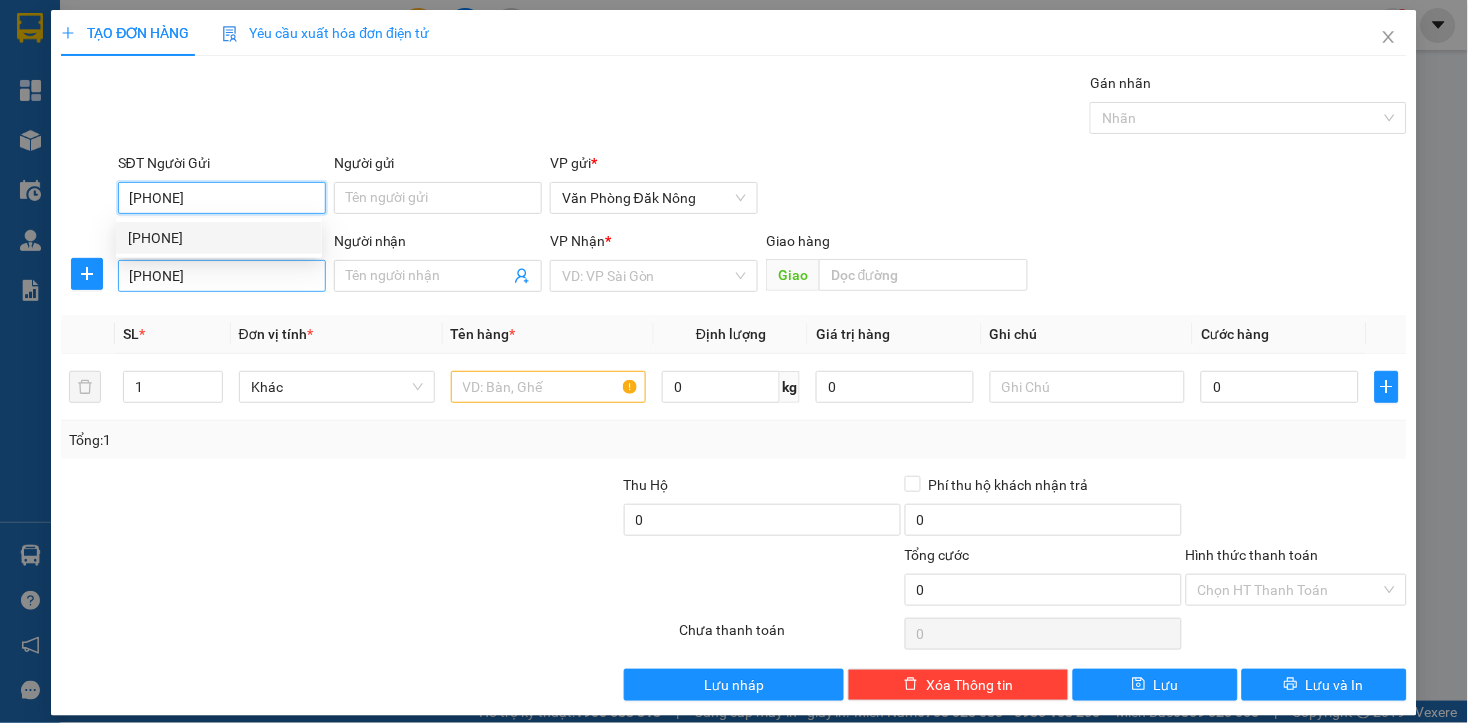 drag, startPoint x: 140, startPoint y: 242, endPoint x: 211, endPoint y: 285, distance: 83.00603 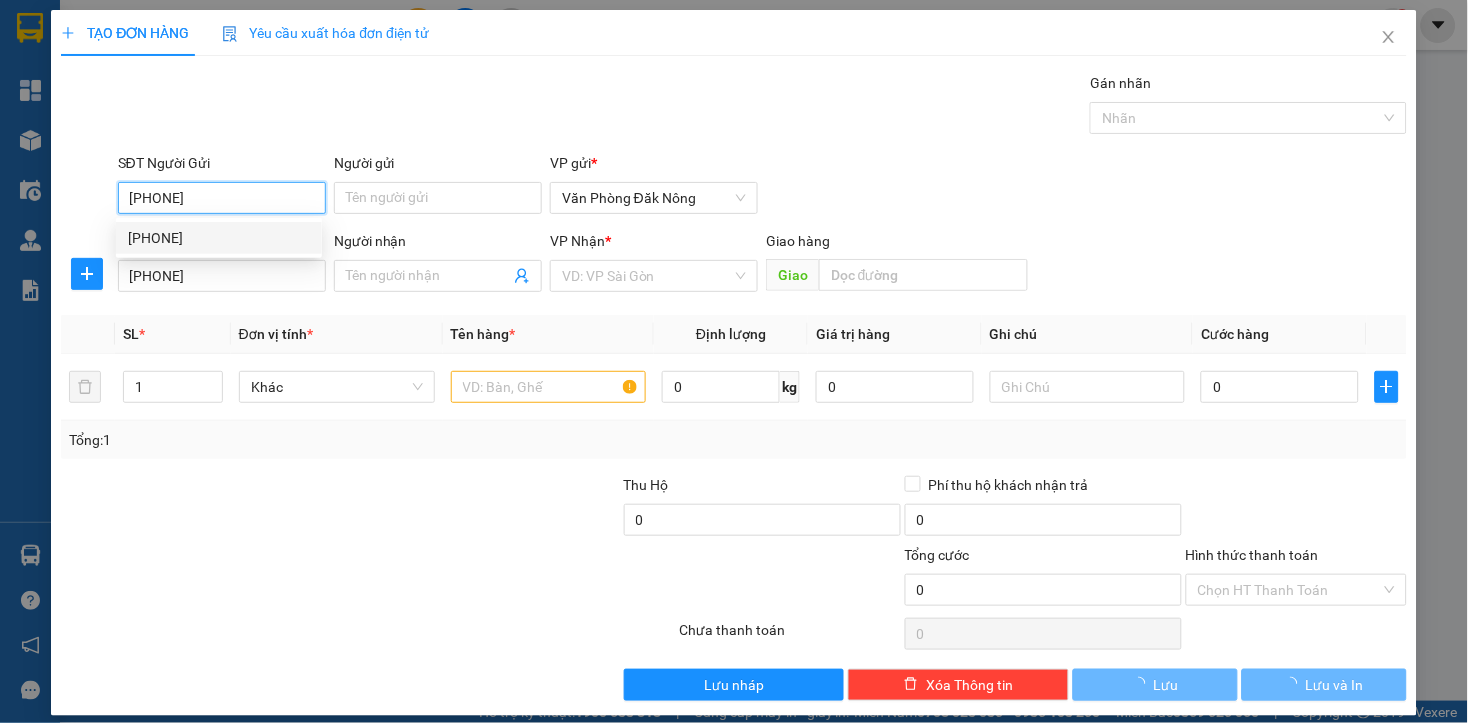type on "100.000" 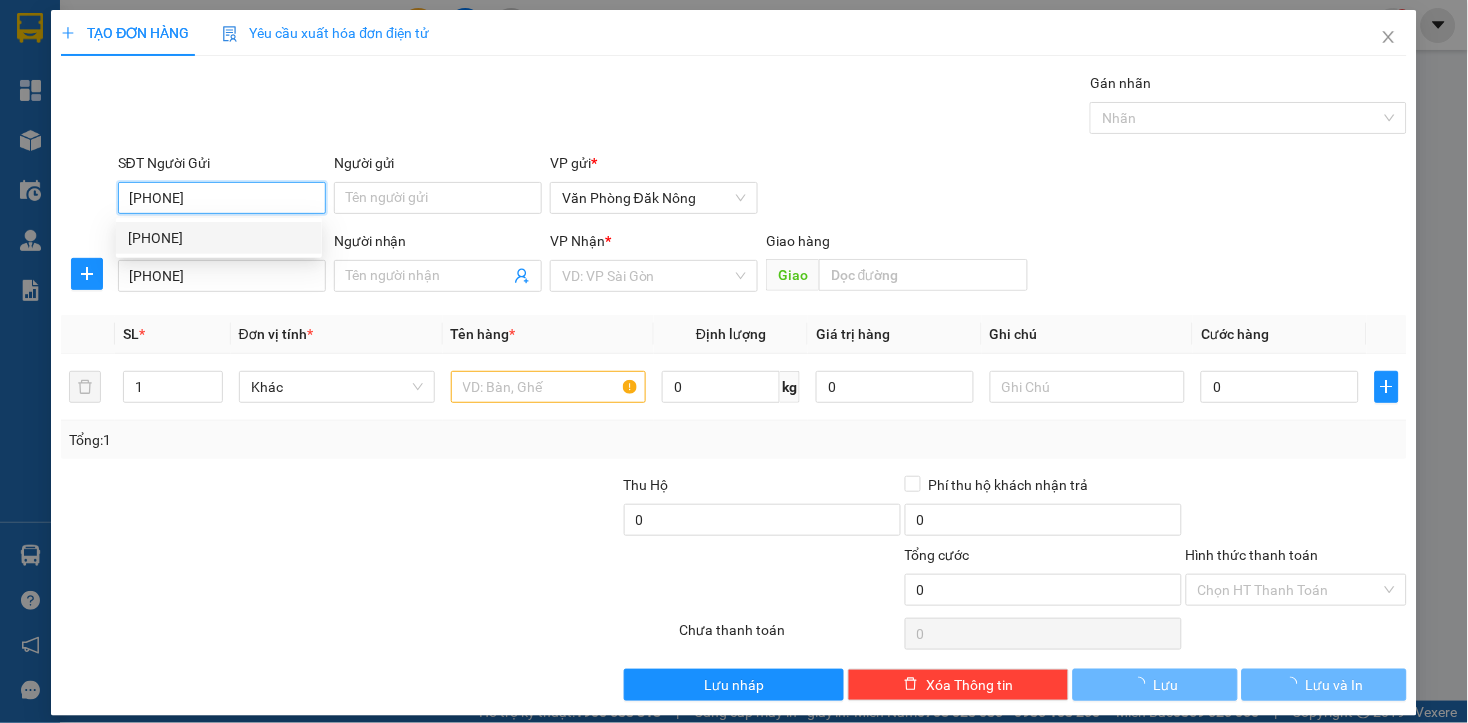 type on "100.000" 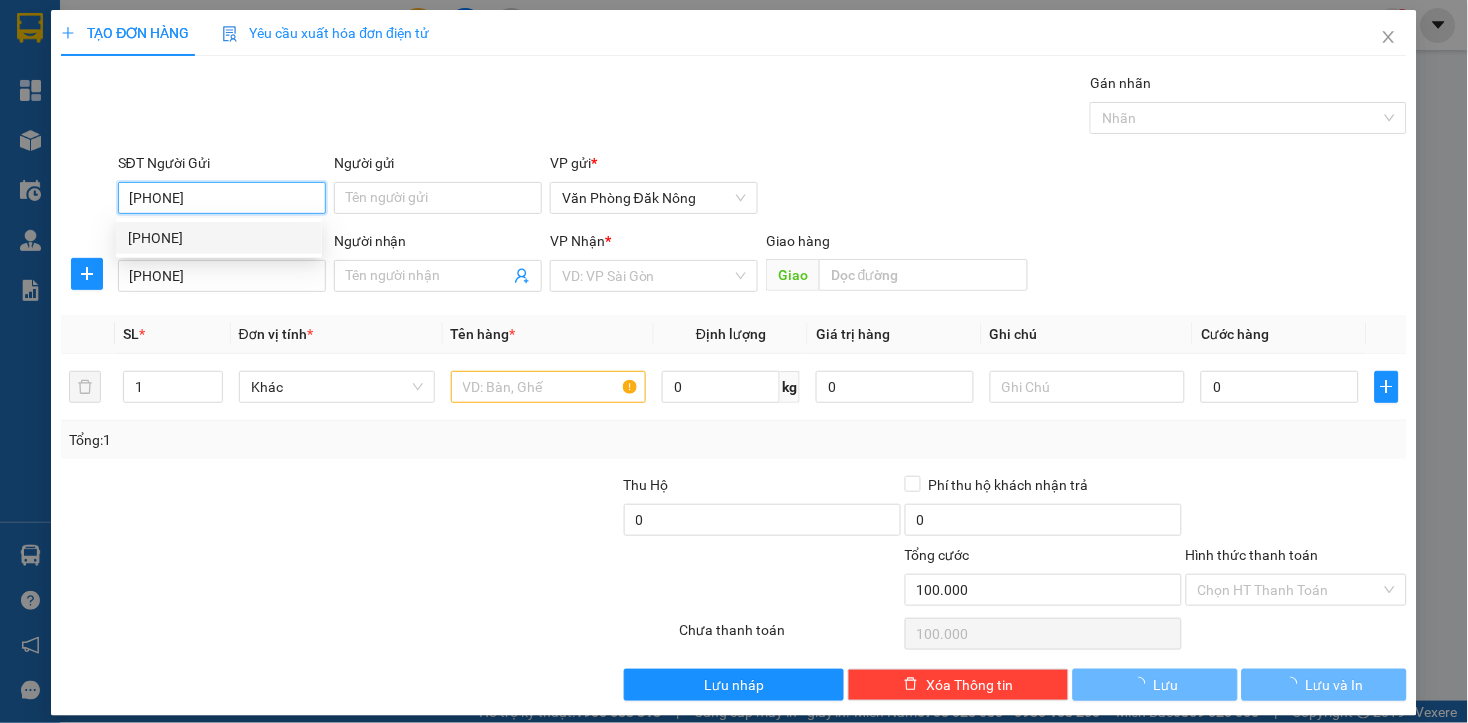 type on "0974106159" 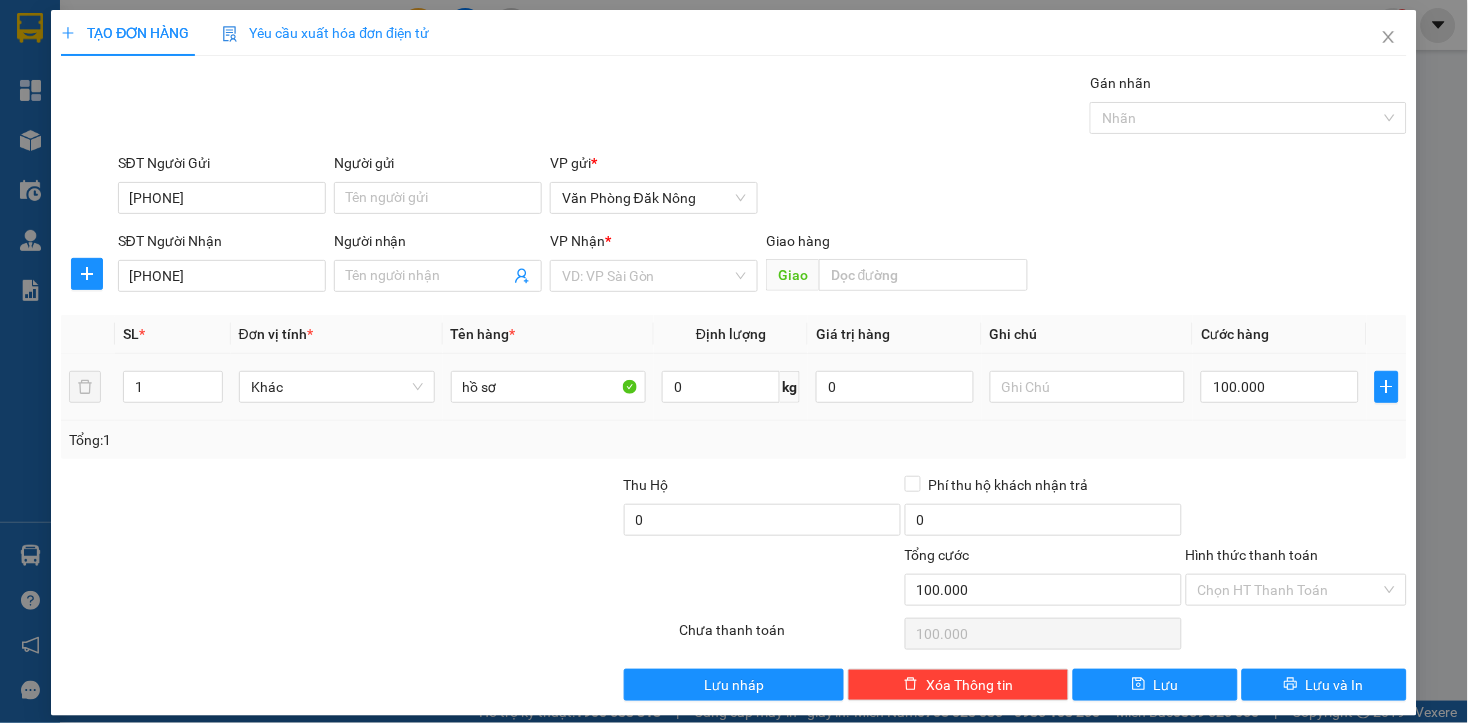 click on "Tổng:  1" at bounding box center (318, 440) 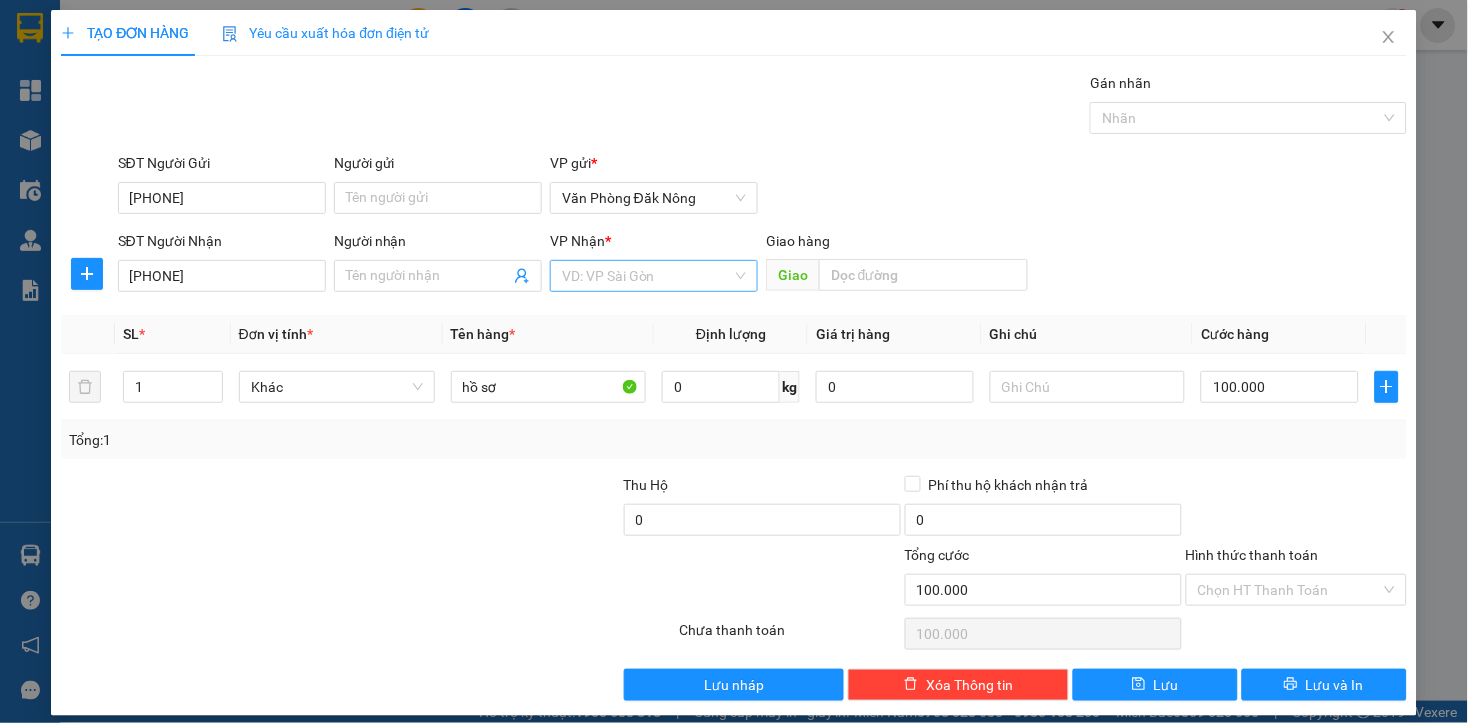 click at bounding box center (647, 276) 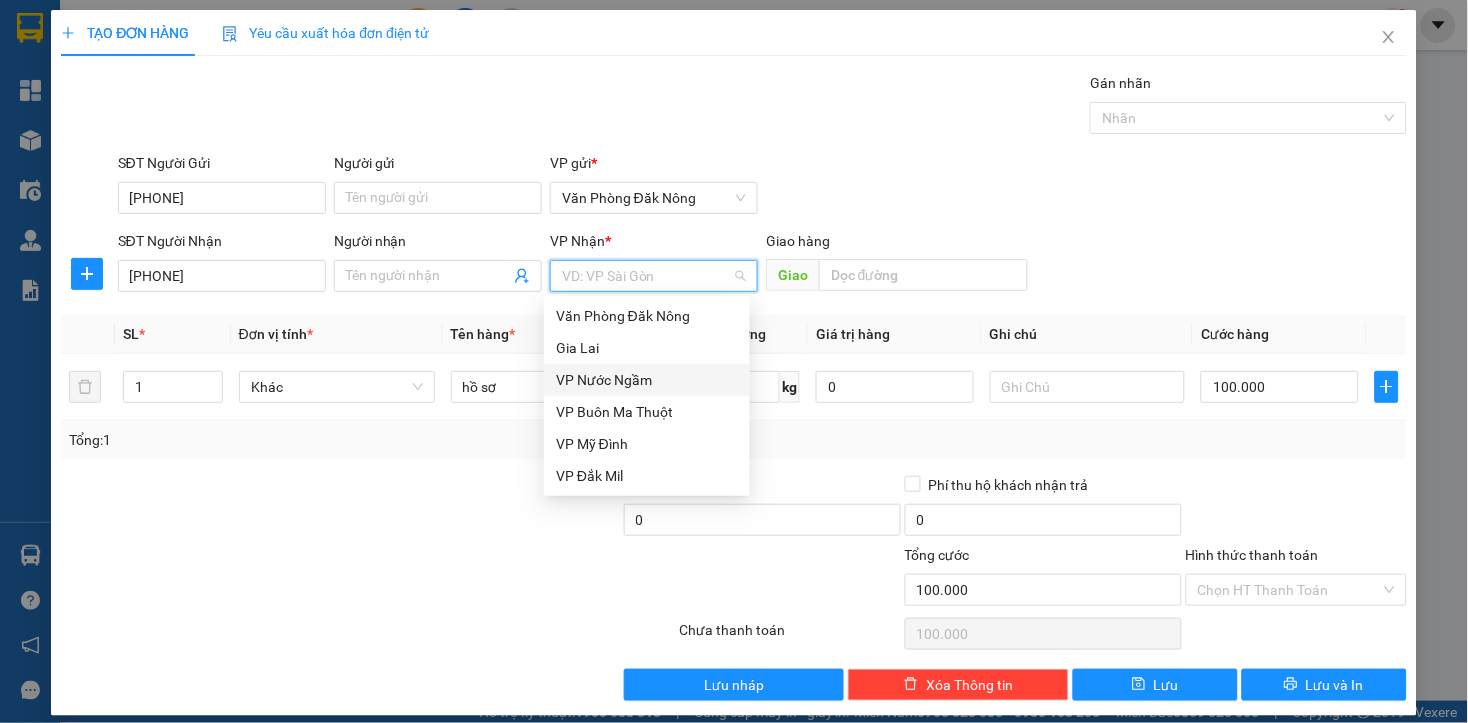 click on "VP Nước Ngầm" at bounding box center [647, 380] 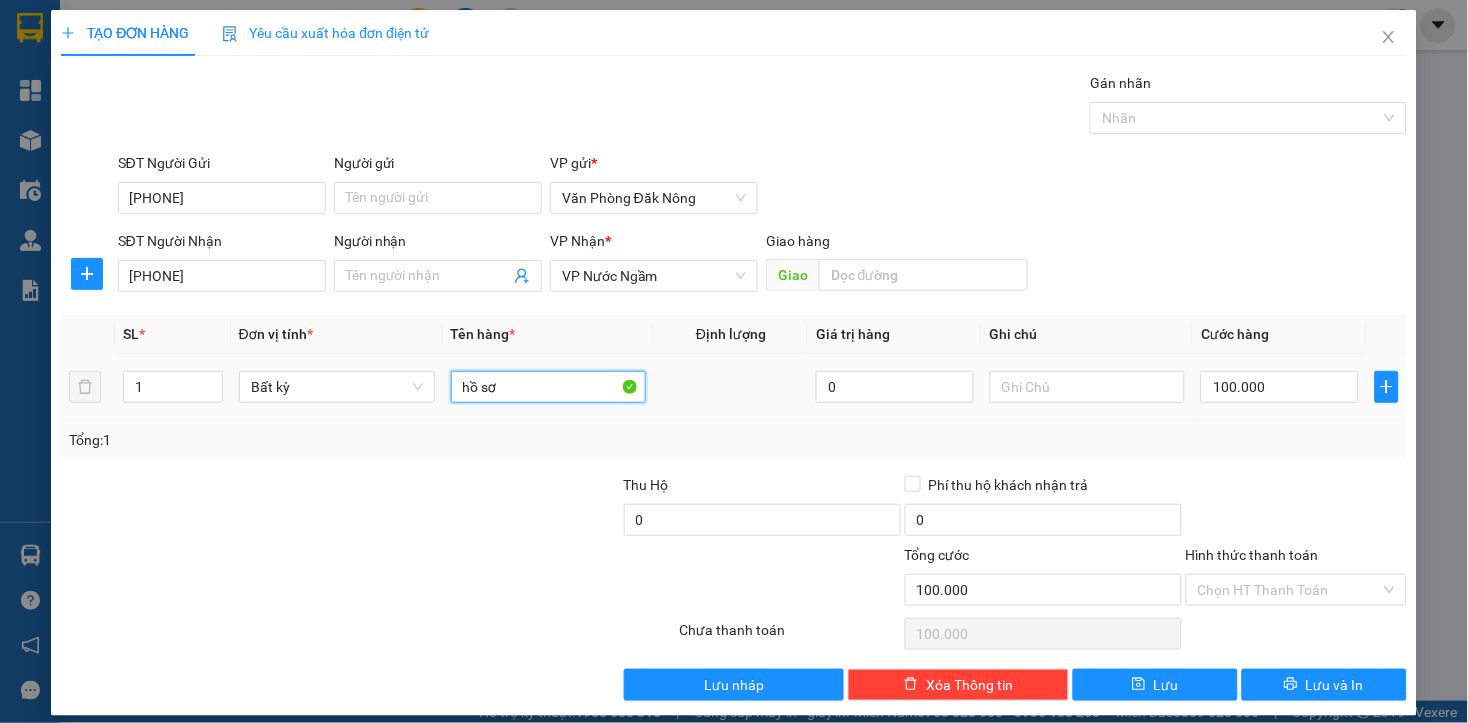 click on "hồ sơ" at bounding box center (549, 387) 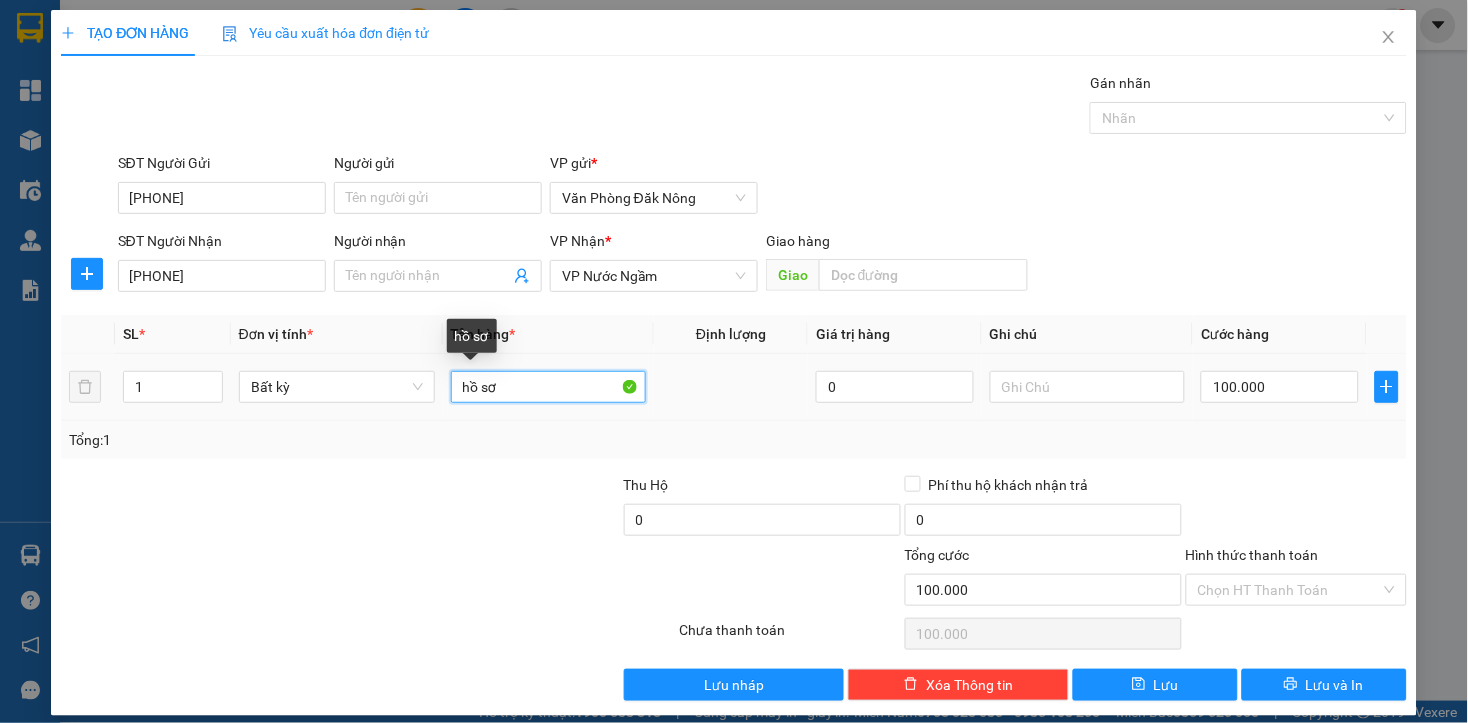 click on "hồ sơ" at bounding box center (549, 387) 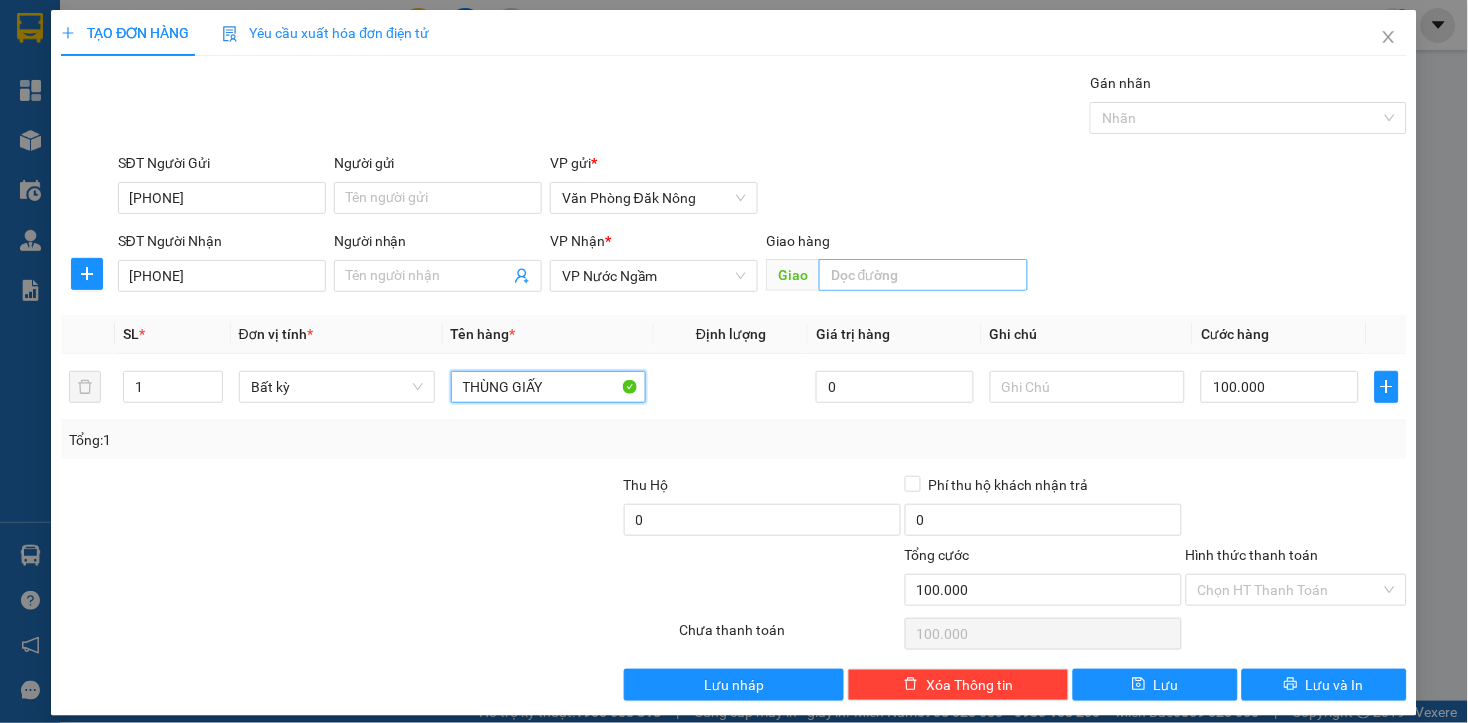 type on "THÙNG GIẤY" 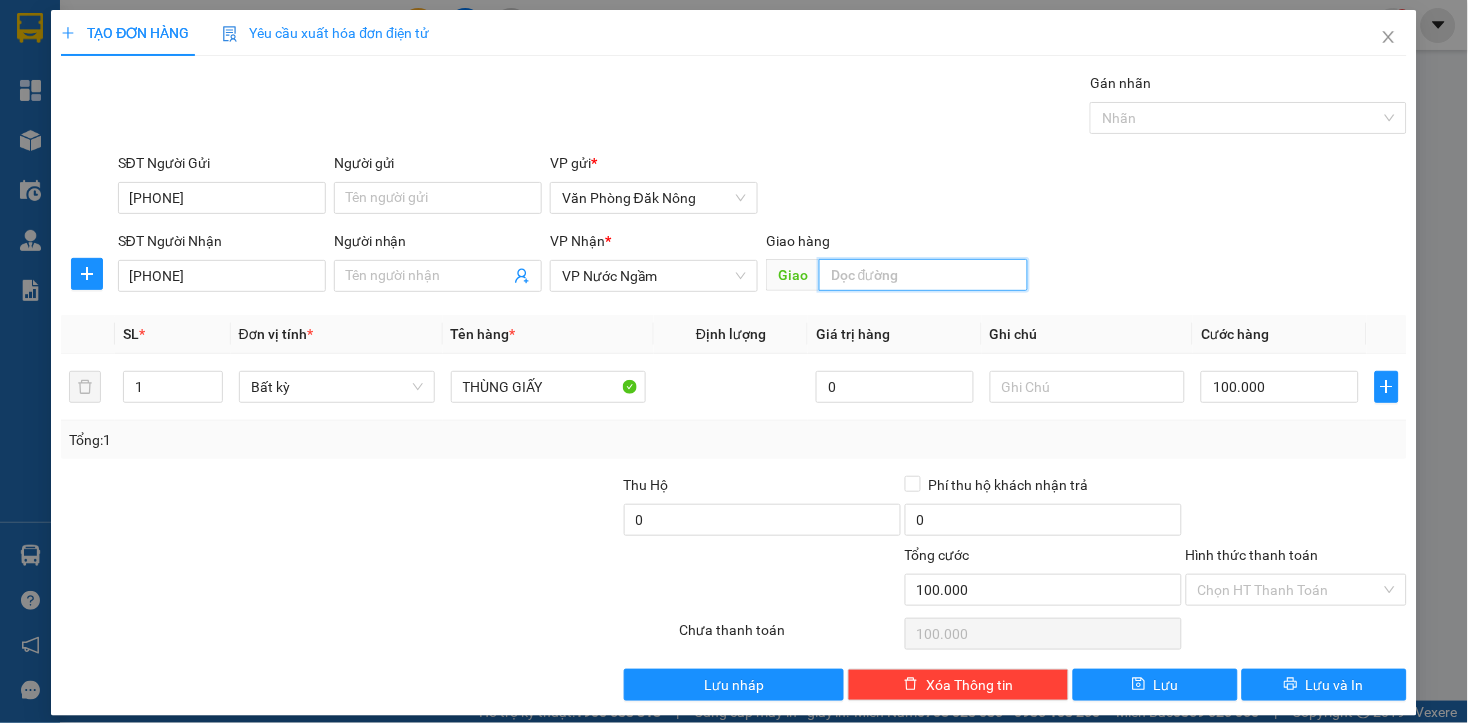 click at bounding box center [923, 275] 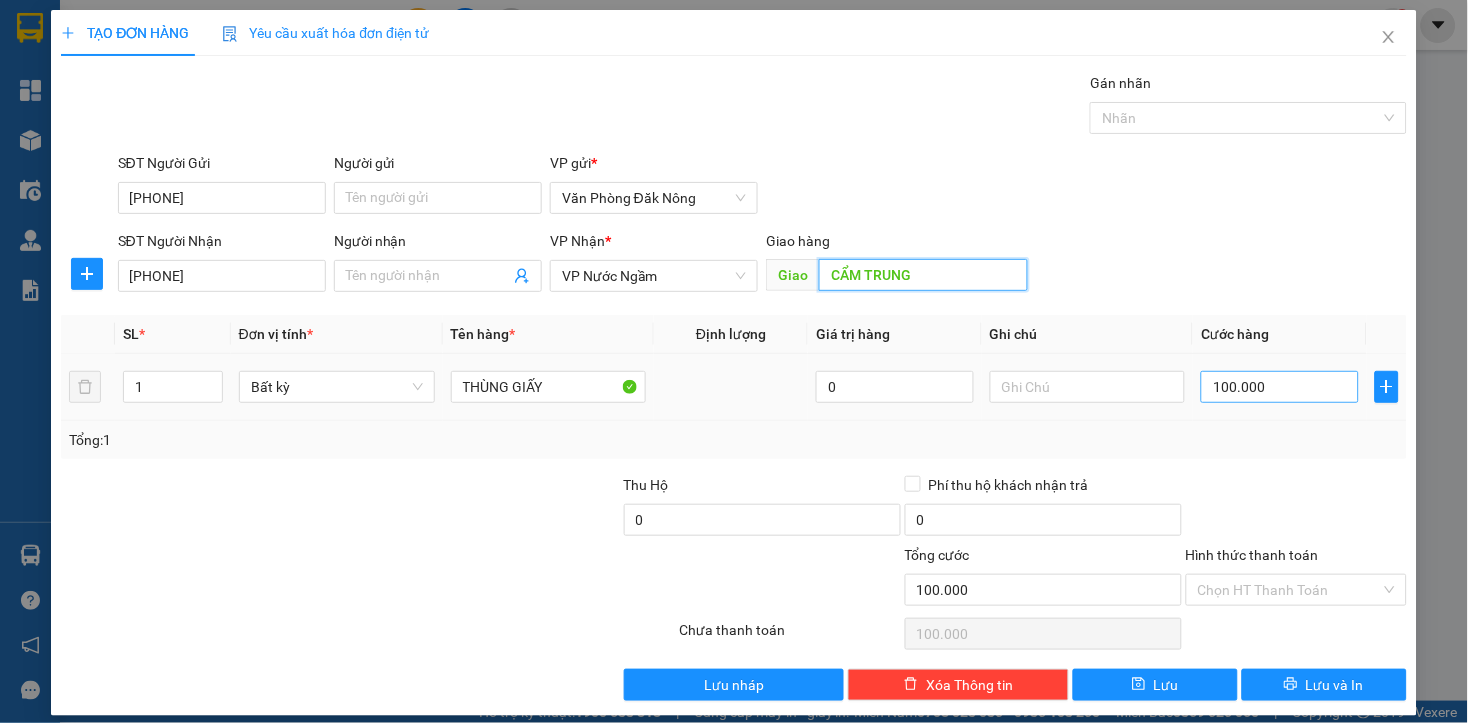 type on "CẨM TRUNG" 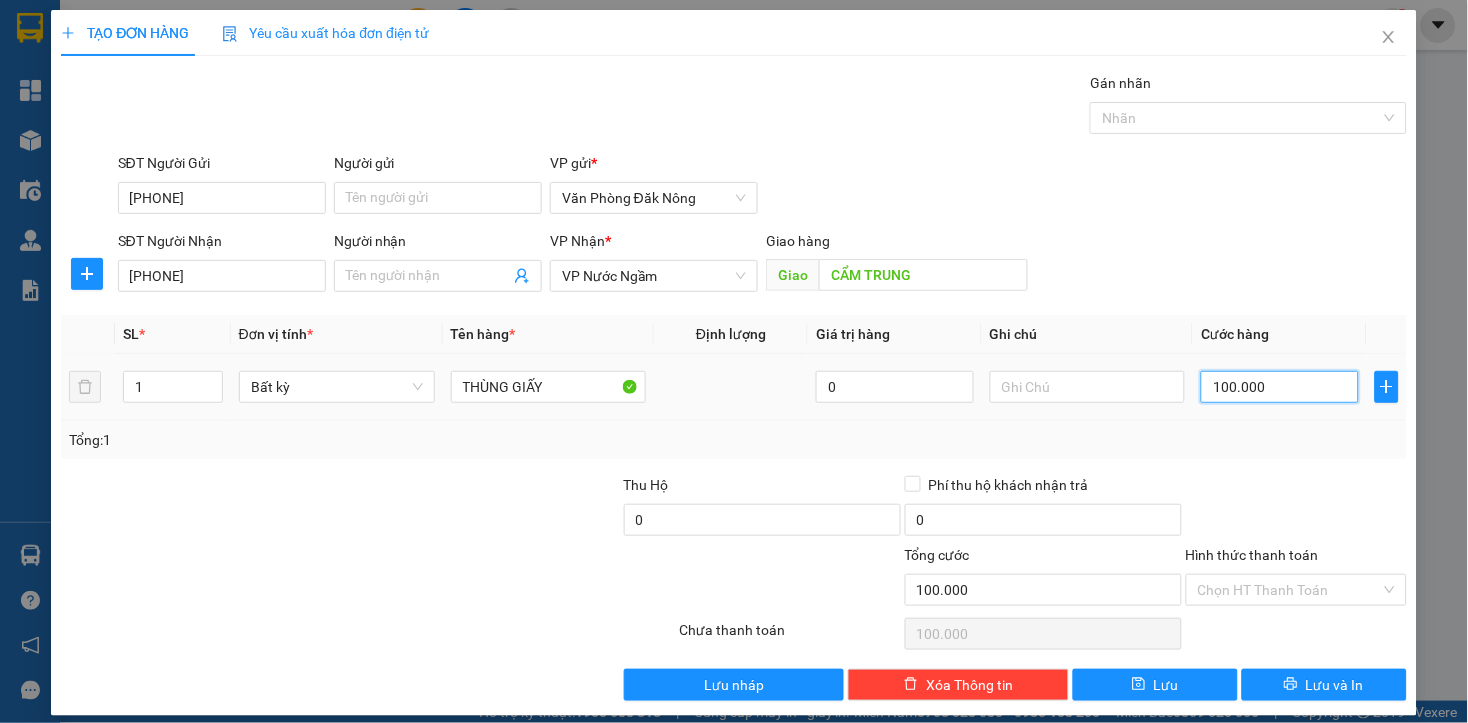 click on "100.000" at bounding box center [1279, 387] 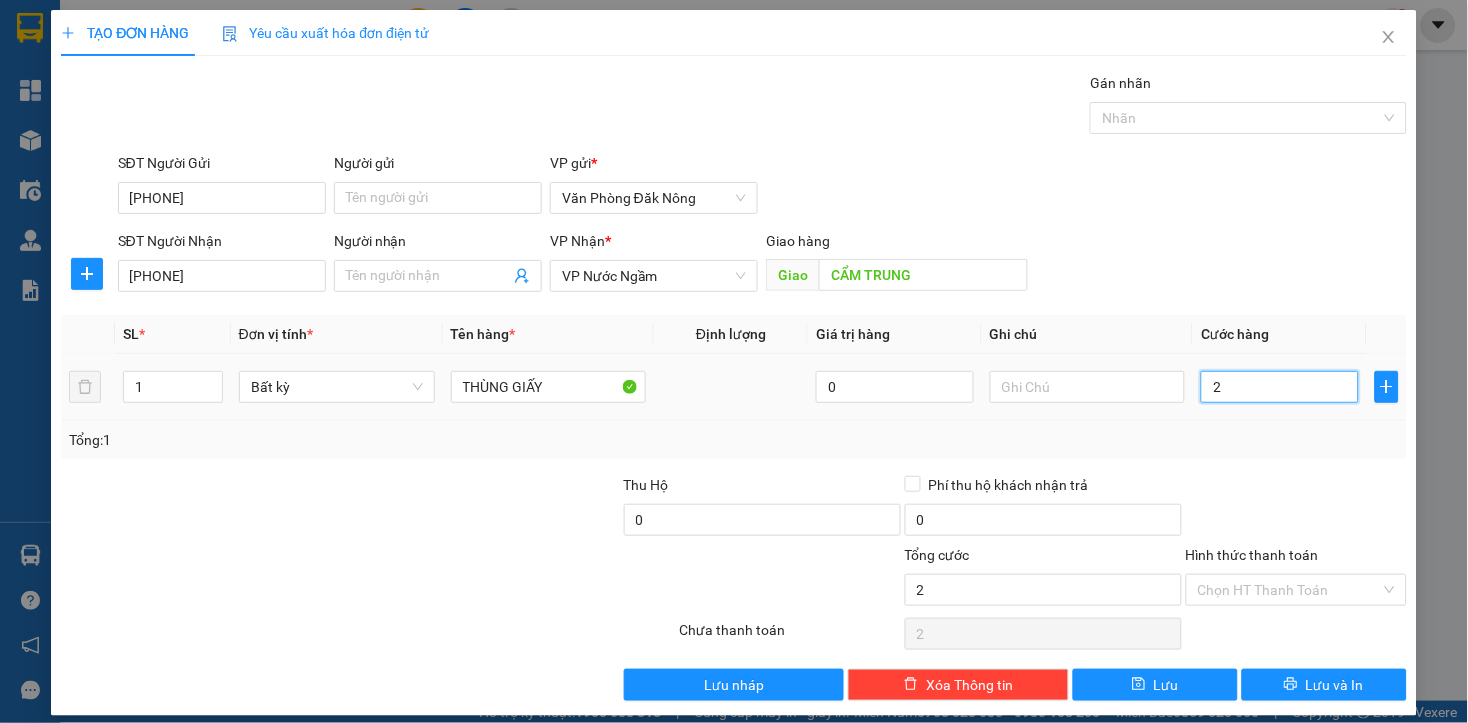 type on "20" 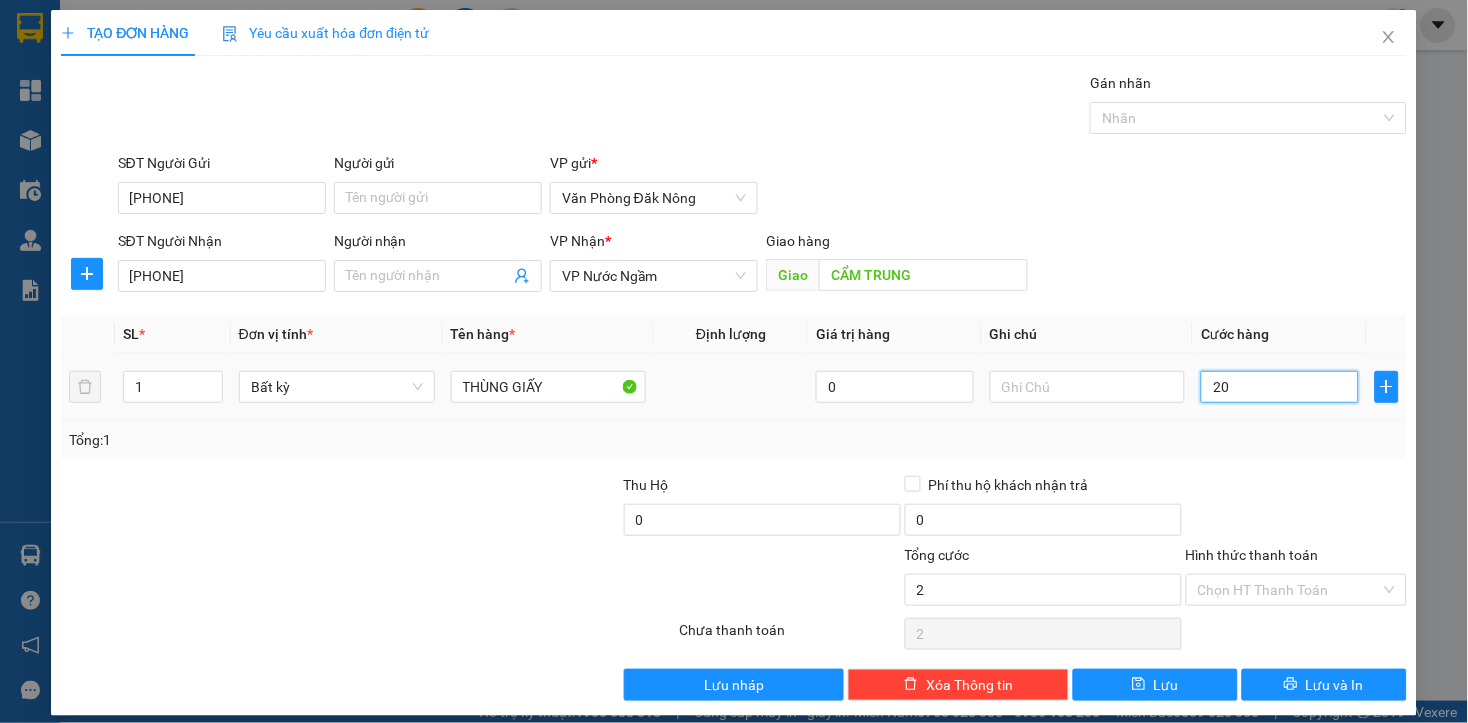 type on "20" 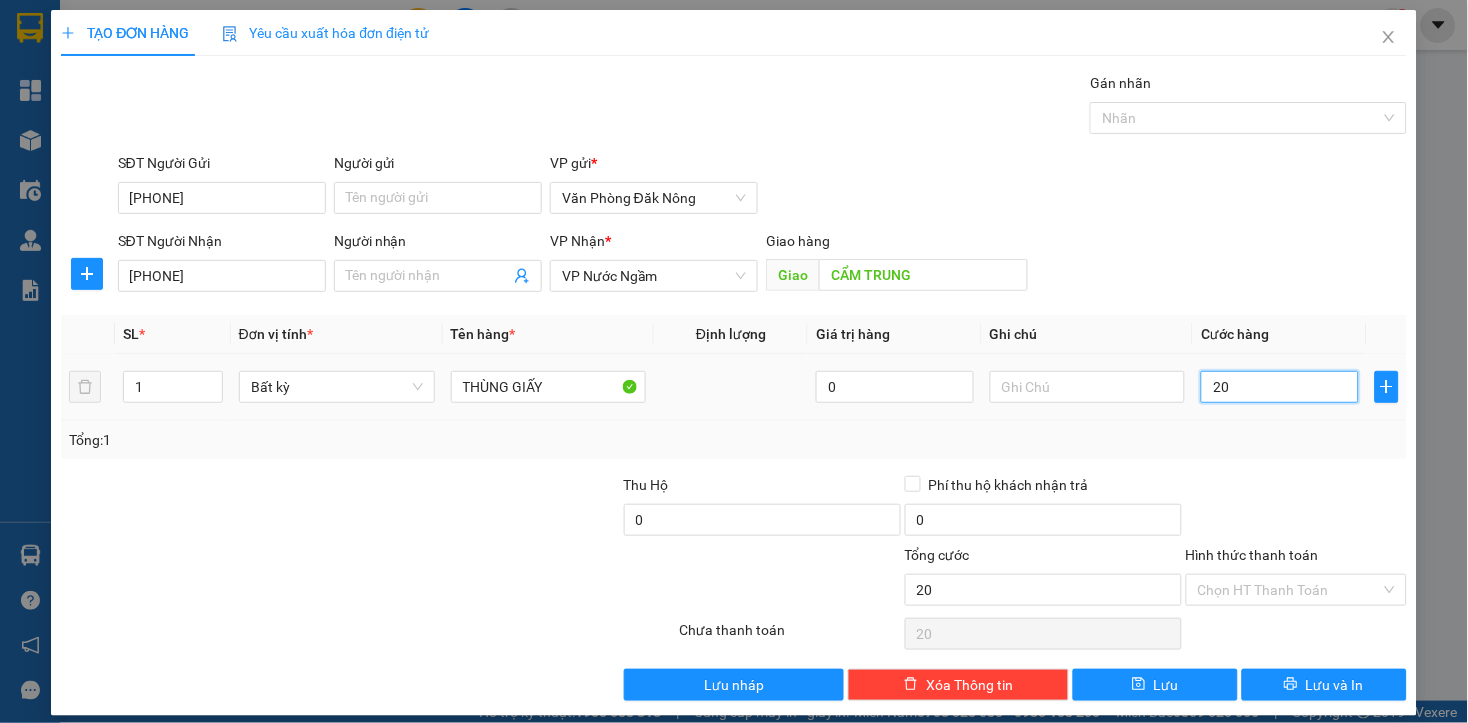 type on "200" 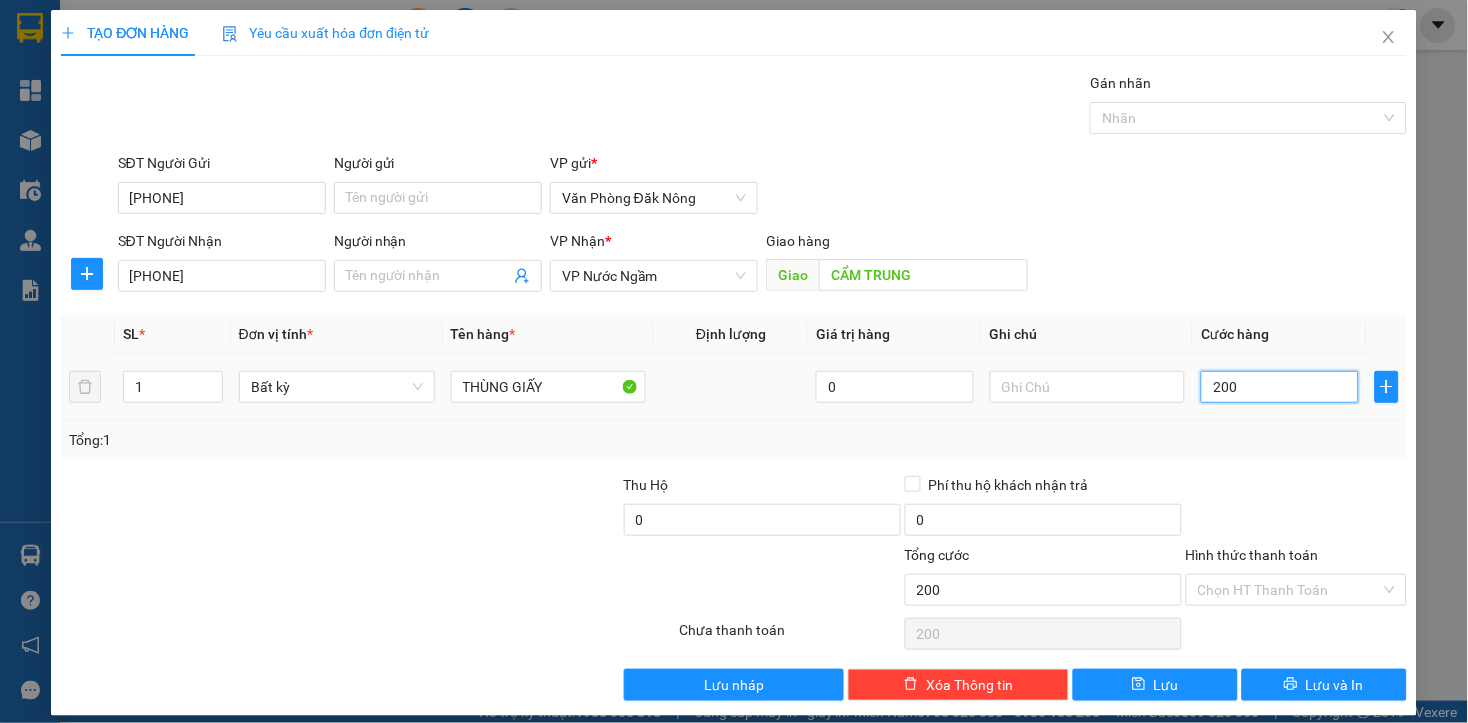 type on "2.000" 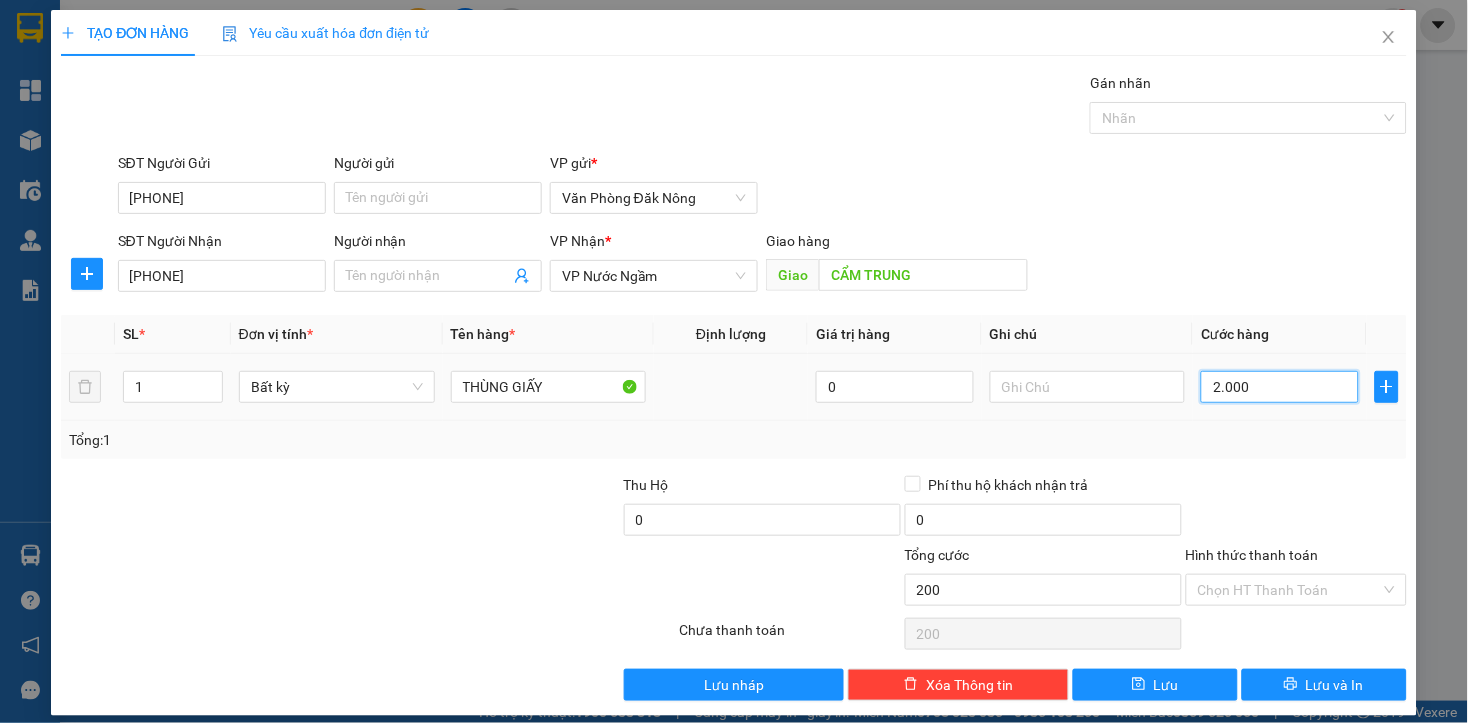 type on "2.000" 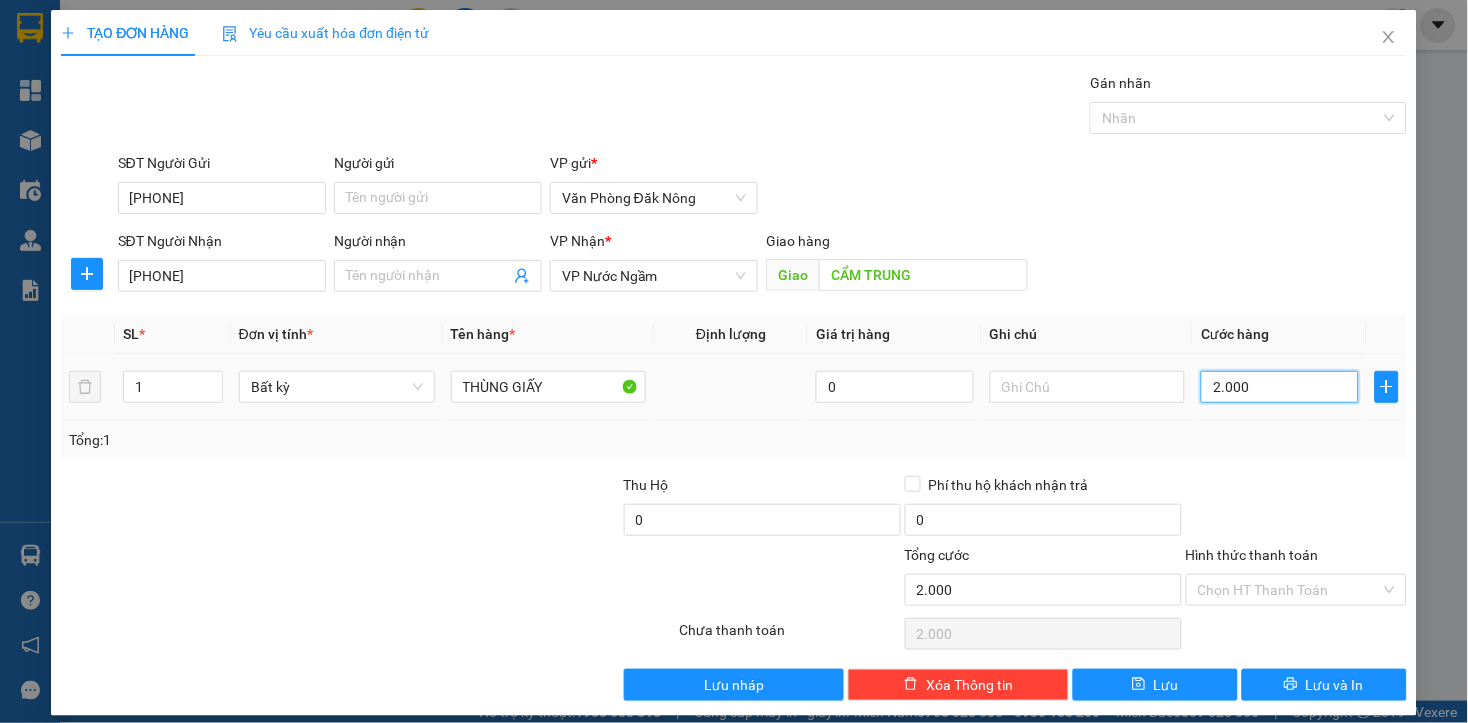 type on "20.000" 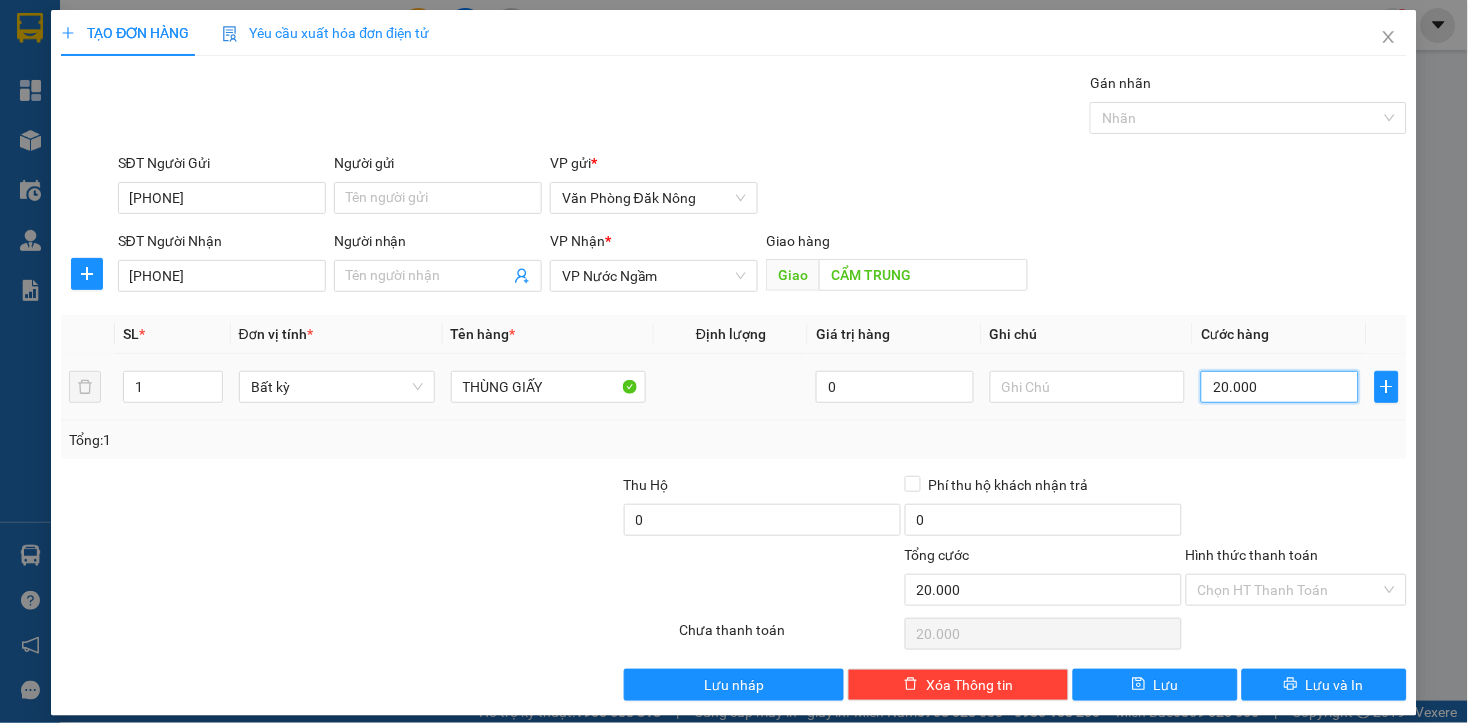 type on "200.000" 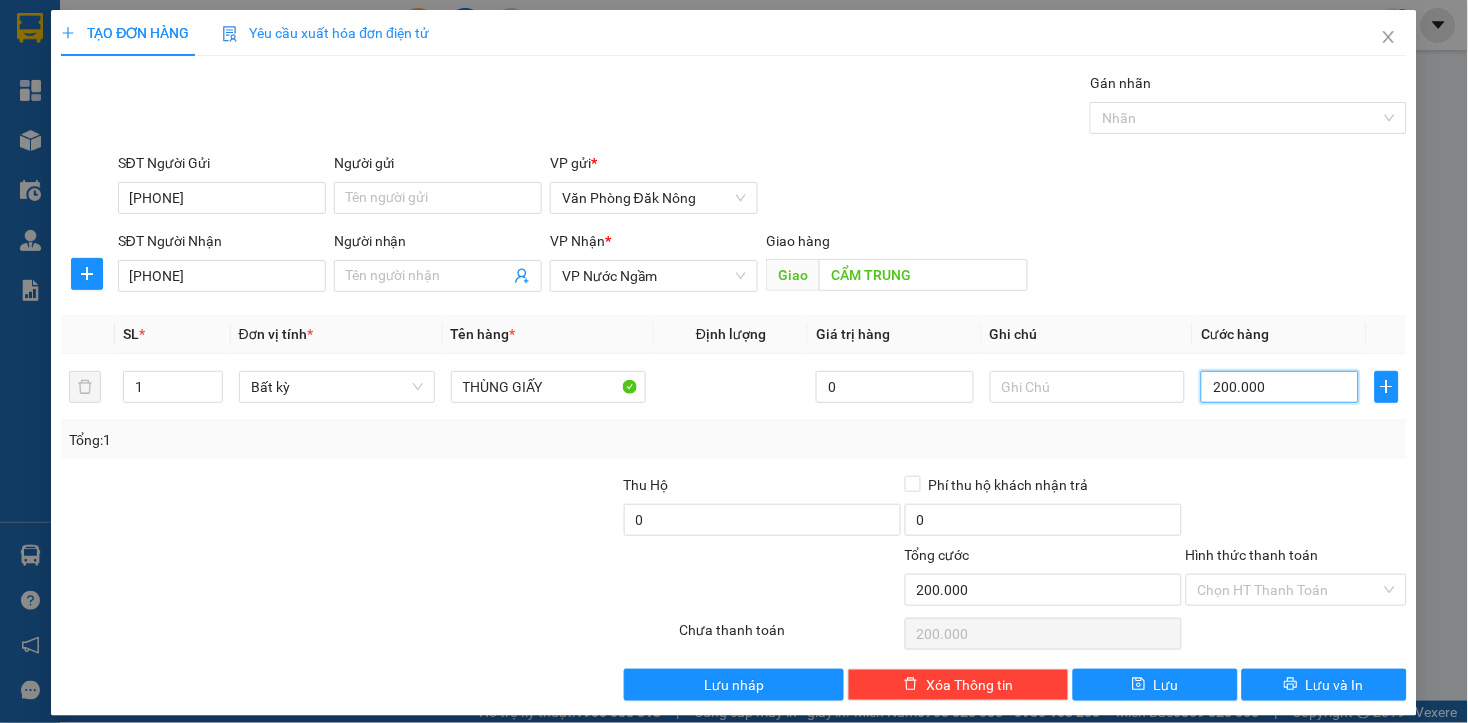 type on "200.000" 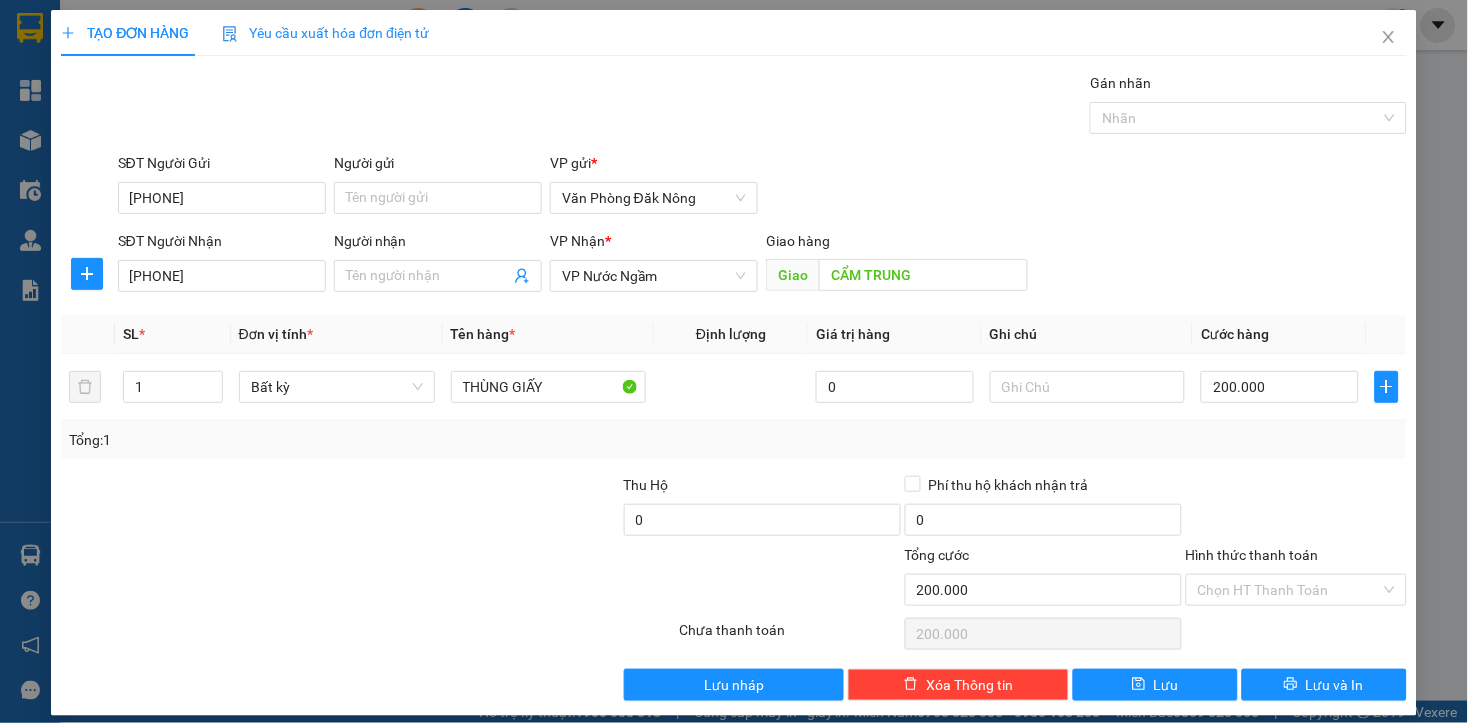 click on "Transit Pickup Surcharge Ids Transit Deliver Surcharge Ids Transit Deliver Surcharge Transit Deliver Surcharge Gói vận chuyển  * Tiêu chuẩn Gán nhãn   Nhãn SĐT Người Gửi 0974106159 Người gửi Tên người gửi VP gửi  * Văn Phòng Đăk Nông SĐT Người Nhận 0356265687 Người nhận Tên người nhận VP Nhận  * VP Nước Ngầm Giao hàng Giao CẨM TRUNG SL  * Đơn vị tính  * Tên hàng  * Định lượng Giá trị hàng Ghi chú Cước hàng                   1 Bất kỳ THÙNG GIẤY 0 200.000 Tổng:  1 Thu Hộ 0 Phí thu hộ khách nhận trả 0 Tổng cước 200.000 Hình thức thanh toán Chọn HT Thanh Toán Số tiền thu trước 0 Chưa thanh toán 200.000 Chọn HT Thanh Toán Lưu nháp Xóa Thông tin Lưu Lưu và In THÙNG GIẤY" at bounding box center (733, 386) 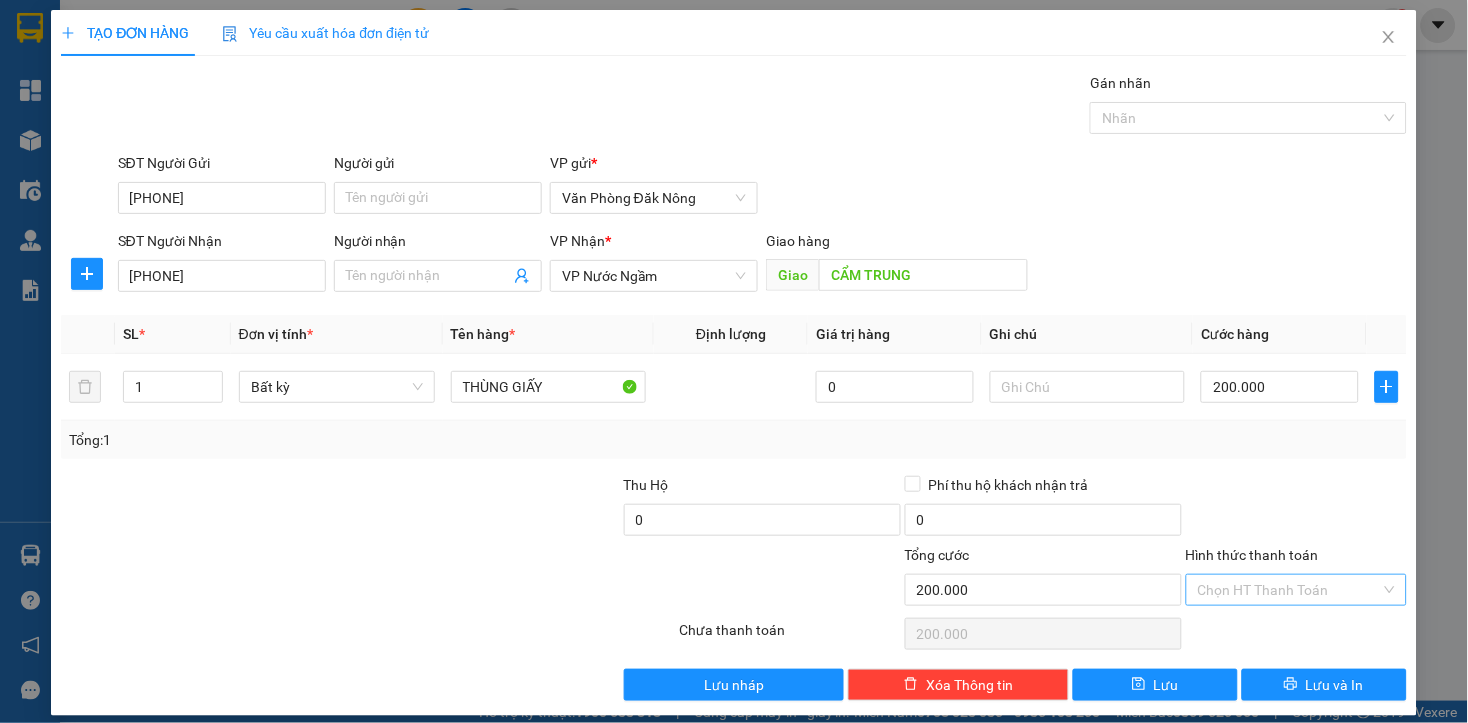 scroll, scrollTop: 16, scrollLeft: 0, axis: vertical 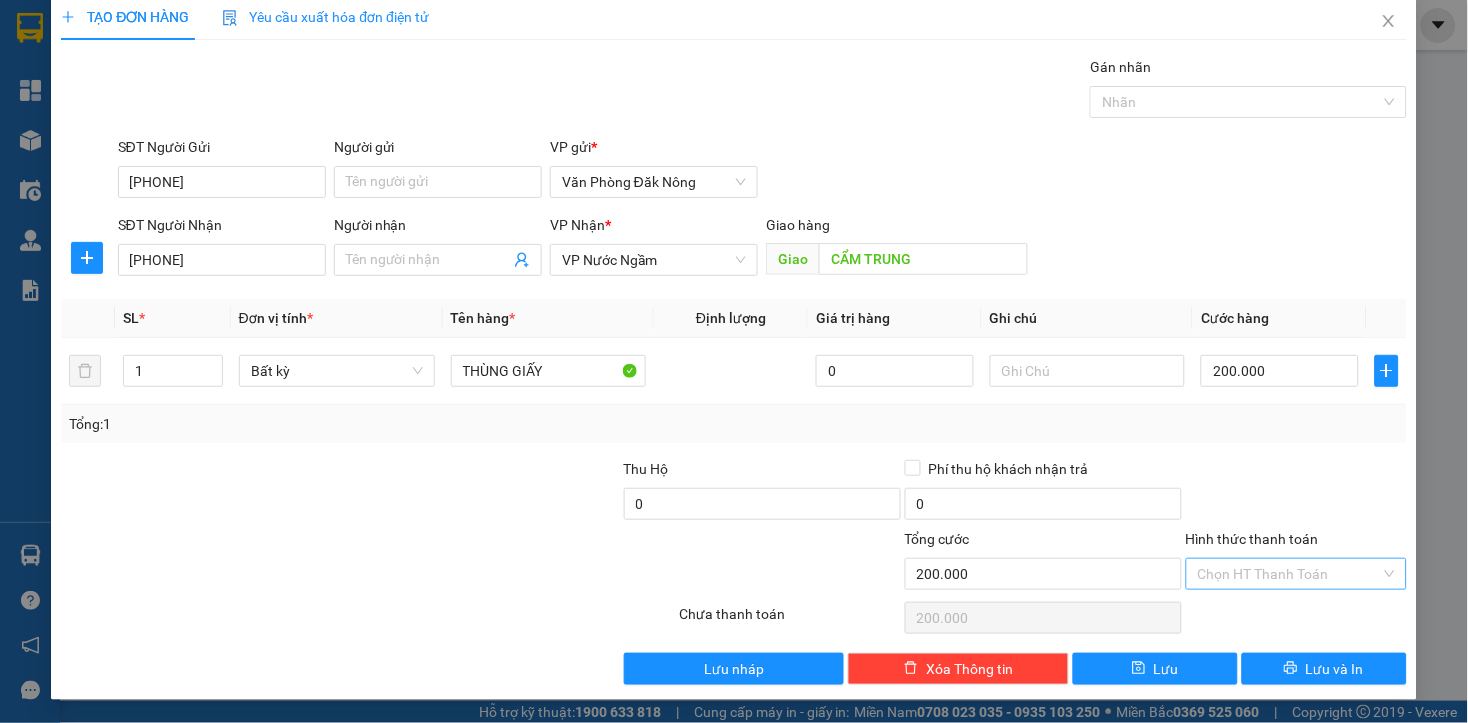 click on "Hình thức thanh toán" at bounding box center (1289, 574) 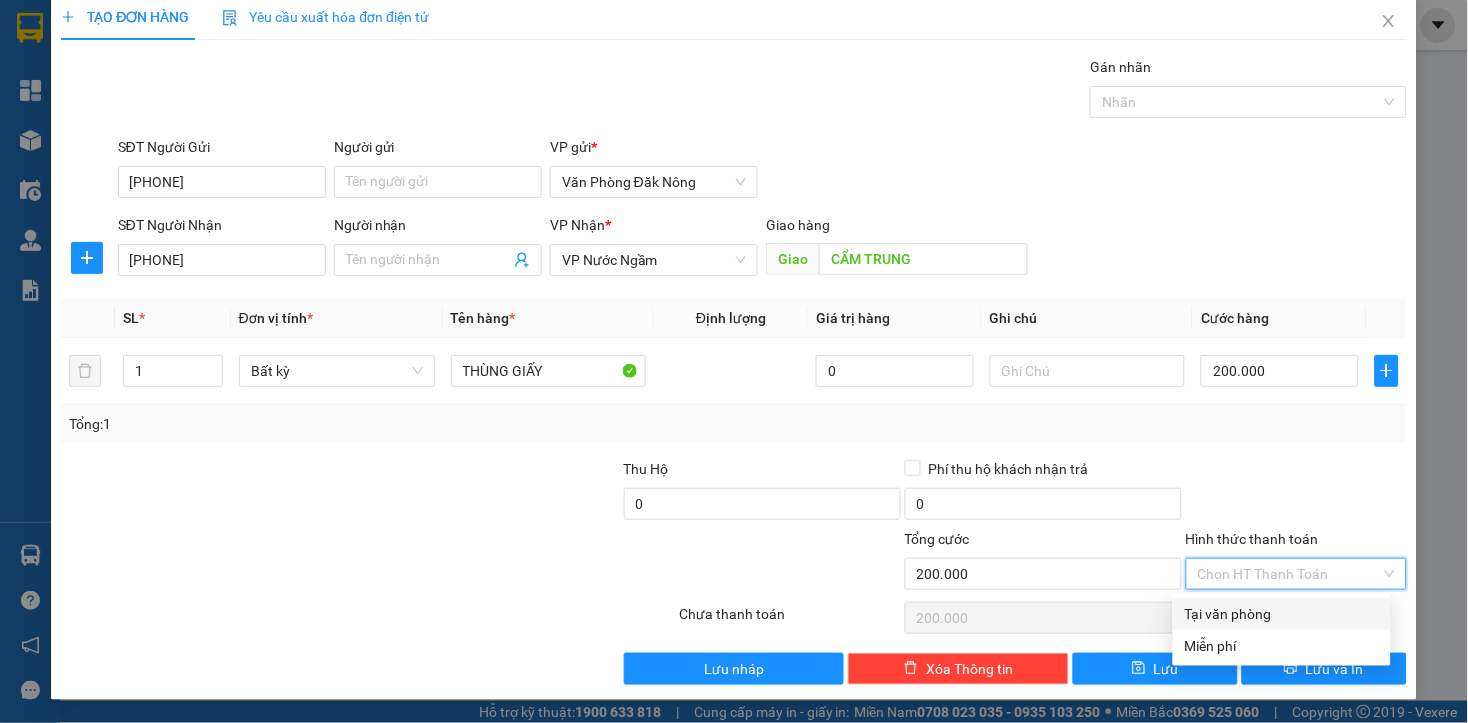 click on "Tại văn phòng" at bounding box center (1282, 614) 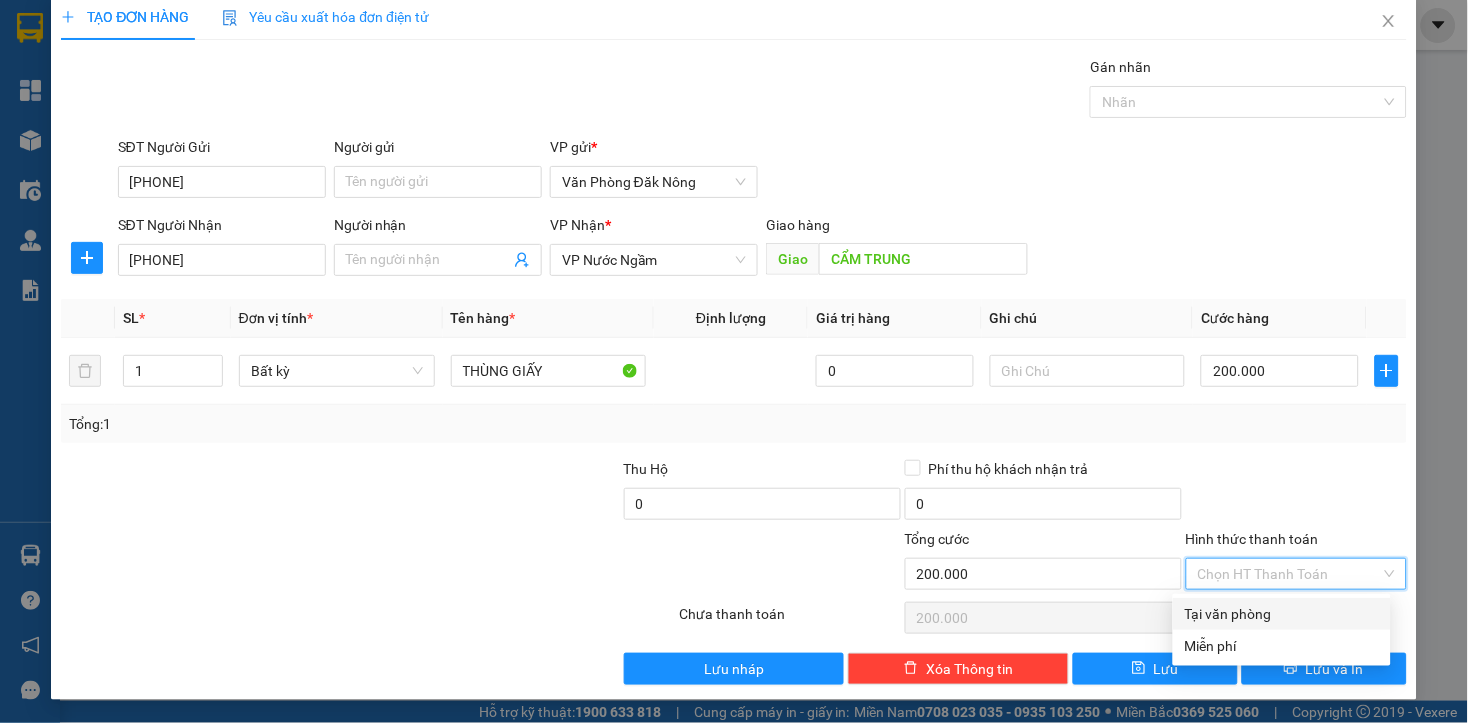 type on "0" 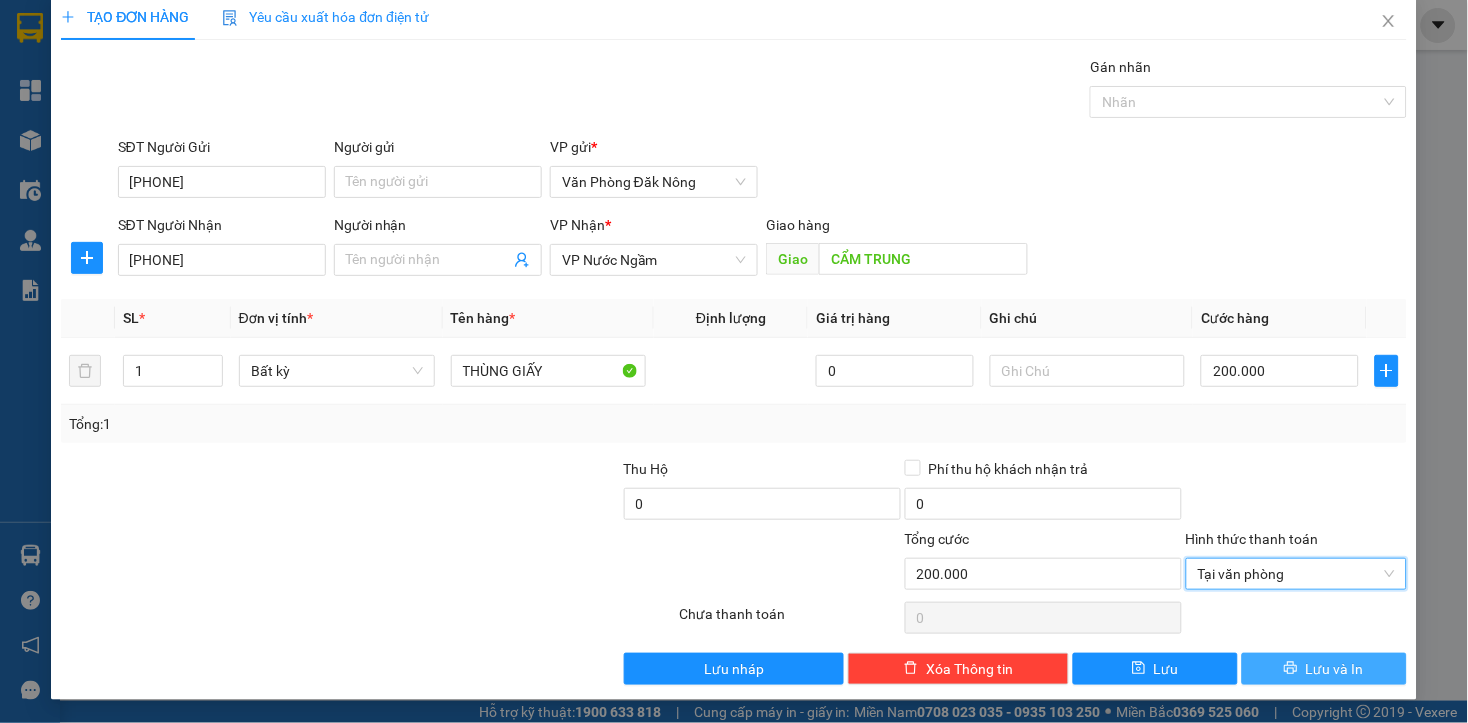 click on "Lưu và In" at bounding box center (1335, 669) 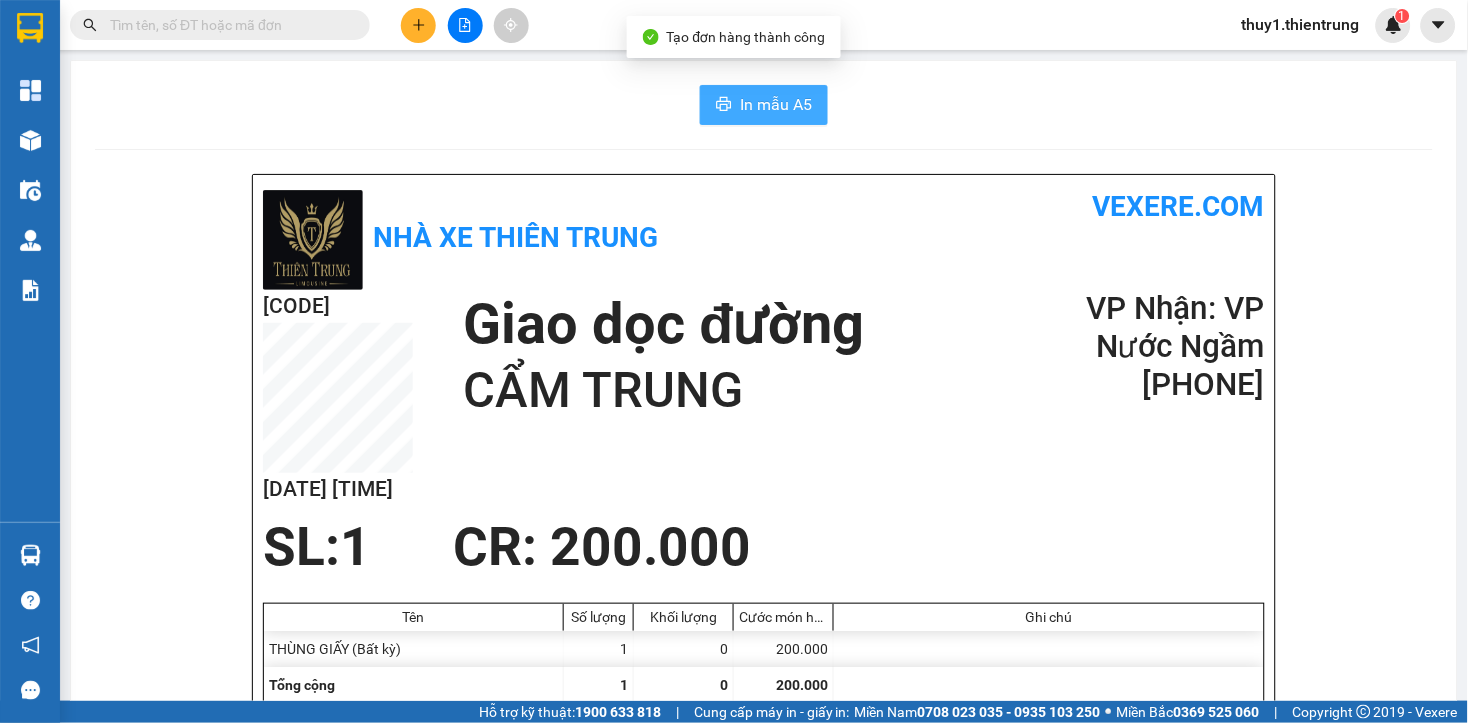 click 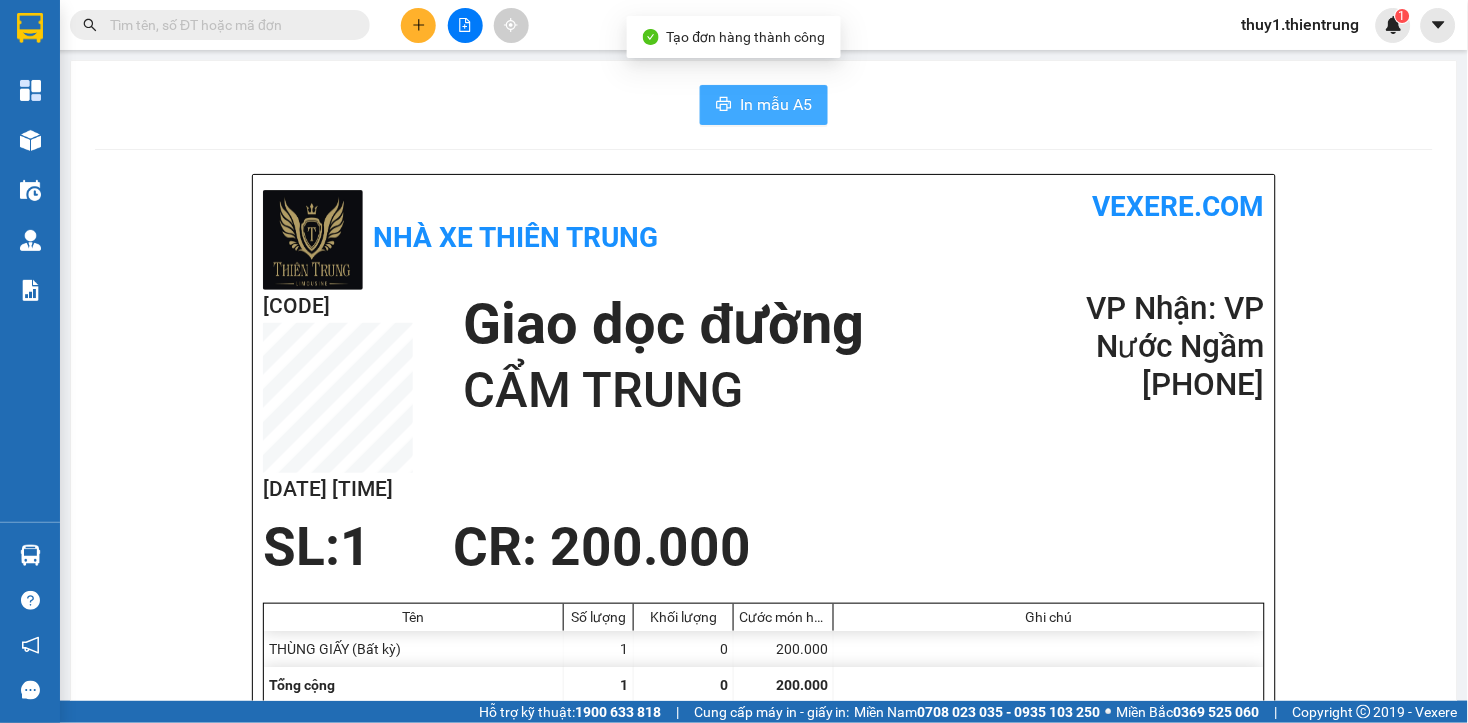 scroll, scrollTop: 0, scrollLeft: 0, axis: both 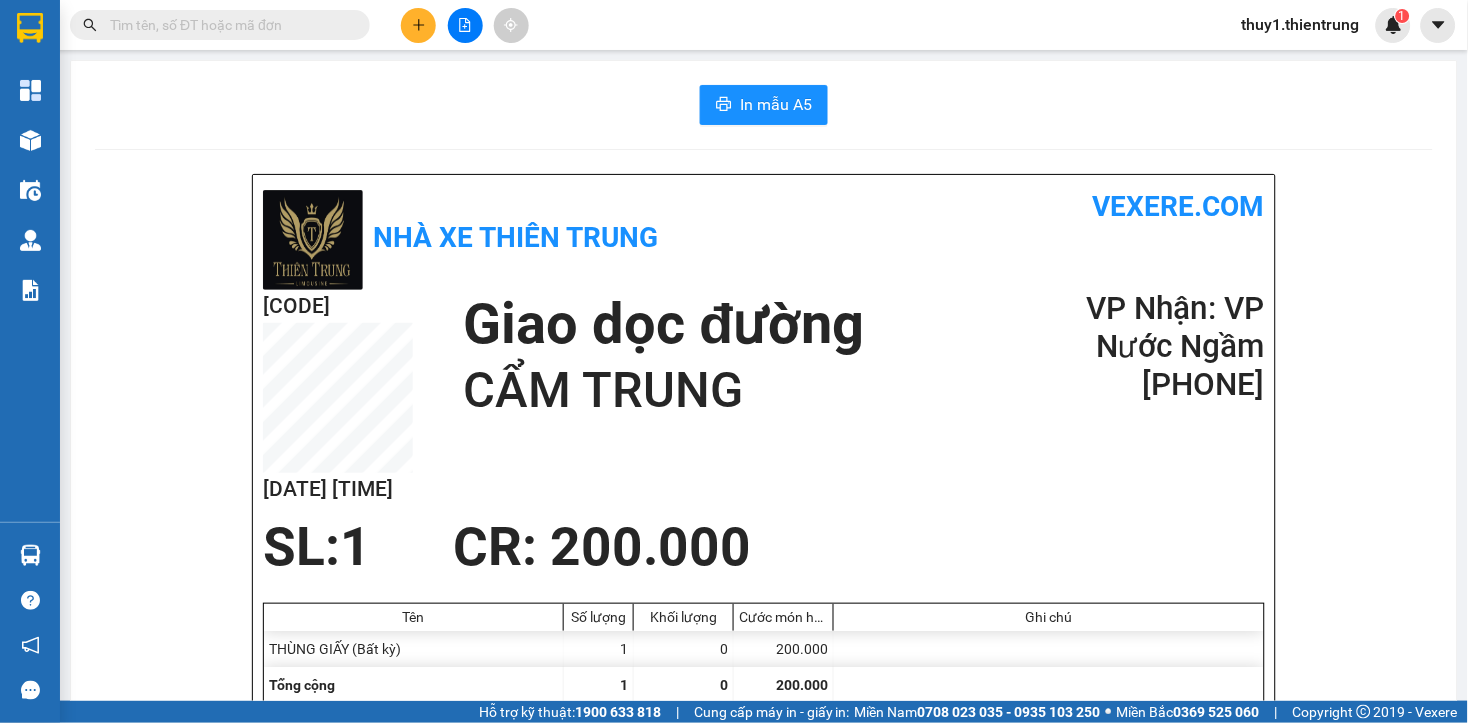 click on "EWAL42QY 02/08 08:29 Giao dọc đường   CẨM TRUNG VP Nhận:   VP Nước Ngầm 0356265687" at bounding box center [764, 403] 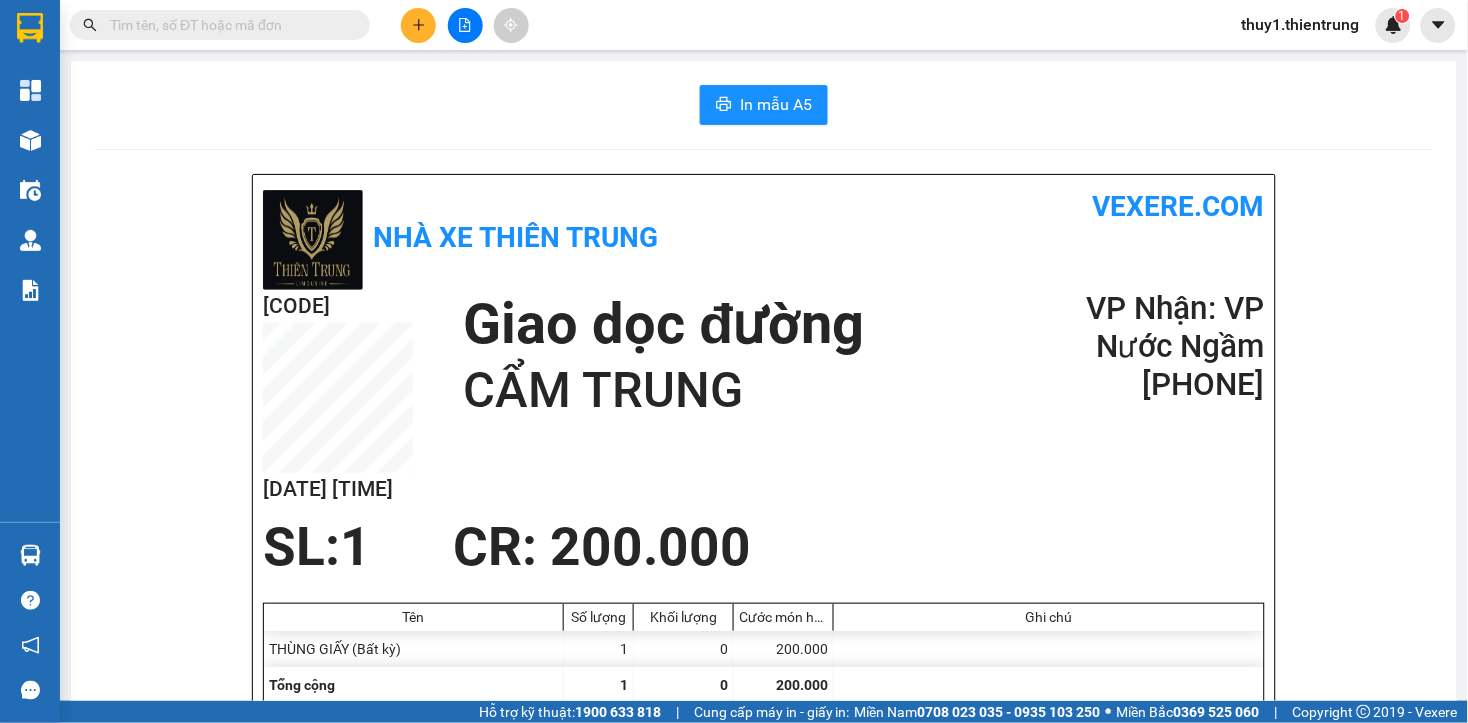 drag, startPoint x: 462, startPoint y: 116, endPoint x: 237, endPoint y: 126, distance: 225.2221 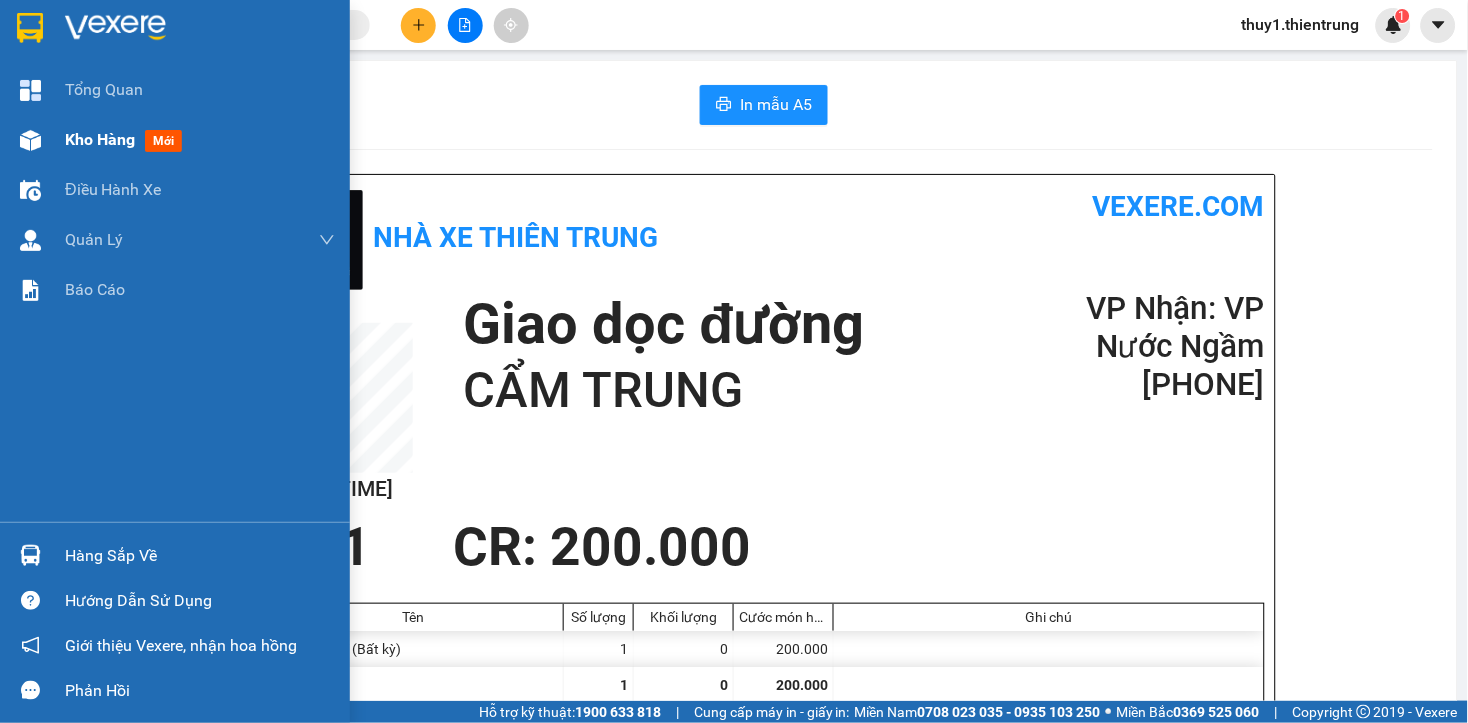 click at bounding box center [30, 140] 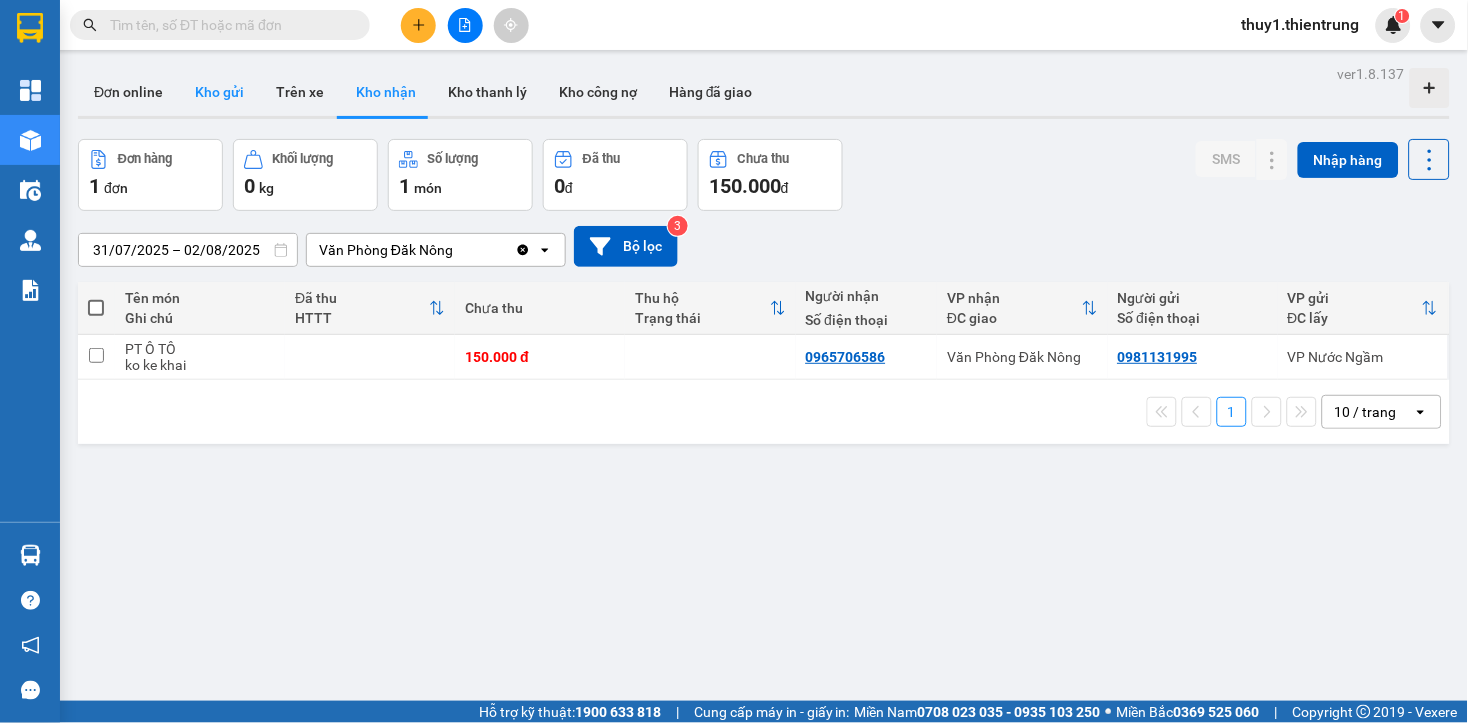 click on "Kho gửi" at bounding box center [219, 92] 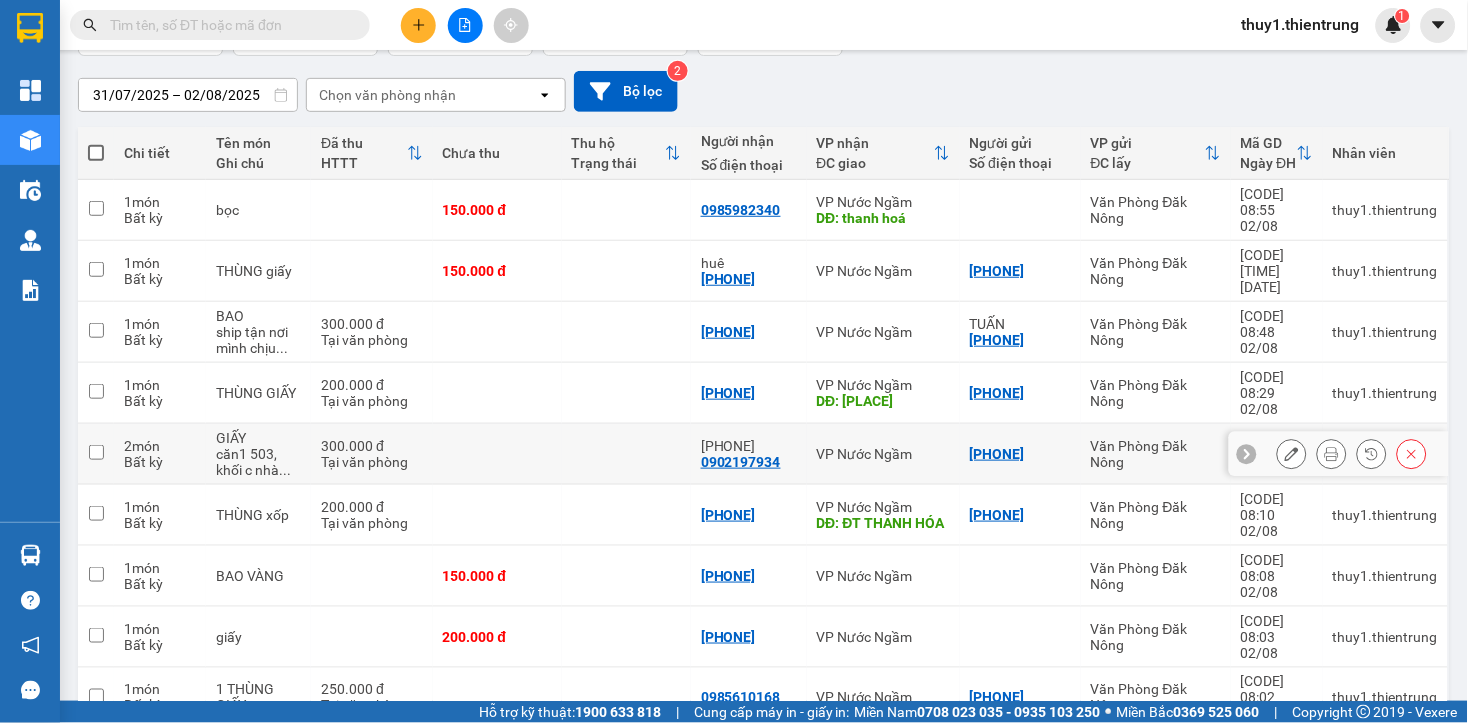 scroll, scrollTop: 488, scrollLeft: 0, axis: vertical 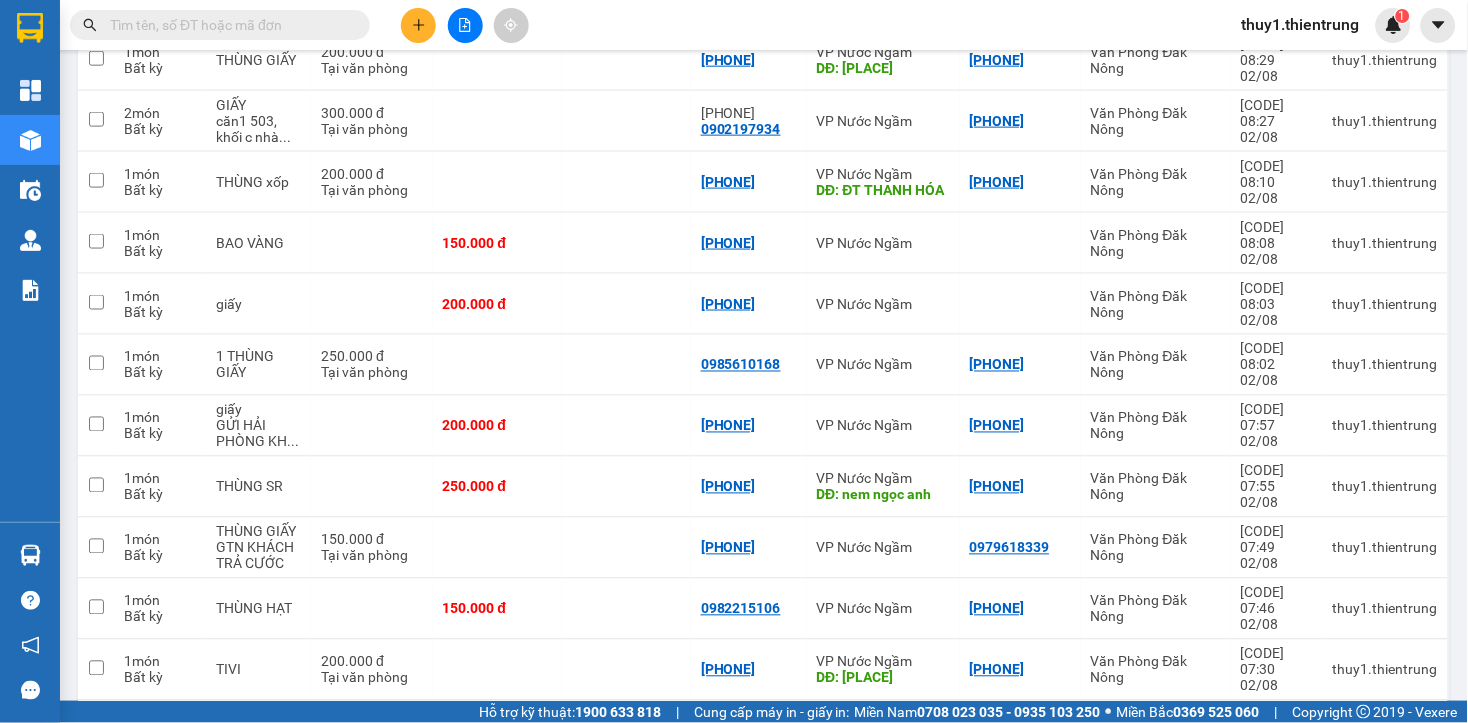 click on "1 50 / trang open" at bounding box center (764, 794) 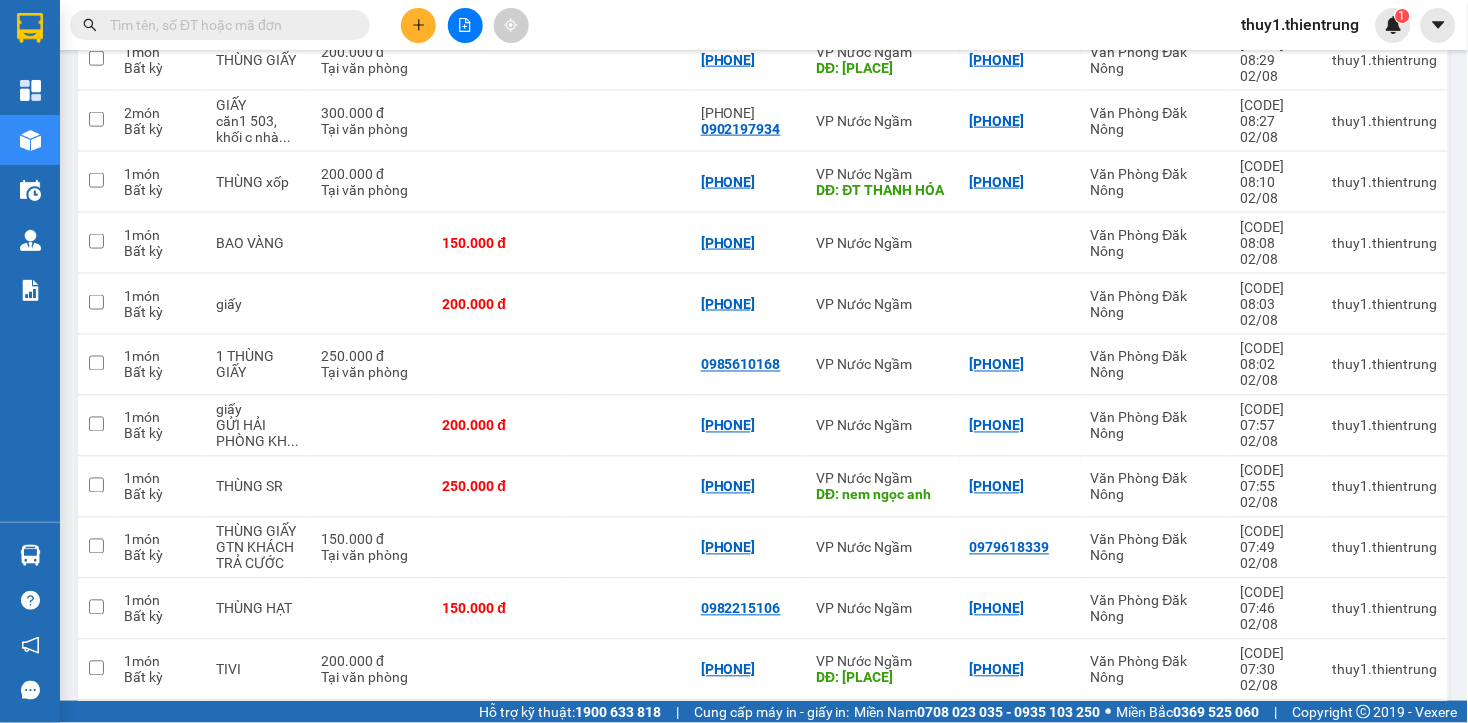 click on "100.000 đ" at bounding box center (497, 731) 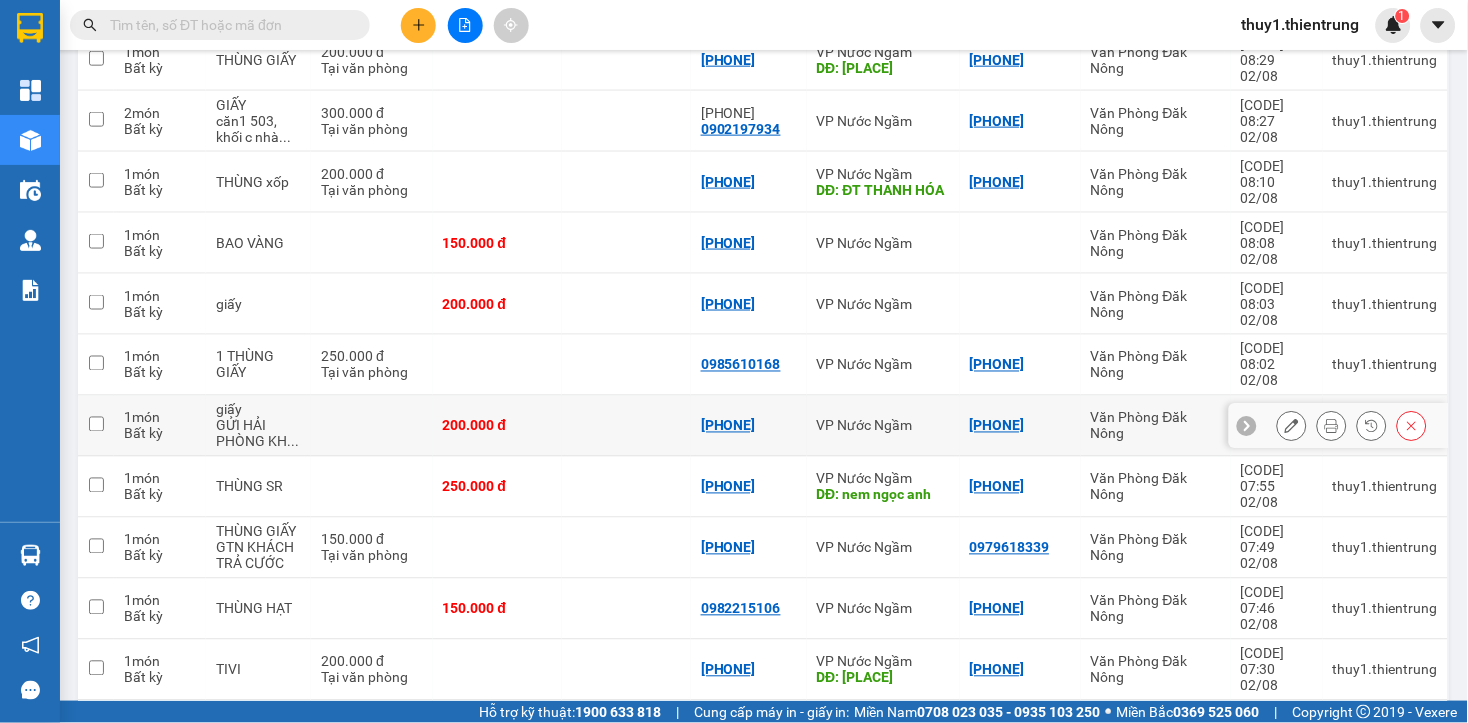 click on "200.000 đ" at bounding box center (497, 426) 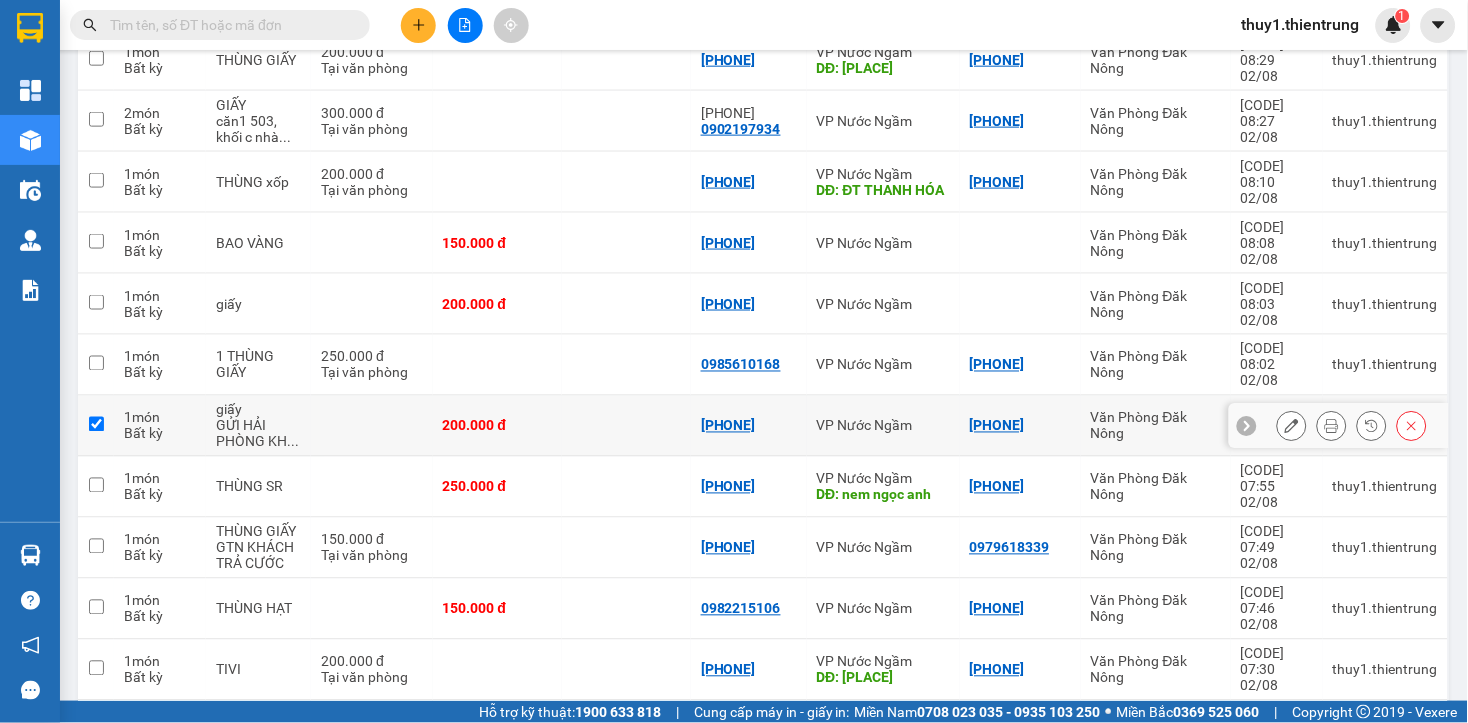 checkbox on "true" 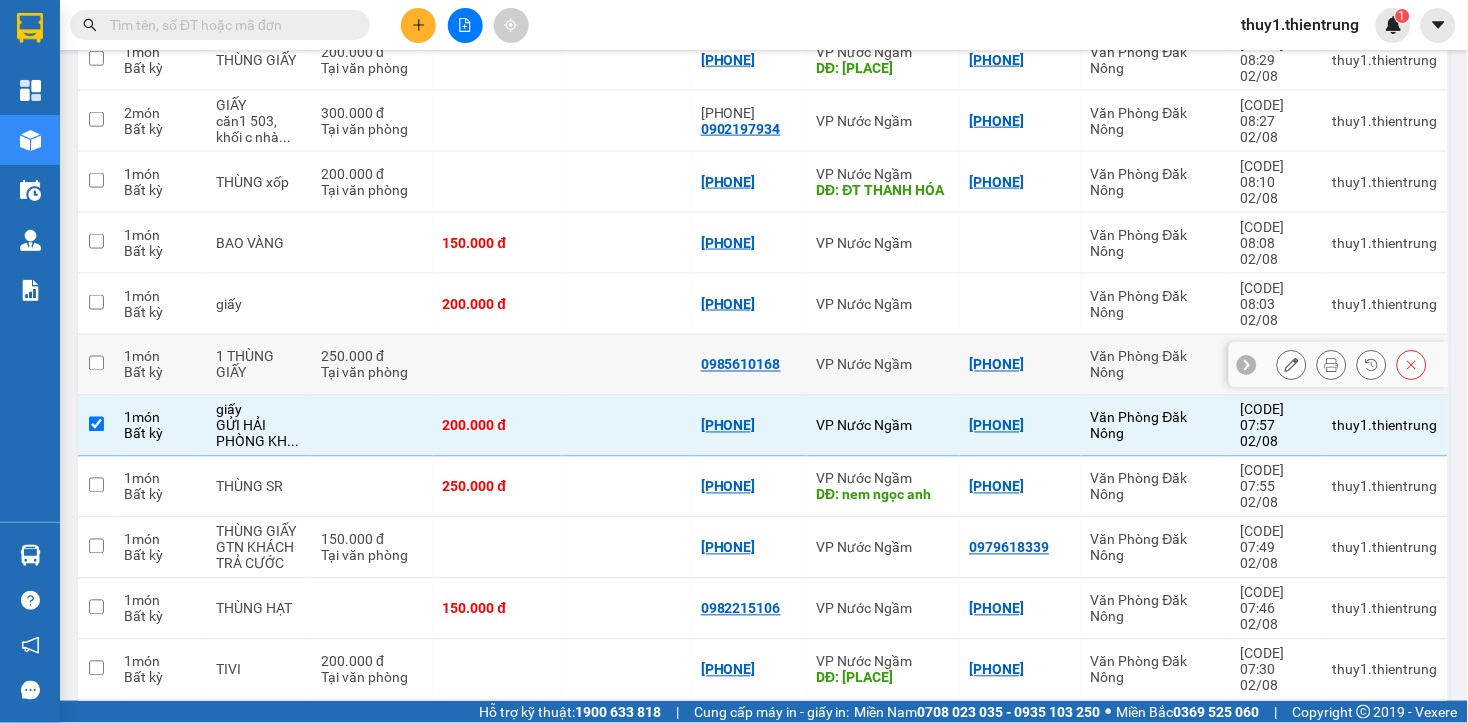 click at bounding box center [626, 365] 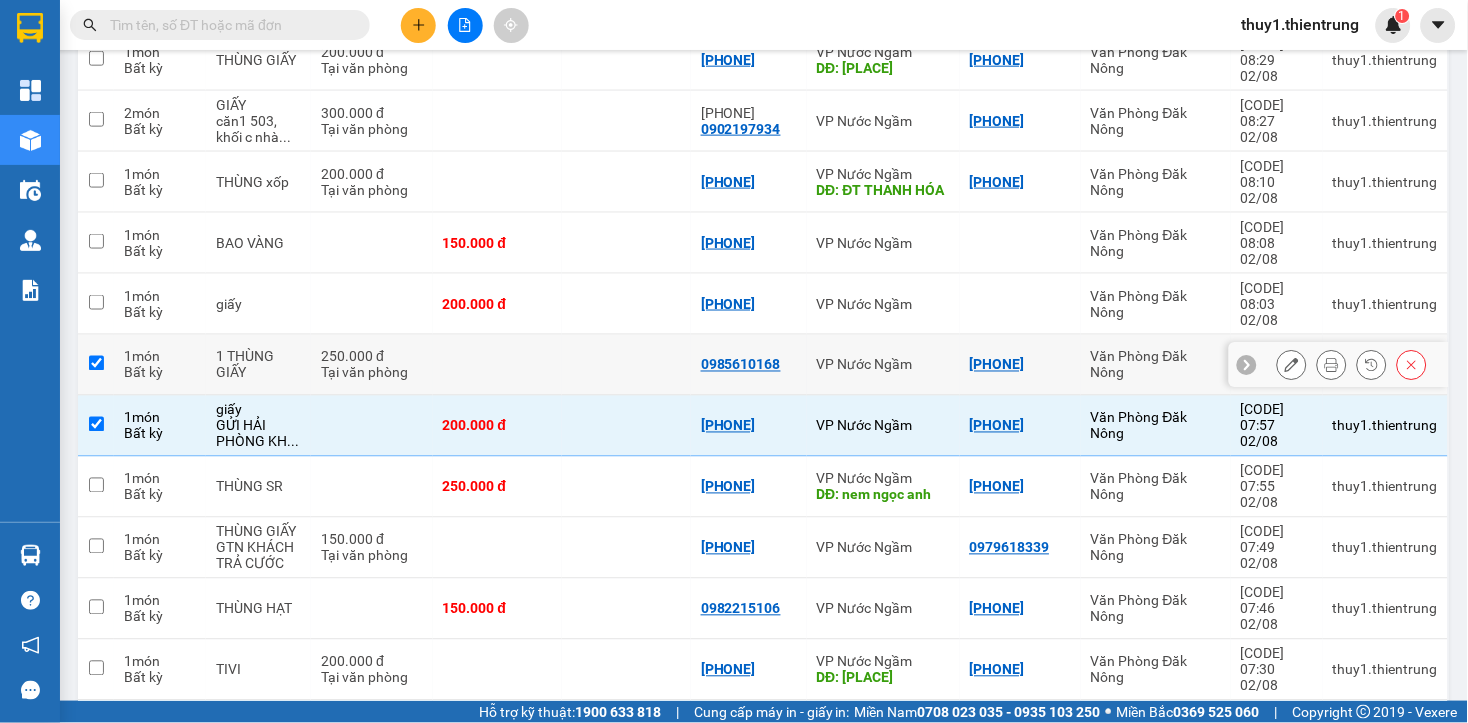 checkbox on "true" 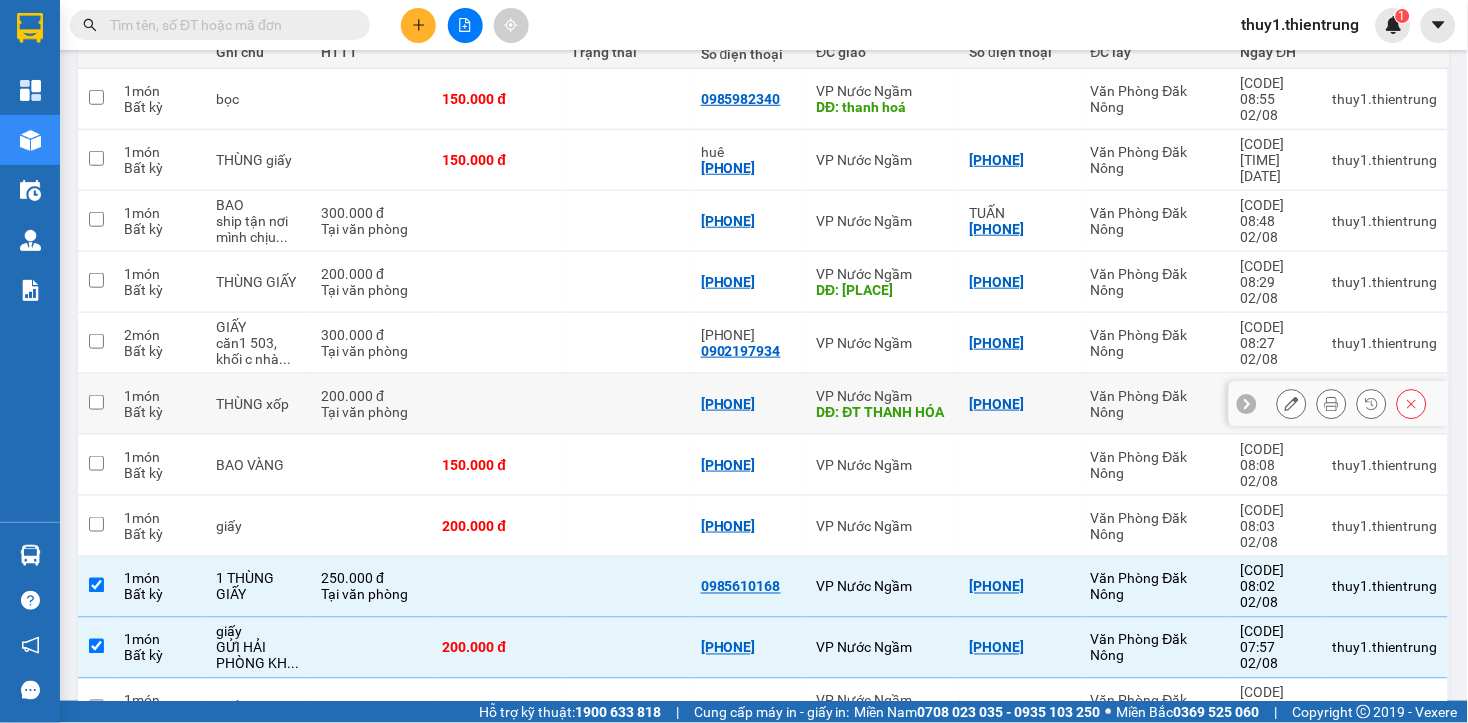 scroll, scrollTop: 44, scrollLeft: 0, axis: vertical 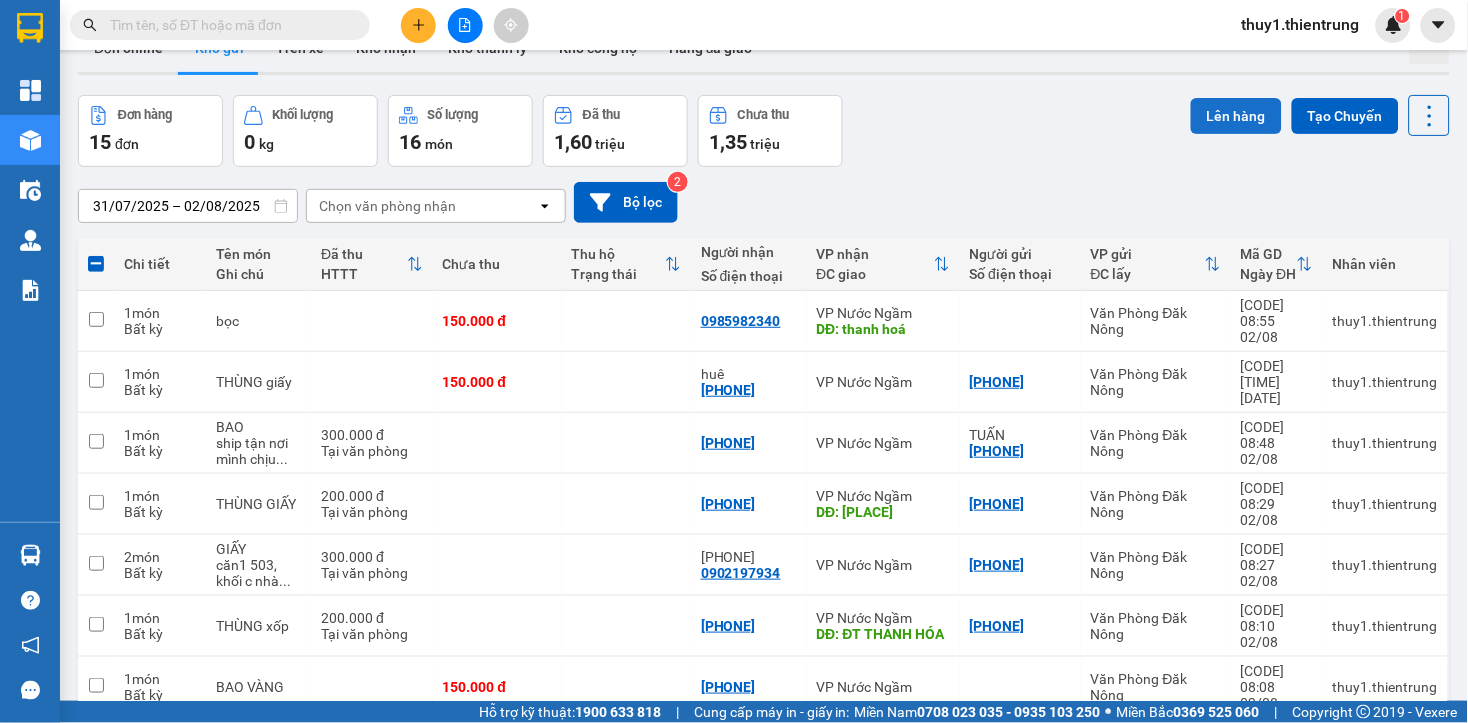 click on "Lên hàng" at bounding box center (1236, 116) 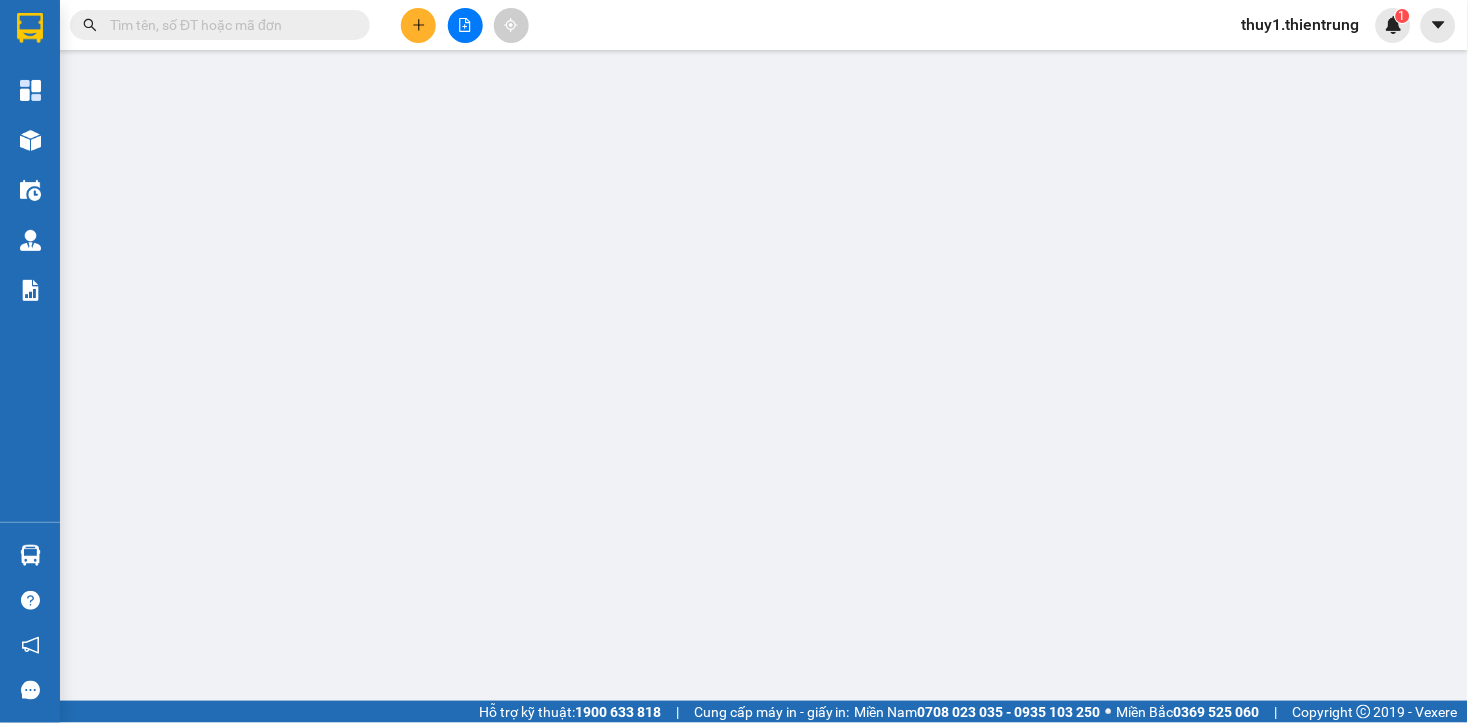 scroll, scrollTop: 0, scrollLeft: 0, axis: both 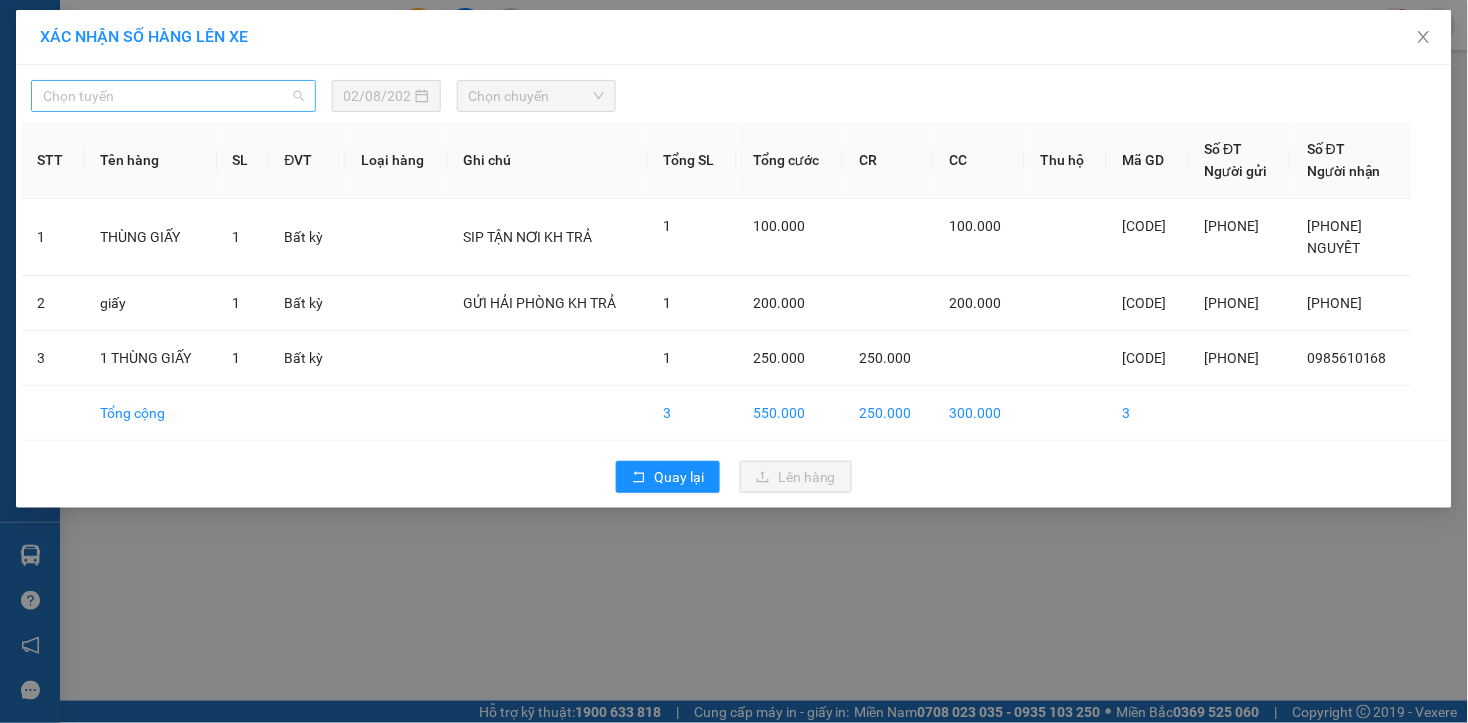 click on "Chọn tuyến" at bounding box center (173, 96) 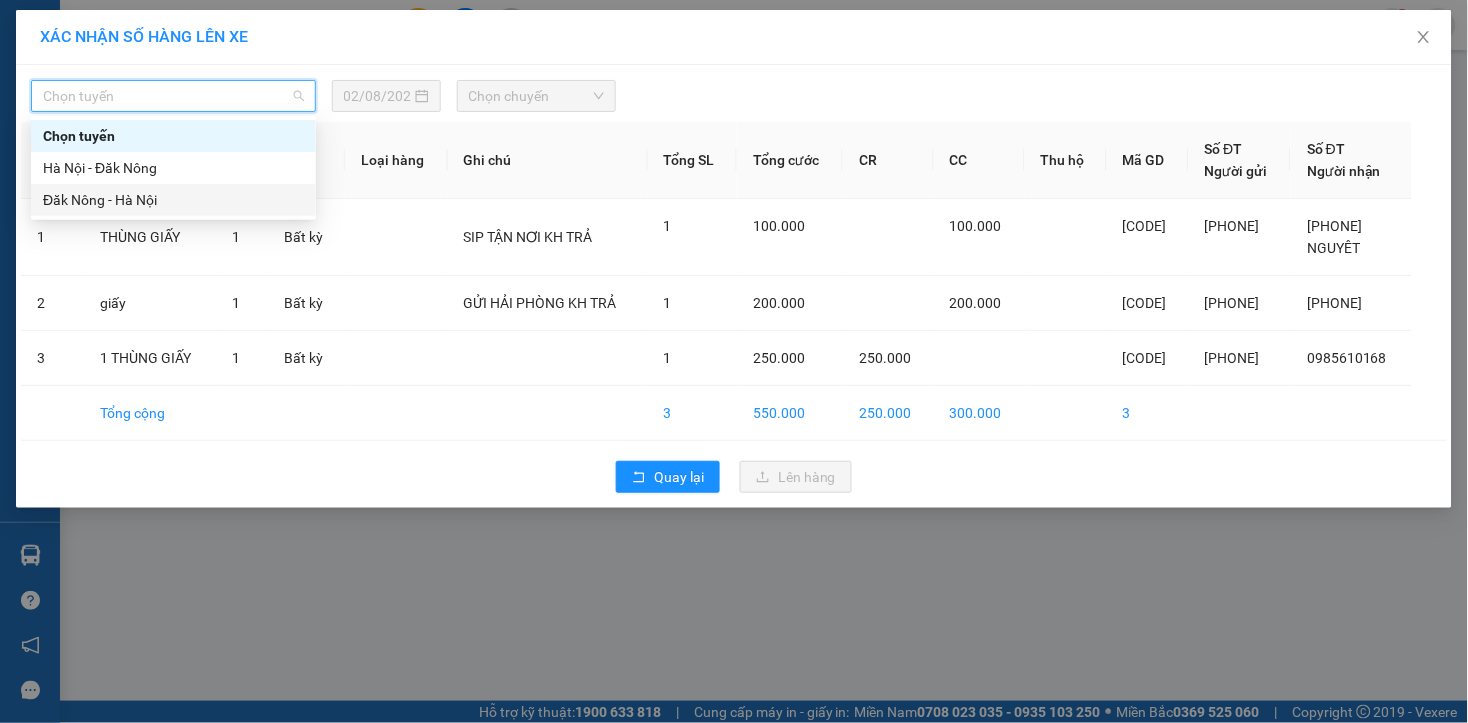 drag, startPoint x: 138, startPoint y: 197, endPoint x: 362, endPoint y: 168, distance: 225.86943 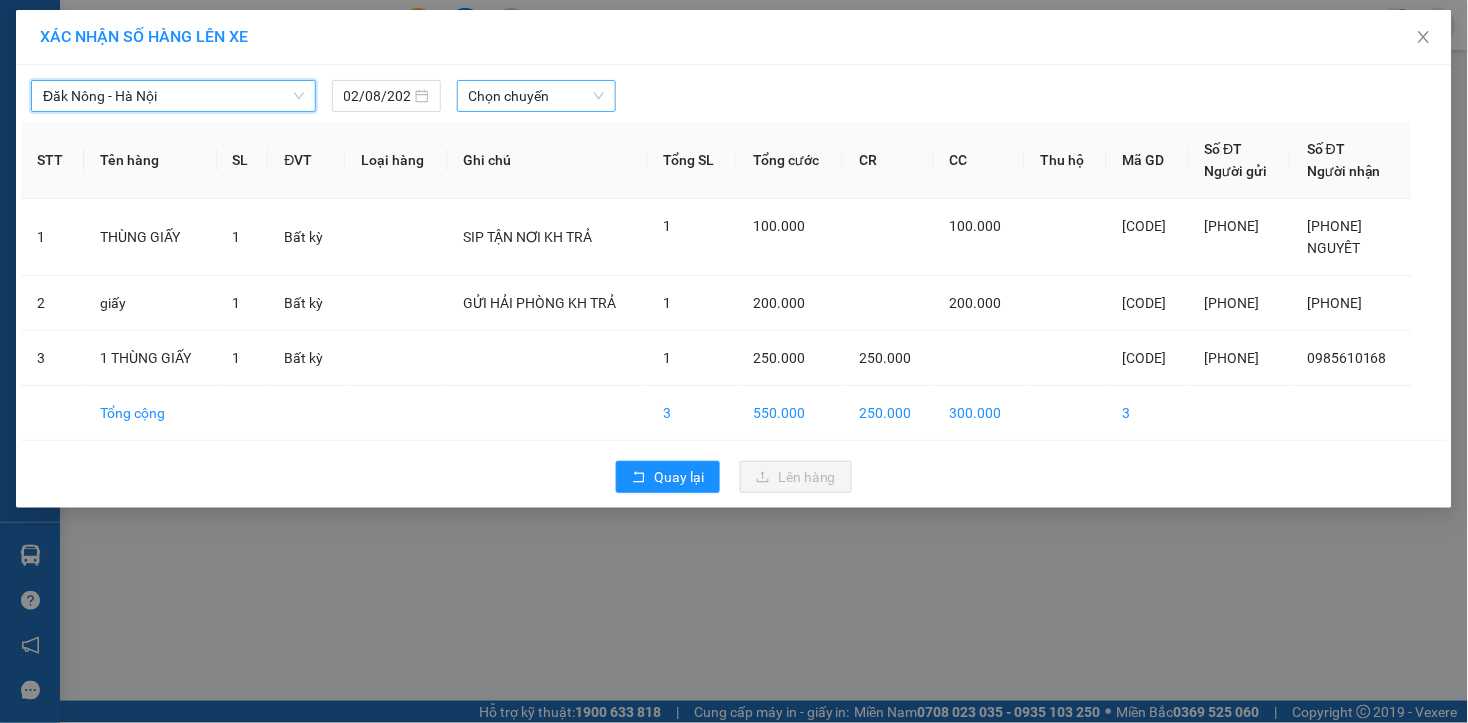 click on "Chọn chuyến" at bounding box center [536, 96] 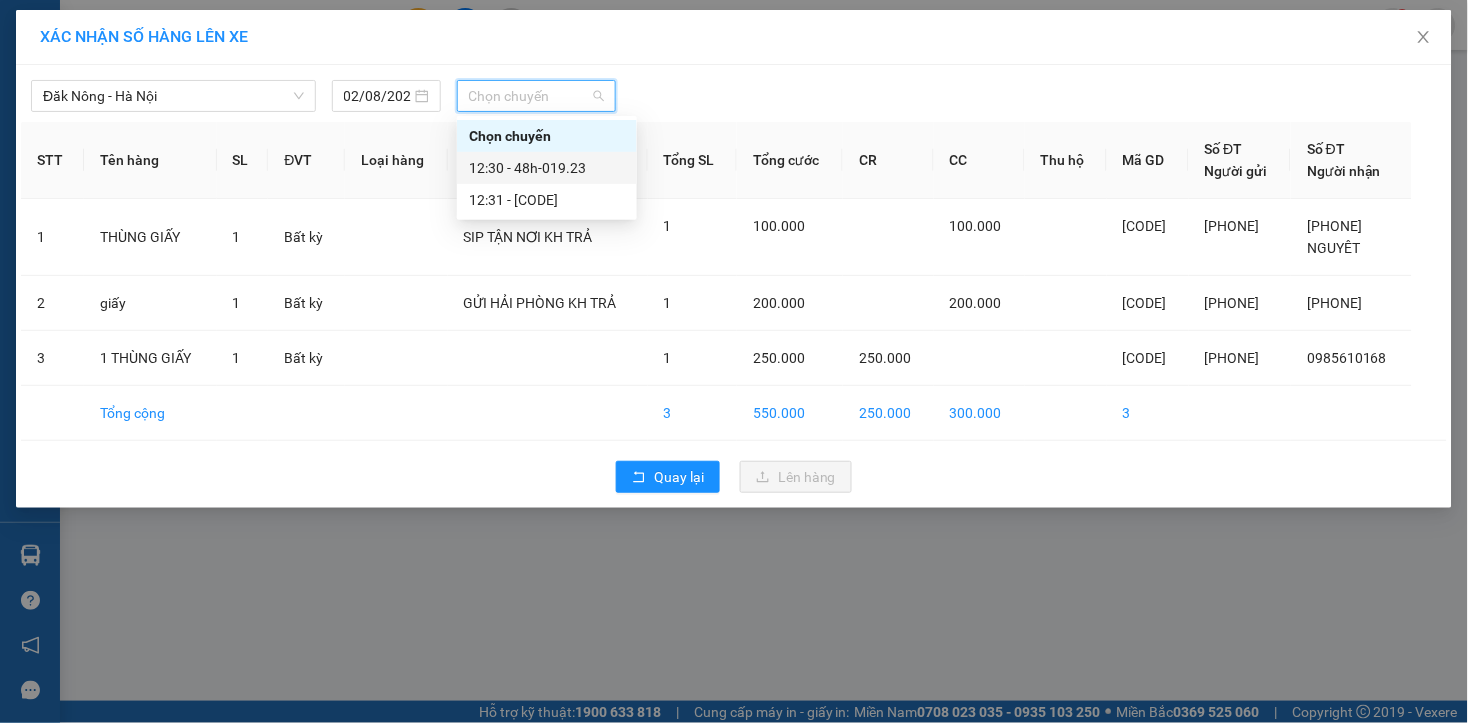 click on "12:30     - 48h-019.23" at bounding box center [547, 168] 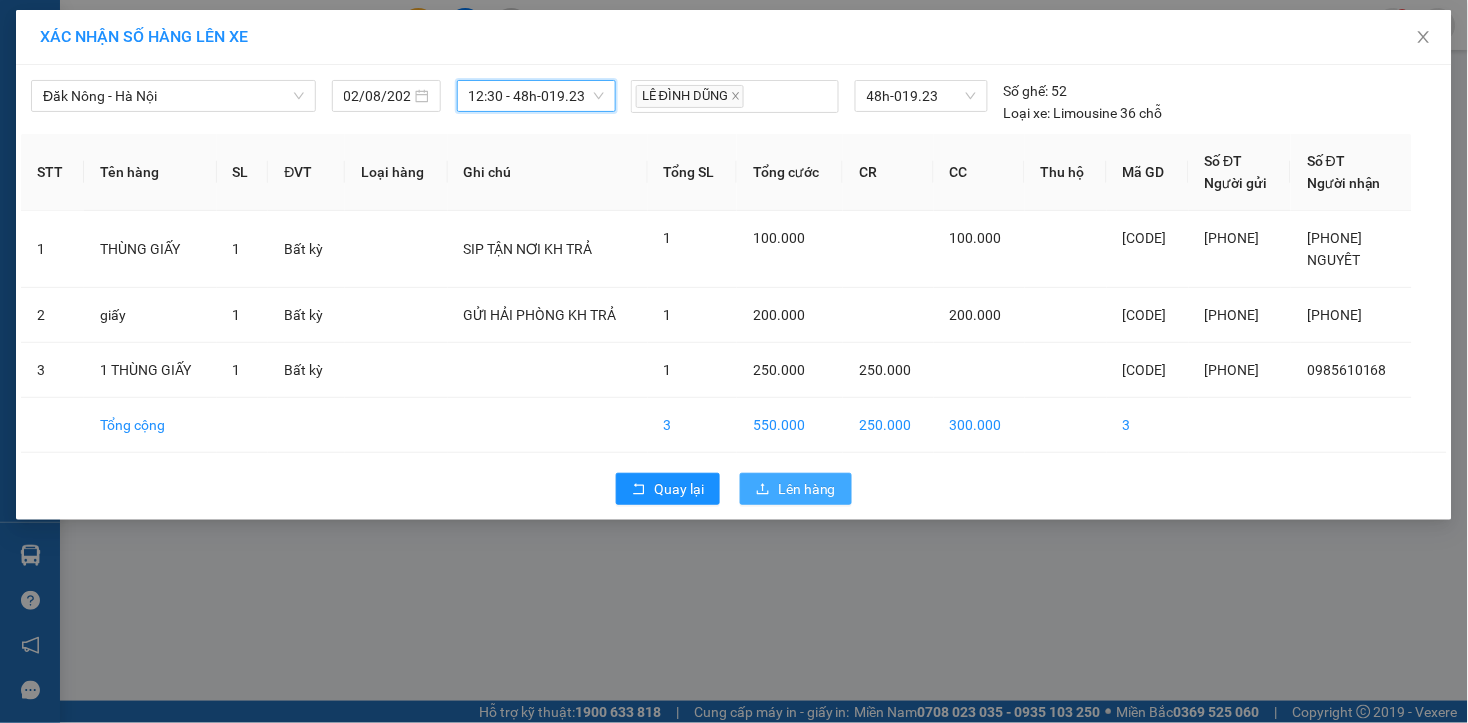 click on "Lên hàng" at bounding box center (807, 489) 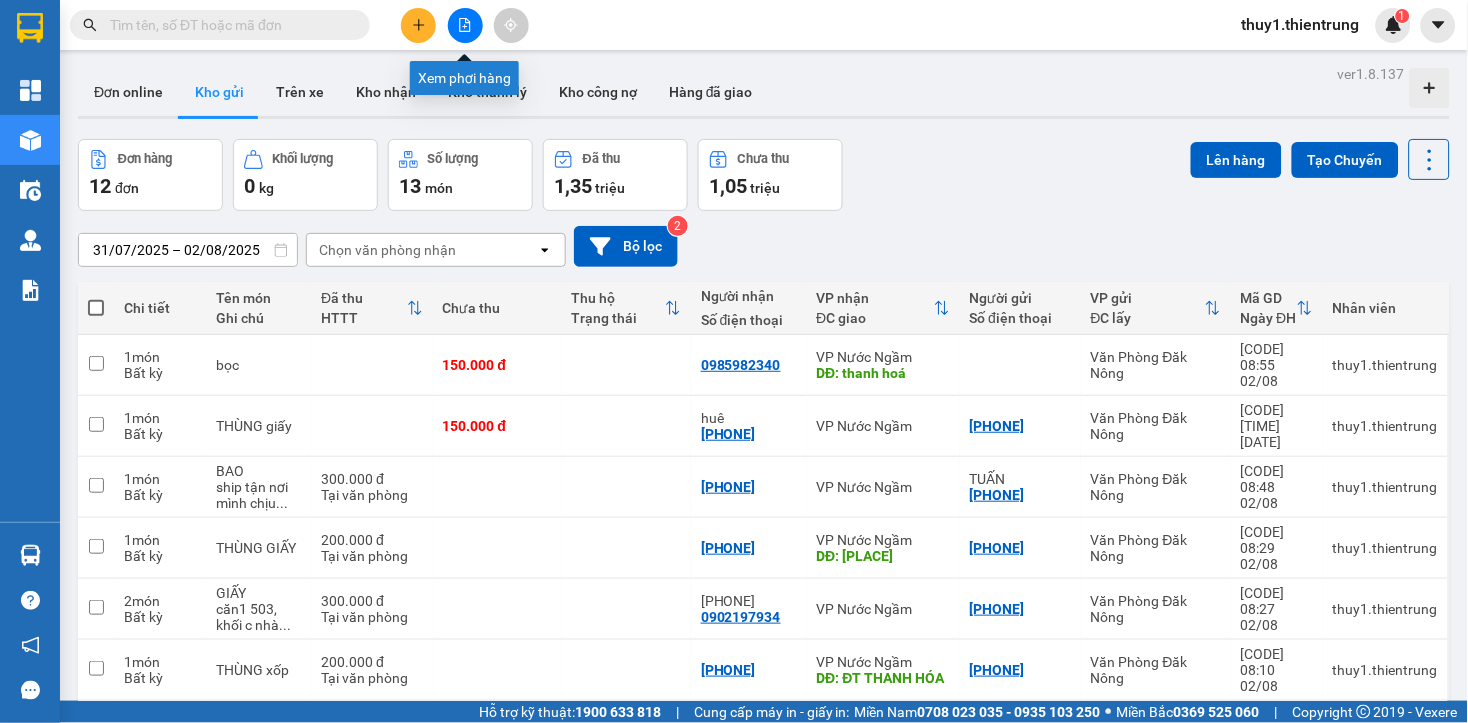 click at bounding box center (465, 25) 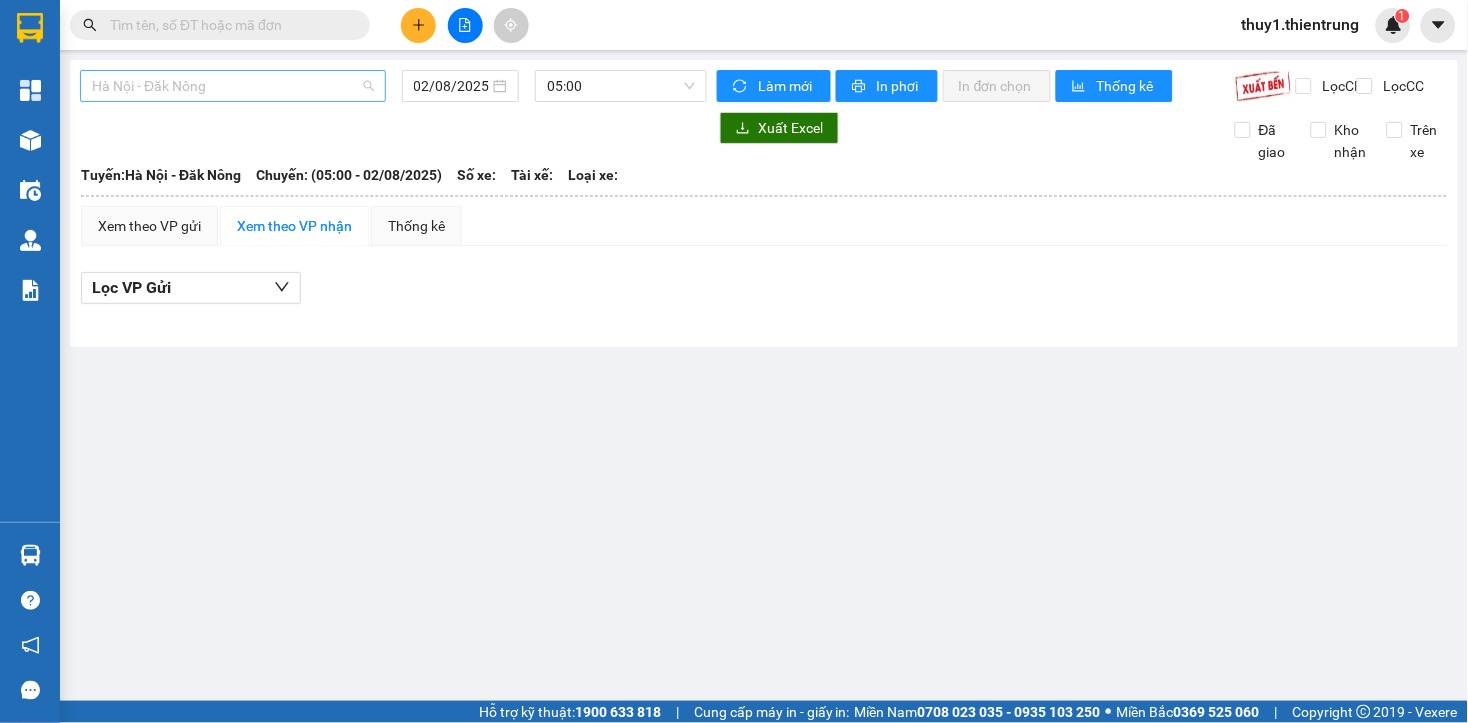 click on "Hà Nội - Đăk Nông" at bounding box center (233, 86) 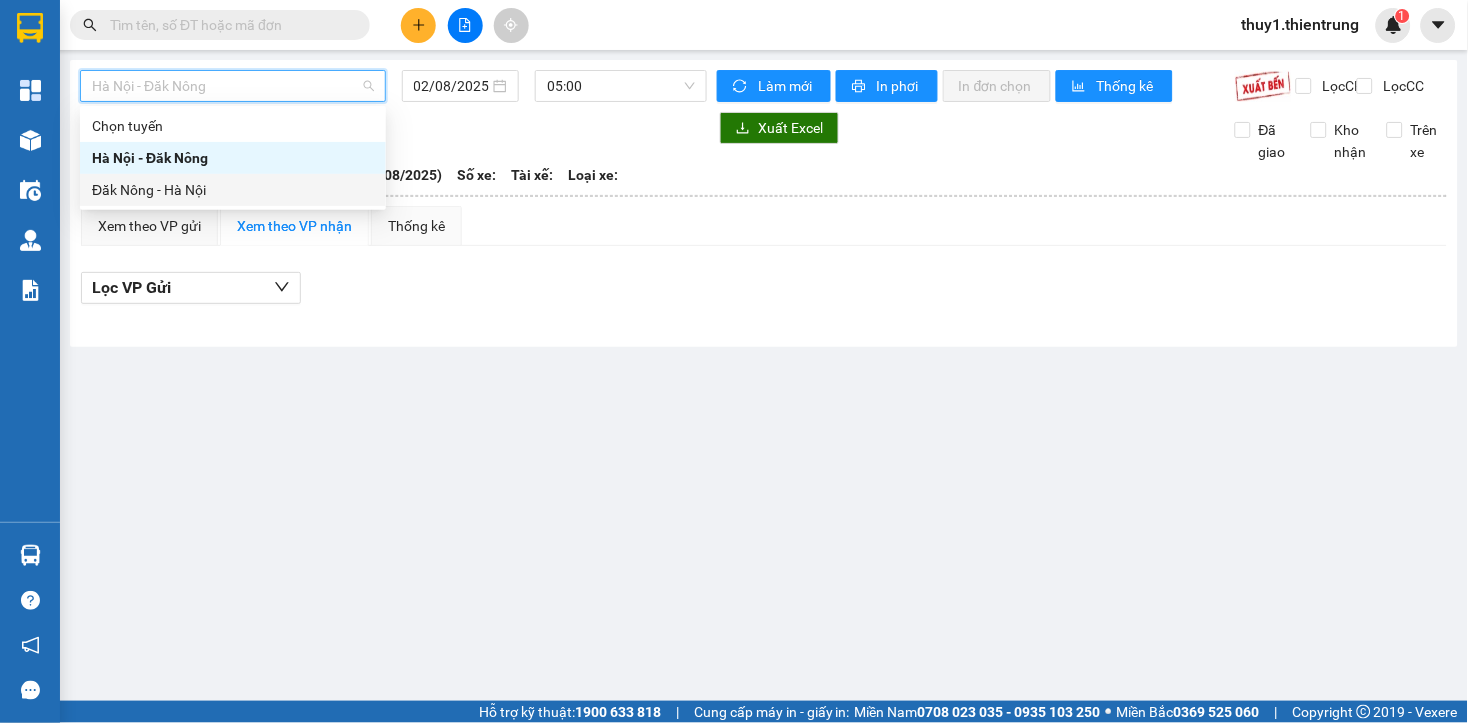 click on "Đăk Nông - Hà Nội" at bounding box center [233, 190] 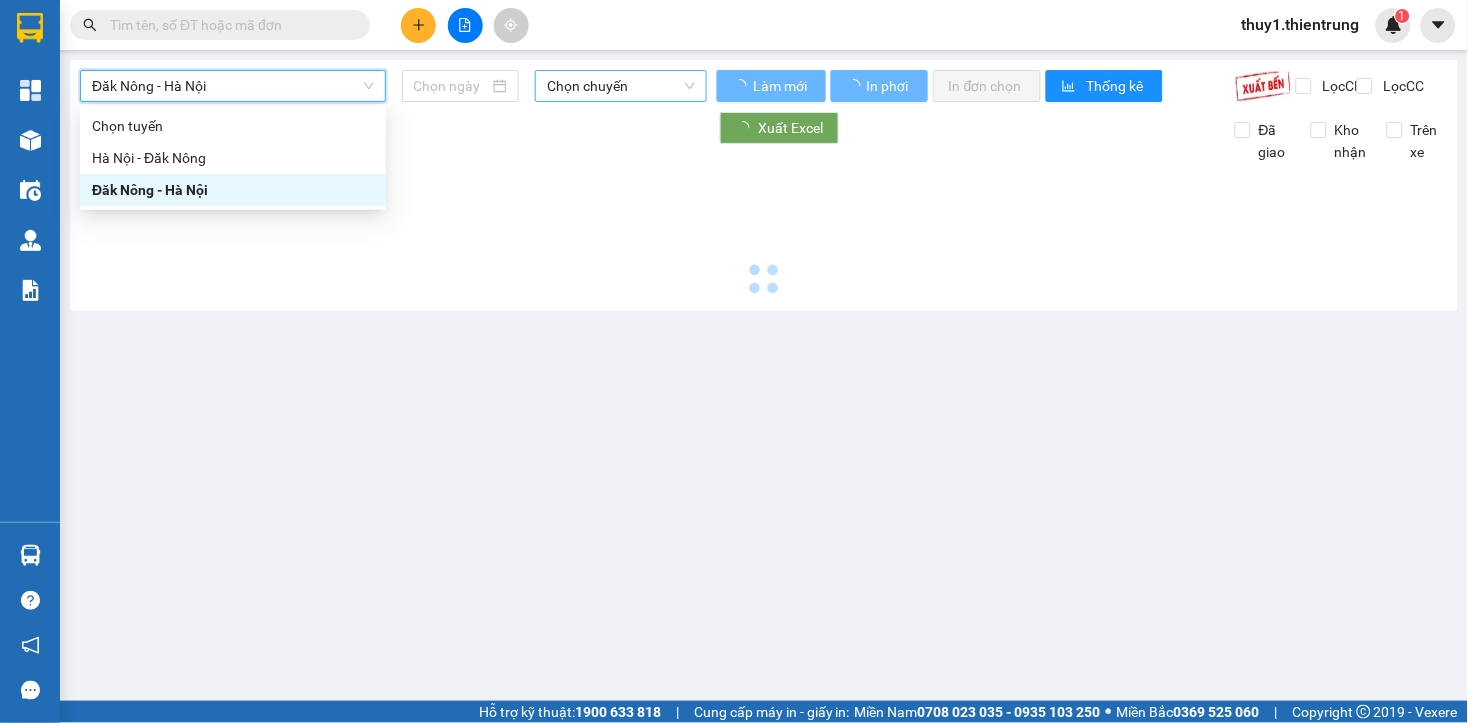 type on "02/08/2025" 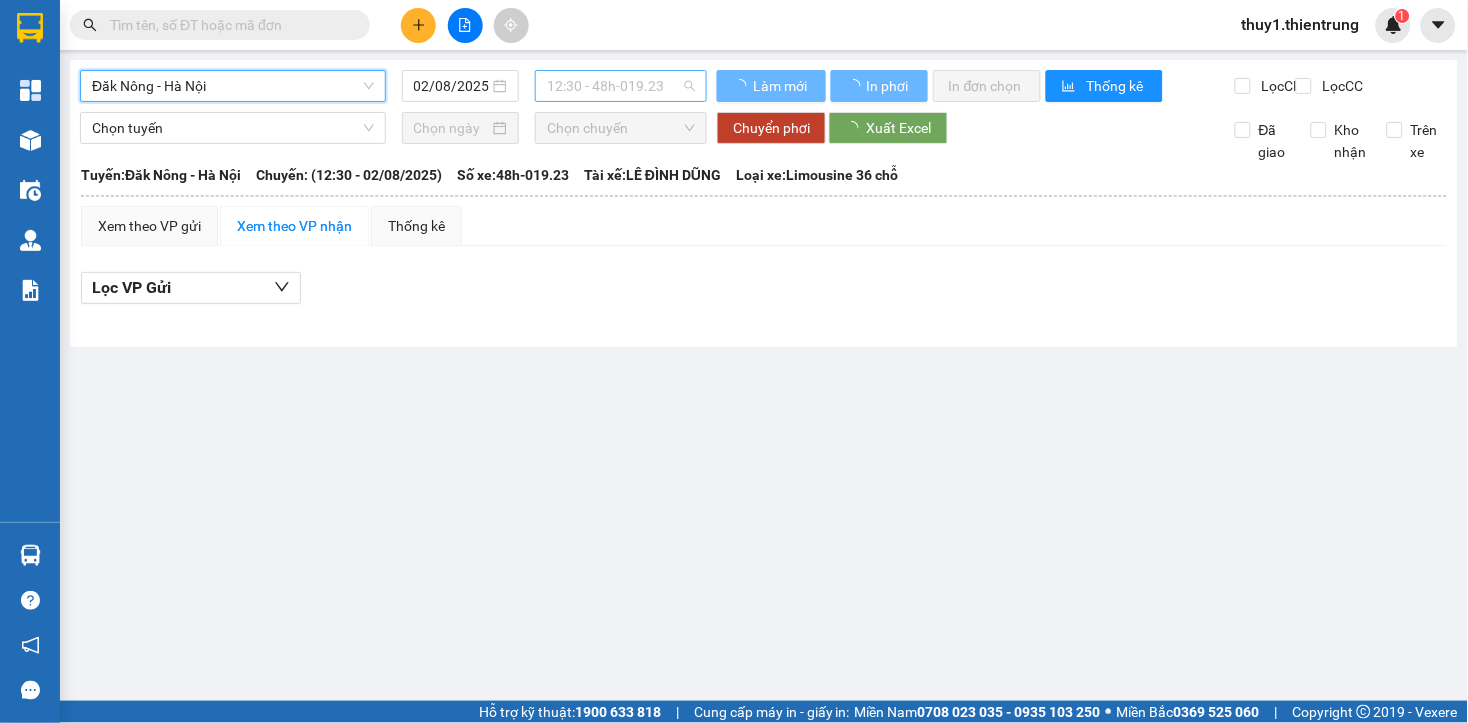 drag, startPoint x: 587, startPoint y: 80, endPoint x: 663, endPoint y: 144, distance: 99.35794 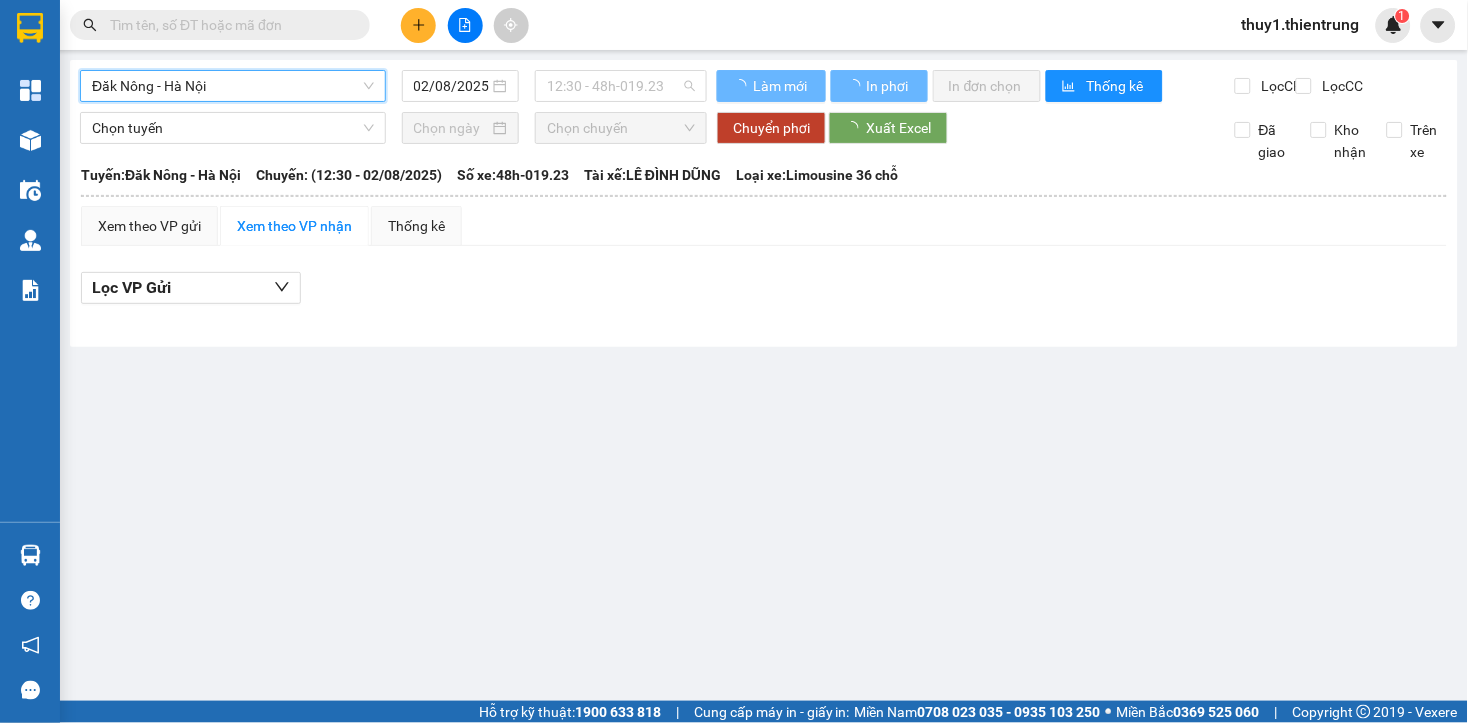 click on "12:30     - 48h-019.23" at bounding box center [621, 86] 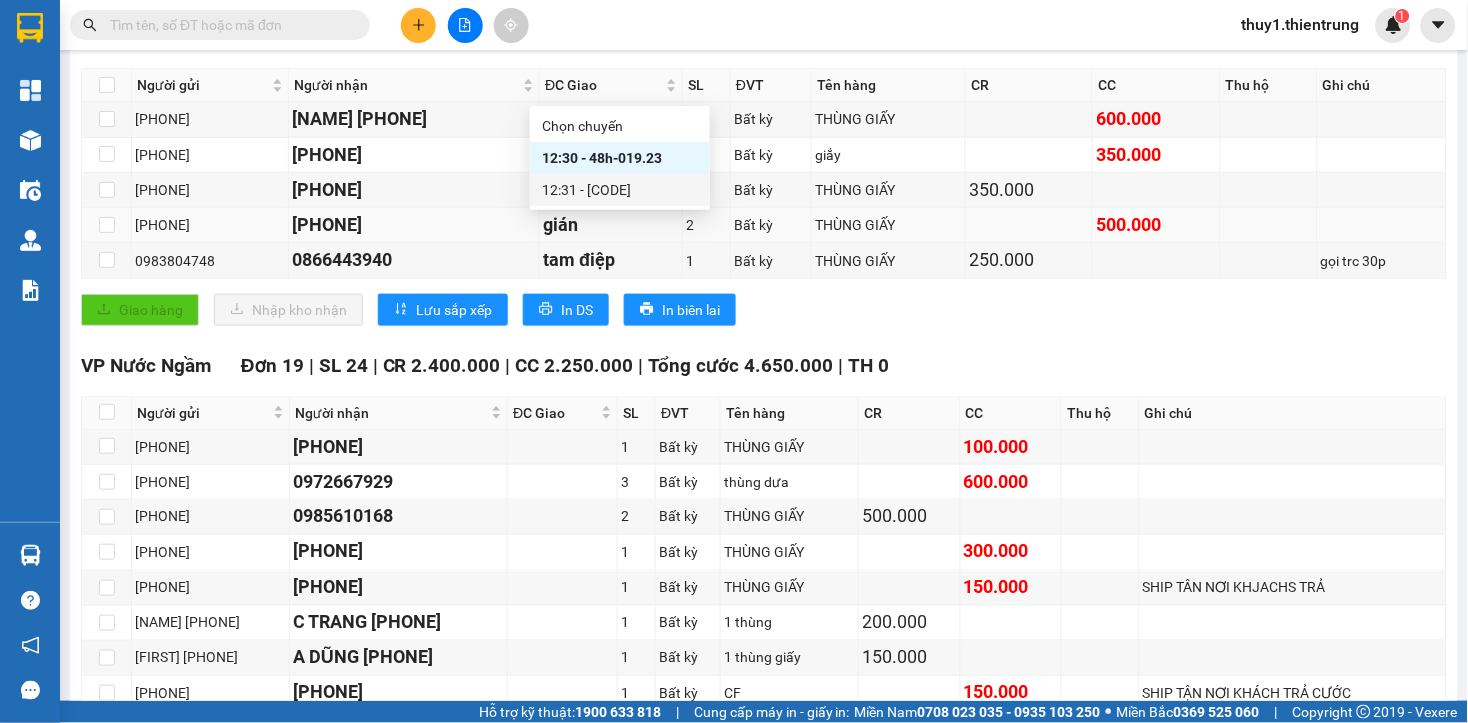 scroll, scrollTop: 666, scrollLeft: 0, axis: vertical 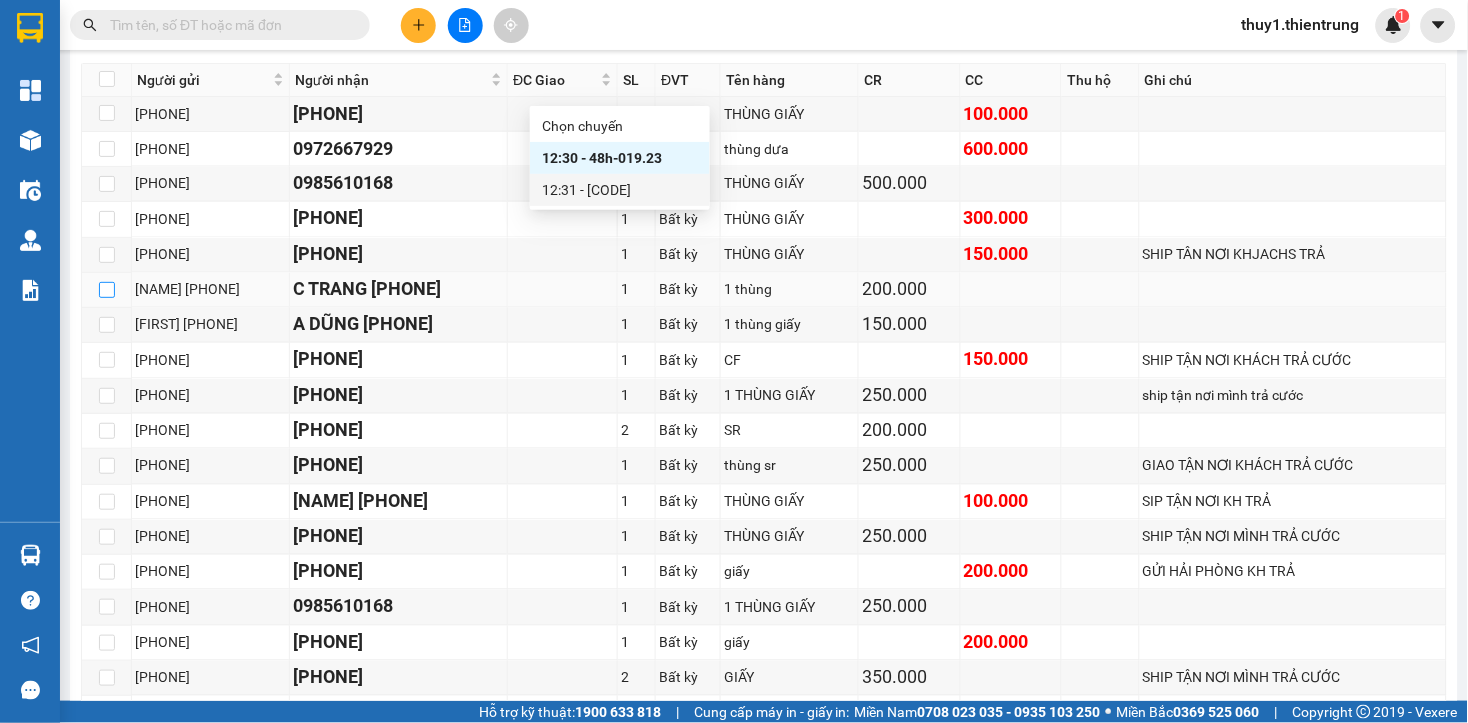 click at bounding box center (107, 290) 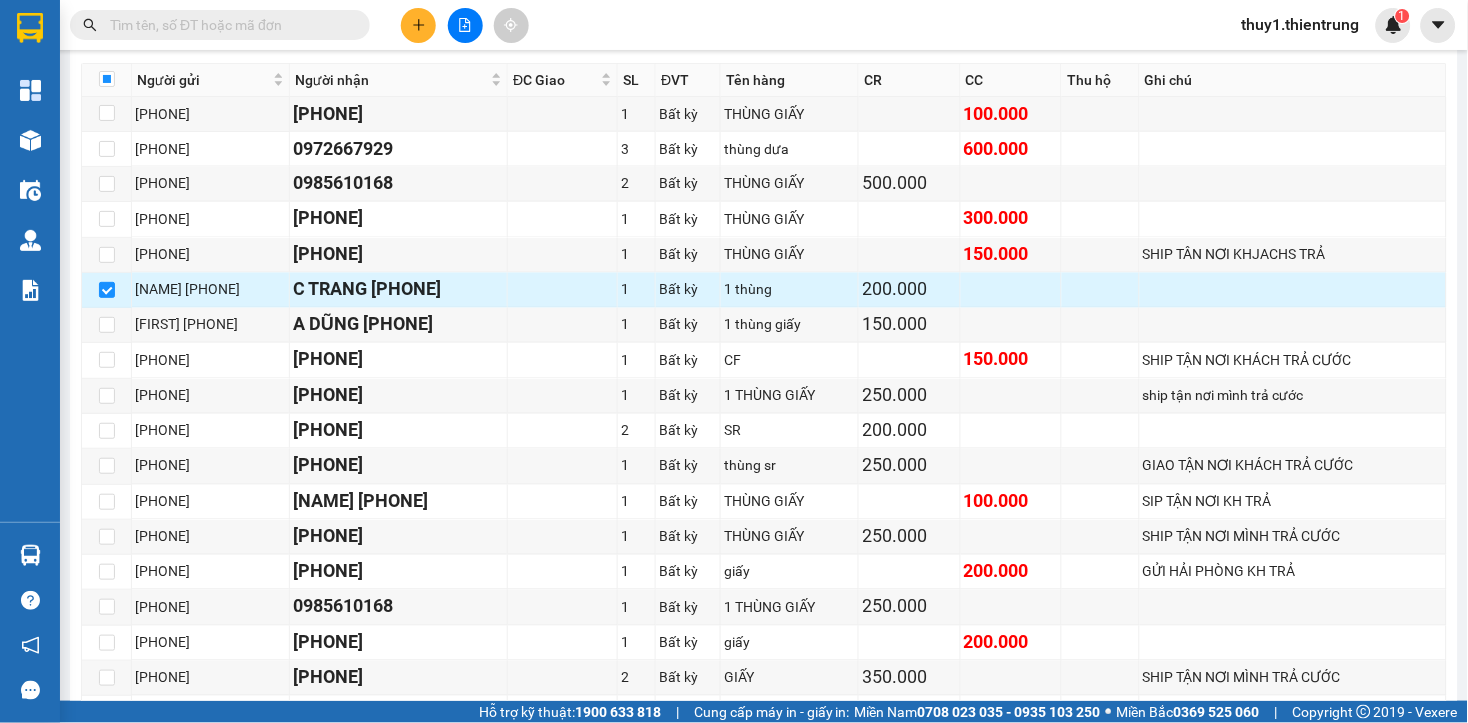 click at bounding box center (107, 290) 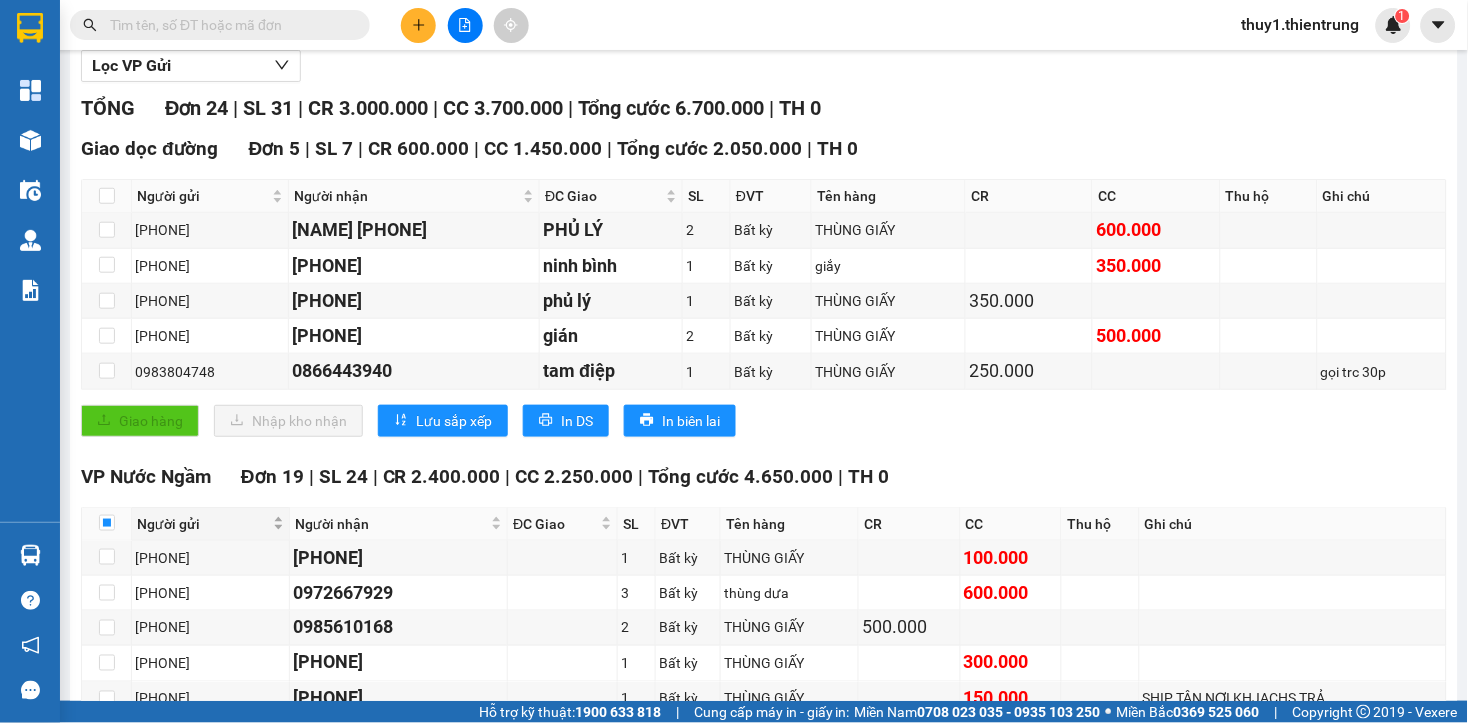 scroll, scrollTop: 444, scrollLeft: 0, axis: vertical 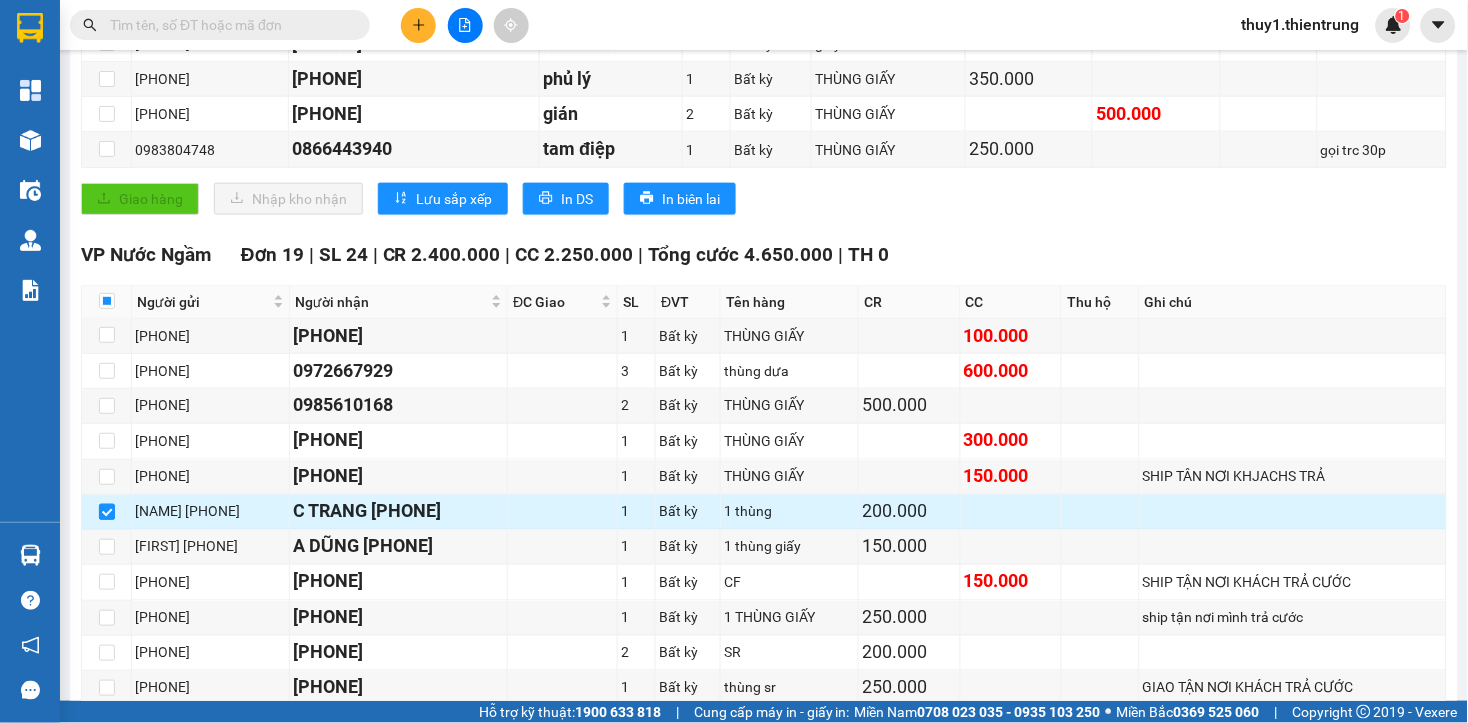 click at bounding box center [107, 512] 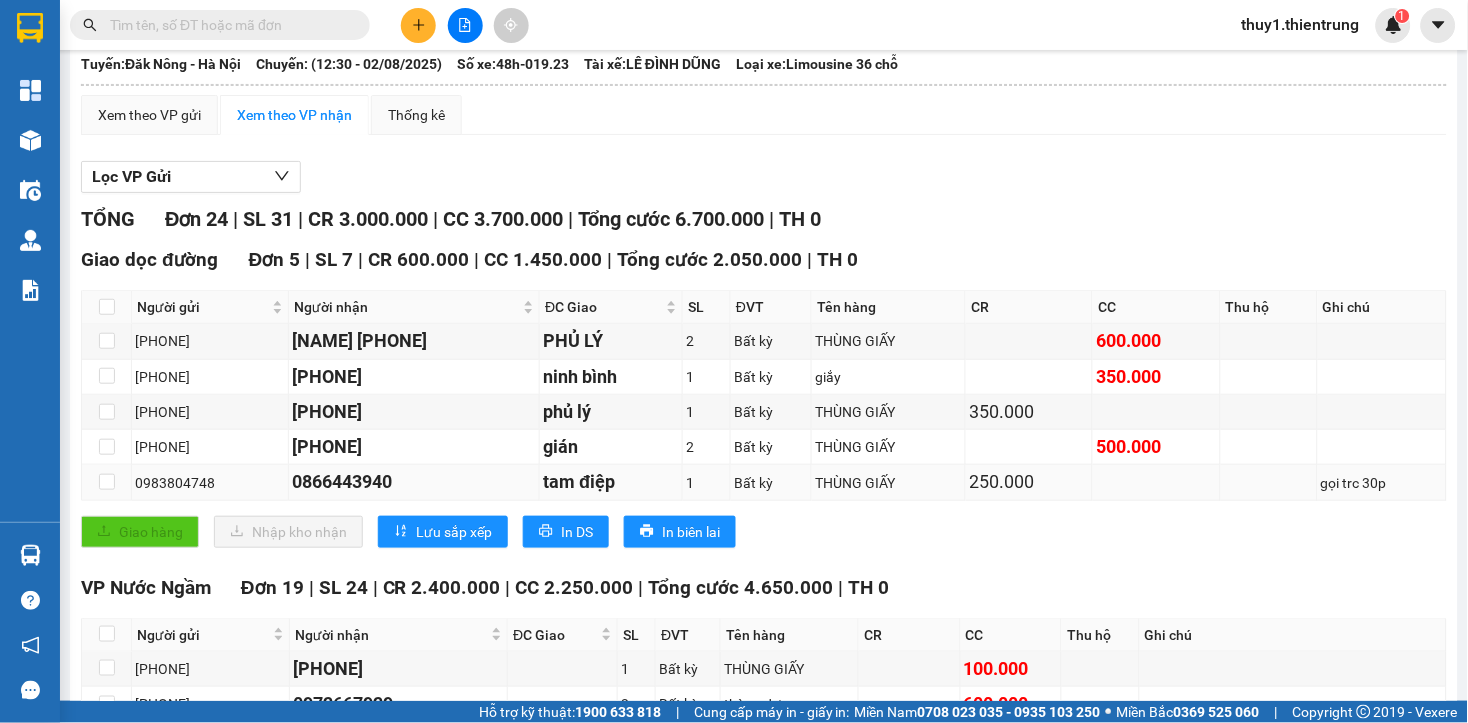 scroll, scrollTop: 0, scrollLeft: 0, axis: both 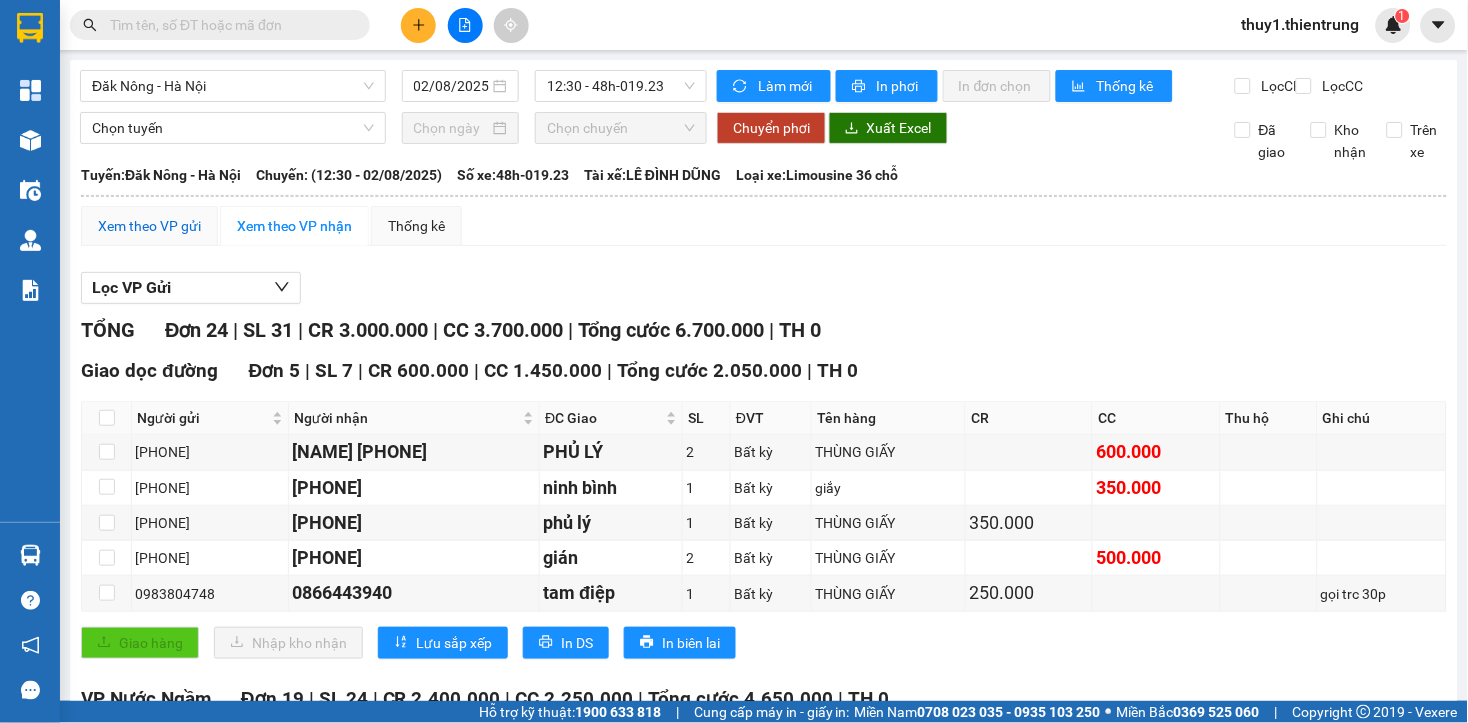click on "Xem theo VP gửi" at bounding box center [149, 226] 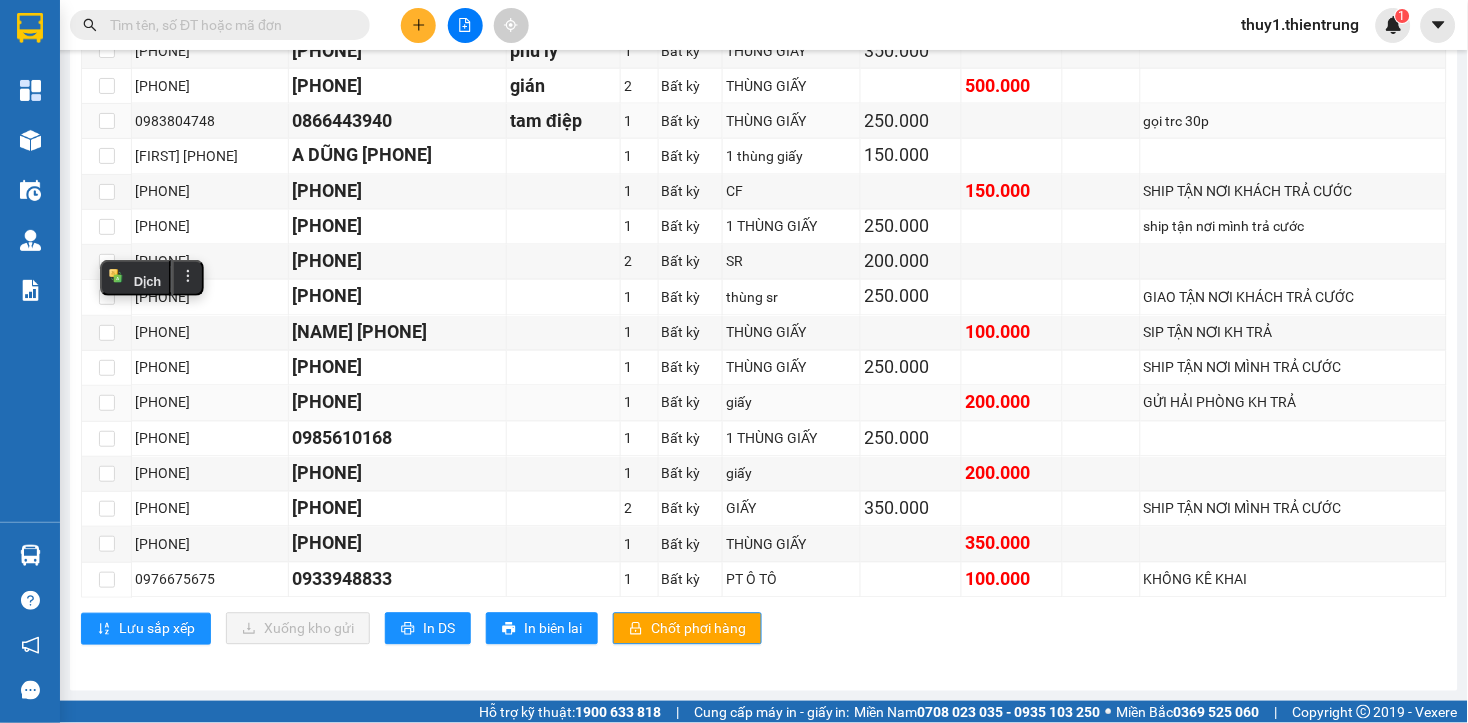 scroll, scrollTop: 481, scrollLeft: 0, axis: vertical 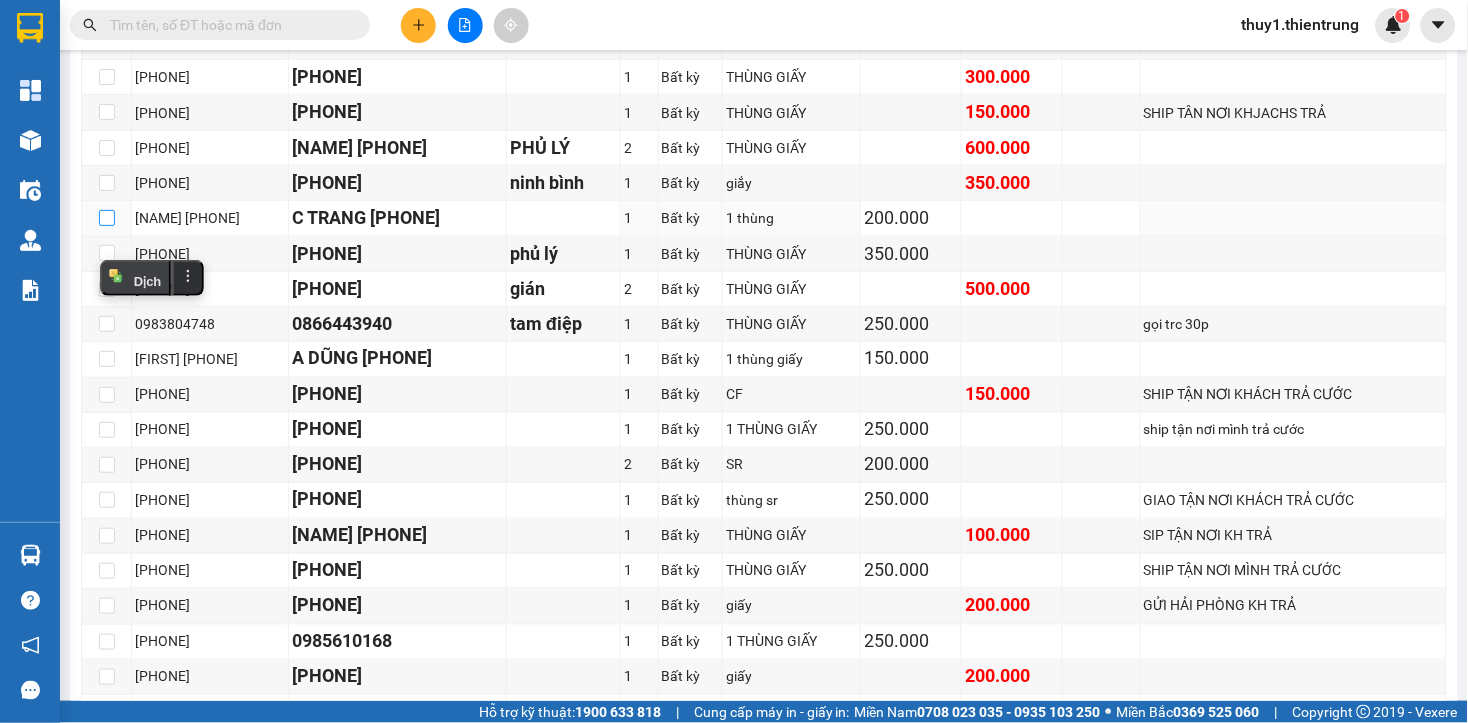 click at bounding box center (107, 218) 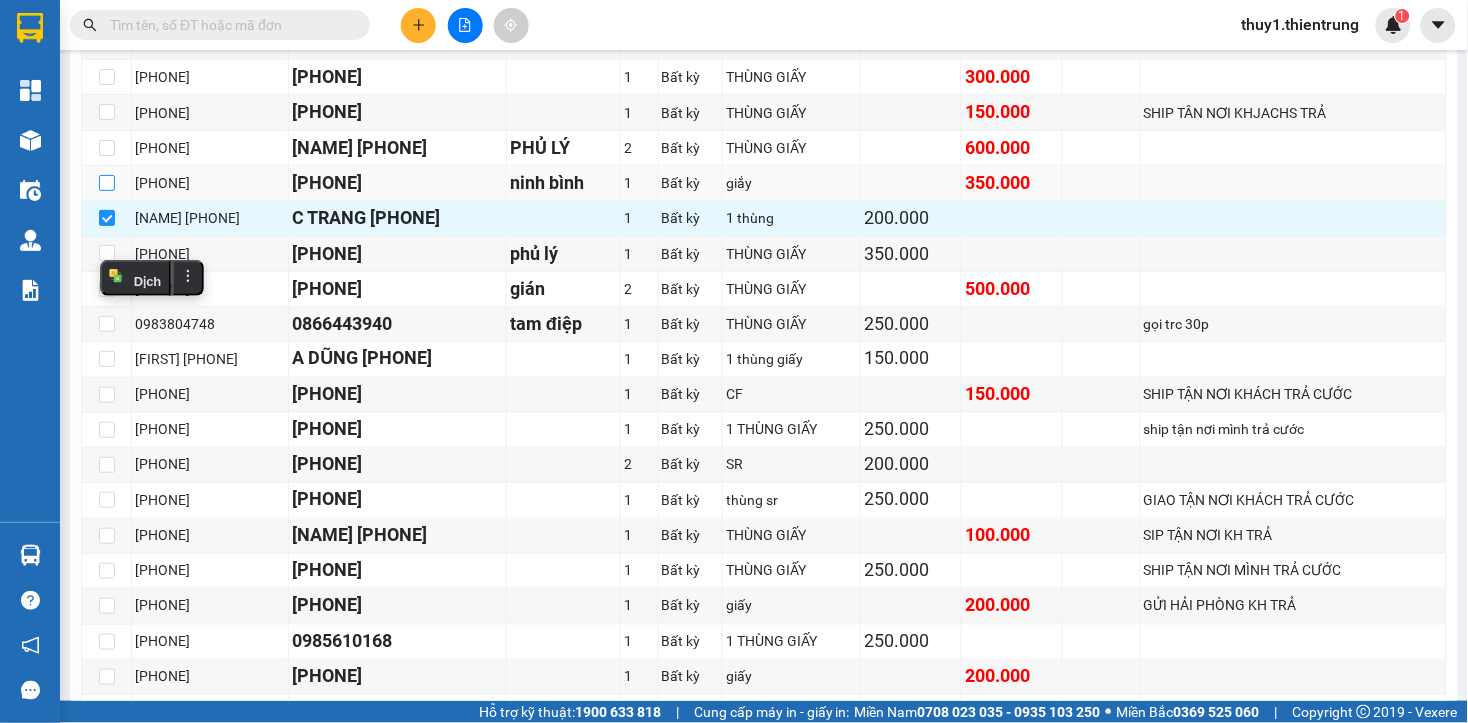 click at bounding box center [107, 183] 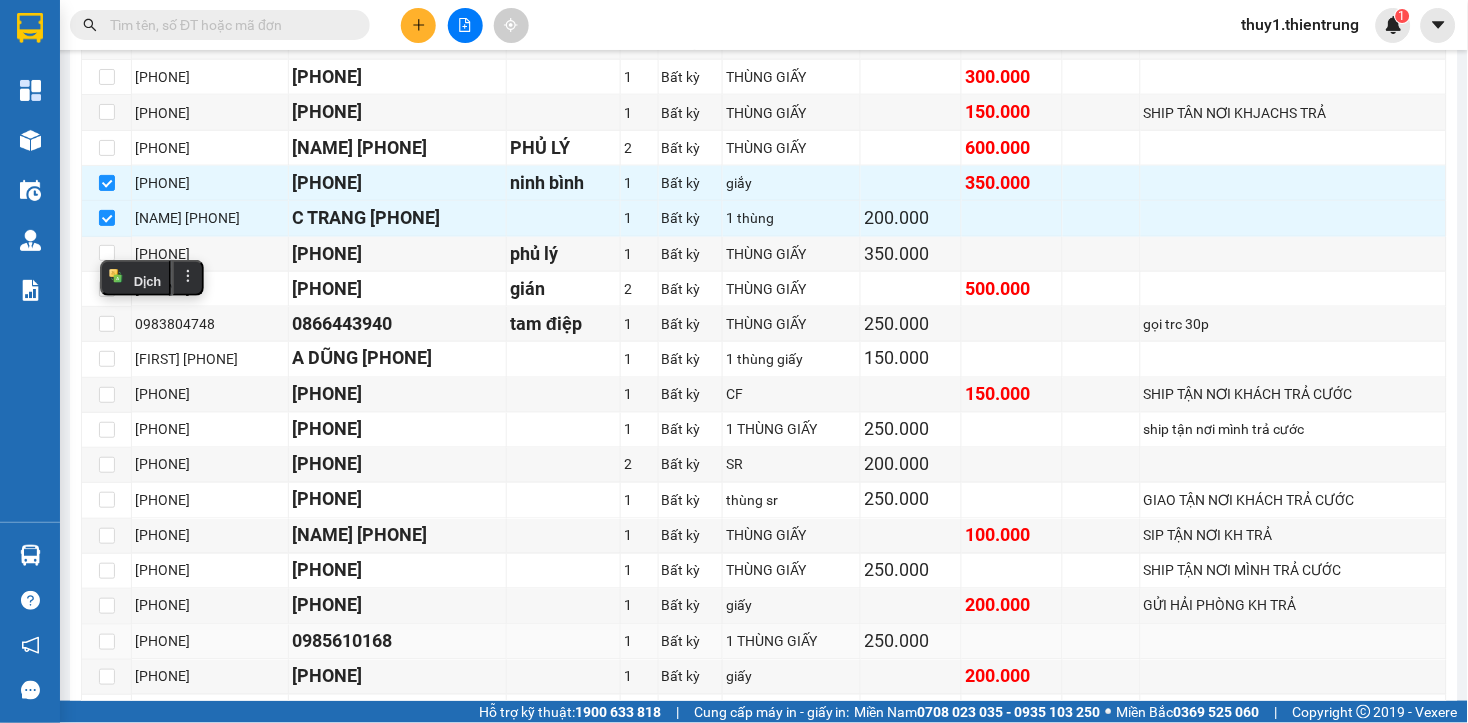 scroll, scrollTop: 703, scrollLeft: 0, axis: vertical 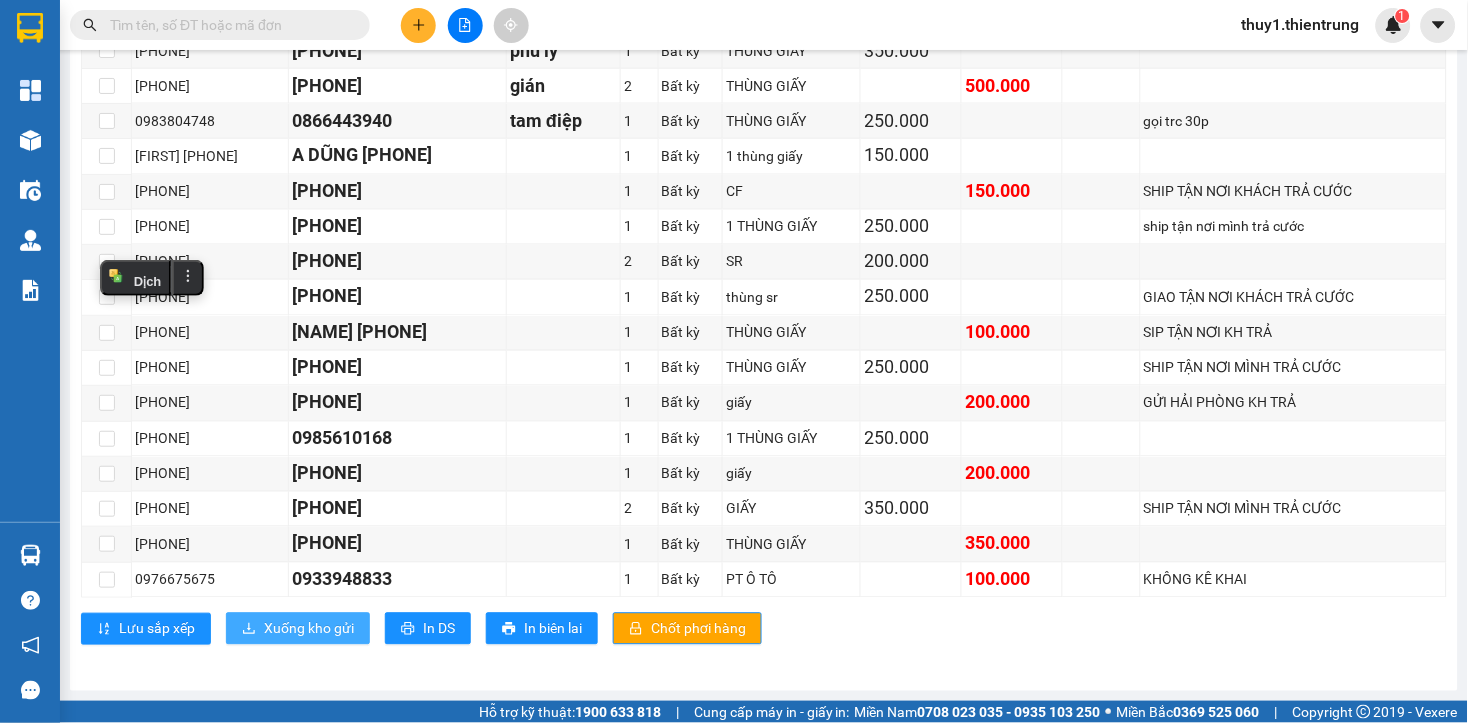 click on "Xuống kho gửi" at bounding box center [309, 629] 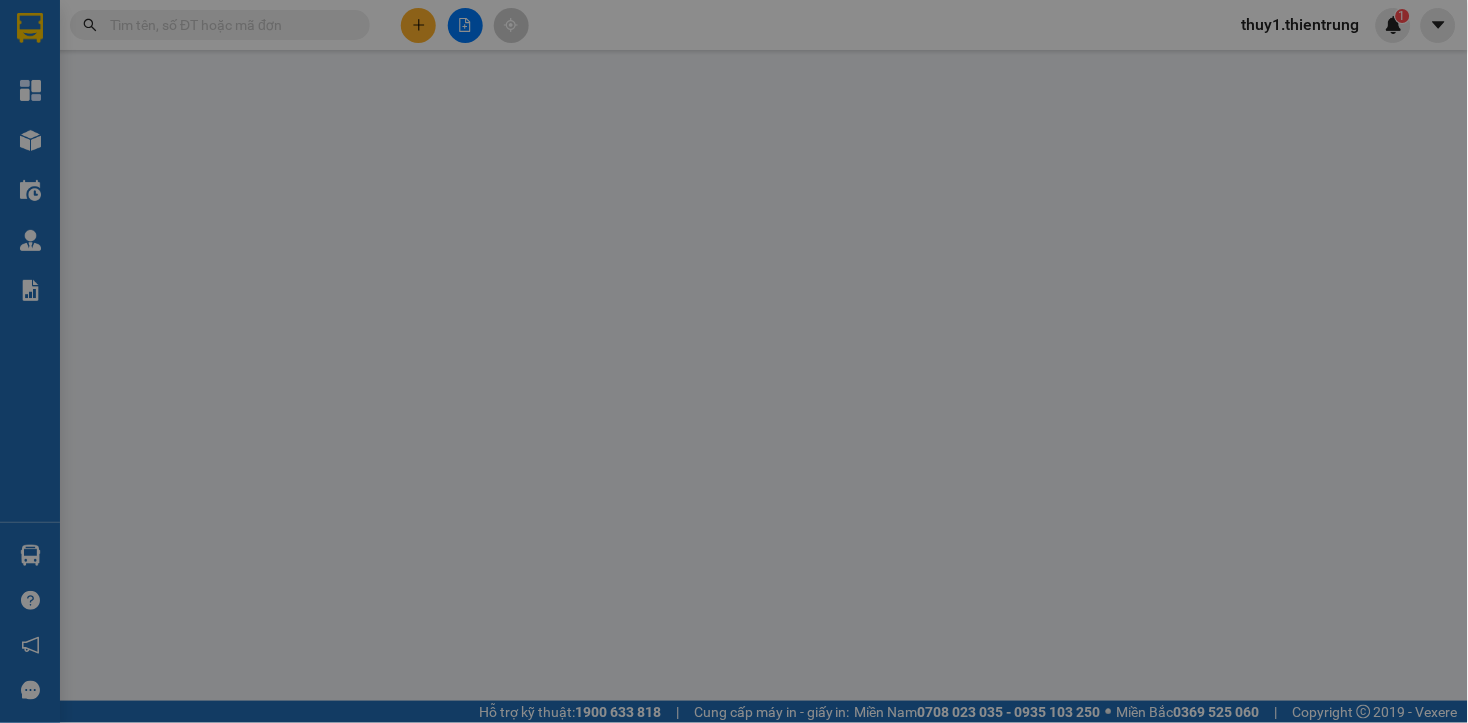 scroll, scrollTop: 0, scrollLeft: 0, axis: both 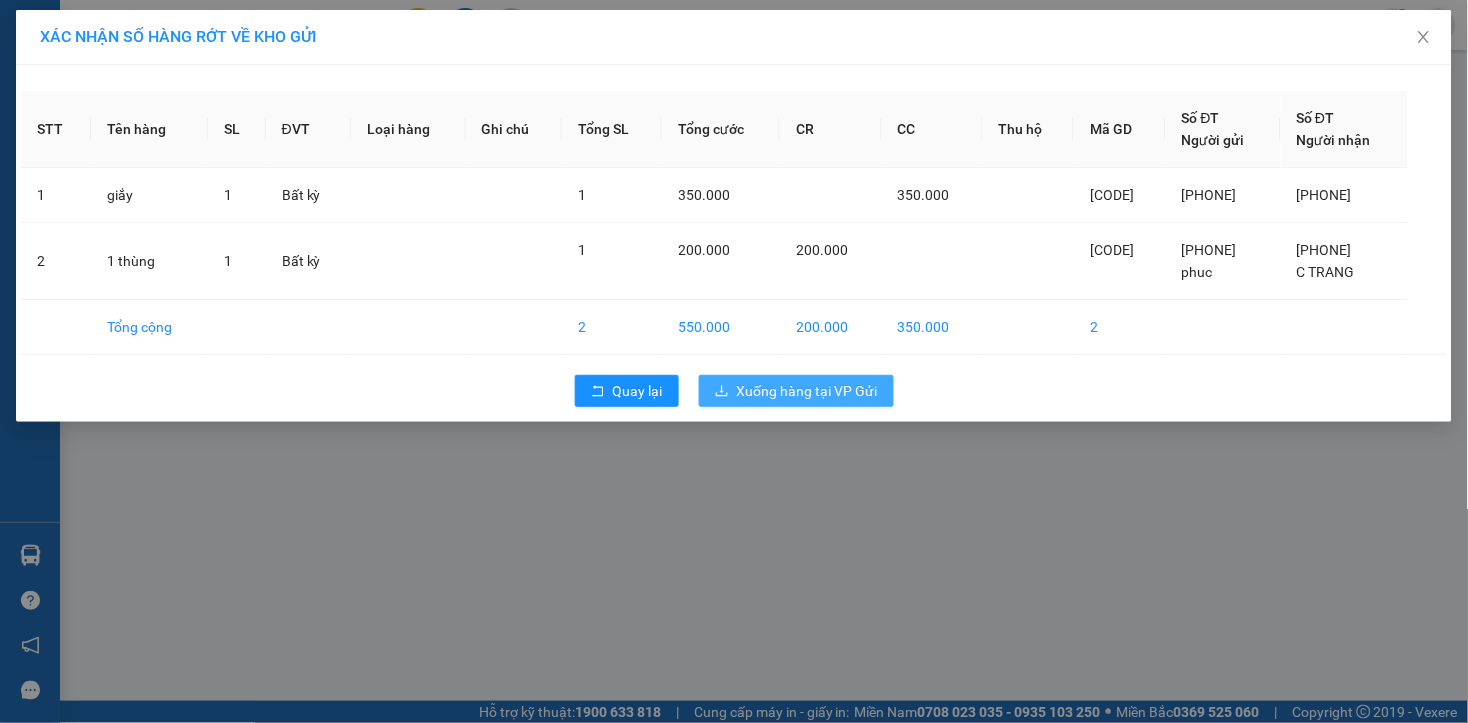 click on "Xuống hàng tại VP Gửi" at bounding box center (807, 391) 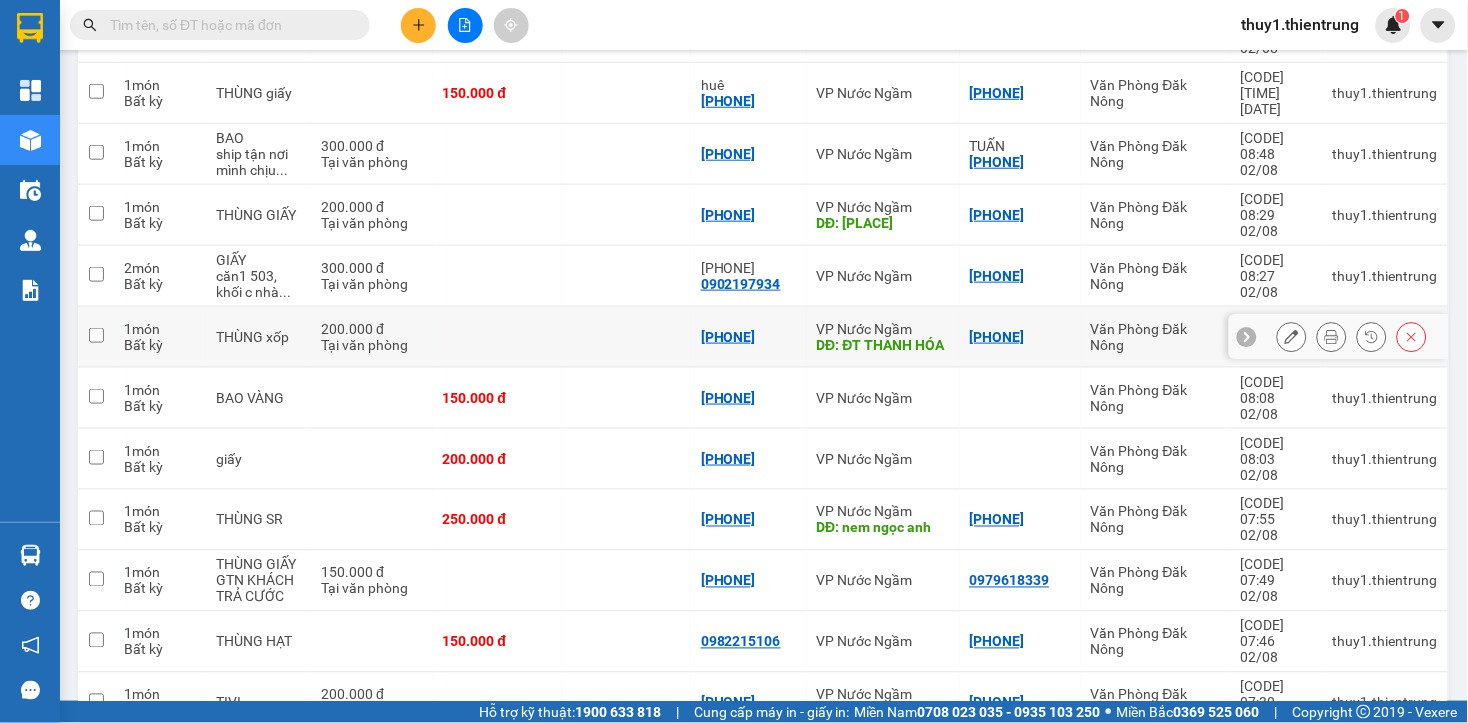 scroll, scrollTop: 411, scrollLeft: 0, axis: vertical 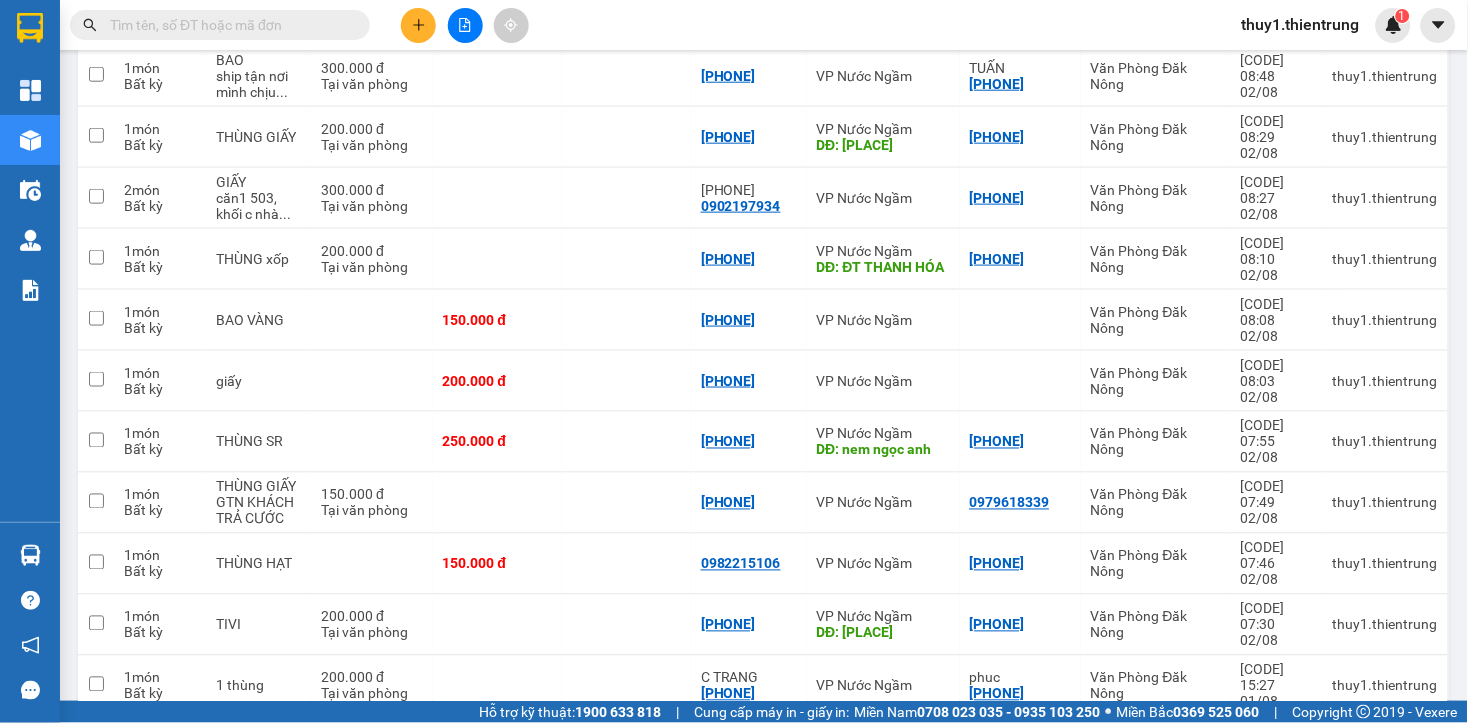click at bounding box center [228, 25] 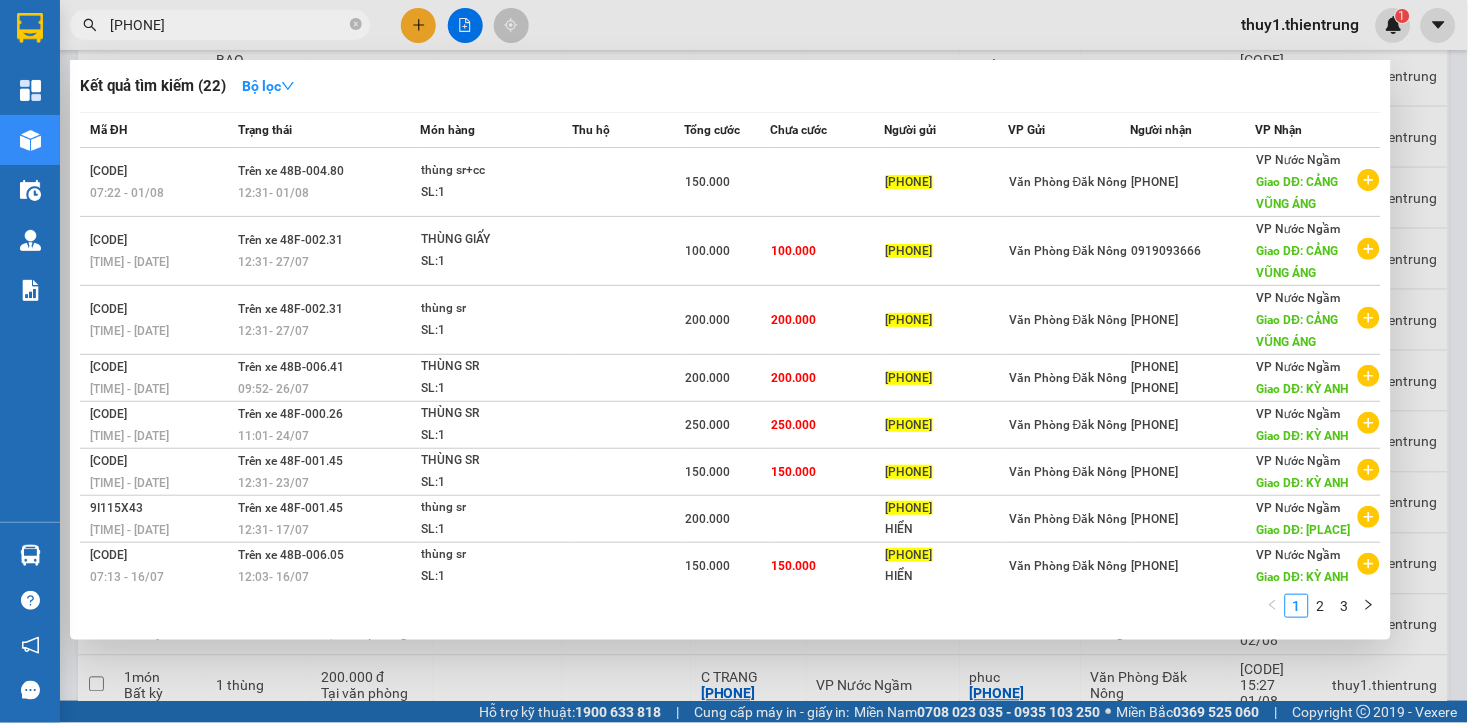 type on "0837937979" 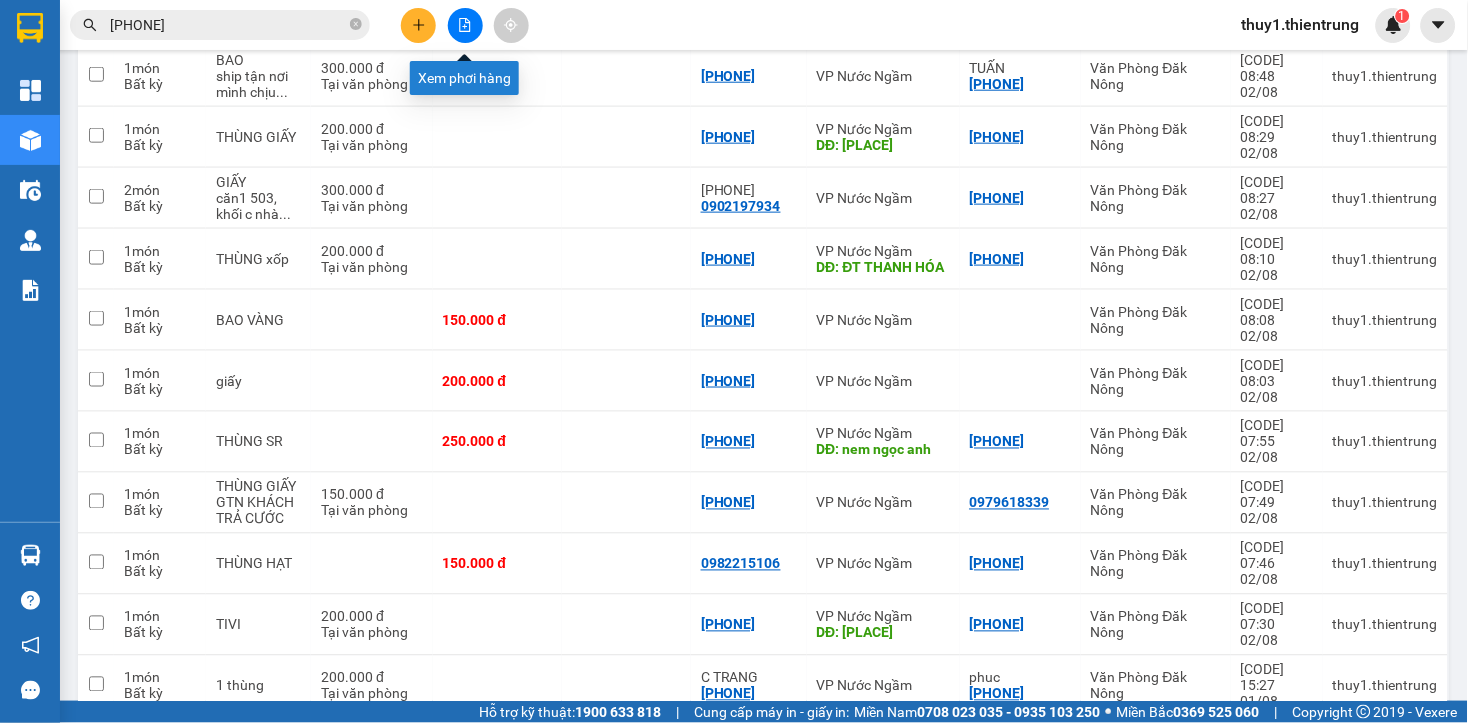 click 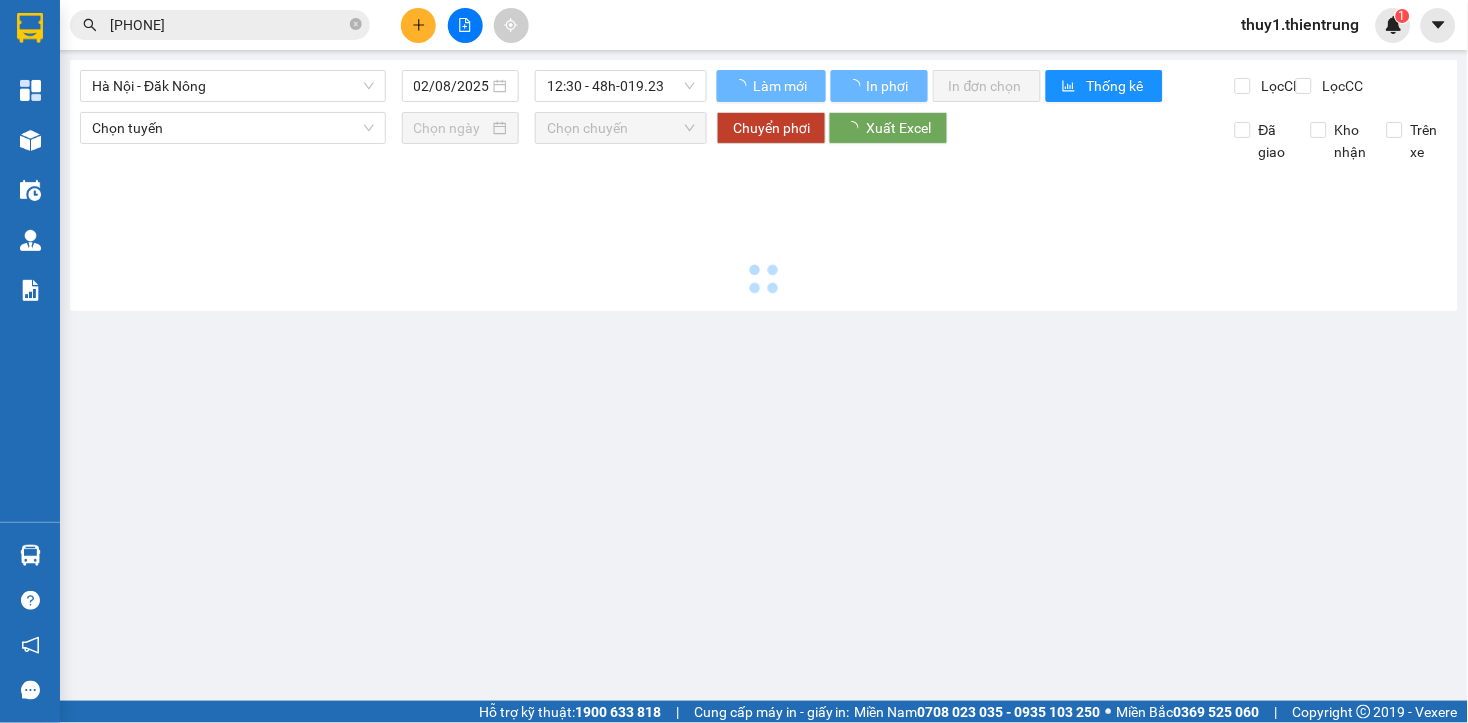 scroll, scrollTop: 0, scrollLeft: 0, axis: both 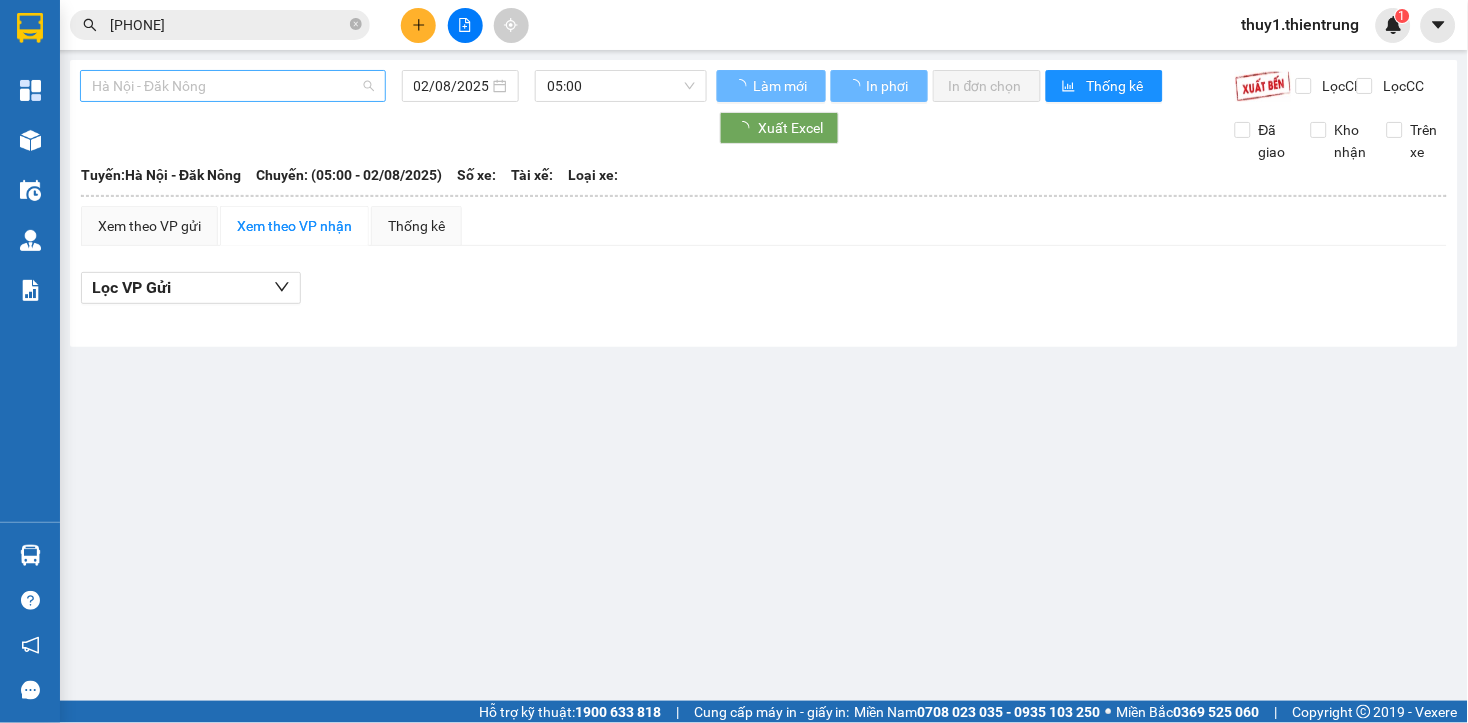click on "Hà Nội - Đăk Nông" at bounding box center (233, 86) 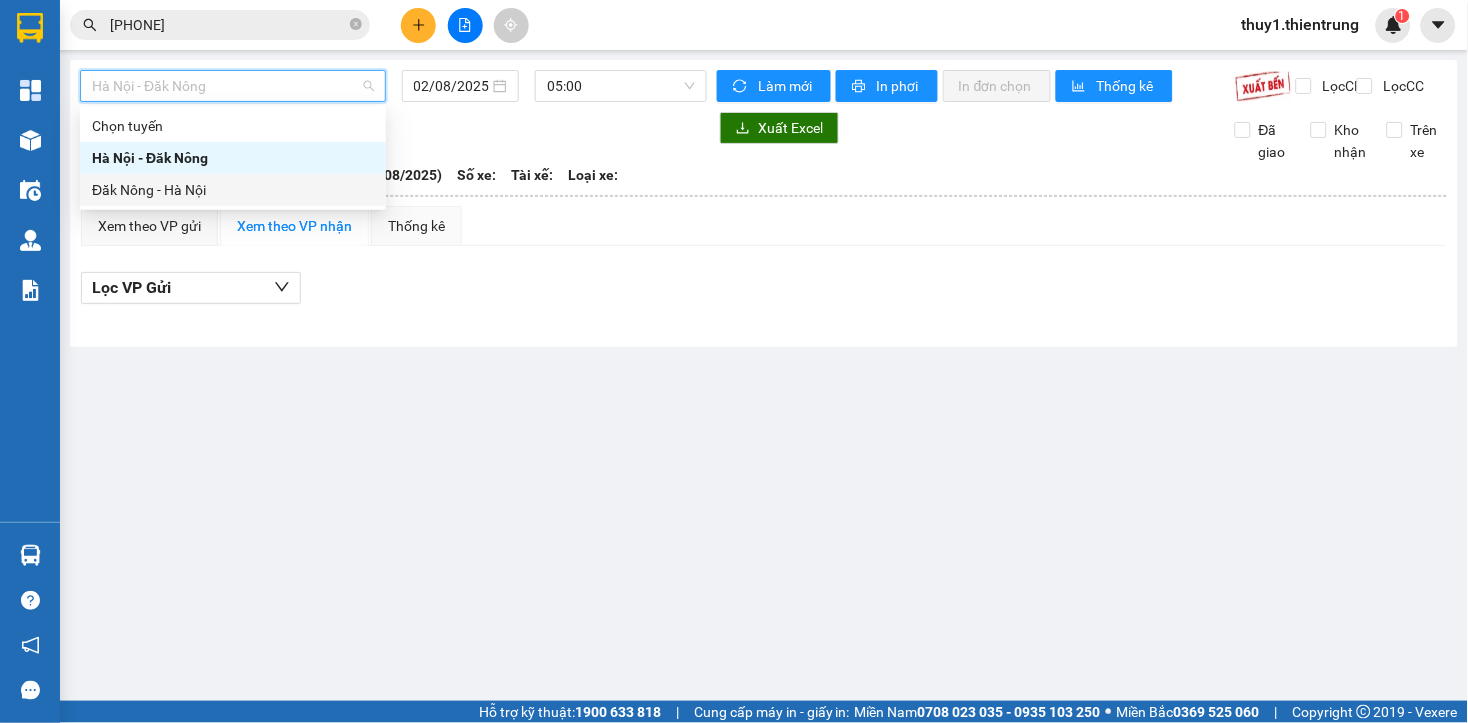 click on "Đăk Nông - Hà Nội" at bounding box center [233, 190] 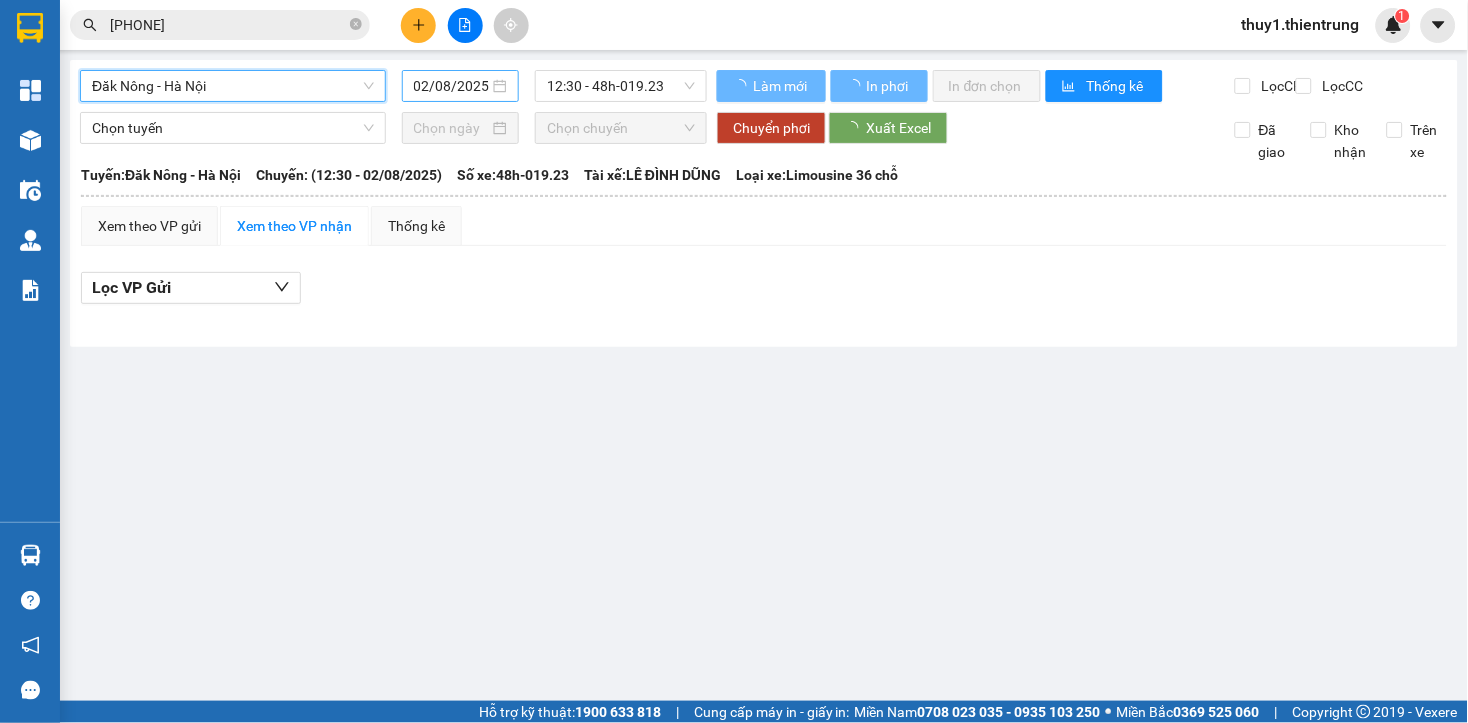 click on "02/08/2025" at bounding box center (452, 86) 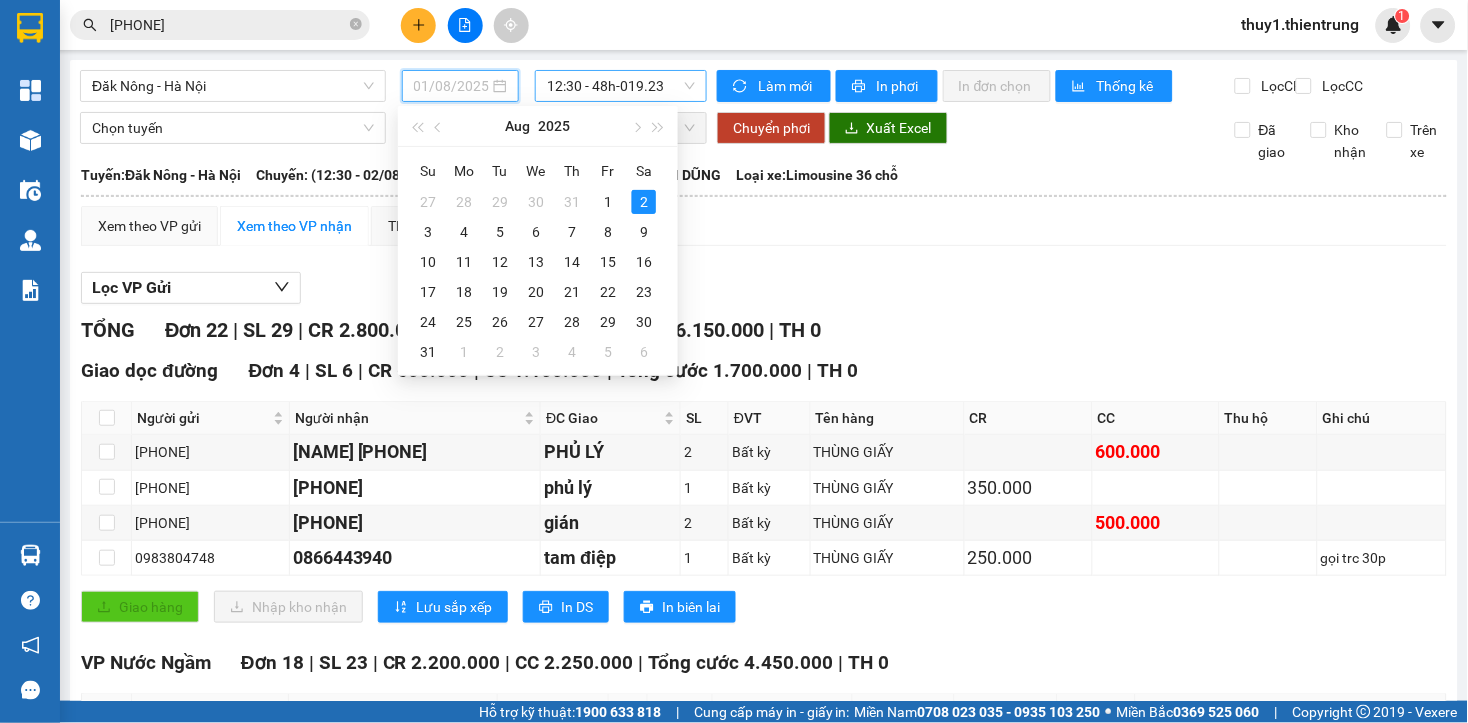 drag, startPoint x: 597, startPoint y: 196, endPoint x: 628, endPoint y: 98, distance: 102.78619 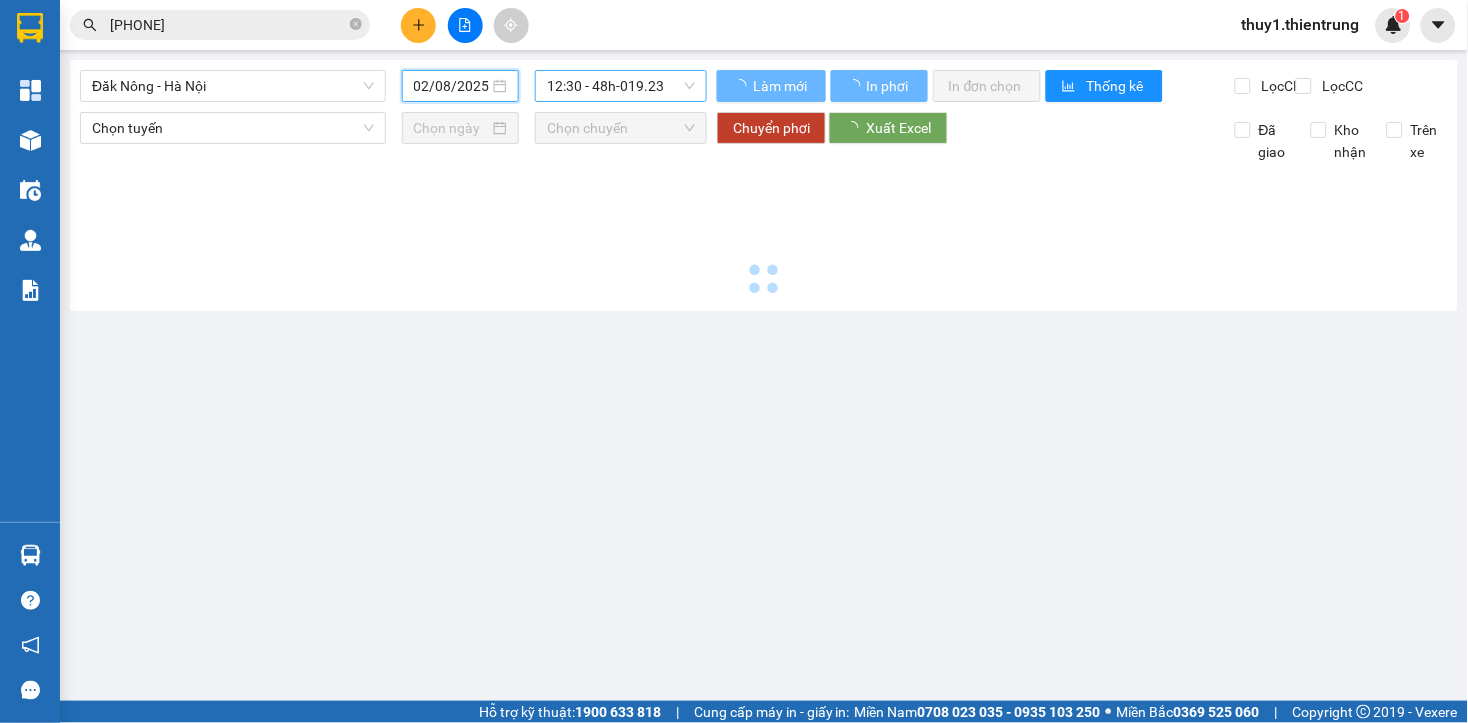 click on "12:30     - 48h-019.23" at bounding box center [621, 86] 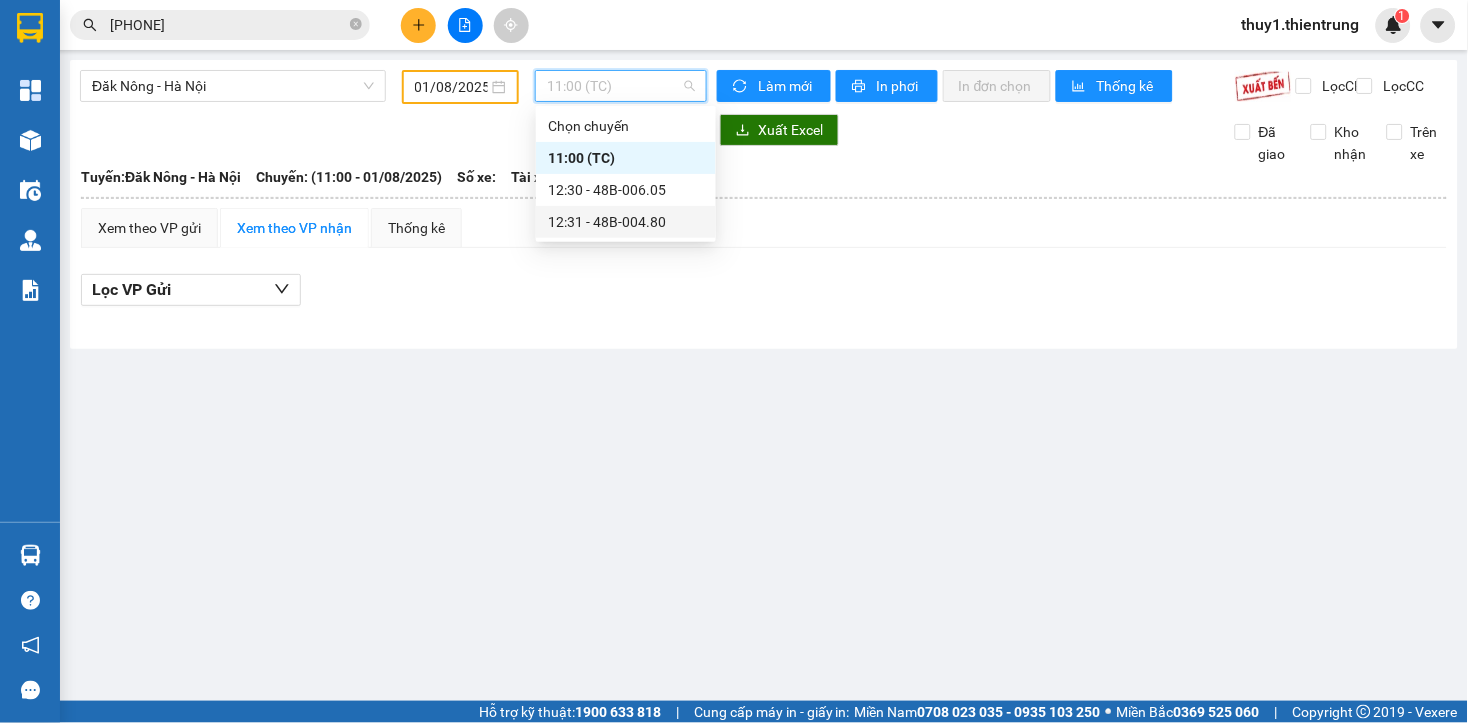 click on "12:31     - 48B-004.80" at bounding box center (626, 222) 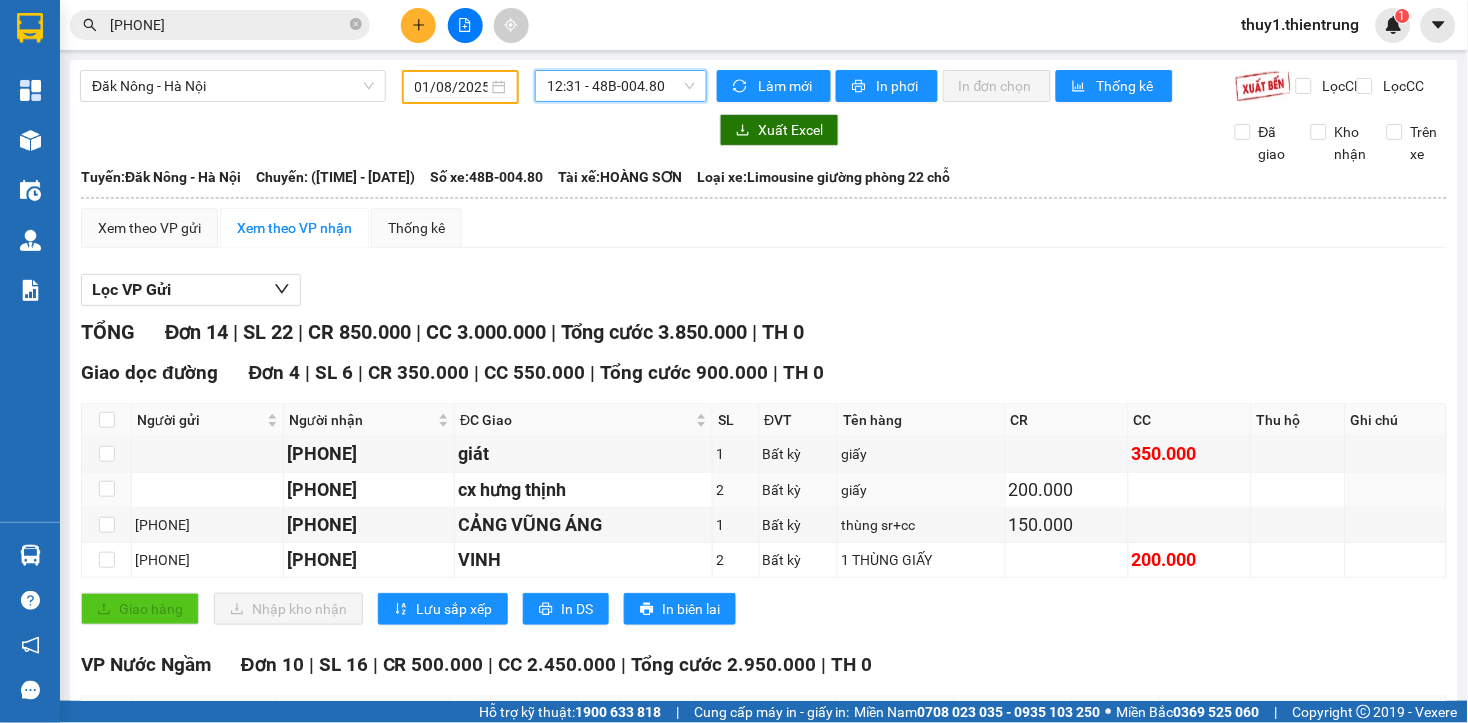 scroll, scrollTop: 222, scrollLeft: 0, axis: vertical 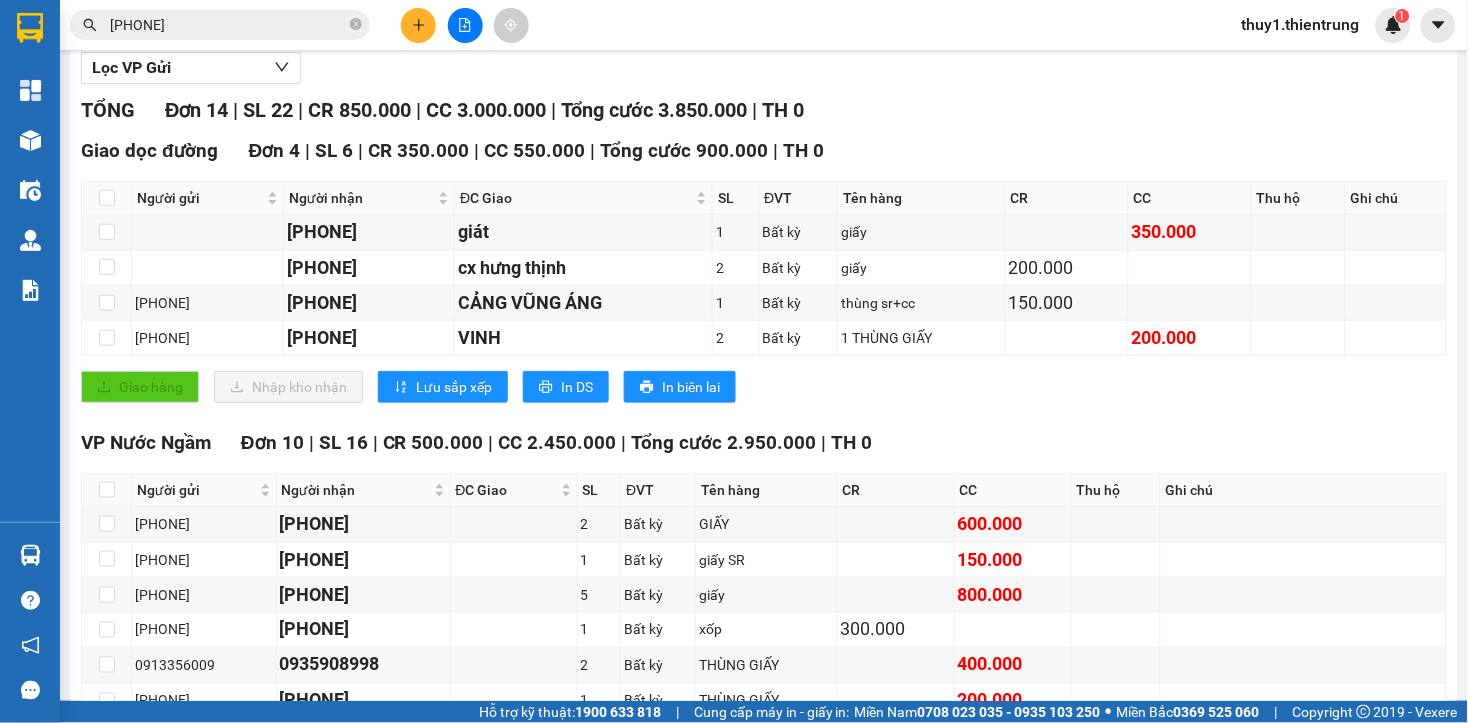 click on "Giao dọc đường Đơn   4 | SL   6 | CR   350.000 | CC   550.000 | Tổng cước   900.000 | TH   0 Người gửi Người nhận ĐC Giao SL ĐVT Tên hàng CR CC Thu hộ Ghi chú Ký nhận                            0386046209 giát 1 Bất kỳ giấy 350.000    0945496573 cx hưng thịnh 2 Bất kỳ giấy 200.000  0837937979  0342093863 CẢNG VŨNG ÁNG 1 Bất kỳ thùng sr+cc 150.000  0349639267  0352552926 VINH 2 Bất kỳ 1 THÙNG GIẤY  200.000 Giao hàng Nhập kho nhận Lưu sắp xếp In DS In biên lai Nhà xe Thiên Trung   0961 210 210   Số 24, đường Hai Bà Trưng Văn Phòng Đăk Nông  -  09:07 - 02/08/2025 Tuyến:  Đăk Nông - Hà Nội Chuyến:   (12:31 - 01/08/2025) Tài xế:  HOÀNG SƠN   Số xe:  48B-004.80   Loại xe:  Limousine giường phòng 22 chỗ Người gửi Người nhận ĐC Giao SL ĐVT Tên hàng CR CC Thu hộ Ghi chú Ký nhận Giao dọc đường Đơn   4 | SL   6 | CR   350.000 | CC   550.000 | Tổng cước   900.000" at bounding box center [764, 277] 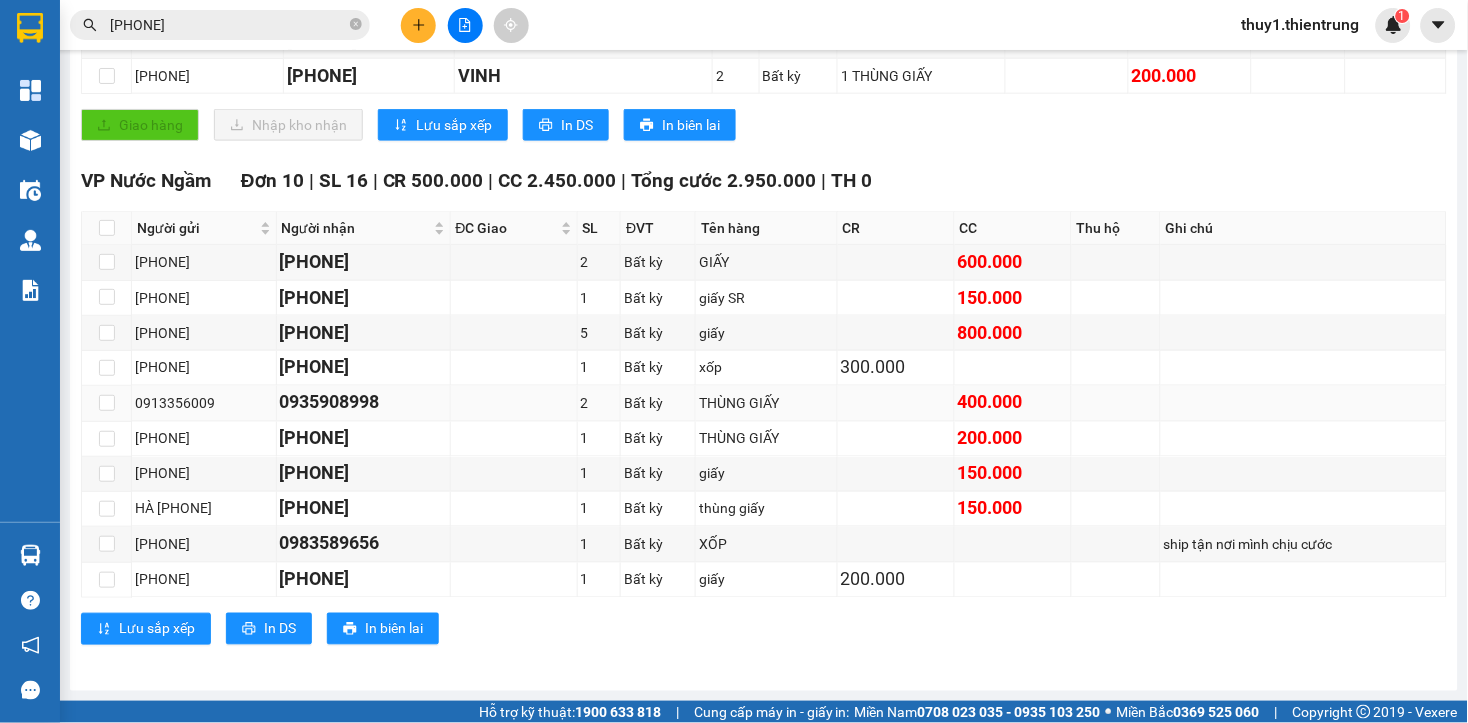 click at bounding box center [1304, 403] 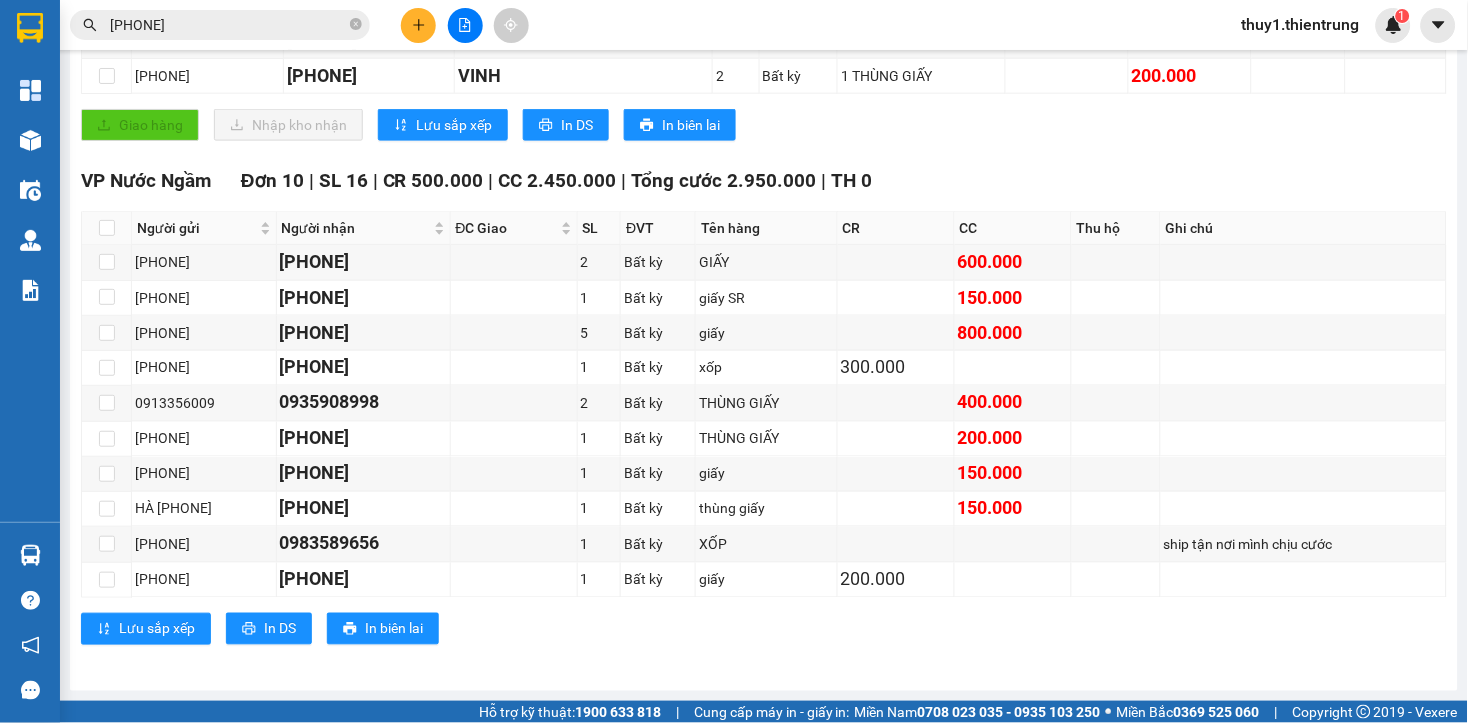 click on "Giao dọc đường Đơn   4 | SL   6 | CR   350.000 | CC   550.000 | Tổng cước   900.000 | TH   0 Người gửi Người nhận ĐC Giao SL ĐVT Tên hàng CR CC Thu hộ Ghi chú Ký nhận                            0386046209 giát 1 Bất kỳ giấy 350.000    0945496573 cx hưng thịnh 2 Bất kỳ giấy 200.000  0837937979  0342093863 CẢNG VŨNG ÁNG 1 Bất kỳ thùng sr+cc 150.000  0349639267  0352552926 VINH 2 Bất kỳ 1 THÙNG GIẤY  200.000 Giao hàng Nhập kho nhận Lưu sắp xếp In DS In biên lai Nhà xe Thiên Trung   0961 210 210   Số 24, đường Hai Bà Trưng Văn Phòng Đăk Nông  -  09:07 - 02/08/2025 Tuyến:  Đăk Nông - Hà Nội Chuyến:   (12:31 - 01/08/2025) Tài xế:  HOÀNG SƠN   Số xe:  48B-004.80   Loại xe:  Limousine giường phòng 22 chỗ Người gửi Người nhận ĐC Giao SL ĐVT Tên hàng CR CC Thu hộ Ghi chú Ký nhận Giao dọc đường Đơn   4 | SL   6 | CR   350.000 | CC   550.000 | Tổng cước   900.000" at bounding box center (764, 15) 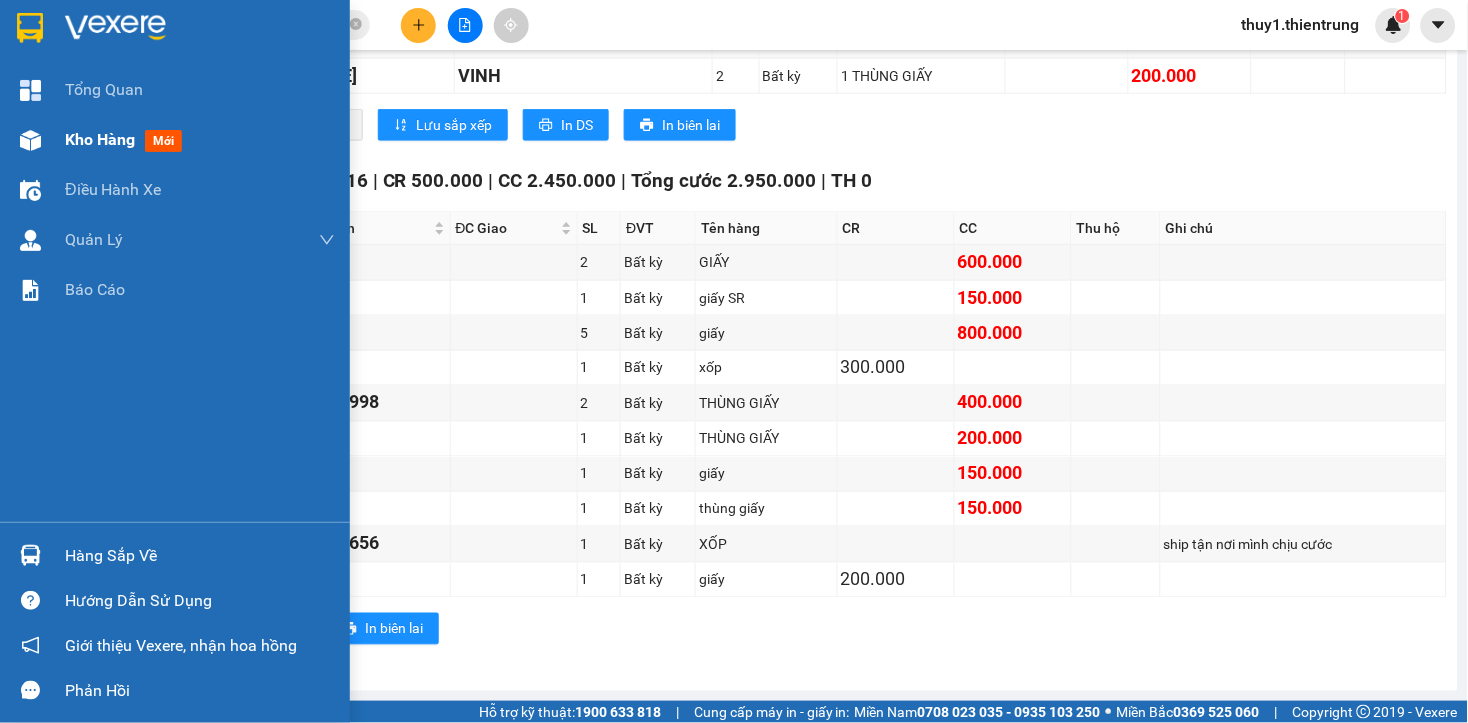 click at bounding box center [30, 140] 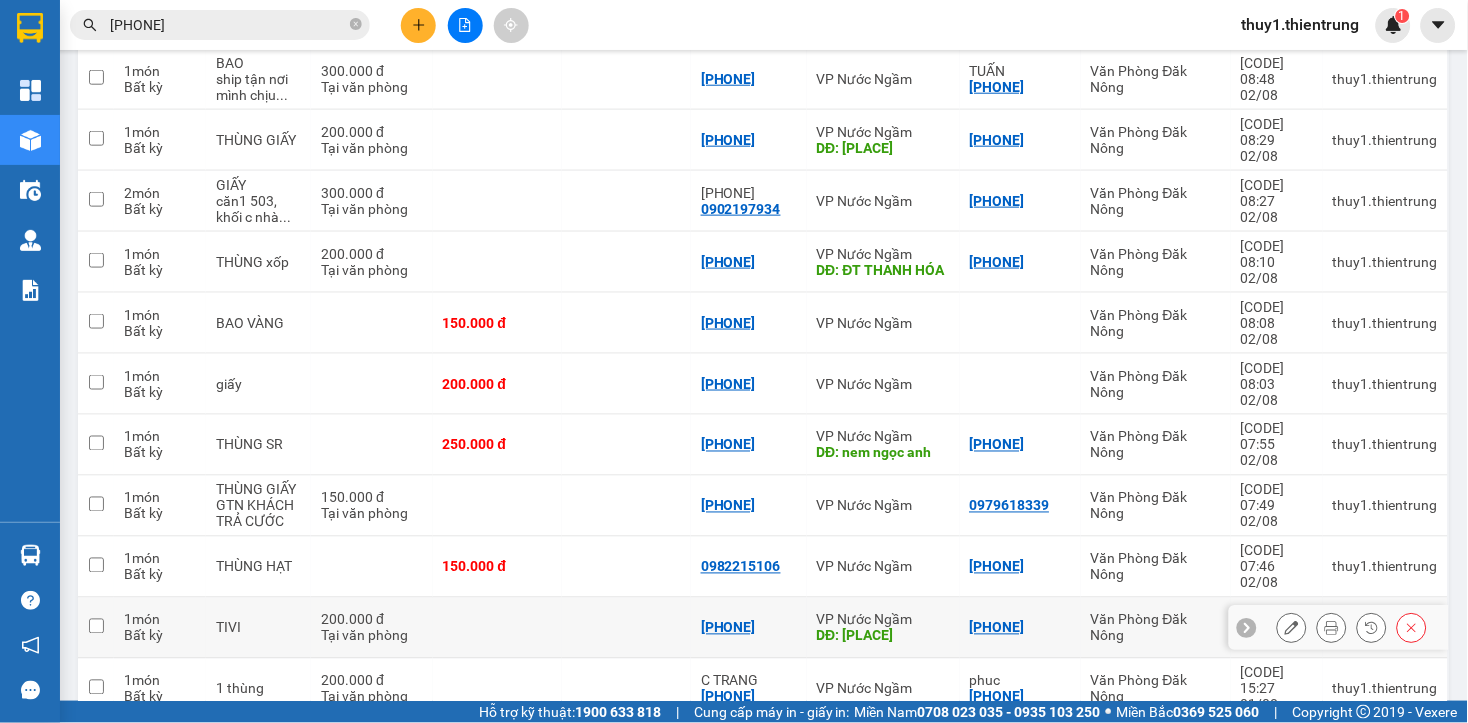 scroll, scrollTop: 411, scrollLeft: 0, axis: vertical 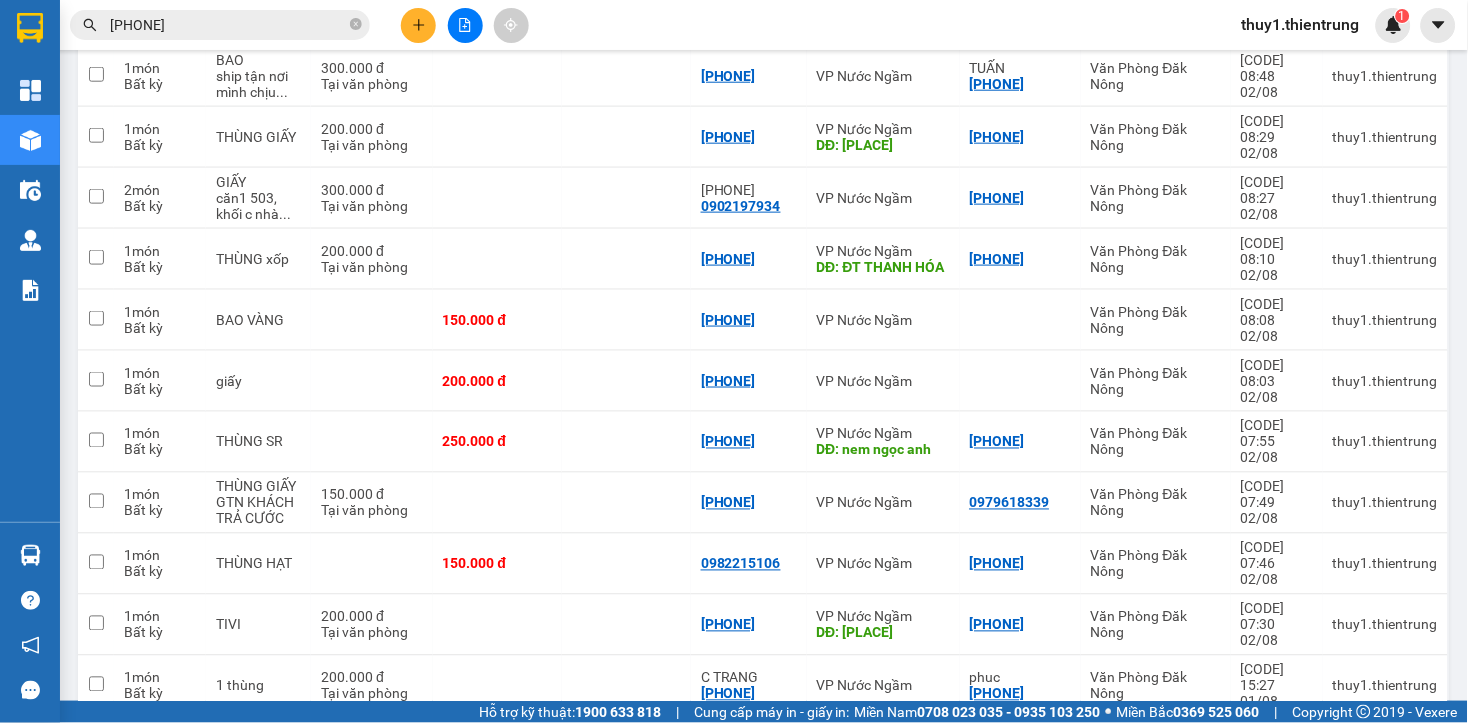 click on "1 50 / trang open" at bounding box center [764, 810] 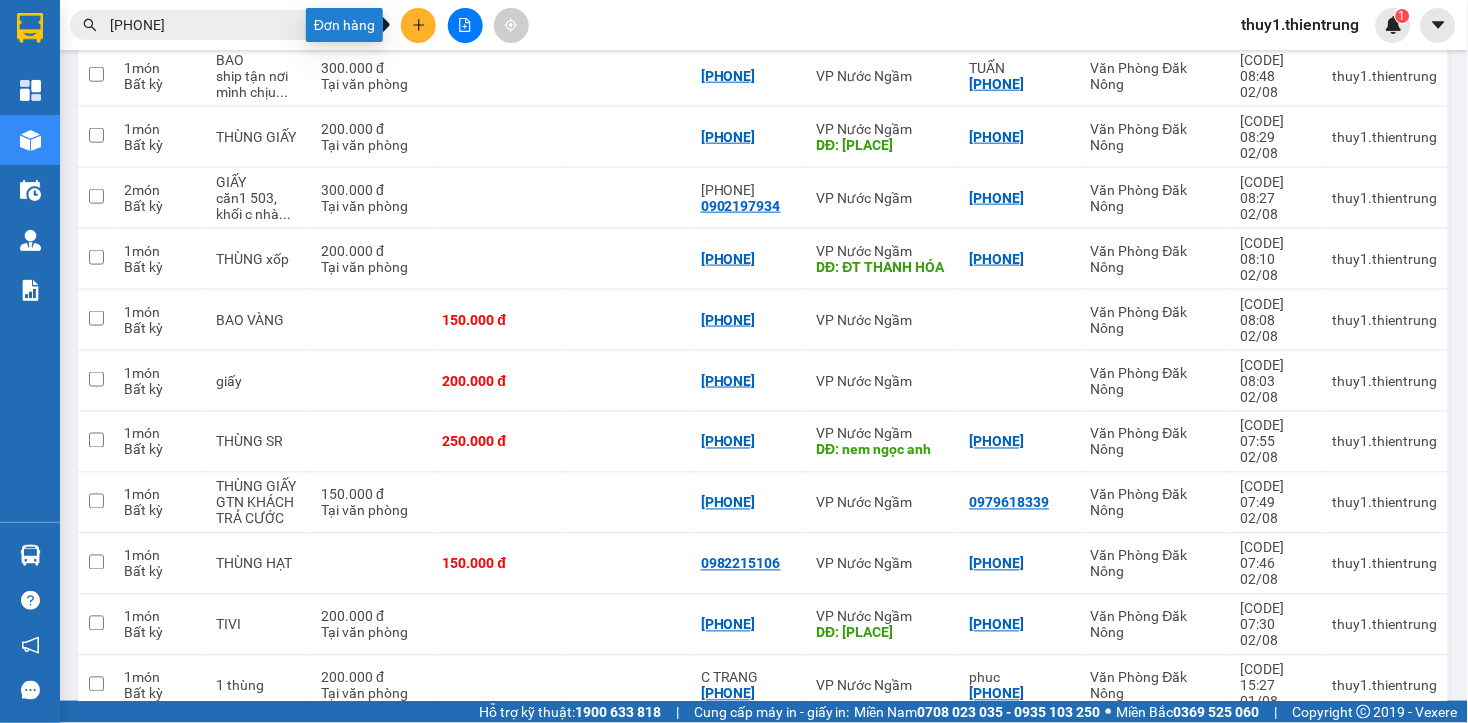 click 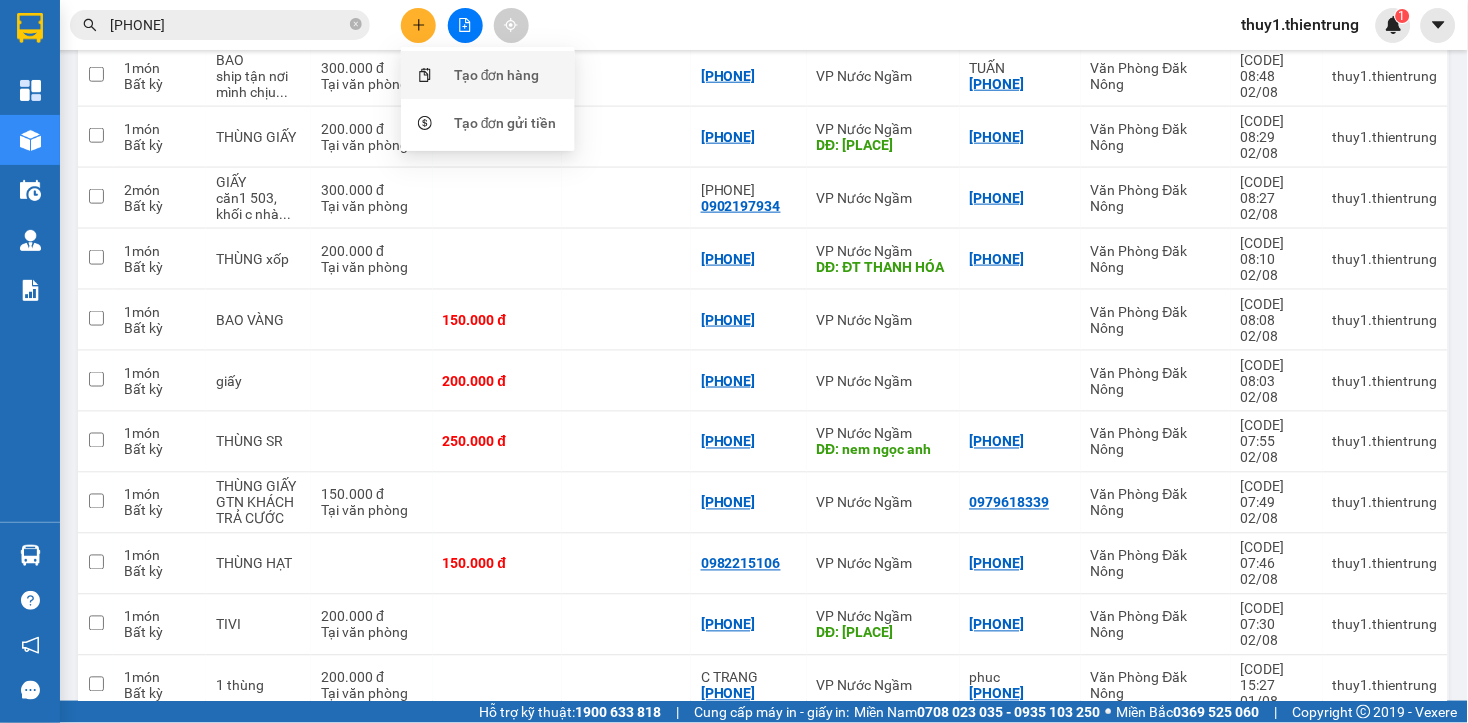 click on "Tạo đơn hàng" at bounding box center [497, 75] 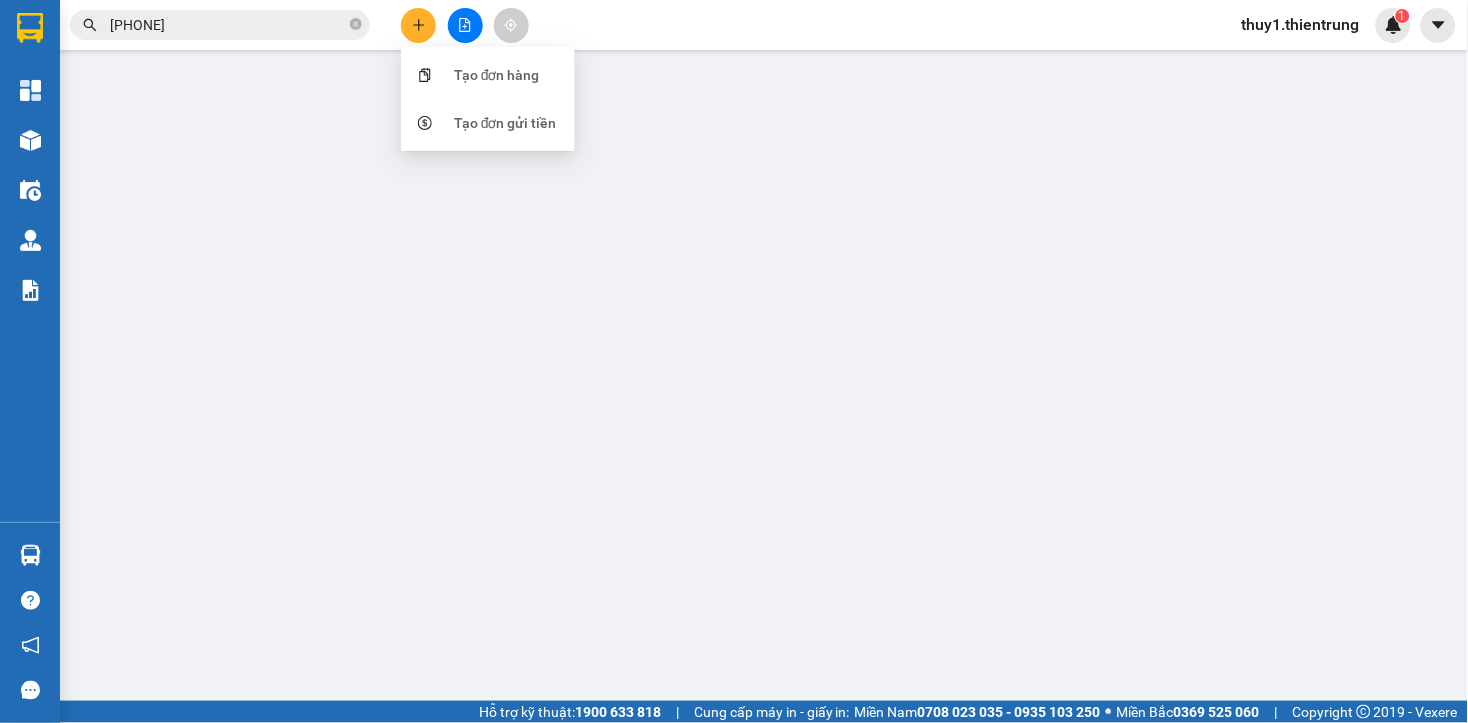 scroll, scrollTop: 0, scrollLeft: 0, axis: both 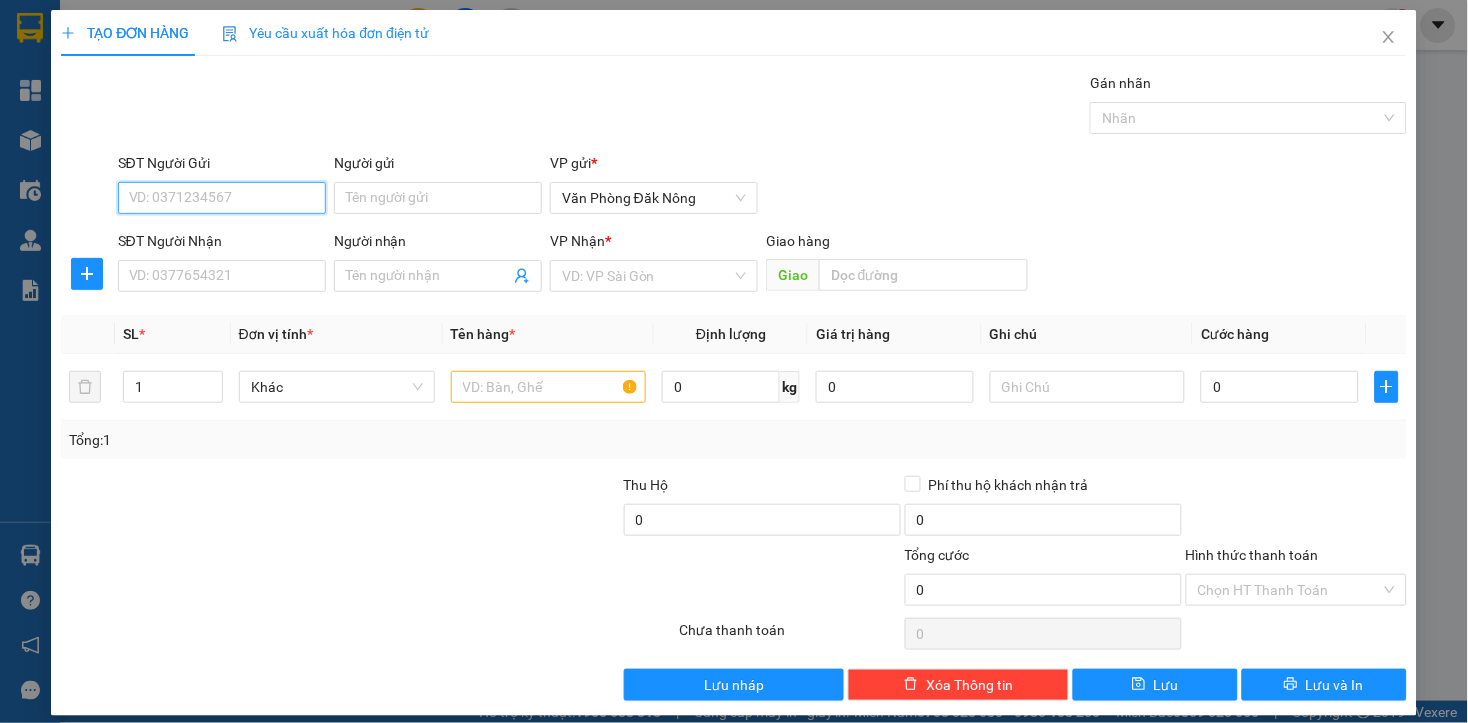 click on "SĐT Người Gửi" at bounding box center [222, 198] 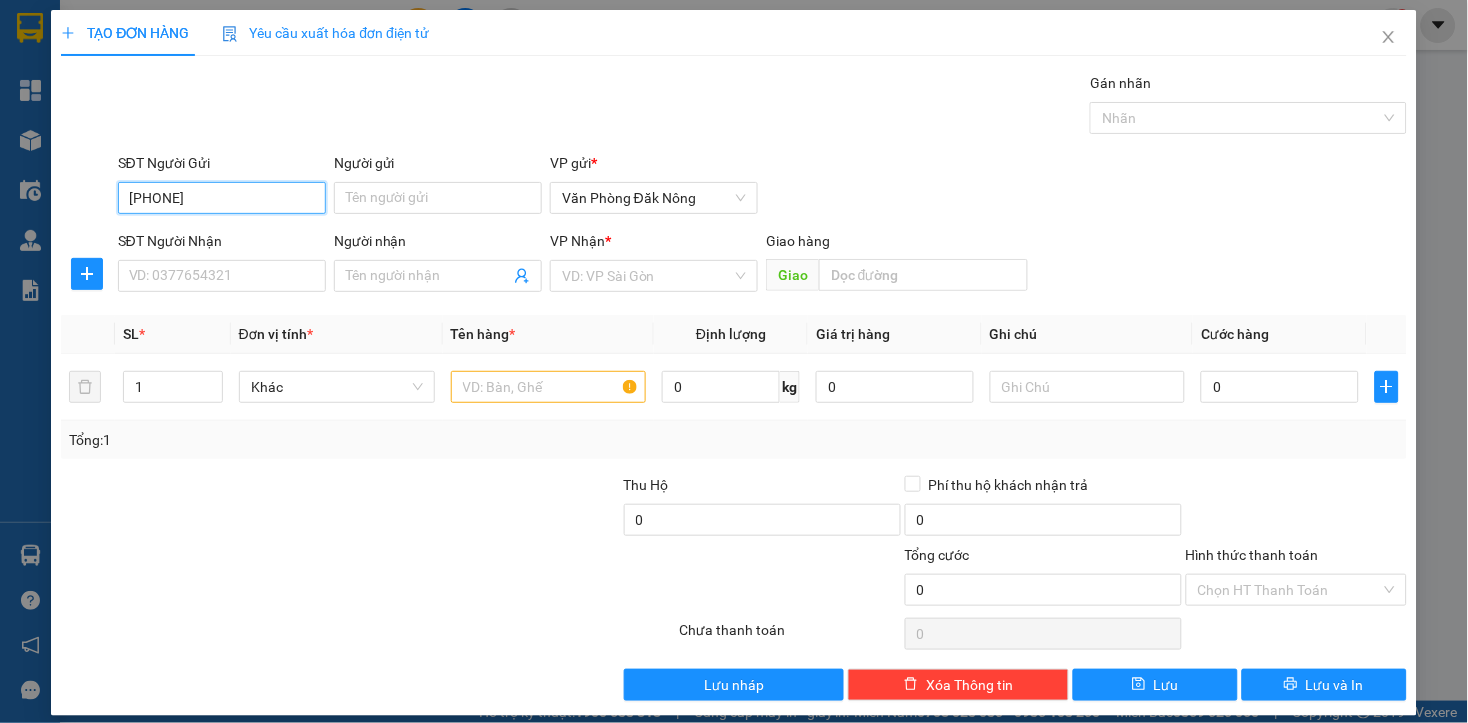 type on "0867214727" 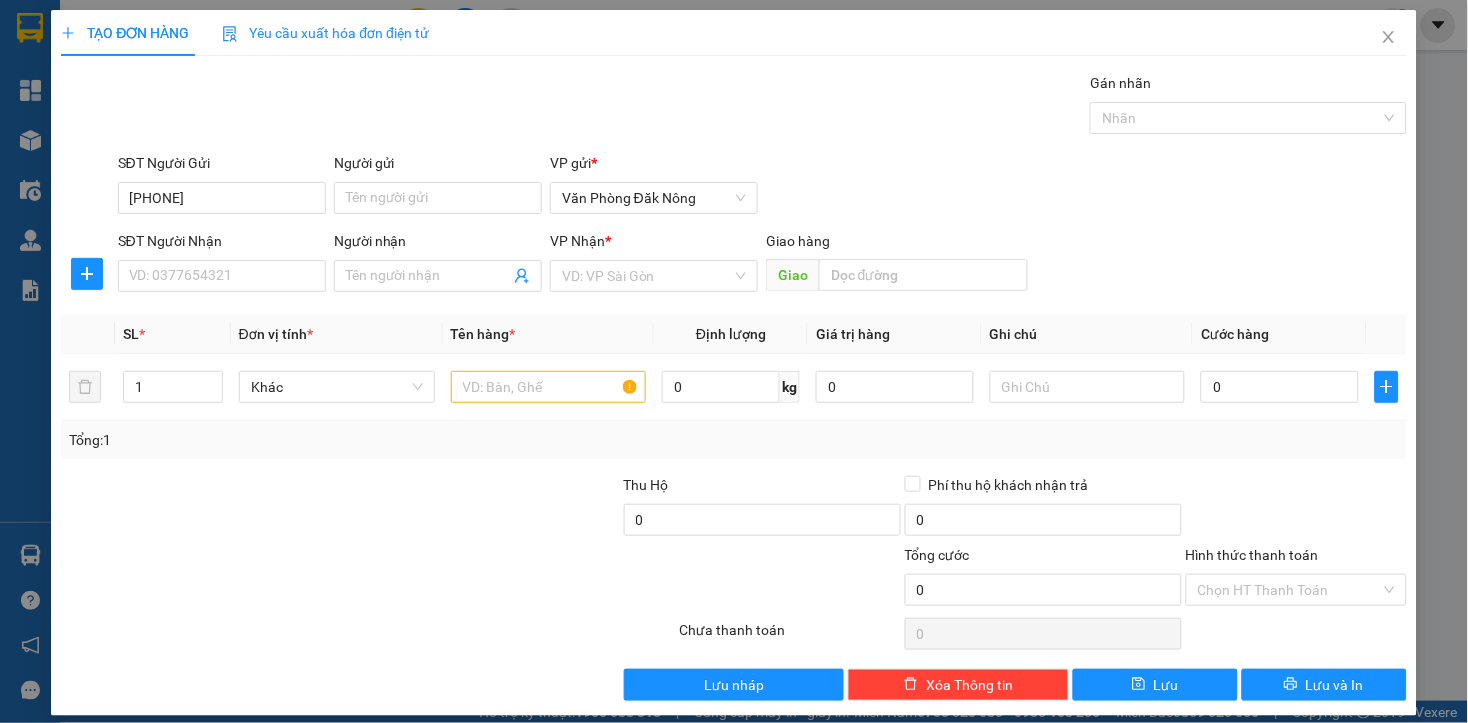 click on "SĐT Người Nhận" at bounding box center [222, 241] 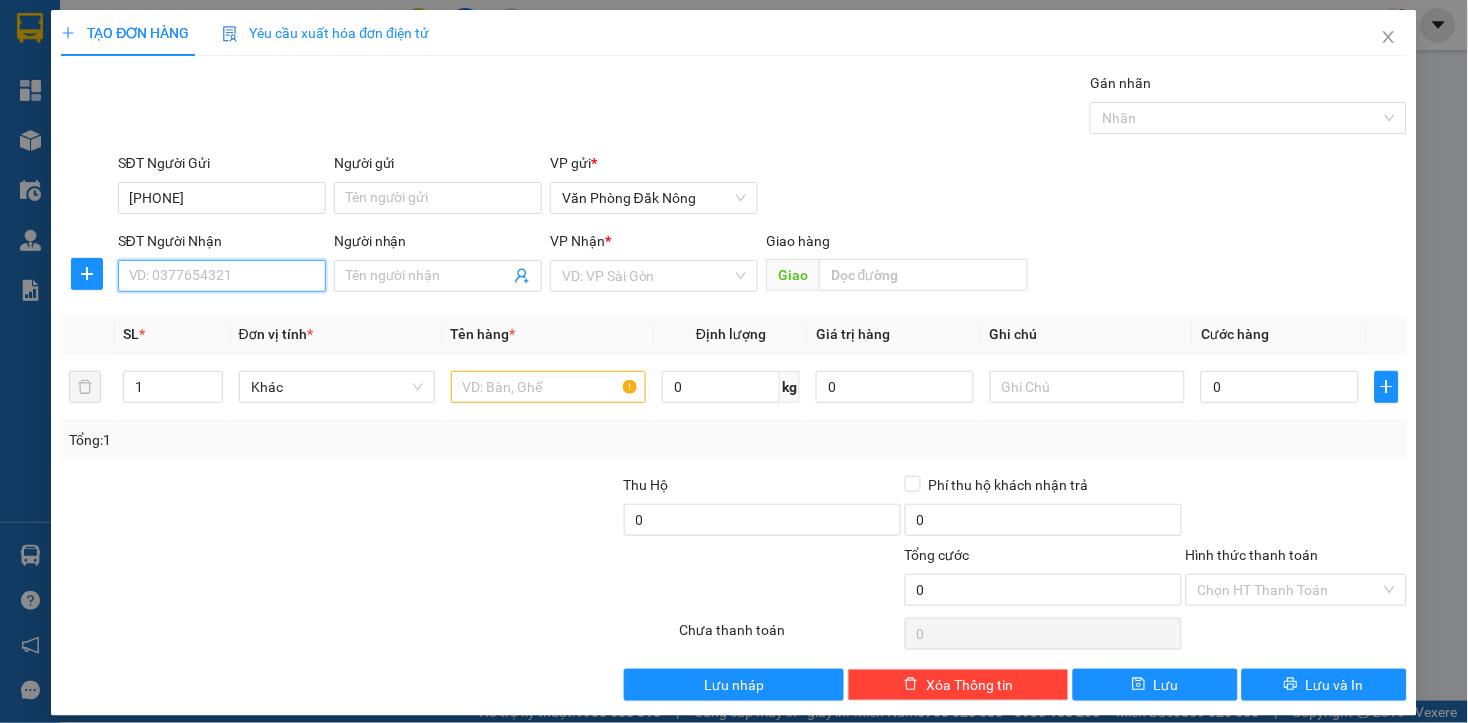 click on "SĐT Người Nhận" at bounding box center (222, 276) 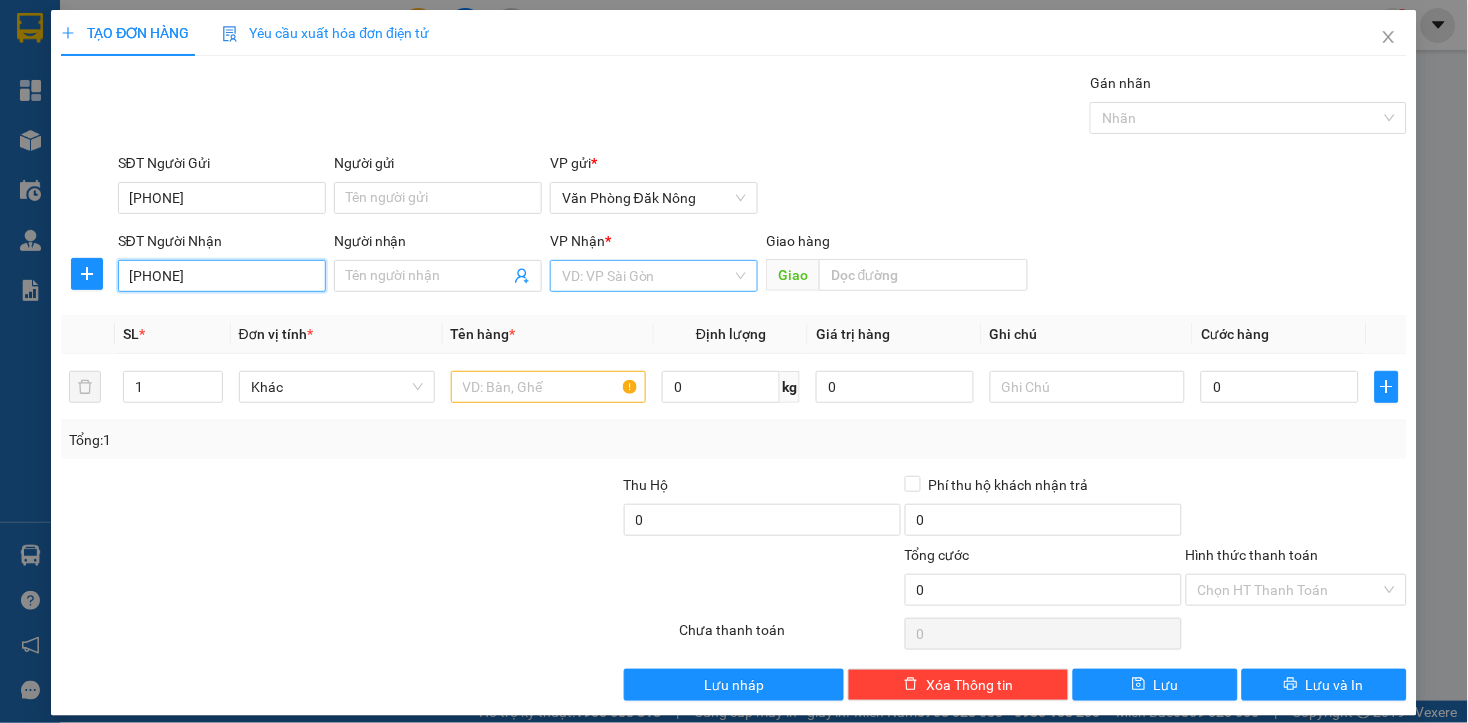 type on "0359867396" 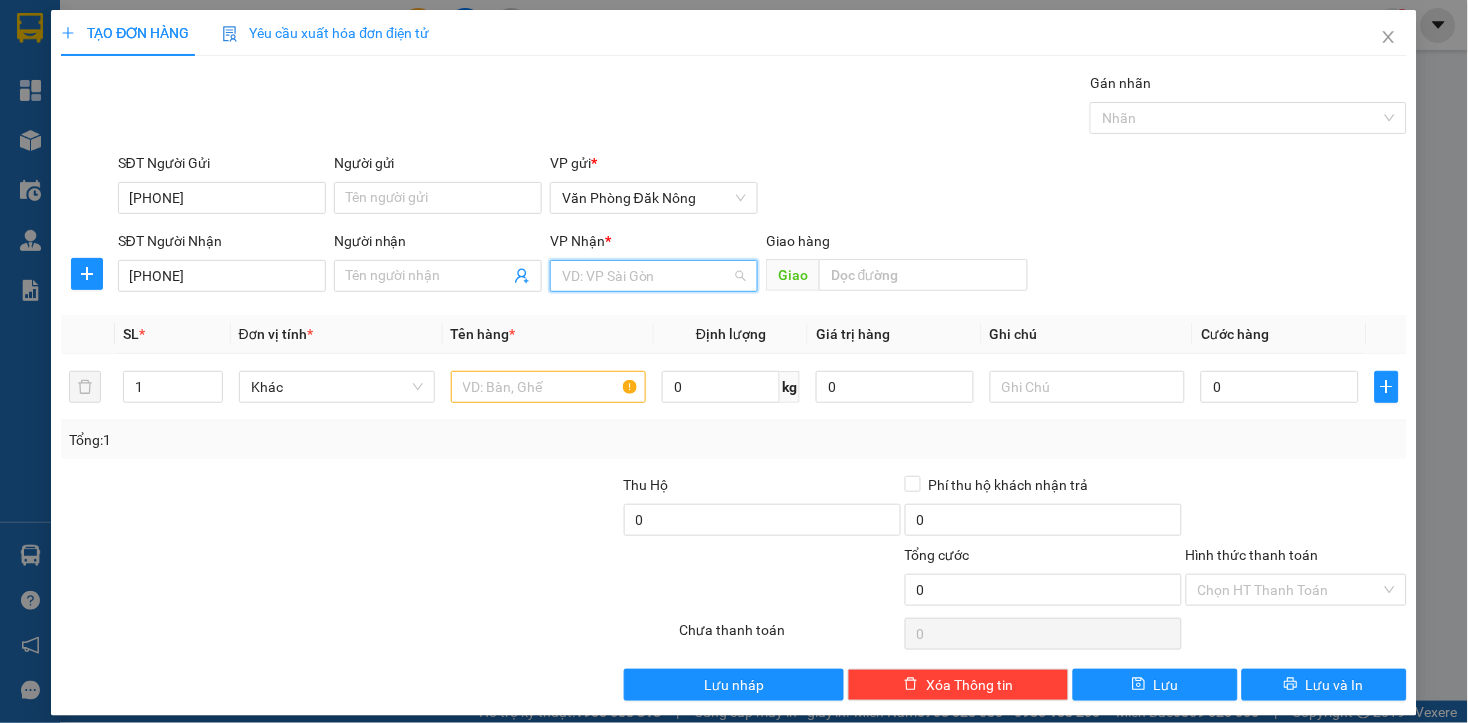 click at bounding box center (647, 276) 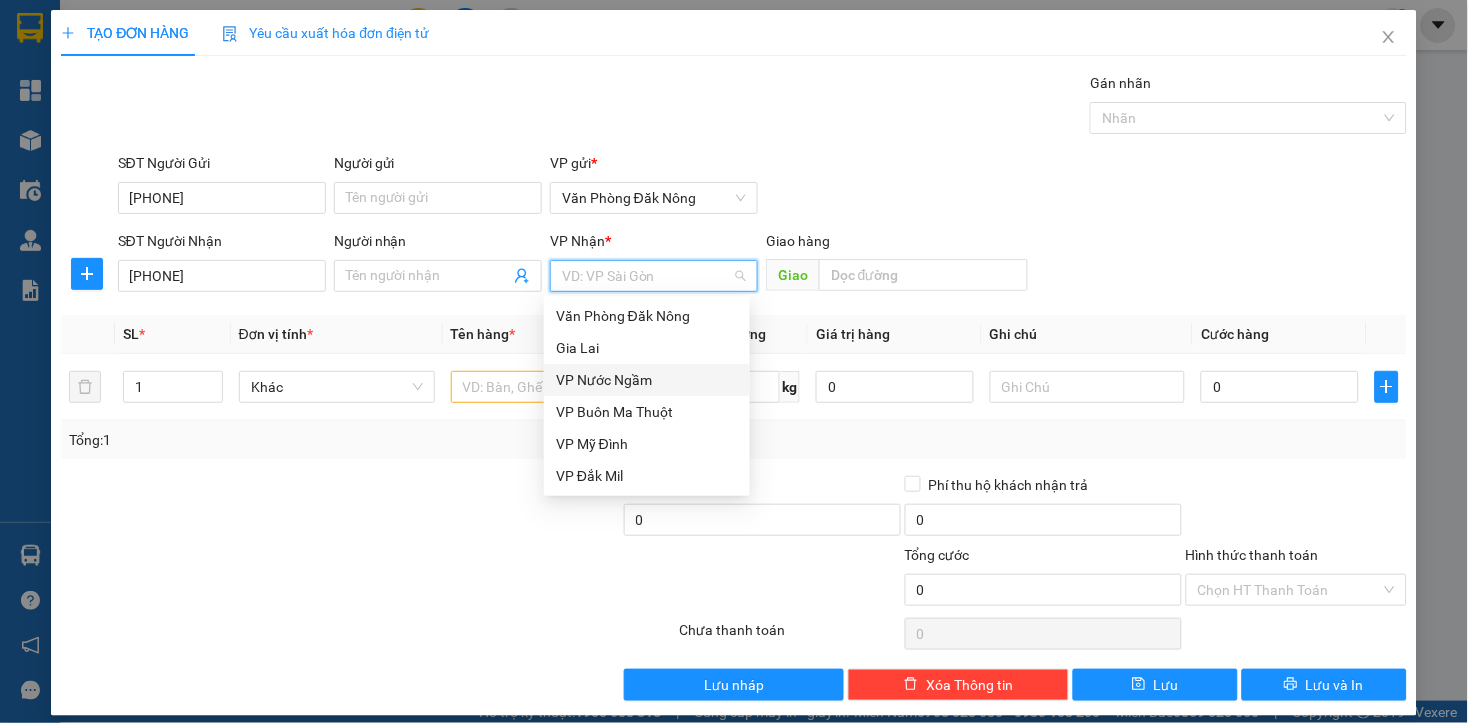 click on "VP Nước Ngầm" at bounding box center [647, 380] 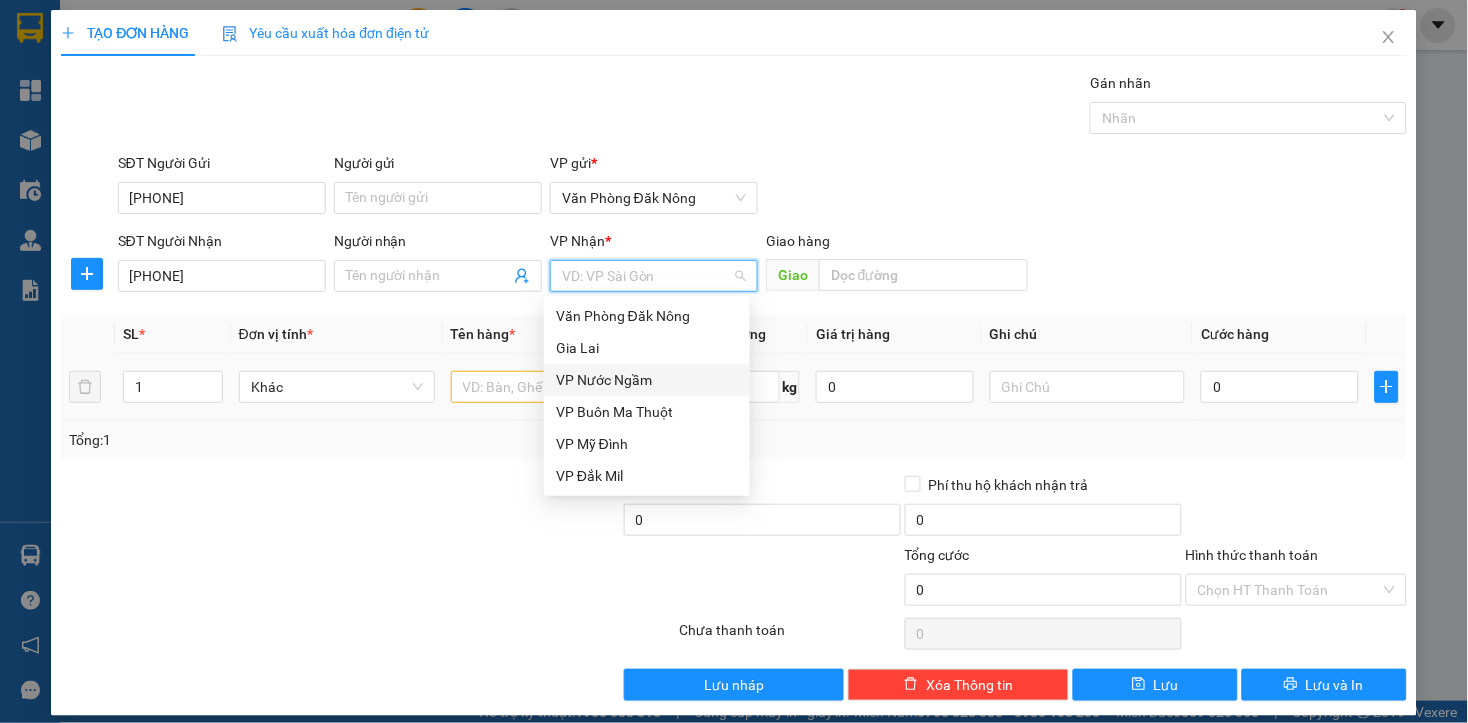 click at bounding box center (480, 509) 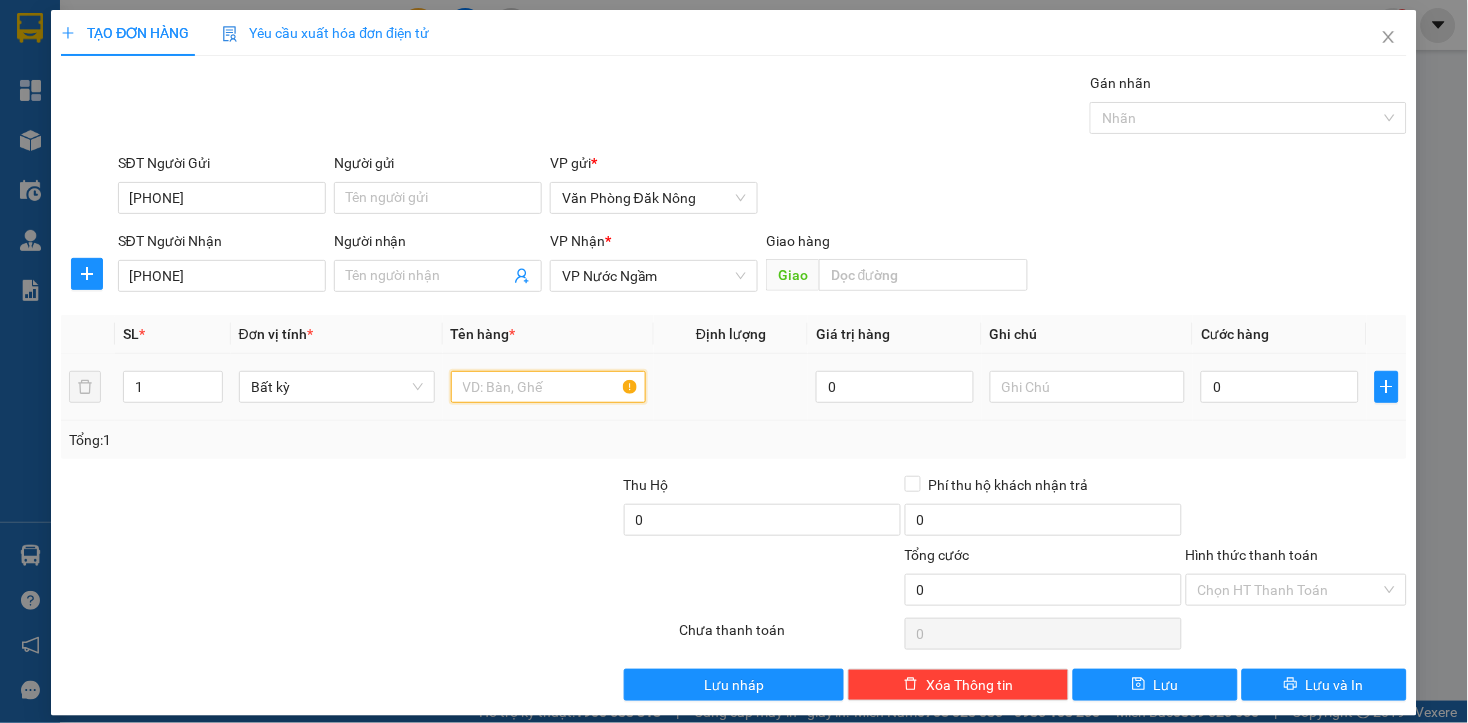 click at bounding box center [549, 387] 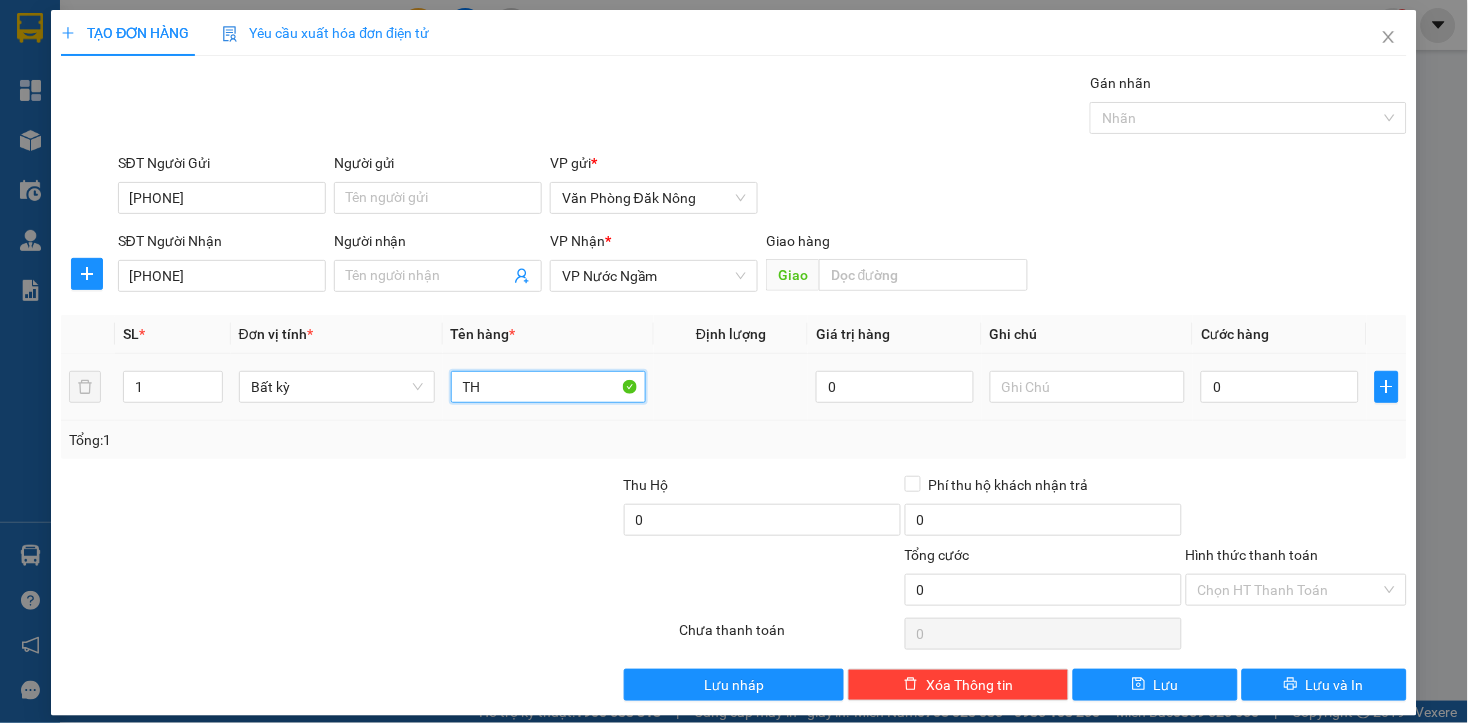 type on "T" 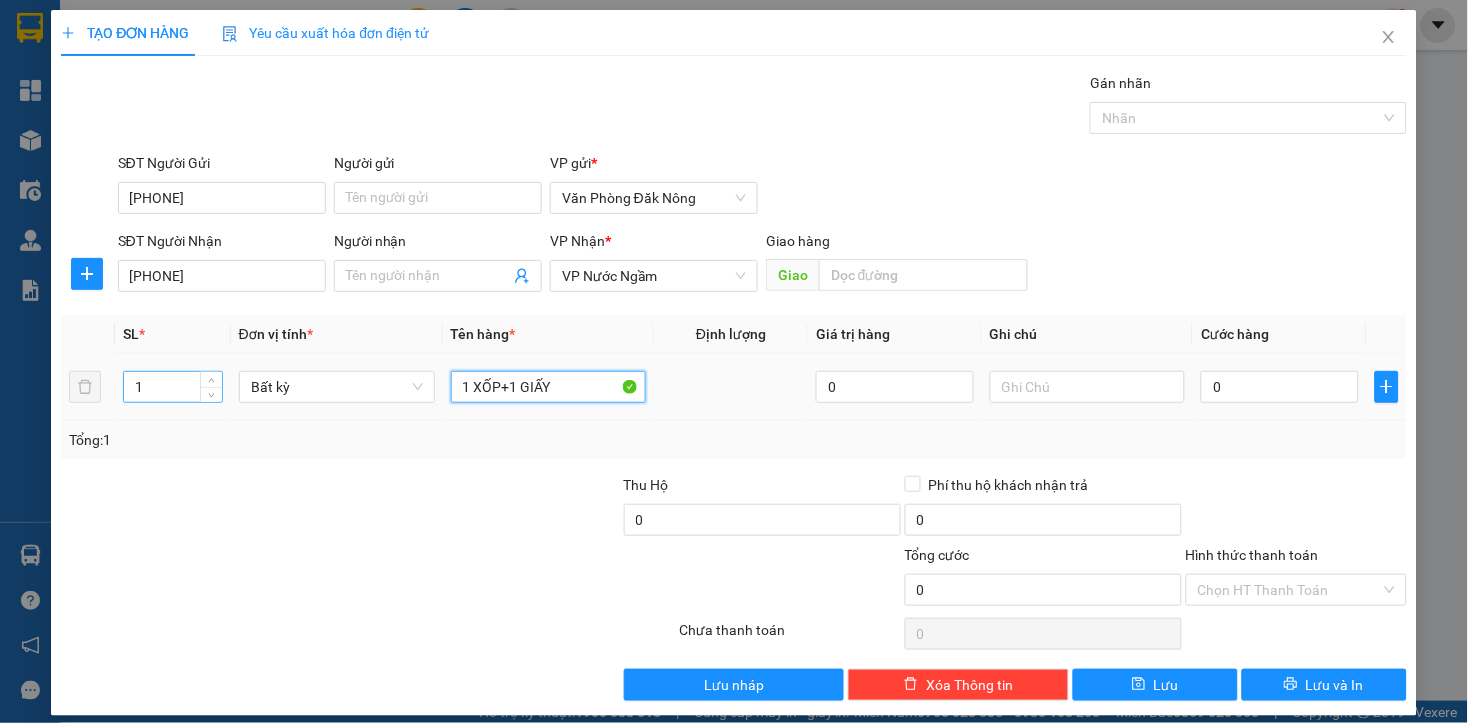 type on "1 XỐP+1 GIẤY" 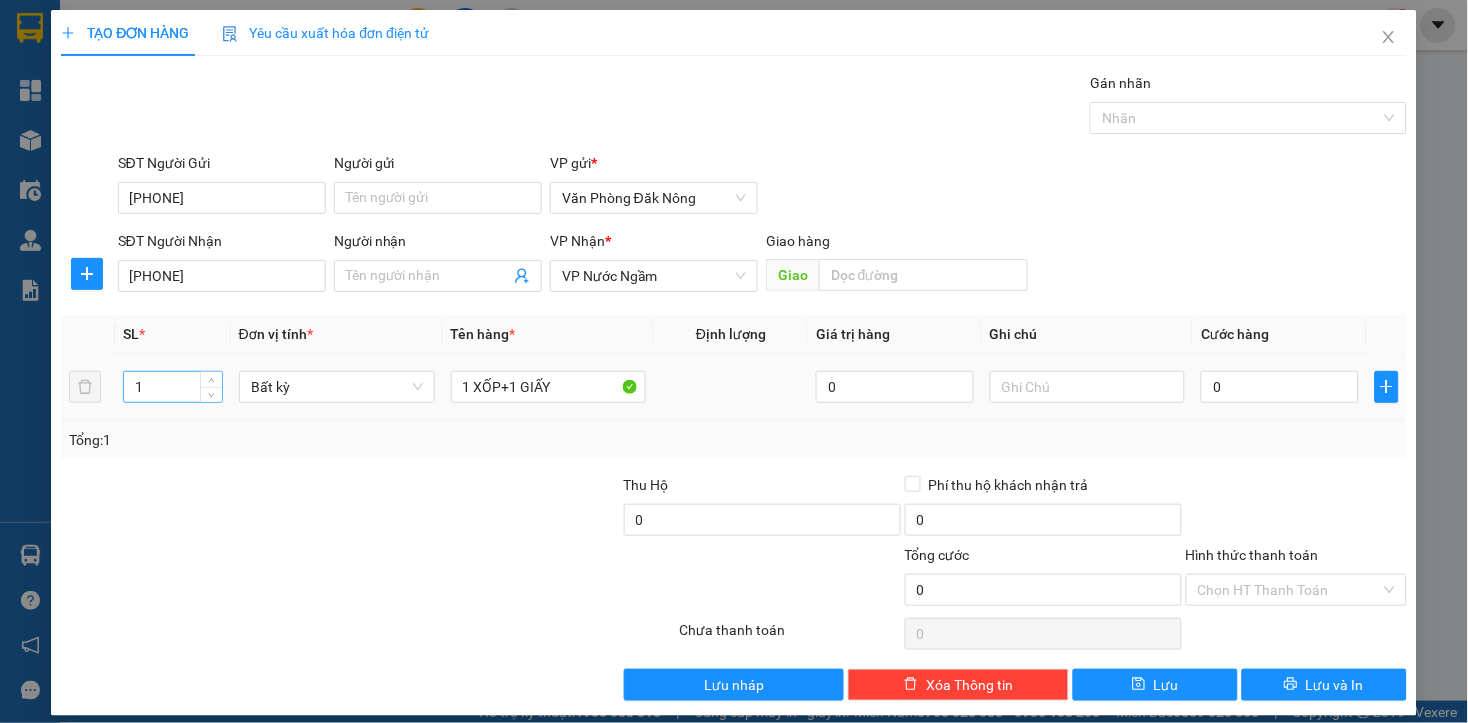 click on "1" at bounding box center [173, 387] 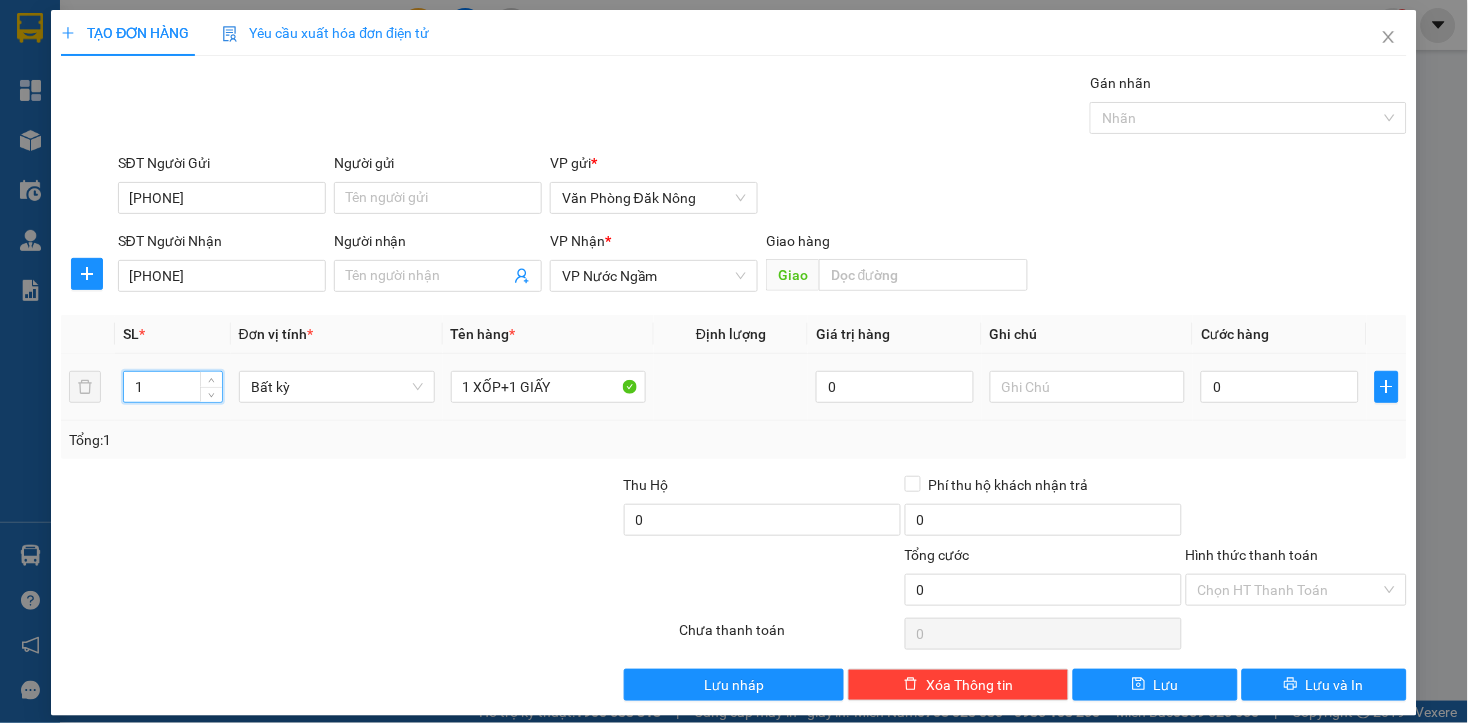 click on "1" at bounding box center [173, 387] 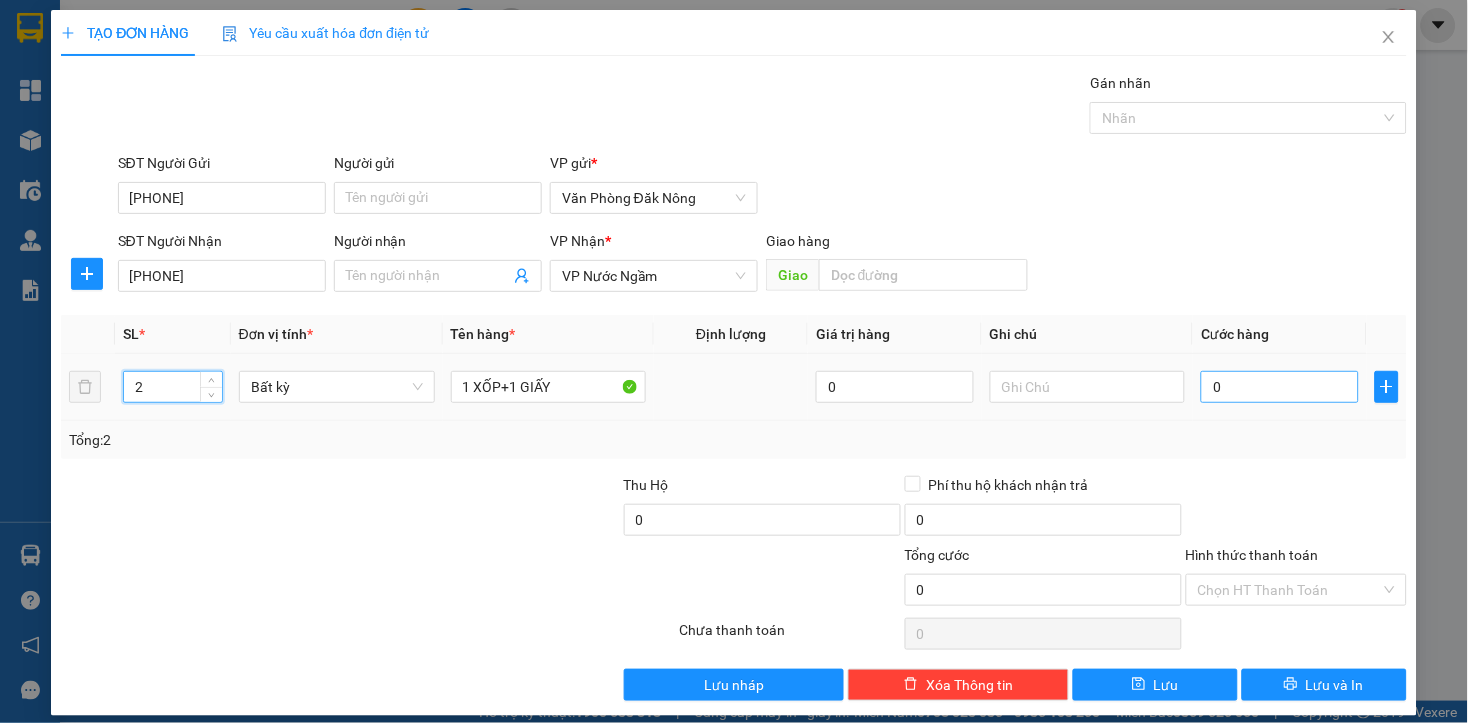 type on "2" 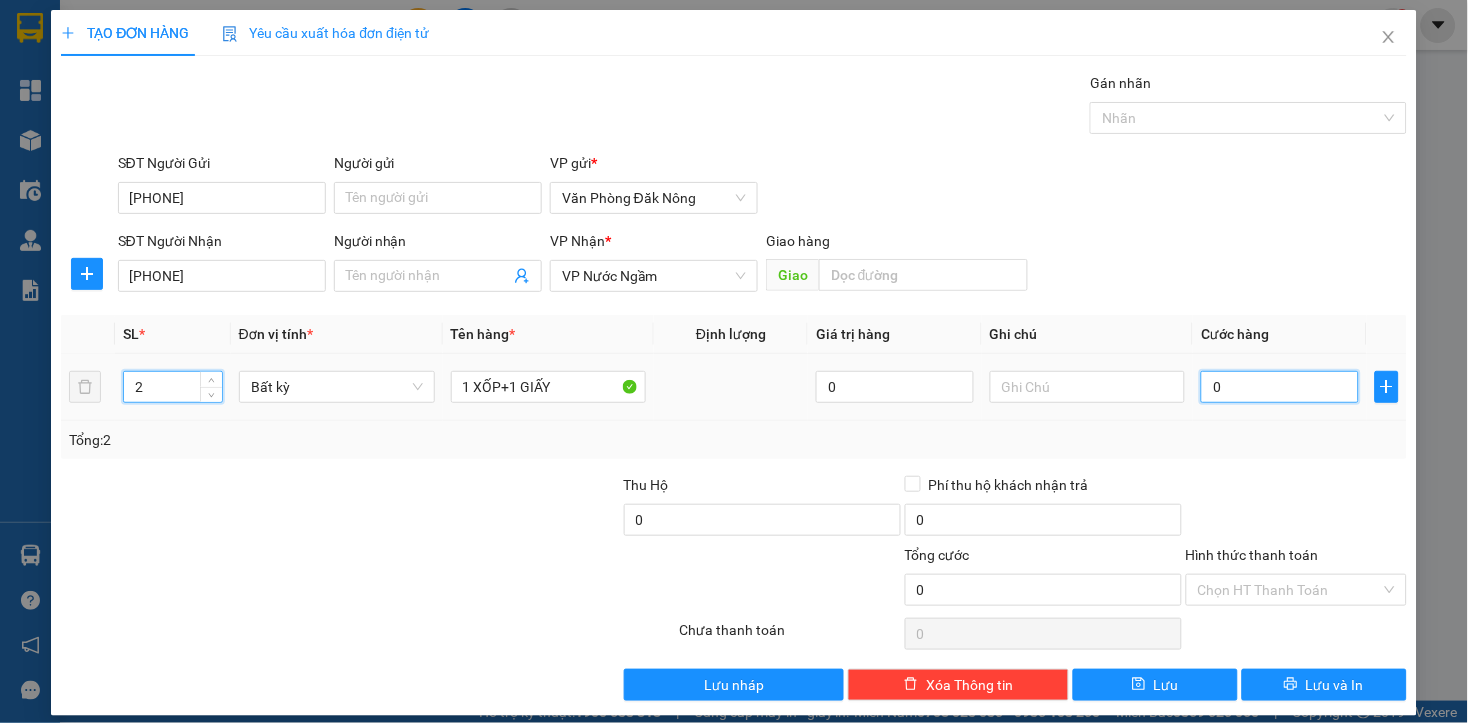 click on "0" at bounding box center (1279, 387) 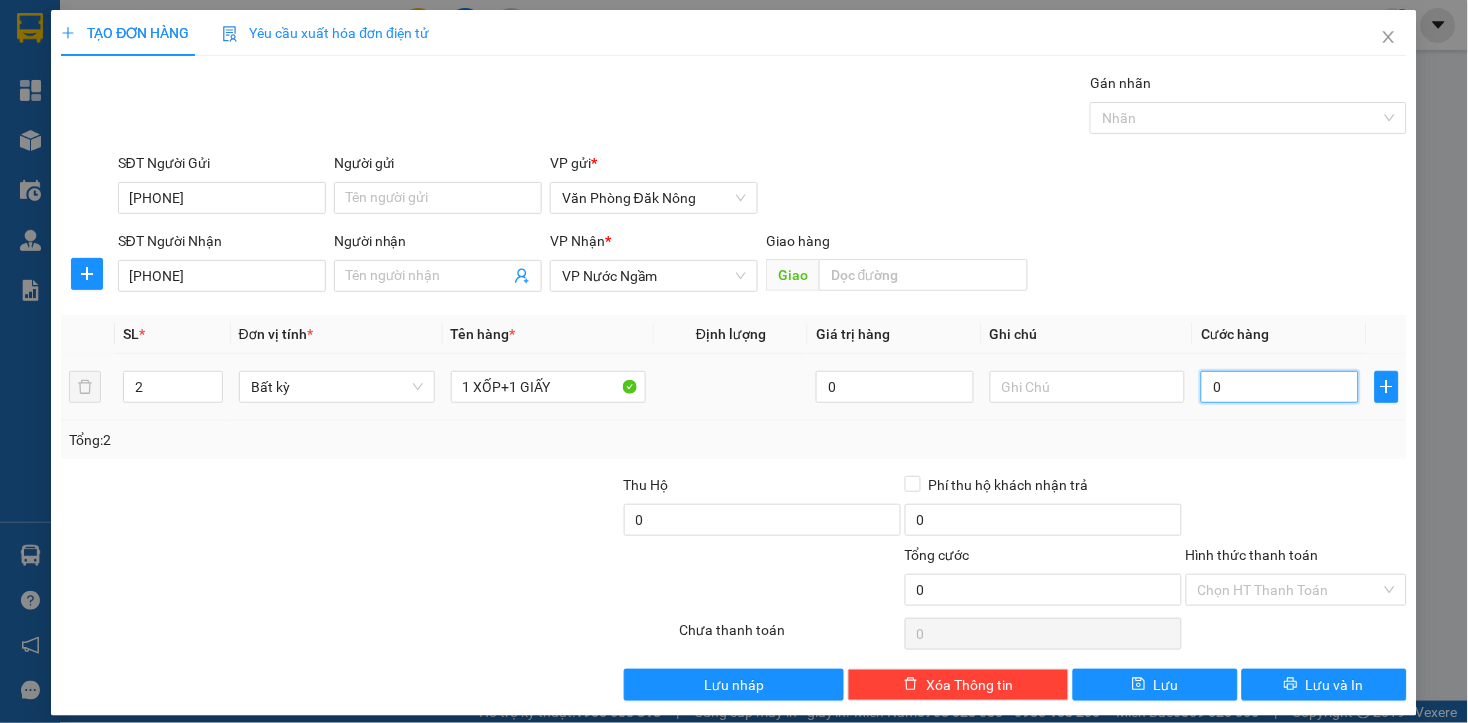 type on "6" 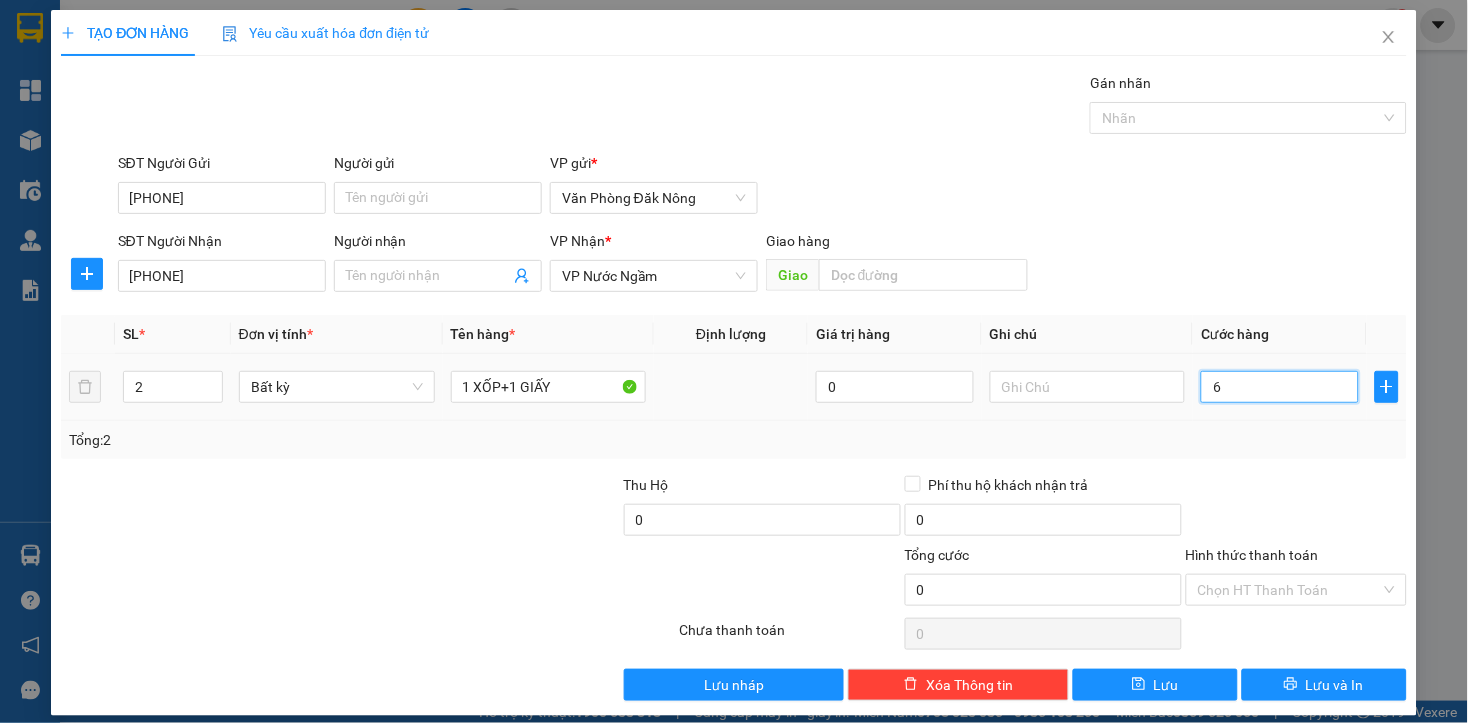 type on "6" 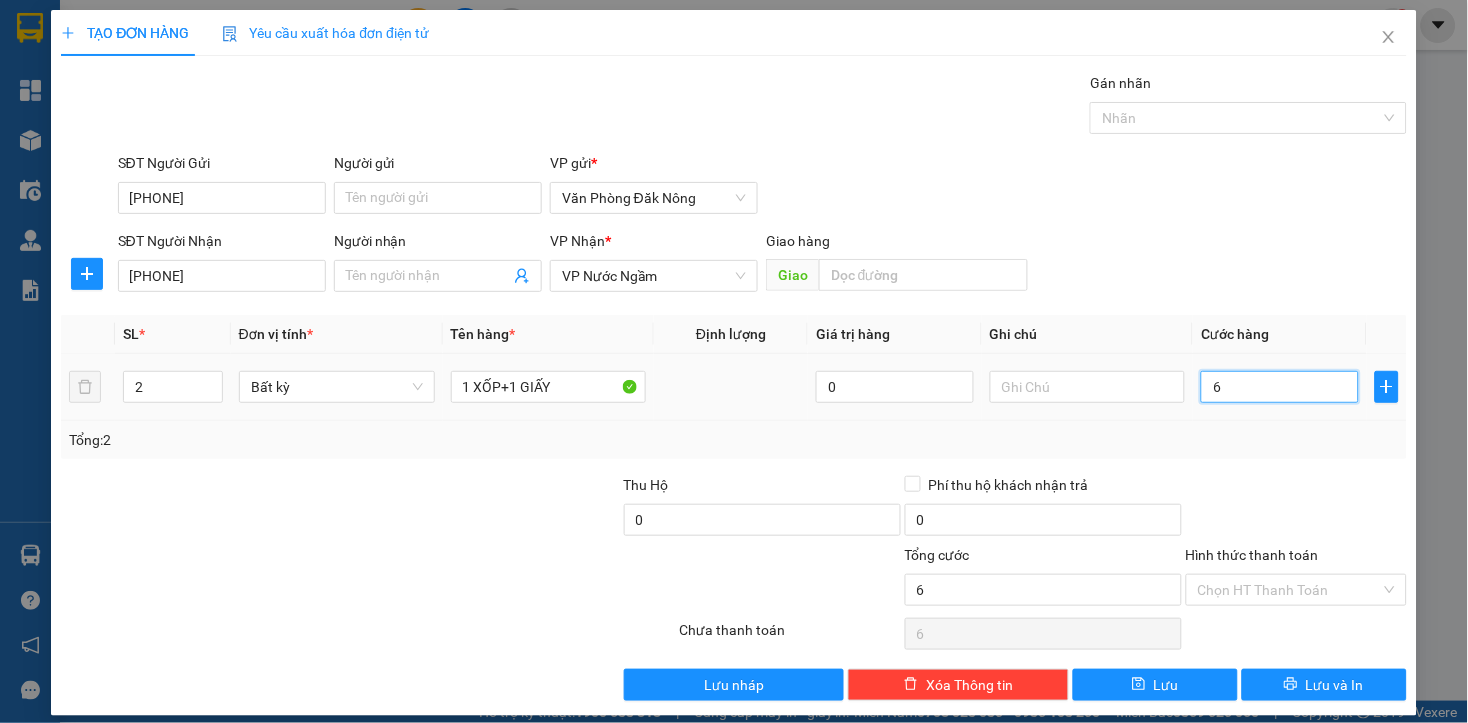 type on "60" 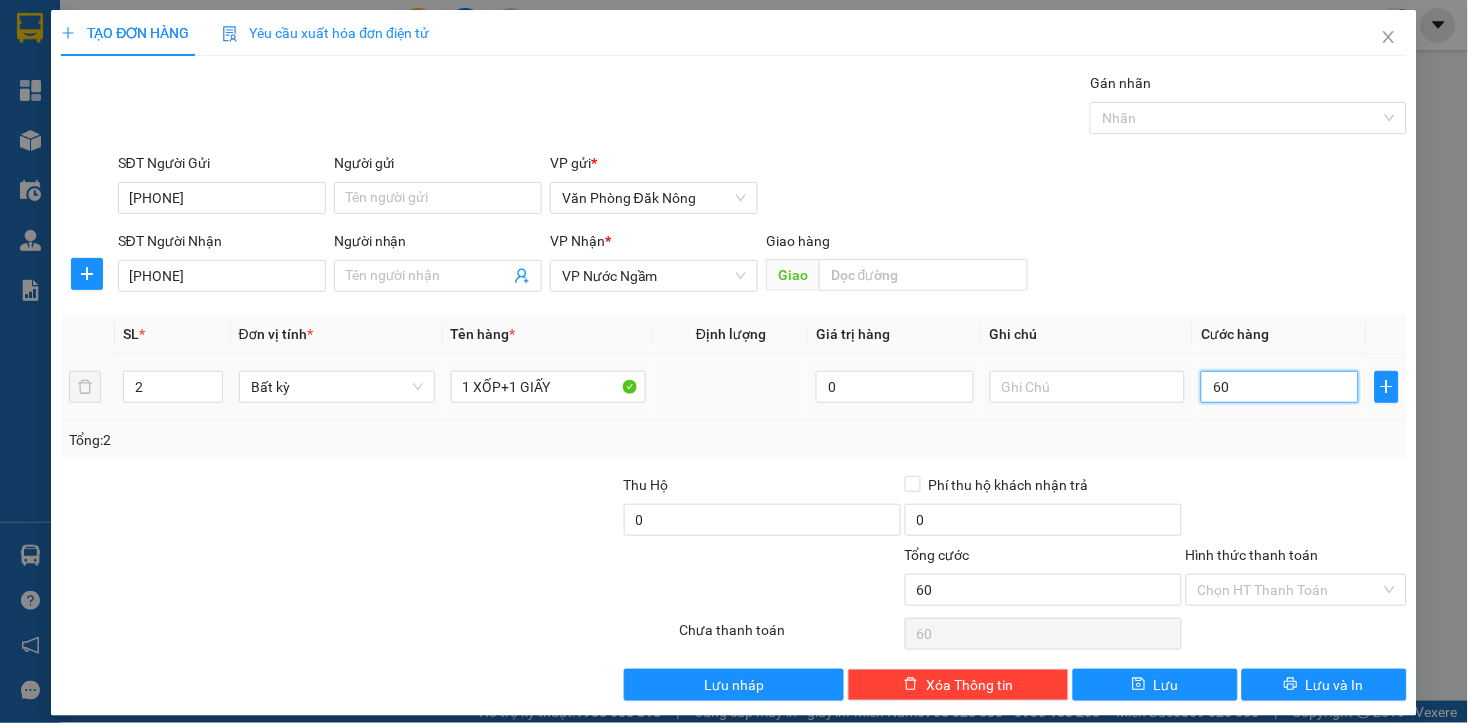 type on "600" 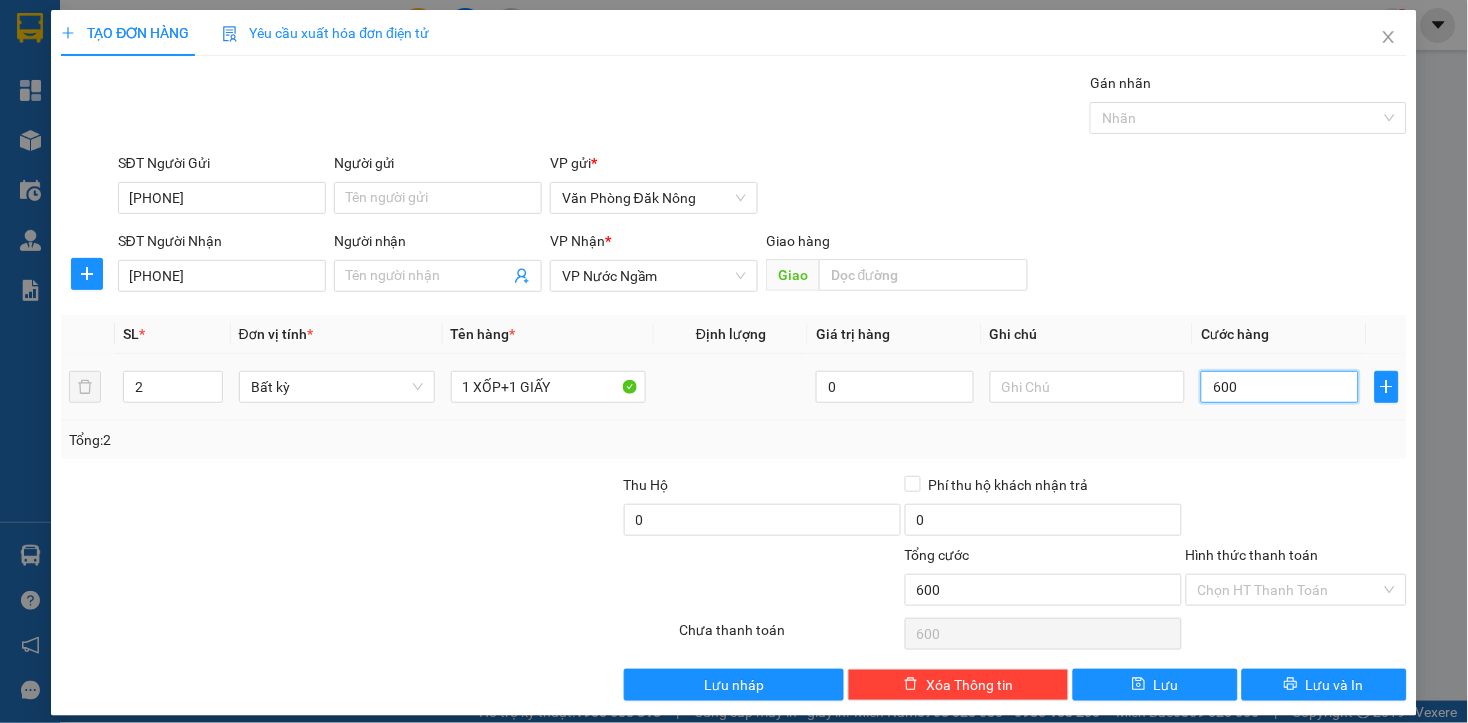 type on "6.000" 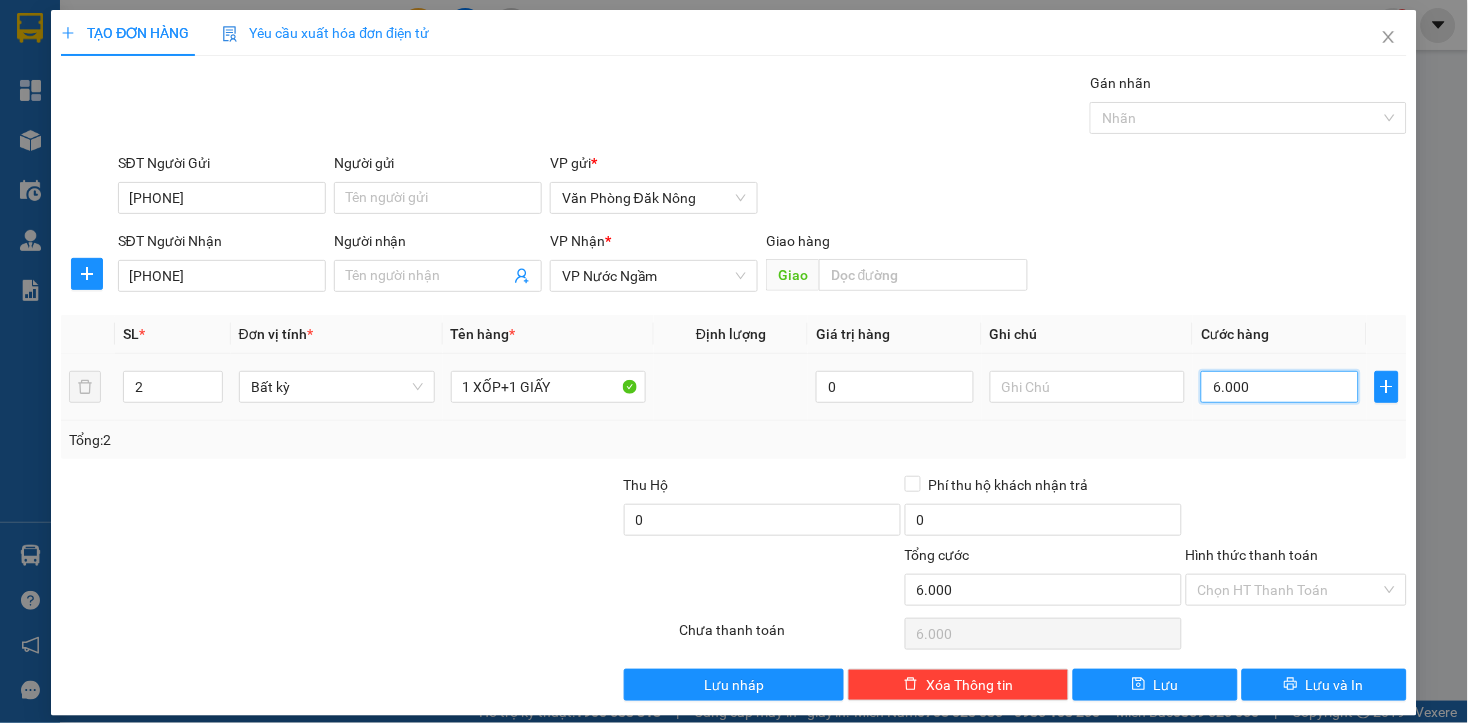 type on "60.000" 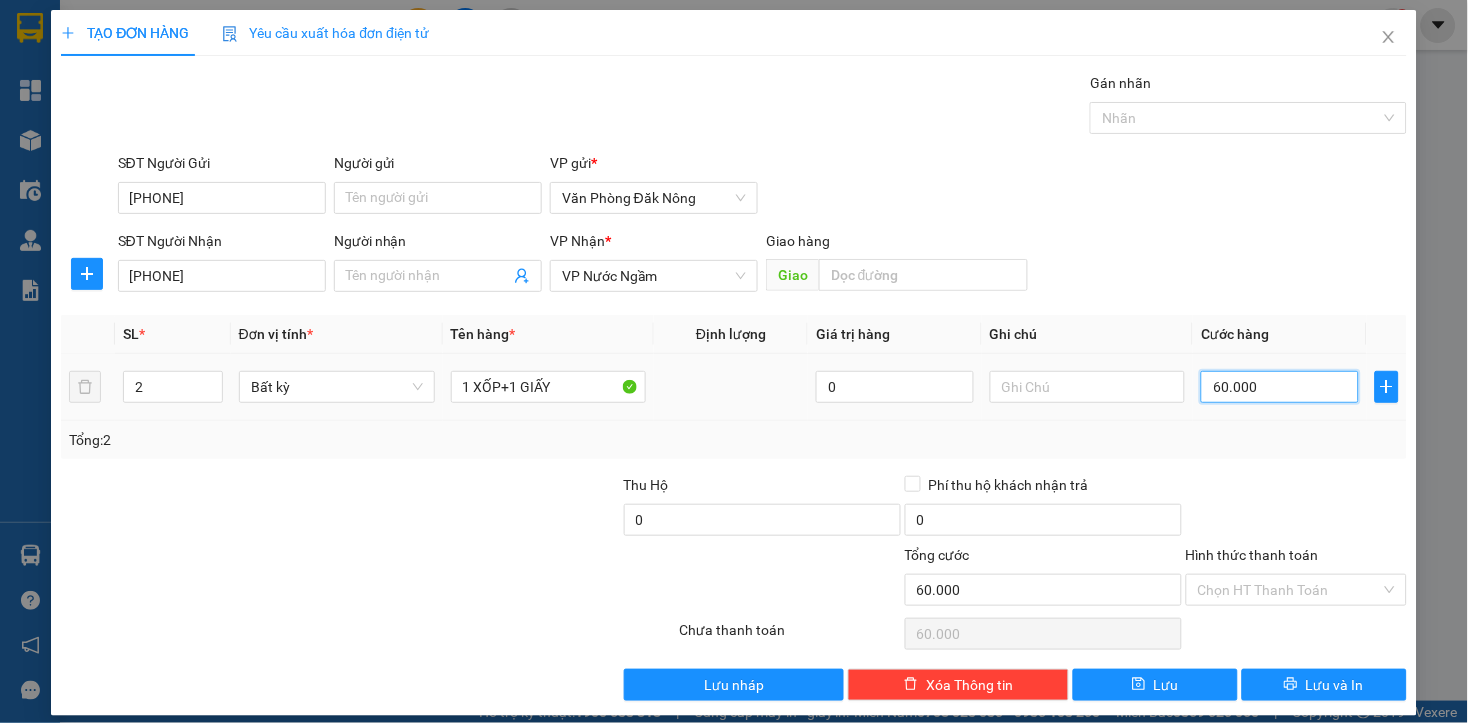 type on "600.000" 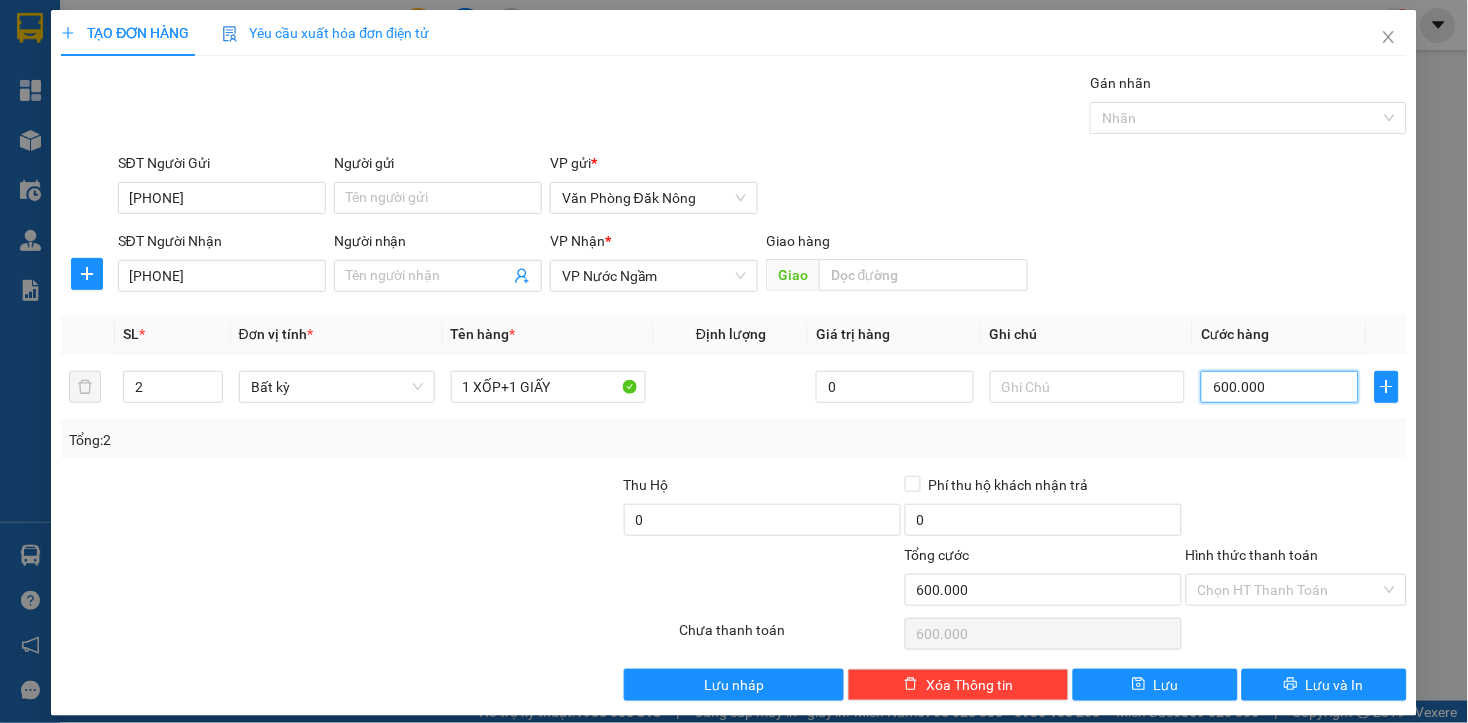 scroll, scrollTop: 16, scrollLeft: 0, axis: vertical 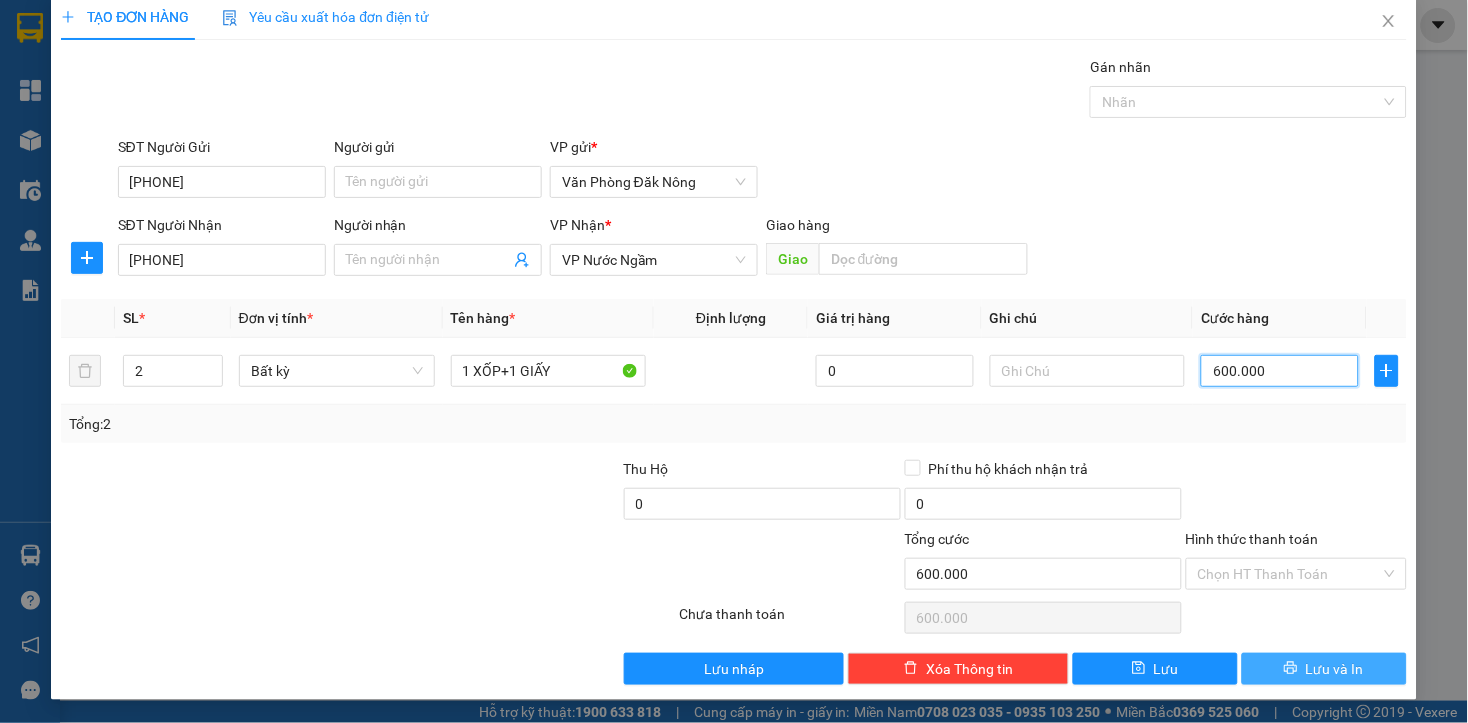type on "600.000" 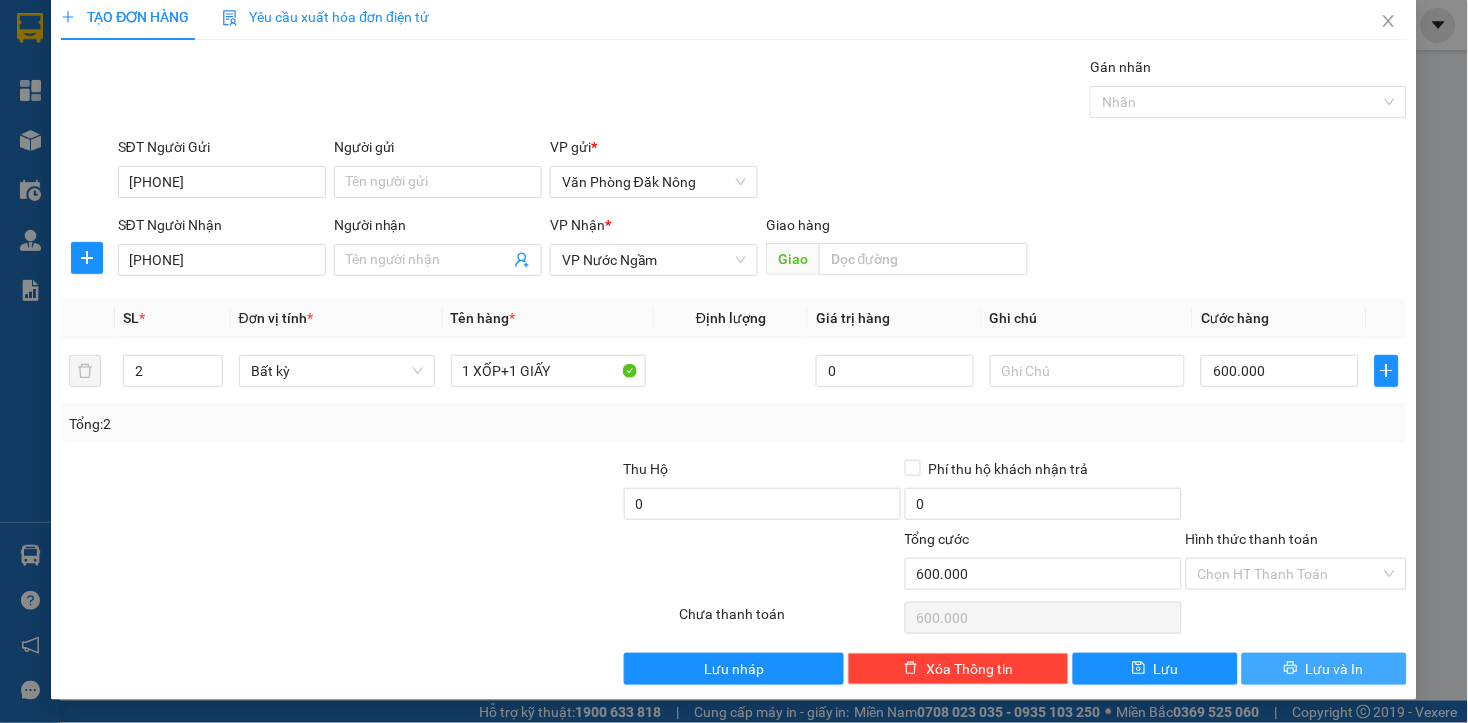 click 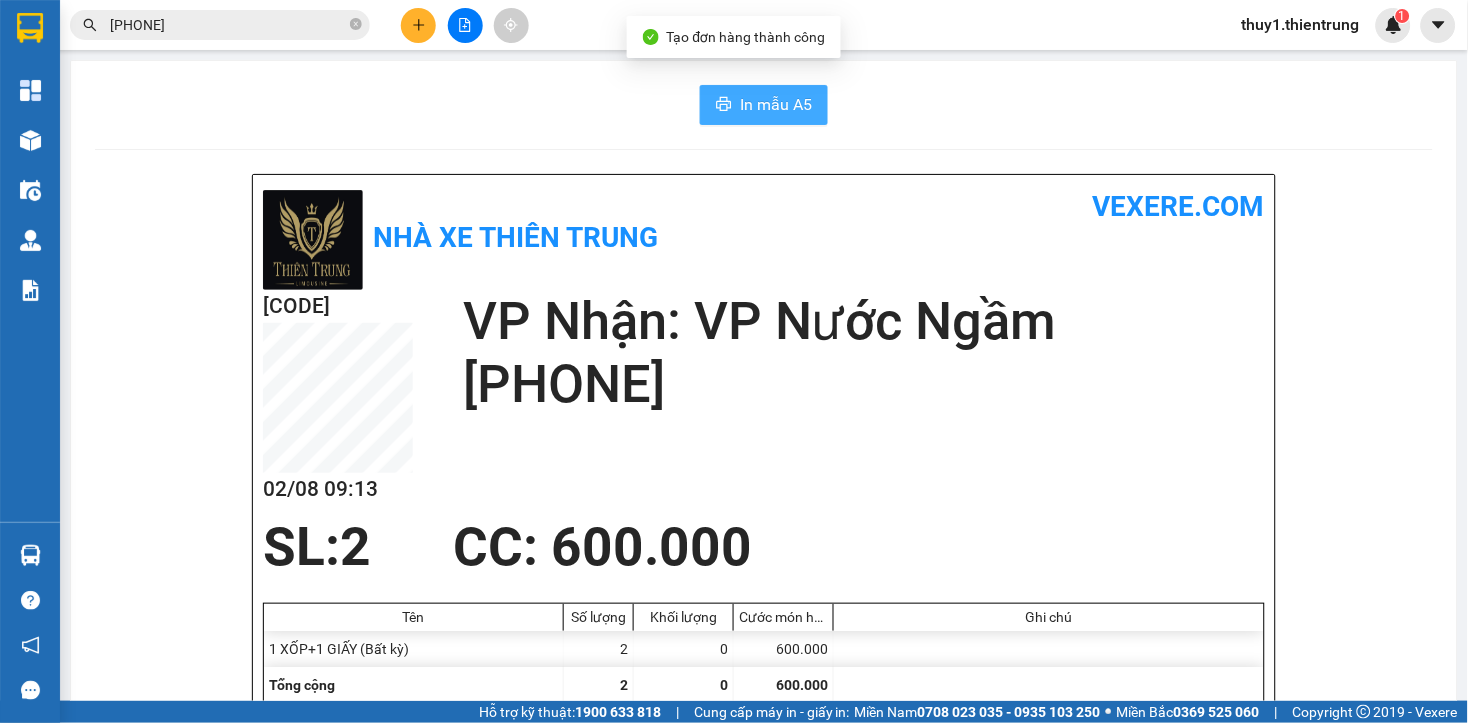 click on "In mẫu A5" at bounding box center (776, 104) 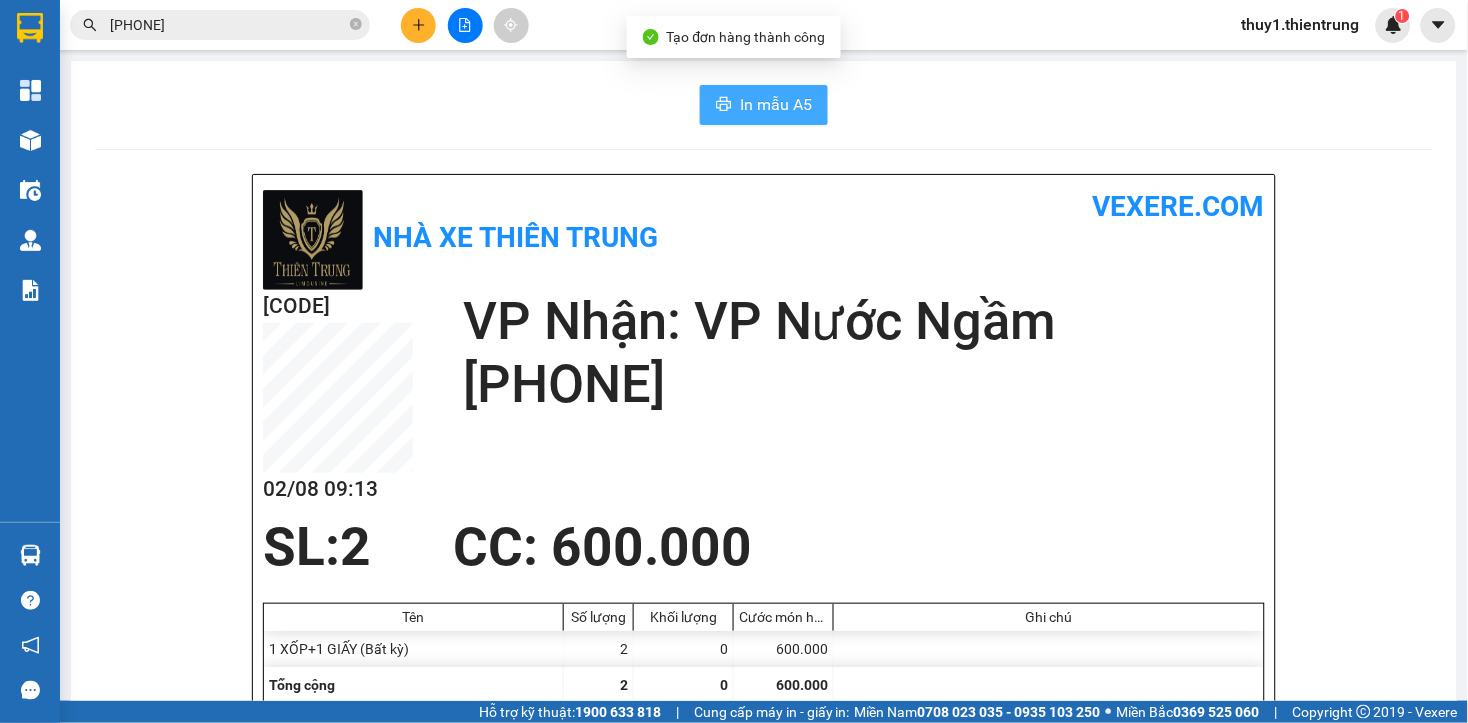 scroll, scrollTop: 0, scrollLeft: 0, axis: both 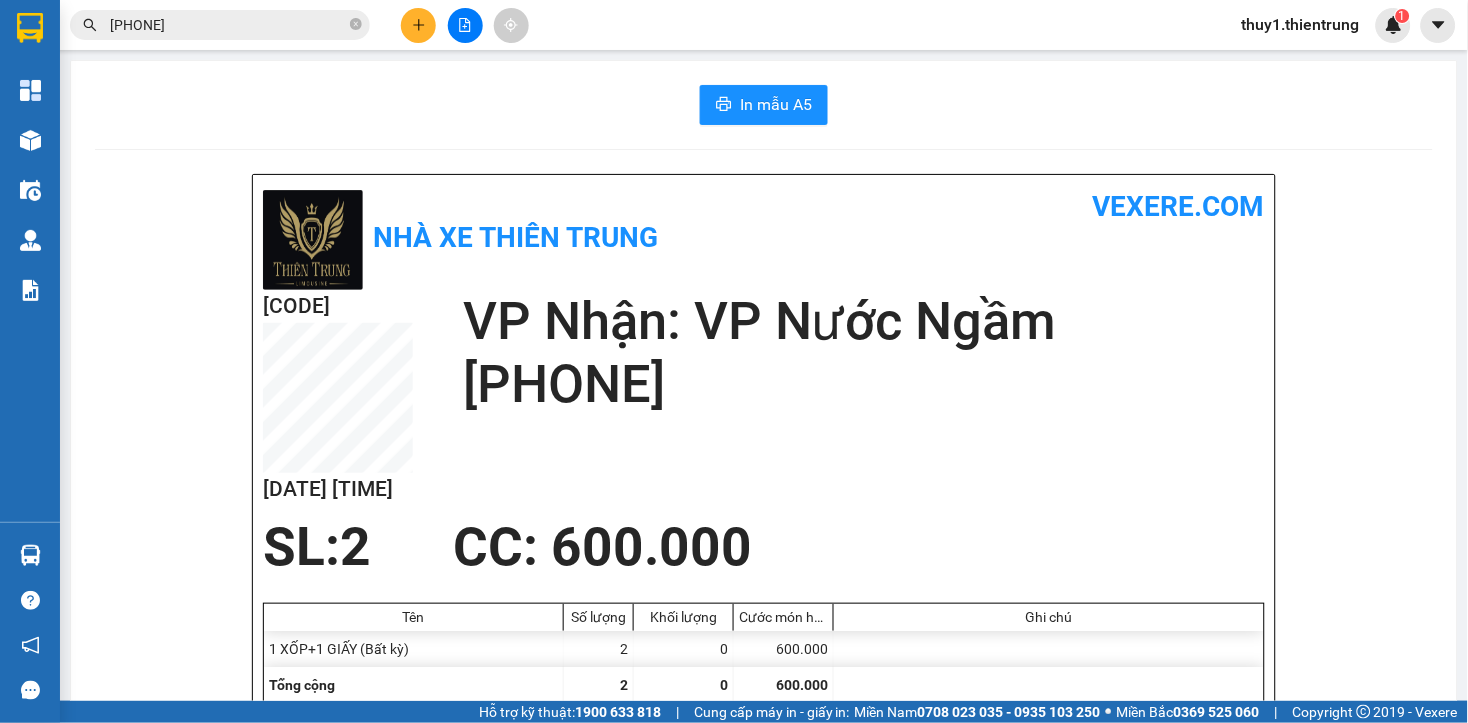 click on "In mẫu A5" at bounding box center [764, 105] 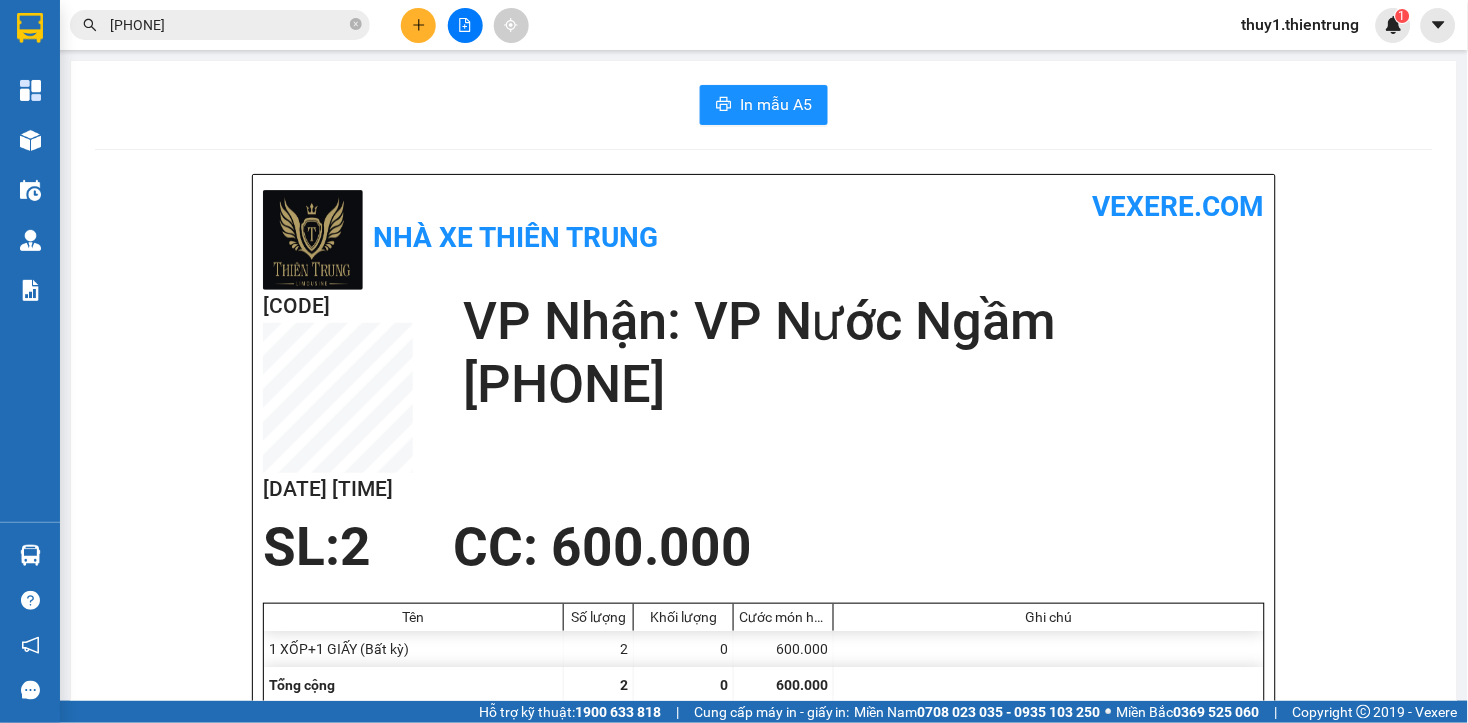 click on "In mẫu A5
Nhà xe Thiên Trung vexere.com YRA9QBEL 02/08 09:14 VP Nhận:   VP Nước Ngầm 0359867396 SL:  2 CC : 600.000 Tên Số lượng Khối lượng Cước món hàng Ghi chú 1 XỐP+1 GIẤY (Bất kỳ) 2 0 600.000 Tổng cộng 2 0 600.000 Loading... Người gửi:      0867214727     VP gửi :   Văn Phòng Đăk Nông Nhà xe Thiên Trung   Số 24, đường Hai Bà Trưng   0961 210 210 Gửi khách hàng Vexere.com (c) 2017 GỬI :   Văn Phòng Đăk Nông   Số 12, đường Hai Bà Trưng , Tp Gia Nghĩa   0905 64 00 48 Người gửi :    0867214727 YRA9QBEL NHẬN :   VP Nước Ngầm   ngõ 49 số nhà 49A đường ngọc hồi quận Hoàng Mai   0888786848, Người nhận :    0359867396 Tên hàng: 1 XỐP+1 GIẤY SL 2 Giá trị hàng gửi:  0 CC   600.000 Tổng phải thu:   600.000 Người gửi hàng xác nhận (Tôi đã đọc và đồng ý nộp dung phiếu gửi hàng) NV kiểm tra hàng (Kí và ghi rõ họ tên) NV nhận hàng Thuy 1 :" at bounding box center (764, 925) 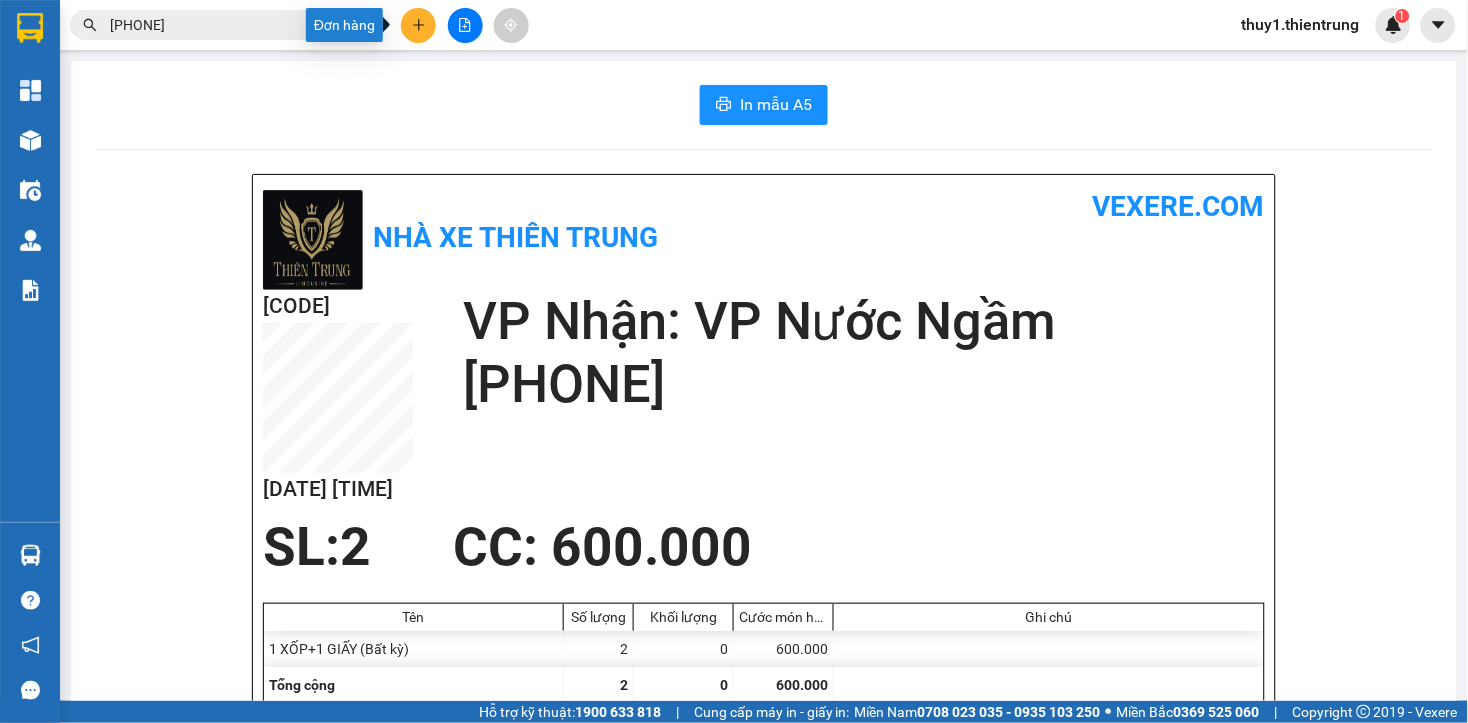 click at bounding box center (418, 25) 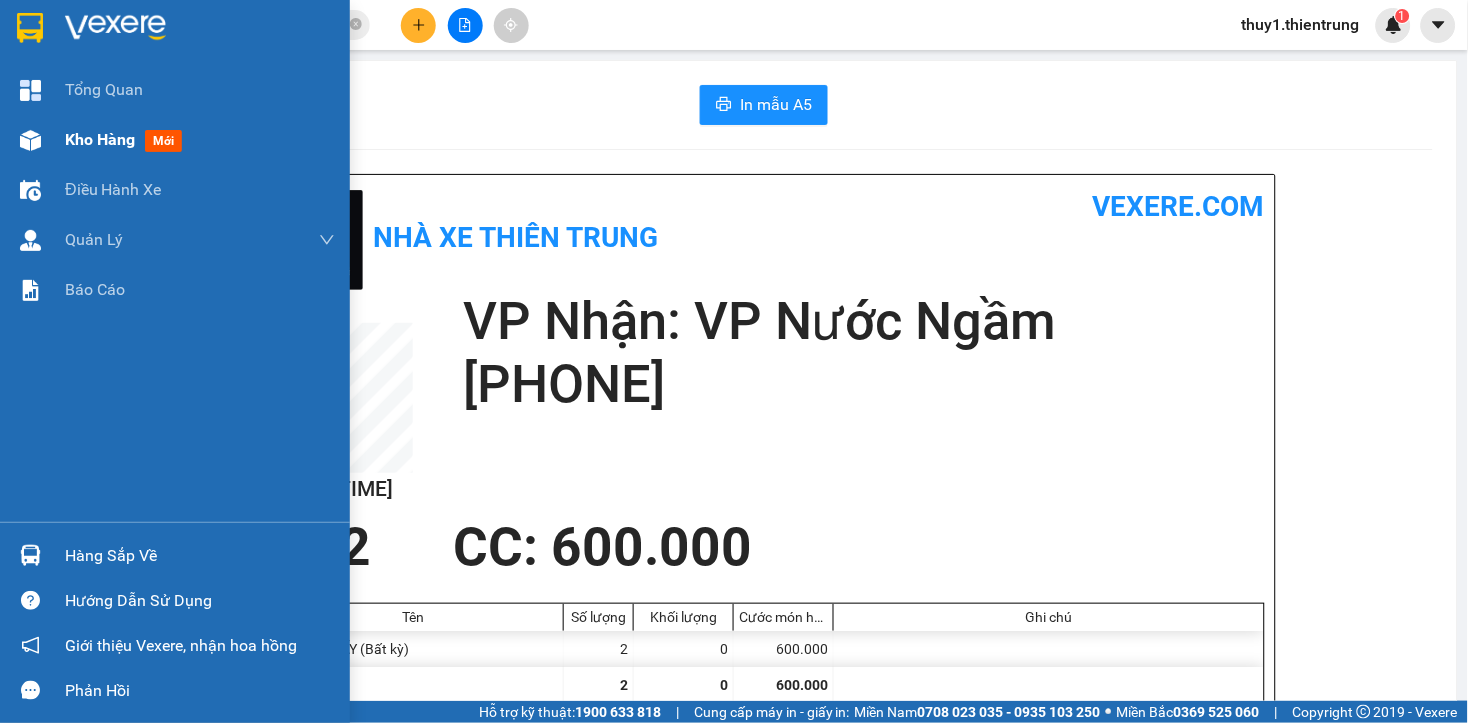 click at bounding box center (30, 140) 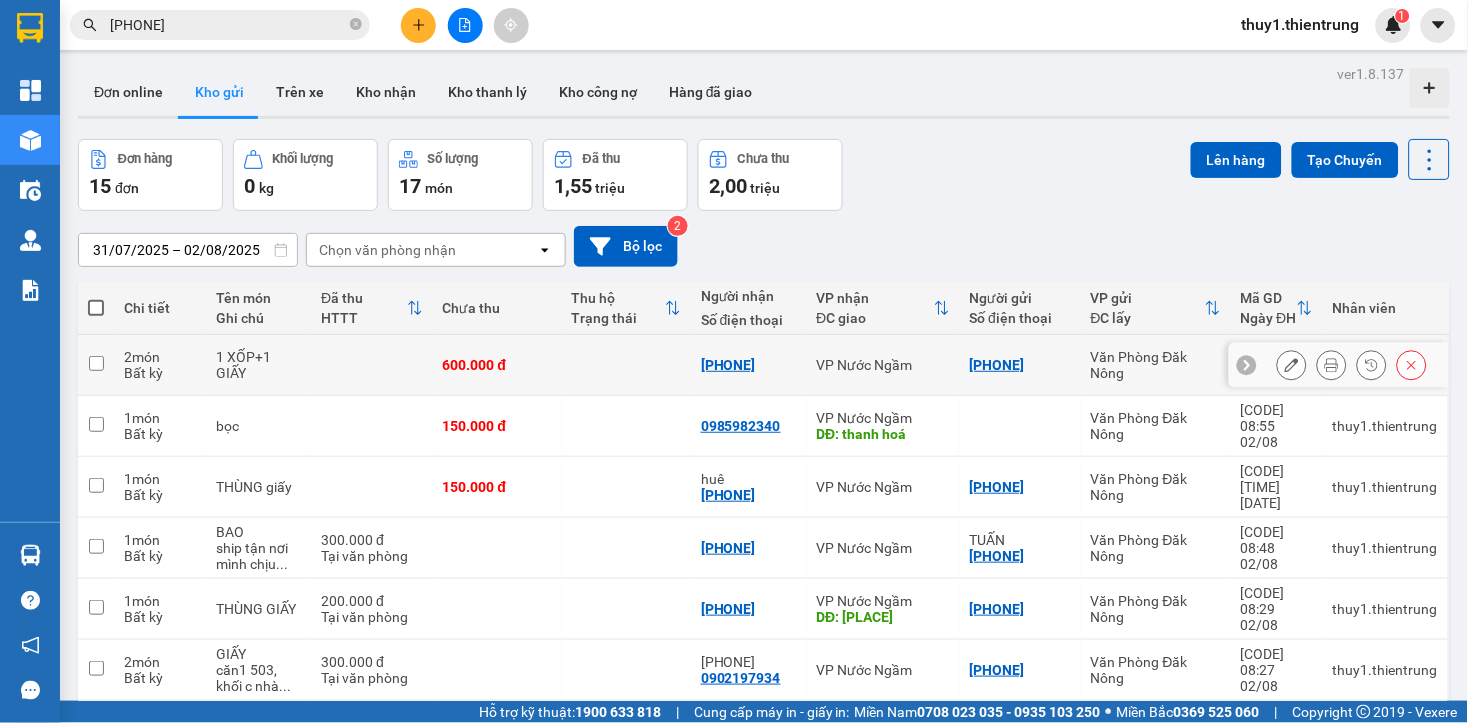 click at bounding box center (96, 363) 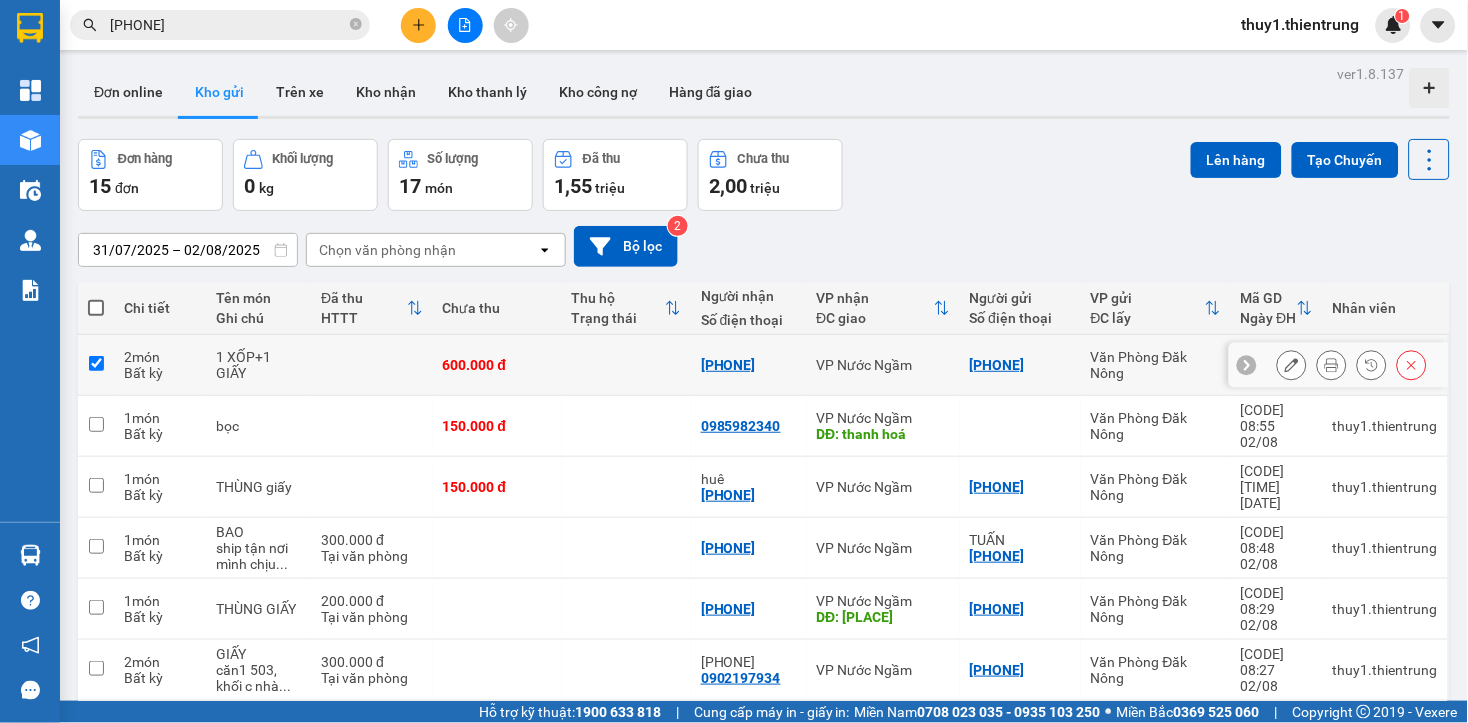 checkbox on "true" 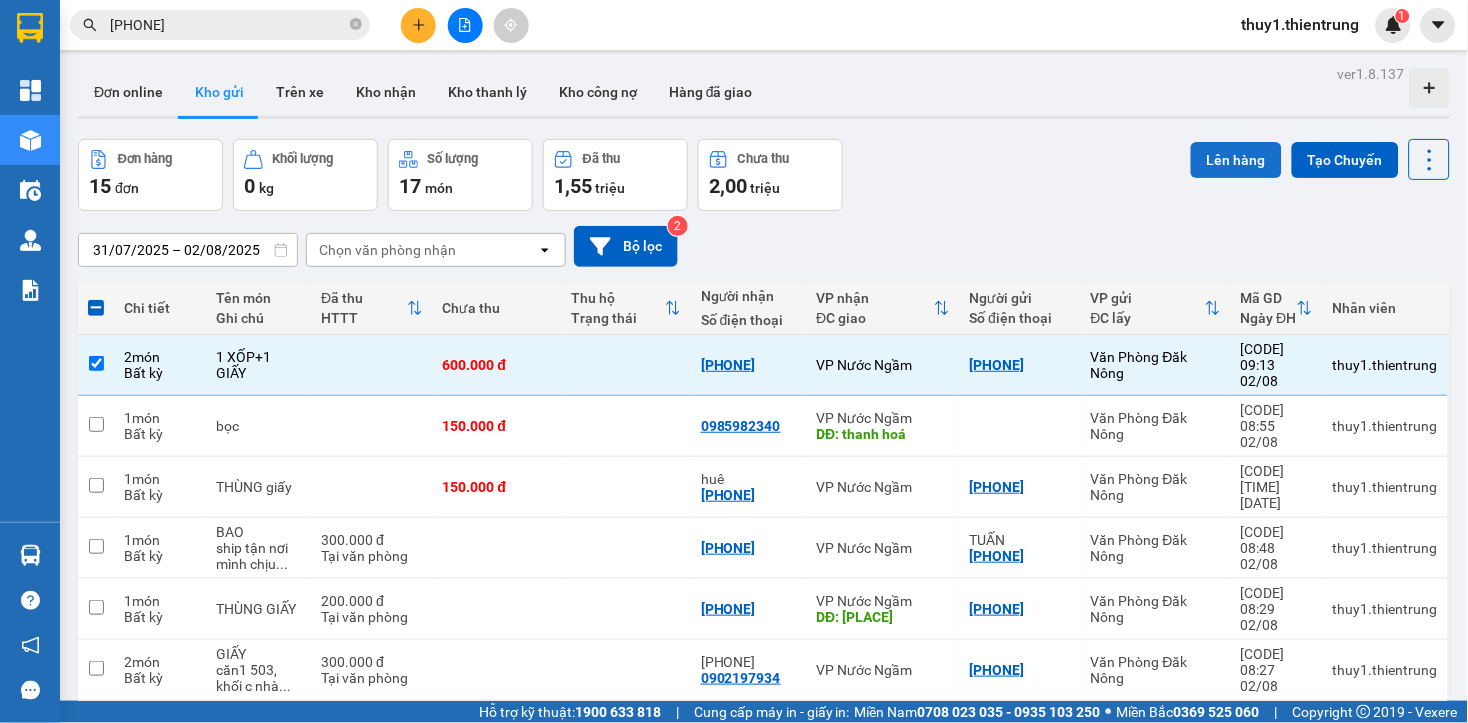 click on "Lên hàng" at bounding box center [1236, 160] 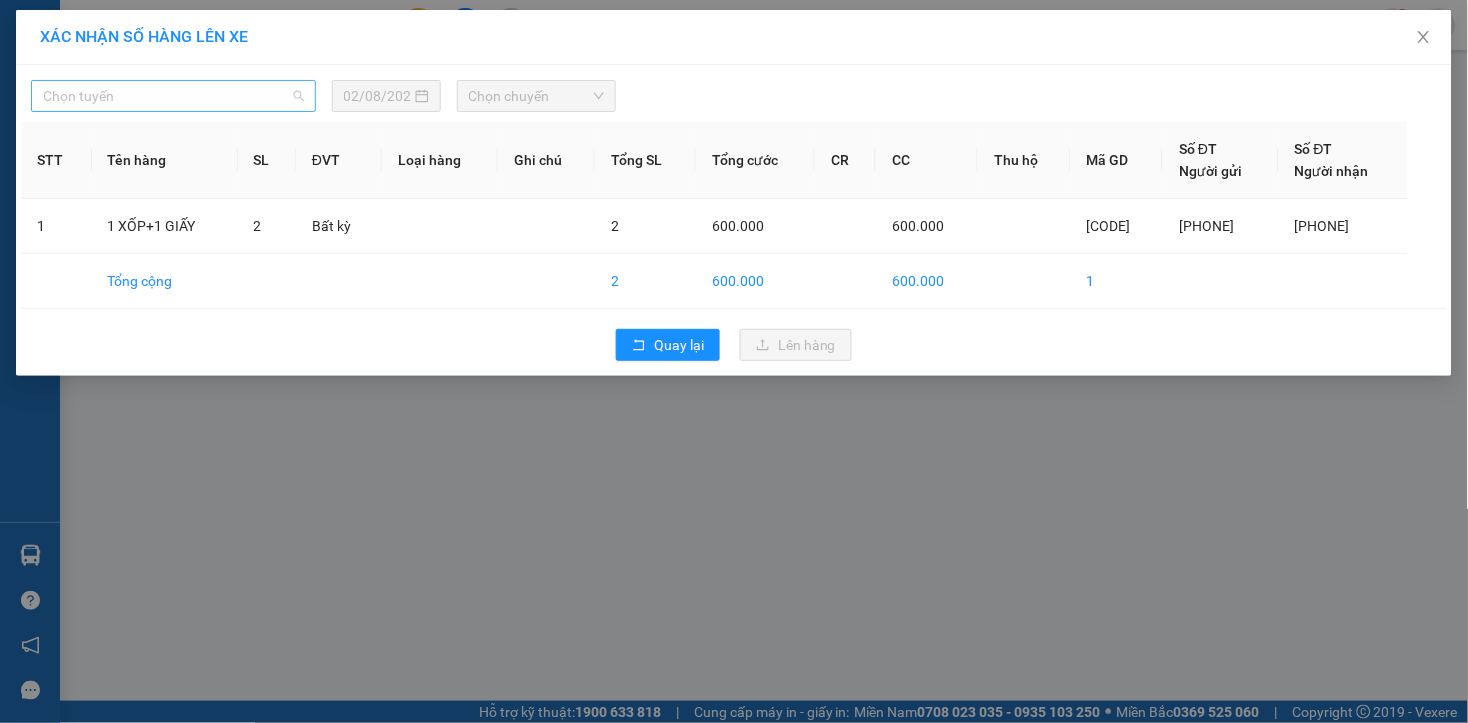 click on "Chọn tuyến" at bounding box center (173, 96) 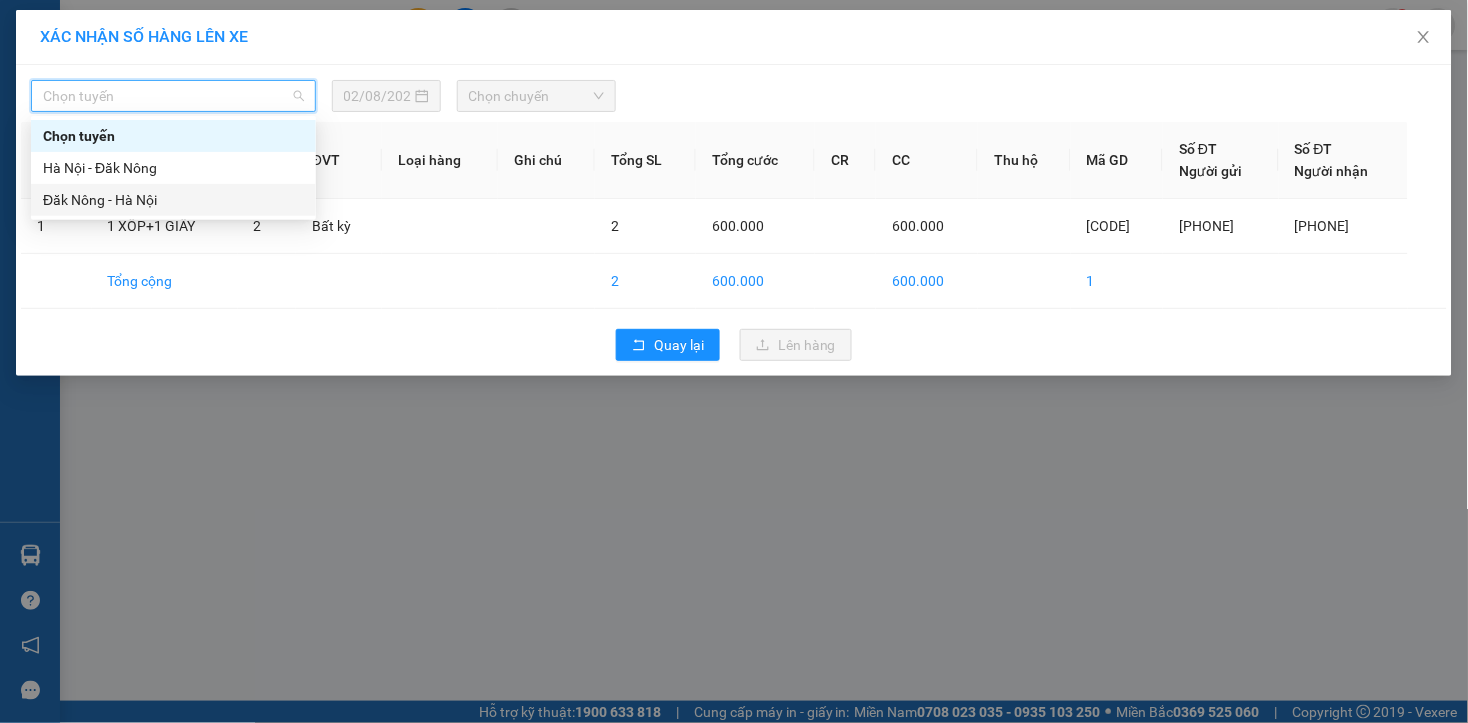 click on "Đăk Nông - Hà Nội" at bounding box center [173, 200] 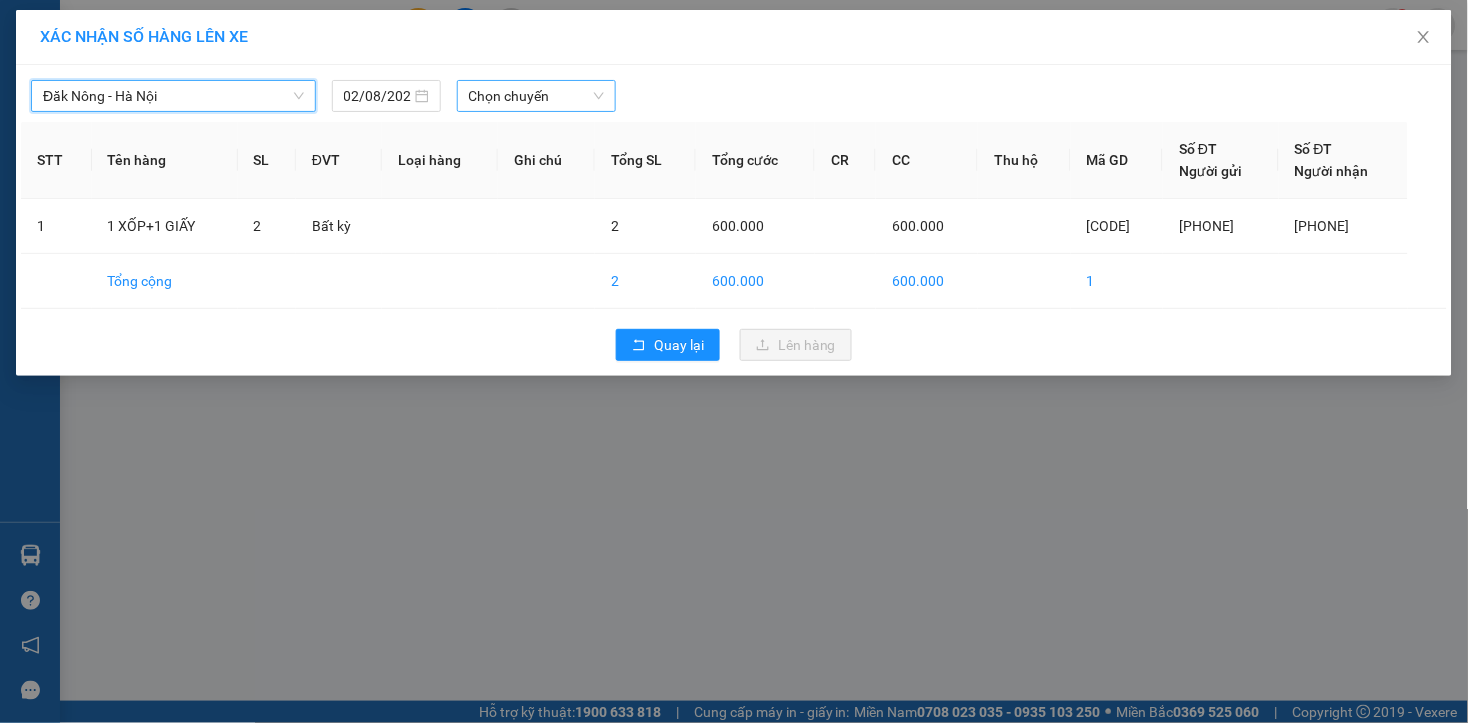 click on "Chọn chuyến" at bounding box center (536, 96) 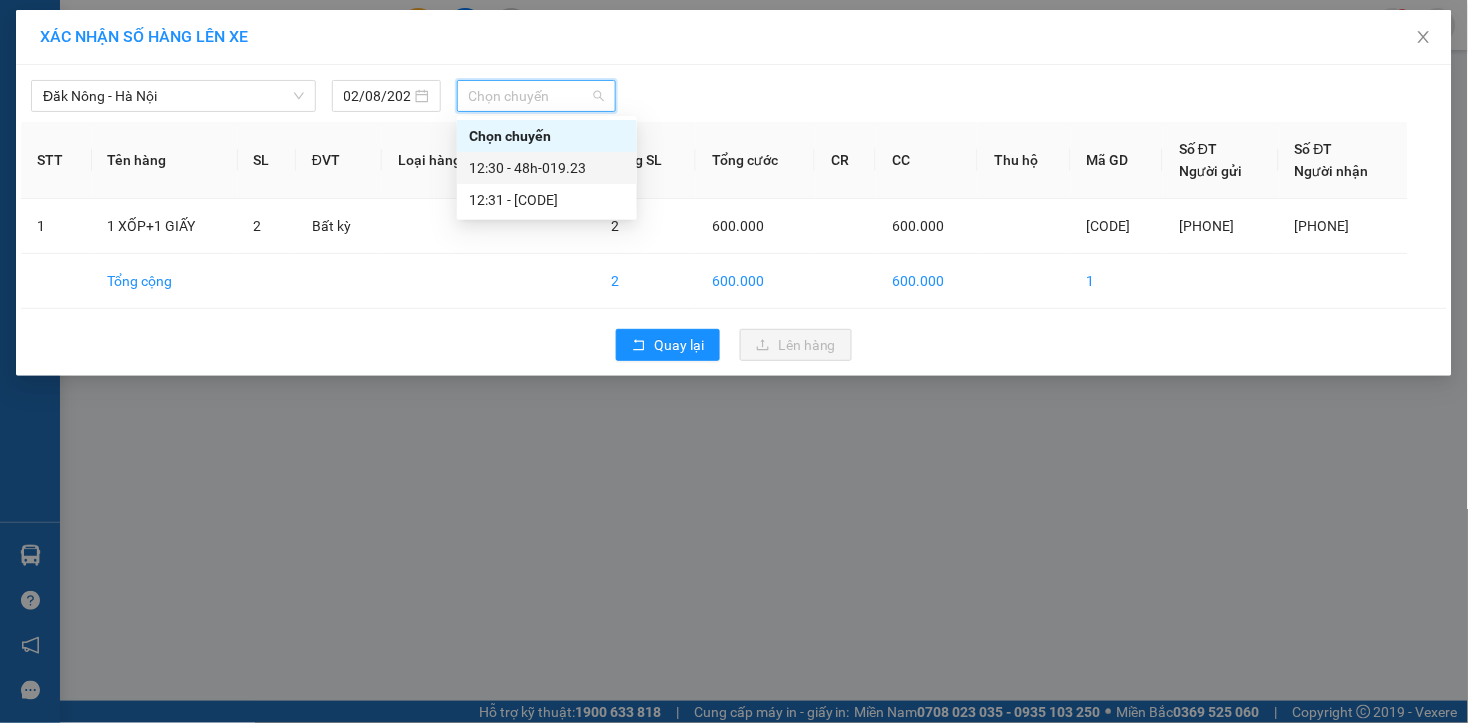 drag, startPoint x: 556, startPoint y: 161, endPoint x: 653, endPoint y: 185, distance: 99.92497 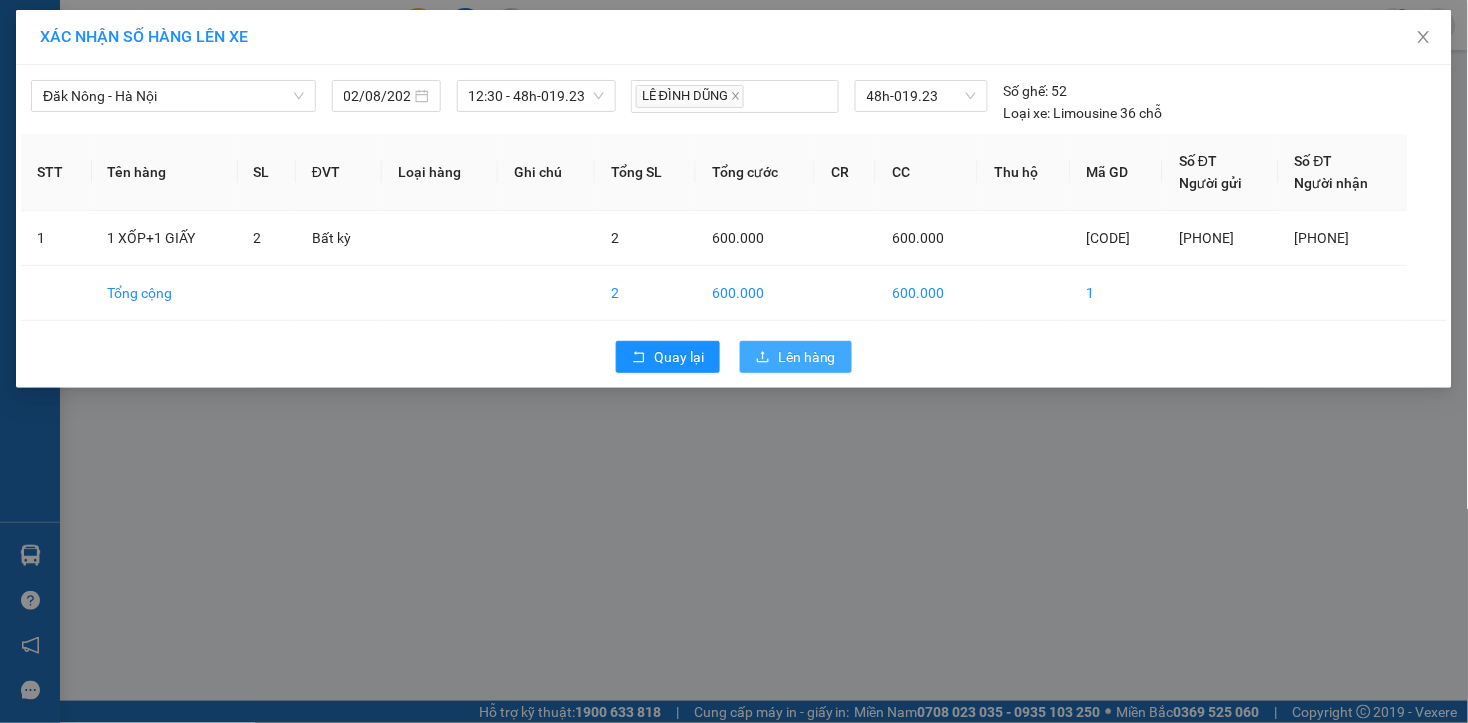 click on "Lên hàng" at bounding box center (807, 357) 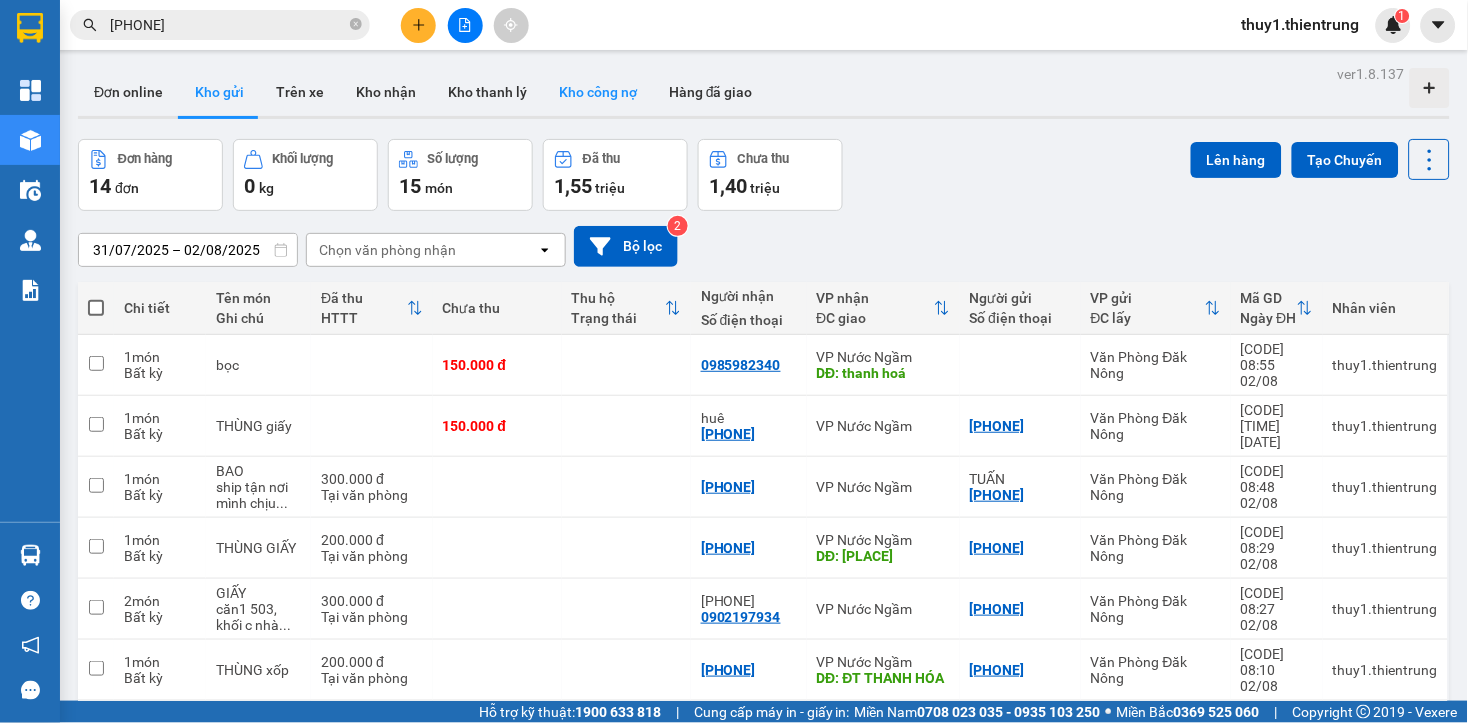 drag, startPoint x: 900, startPoint y: 244, endPoint x: 583, endPoint y: 95, distance: 350.27133 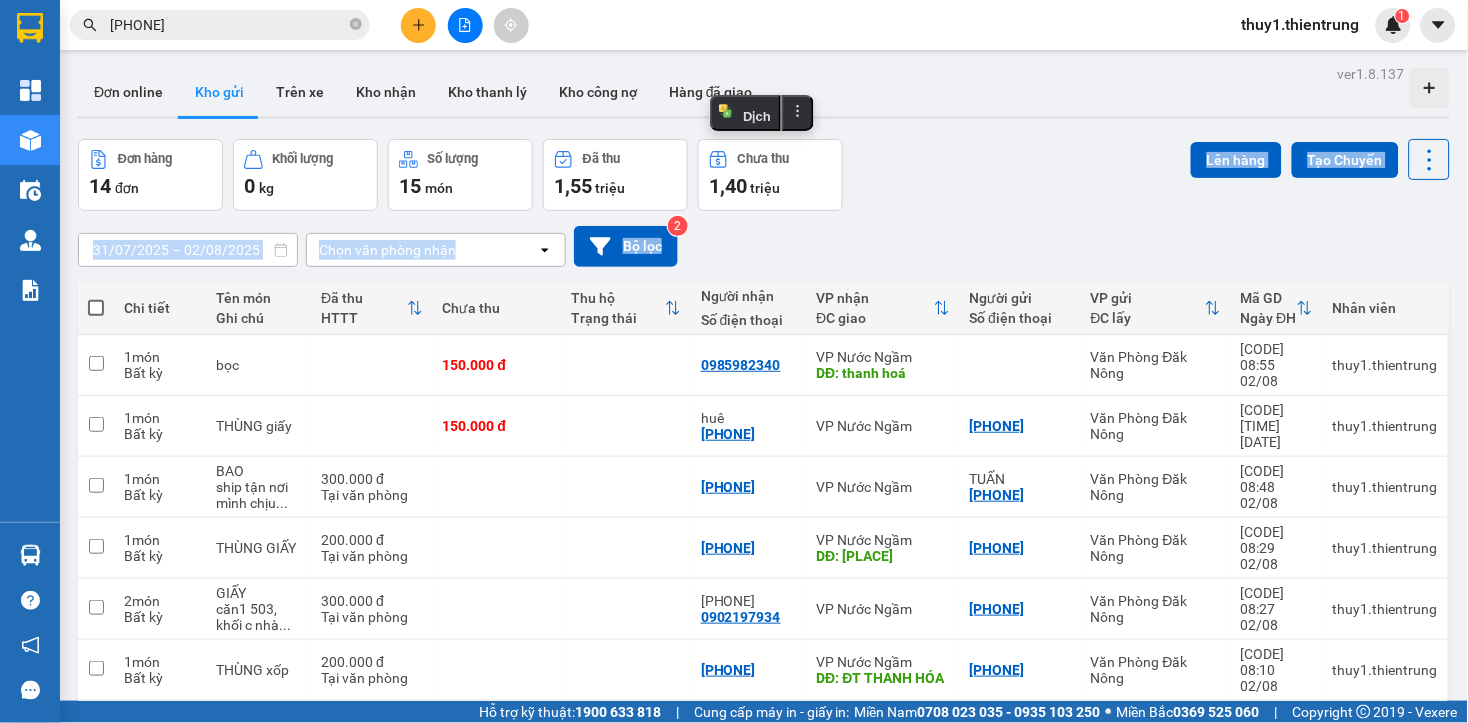 click 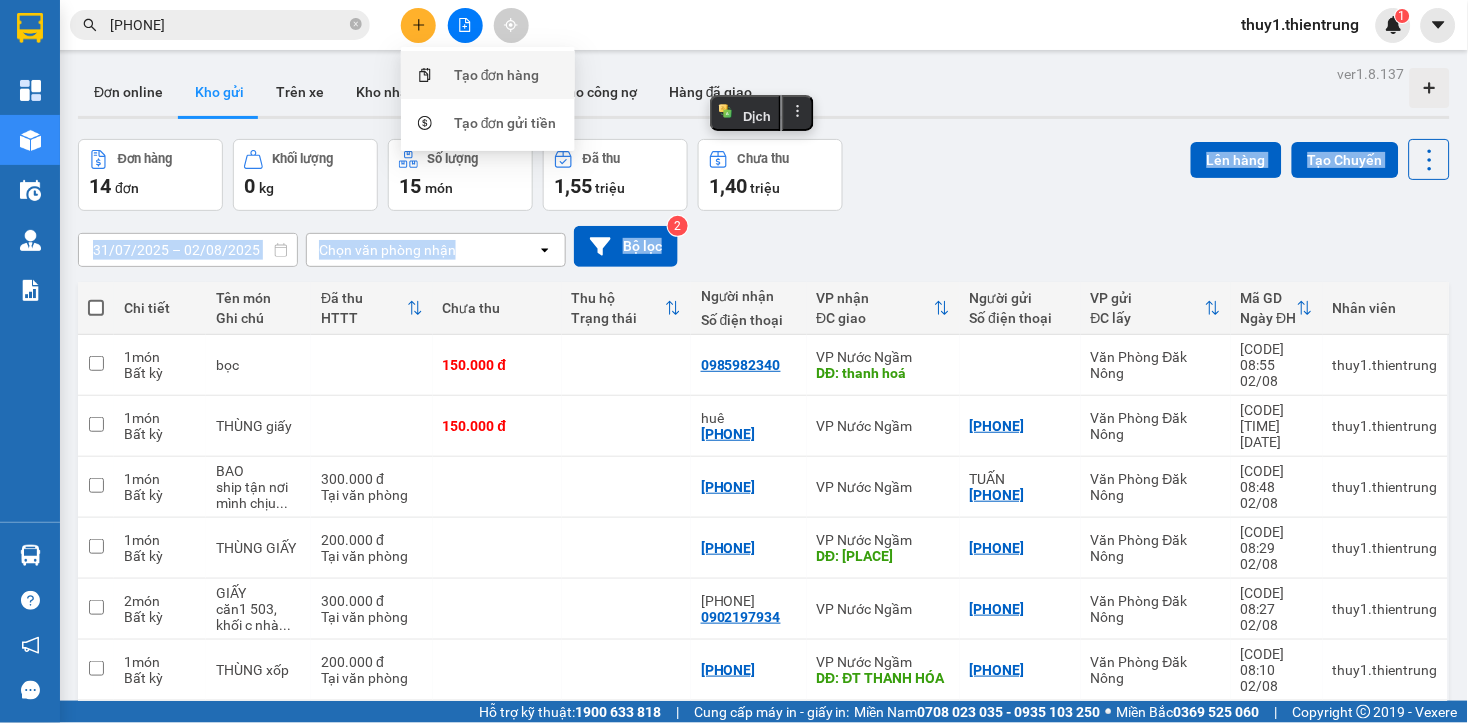 click on "Tạo đơn hàng" at bounding box center (497, 75) 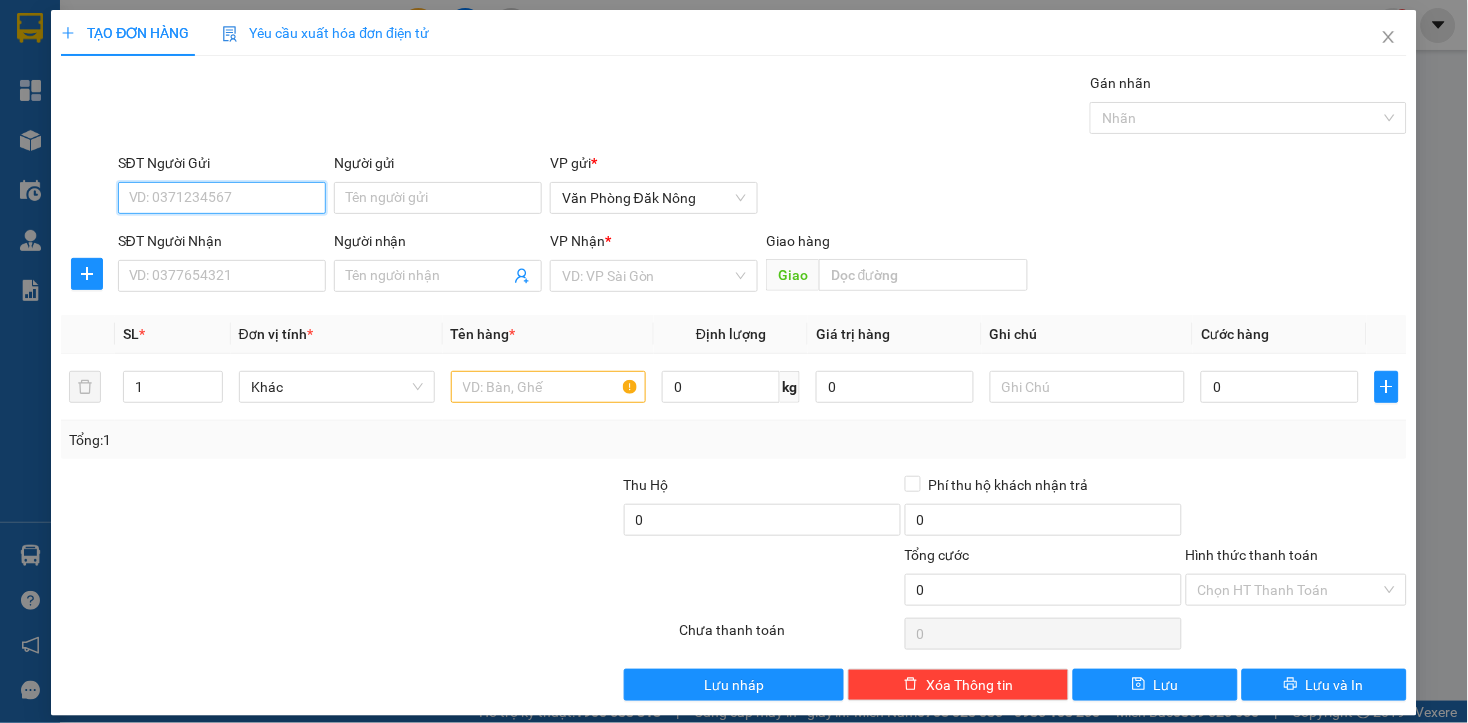 click on "SĐT Người Gửi" at bounding box center [222, 198] 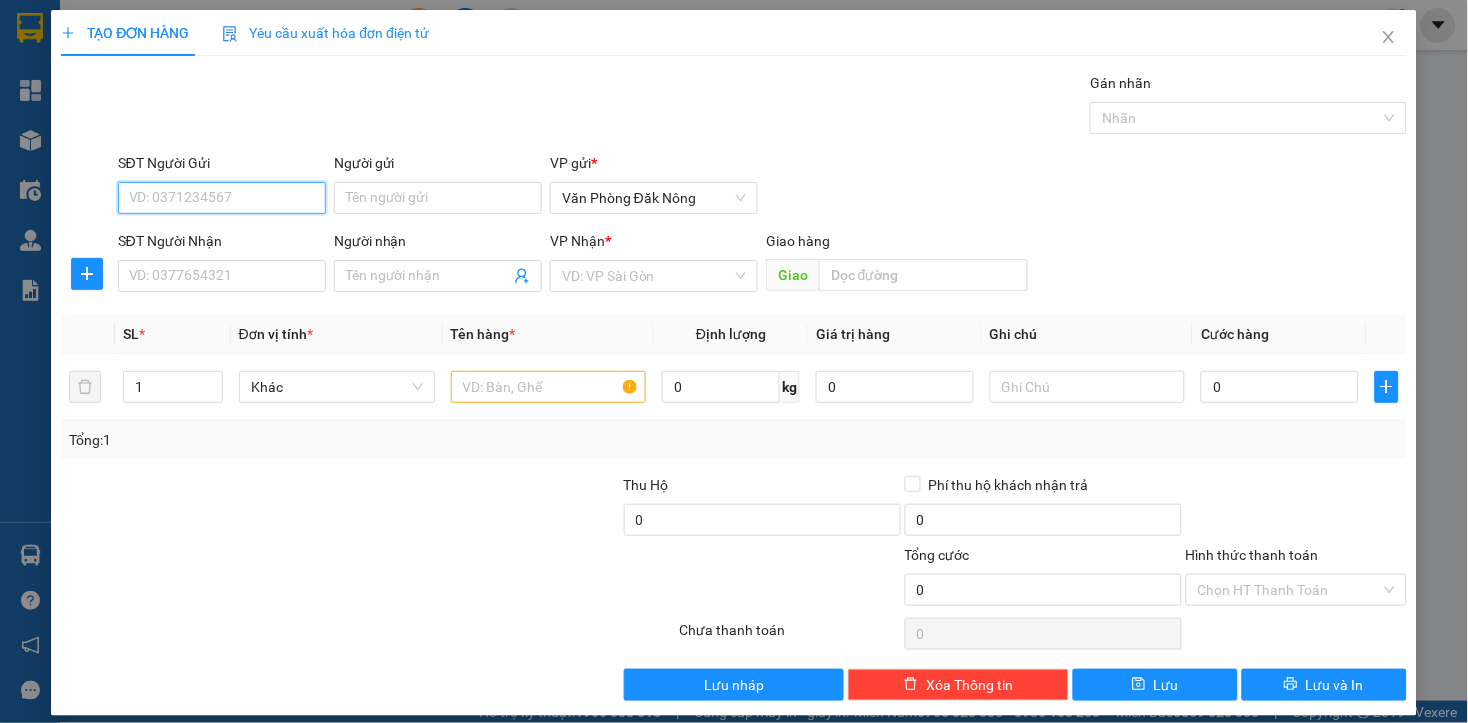 click on "SĐT Người Gửi" at bounding box center (222, 198) 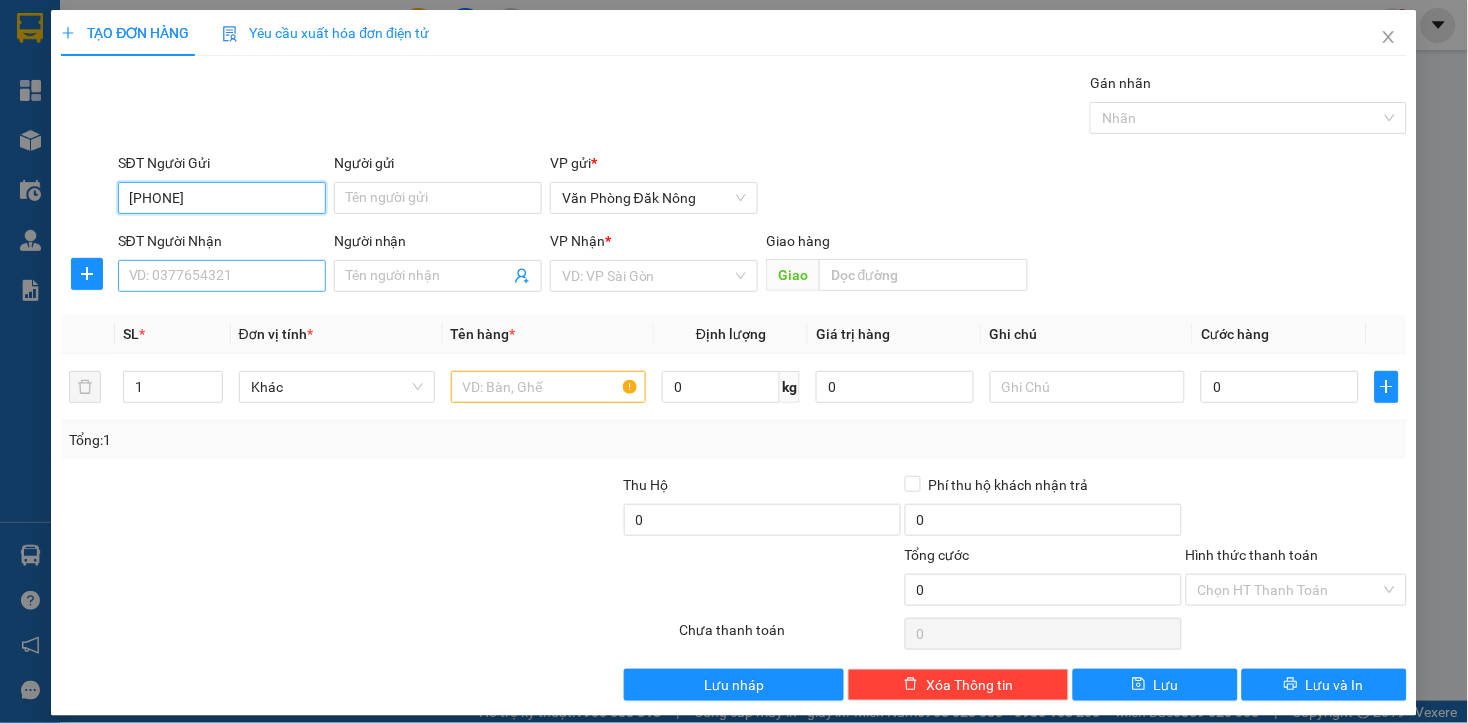 type on "0325604368" 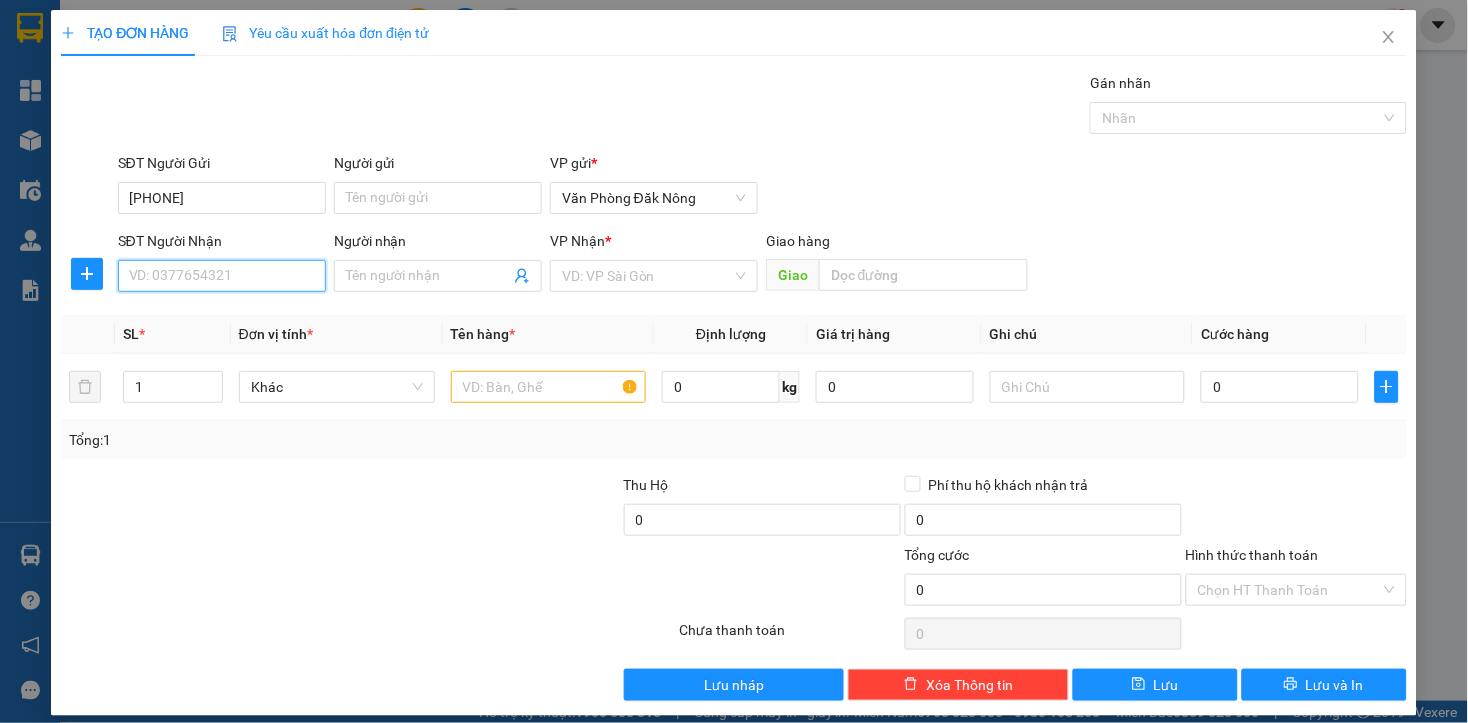 click on "SĐT Người Nhận" at bounding box center (222, 276) 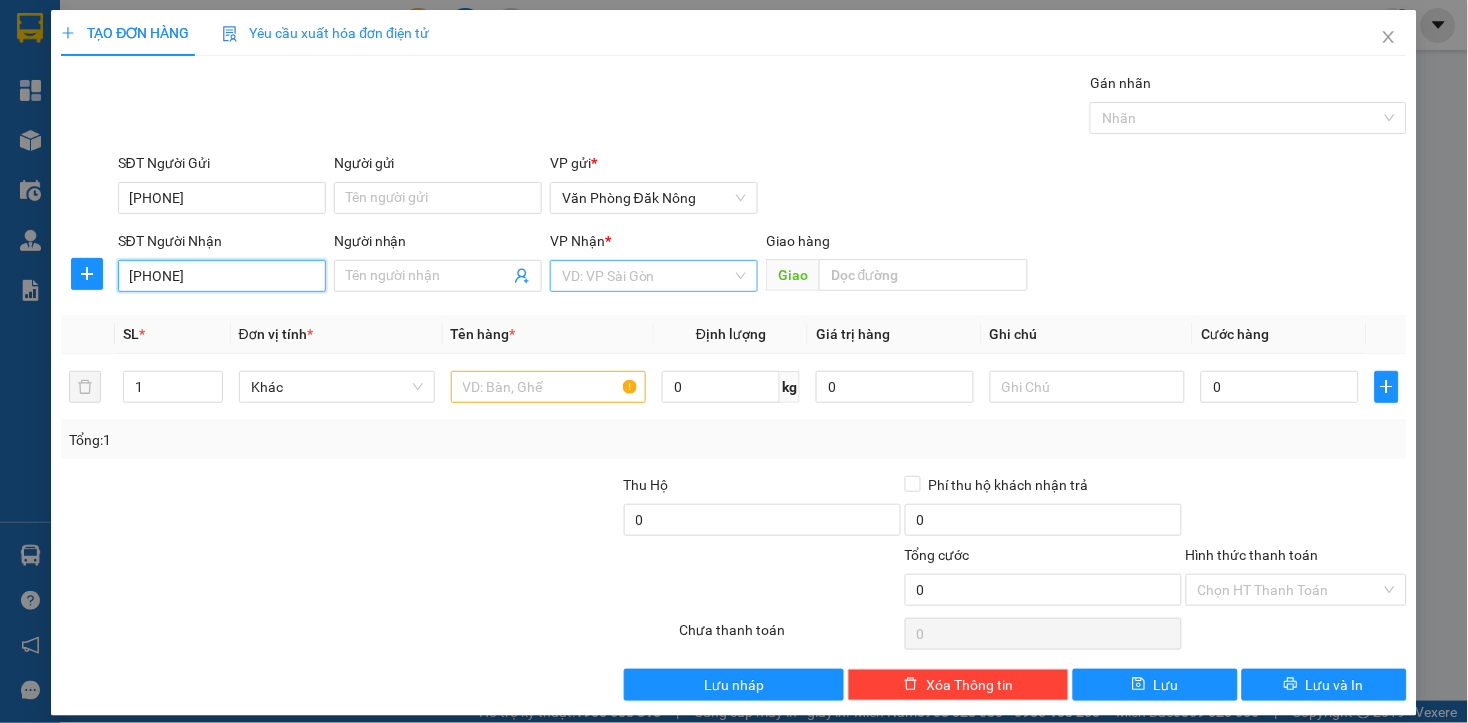 type on "0339079197" 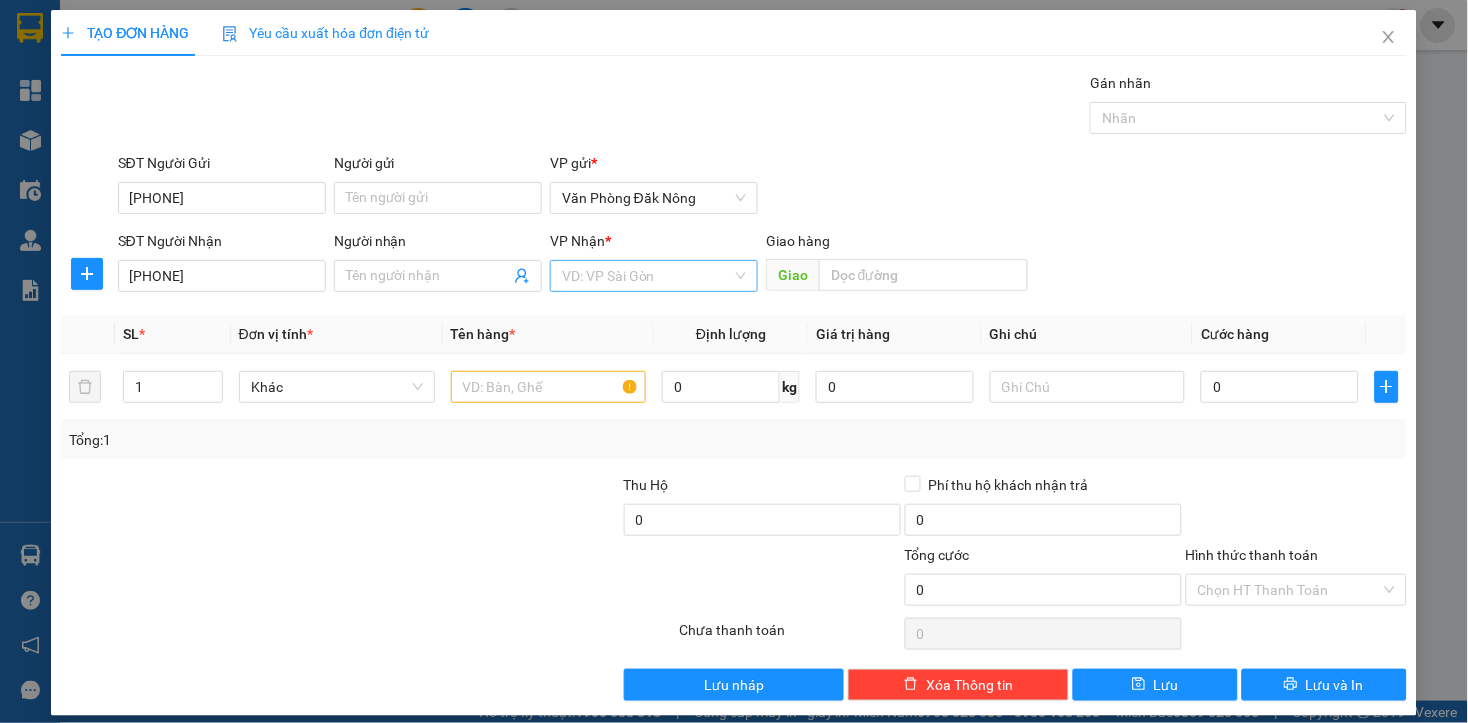 drag, startPoint x: 586, startPoint y: 277, endPoint x: 591, endPoint y: 287, distance: 11.18034 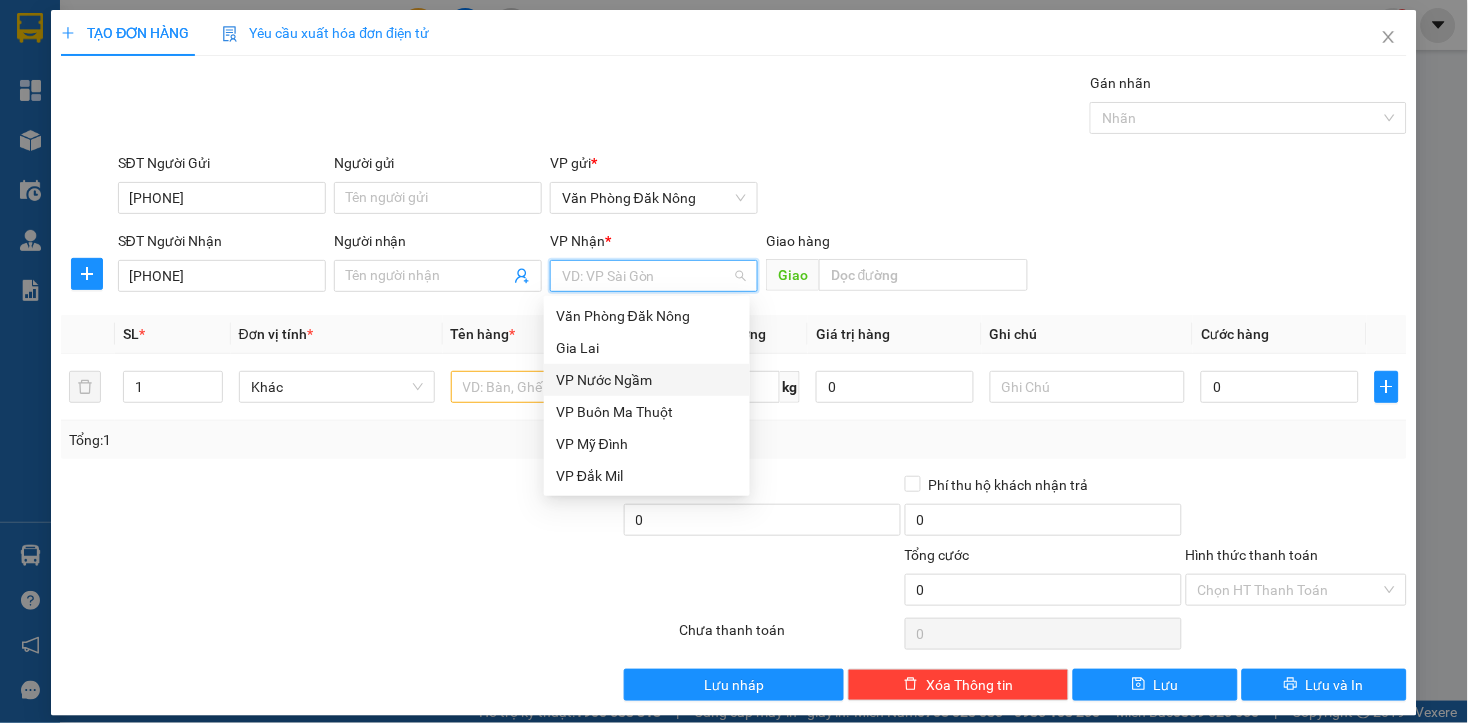 click on "VP Nước Ngầm" at bounding box center [647, 380] 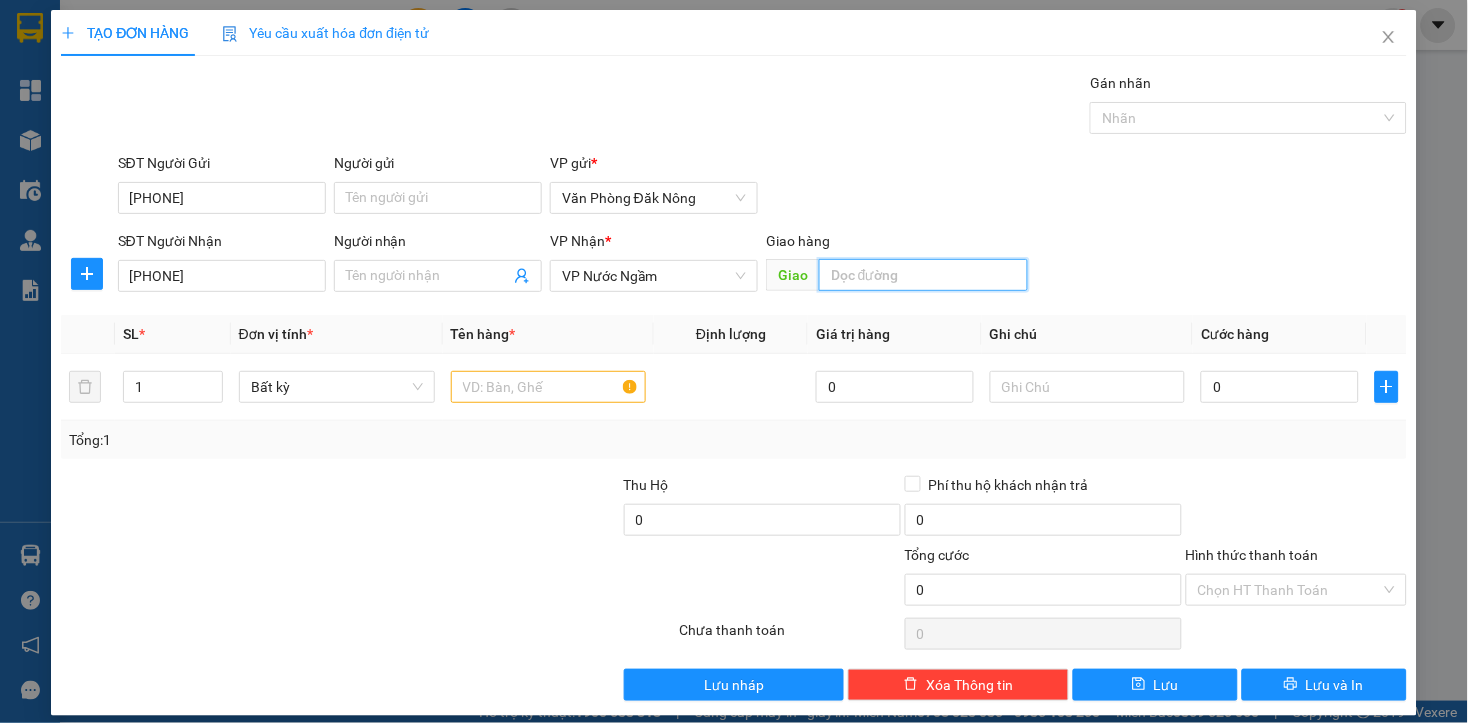 click at bounding box center [923, 275] 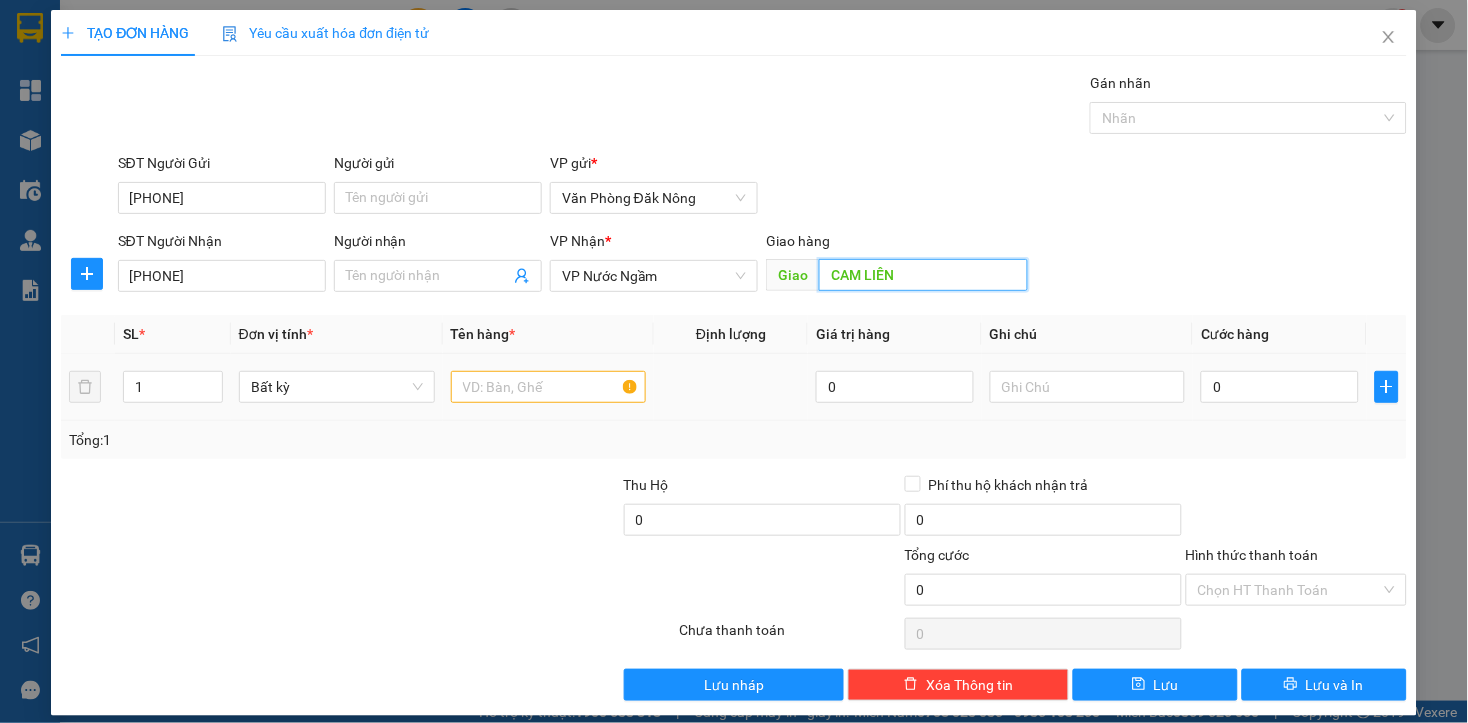 type on "CAM LIÊN" 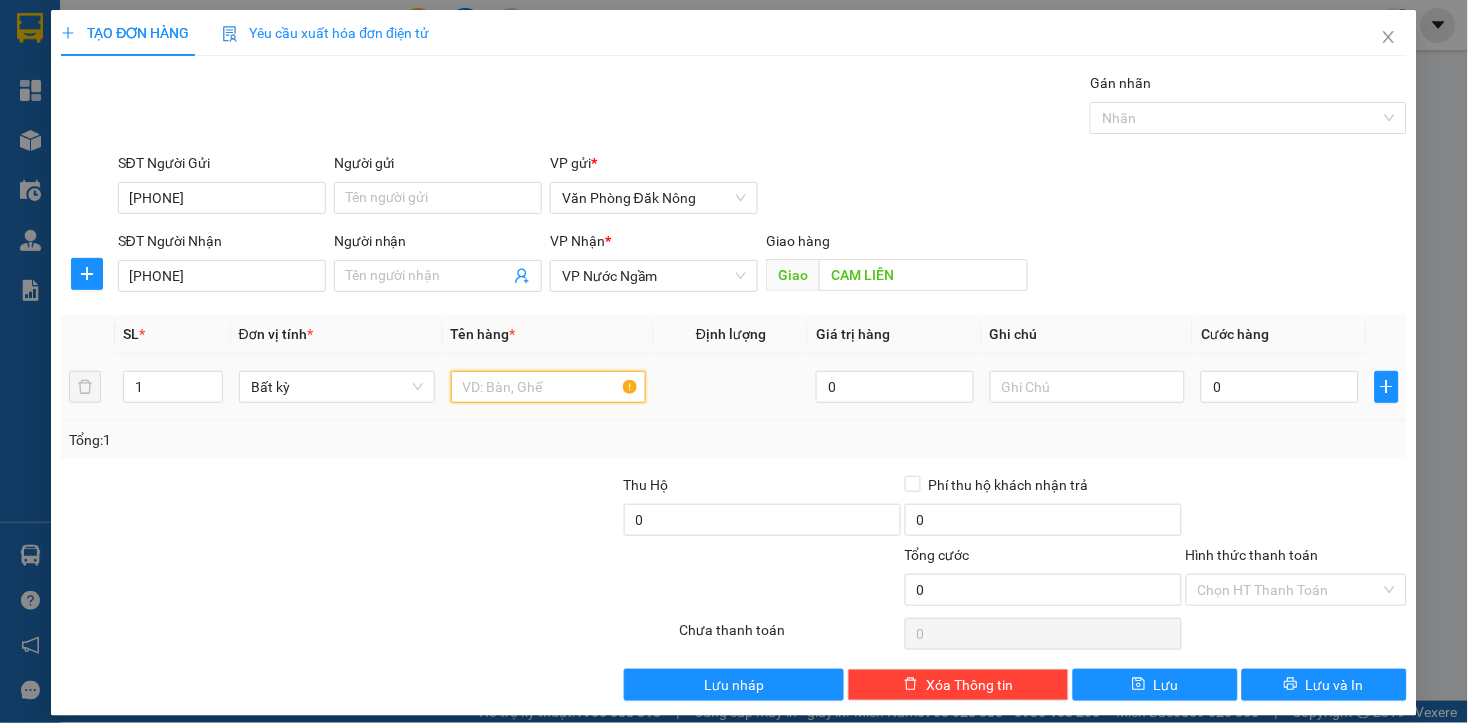 click at bounding box center (549, 387) 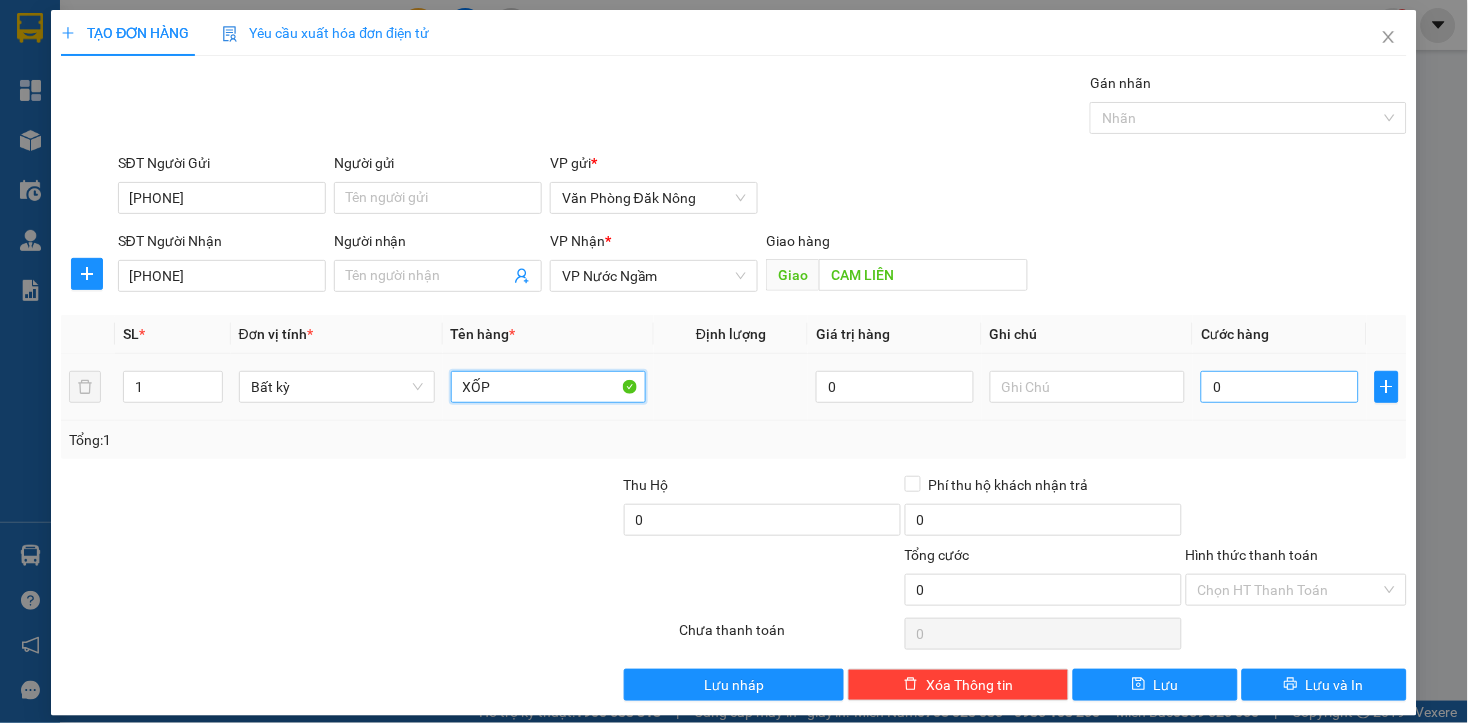 type on "XỐP" 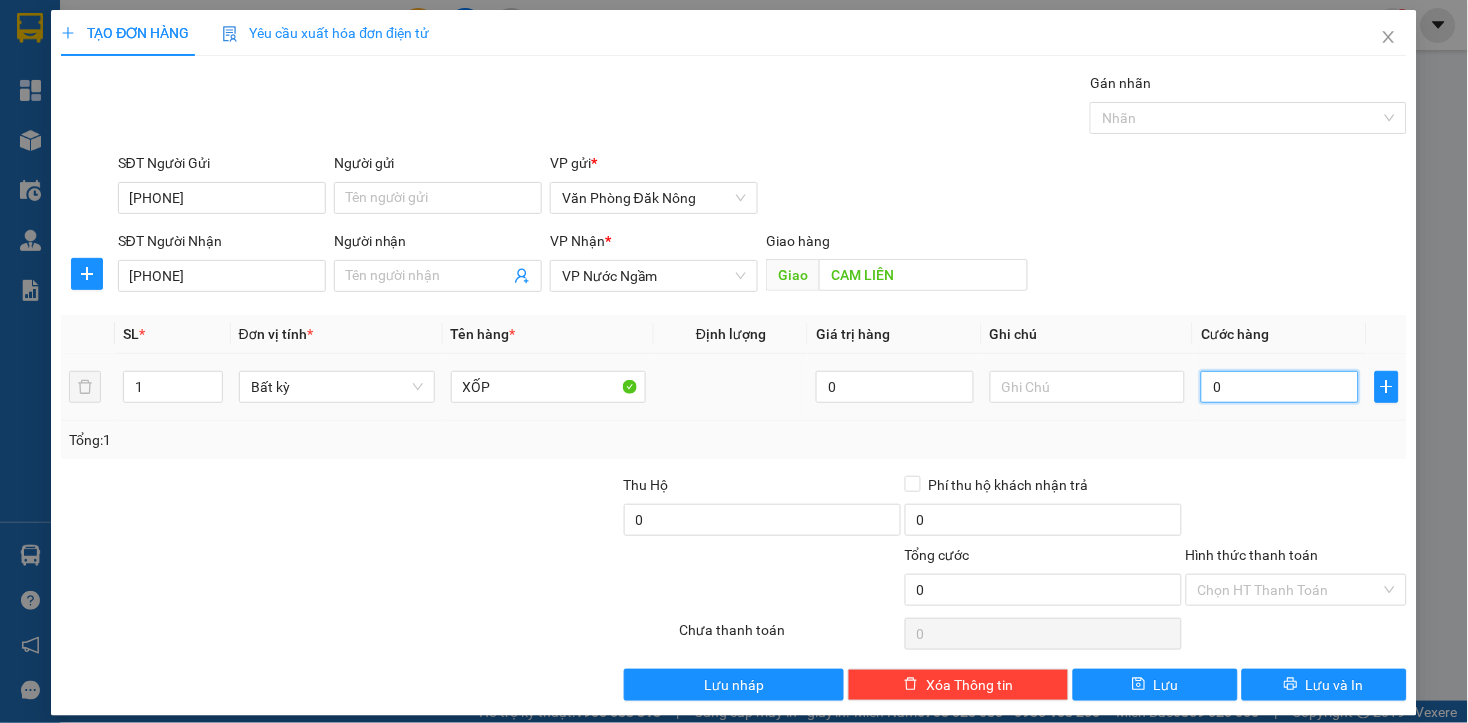 click on "0" at bounding box center (1279, 387) 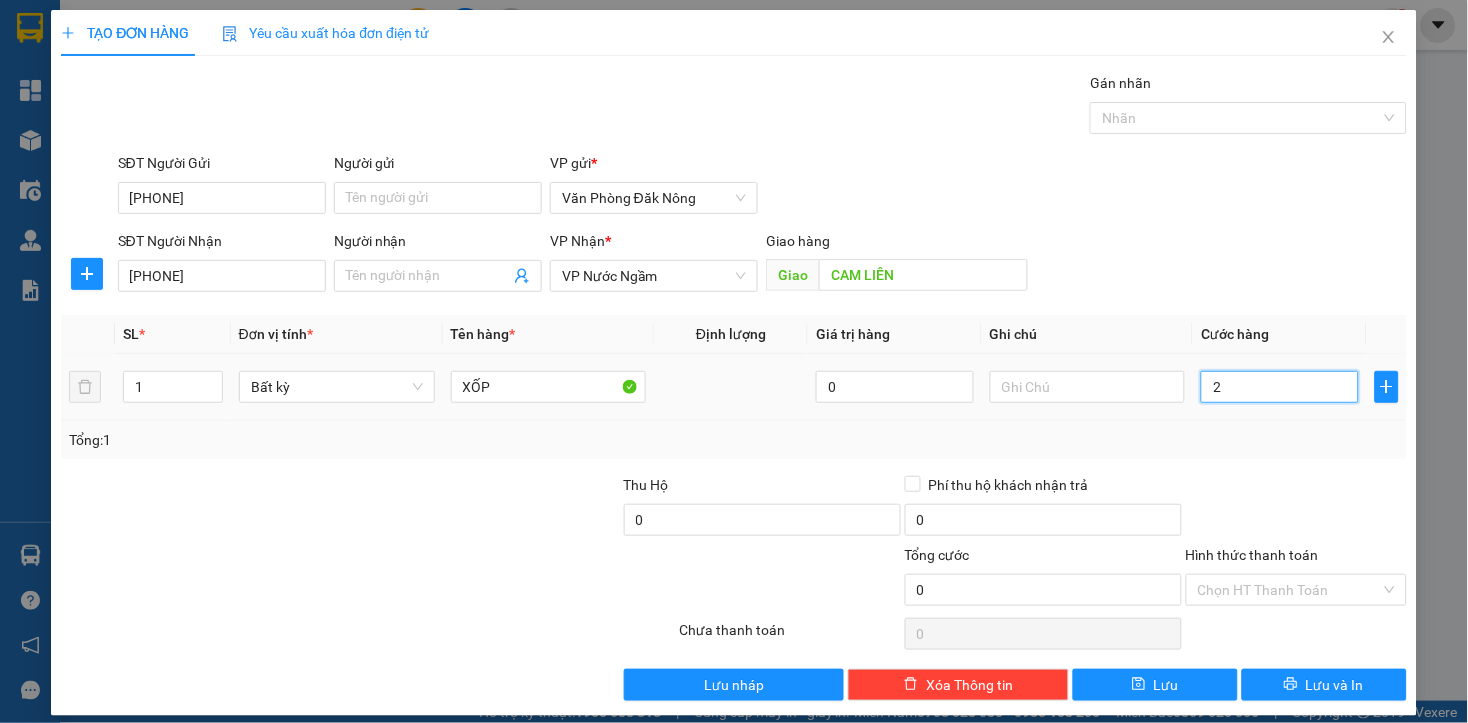 type on "2" 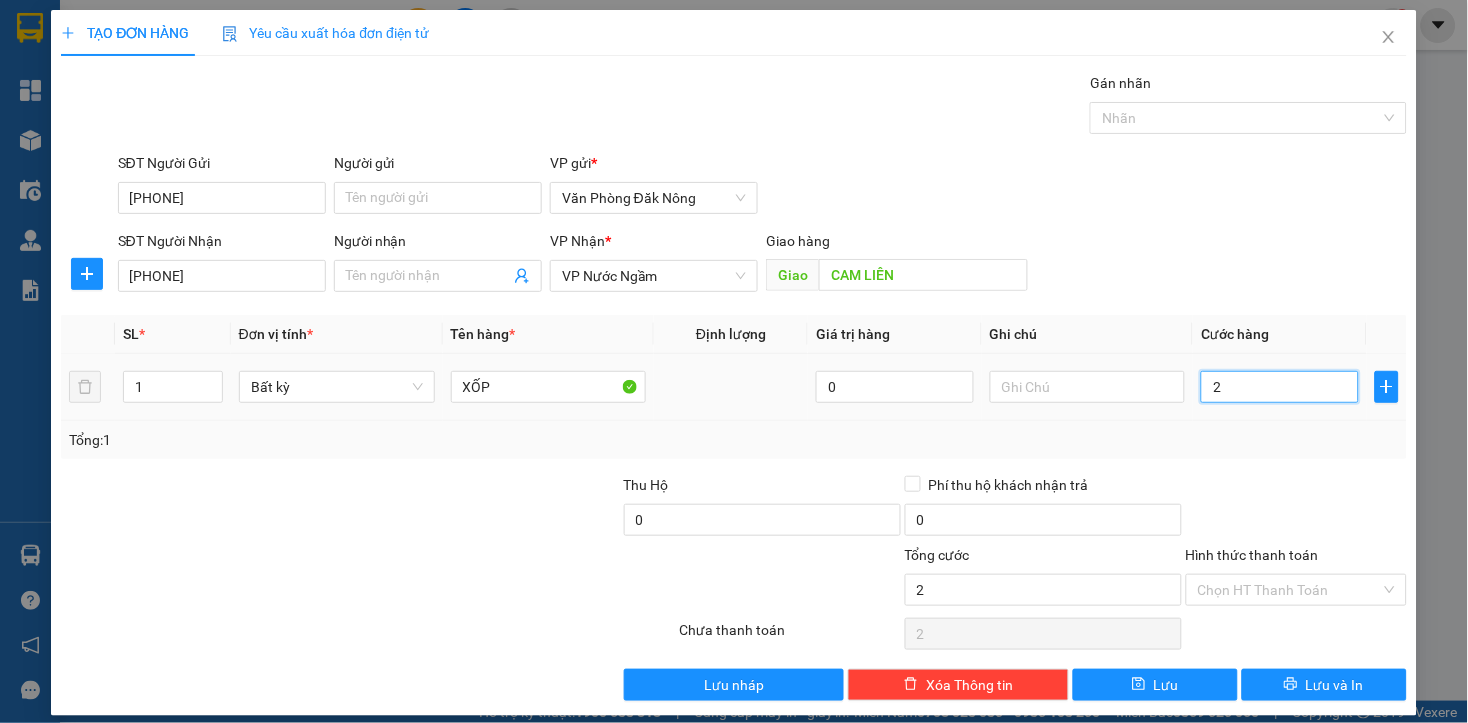 type on "25" 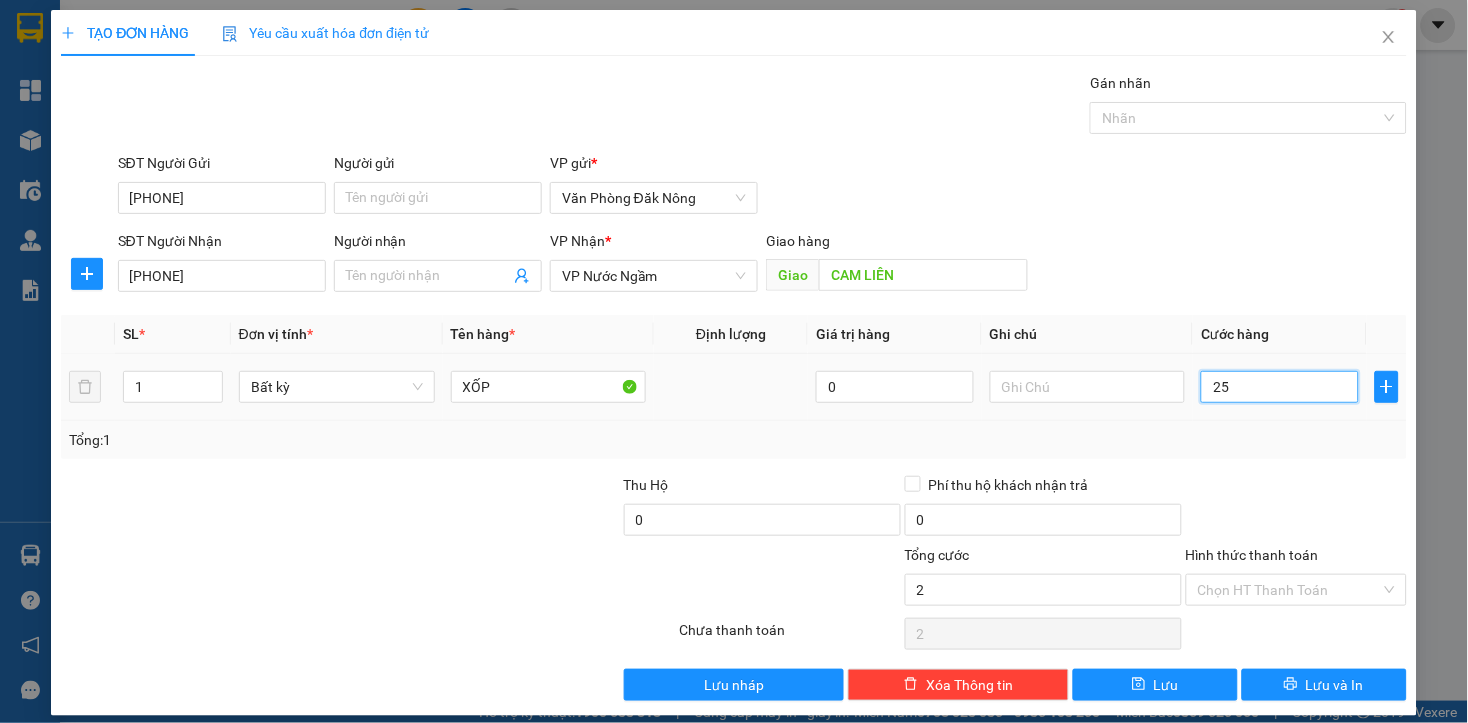 type on "25" 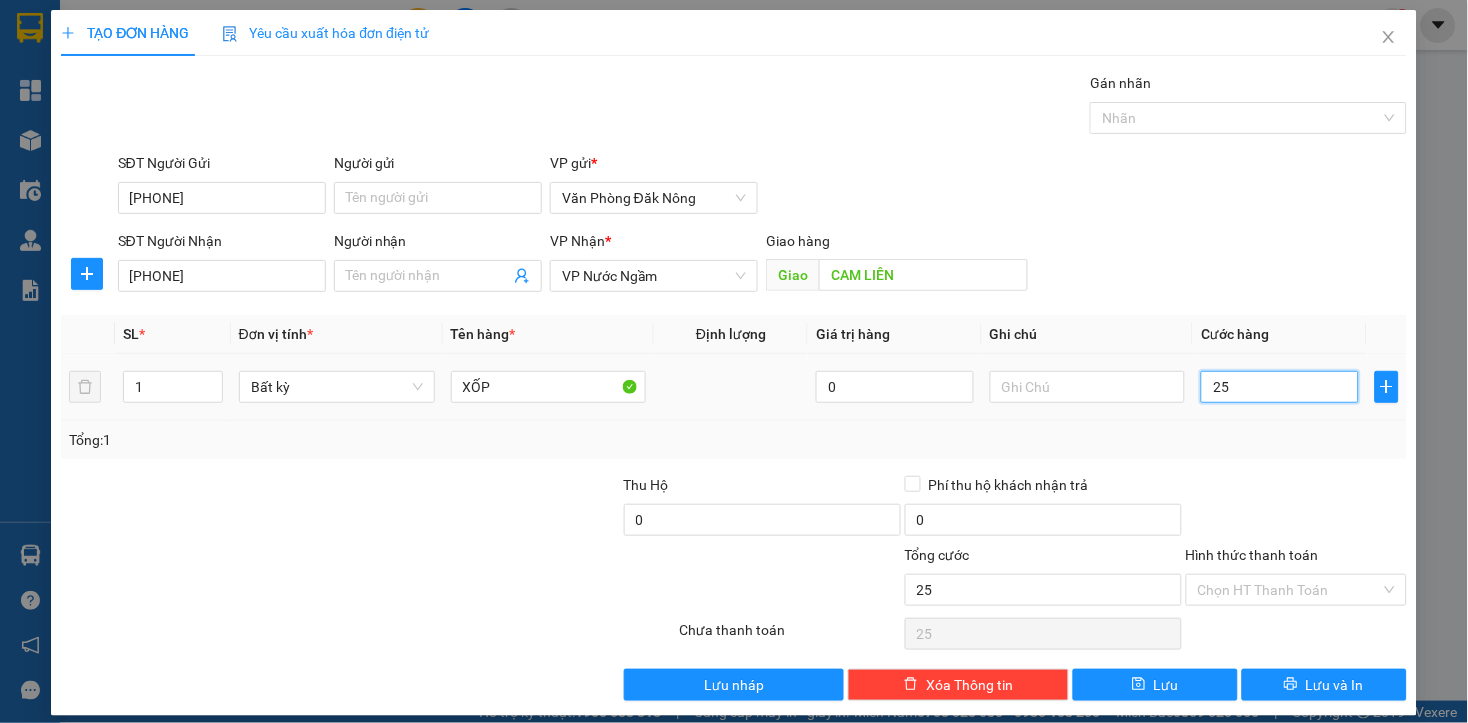 type on "250" 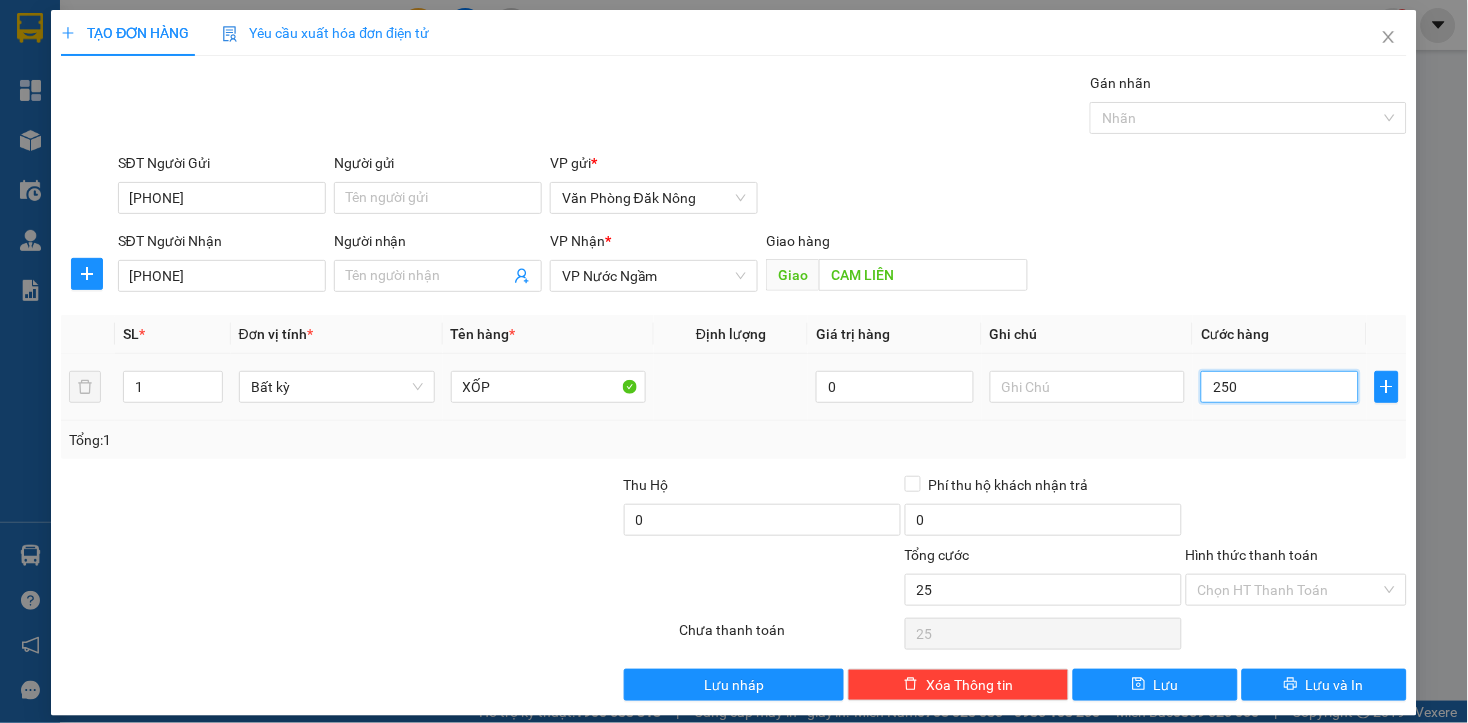 type on "250" 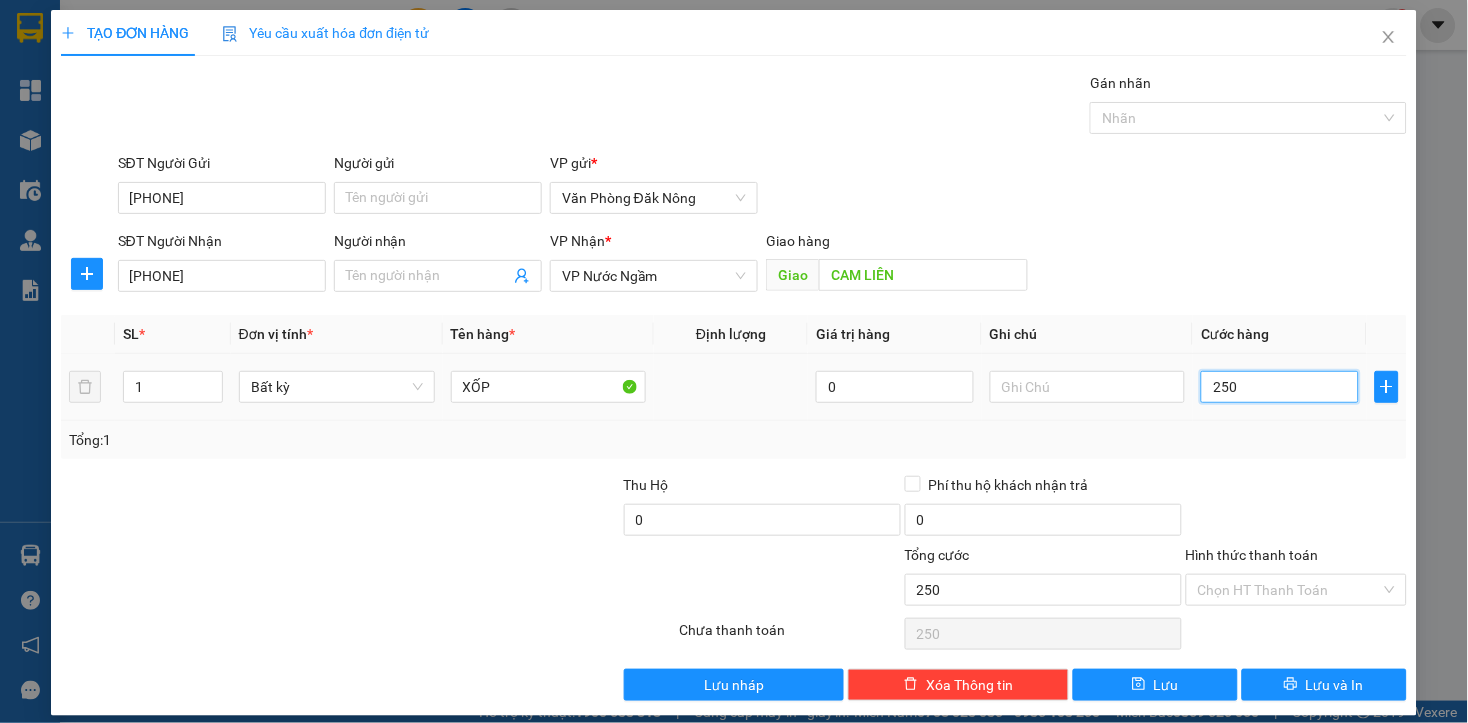 type on "2.500" 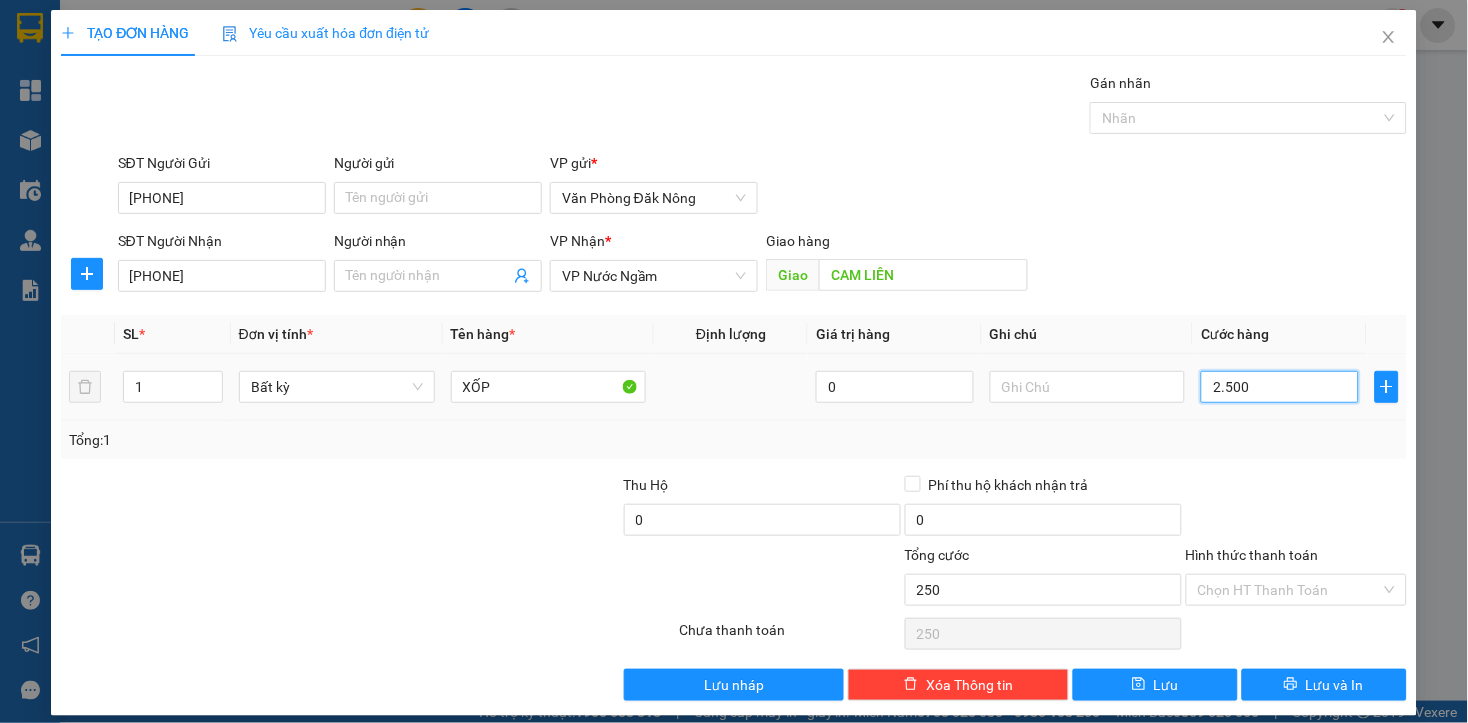 type on "2.500" 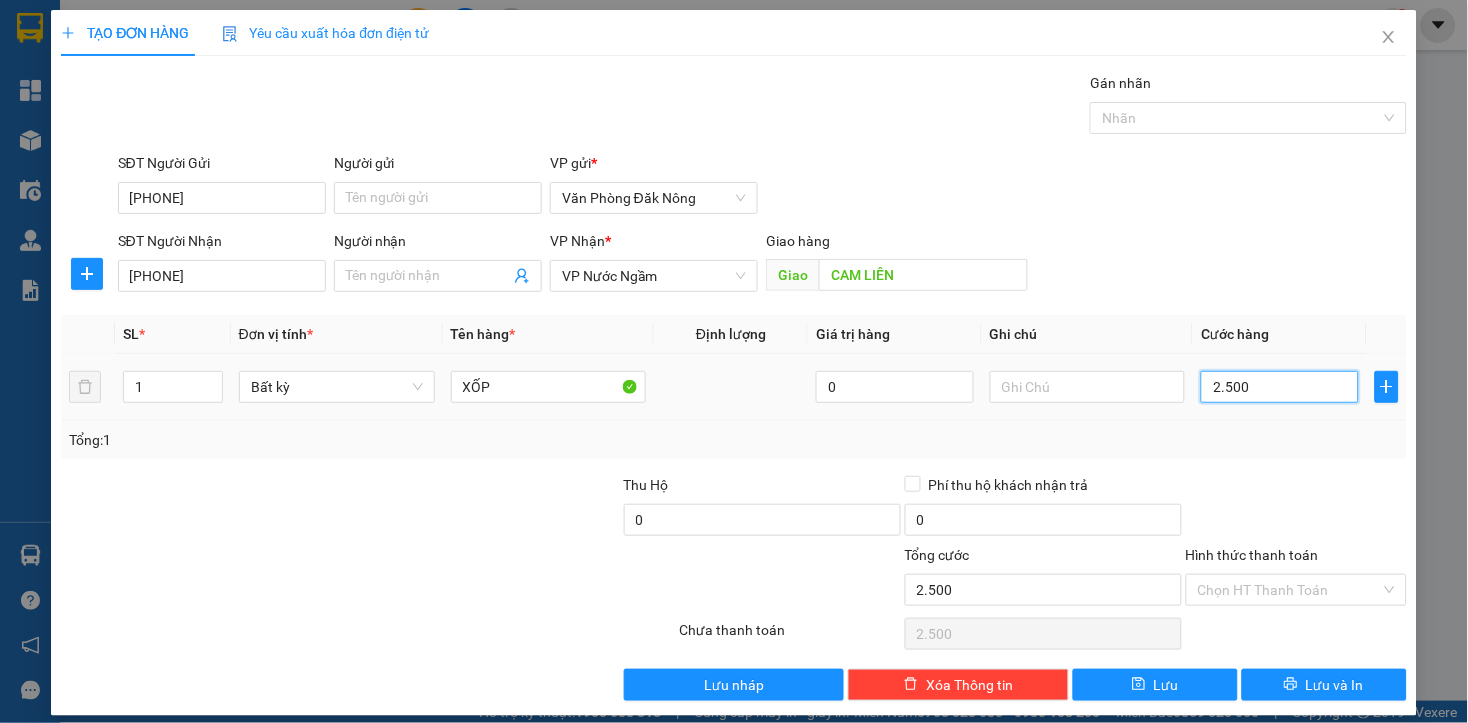 type on "25.000" 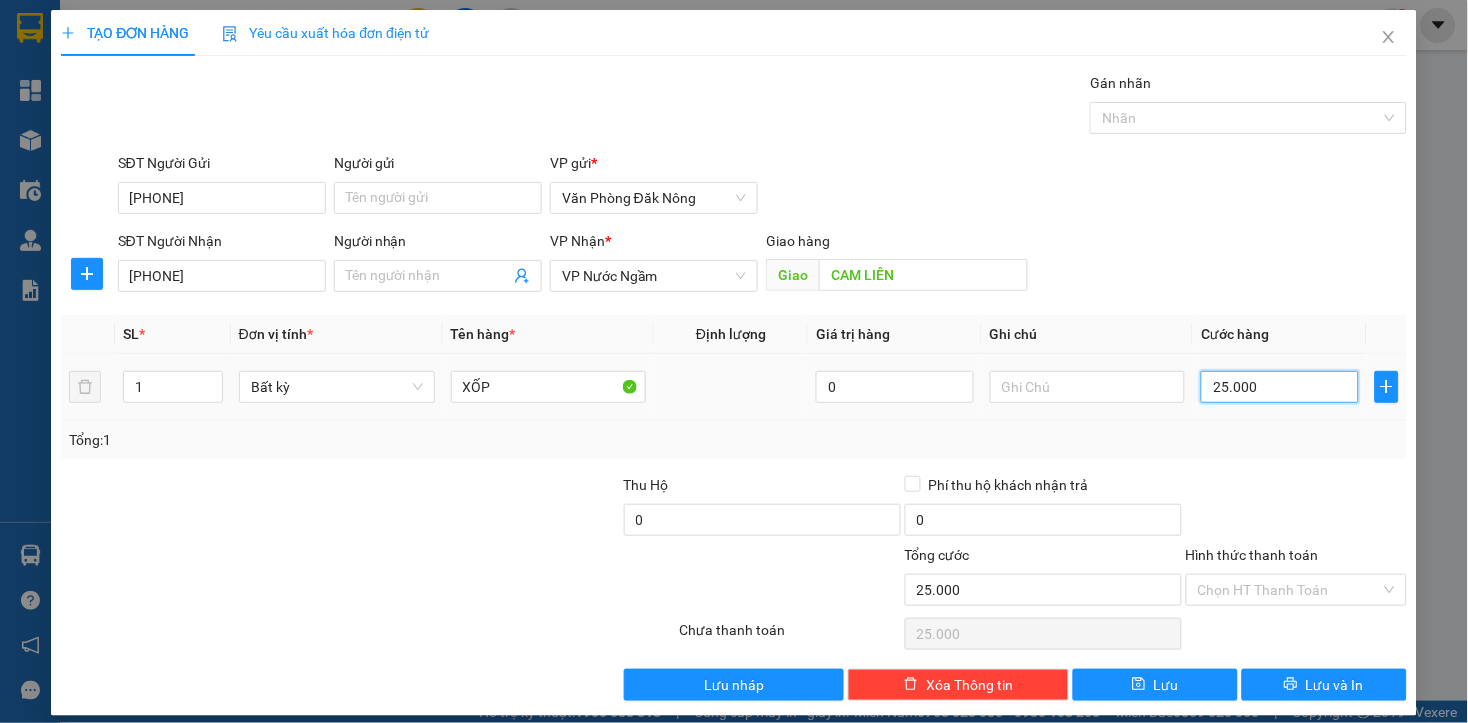type on "250.000" 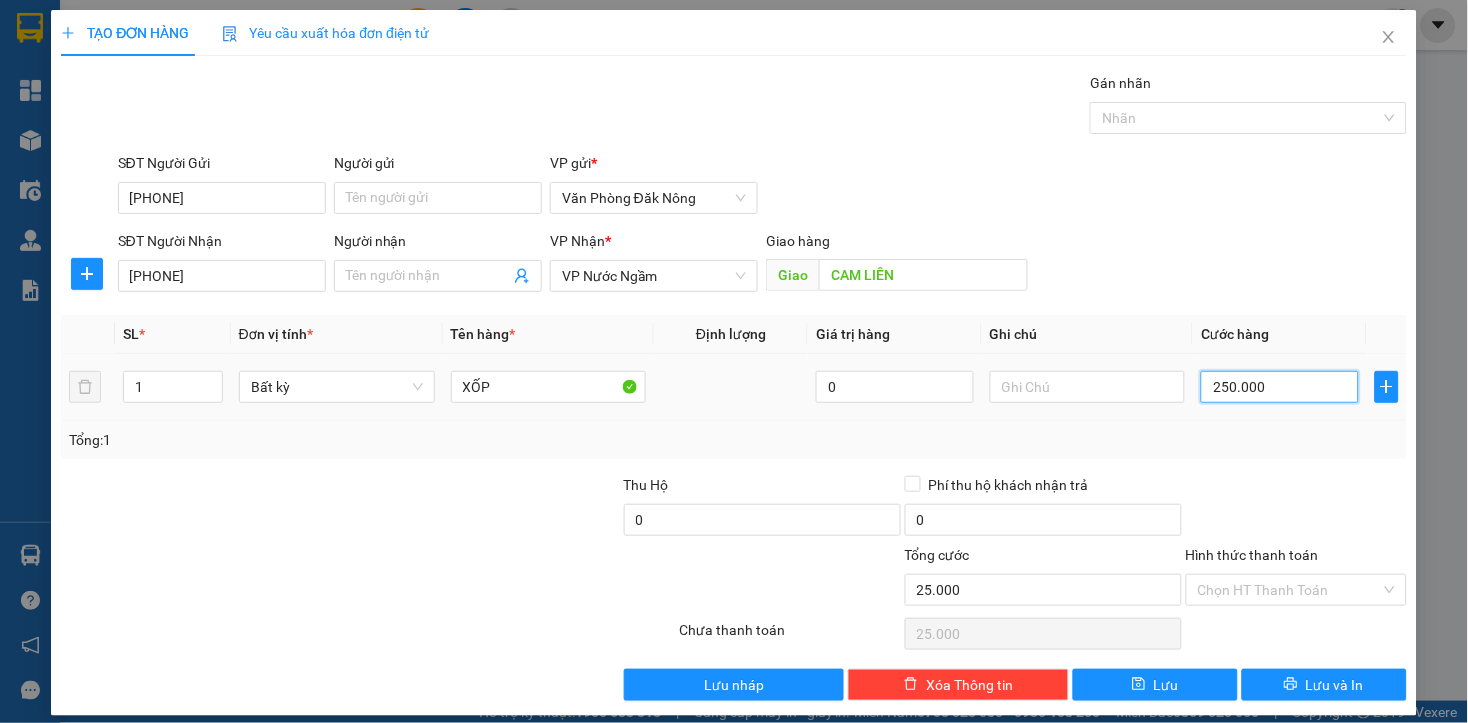 type on "250.000" 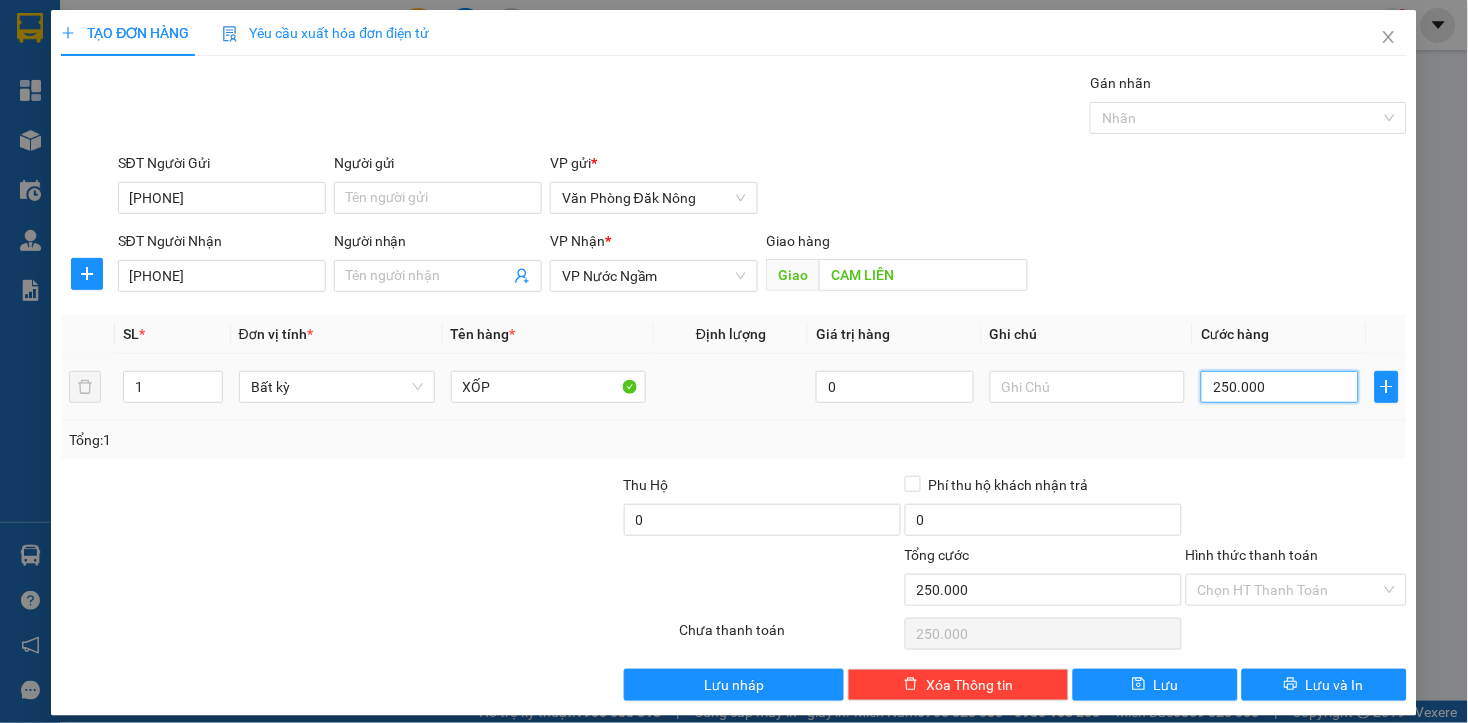 type on "250.000" 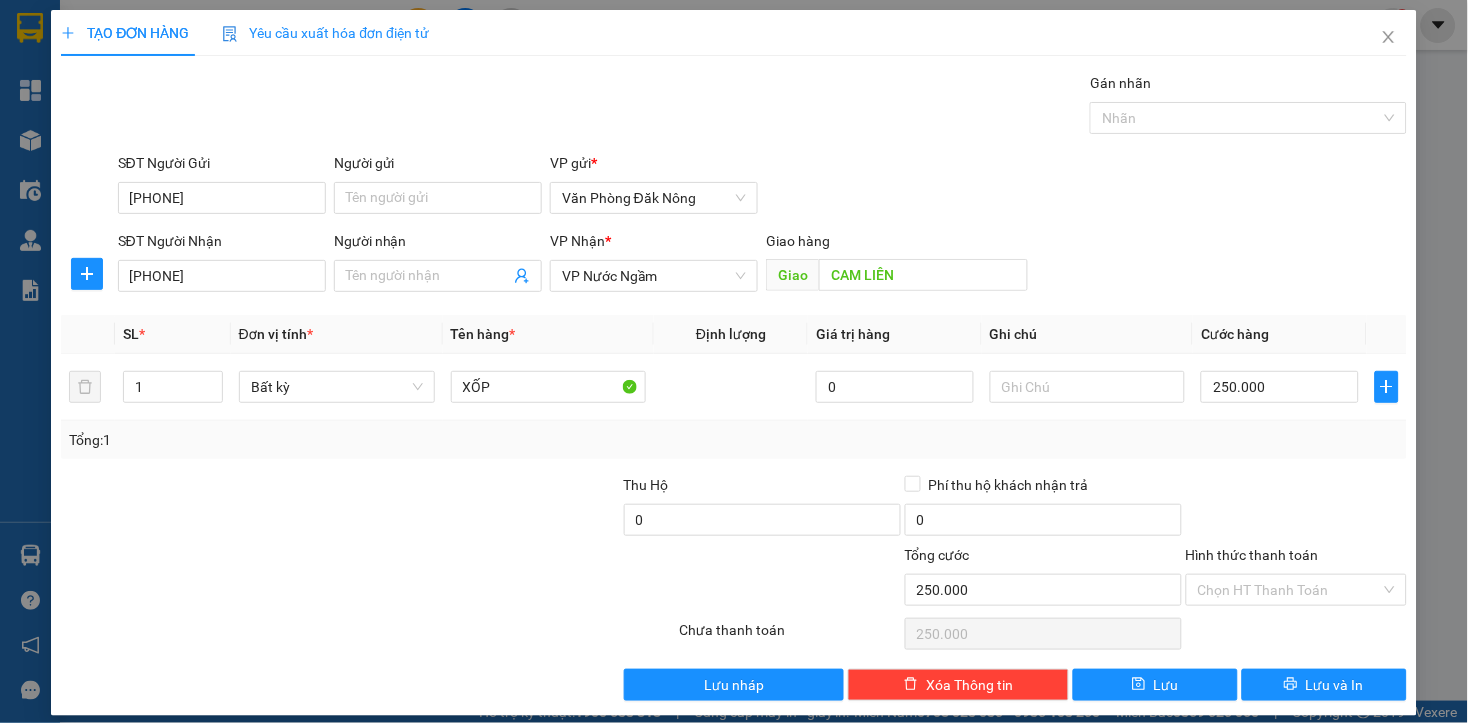drag, startPoint x: 421, startPoint y: 501, endPoint x: 468, endPoint y: 485, distance: 49.648766 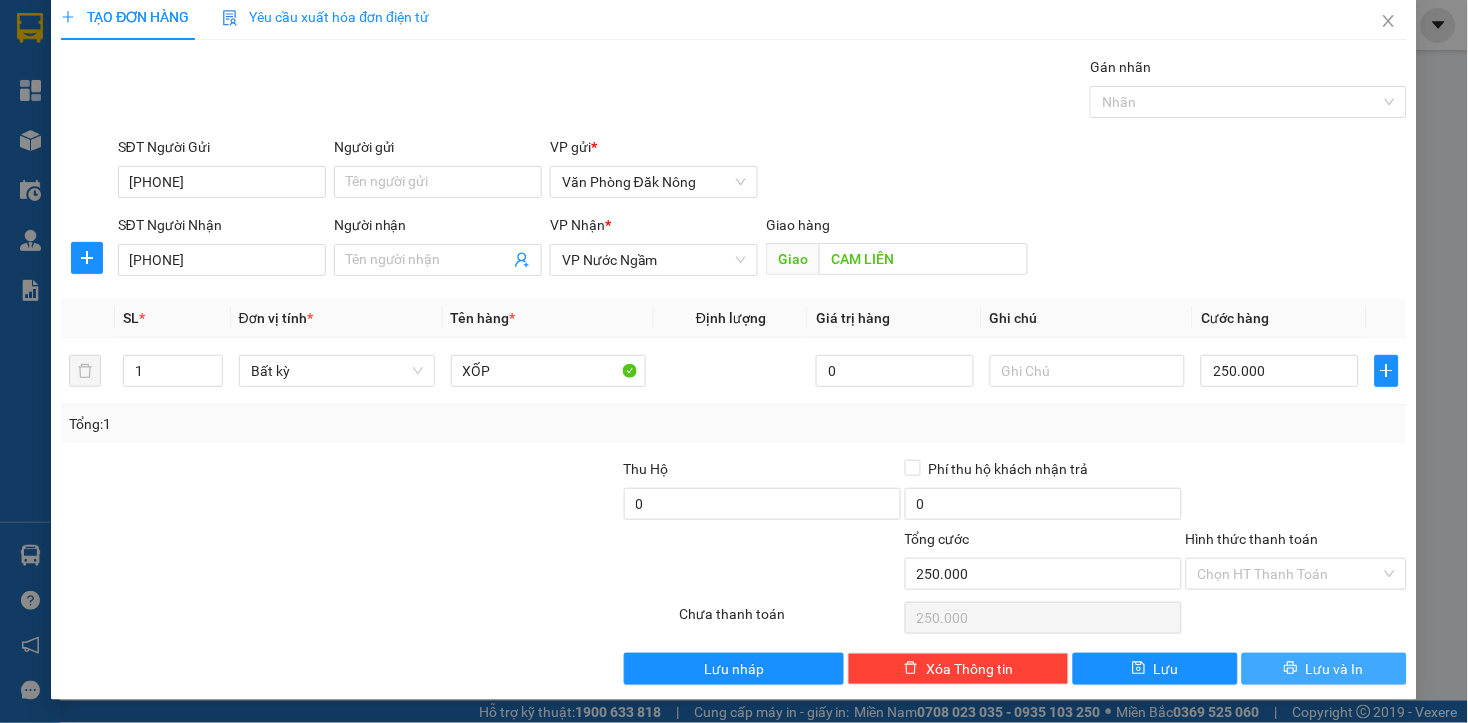 click on "Lưu và In" at bounding box center [1324, 669] 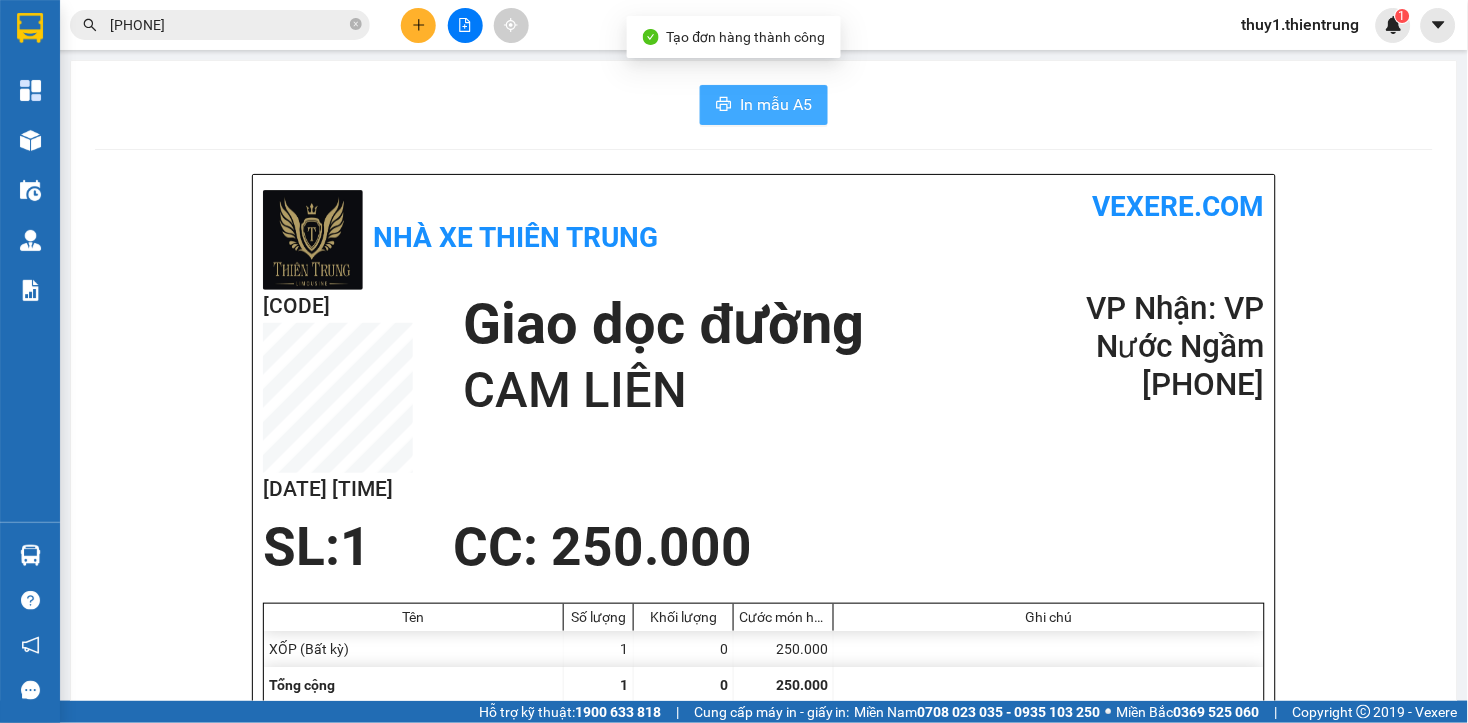 click on "In mẫu A5" at bounding box center (764, 105) 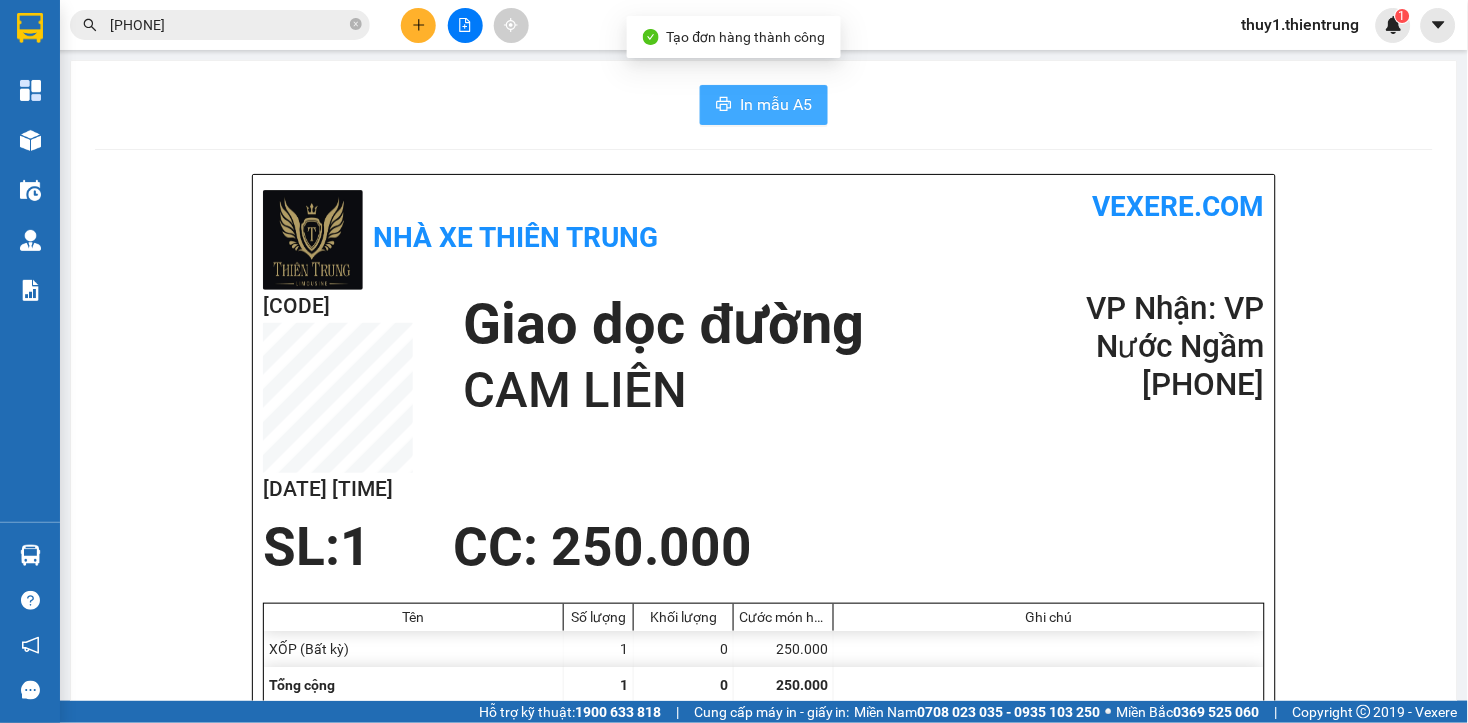 click 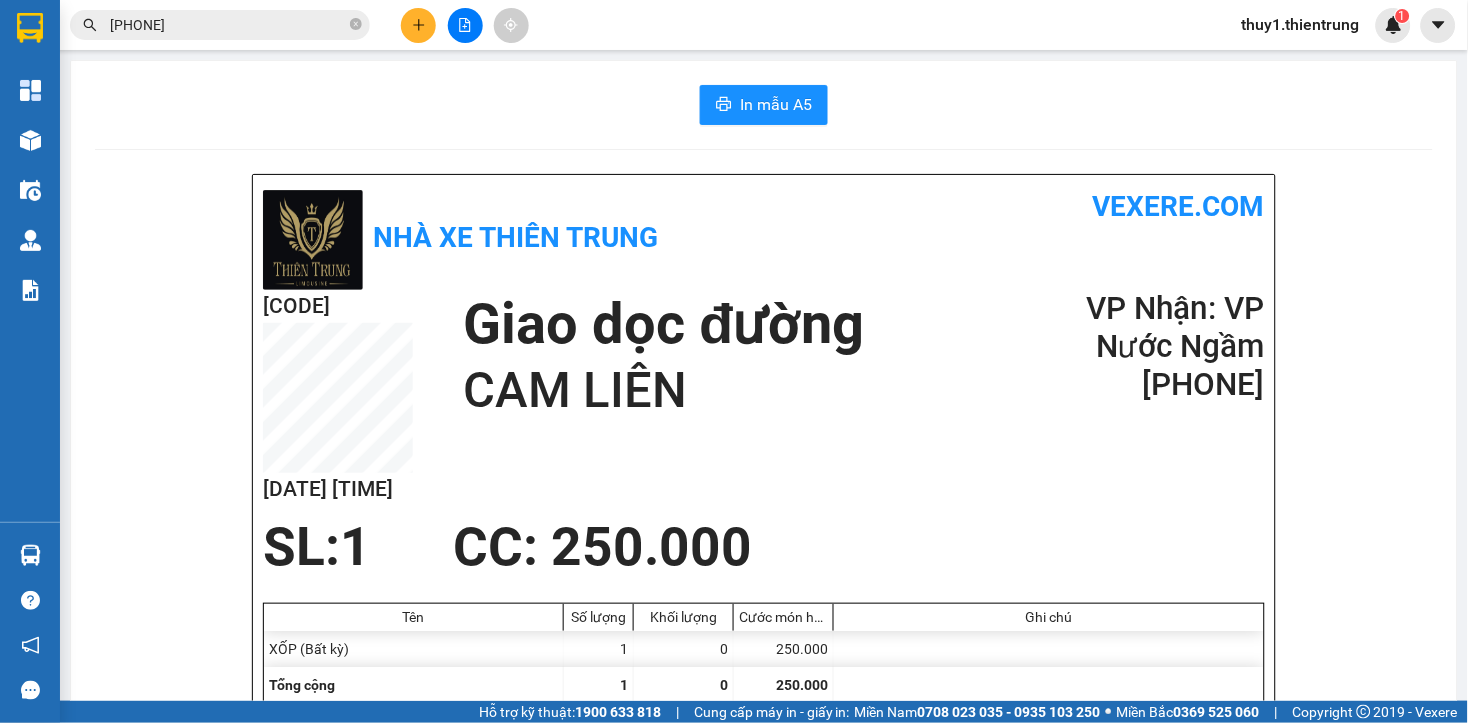 click on "In mẫu A5
Nhà xe Thiên Trung vexere.com MX39SRP1 02/08 09:16 Giao dọc đường   CAM LIÊN VP Nhận:   VP Nước Ngầm 0339079197 SL:  1 CC : 250.000 Tên Số lượng Khối lượng Cước món hàng Ghi chú XỐP (Bất kỳ) 1 0 250.000 Tổng cộng 1 0 250.000 Loading... Người gửi:      0325604368     VP gửi :   Văn Phòng Đăk Nông Nhà xe Thiên Trung   Số 24, đường Hai Bà Trưng   0961 210 210 Gửi khách hàng Vexere.com (c) 2017 GỬI :   Văn Phòng Đăk Nông   Số 12, đường Hai Bà Trưng , Tp Gia Nghĩa   0905 64 00 48 Người gửi :    0325604368 MX39SRP1 NHẬN :   VP Nước Ngầm   ngõ 49 số nhà 49A đường ngọc hồi quận Hoàng Mai   0888786848, Người nhận :    0339079197 Giao dọc đường: CAM LIÊN Tên hàng: XỐP SL 1 Giá trị hàng gửi:  0 CC   250.000 Tổng phải thu:   250.000 Người gửi hàng xác nhận (Tôi đã đọc và đồng ý nộp dung phiếu gửi hàng) NV kiểm tra hàng Thuy 1 :" at bounding box center (764, 939) 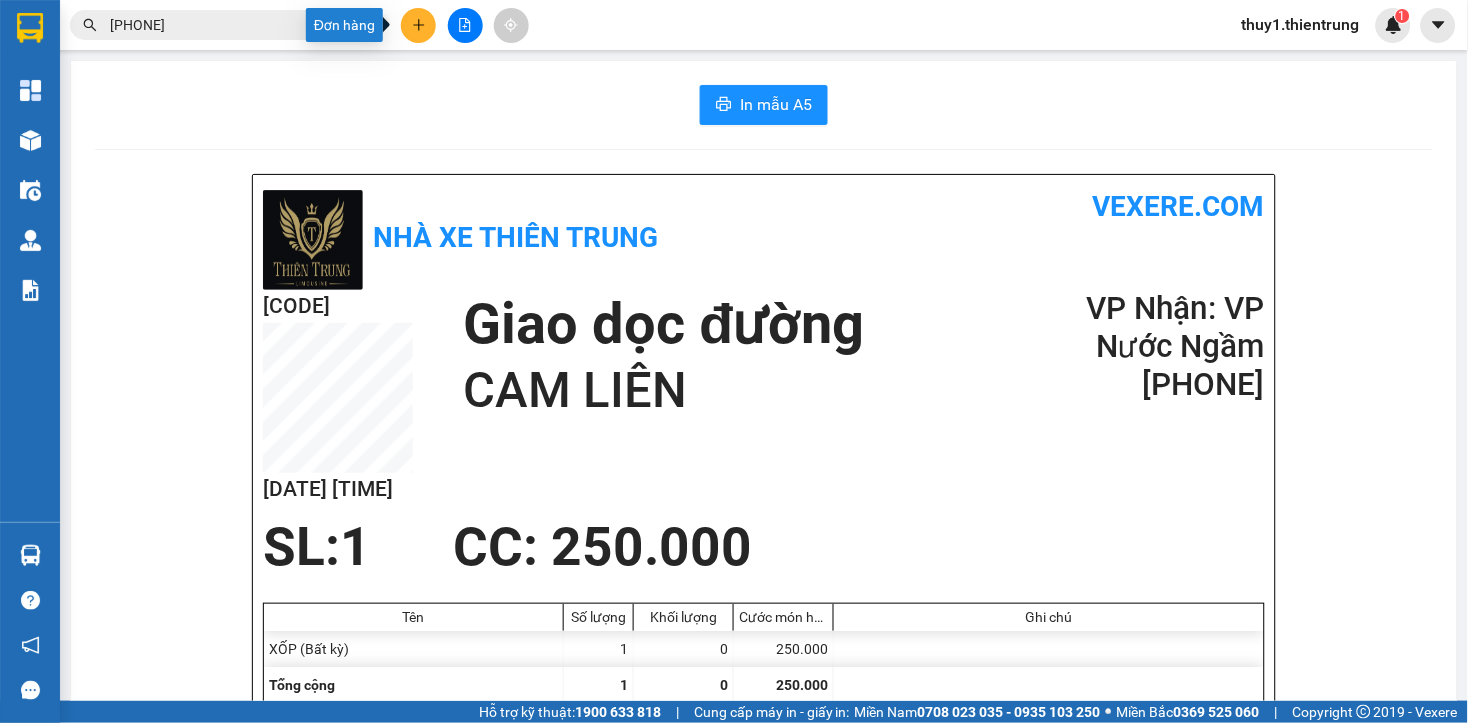 drag, startPoint x: 413, startPoint y: 13, endPoint x: 476, endPoint y: 54, distance: 75.16648 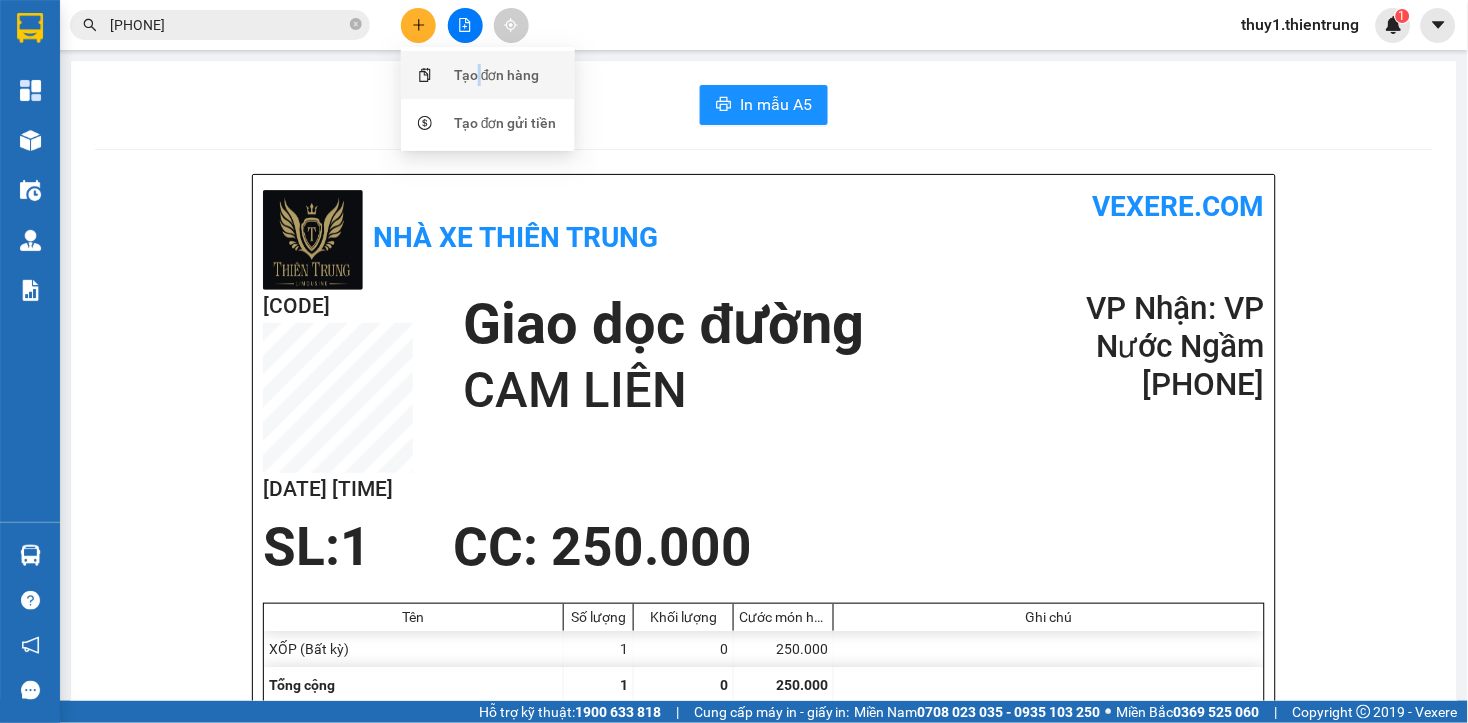 click on "Tạo đơn hàng" at bounding box center [488, 75] 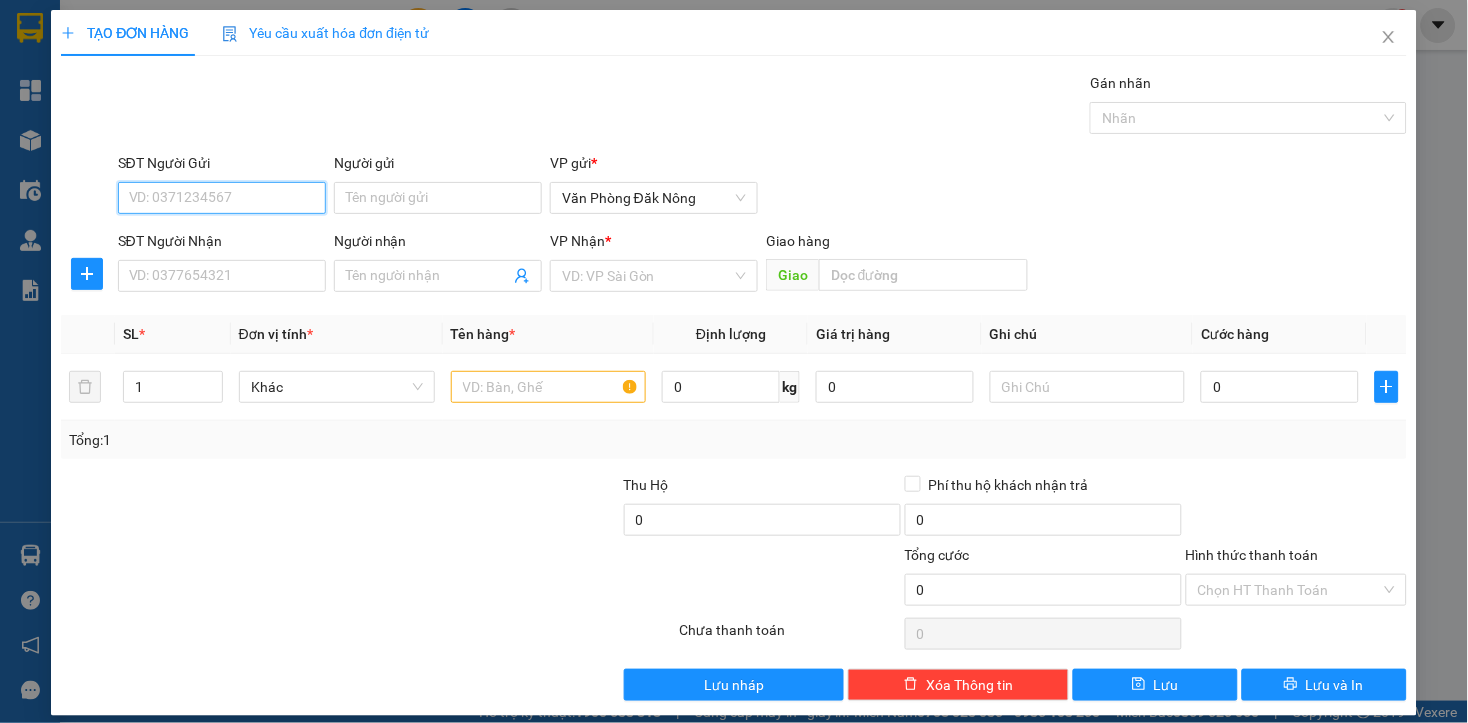 click on "SĐT Người Gửi" at bounding box center (222, 198) 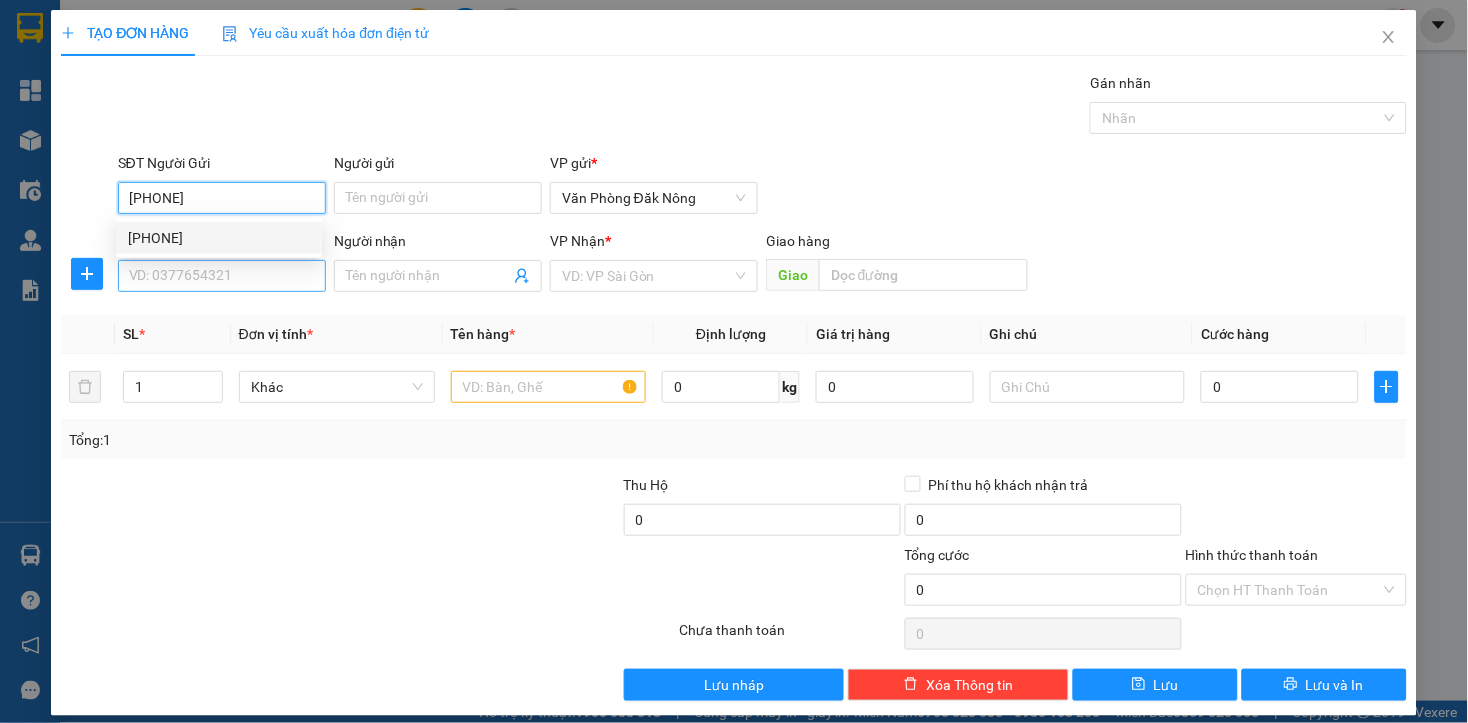 click on "0986224855" at bounding box center [219, 238] 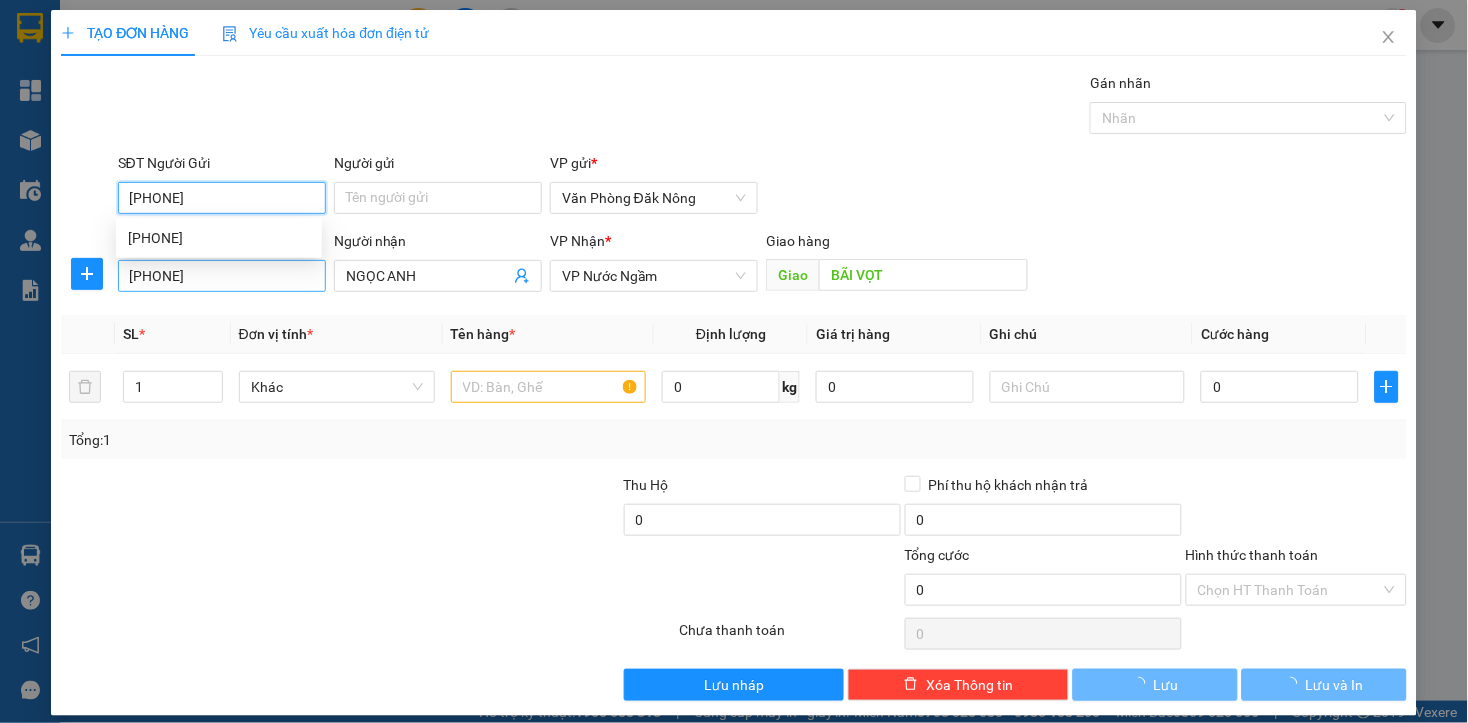 type on "200.000" 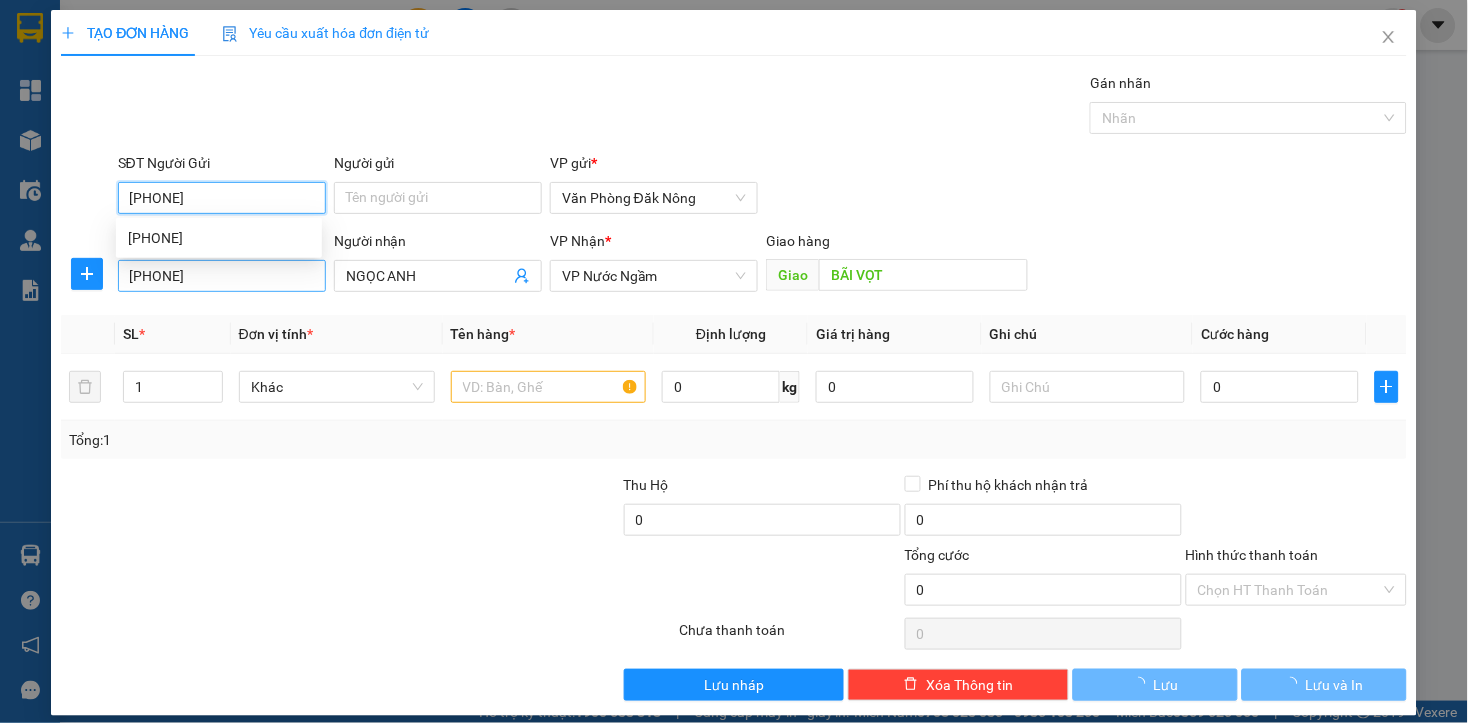 type on "200.000" 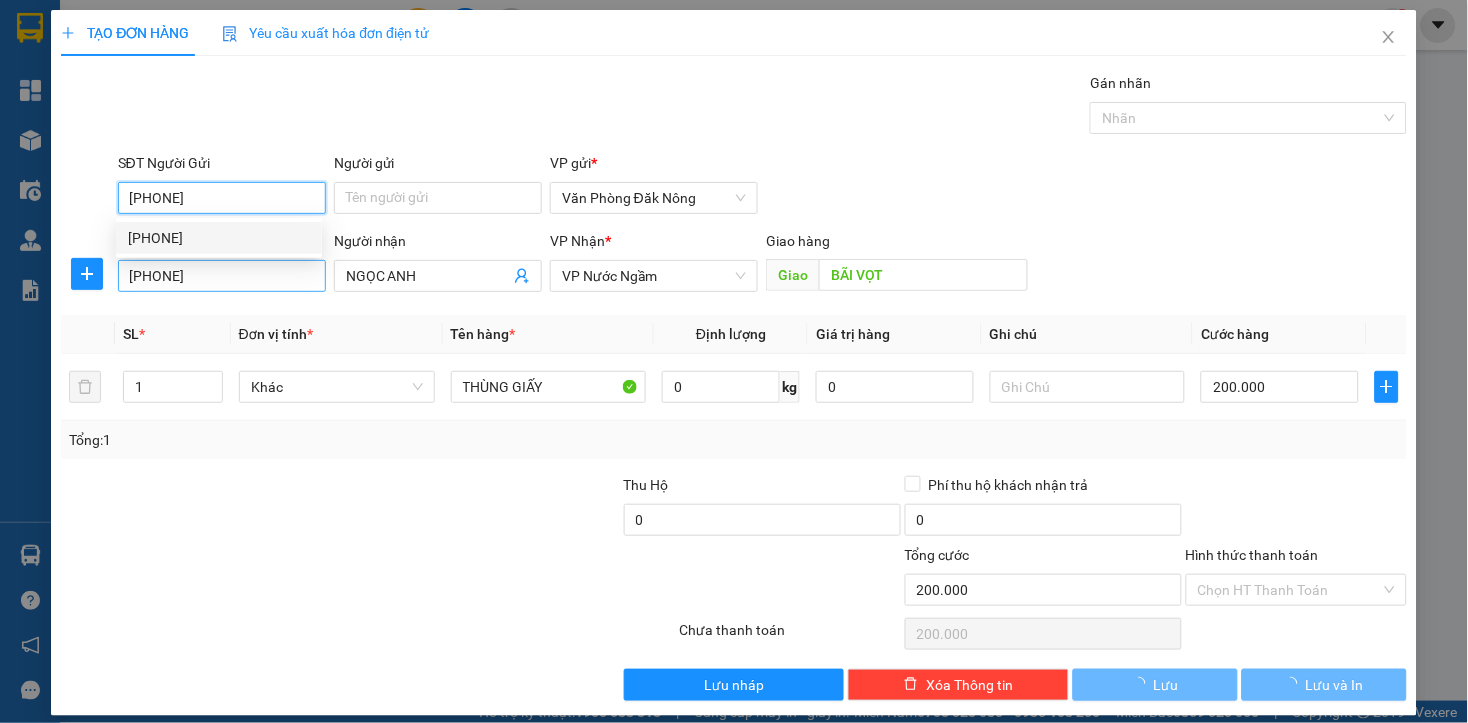 type on "0986224855" 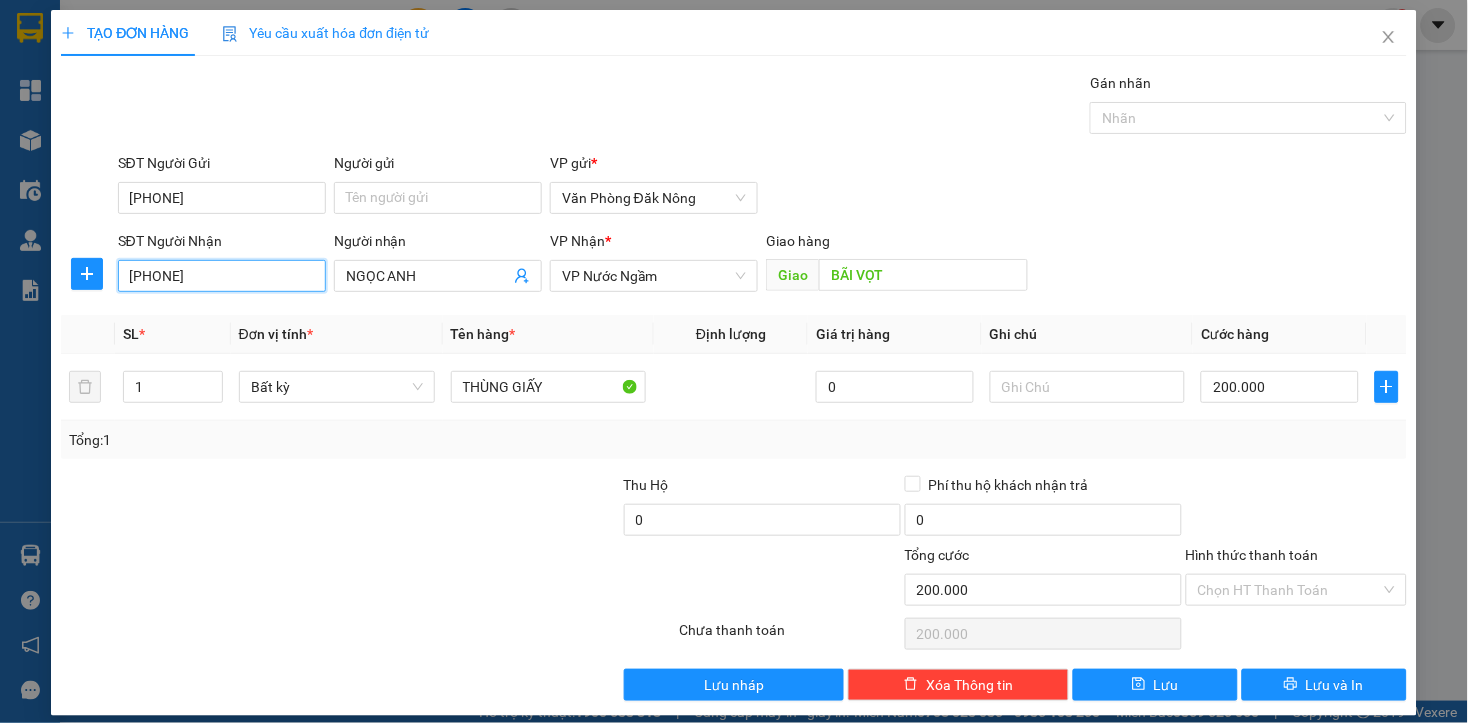 click on "0866897567" at bounding box center [222, 276] 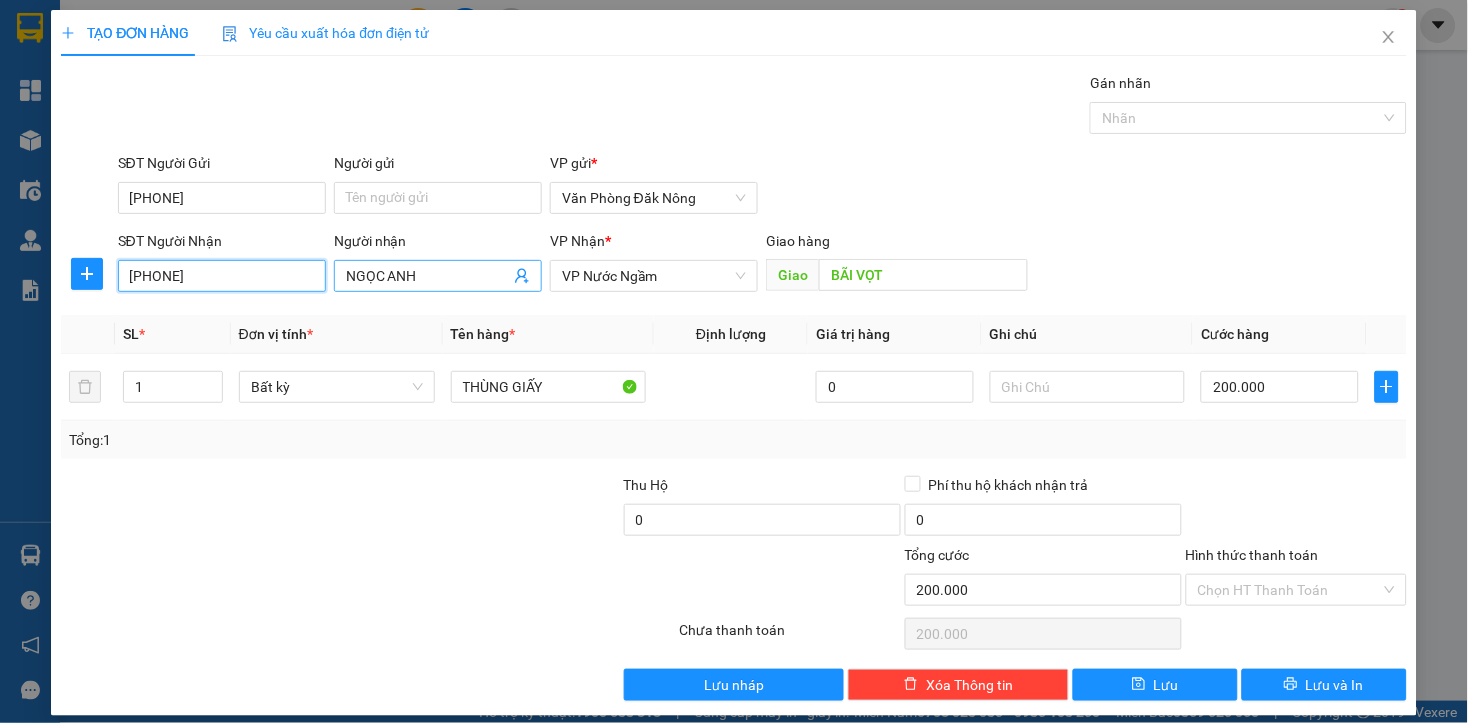 type on "0948080099" 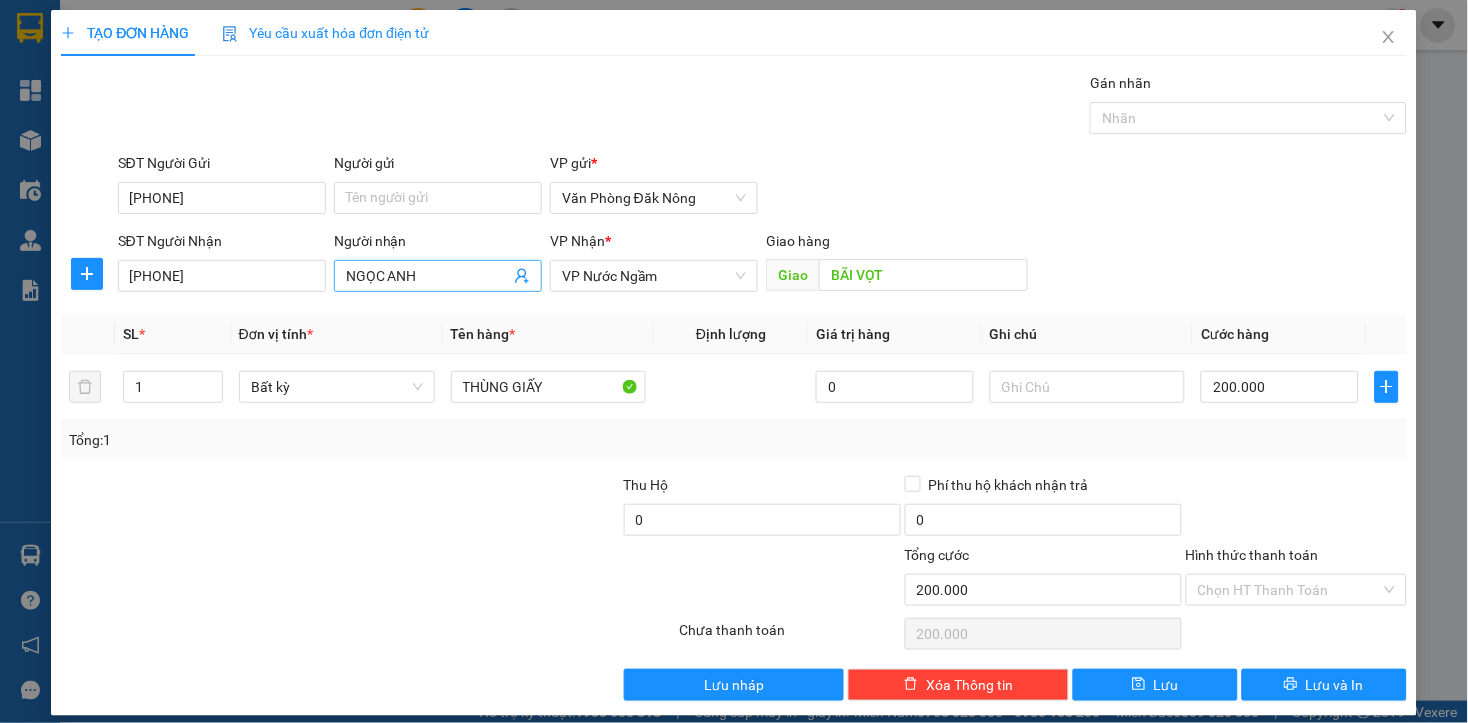 click on "NGỌC ANH" at bounding box center (428, 276) 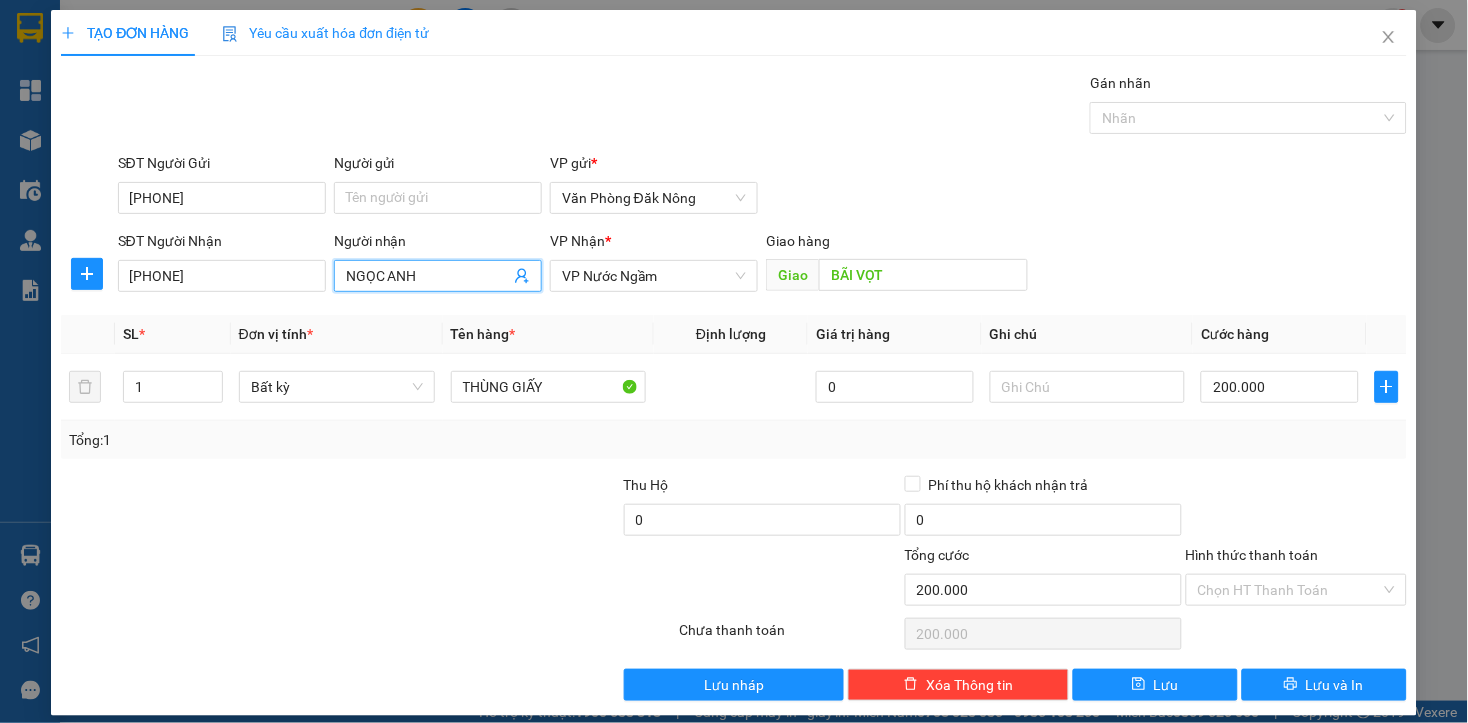 click on "NGỌC ANH" at bounding box center (428, 276) 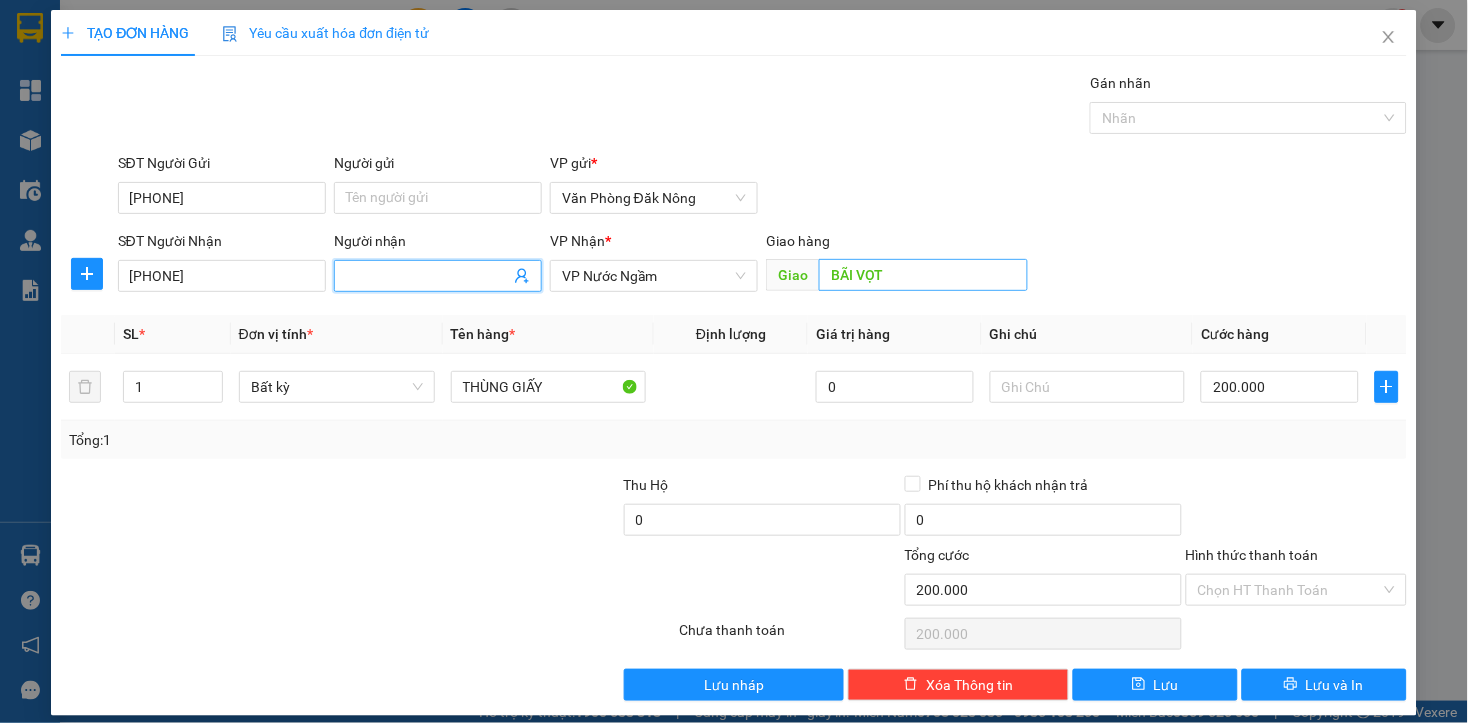type 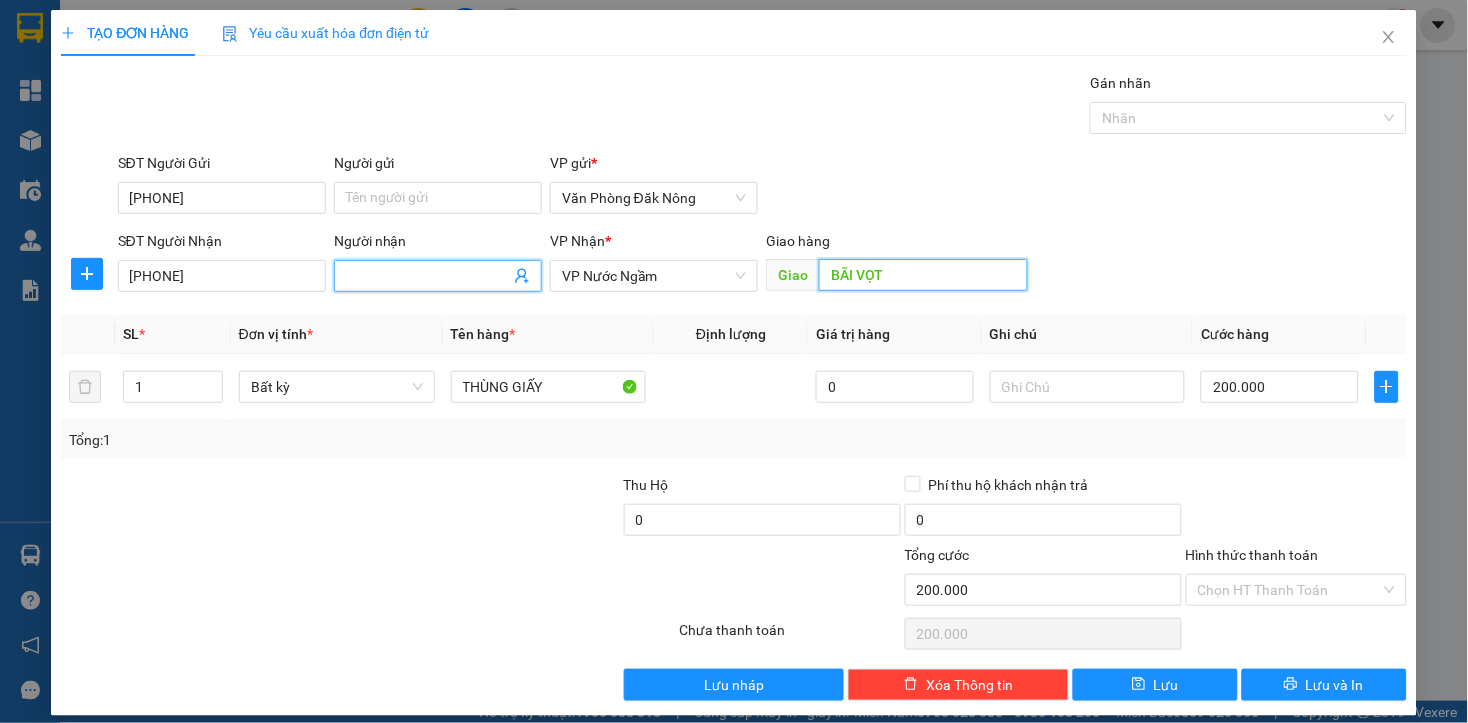 click on "BÃI VỌT" at bounding box center (923, 275) 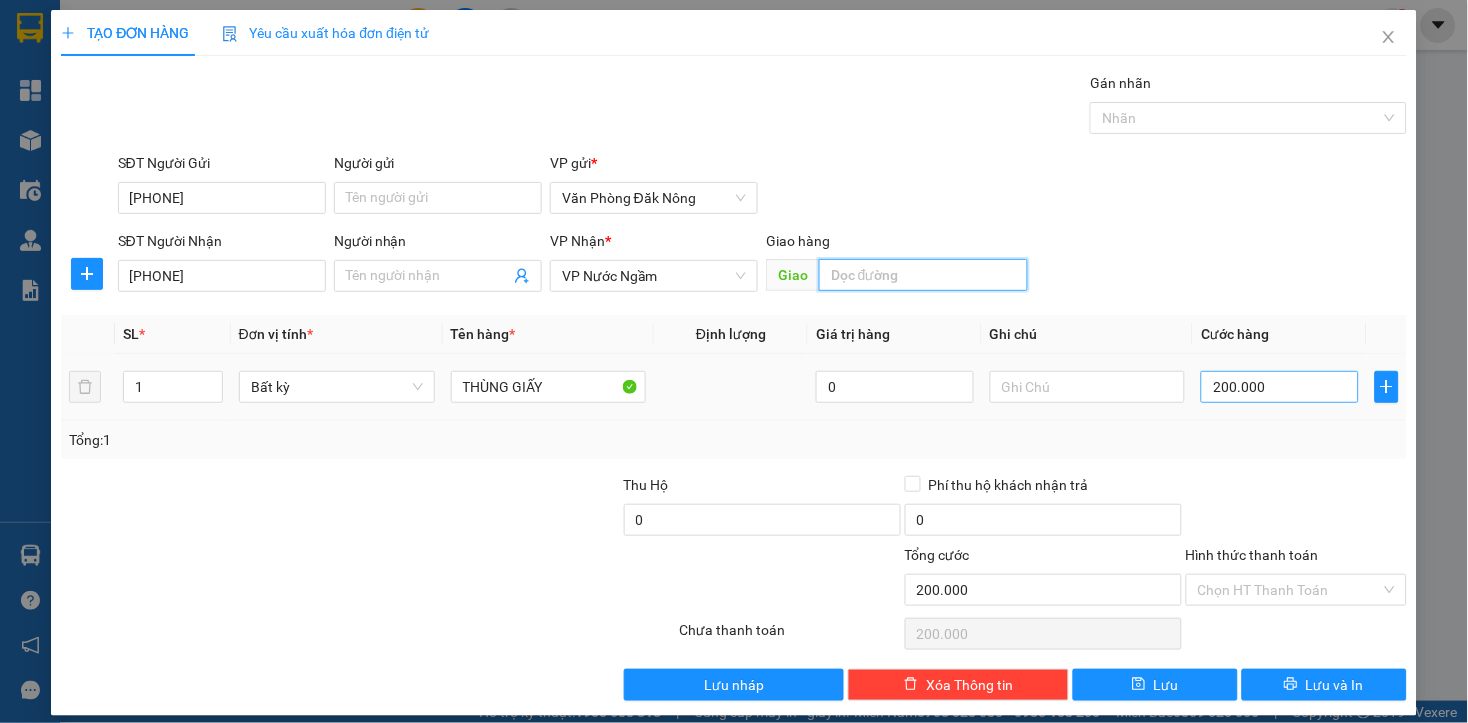 type 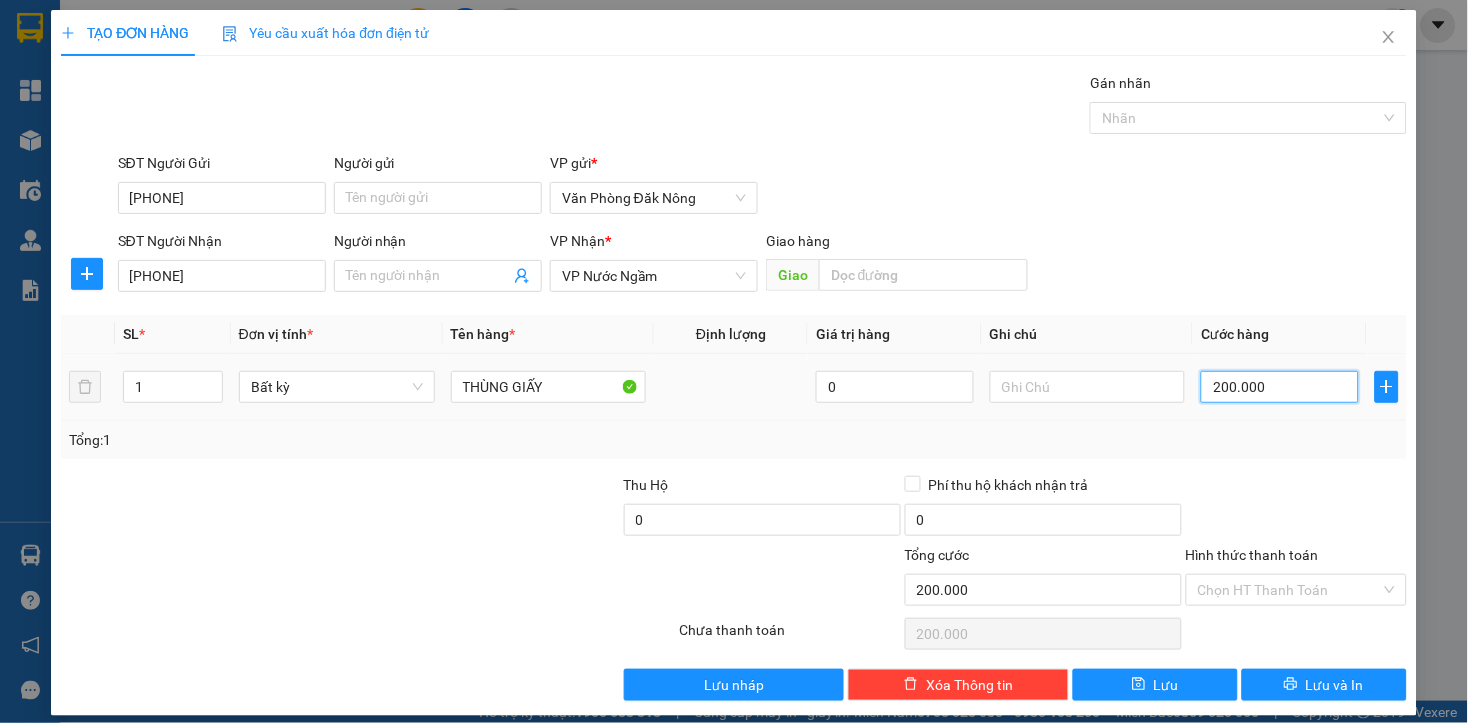 click on "200.000" at bounding box center (1279, 387) 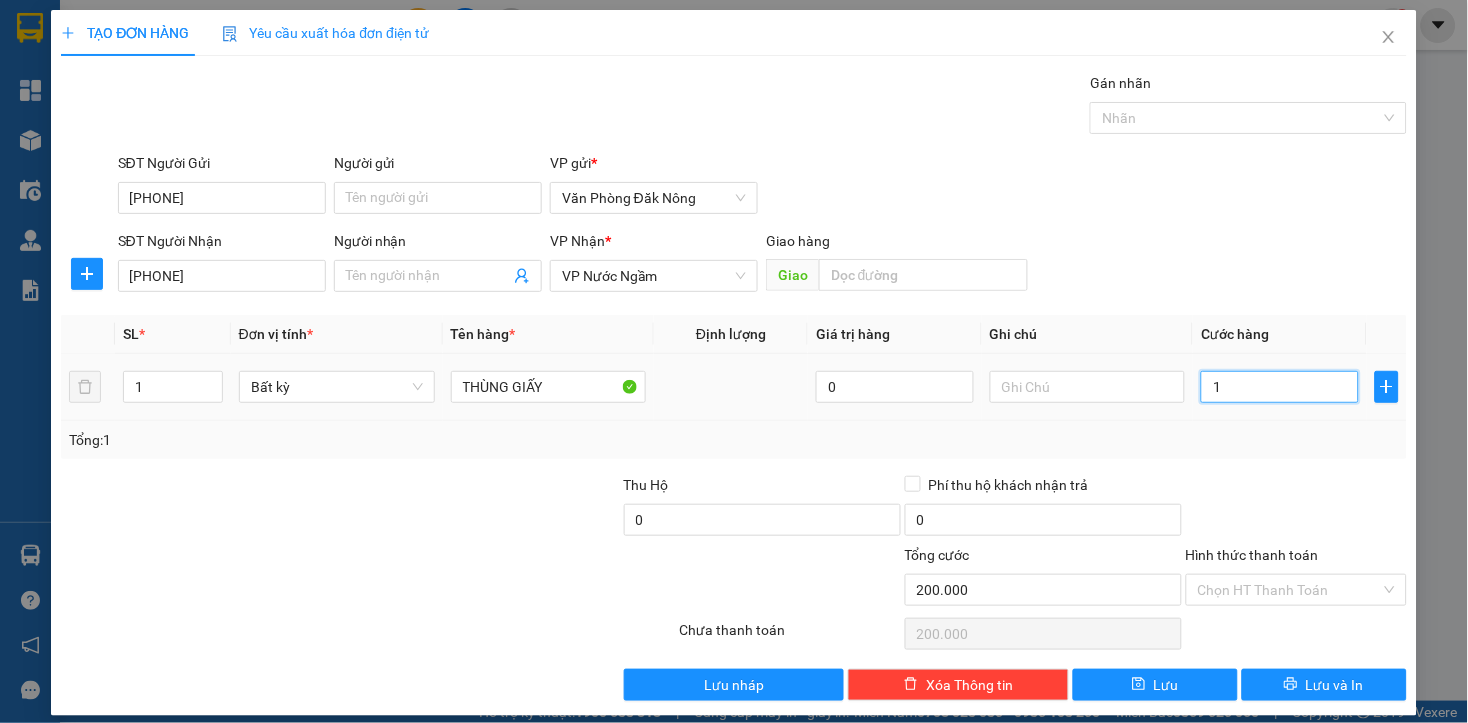 type on "1" 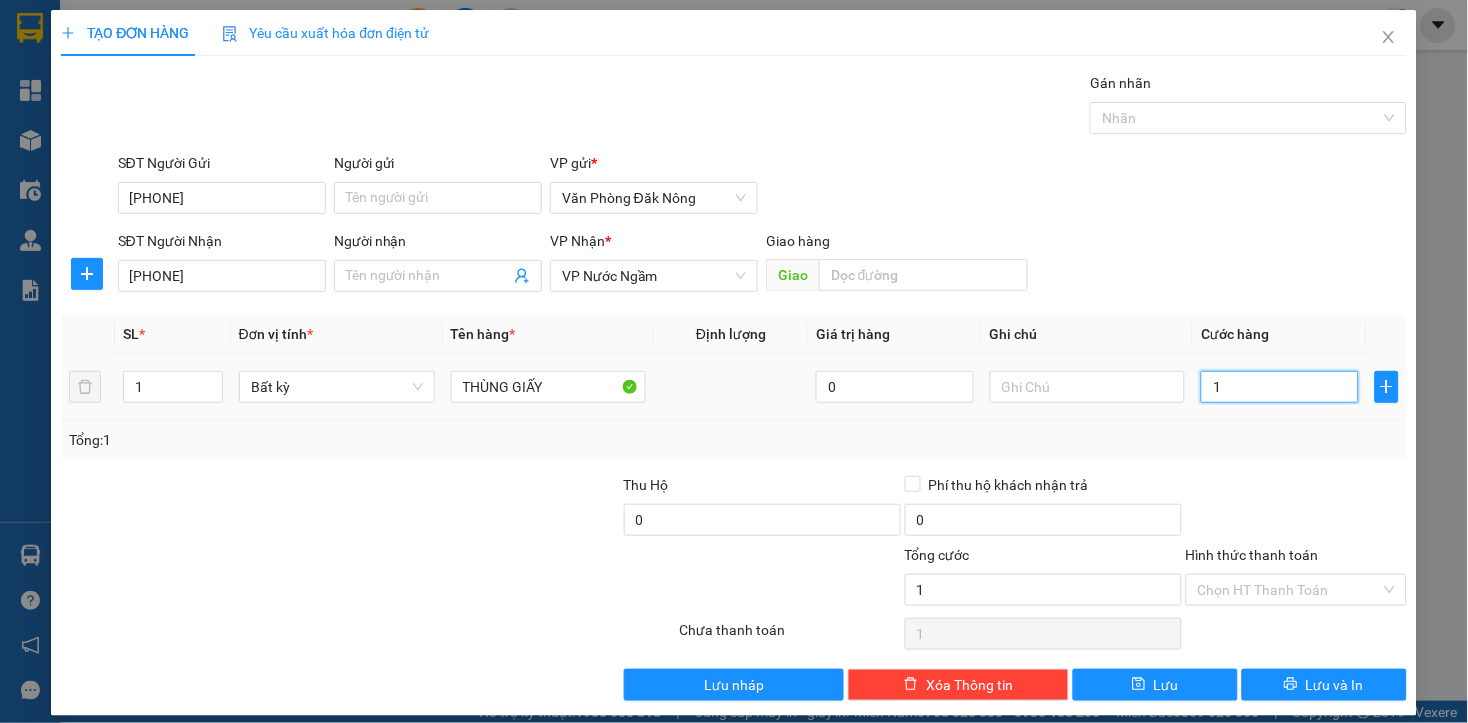 type on "15" 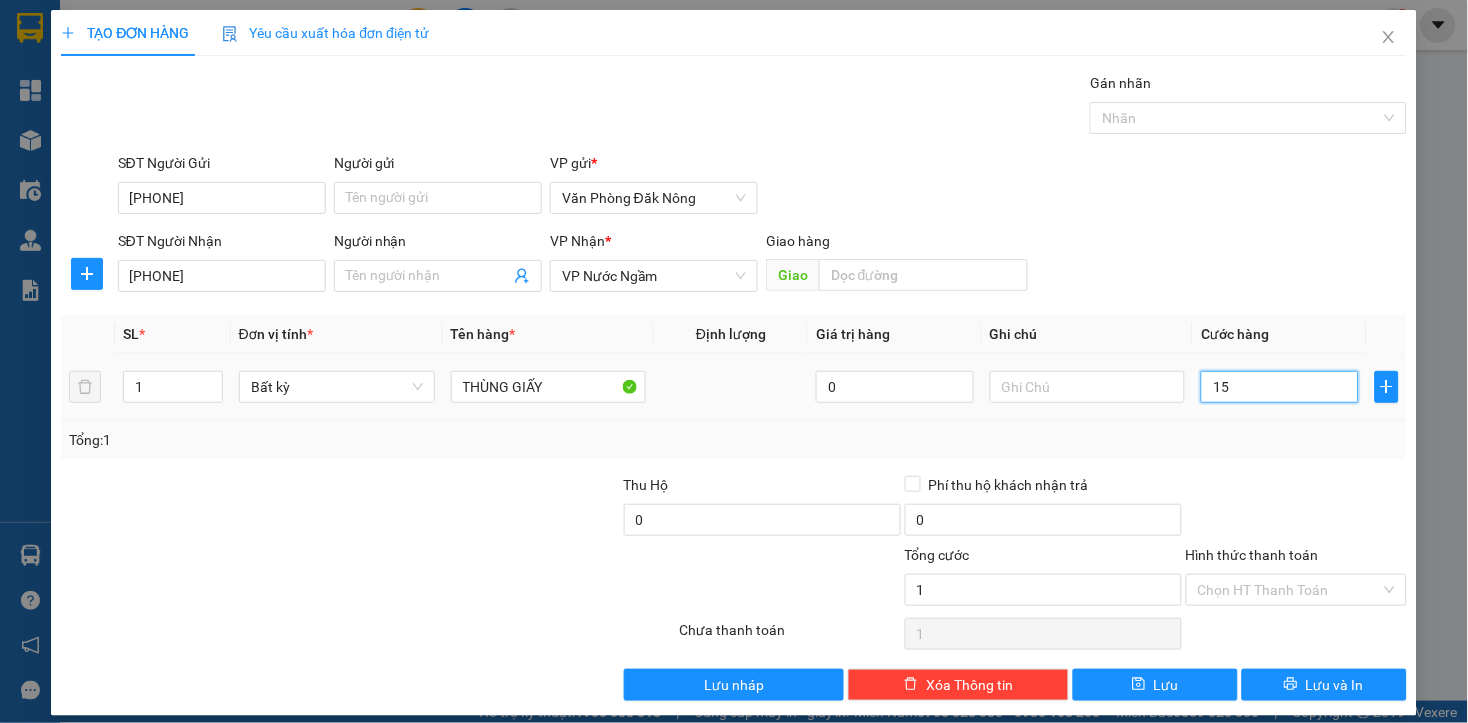type on "15" 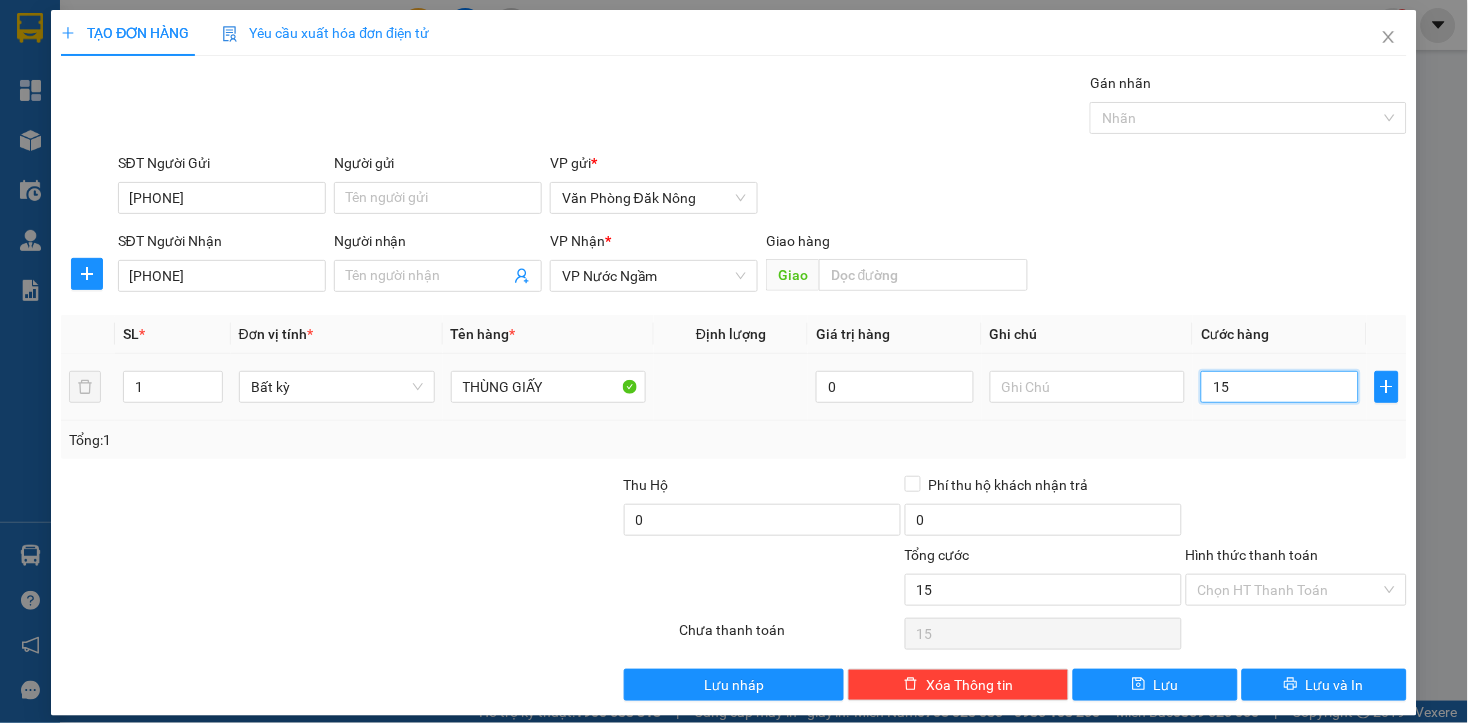 type on "150" 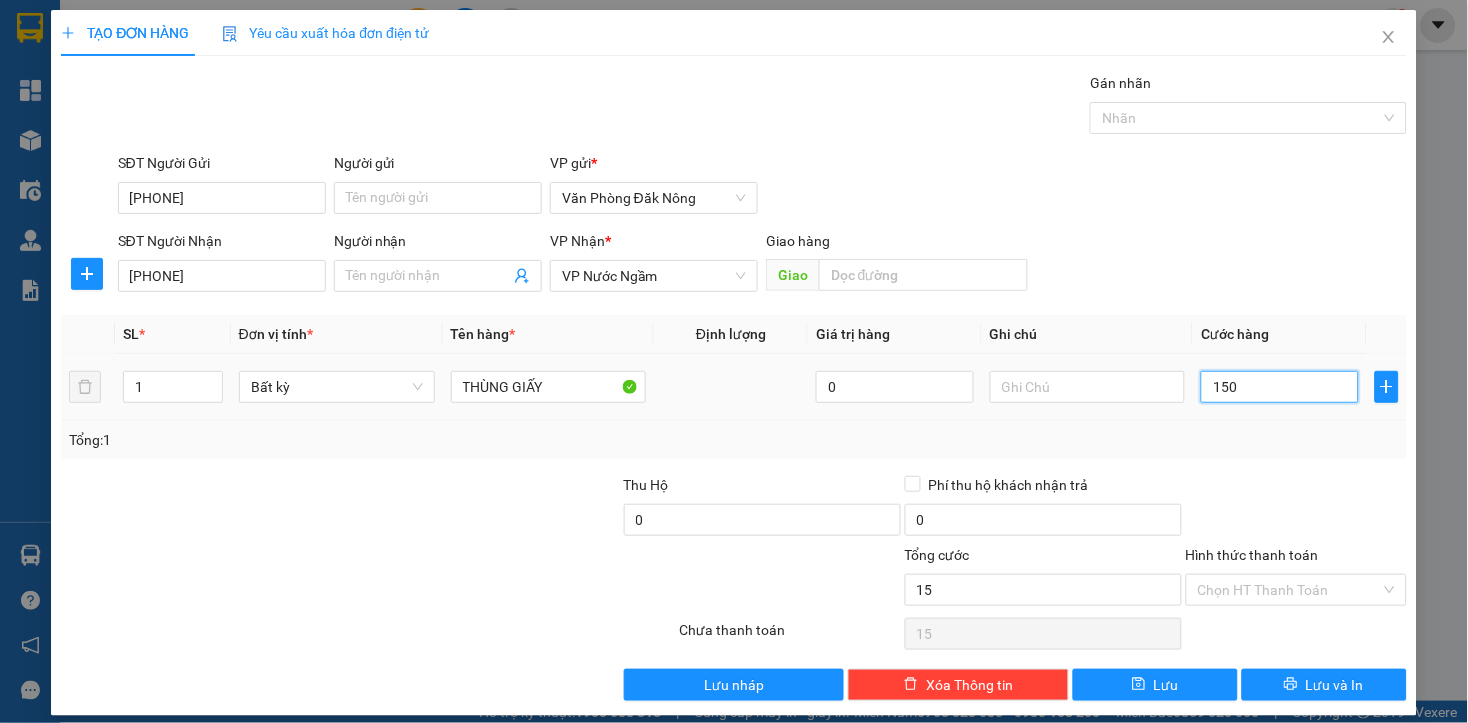 type on "150" 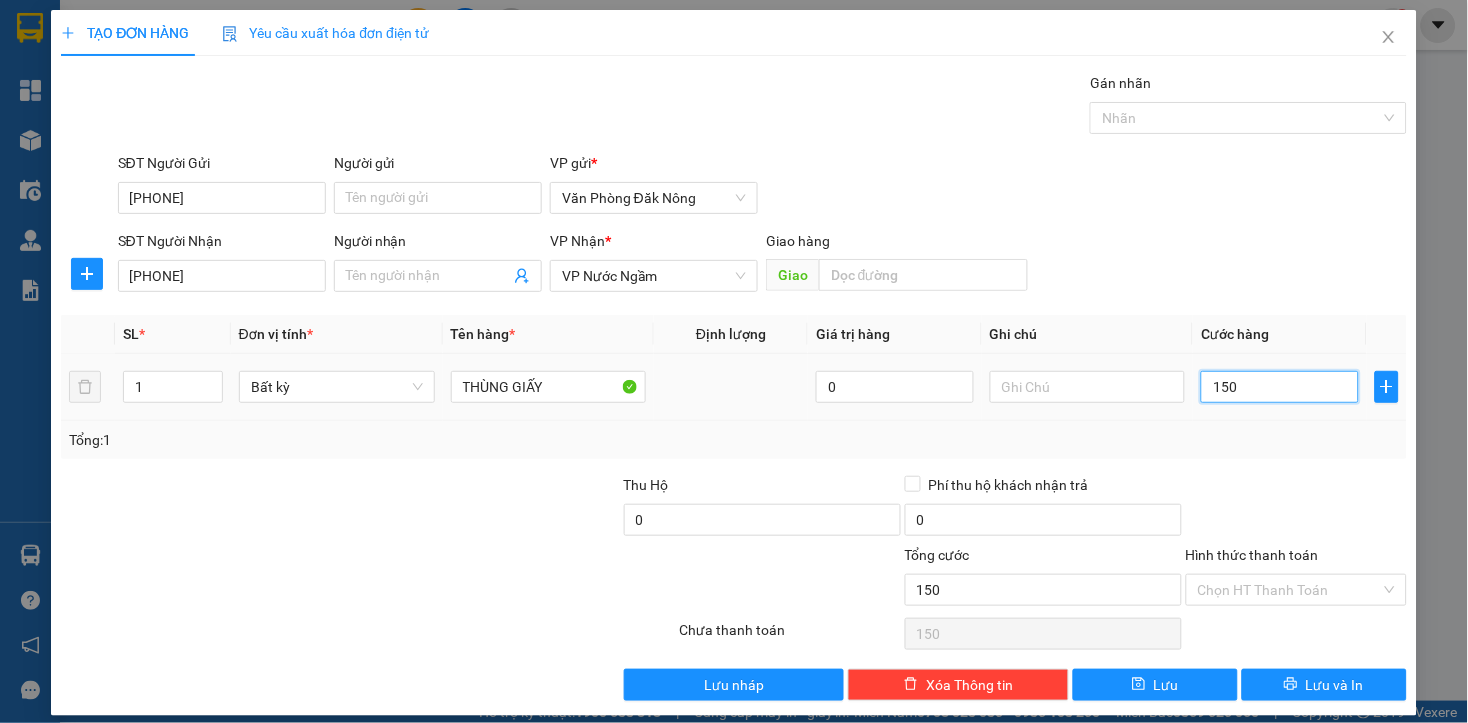 type on "1.500" 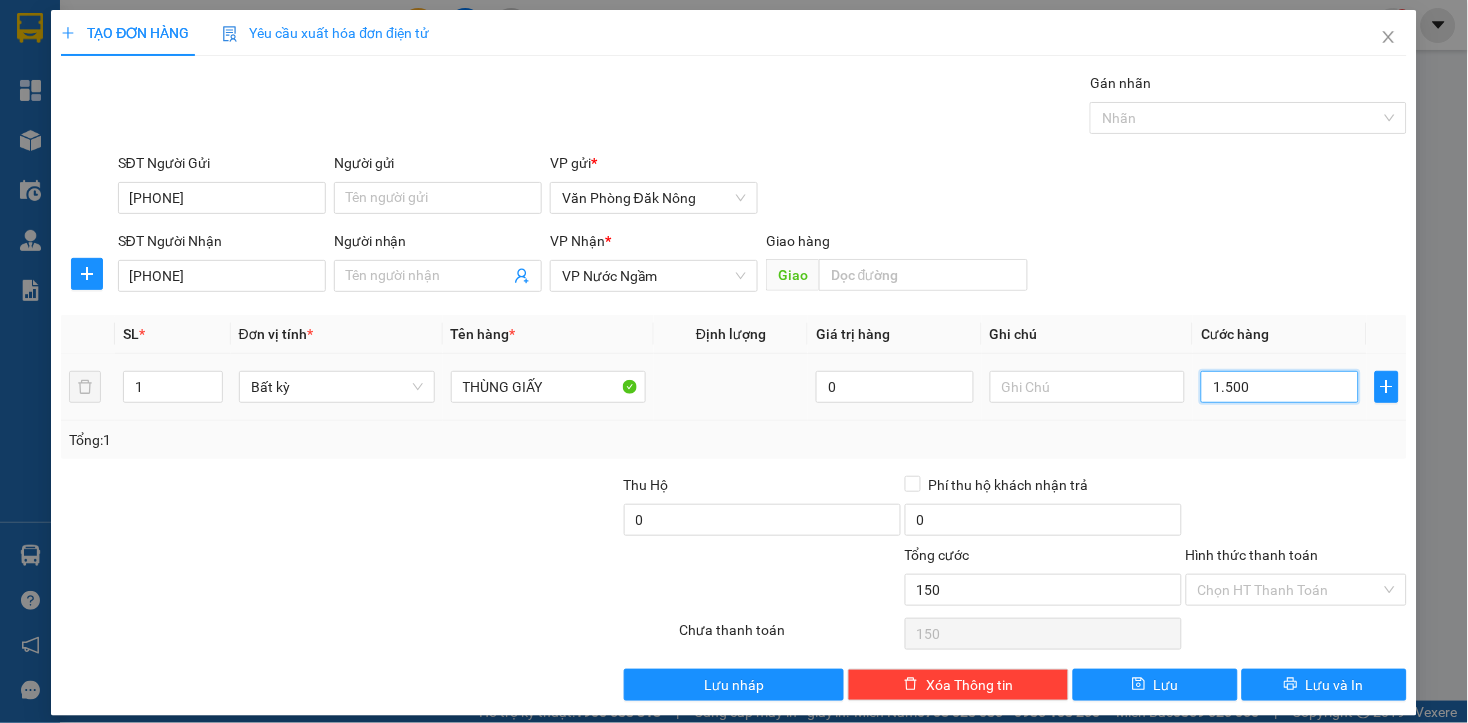 type 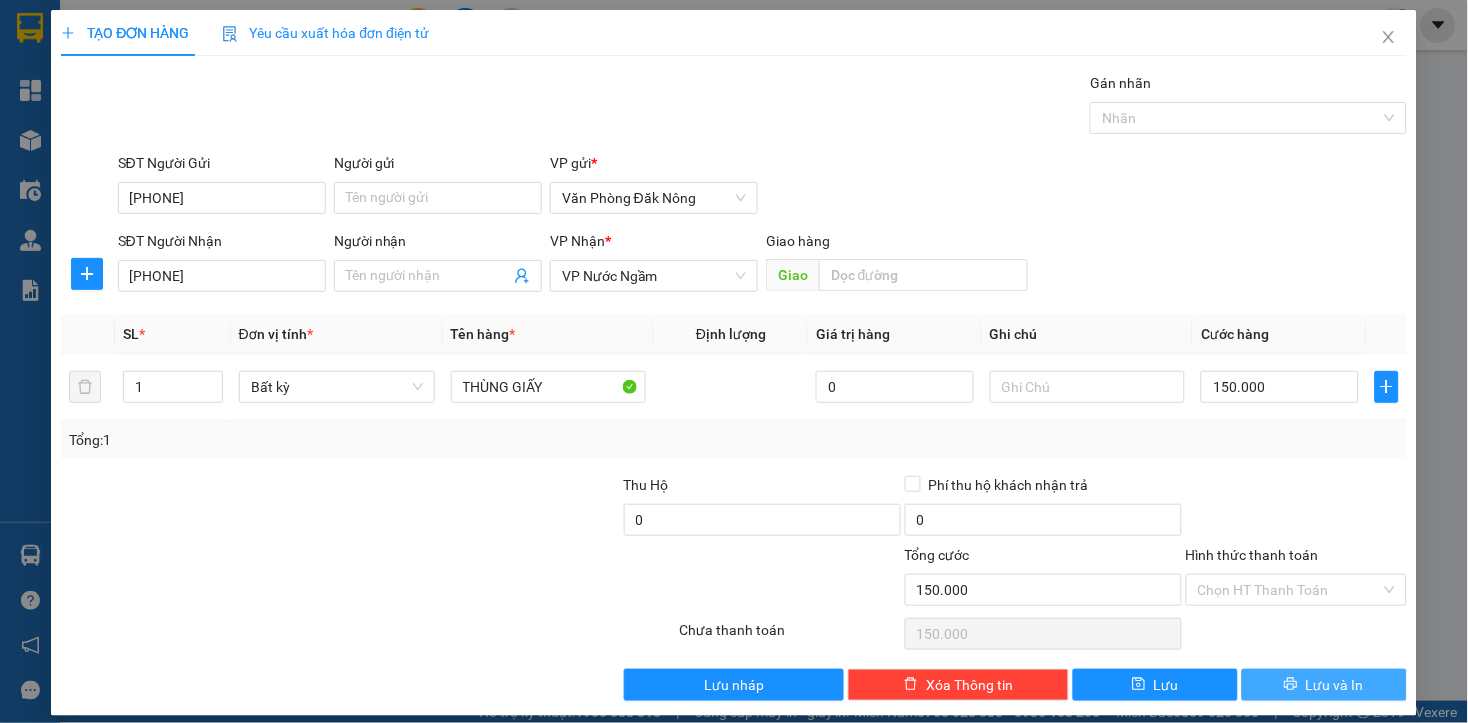 click on "Lưu và In" at bounding box center [1324, 685] 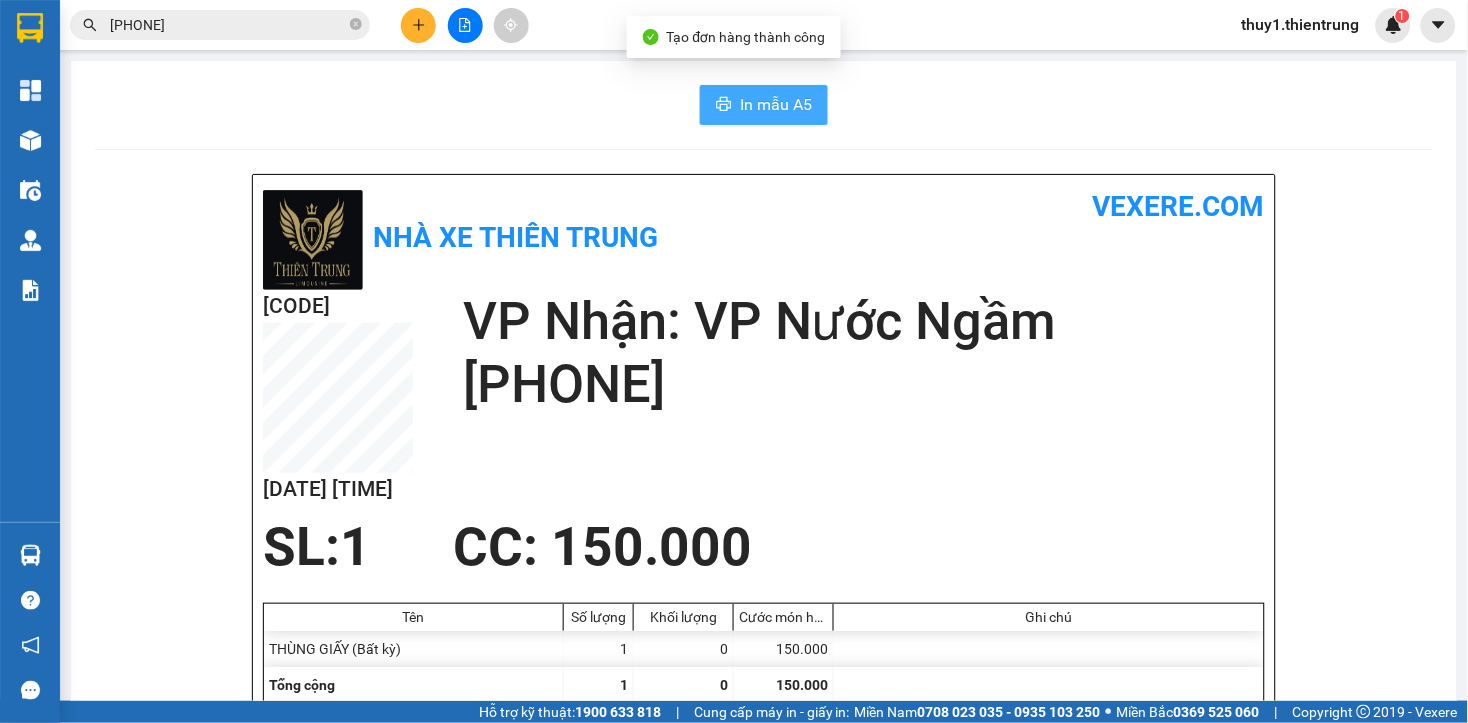 click on "In mẫu A5" at bounding box center (776, 104) 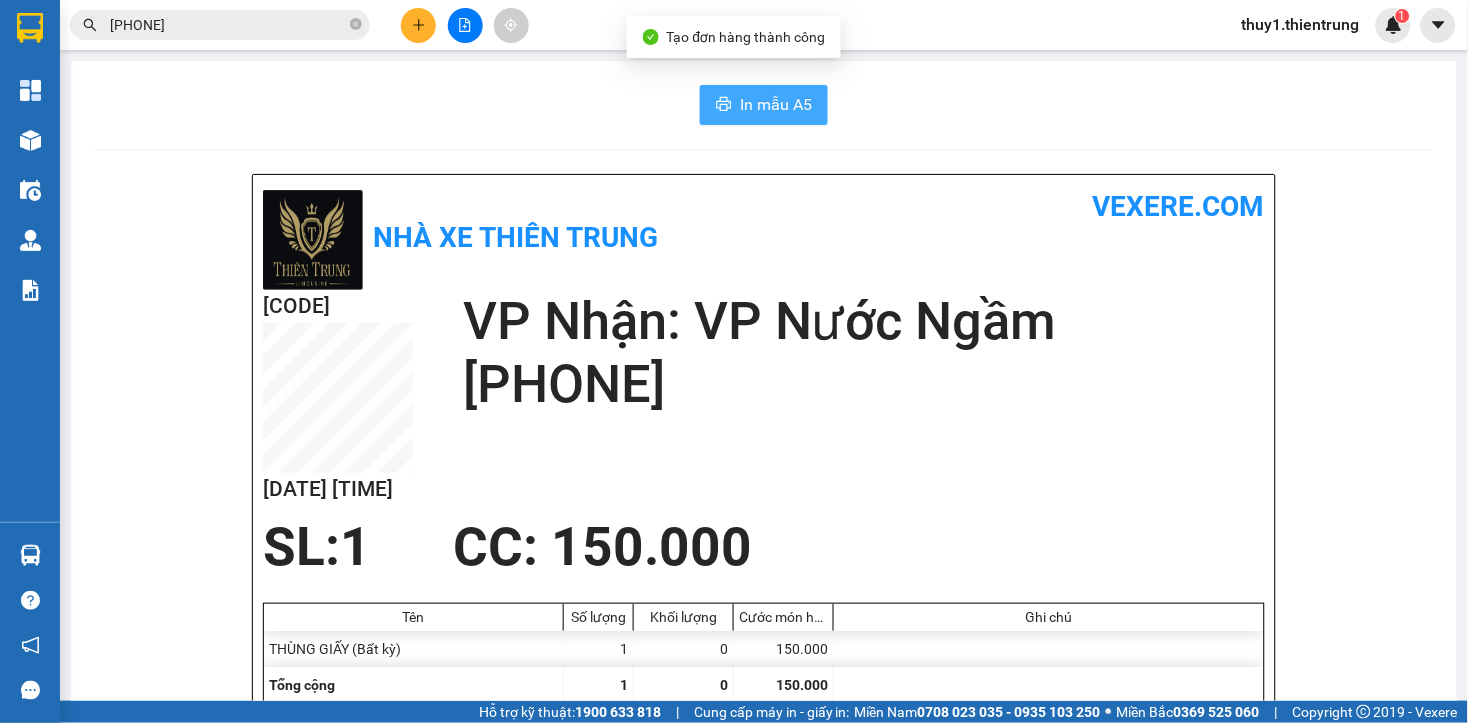 scroll, scrollTop: 0, scrollLeft: 0, axis: both 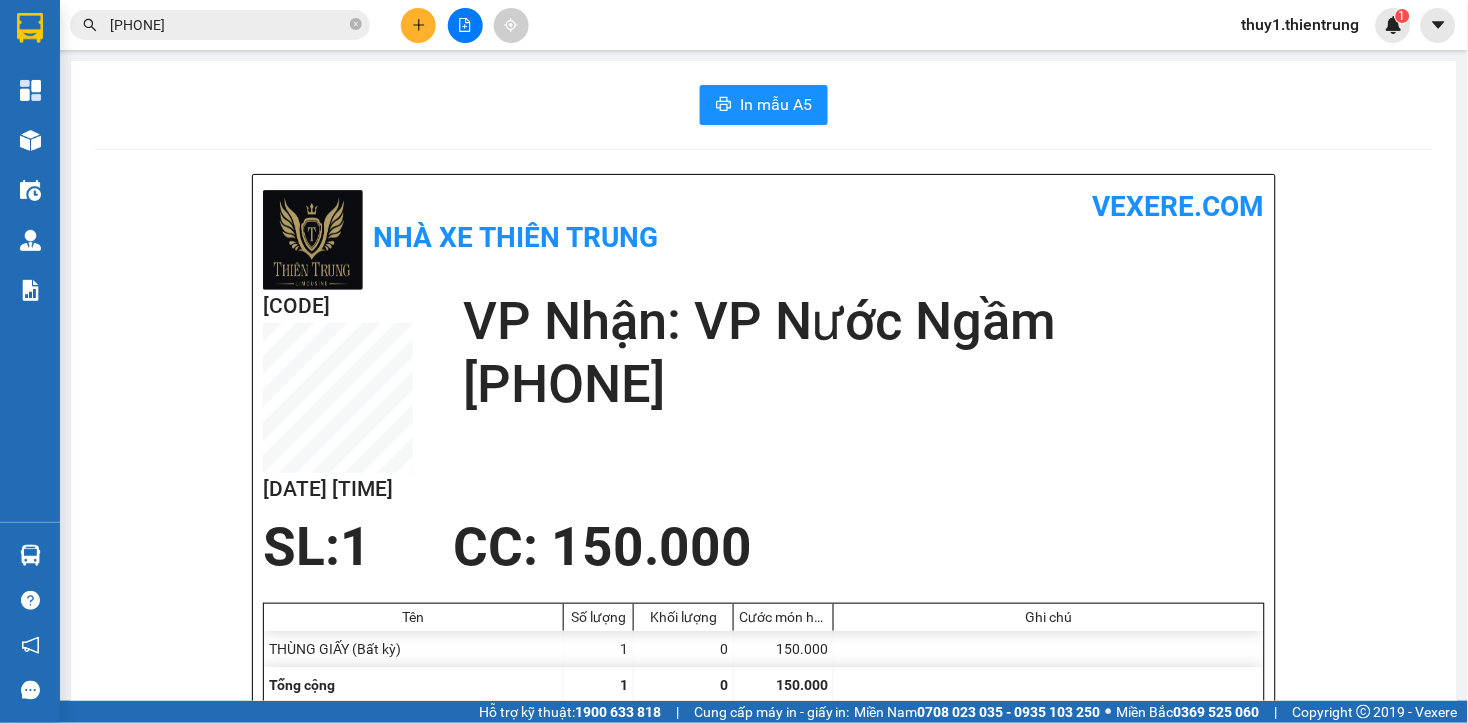 click on "SL:  1 CC : 150.000" at bounding box center (752, 547) 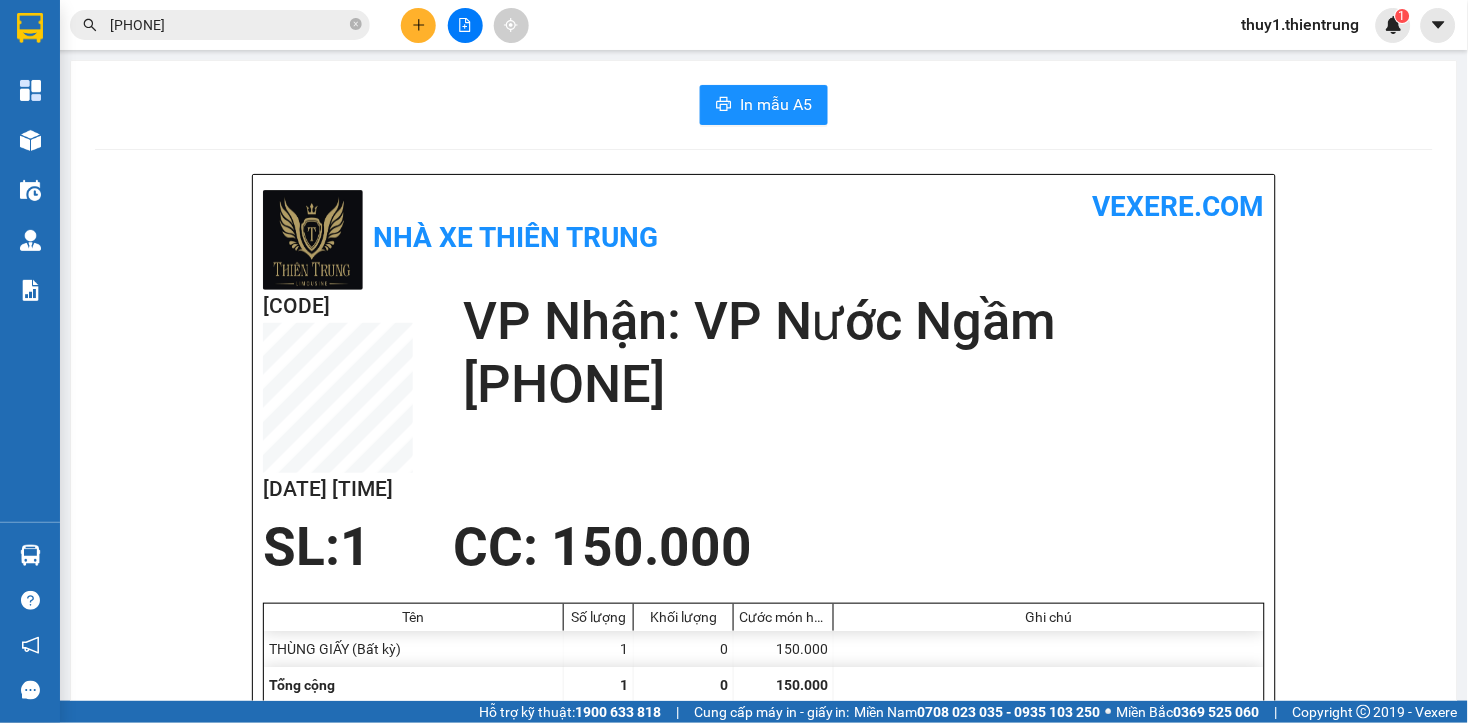 click on "SL:  1 CC : 150.000" at bounding box center (752, 547) 